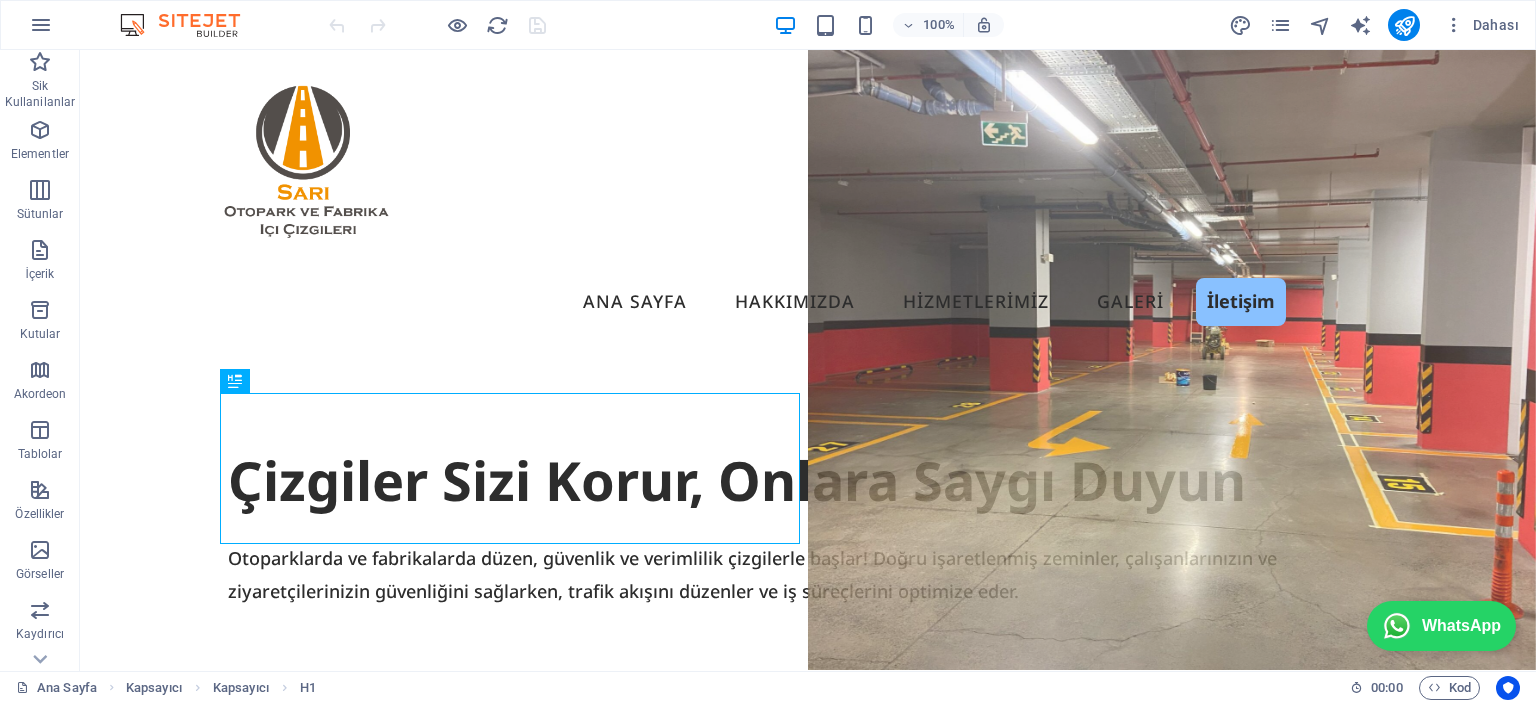 scroll, scrollTop: 0, scrollLeft: 0, axis: both 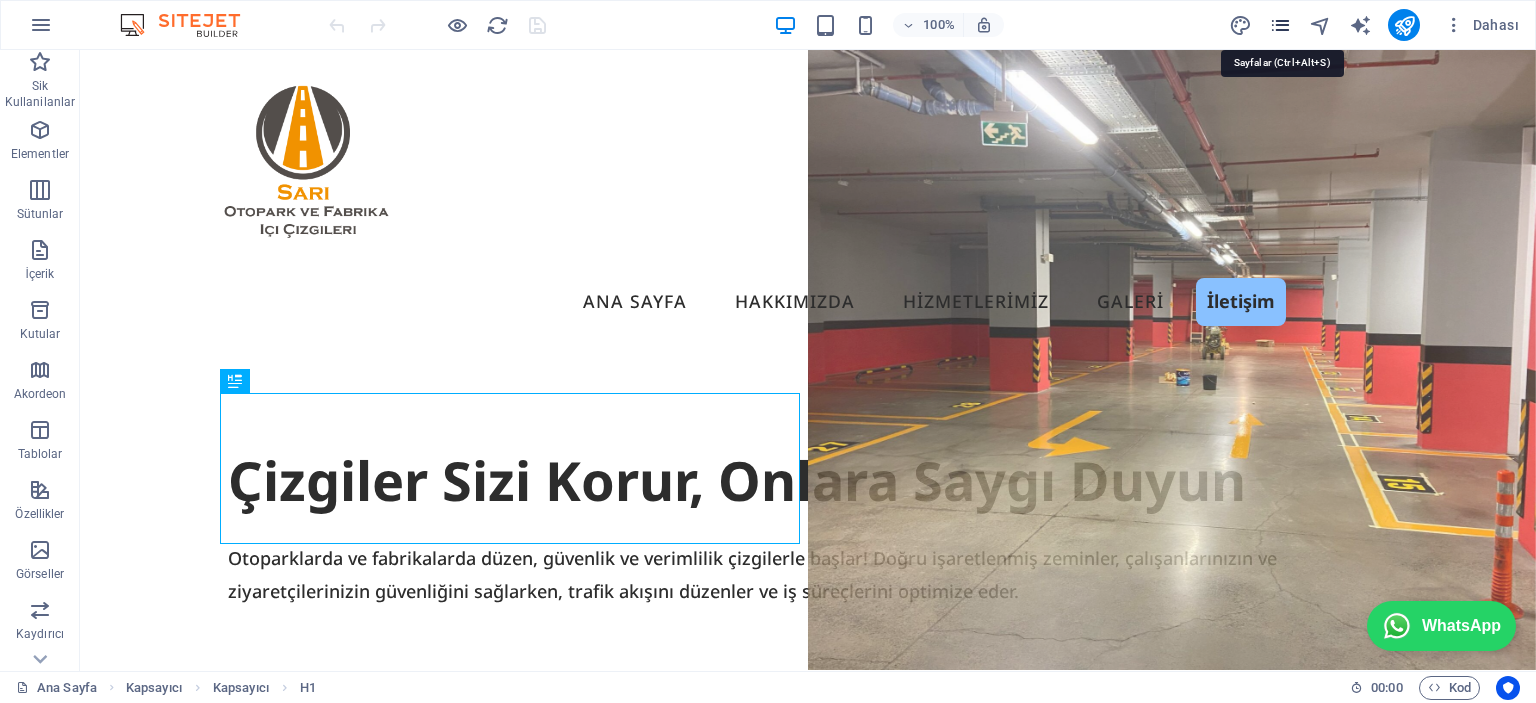 click at bounding box center (1280, 25) 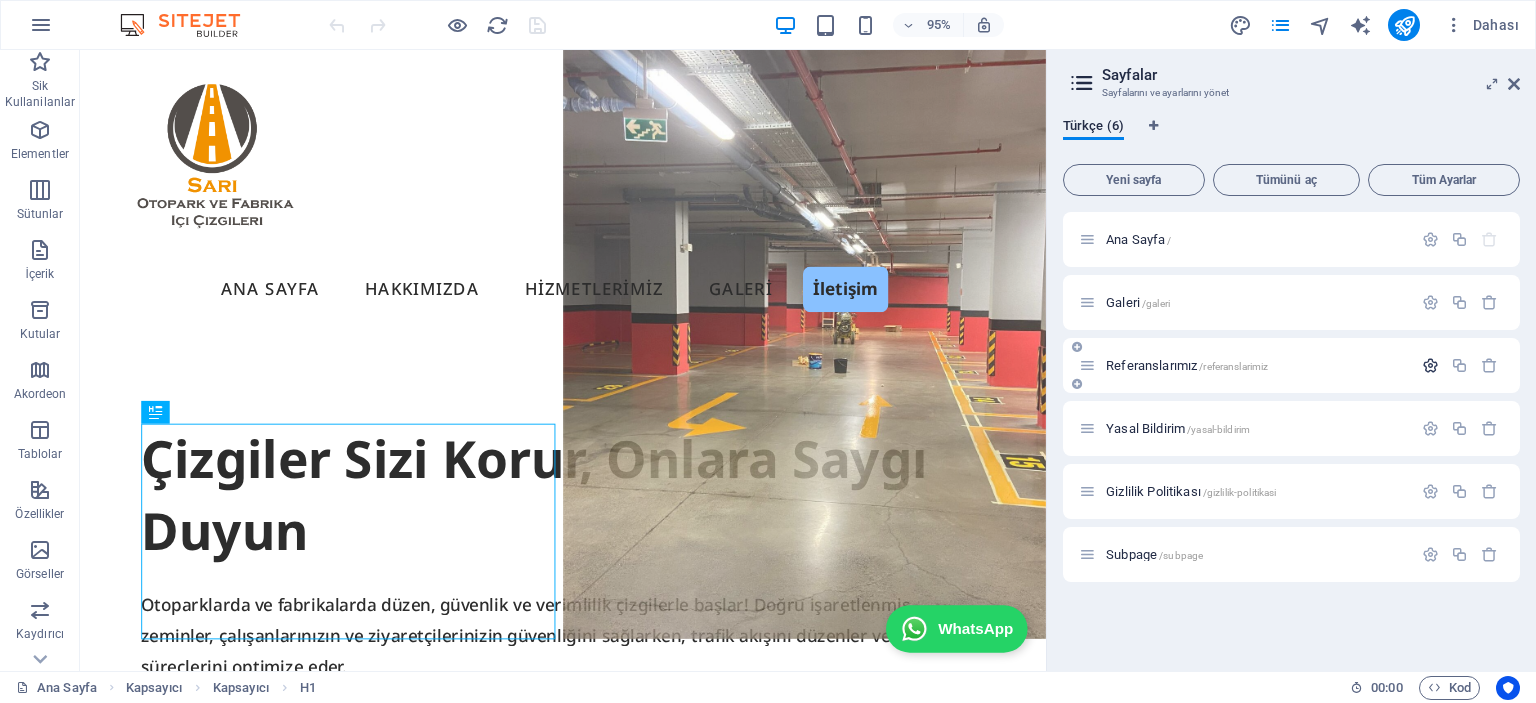 click at bounding box center (1430, 365) 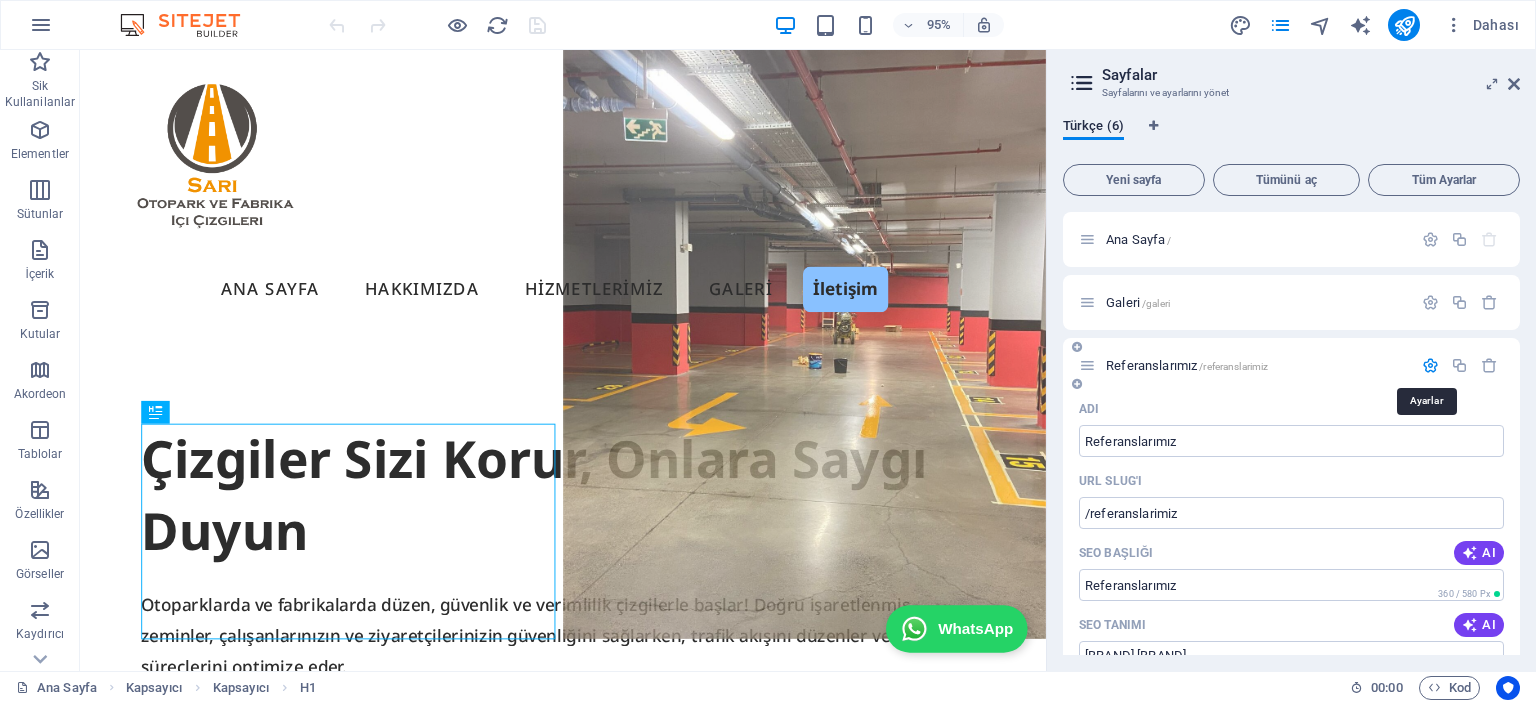 click at bounding box center [1430, 365] 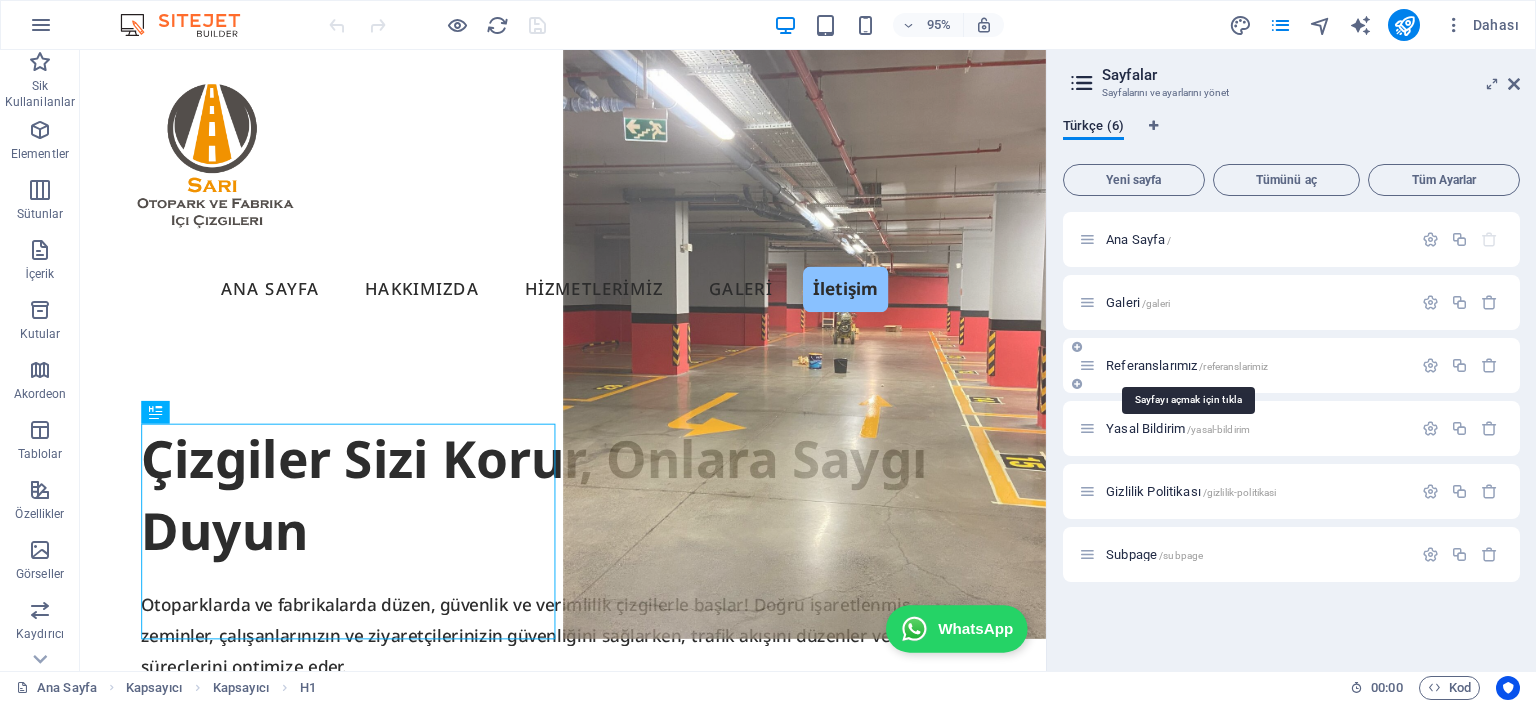 click on "Referanslarımız /referanslarimiz" at bounding box center [1187, 365] 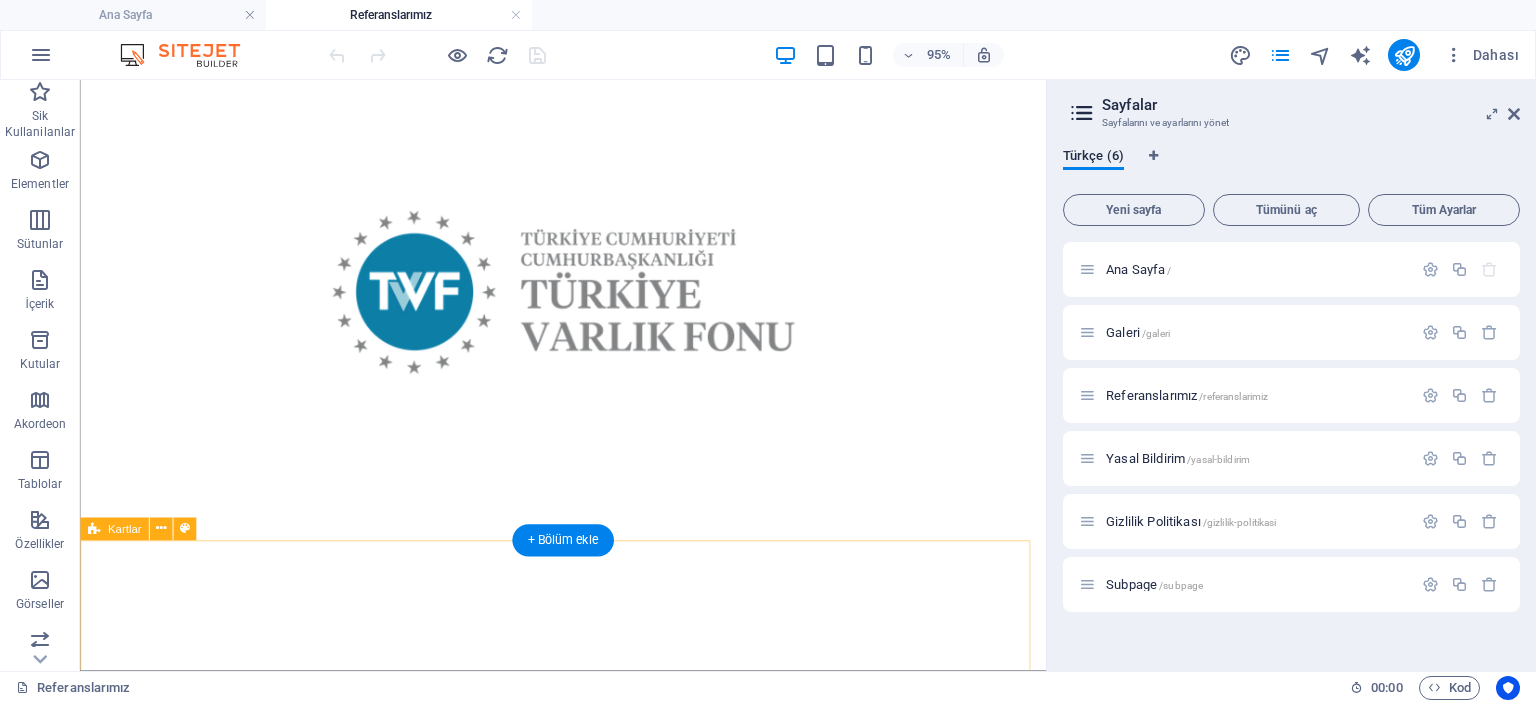 scroll, scrollTop: 933, scrollLeft: 0, axis: vertical 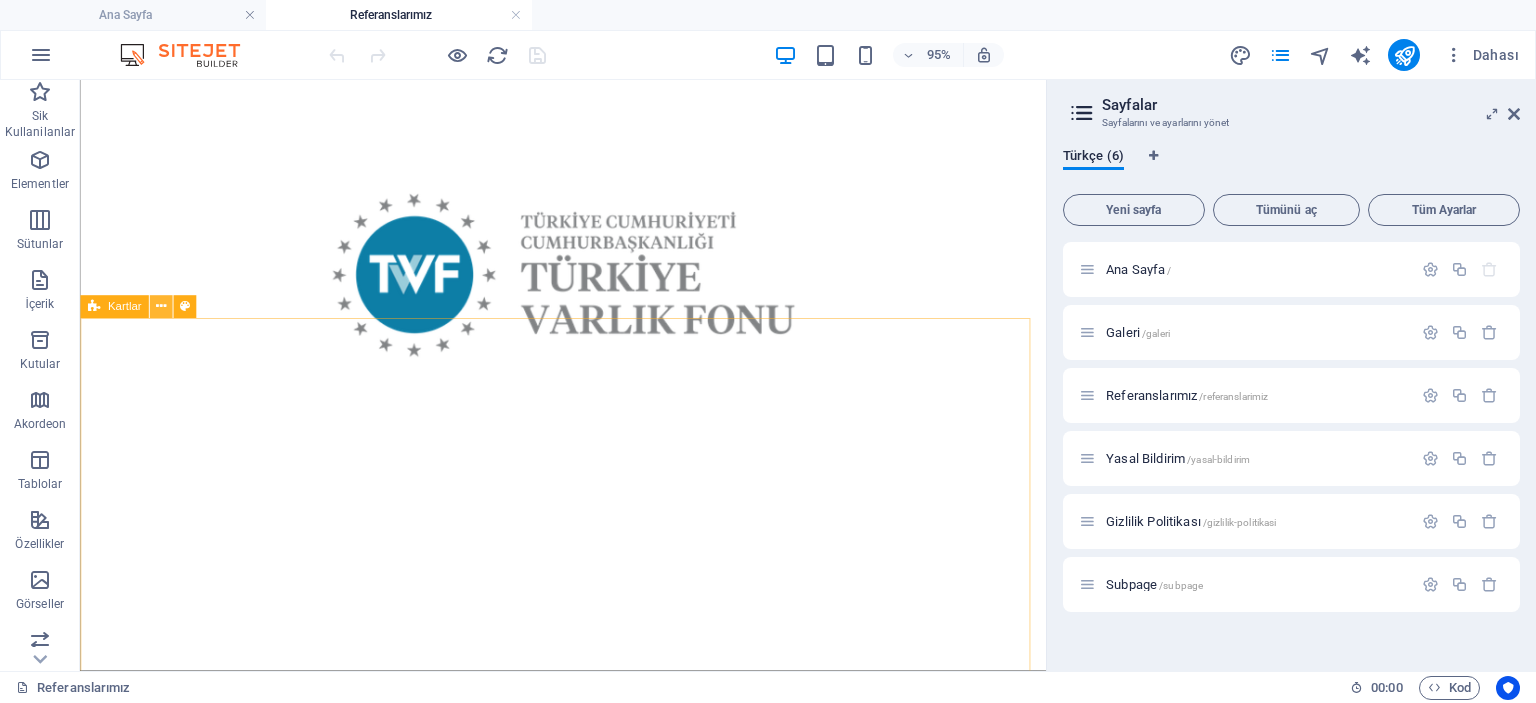 click at bounding box center [161, 307] 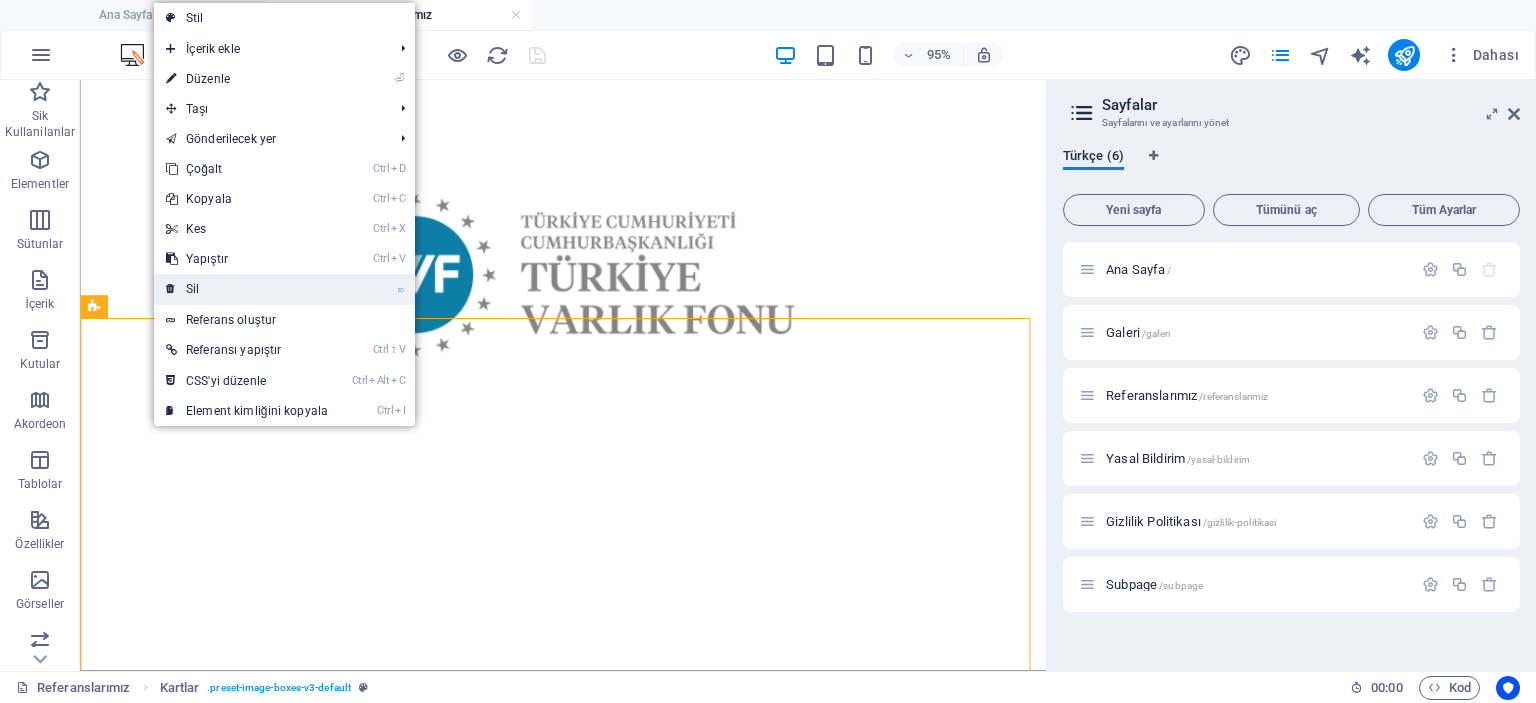 click on "⌦  Sil" at bounding box center (247, 289) 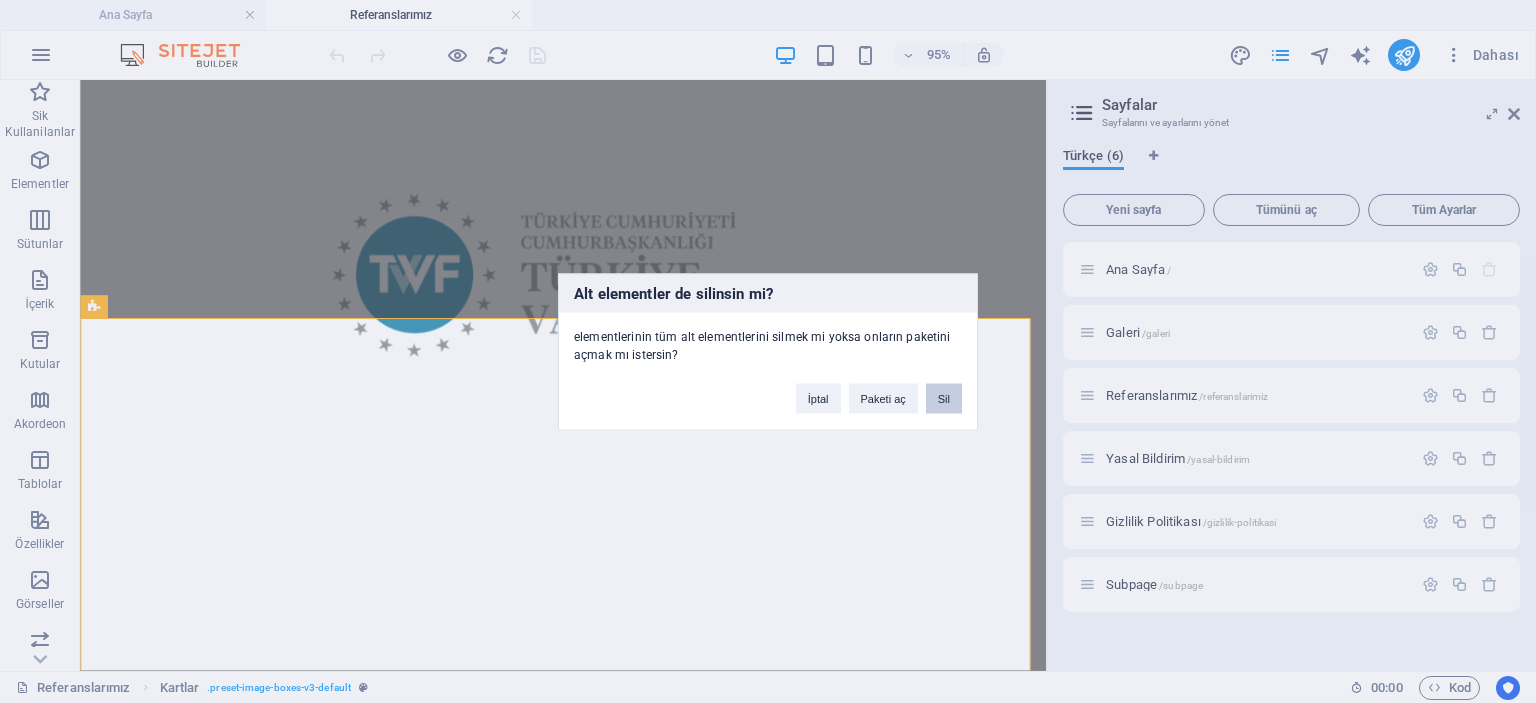 click on "Sil" at bounding box center (944, 398) 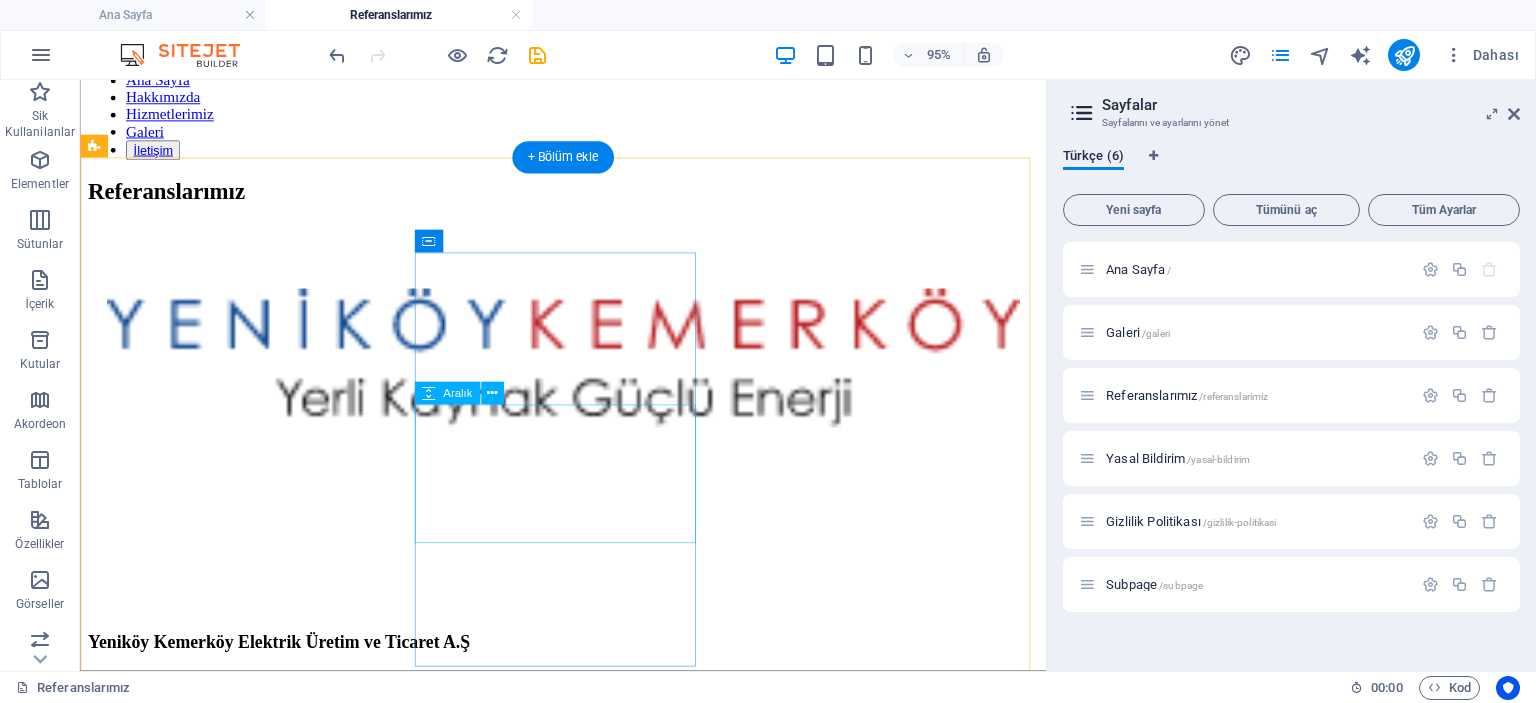 scroll, scrollTop: 233, scrollLeft: 0, axis: vertical 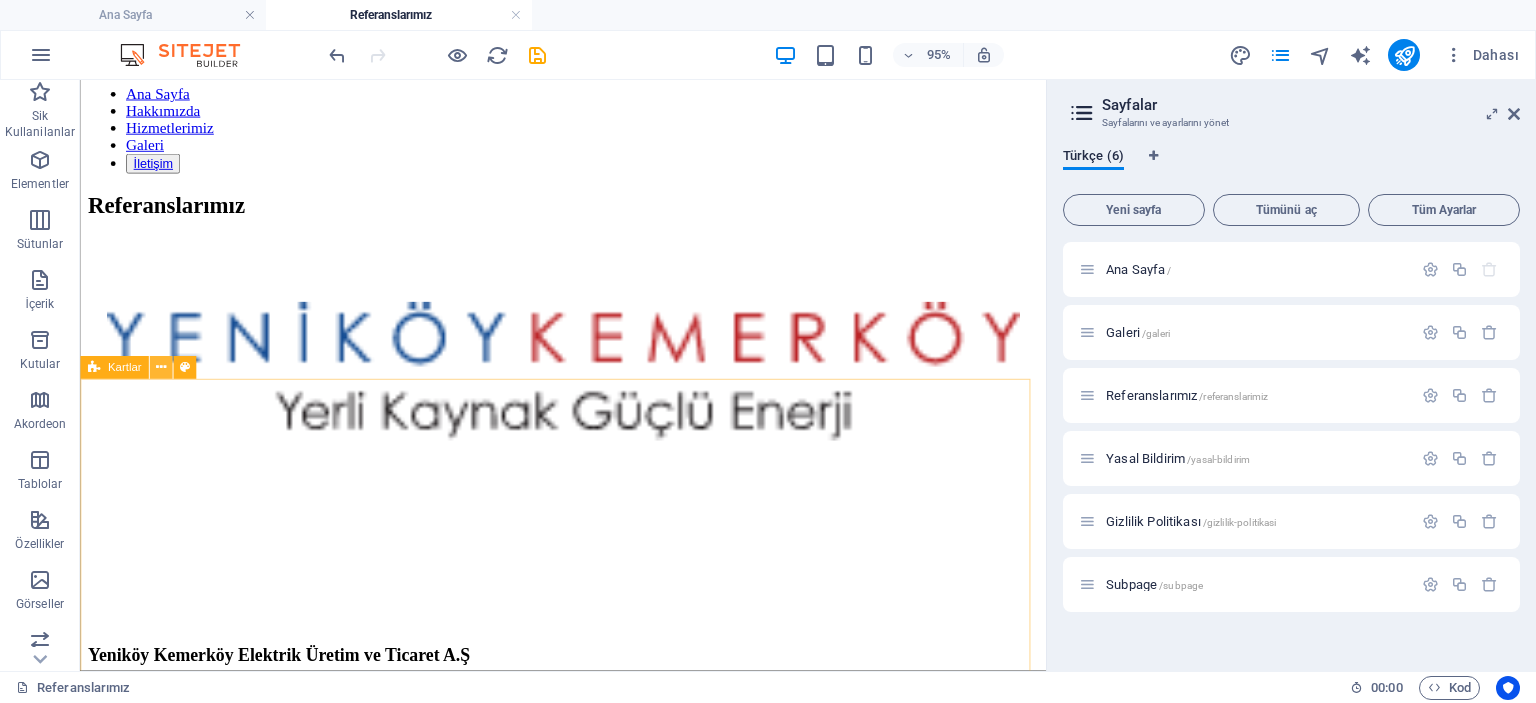 click at bounding box center [161, 368] 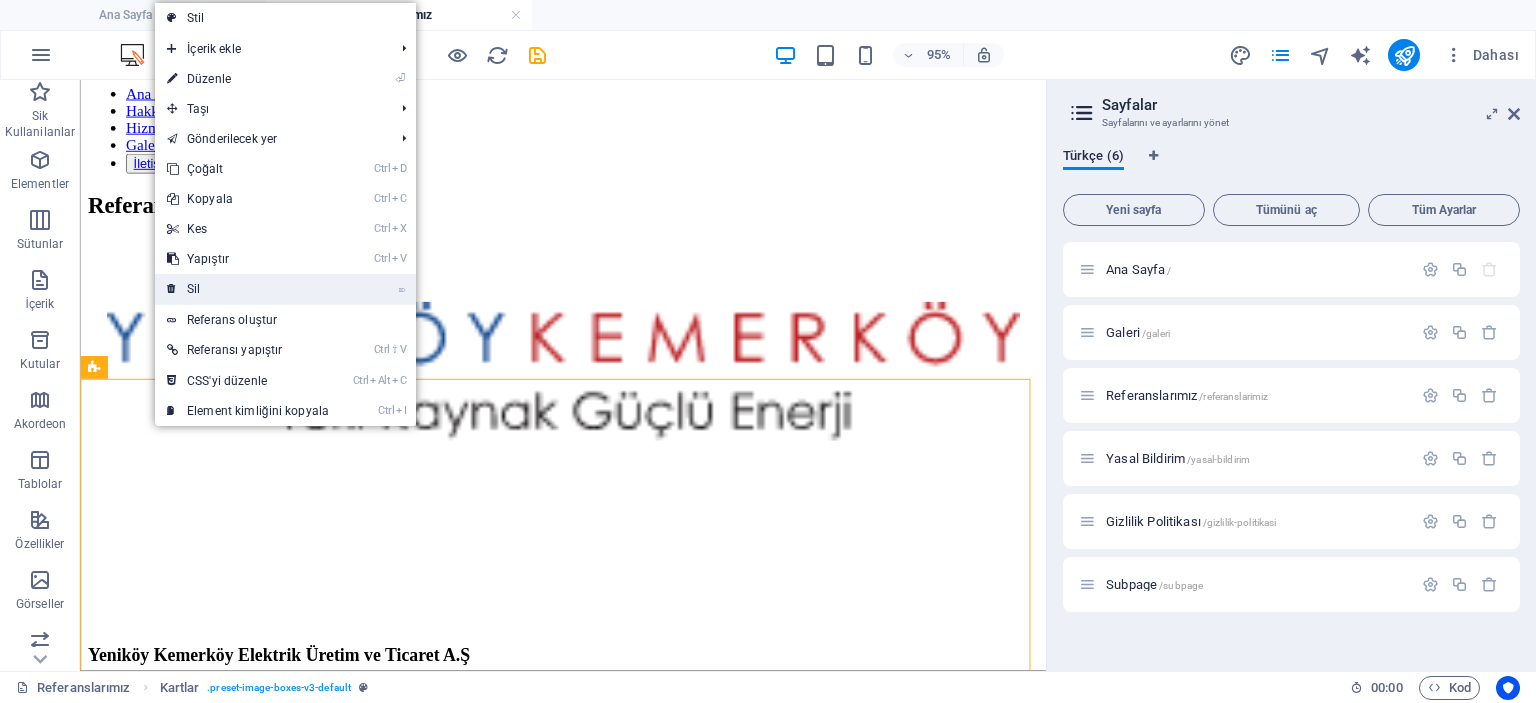 click on "⌦  Sil" at bounding box center [248, 289] 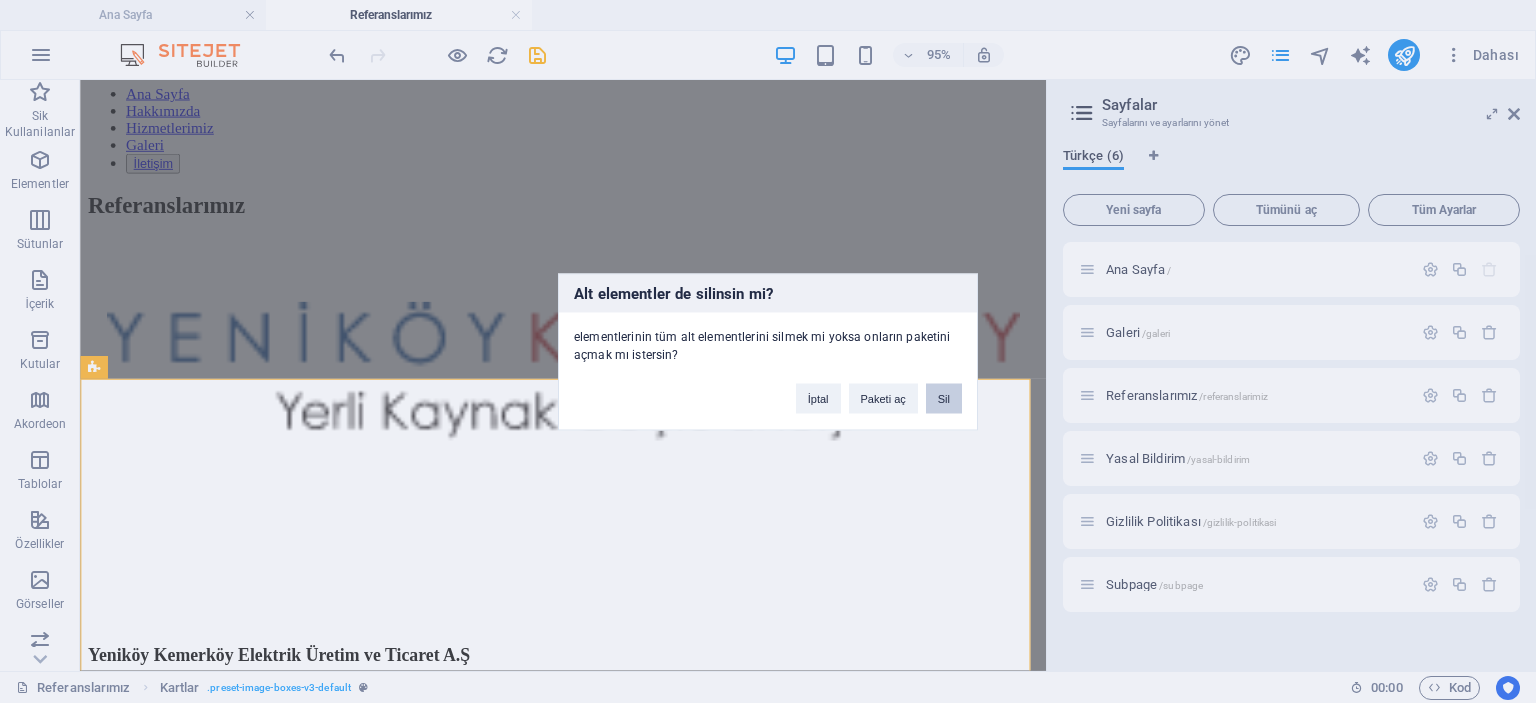 click on "Sil" at bounding box center [944, 398] 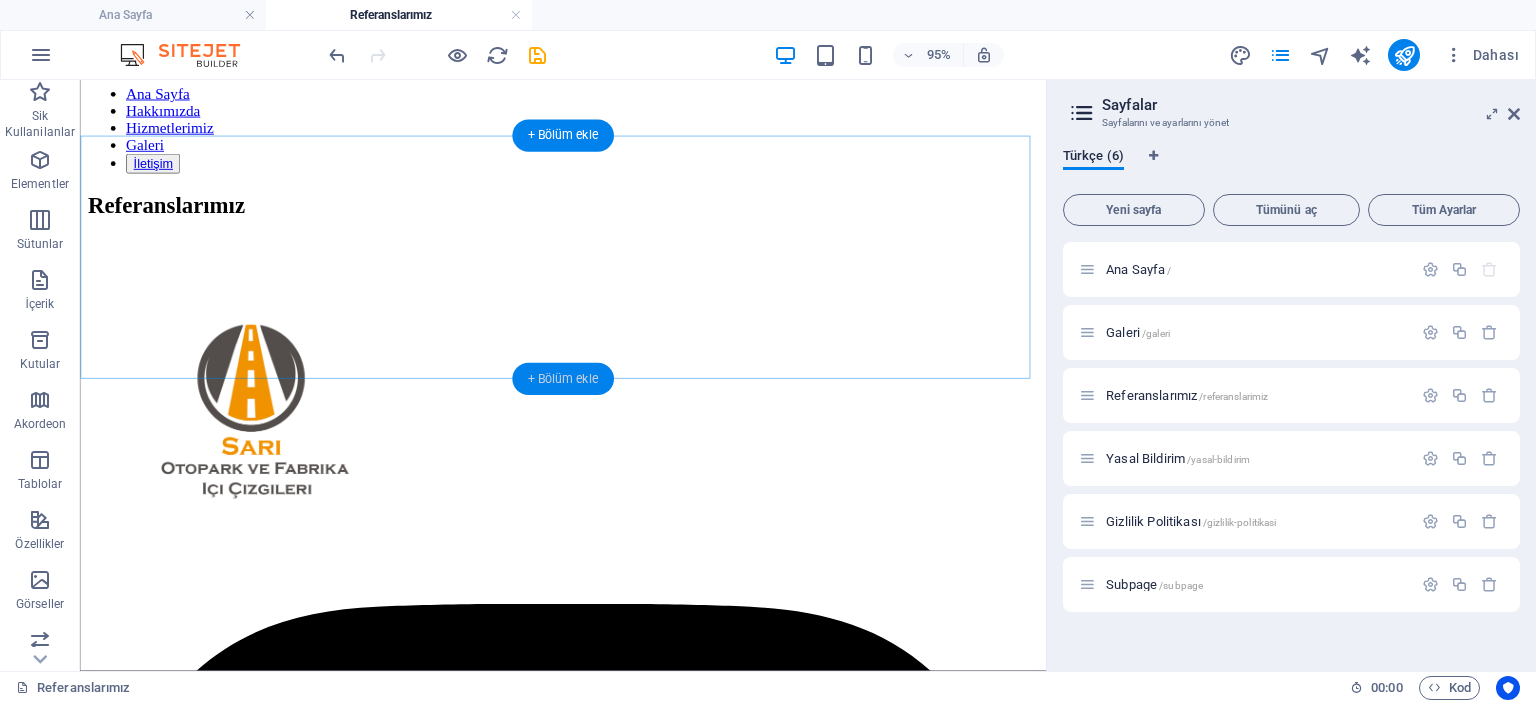 click on "+ Bölüm ekle" at bounding box center [562, 379] 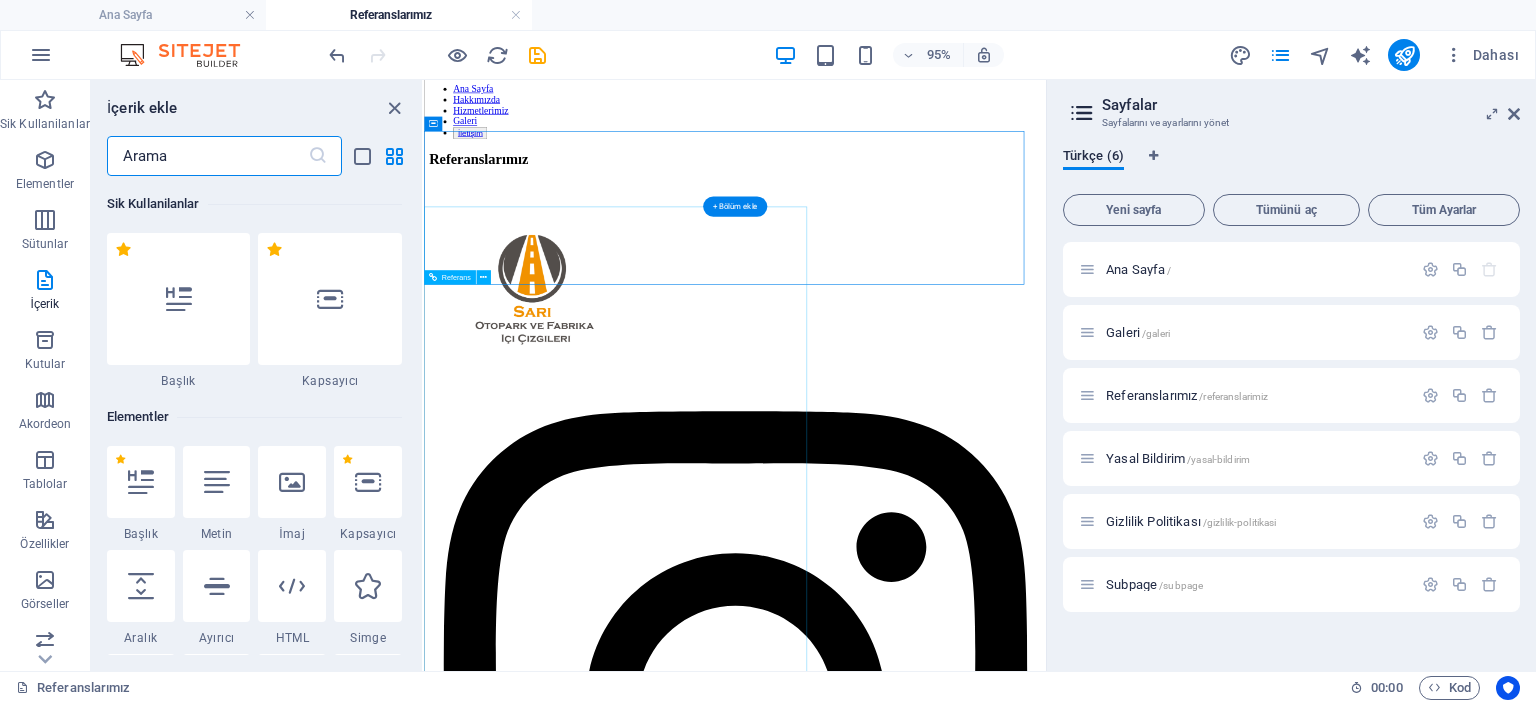 scroll, scrollTop: 208, scrollLeft: 0, axis: vertical 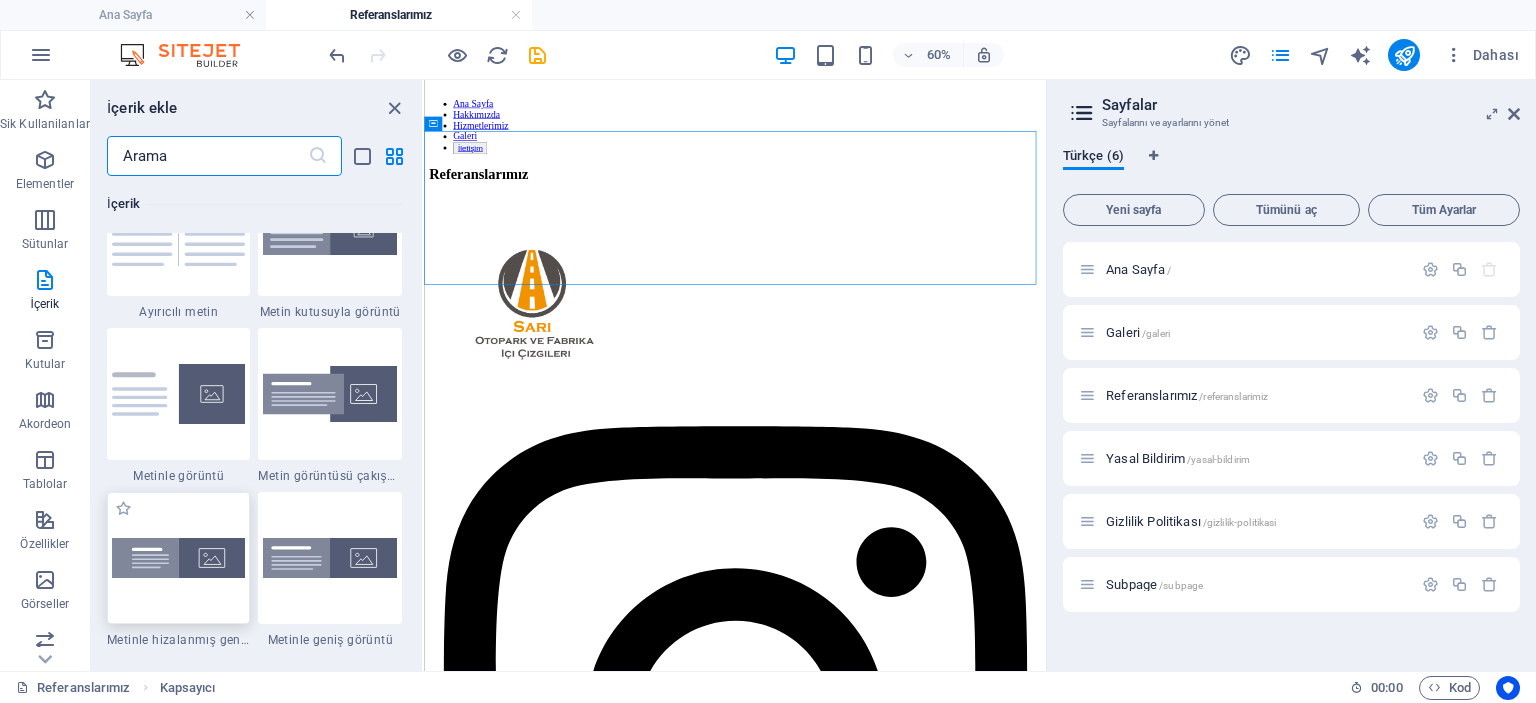 click at bounding box center (179, 558) 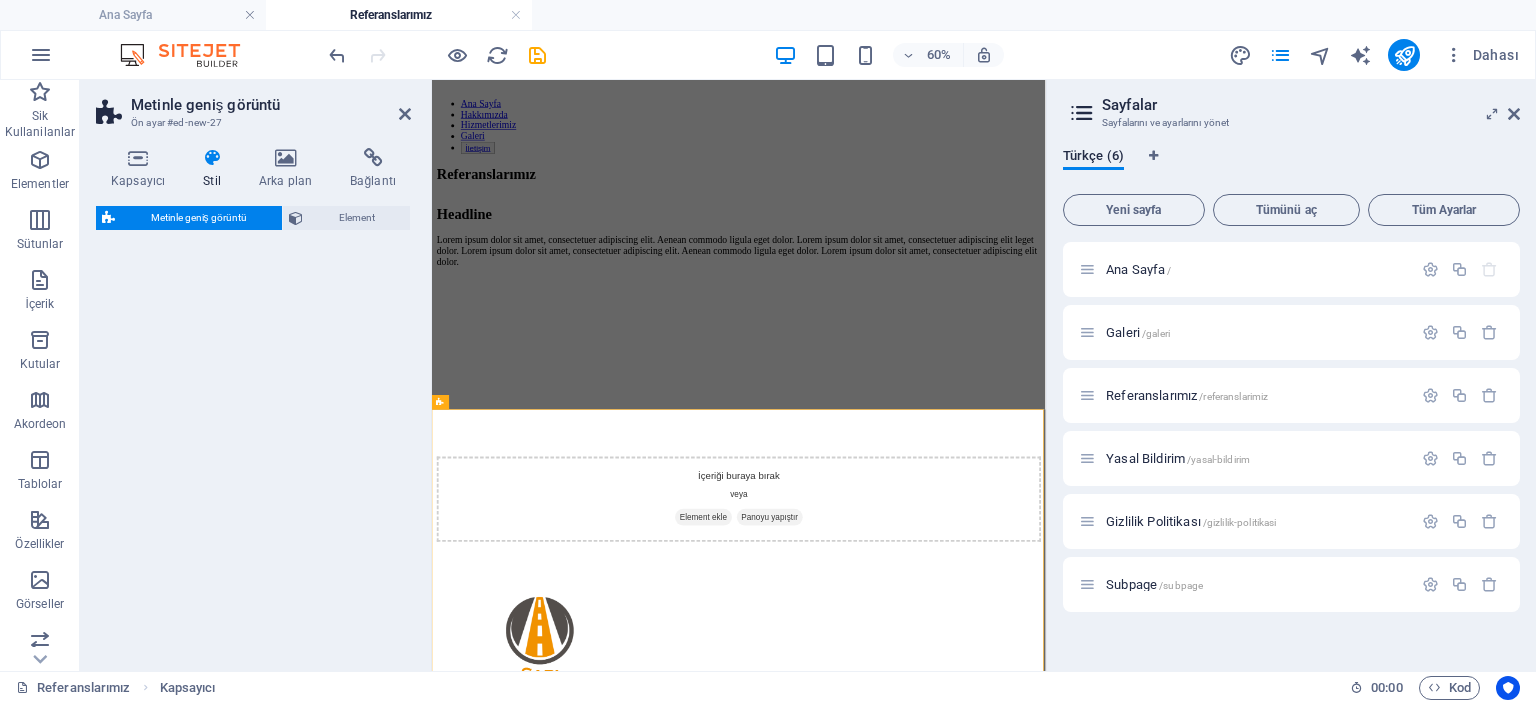 select on "%" 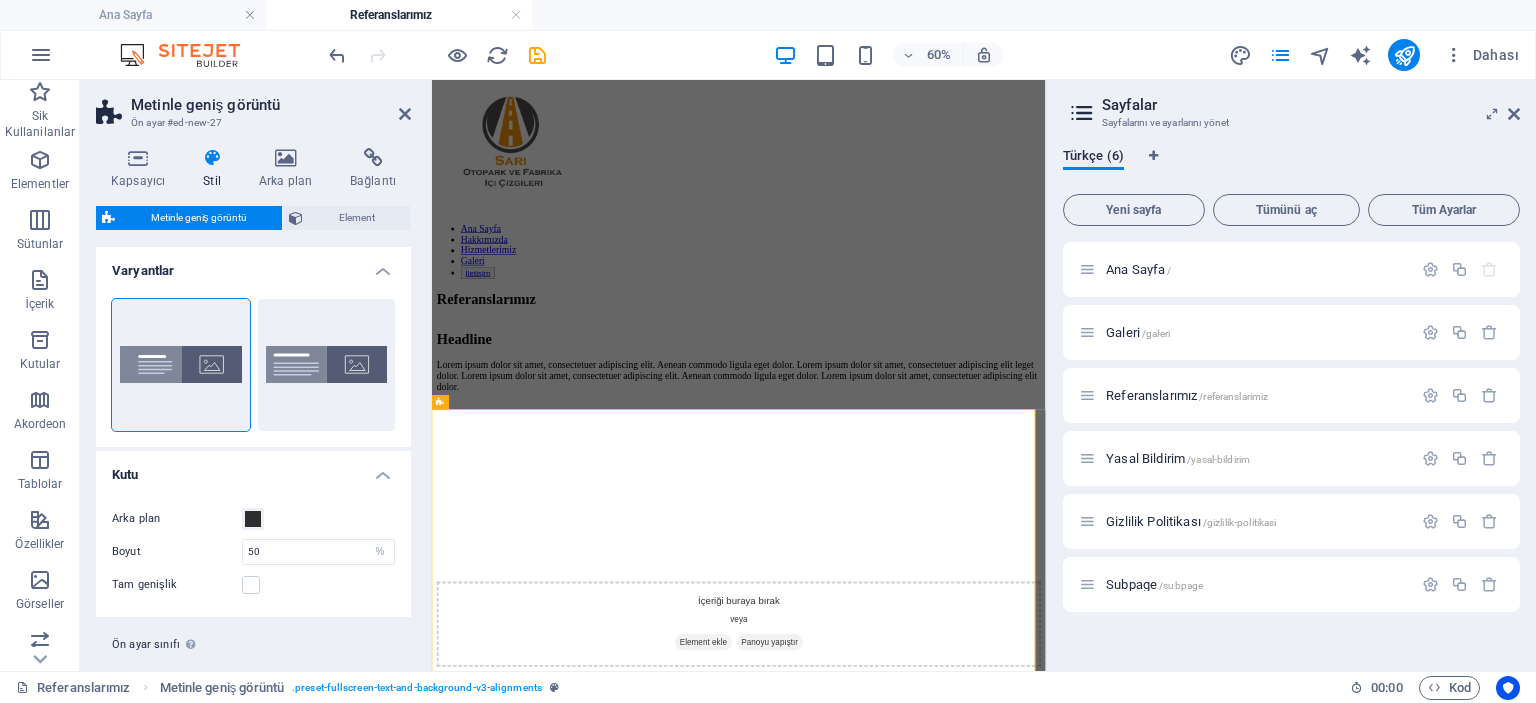 drag, startPoint x: 184, startPoint y: 555, endPoint x: 348, endPoint y: 394, distance: 229.81949 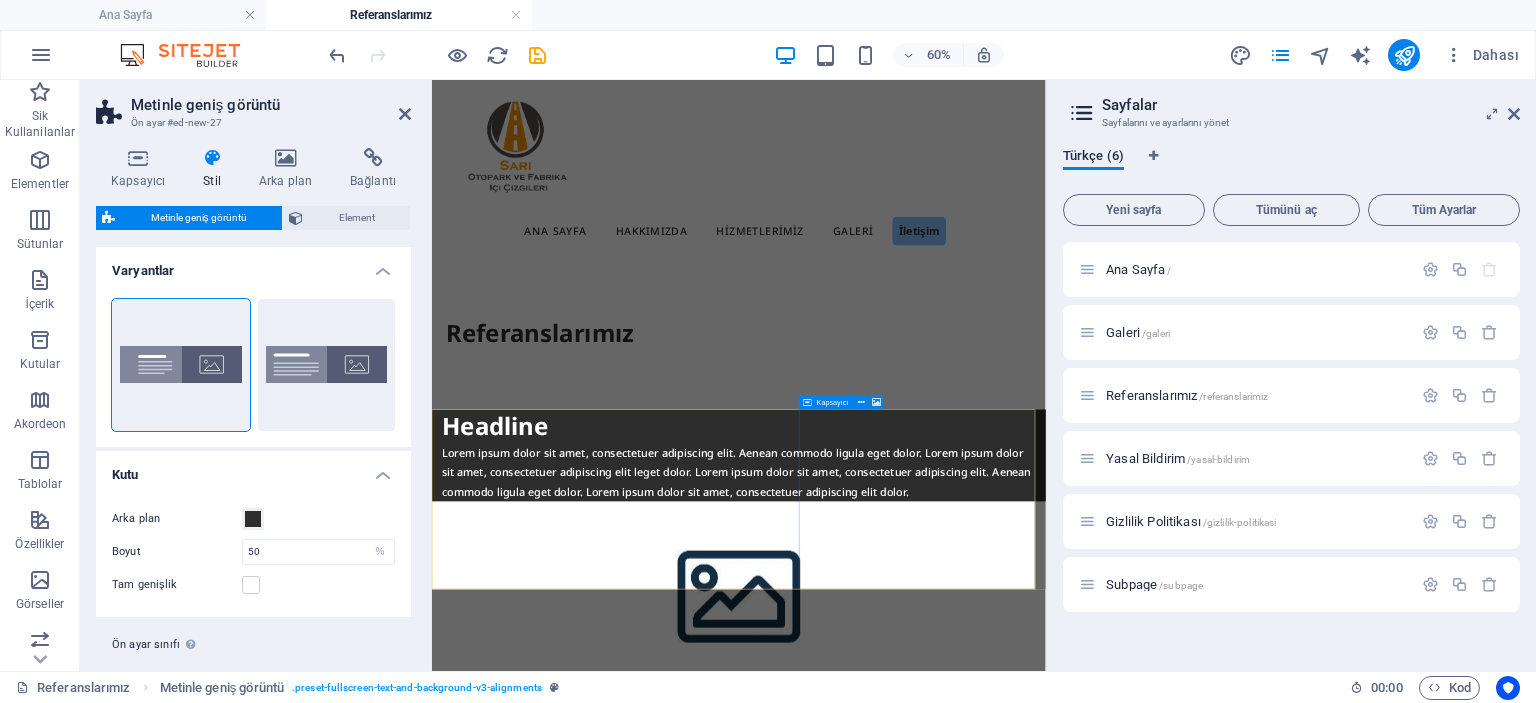 click on "Element ekle" at bounding box center [884, 1183] 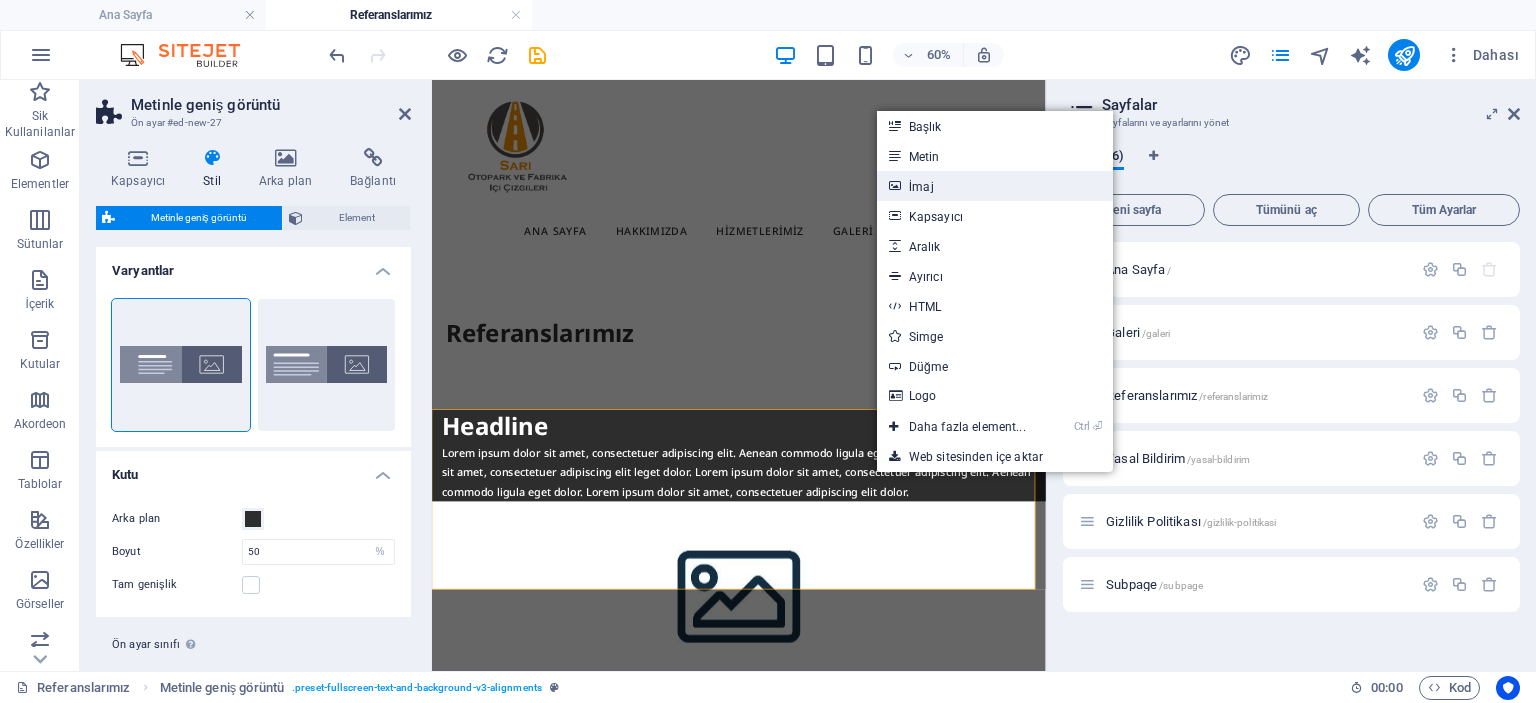click on "İmaj" at bounding box center [995, 186] 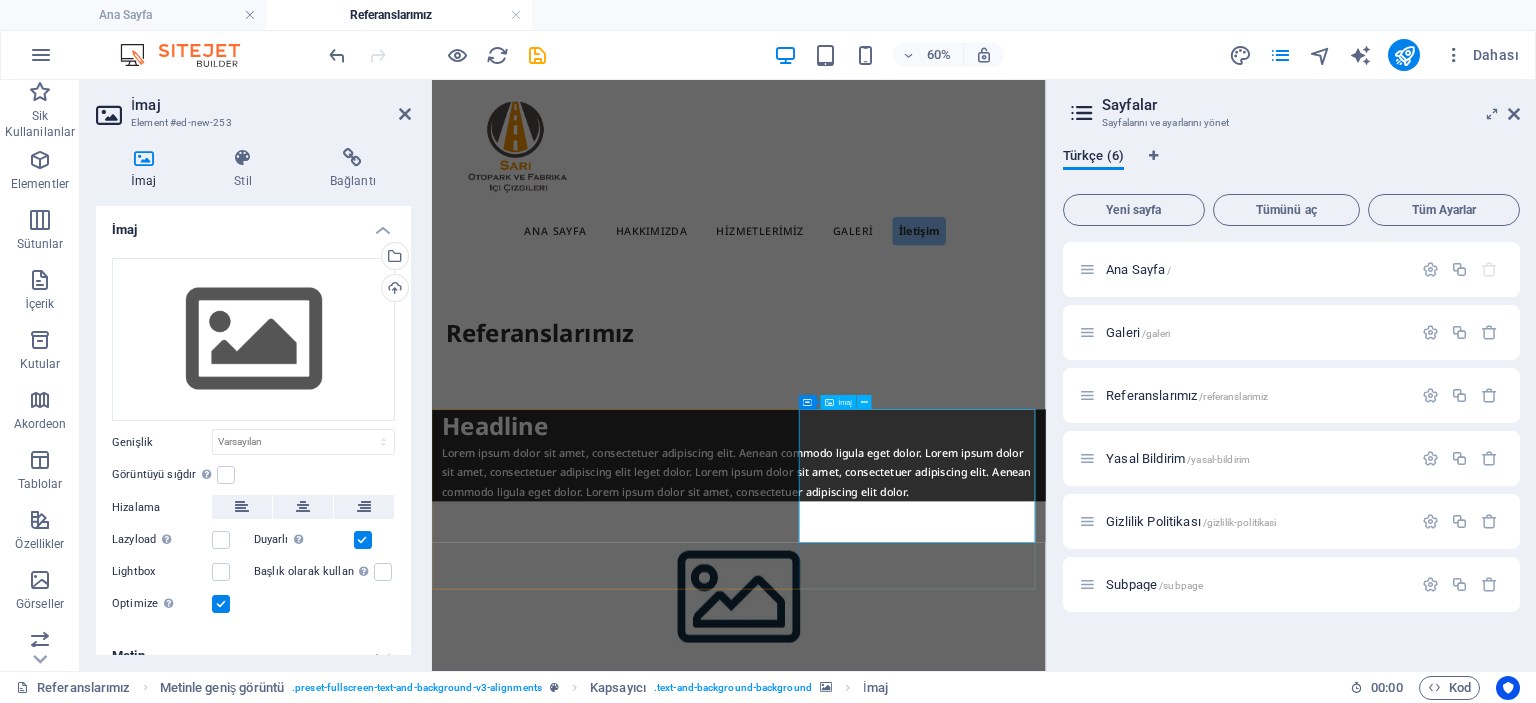 click at bounding box center (943, 1194) 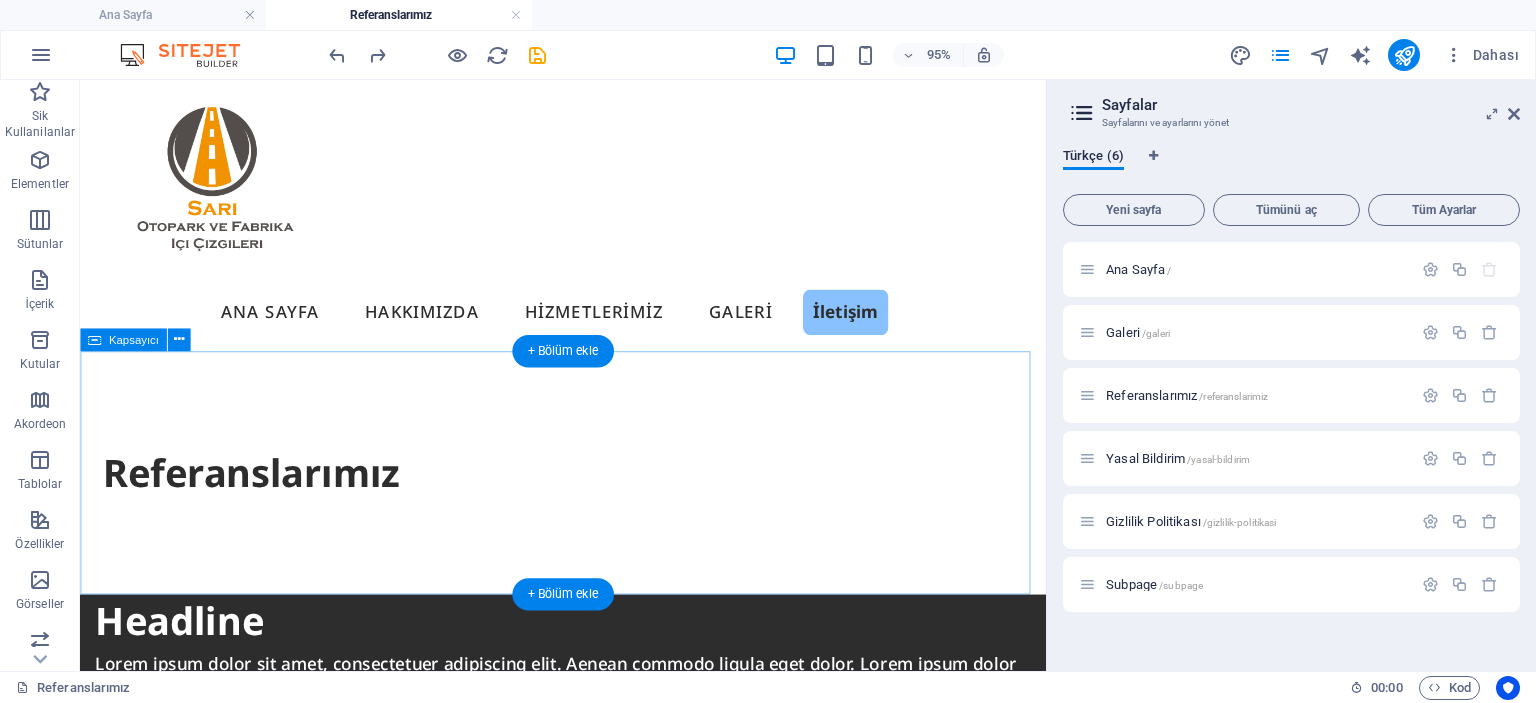 scroll, scrollTop: 466, scrollLeft: 0, axis: vertical 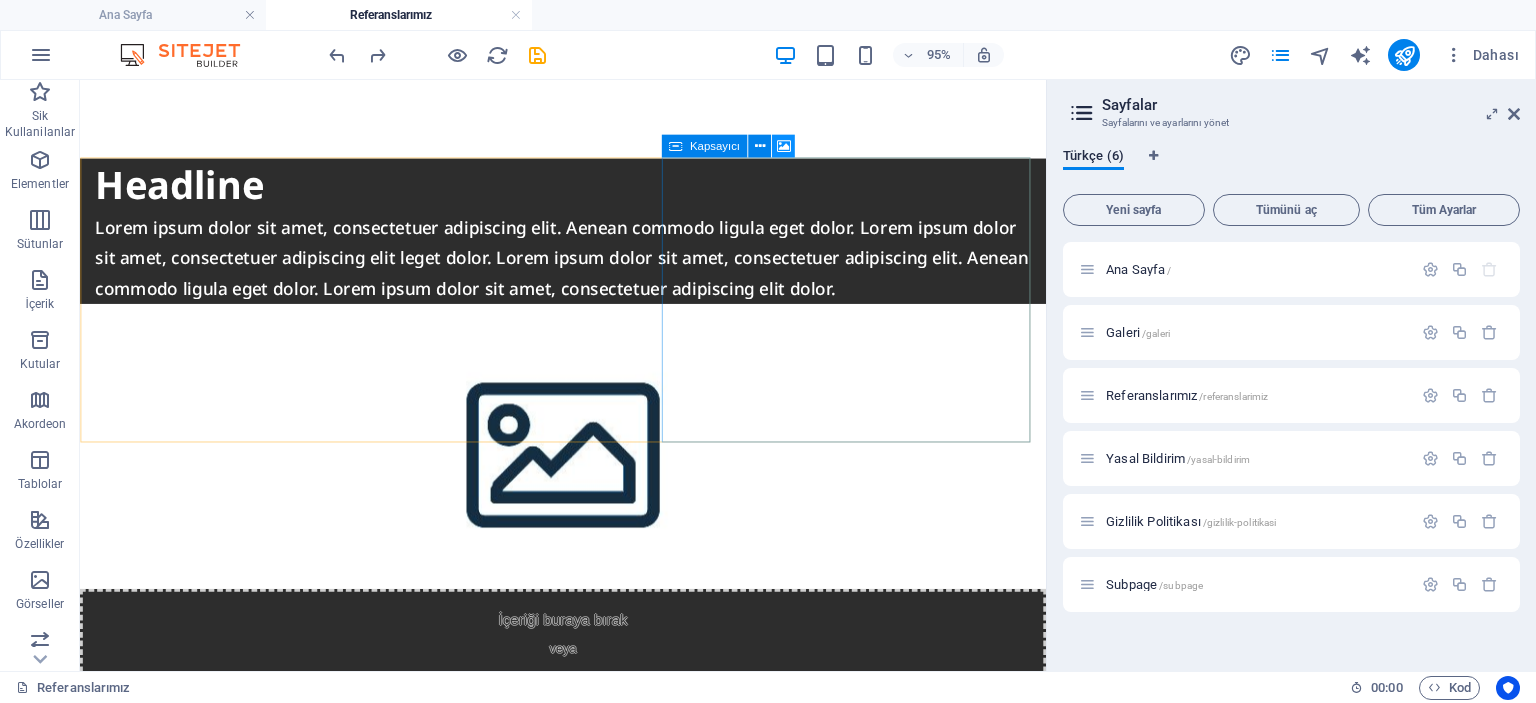 click at bounding box center (784, 147) 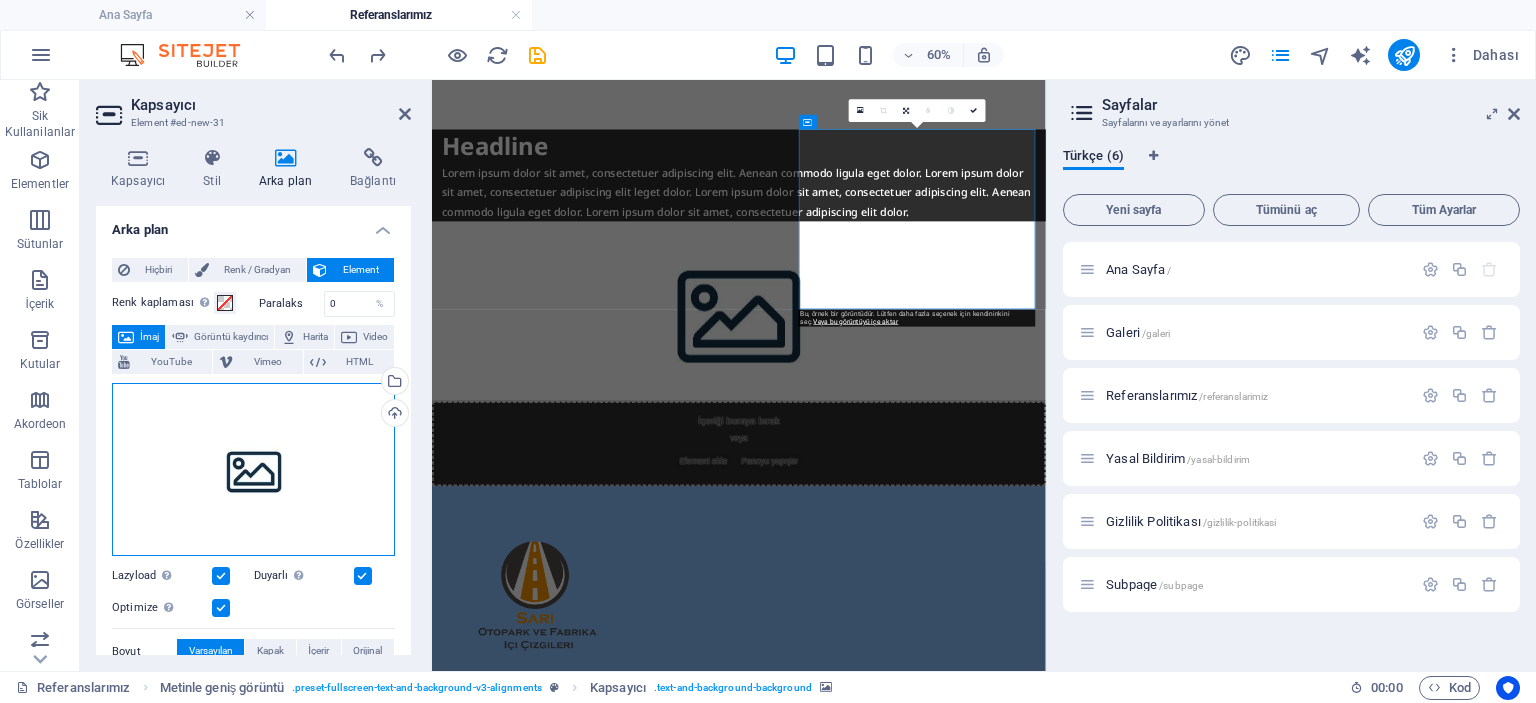 click on "Dosyaları buraya sürükleyin, dosyaları seçmek için tıklayın veya Dosyalardan ya da ücretsiz stok fotoğraf ve videolarımızdan dosyalar seçin" at bounding box center (253, 470) 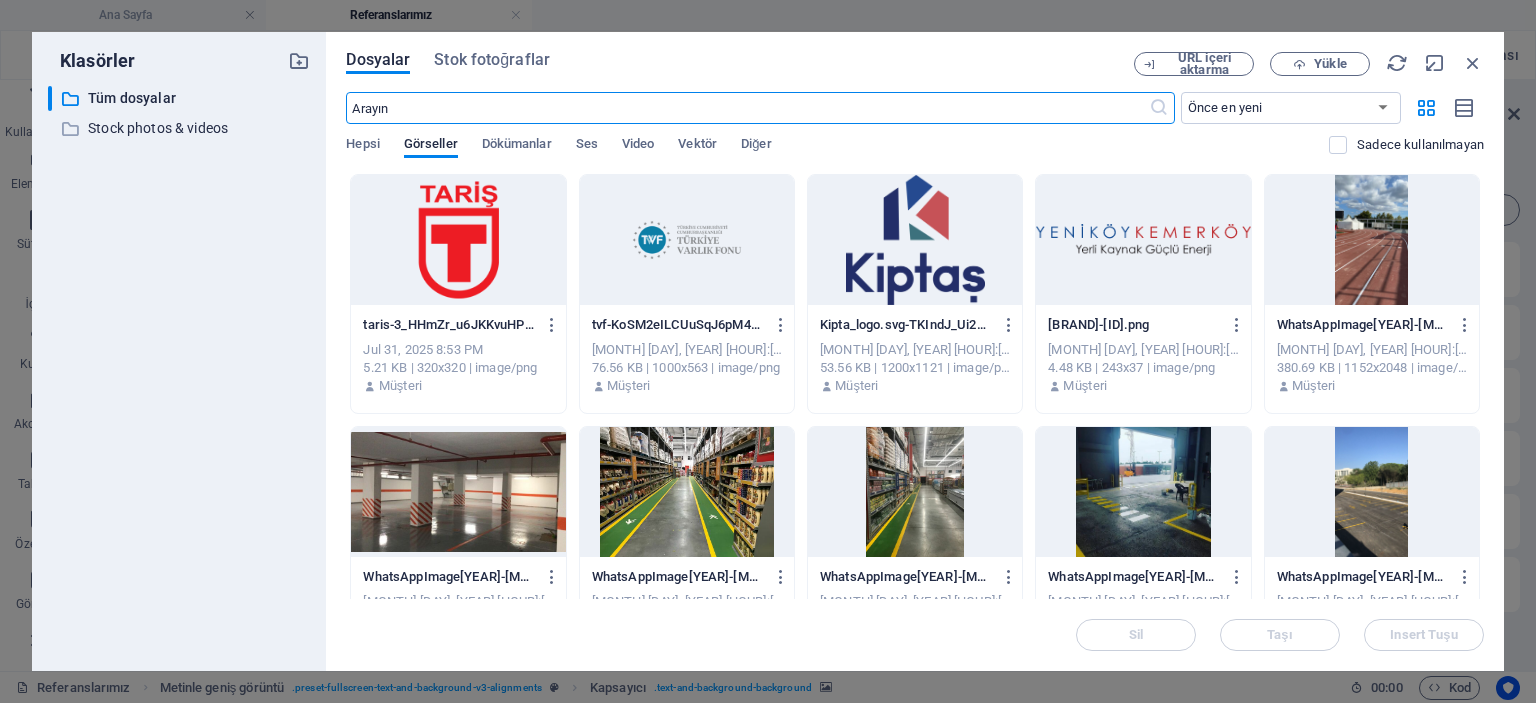 scroll, scrollTop: 0, scrollLeft: 0, axis: both 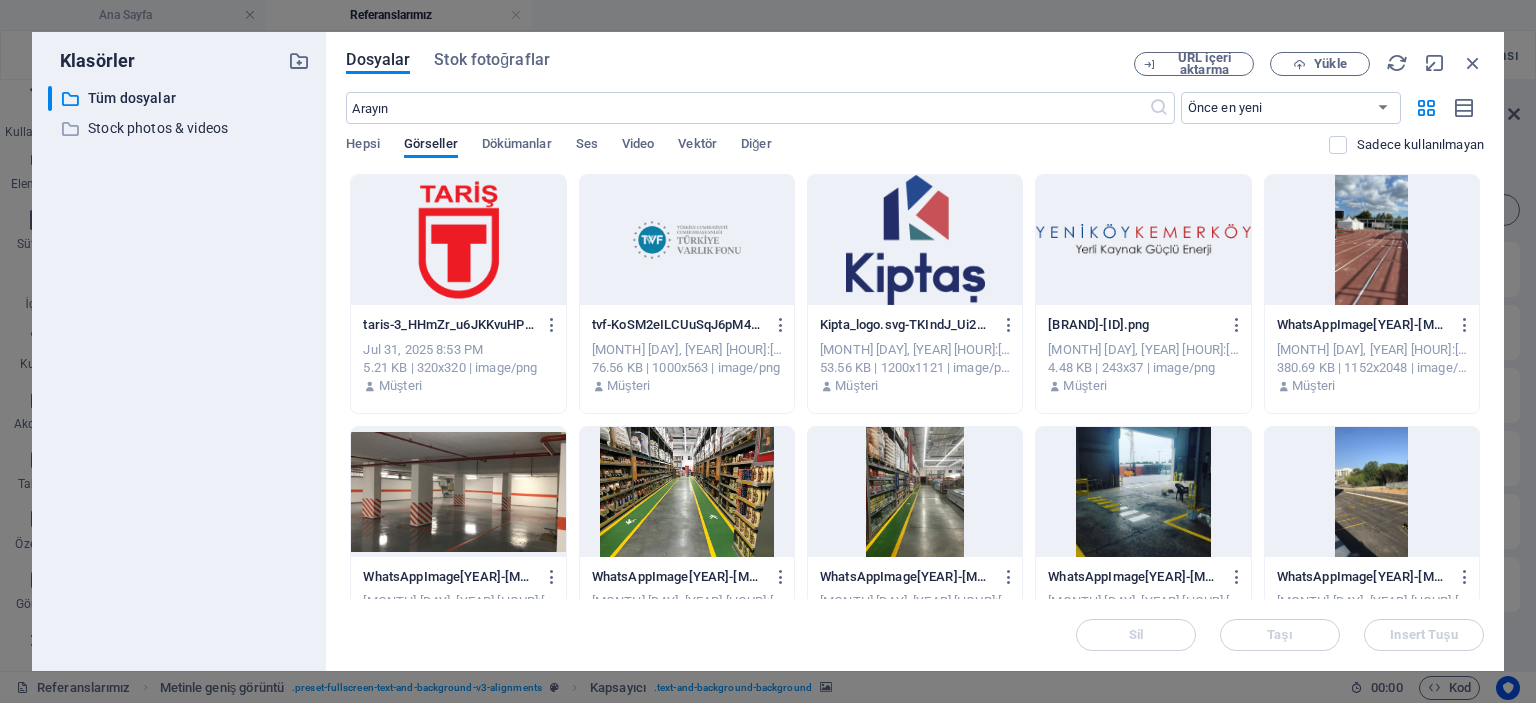 click at bounding box center (1143, 240) 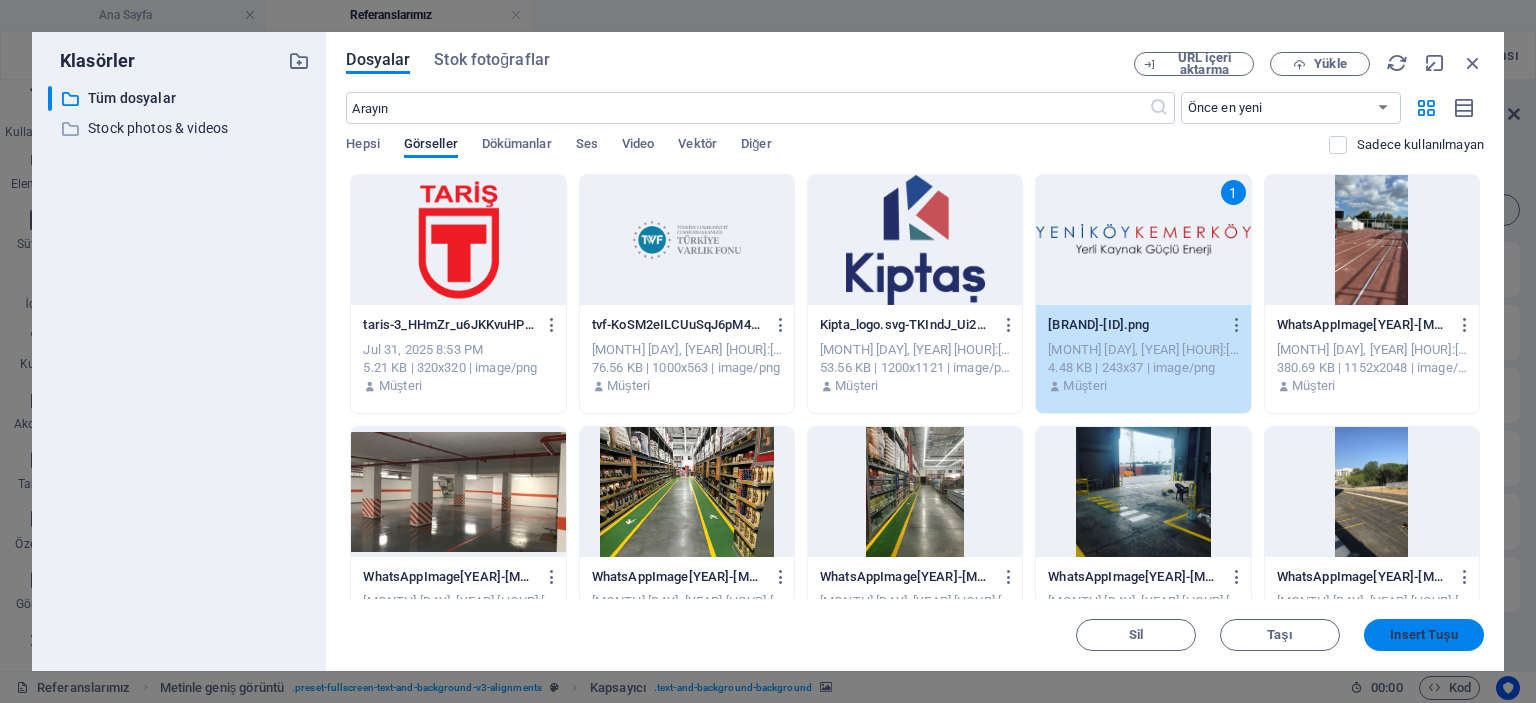 click on "Insert Tuşu" at bounding box center [1423, 635] 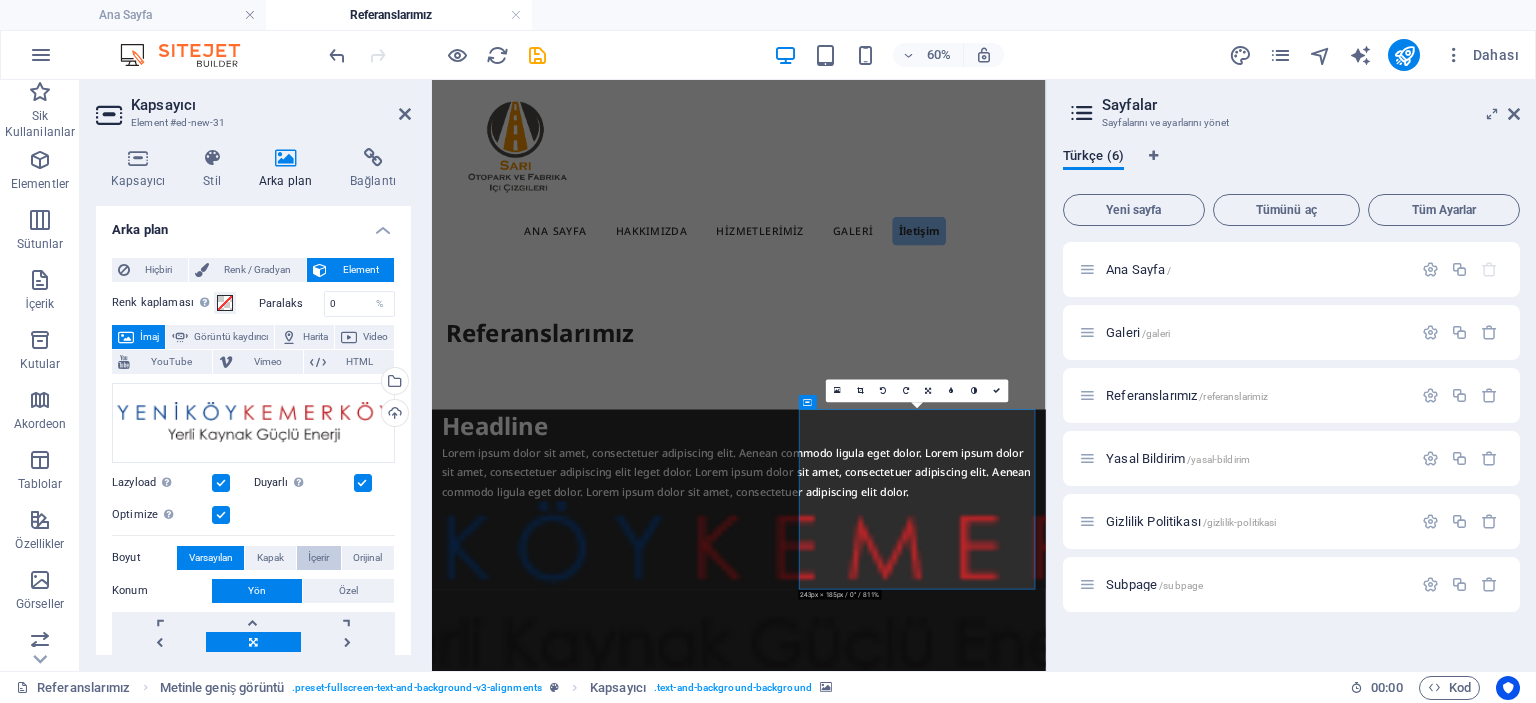 click on "İçerir" at bounding box center [318, 558] 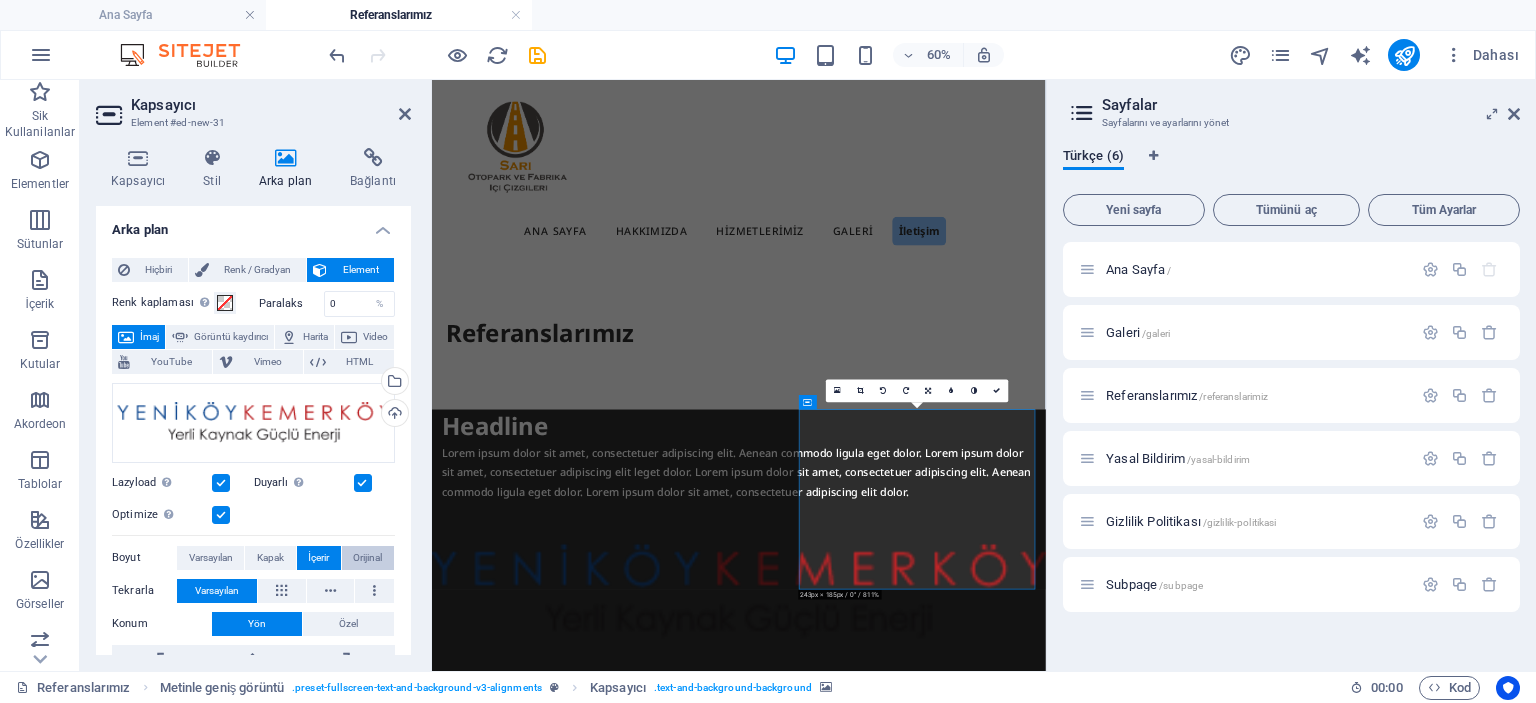 click on "Orijinal" at bounding box center [367, 558] 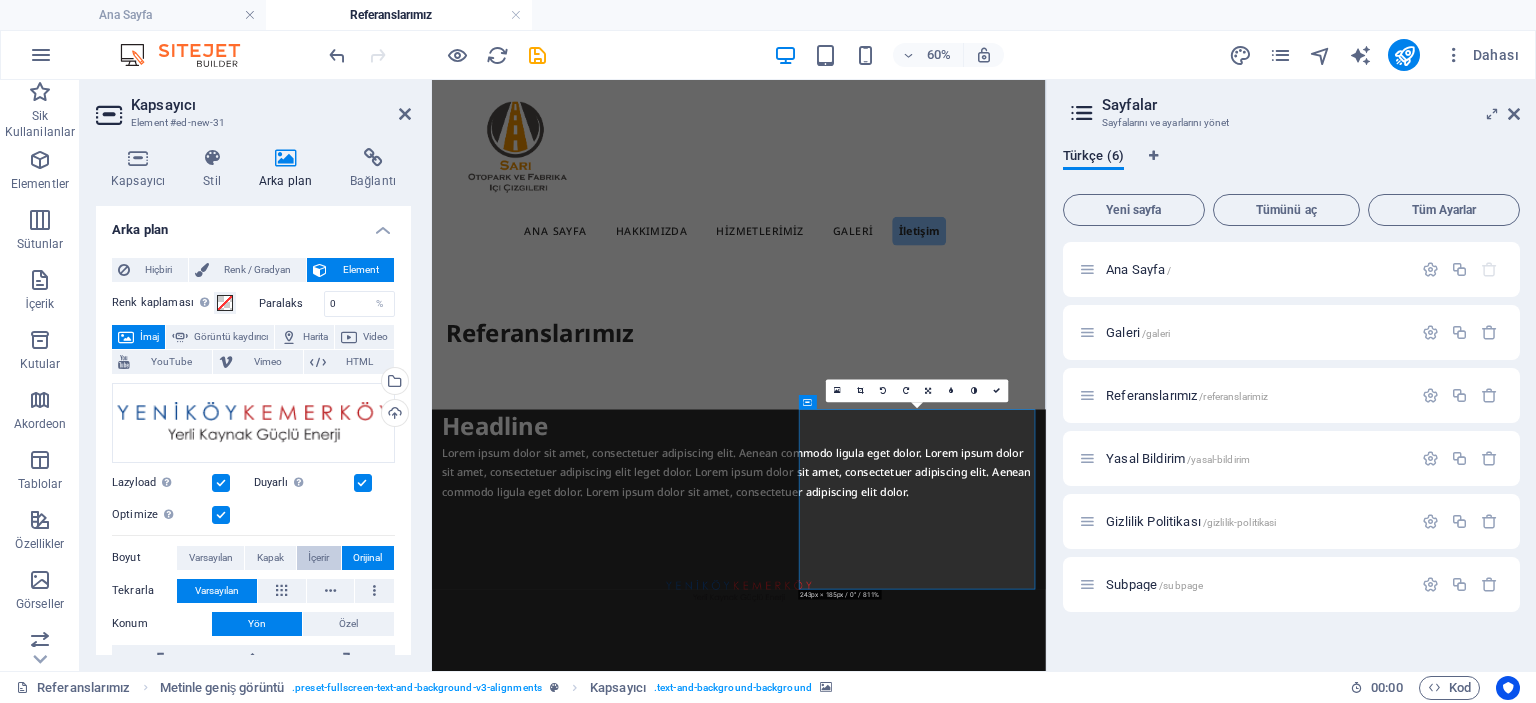 click on "İçerir" at bounding box center (318, 558) 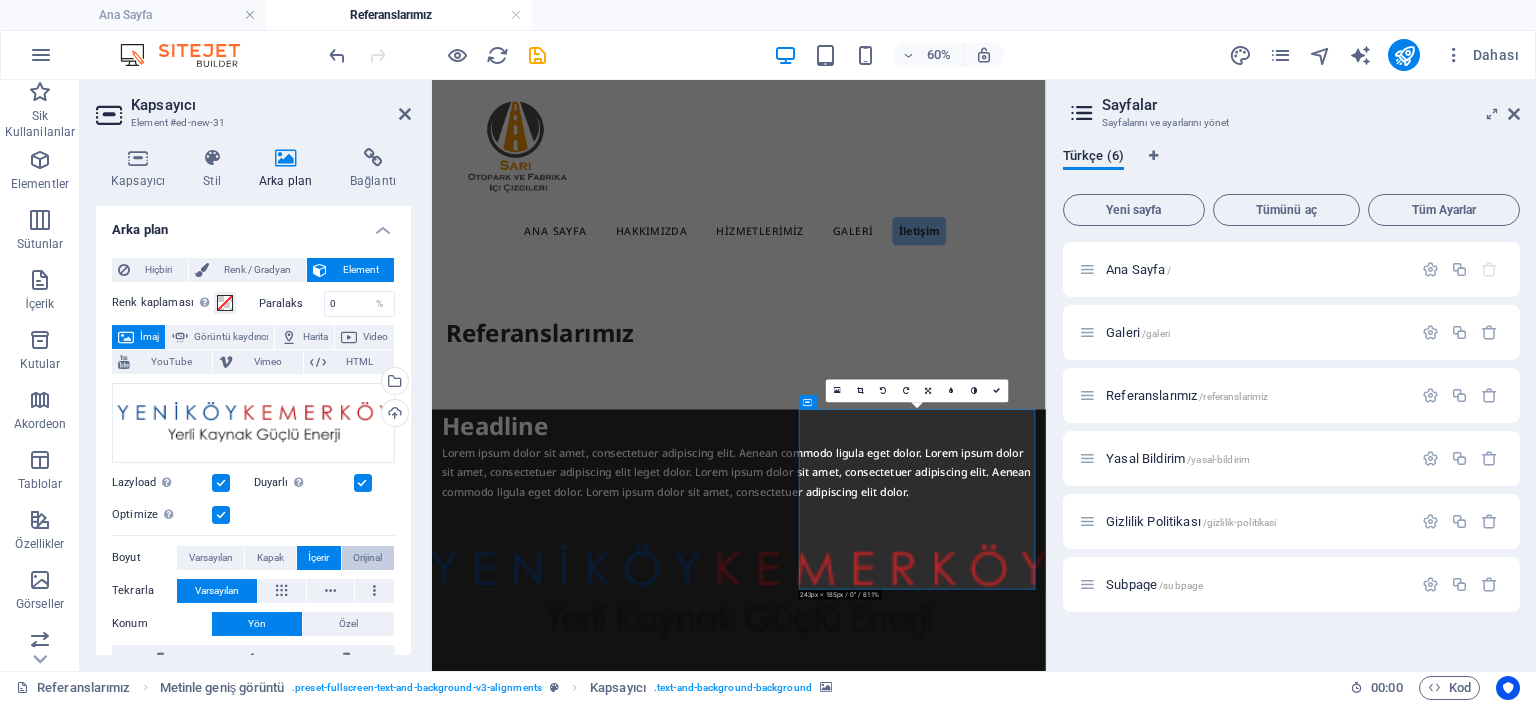 click on "Orijinal" at bounding box center (367, 558) 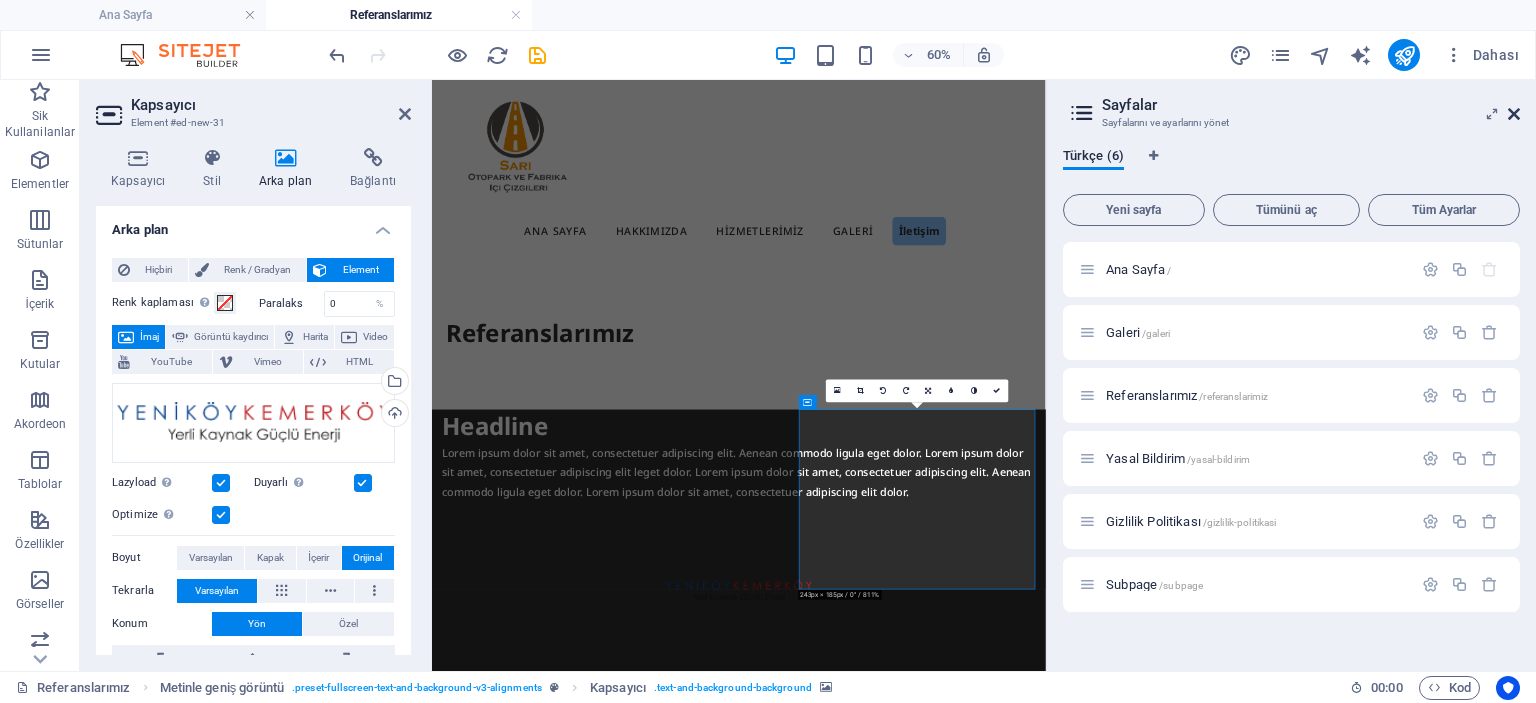 click at bounding box center (1514, 114) 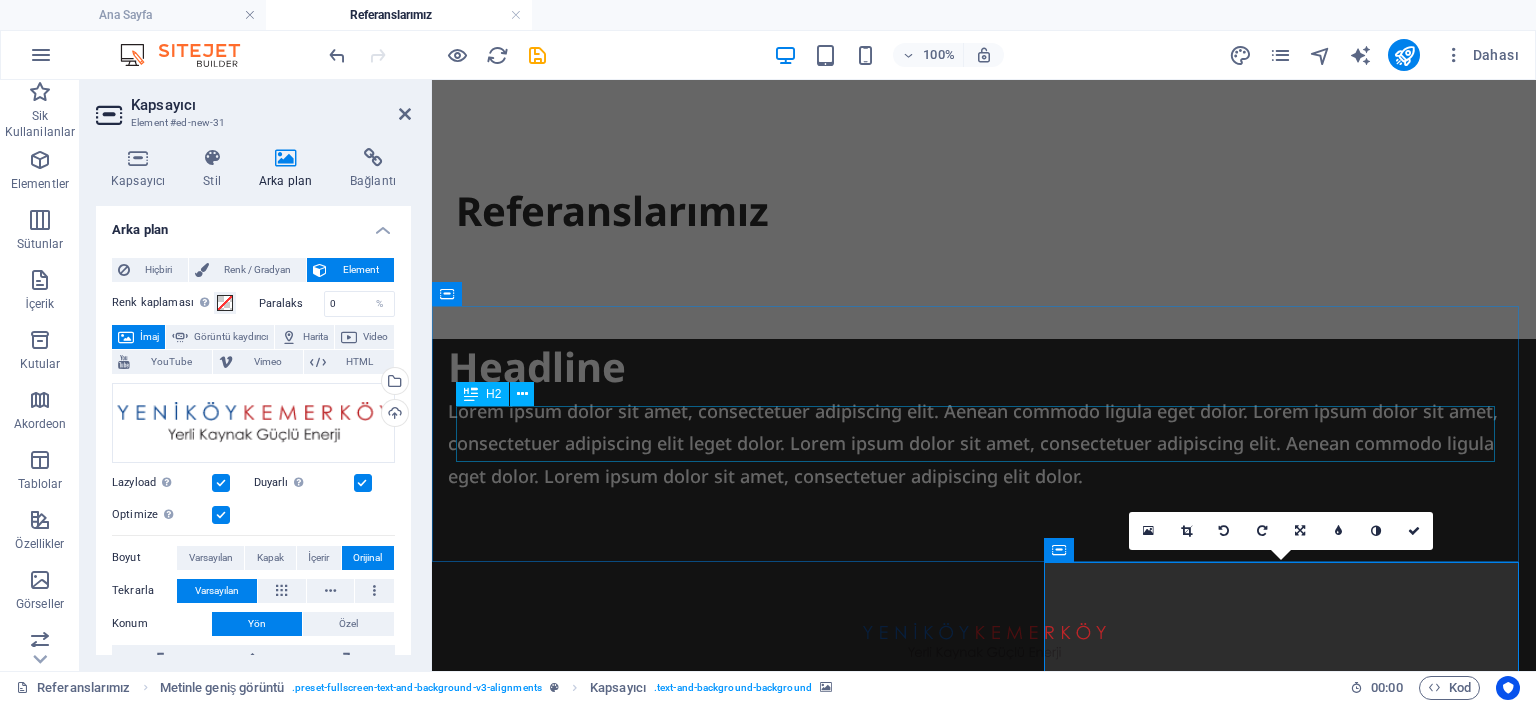 scroll, scrollTop: 466, scrollLeft: 0, axis: vertical 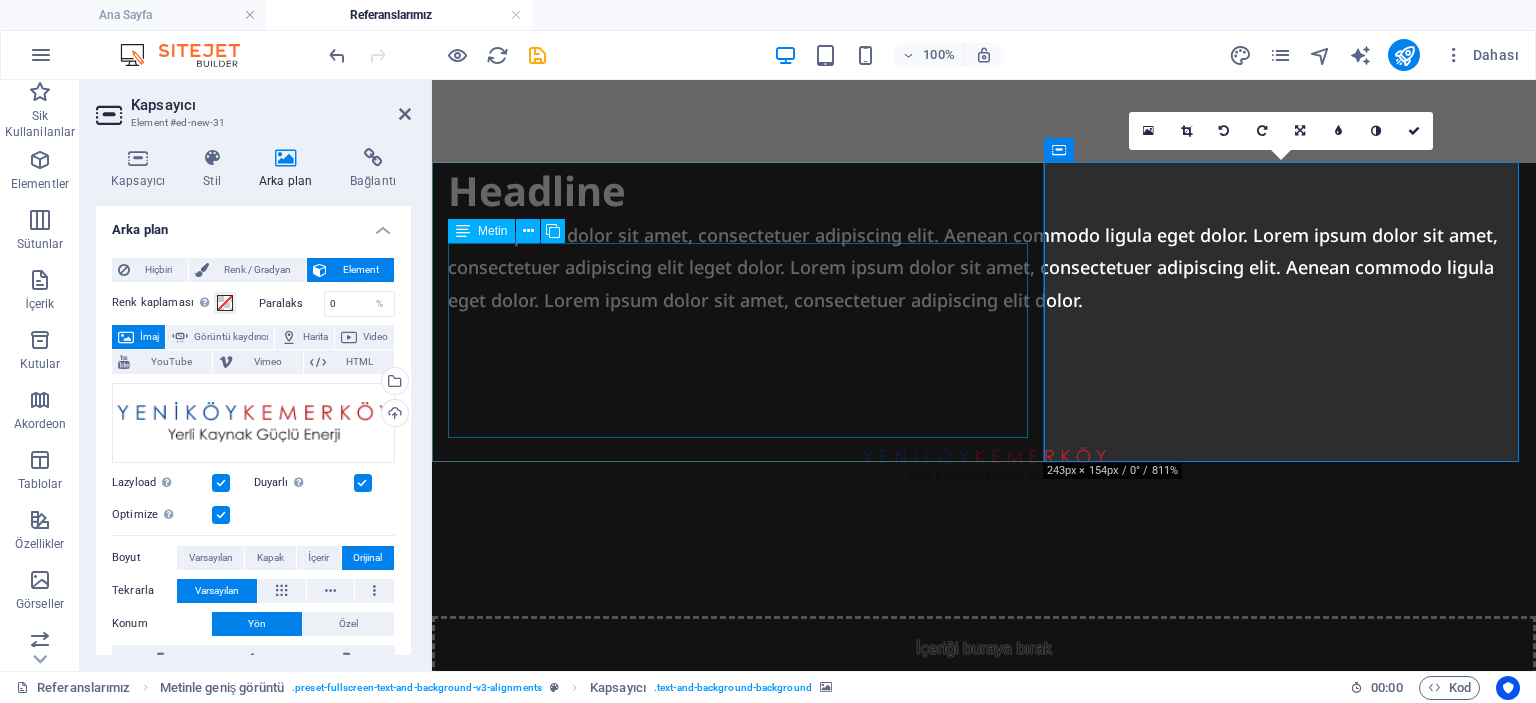 click on "Lorem ipsum dolor sit amet, consectetuer adipiscing elit. Aenean commodo ligula eget dolor. Lorem ipsum dolor sit amet, consectetuer adipiscing elit leget dolor. Lorem ipsum dolor sit amet, consectetuer adipiscing elit. Aenean commodo ligula eget dolor. Lorem ipsum dolor sit amet, consectetuer adipiscing elit dolor." at bounding box center (984, 267) 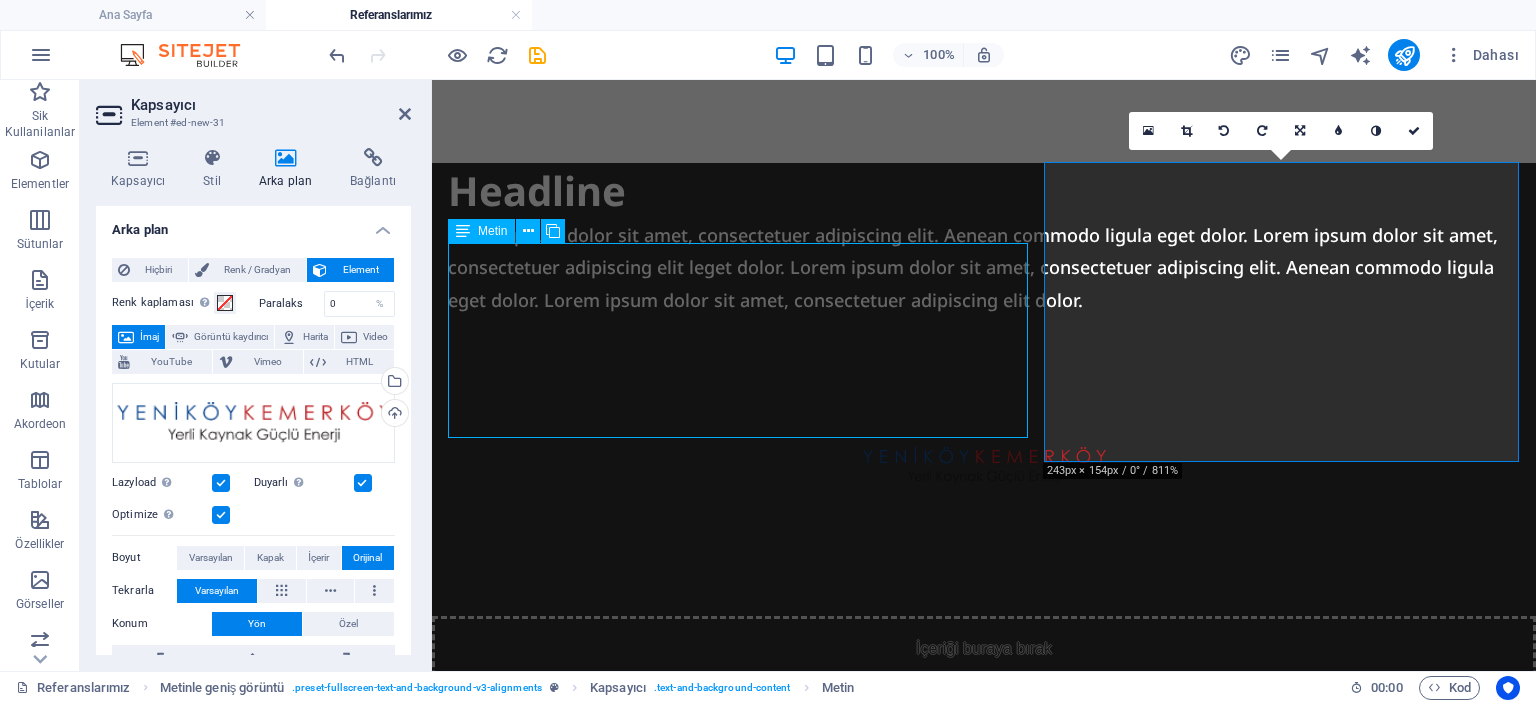 scroll, scrollTop: 416, scrollLeft: 0, axis: vertical 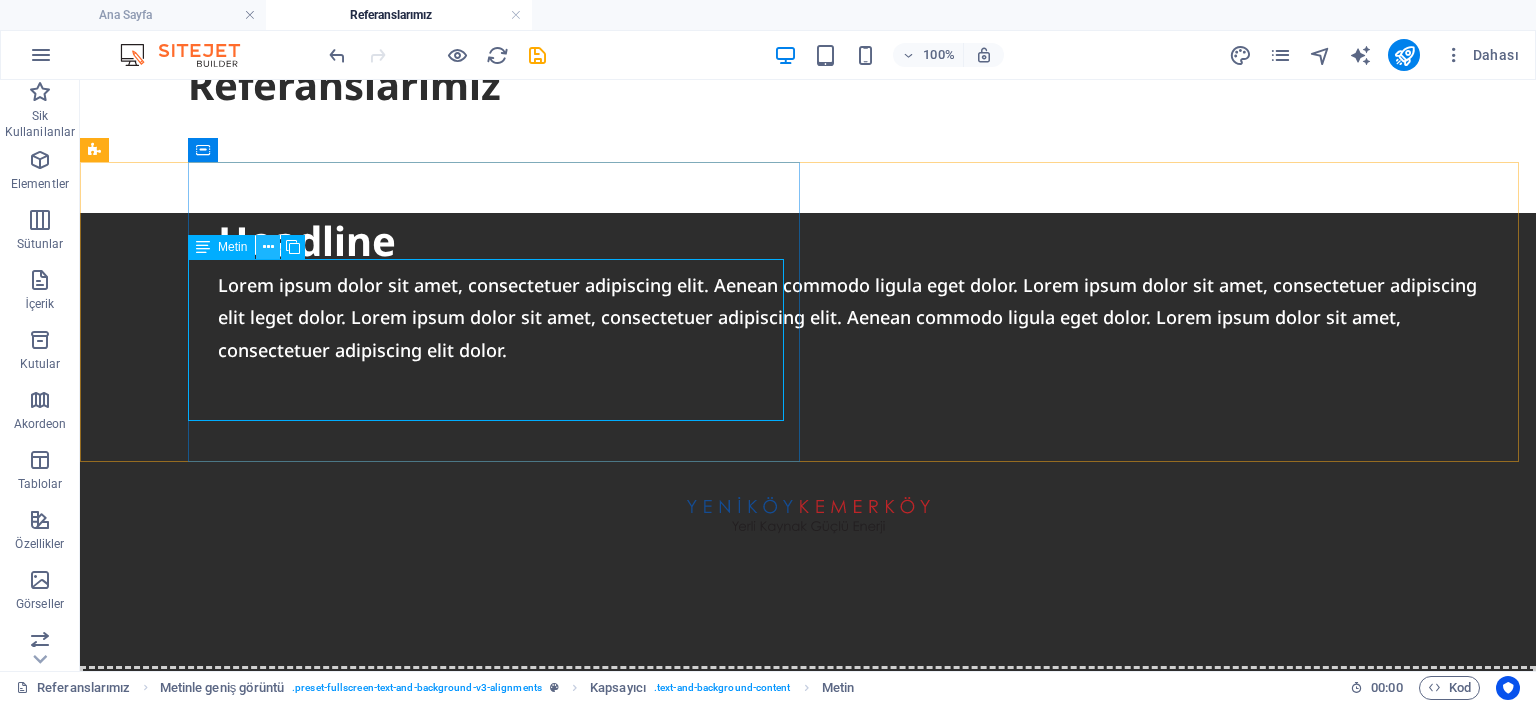 click at bounding box center [268, 247] 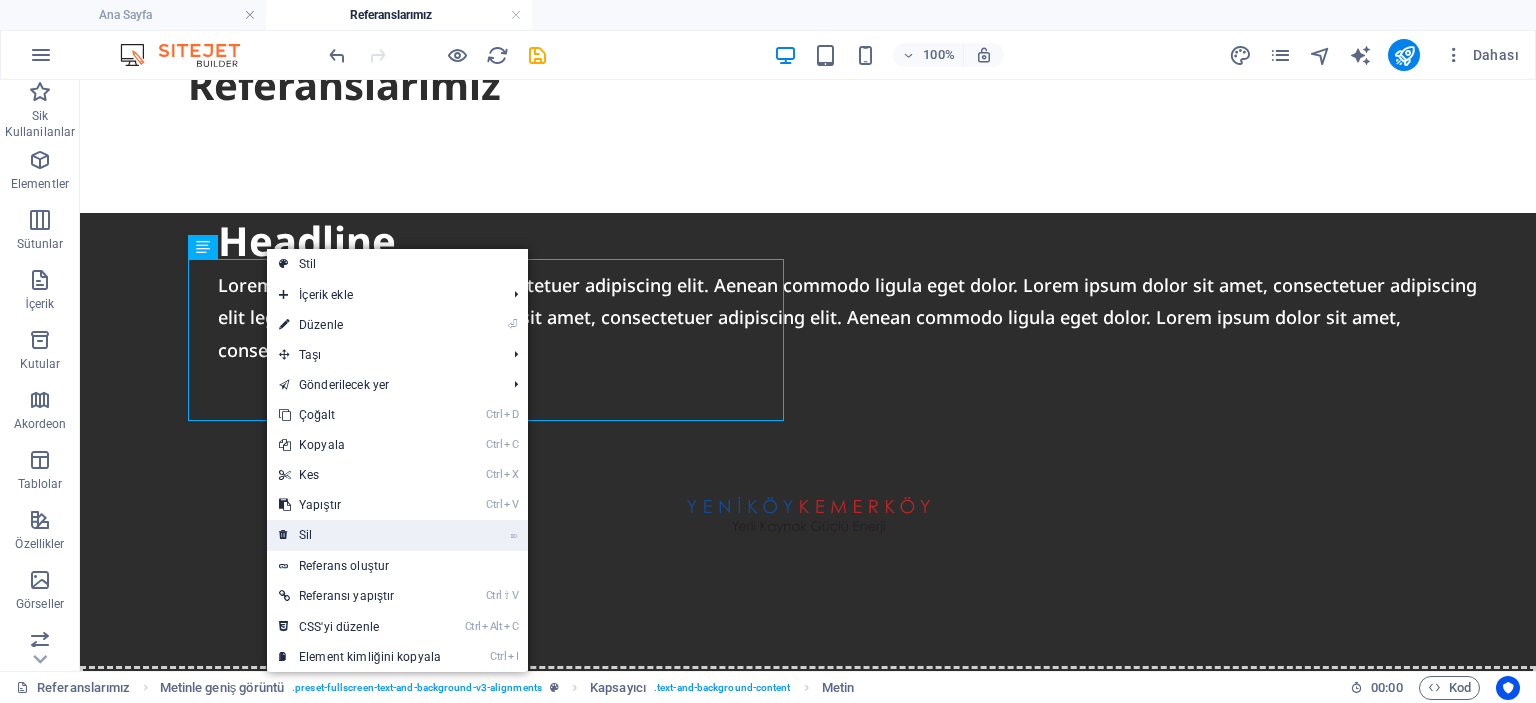 drag, startPoint x: 353, startPoint y: 525, endPoint x: 283, endPoint y: 442, distance: 108.57716 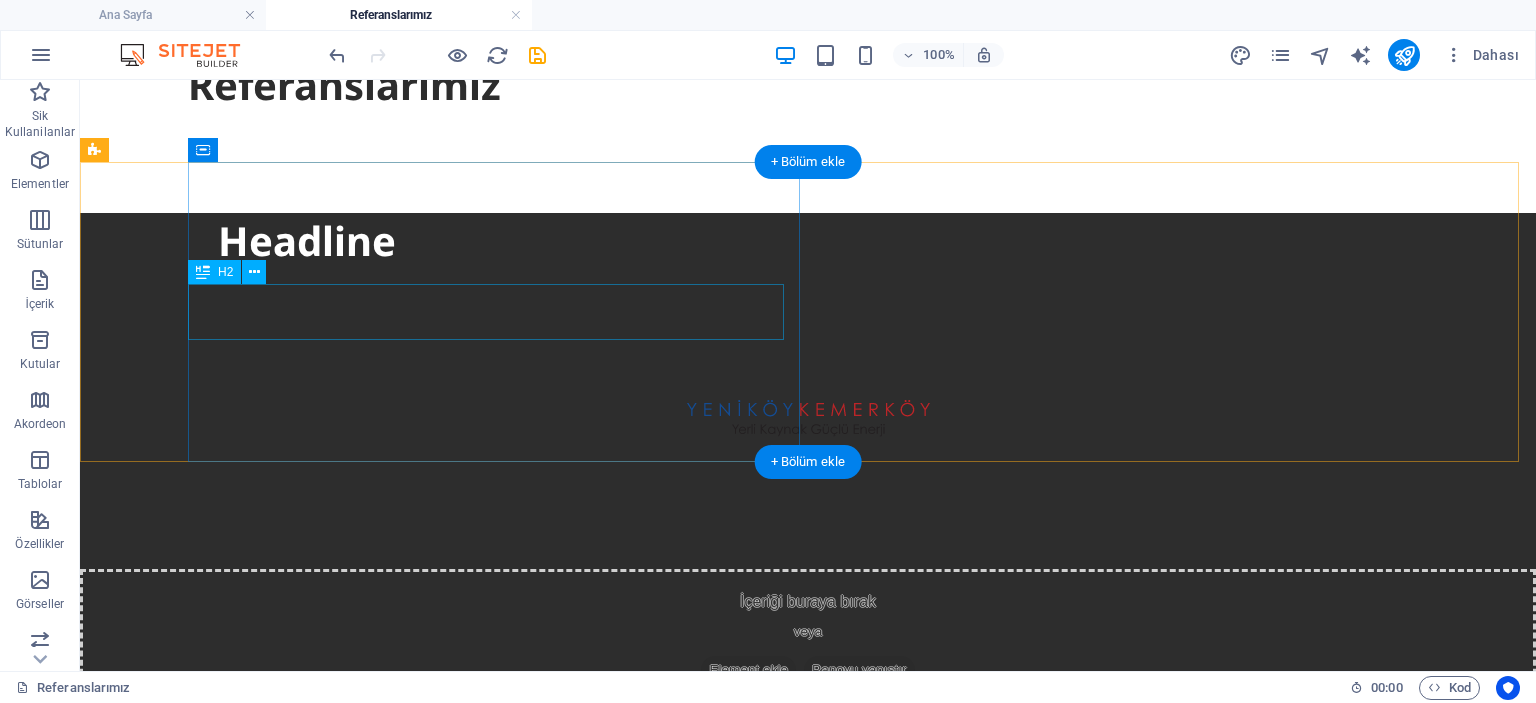 click on "Headline" at bounding box center [854, 241] 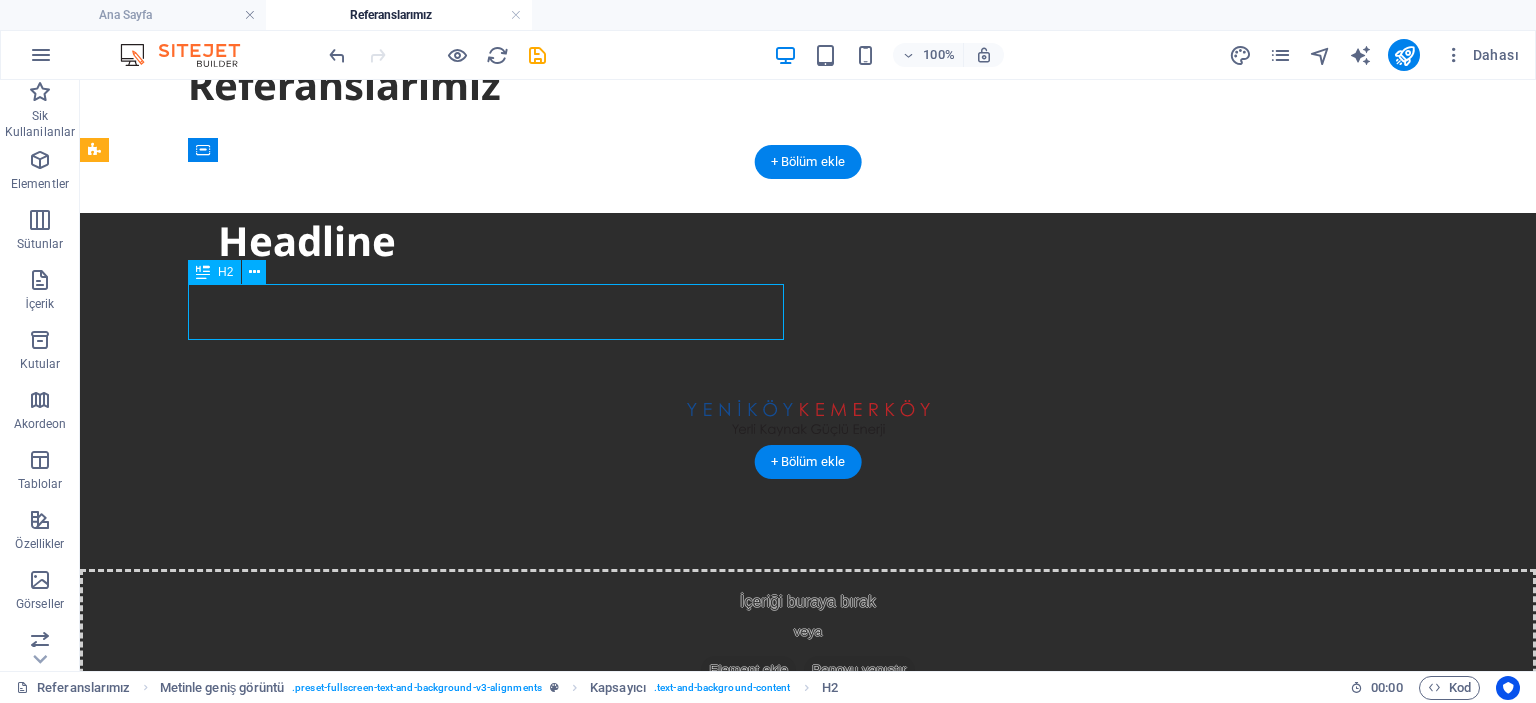 click on "Headline" at bounding box center (854, 241) 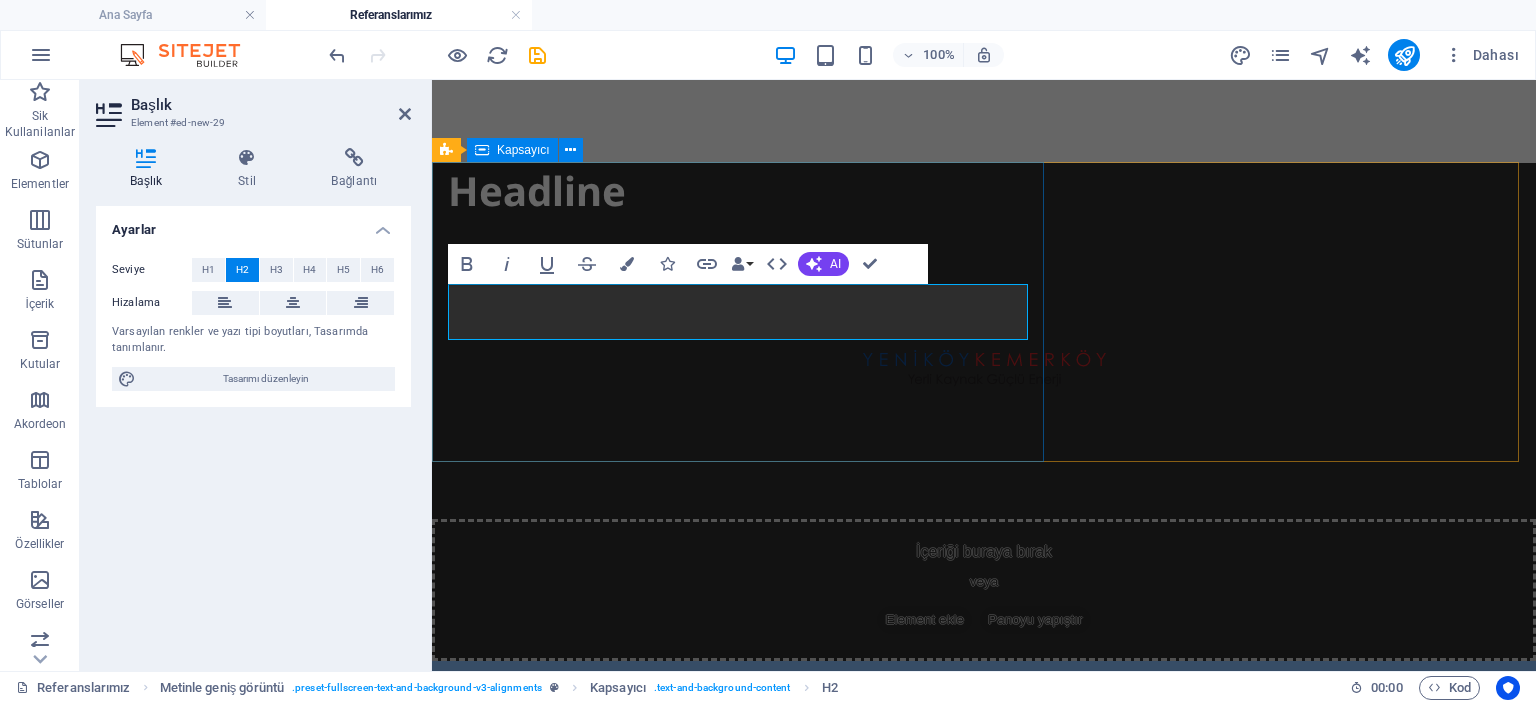 type 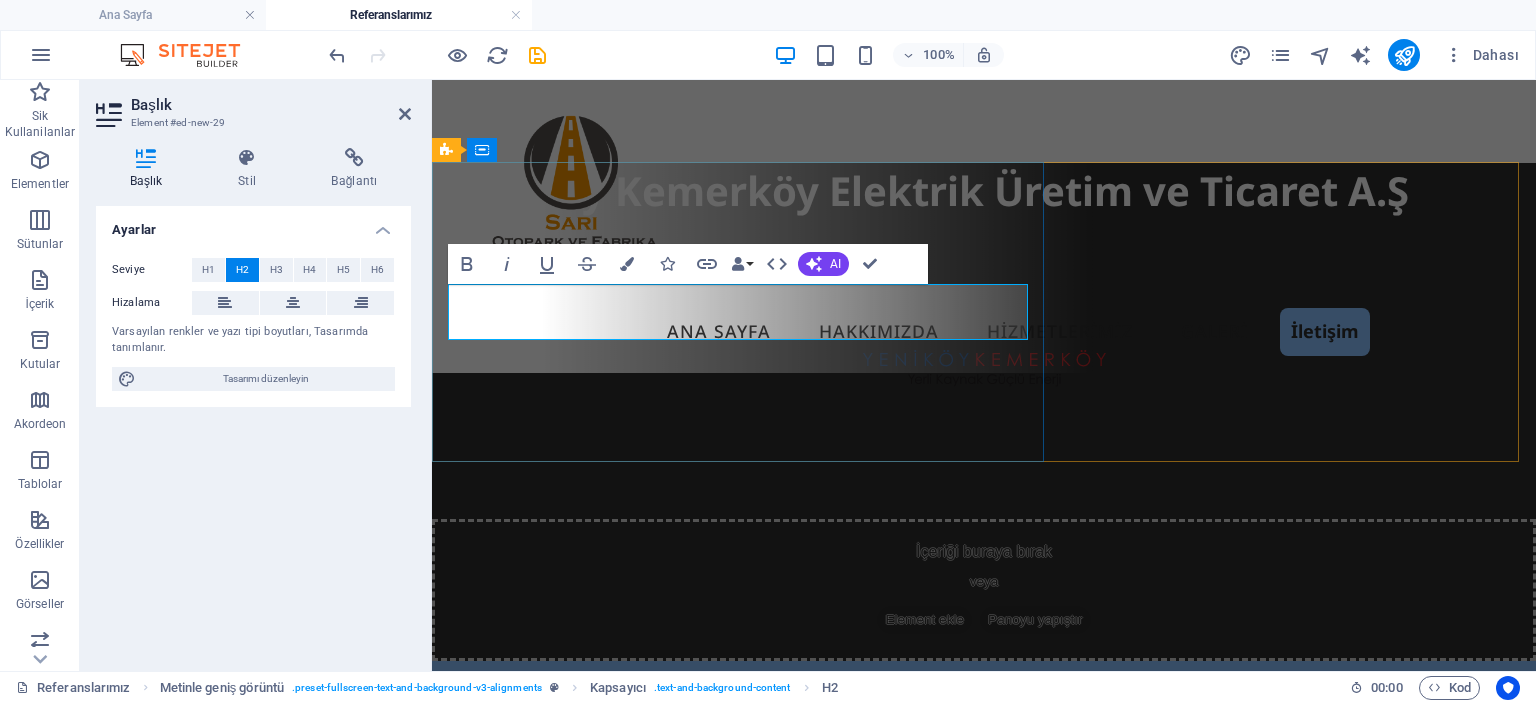 scroll, scrollTop: 438, scrollLeft: 0, axis: vertical 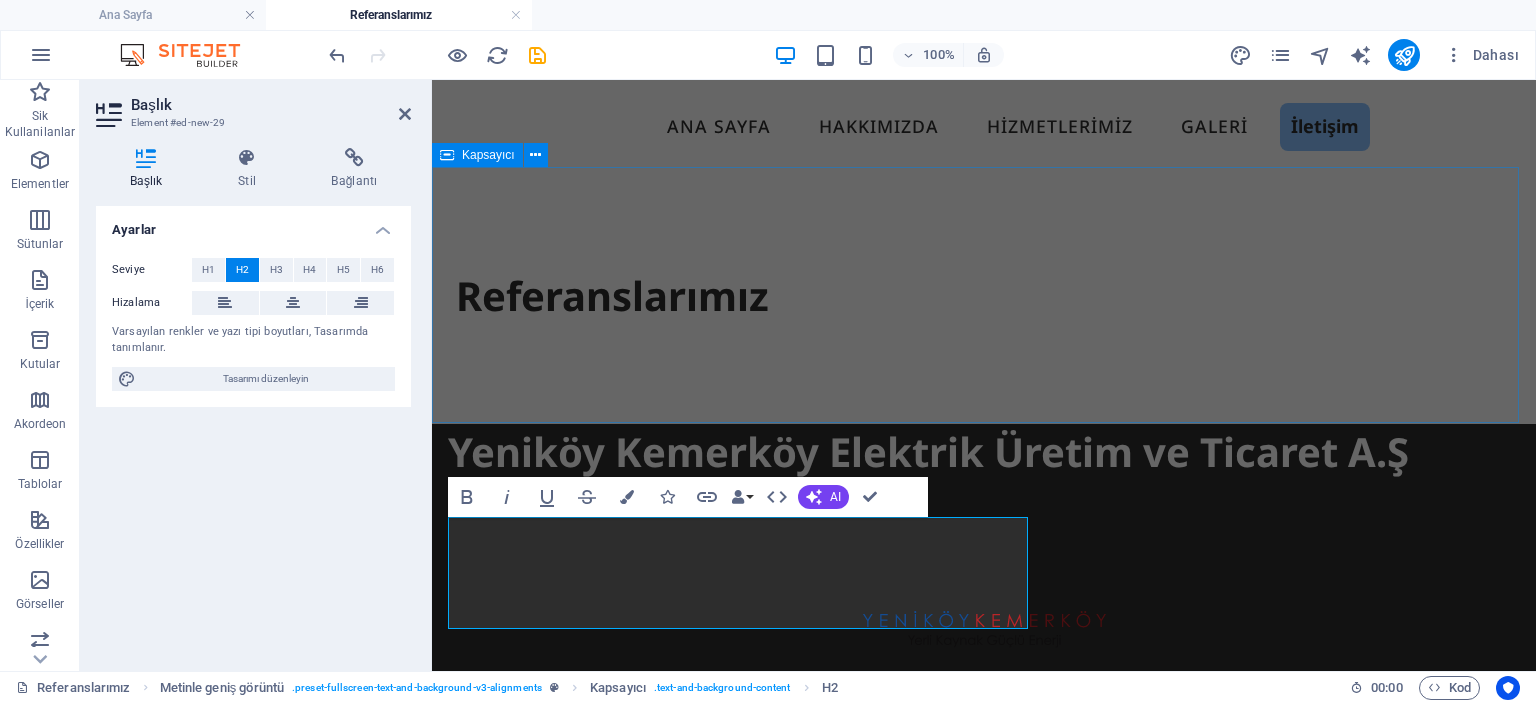 click on "Referanslarımız" at bounding box center [984, 296] 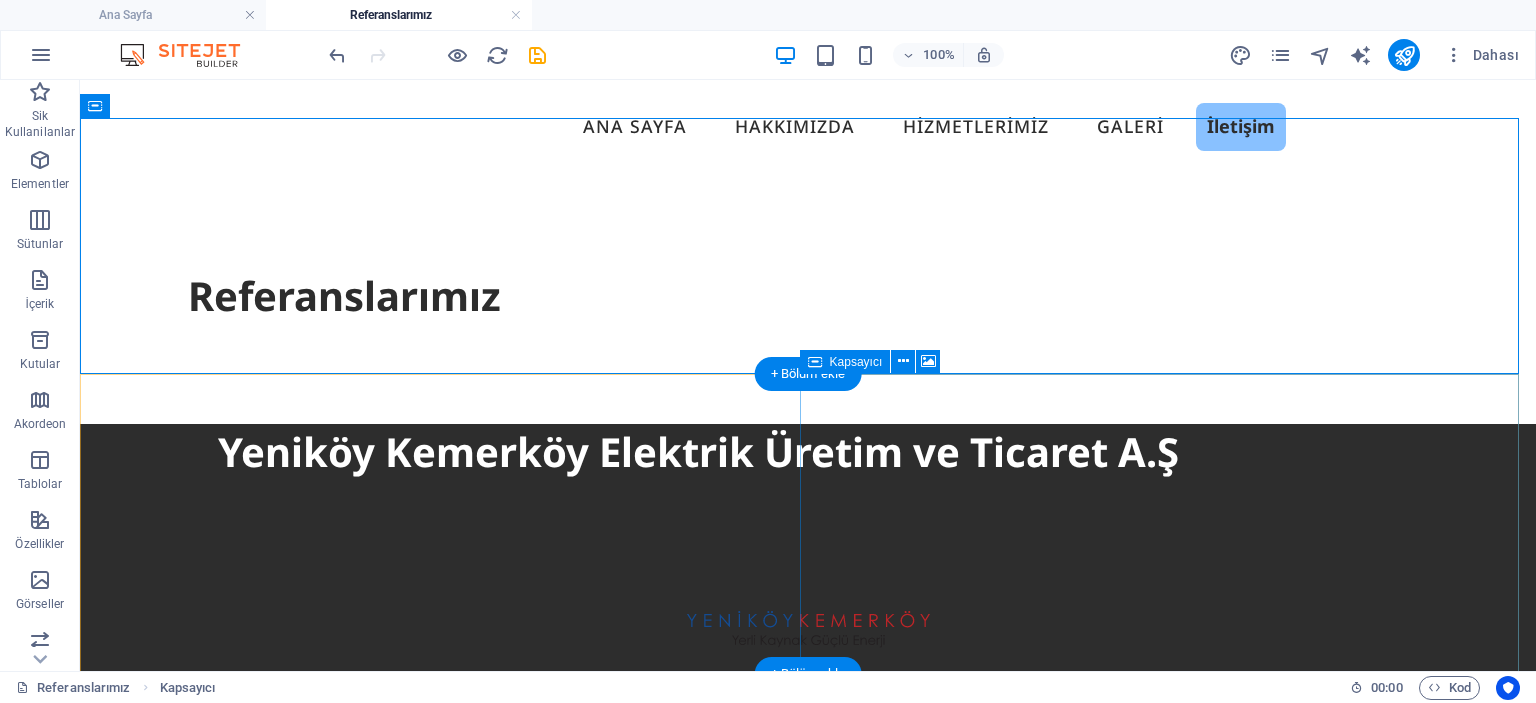 scroll, scrollTop: 438, scrollLeft: 0, axis: vertical 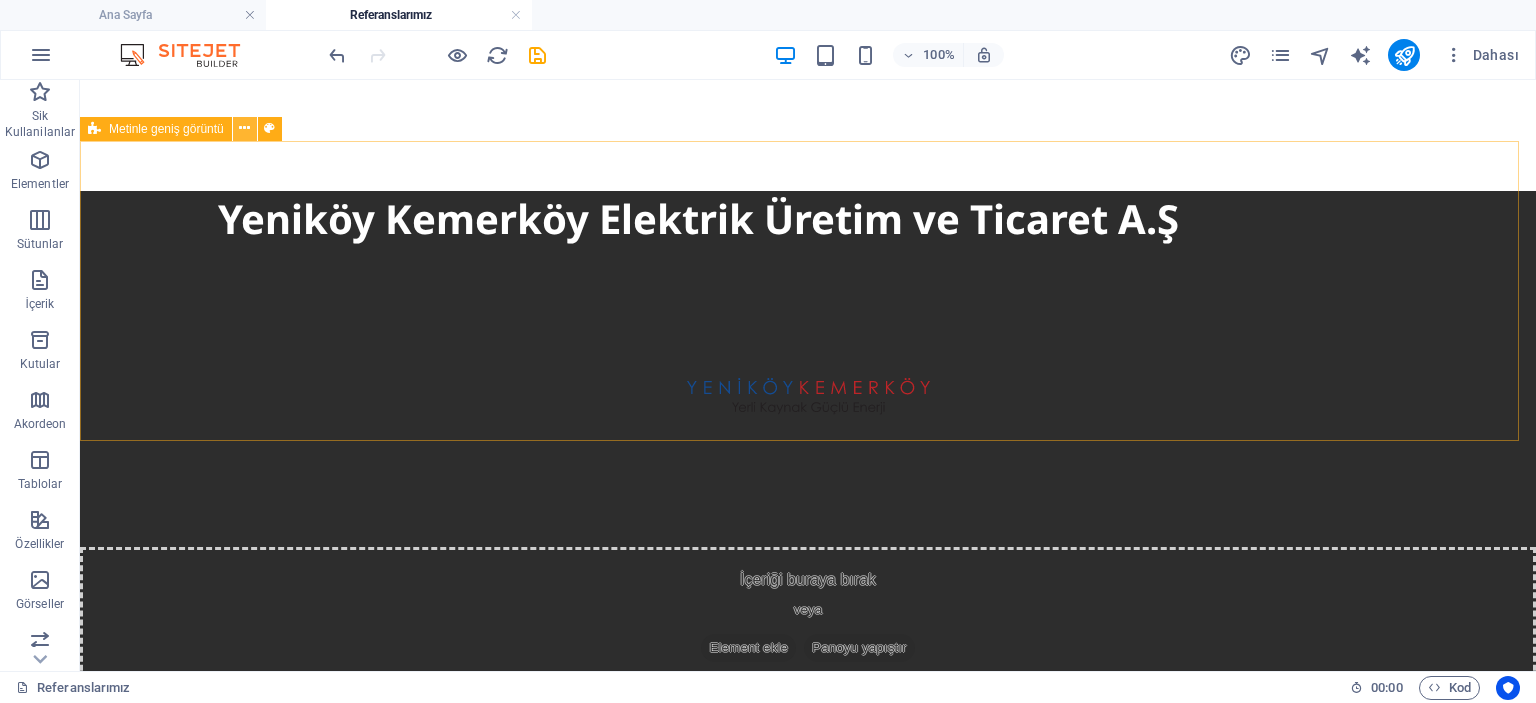 click at bounding box center [244, 128] 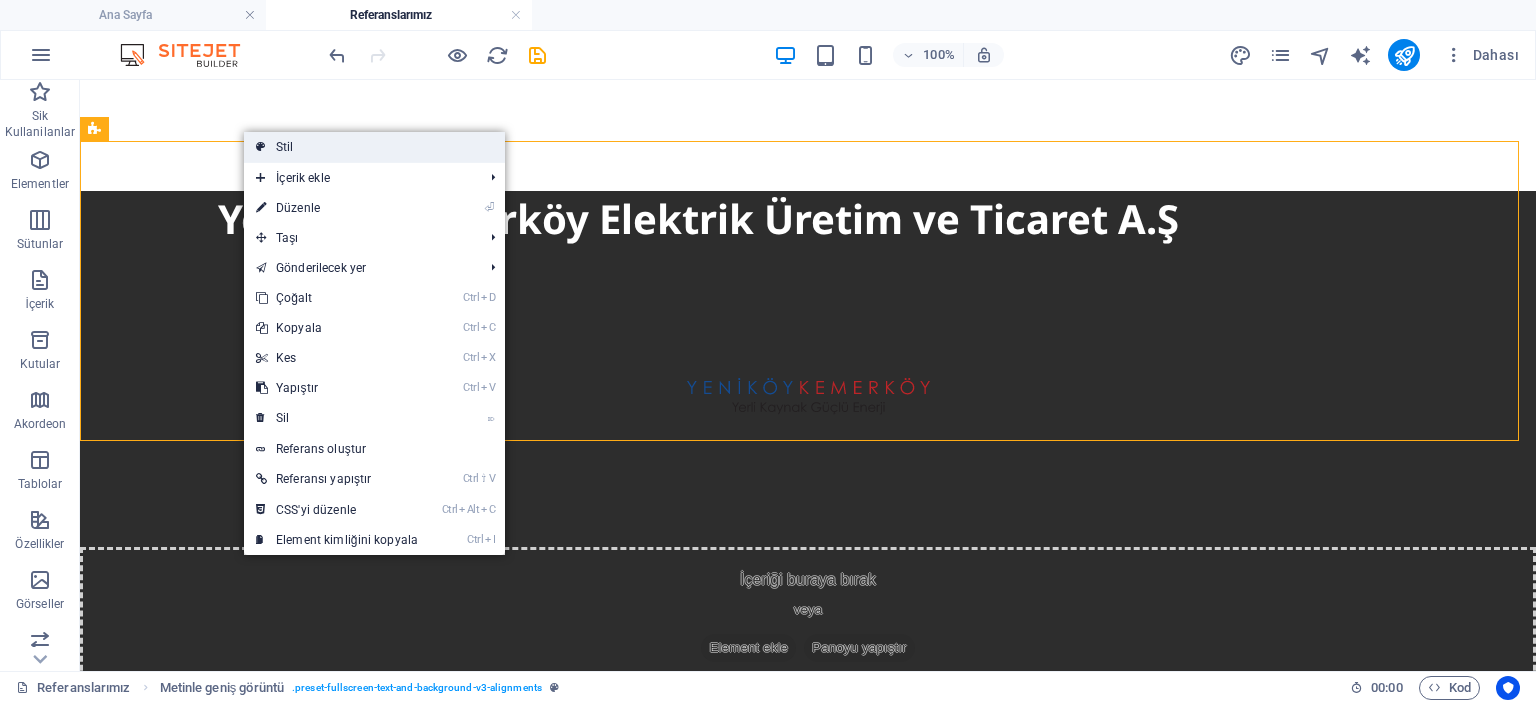 click on "Stil" at bounding box center (374, 147) 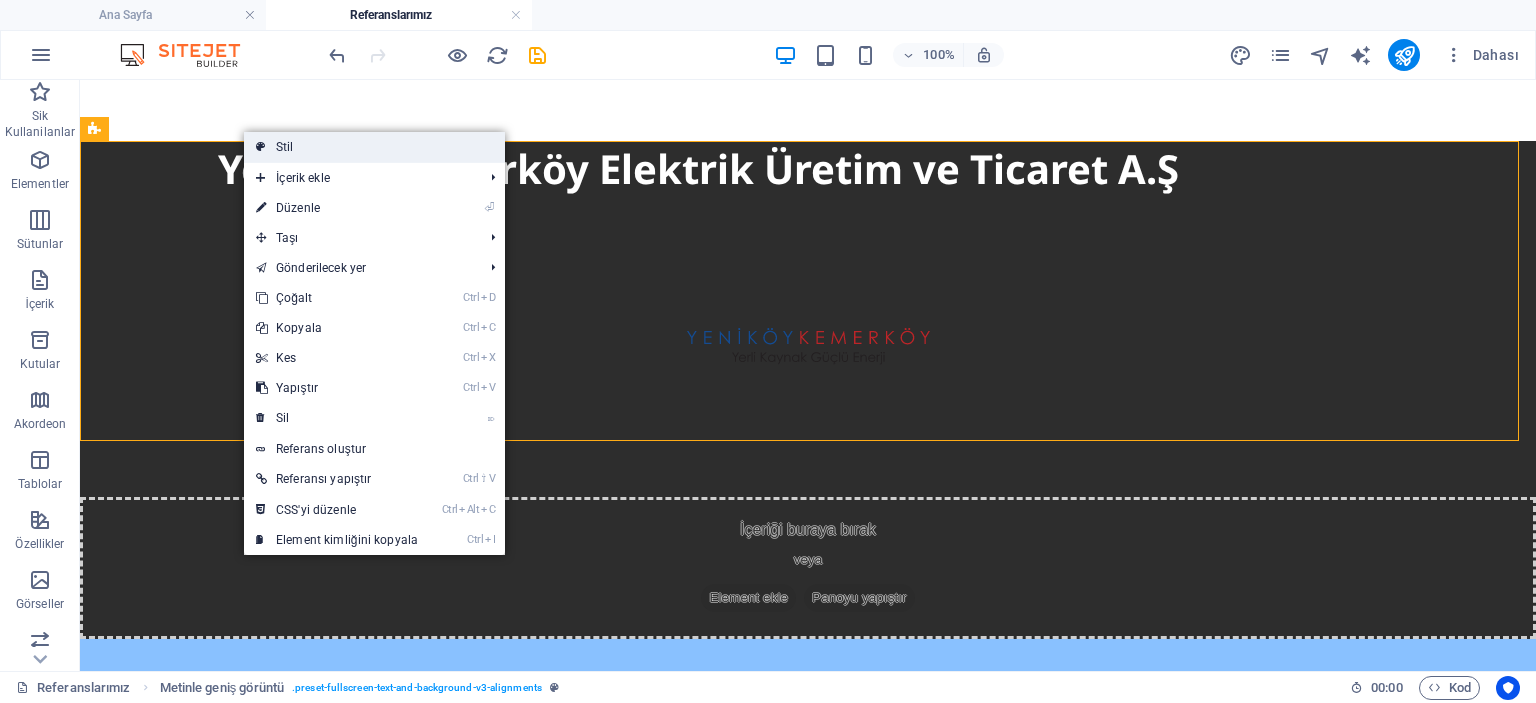 select on "%" 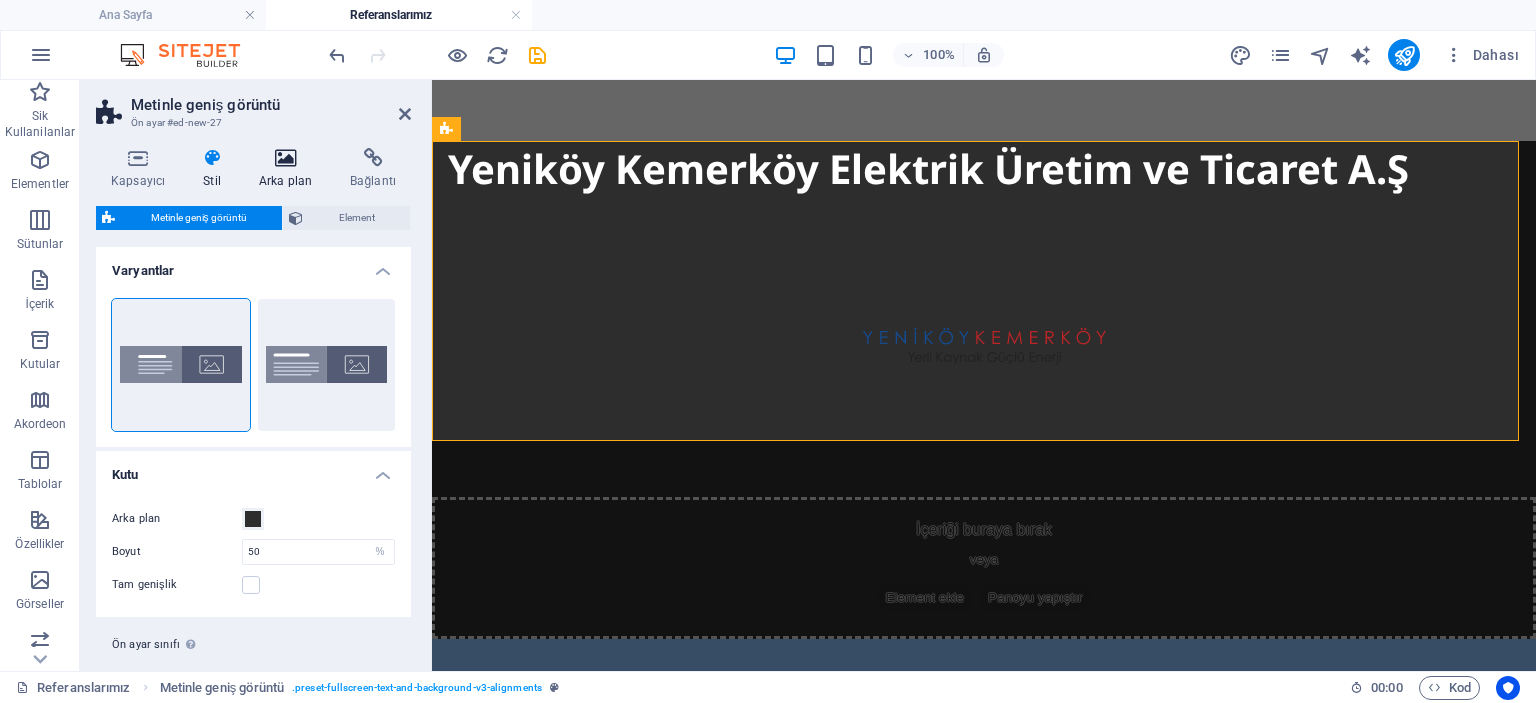 click on "Arka plan" at bounding box center [289, 169] 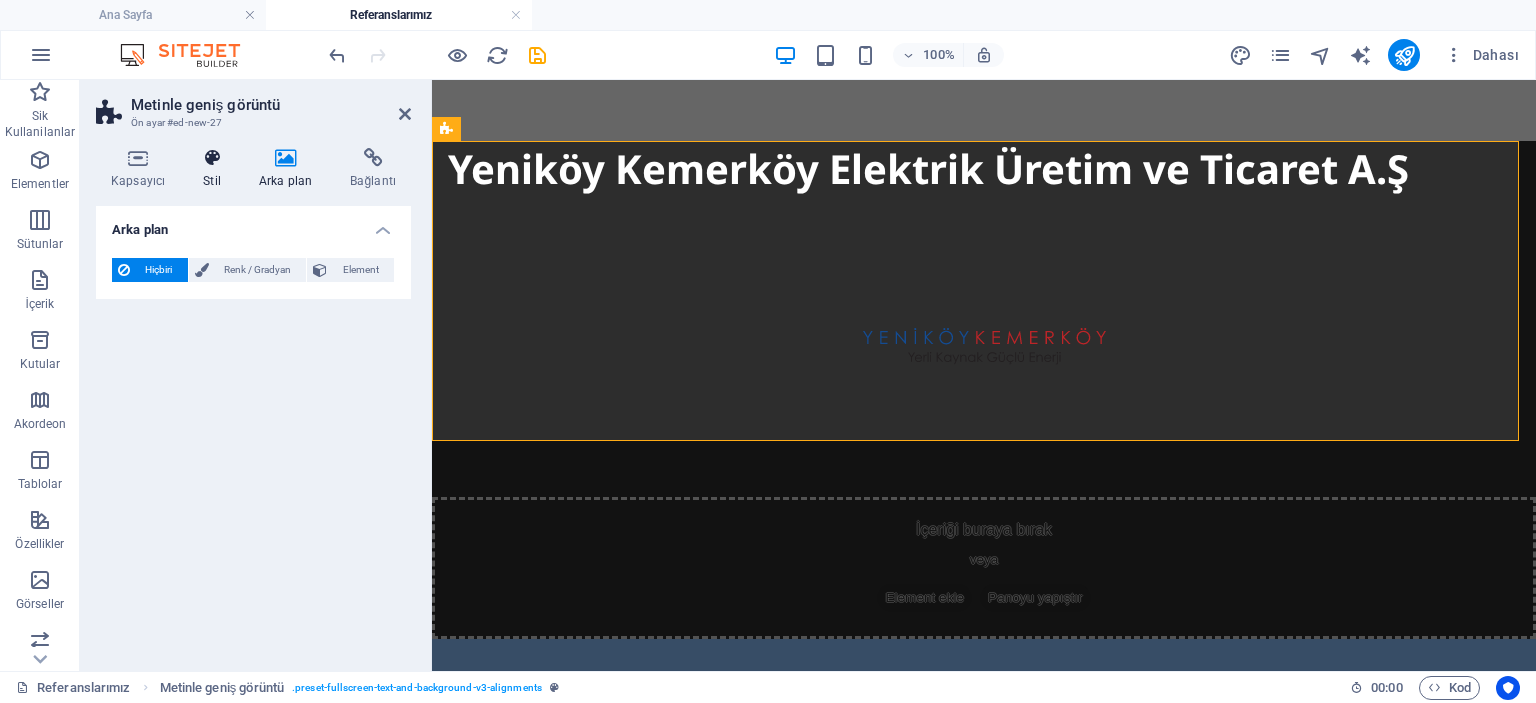 click on "Stil" at bounding box center (216, 169) 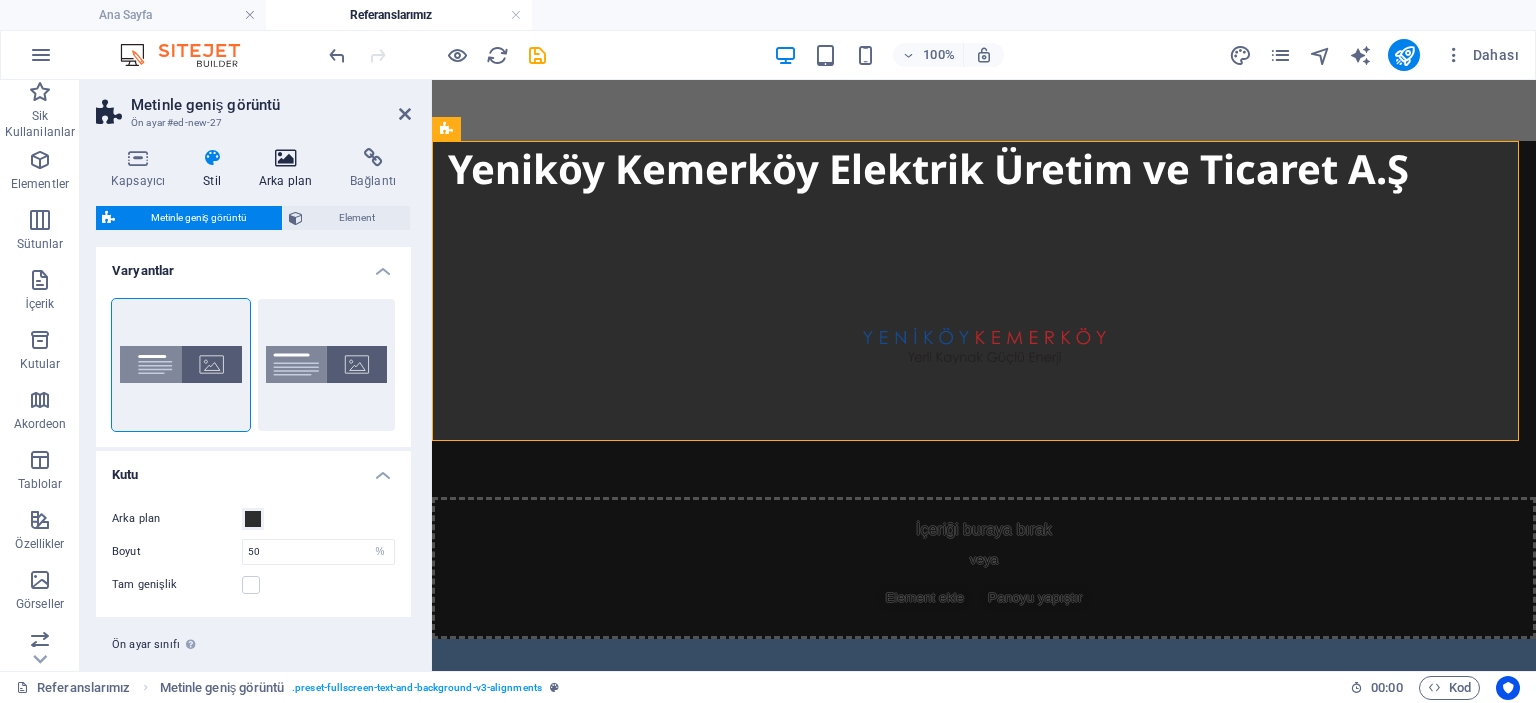 click at bounding box center (285, 158) 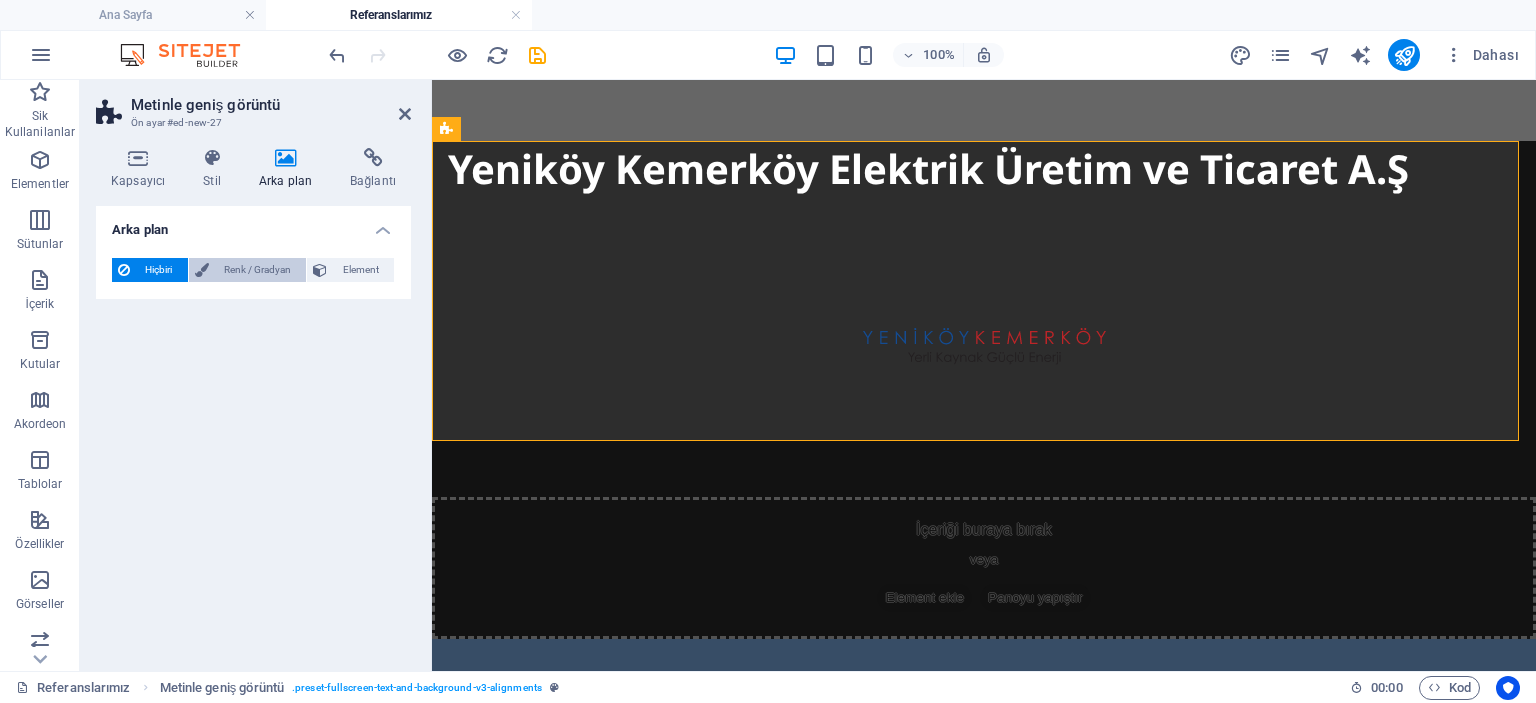 click on "Renk / Gradyan" at bounding box center [258, 270] 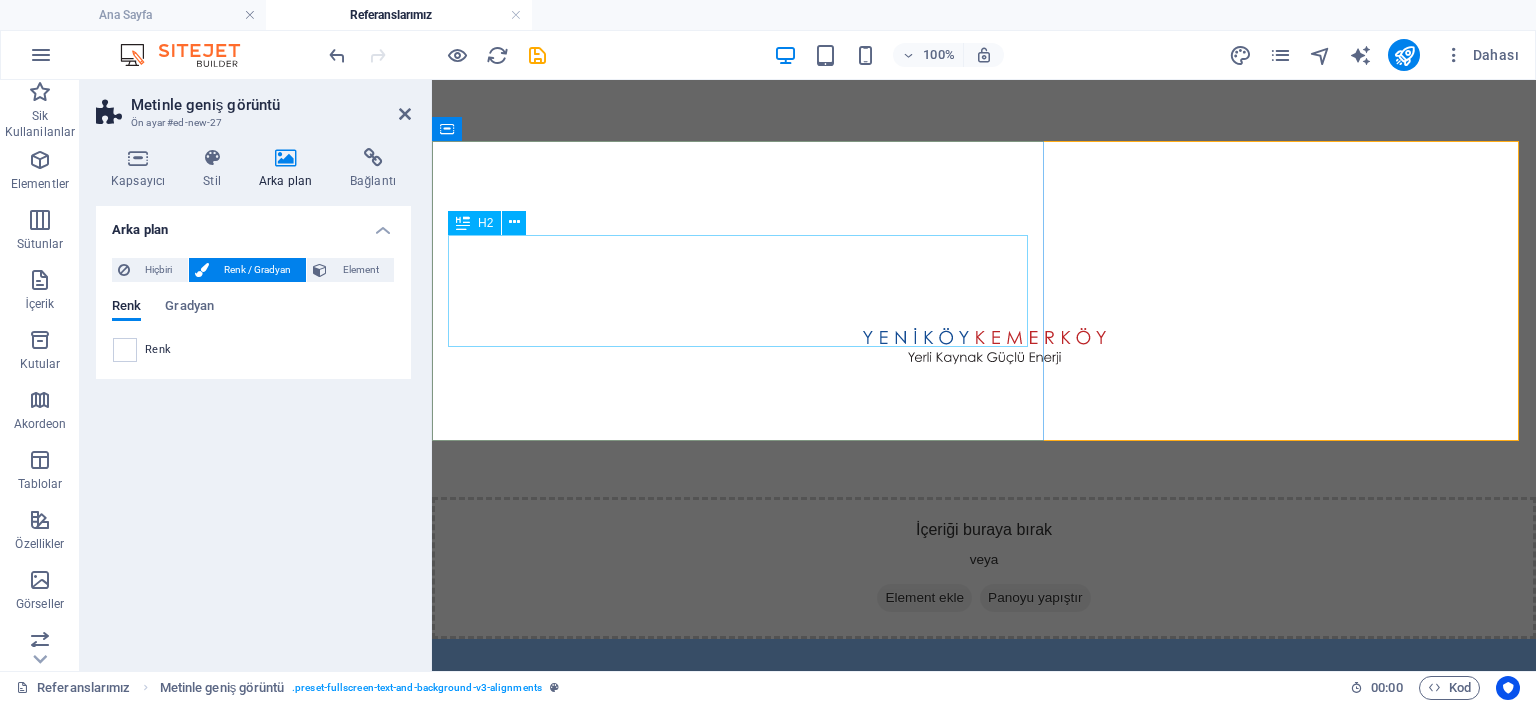 click on "Yeniköy Kemerköy Elektrik Üretim ve Ticaret A.Ş" at bounding box center (984, 169) 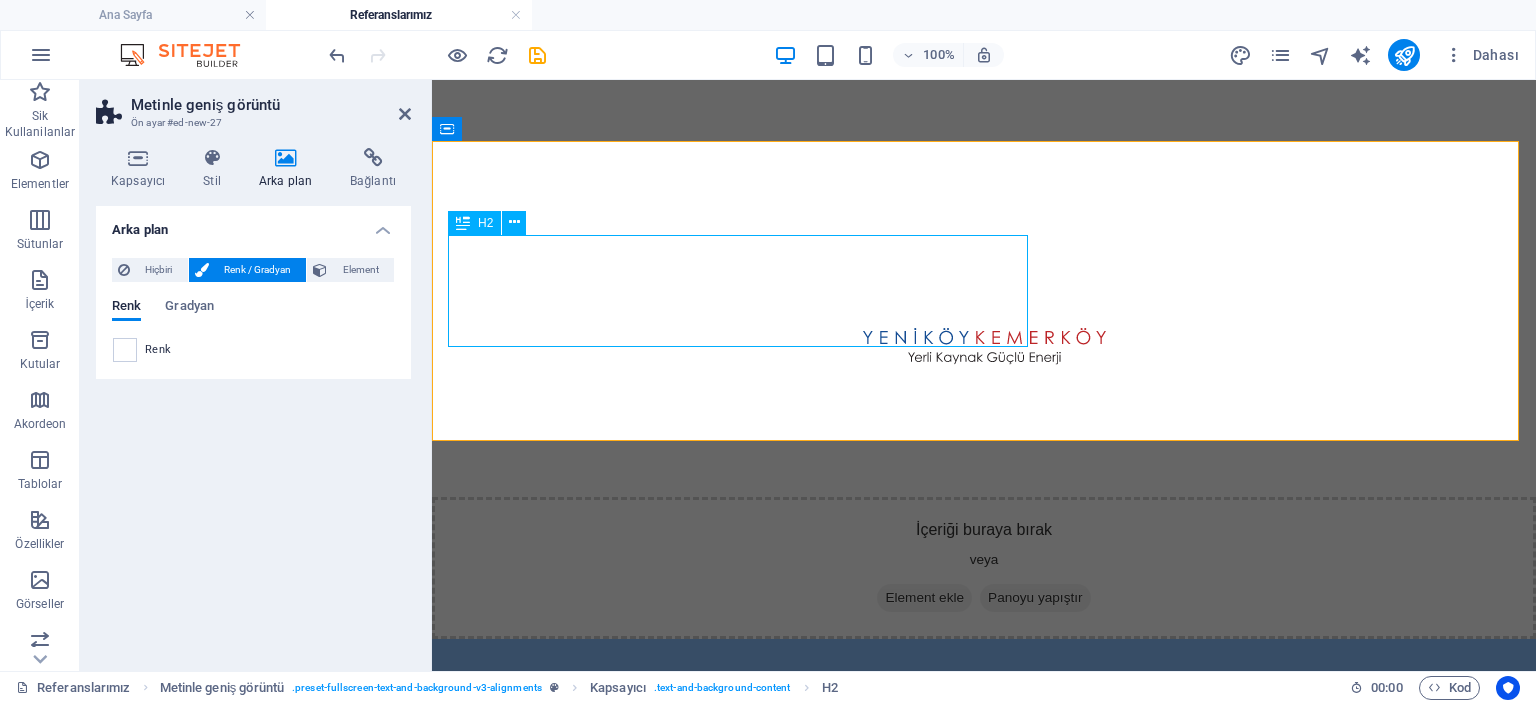 click on "Yeniköy Kemerköy Elektrik Üretim ve Ticaret A.Ş" at bounding box center (984, 169) 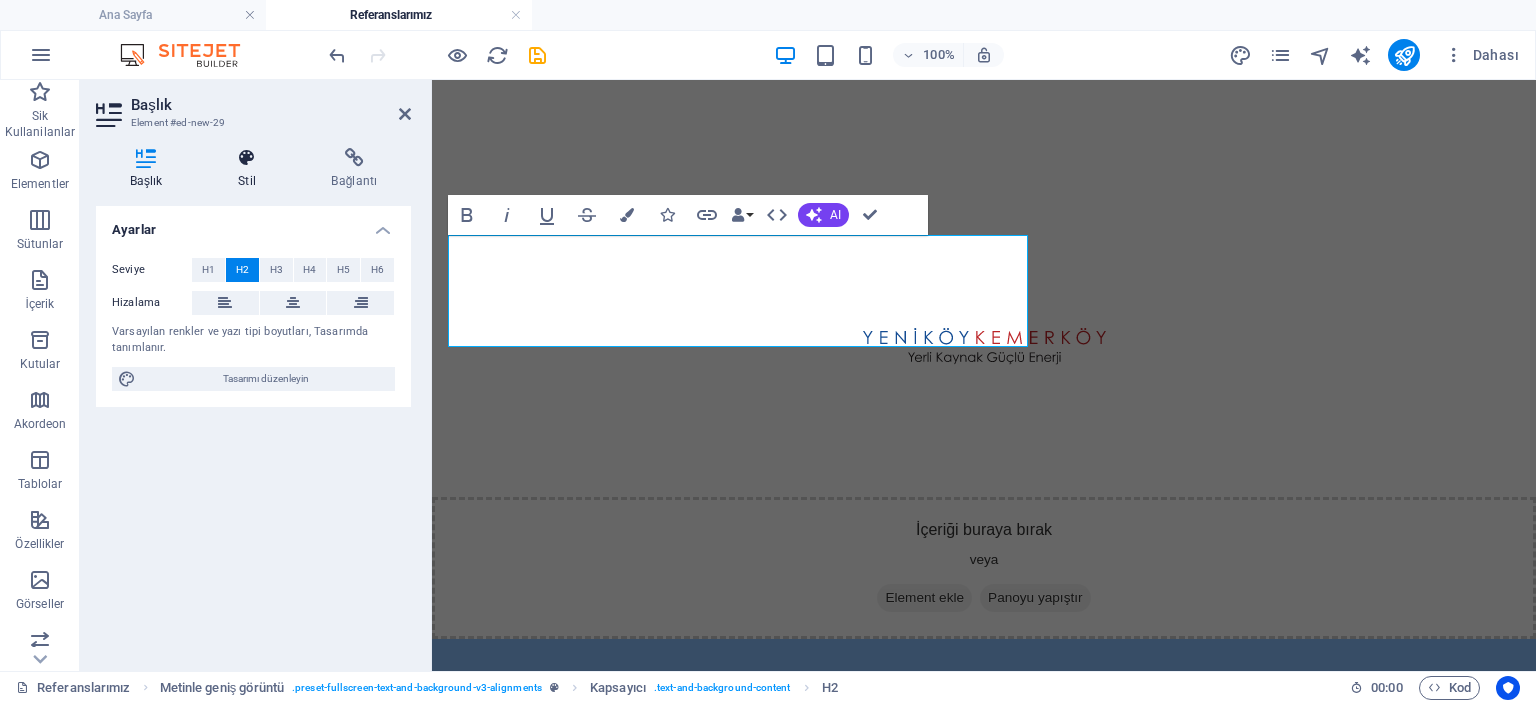 click on "Stil" at bounding box center (250, 169) 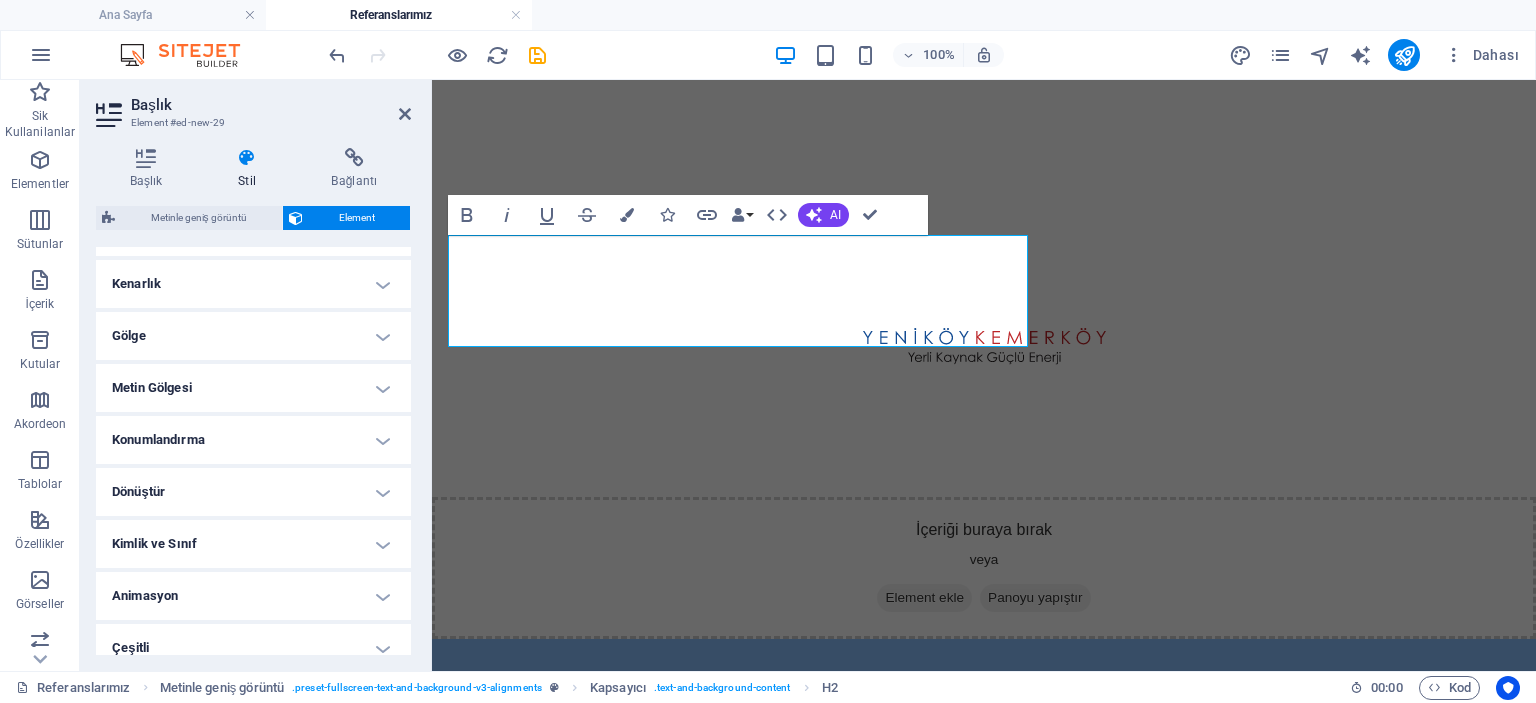scroll, scrollTop: 452, scrollLeft: 0, axis: vertical 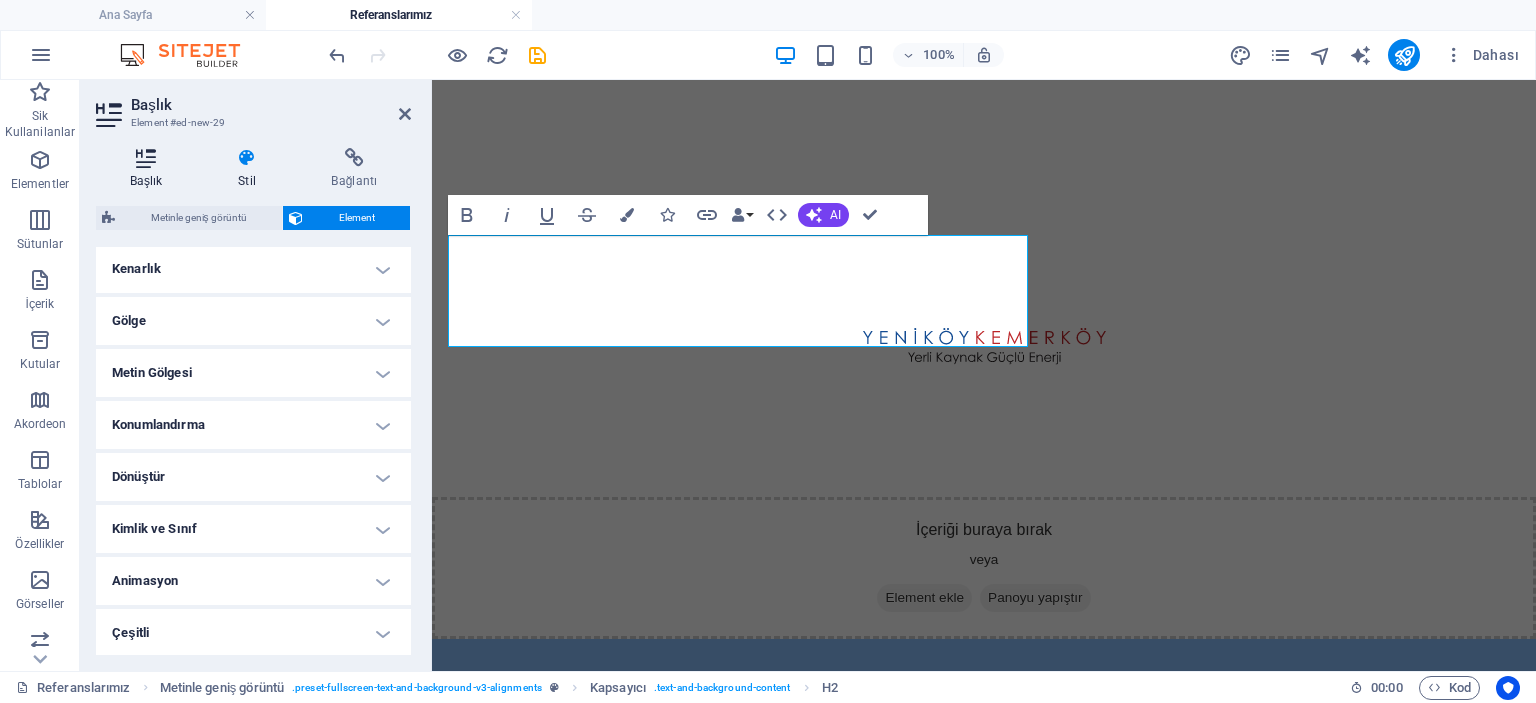 click at bounding box center [146, 158] 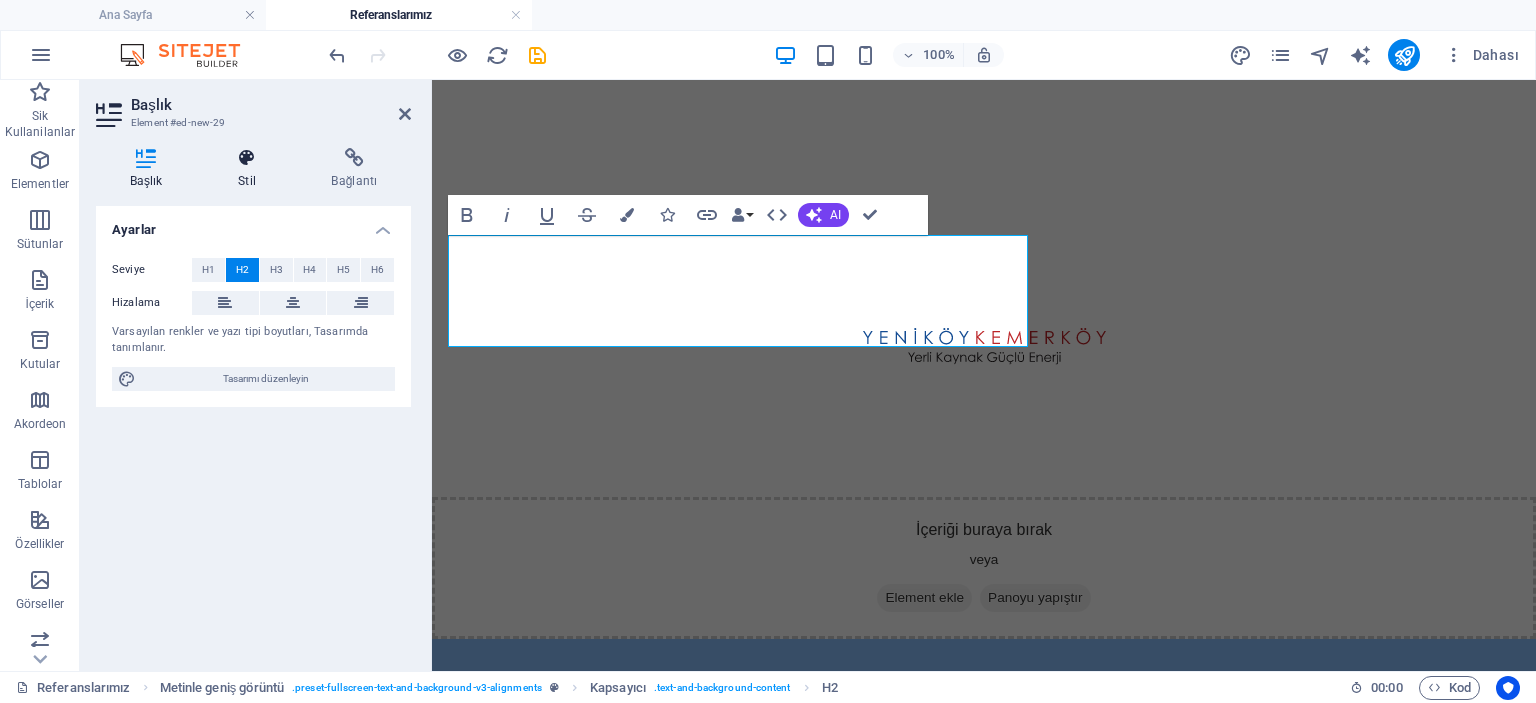 click on "Stil" at bounding box center [250, 169] 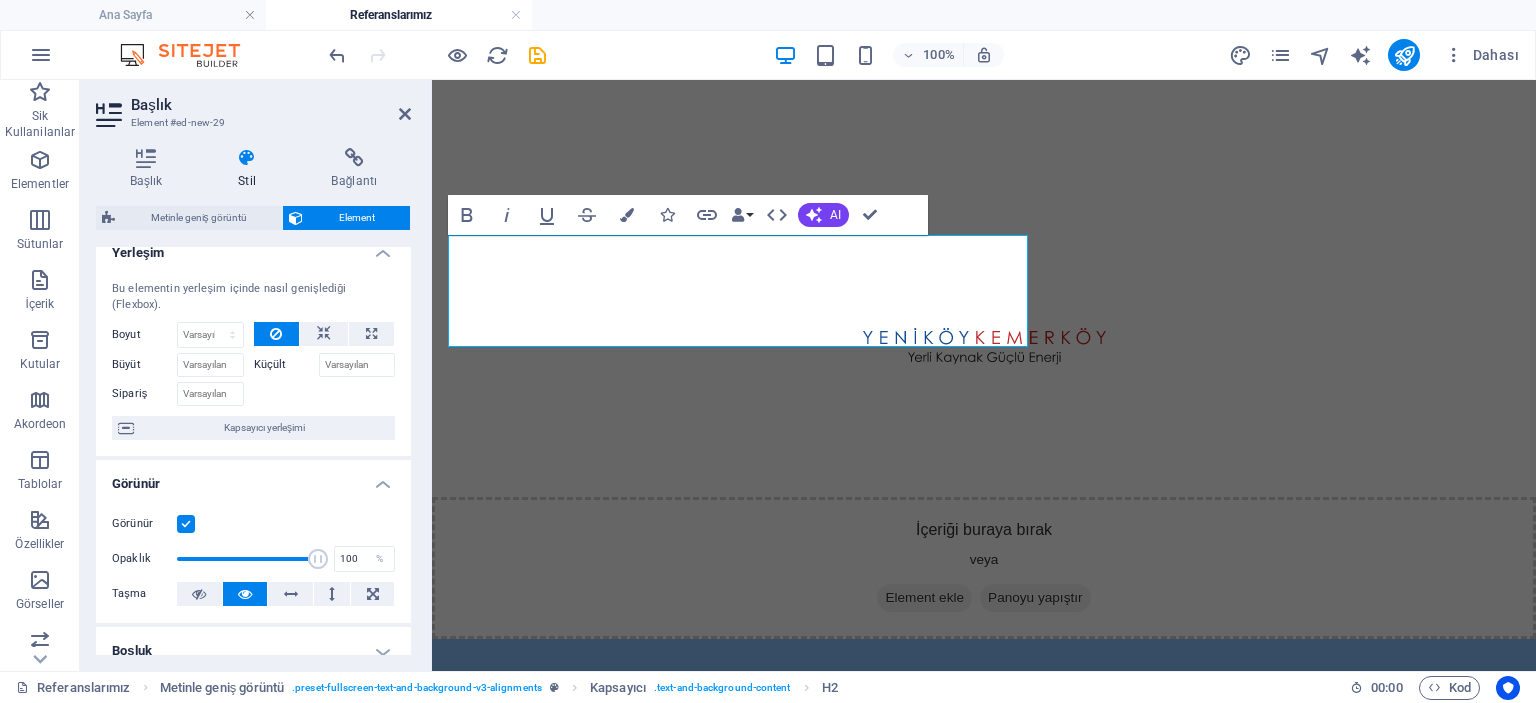 scroll, scrollTop: 0, scrollLeft: 0, axis: both 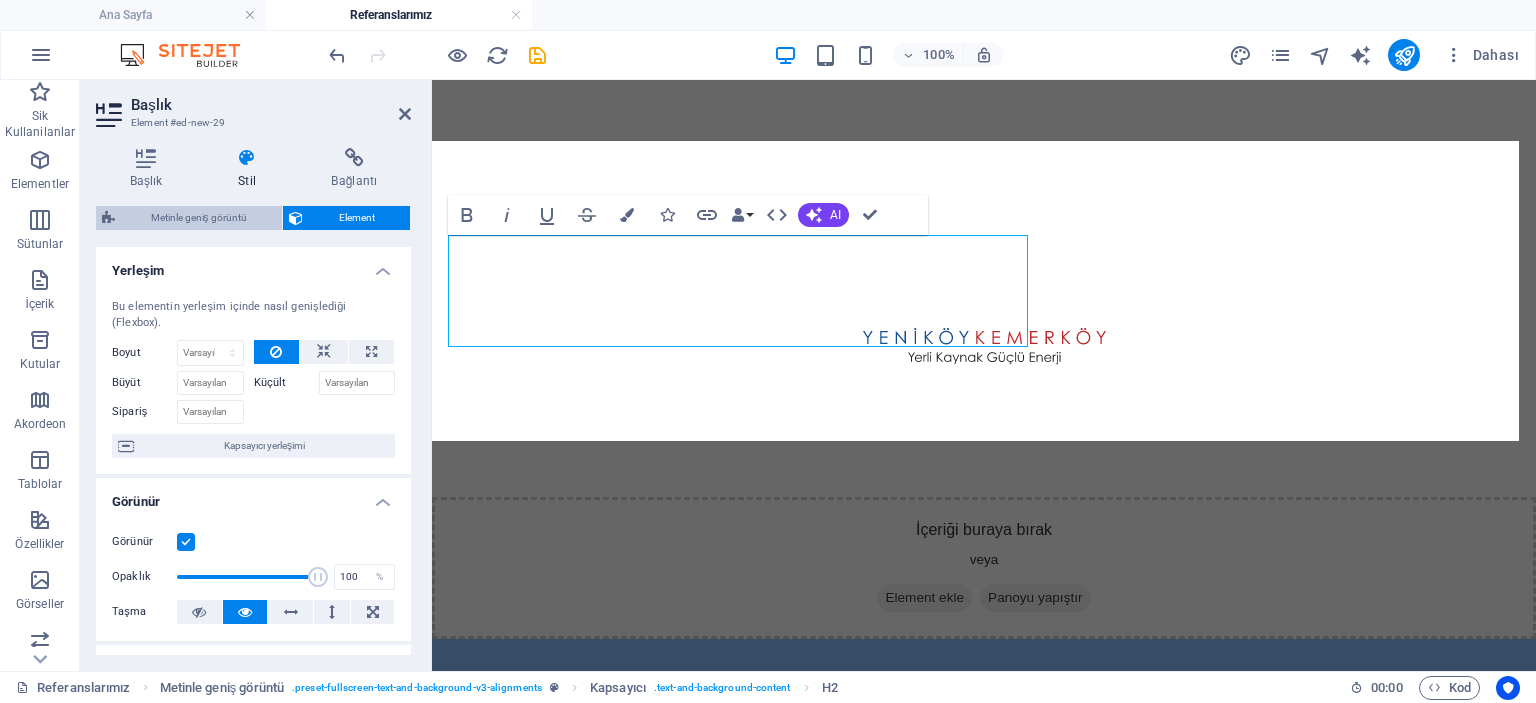 click on "Metinle geniş görüntü" at bounding box center [198, 218] 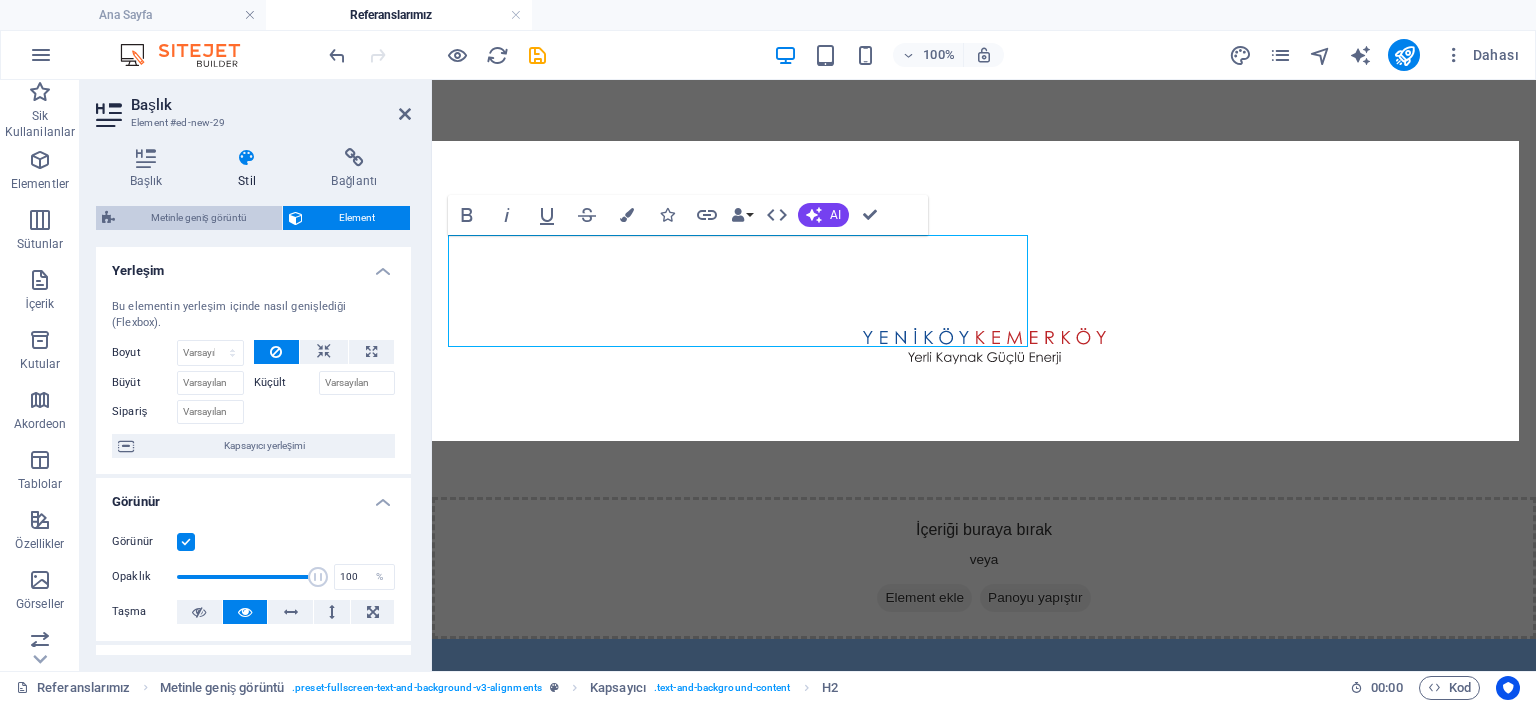 select on "%" 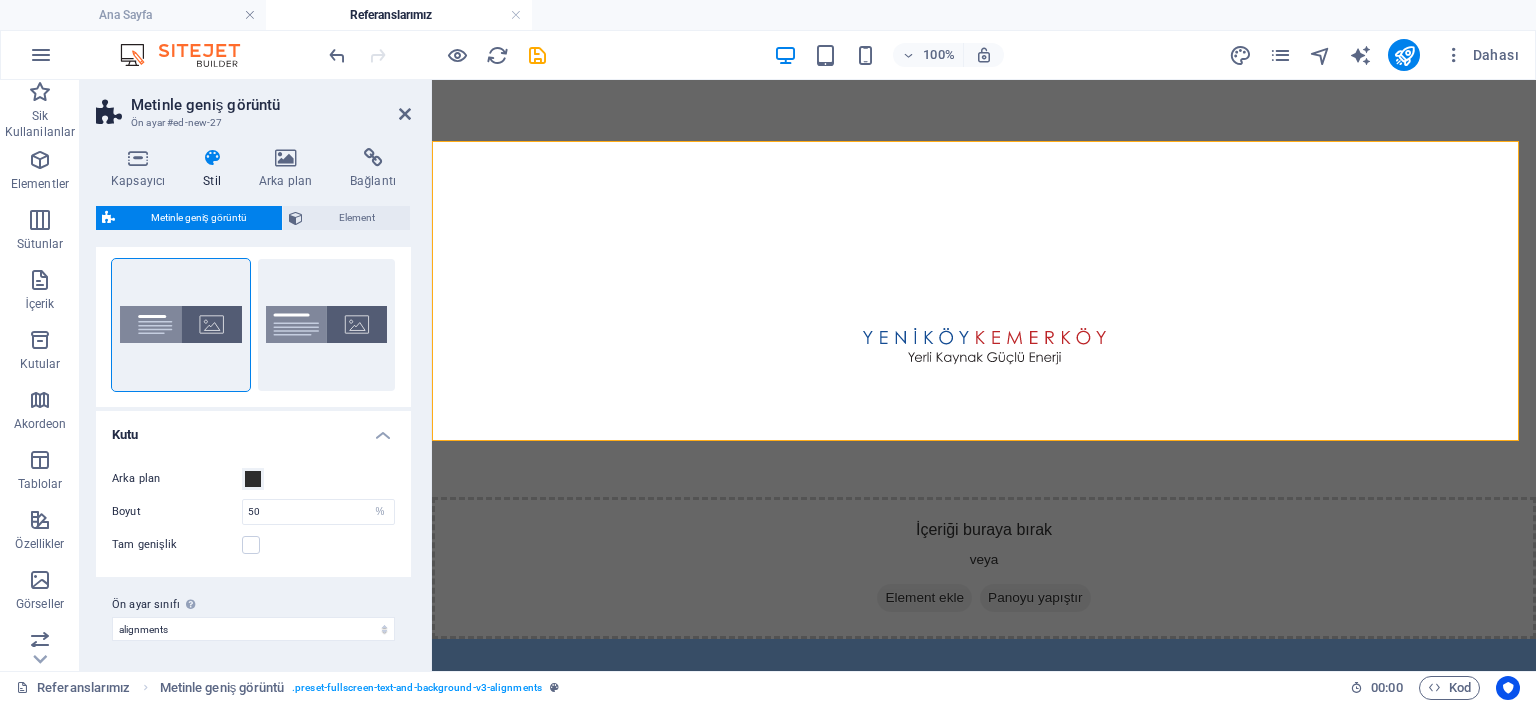scroll, scrollTop: 0, scrollLeft: 0, axis: both 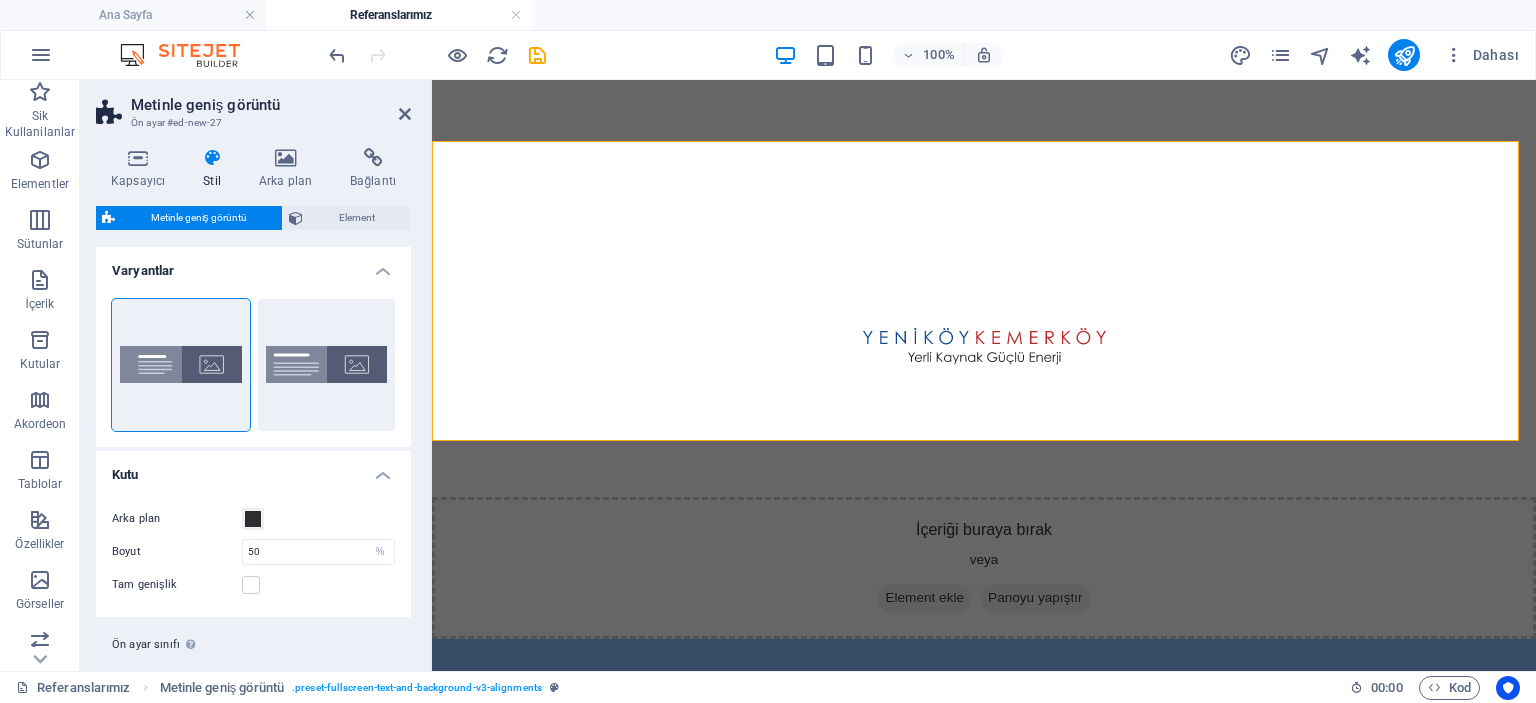 click on "Metinle geniş görüntü Ön ayar #ed-new-27
Kapsayıcı Stil Arka plan Bağlantı Boyut Yükseklik Varsayılan px rem % vh vw Min. yükseklik Hiçbiri px rem % vh vw Genişlik Varsayılan px rem % em vh vw Min. genişlik Hiçbiri px rem % vh vw İçerik genişliği Varsayılan Özel genişlik Genişlik Varsayılan px rem % em vh vw Min. genişlik Hiçbiri px rem % vh vw Varsayılan doldurma Özel aralık Varsayılan içerik genişliği ve doldurma, Tasarımdan değiştirilebilir. Tasarımı düzenleyin Yerleşim (Flexbox) Hizalama Esnek yönü belirler. Varsayılan Ana eksen Elementlerin bu kapsayıcının içindeki ana eksen boyunca nasıl davranması gerektiğini belirle (içeriği doğrula). Varsayılan Yan eksen Kapsayıcının içindeki elementin dikey yönünü kontrol et (öğeleri hizala). Varsayılan Sığdırma Varsayılan Açık Kapalı Doldur Birkaç satır boyunca y ekseni üzerindeki elementlerin mesafelerini ve yönünü kontrol eder (içeriği hizala). Varsayılan Rol . Stil" at bounding box center (256, 375) 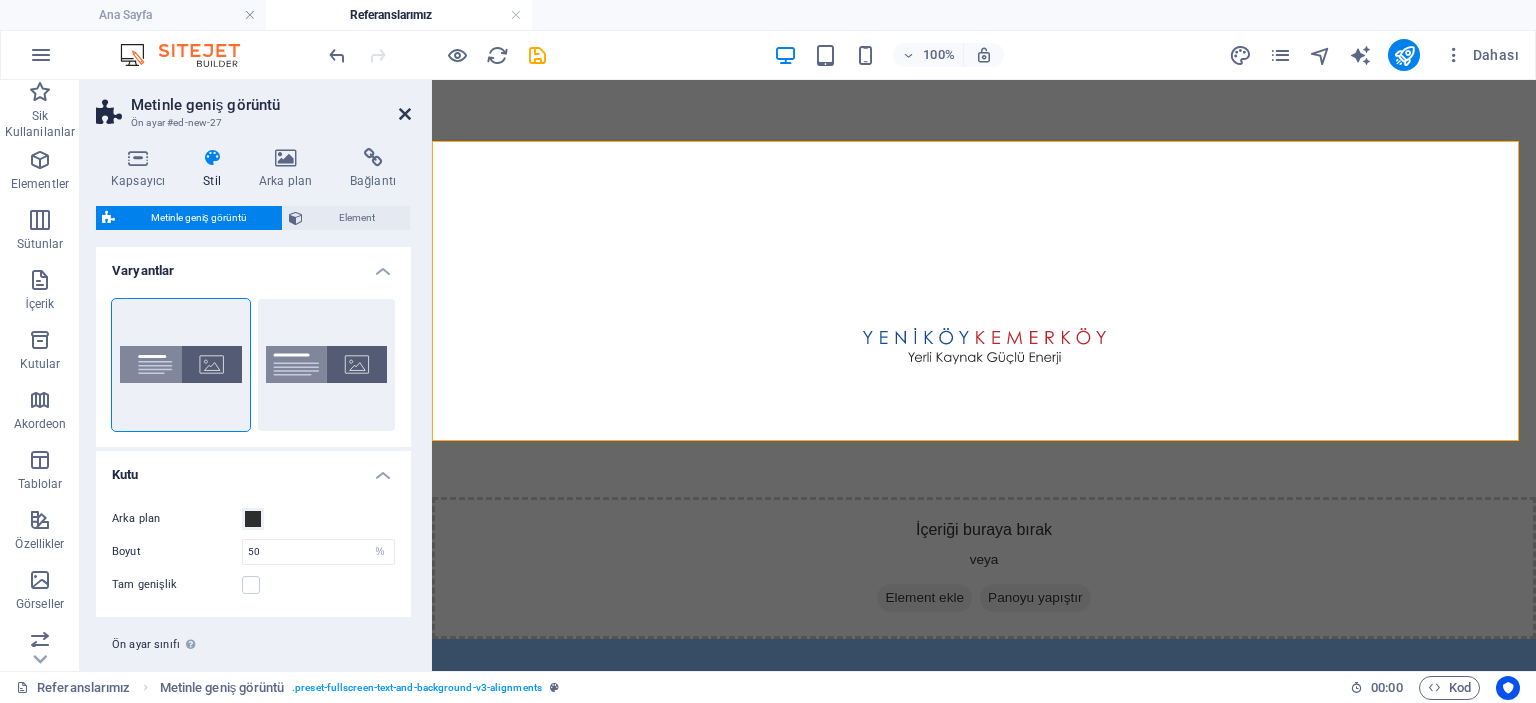 click at bounding box center [405, 114] 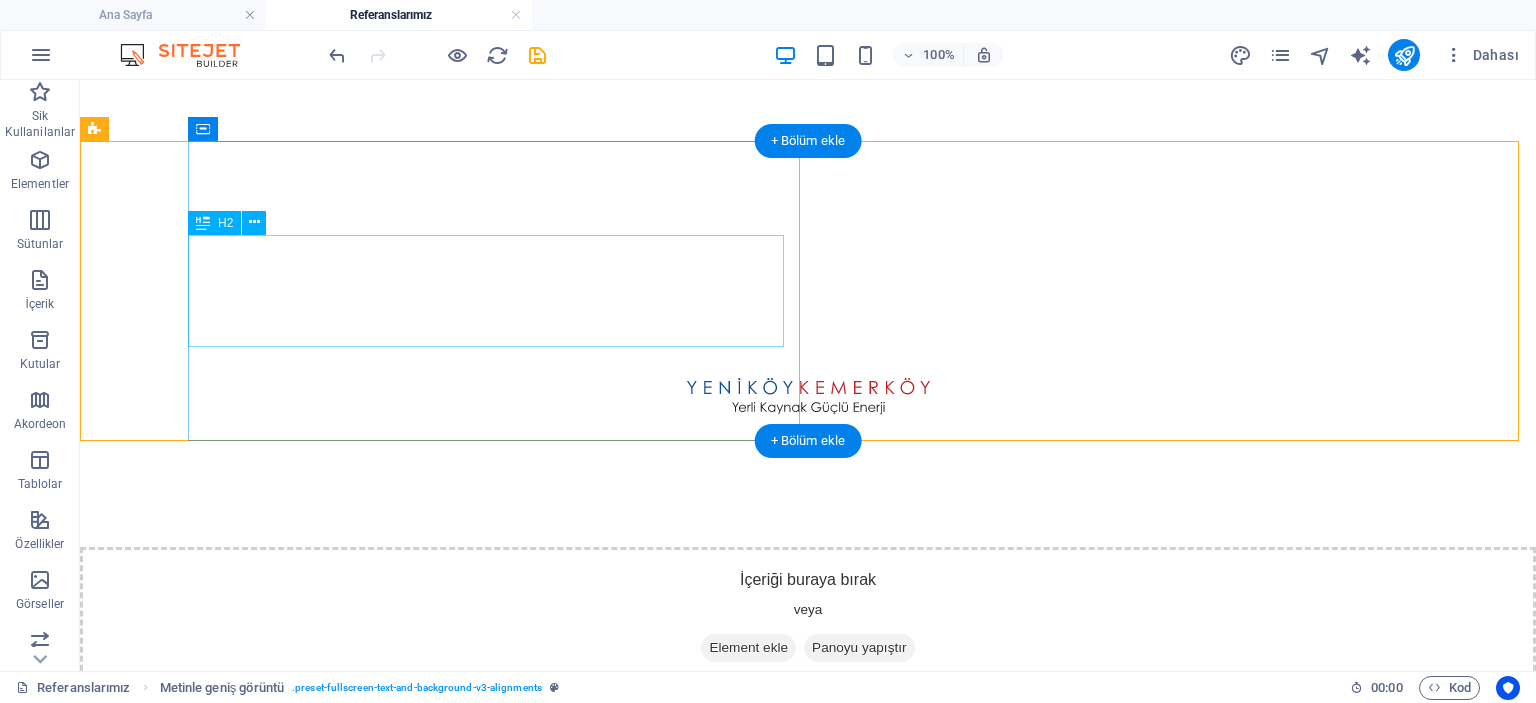 click on "Yeniköy Kemerköy Elektrik Üretim ve Ticaret A.Ş" at bounding box center [854, 219] 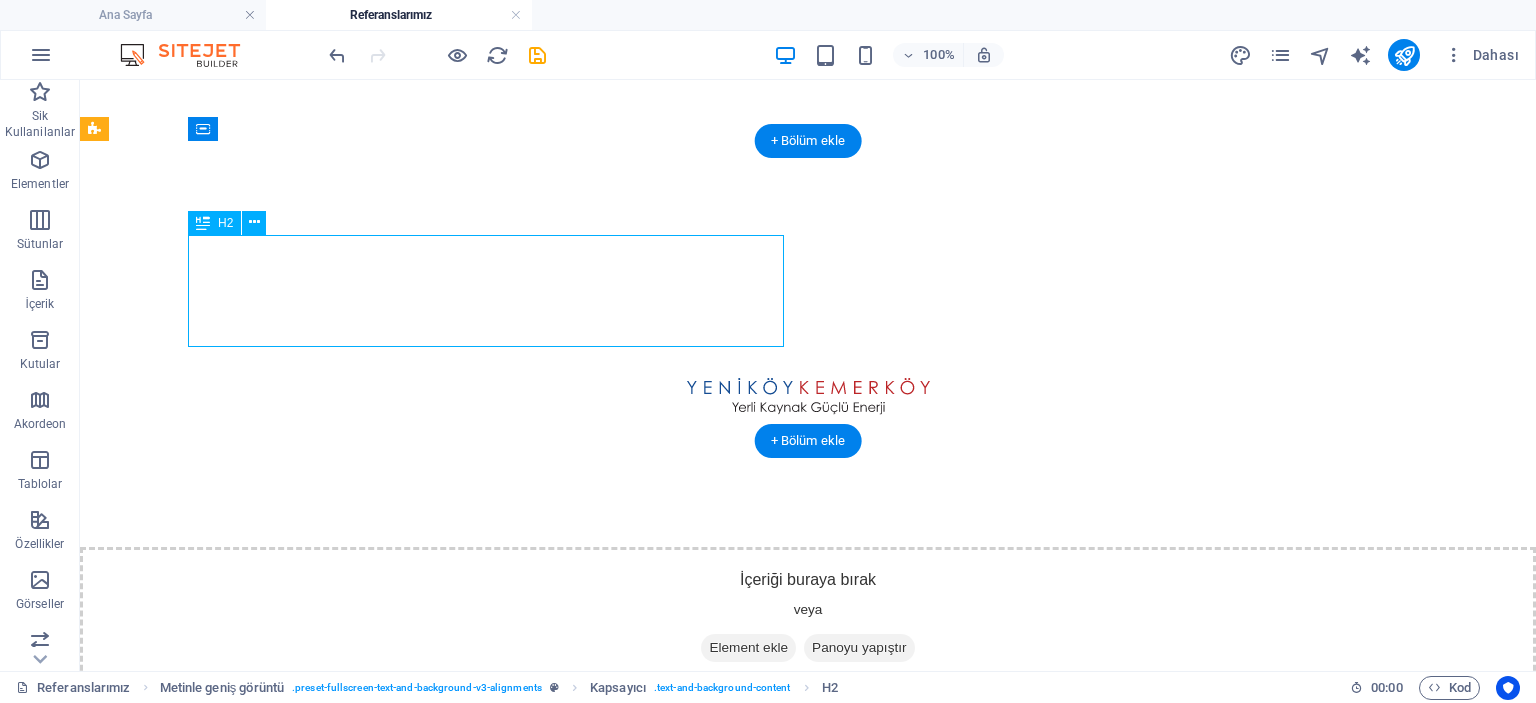 click on "Yeniköy Kemerköy Elektrik Üretim ve Ticaret A.Ş" at bounding box center (854, 219) 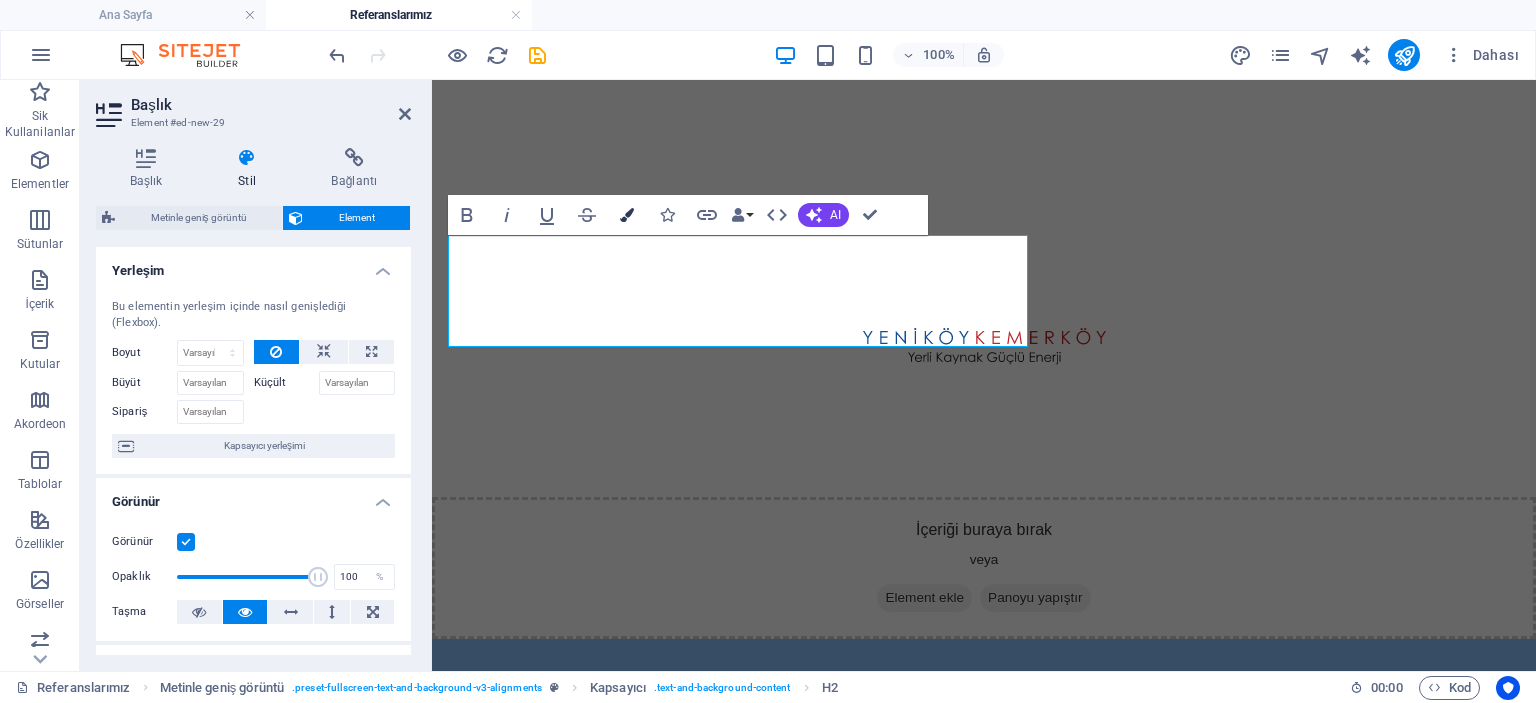 click at bounding box center [627, 215] 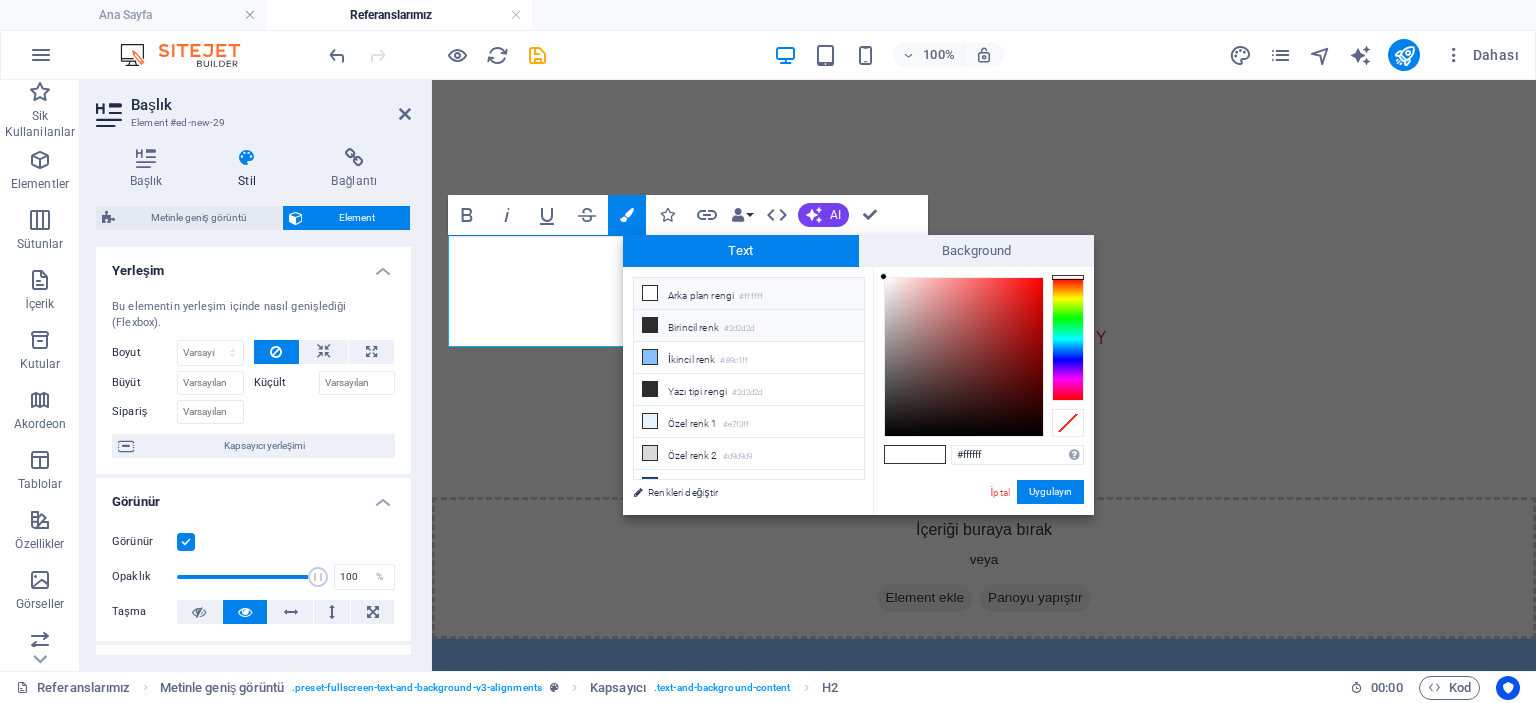 click at bounding box center (650, 325) 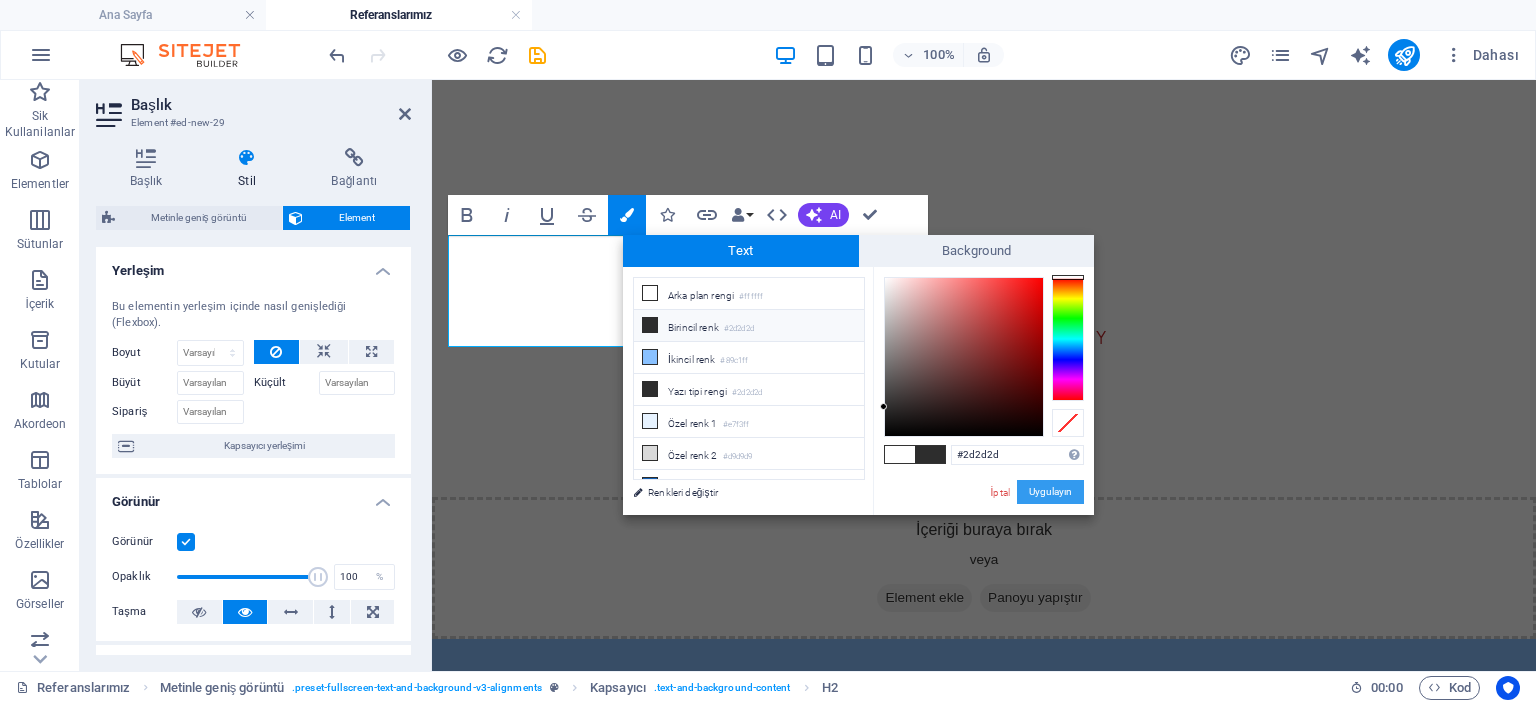click on "Uygulayın" at bounding box center (1050, 492) 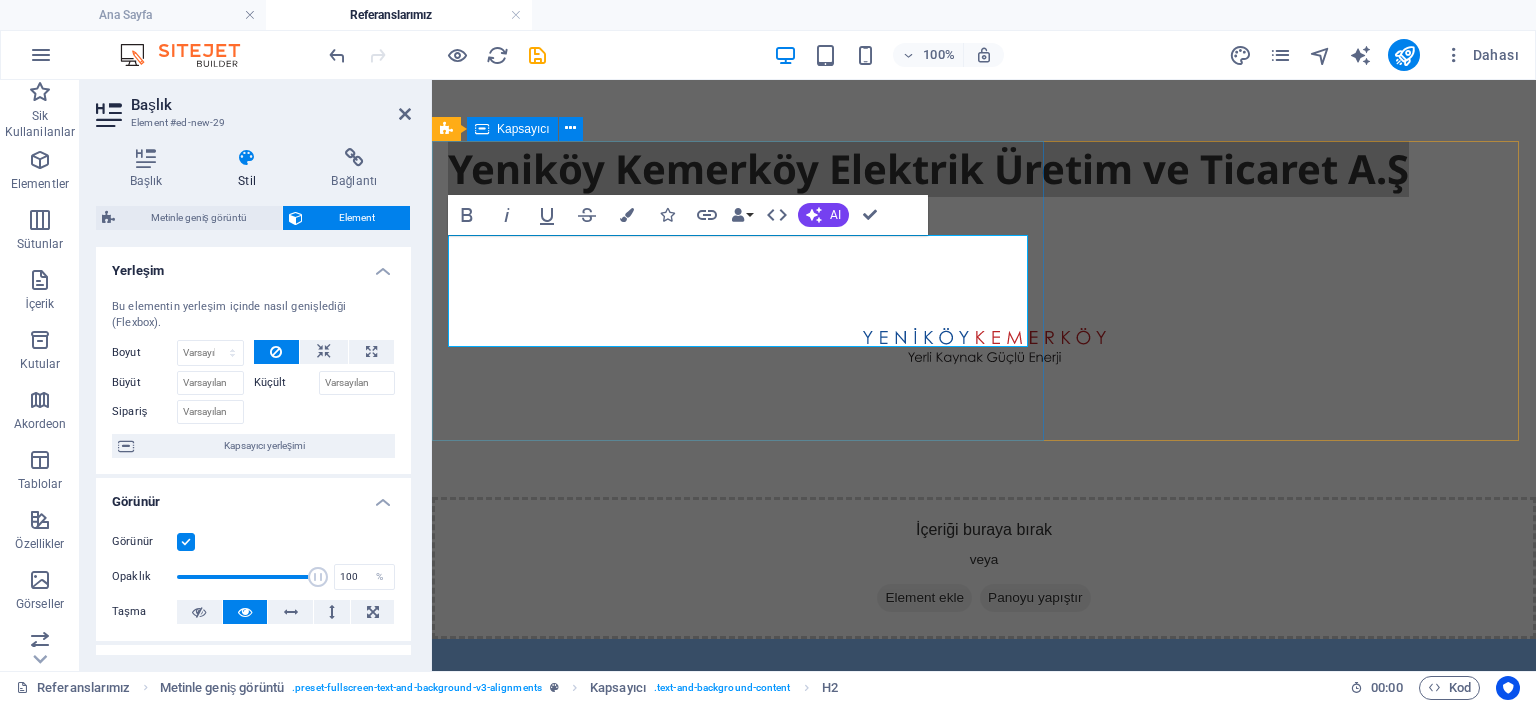 click on "Yeniköy Kemerköy Elektrik Üretim ve Ticaret A.Ş" at bounding box center (984, 169) 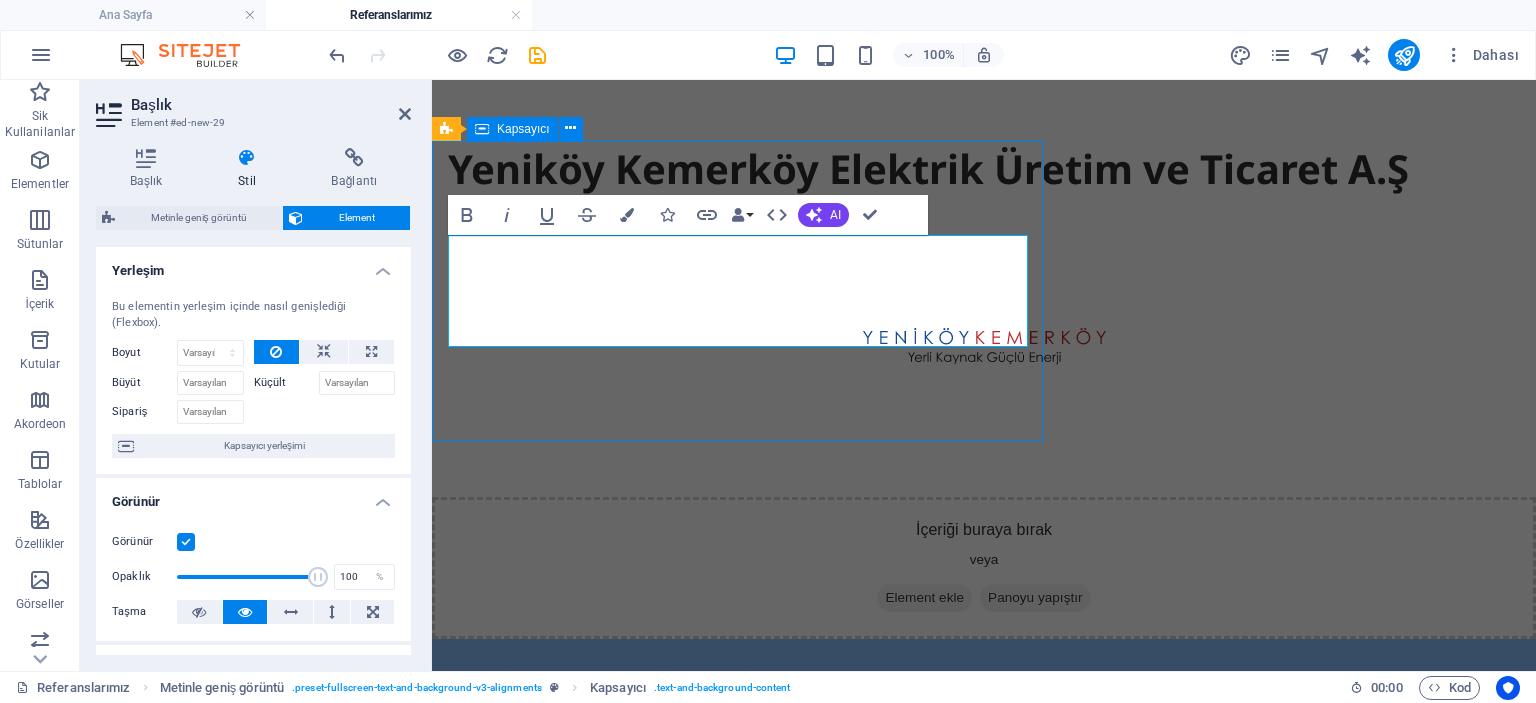 scroll, scrollTop: 438, scrollLeft: 0, axis: vertical 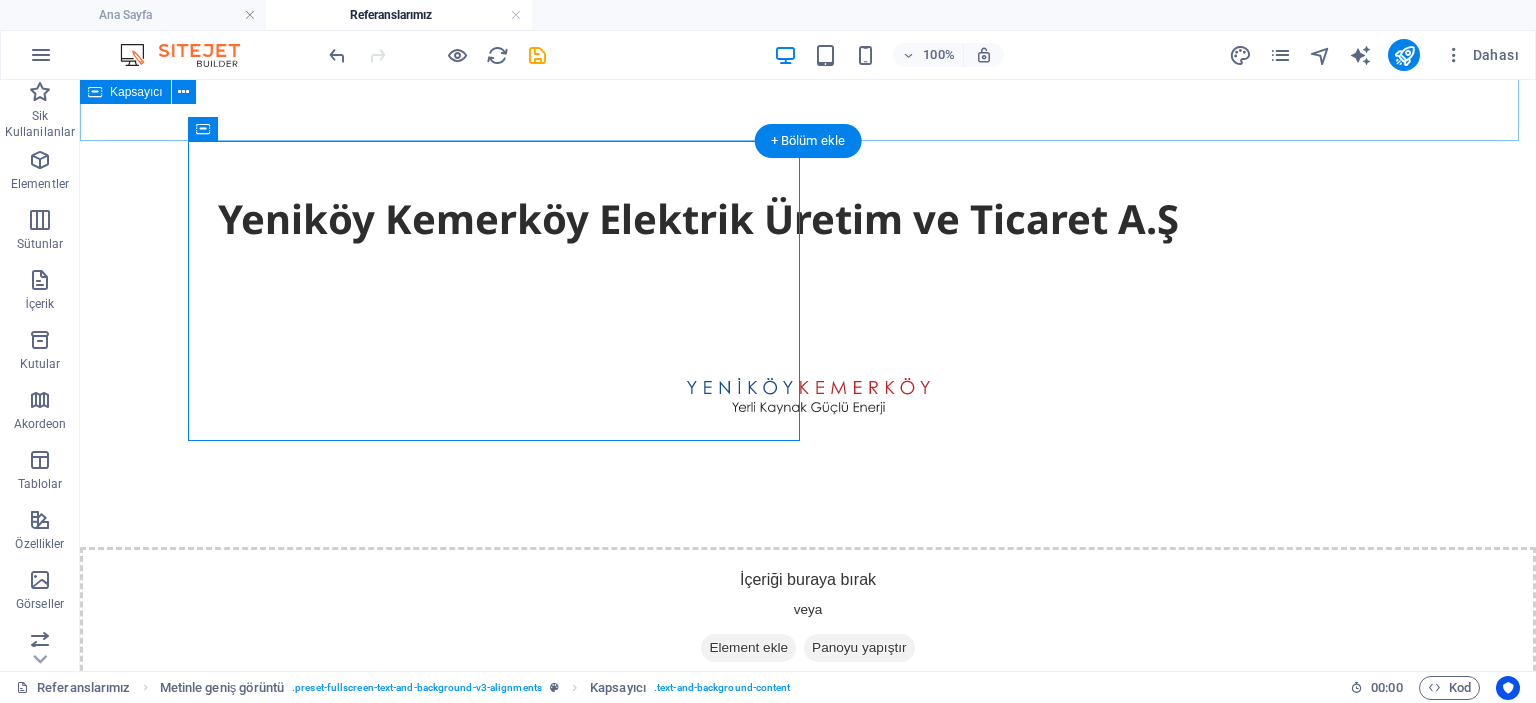 click on "Referanslarımız" at bounding box center (808, 63) 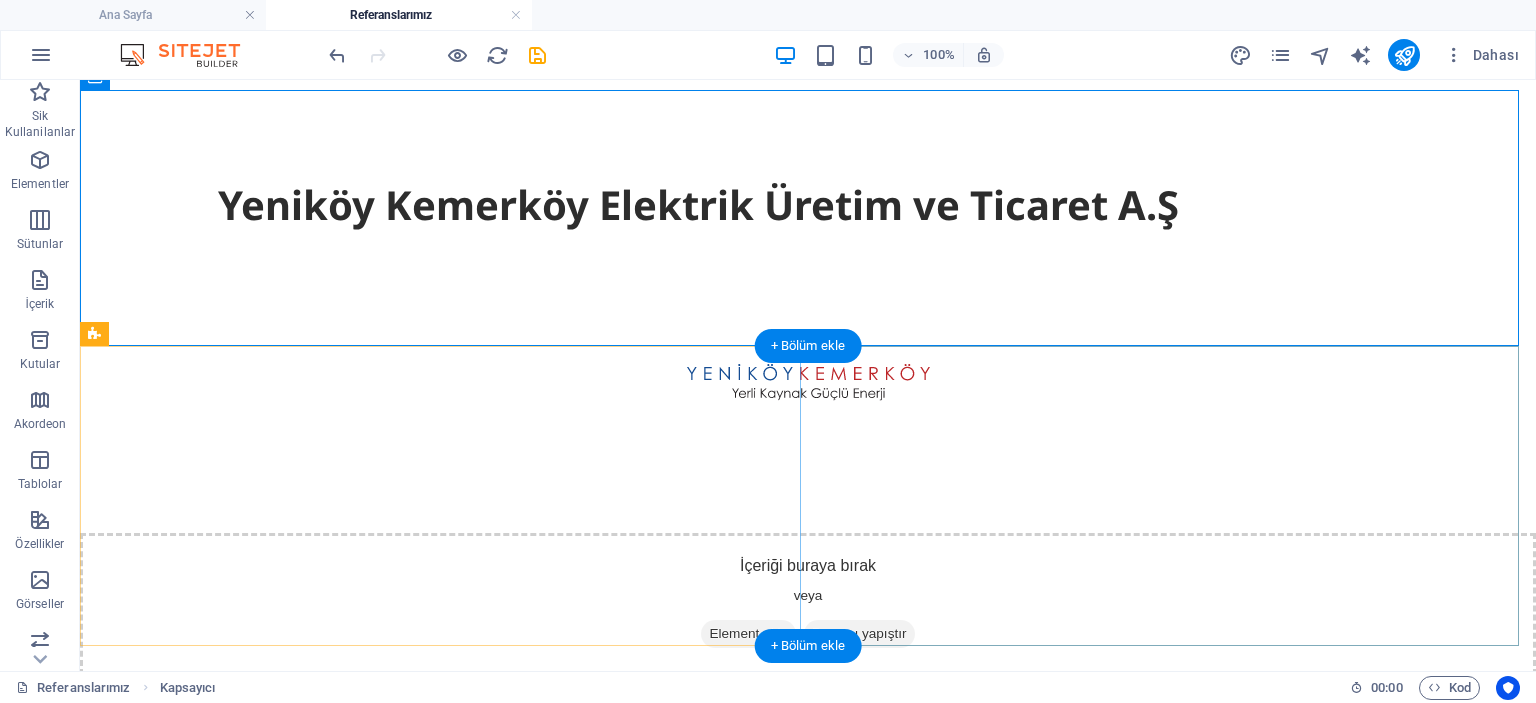 scroll, scrollTop: 466, scrollLeft: 0, axis: vertical 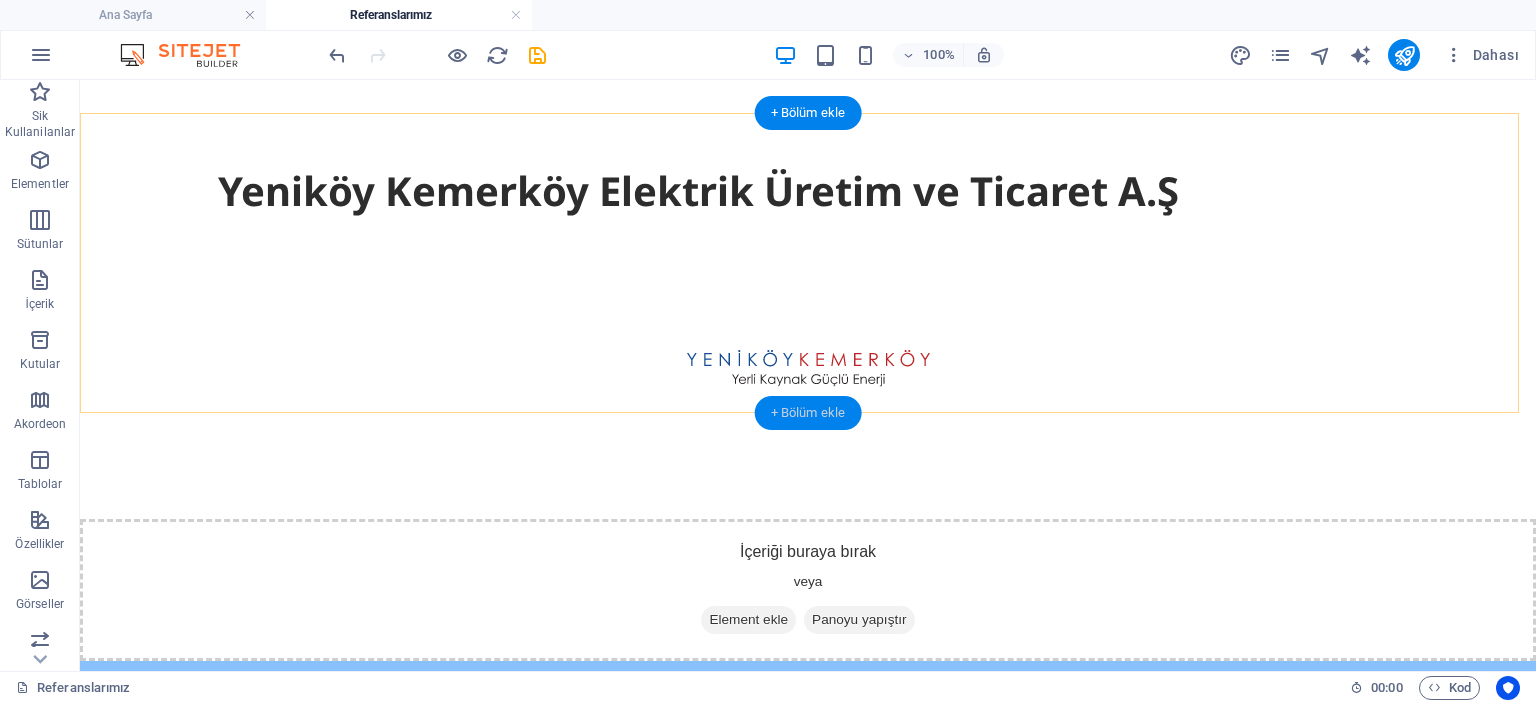 click on "+ Bölüm ekle" at bounding box center [808, 413] 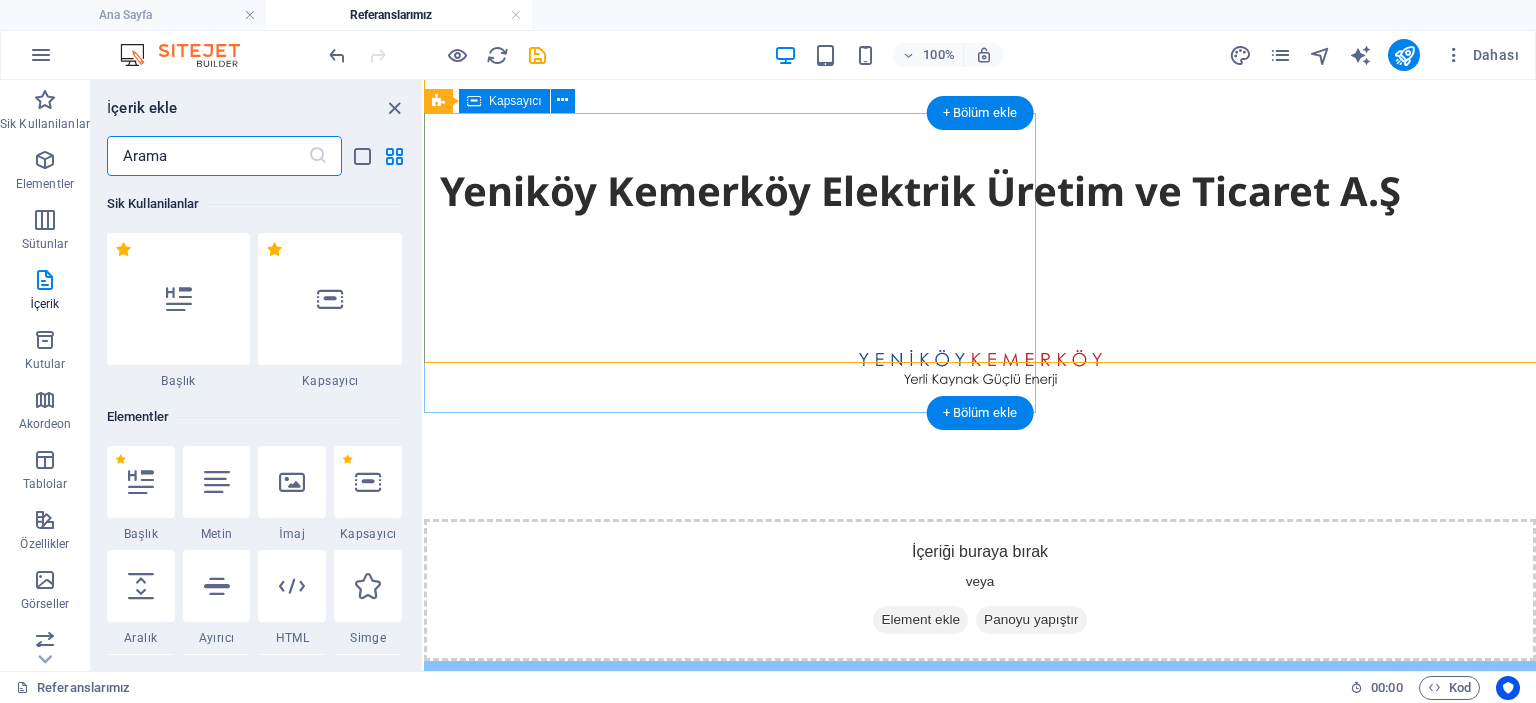 scroll, scrollTop: 516, scrollLeft: 0, axis: vertical 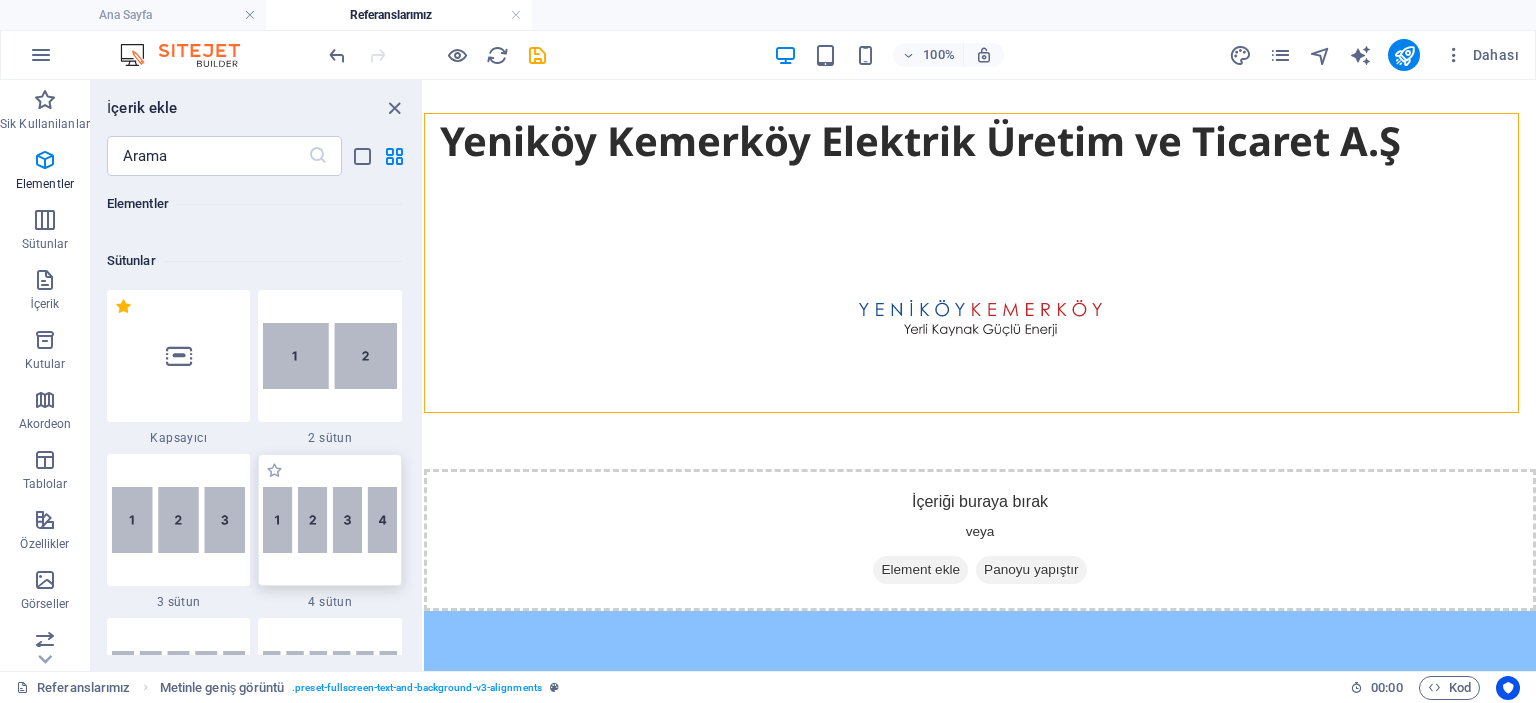 click at bounding box center (330, 520) 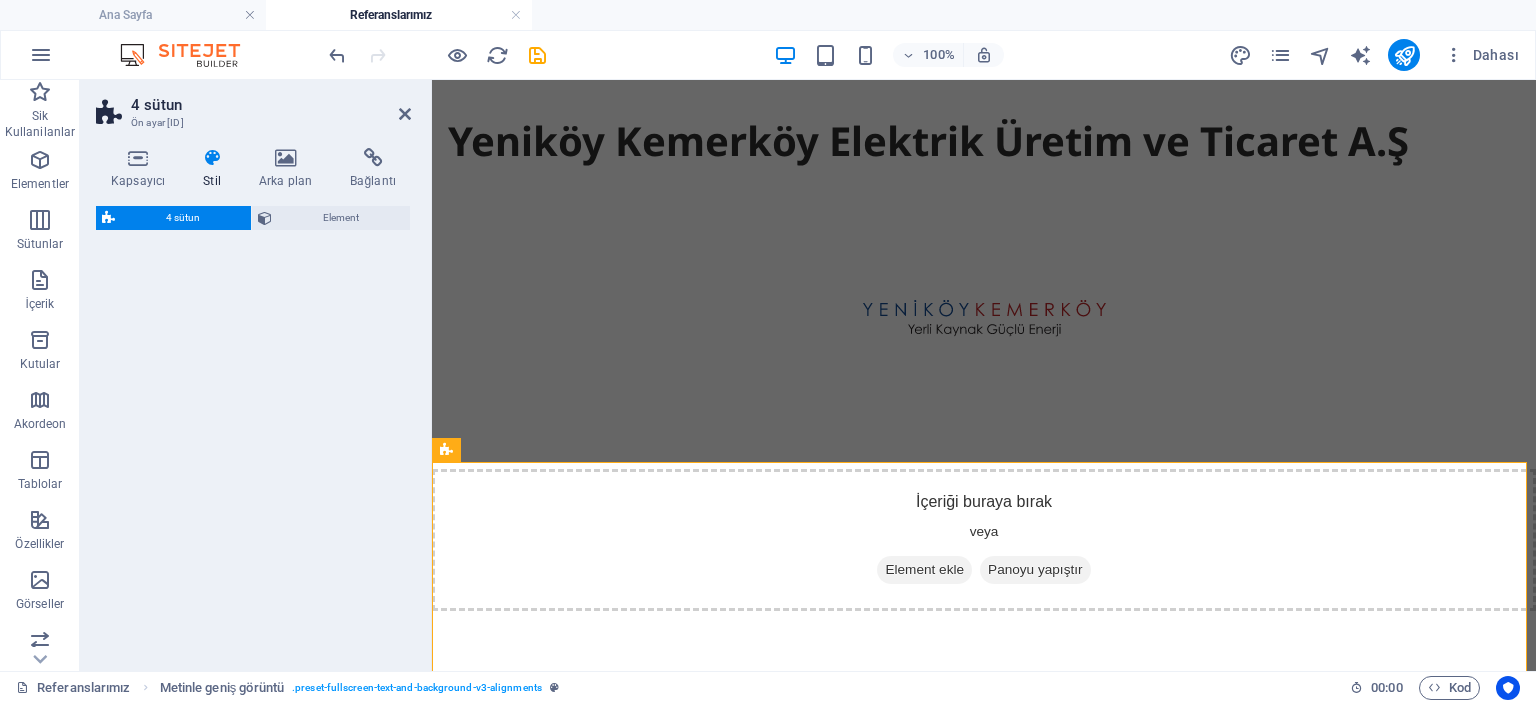 select on "rem" 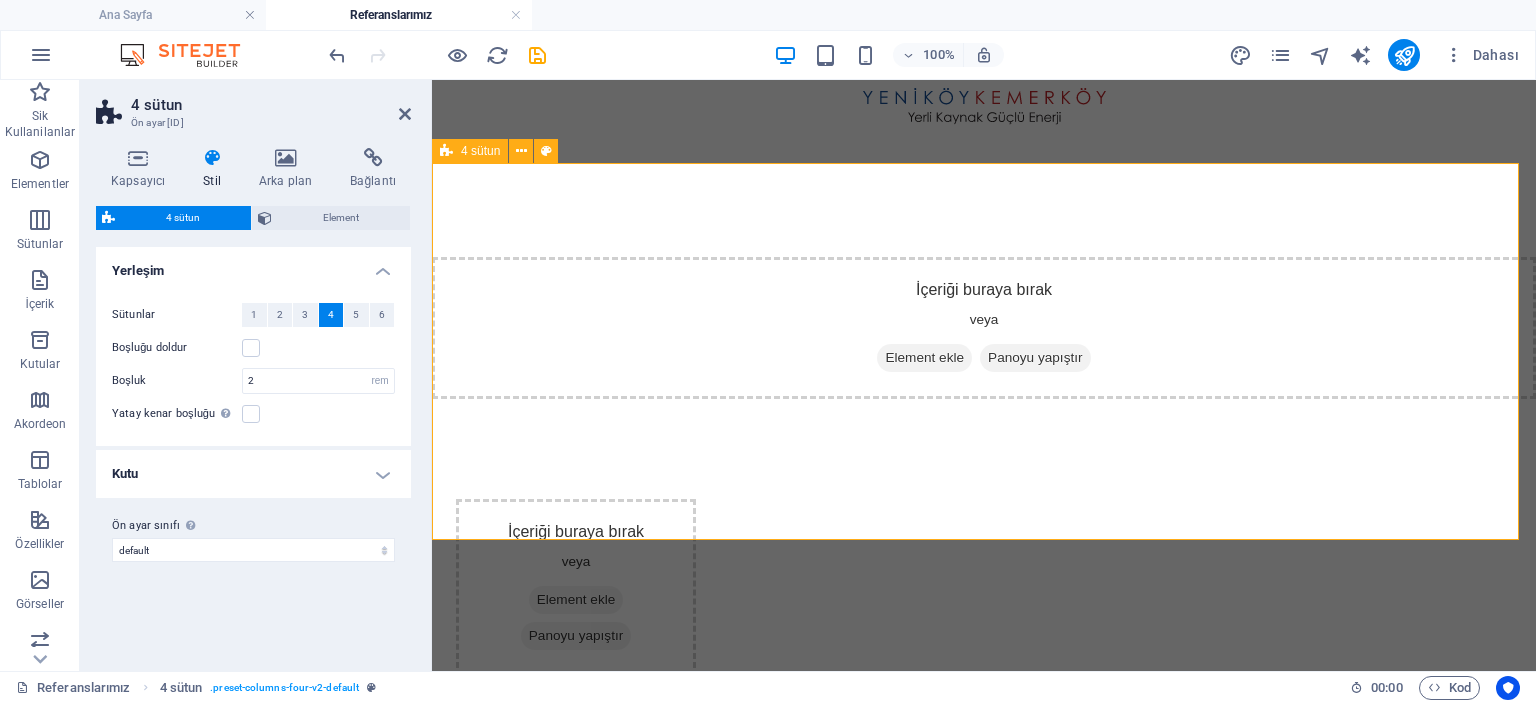 scroll, scrollTop: 933, scrollLeft: 0, axis: vertical 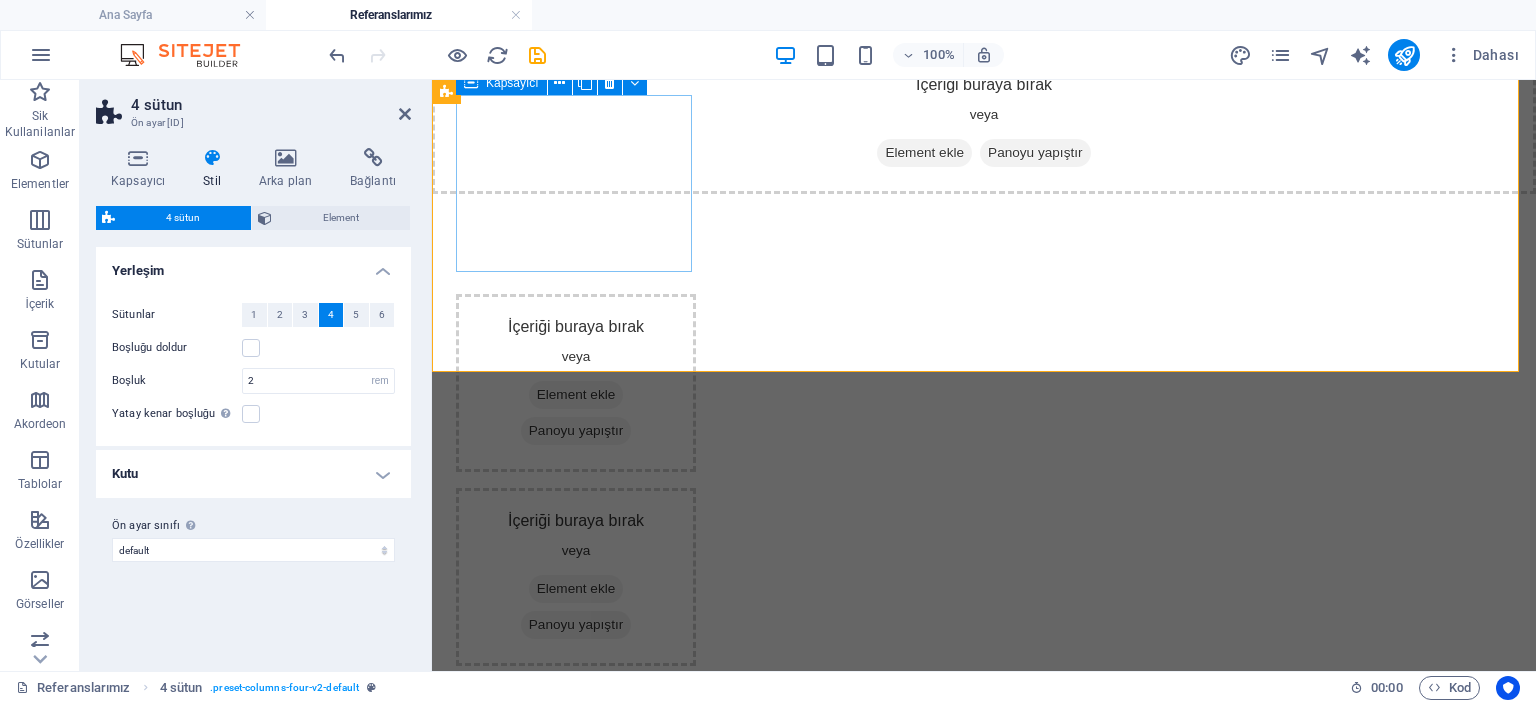 click on "Element ekle" at bounding box center (576, 395) 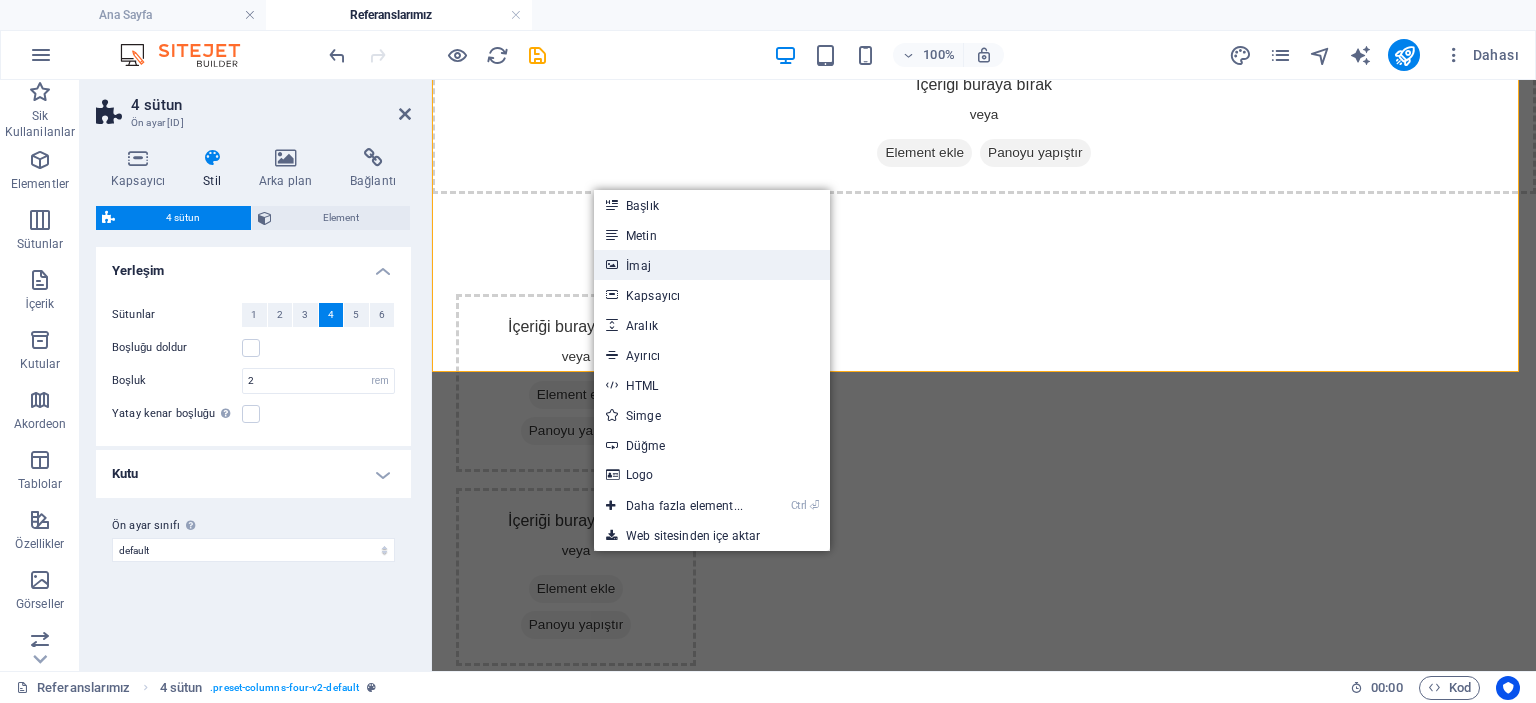 click on "İmaj" at bounding box center [712, 265] 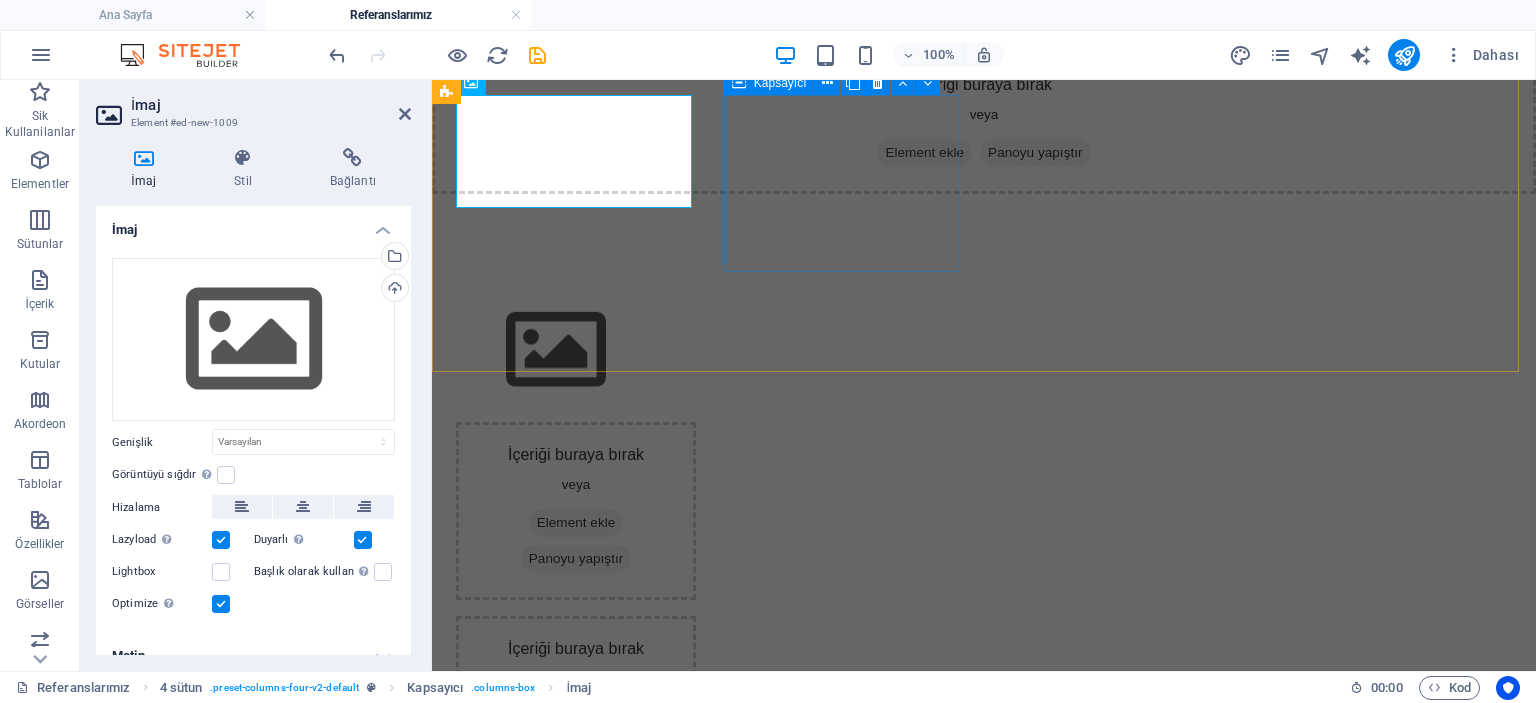 click on "Element ekle" at bounding box center [576, 523] 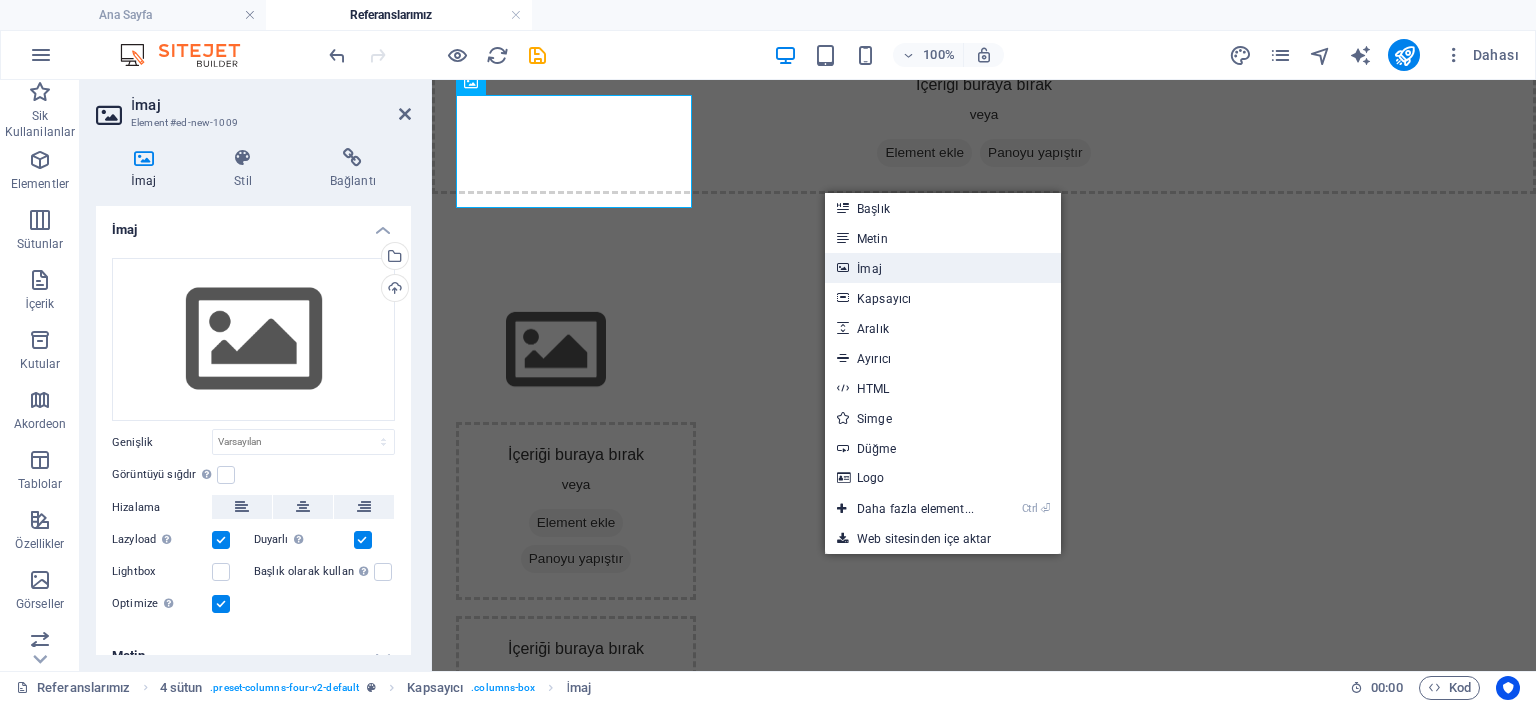 drag, startPoint x: 873, startPoint y: 275, endPoint x: 463, endPoint y: 185, distance: 419.76184 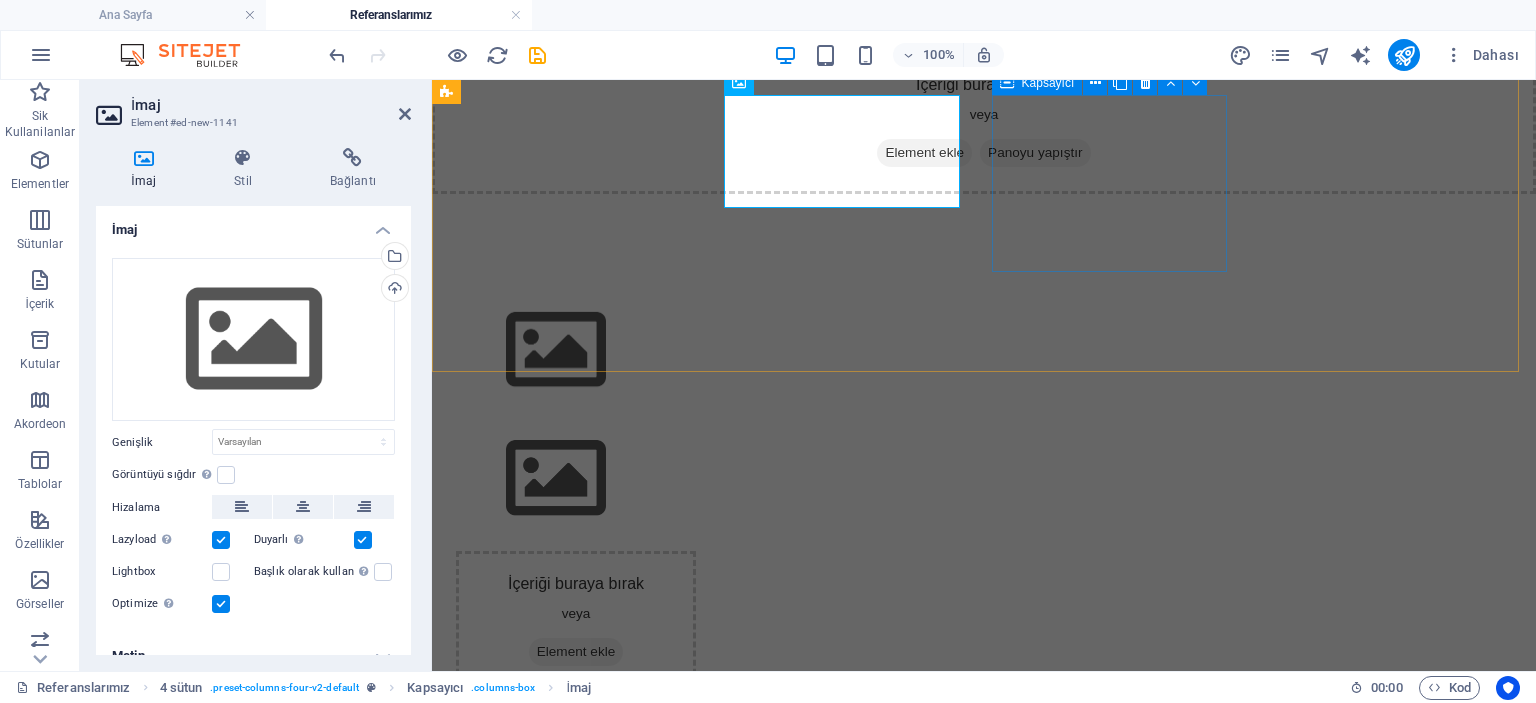 click on "Element ekle" at bounding box center (576, 652) 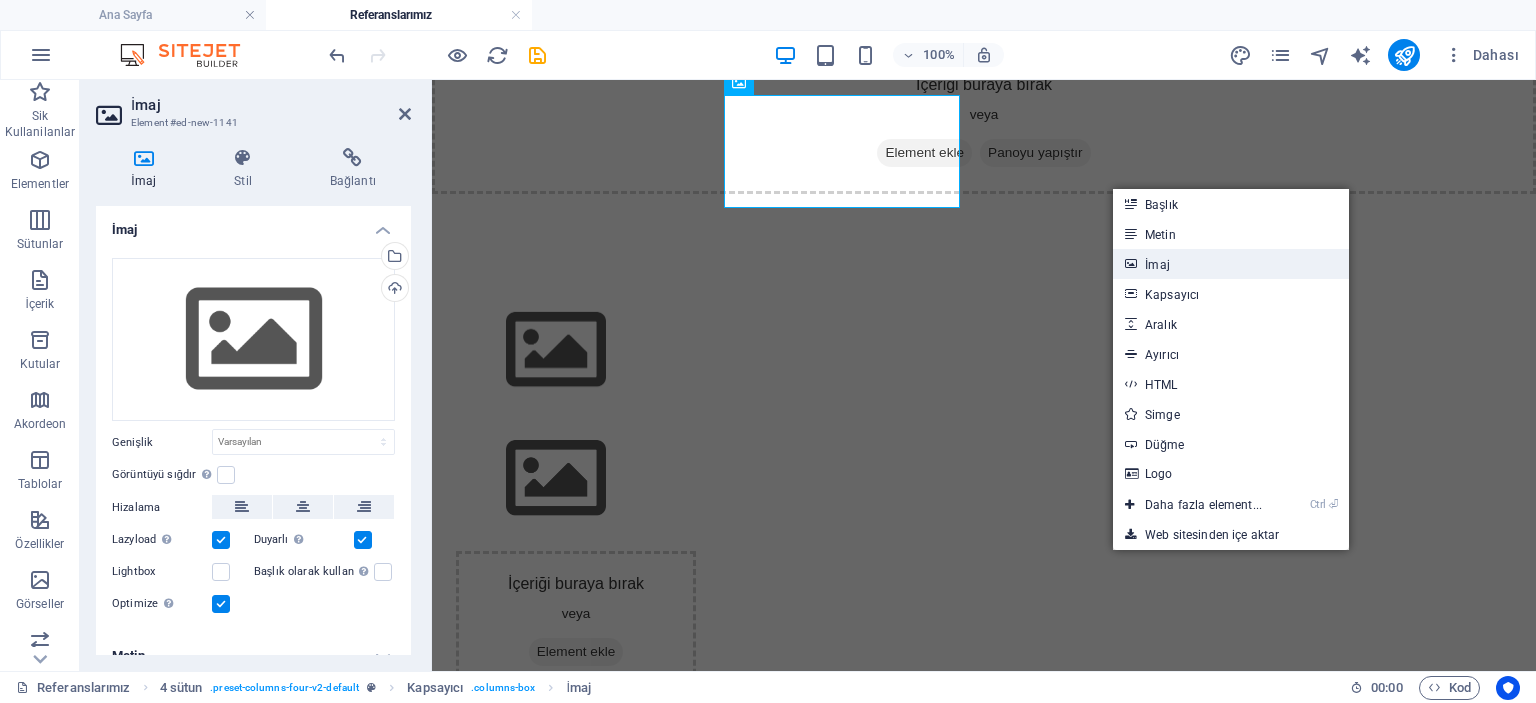 click on "İmaj" at bounding box center (1231, 264) 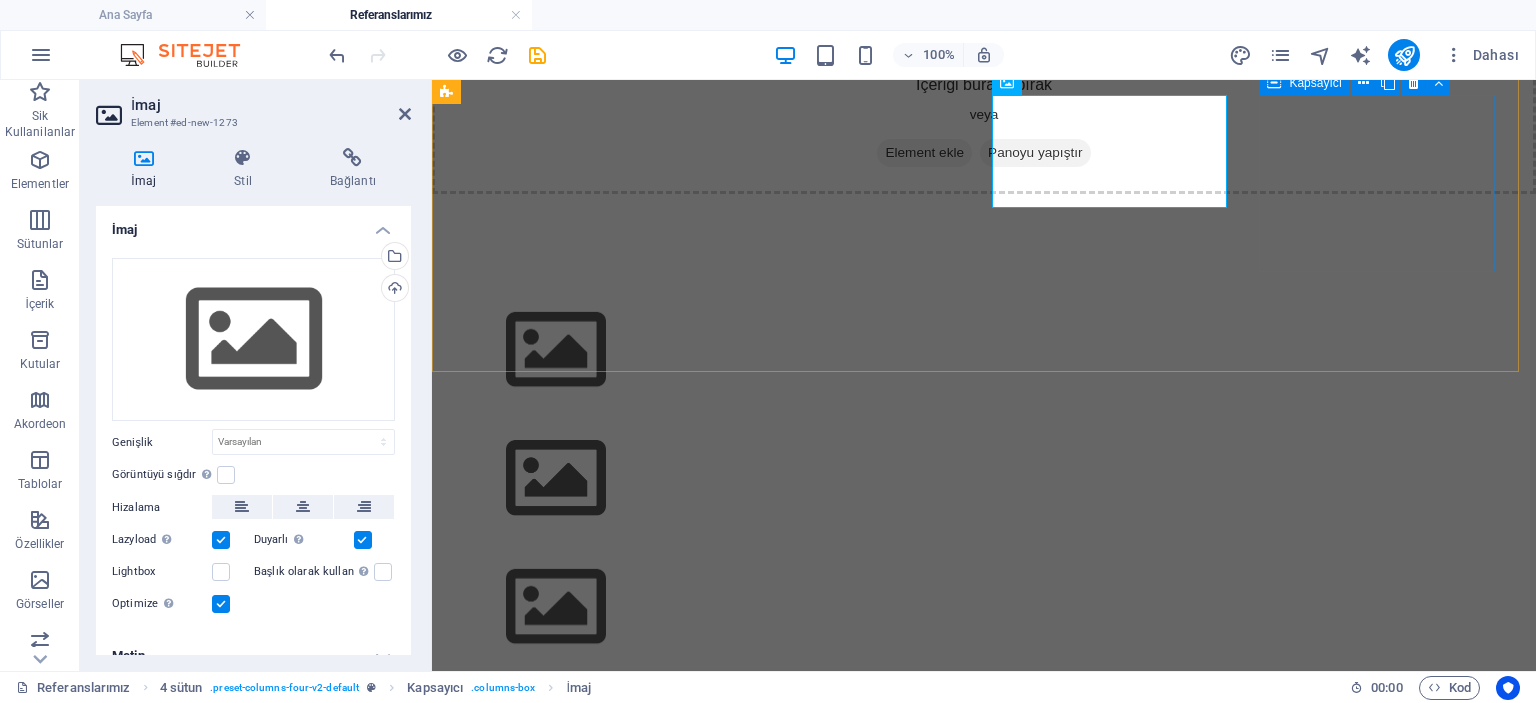 click on "Element ekle" at bounding box center [576, 780] 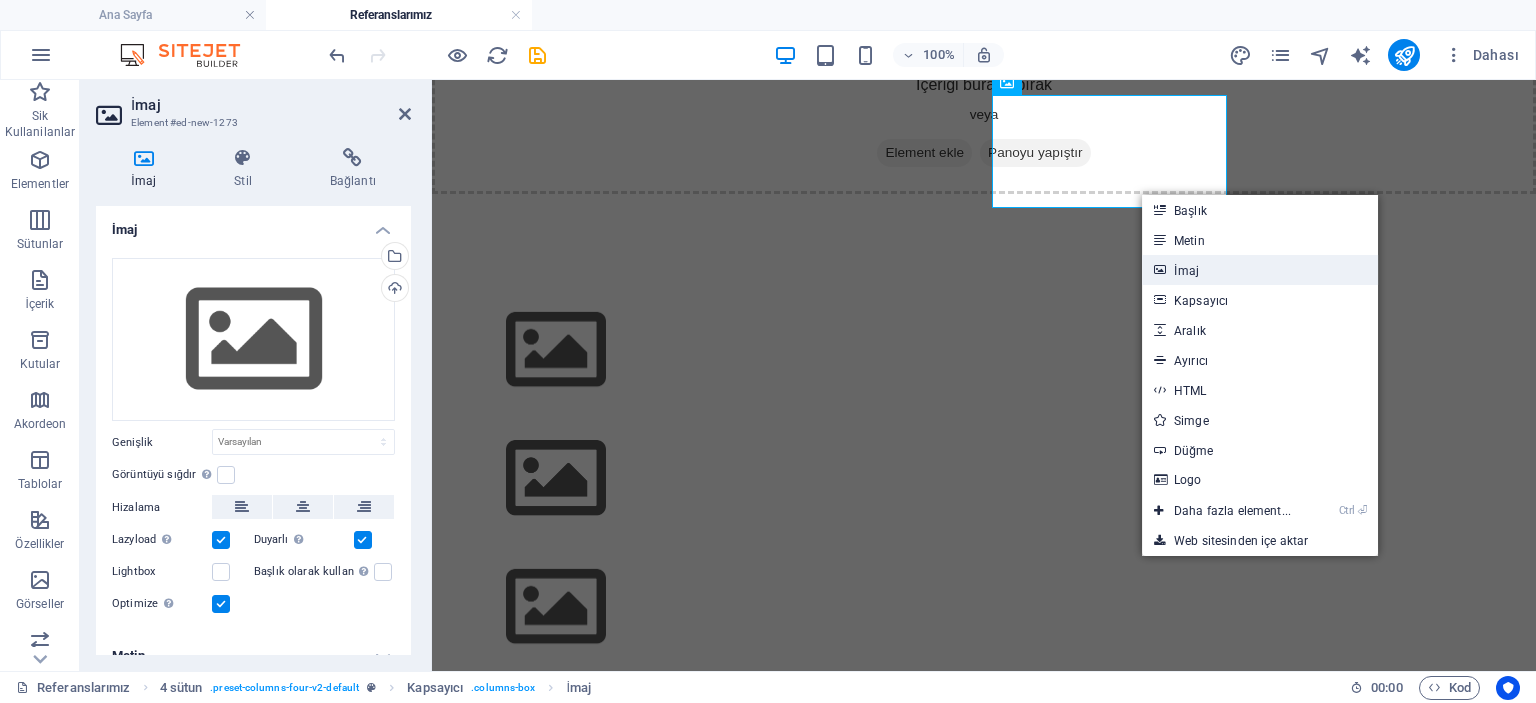 click on "İmaj" at bounding box center [1260, 270] 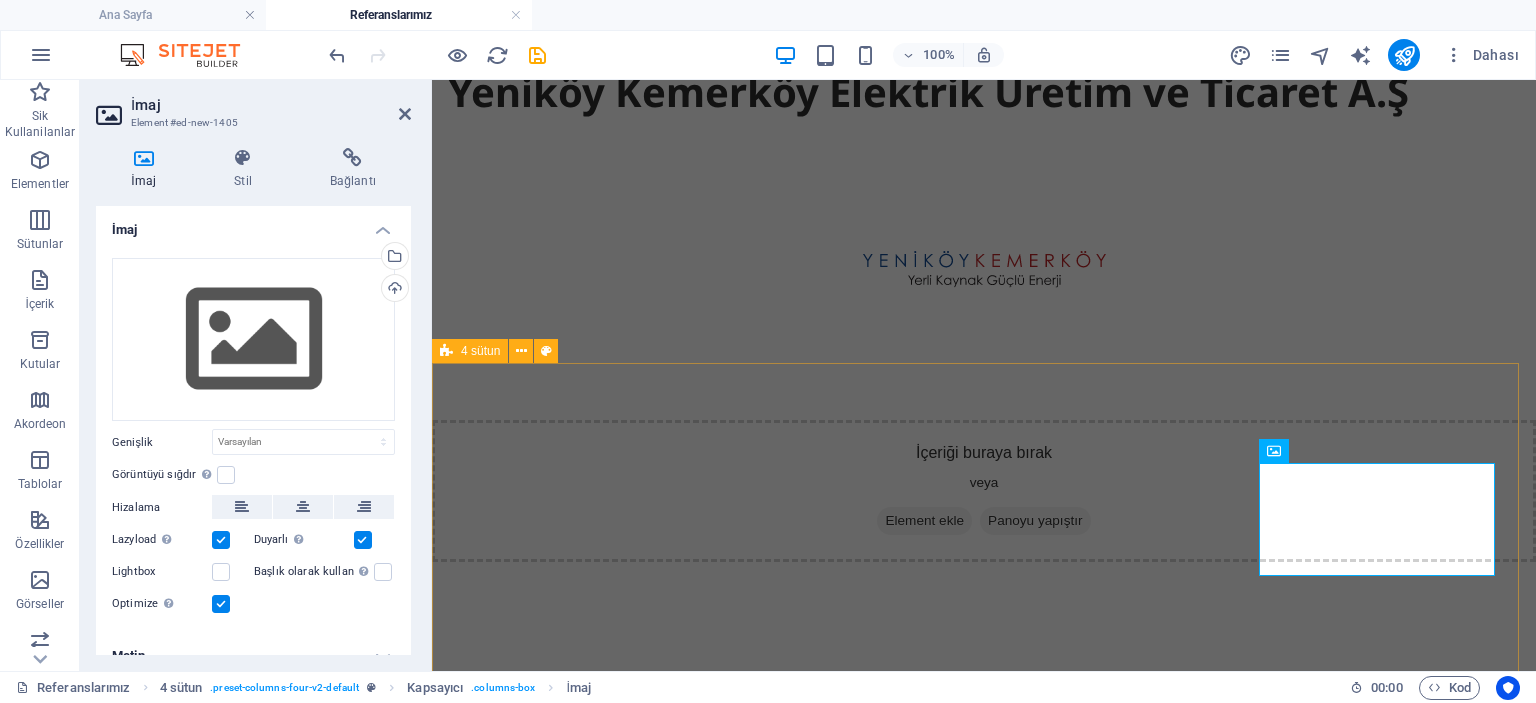 scroll, scrollTop: 700, scrollLeft: 0, axis: vertical 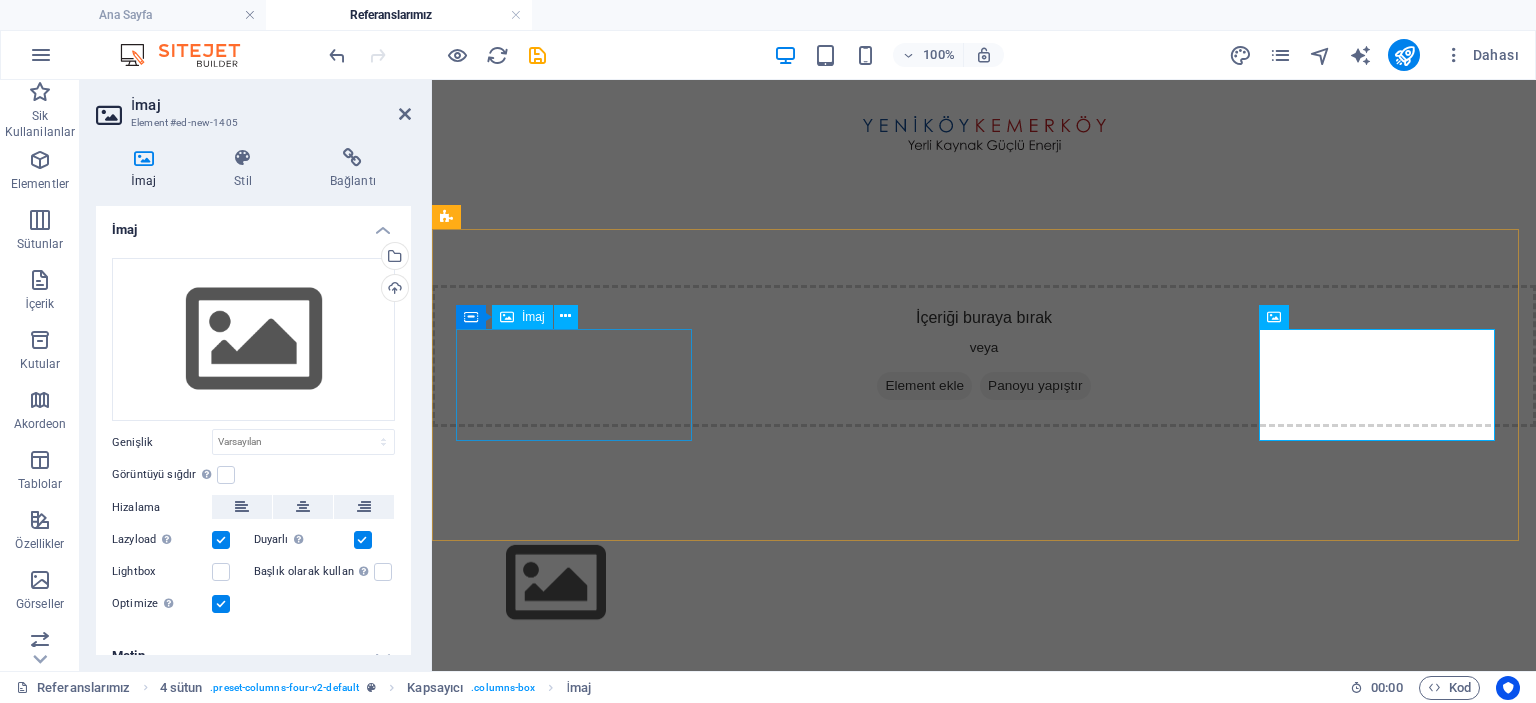 click on "İmaj" at bounding box center [522, 317] 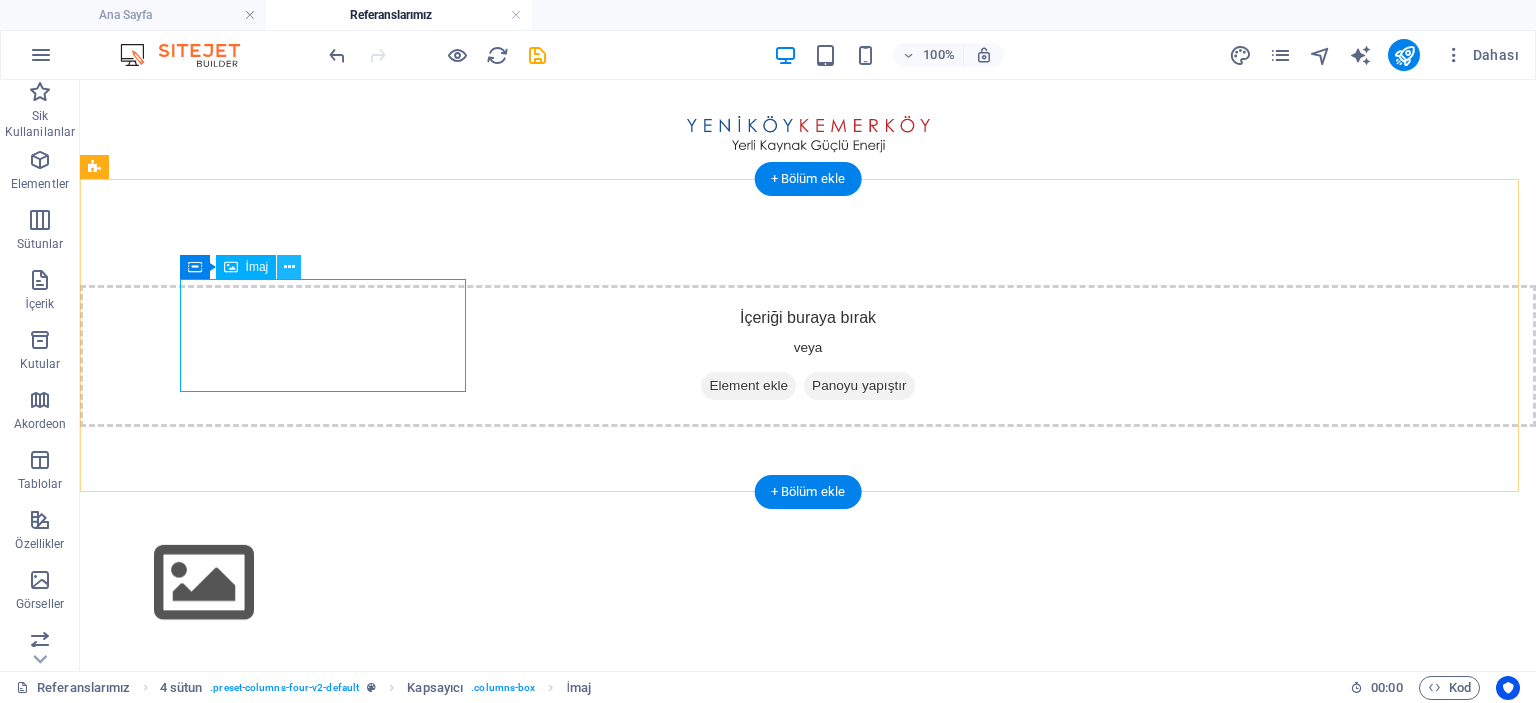 click at bounding box center (289, 267) 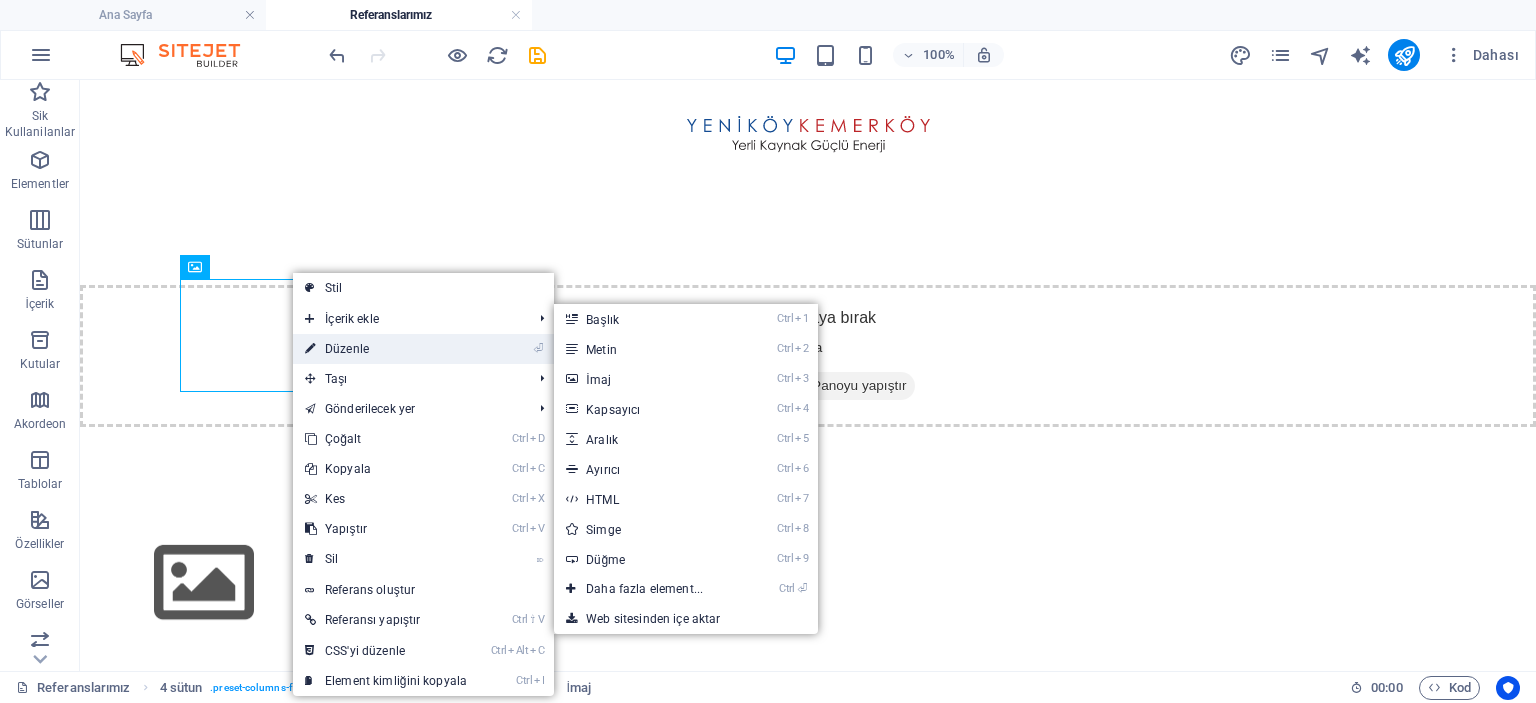 click on "⏎  Düzenle" at bounding box center [386, 349] 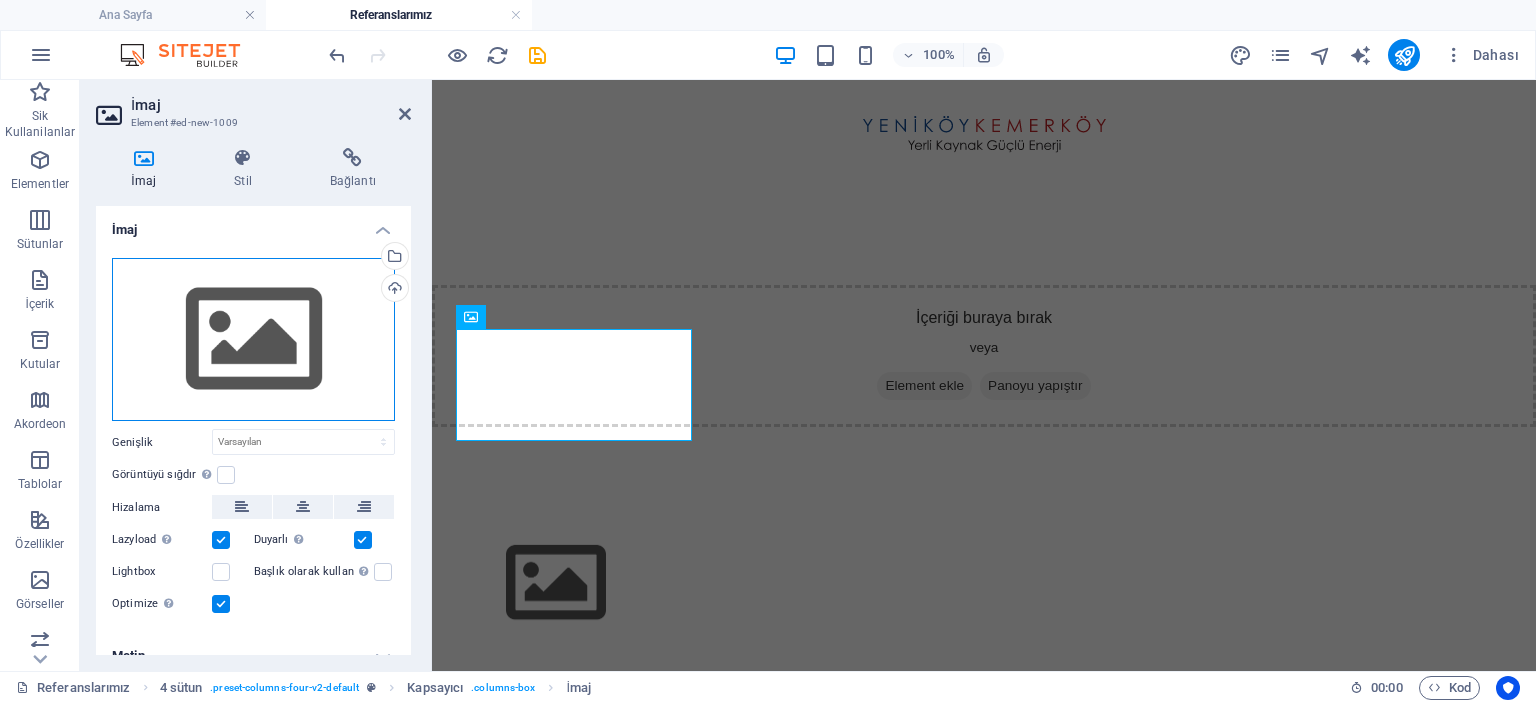 click on "Dosyaları buraya sürükleyin, dosyaları seçmek için tıklayın veya Dosyalardan ya da ücretsiz stok fotoğraf ve videolarımızdan dosyalar seçin" at bounding box center (253, 340) 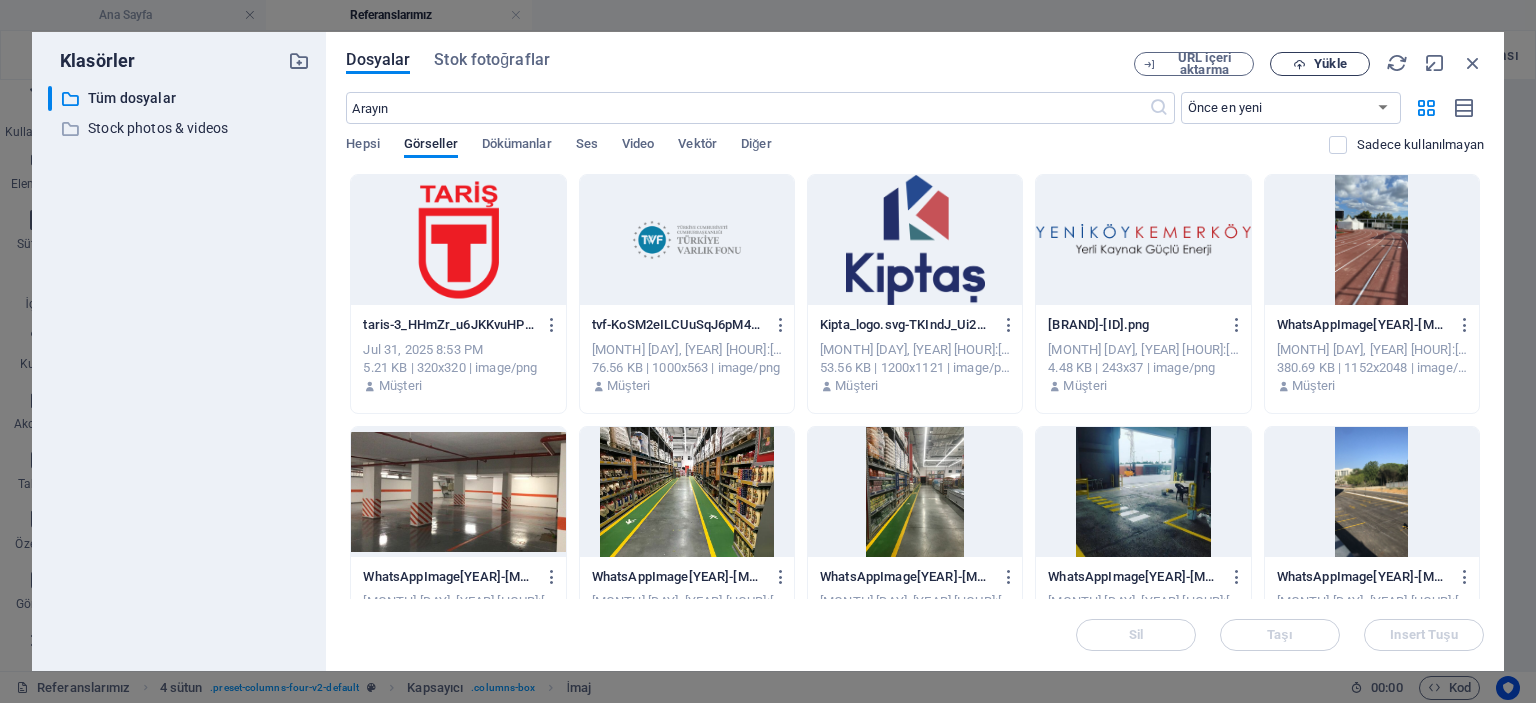 click on "Yükle" at bounding box center [1330, 64] 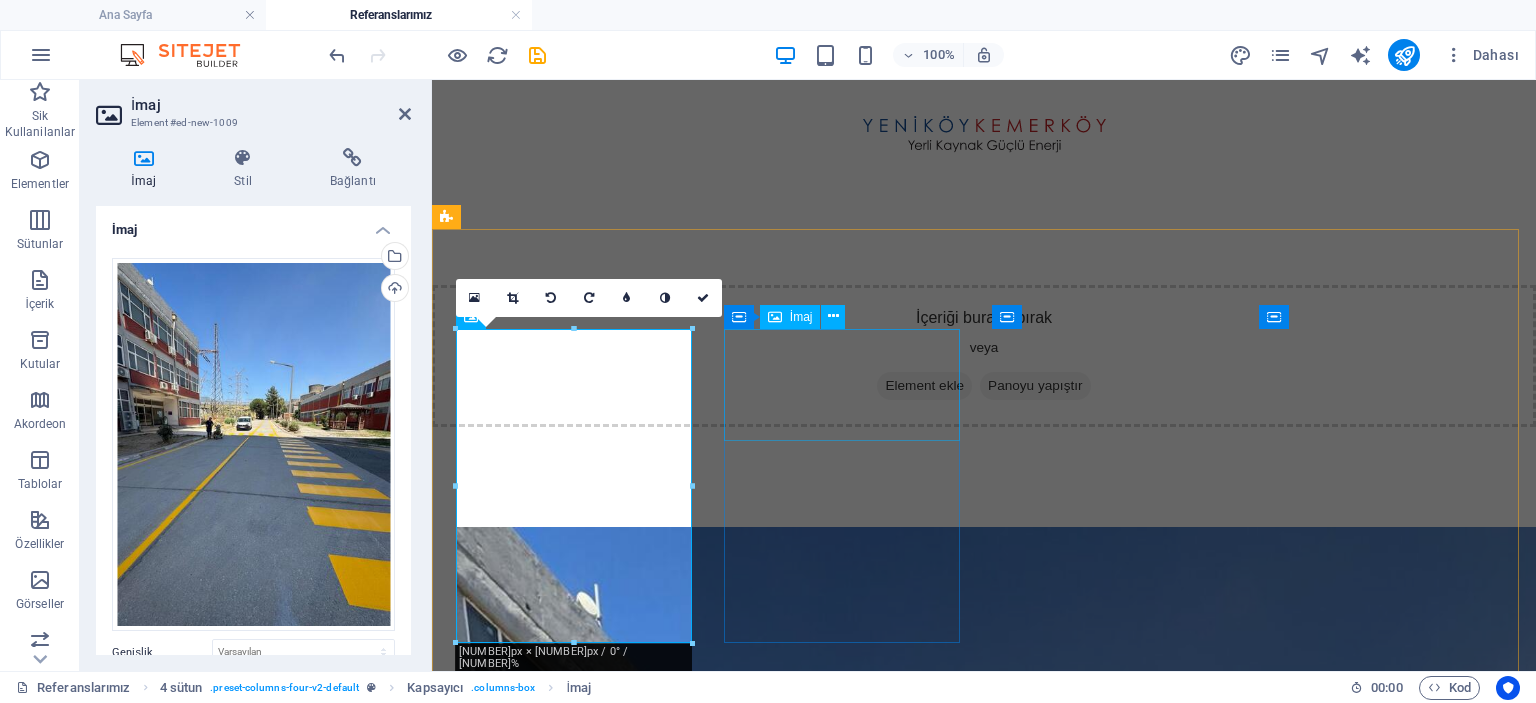 click at bounding box center (576, 2070) 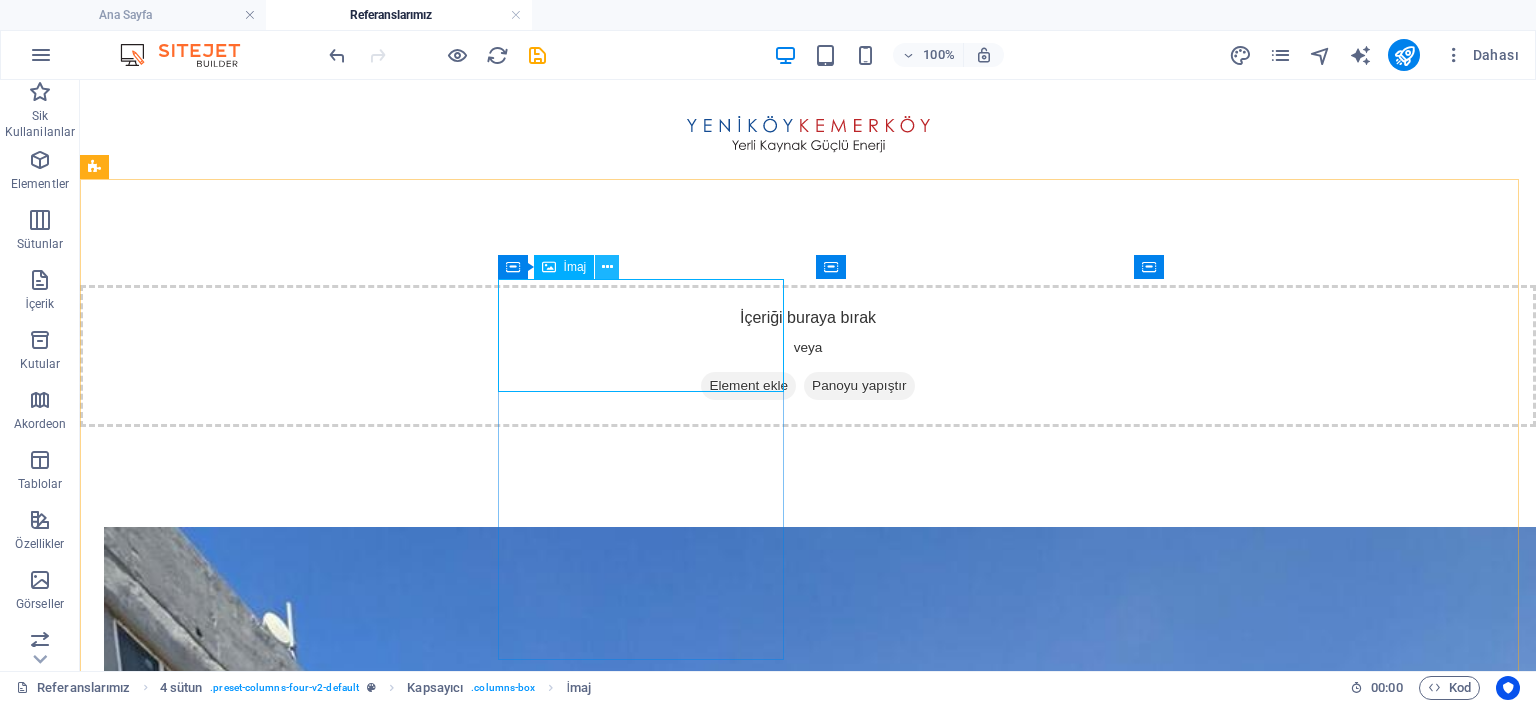 click at bounding box center (607, 267) 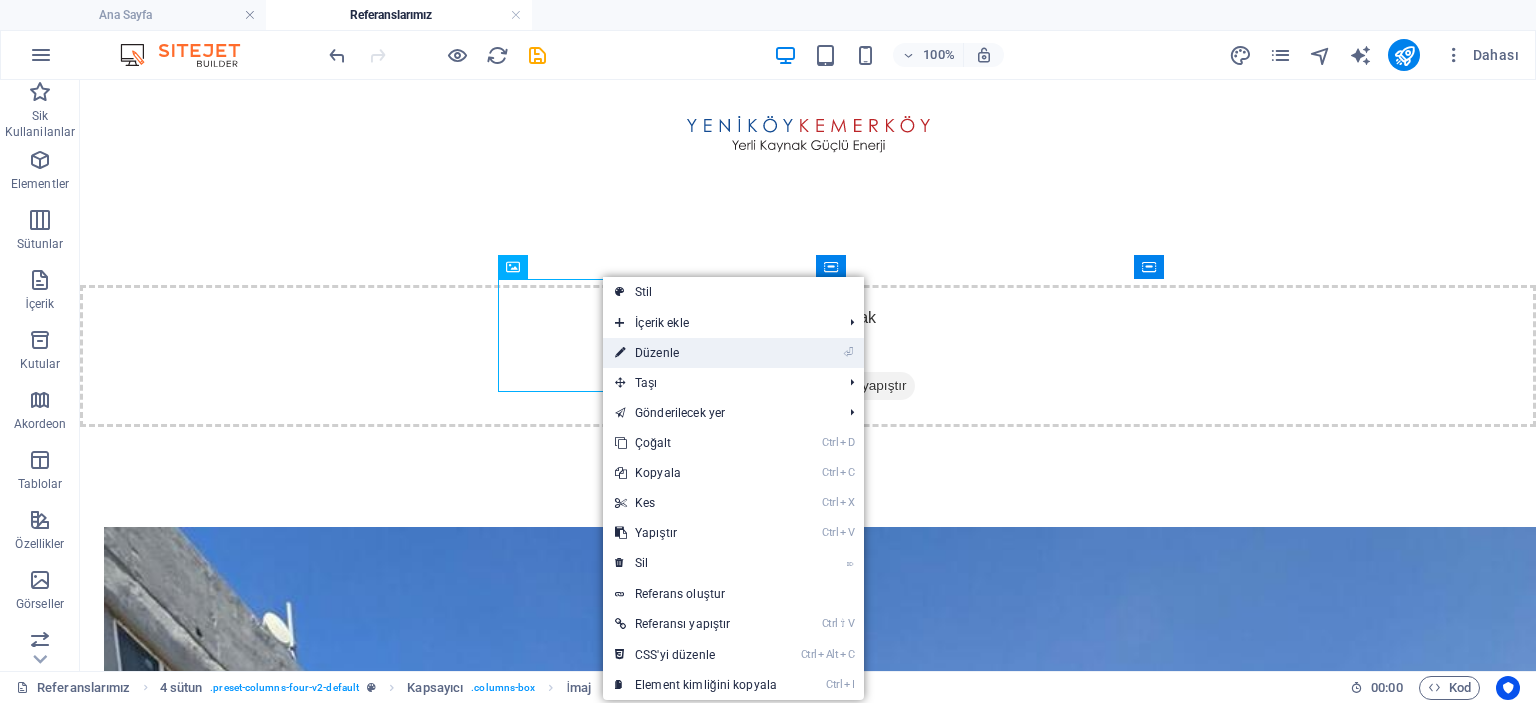 click on "⏎  Düzenle" at bounding box center [696, 353] 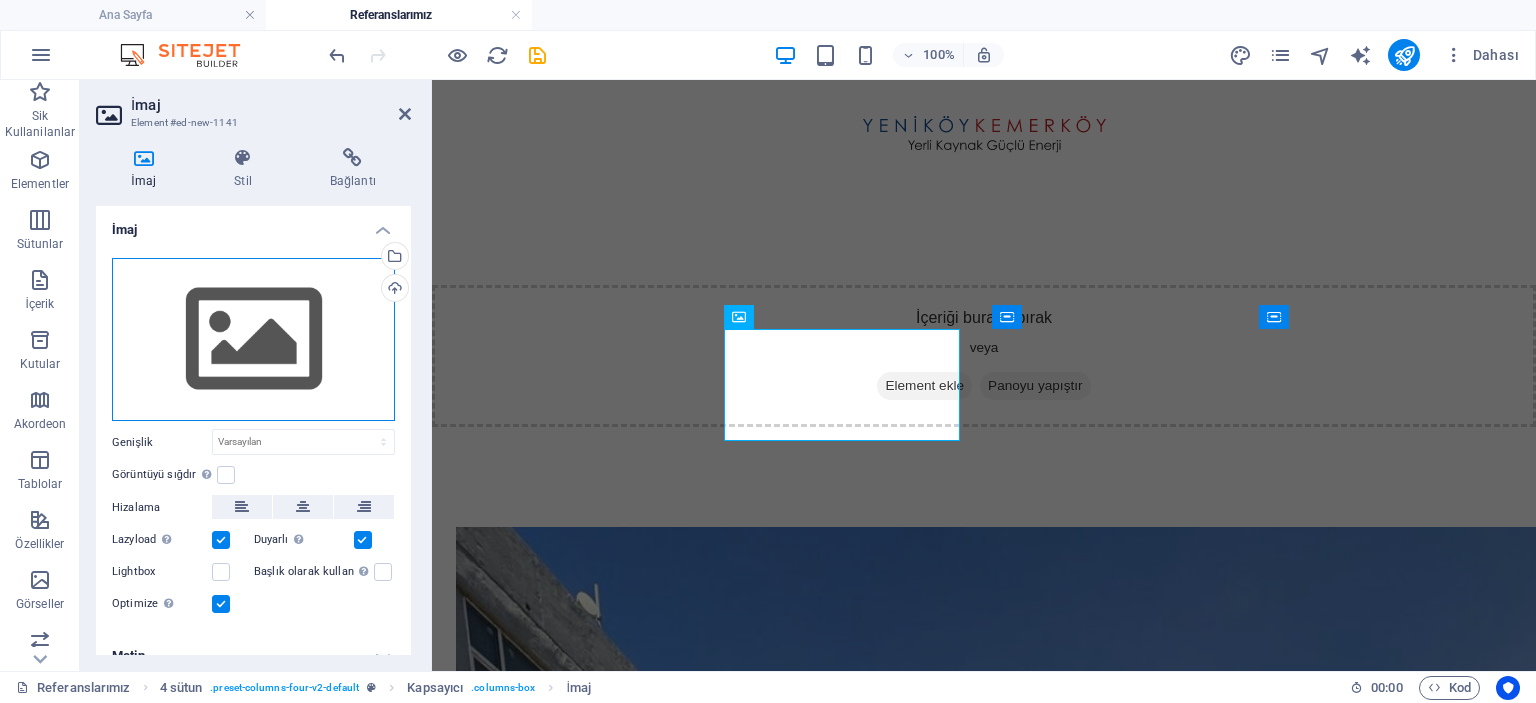 click on "Dosyaları buraya sürükleyin, dosyaları seçmek için tıklayın veya Dosyalardan ya da ücretsiz stok fotoğraf ve videolarımızdan dosyalar seçin" at bounding box center (253, 340) 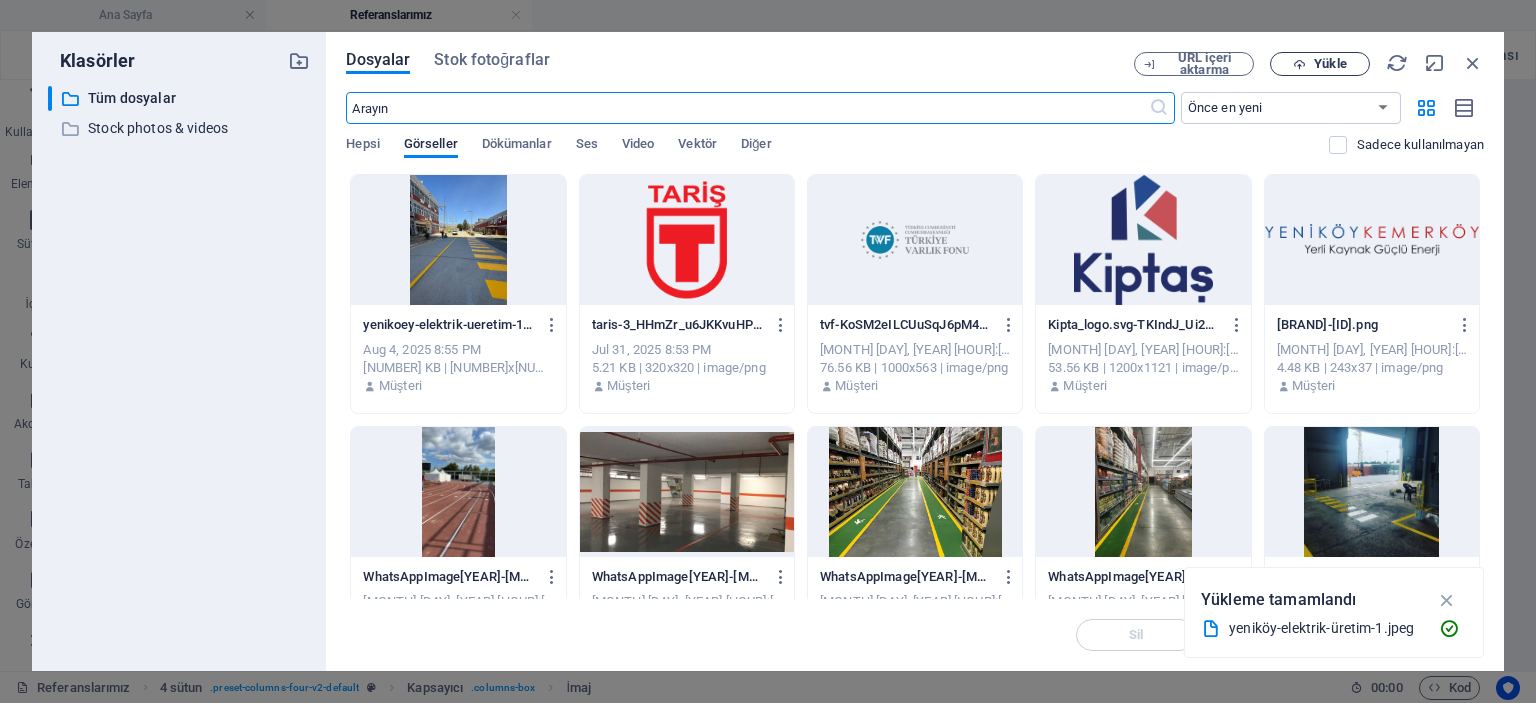 click on "Yükle" at bounding box center (1330, 64) 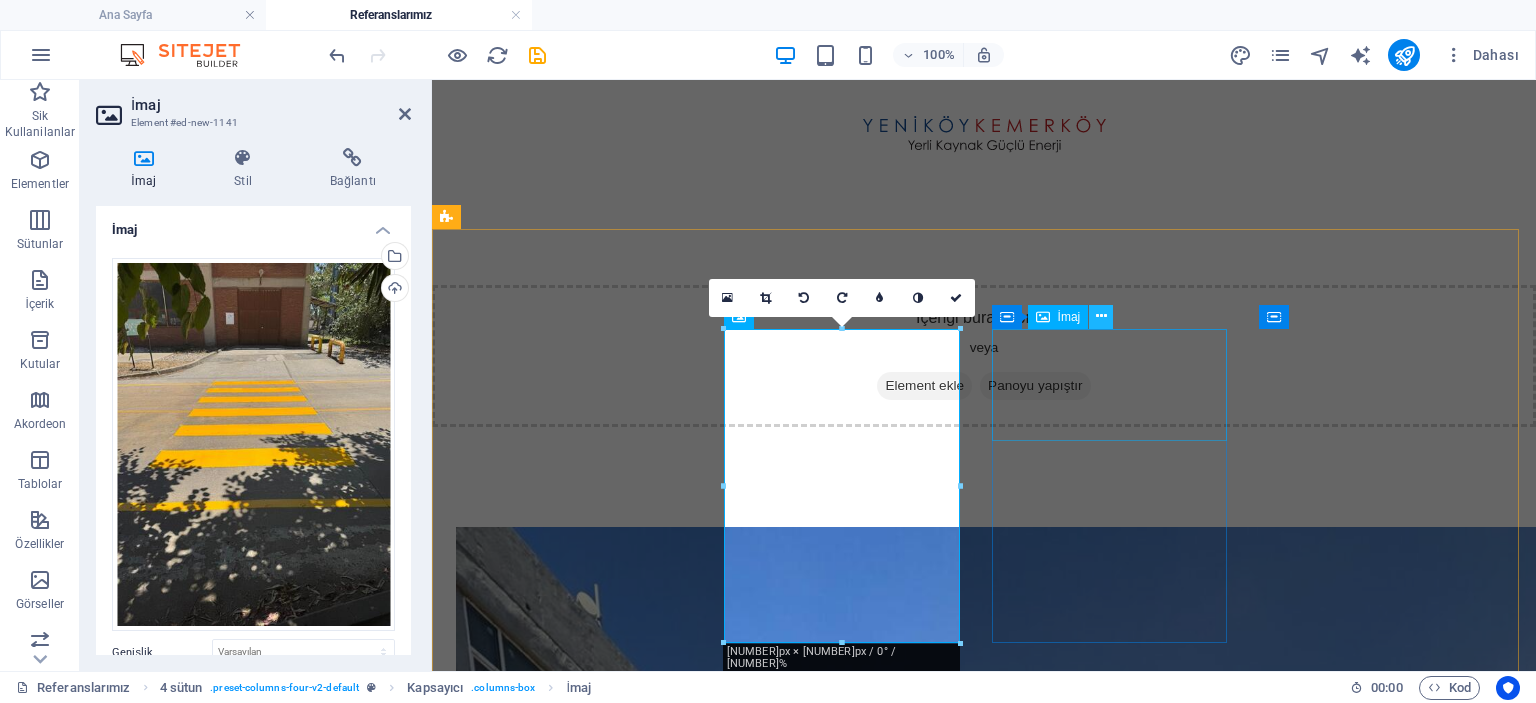 click at bounding box center (1101, 316) 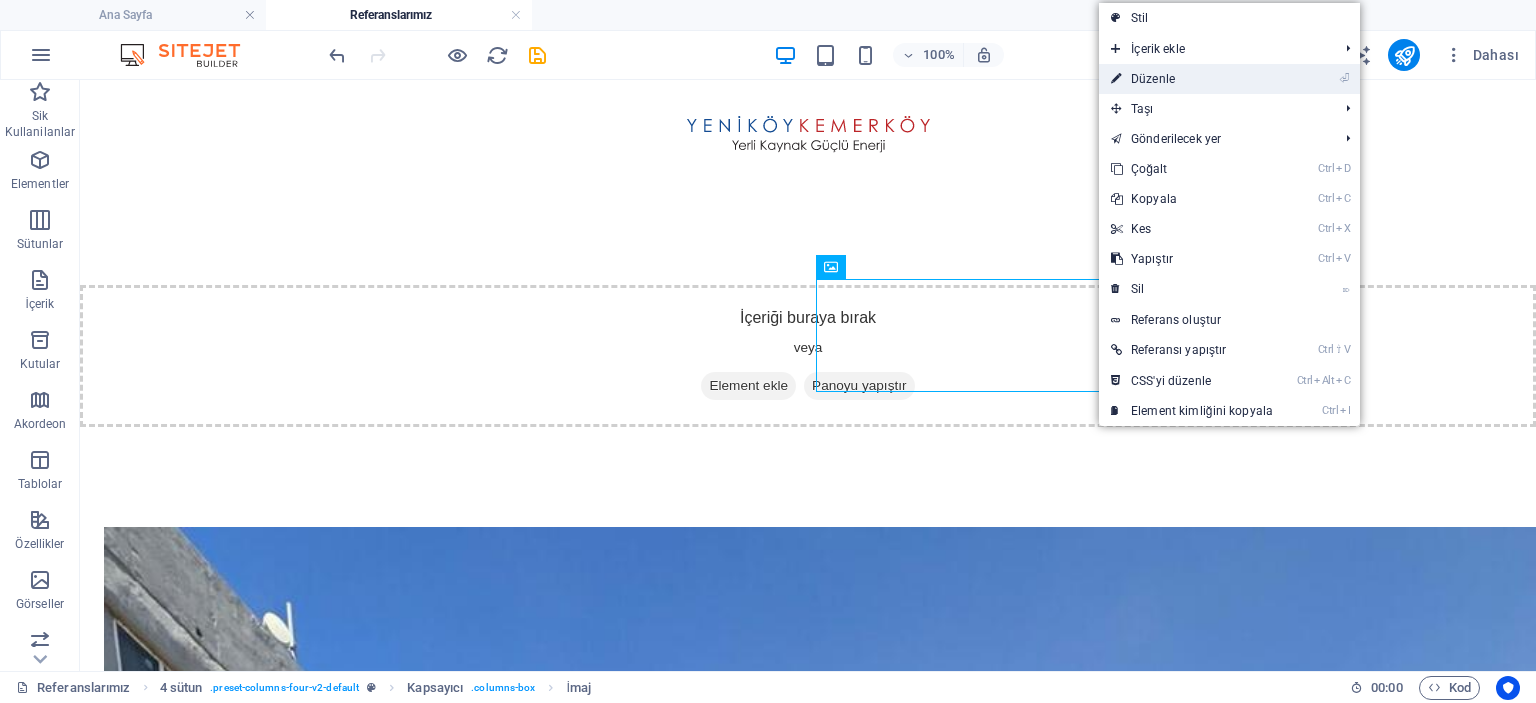 drag, startPoint x: 1178, startPoint y: 84, endPoint x: 736, endPoint y: 14, distance: 447.50867 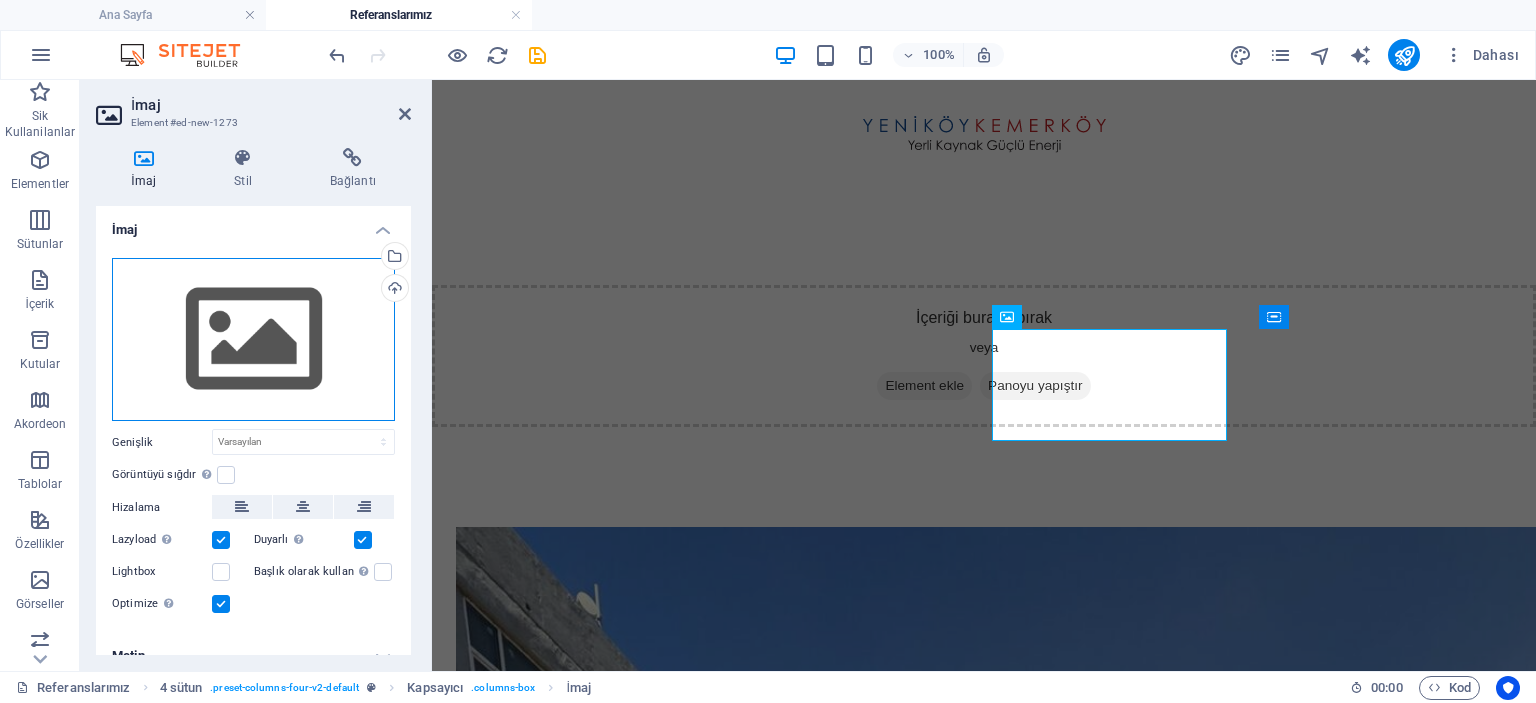 click on "Dosyaları buraya sürükleyin, dosyaları seçmek için tıklayın veya Dosyalardan ya da ücretsiz stok fotoğraf ve videolarımızdan dosyalar seçin" at bounding box center [253, 340] 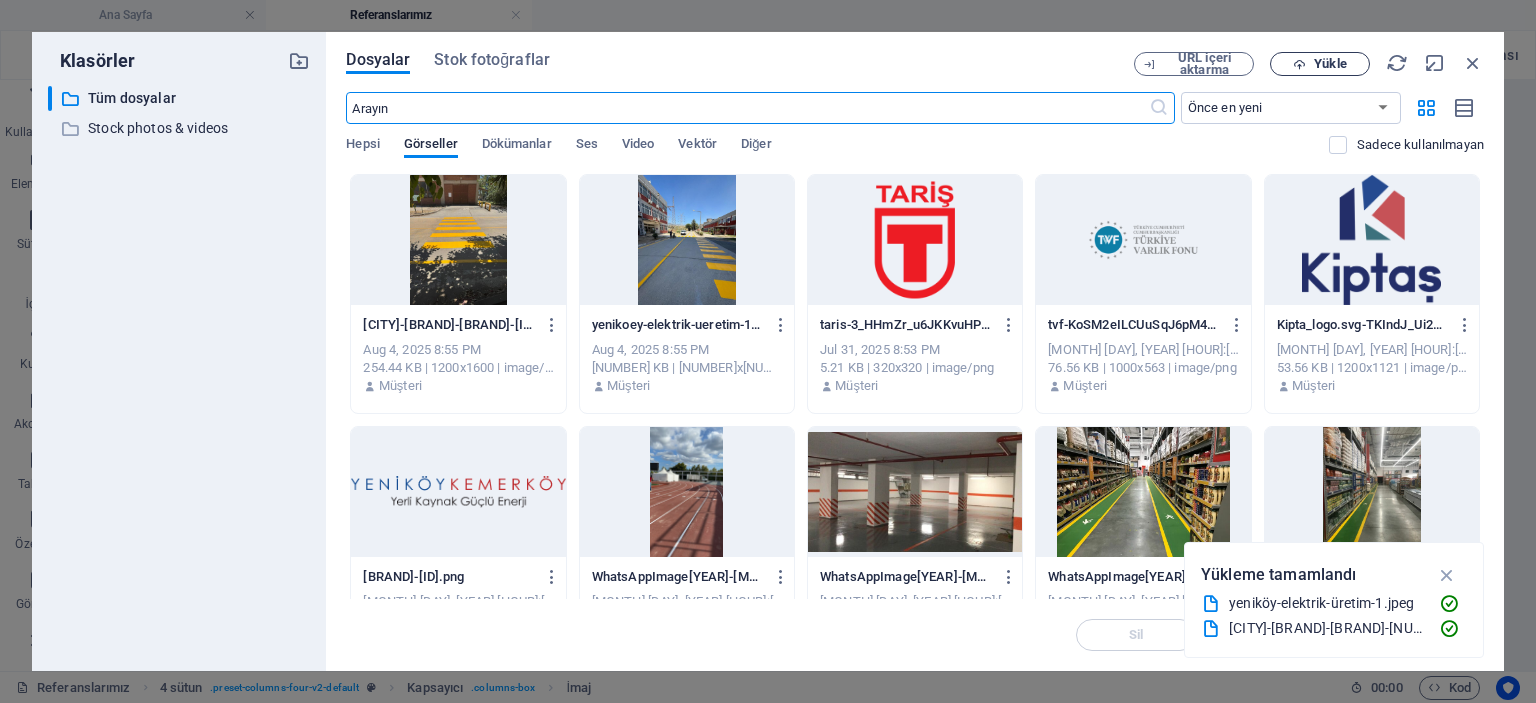 click at bounding box center (1299, 64) 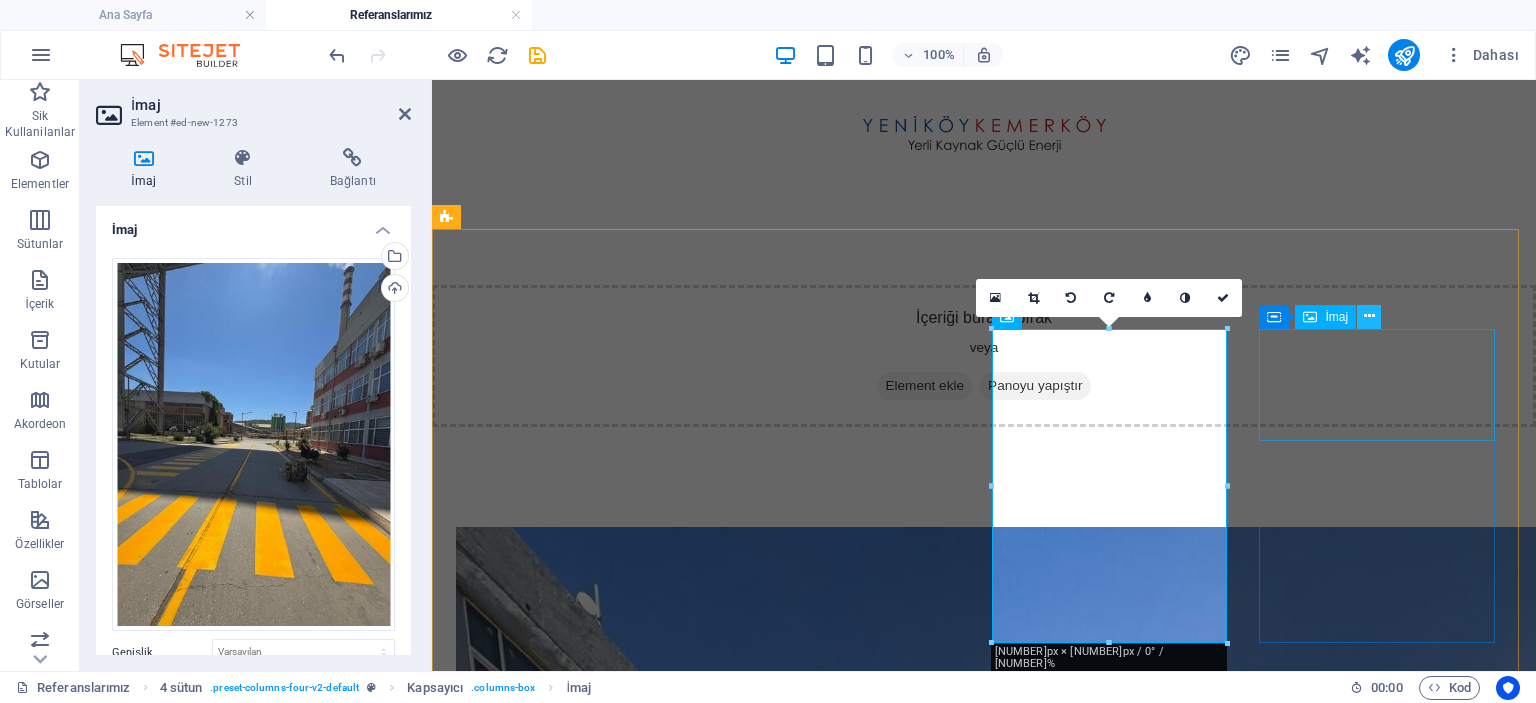 click at bounding box center (1369, 316) 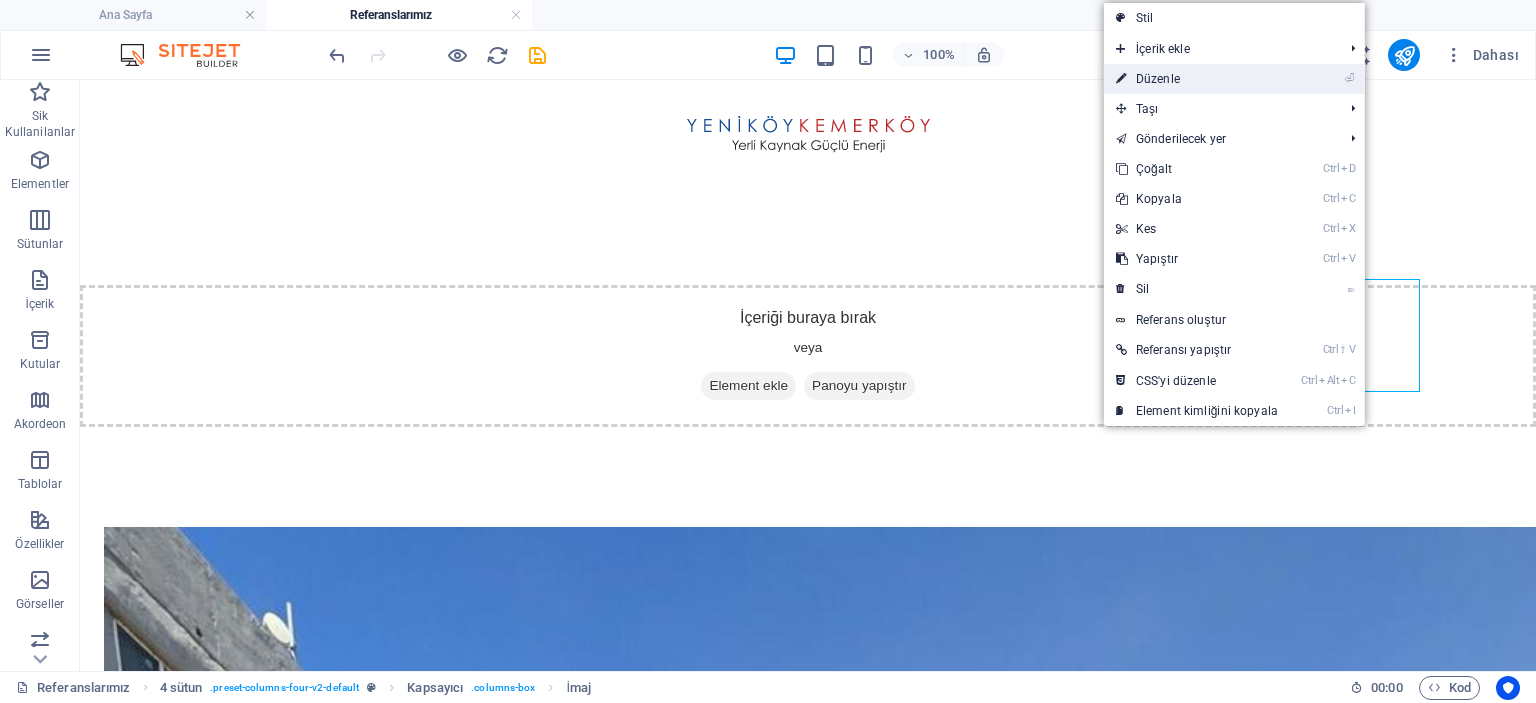 drag, startPoint x: 1192, startPoint y: 89, endPoint x: 741, endPoint y: 16, distance: 456.86978 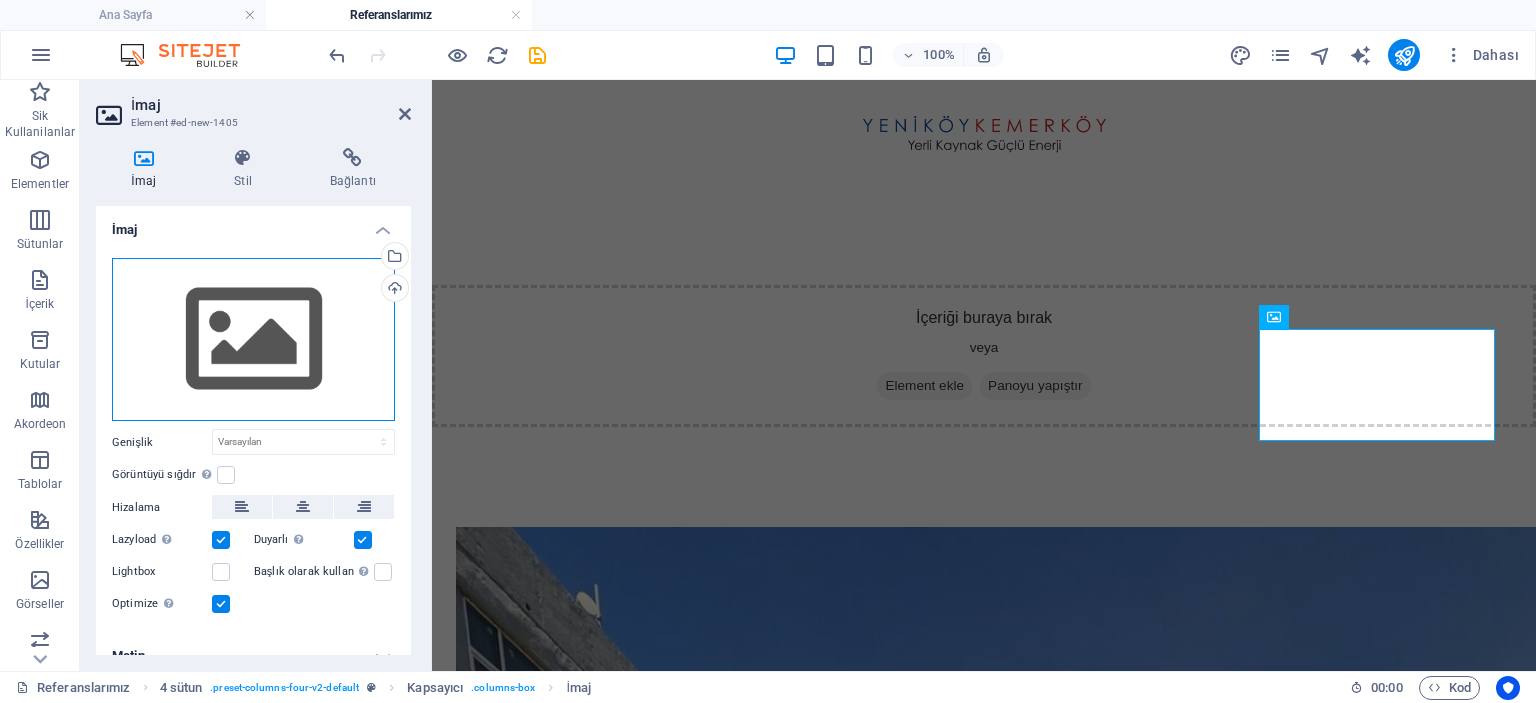 click on "Dosyaları buraya sürükleyin, dosyaları seçmek için tıklayın veya Dosyalardan ya da ücretsiz stok fotoğraf ve videolarımızdan dosyalar seçin" at bounding box center [253, 340] 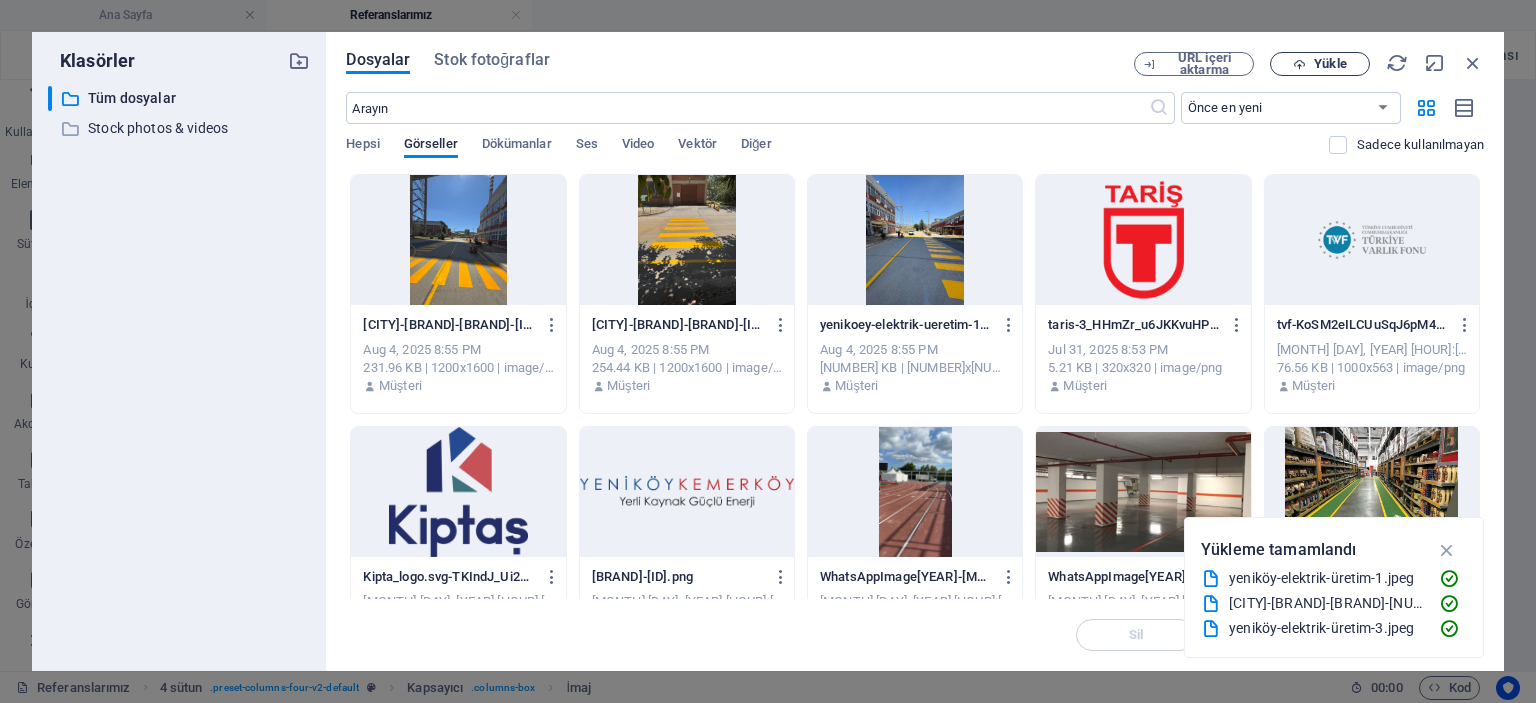 click on "Yükle" at bounding box center [1320, 64] 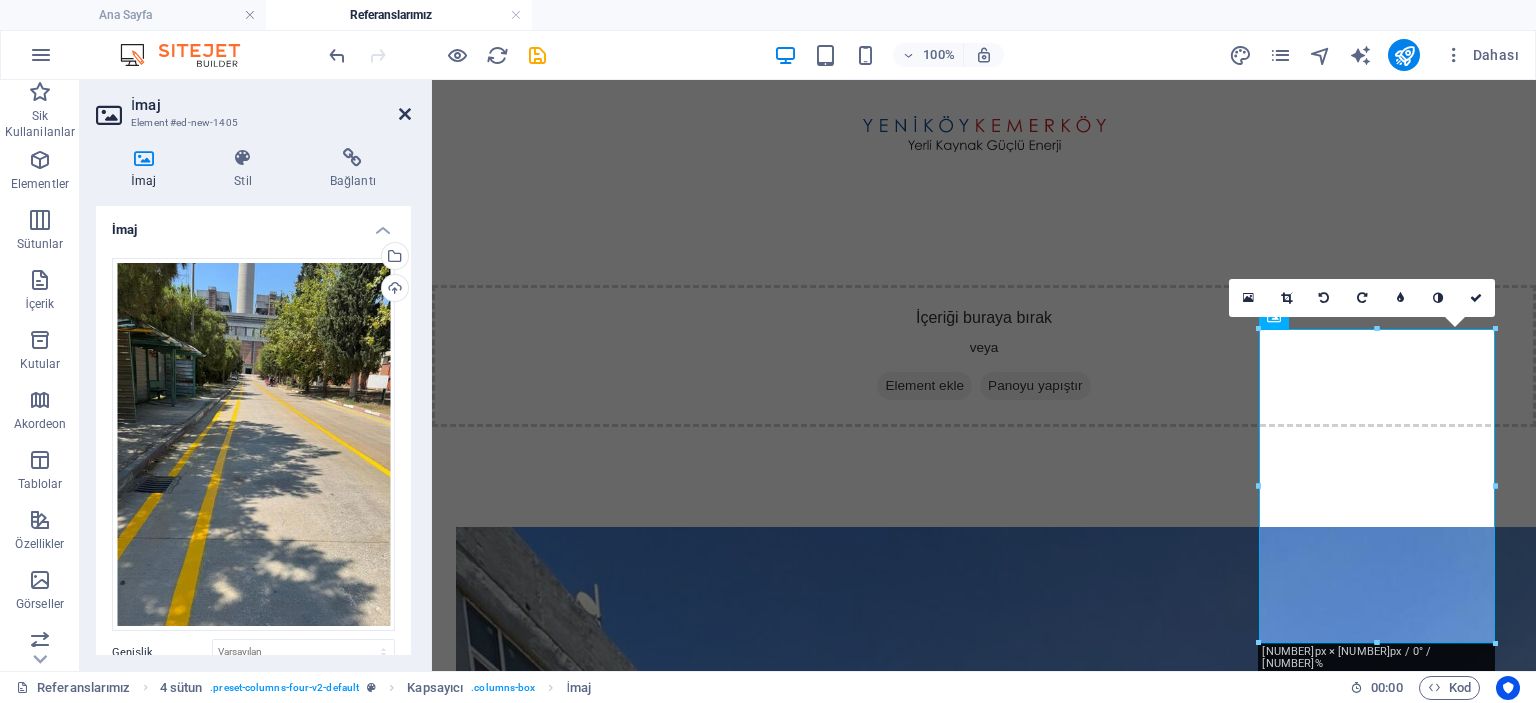 click at bounding box center (405, 114) 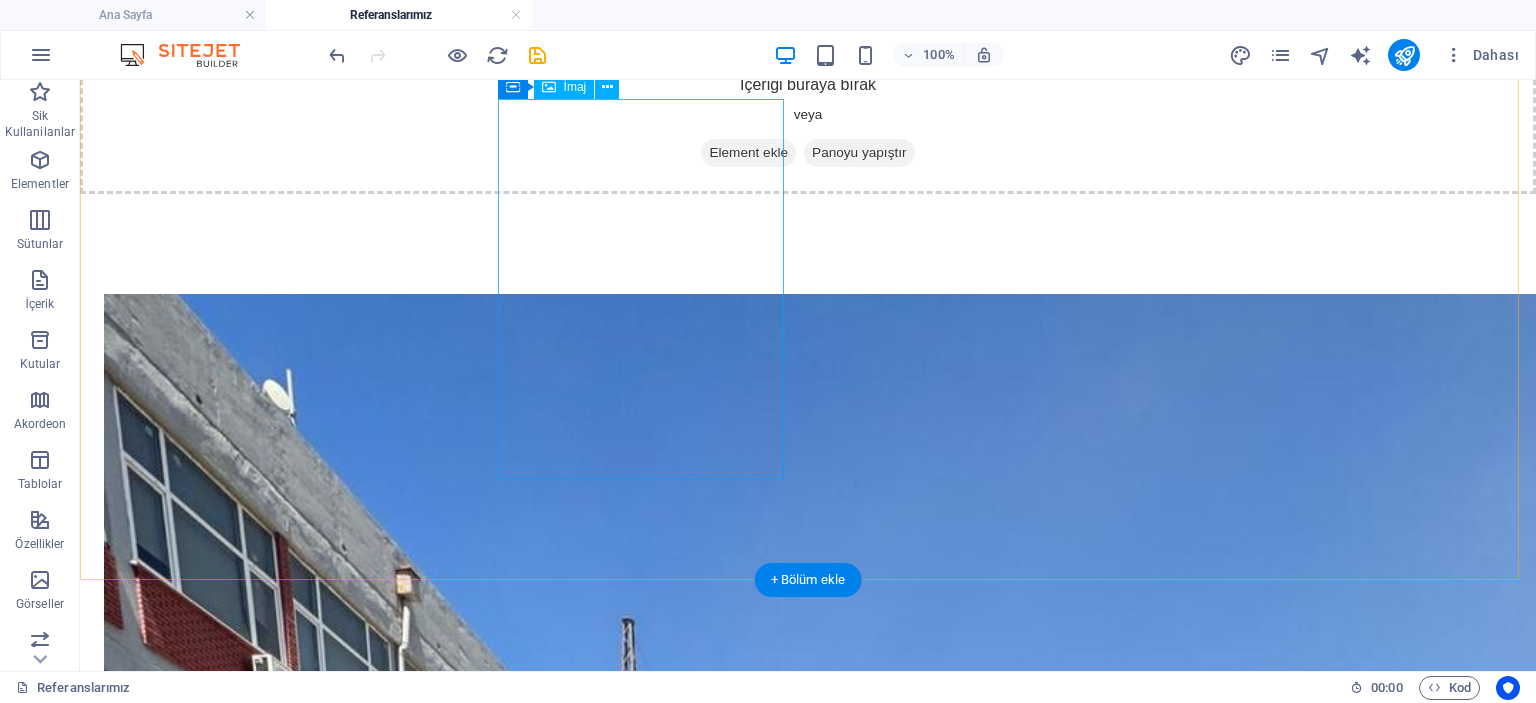 scroll, scrollTop: 1166, scrollLeft: 0, axis: vertical 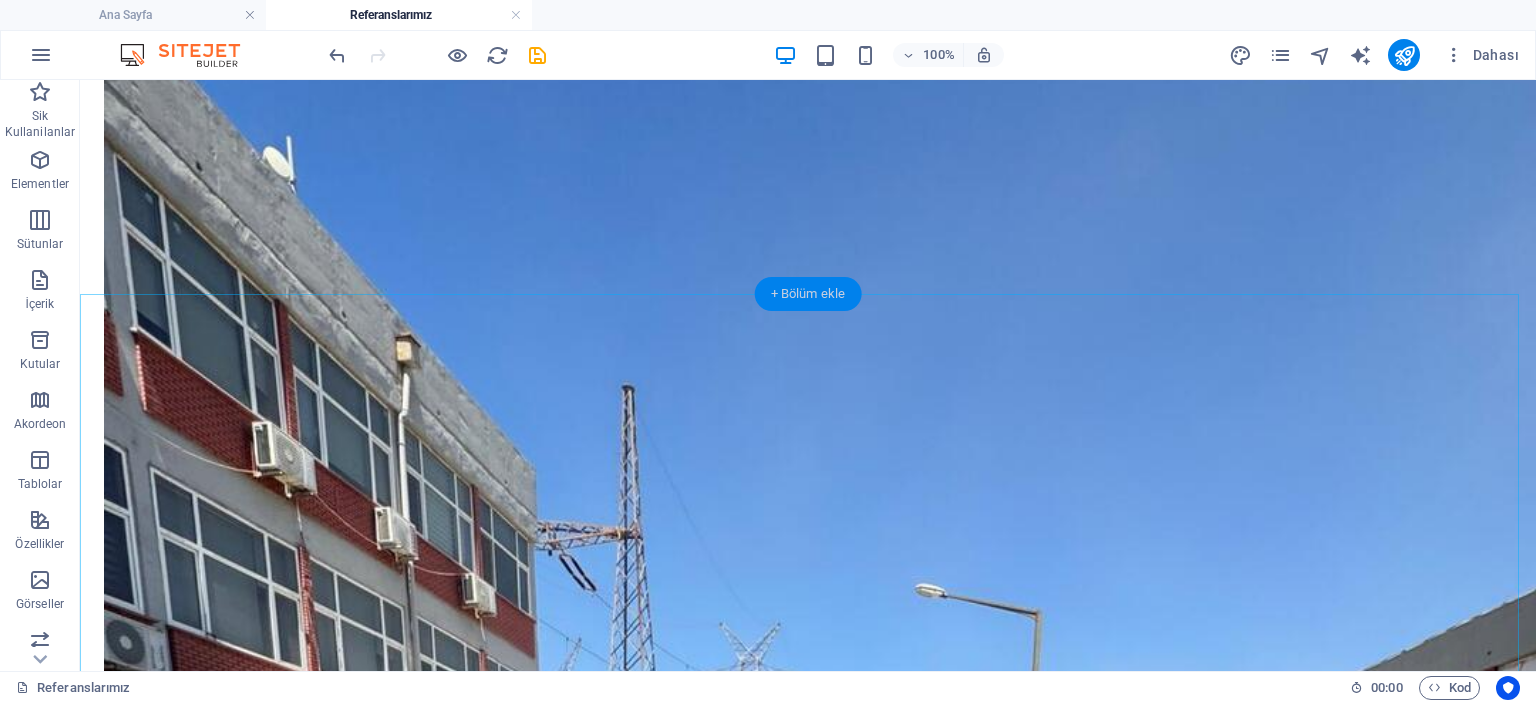 click on "+ Bölüm ekle" at bounding box center [808, 294] 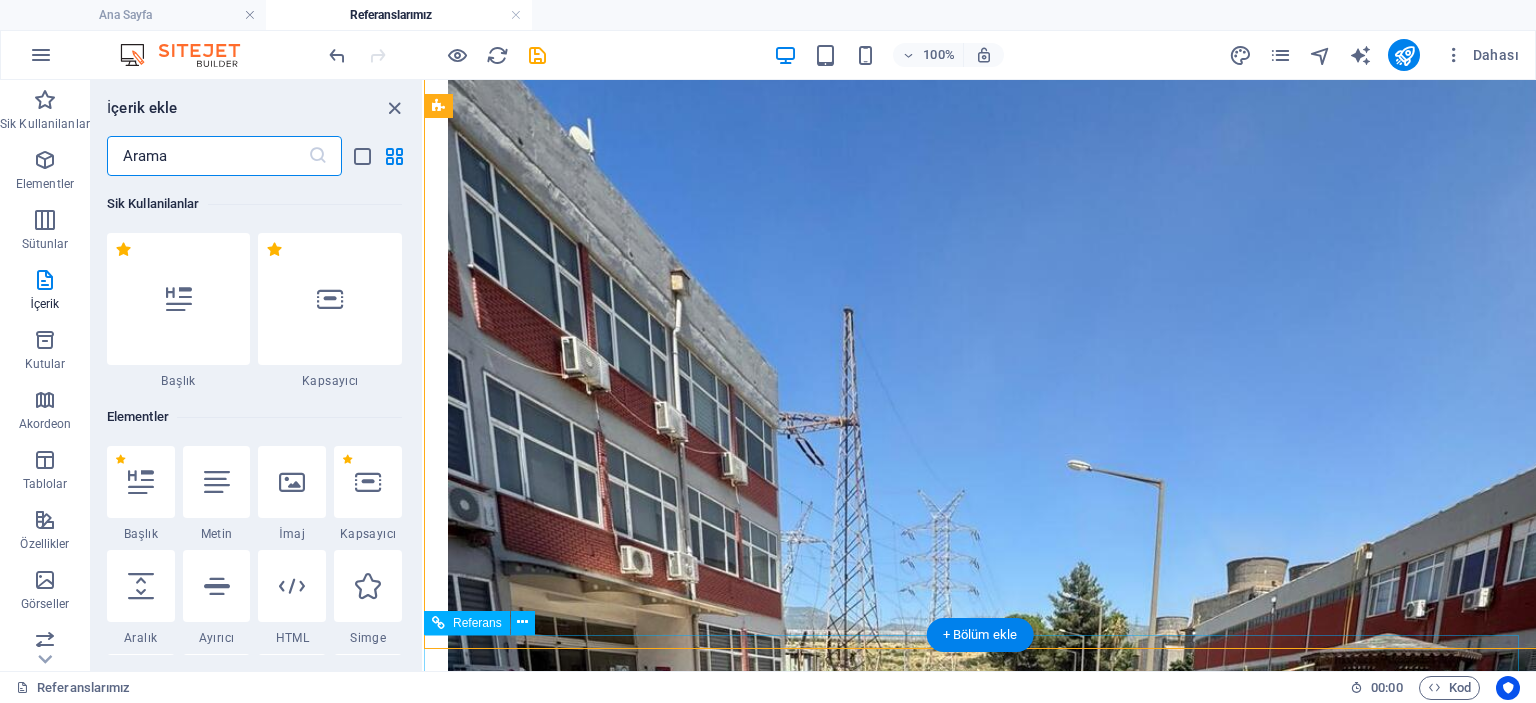 scroll, scrollTop: 811, scrollLeft: 0, axis: vertical 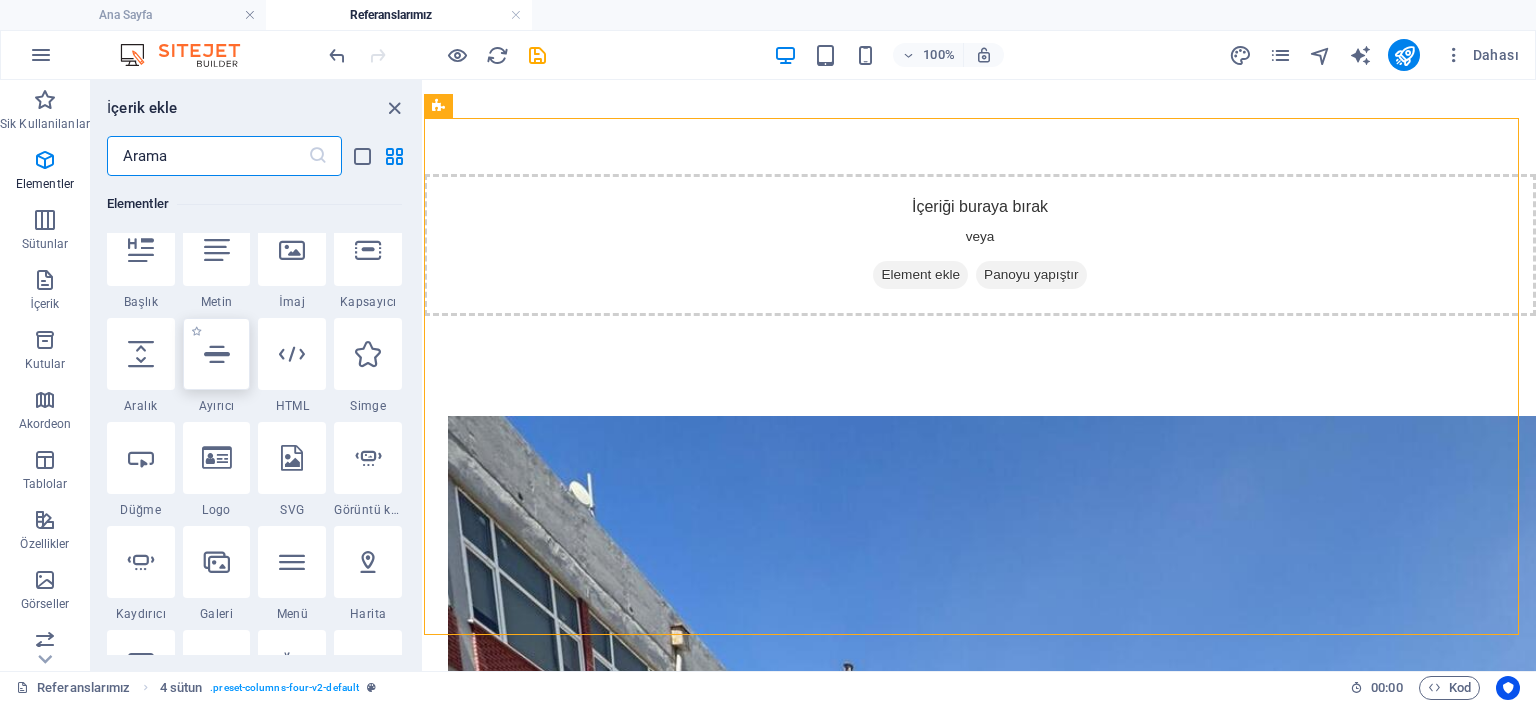 click at bounding box center (217, 354) 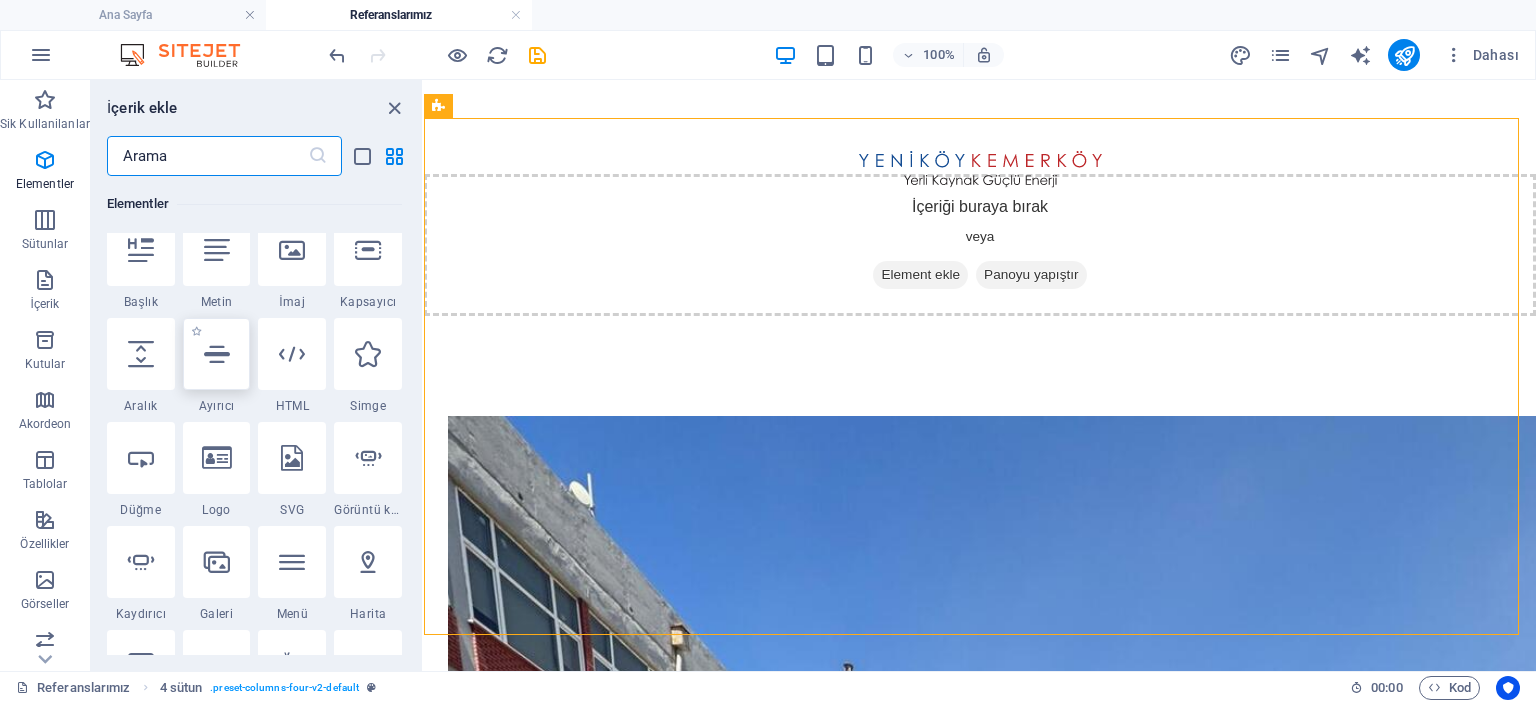 select on "%" 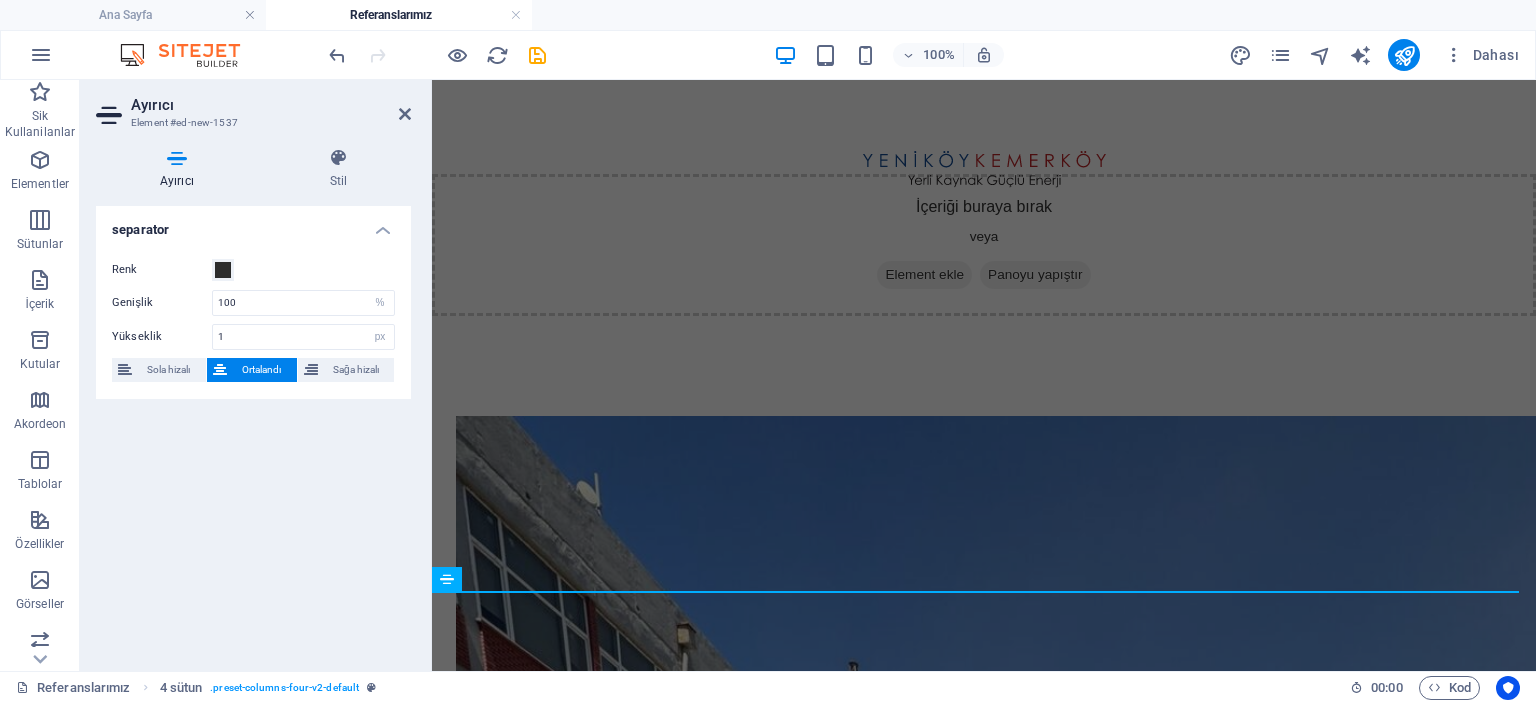 scroll, scrollTop: 860, scrollLeft: 0, axis: vertical 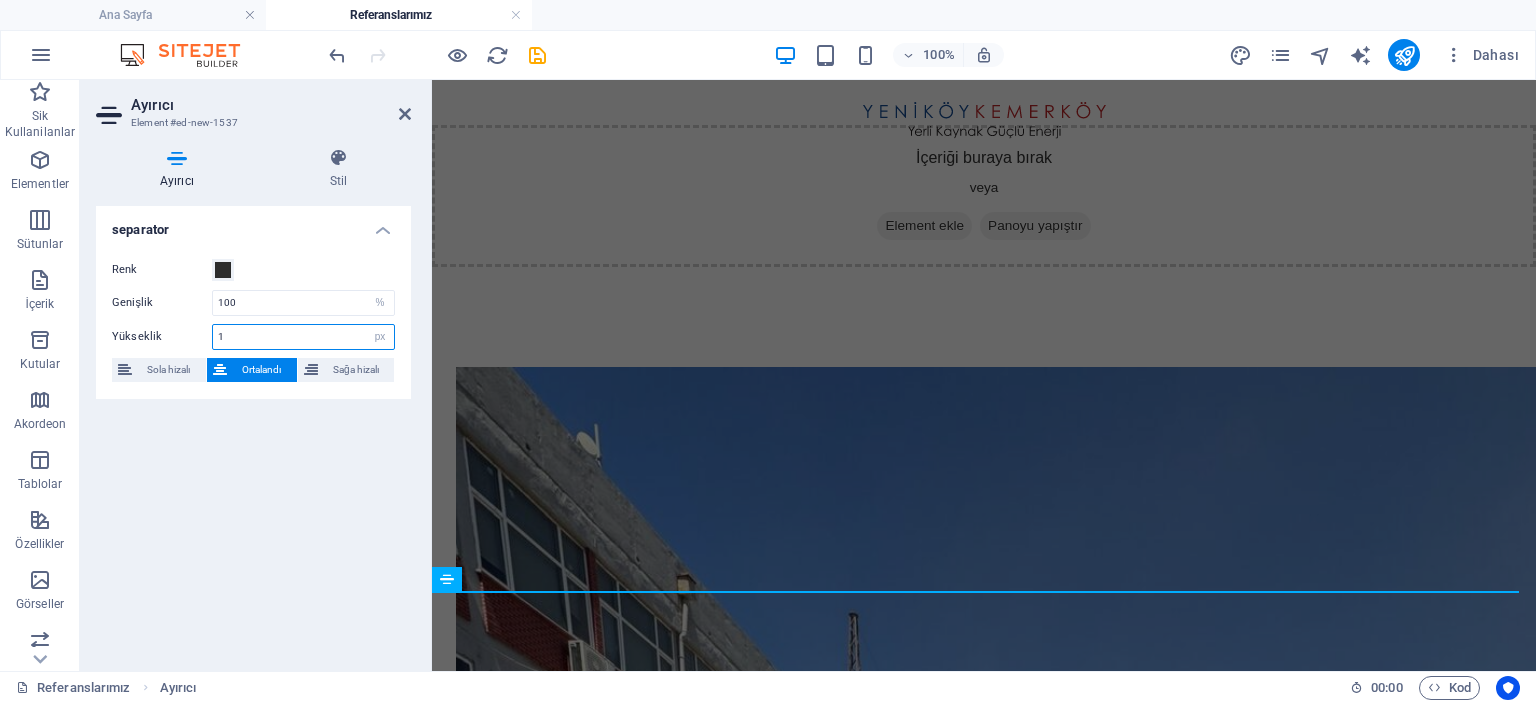 click on "1" at bounding box center [303, 337] 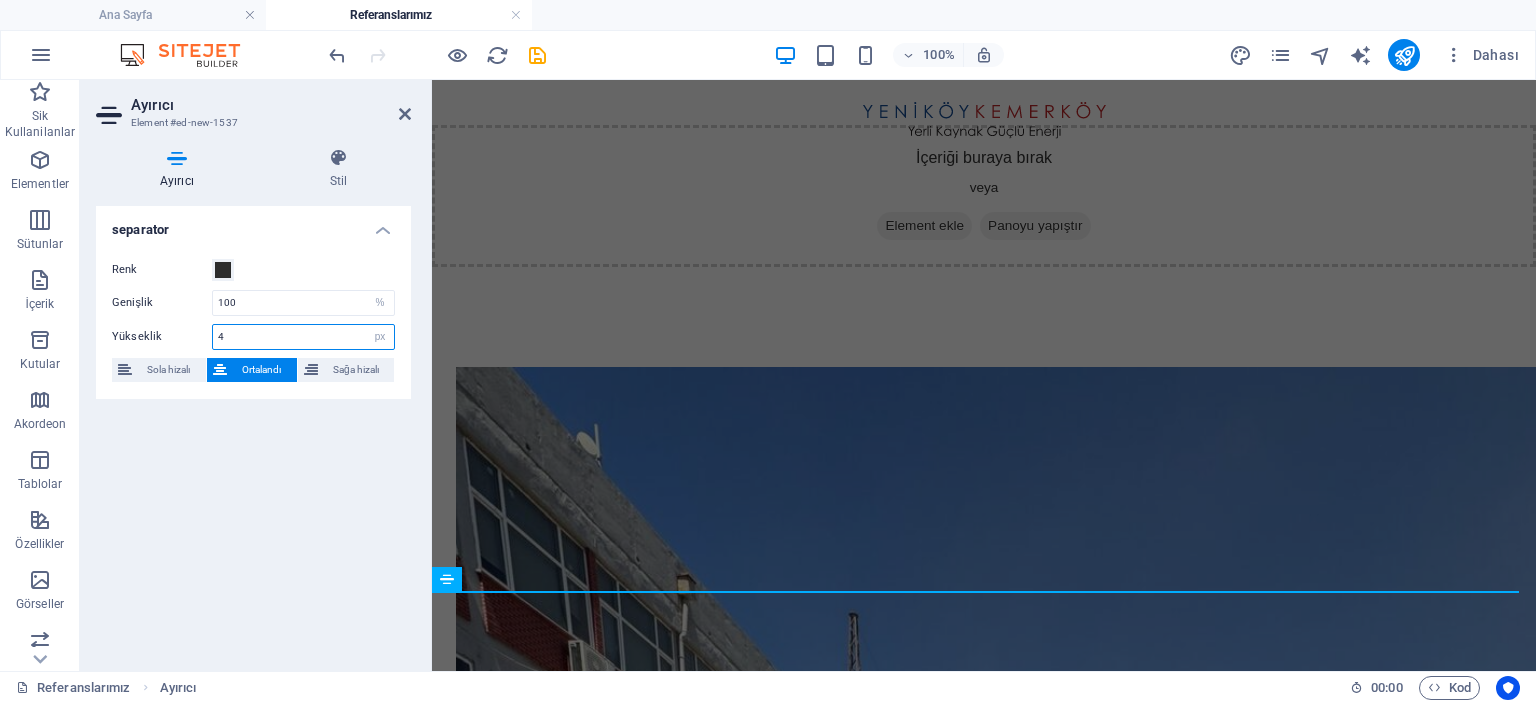 type on "5" 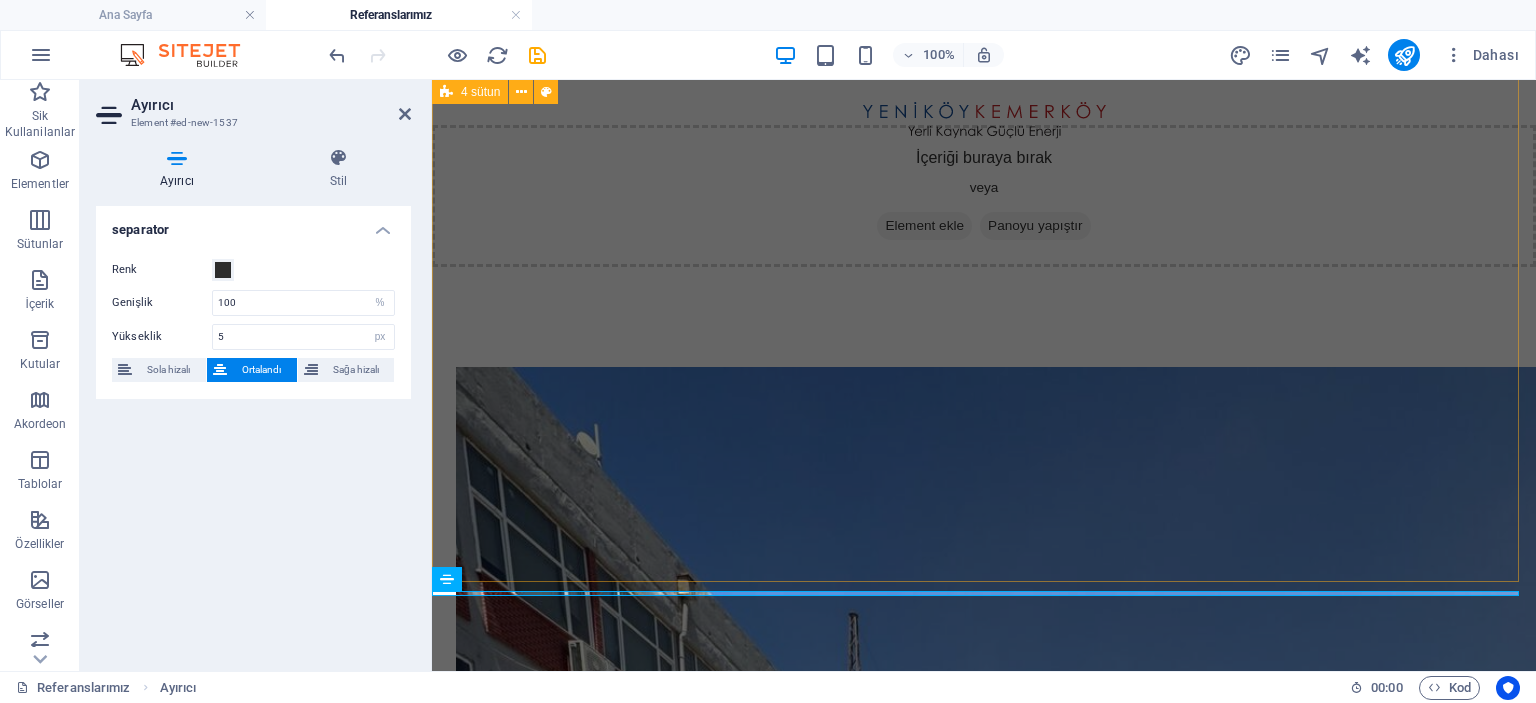 click at bounding box center [984, 3334] 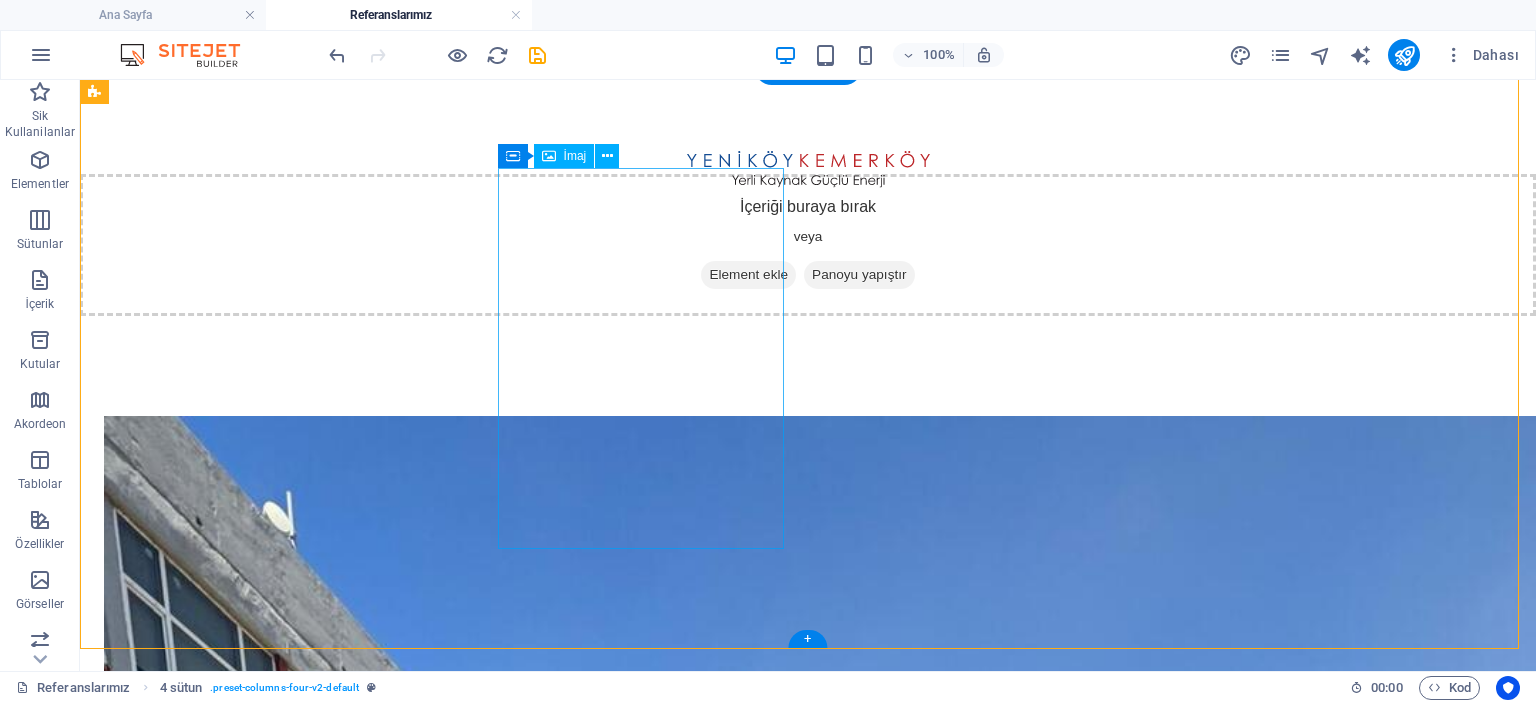 scroll, scrollTop: 1044, scrollLeft: 0, axis: vertical 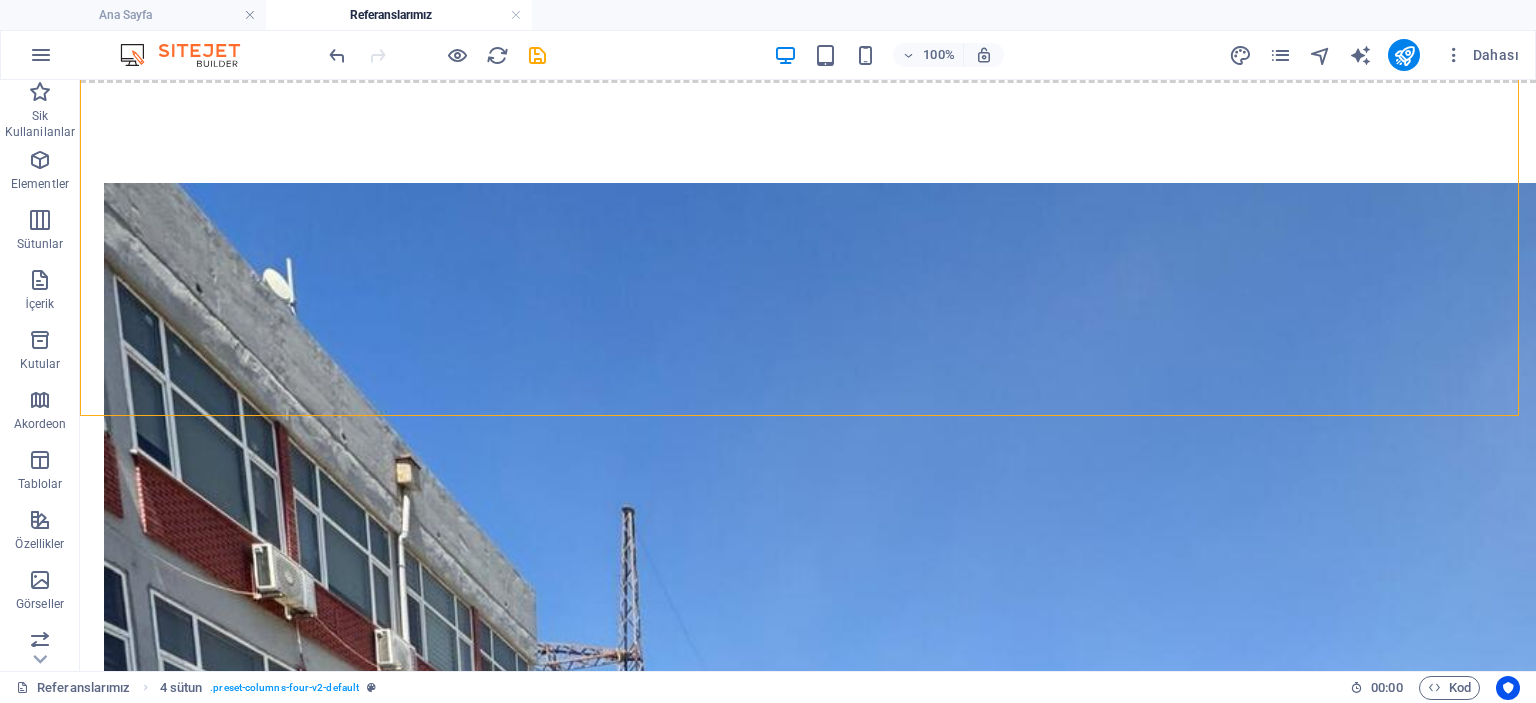 click on "Ana Sayfa Hakkımızda Hizmetlerimiz Galeri İletişim Referanslarımız Yeniköy Kemerköy Elektrik Üretim ve Ticaret A.Ş İçeriği buraya bırak veya  Element ekle  Panoyu yapıştır Hızlı Linkler Hakkımızda Hizmetlerimiz Galeri Detaylar Yasal Bildirim Gizlilik Politikası İletişim      +90 (543) 343 34 52      +90 (538) 439 18 52
info@sariotoparkyolcizgi.com
2024    sariotoparkyolcizgi.com . All Rights Reserved" at bounding box center (808, 4634) 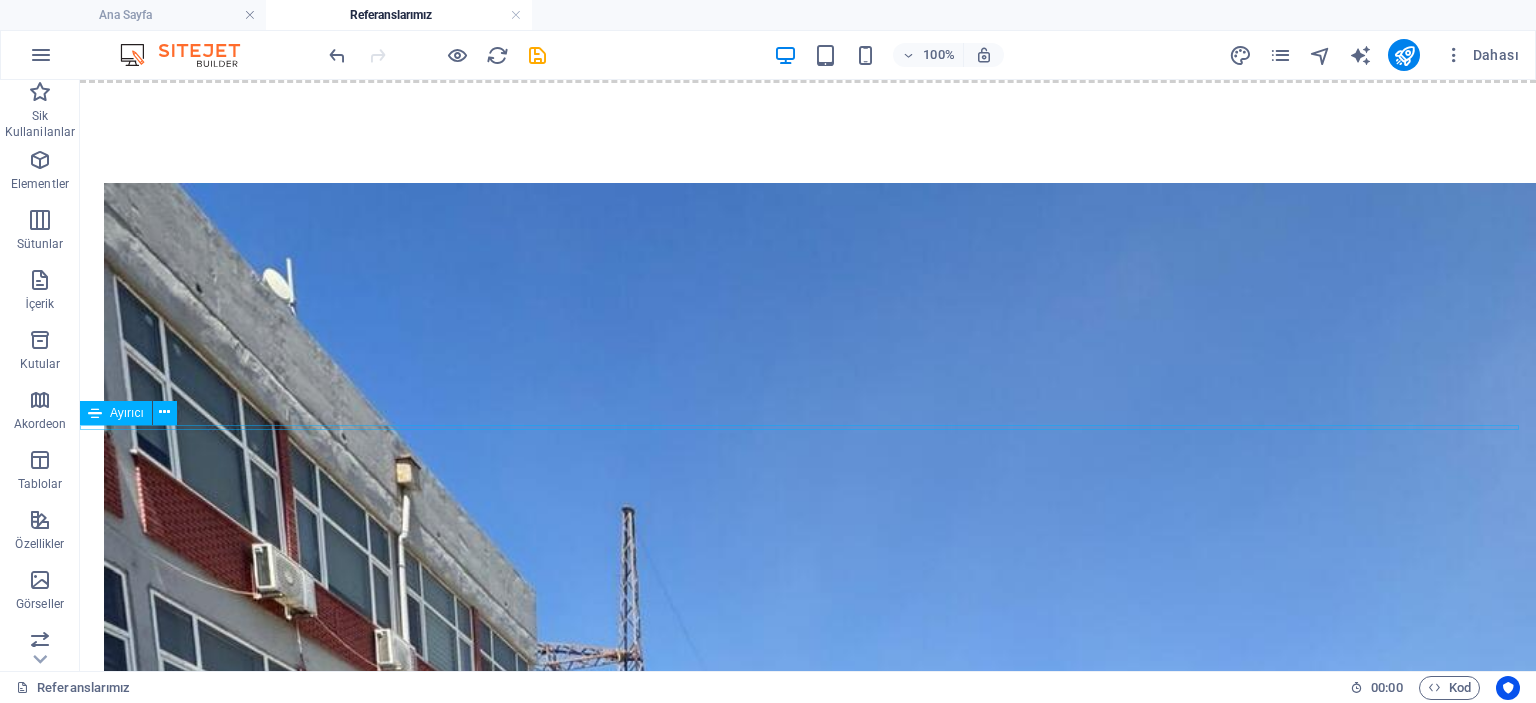 click at bounding box center (808, 8105) 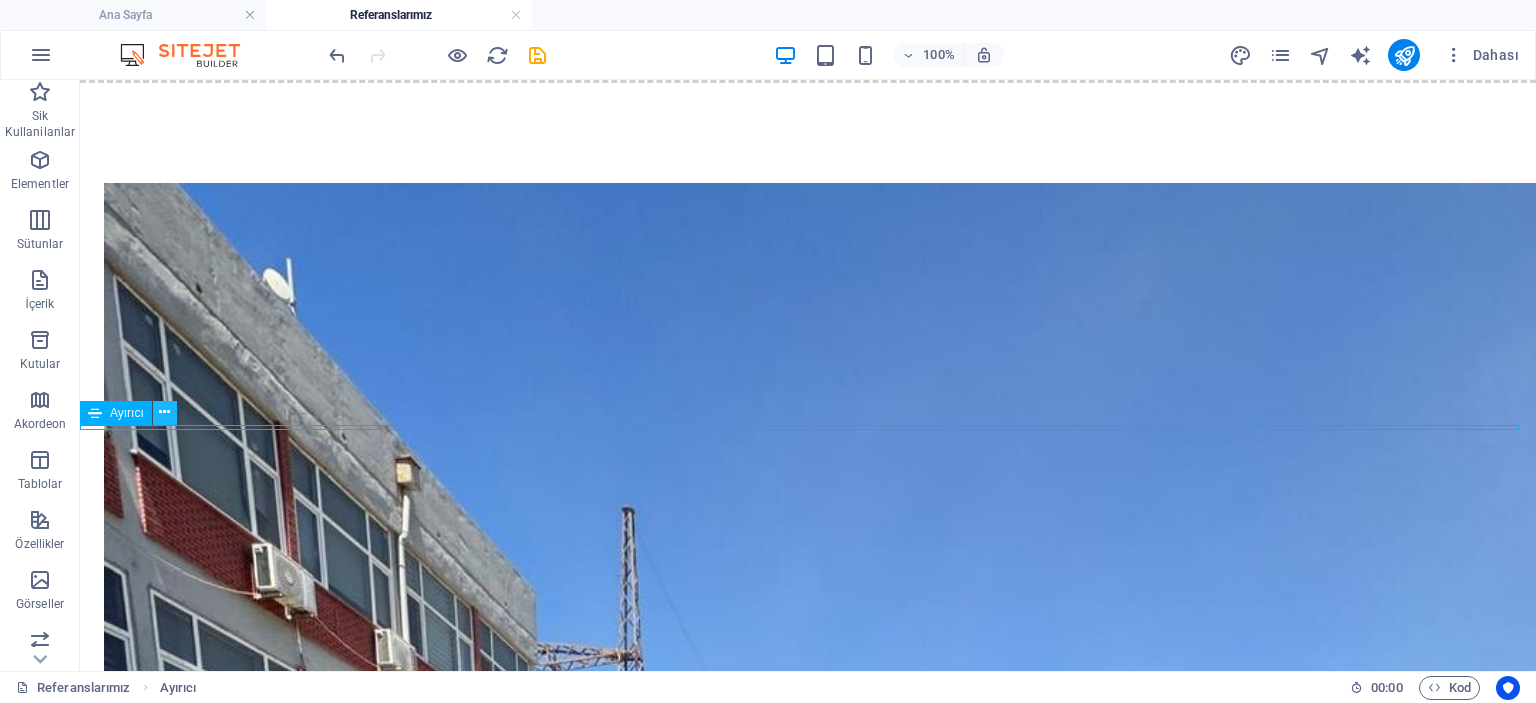 click at bounding box center (164, 412) 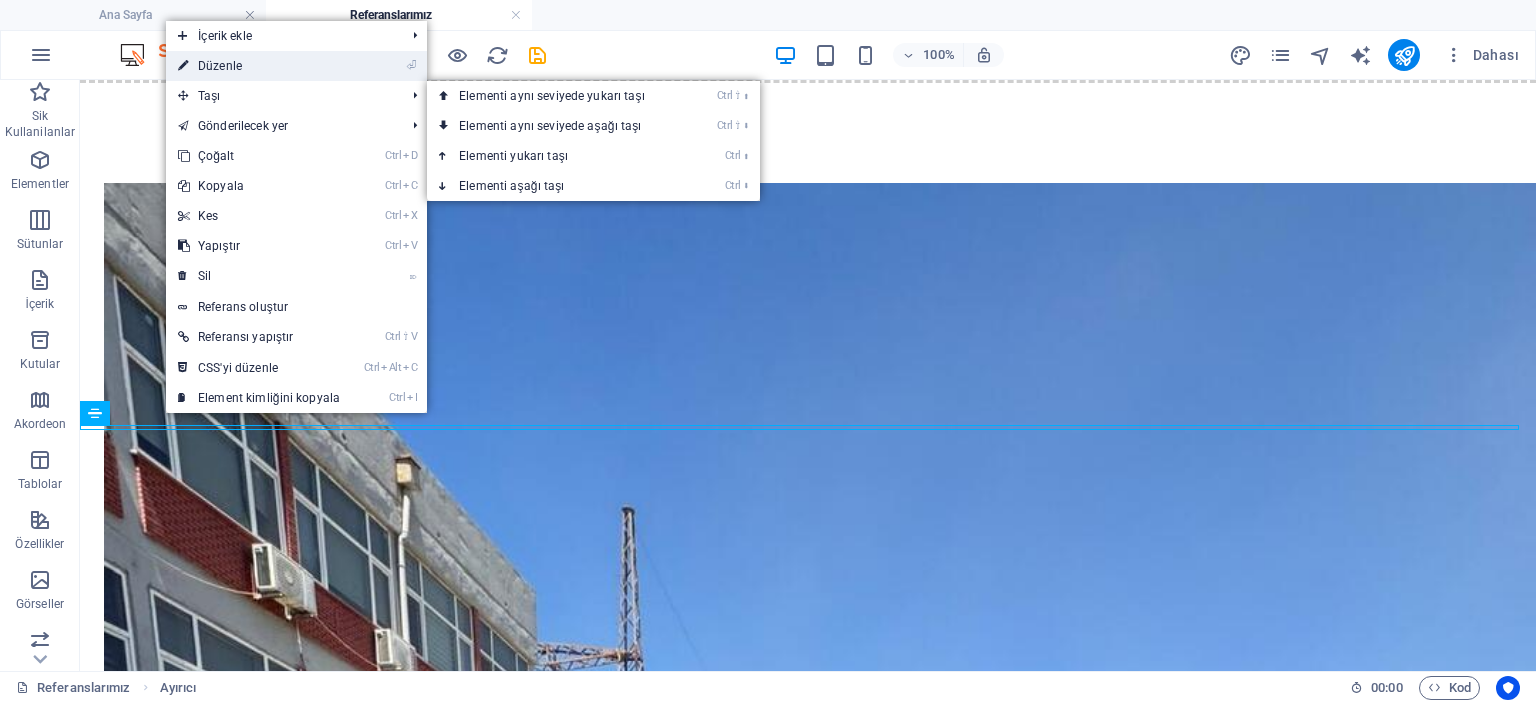 click on "⏎  Düzenle" at bounding box center (259, 66) 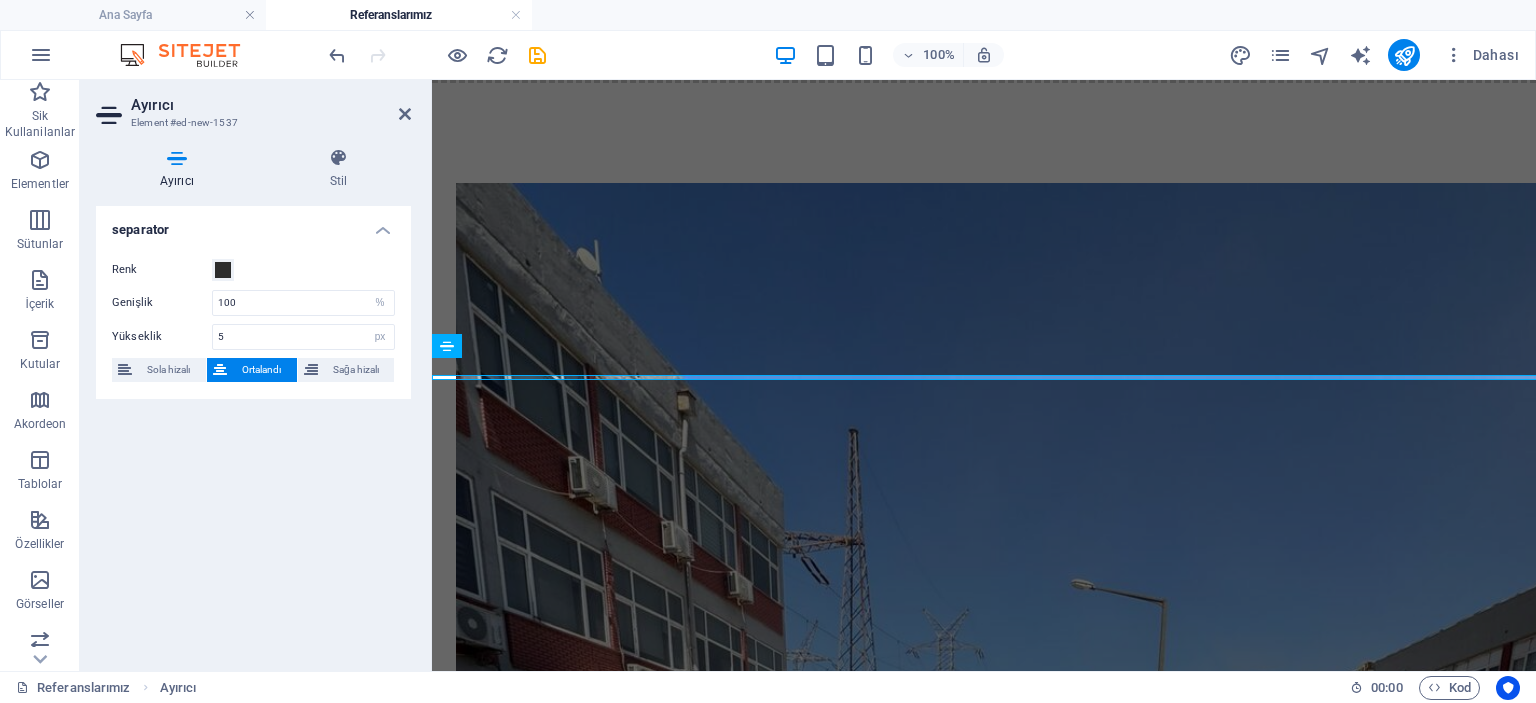 scroll, scrollTop: 1094, scrollLeft: 0, axis: vertical 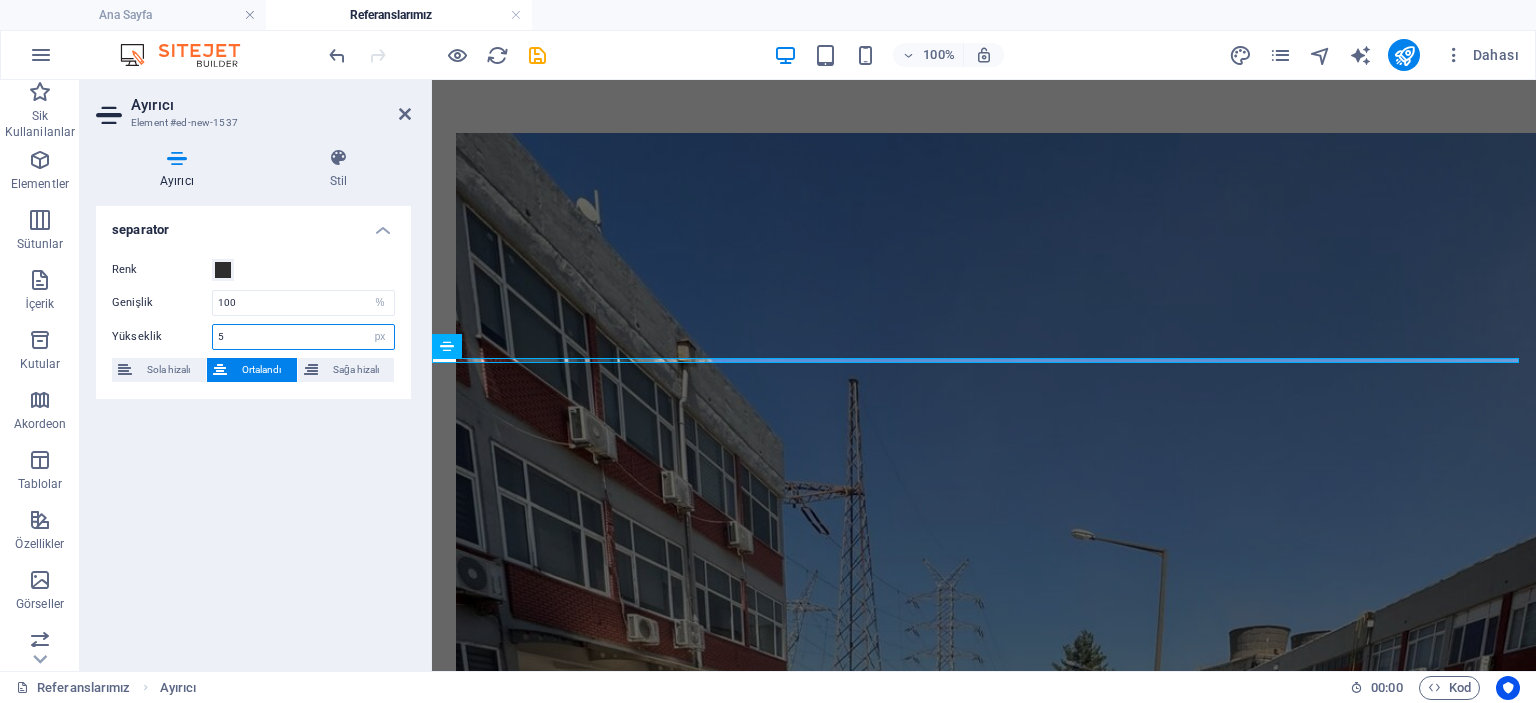 click on "5" at bounding box center [303, 337] 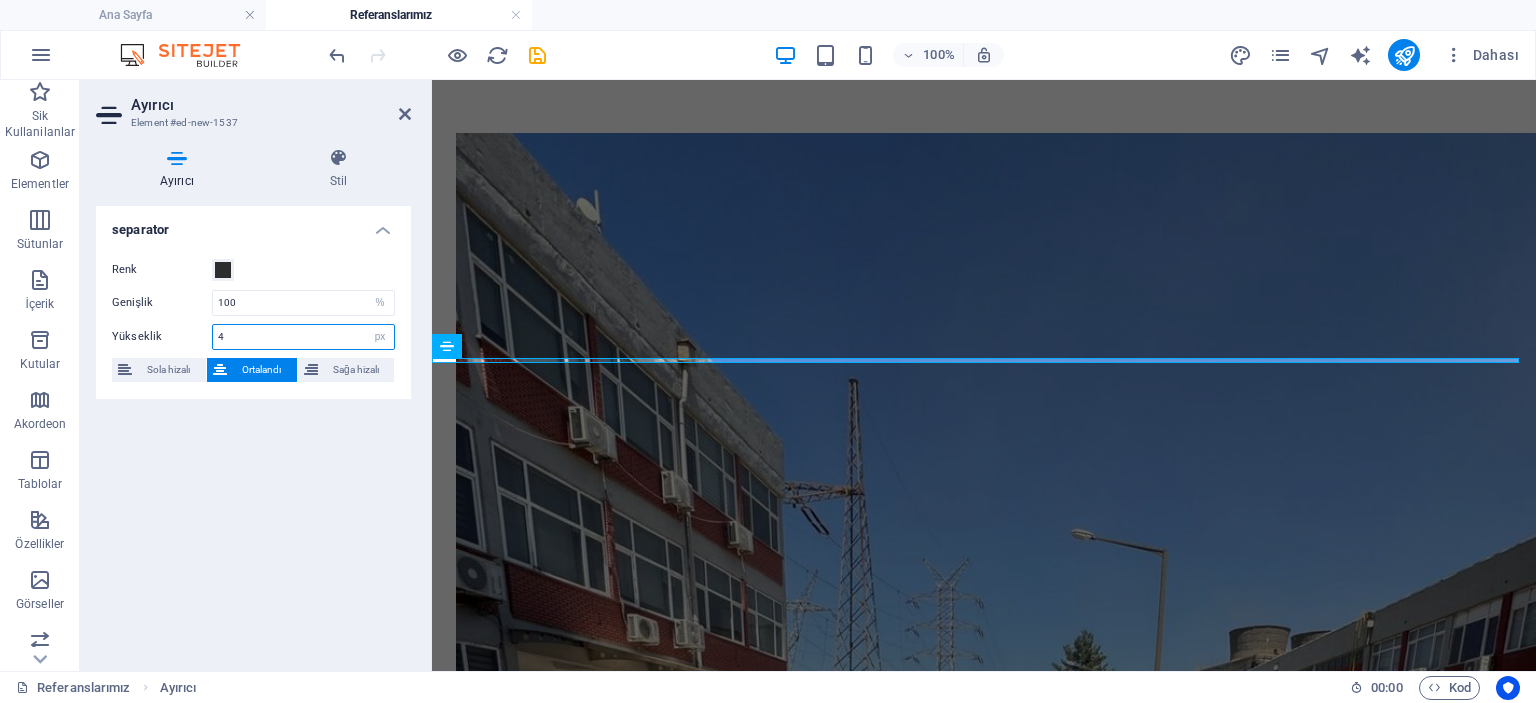 type on "3" 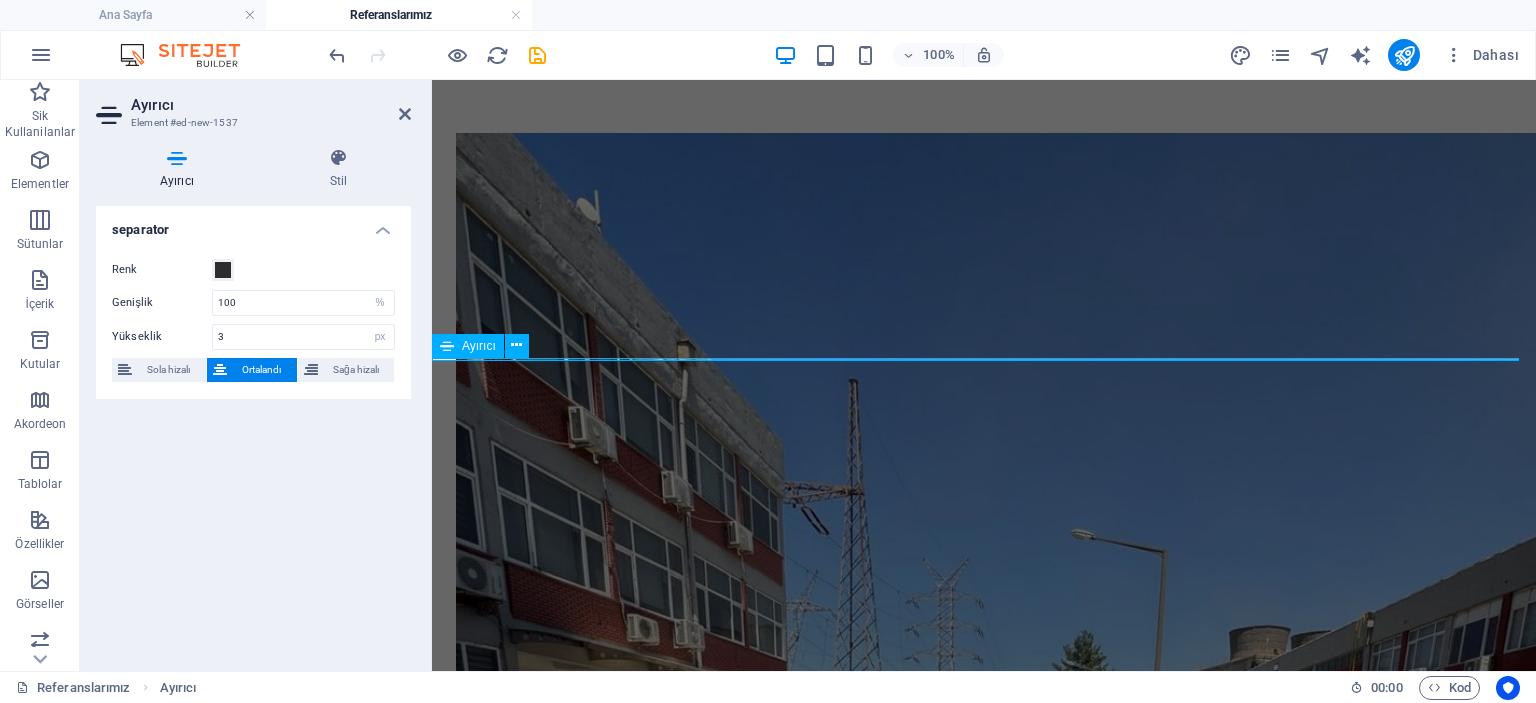 click at bounding box center (984, 3100) 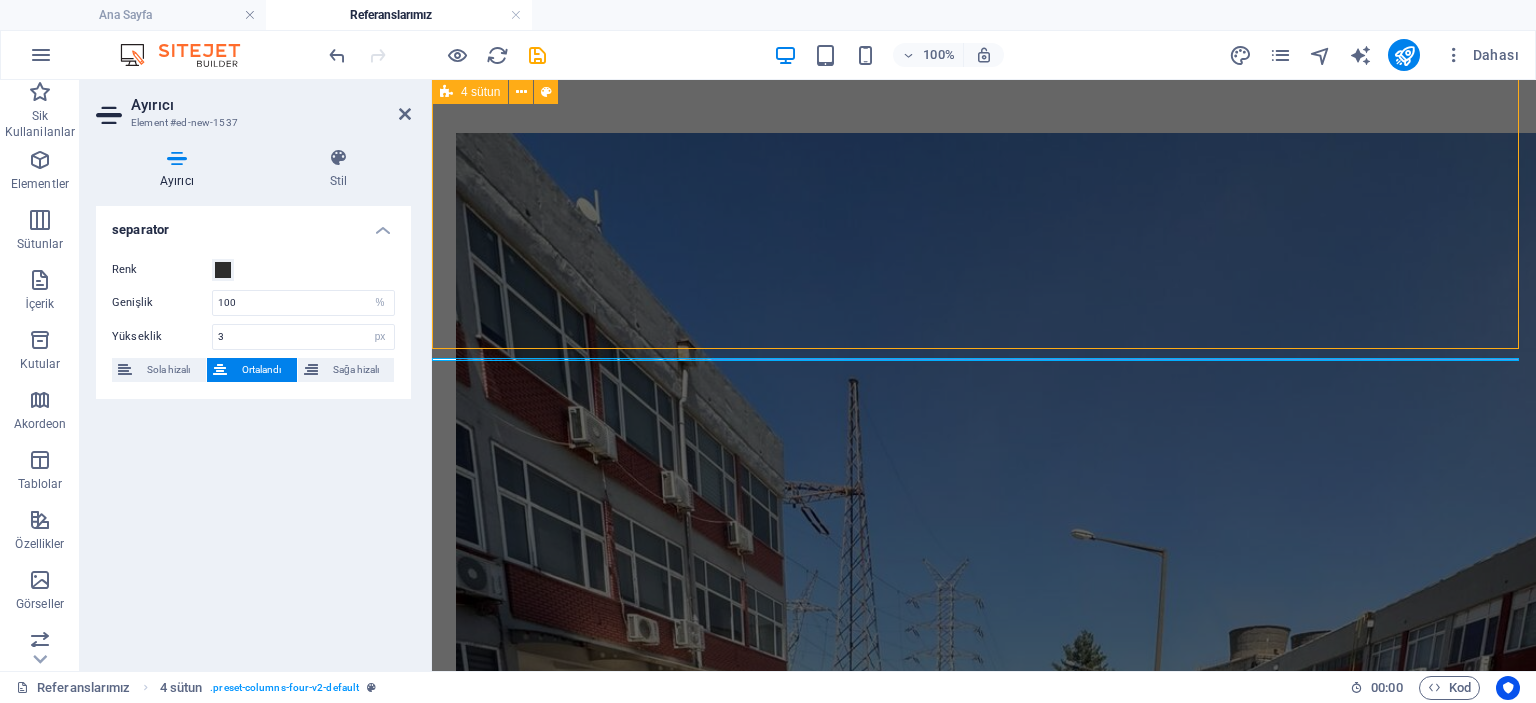 scroll, scrollTop: 1044, scrollLeft: 0, axis: vertical 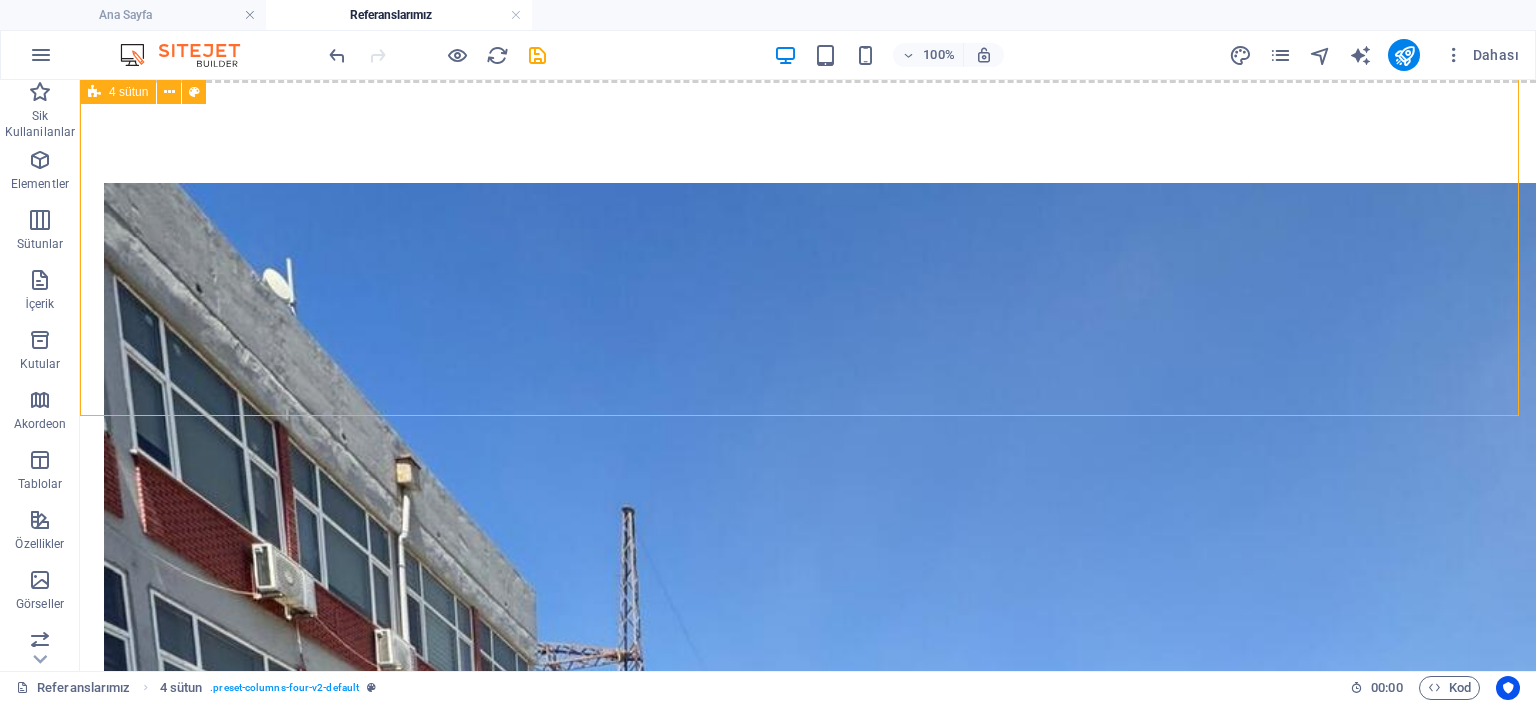 click at bounding box center (808, 4088) 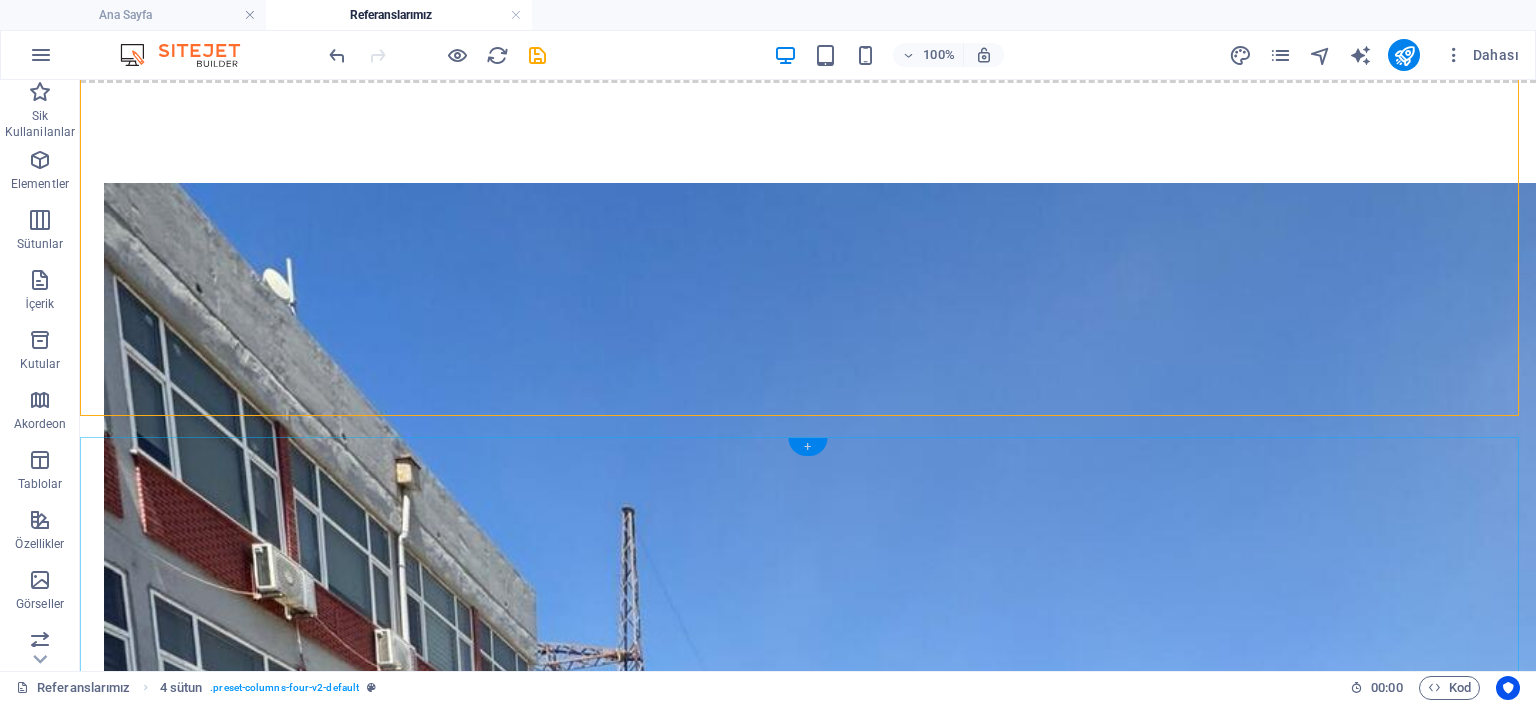 click on "+" at bounding box center (807, 447) 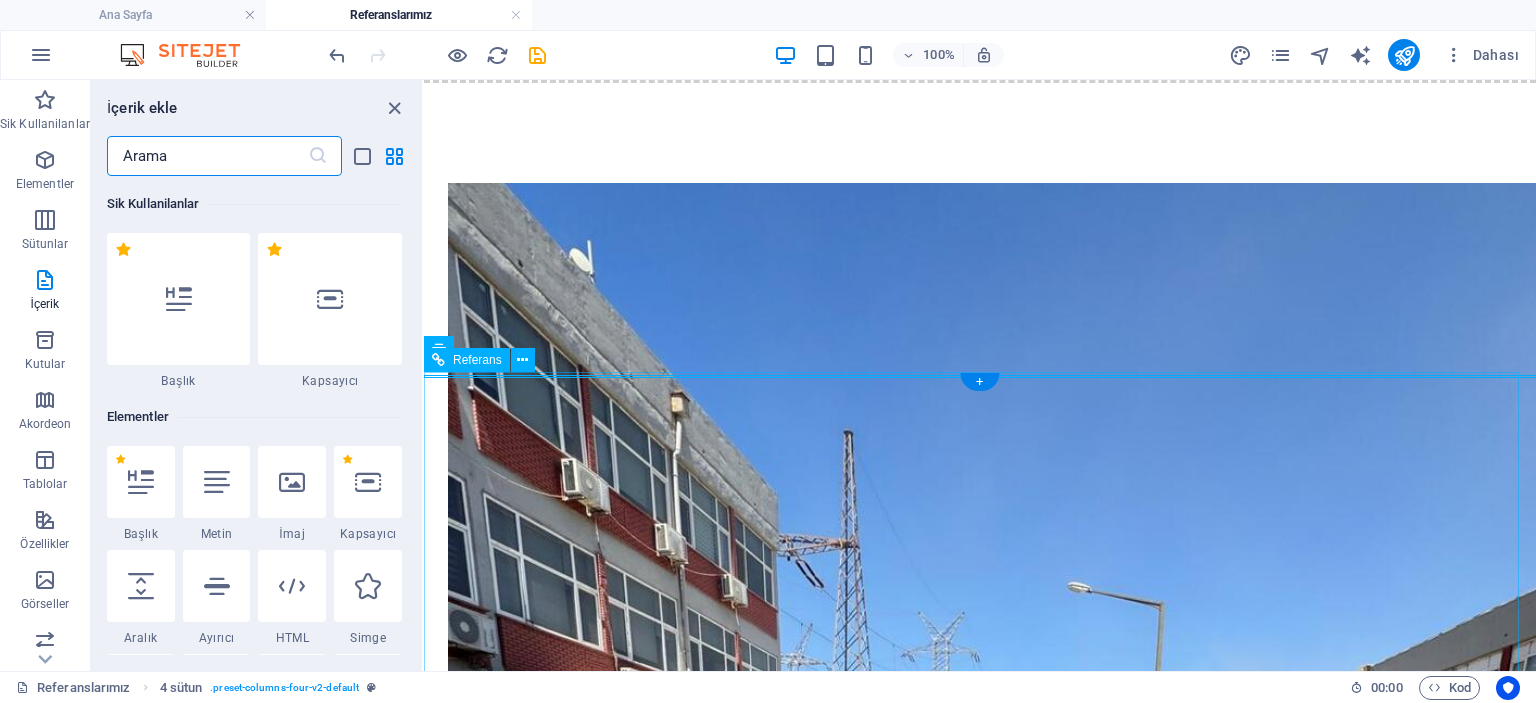 scroll, scrollTop: 1094, scrollLeft: 0, axis: vertical 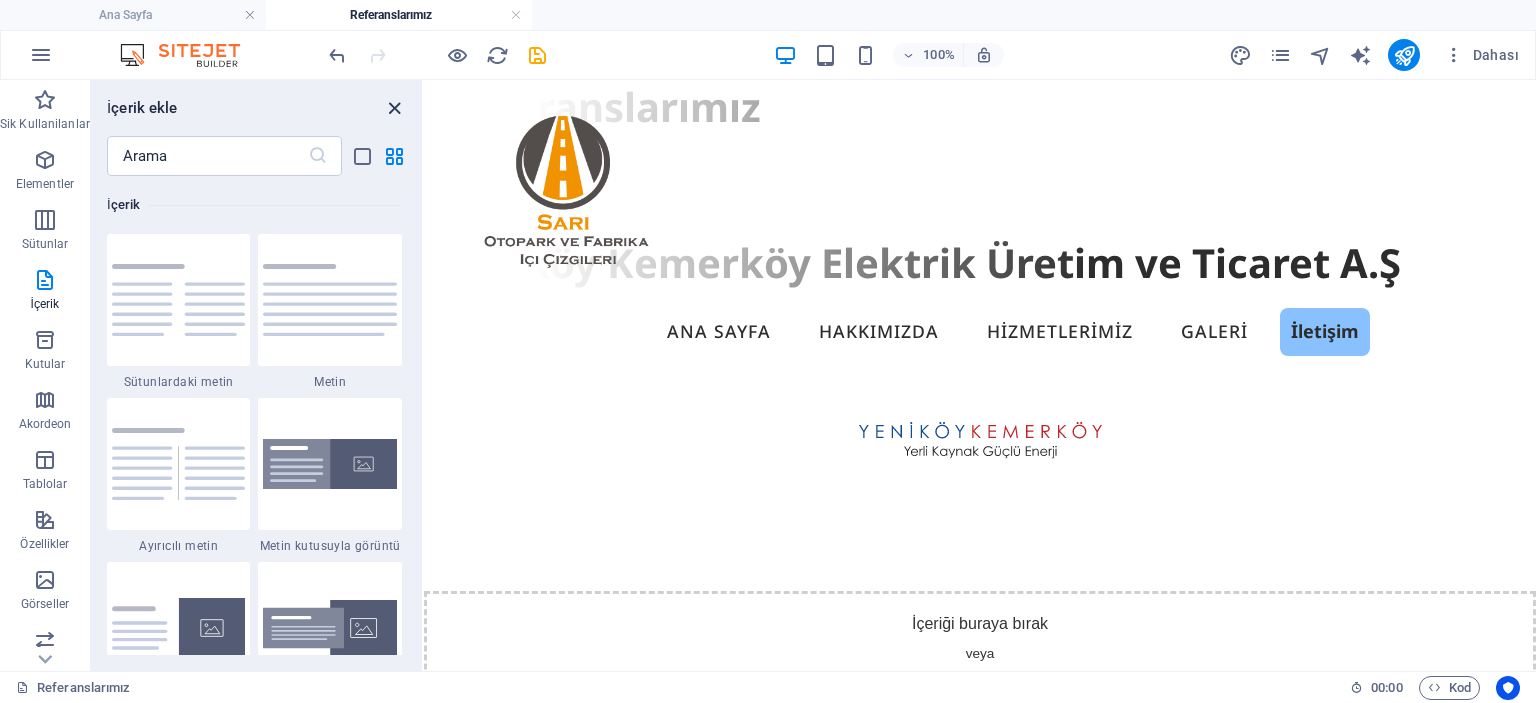 click at bounding box center (394, 108) 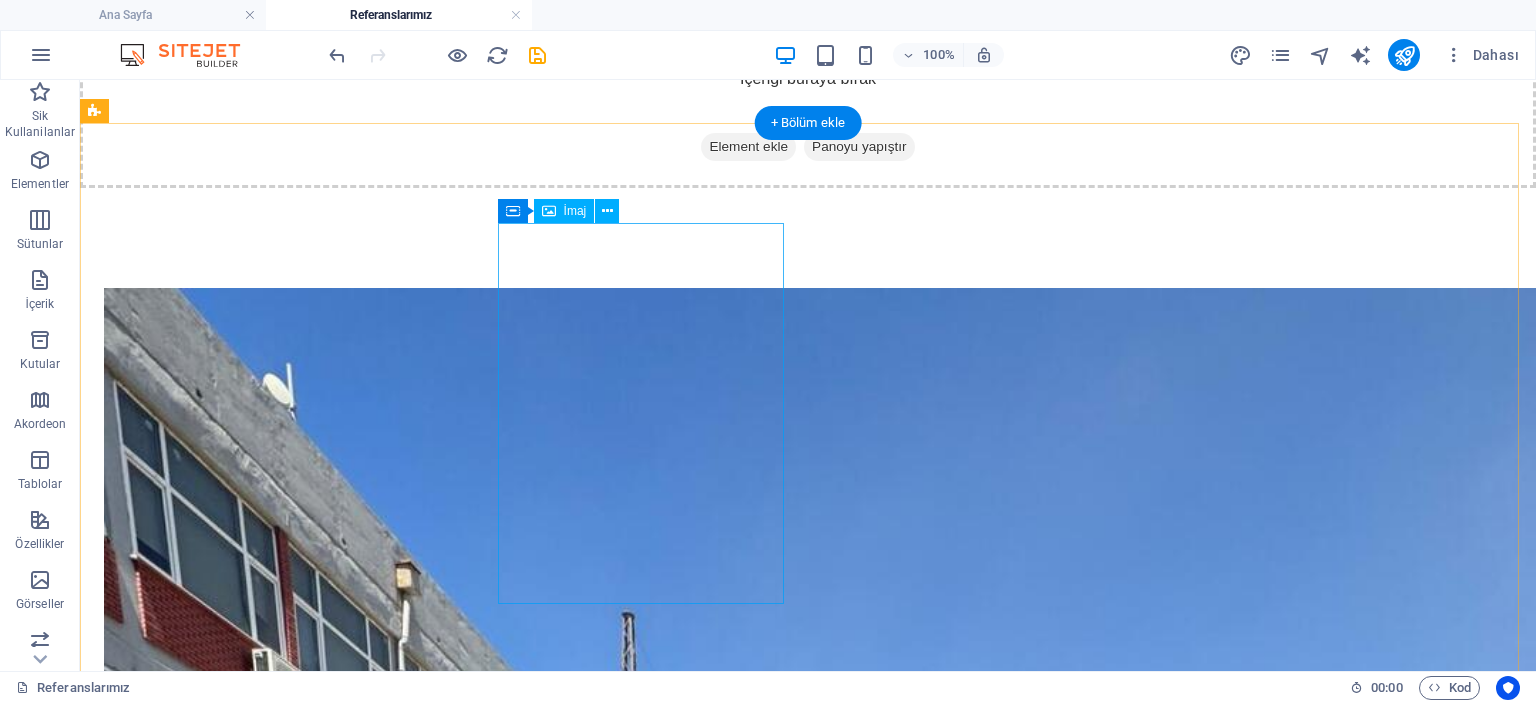 scroll, scrollTop: 1166, scrollLeft: 0, axis: vertical 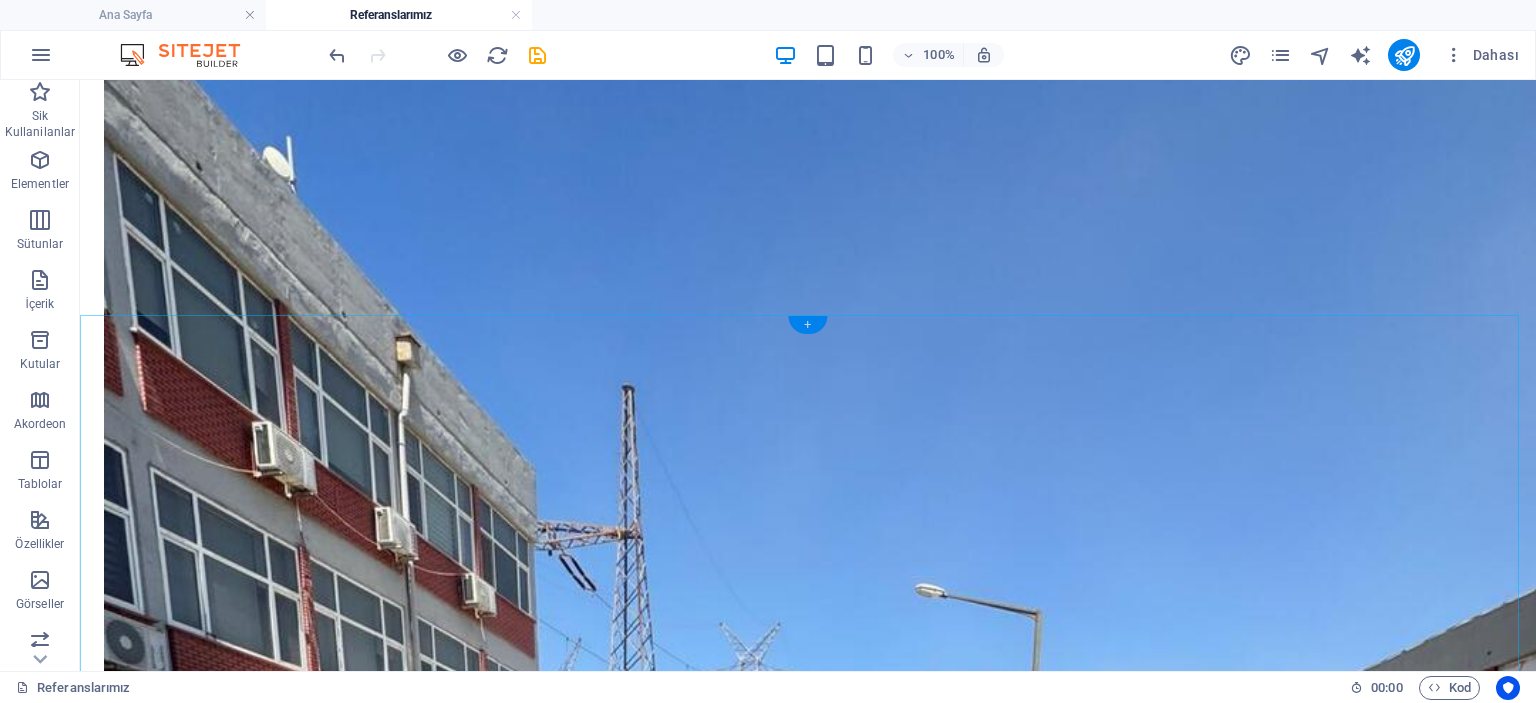 click on "+" at bounding box center [807, 325] 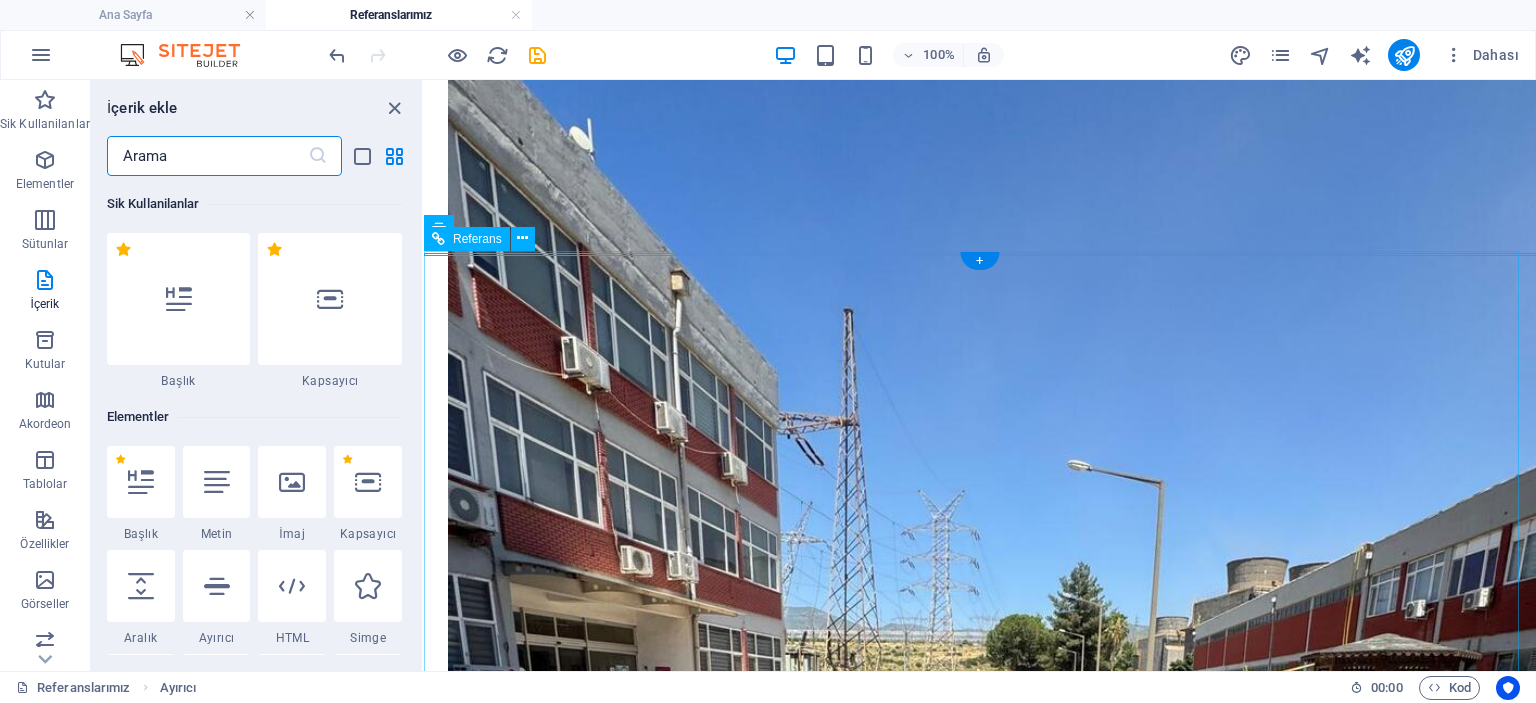 scroll, scrollTop: 1216, scrollLeft: 0, axis: vertical 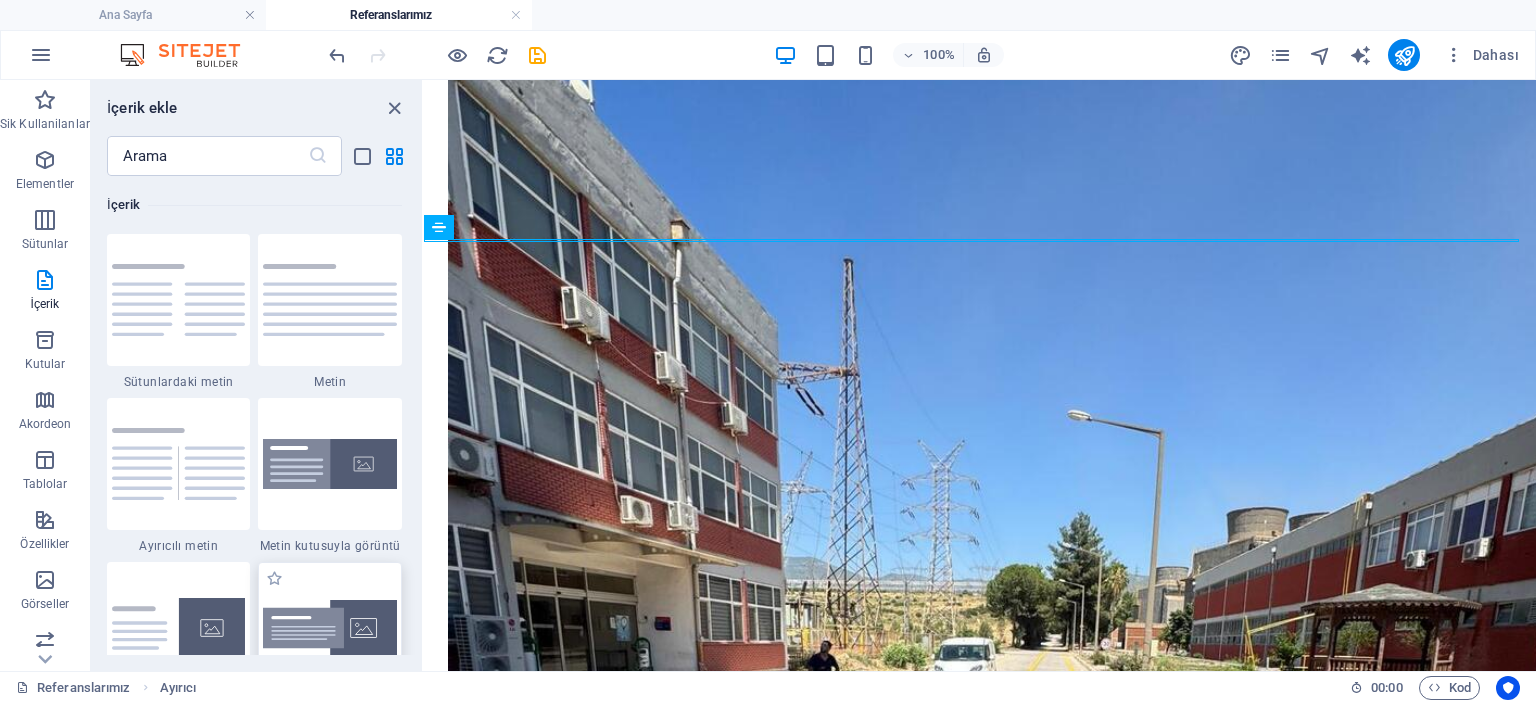 click at bounding box center (330, 628) 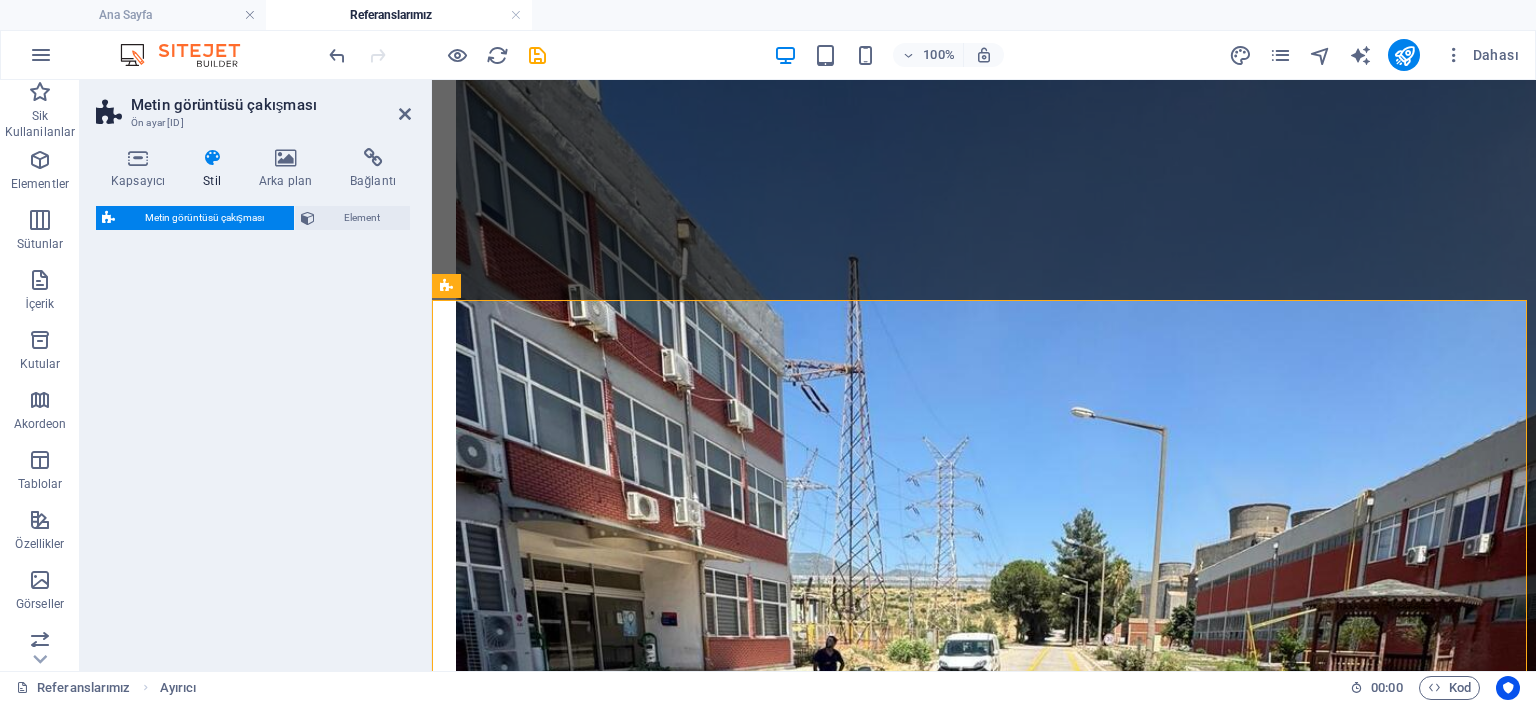select on "rem" 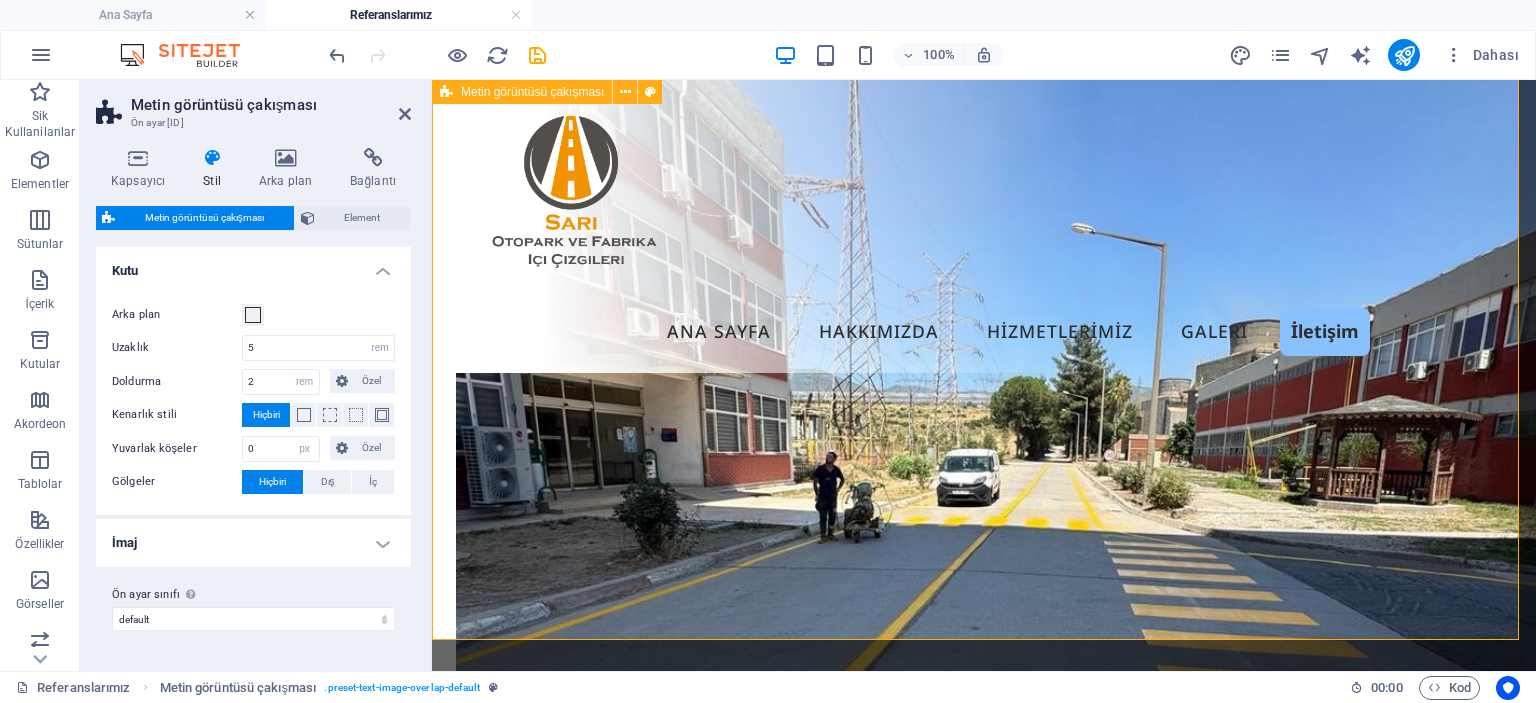 scroll, scrollTop: 1166, scrollLeft: 0, axis: vertical 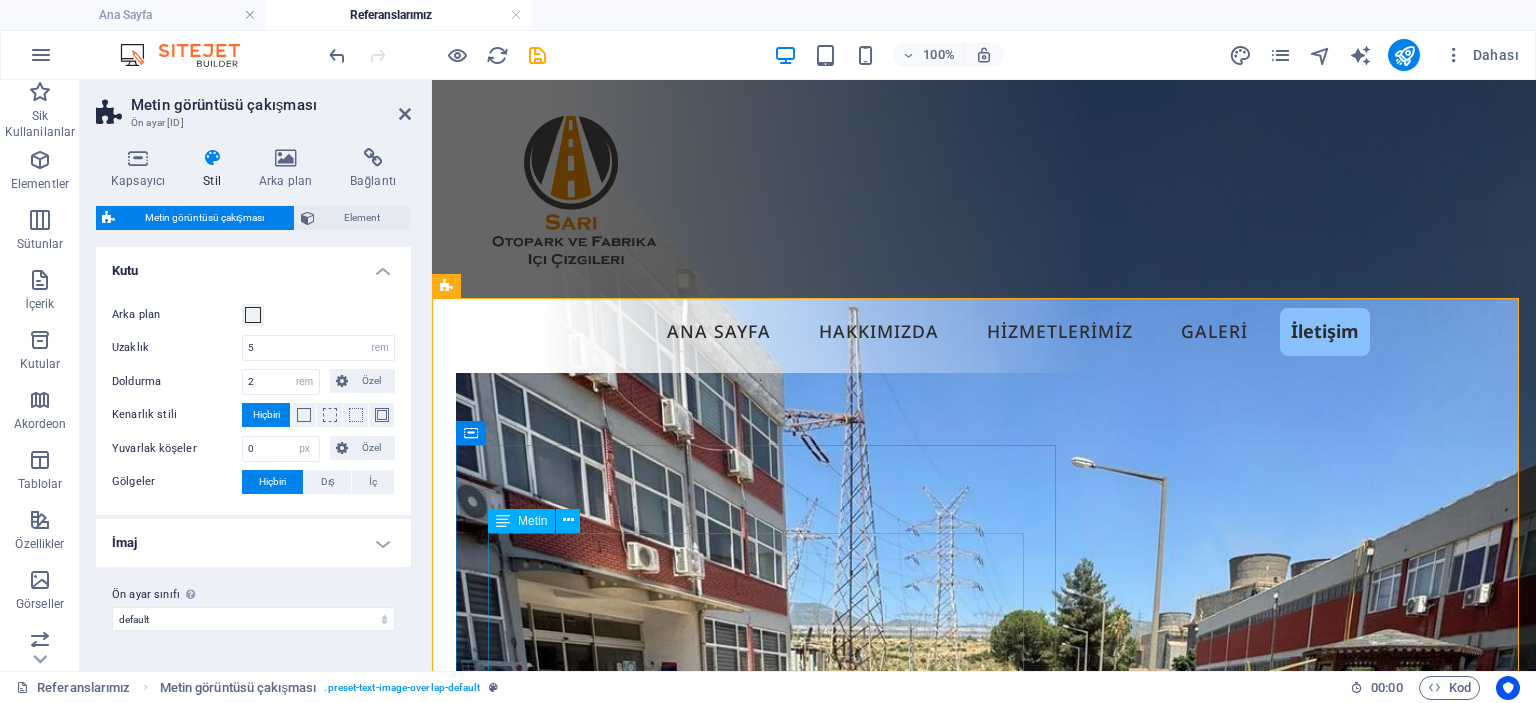 click on "Lorem ipsum dolor sit amet, consectetuer adipiscing elit. Aenean commodo ligula eget dolor. Lorem ipsum dolor sit amet, consectetuer adipiscing elit leget dolor. Lorem ipsum dolor sit amet, consectetuer adipiscing elit. Aenean commodo ligula eget dolor." at bounding box center (1024, 6352) 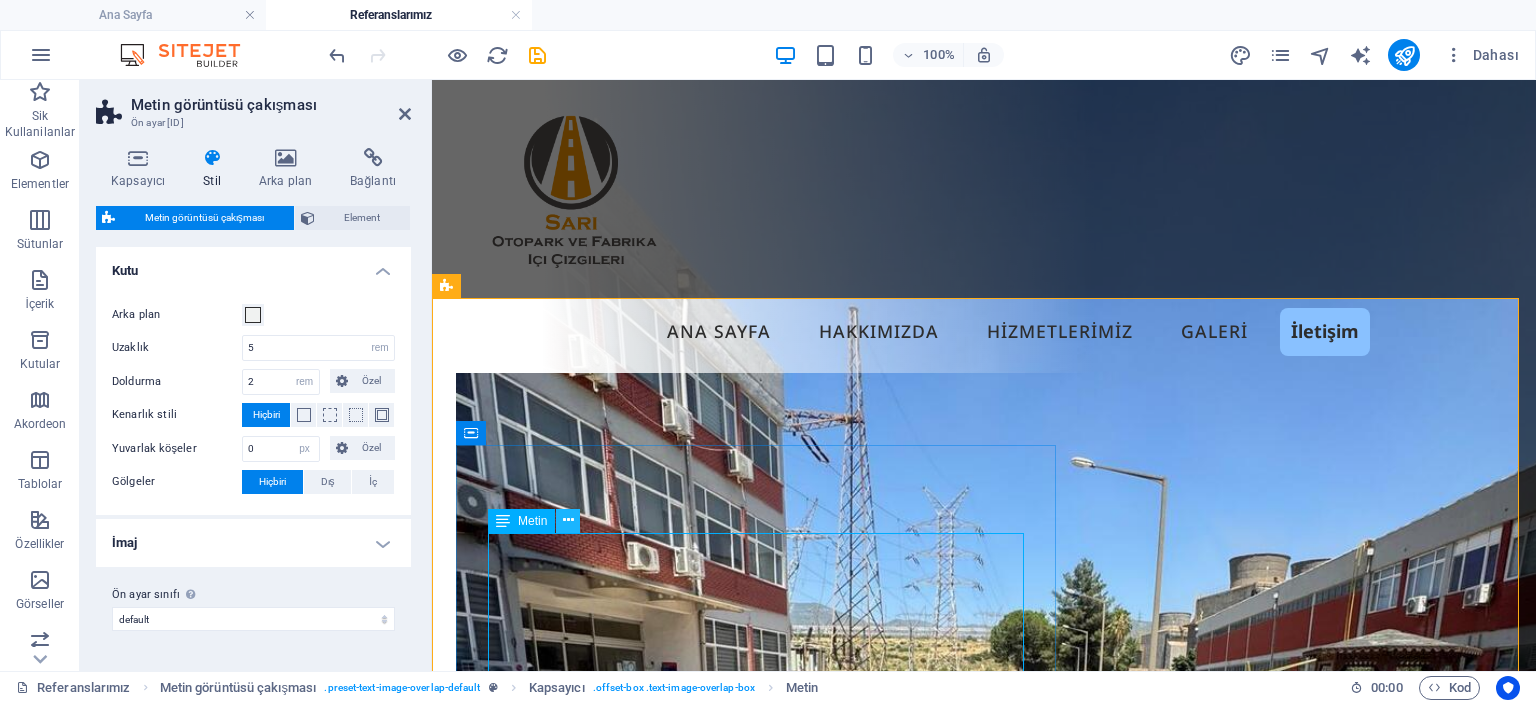 click at bounding box center [568, 520] 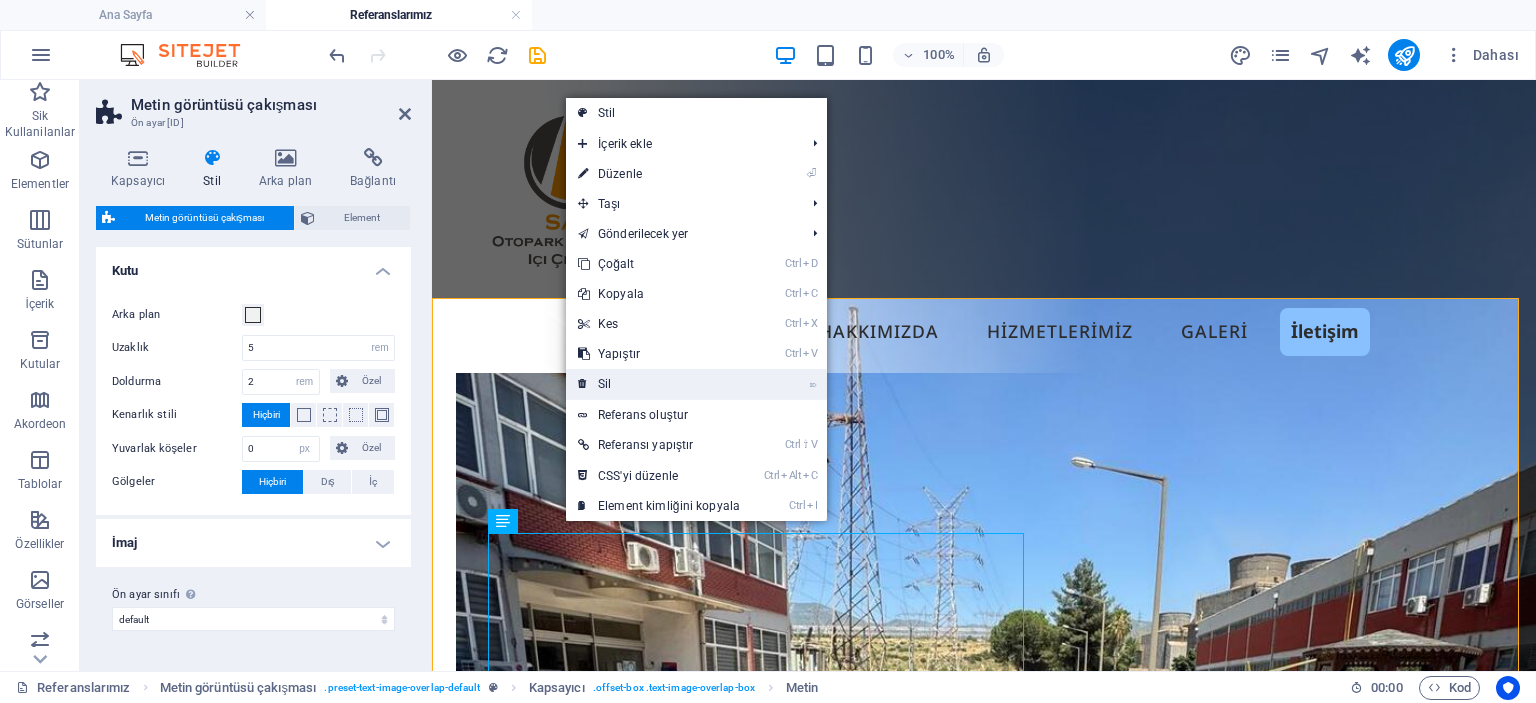 drag, startPoint x: 608, startPoint y: 375, endPoint x: 176, endPoint y: 297, distance: 438.9852 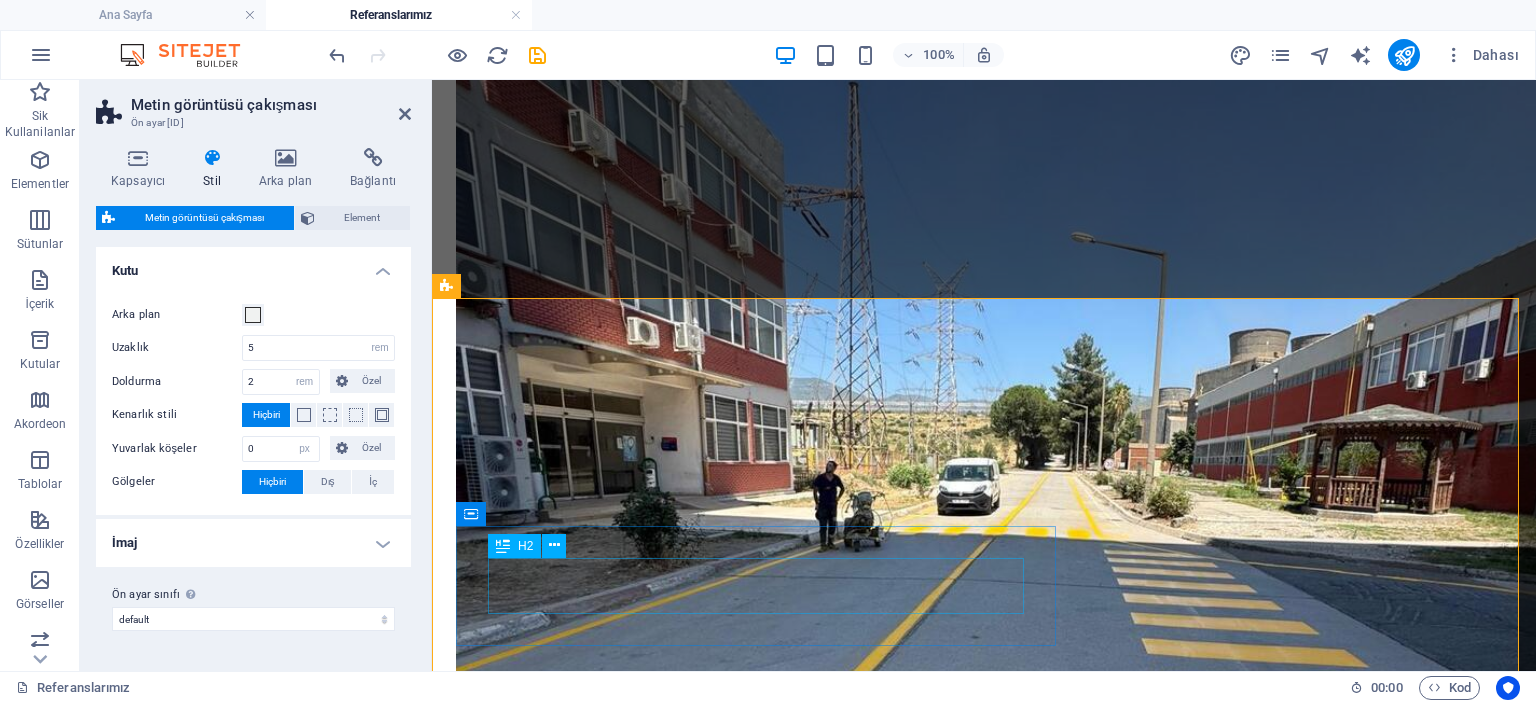 scroll, scrollTop: 1400, scrollLeft: 0, axis: vertical 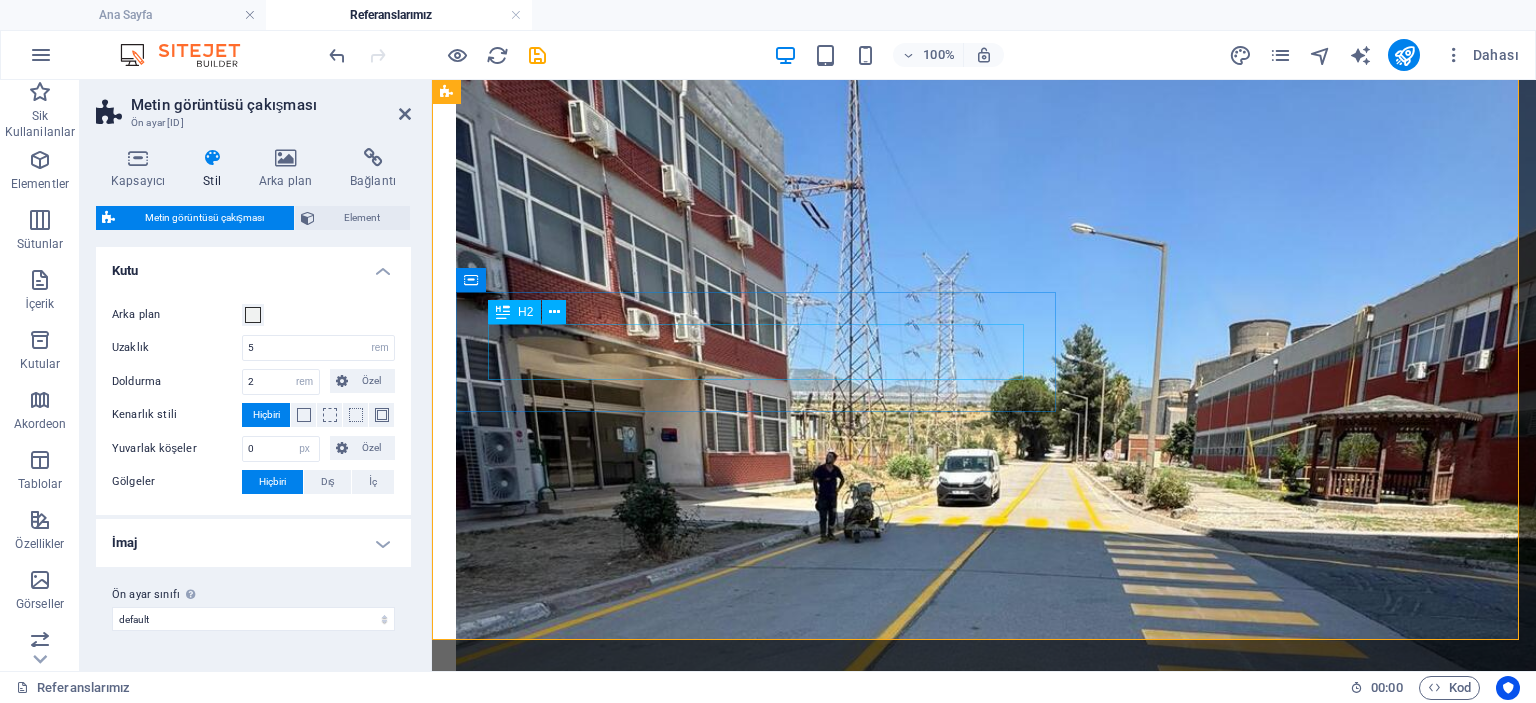 click on "New headline" at bounding box center (1024, 6042) 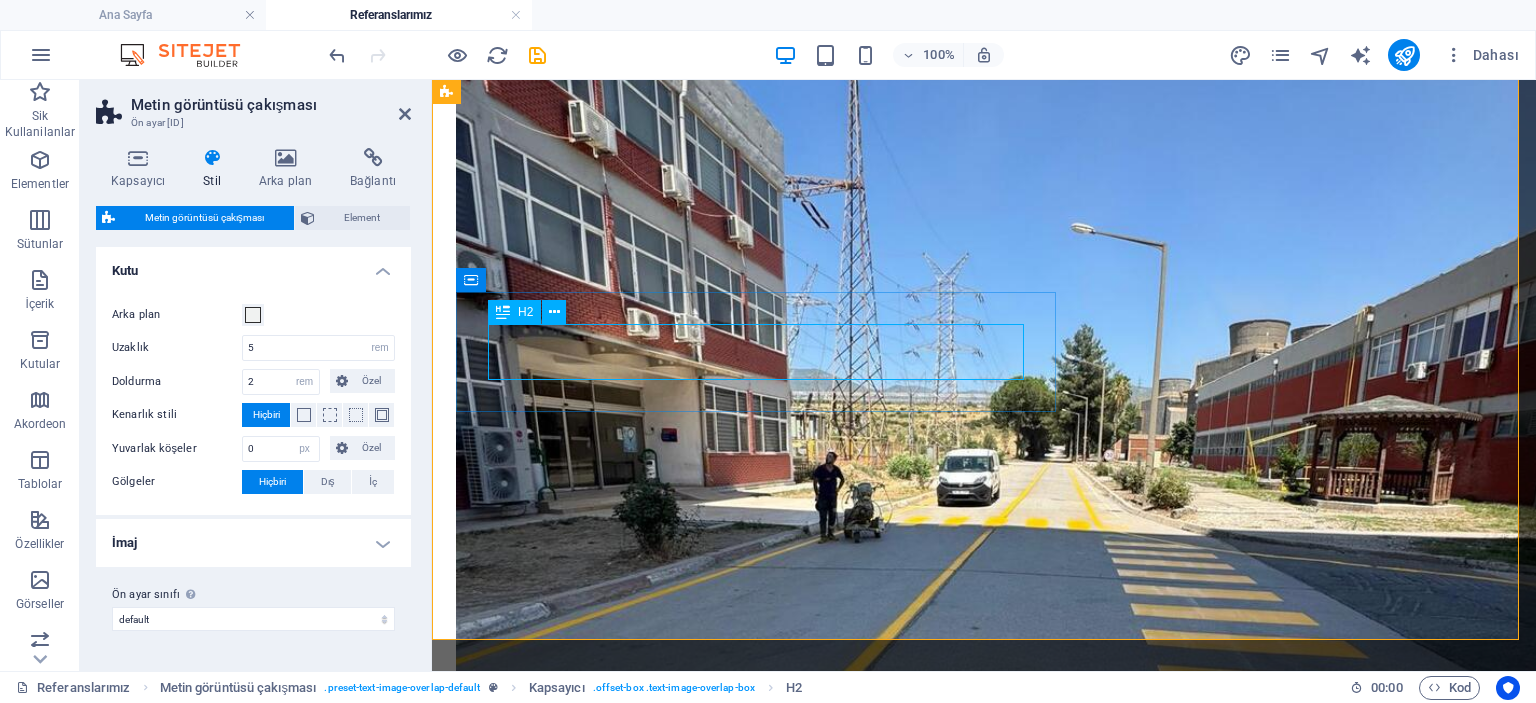 click on "New headline" at bounding box center [1024, 6042] 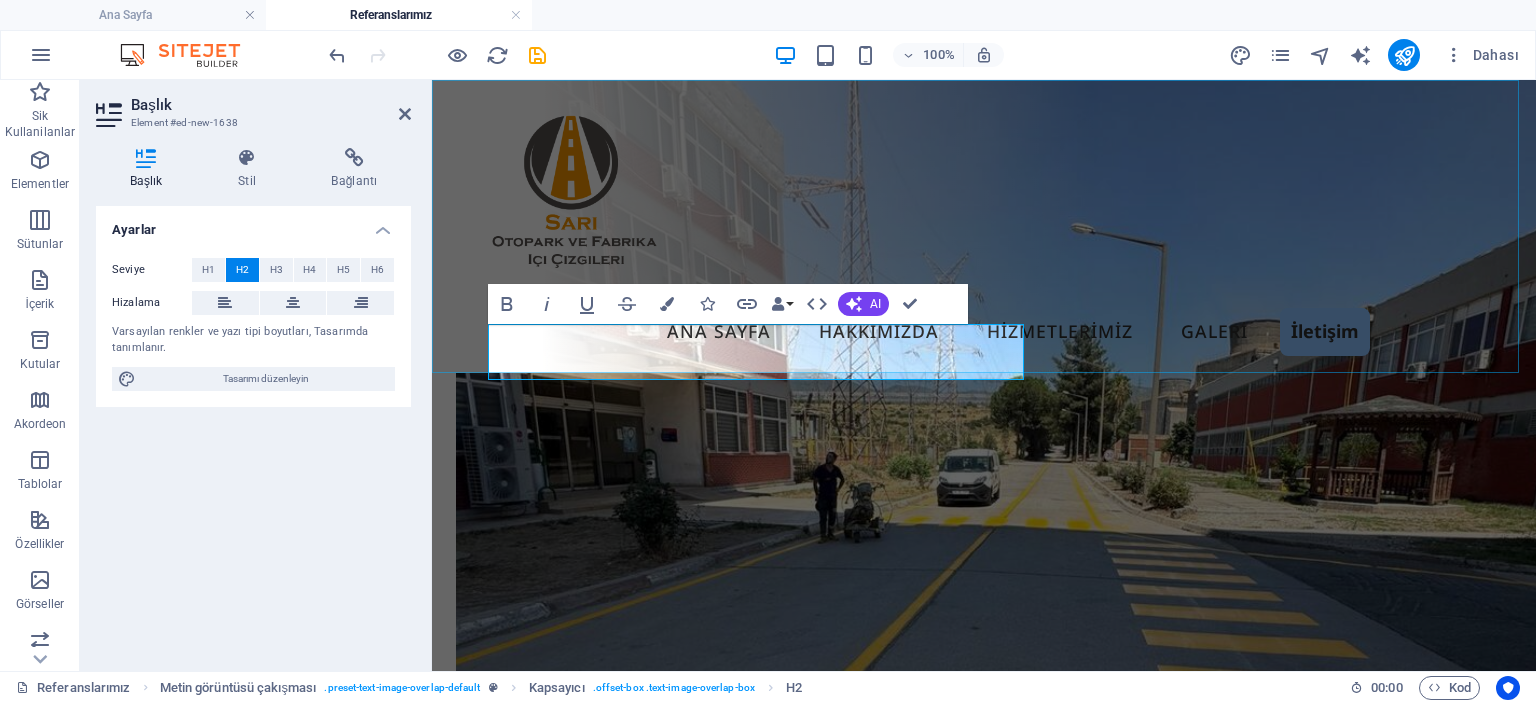 scroll, scrollTop: 1344, scrollLeft: 0, axis: vertical 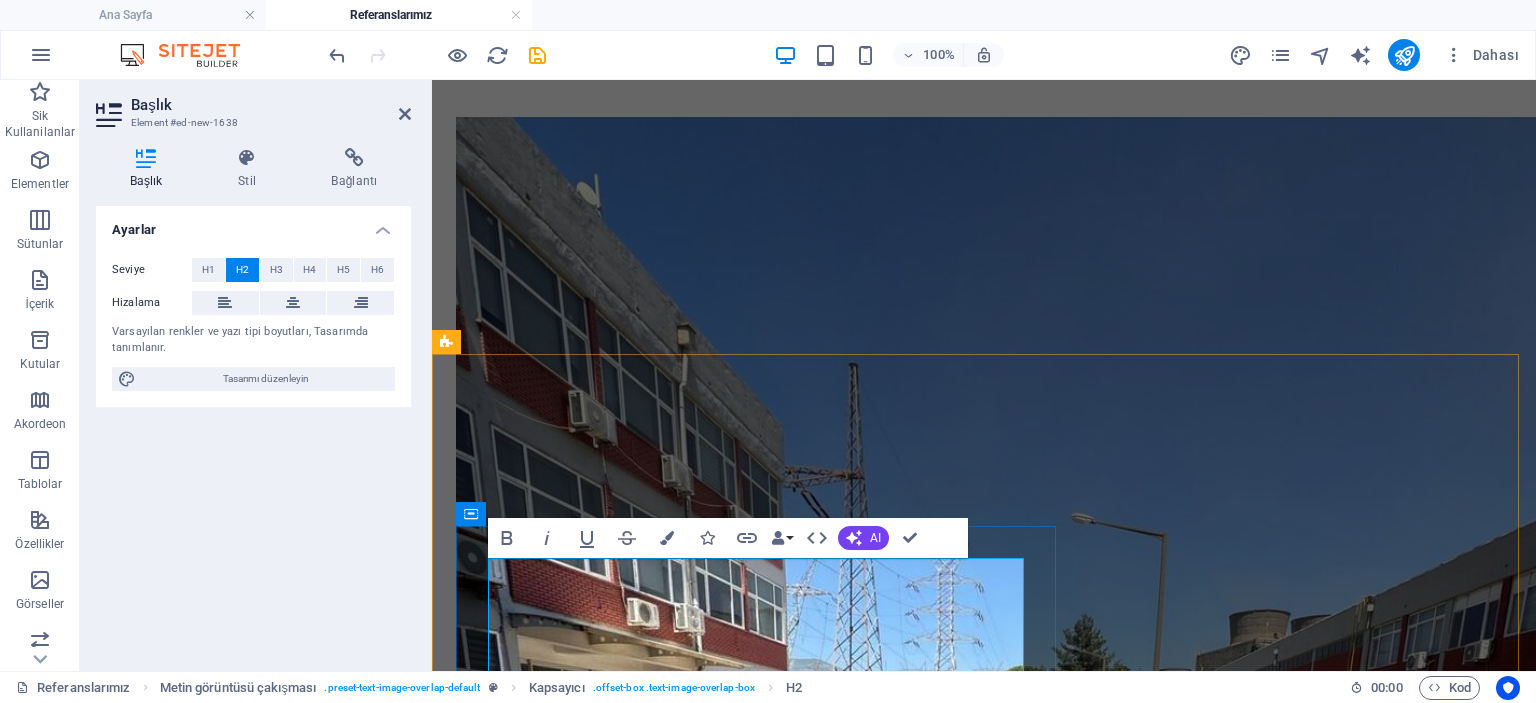 drag, startPoint x: 674, startPoint y: 599, endPoint x: 594, endPoint y: 600, distance: 80.00625 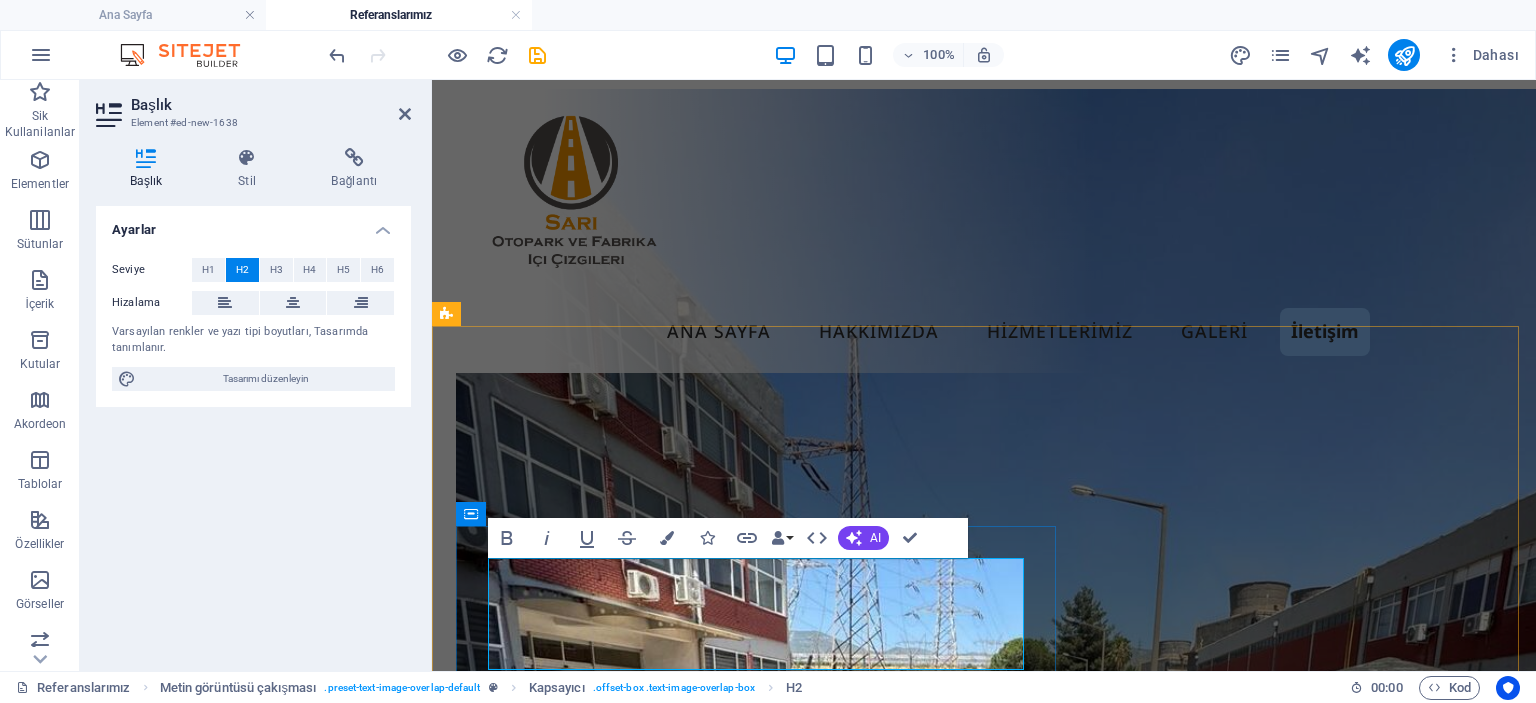 scroll, scrollTop: 1110, scrollLeft: 0, axis: vertical 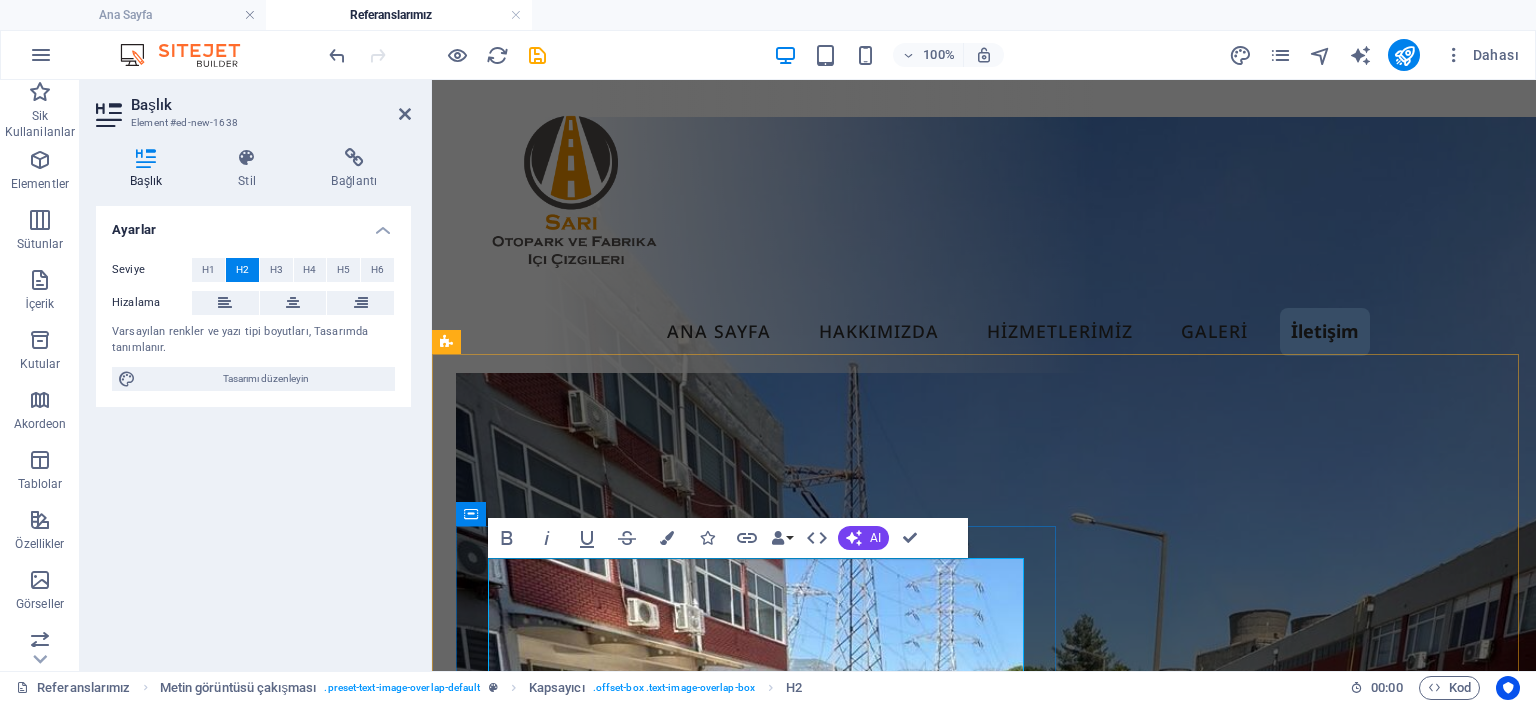 drag, startPoint x: 778, startPoint y: 589, endPoint x: 707, endPoint y: 594, distance: 71.17584 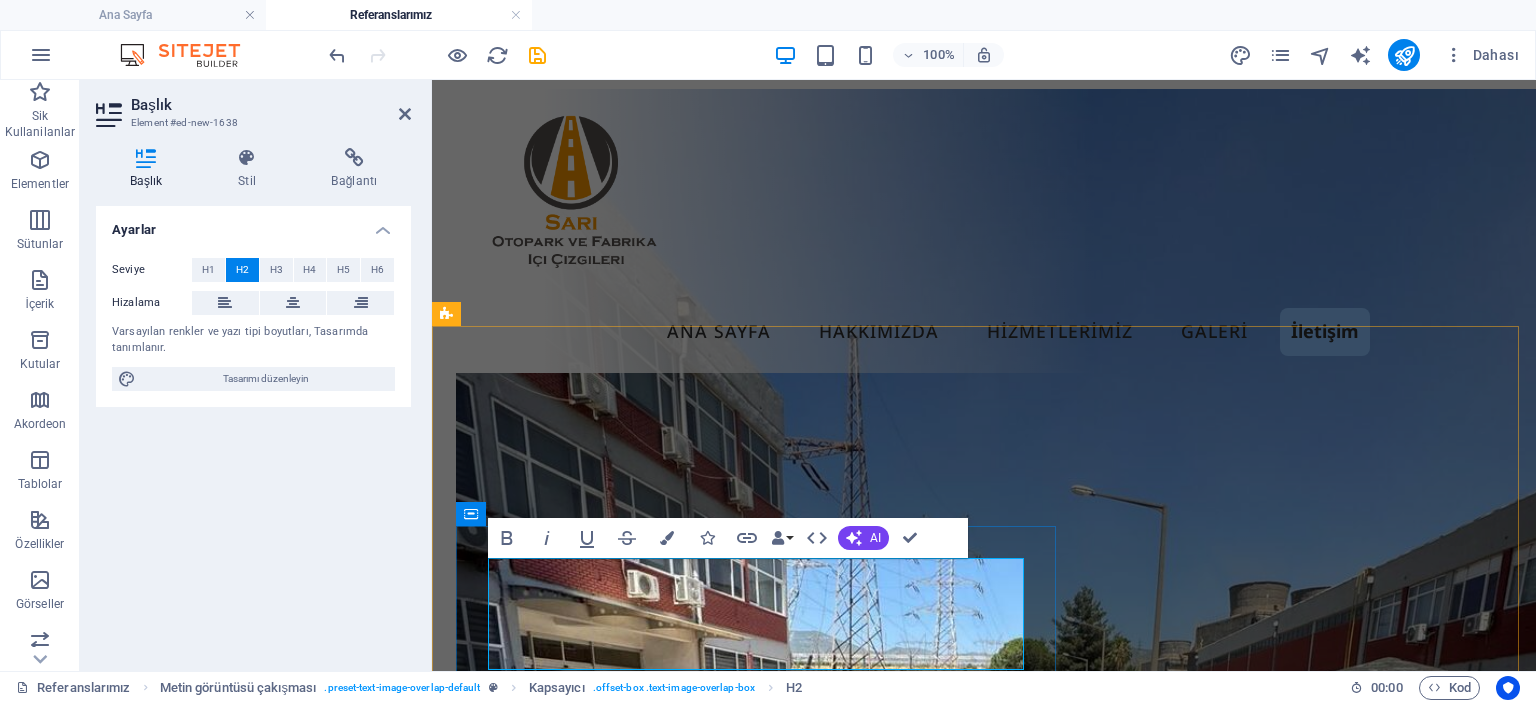 scroll, scrollTop: 1110, scrollLeft: 0, axis: vertical 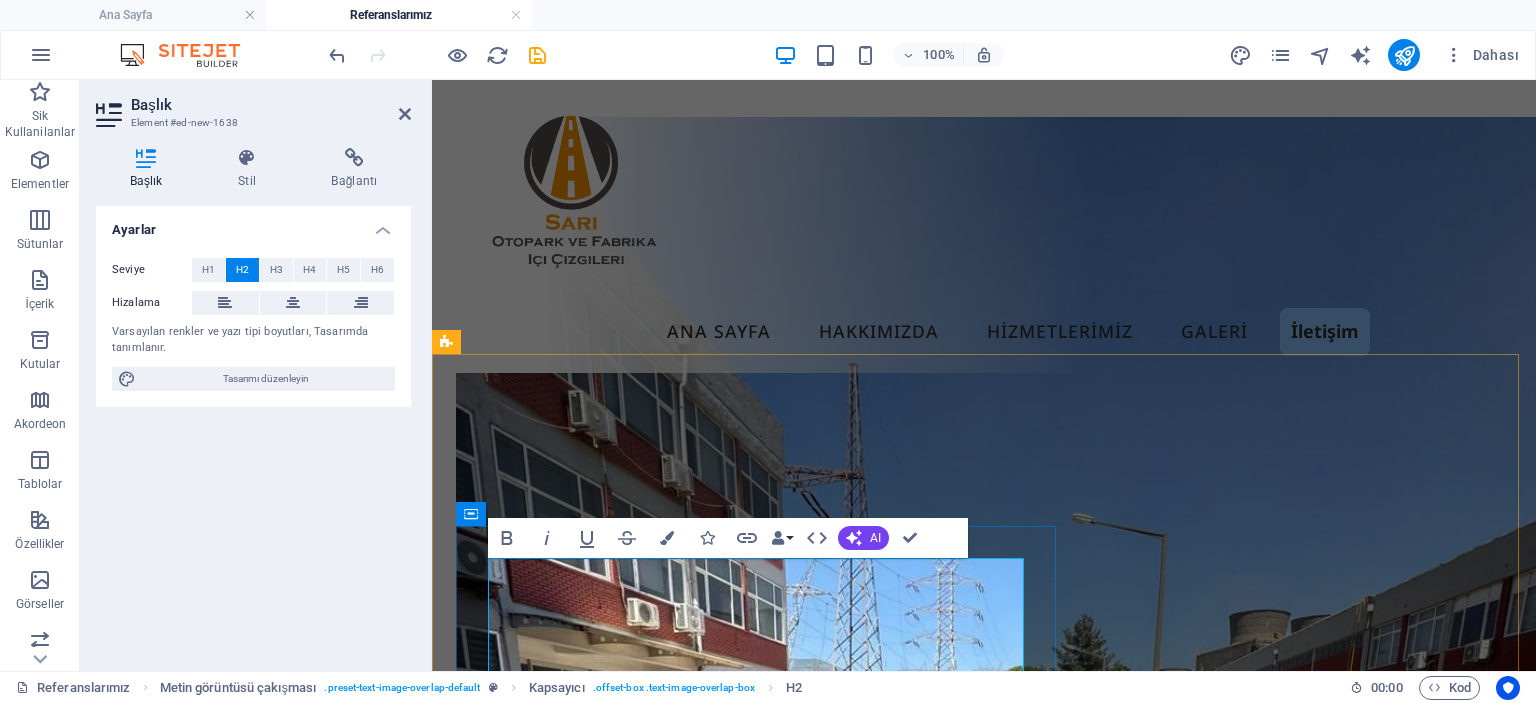 drag, startPoint x: 910, startPoint y: 591, endPoint x: 826, endPoint y: 594, distance: 84.05355 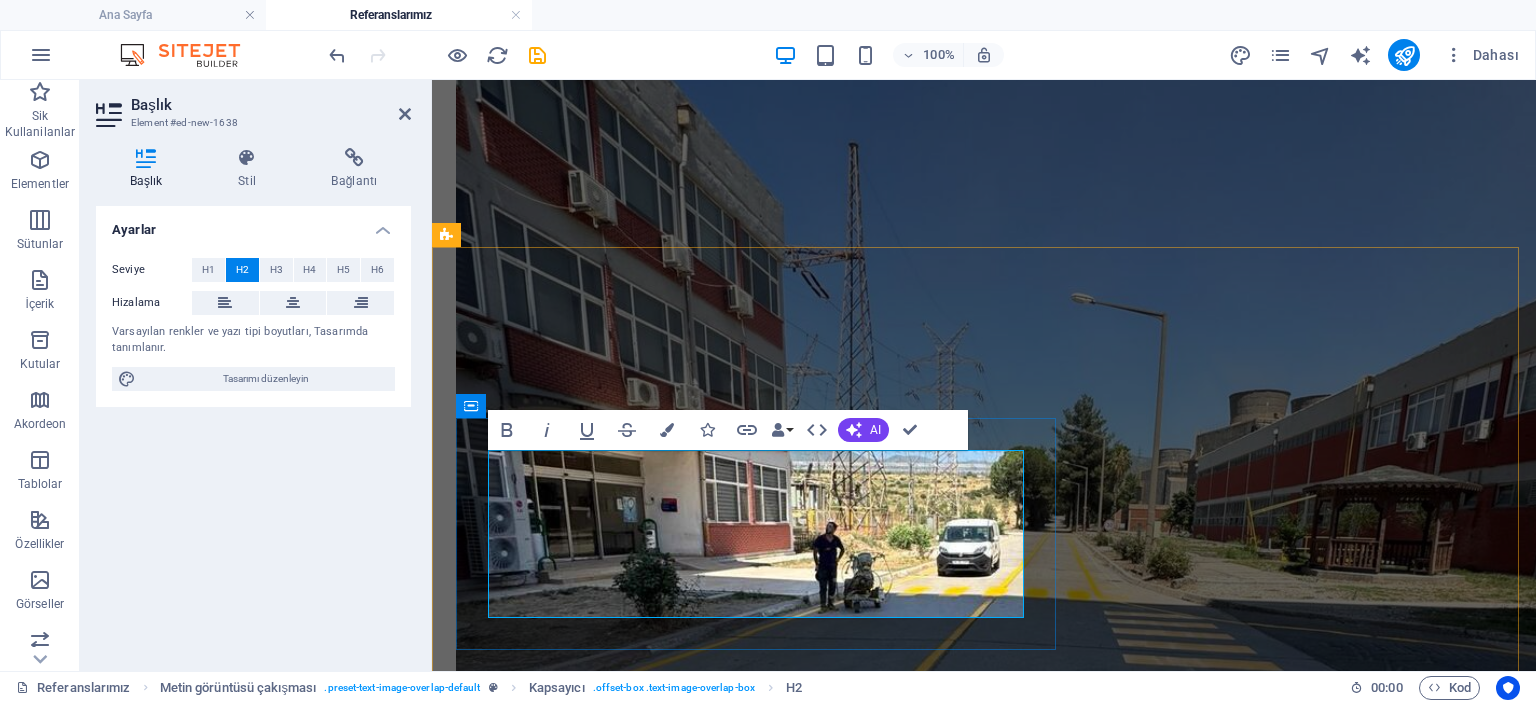 scroll, scrollTop: 1344, scrollLeft: 0, axis: vertical 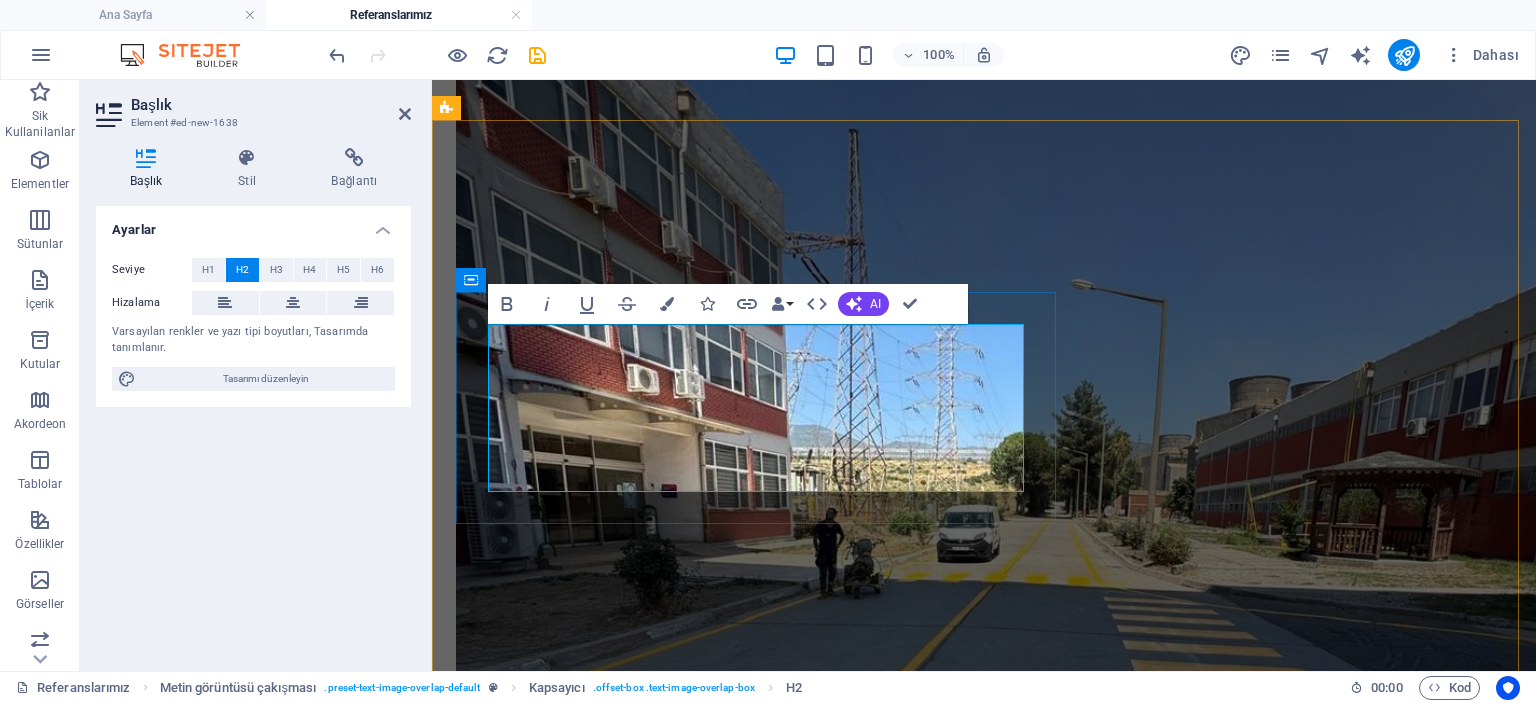 drag, startPoint x: 576, startPoint y: 407, endPoint x: 512, endPoint y: 405, distance: 64.03124 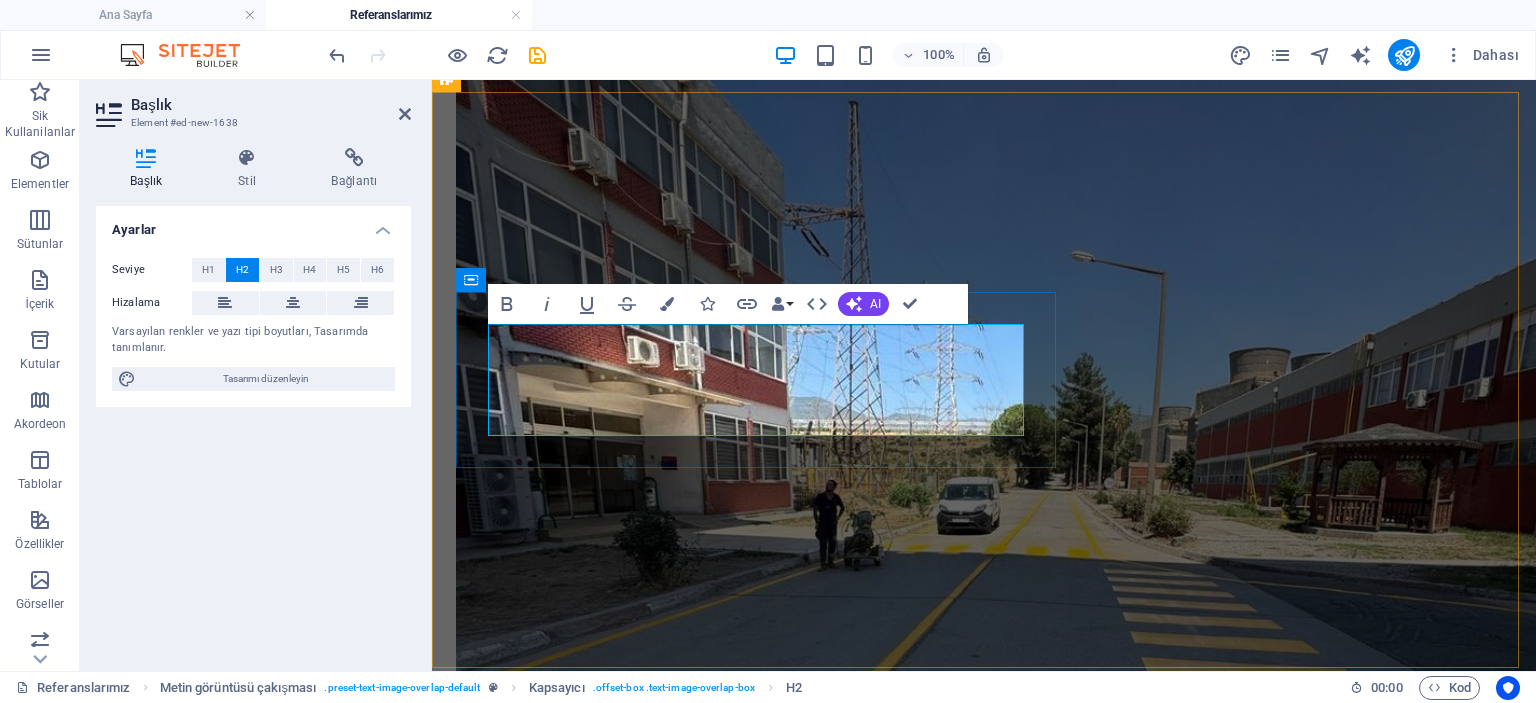 drag, startPoint x: 521, startPoint y: 411, endPoint x: 825, endPoint y: 412, distance: 304.00165 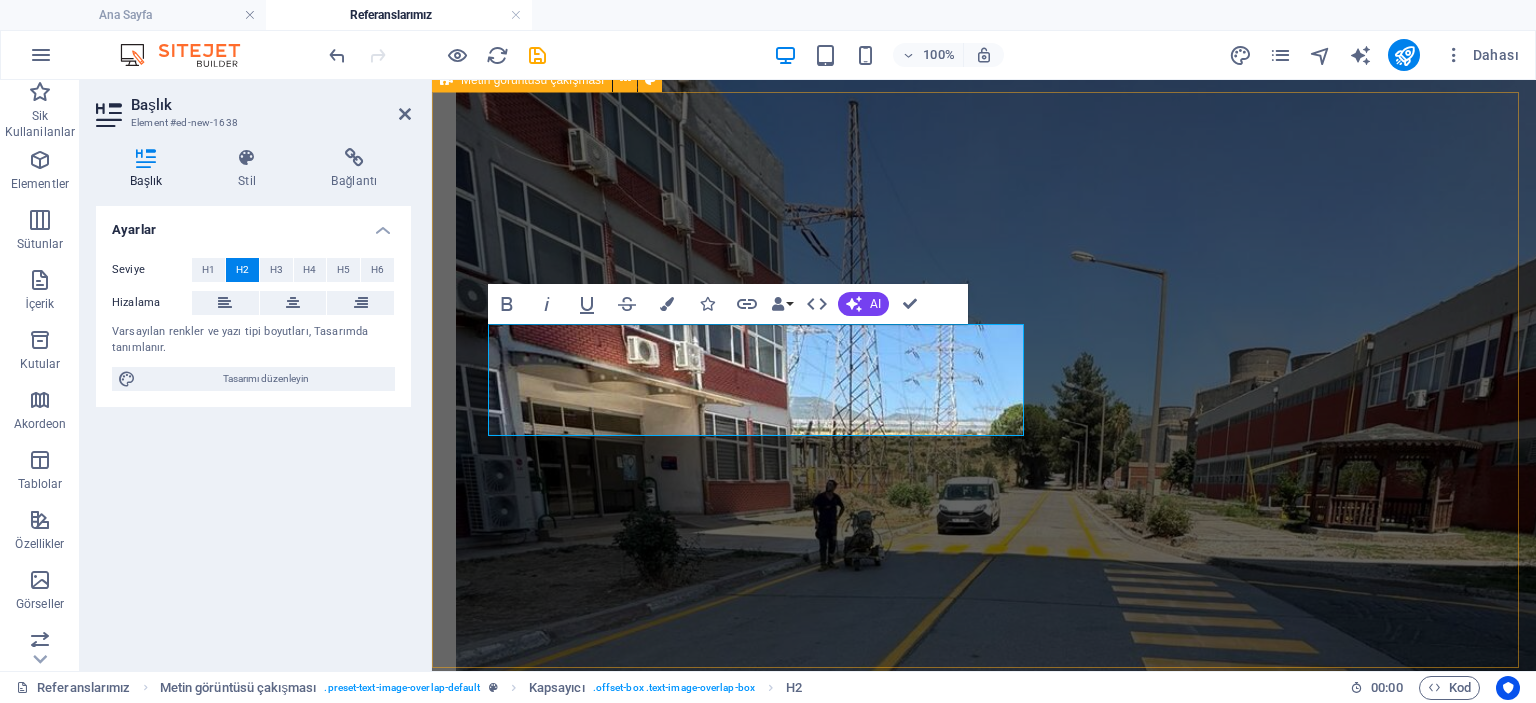 click on "S.S. Tariş Üzüm Tarım Satış Kooperatifleri Birliği S.S. TARİŞ ÜZÜM TARIM SATIŞ KOOPERATİFLERİ BİRLİĞİ" at bounding box center (984, 6452) 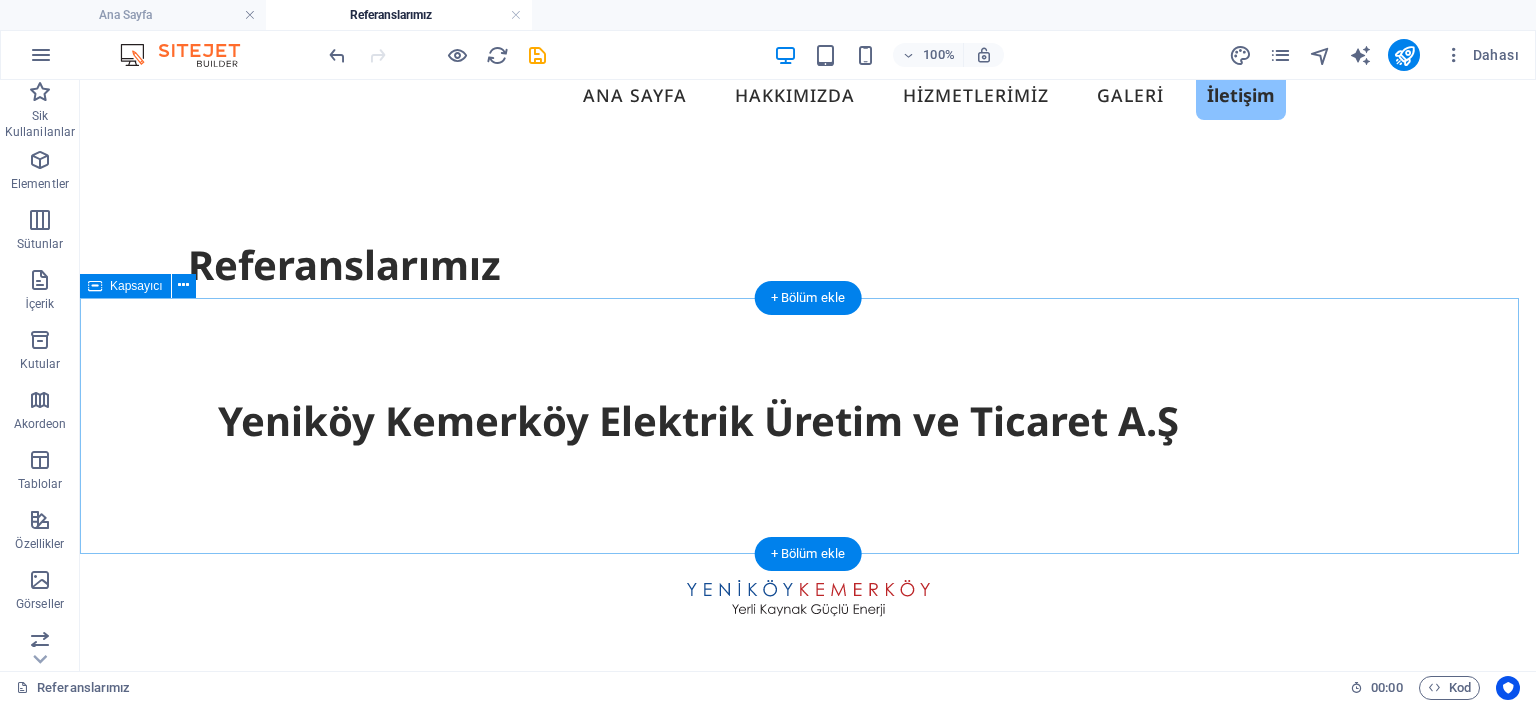 scroll, scrollTop: 259, scrollLeft: 0, axis: vertical 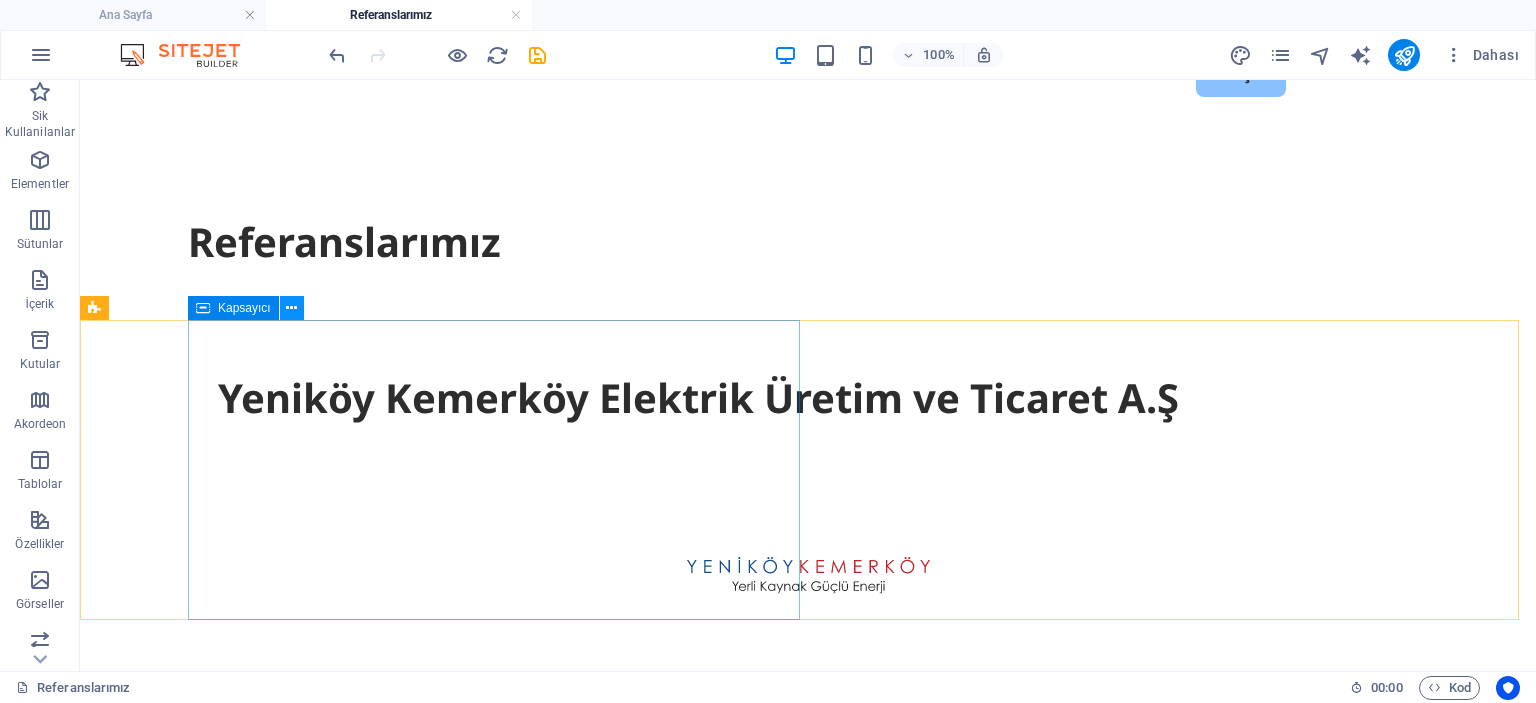 click at bounding box center [291, 308] 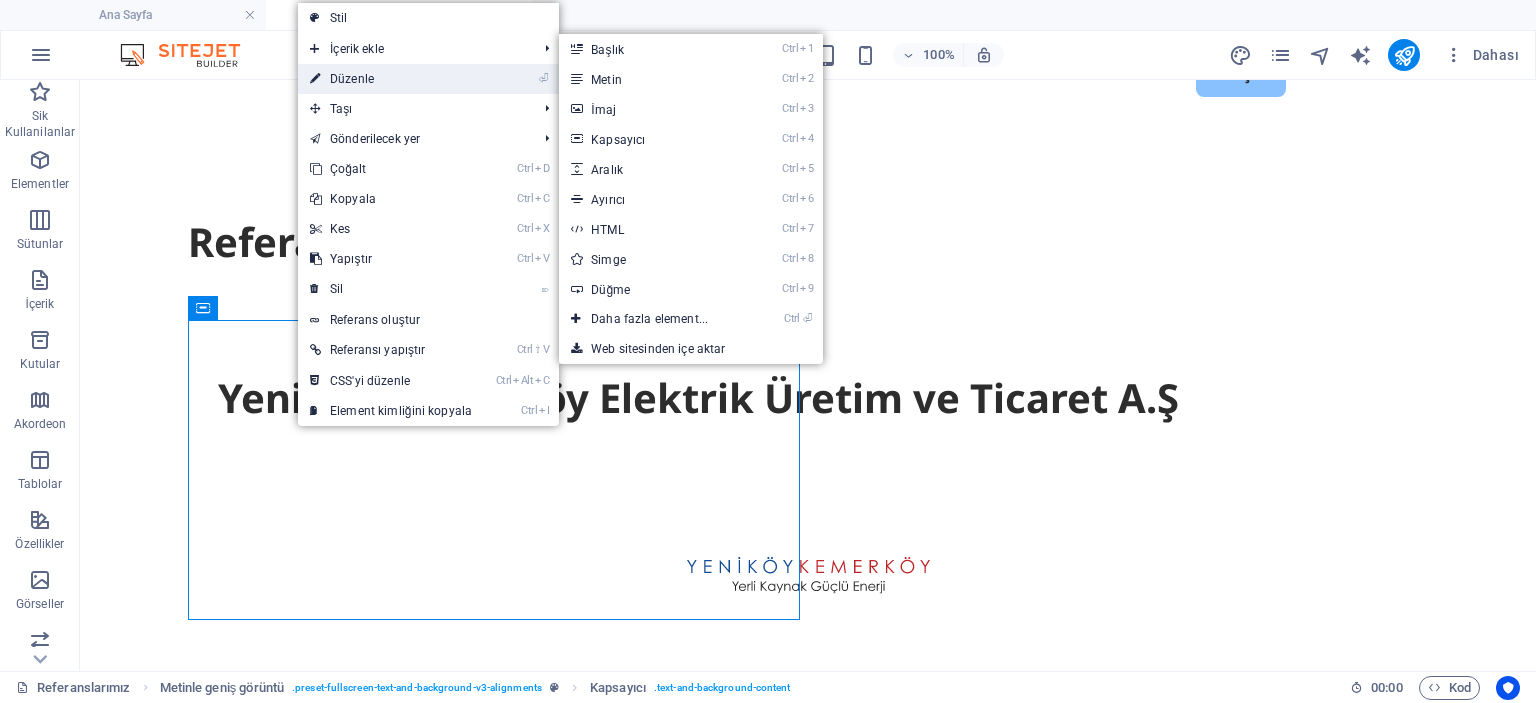 drag, startPoint x: 392, startPoint y: 75, endPoint x: 63, endPoint y: 119, distance: 331.9292 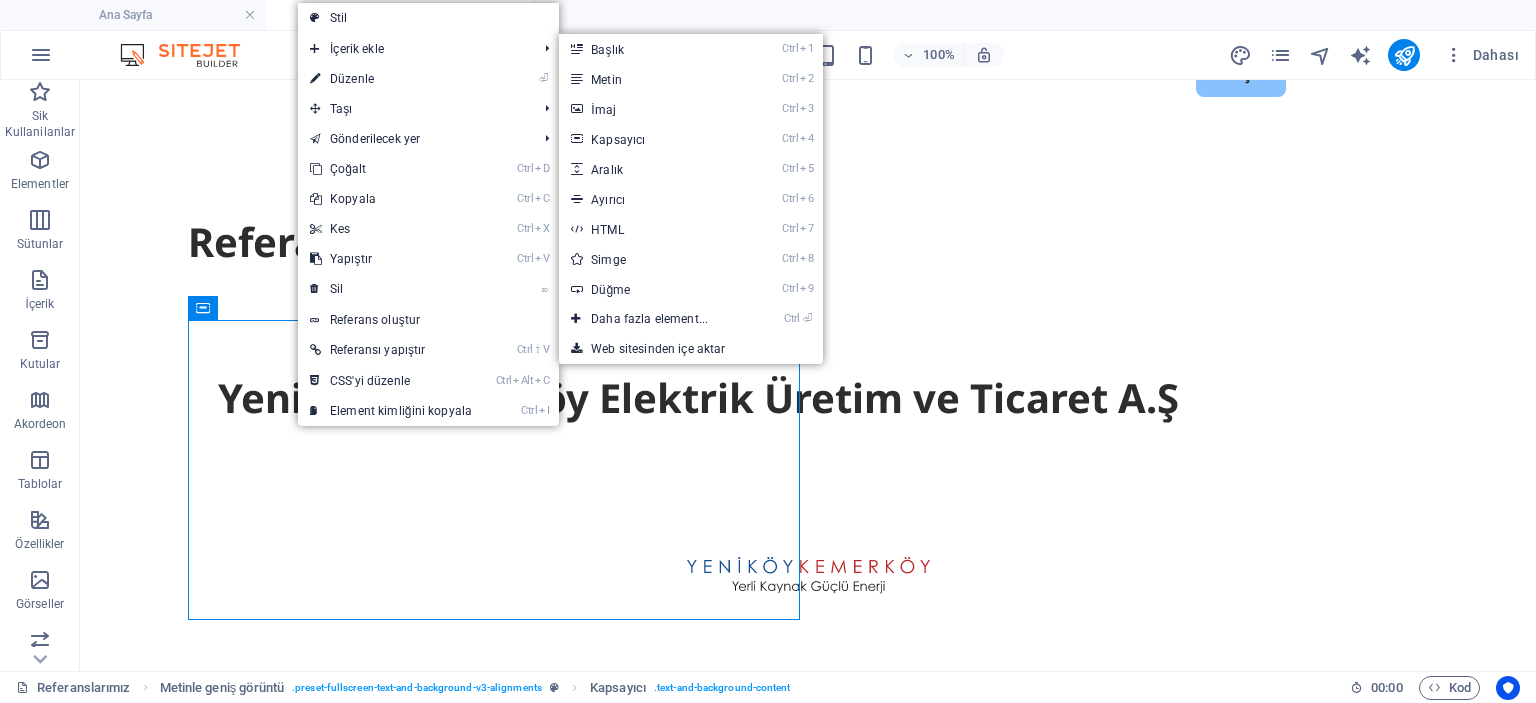 scroll, scrollTop: 308, scrollLeft: 0, axis: vertical 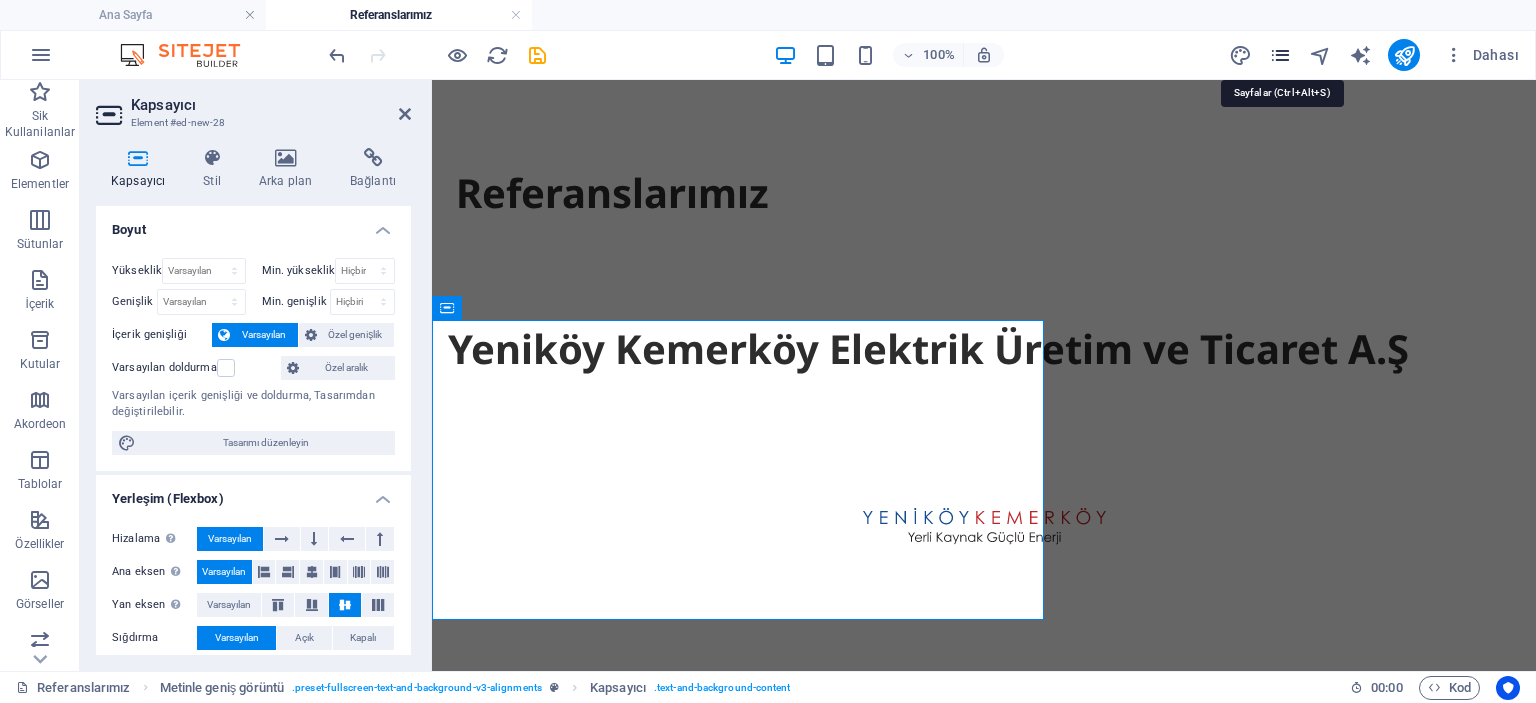 click at bounding box center (1280, 55) 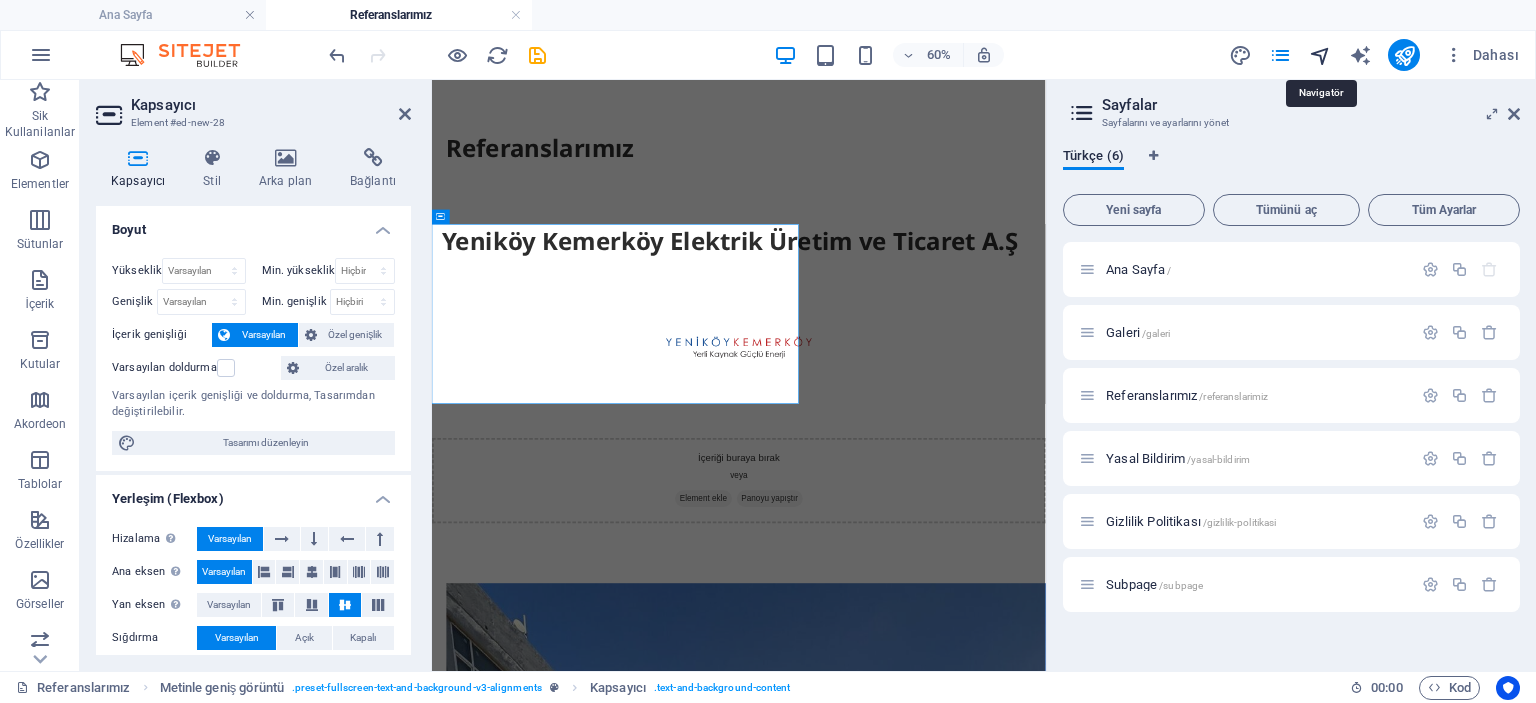 click at bounding box center (1320, 55) 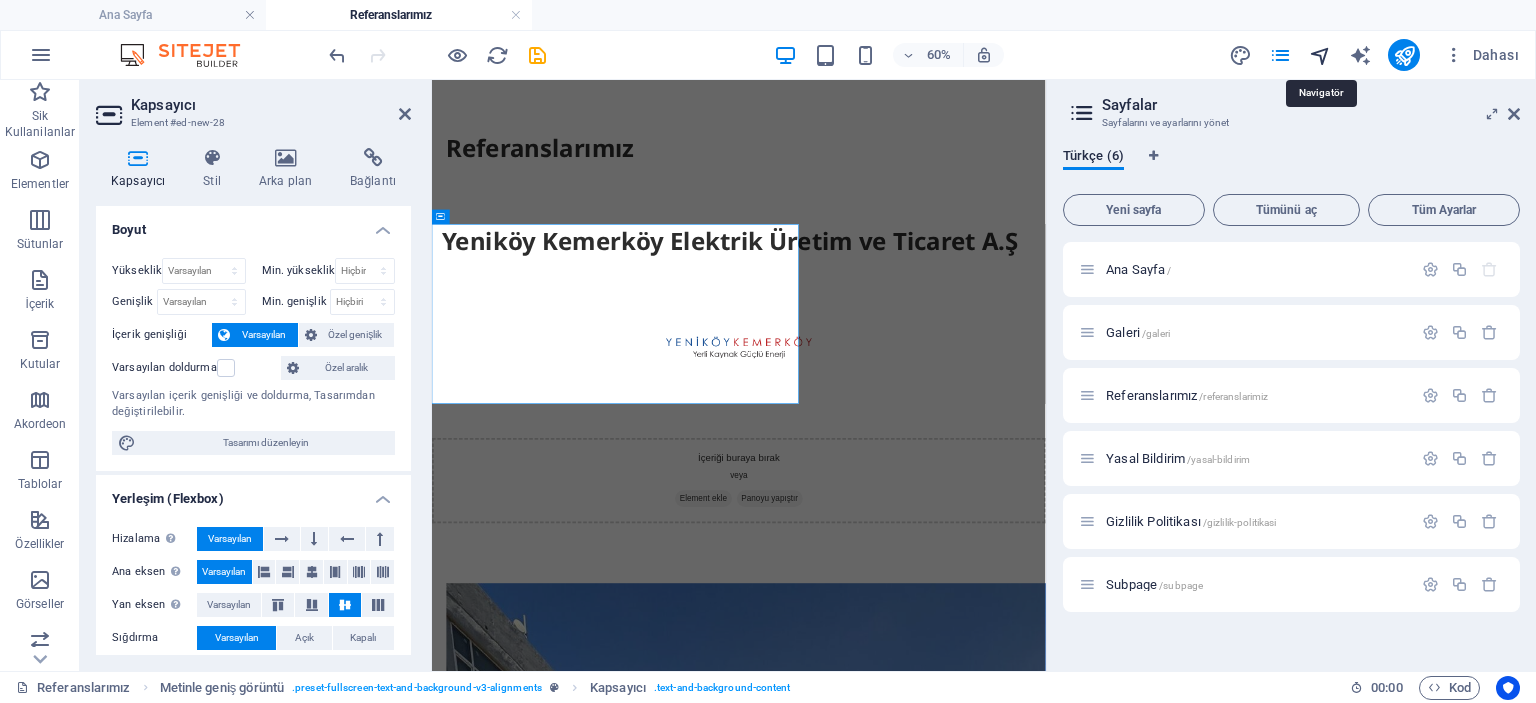 select on "11467259-tr" 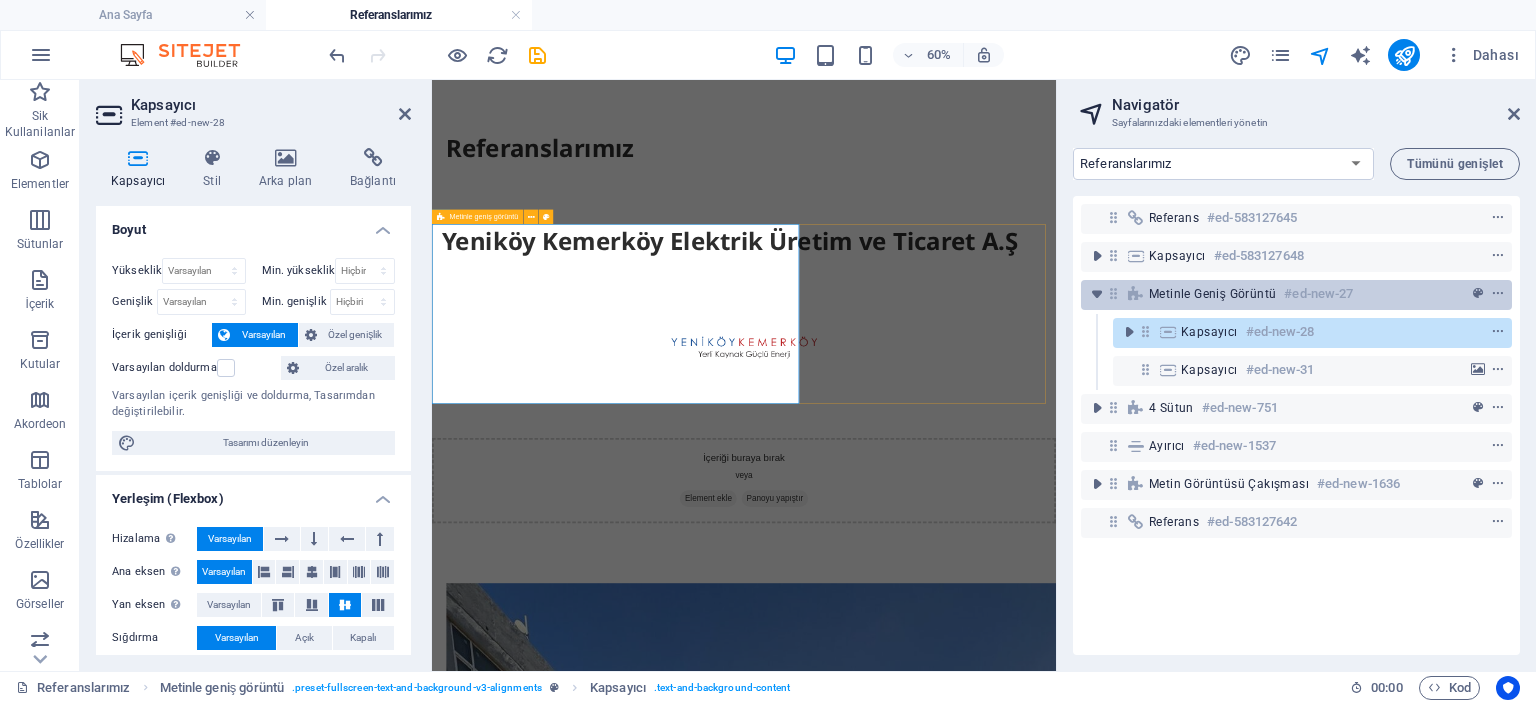click on "Metinle geniş görüntü" at bounding box center [1212, 294] 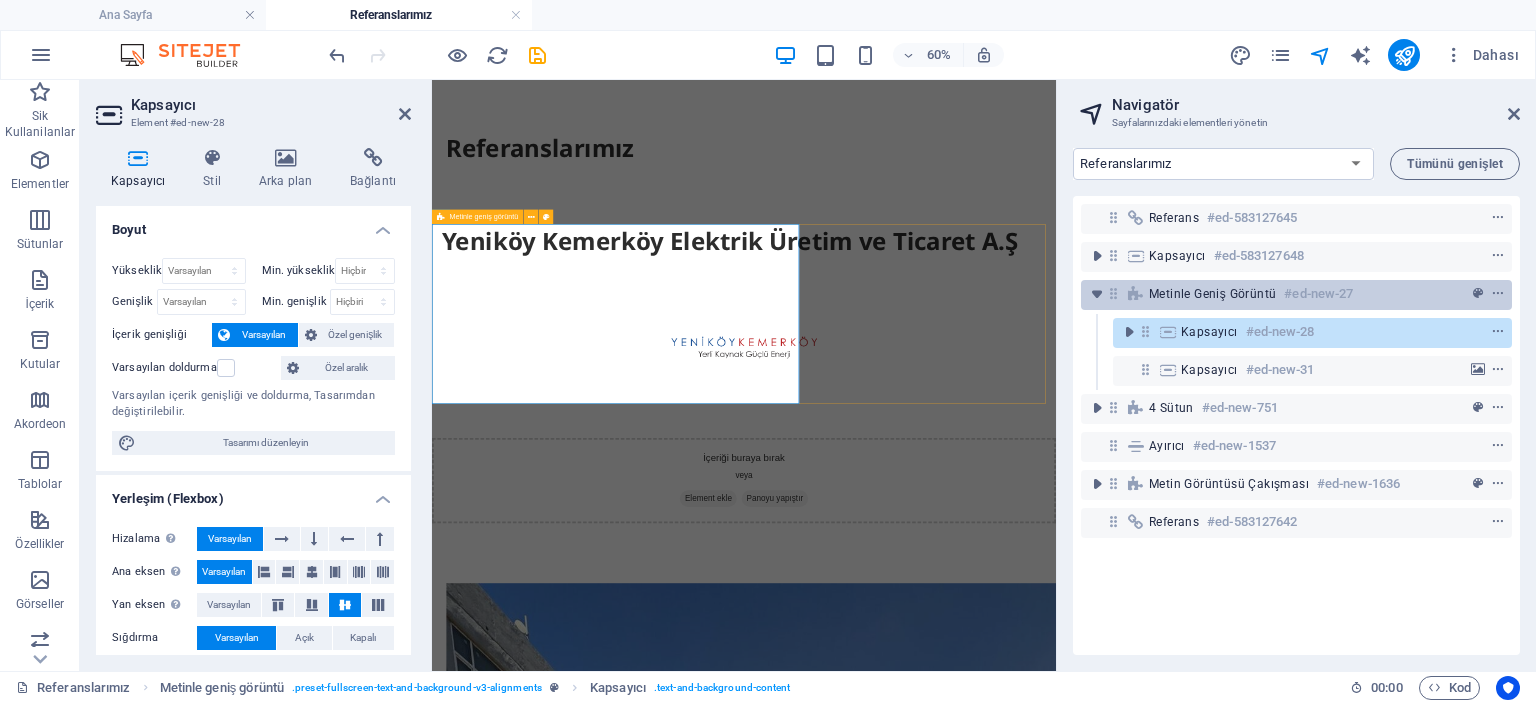 scroll, scrollTop: 205, scrollLeft: 0, axis: vertical 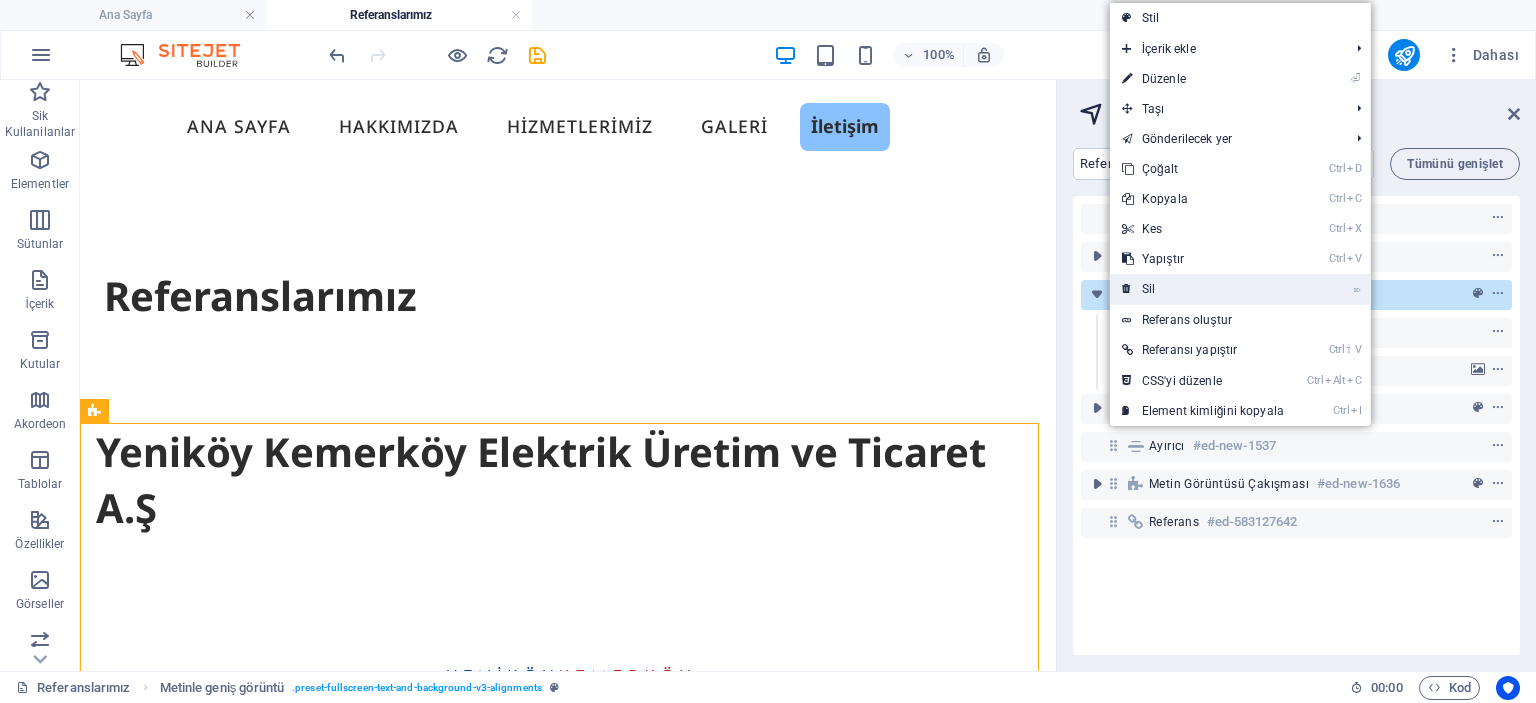 click on "⌦  Sil" at bounding box center [1203, 289] 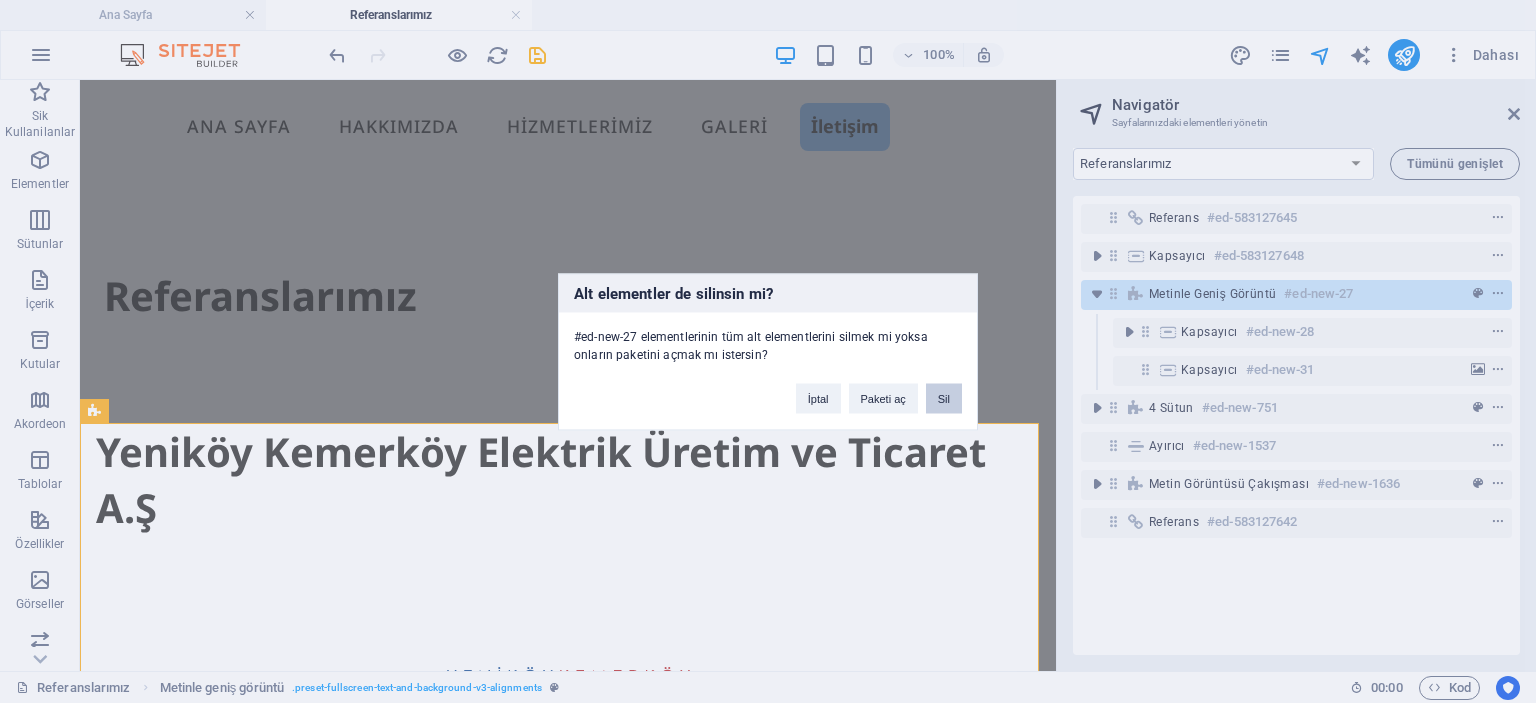 click on "Sil" at bounding box center [944, 398] 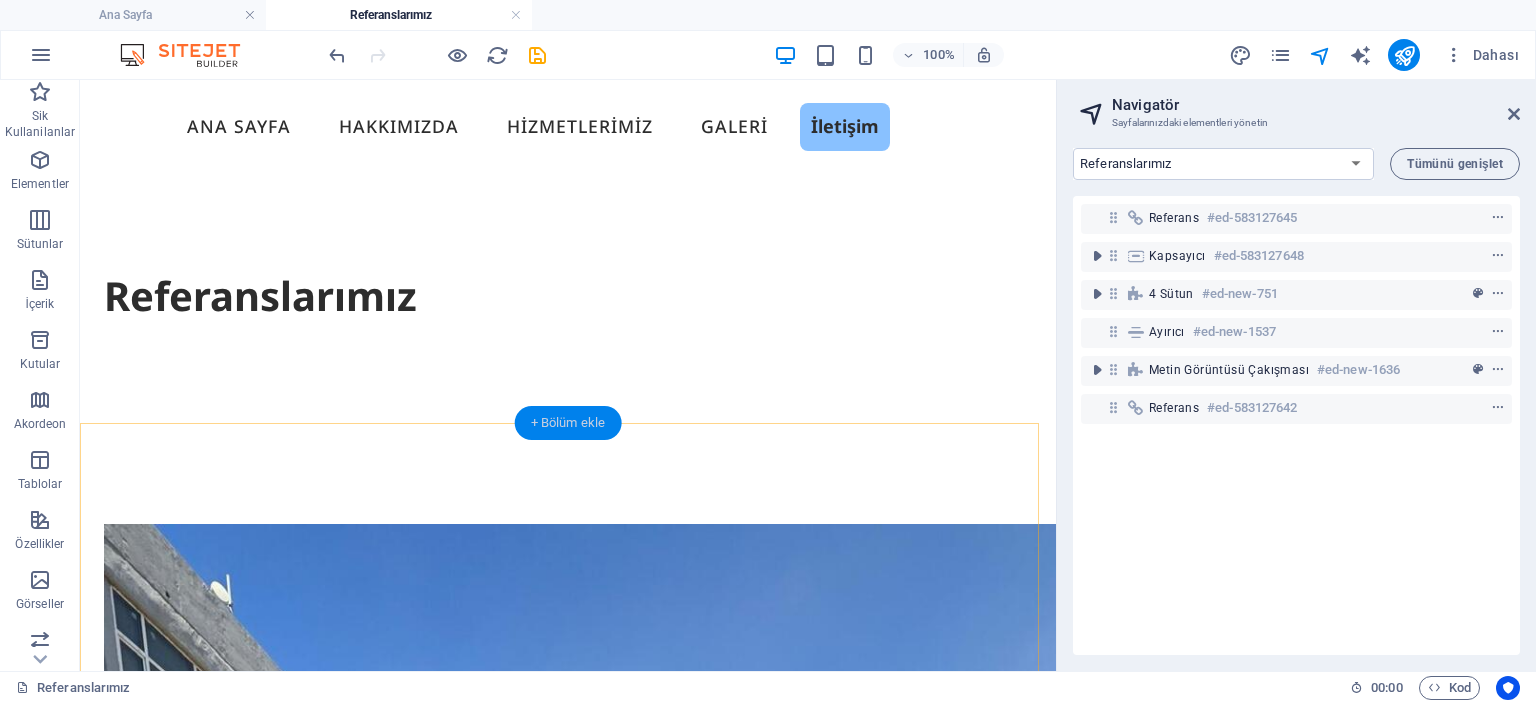 click on "+ Bölüm ekle" at bounding box center [568, 423] 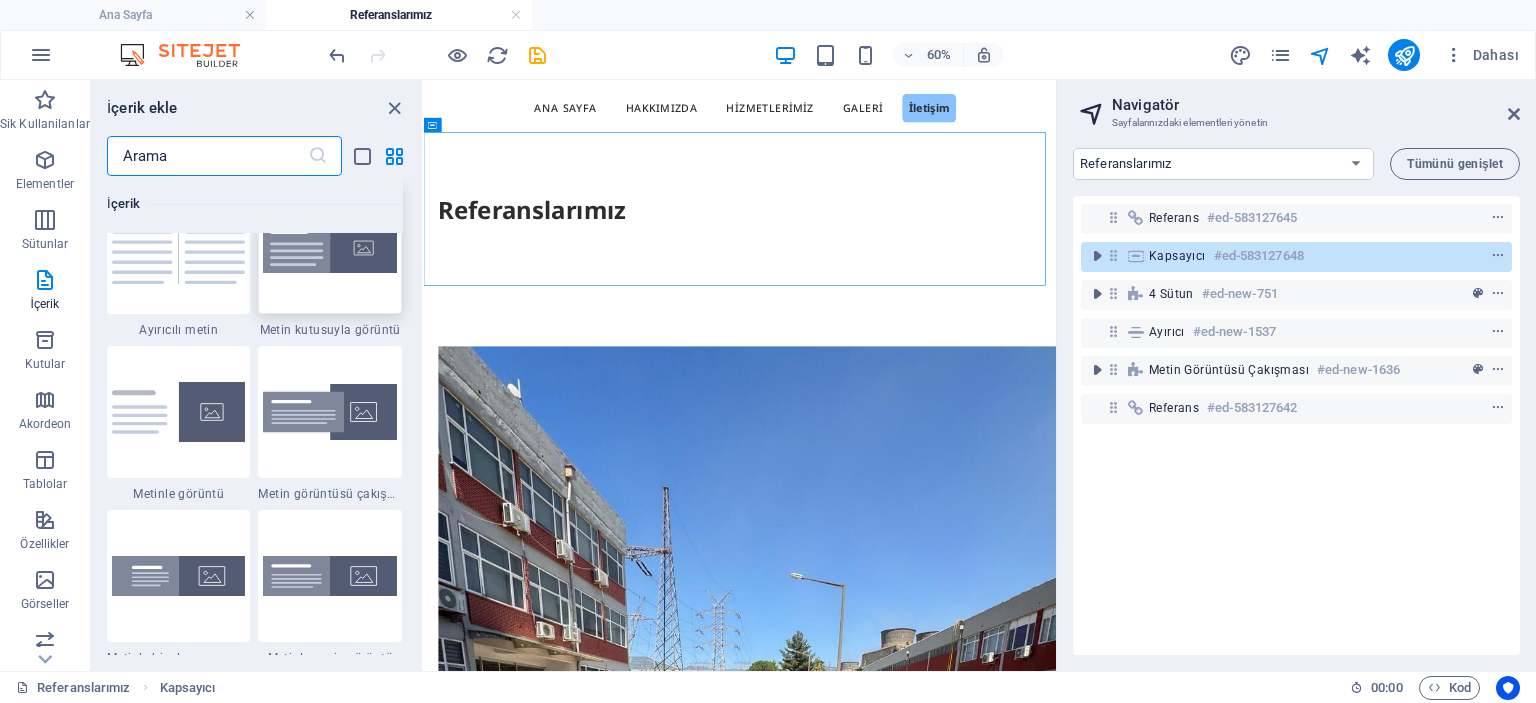 scroll, scrollTop: 3732, scrollLeft: 0, axis: vertical 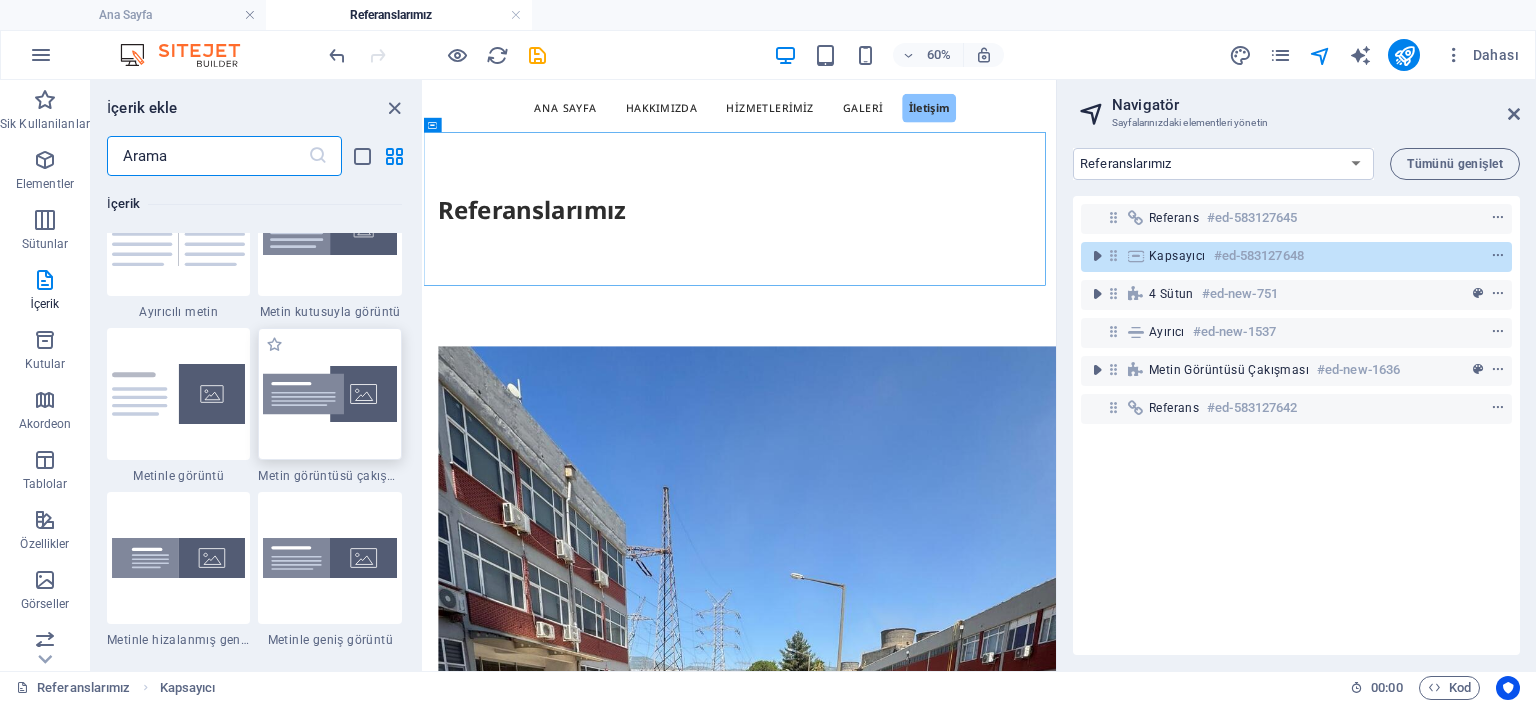 click at bounding box center [330, 394] 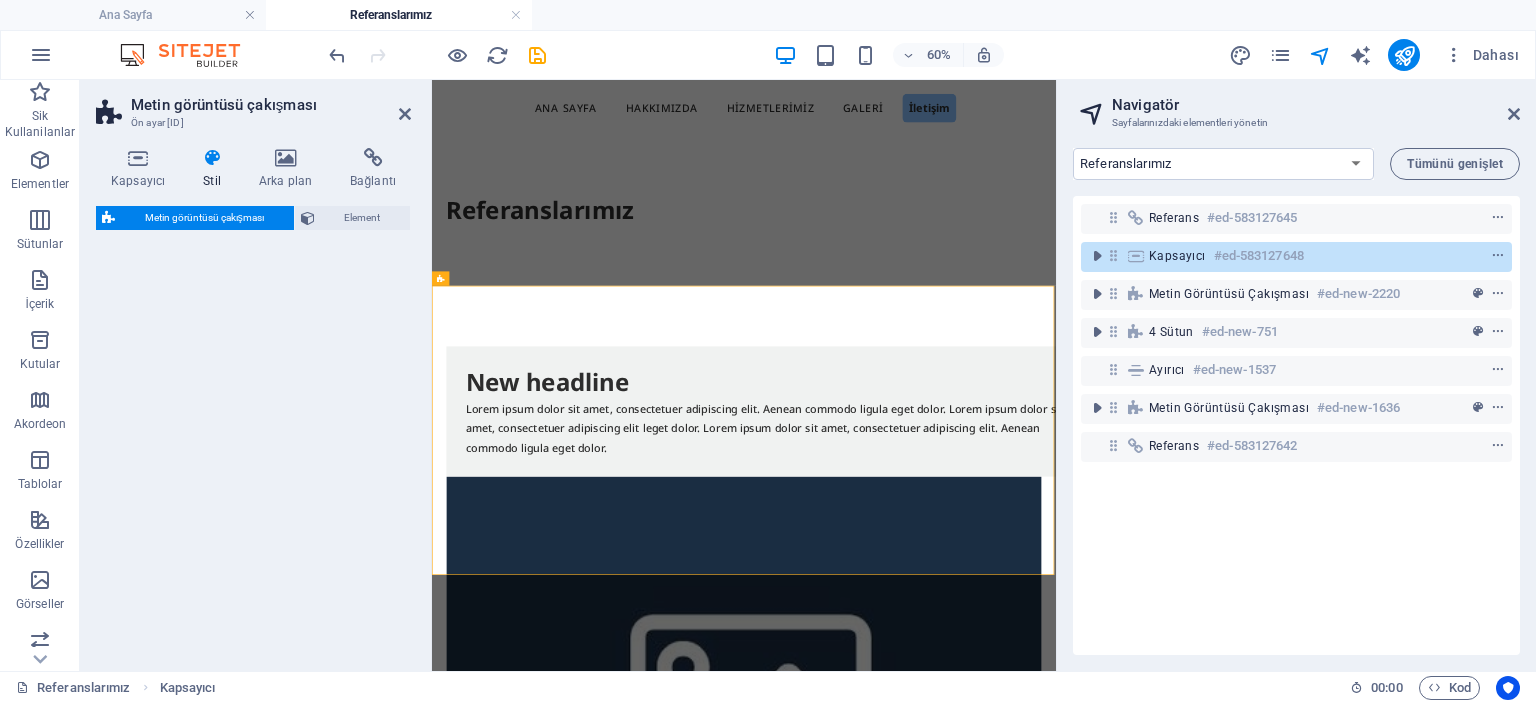 select on "rem" 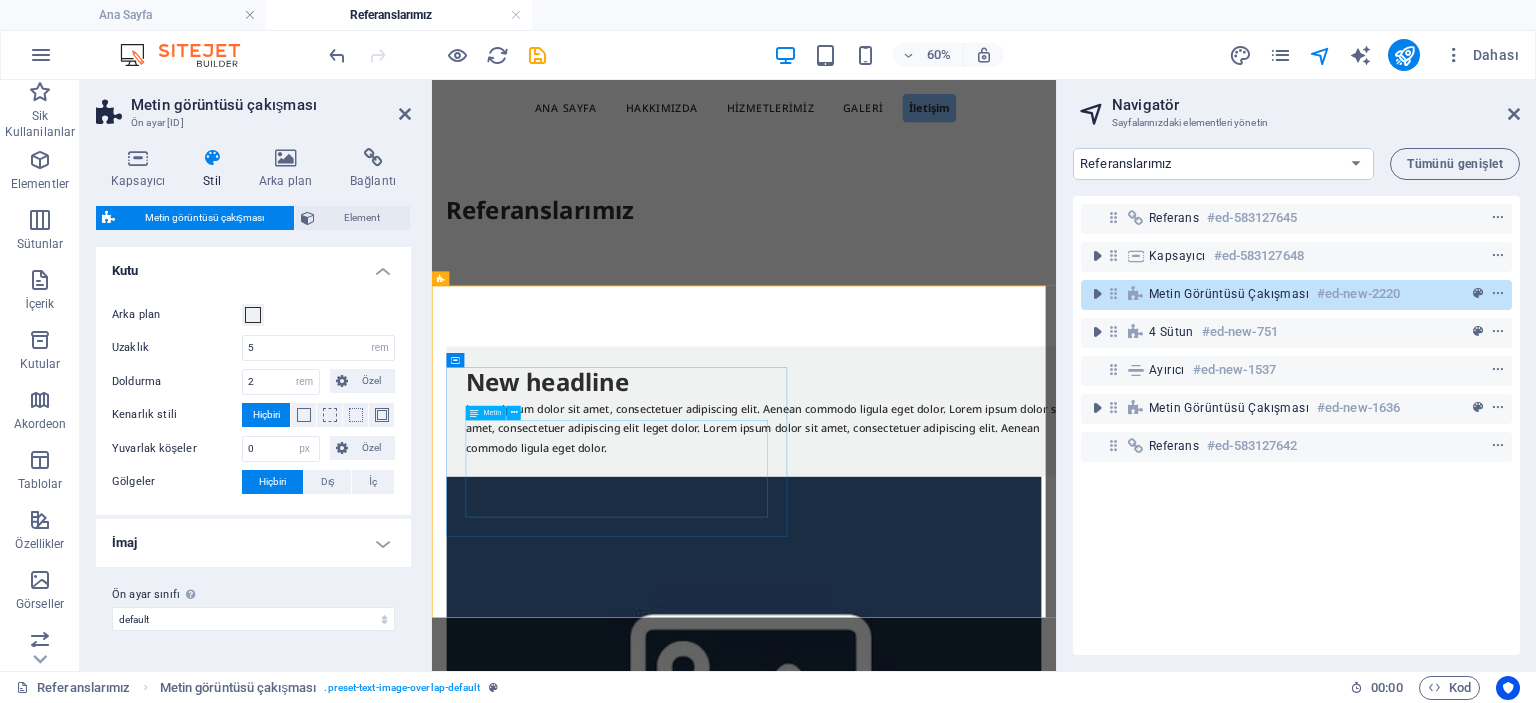 click on "Lorem ipsum dolor sit amet, consectetuer adipiscing elit. Aenean commodo ligula eget dolor. Lorem ipsum dolor sit amet, consectetuer adipiscing elit leget dolor. Lorem ipsum dolor sit amet, consectetuer adipiscing elit. Aenean commodo ligula eget dolor." at bounding box center [992, 660] 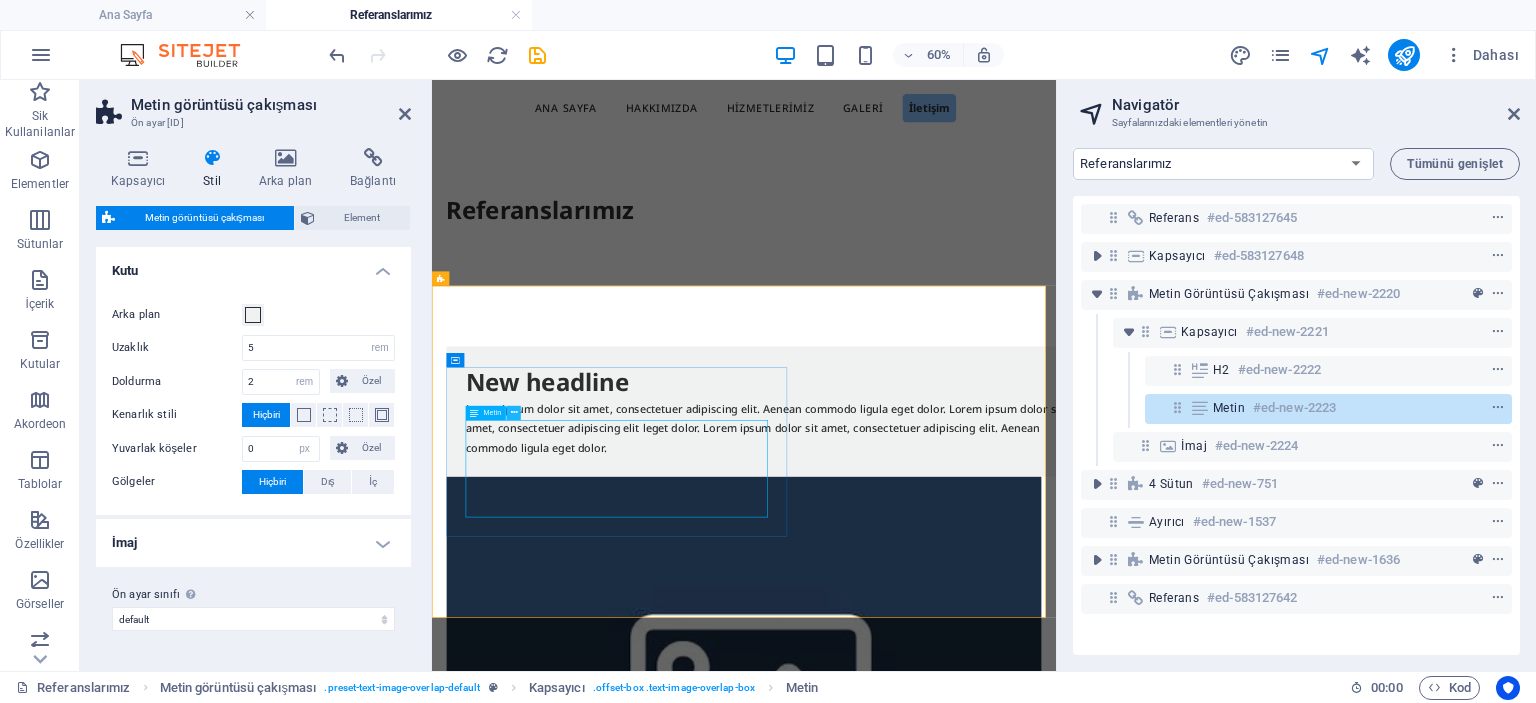 click at bounding box center (514, 412) 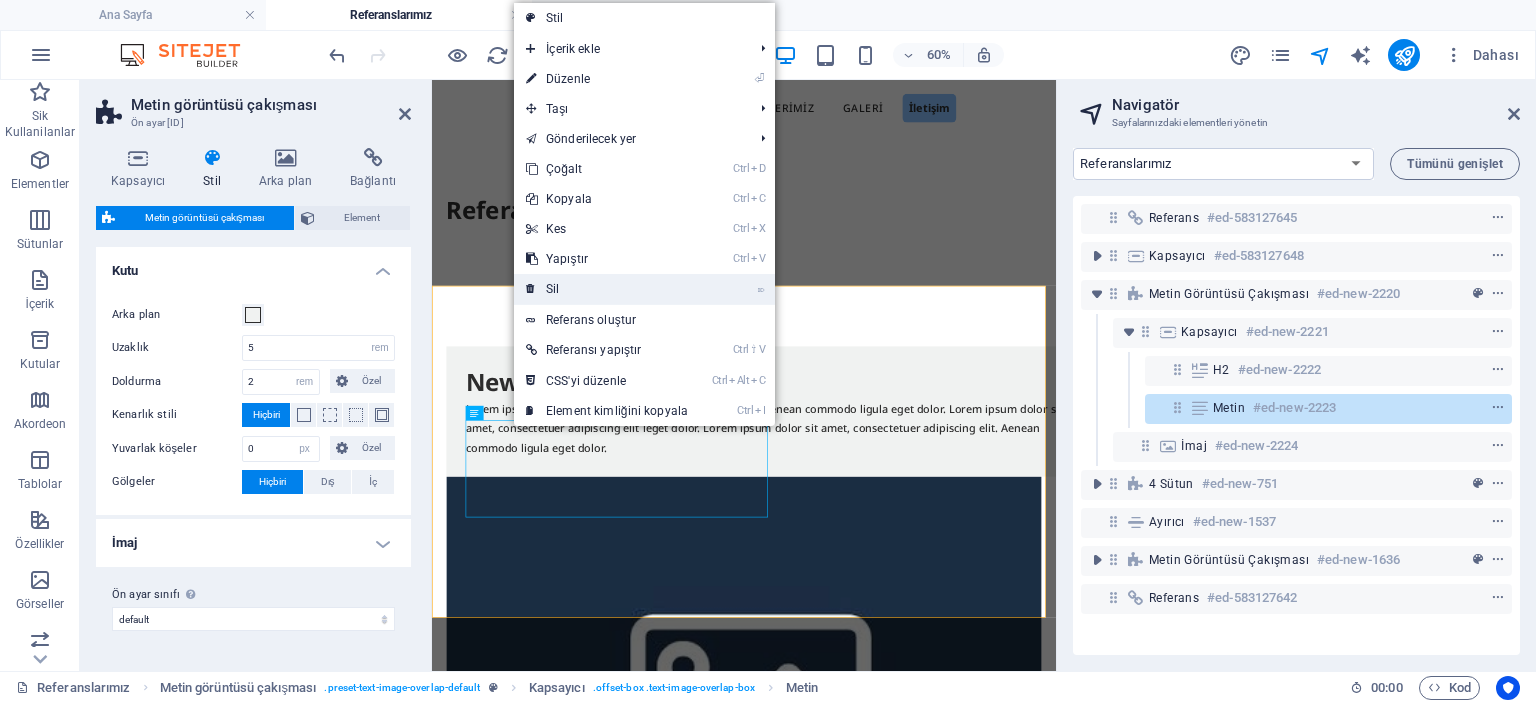 click on "⌦  Sil" at bounding box center (607, 289) 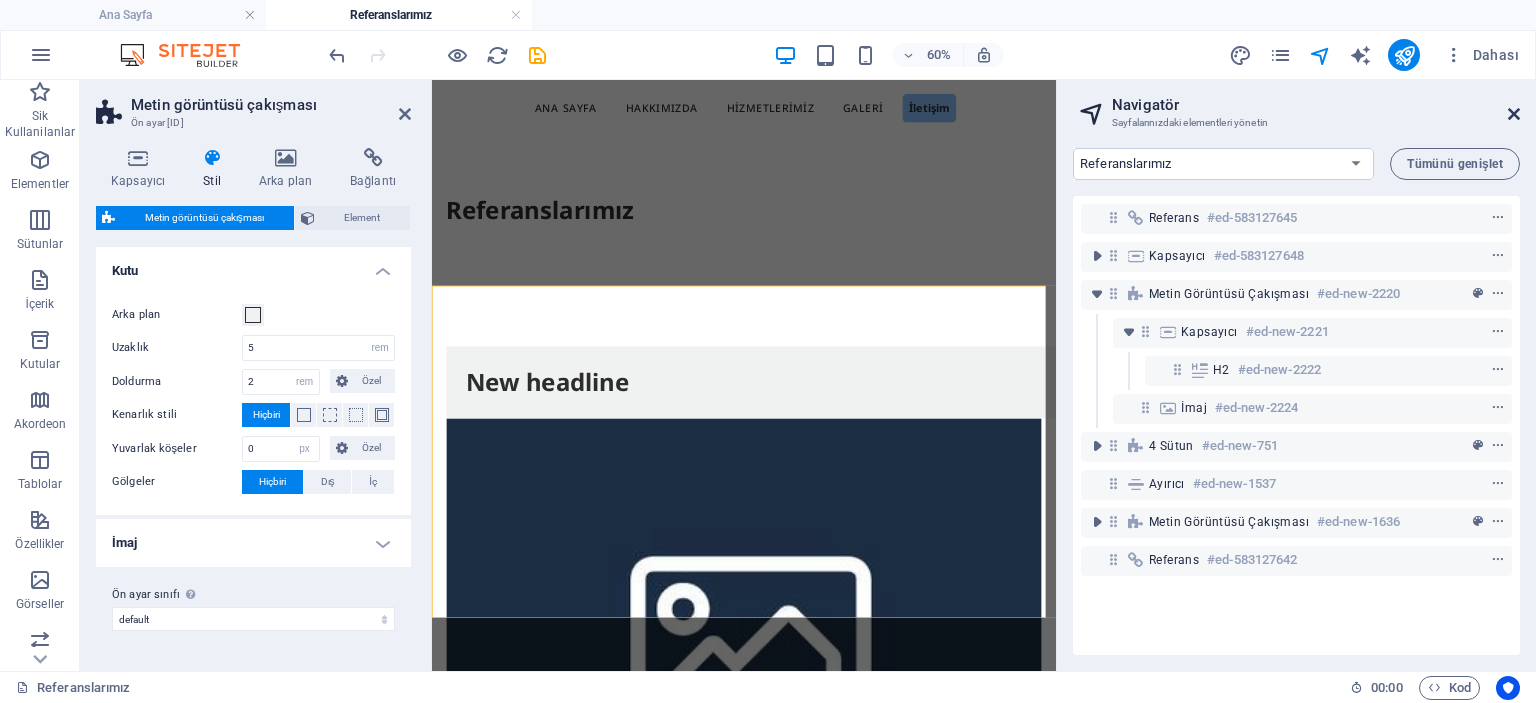 click at bounding box center (1514, 114) 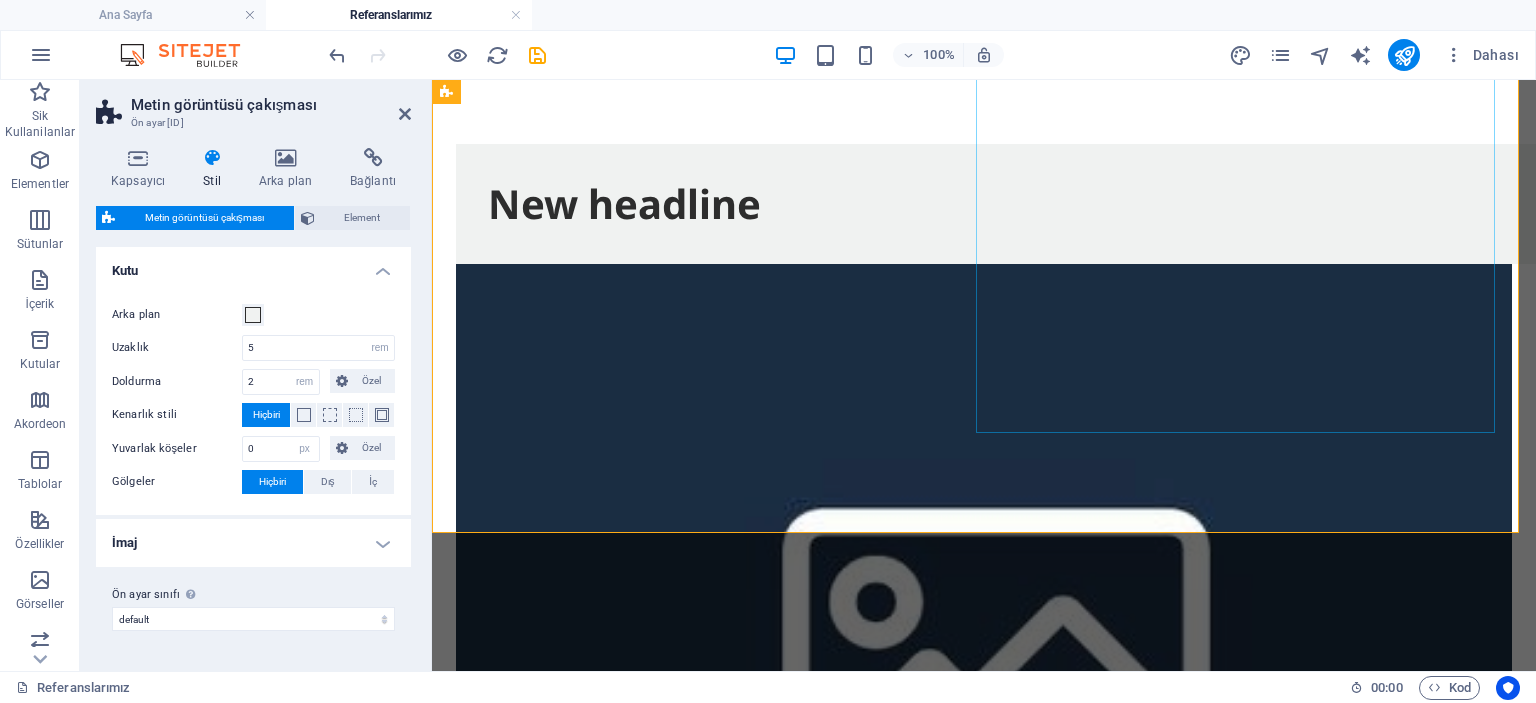 scroll, scrollTop: 672, scrollLeft: 0, axis: vertical 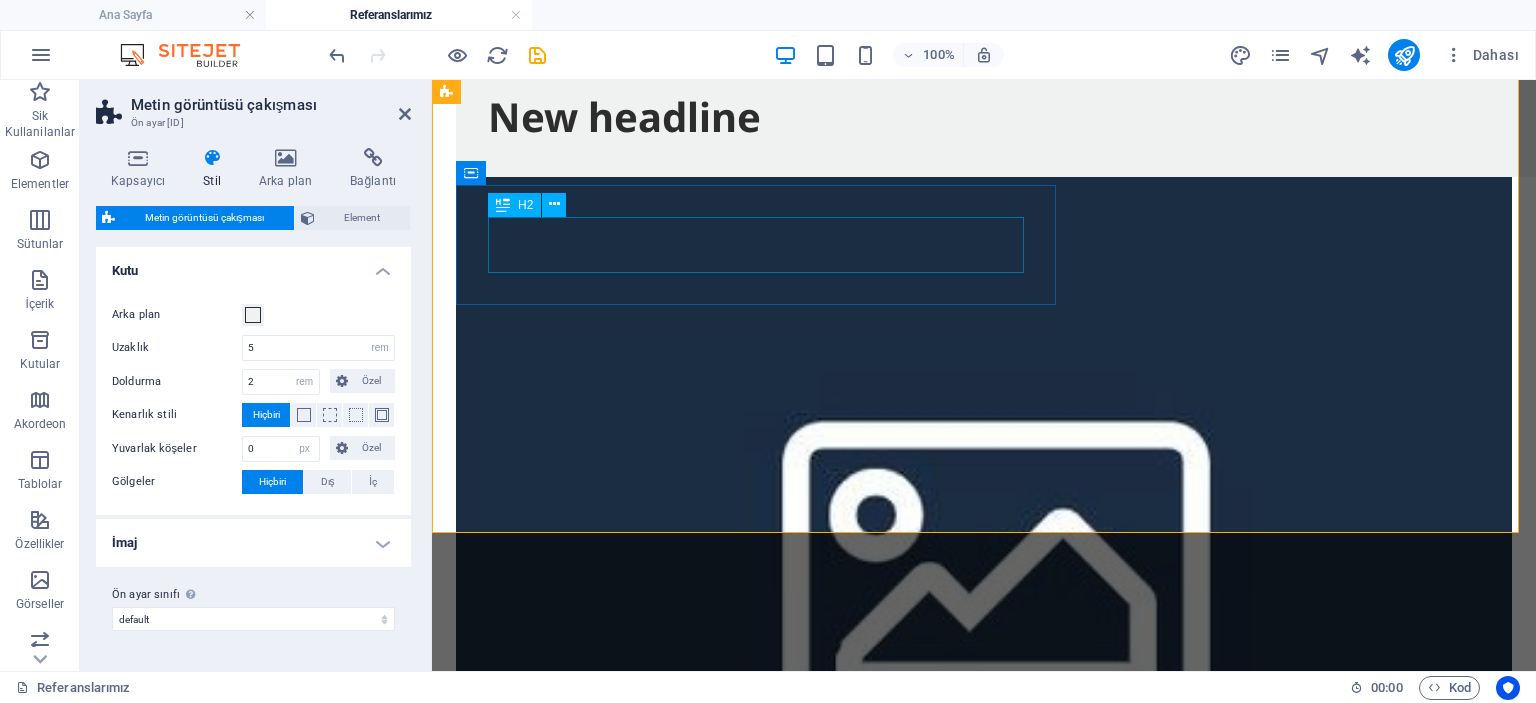 click on "New headline" at bounding box center [1024, 117] 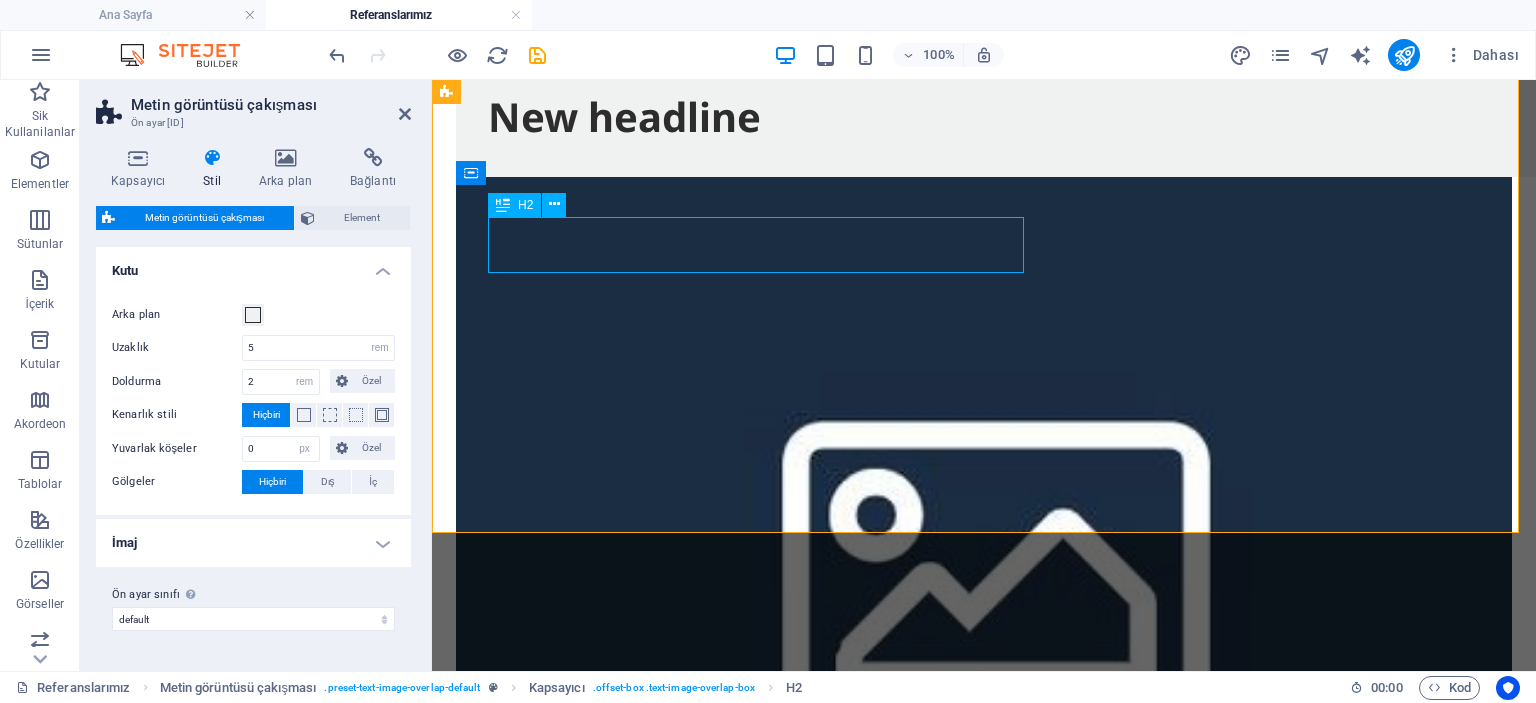 click on "New headline" at bounding box center (1024, 117) 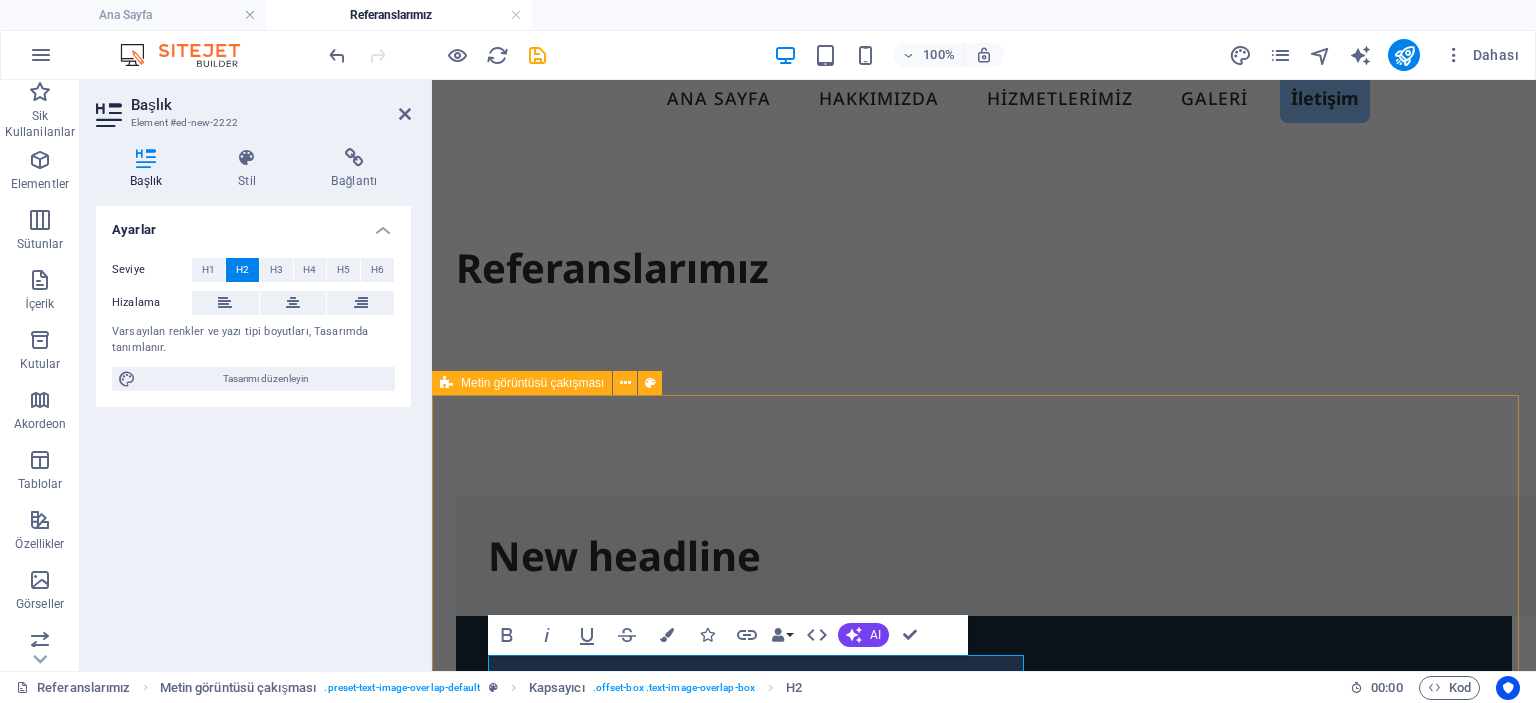 scroll, scrollTop: 466, scrollLeft: 0, axis: vertical 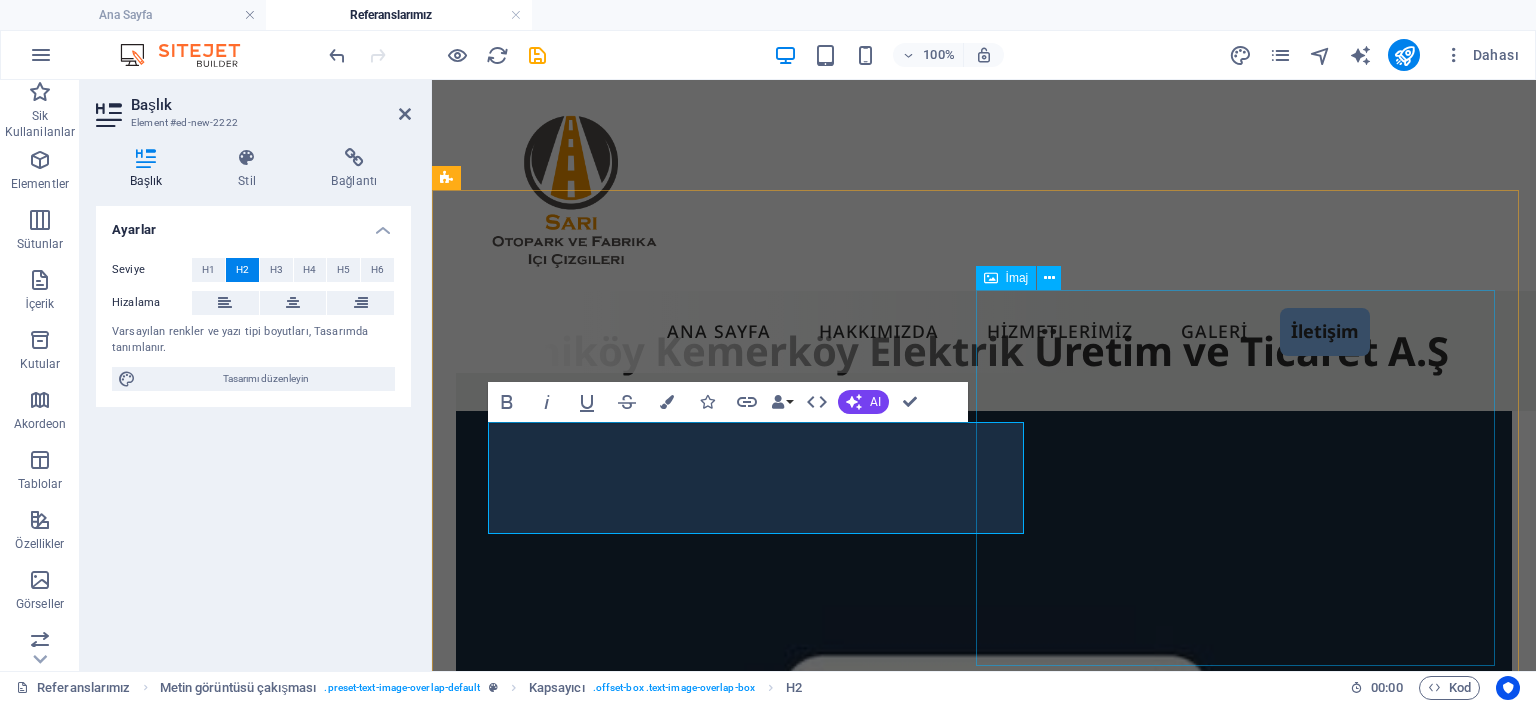 click at bounding box center (984, 793) 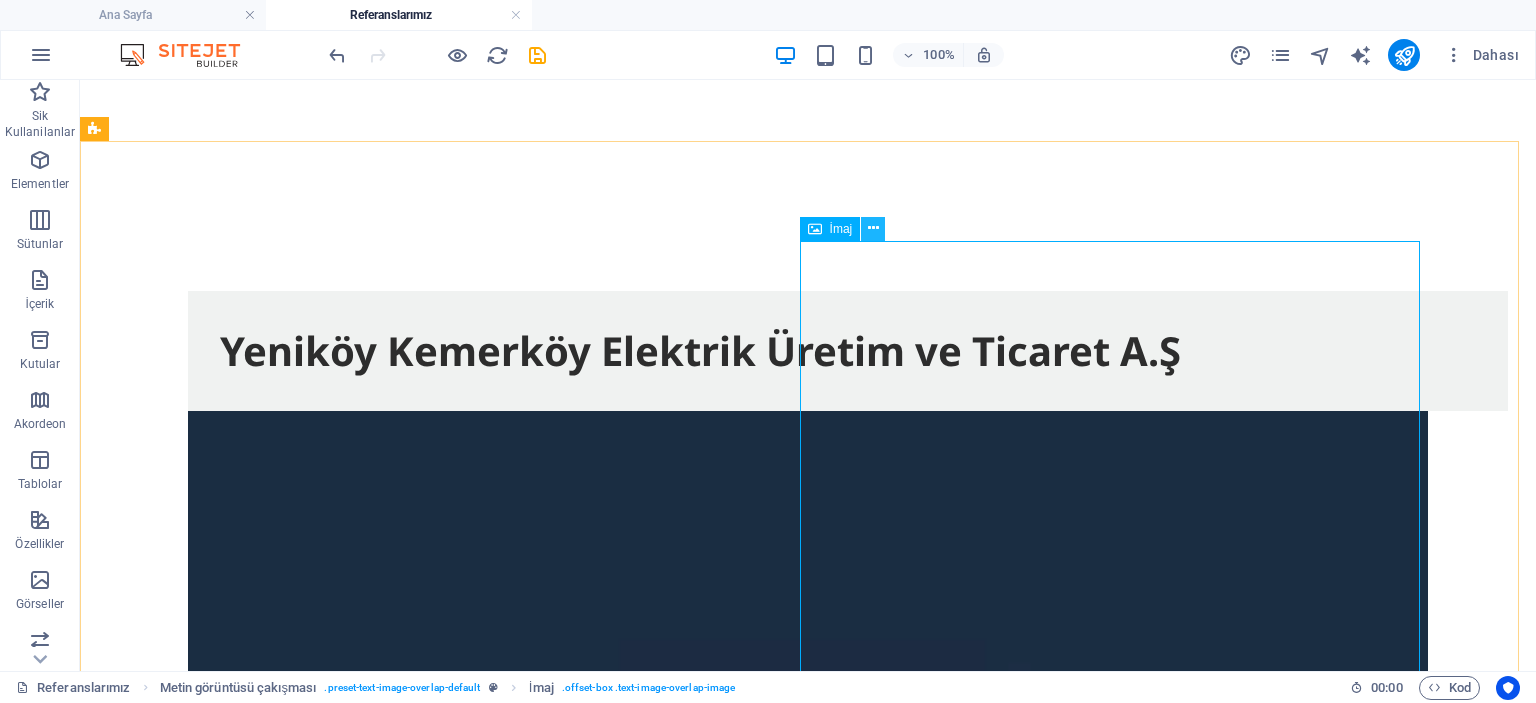 click at bounding box center (873, 229) 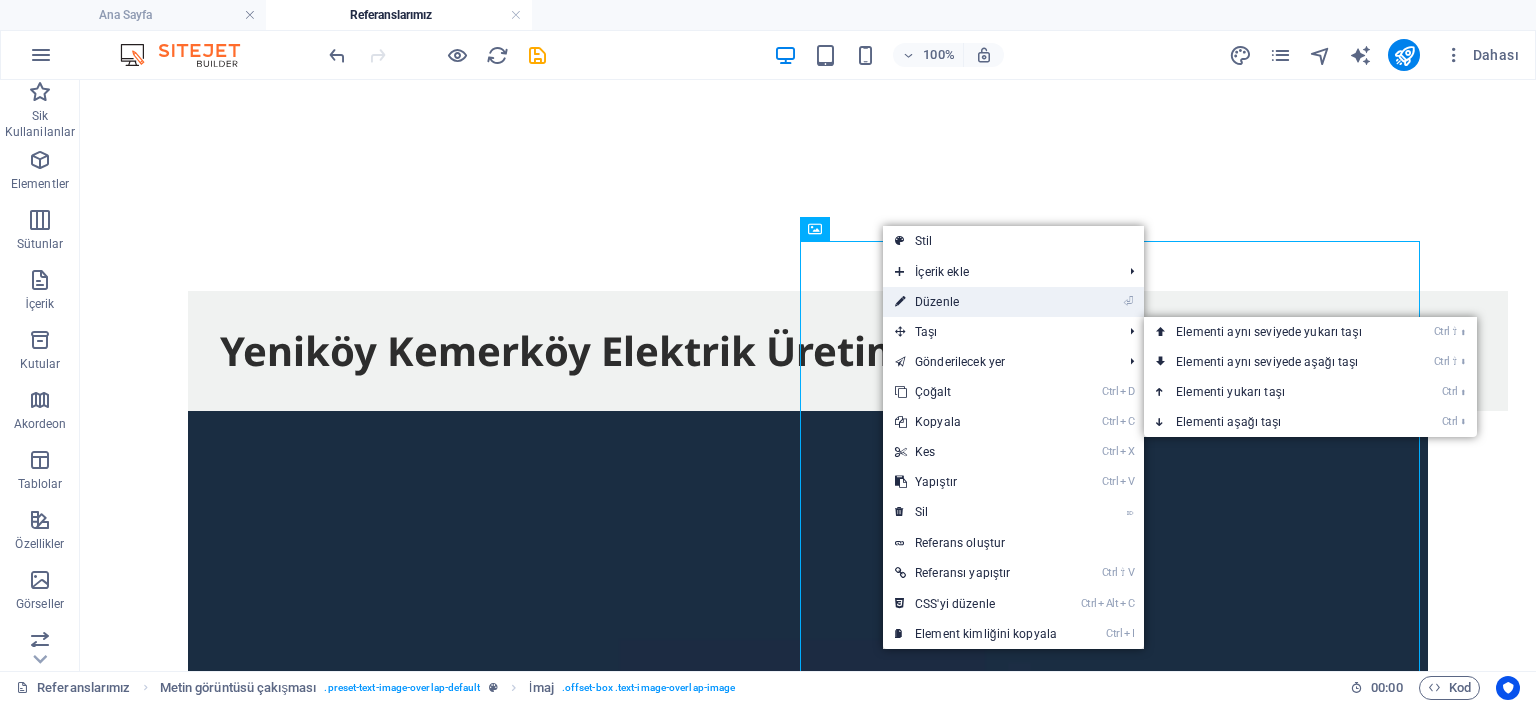 click on "⏎  Düzenle" at bounding box center (976, 302) 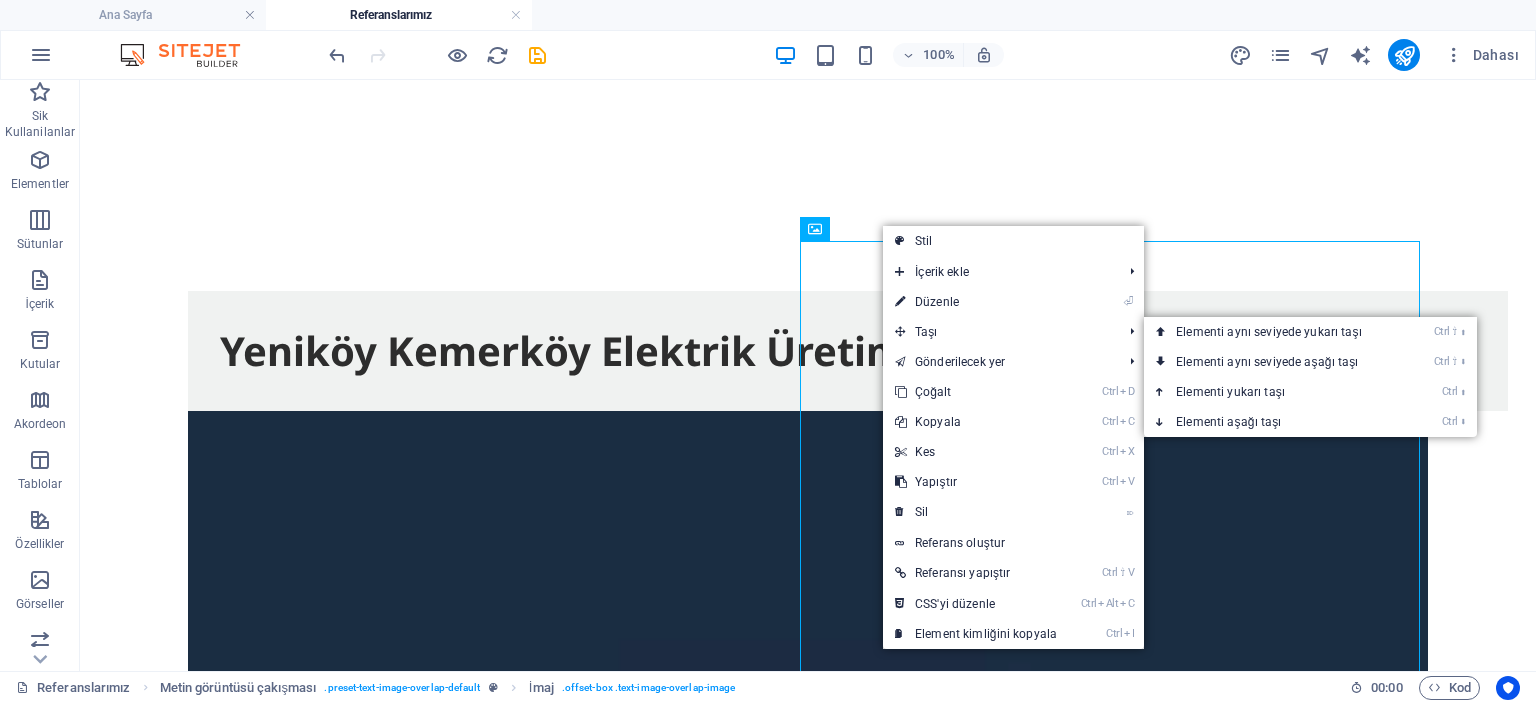 scroll, scrollTop: 488, scrollLeft: 0, axis: vertical 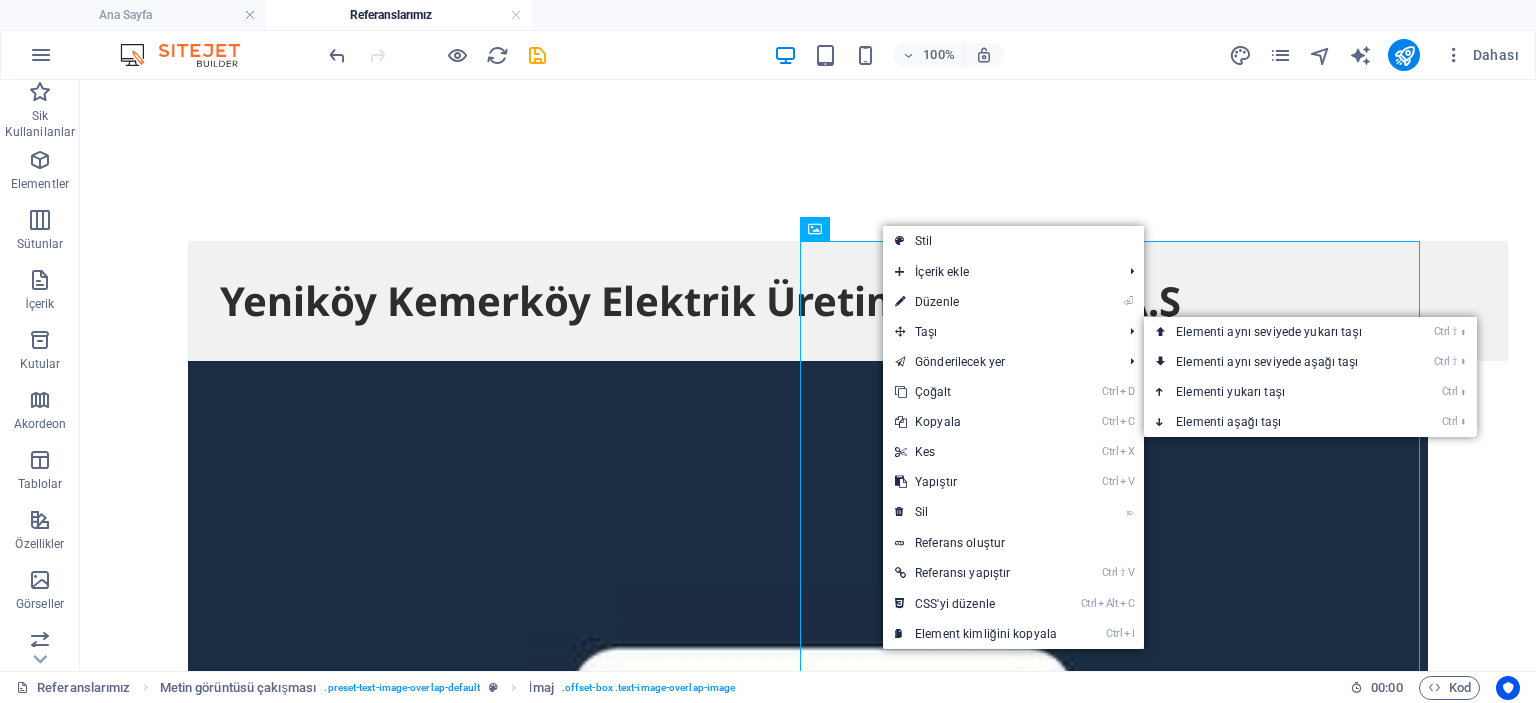 select on "%" 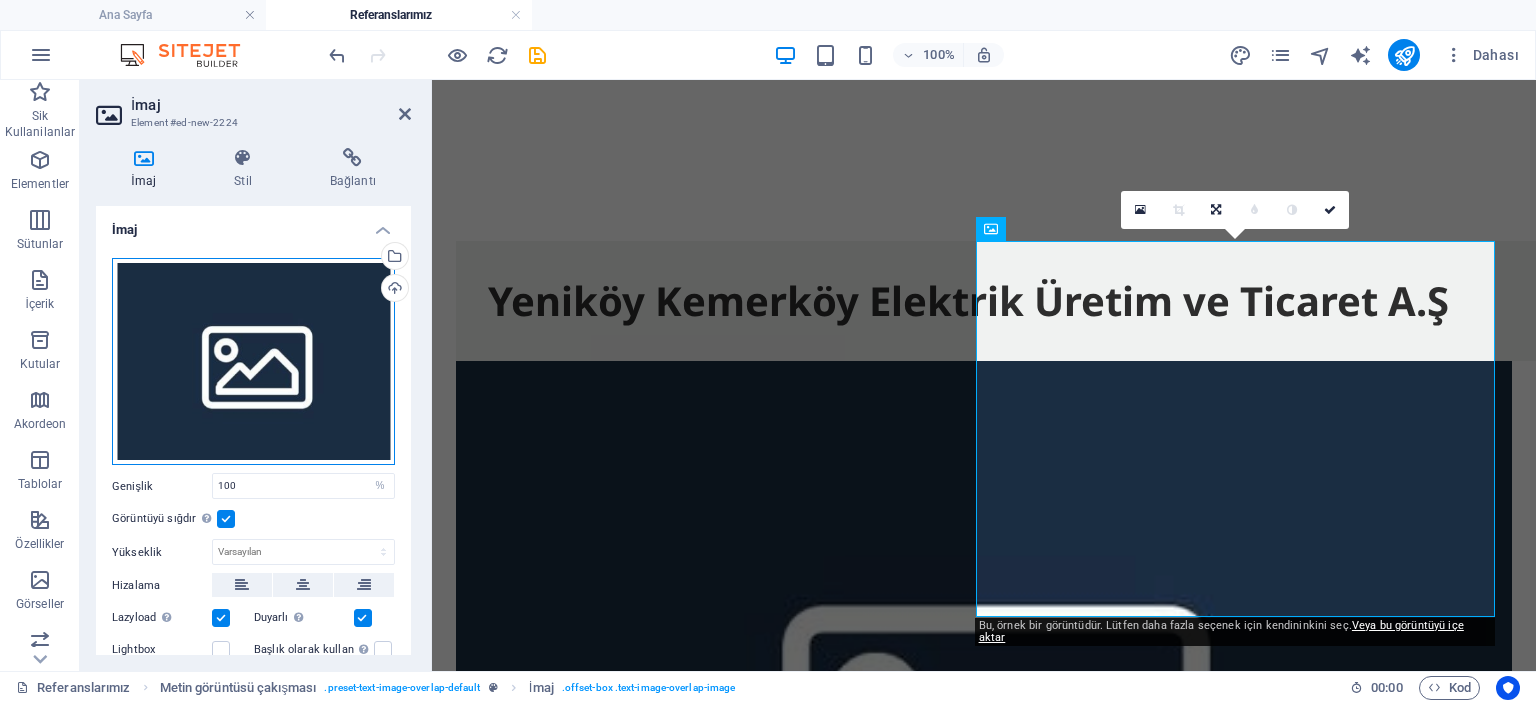 click on "Dosyaları buraya sürükleyin, dosyaları seçmek için tıklayın veya Dosyalardan ya da ücretsiz stok fotoğraf ve videolarımızdan dosyalar seçin" at bounding box center (253, 362) 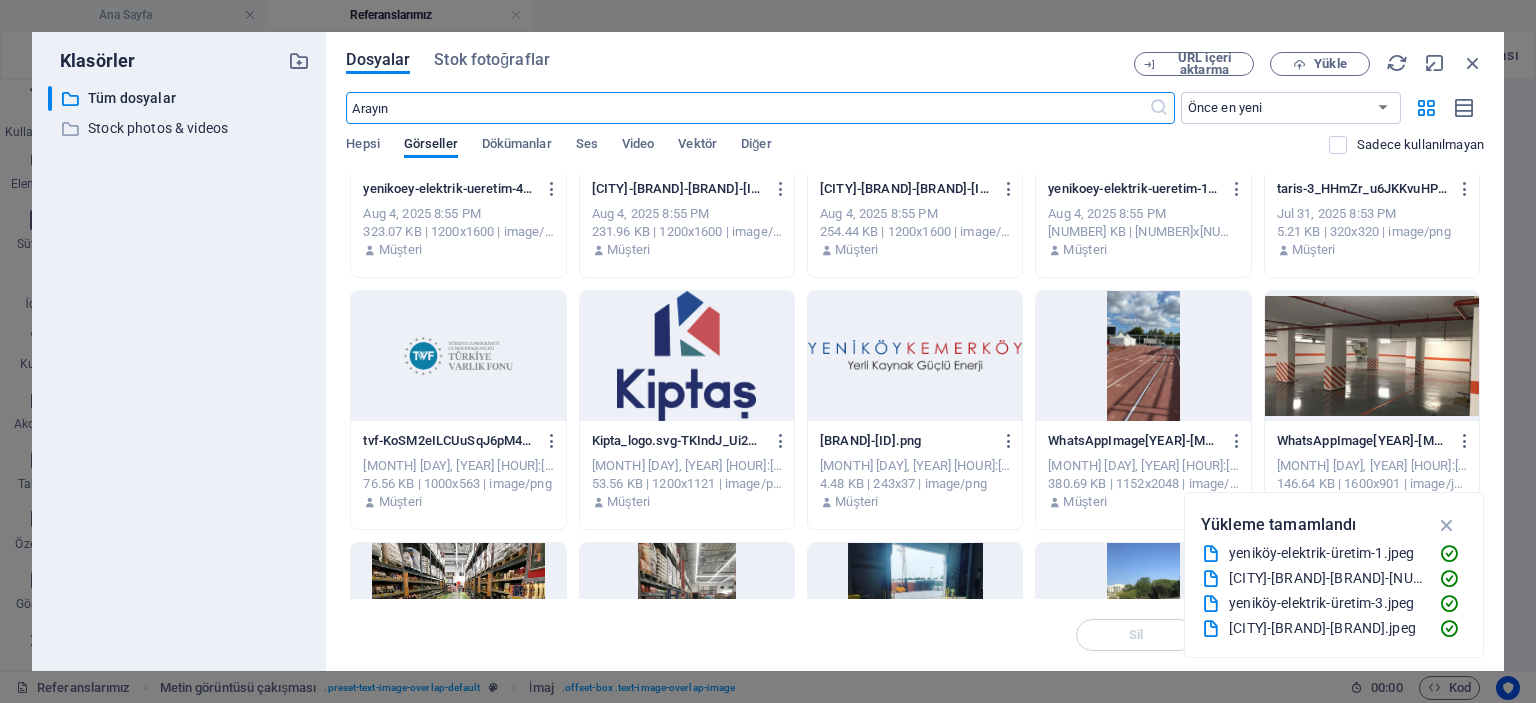 scroll, scrollTop: 177, scrollLeft: 0, axis: vertical 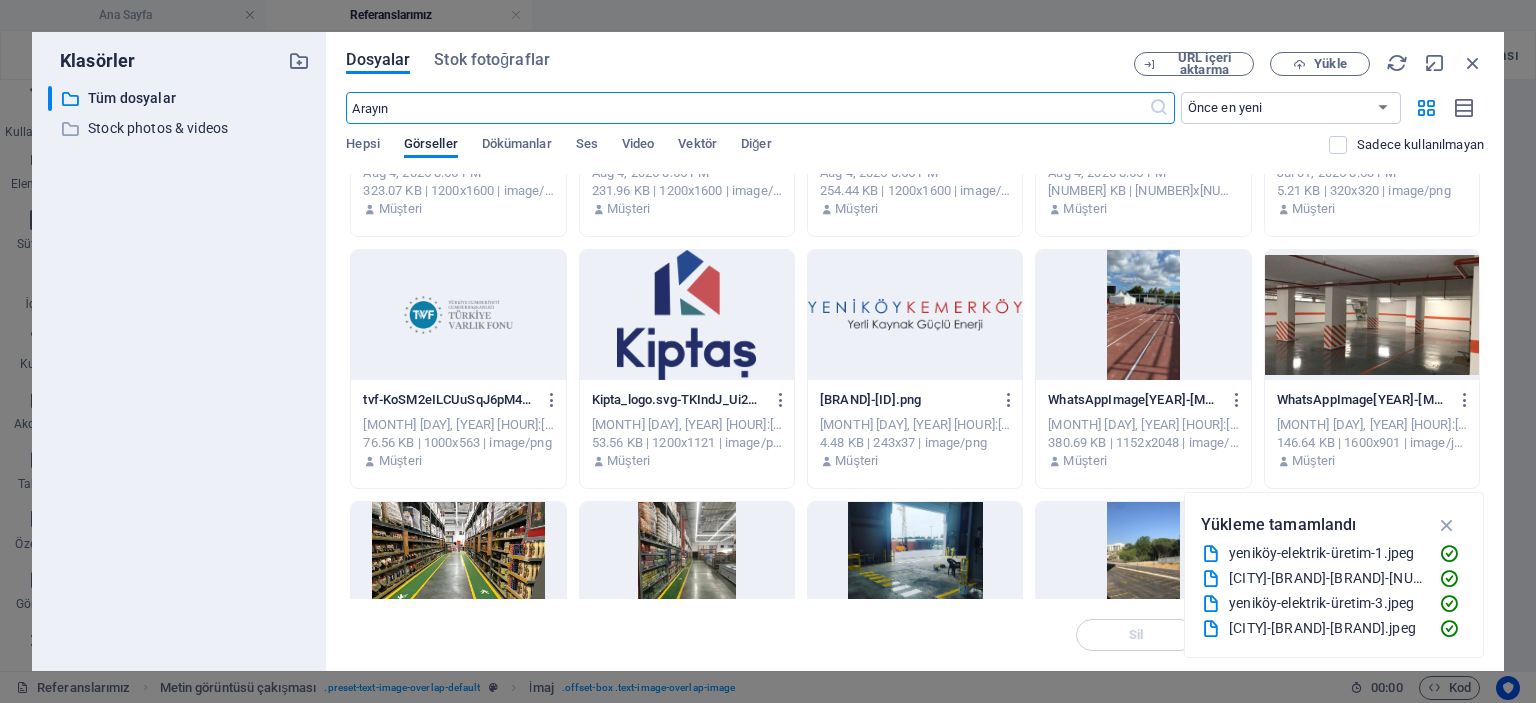 click at bounding box center (915, 315) 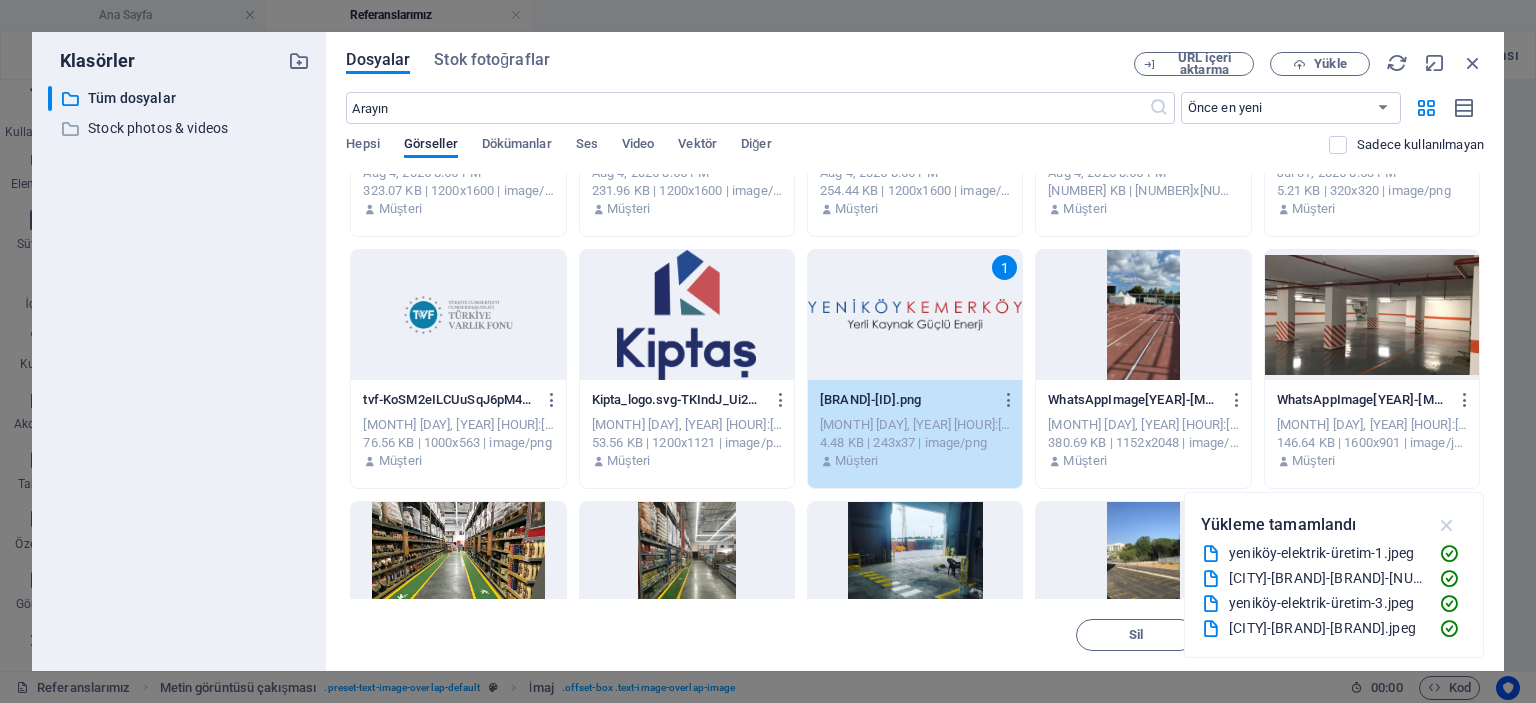 click at bounding box center [1447, 525] 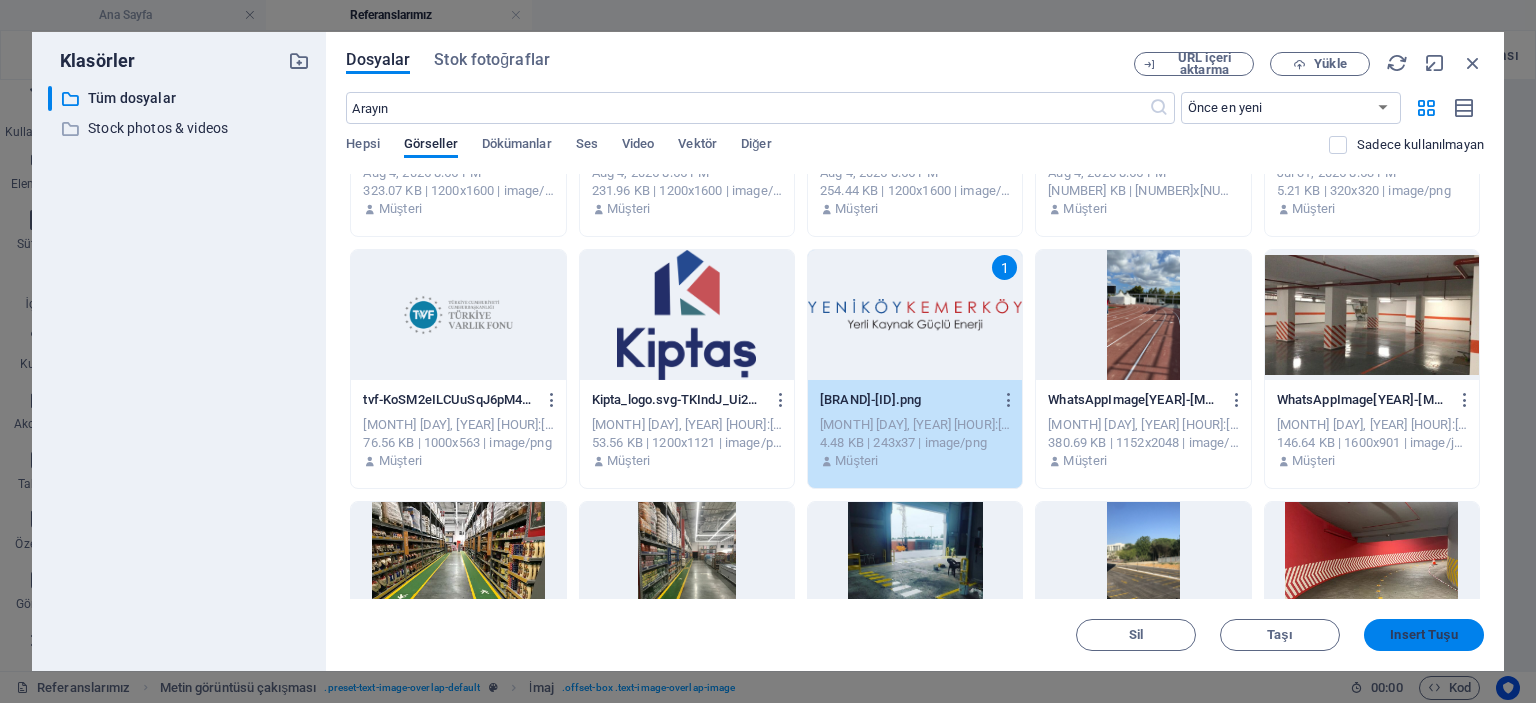 drag, startPoint x: 1410, startPoint y: 630, endPoint x: 962, endPoint y: 541, distance: 456.75485 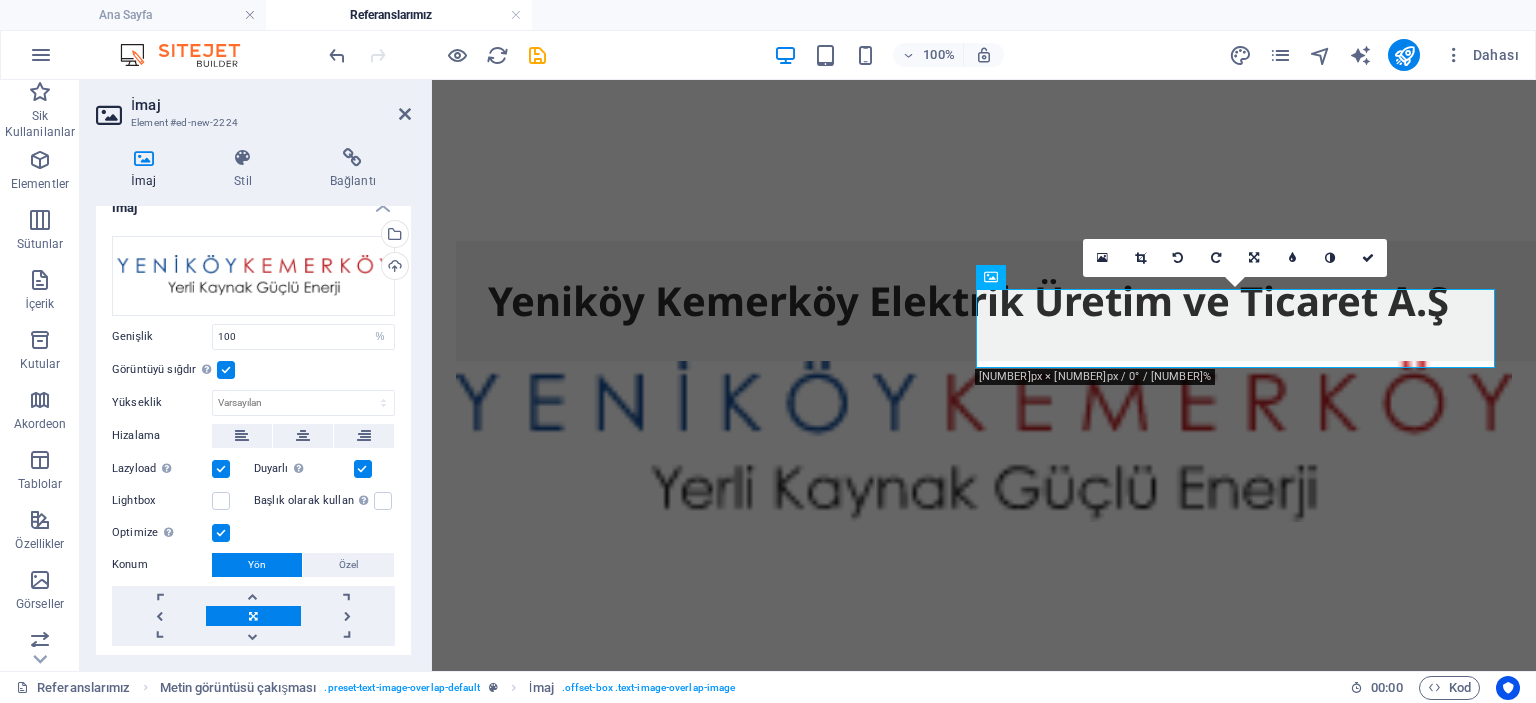 scroll, scrollTop: 0, scrollLeft: 0, axis: both 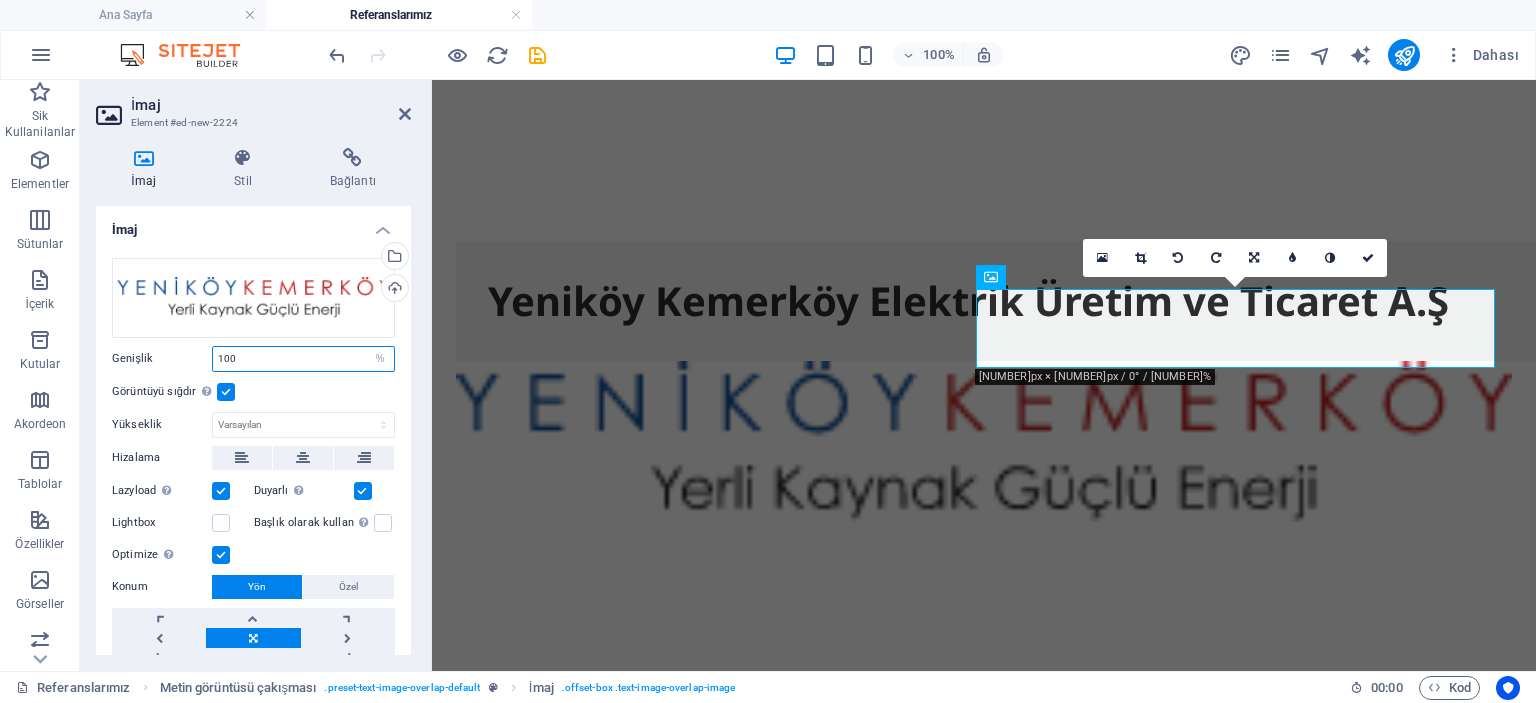 click on "100" at bounding box center [303, 359] 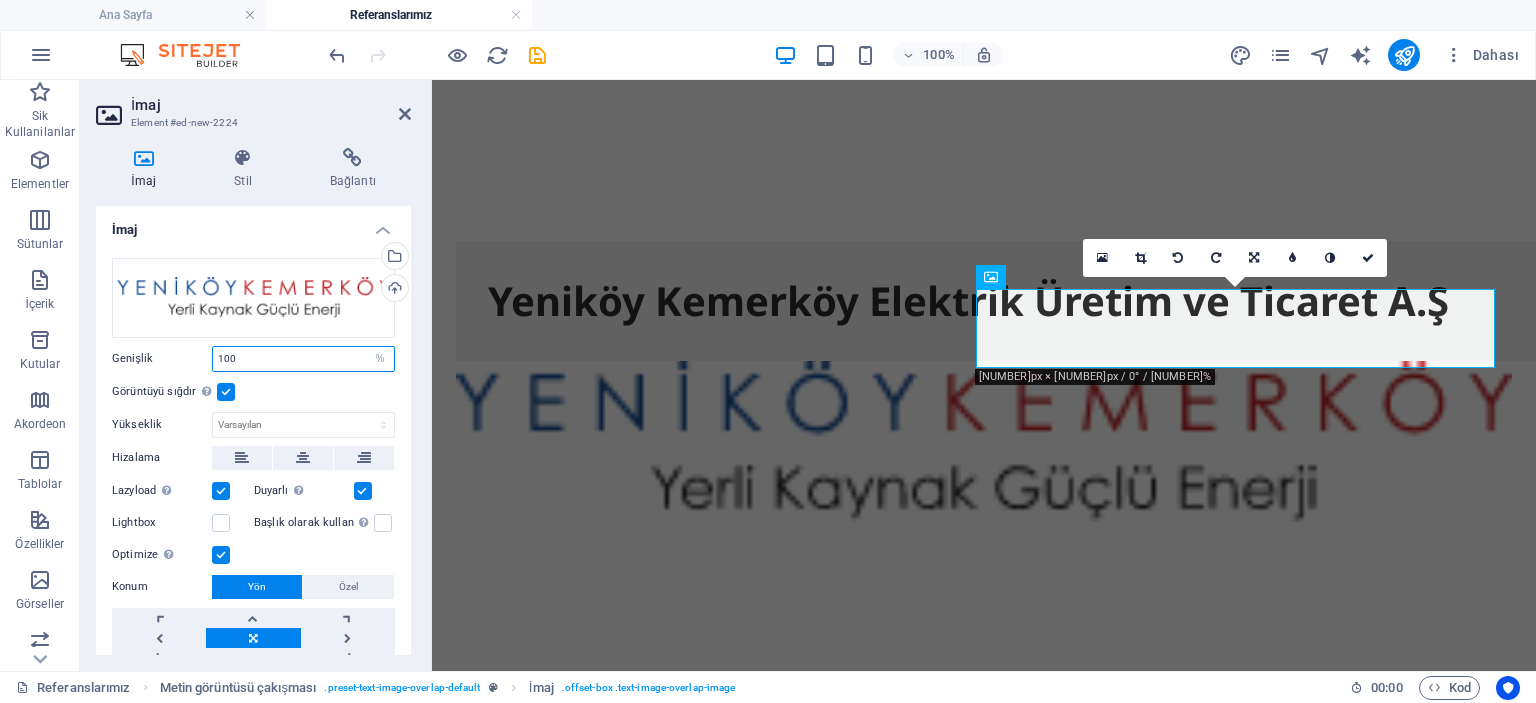drag, startPoint x: 222, startPoint y: 352, endPoint x: 172, endPoint y: 351, distance: 50.01 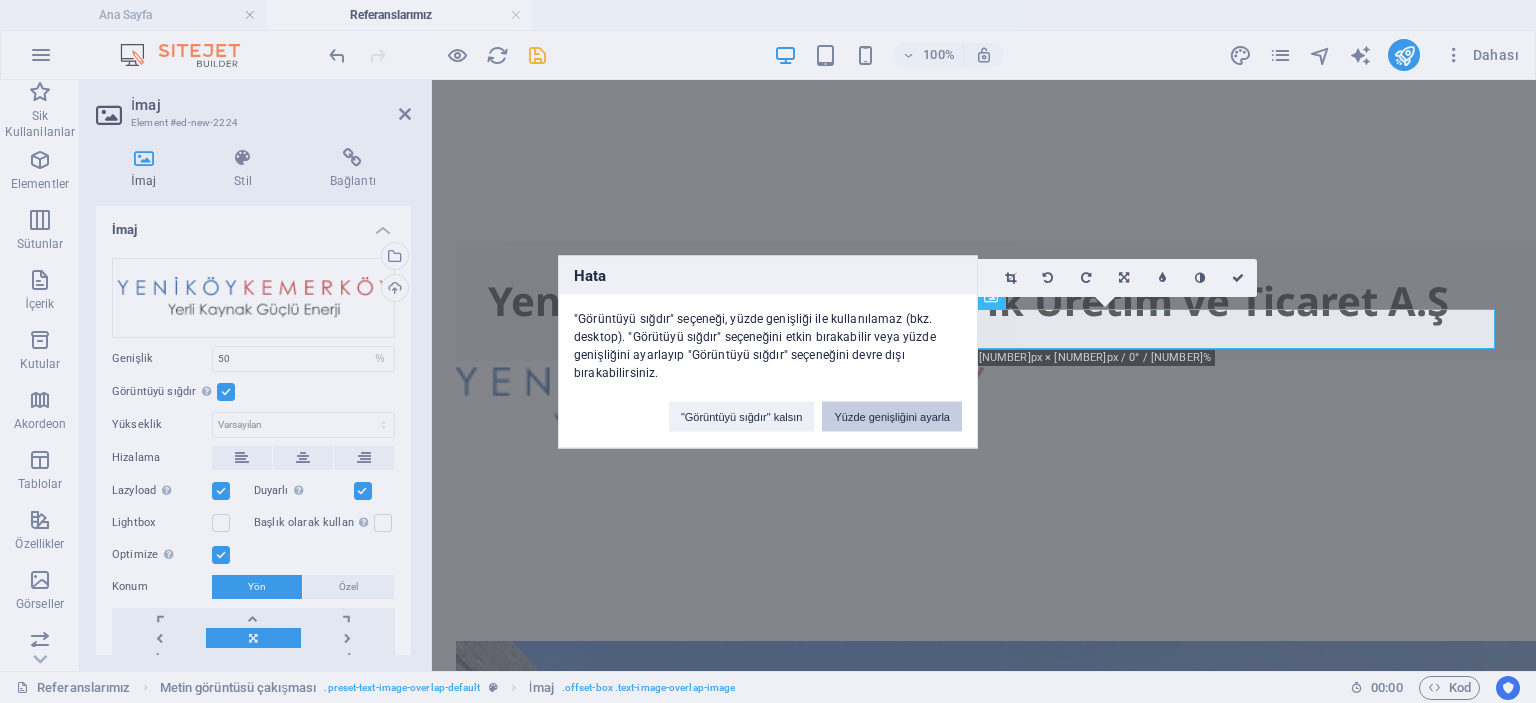 click on "Yüzde genişliğini ayarla" at bounding box center [892, 416] 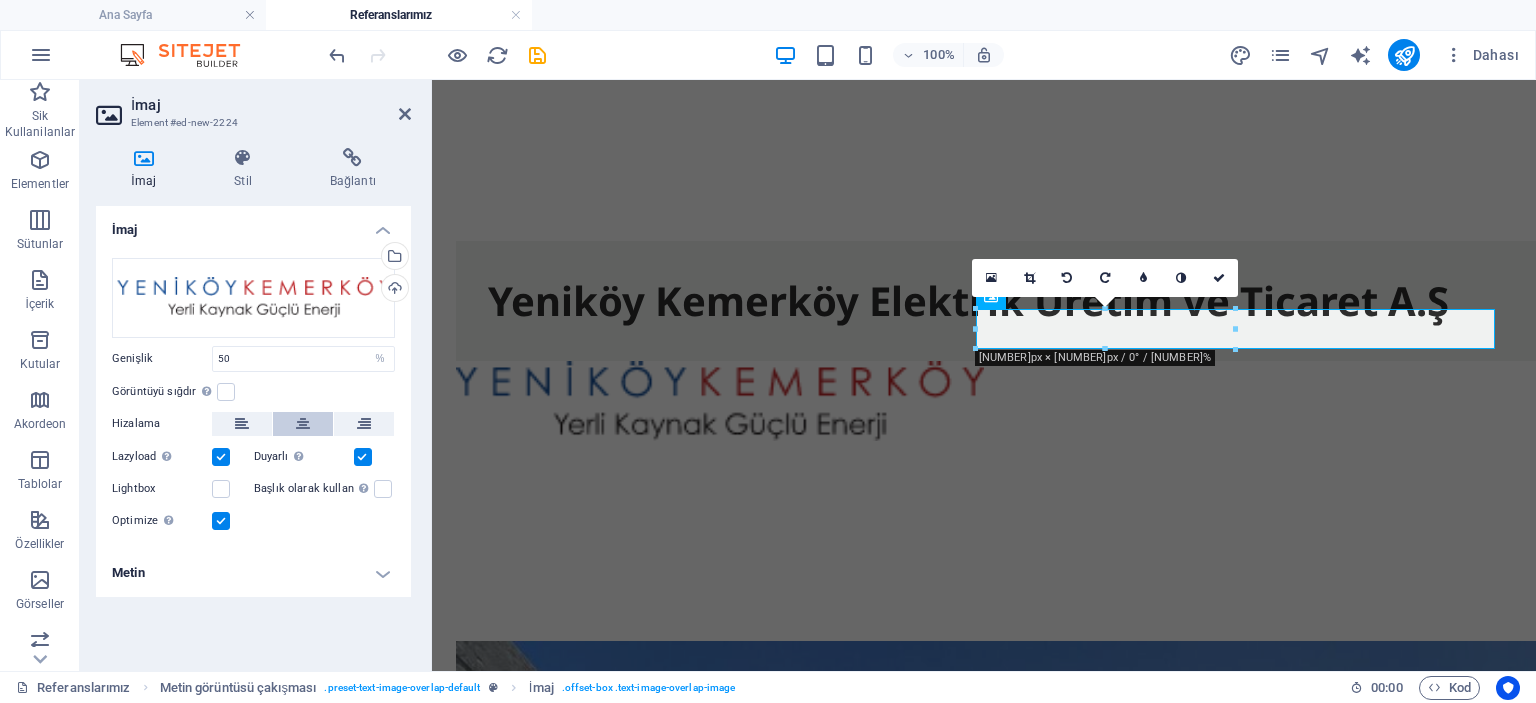 click at bounding box center [303, 424] 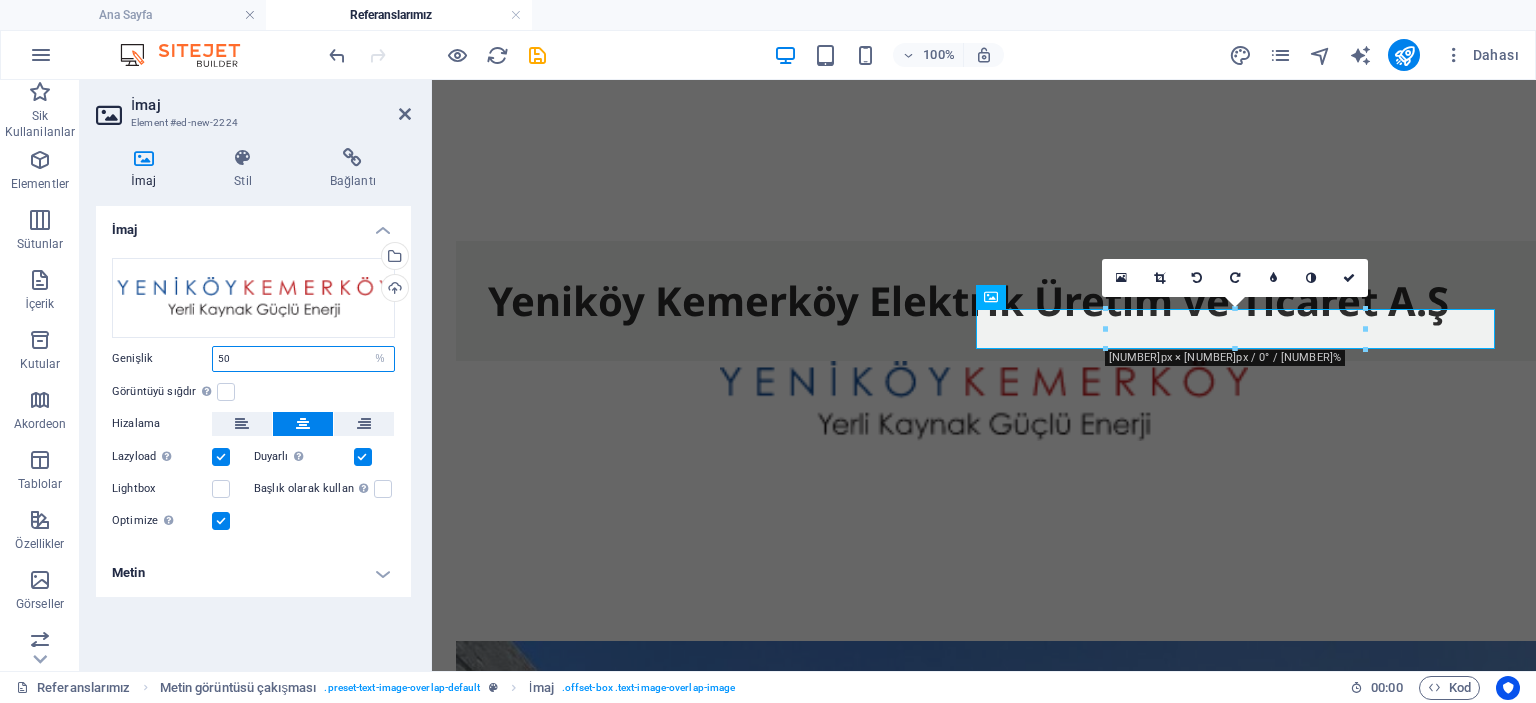 click on "Genişlik 50 Varsayılan otomatik px rem % em vh vw" at bounding box center (253, 359) 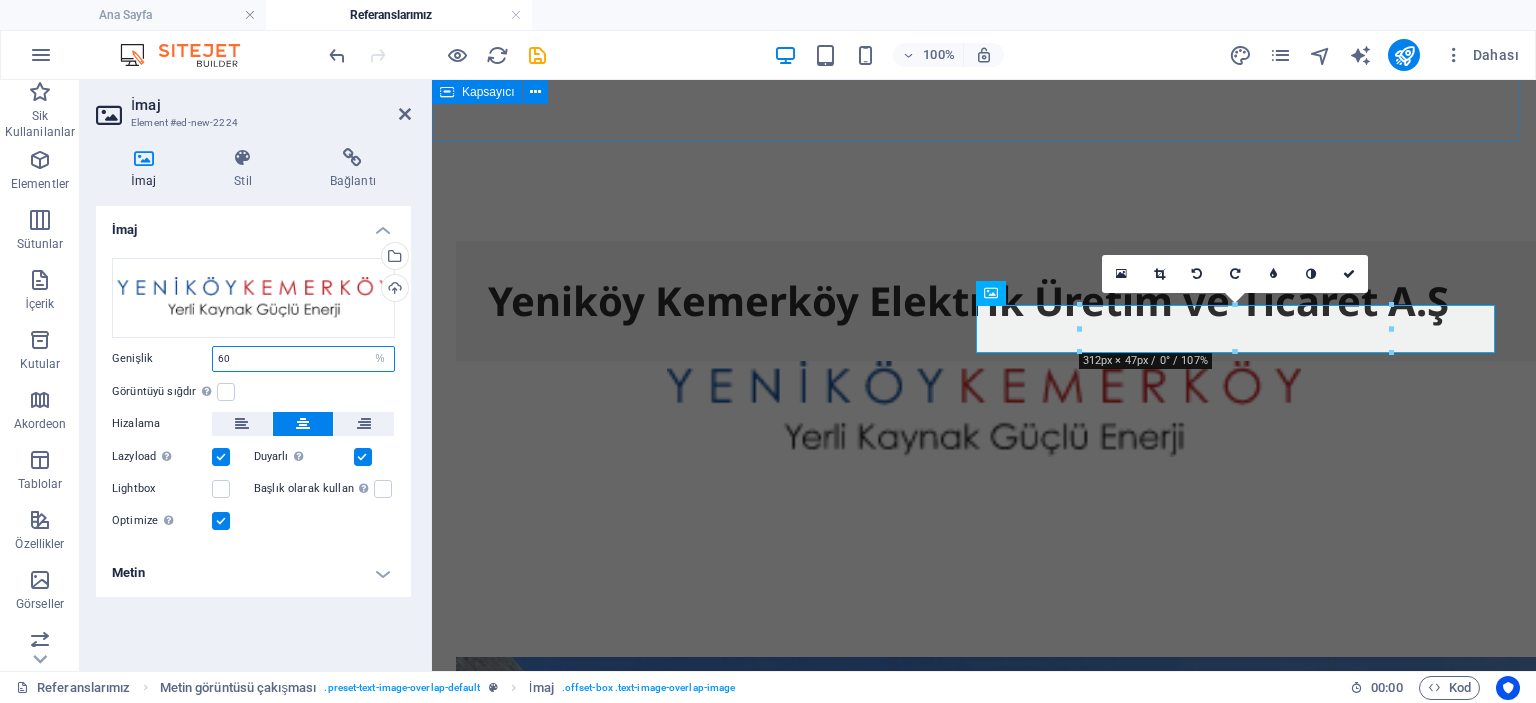 type on "60" 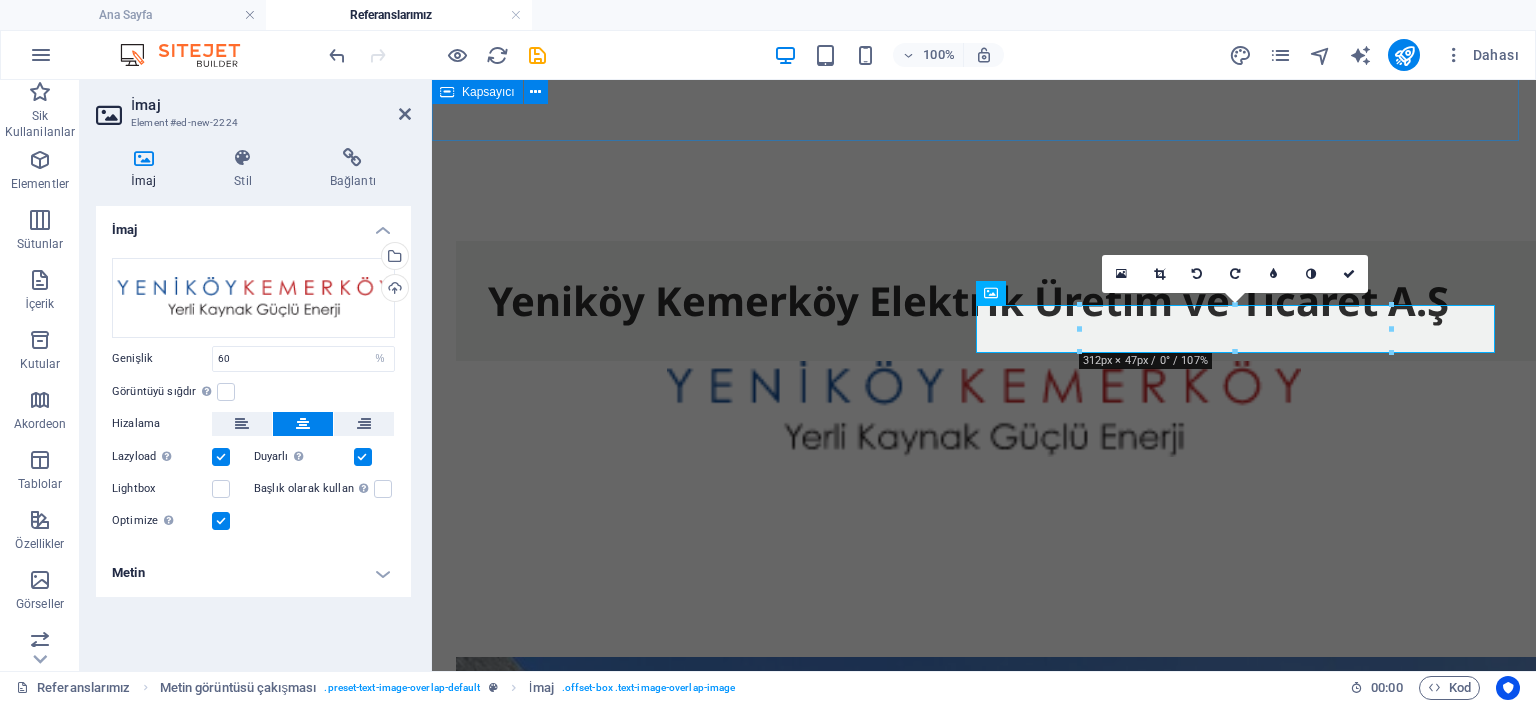 click on "Referanslarımız" at bounding box center [984, 13] 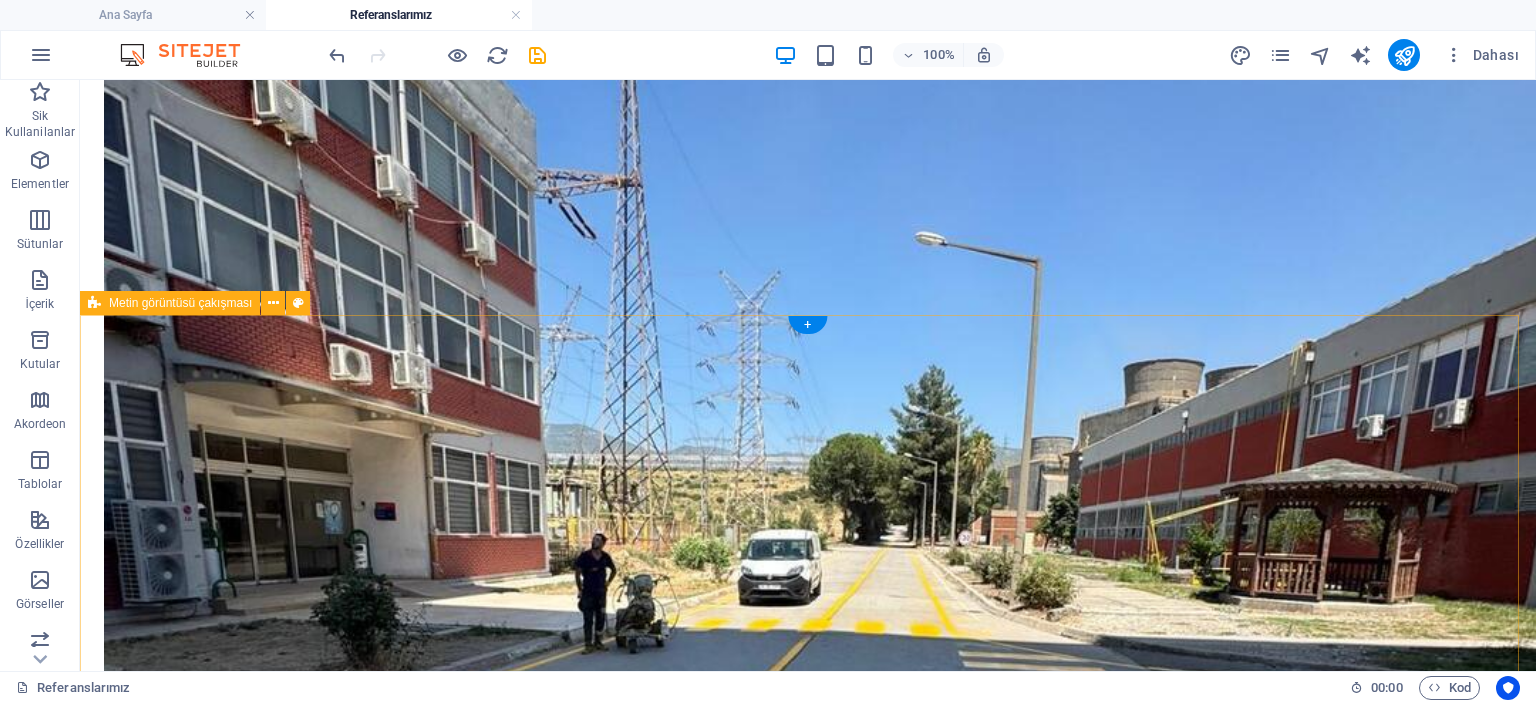 scroll, scrollTop: 1475, scrollLeft: 0, axis: vertical 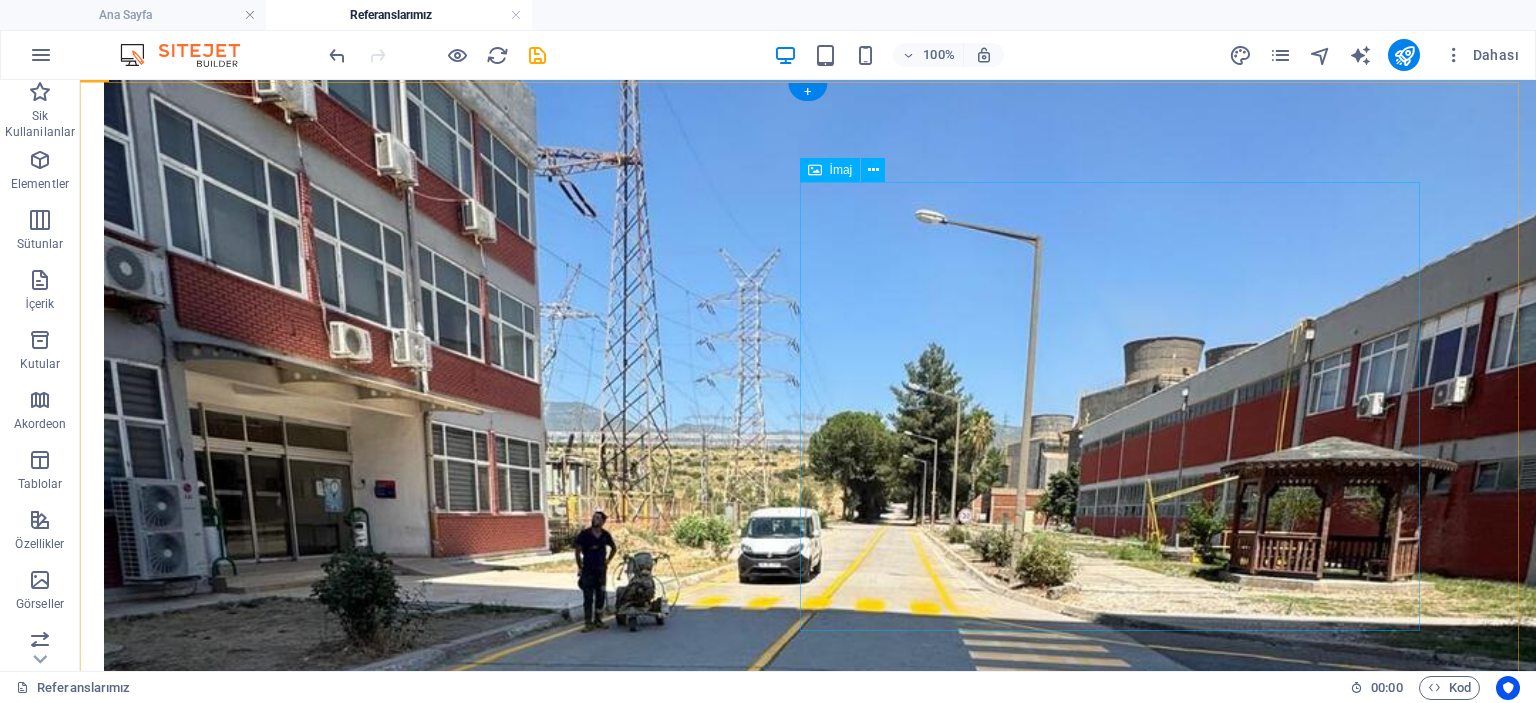 click at bounding box center [808, 8288] 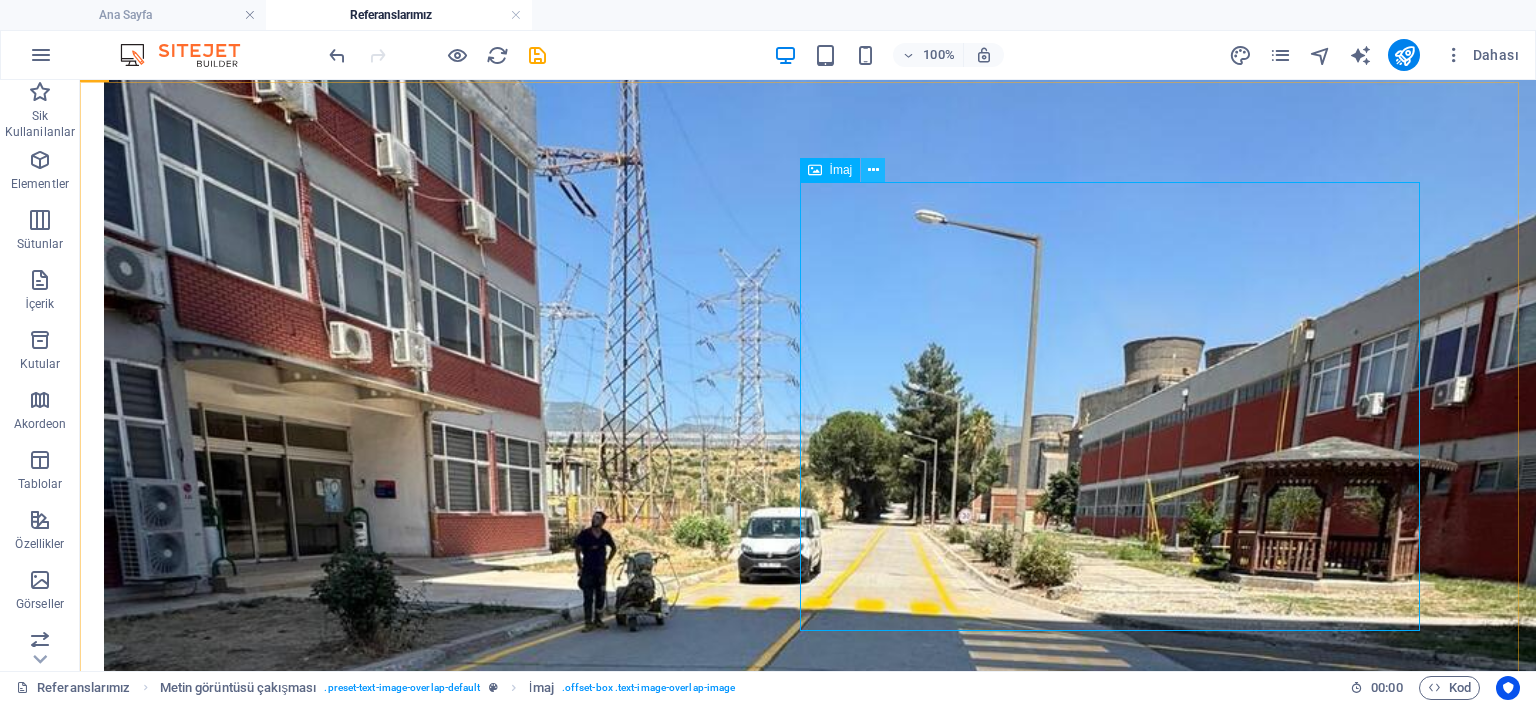 click at bounding box center (873, 170) 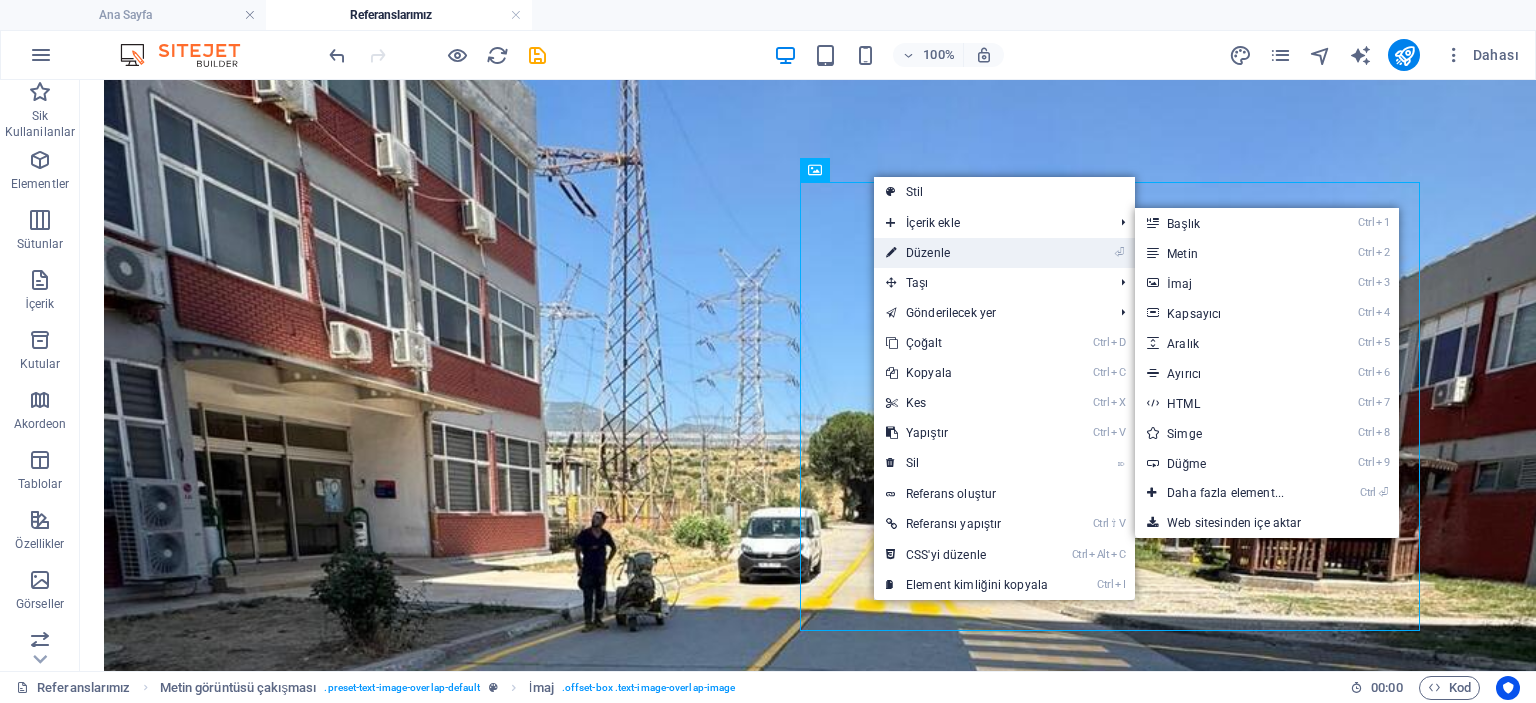 click on "⏎  Düzenle" at bounding box center (967, 253) 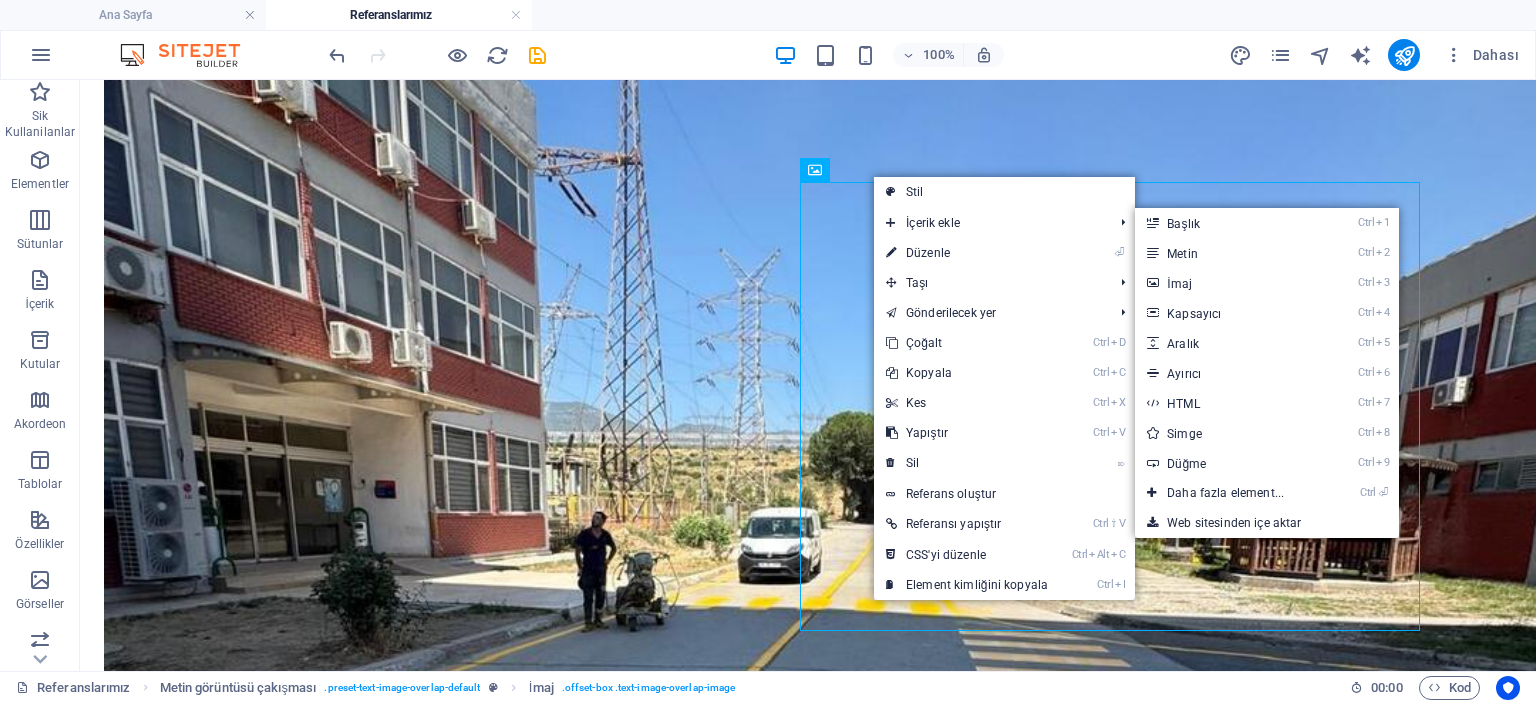select on "%" 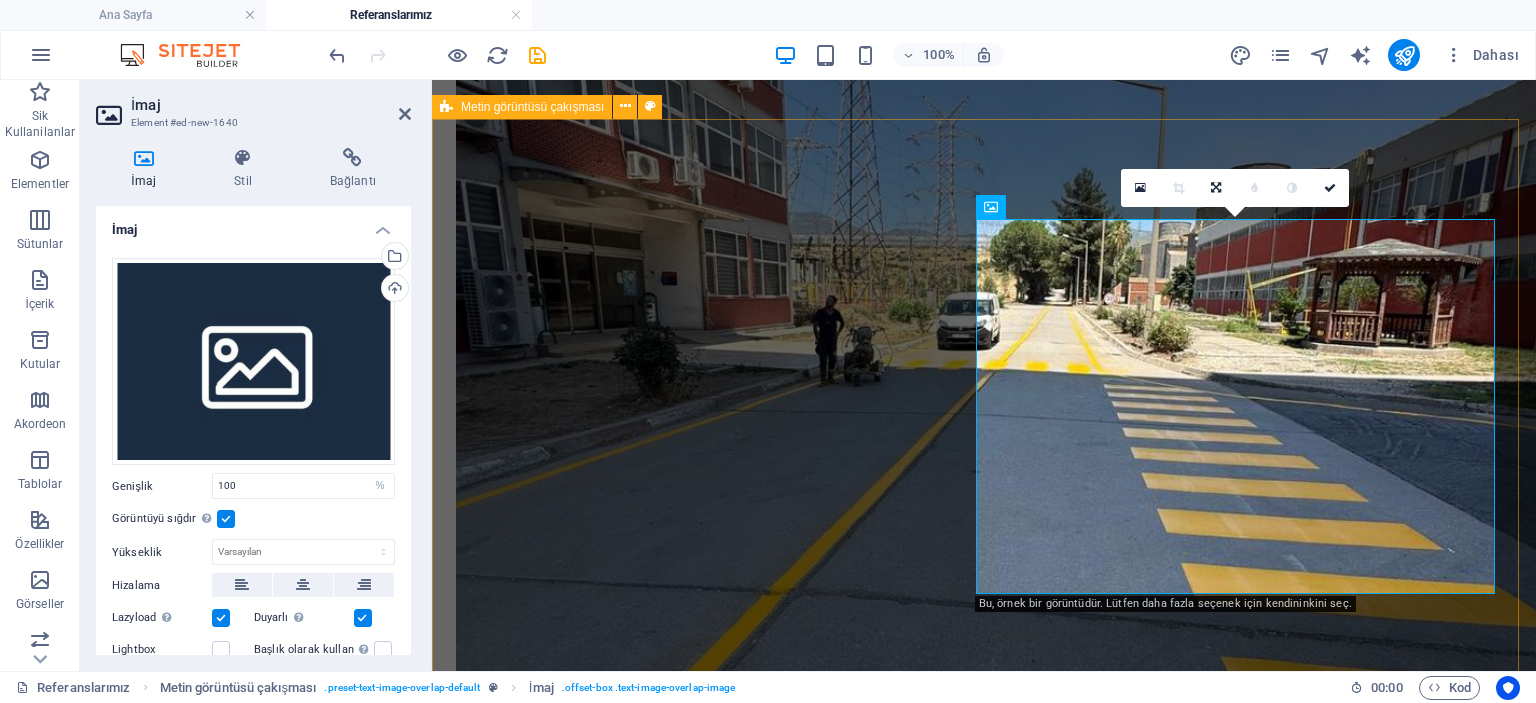 scroll, scrollTop: 1421, scrollLeft: 0, axis: vertical 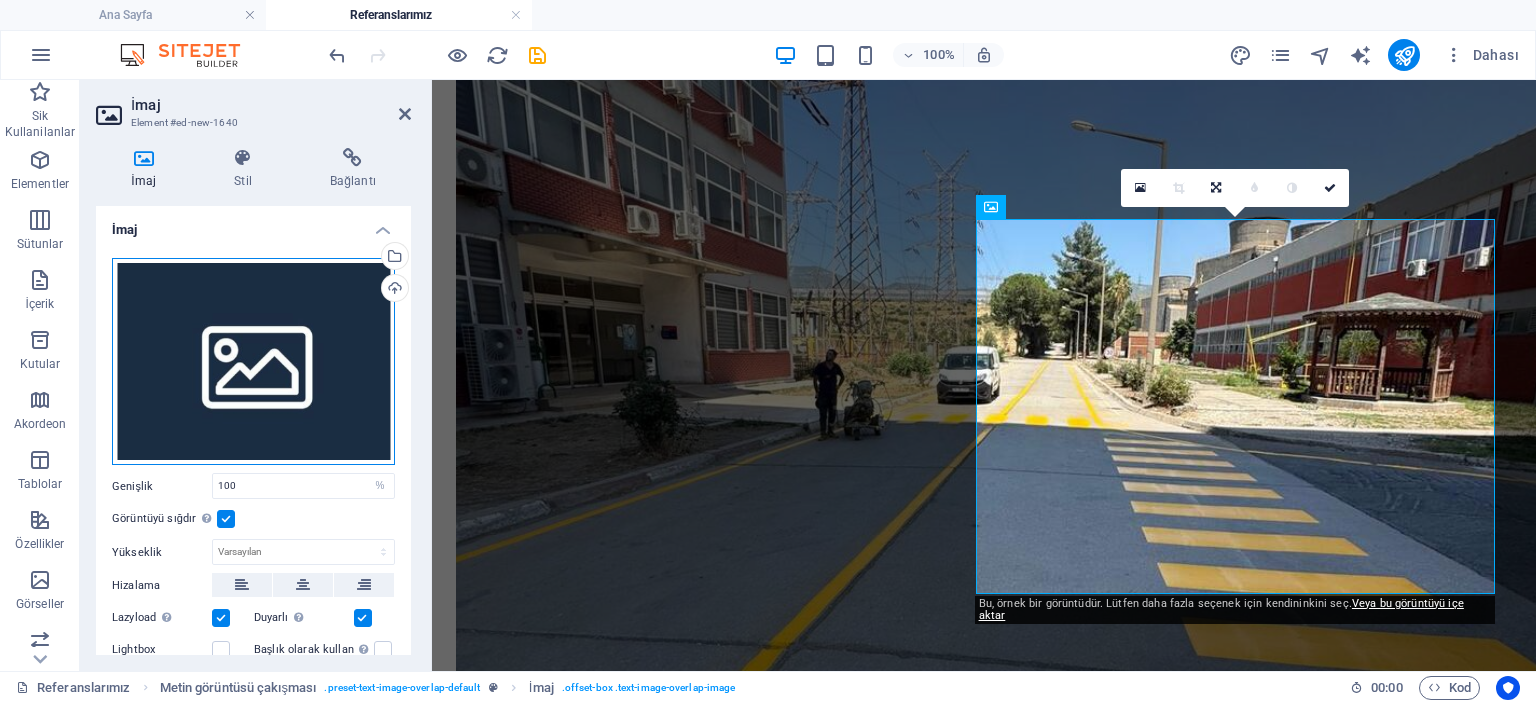 click on "Dosyaları buraya sürükleyin, dosyaları seçmek için tıklayın veya Dosyalardan ya da ücretsiz stok fotoğraf ve videolarımızdan dosyalar seçin" at bounding box center [253, 362] 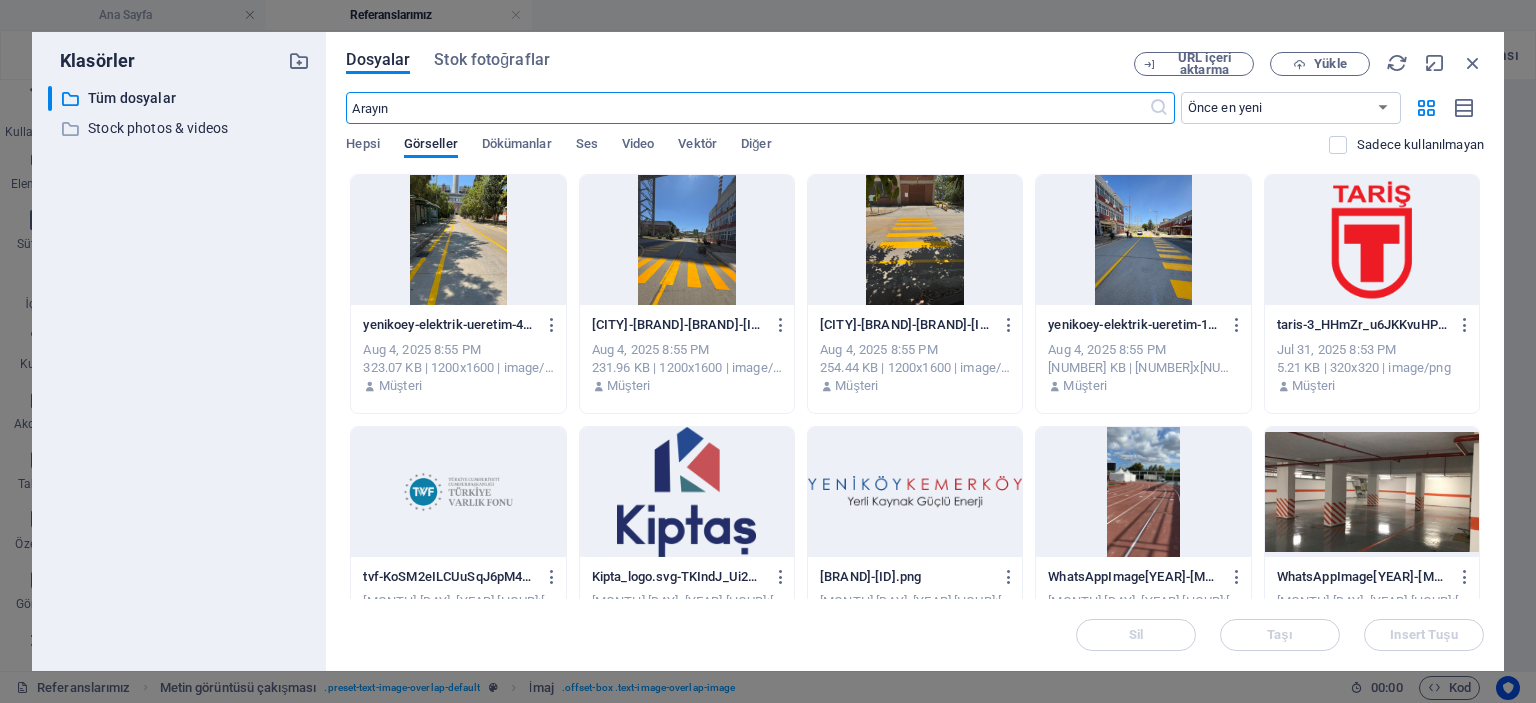 scroll, scrollTop: 1408, scrollLeft: 0, axis: vertical 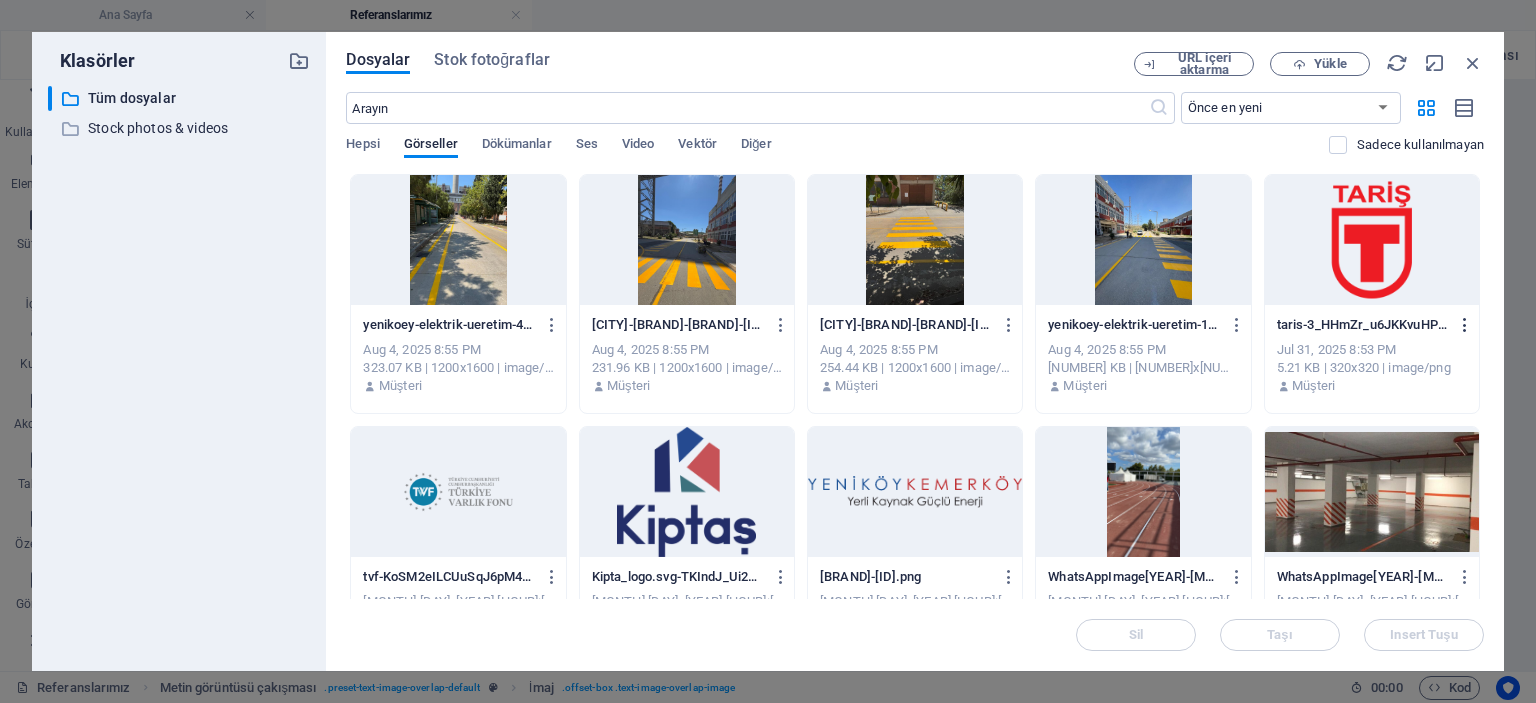 click at bounding box center (1465, 325) 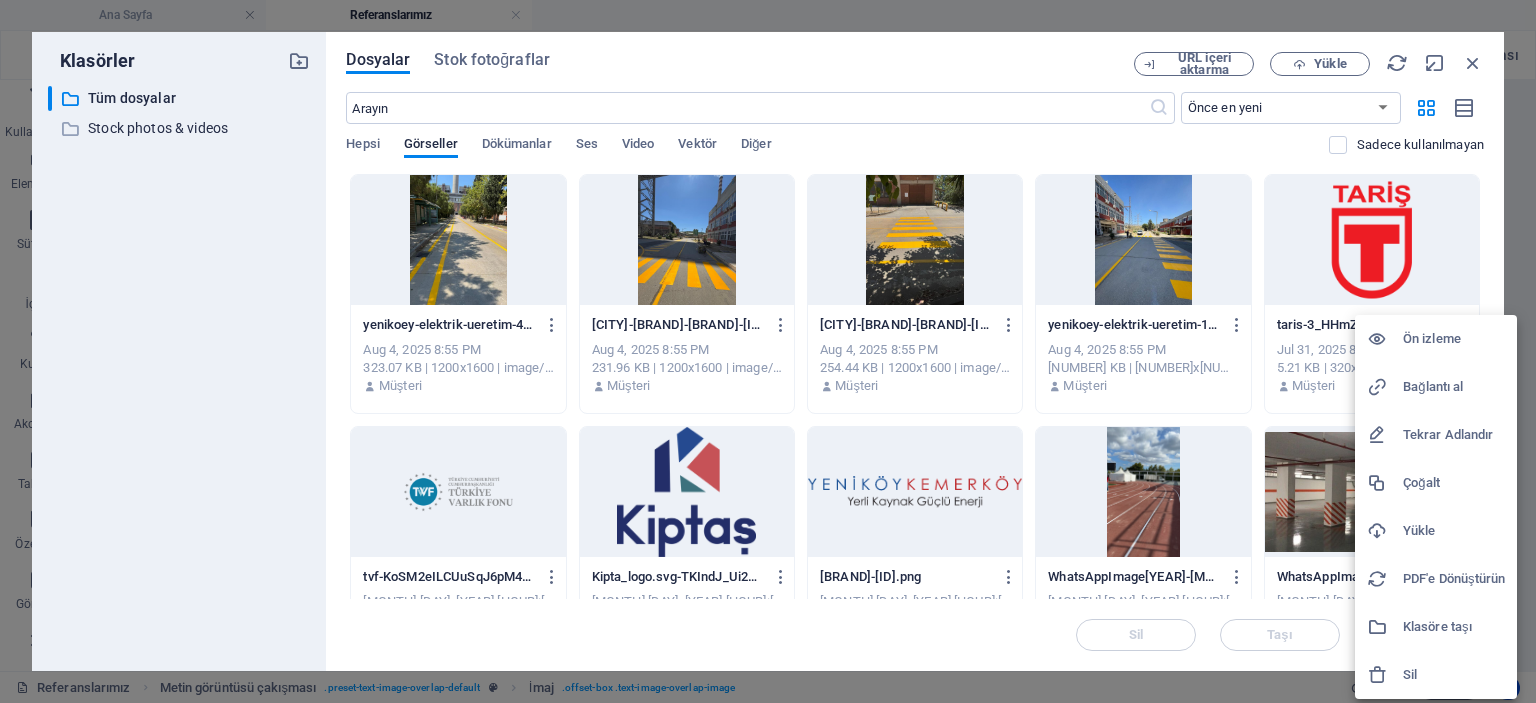 click on "Sil" at bounding box center (1454, 675) 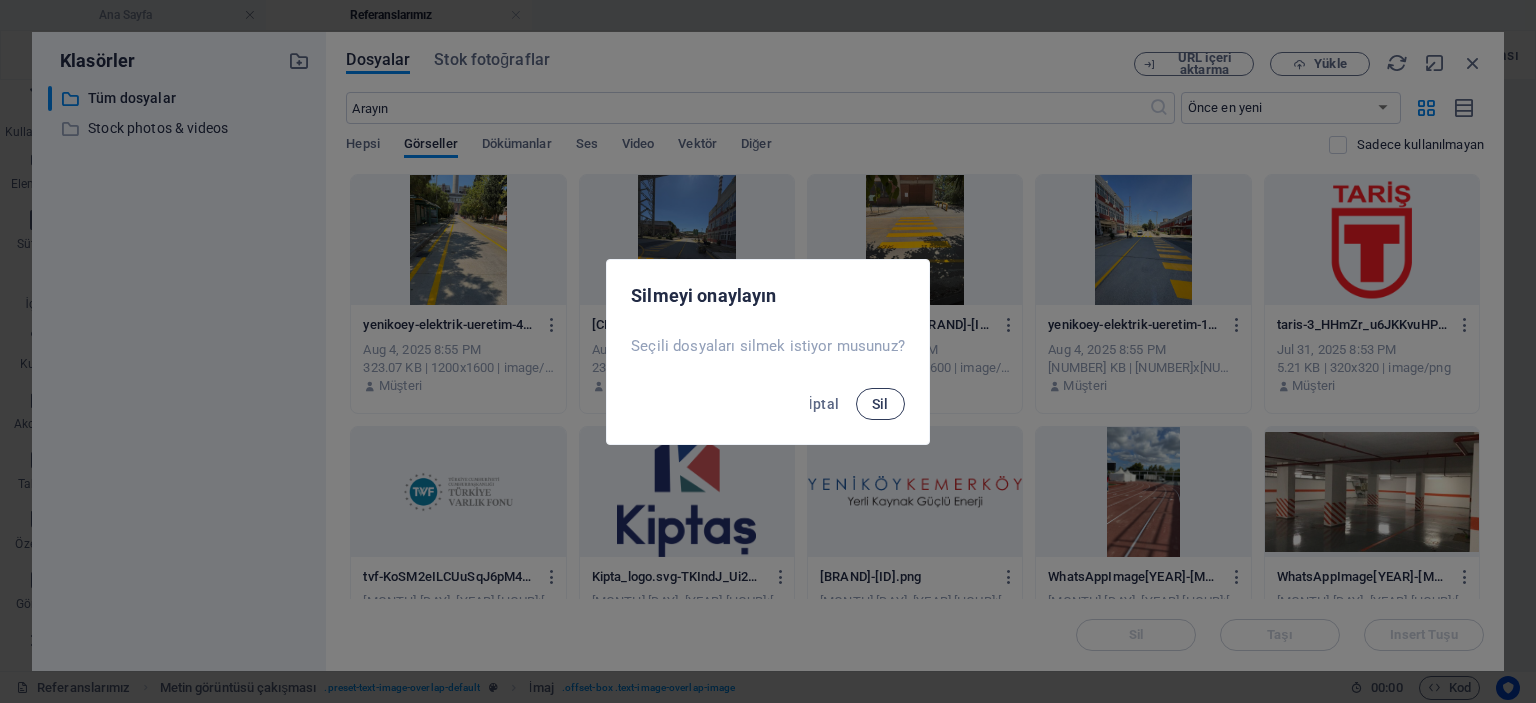 click on "Sil" at bounding box center (880, 404) 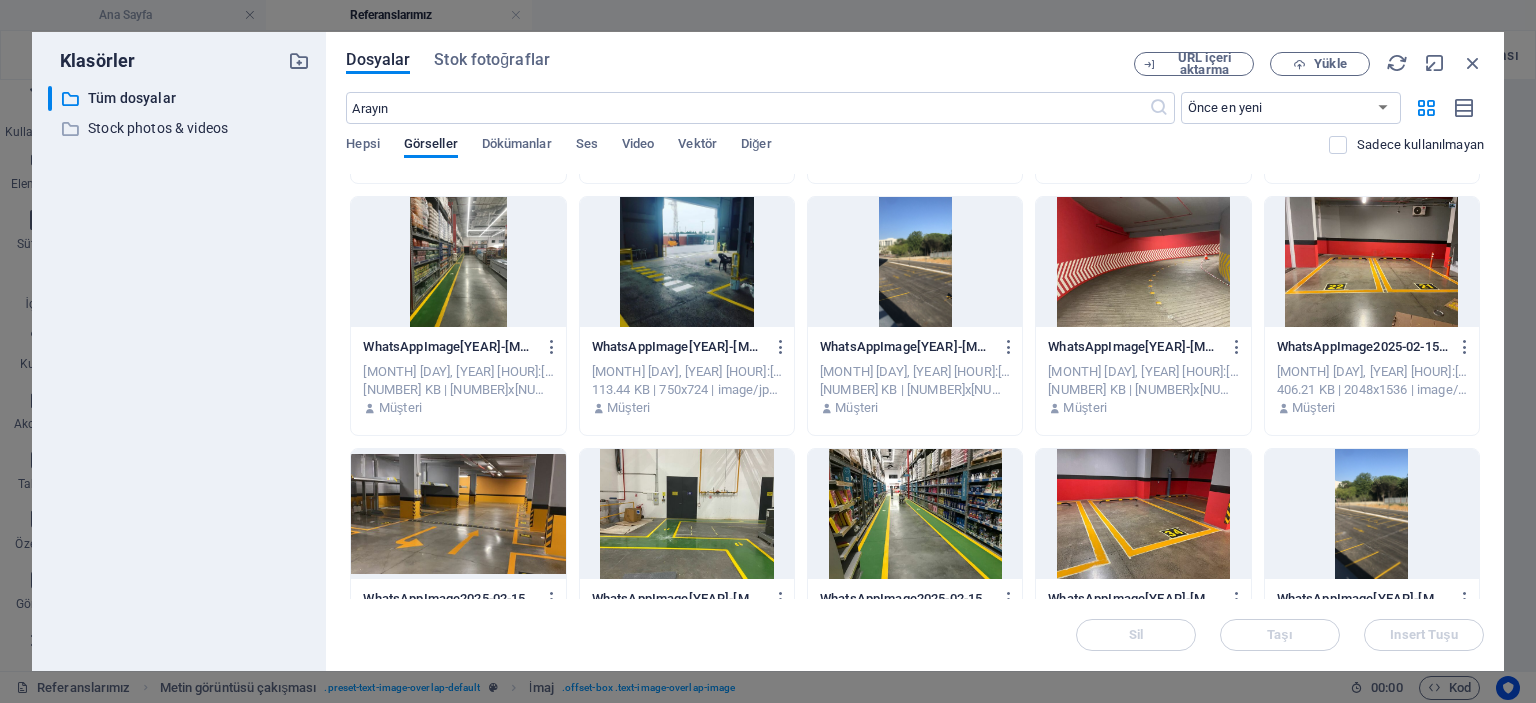 scroll, scrollTop: 0, scrollLeft: 0, axis: both 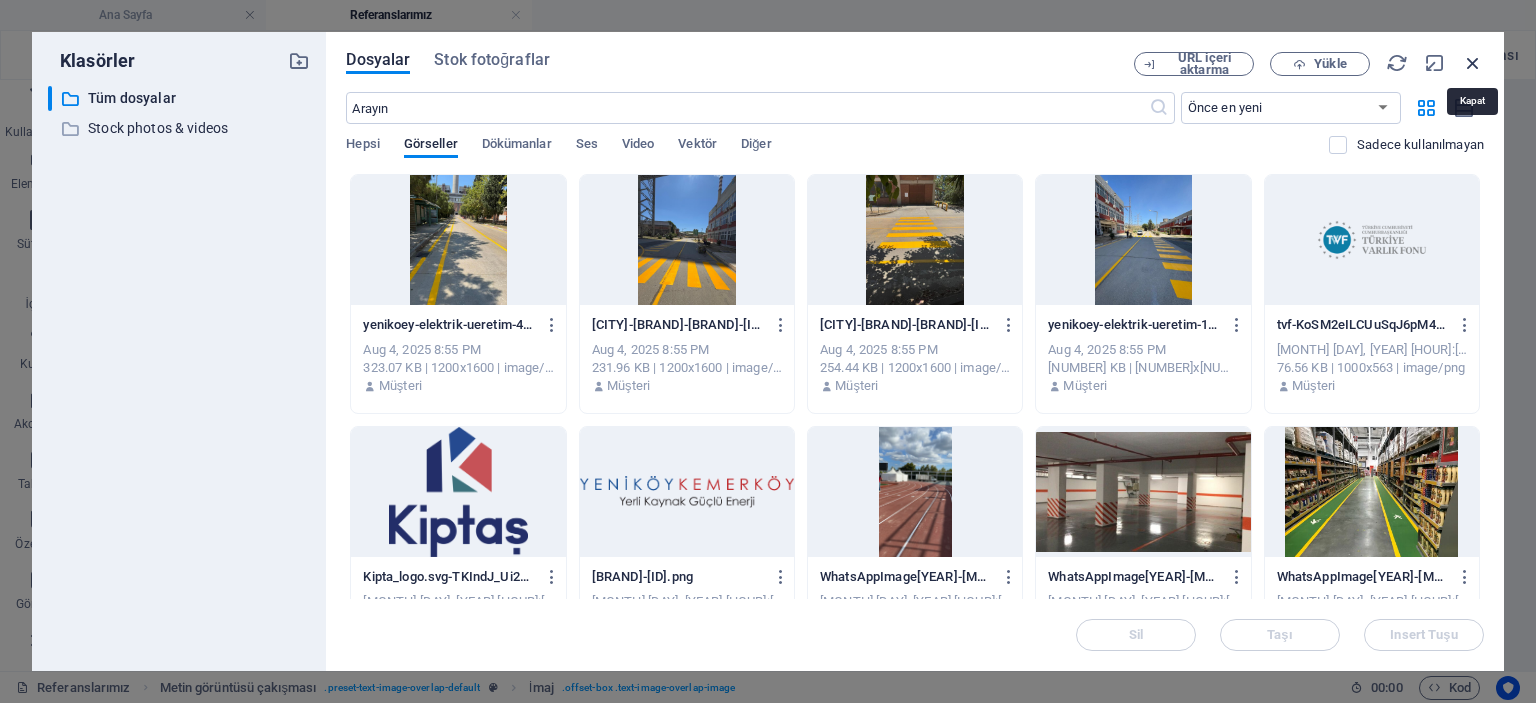 click at bounding box center (1473, 63) 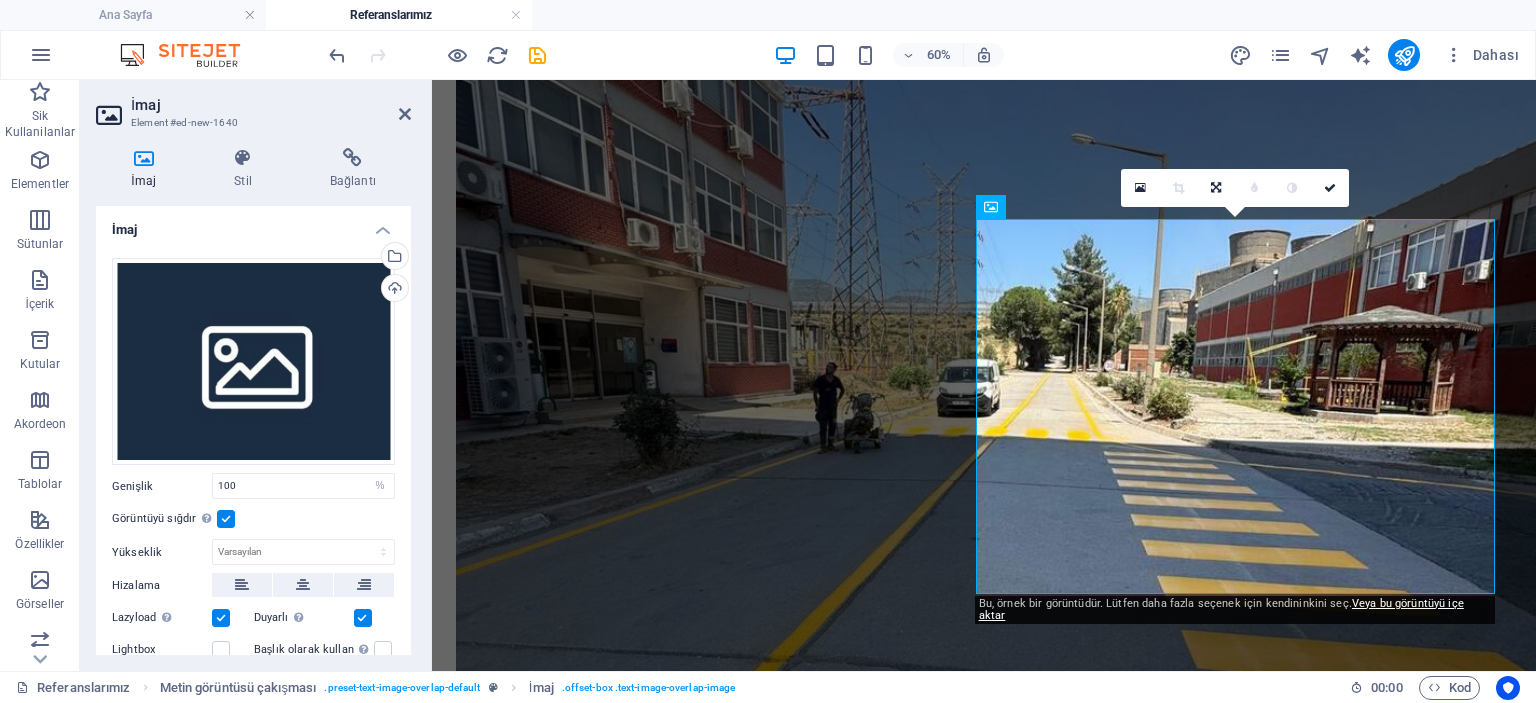 scroll, scrollTop: 1421, scrollLeft: 0, axis: vertical 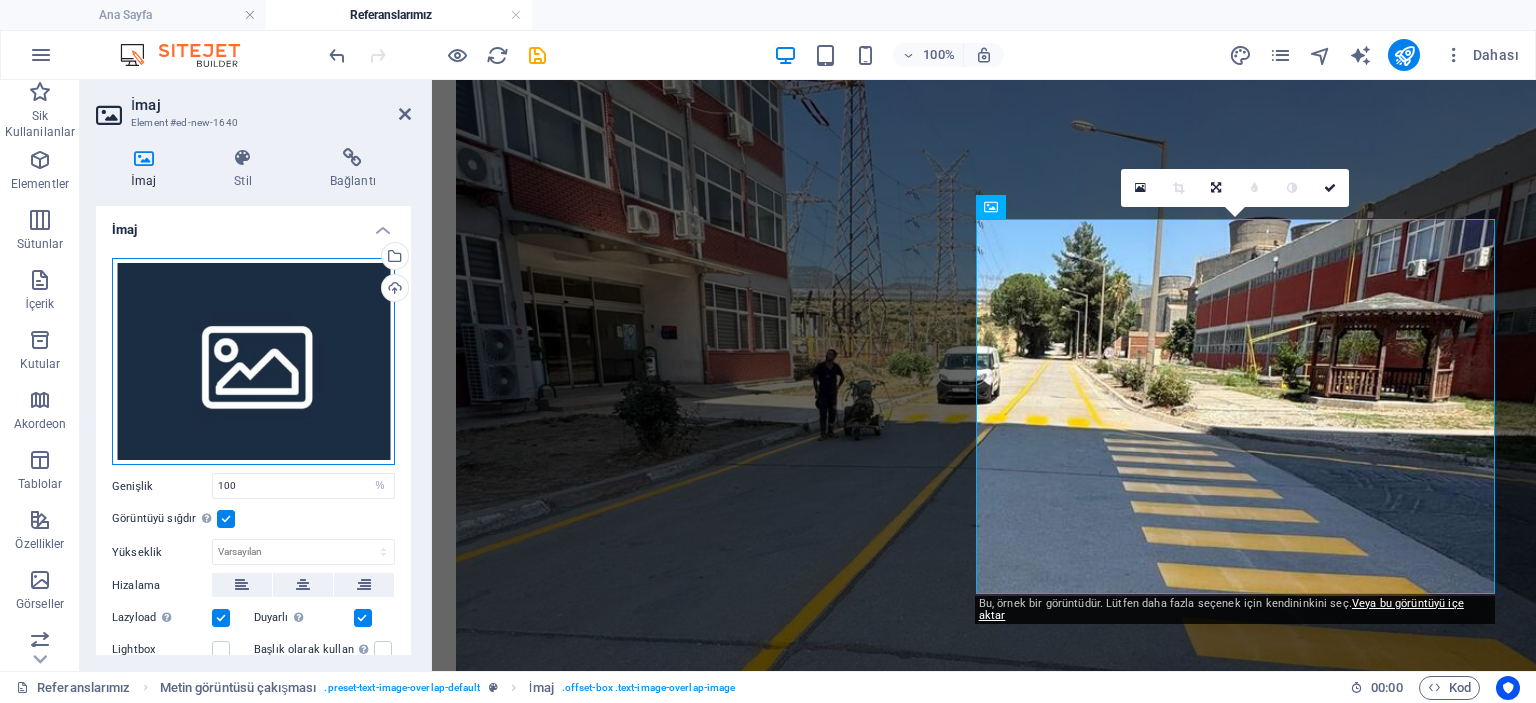 click on "Dosyaları buraya sürükleyin, dosyaları seçmek için tıklayın veya Dosyalardan ya da ücretsiz stok fotoğraf ve videolarımızdan dosyalar seçin" at bounding box center (253, 362) 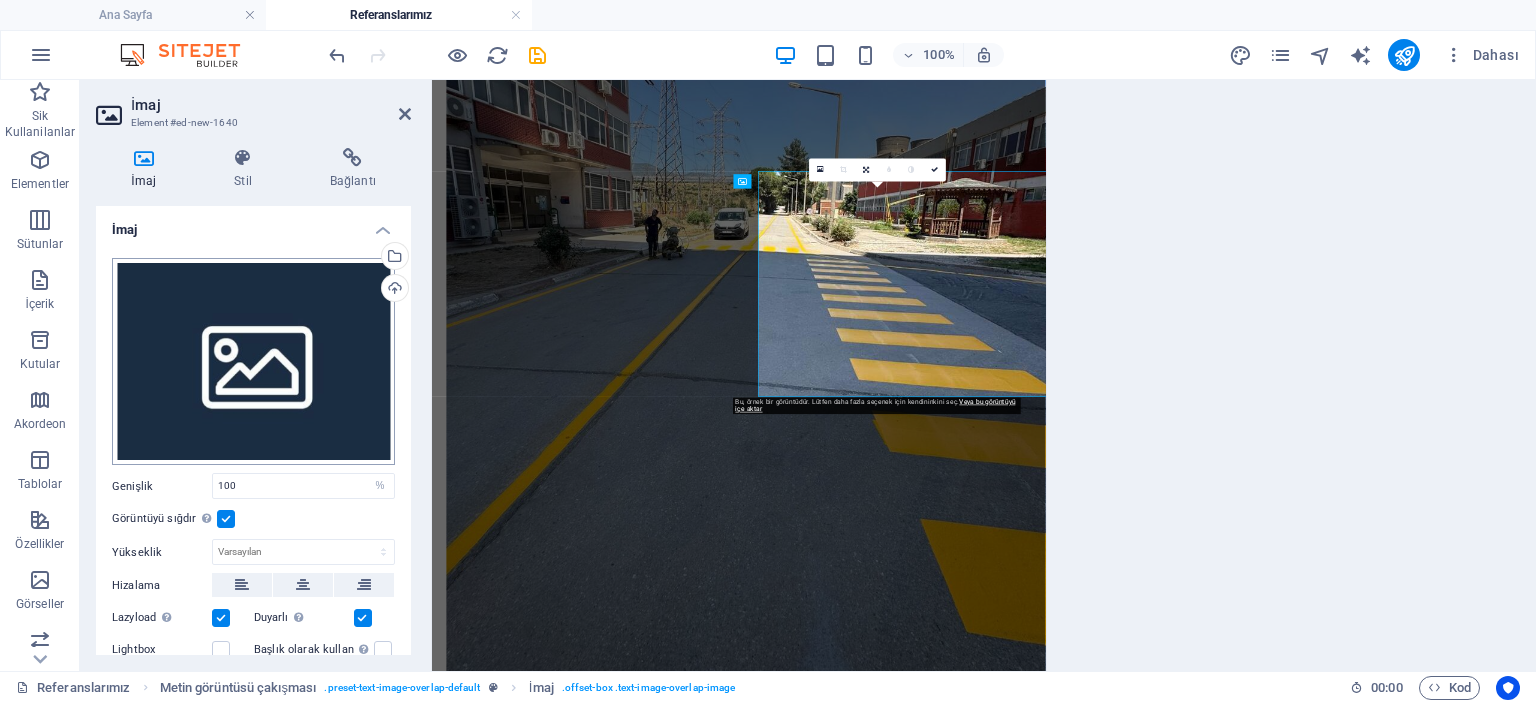 scroll, scrollTop: 1408, scrollLeft: 0, axis: vertical 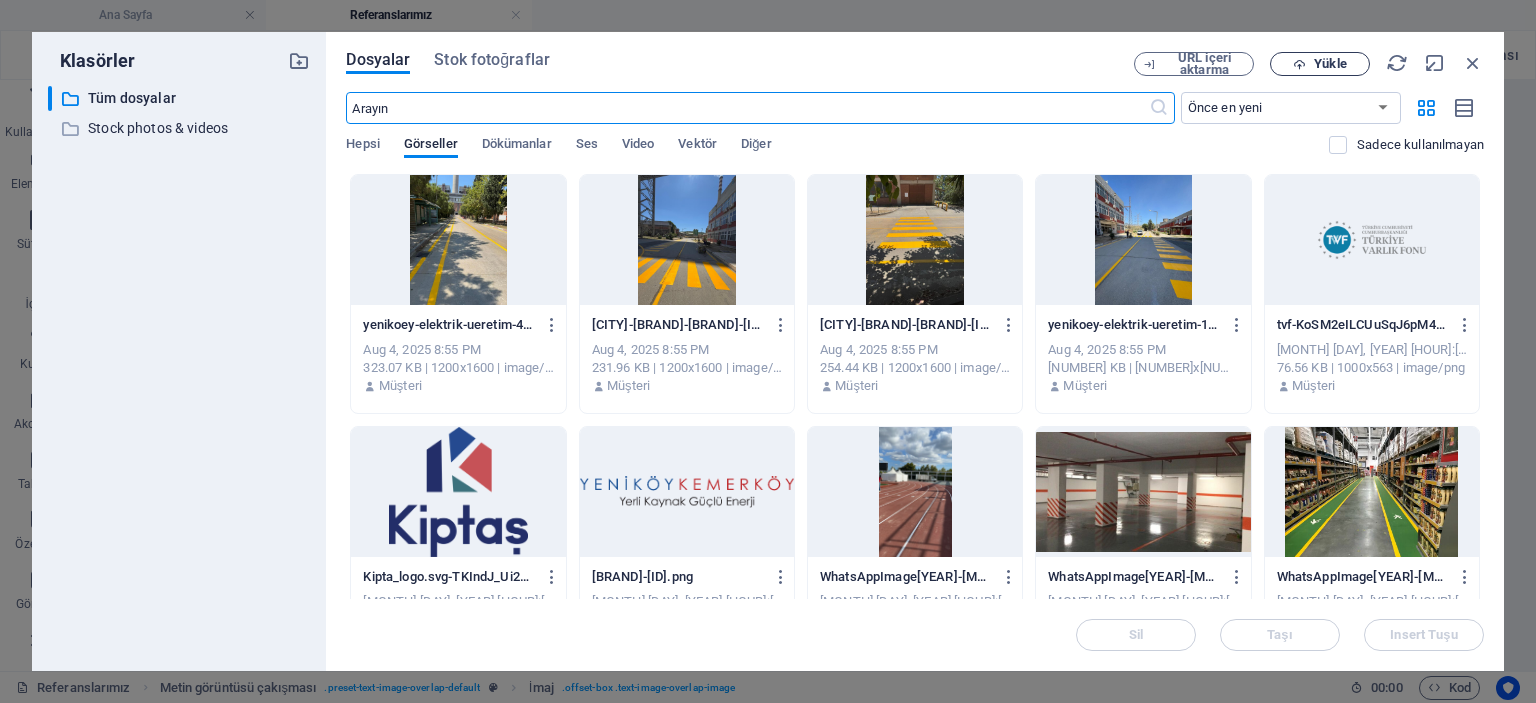 click on "Yükle" at bounding box center [1330, 64] 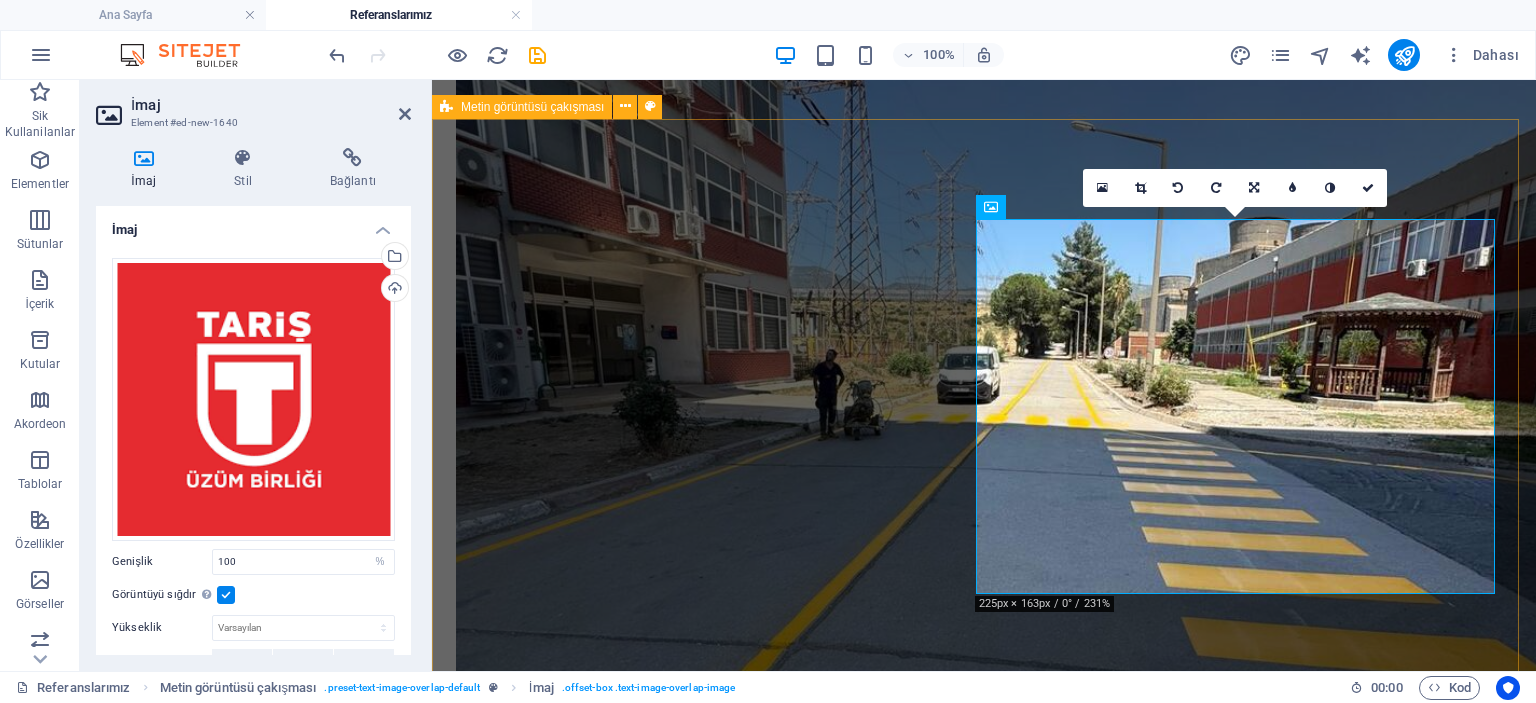 scroll, scrollTop: 1493, scrollLeft: 0, axis: vertical 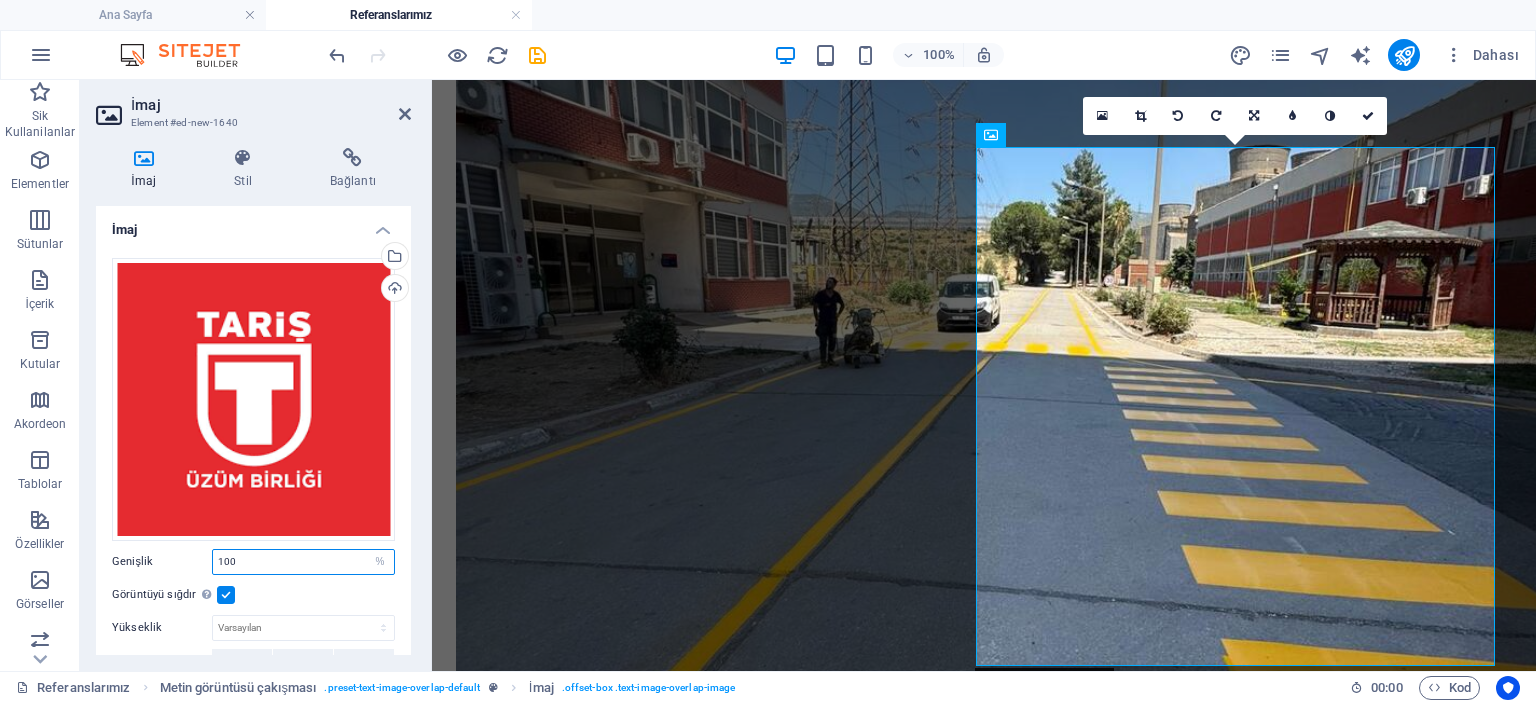 drag, startPoint x: 255, startPoint y: 553, endPoint x: 187, endPoint y: 556, distance: 68.06615 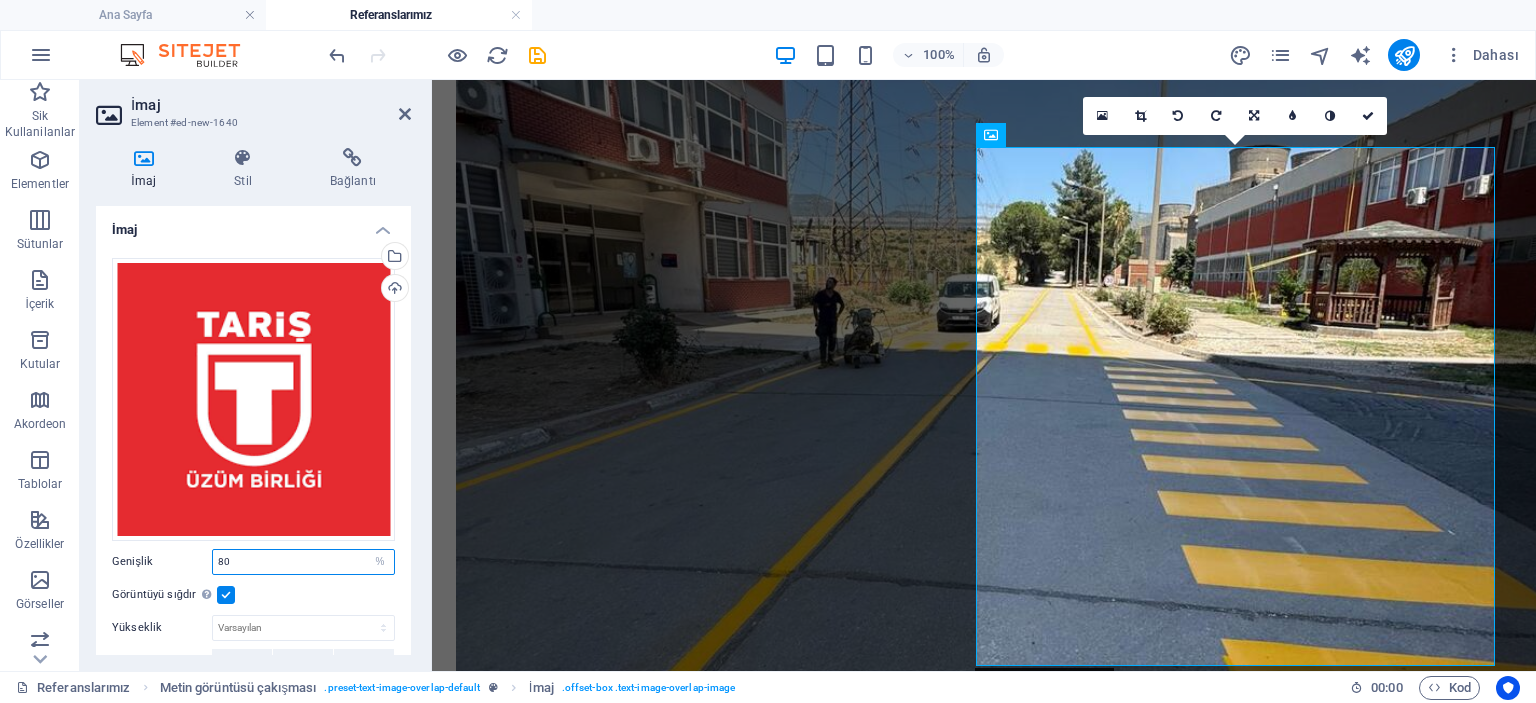 type on "80" 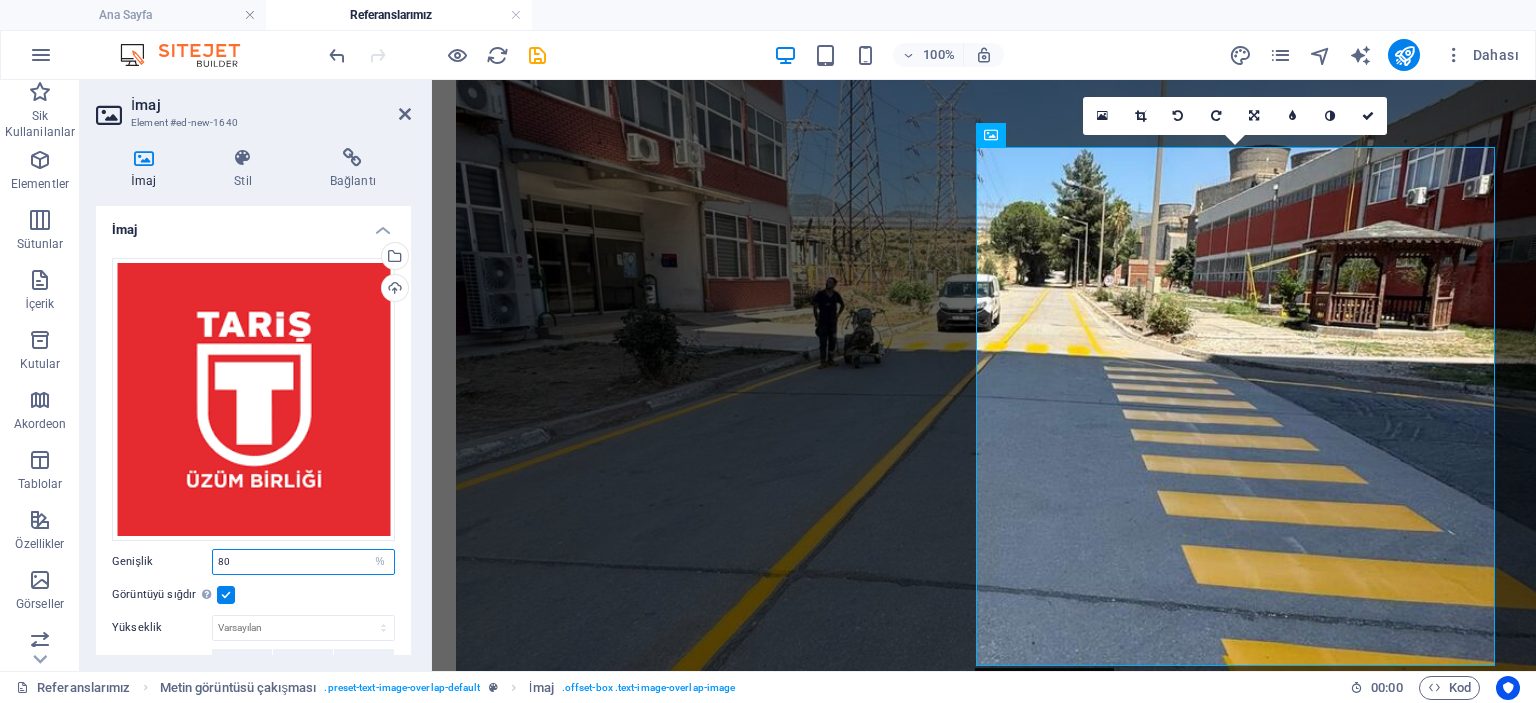 scroll, scrollTop: 1441, scrollLeft: 0, axis: vertical 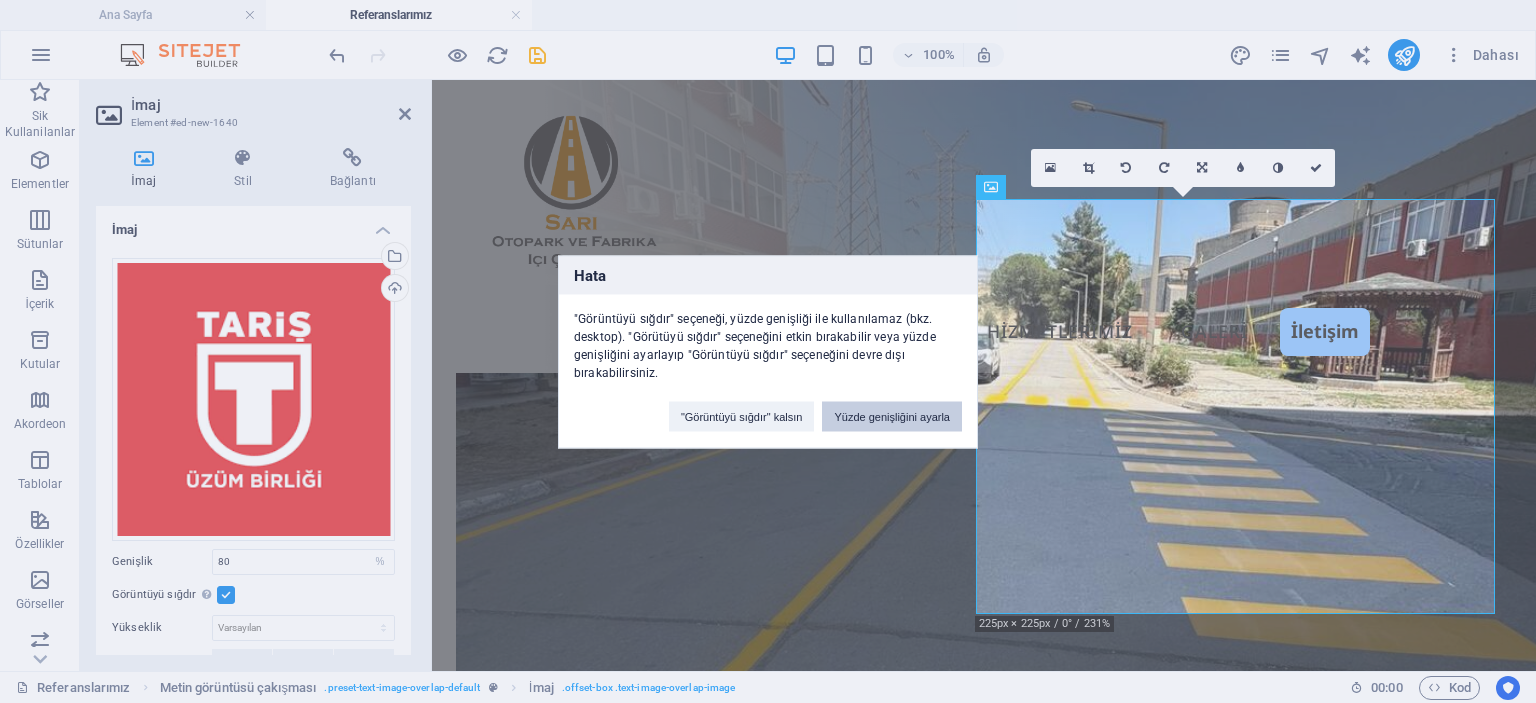 drag, startPoint x: 891, startPoint y: 405, endPoint x: 274, endPoint y: 325, distance: 622.1648 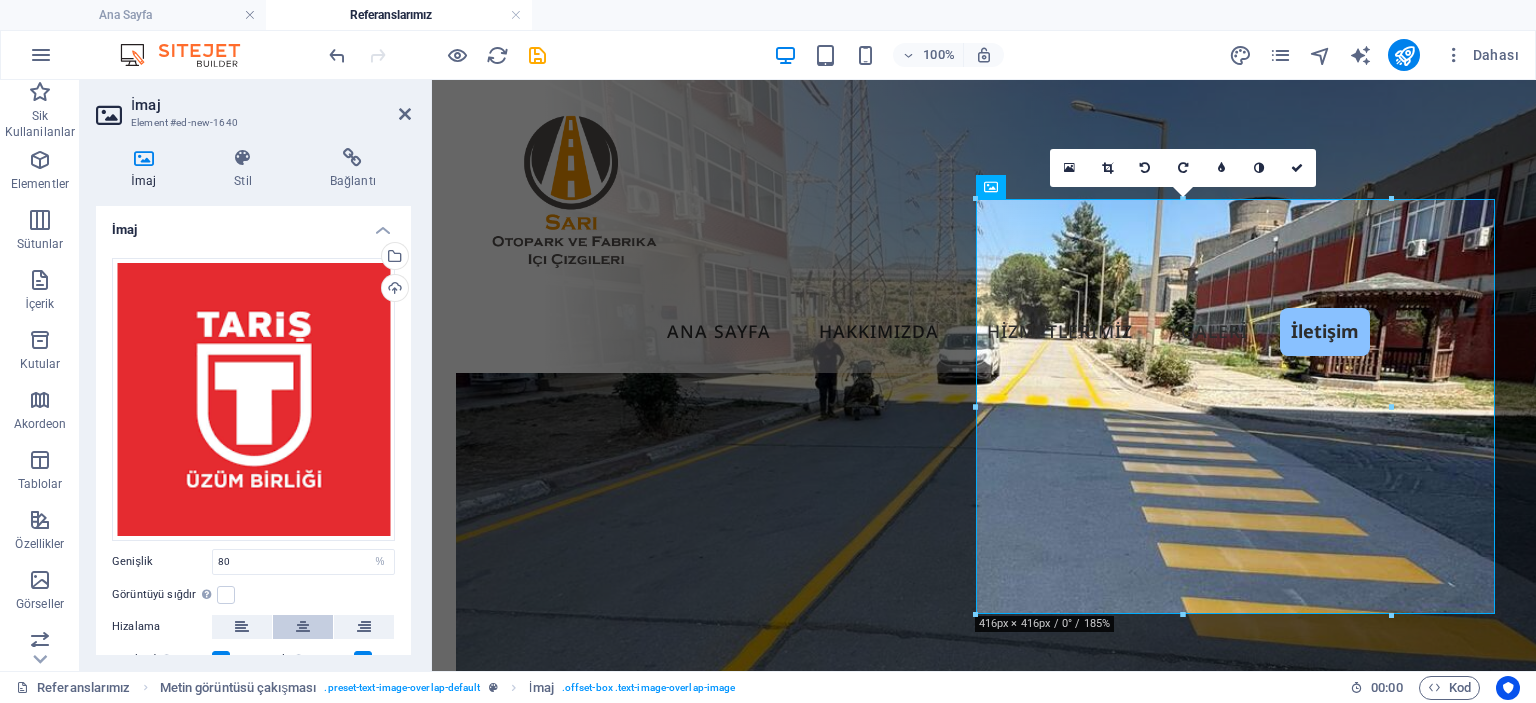 click at bounding box center [303, 627] 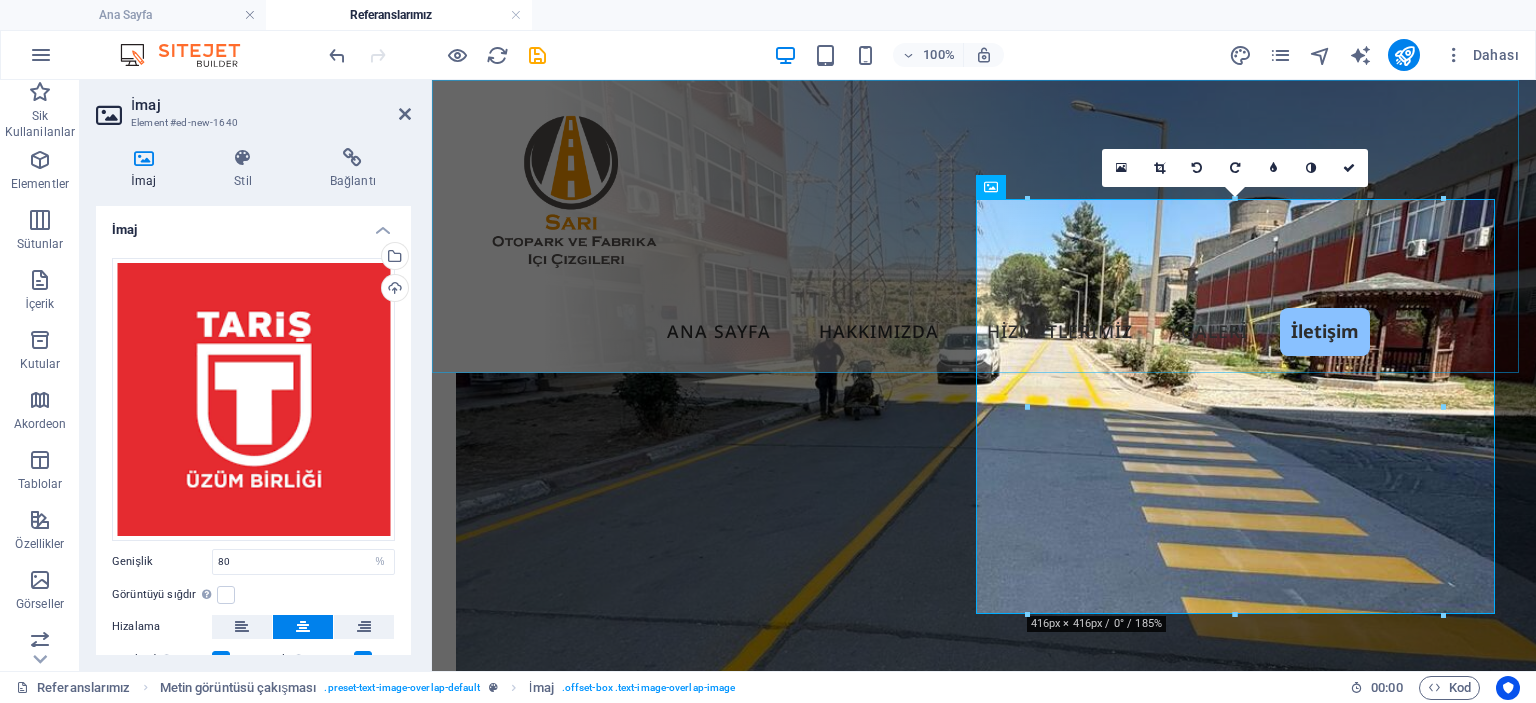 click on "Ana Sayfa Hakkımızda Hizmetlerimiz Galeri İletişim" at bounding box center [984, 226] 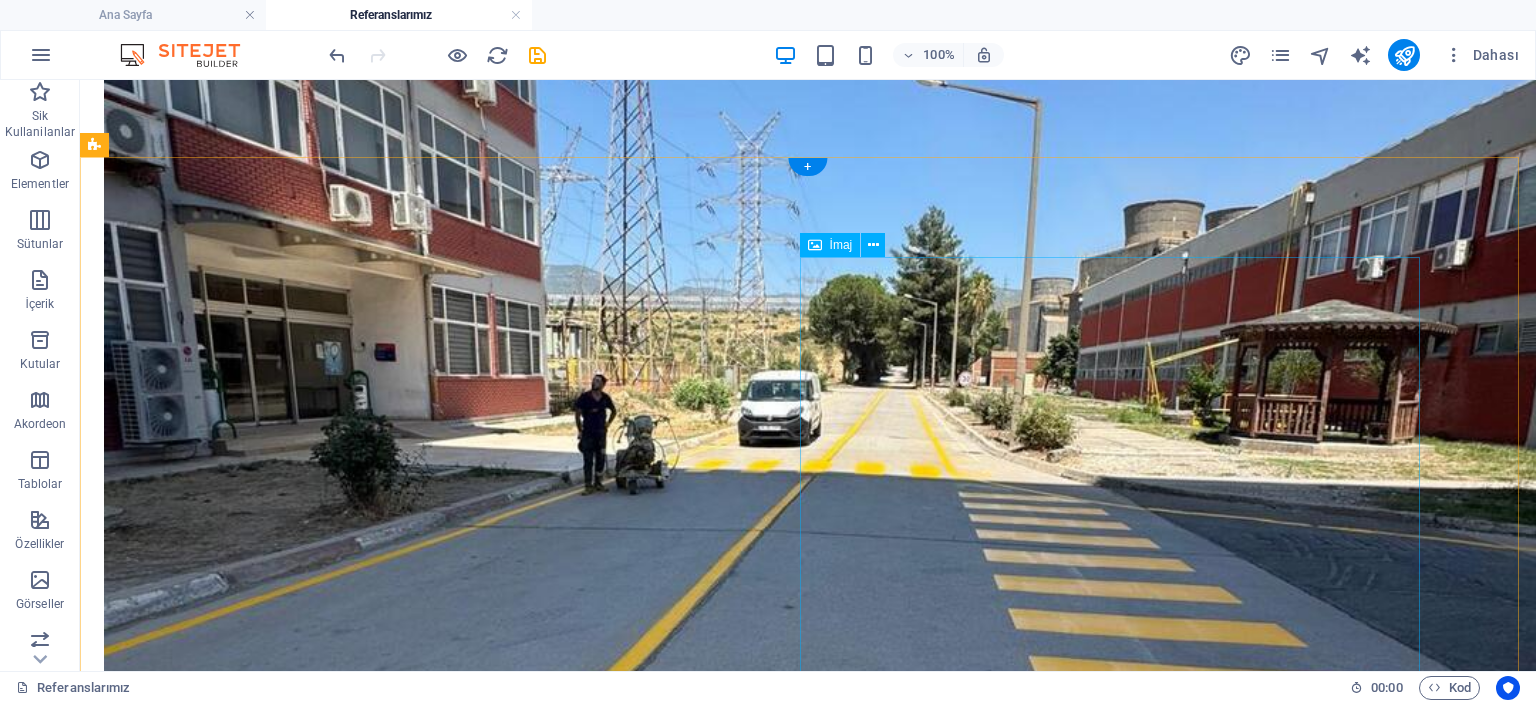 scroll, scrollTop: 1867, scrollLeft: 0, axis: vertical 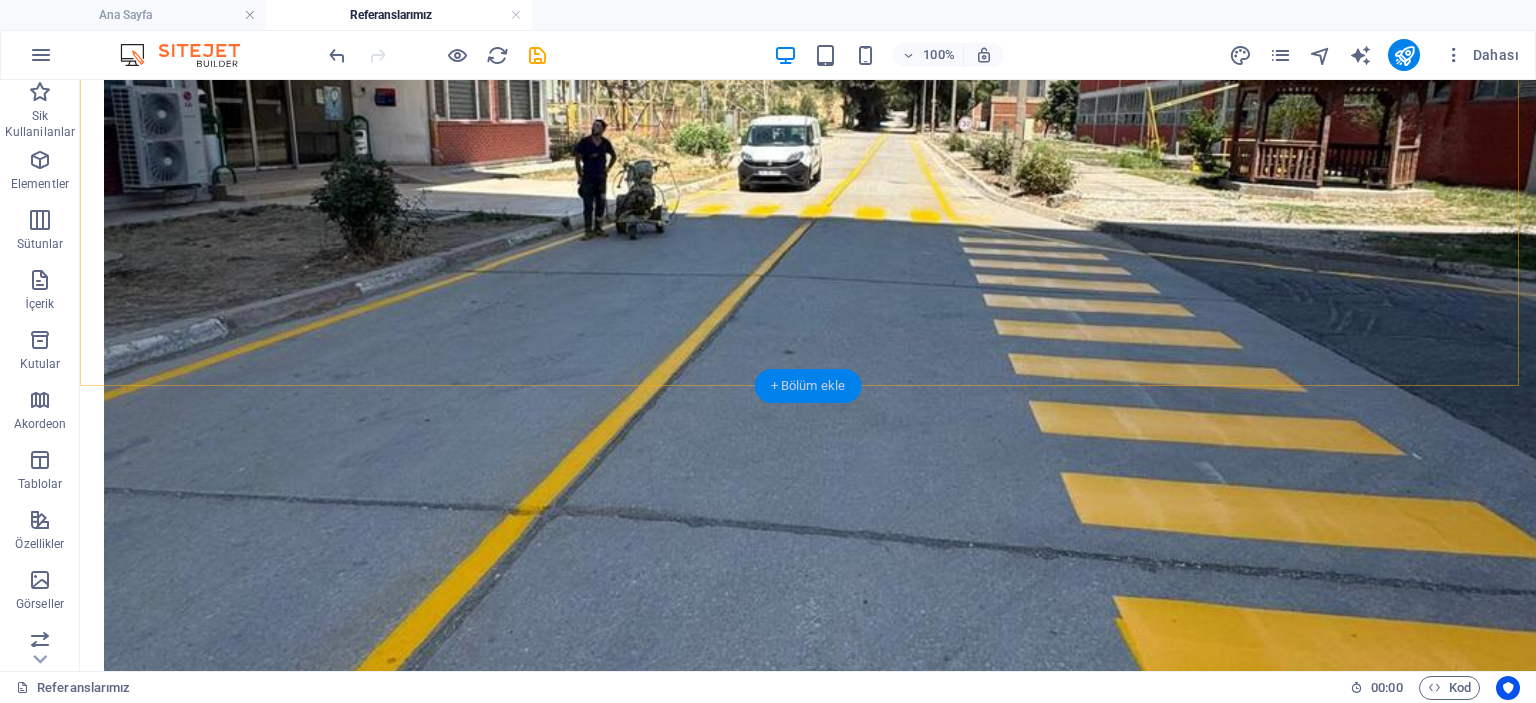 click on "+ Bölüm ekle" at bounding box center (808, 386) 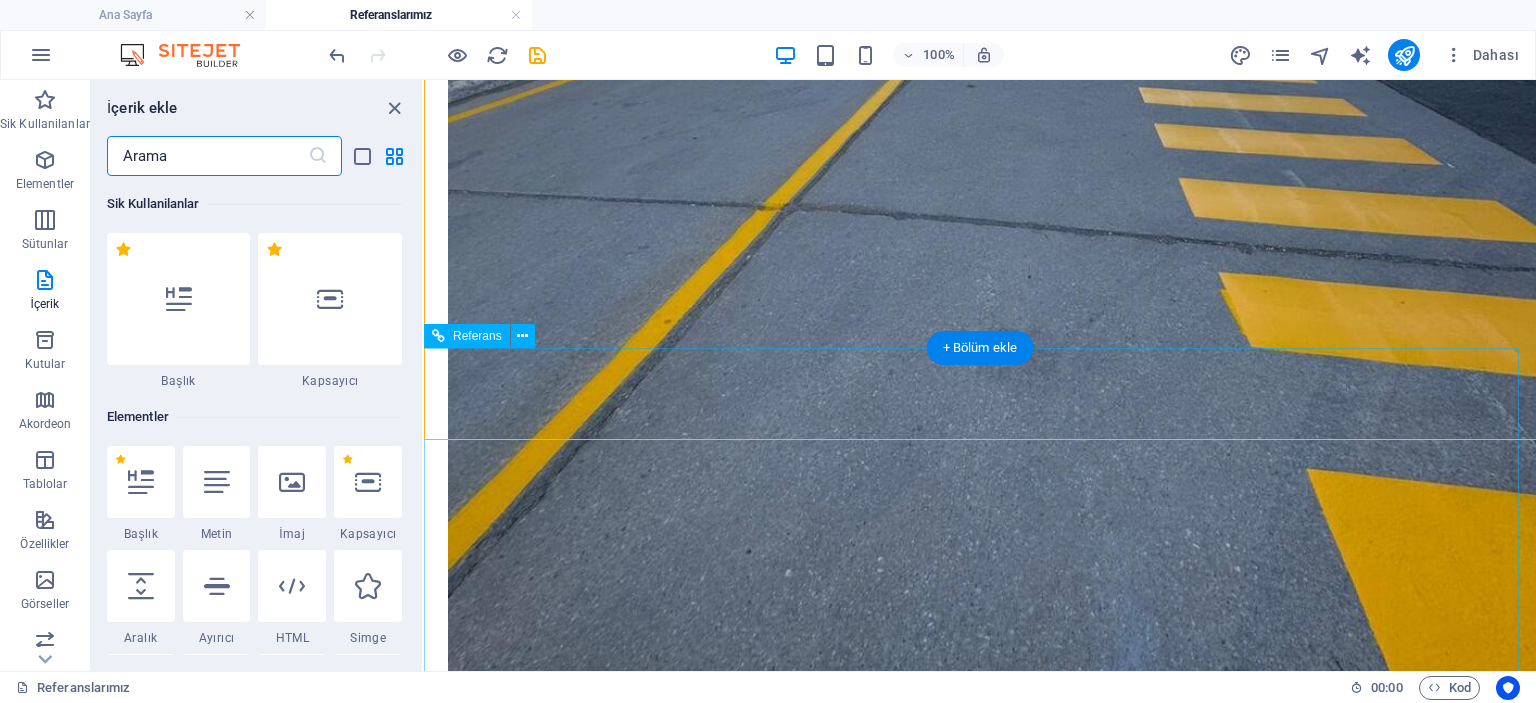 scroll, scrollTop: 1813, scrollLeft: 0, axis: vertical 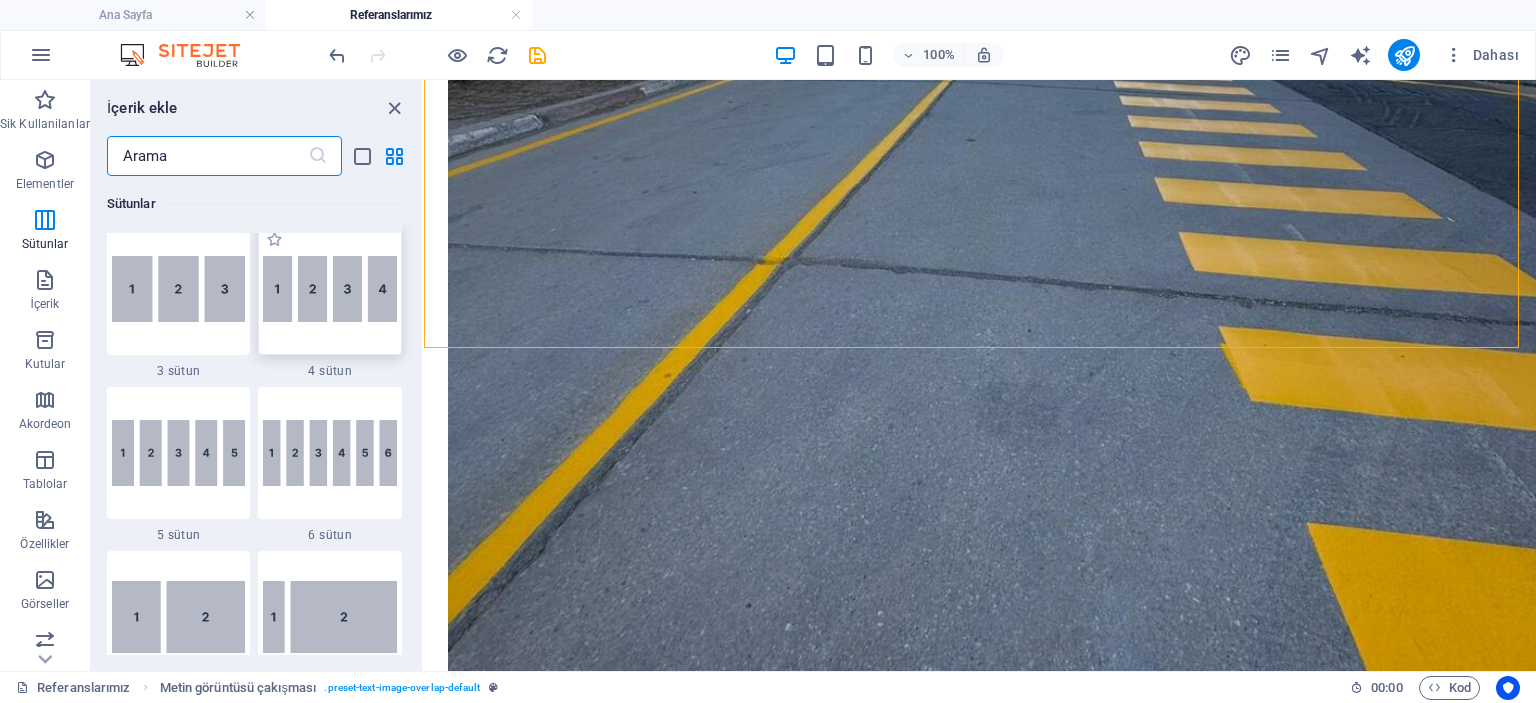 click at bounding box center (330, 289) 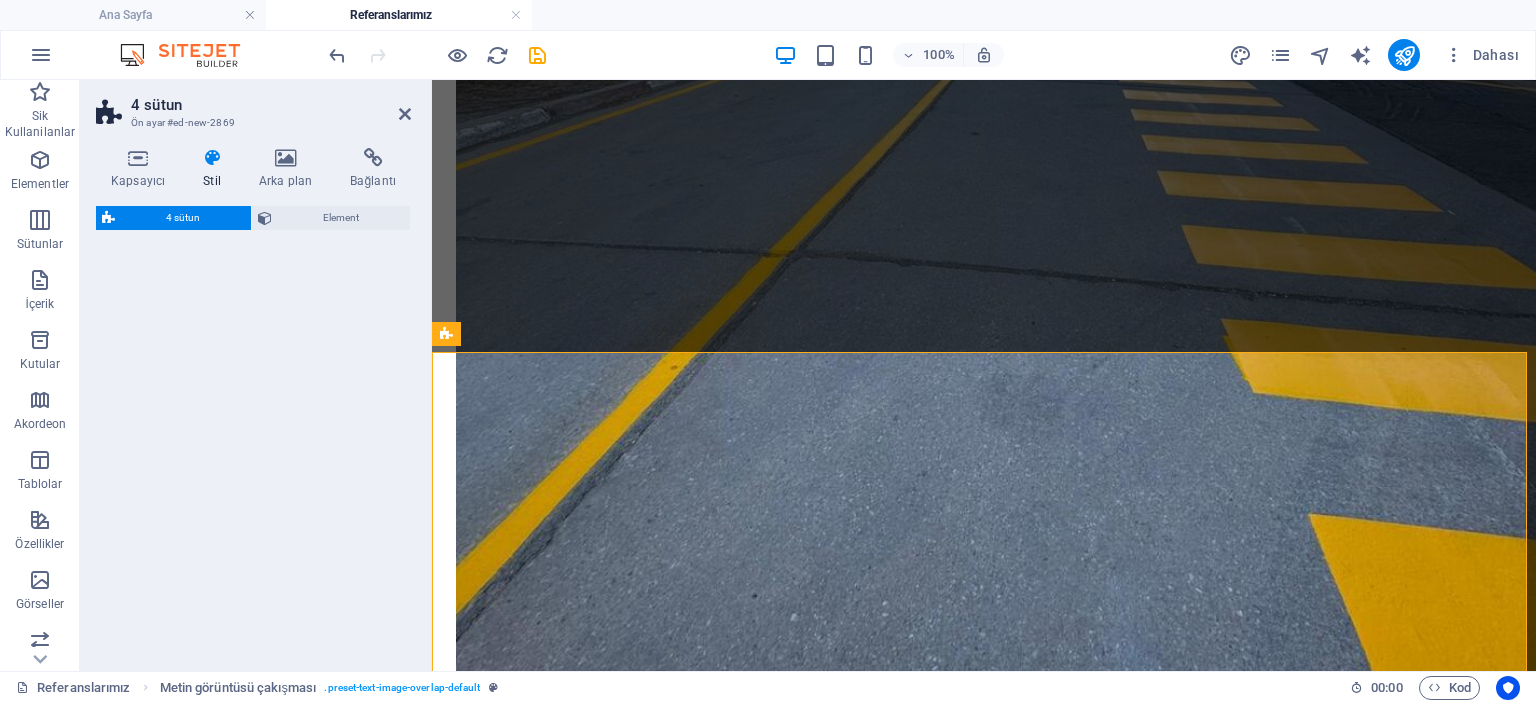 scroll, scrollTop: 1809, scrollLeft: 0, axis: vertical 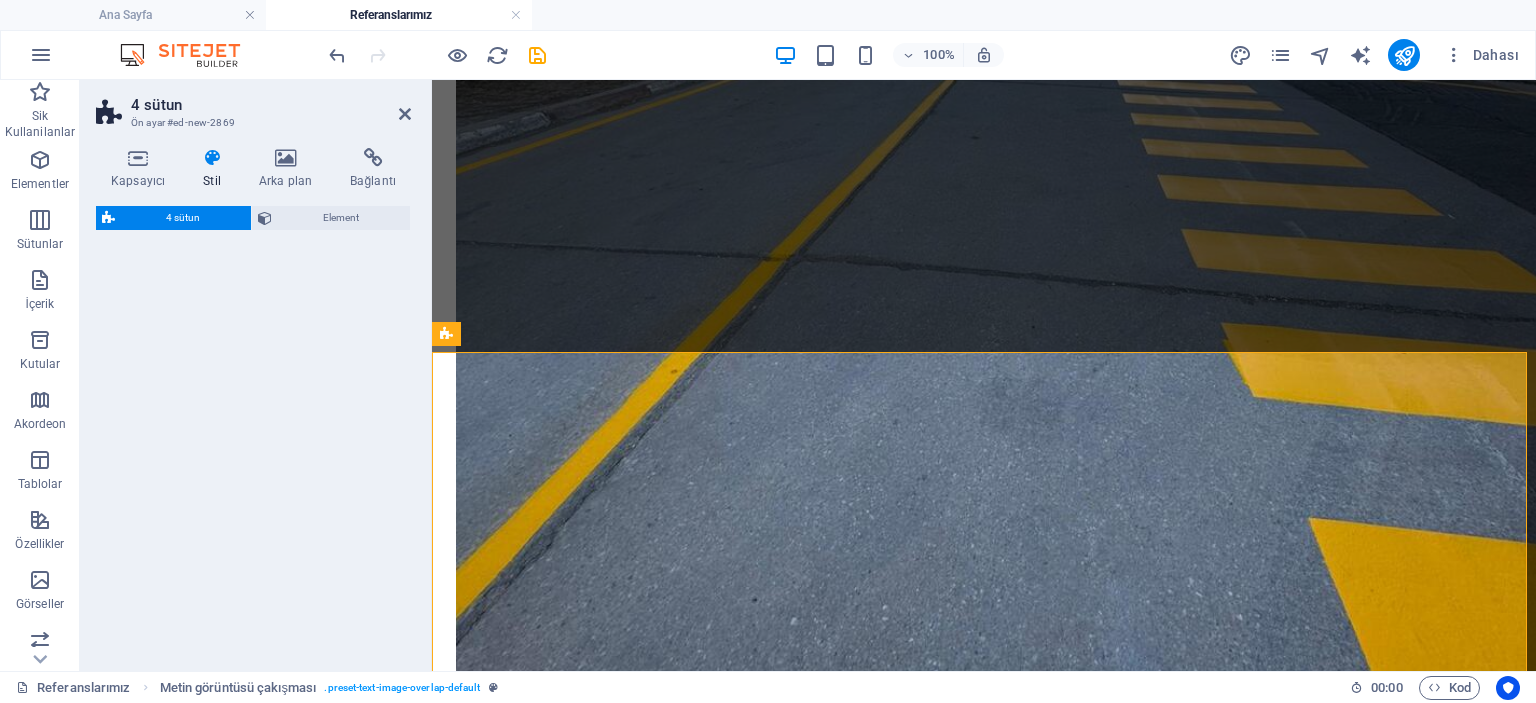 select on "rem" 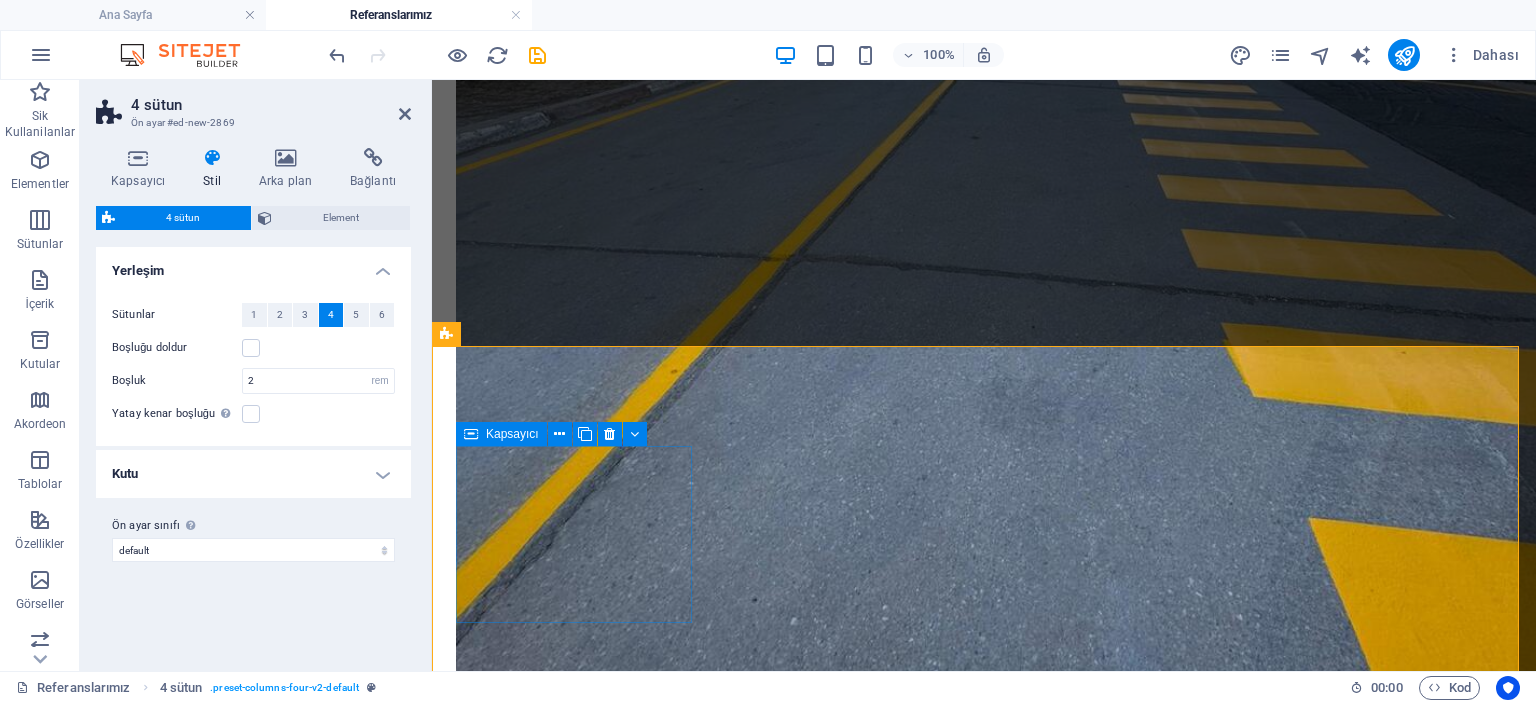 click on "Element ekle" at bounding box center [576, 6758] 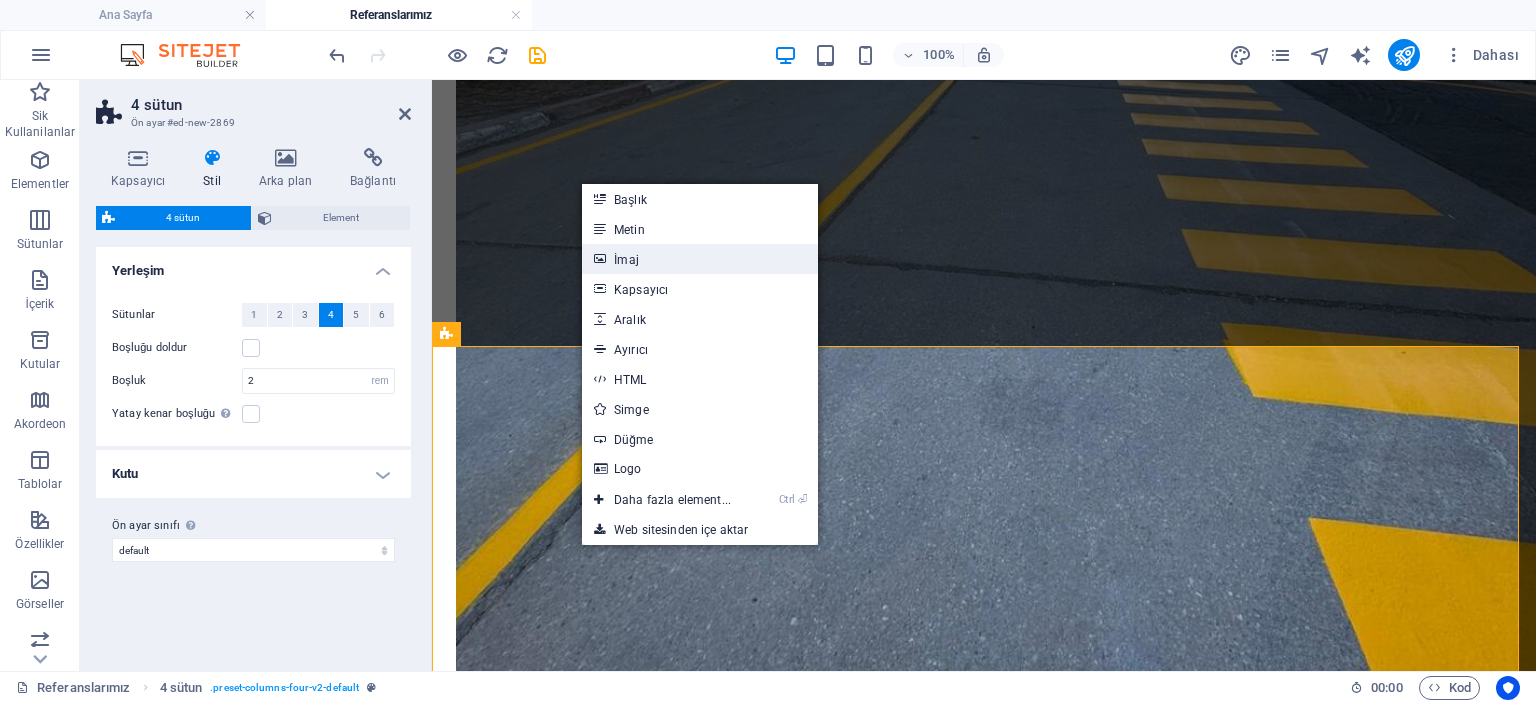 click on "İmaj" at bounding box center (700, 259) 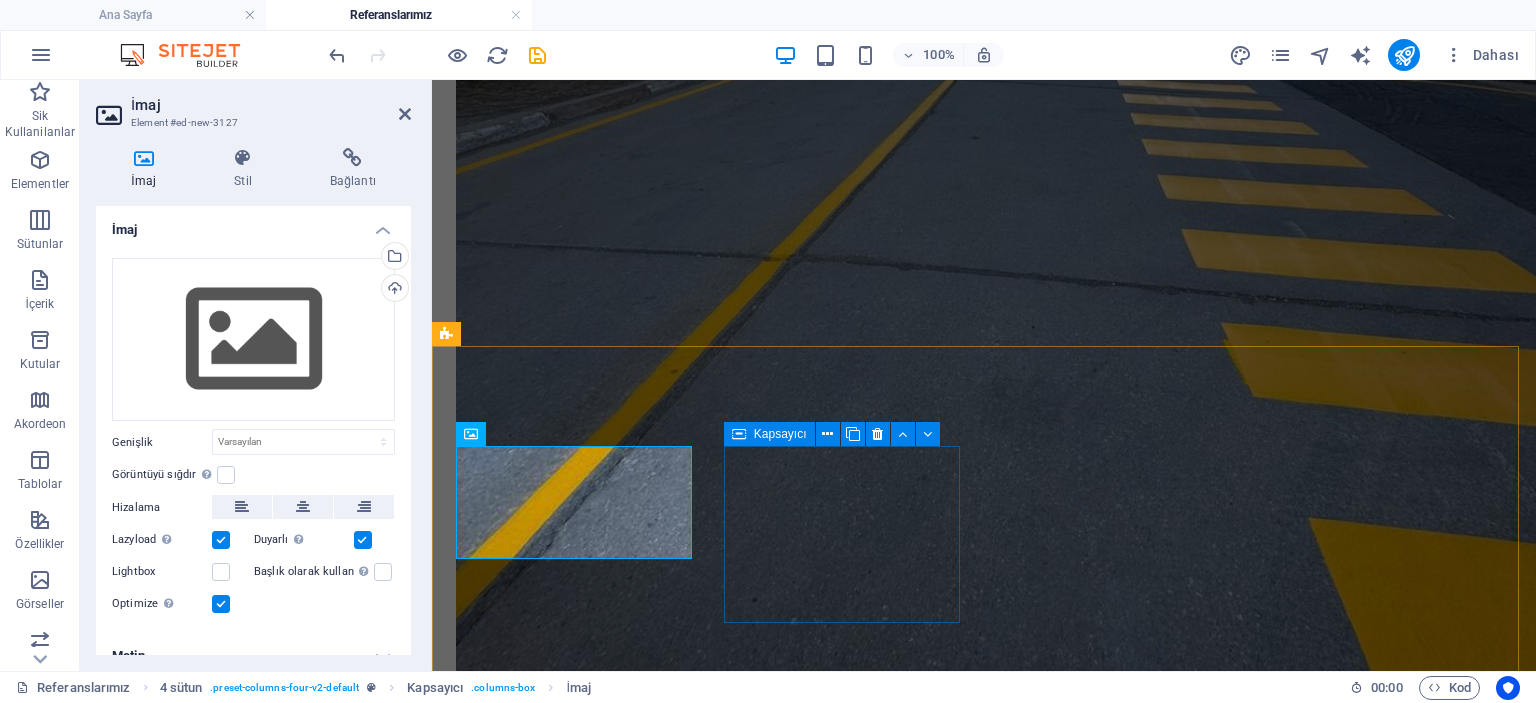 click on "Element ekle" at bounding box center (576, 6886) 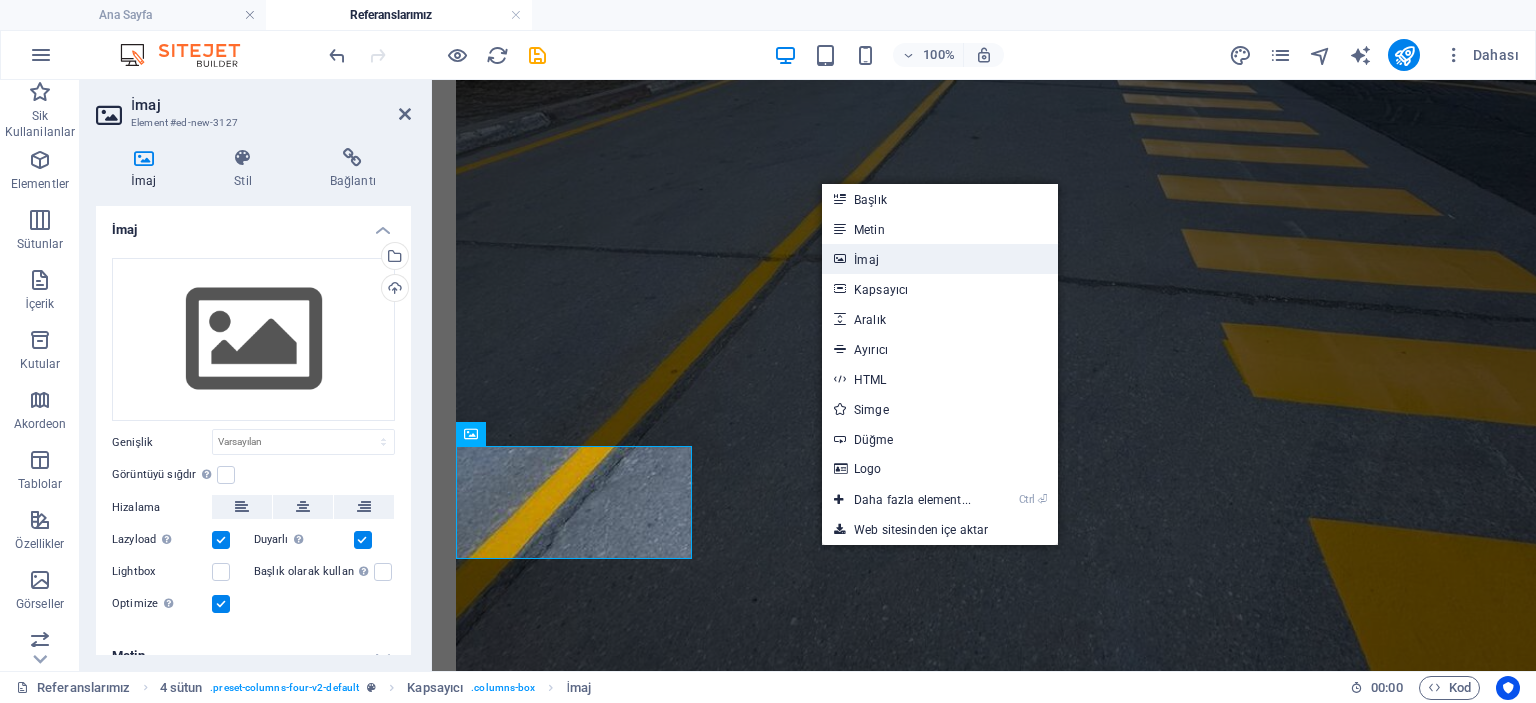 click on "İmaj" at bounding box center [940, 259] 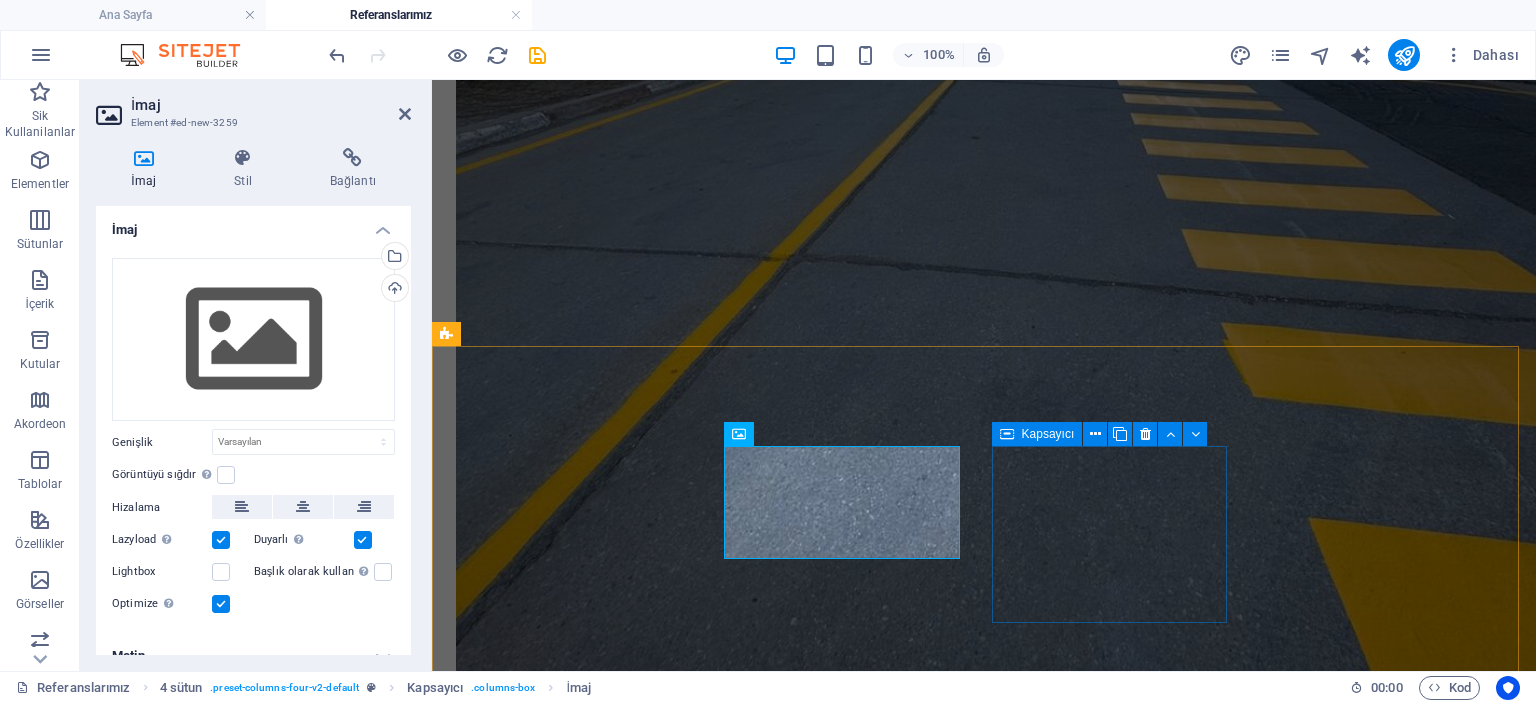 click on "Element ekle" at bounding box center [576, 7015] 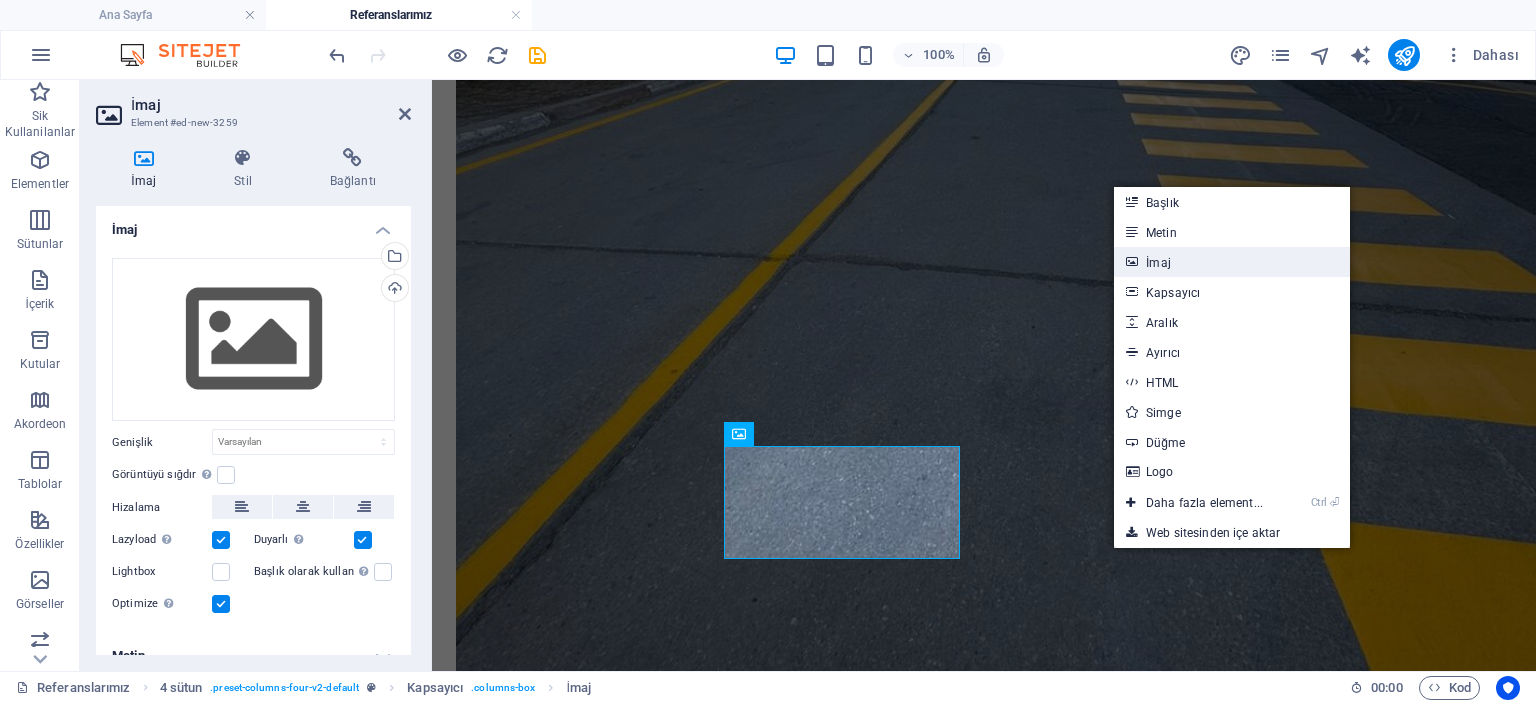 click on "İmaj" at bounding box center (1232, 262) 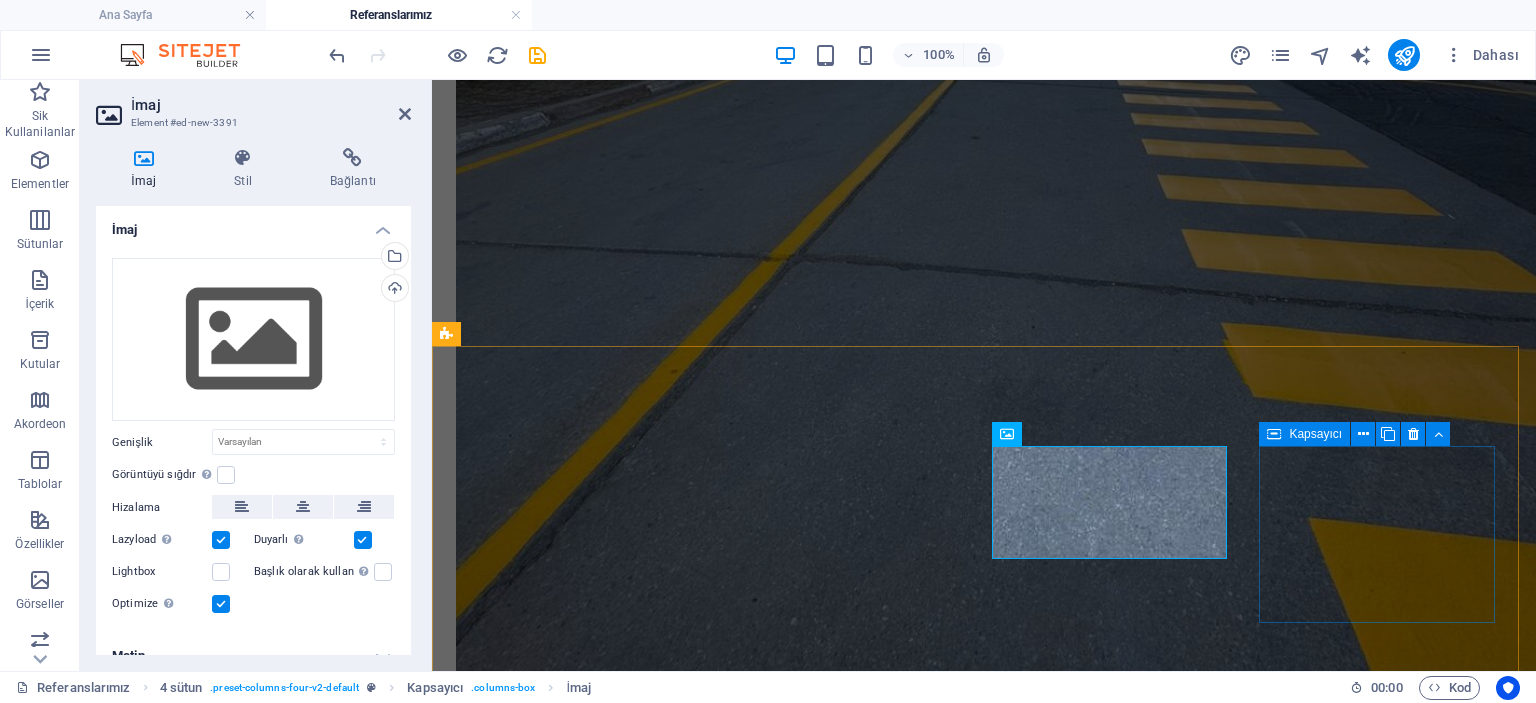 click on "Element ekle" at bounding box center [576, 7143] 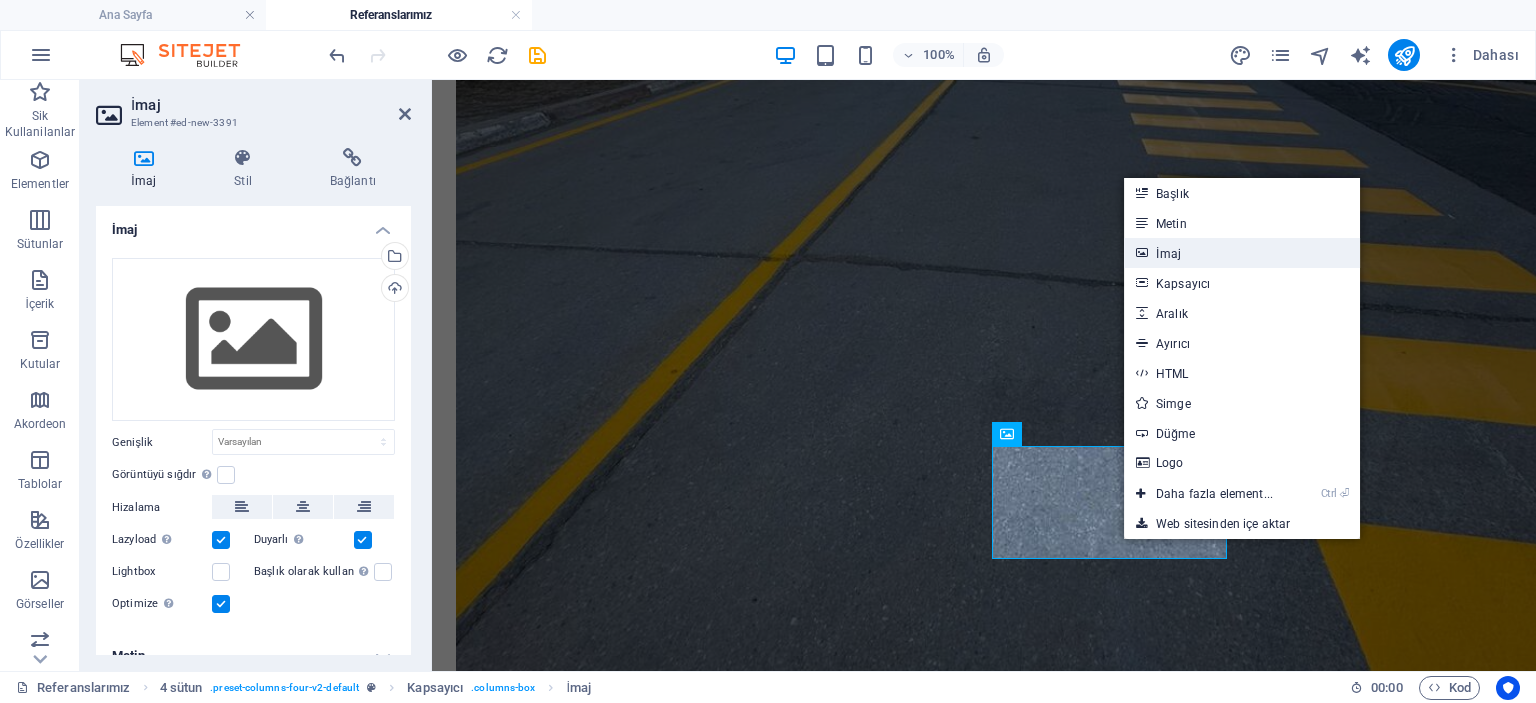 click on "İmaj" at bounding box center (1242, 253) 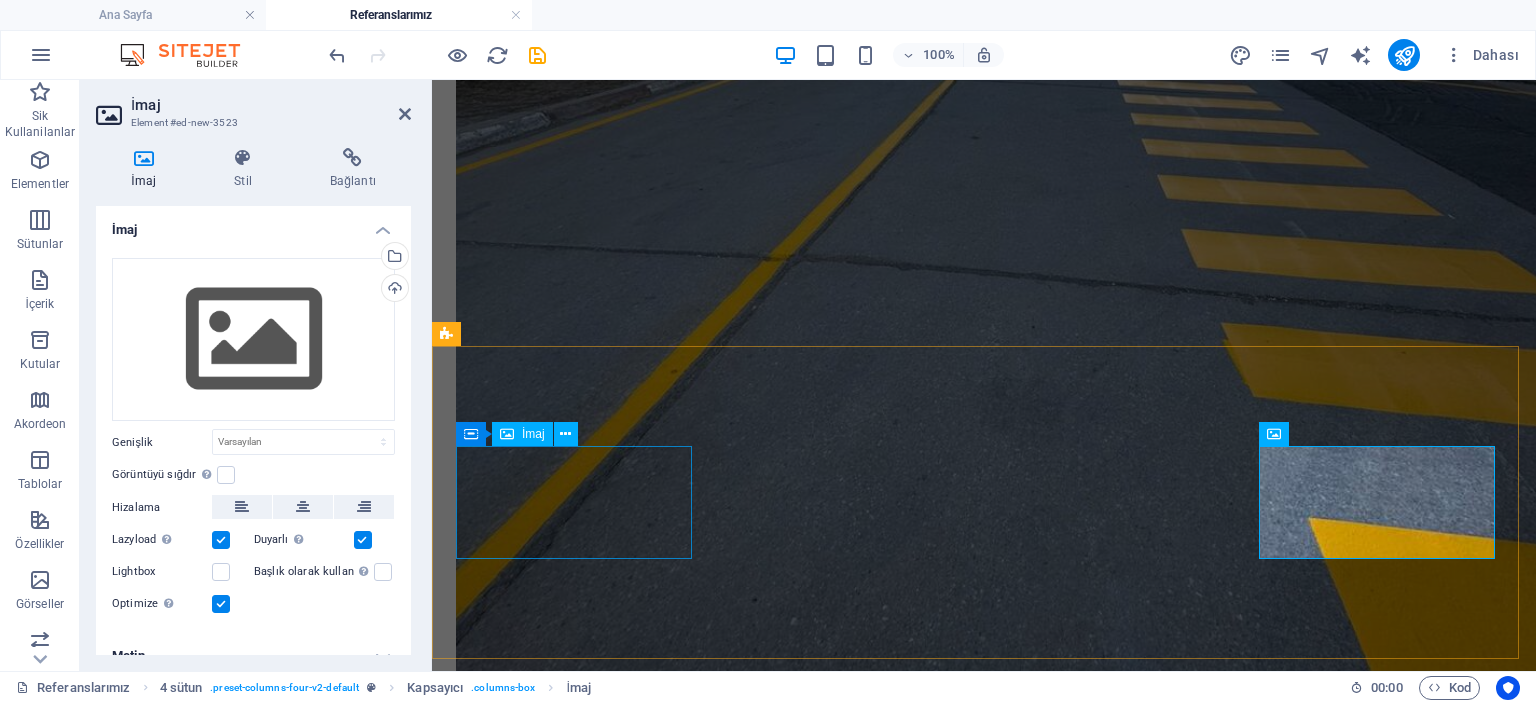click at bounding box center [576, 6713] 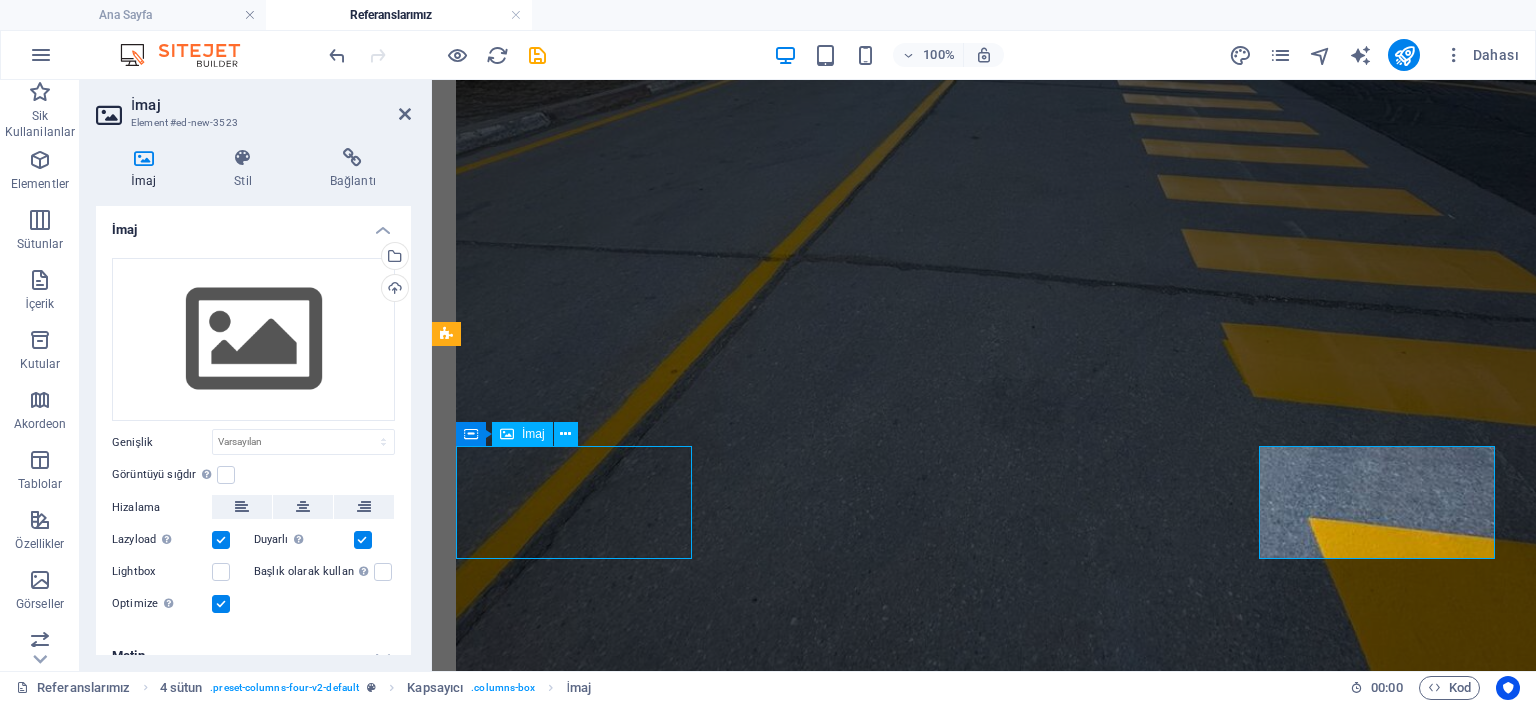 scroll, scrollTop: 1867, scrollLeft: 0, axis: vertical 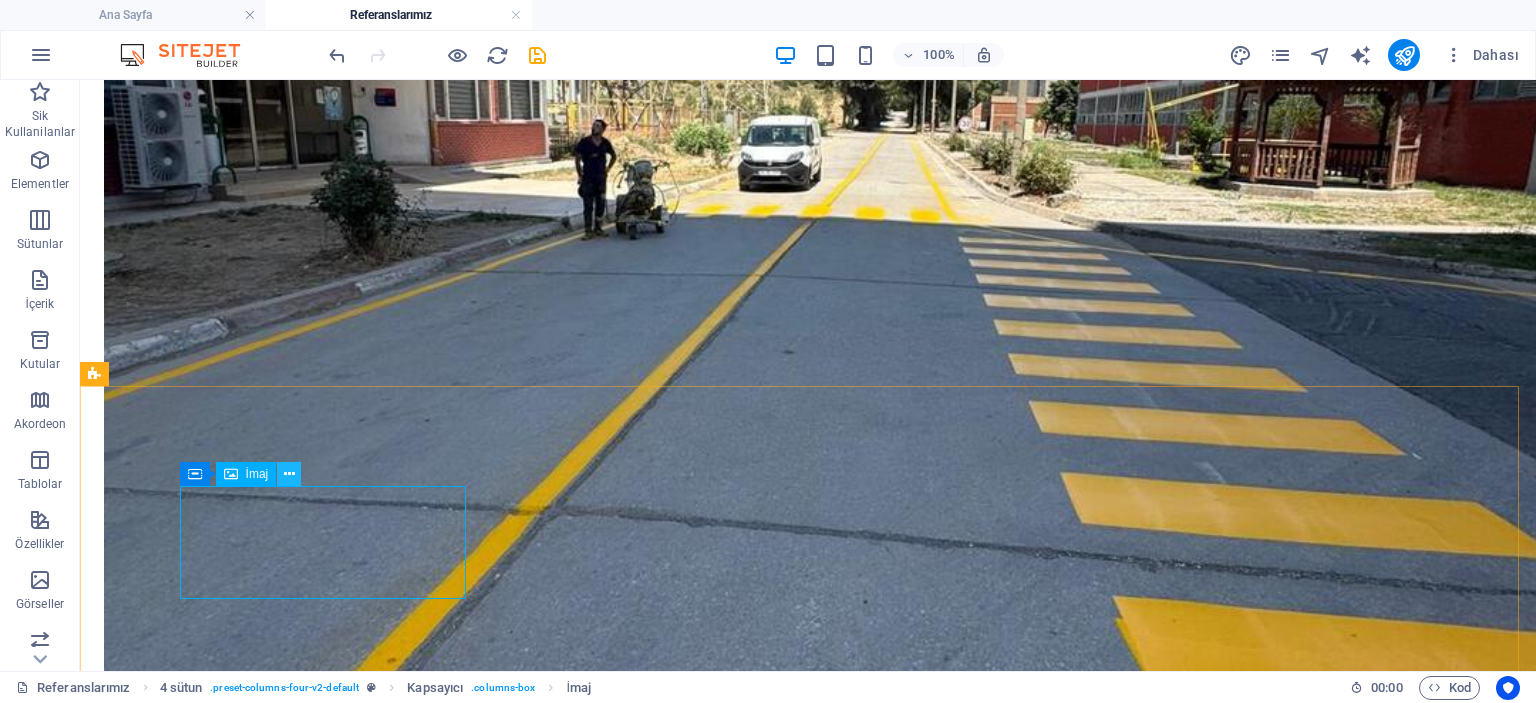 click at bounding box center [289, 474] 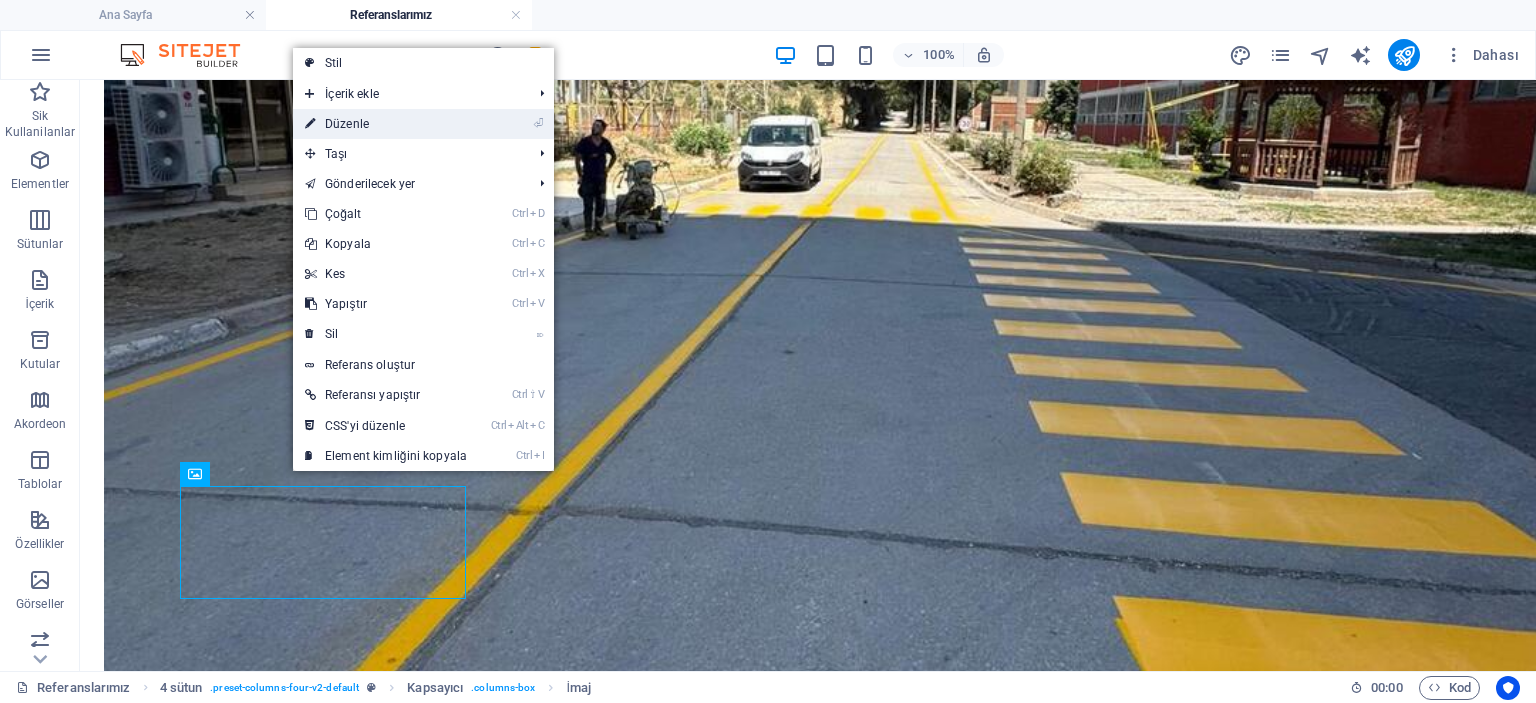 click on "⏎  Düzenle" at bounding box center (386, 124) 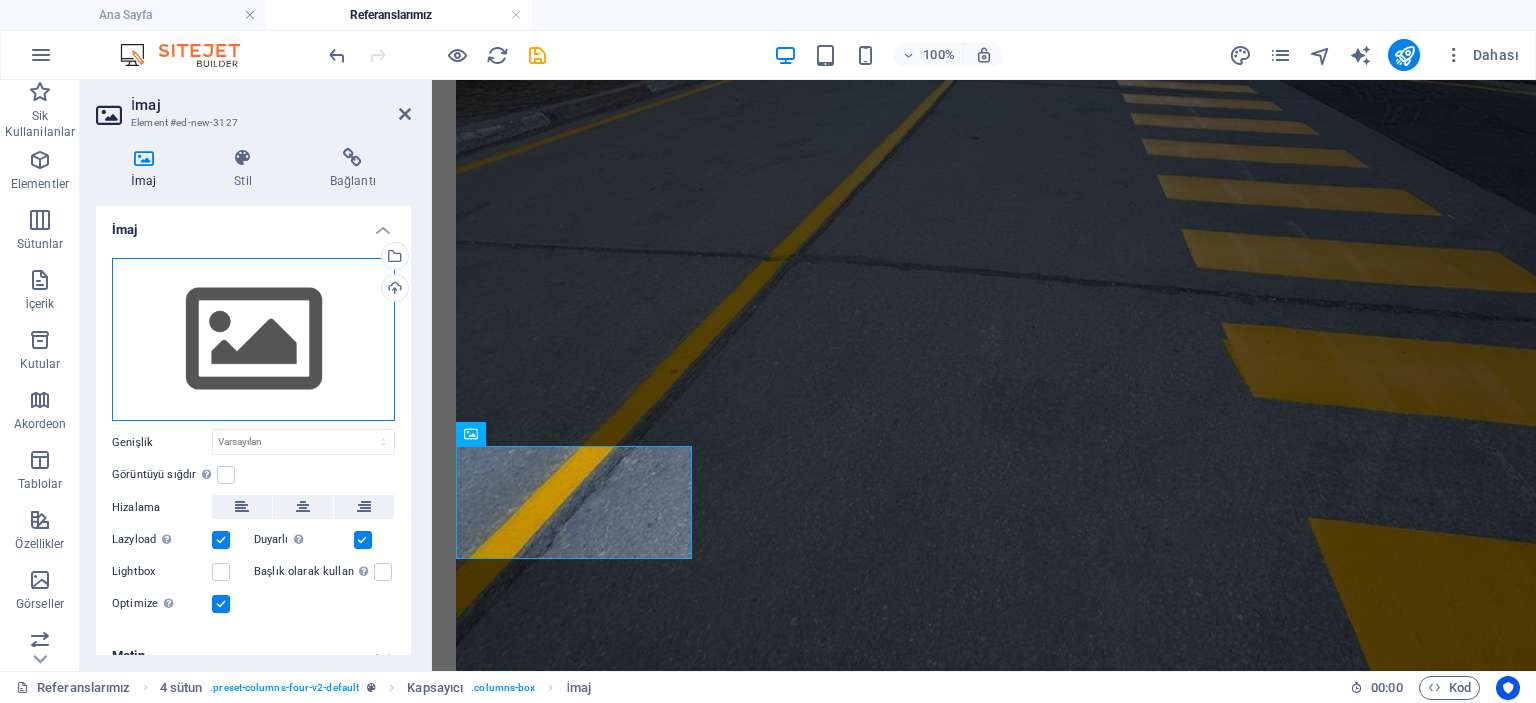 click on "Dosyaları buraya sürükleyin, dosyaları seçmek için tıklayın veya Dosyalardan ya da ücretsiz stok fotoğraf ve videolarımızdan dosyalar seçin" at bounding box center (253, 340) 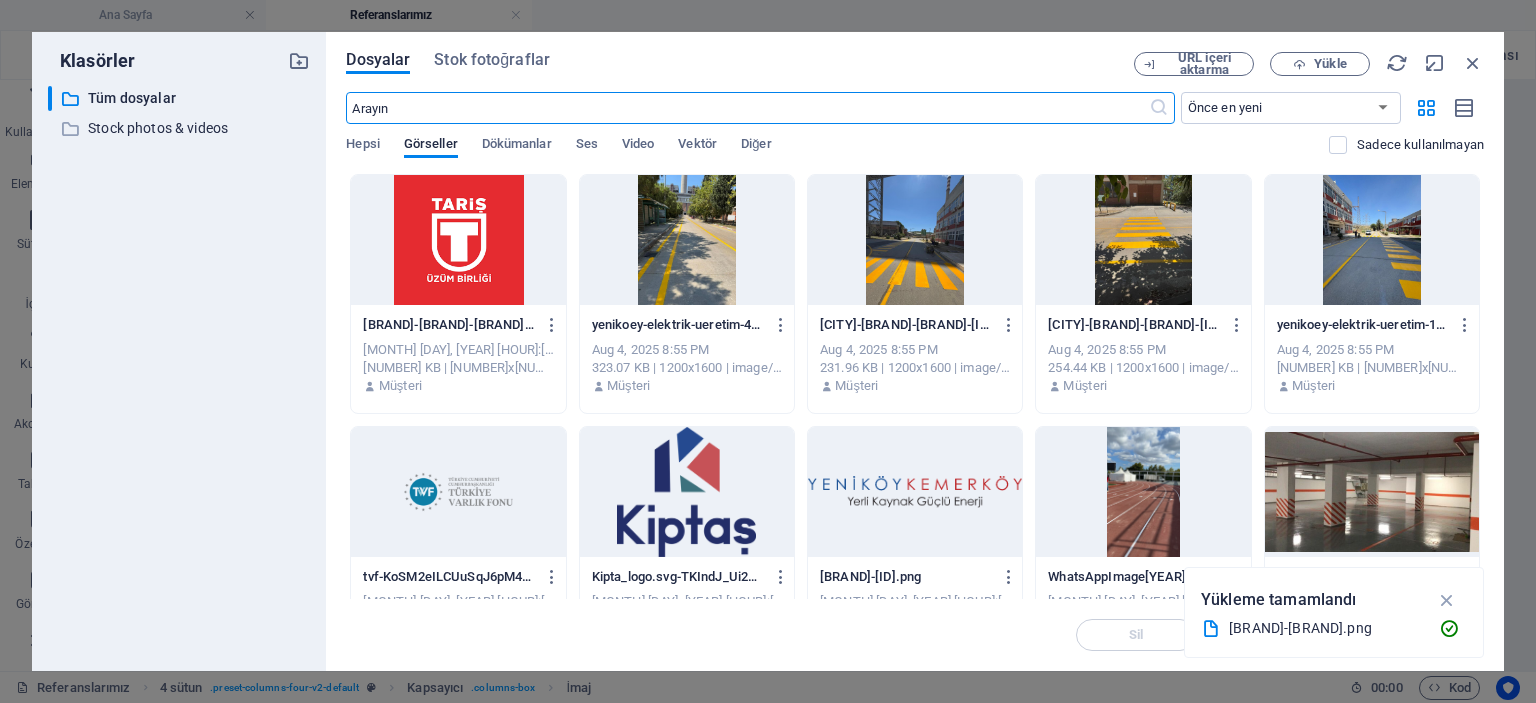 scroll, scrollTop: 1794, scrollLeft: 0, axis: vertical 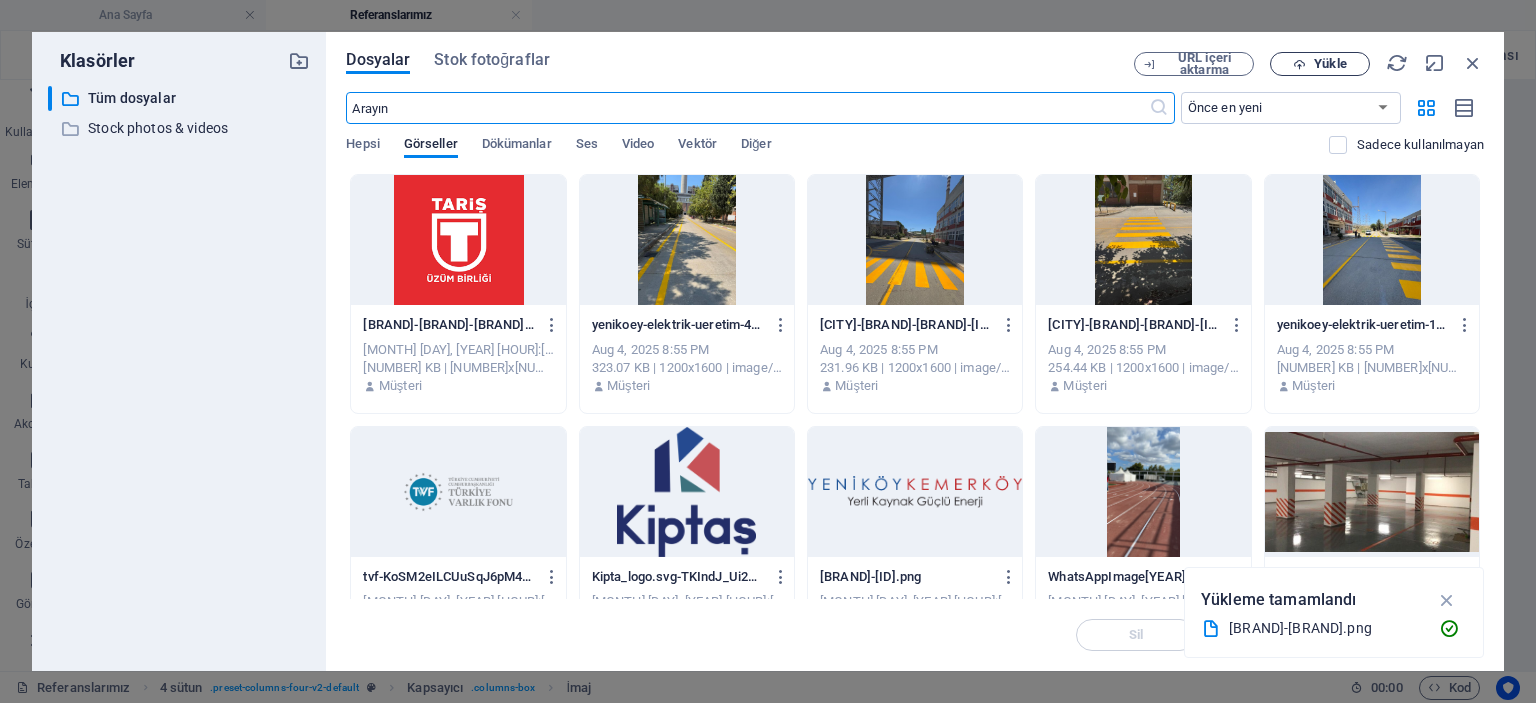 click on "Yükle" at bounding box center [1330, 64] 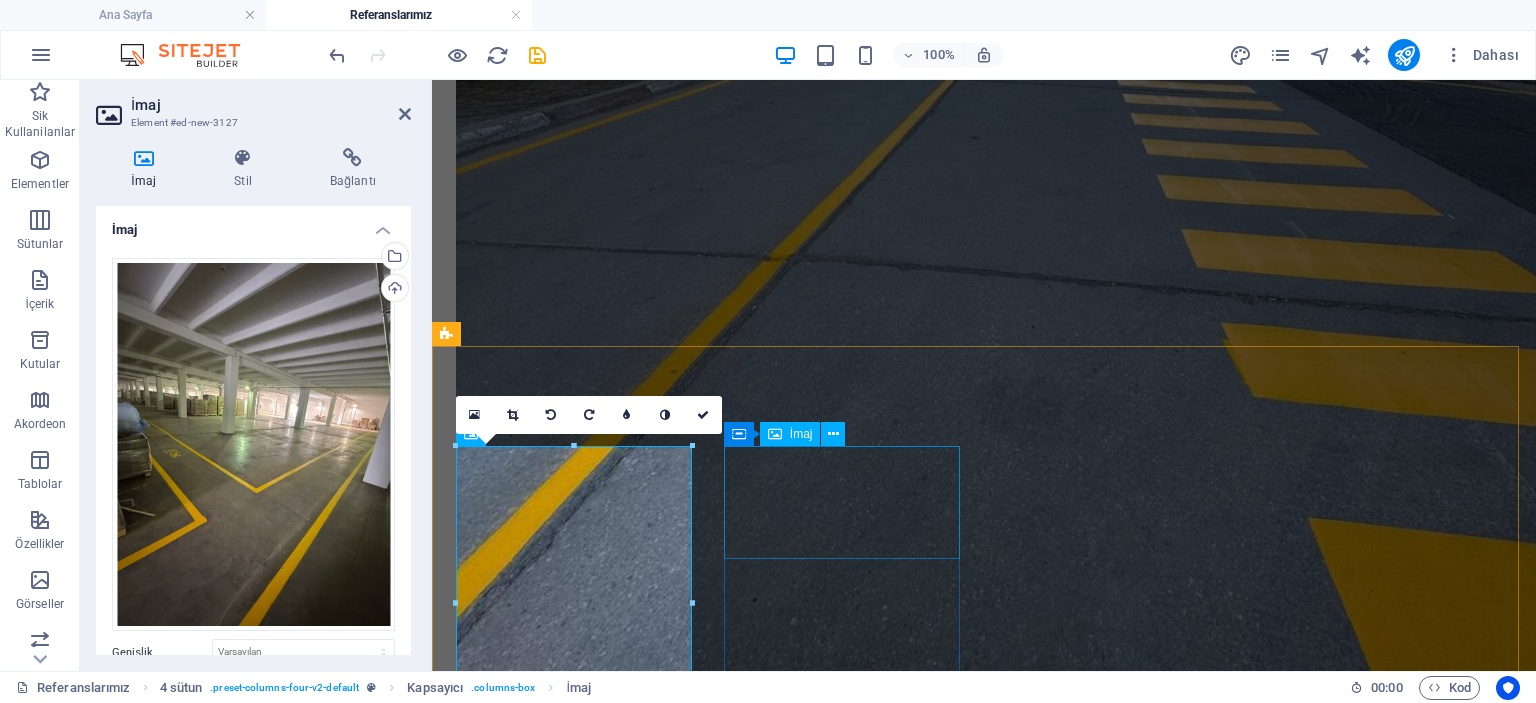 scroll, scrollTop: 2042, scrollLeft: 0, axis: vertical 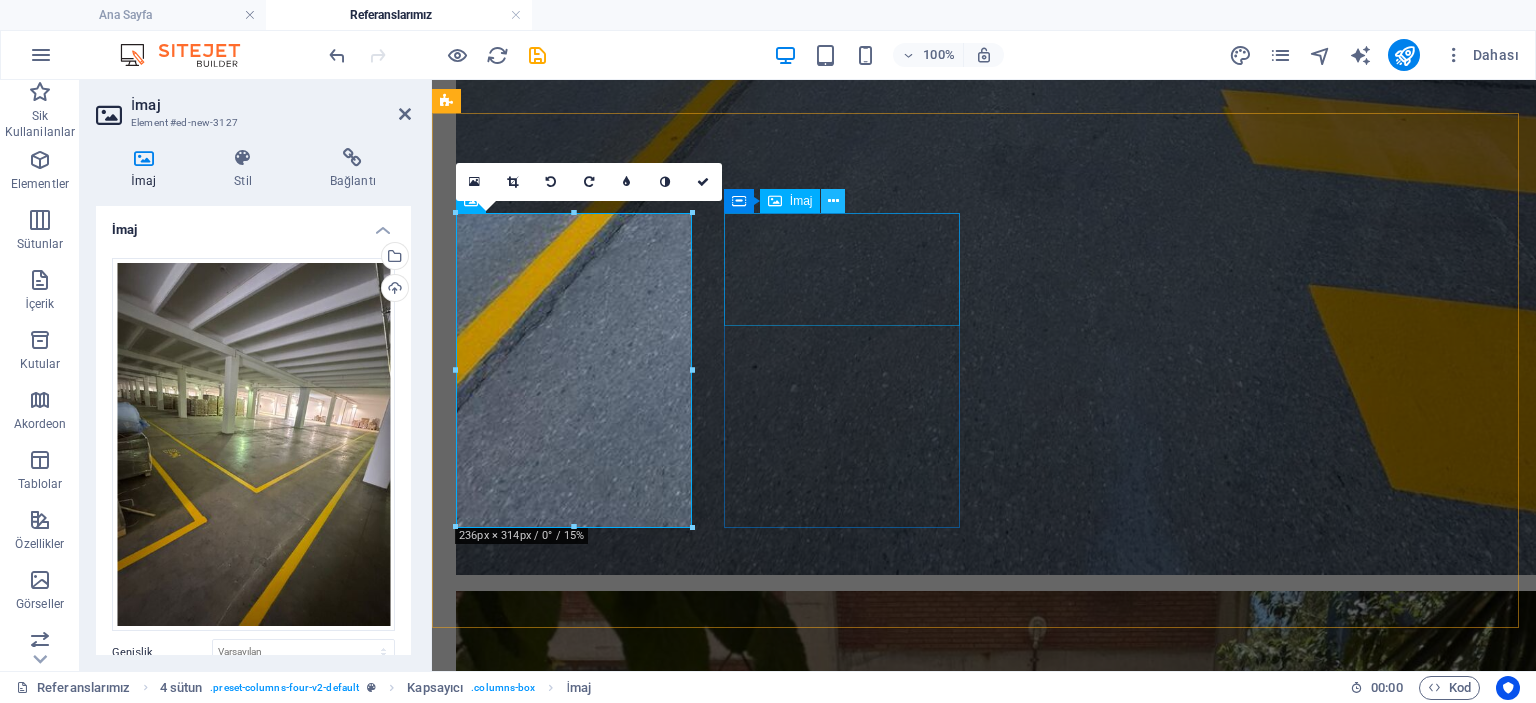 click at bounding box center [833, 201] 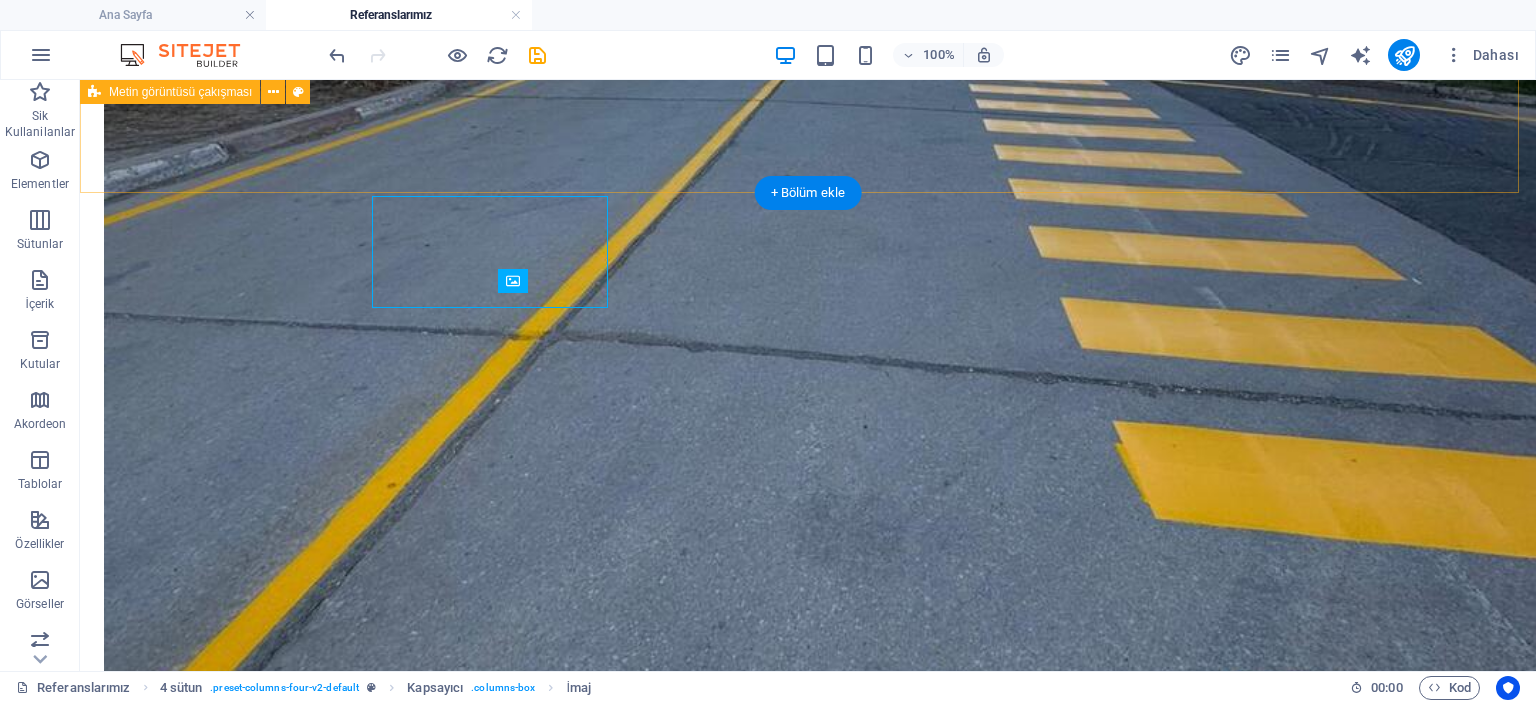 scroll, scrollTop: 2060, scrollLeft: 0, axis: vertical 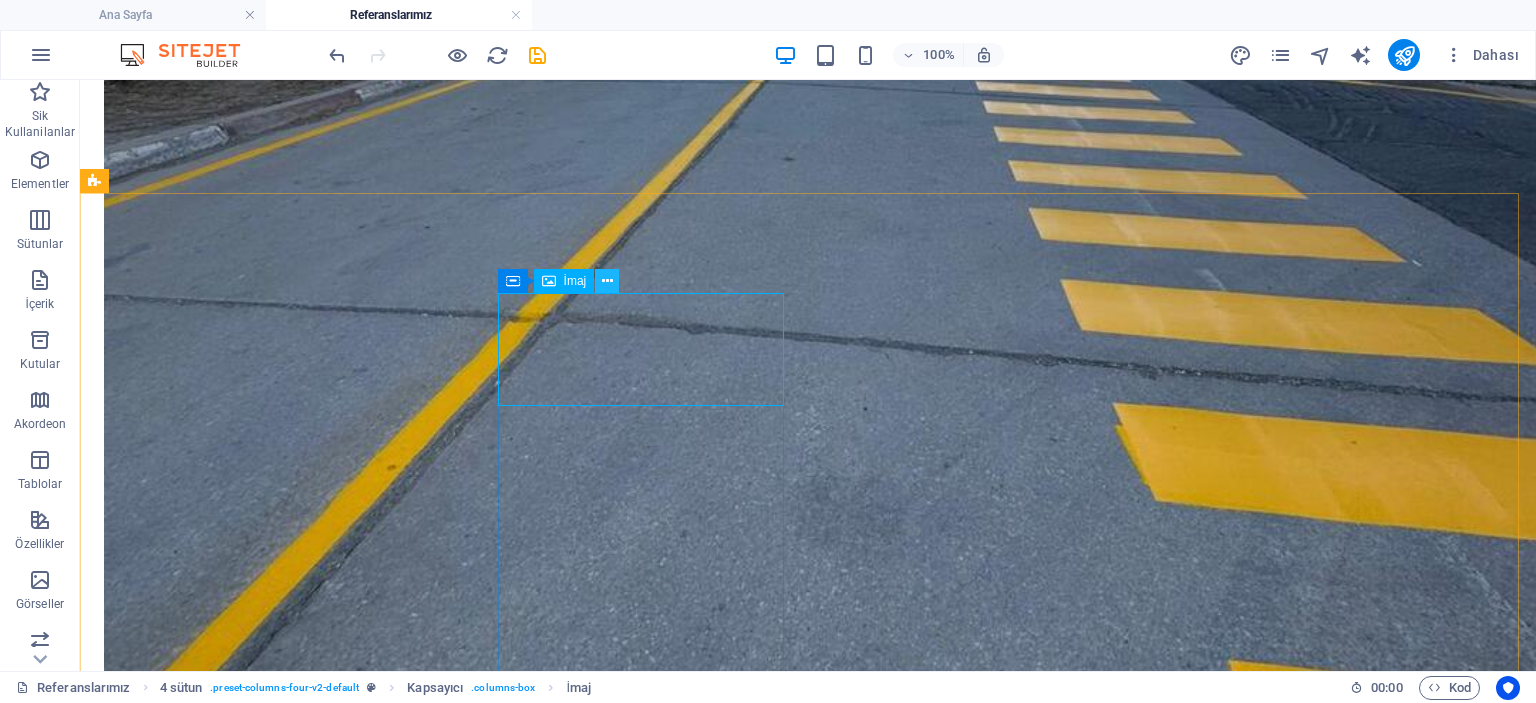 click at bounding box center [607, 281] 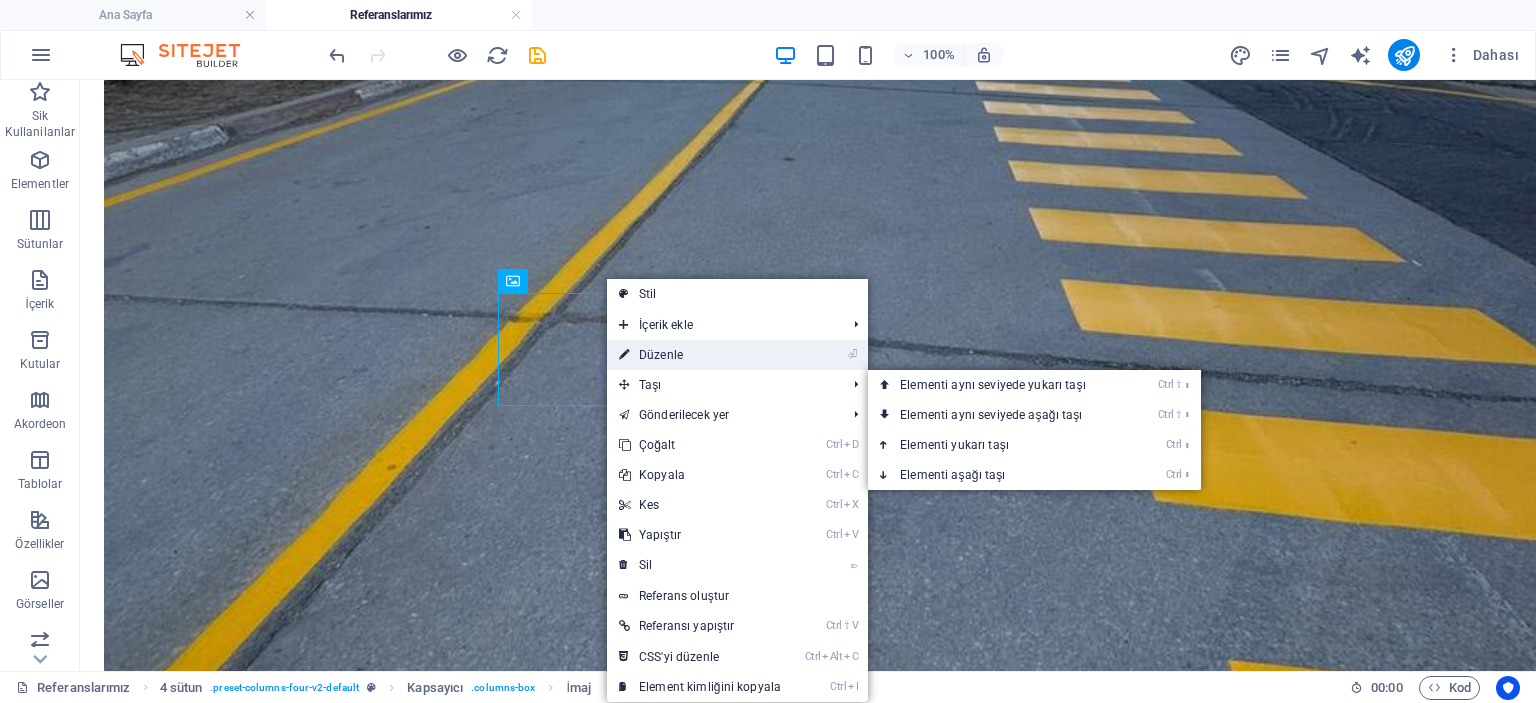 click on "⏎  Düzenle" at bounding box center [700, 355] 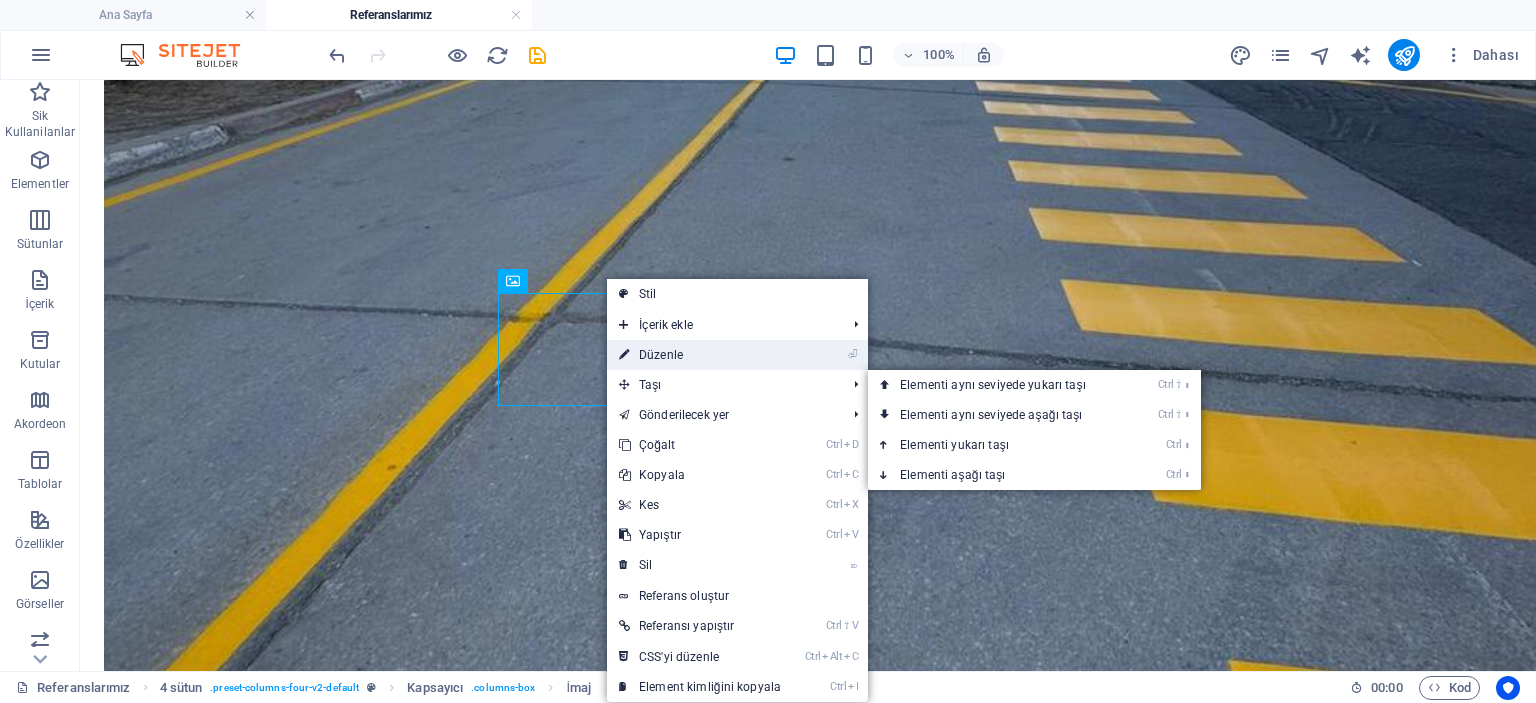 scroll, scrollTop: 2042, scrollLeft: 0, axis: vertical 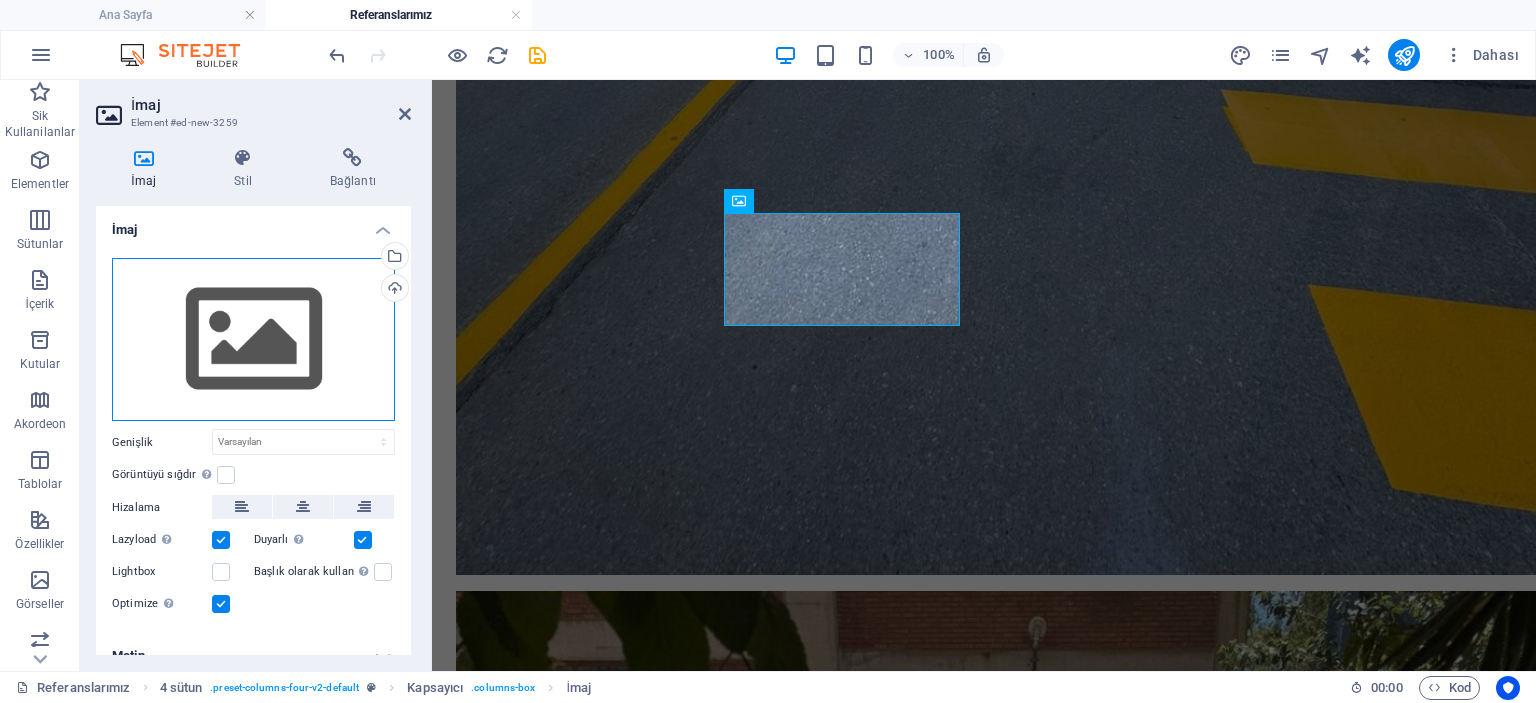 click on "Dosyaları buraya sürükleyin, dosyaları seçmek için tıklayın veya Dosyalardan ya da ücretsiz stok fotoğraf ve videolarımızdan dosyalar seçin" at bounding box center [253, 340] 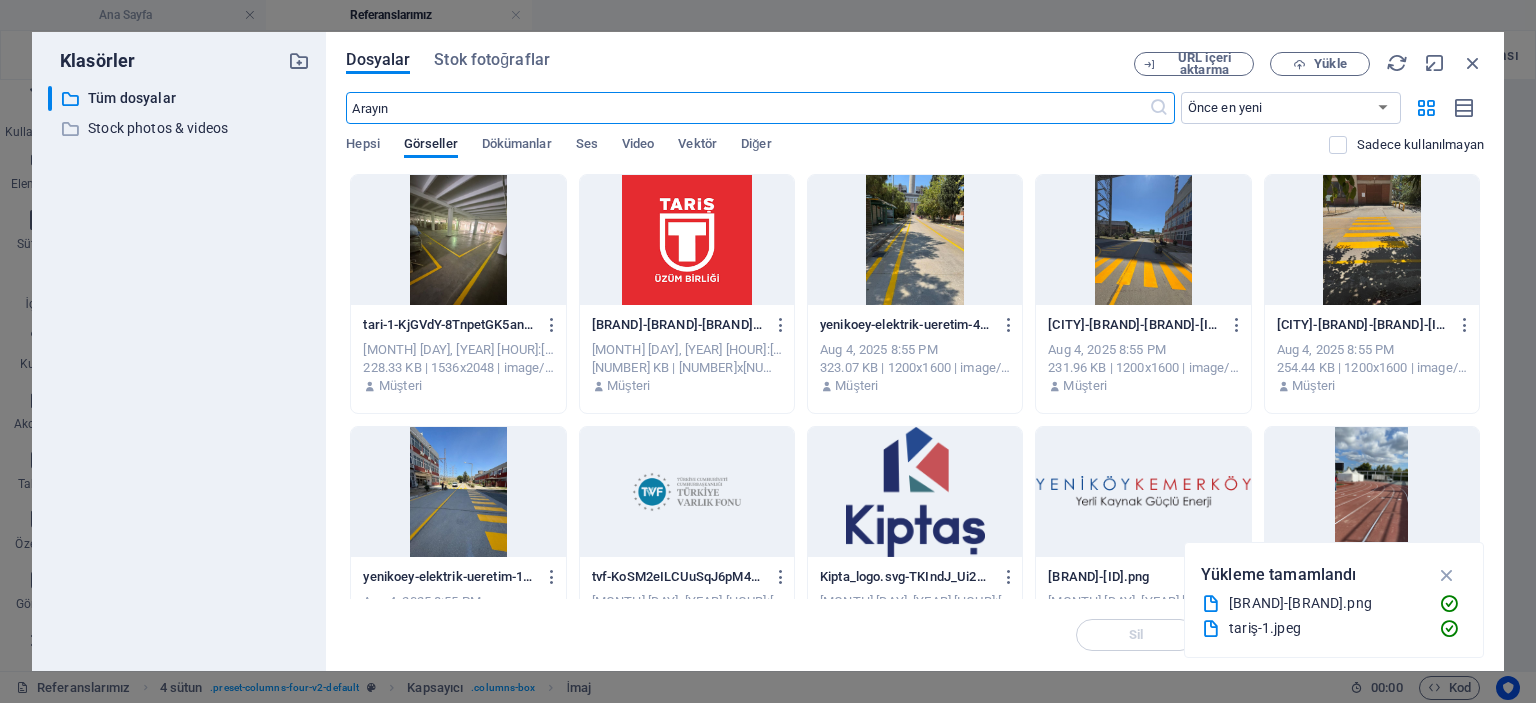 scroll, scrollTop: 2072, scrollLeft: 0, axis: vertical 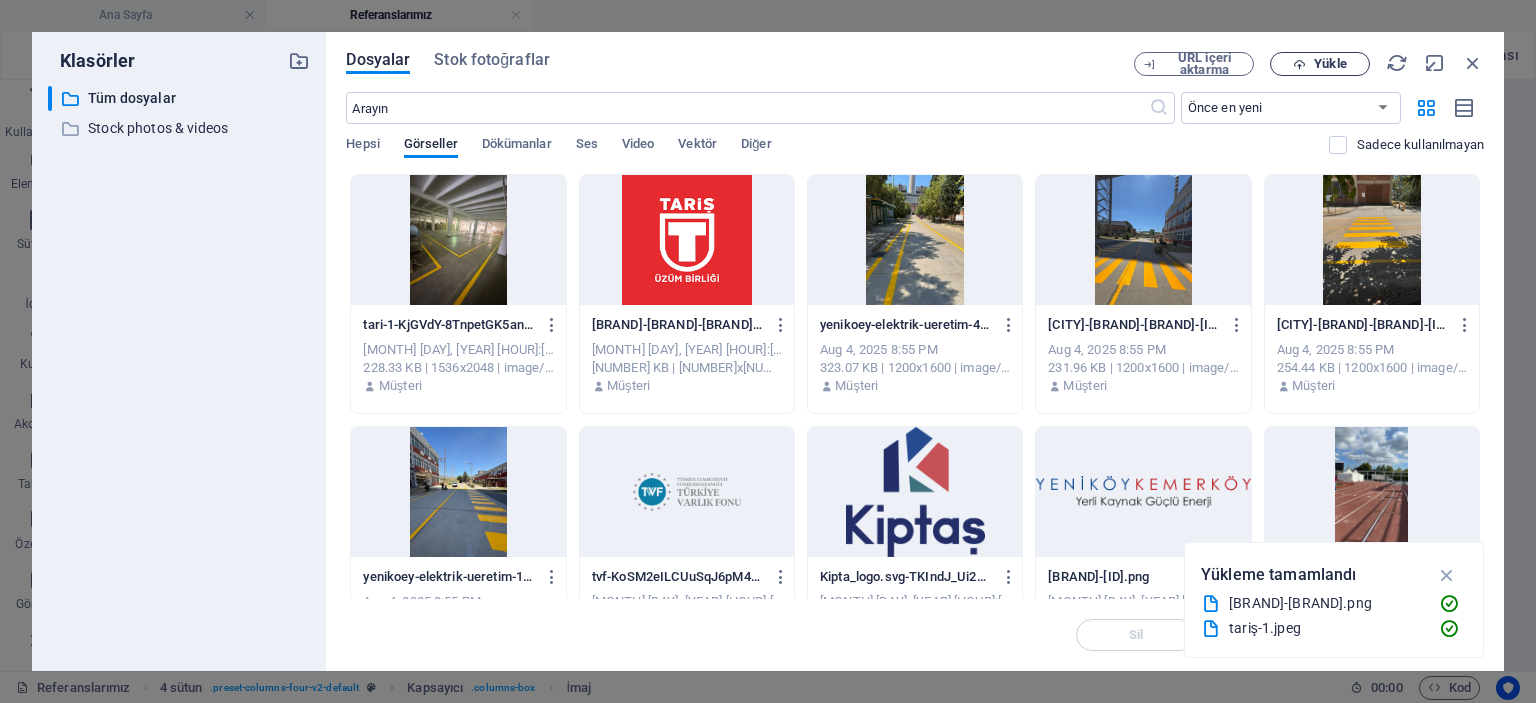 click on "Yükle" at bounding box center (1330, 64) 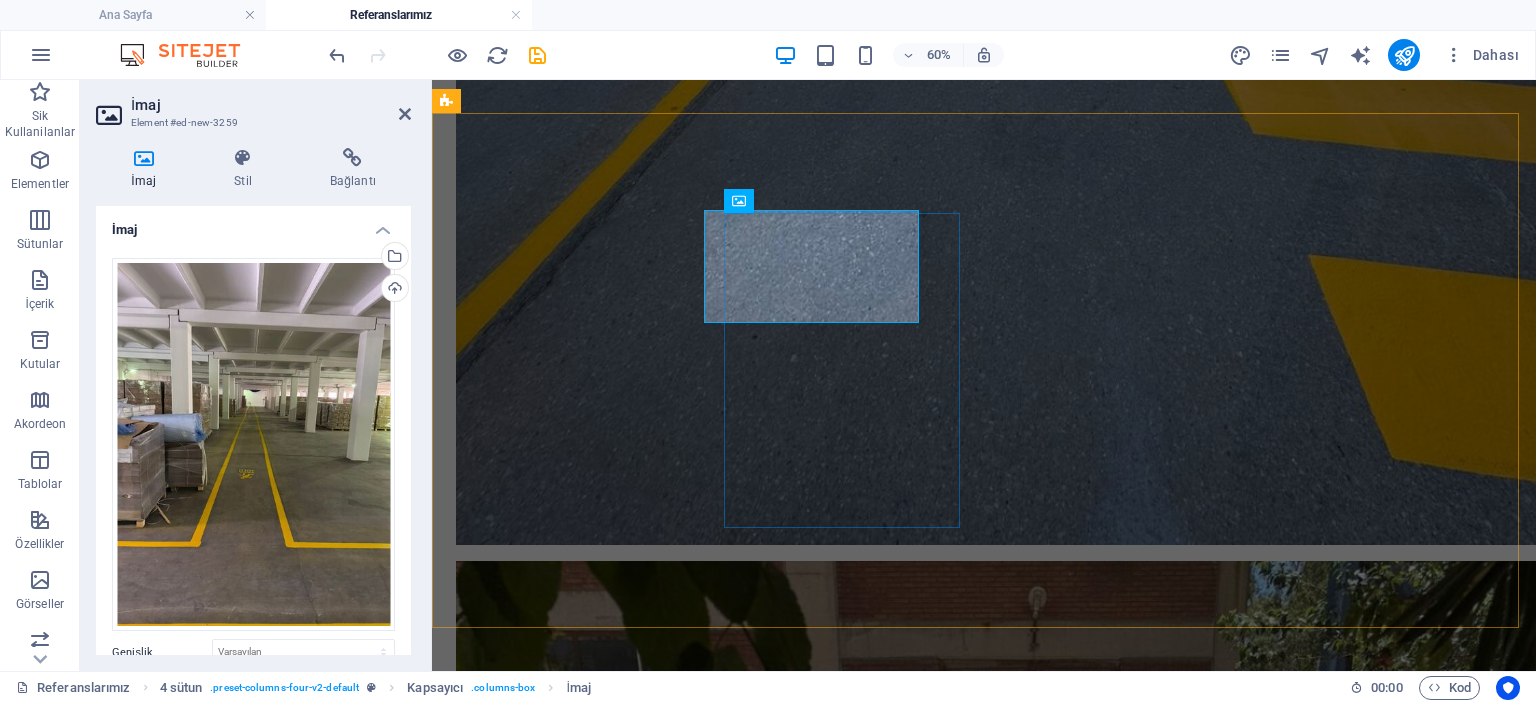 scroll, scrollTop: 2042, scrollLeft: 0, axis: vertical 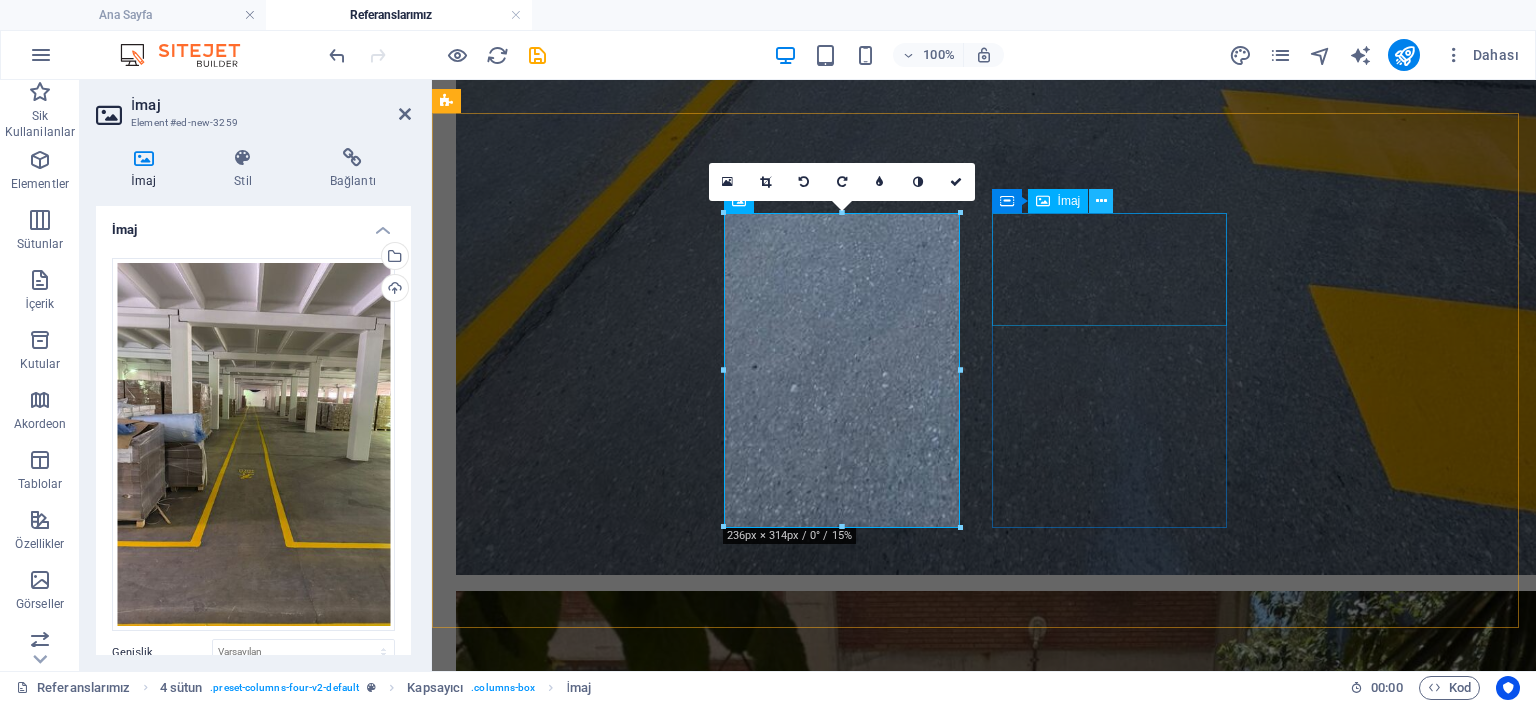 click at bounding box center [1101, 201] 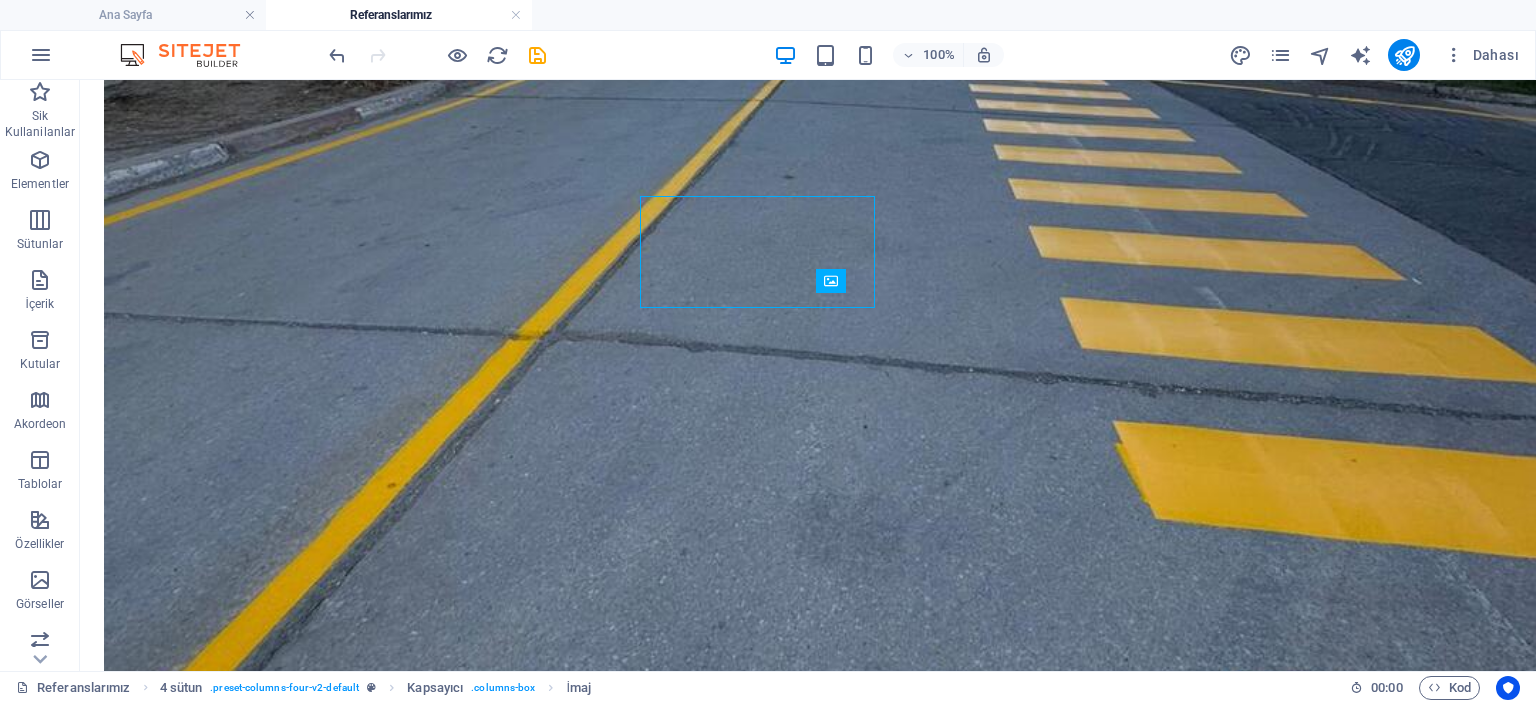 scroll, scrollTop: 2060, scrollLeft: 0, axis: vertical 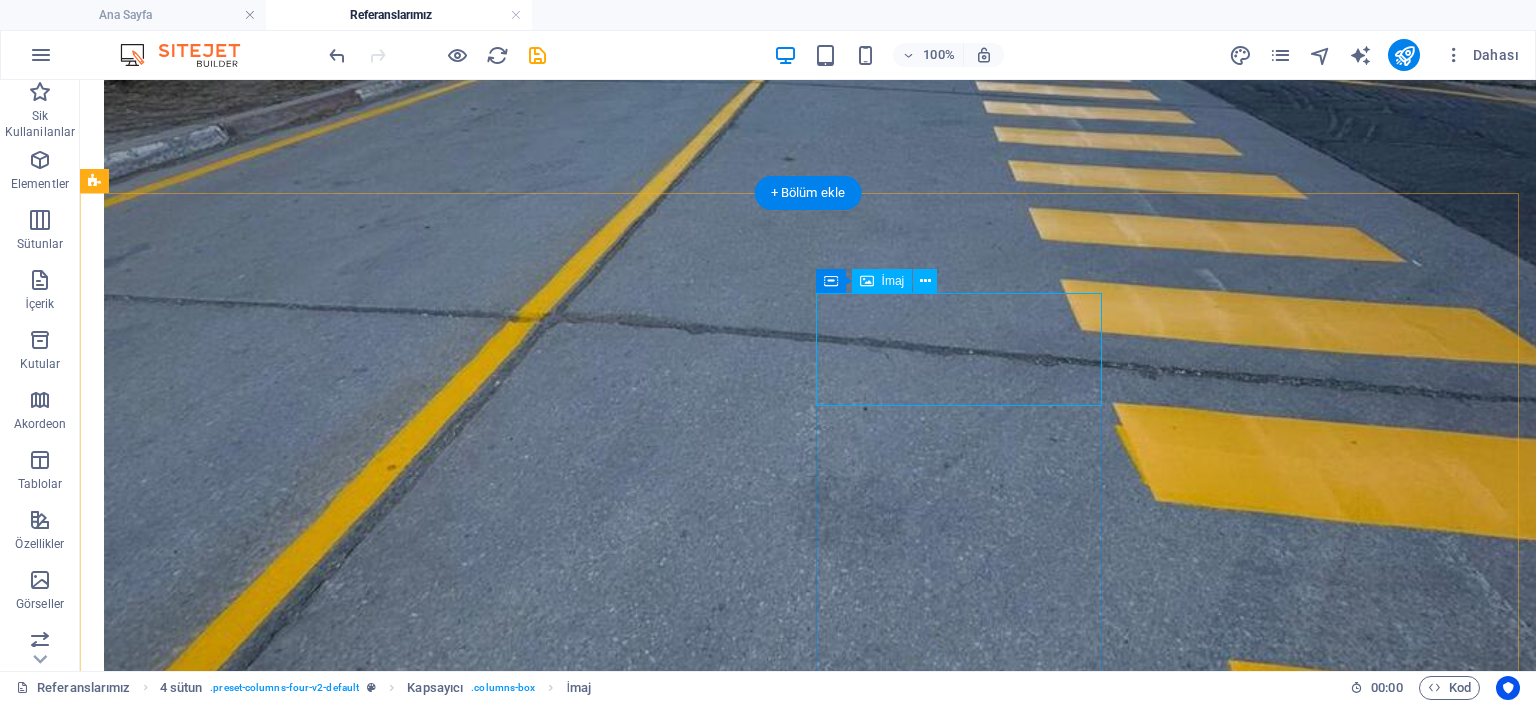click at bounding box center (247, 12416) 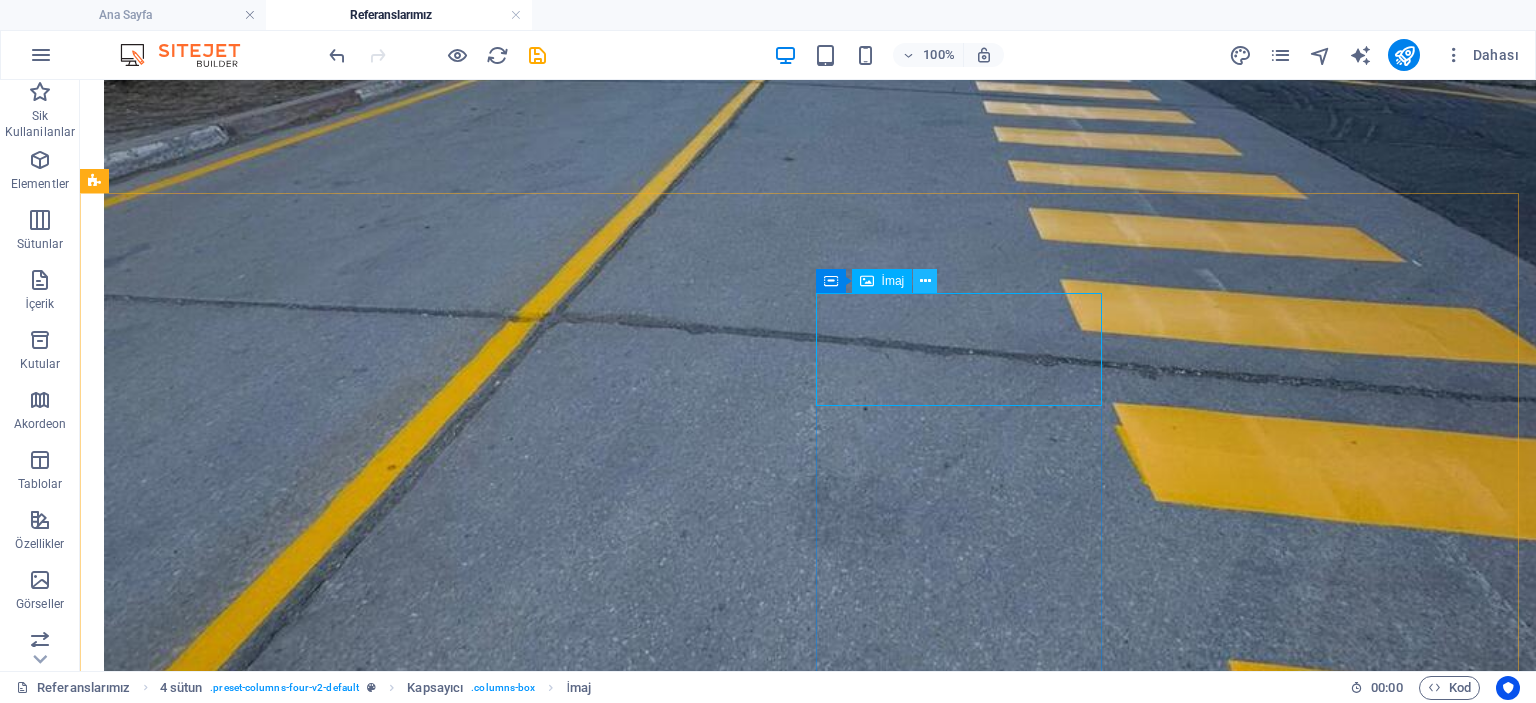 click at bounding box center (925, 281) 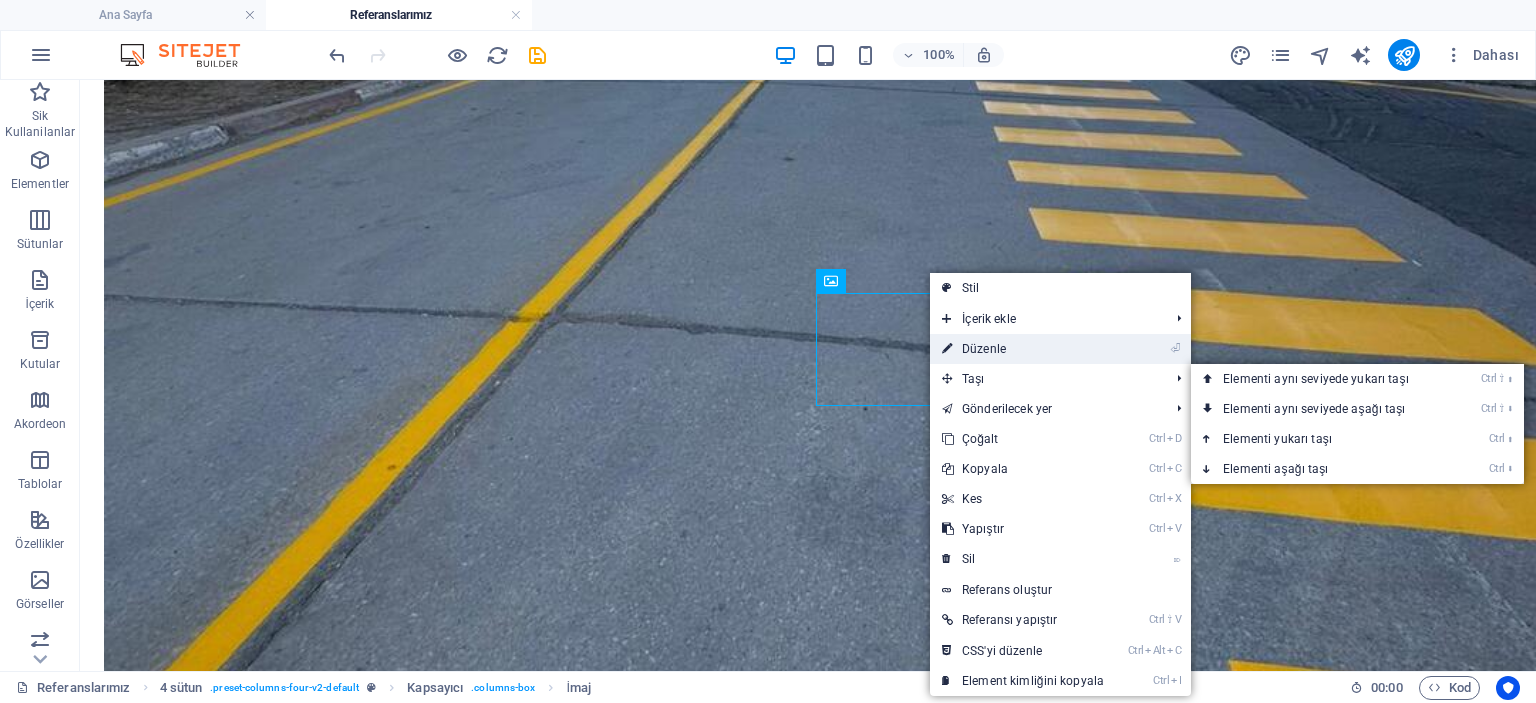 click on "⏎  Düzenle" at bounding box center [1023, 349] 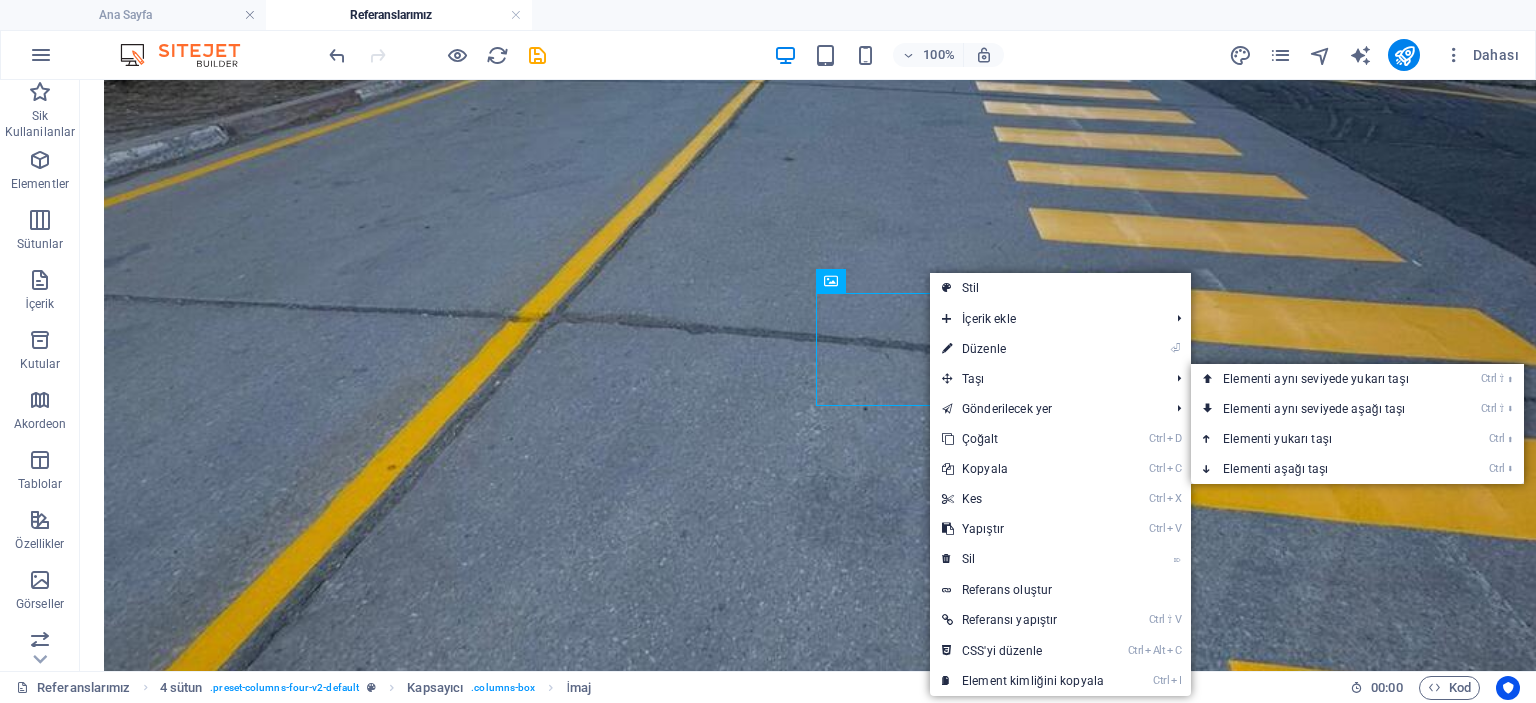 scroll, scrollTop: 2042, scrollLeft: 0, axis: vertical 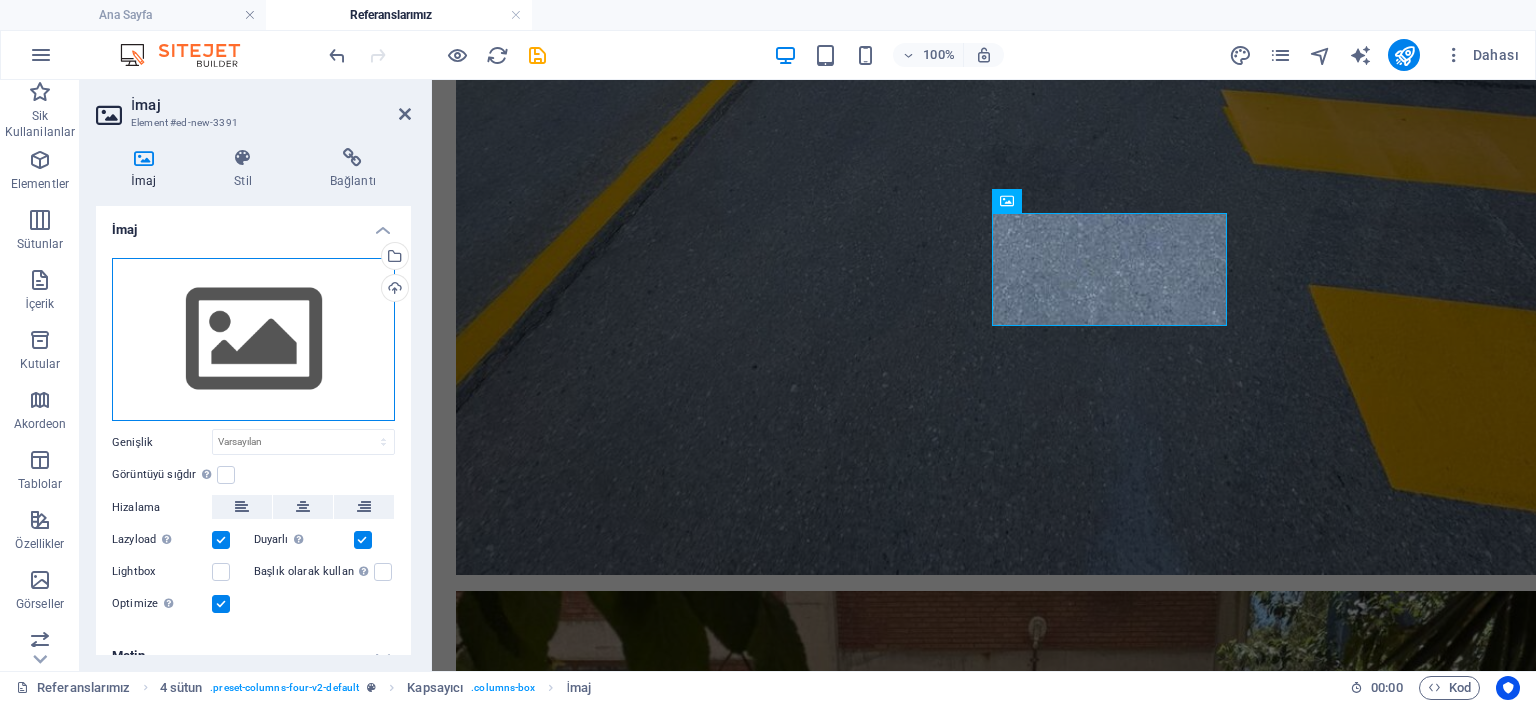 click on "Dosyaları buraya sürükleyin, dosyaları seçmek için tıklayın veya Dosyalardan ya da ücretsiz stok fotoğraf ve videolarımızdan dosyalar seçin" at bounding box center [253, 340] 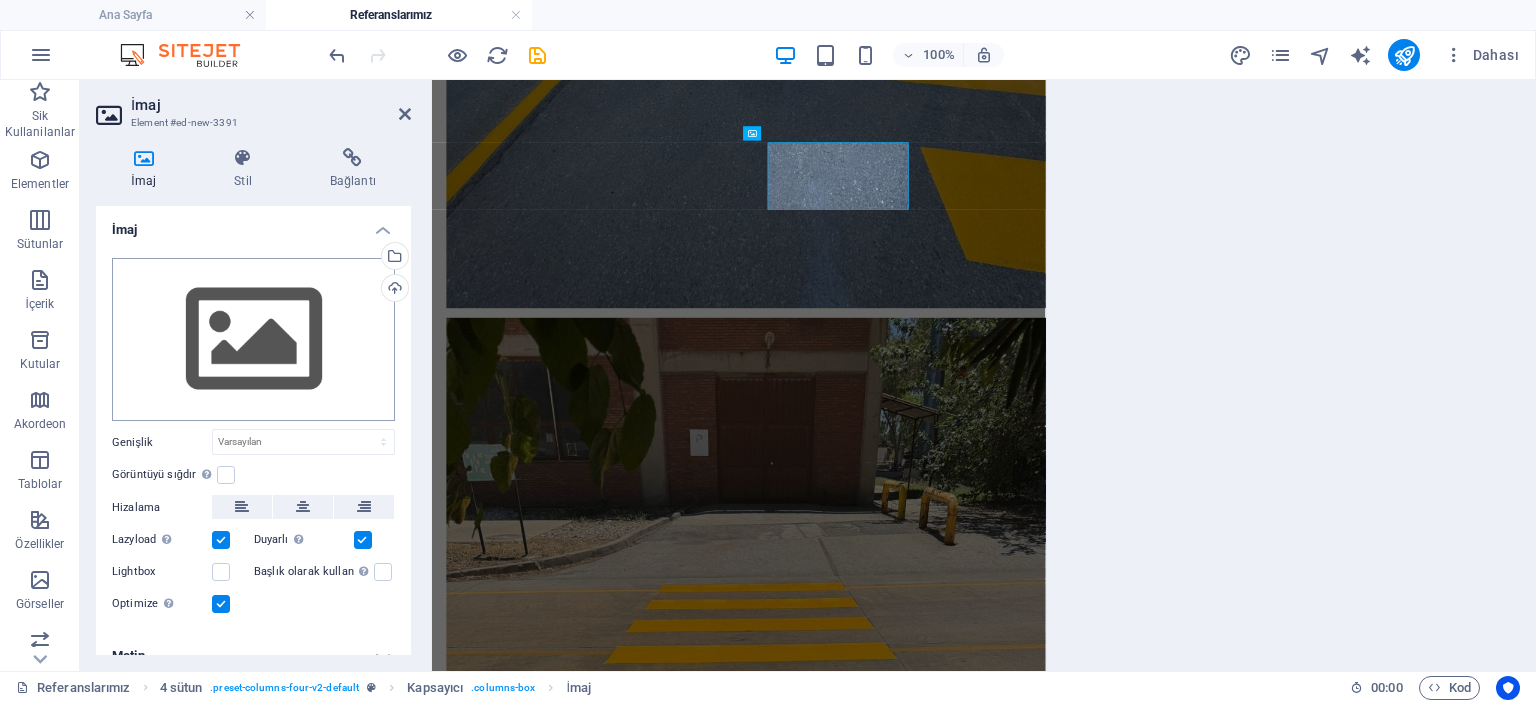 scroll, scrollTop: 2072, scrollLeft: 0, axis: vertical 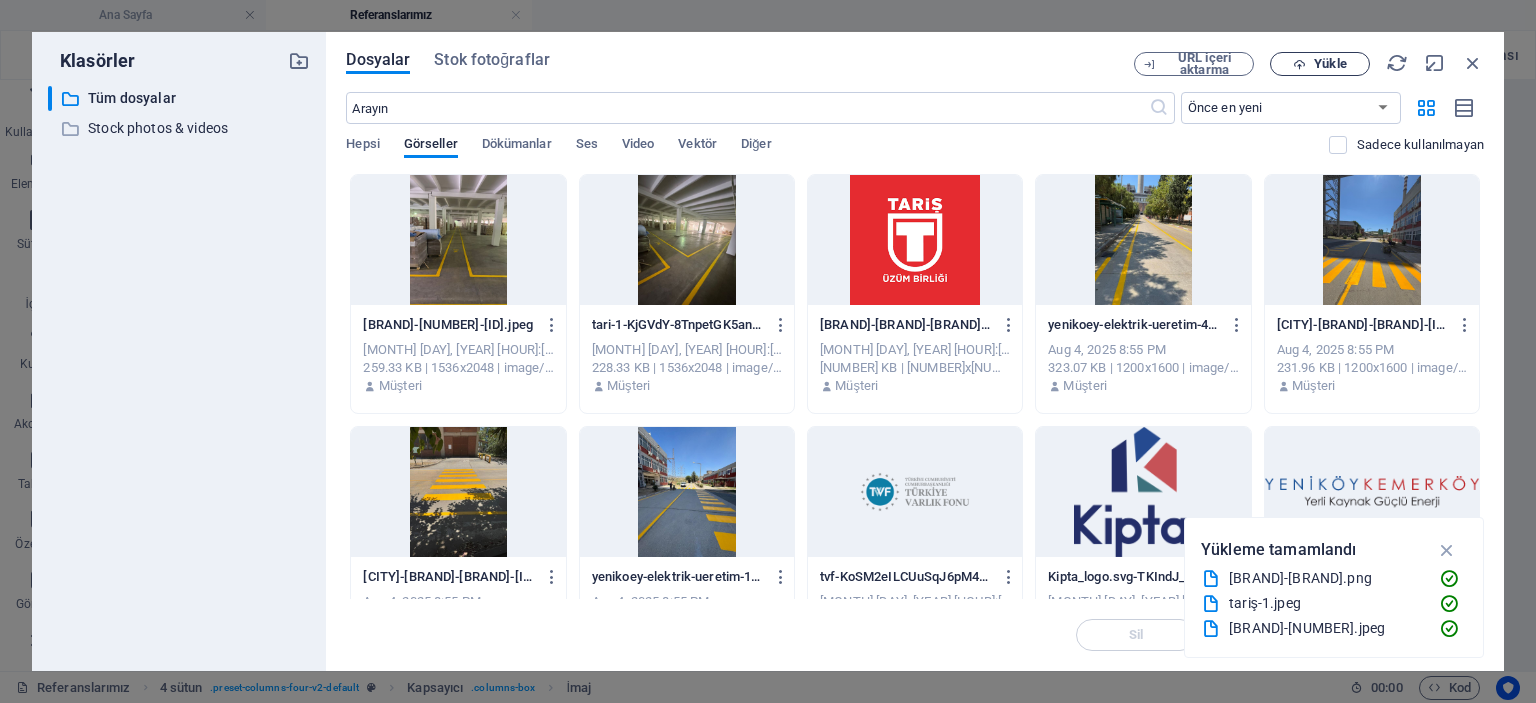 click on "Yükle" at bounding box center [1330, 64] 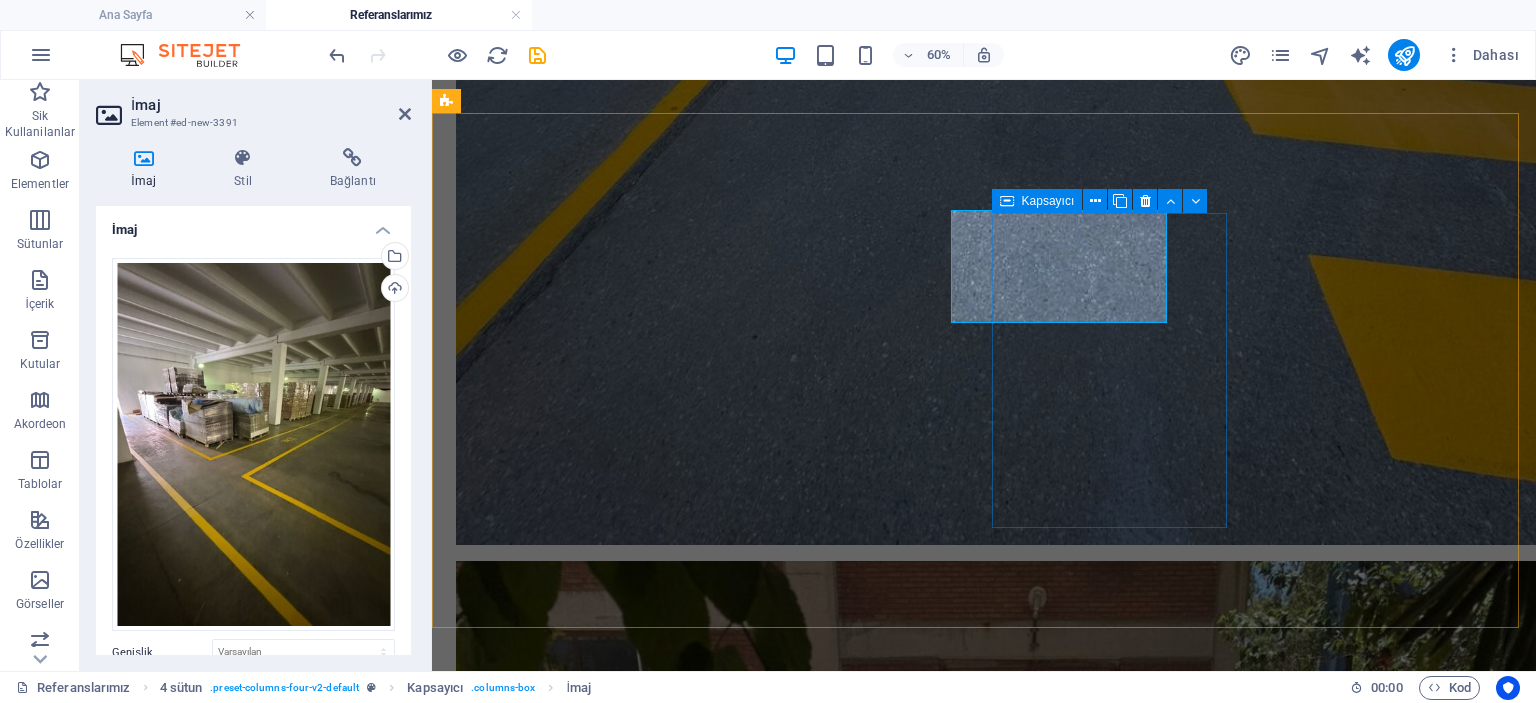 scroll, scrollTop: 2042, scrollLeft: 0, axis: vertical 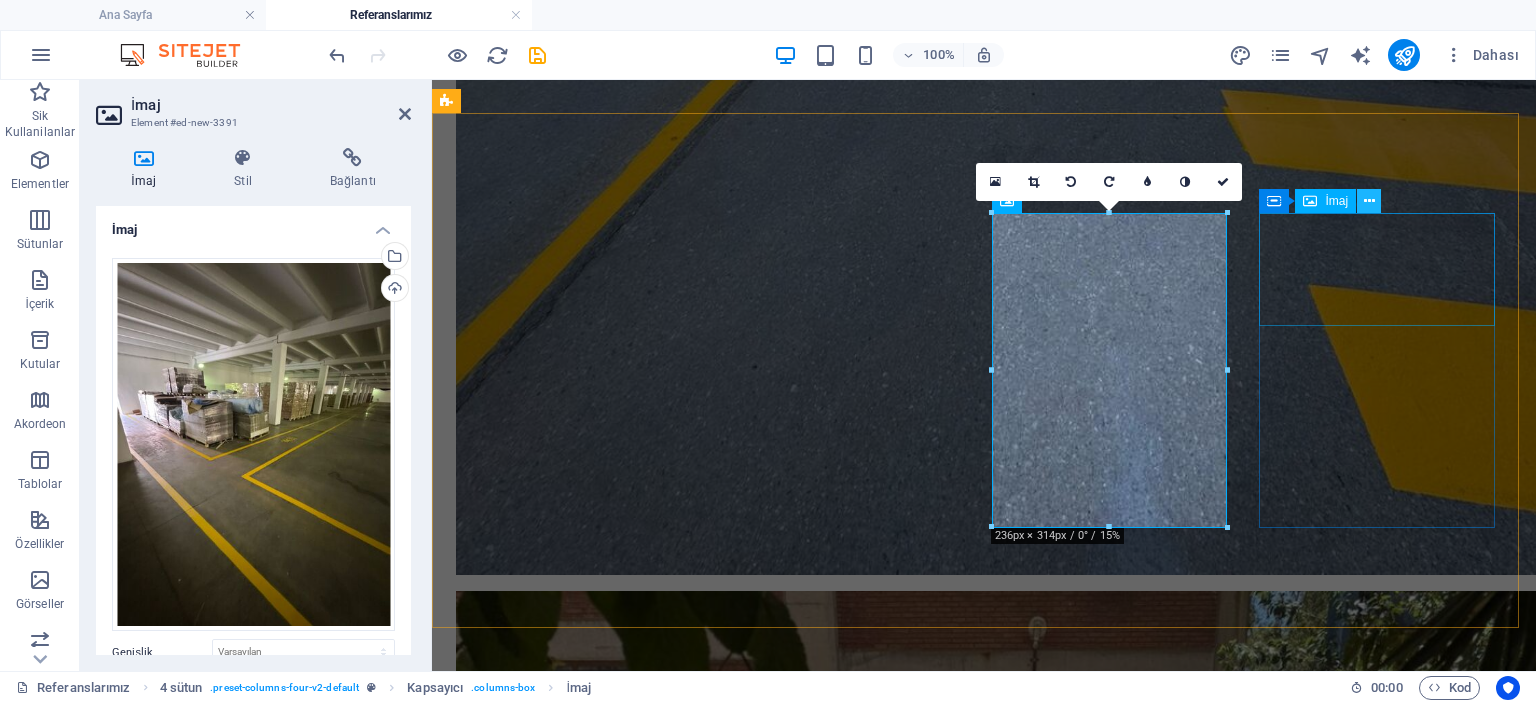 click at bounding box center [1369, 201] 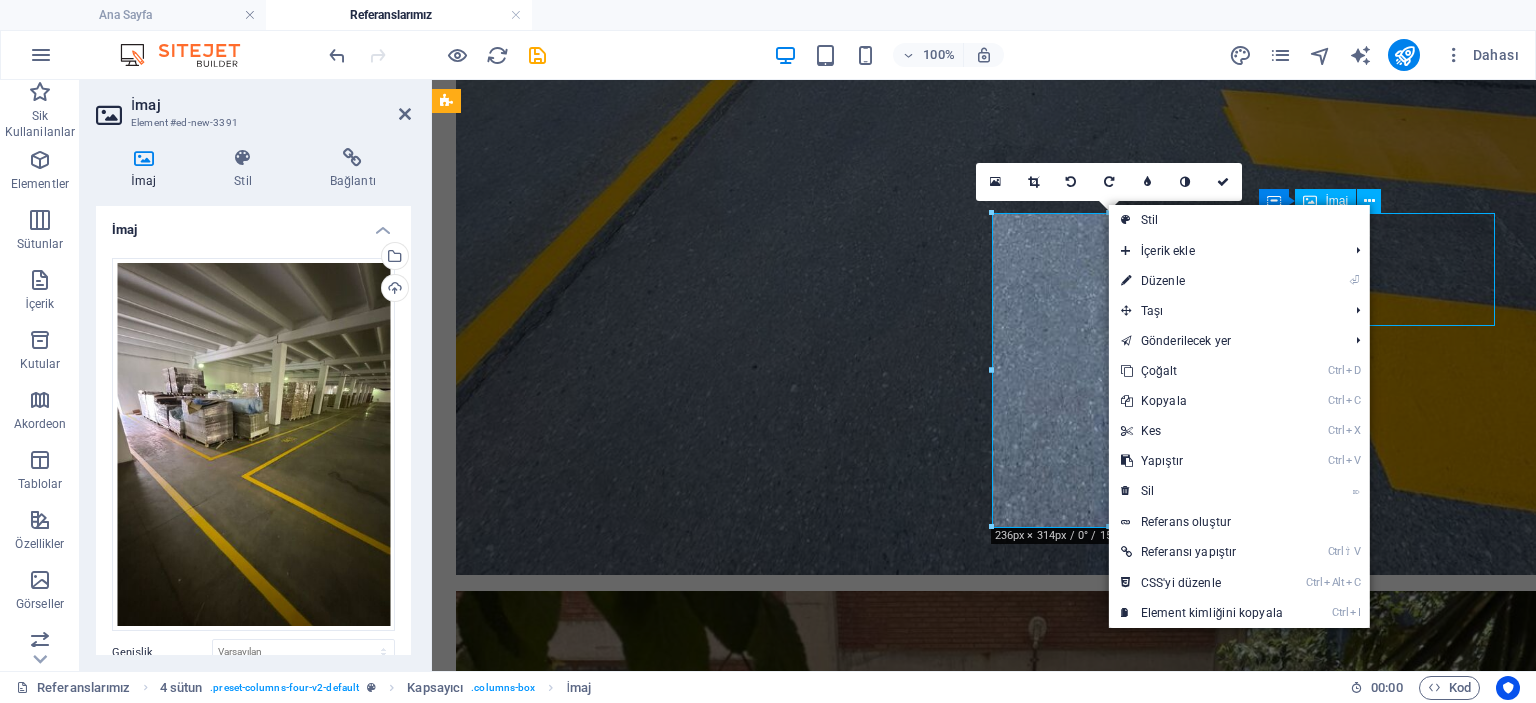 scroll, scrollTop: 2060, scrollLeft: 0, axis: vertical 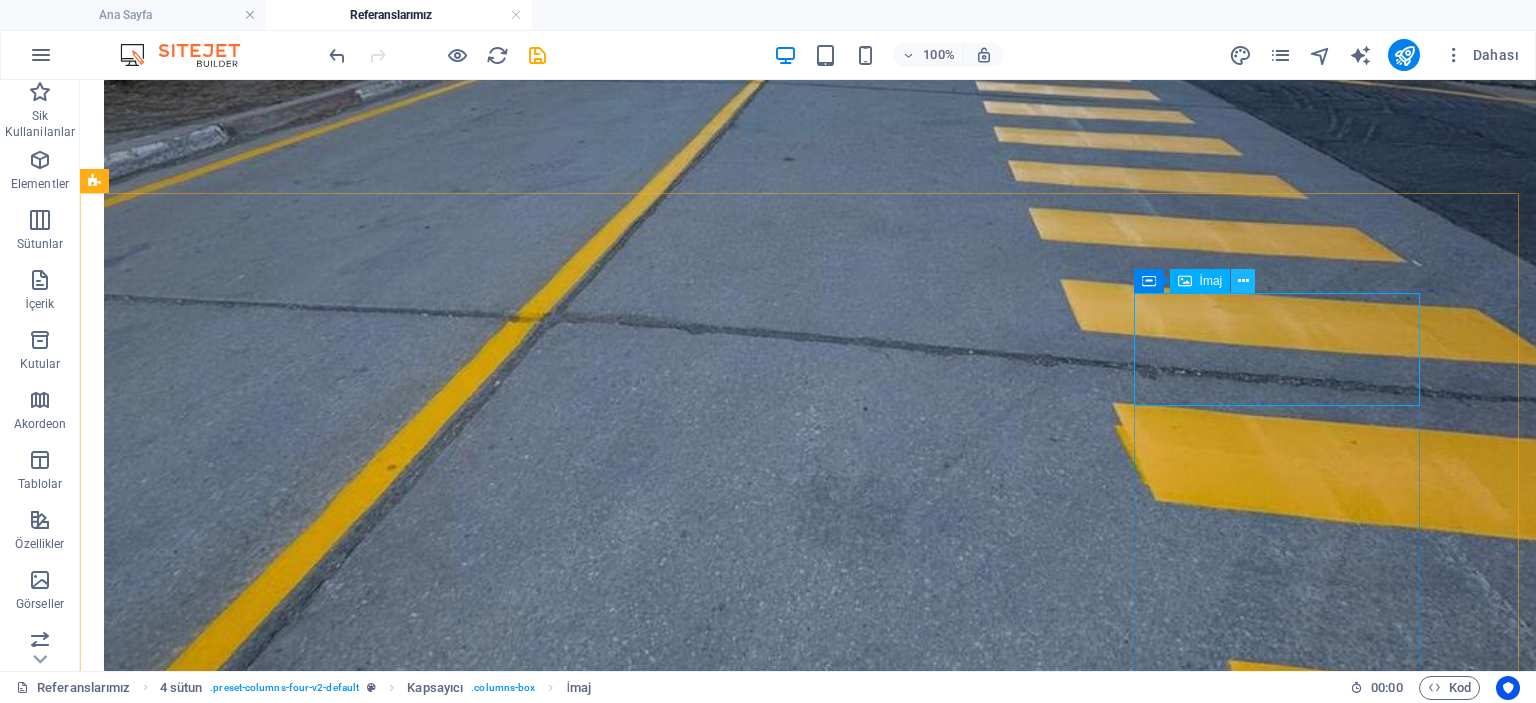 click at bounding box center [1243, 281] 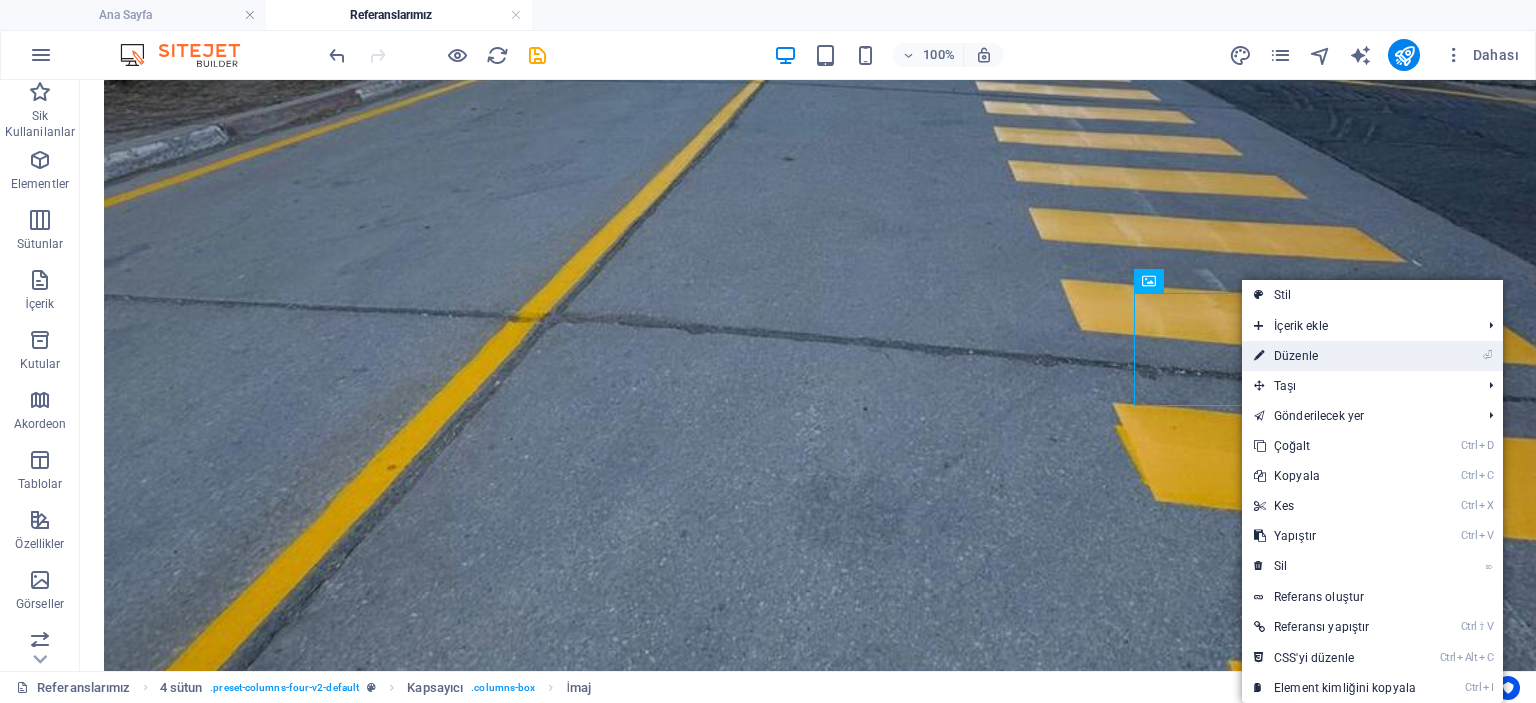 click on "⏎  Düzenle" at bounding box center (1335, 356) 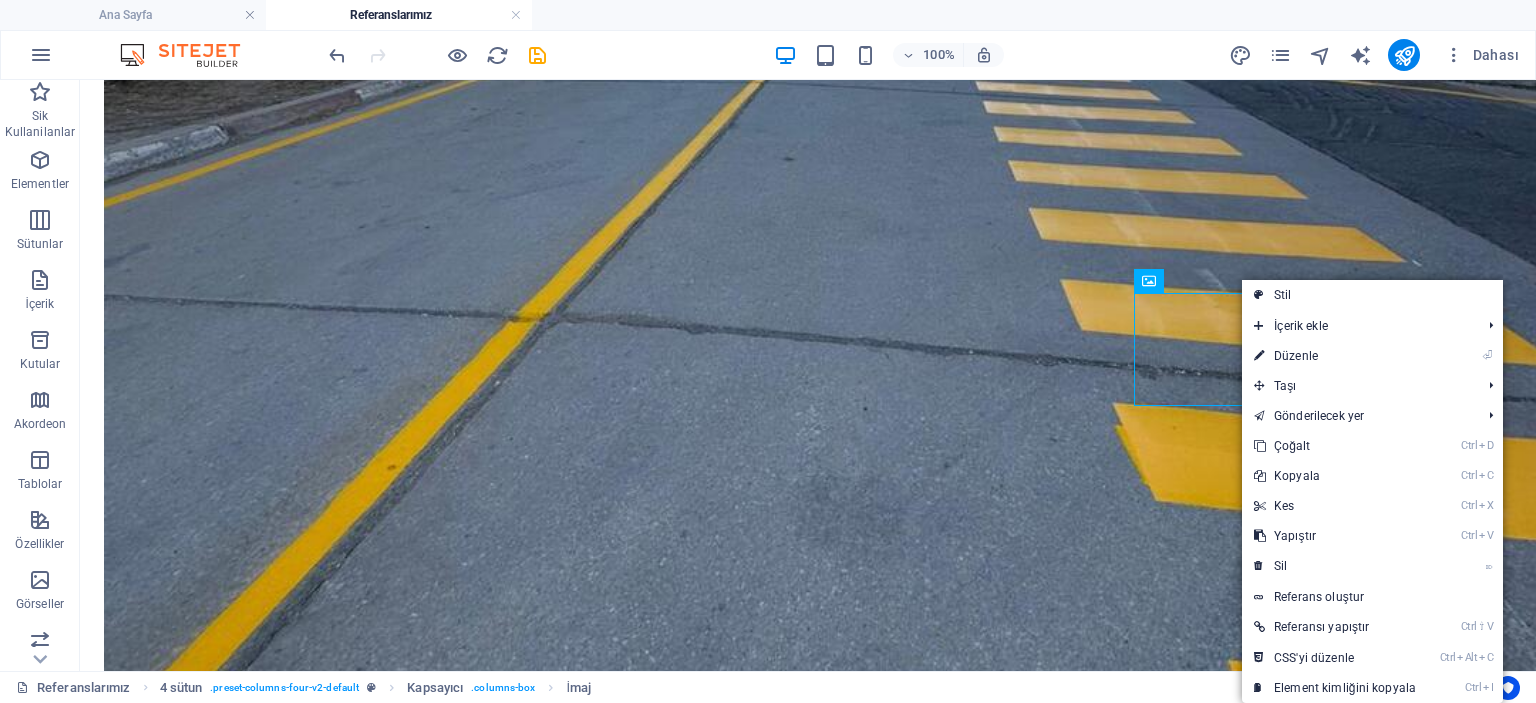 scroll, scrollTop: 2042, scrollLeft: 0, axis: vertical 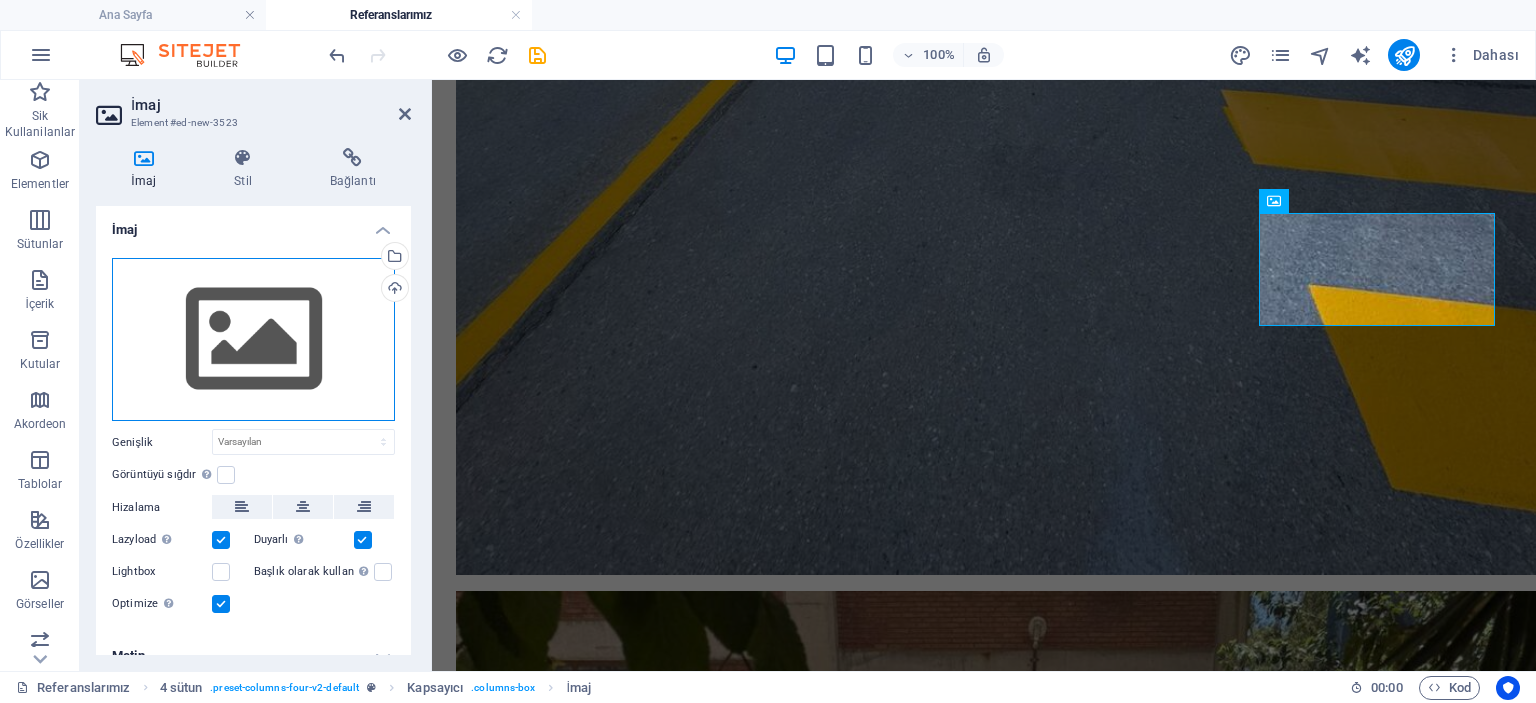 click on "Dosyaları buraya sürükleyin, dosyaları seçmek için tıklayın veya Dosyalardan ya da ücretsiz stok fotoğraf ve videolarımızdan dosyalar seçin" at bounding box center (253, 340) 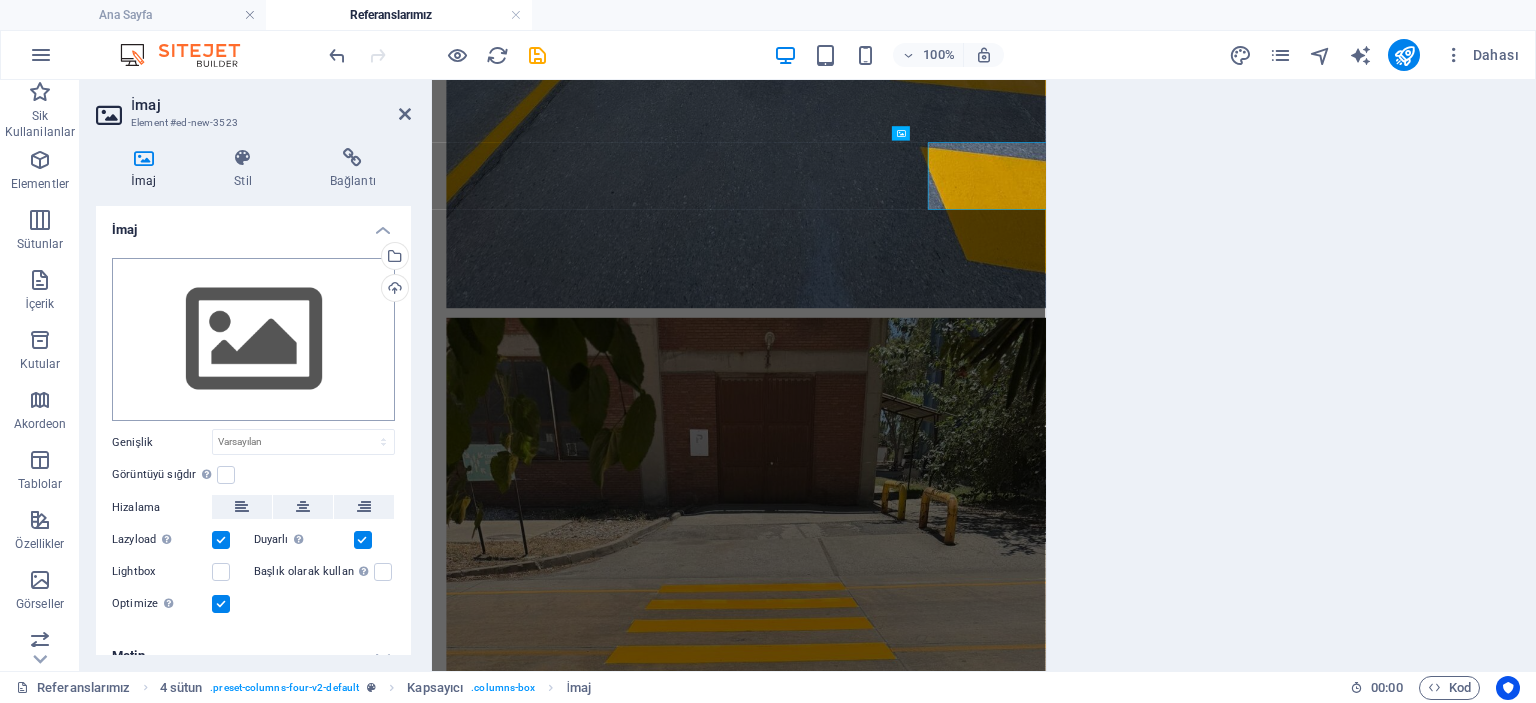 scroll, scrollTop: 2072, scrollLeft: 0, axis: vertical 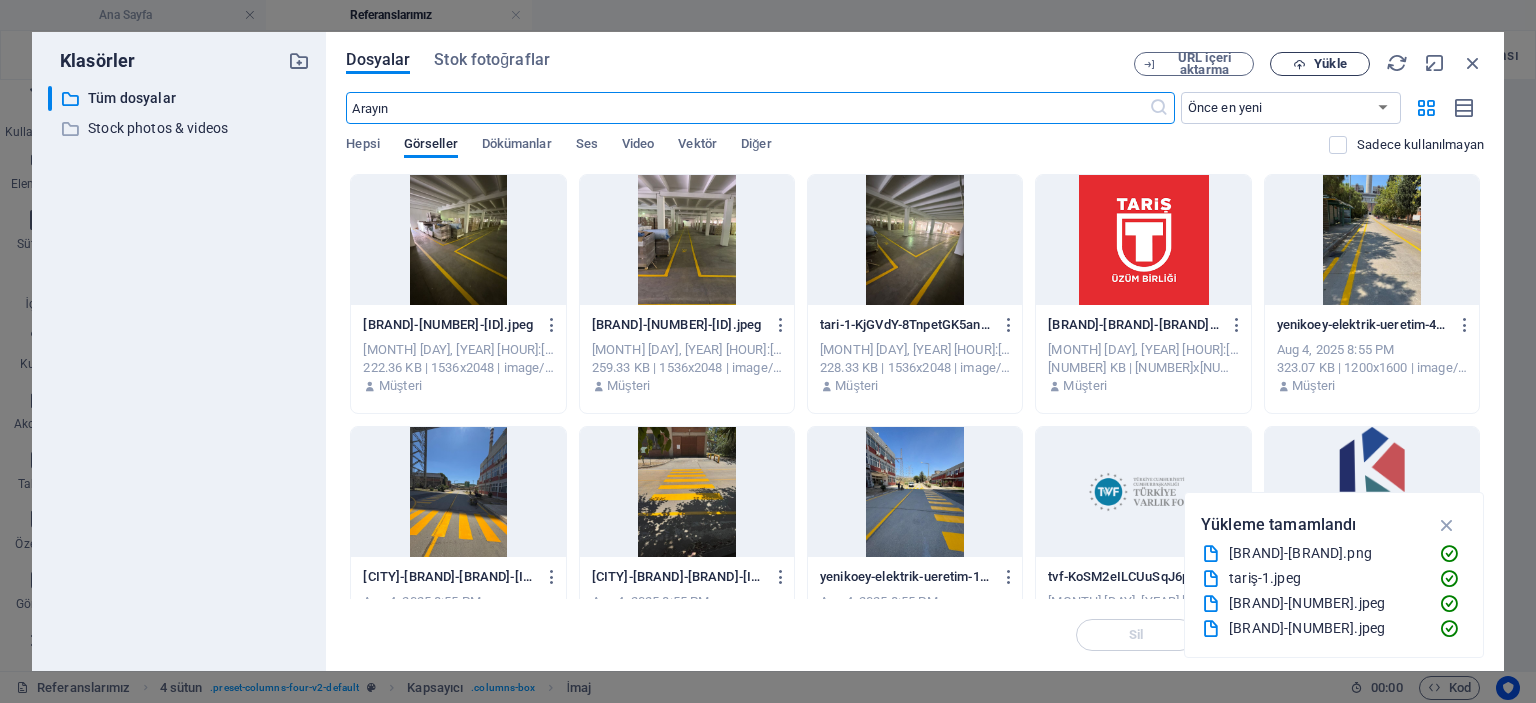 click on "Yükle" at bounding box center (1320, 64) 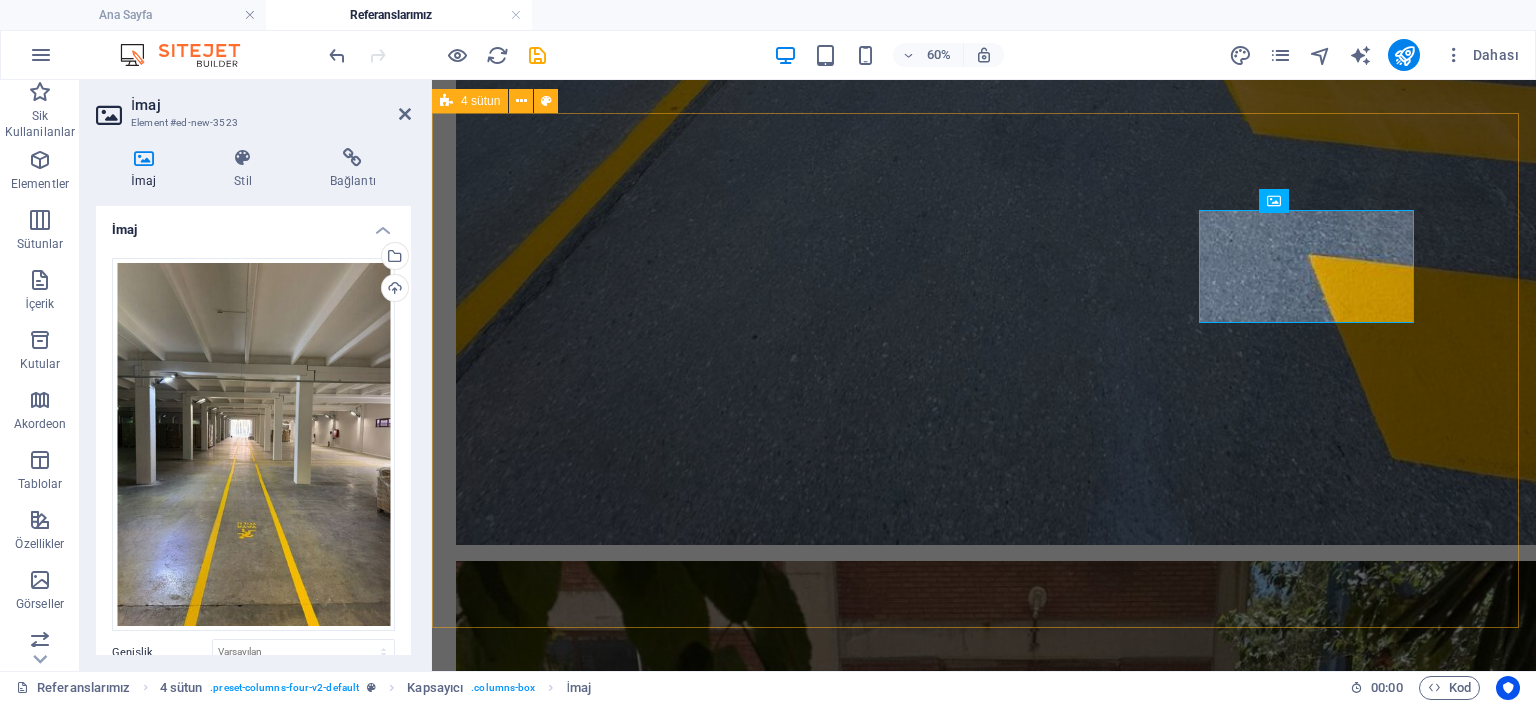 scroll, scrollTop: 2042, scrollLeft: 0, axis: vertical 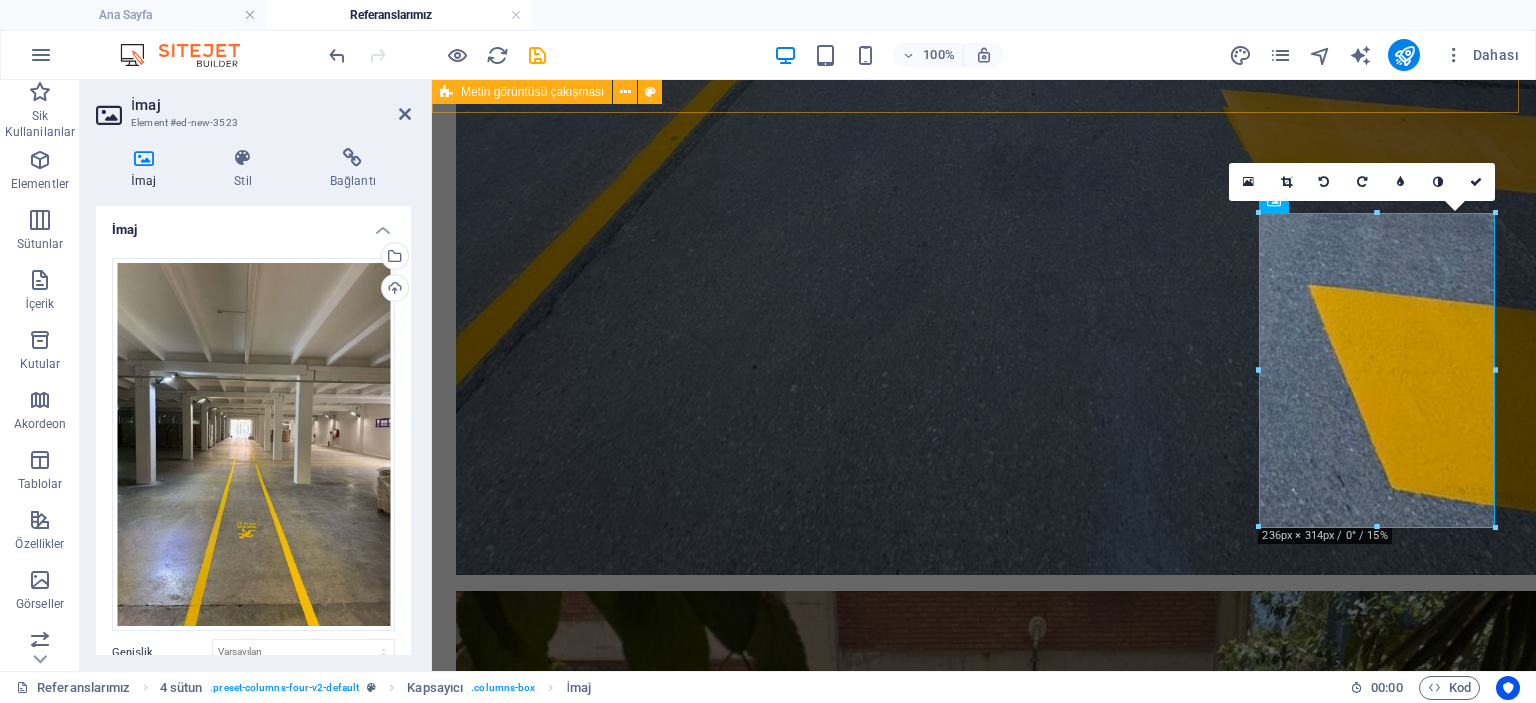 click on "S.S. Tariş Üzüm Tarım Satış Kooperatifleri Birliği" at bounding box center (984, 5741) 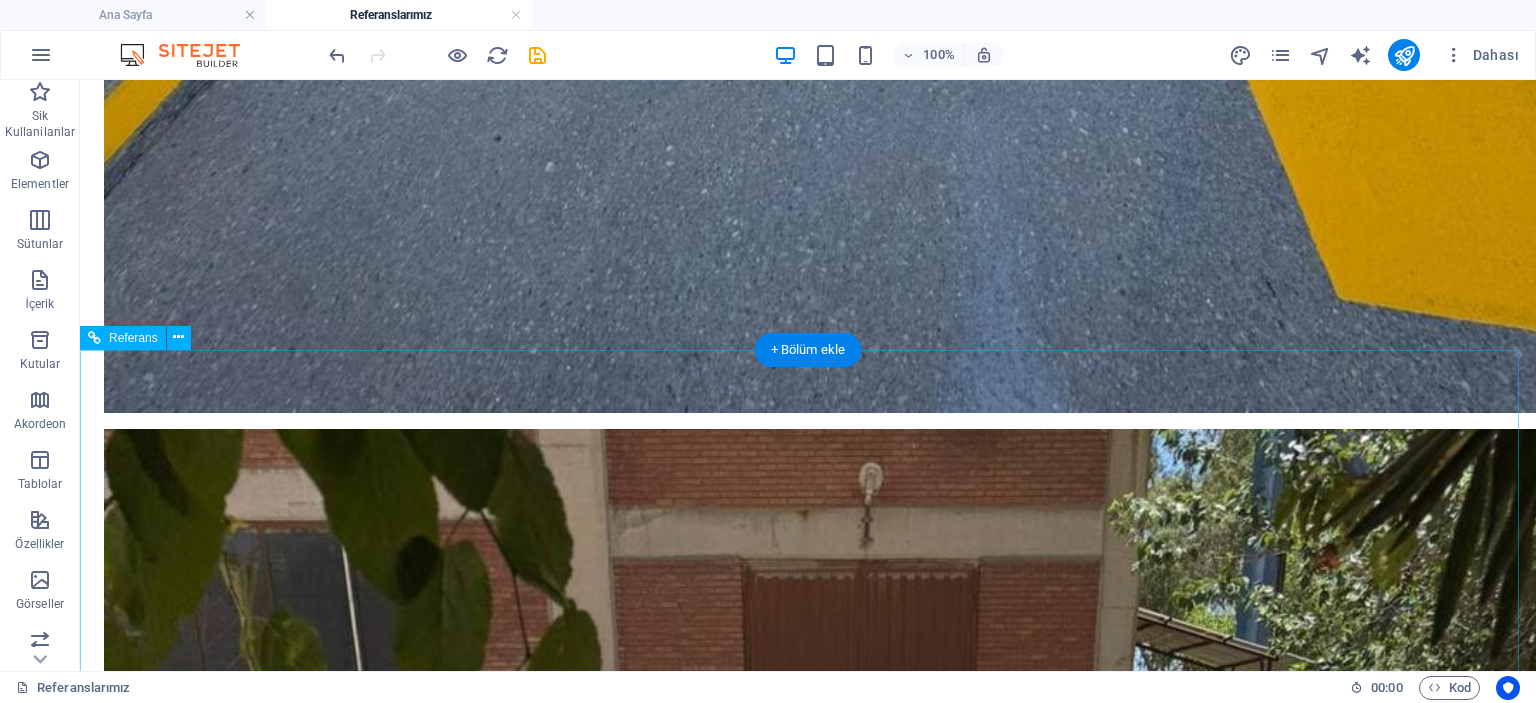 scroll, scrollTop: 2696, scrollLeft: 0, axis: vertical 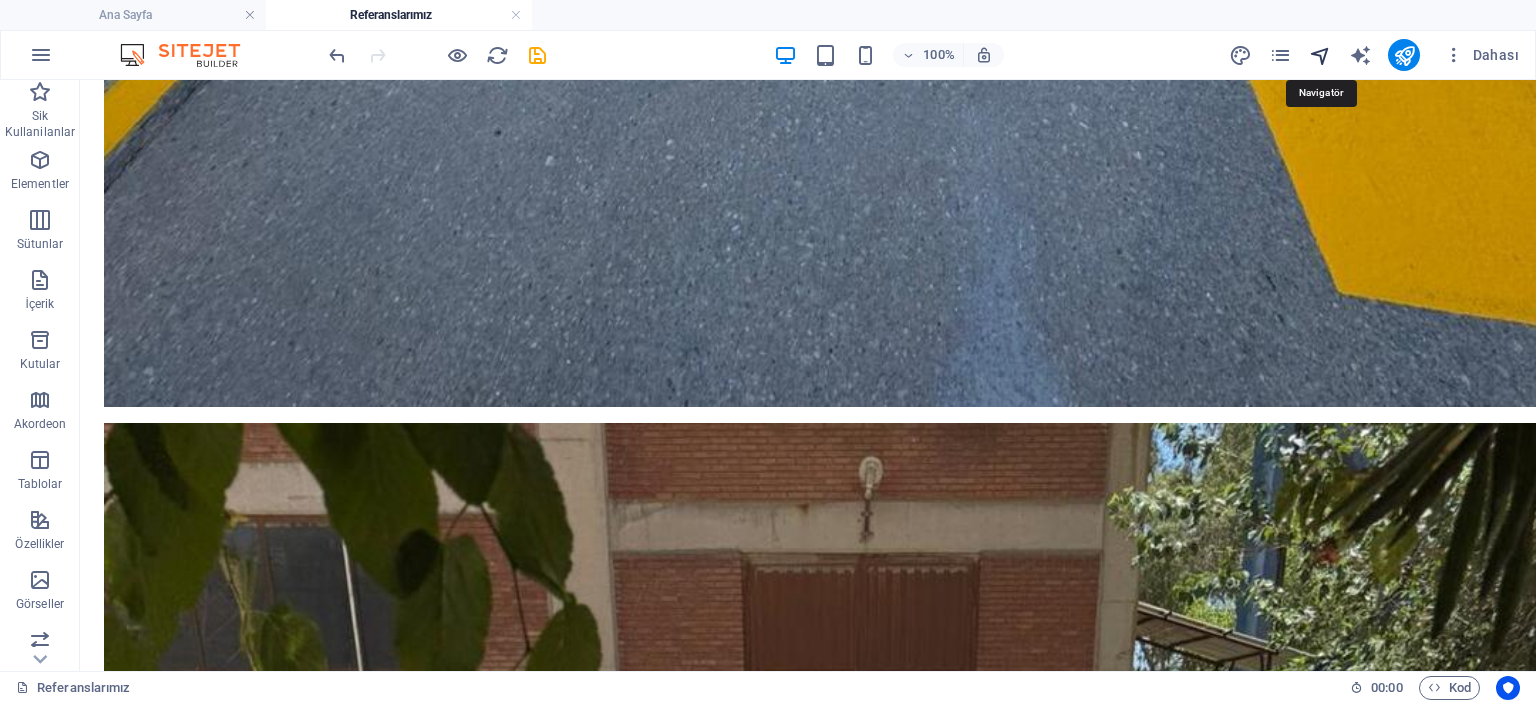click at bounding box center (1320, 55) 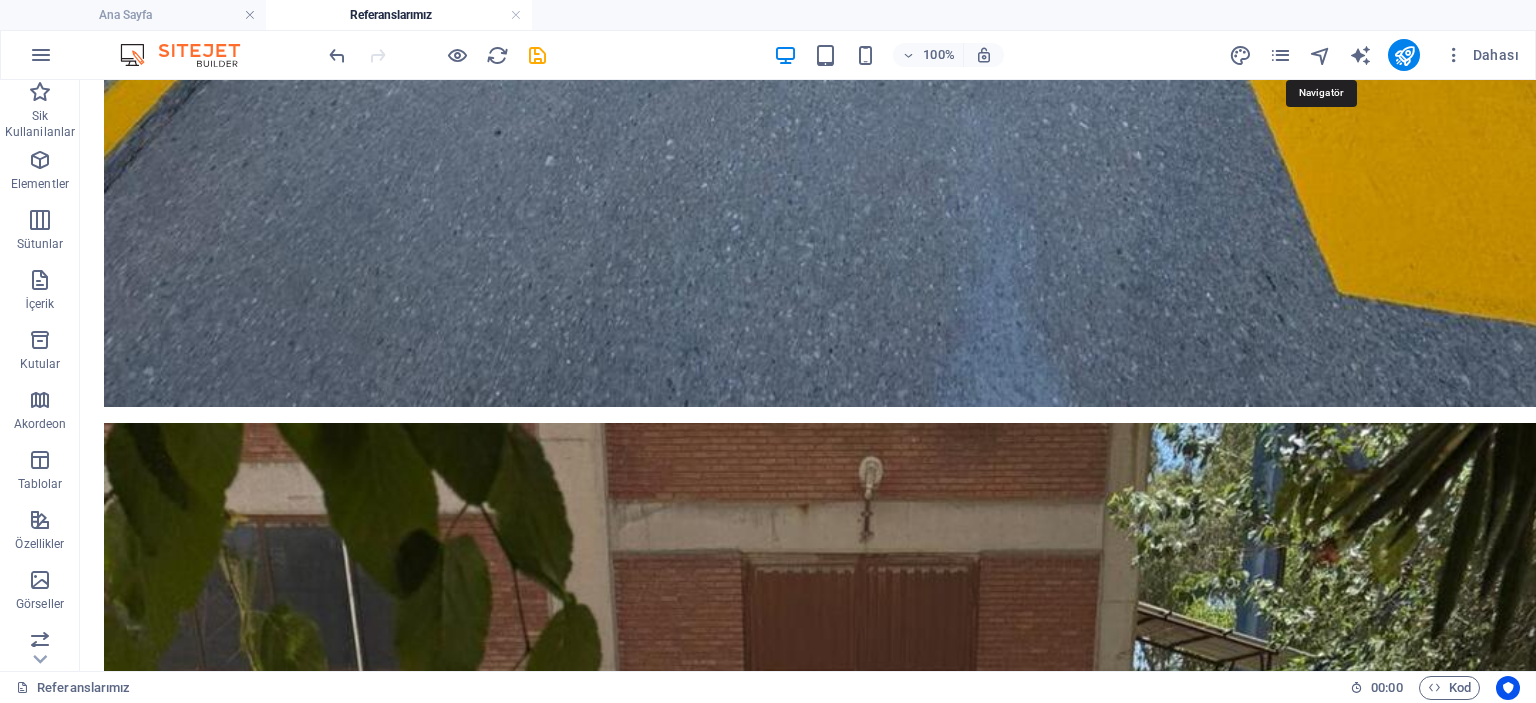 scroll, scrollTop: 2560, scrollLeft: 0, axis: vertical 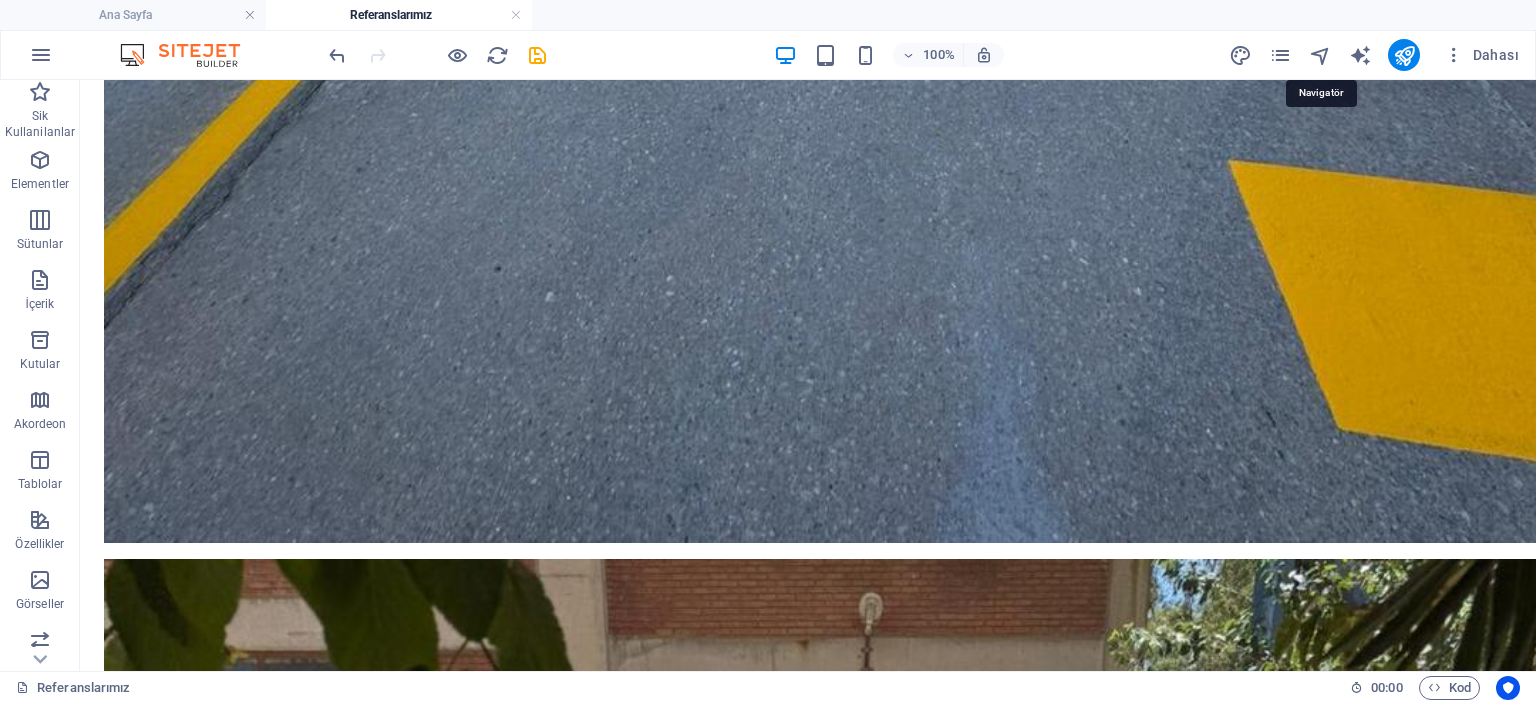 select on "11467259-tr" 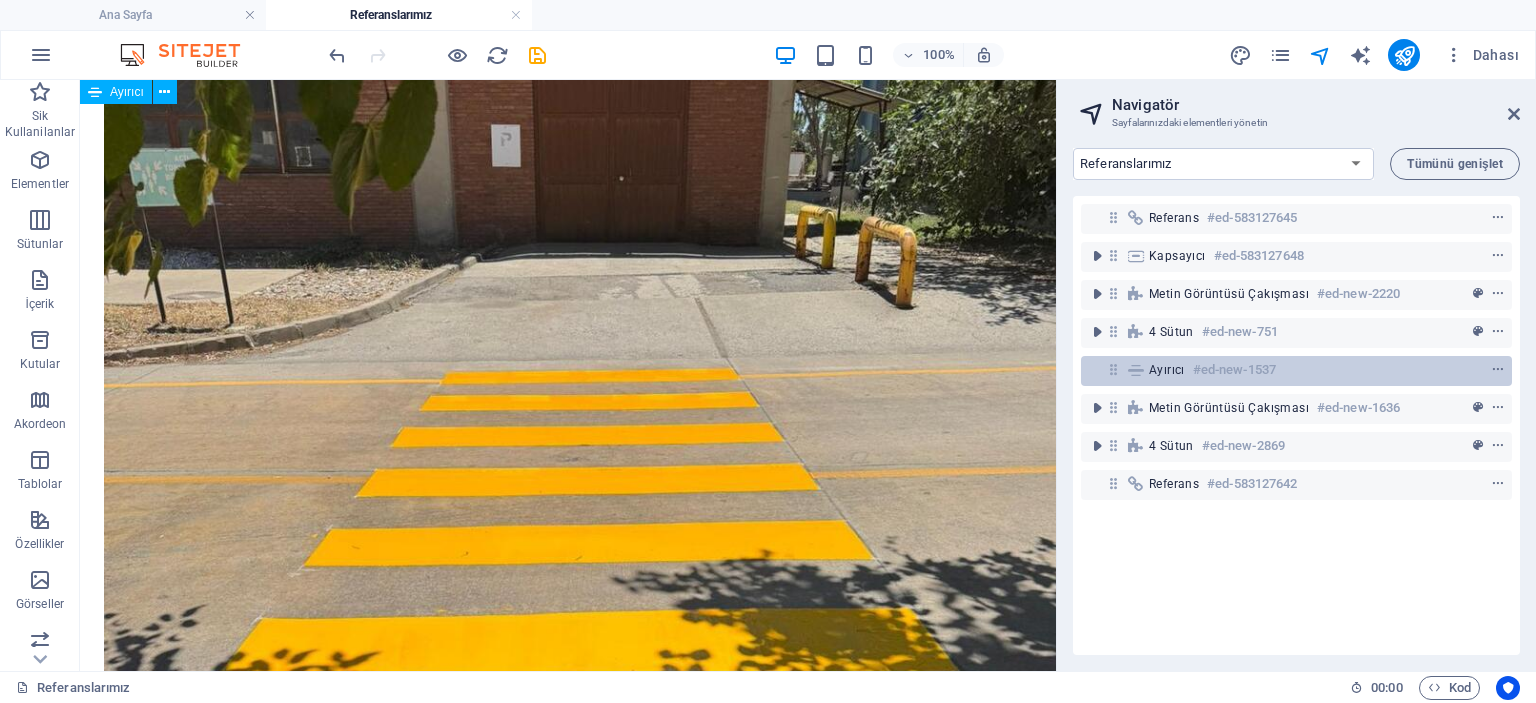click on "Ayırıcı #ed-new-1537" at bounding box center (1280, 370) 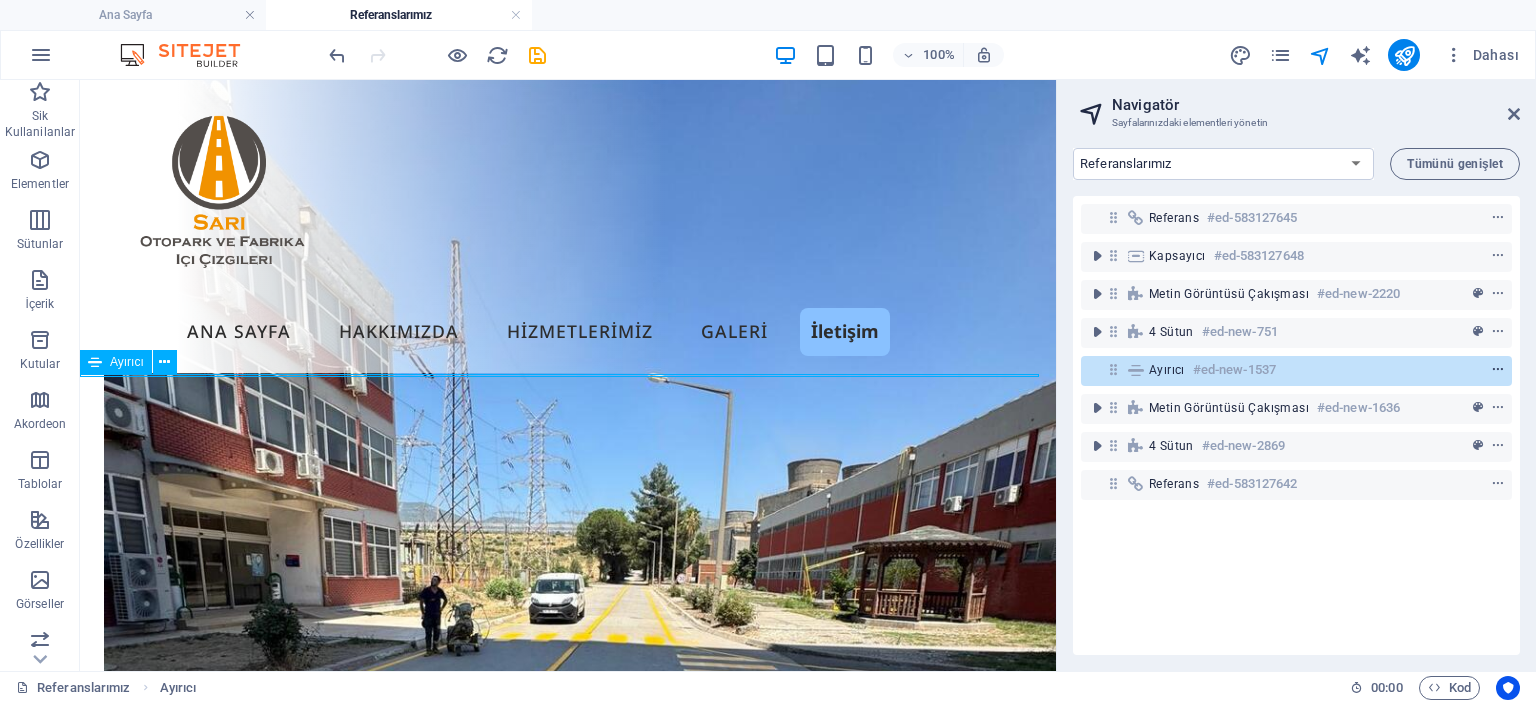 click at bounding box center [1498, 370] 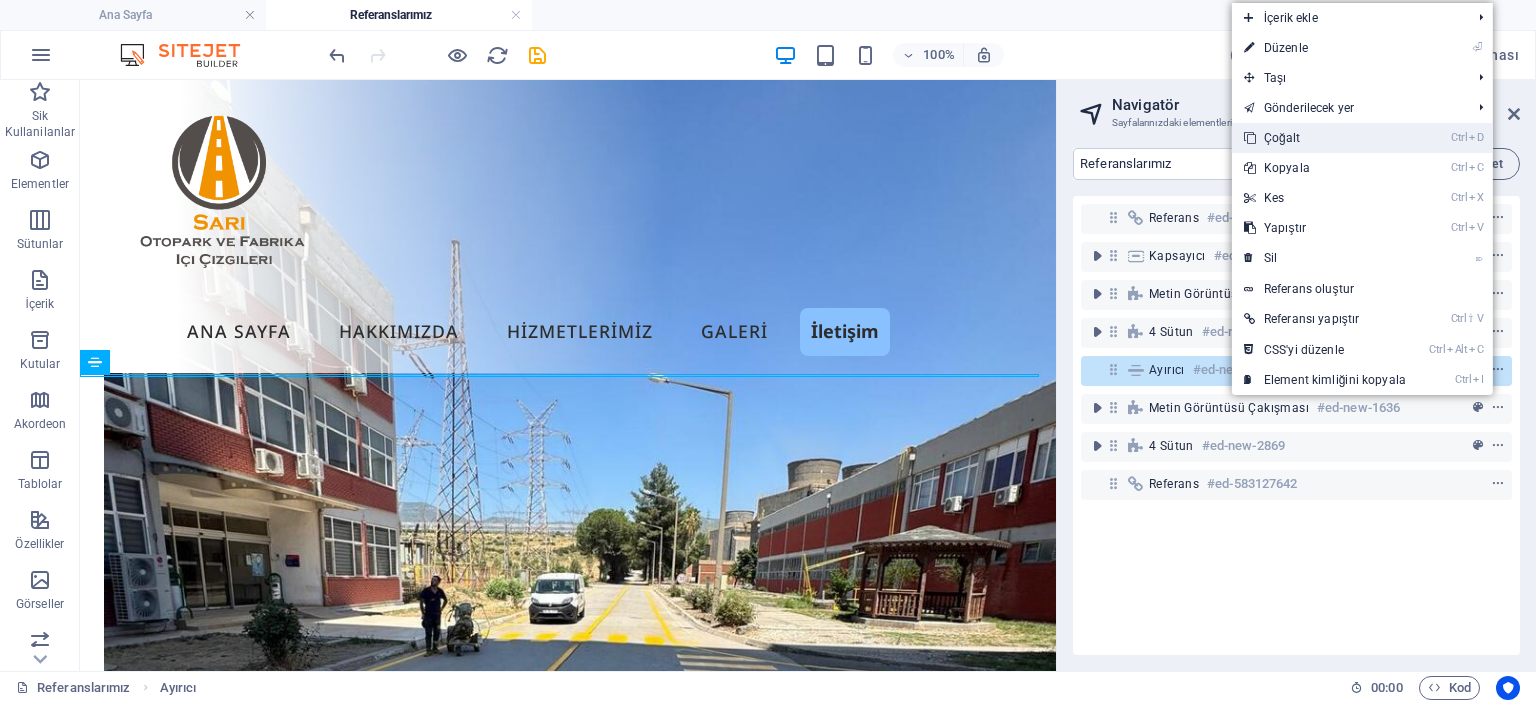 click on "Ctrl D  Çoğalt" at bounding box center [1325, 138] 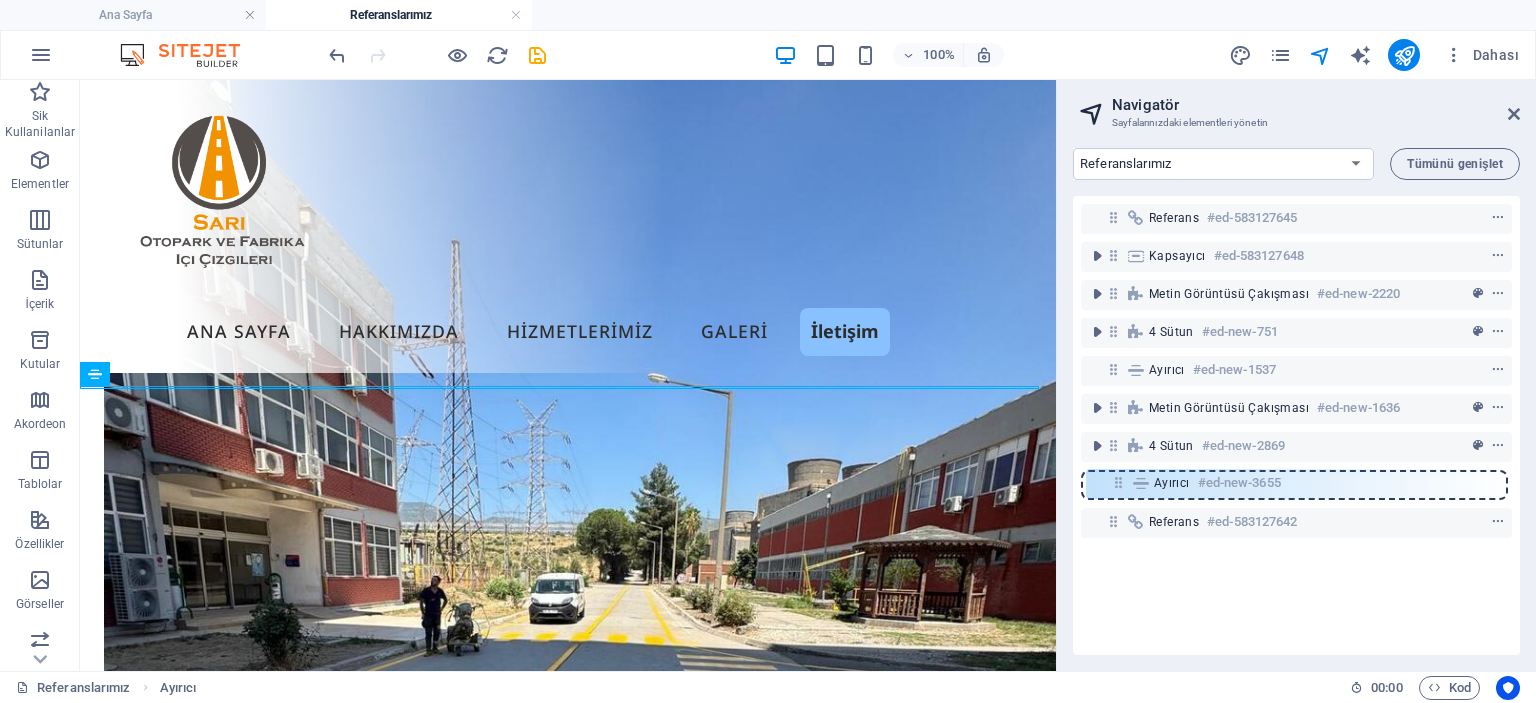 drag, startPoint x: 1116, startPoint y: 407, endPoint x: 1122, endPoint y: 489, distance: 82.219215 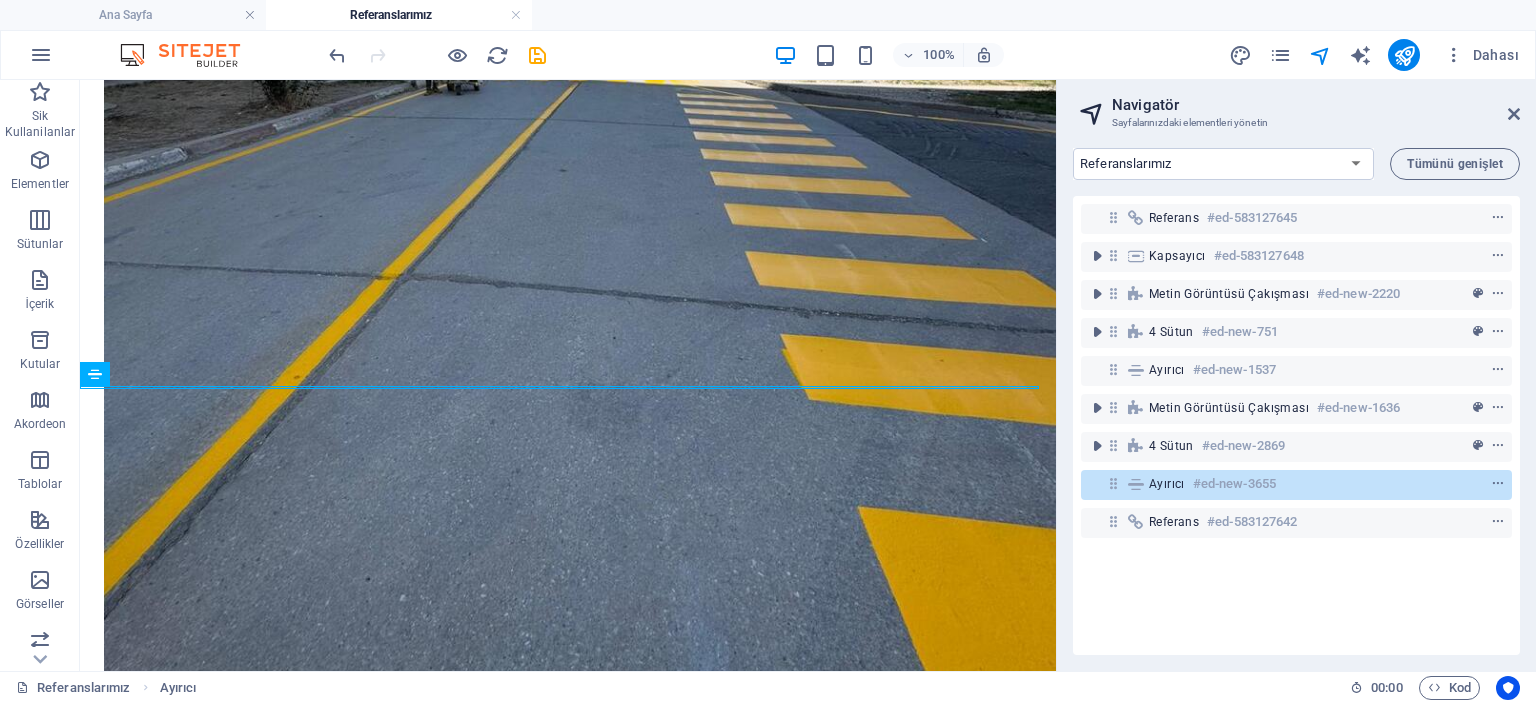 scroll, scrollTop: 2224, scrollLeft: 0, axis: vertical 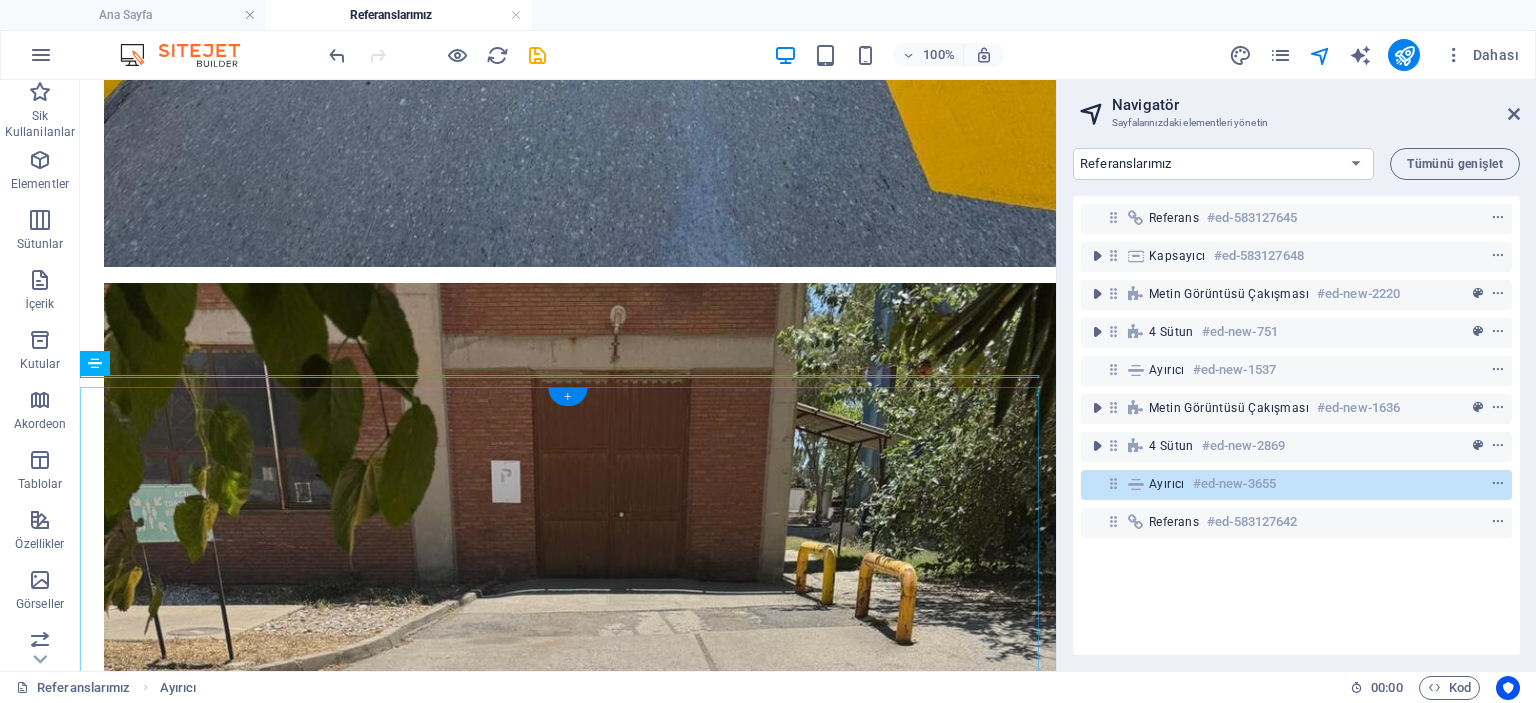 click on "+" at bounding box center (567, 397) 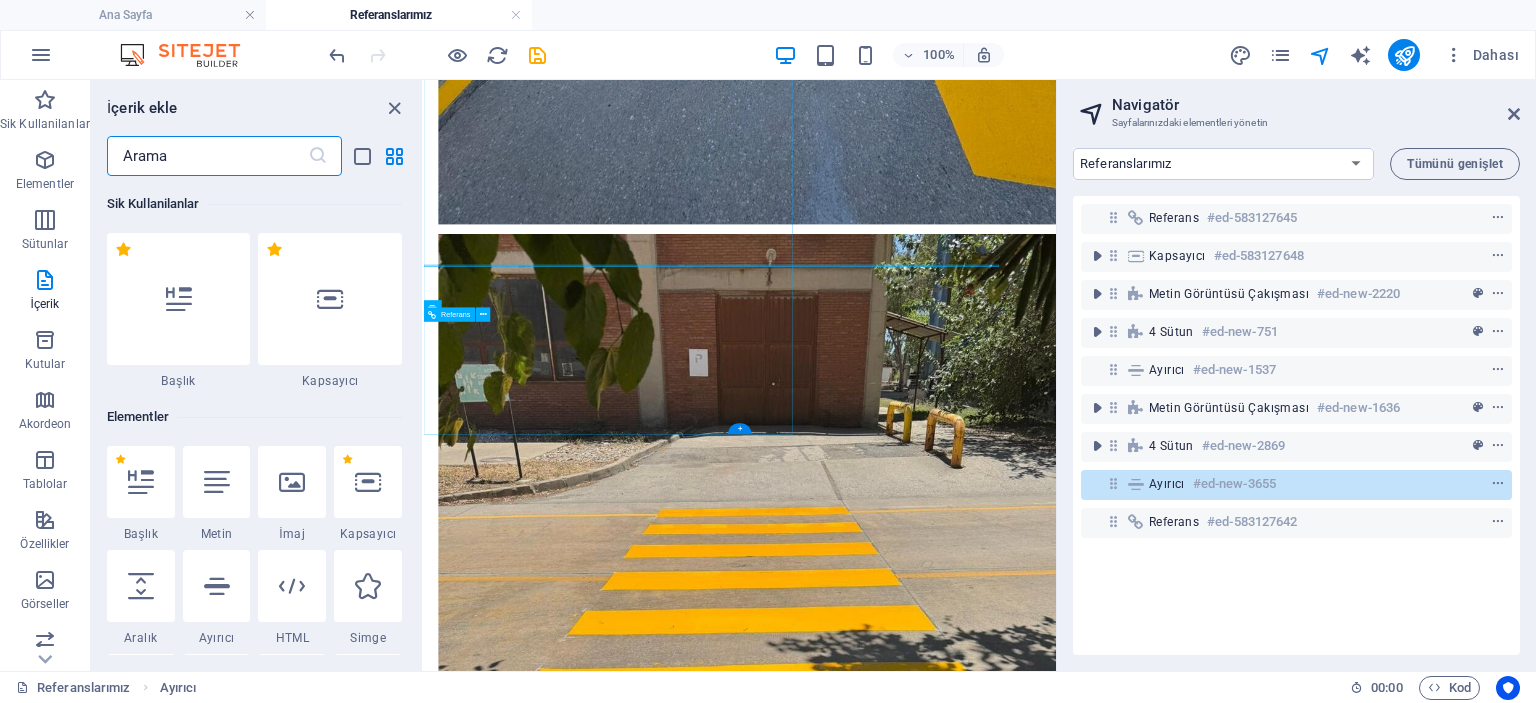 scroll, scrollTop: 2210, scrollLeft: 0, axis: vertical 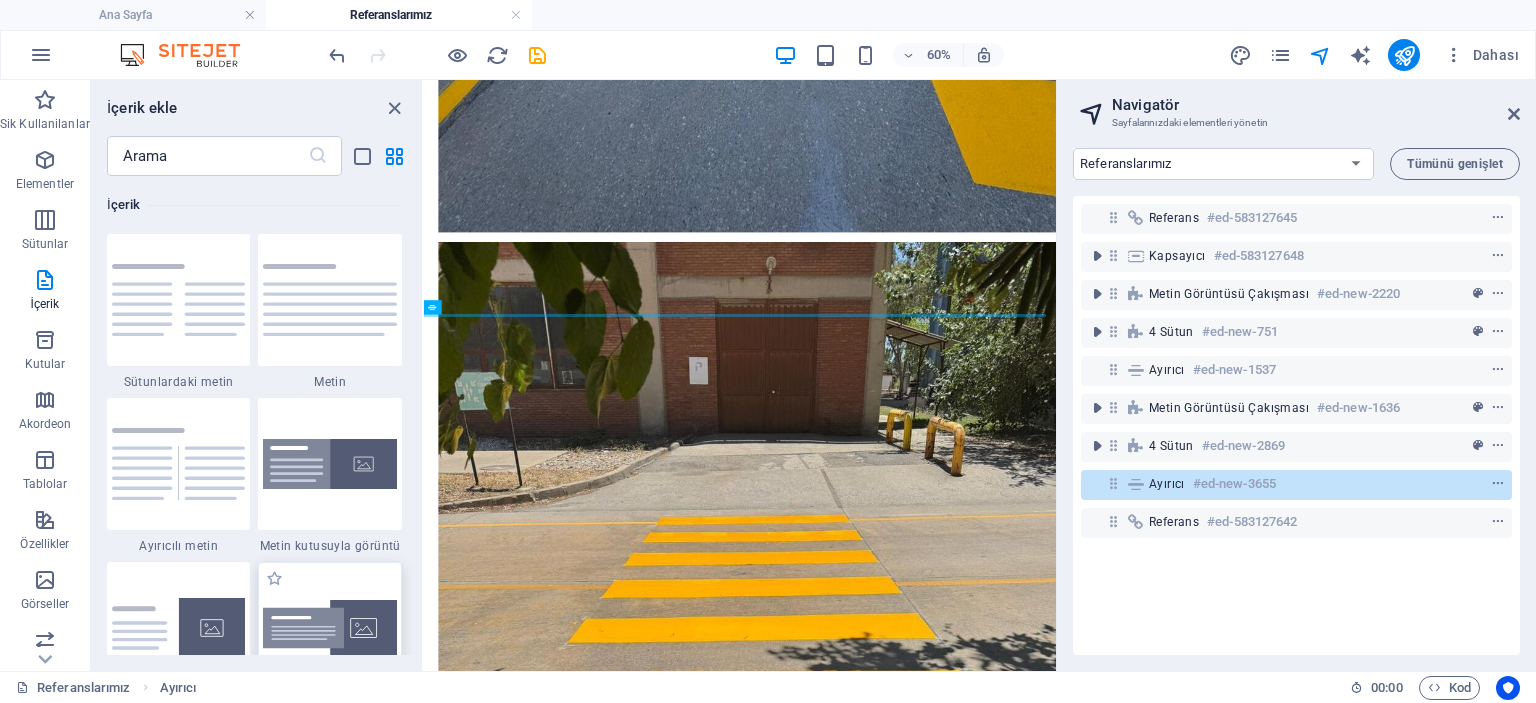 click at bounding box center [330, 628] 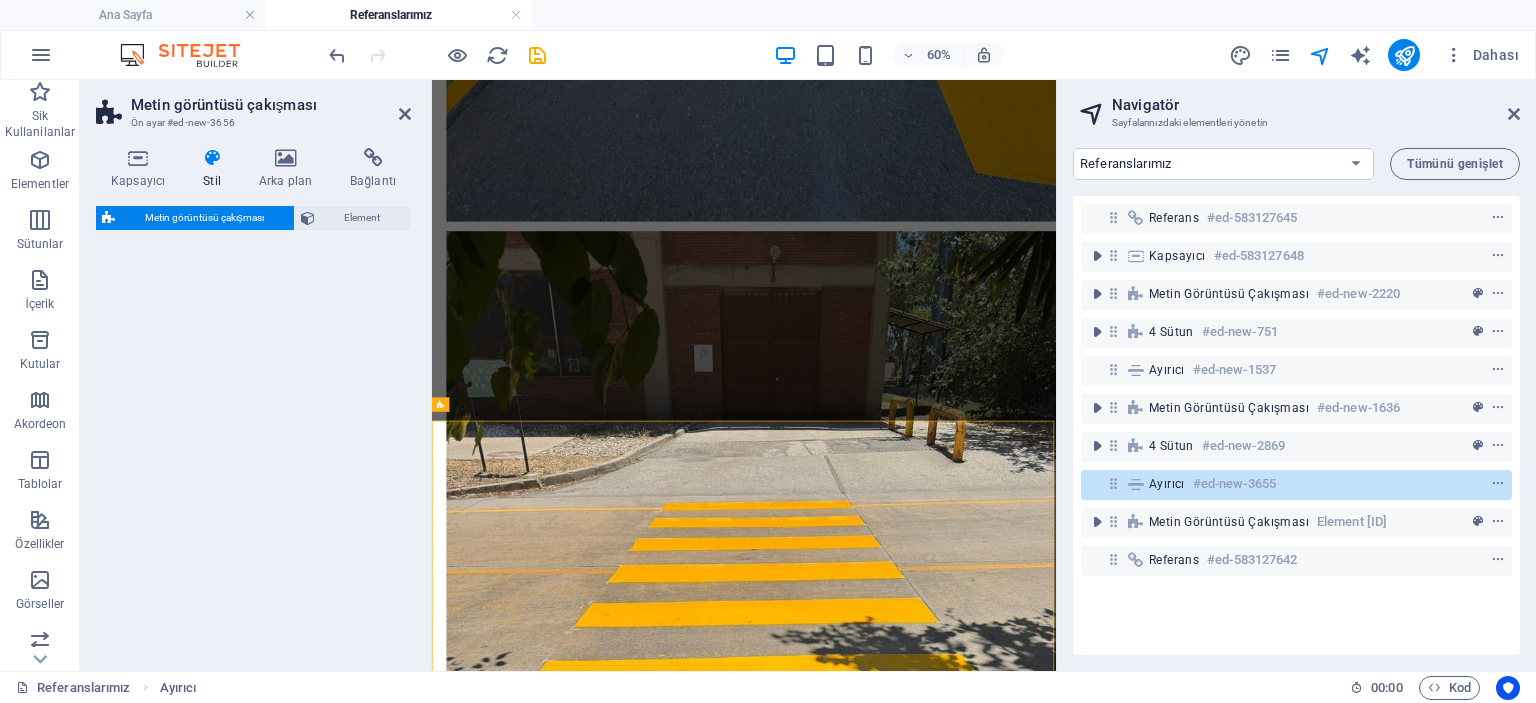 select on "rem" 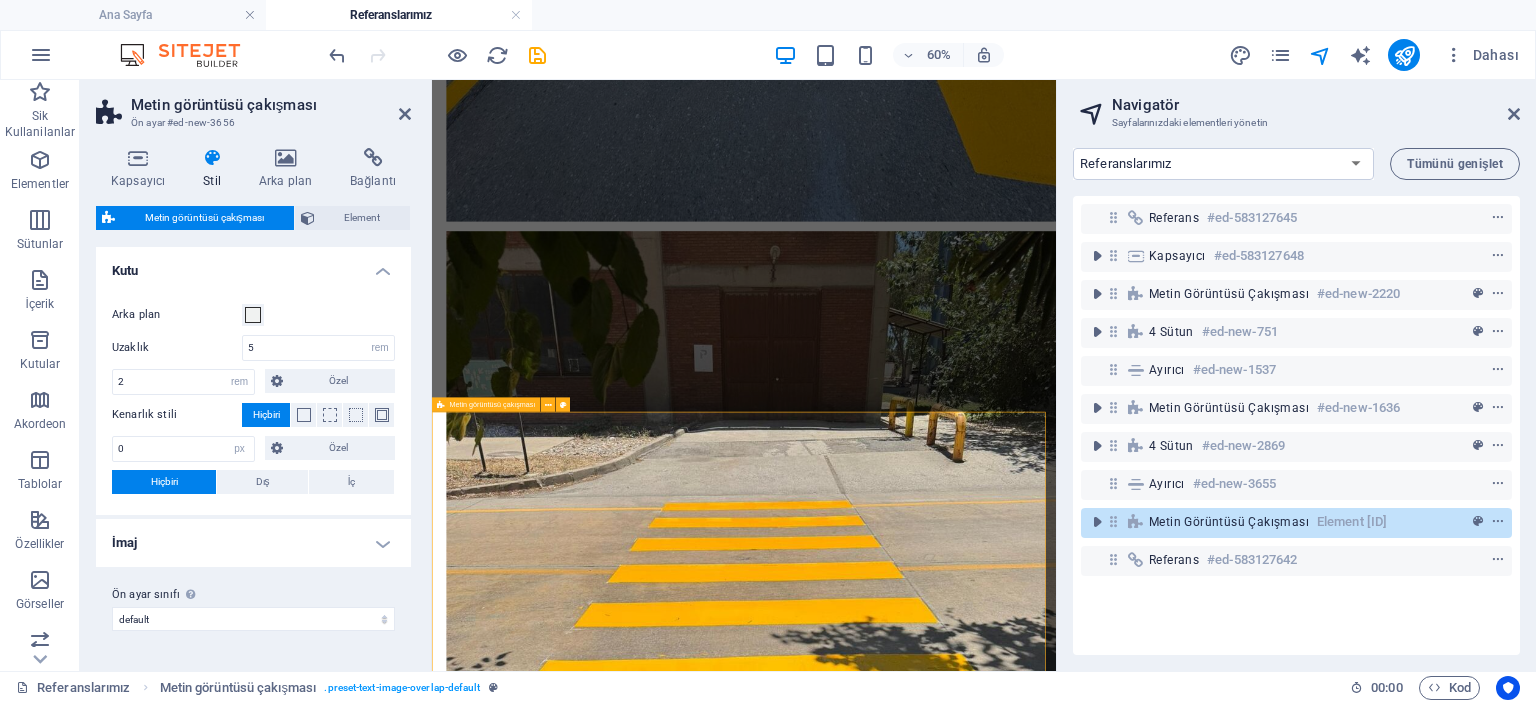 scroll, scrollTop: 2045, scrollLeft: 0, axis: vertical 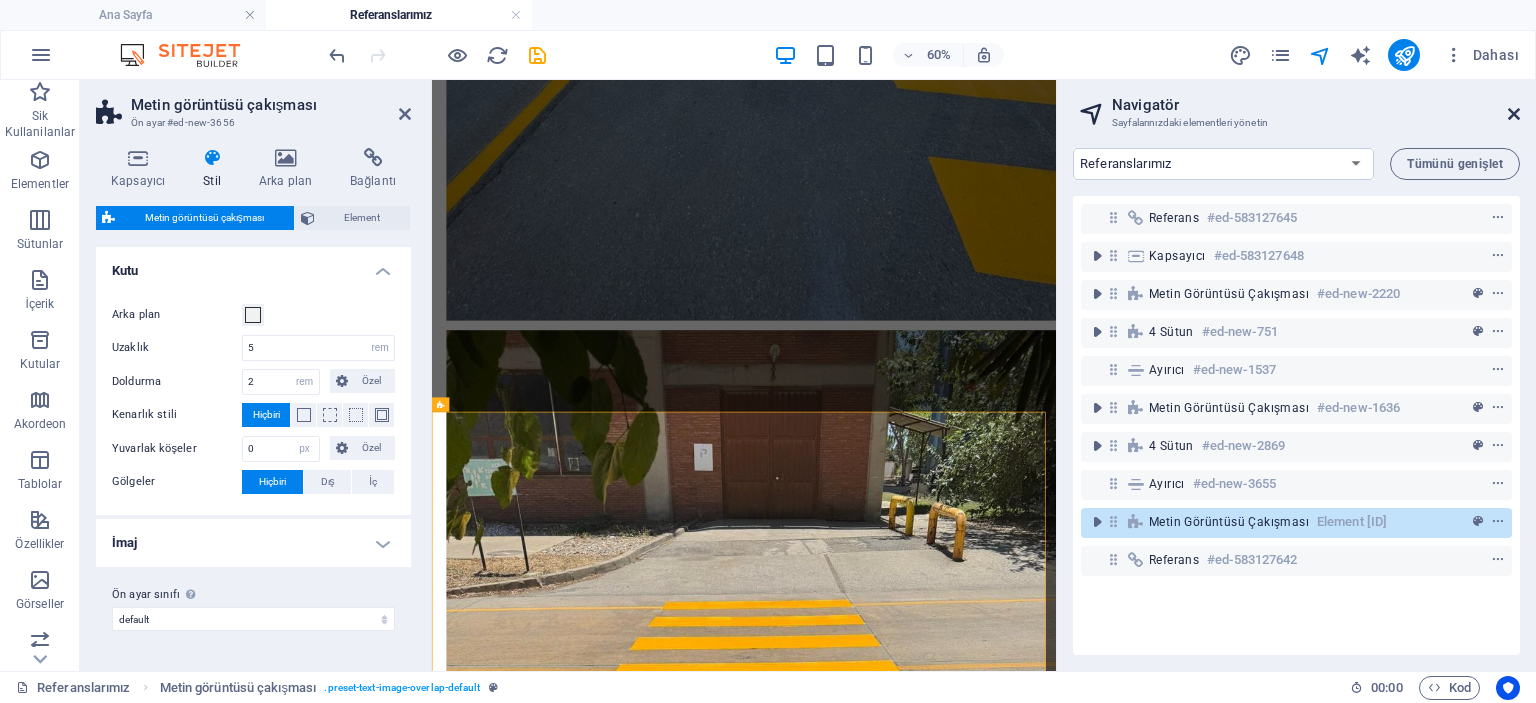 click at bounding box center (1514, 114) 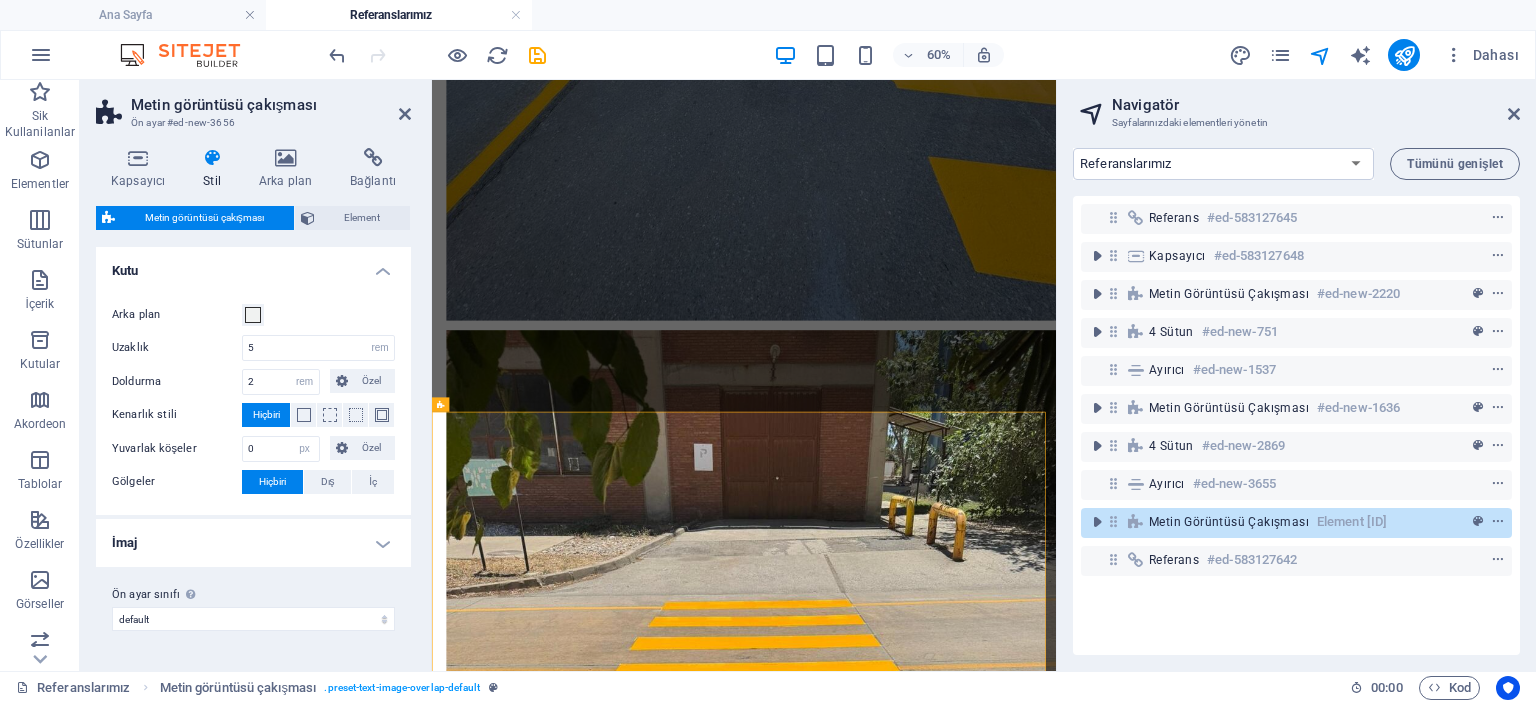 scroll, scrollTop: 2603, scrollLeft: 0, axis: vertical 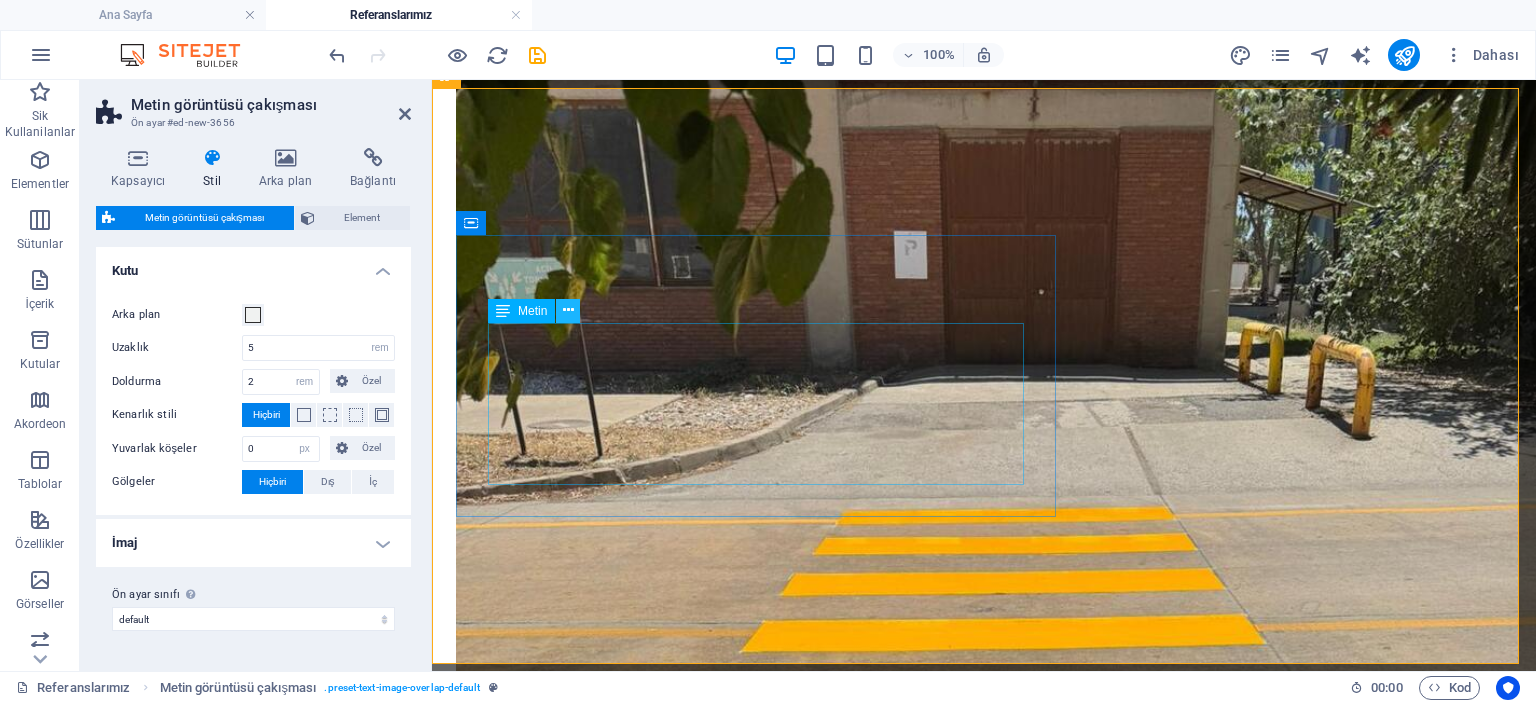 click at bounding box center [568, 310] 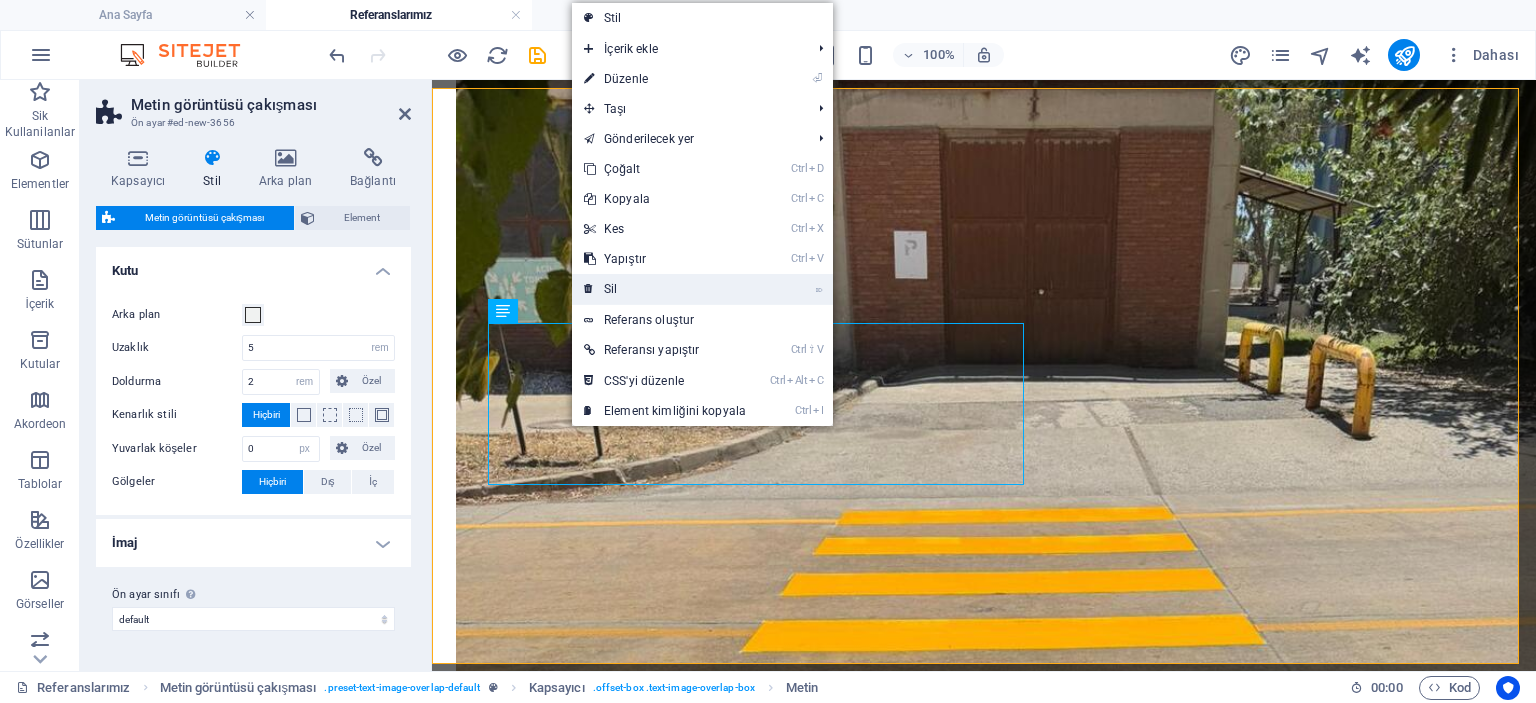 click on "⌦  Sil" at bounding box center (665, 289) 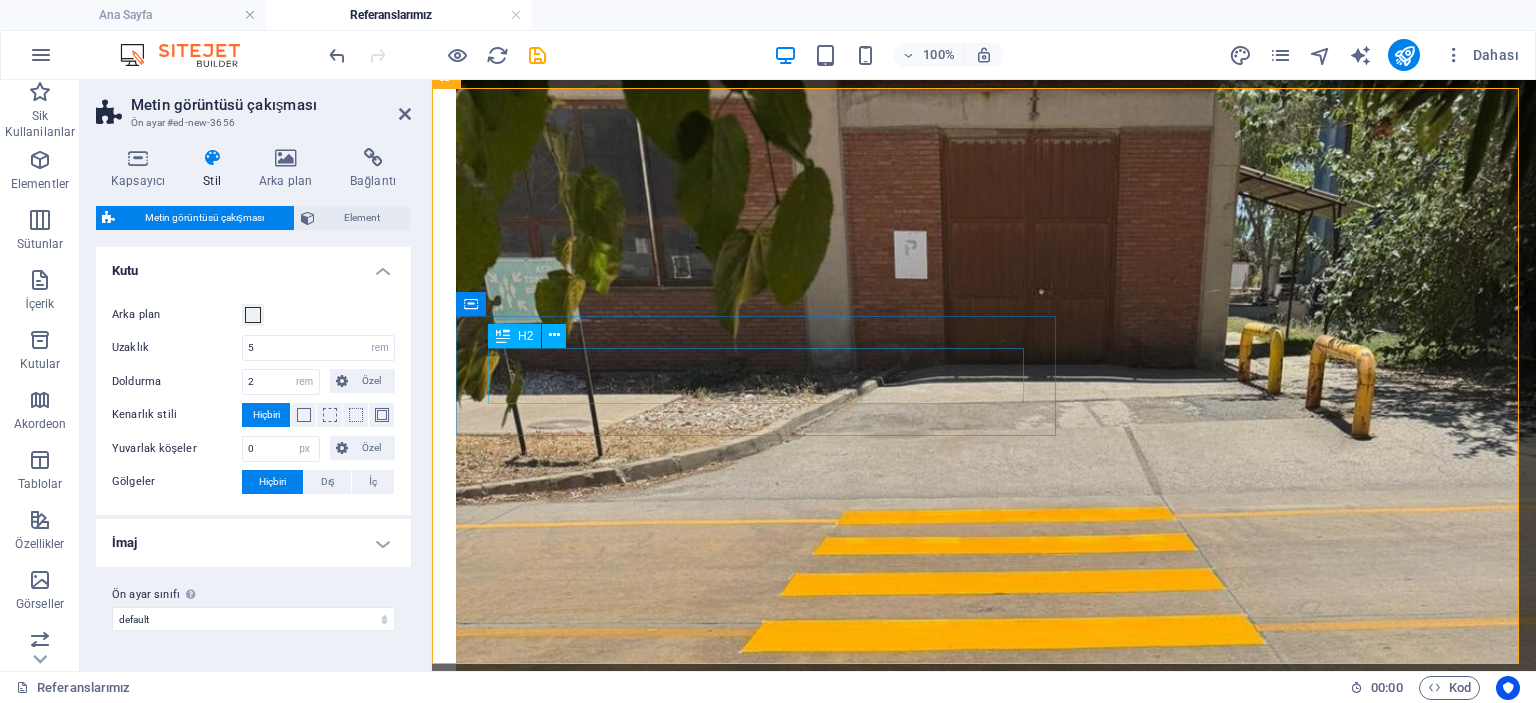 click on "New headline" at bounding box center (1024, 12078) 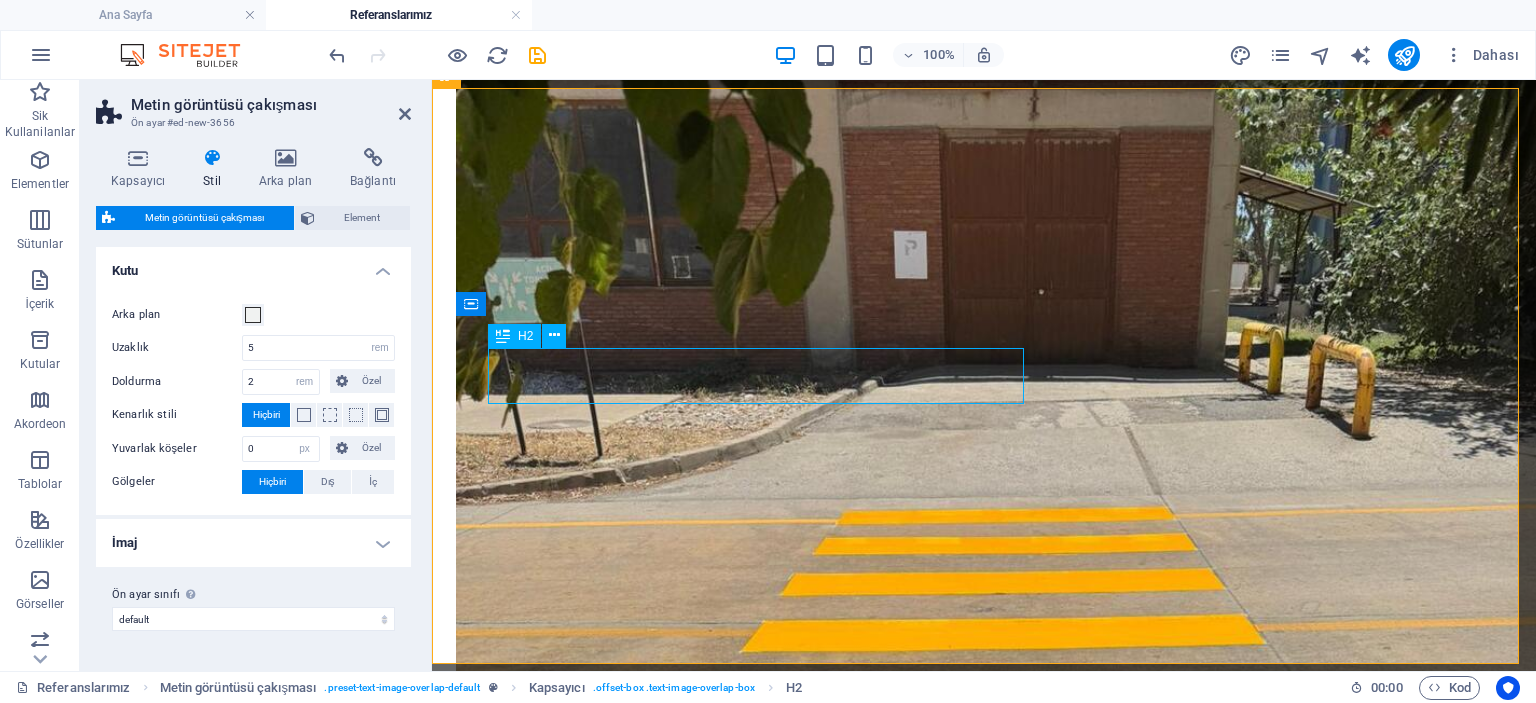 click on "New headline" at bounding box center [1024, 12078] 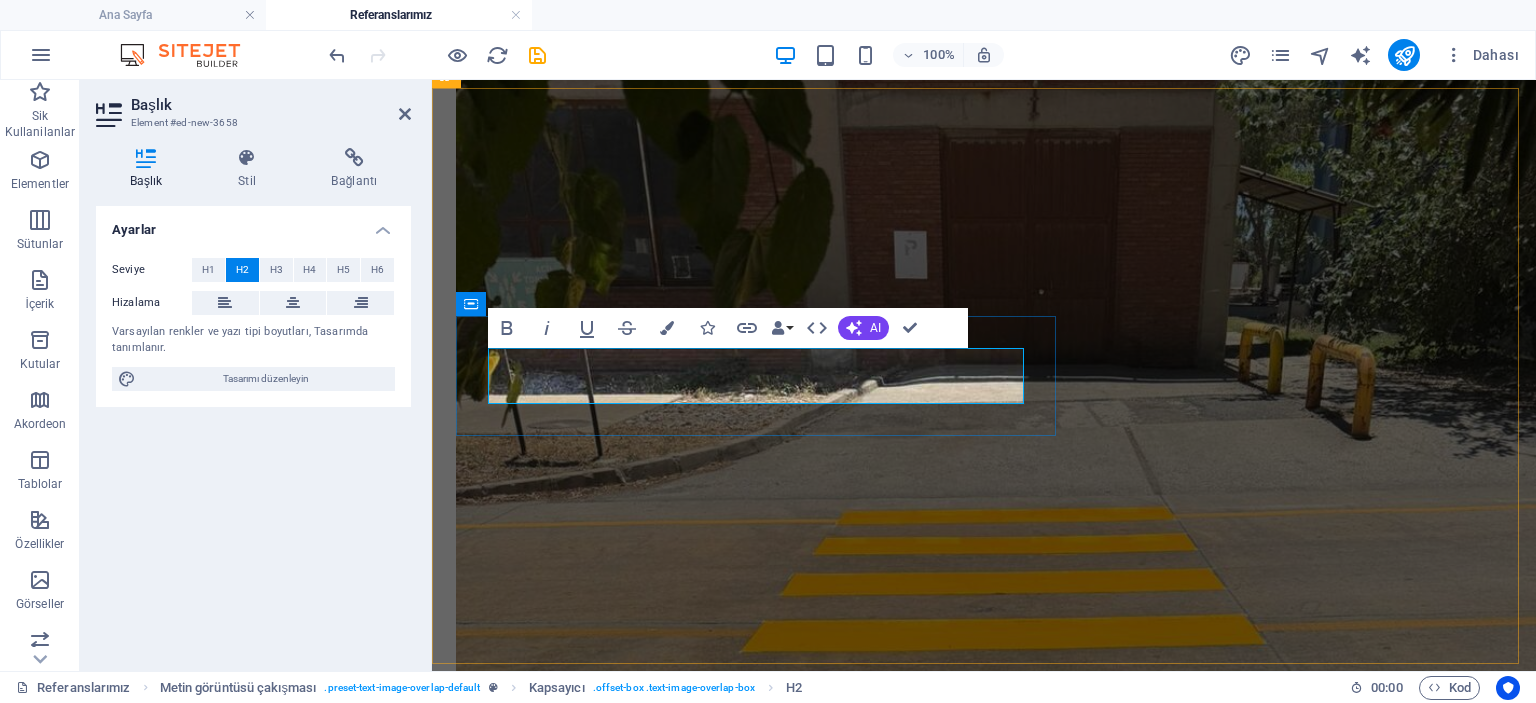 type 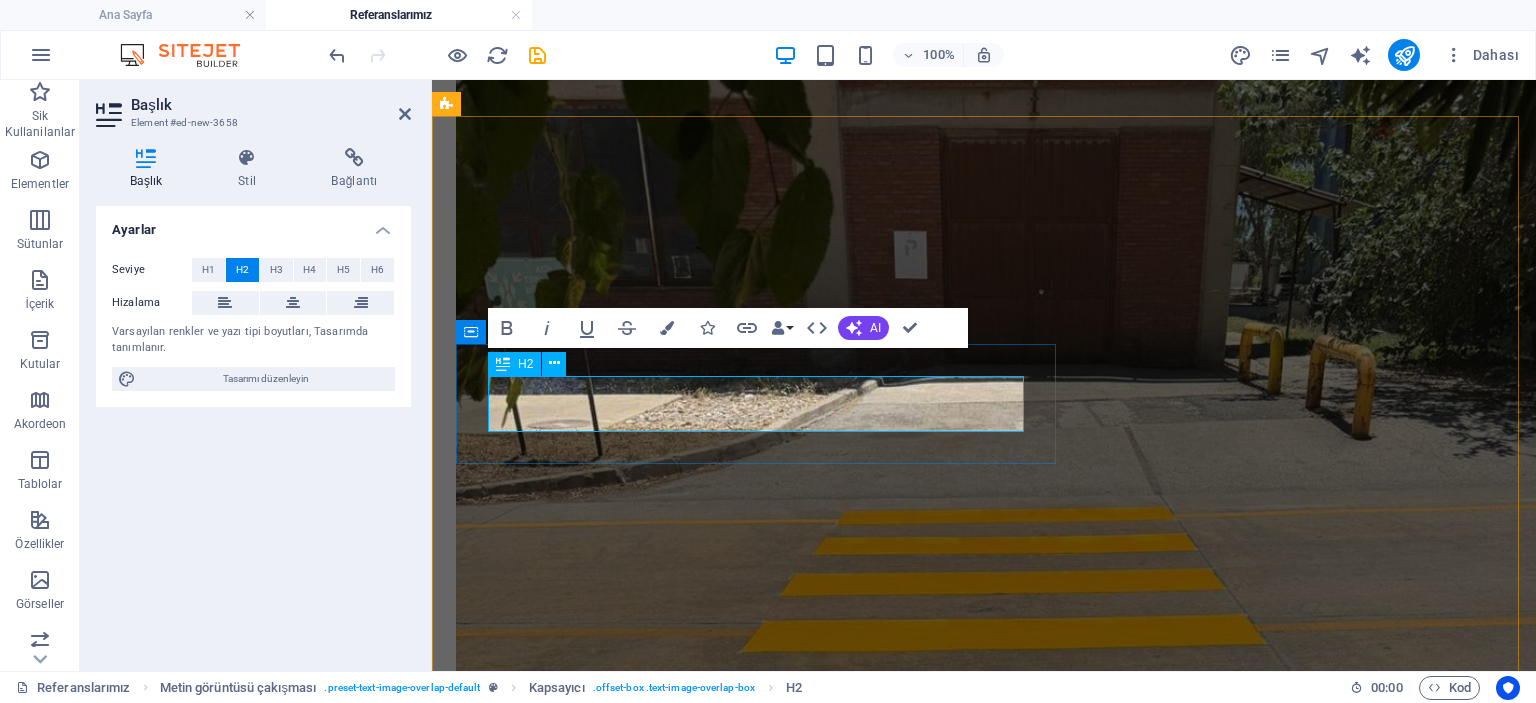 scroll, scrollTop: 2575, scrollLeft: 0, axis: vertical 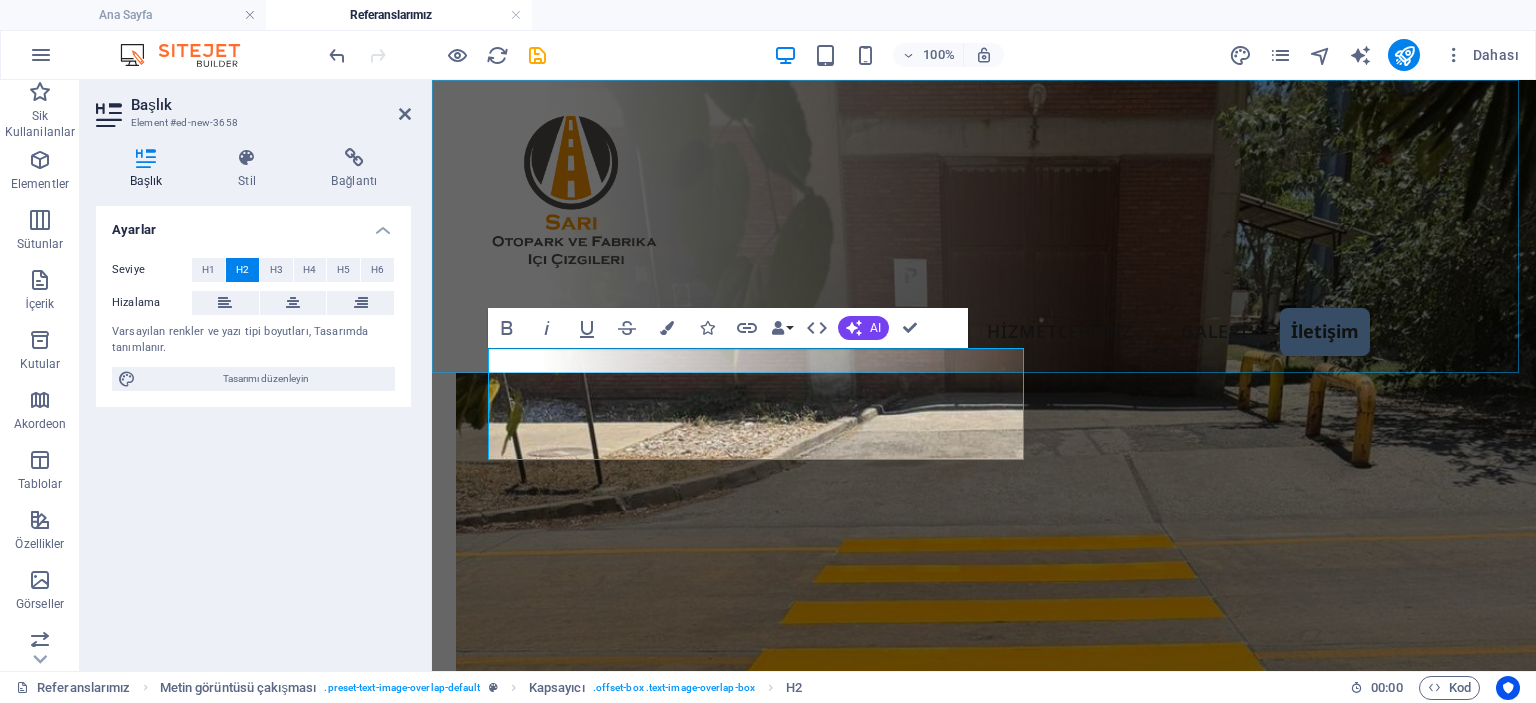 click on "Ana Sayfa Hakkımızda Hizmetlerimiz Galeri İletişim" at bounding box center [909, 332] 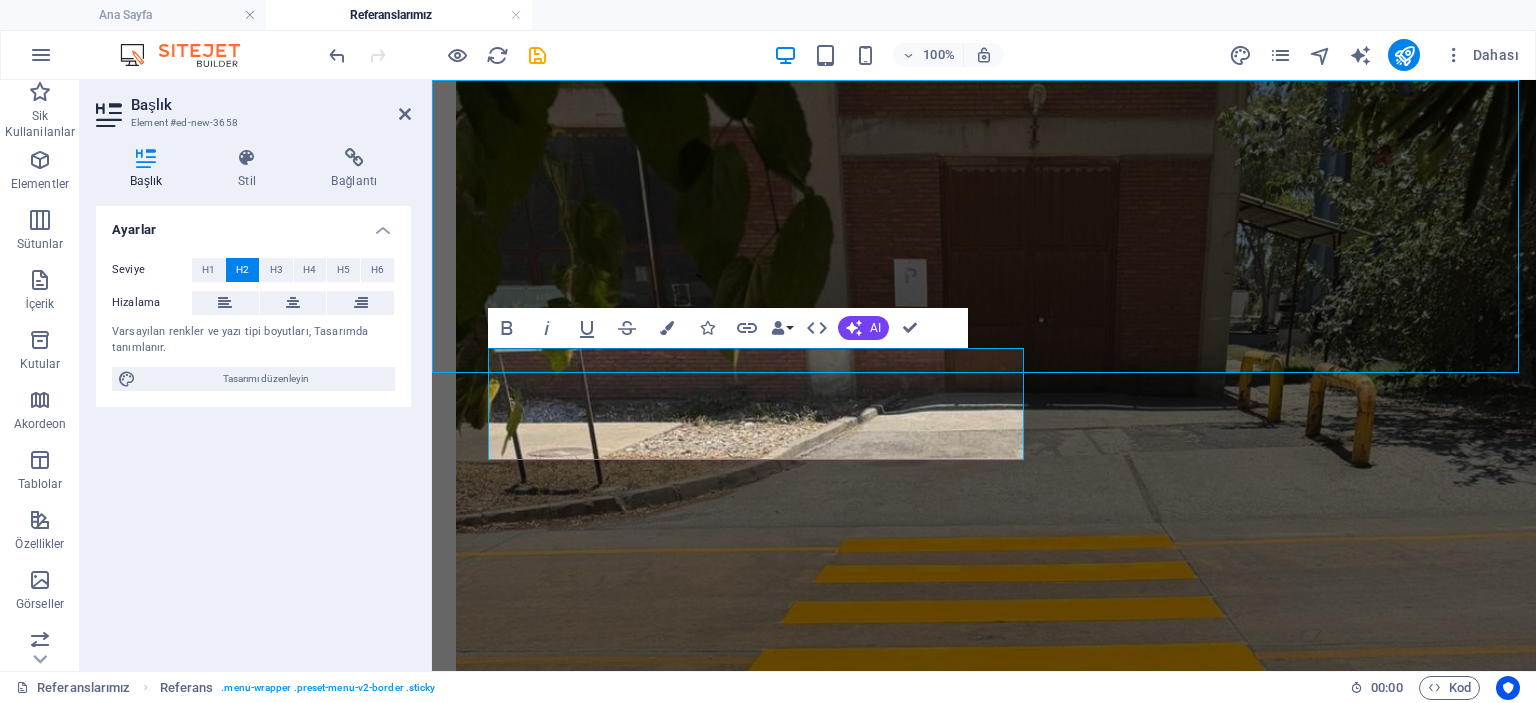 scroll, scrollTop: 0, scrollLeft: 0, axis: both 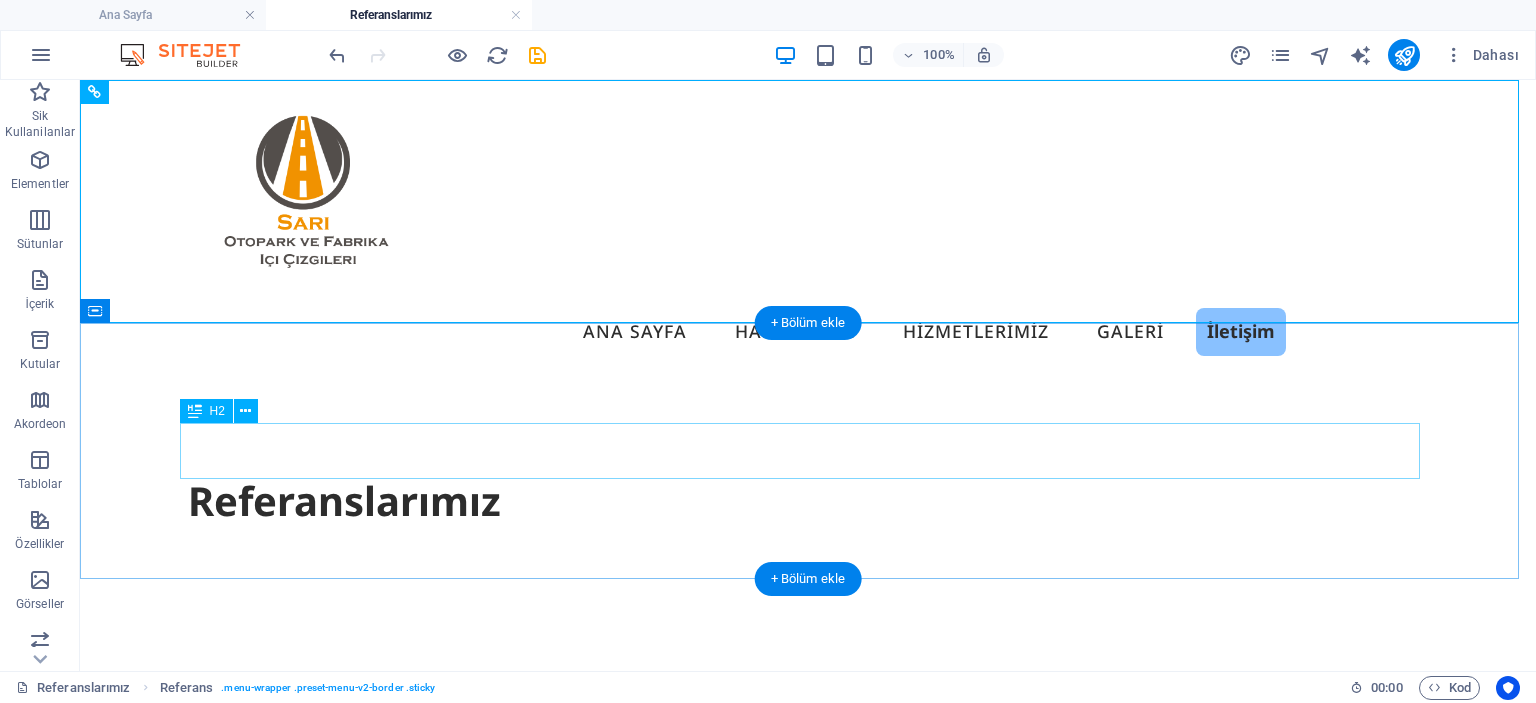 click on "Referanslarımız" at bounding box center [808, 501] 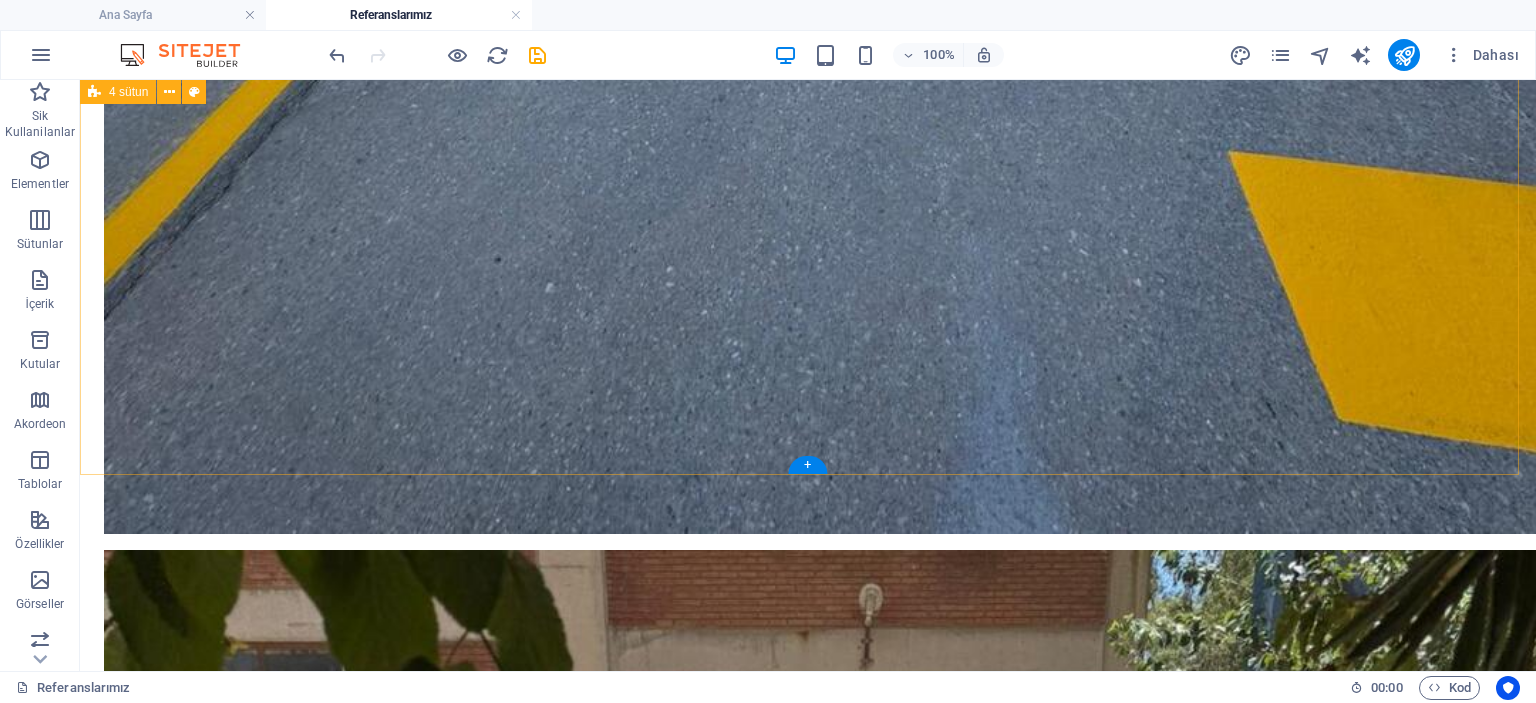 scroll, scrollTop: 2800, scrollLeft: 0, axis: vertical 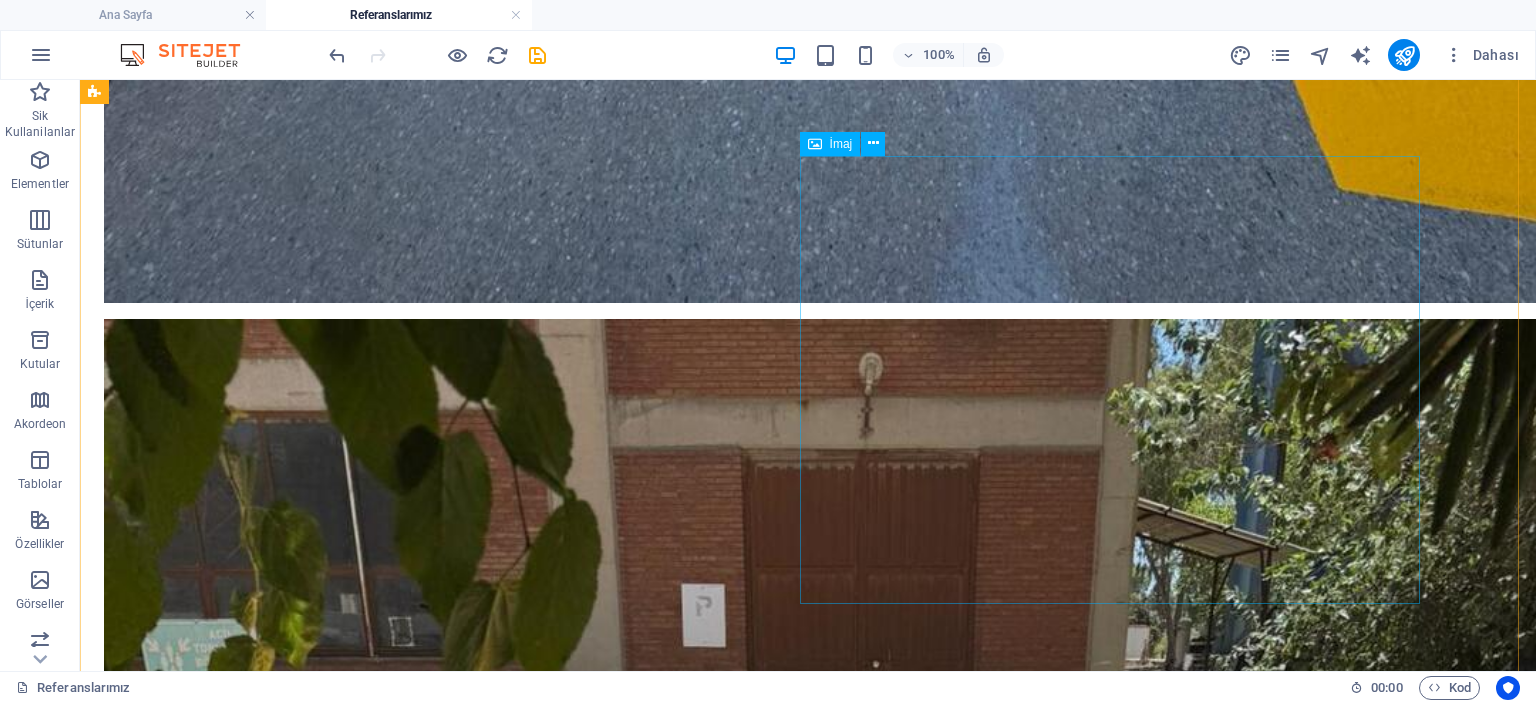 click at bounding box center [808, 16307] 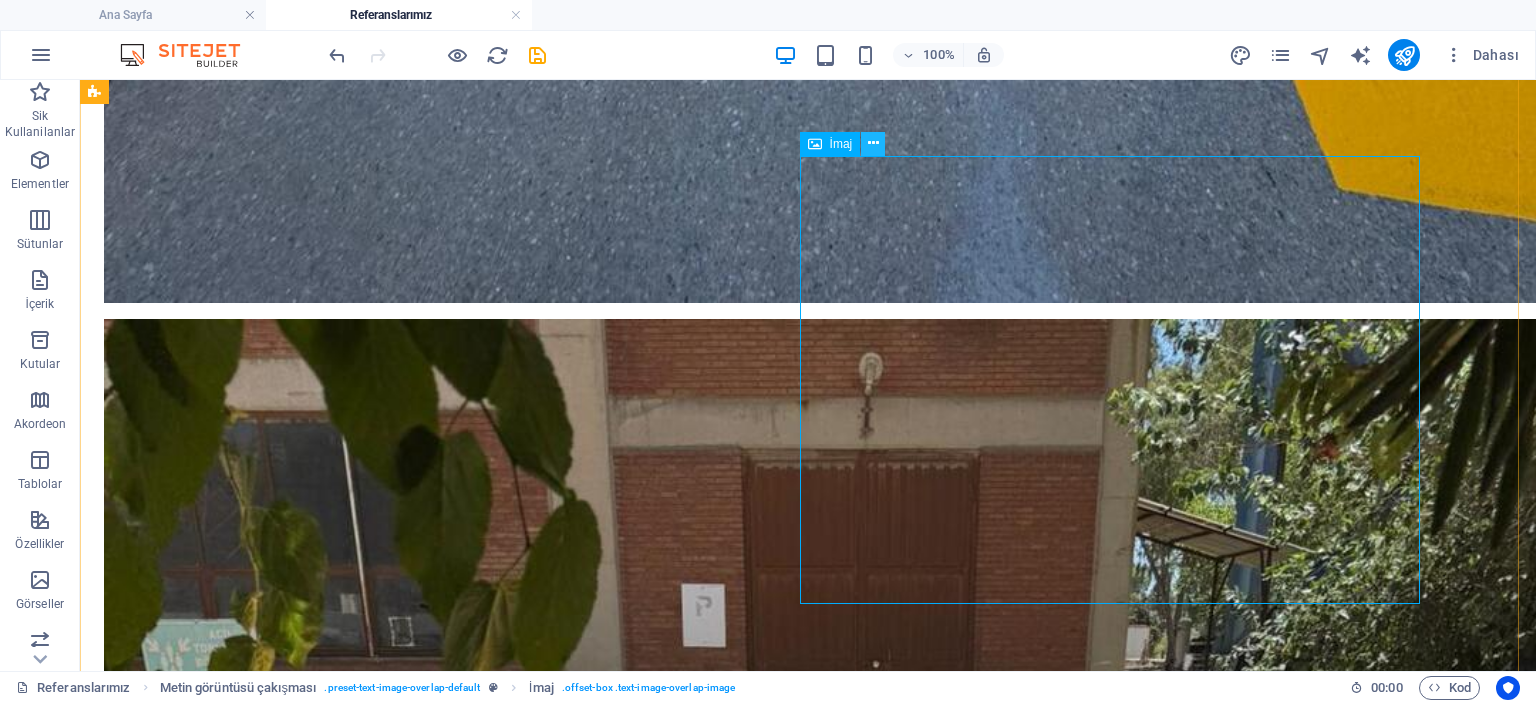 click at bounding box center (873, 144) 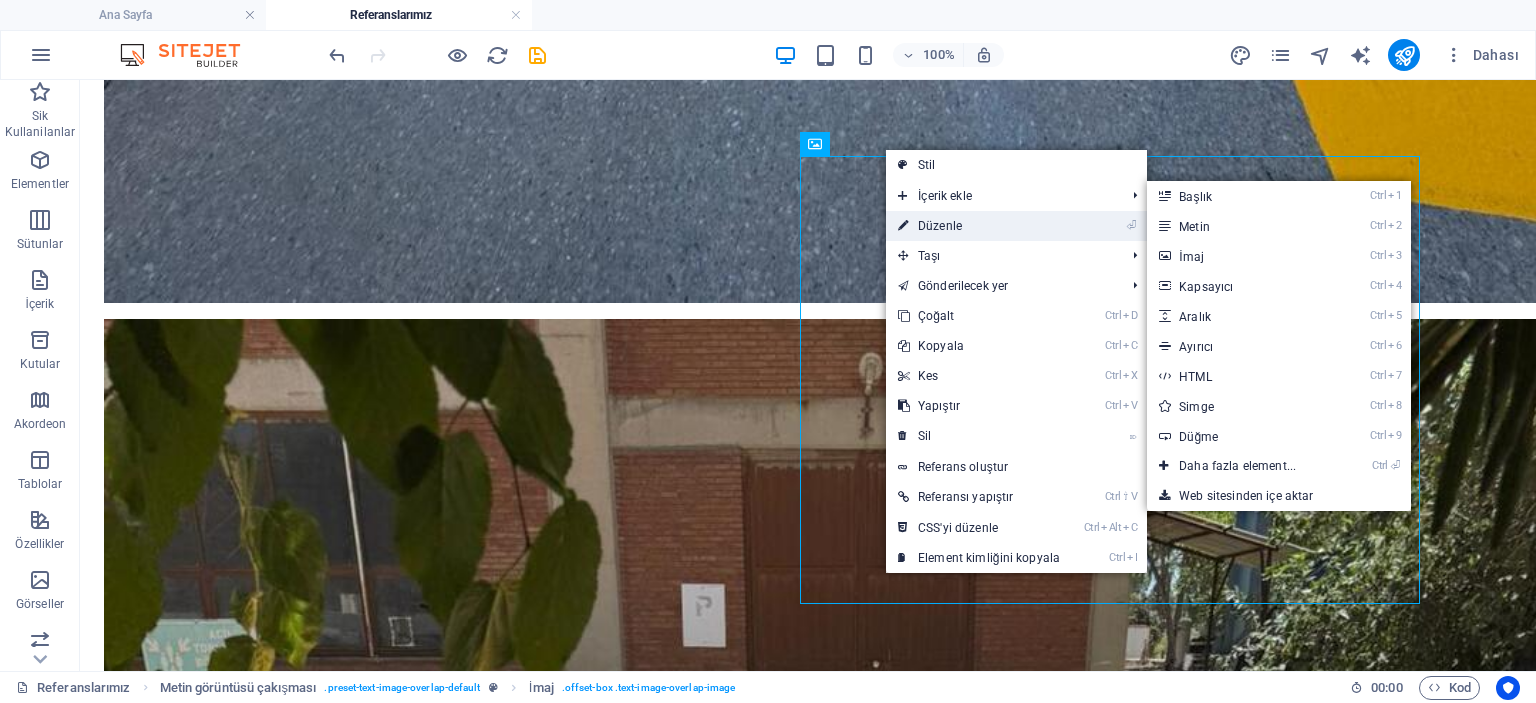 drag, startPoint x: 932, startPoint y: 225, endPoint x: 14, endPoint y: 187, distance: 918.78613 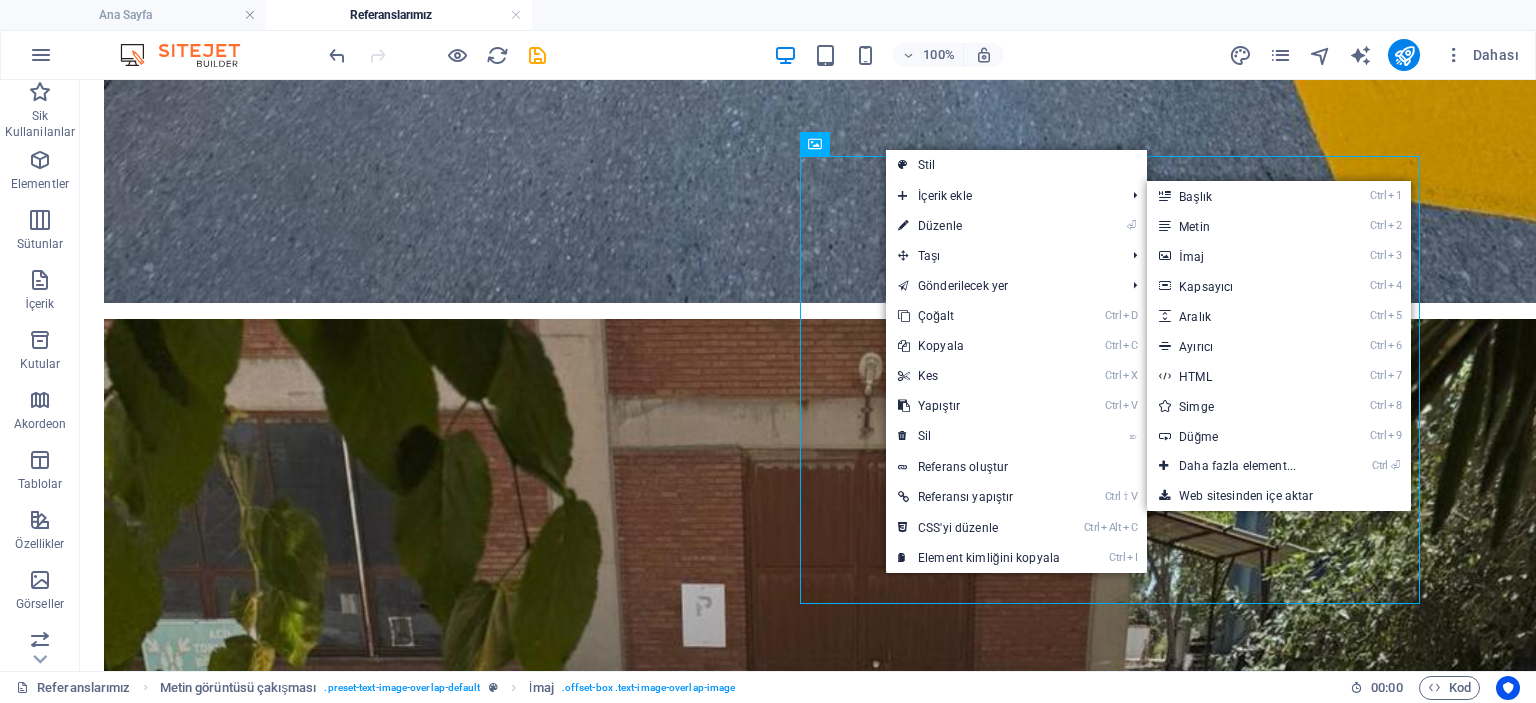 select on "%" 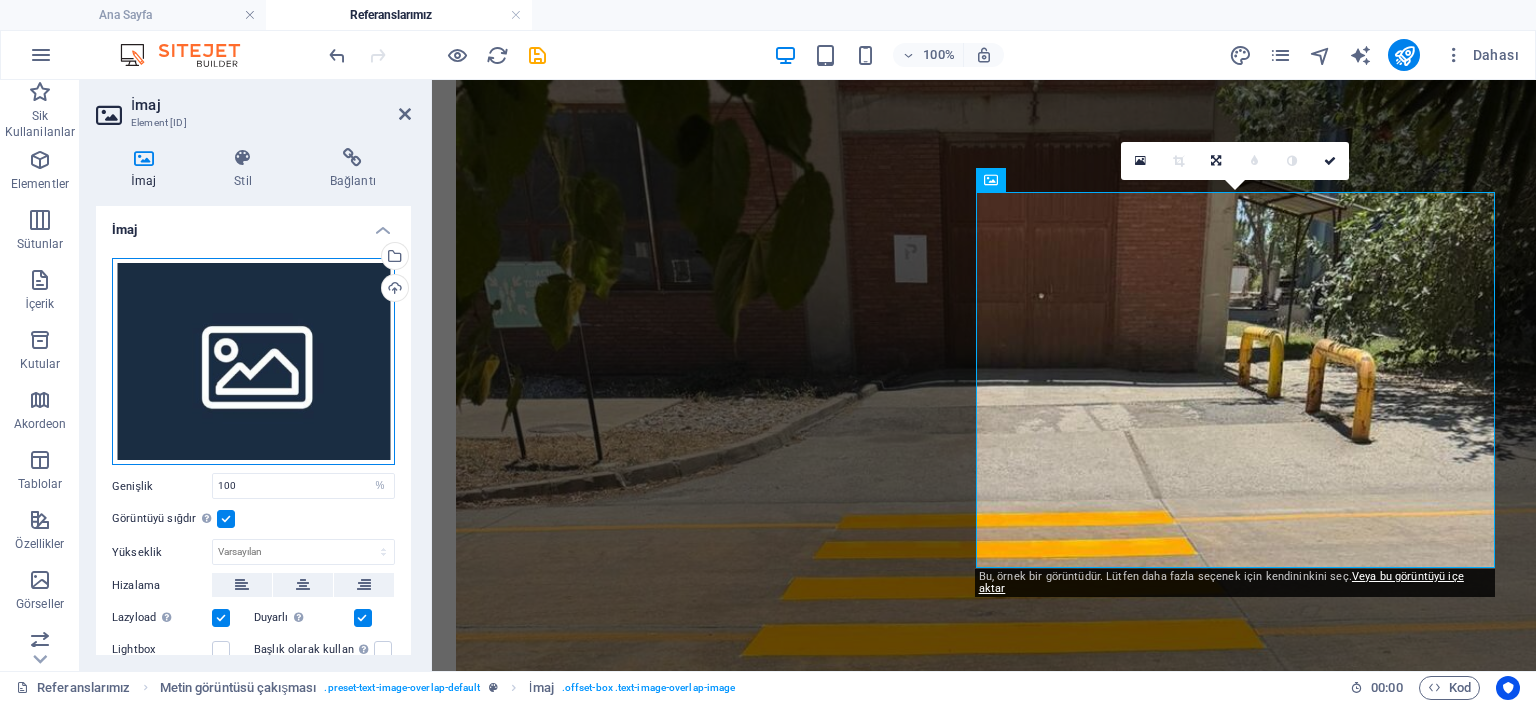 click on "Dosyaları buraya sürükleyin, dosyaları seçmek için tıklayın veya Dosyalardan ya da ücretsiz stok fotoğraf ve videolarımızdan dosyalar seçin" at bounding box center [253, 362] 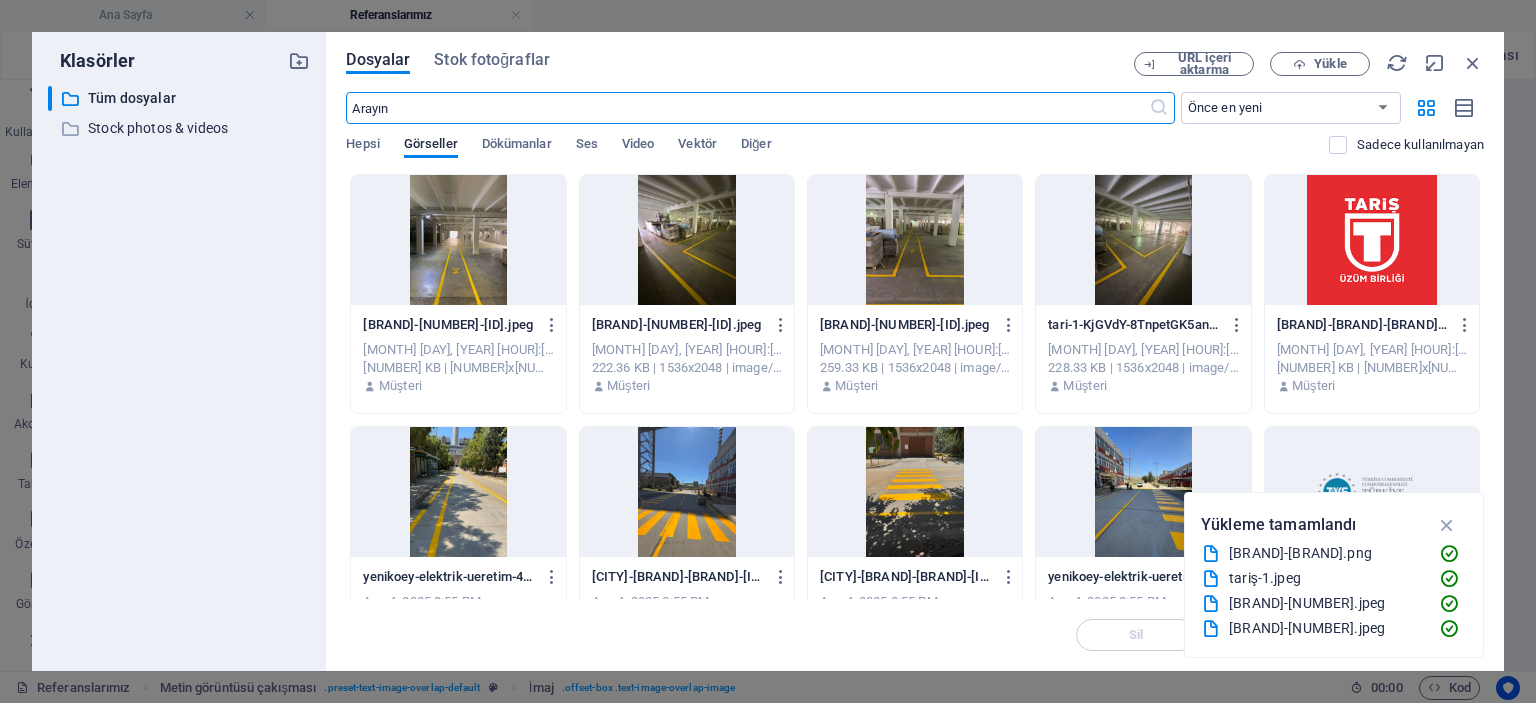 scroll, scrollTop: 2554, scrollLeft: 0, axis: vertical 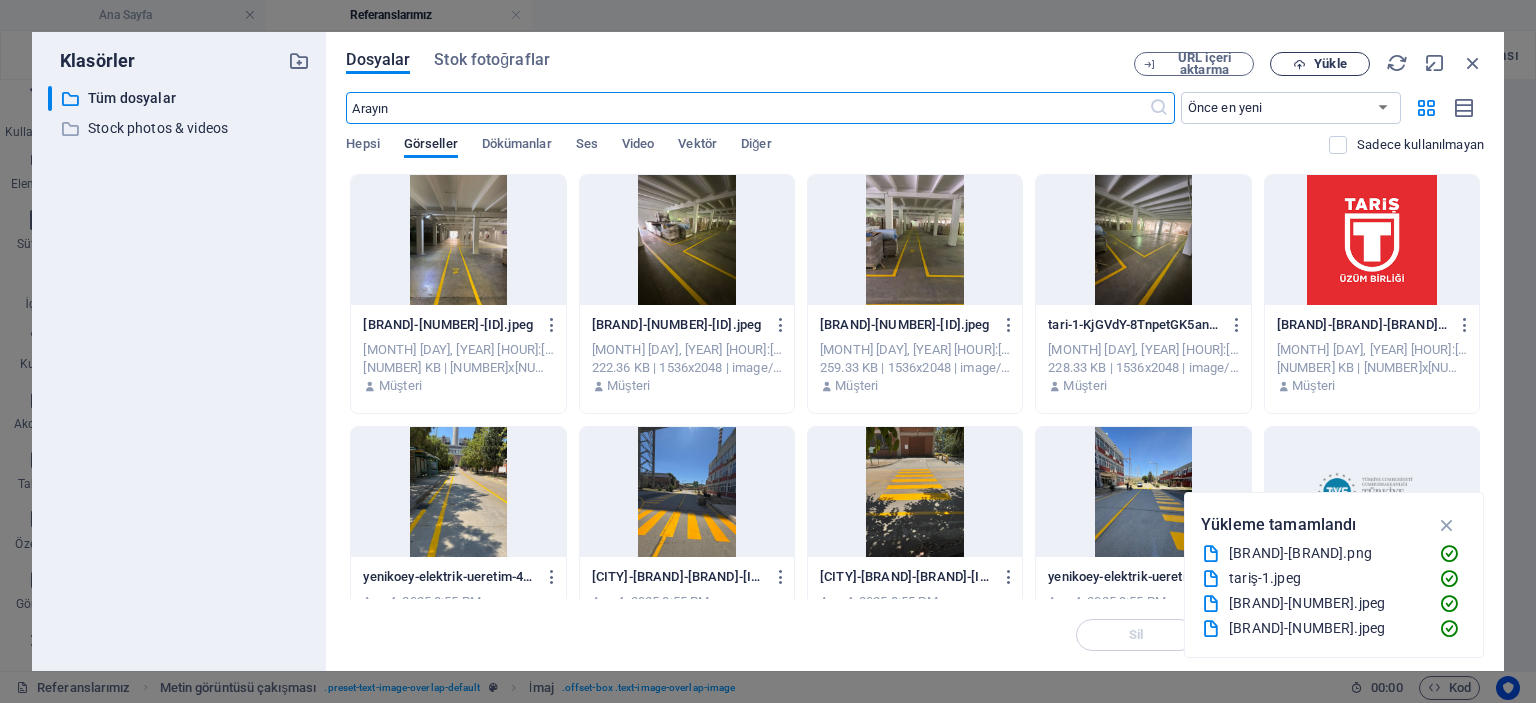 click on "Yükle" at bounding box center [1330, 64] 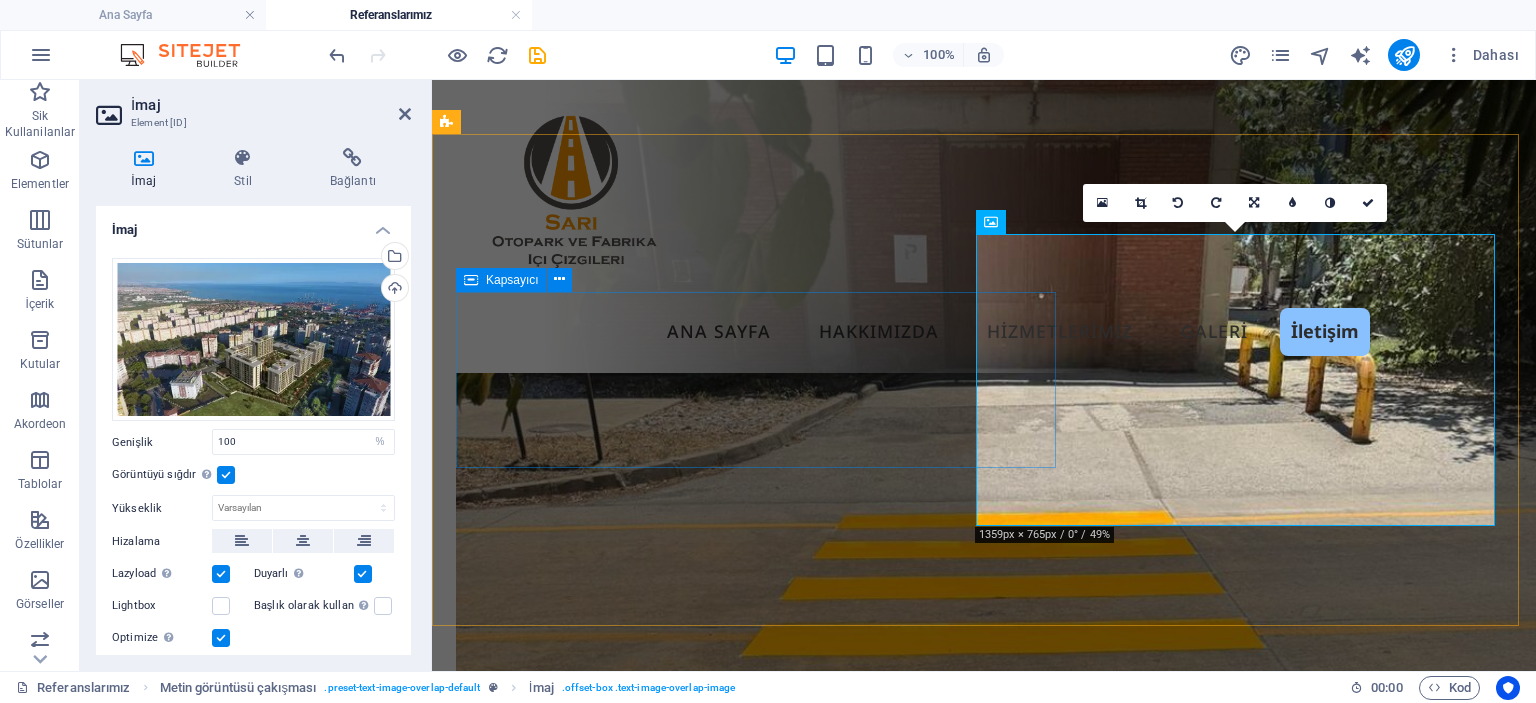 scroll, scrollTop: 2557, scrollLeft: 0, axis: vertical 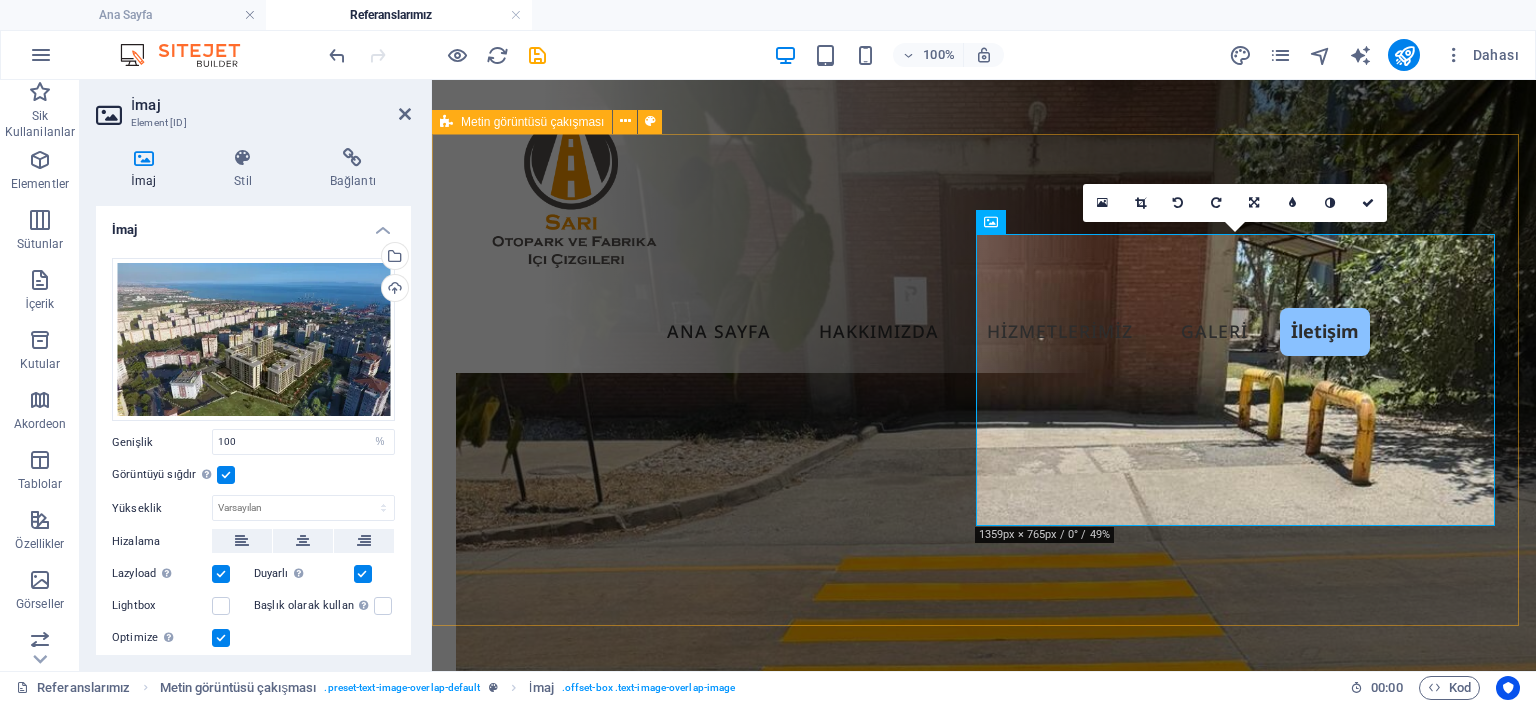 click on "Beylikdüzü Mabeyn Marmara Sitesi" at bounding box center (984, 12421) 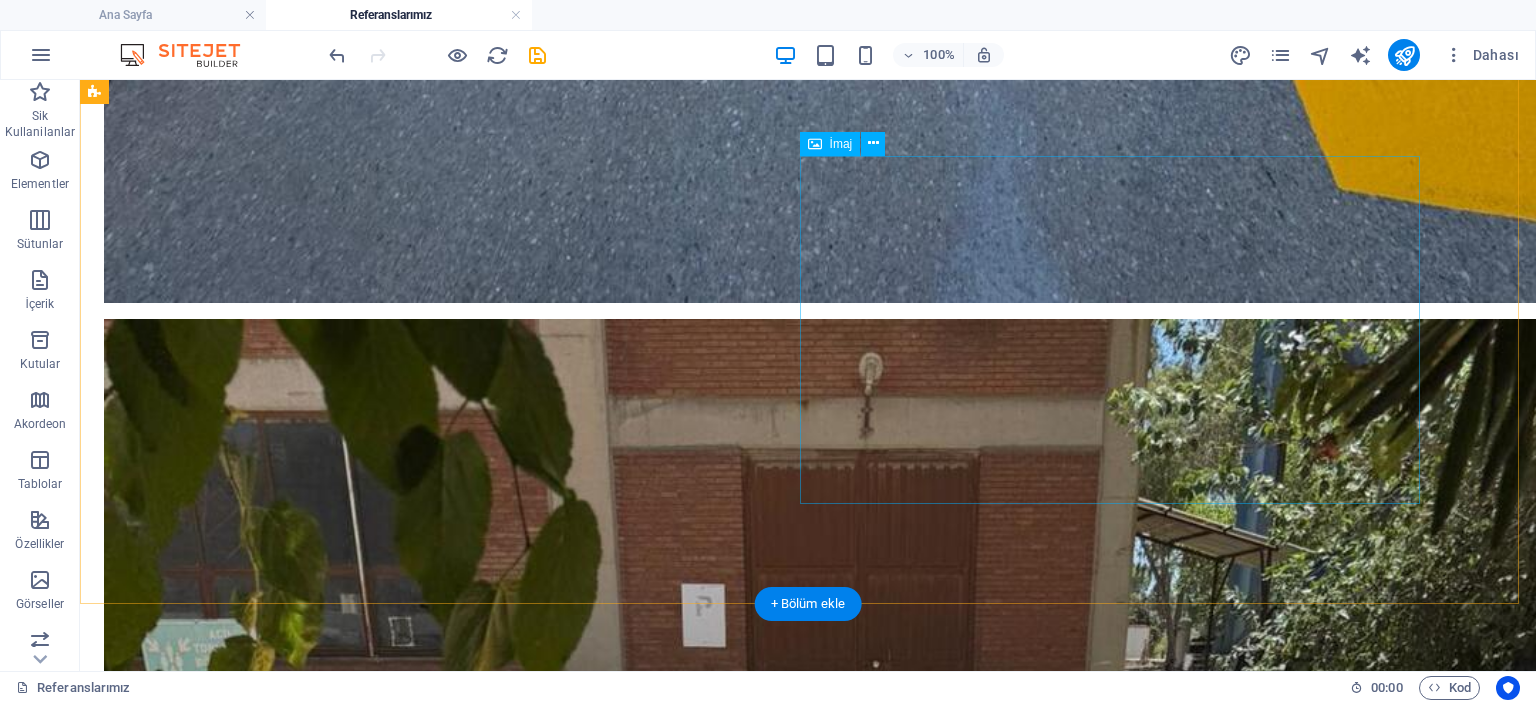 scroll, scrollTop: 3032, scrollLeft: 0, axis: vertical 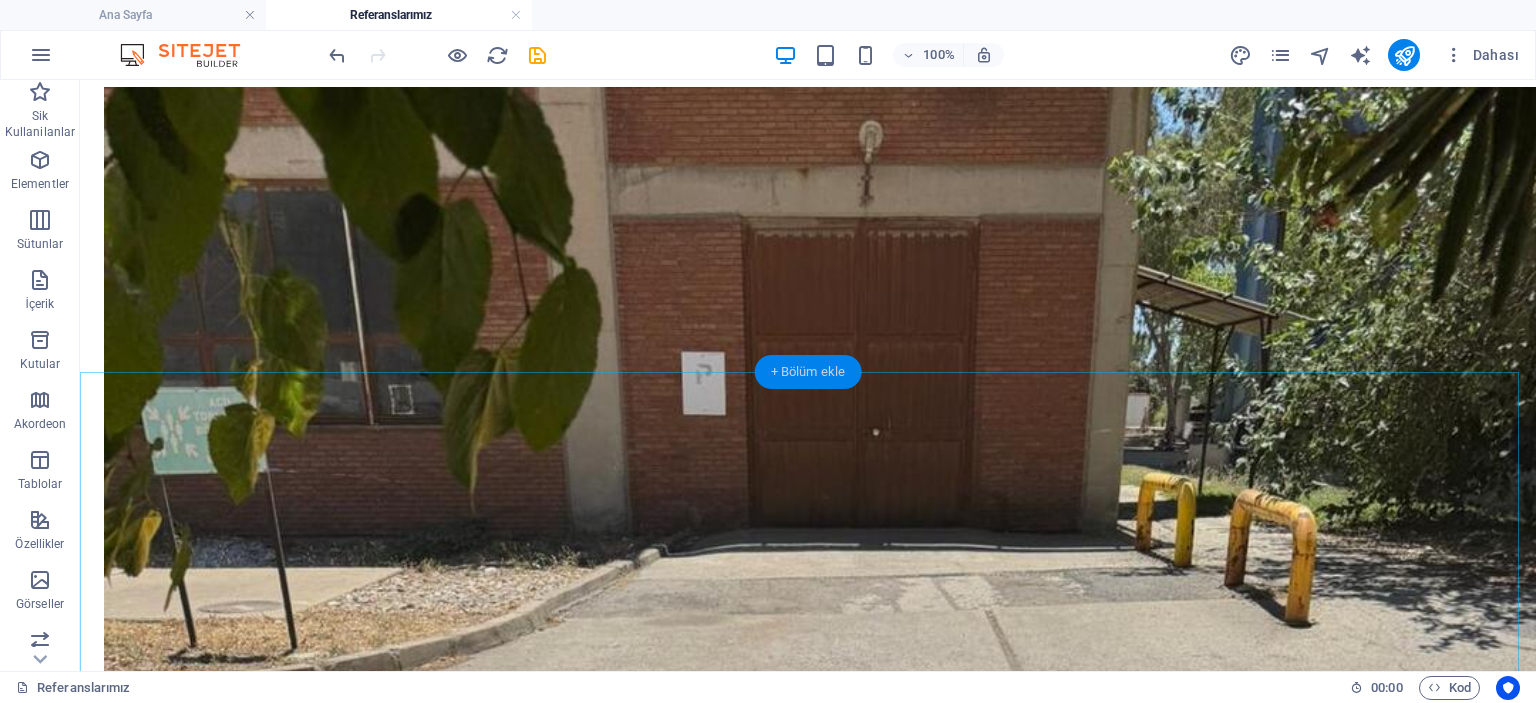 click on "+ Bölüm ekle" at bounding box center (808, 372) 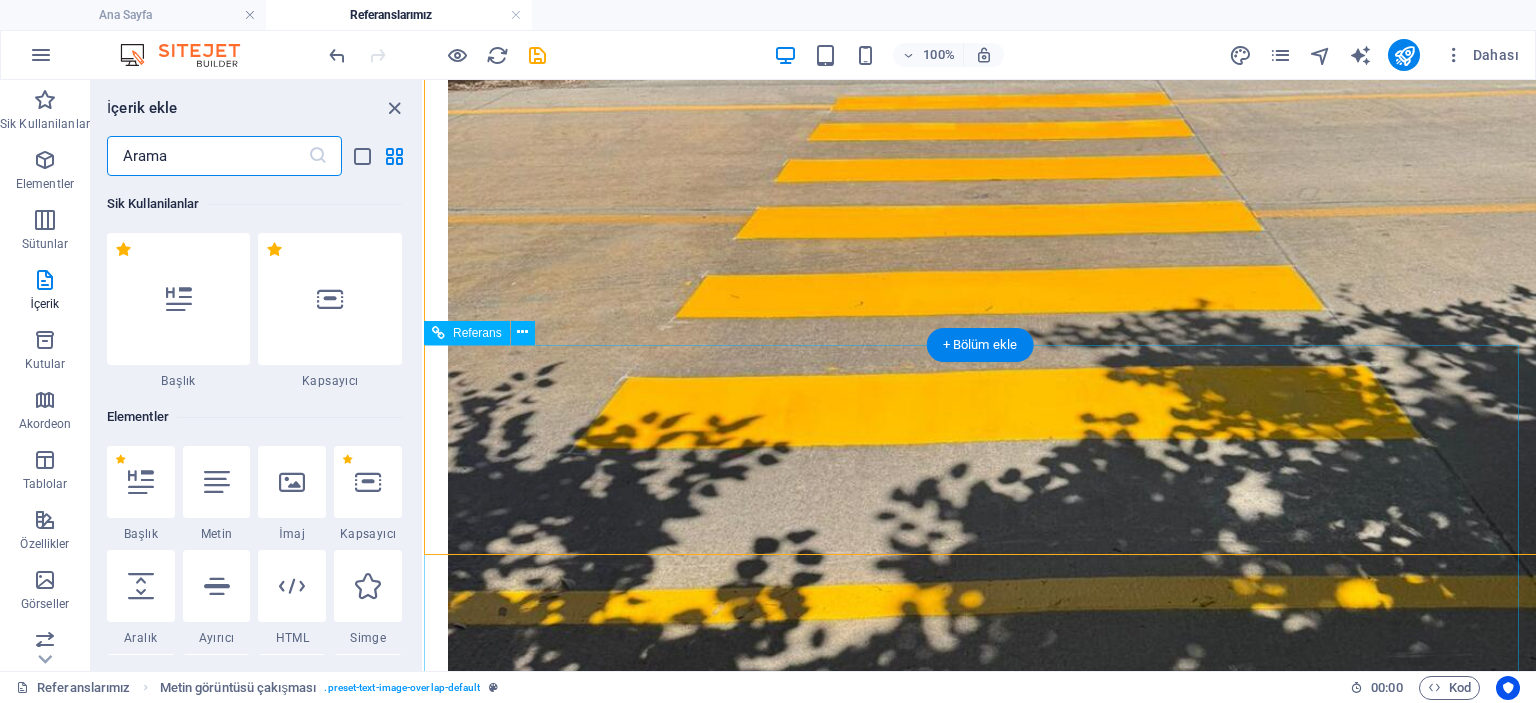 scroll, scrollTop: 2849, scrollLeft: 0, axis: vertical 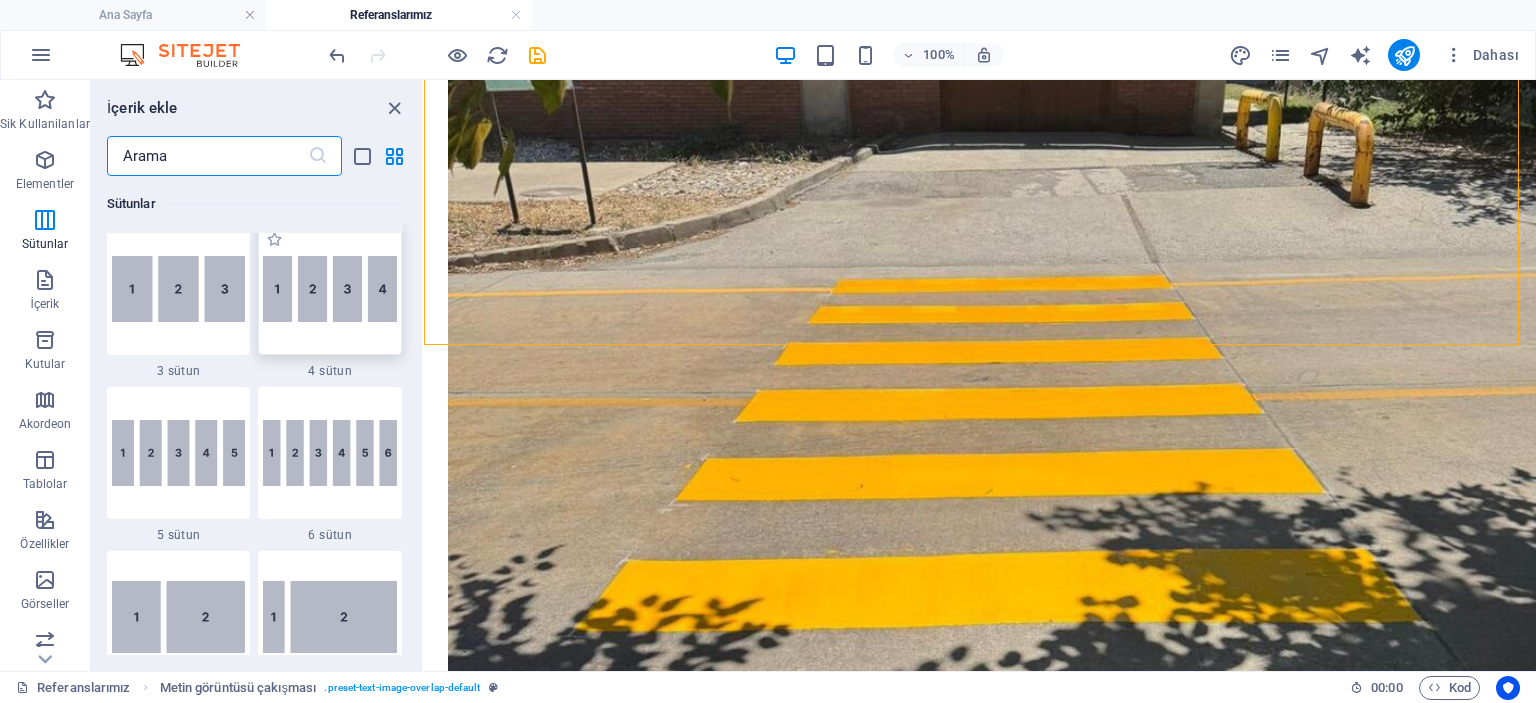 click at bounding box center (330, 289) 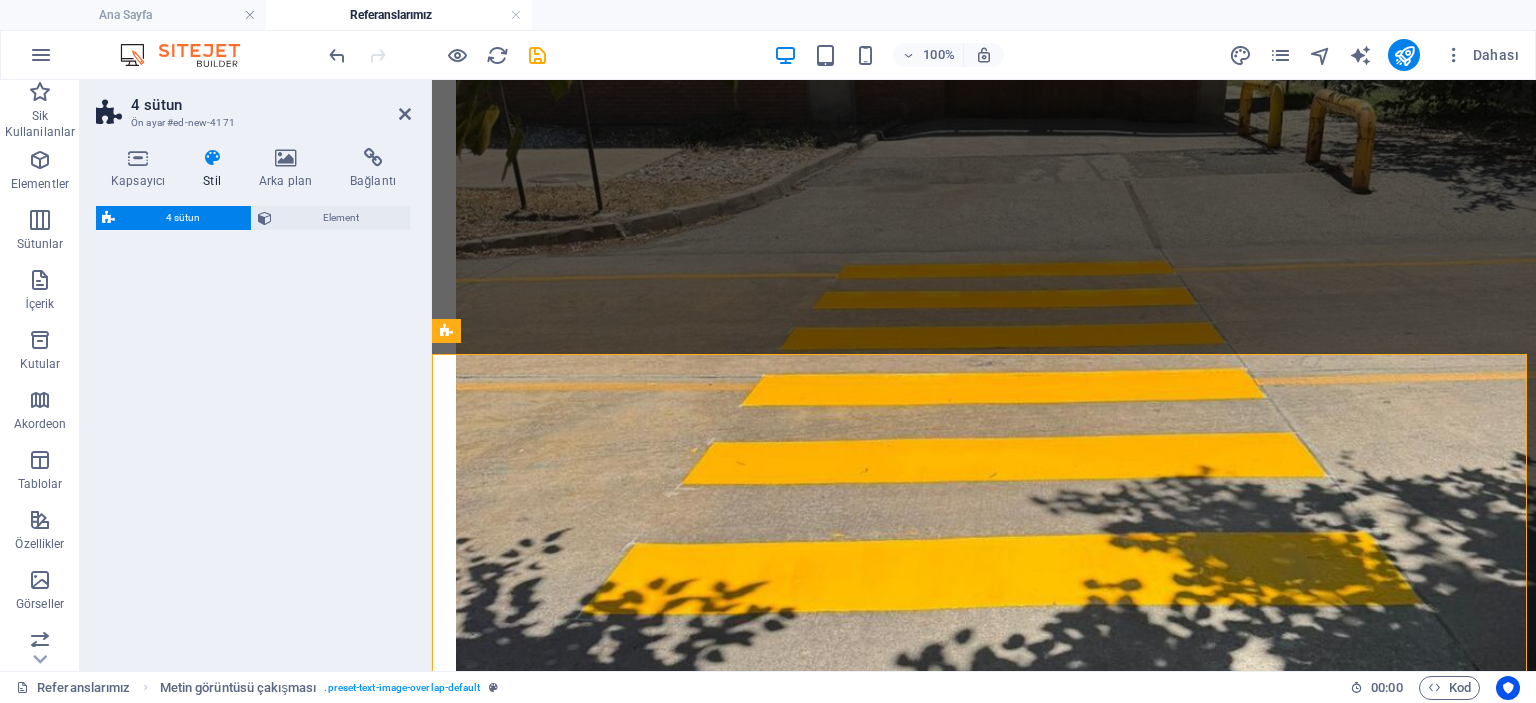 select on "rem" 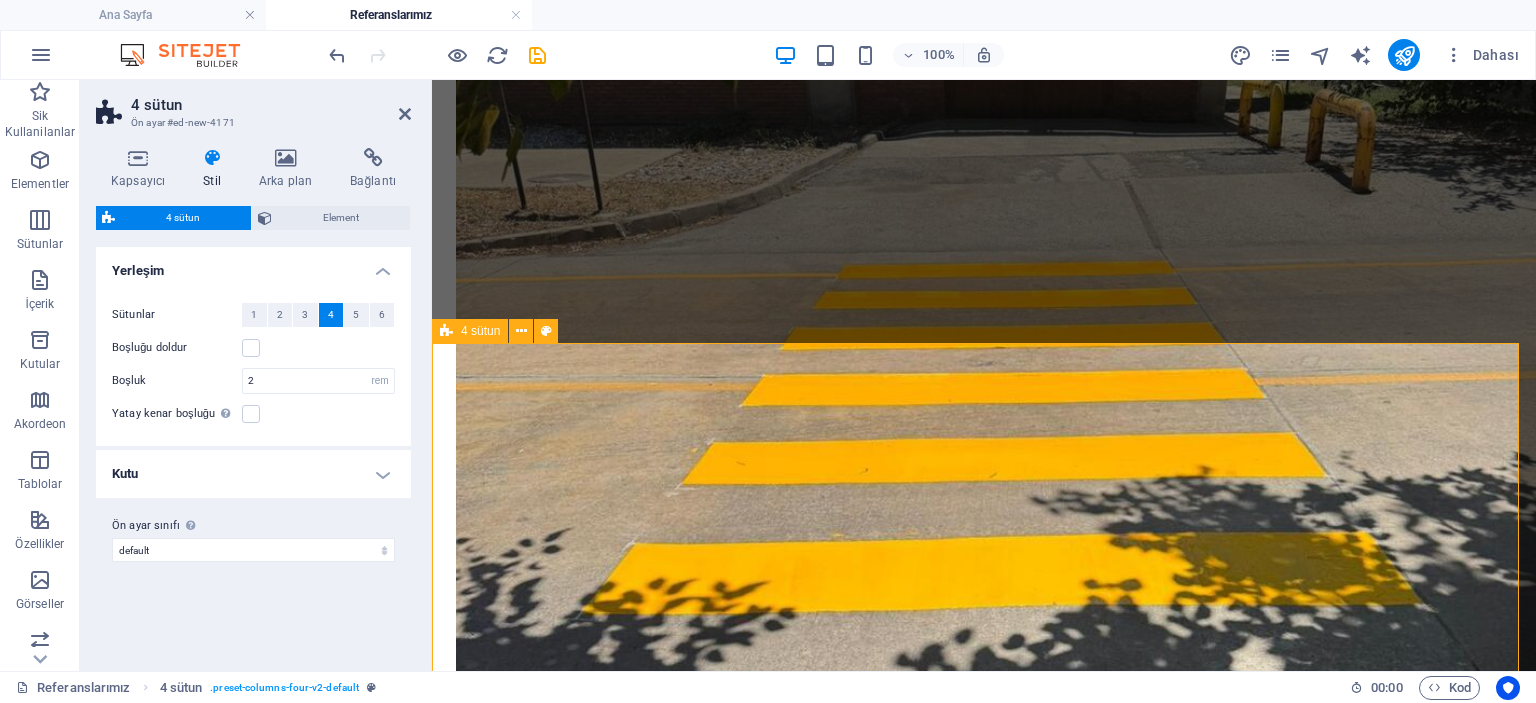 scroll, scrollTop: 2840, scrollLeft: 0, axis: vertical 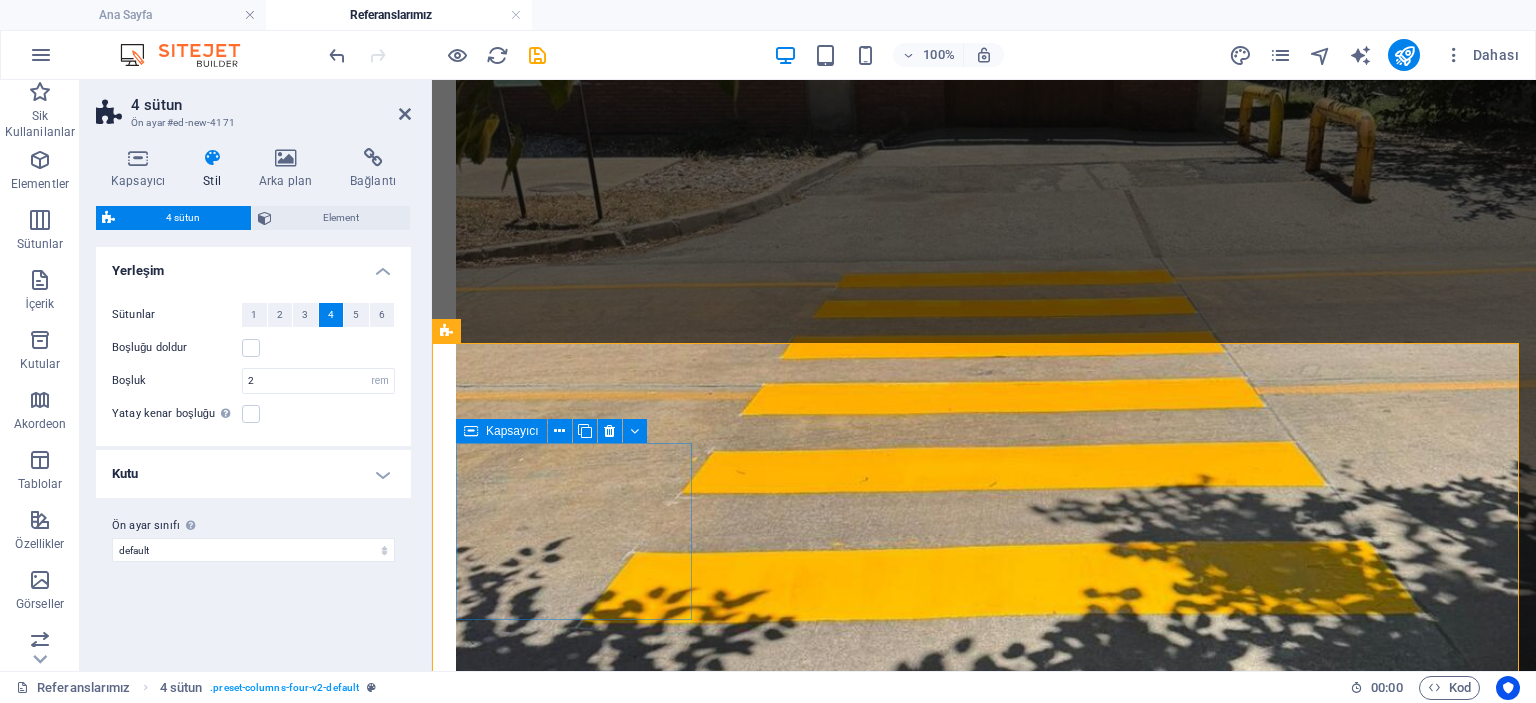 click on "Element ekle" at bounding box center (576, 12796) 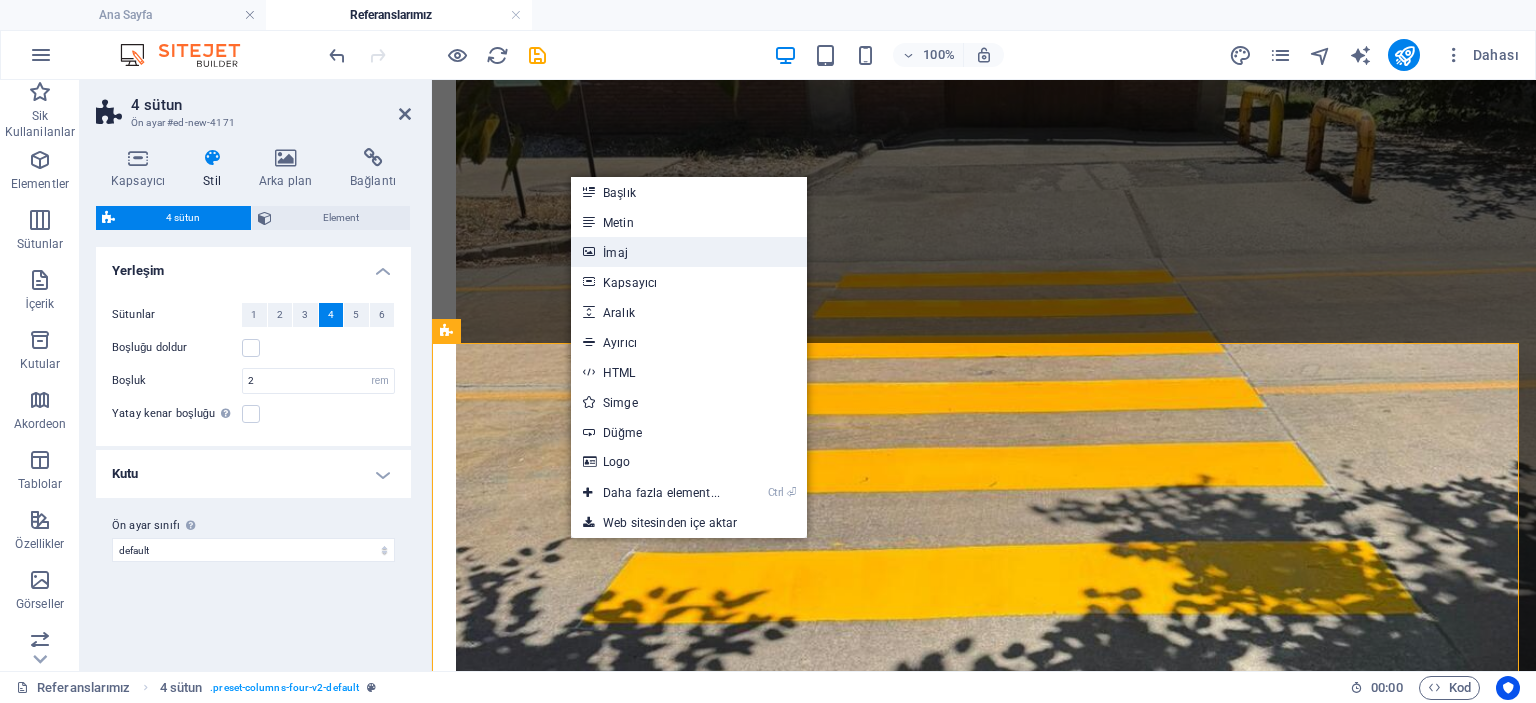 click on "İmaj" at bounding box center [689, 252] 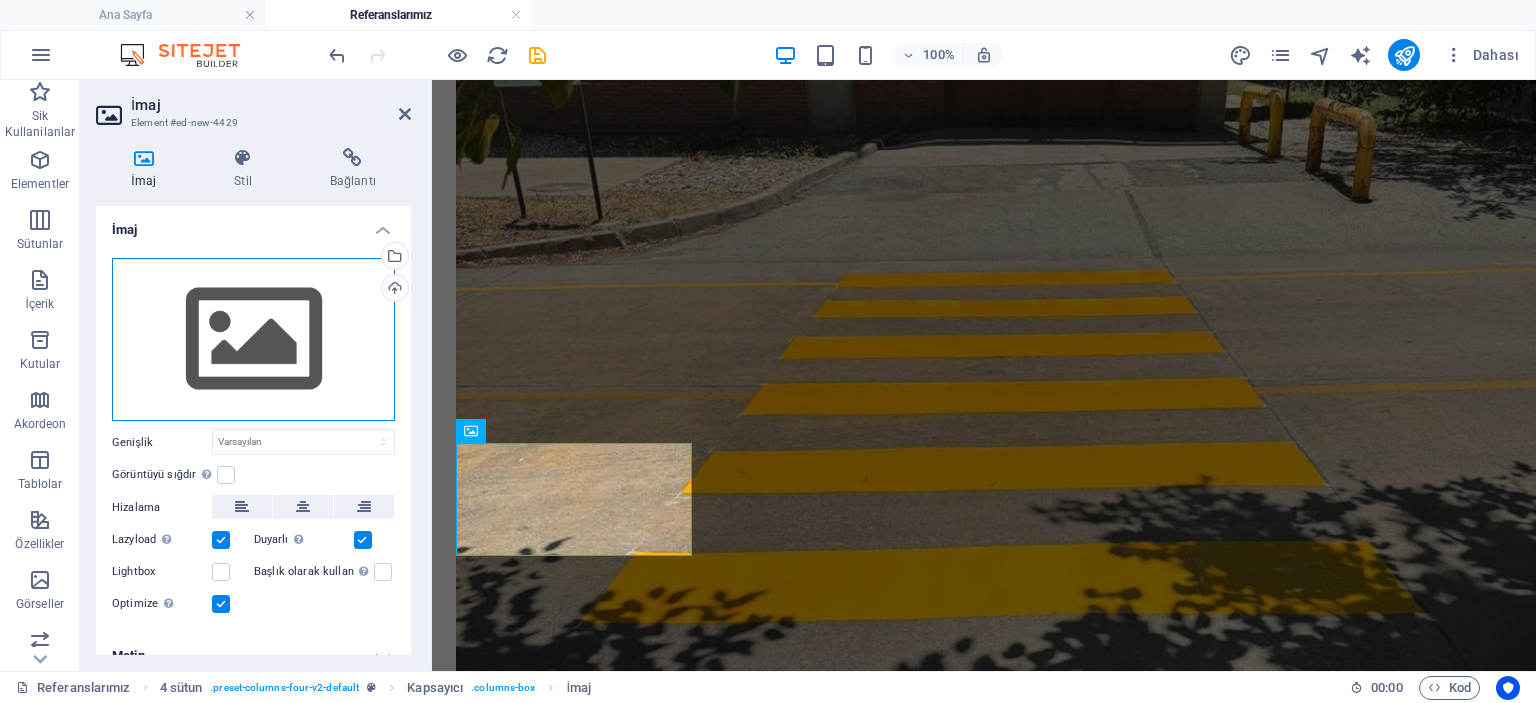 click on "Dosyaları buraya sürükleyin, dosyaları seçmek için tıklayın veya Dosyalardan ya da ücretsiz stok fotoğraf ve videolarımızdan dosyalar seçin" at bounding box center (253, 340) 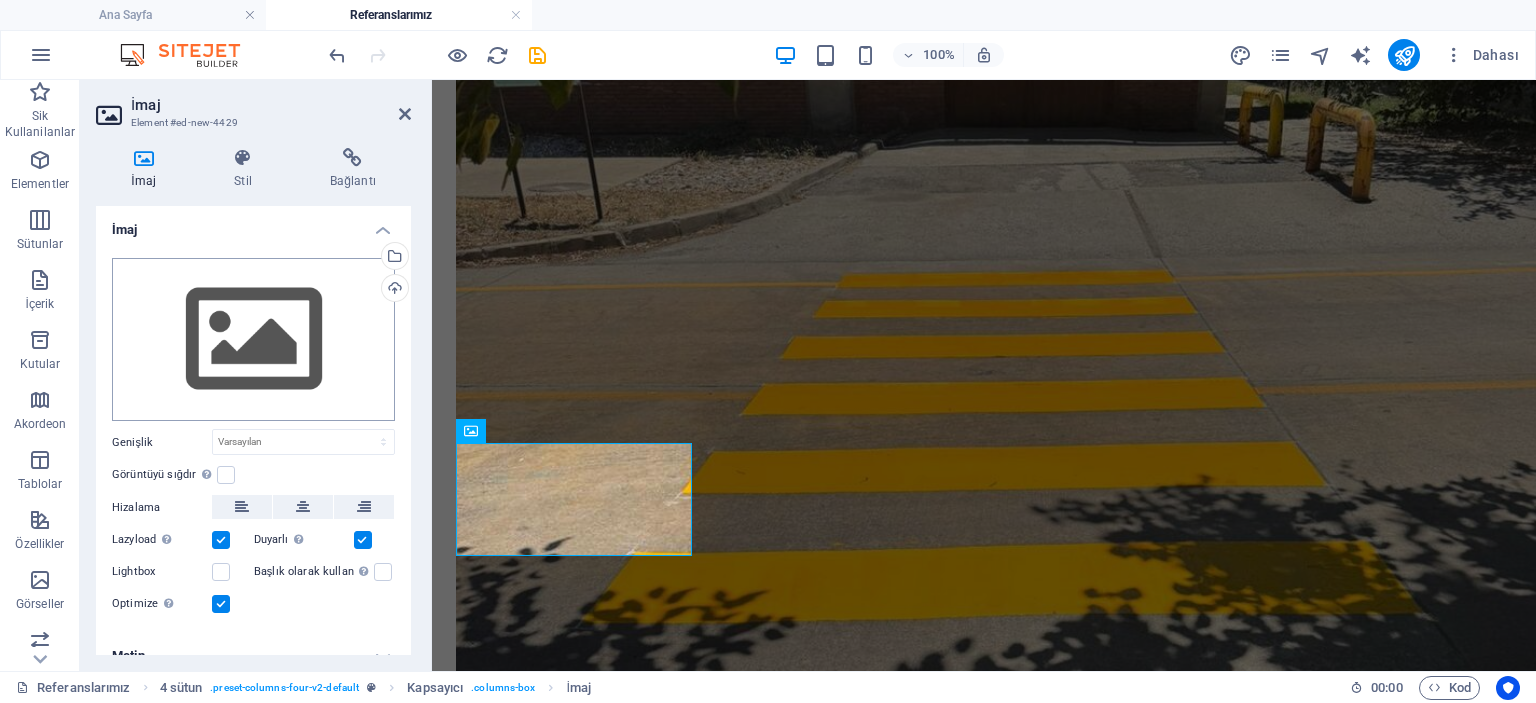scroll, scrollTop: 2798, scrollLeft: 0, axis: vertical 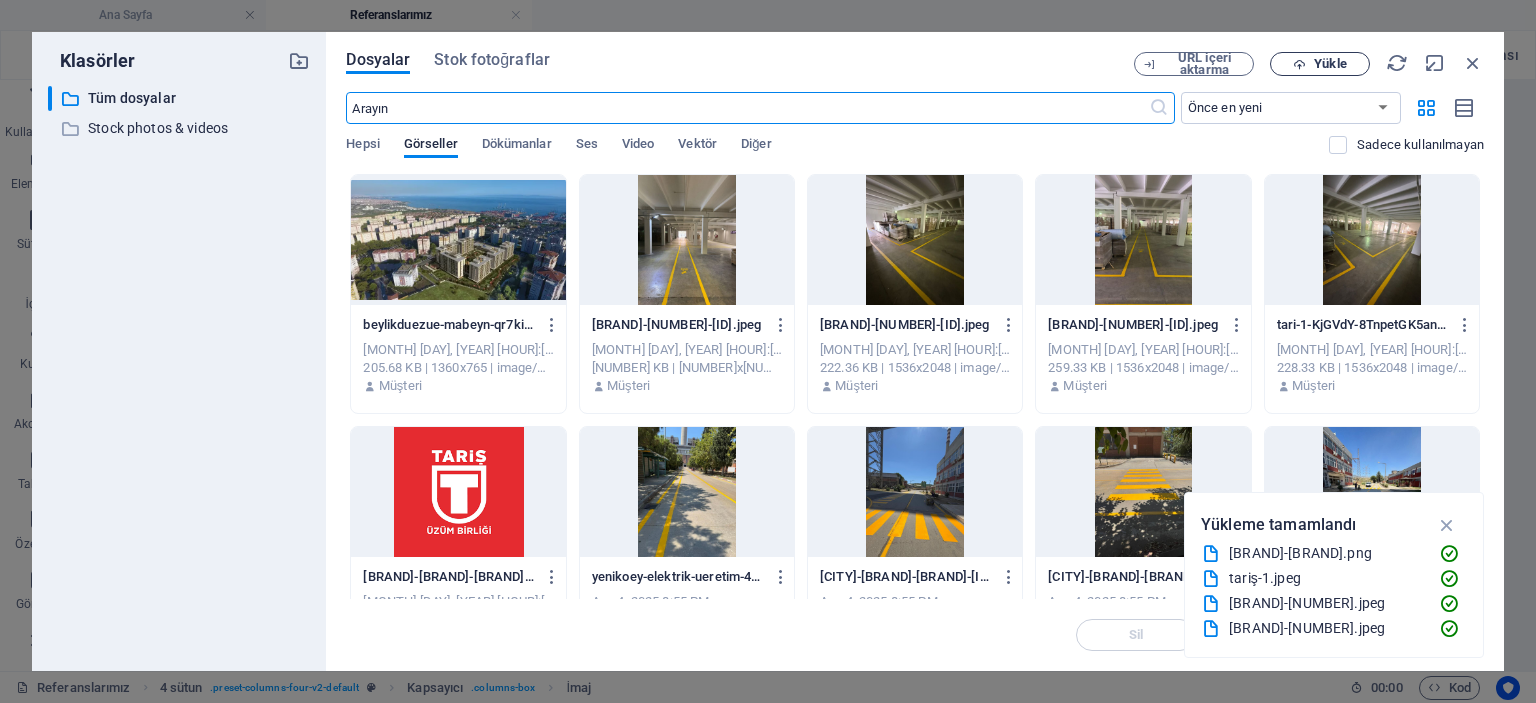 click at bounding box center [1299, 64] 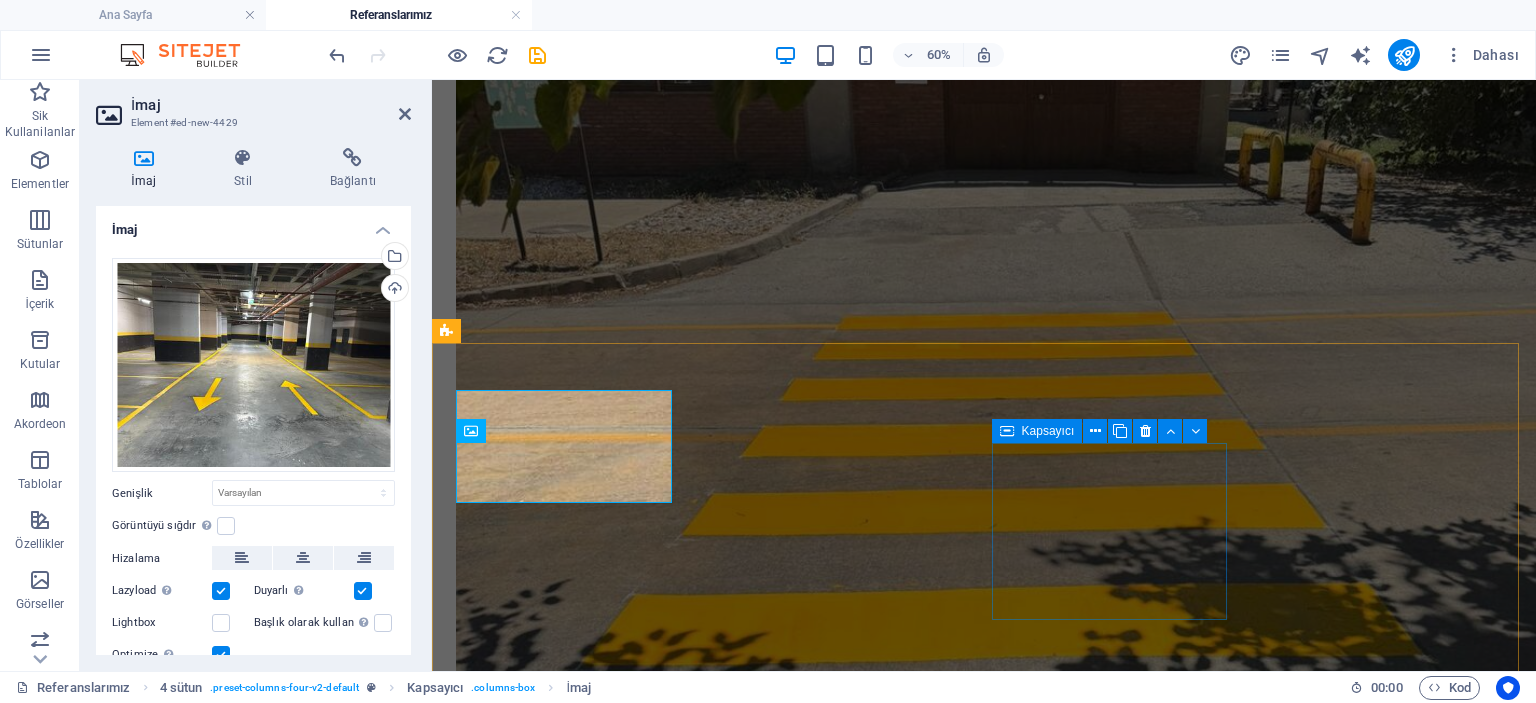 scroll, scrollTop: 2840, scrollLeft: 0, axis: vertical 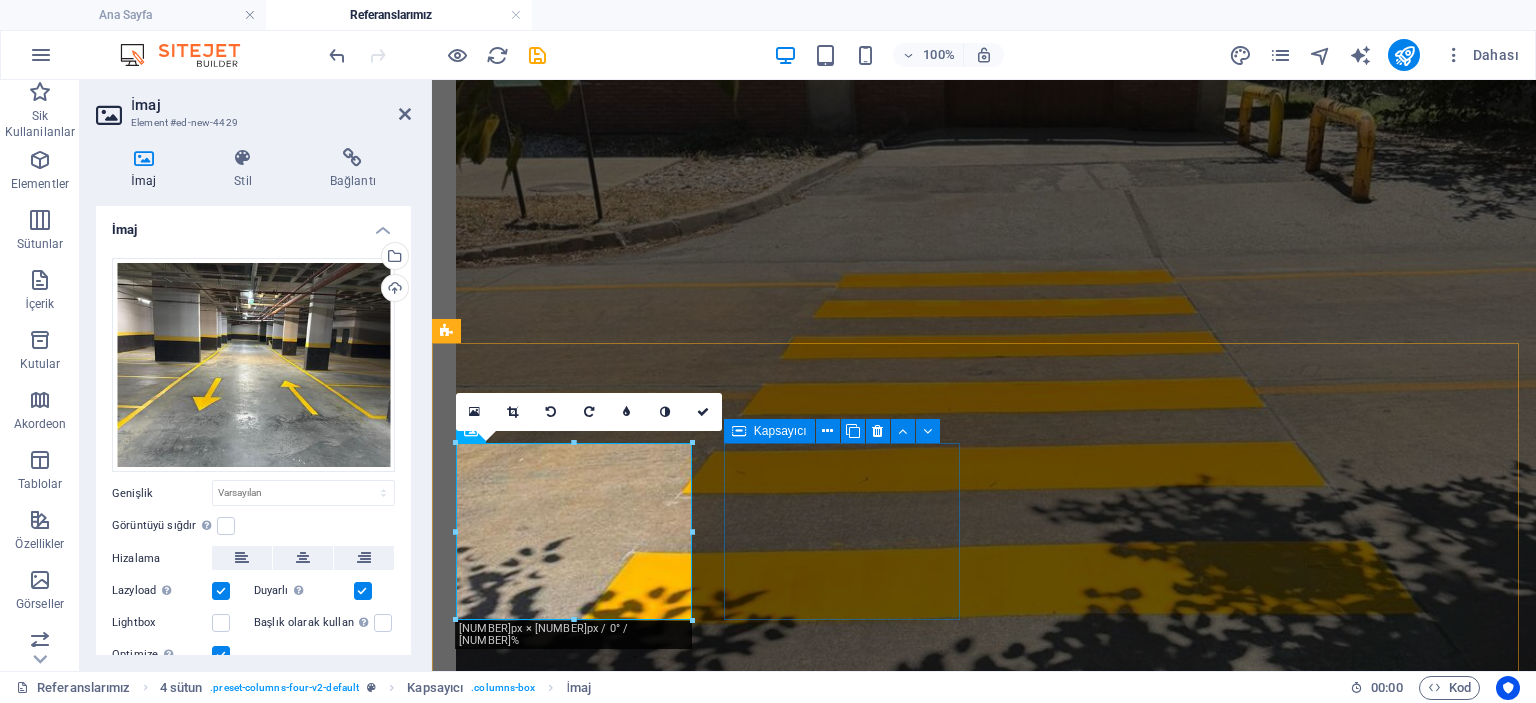 click on "Element ekle" at bounding box center (576, 13640) 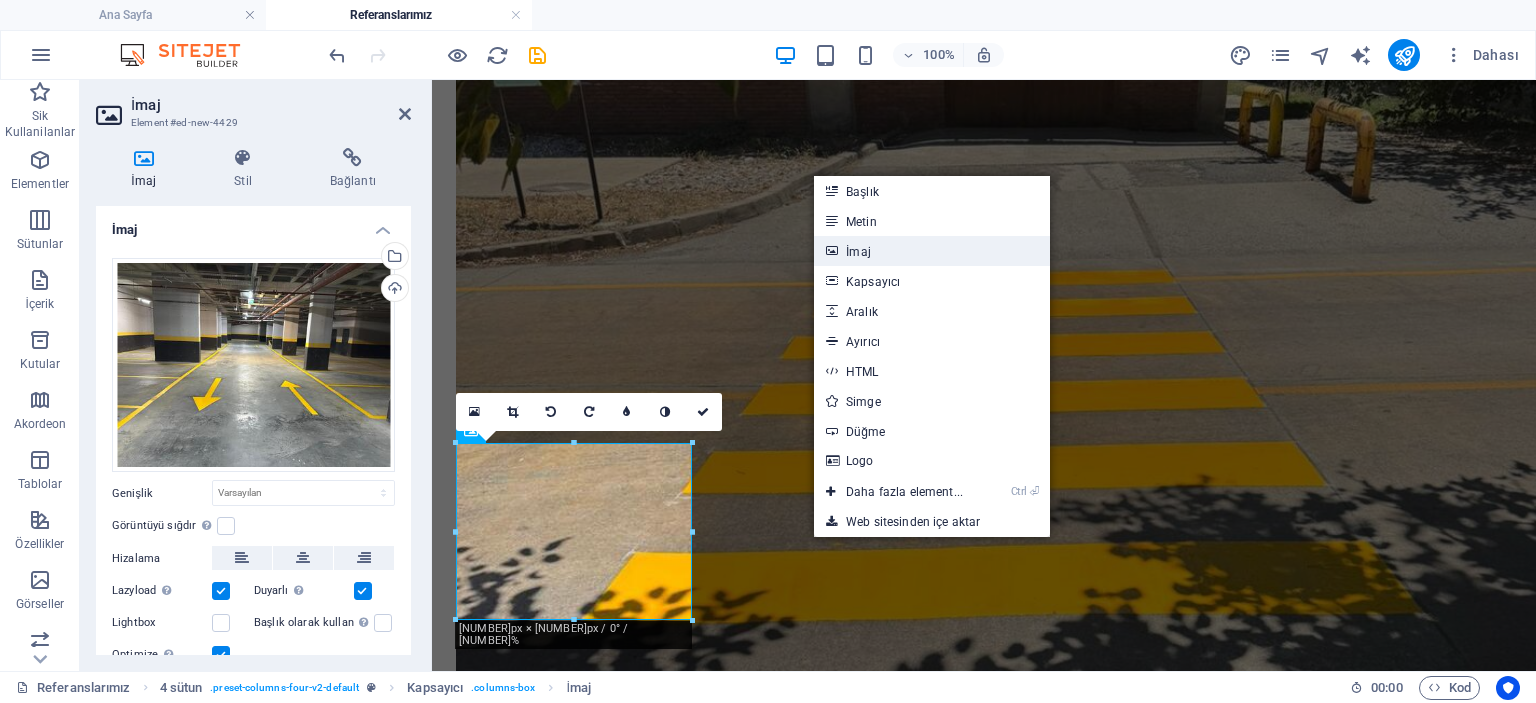 click on "İmaj" at bounding box center (932, 251) 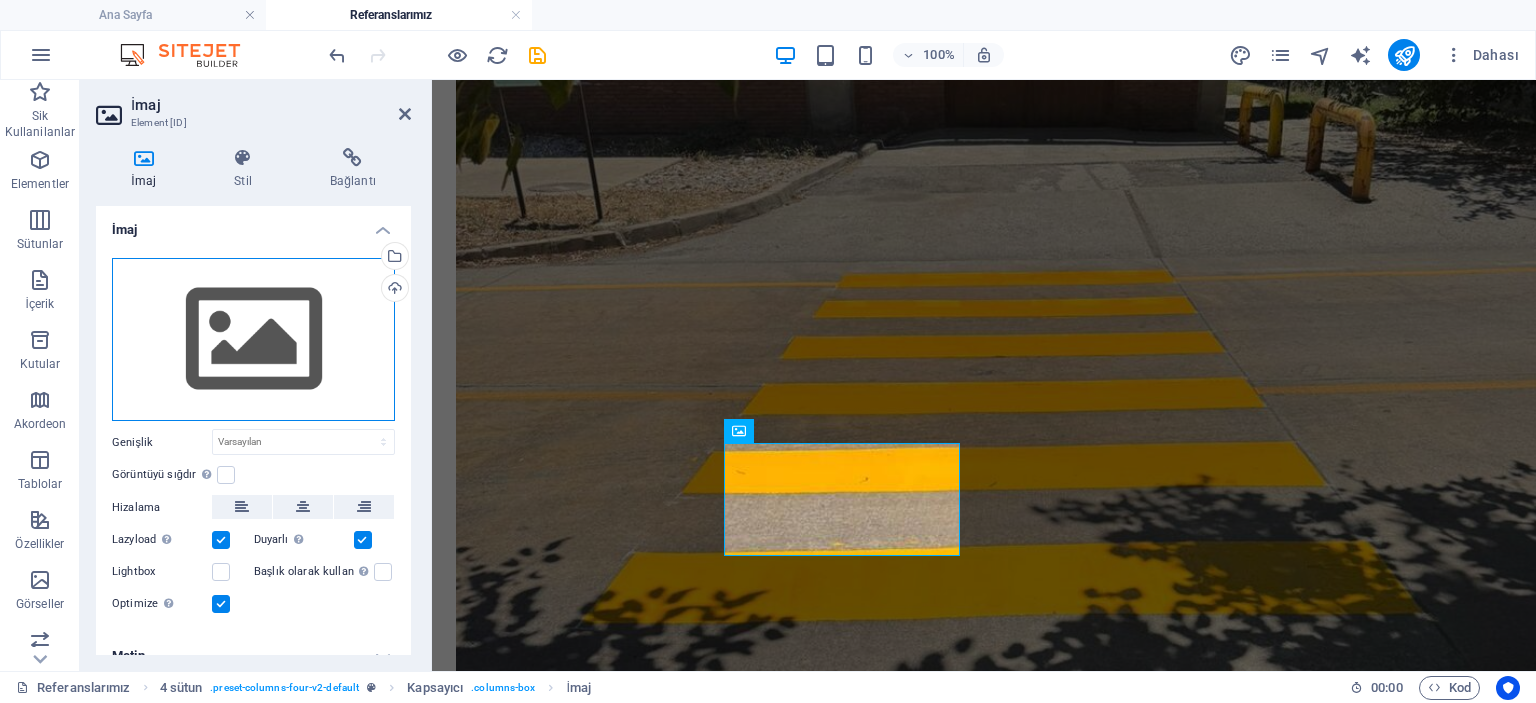 click on "Dosyaları buraya sürükleyin, dosyaları seçmek için tıklayın veya Dosyalardan ya da ücretsiz stok fotoğraf ve videolarımızdan dosyalar seçin" at bounding box center [253, 340] 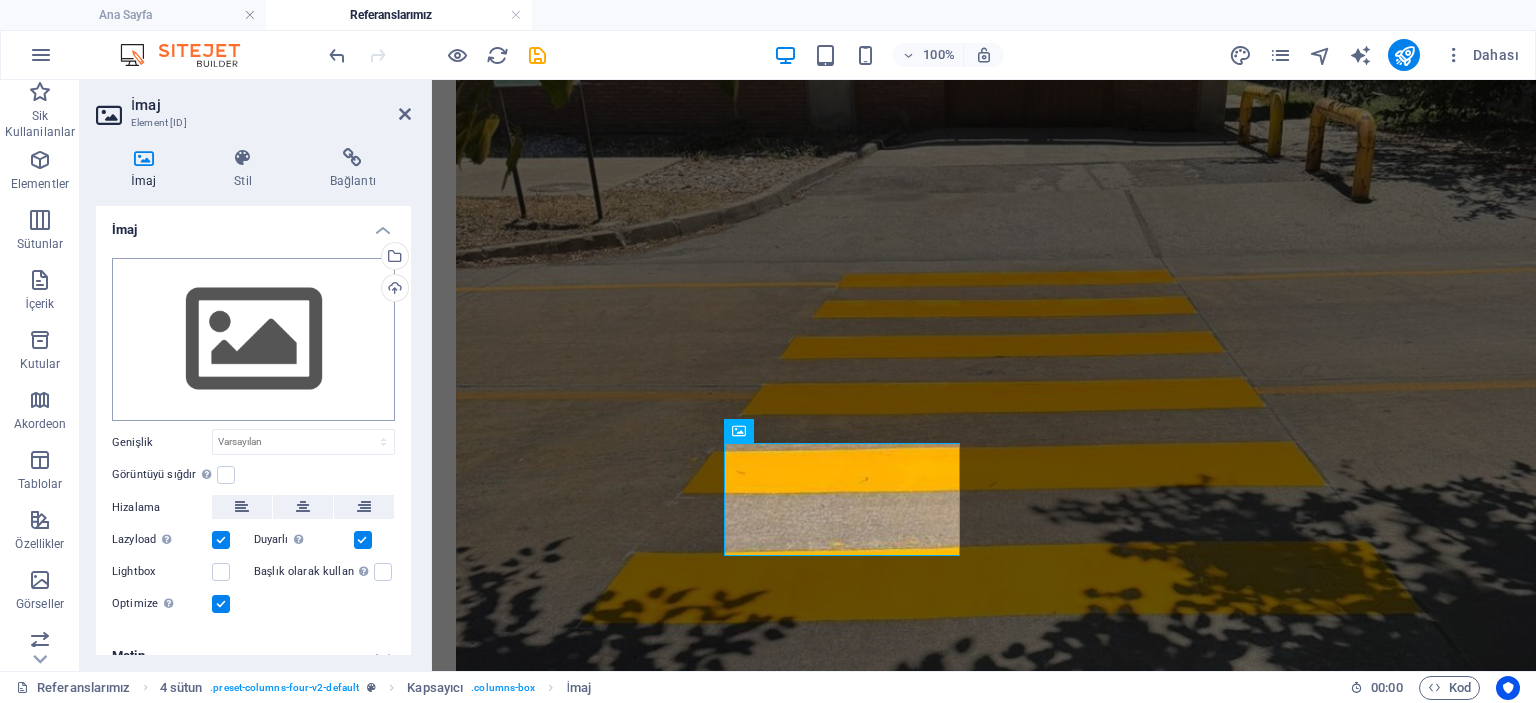 scroll, scrollTop: 2798, scrollLeft: 0, axis: vertical 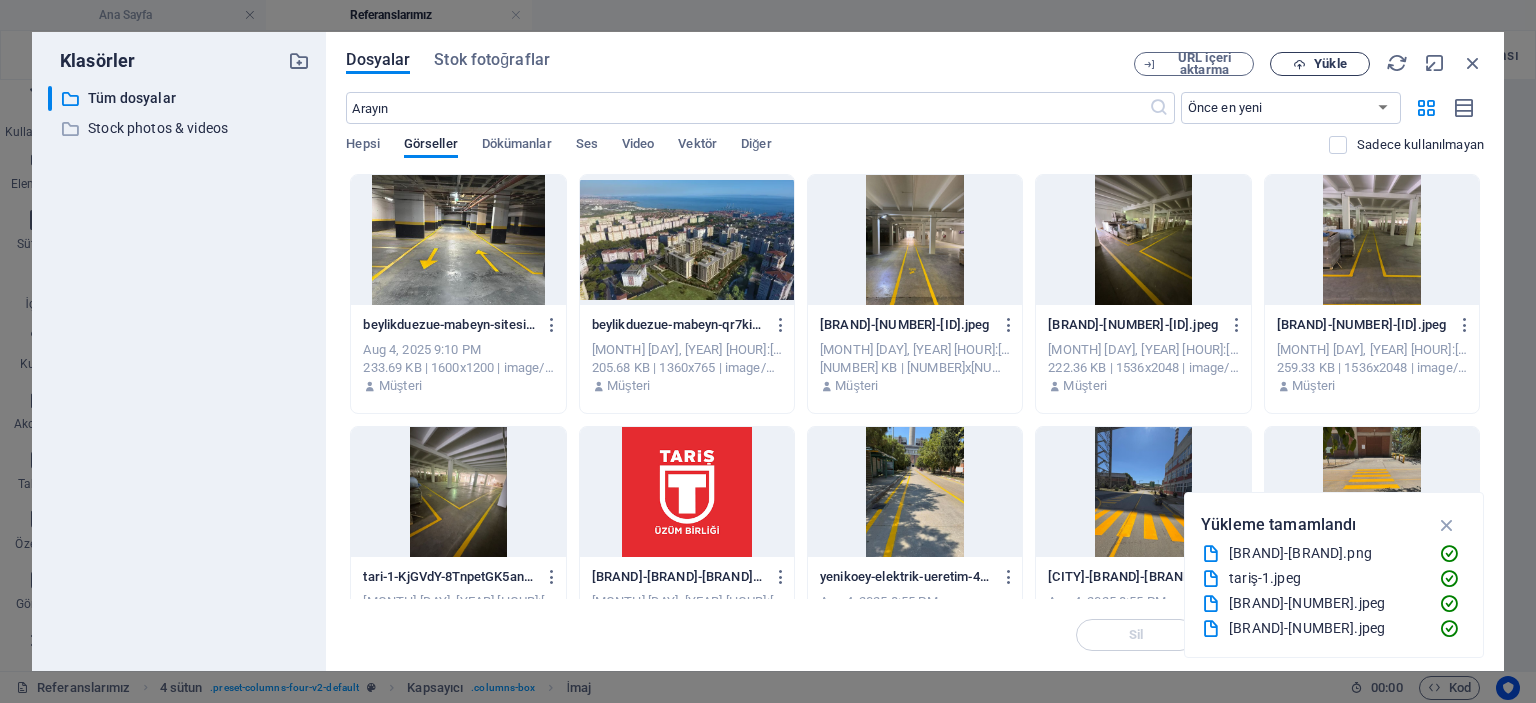 click on "Yükle" at bounding box center [1330, 64] 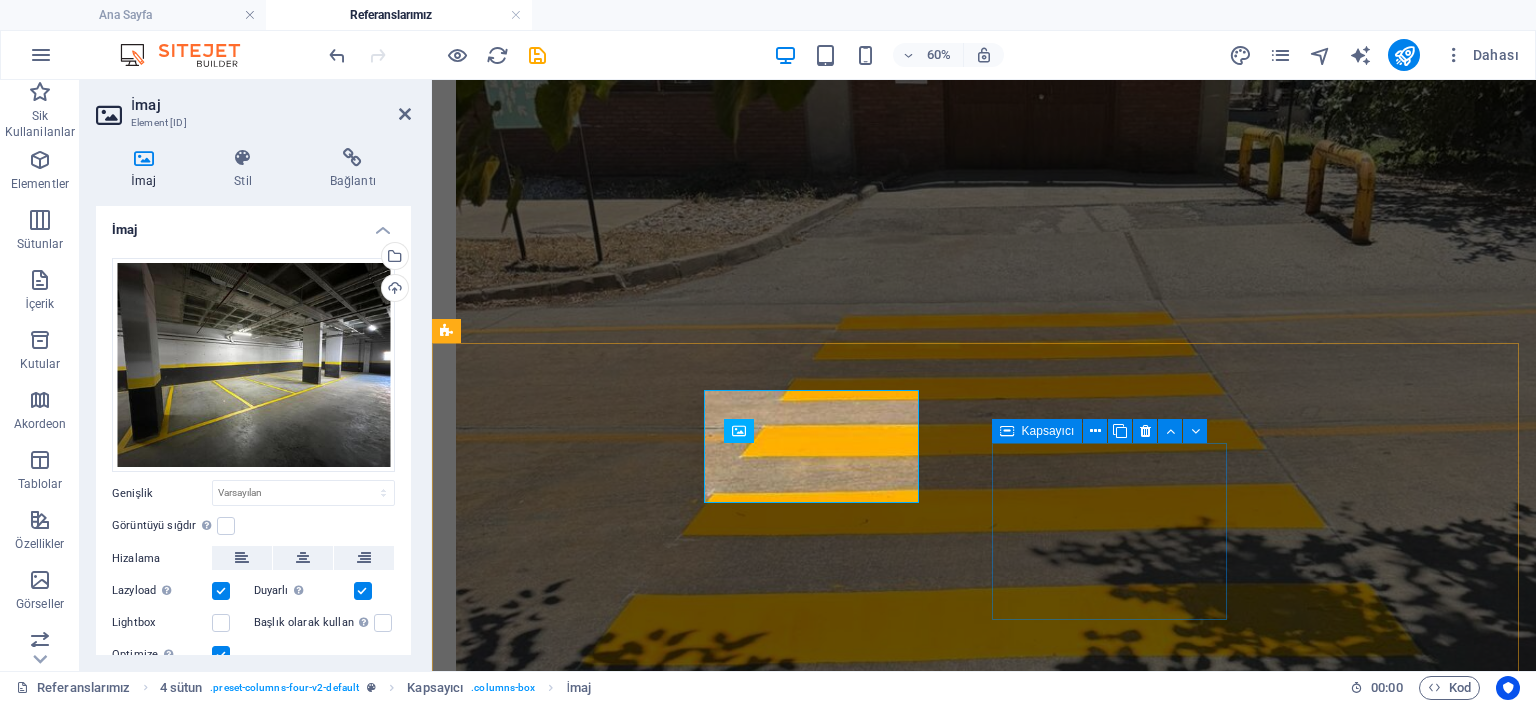 scroll, scrollTop: 2840, scrollLeft: 0, axis: vertical 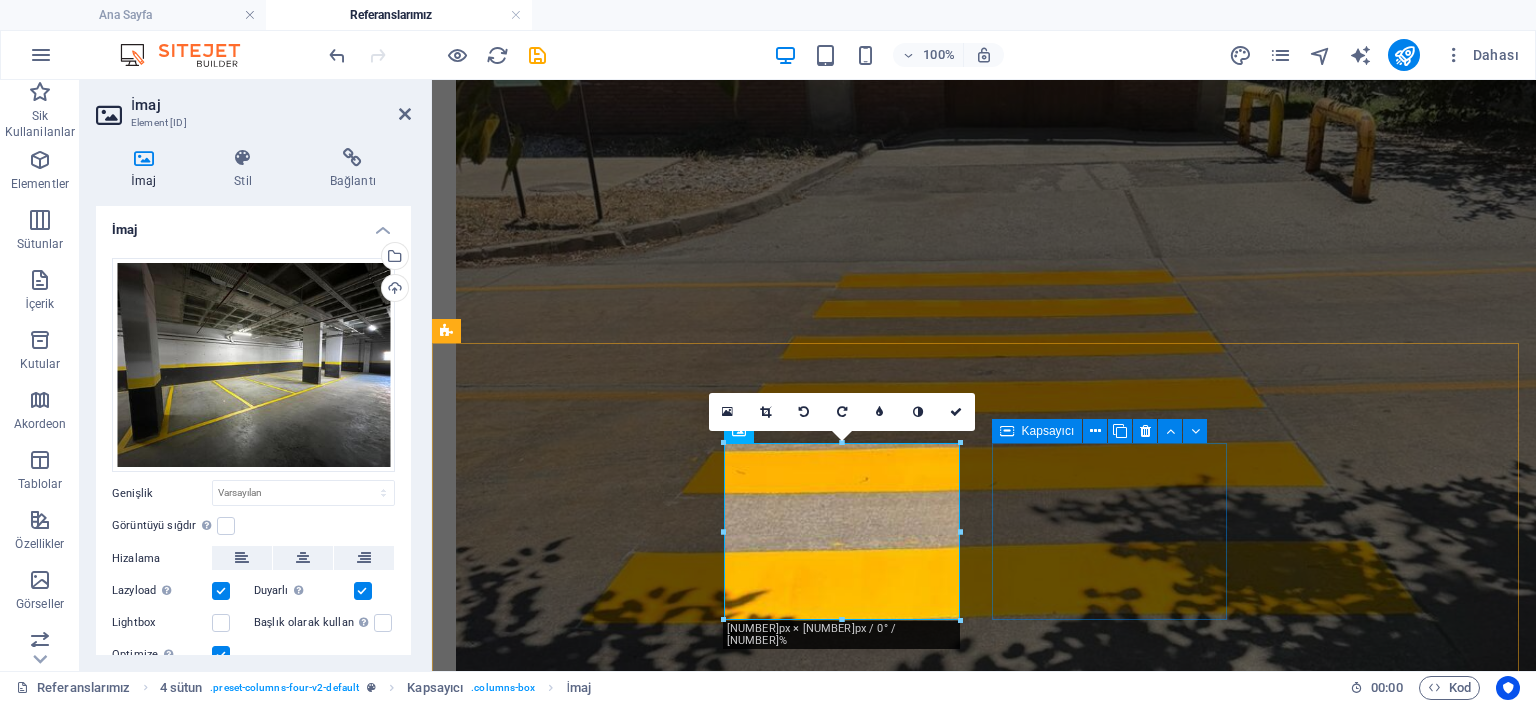 click on "Element ekle" at bounding box center [576, 14484] 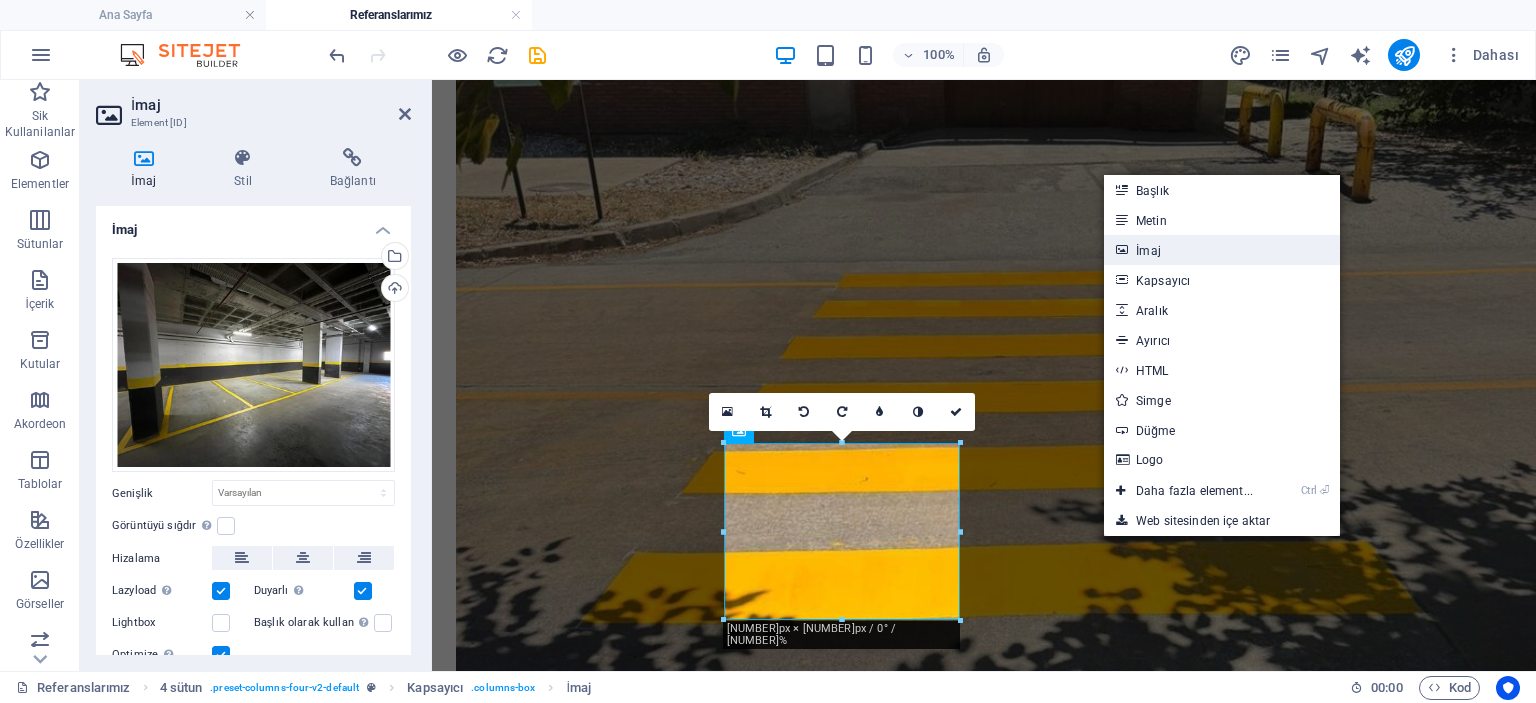 click on "İmaj" at bounding box center (1222, 250) 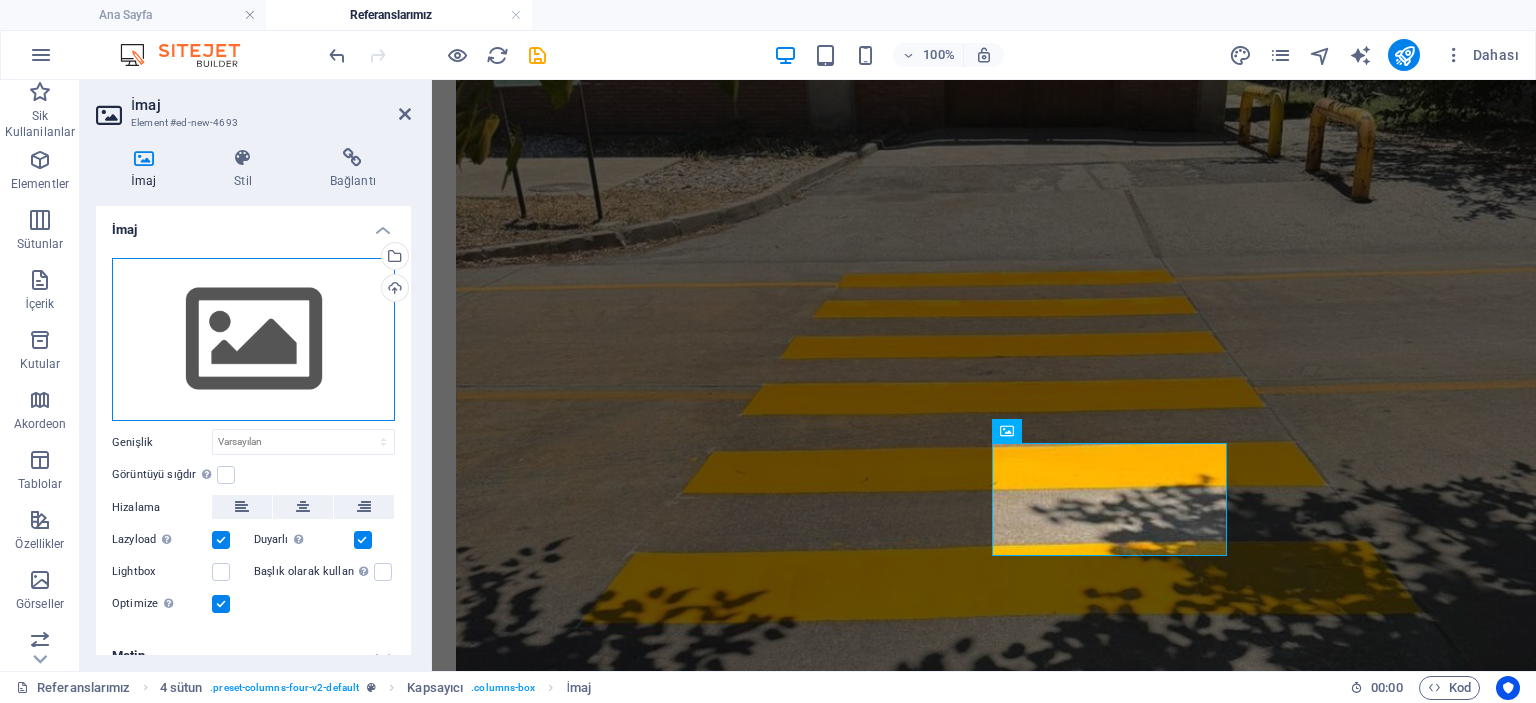 click on "Dosyaları buraya sürükleyin, dosyaları seçmek için tıklayın veya Dosyalardan ya da ücretsiz stok fotoğraf ve videolarımızdan dosyalar seçin" at bounding box center [253, 340] 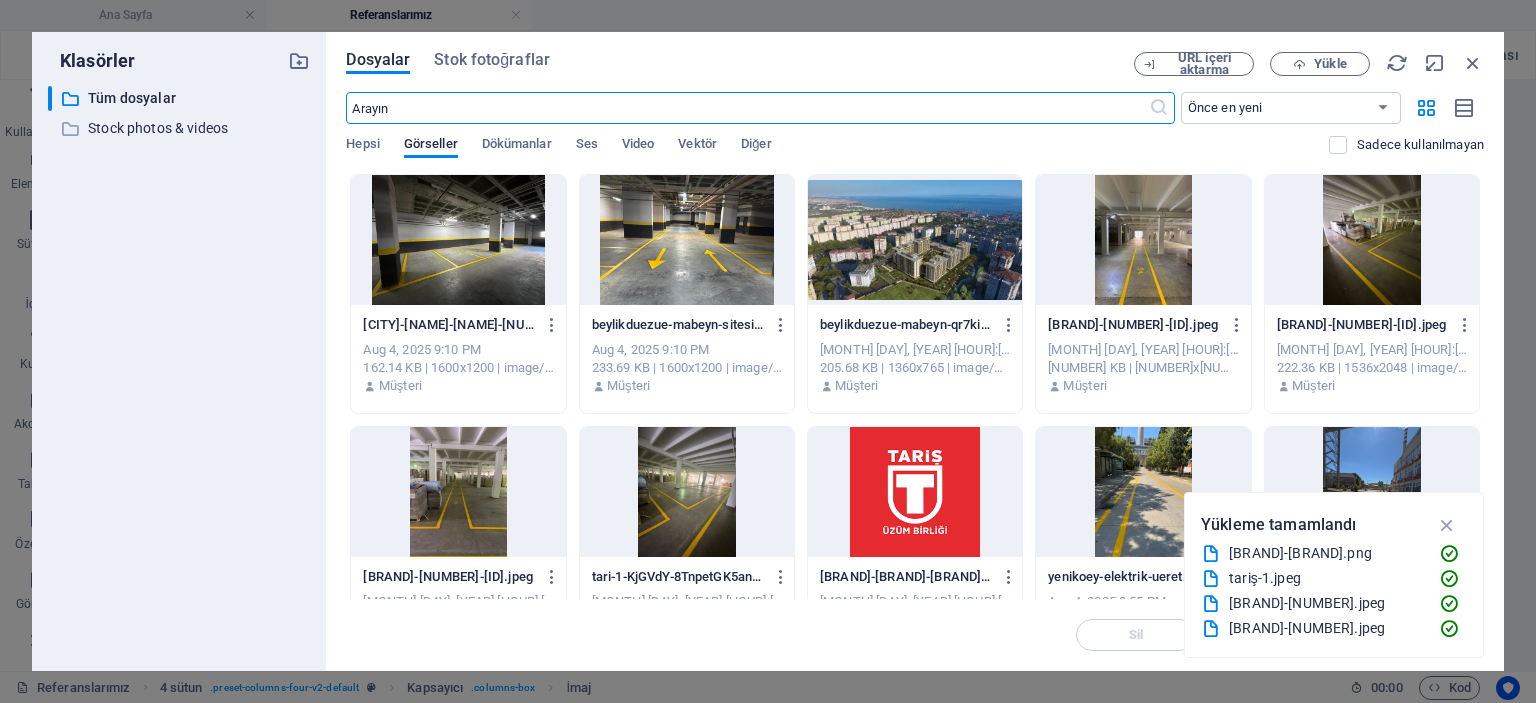 scroll, scrollTop: 2798, scrollLeft: 0, axis: vertical 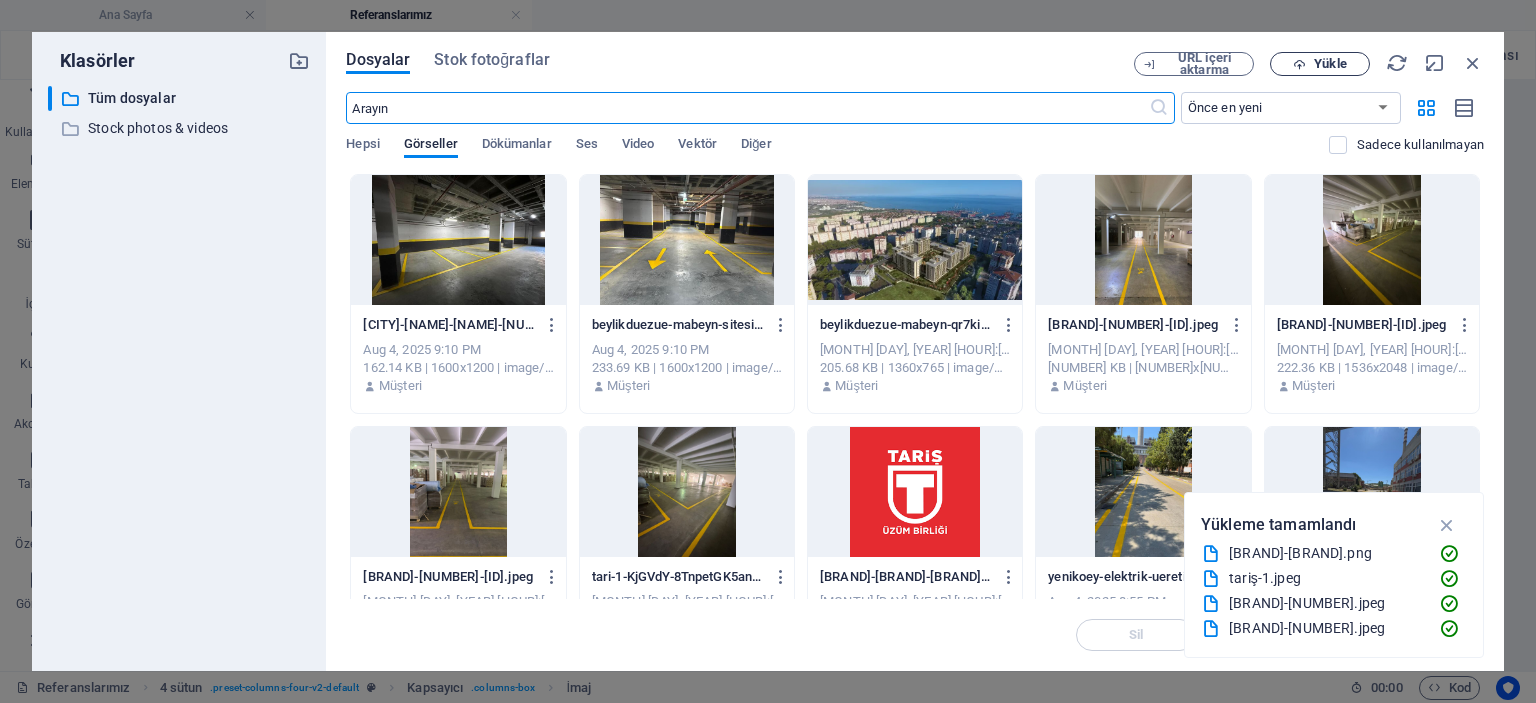 click at bounding box center (1299, 64) 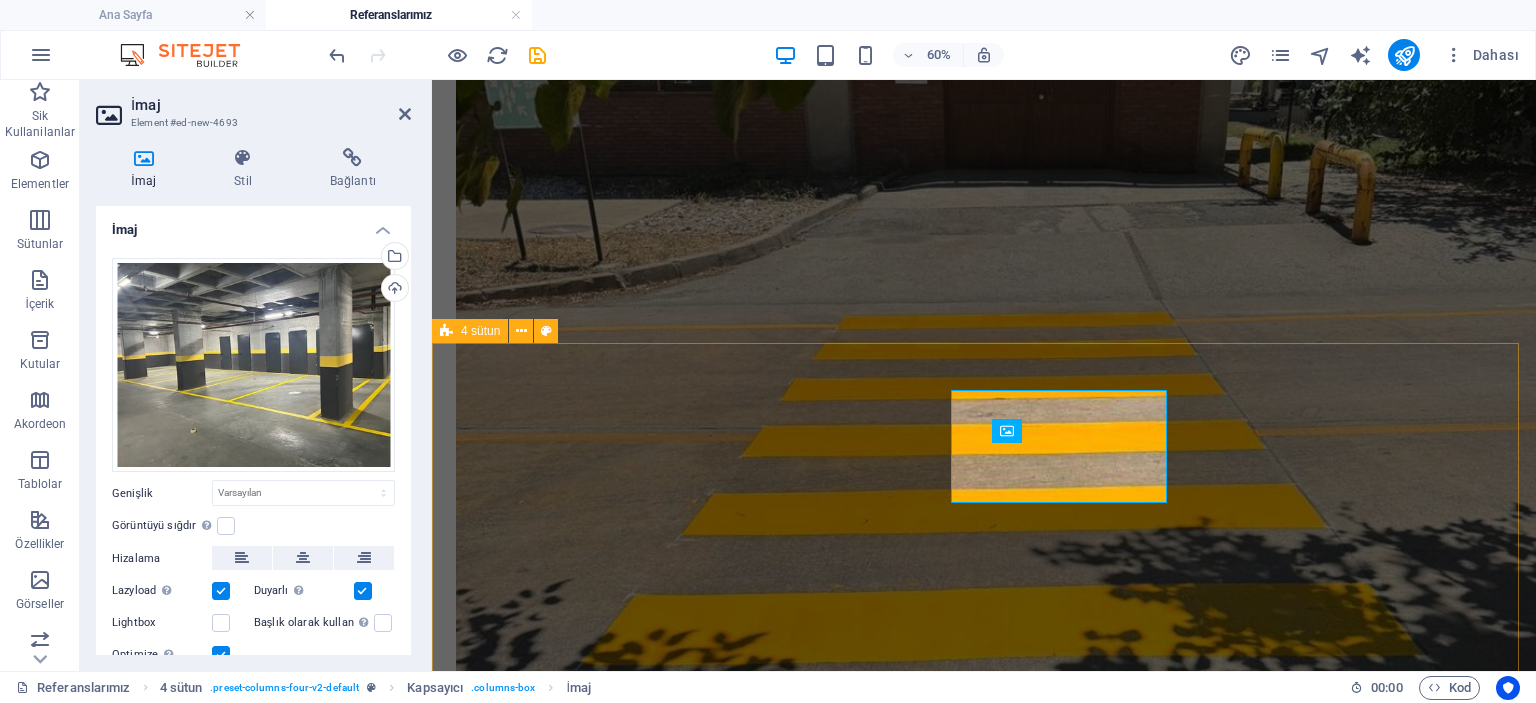 scroll, scrollTop: 2840, scrollLeft: 0, axis: vertical 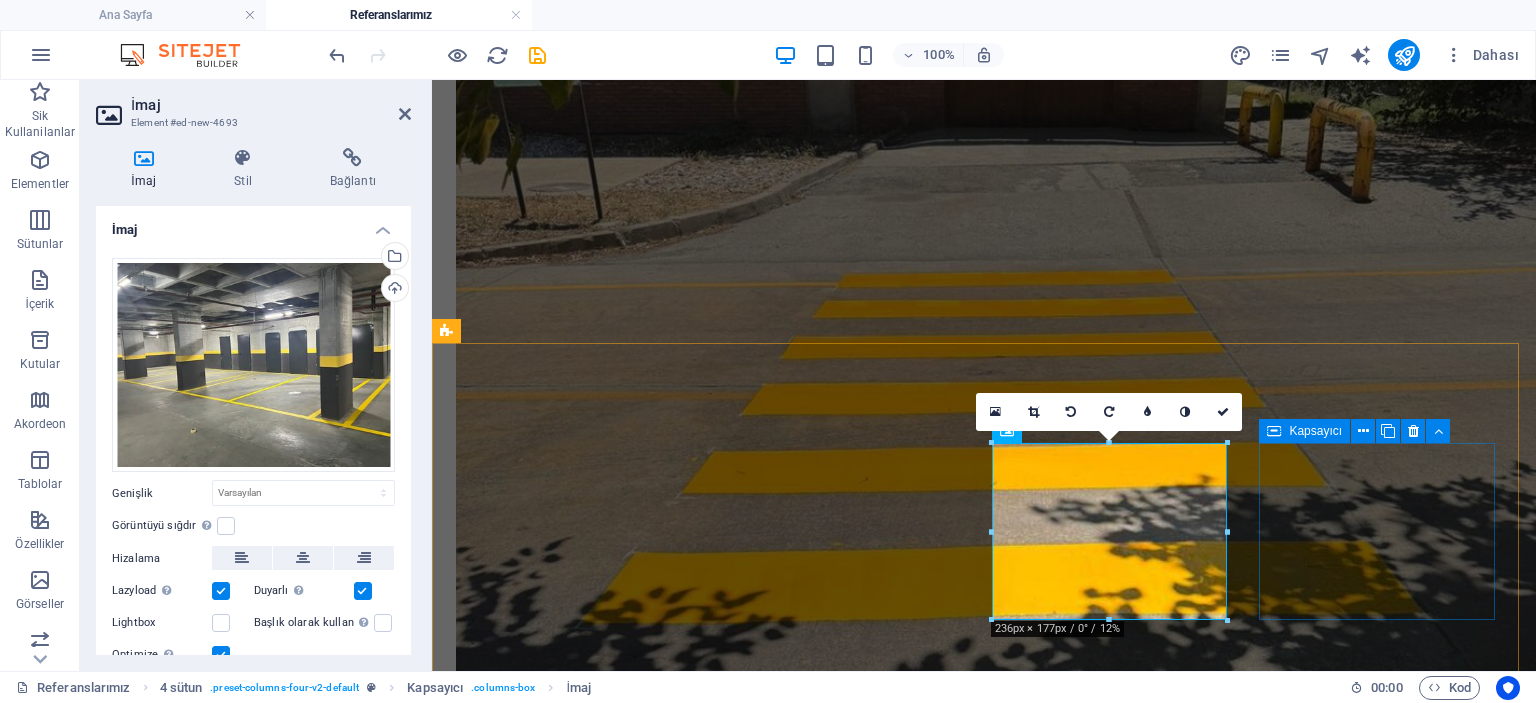 click on "Element ekle" at bounding box center (576, 15268) 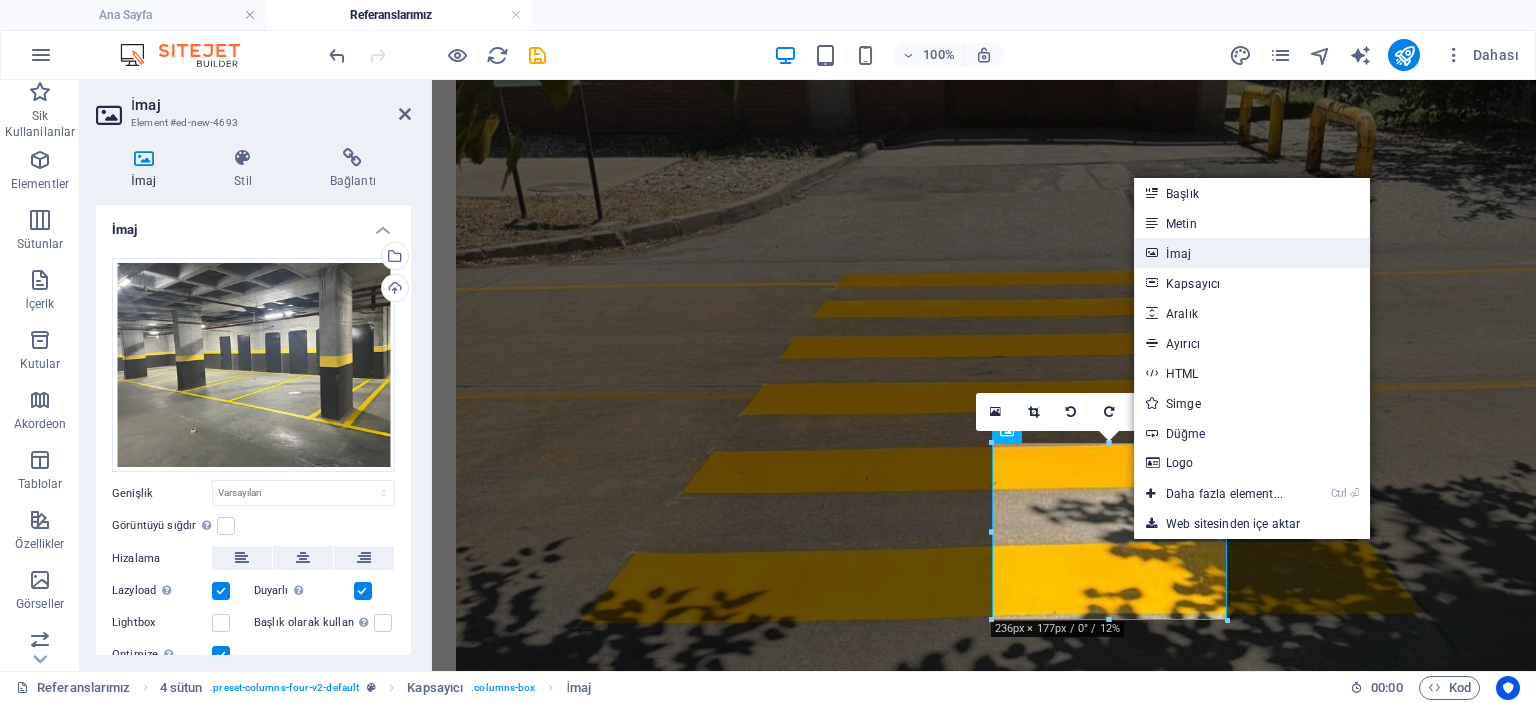 click on "İmaj" at bounding box center [1252, 253] 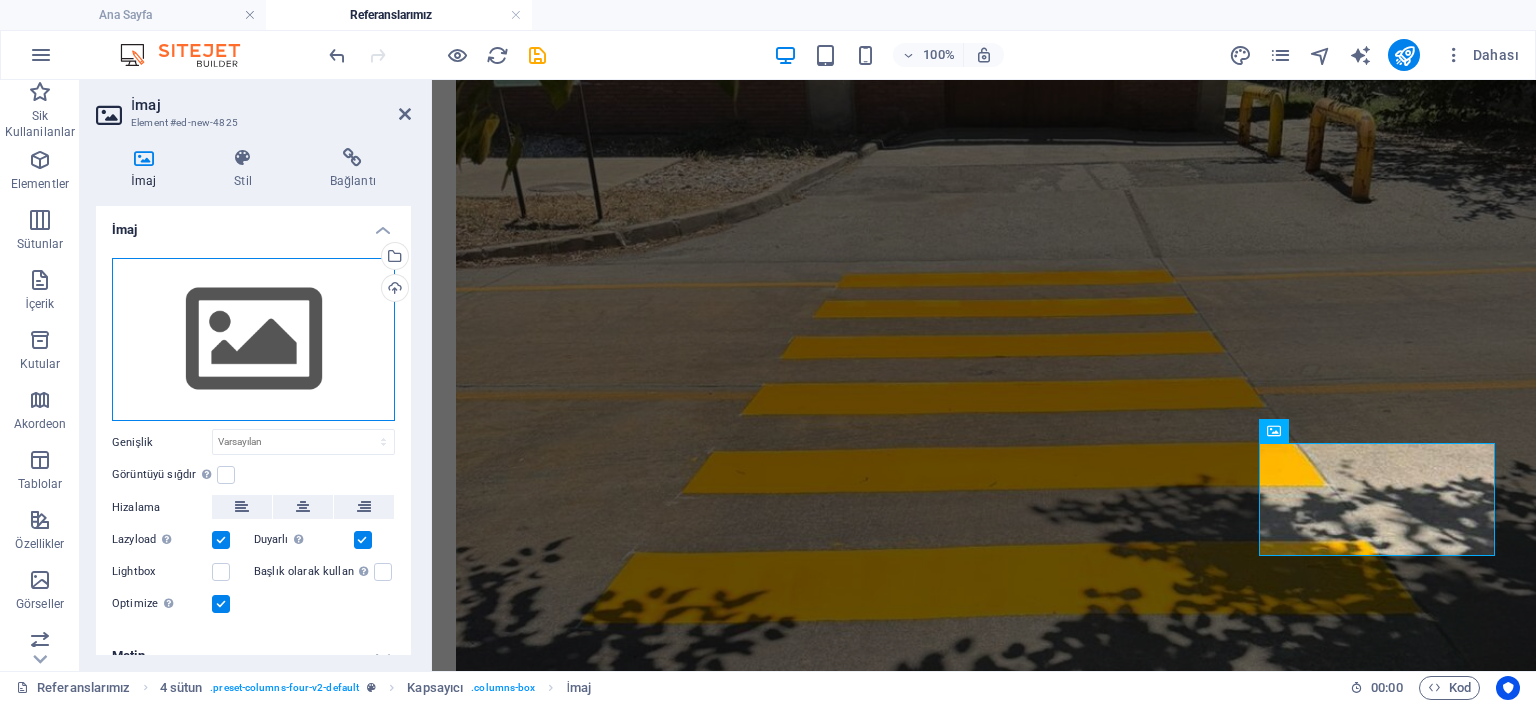 click on "Dosyaları buraya sürükleyin, dosyaları seçmek için tıklayın veya Dosyalardan ya da ücretsiz stok fotoğraf ve videolarımızdan dosyalar seçin" at bounding box center (253, 340) 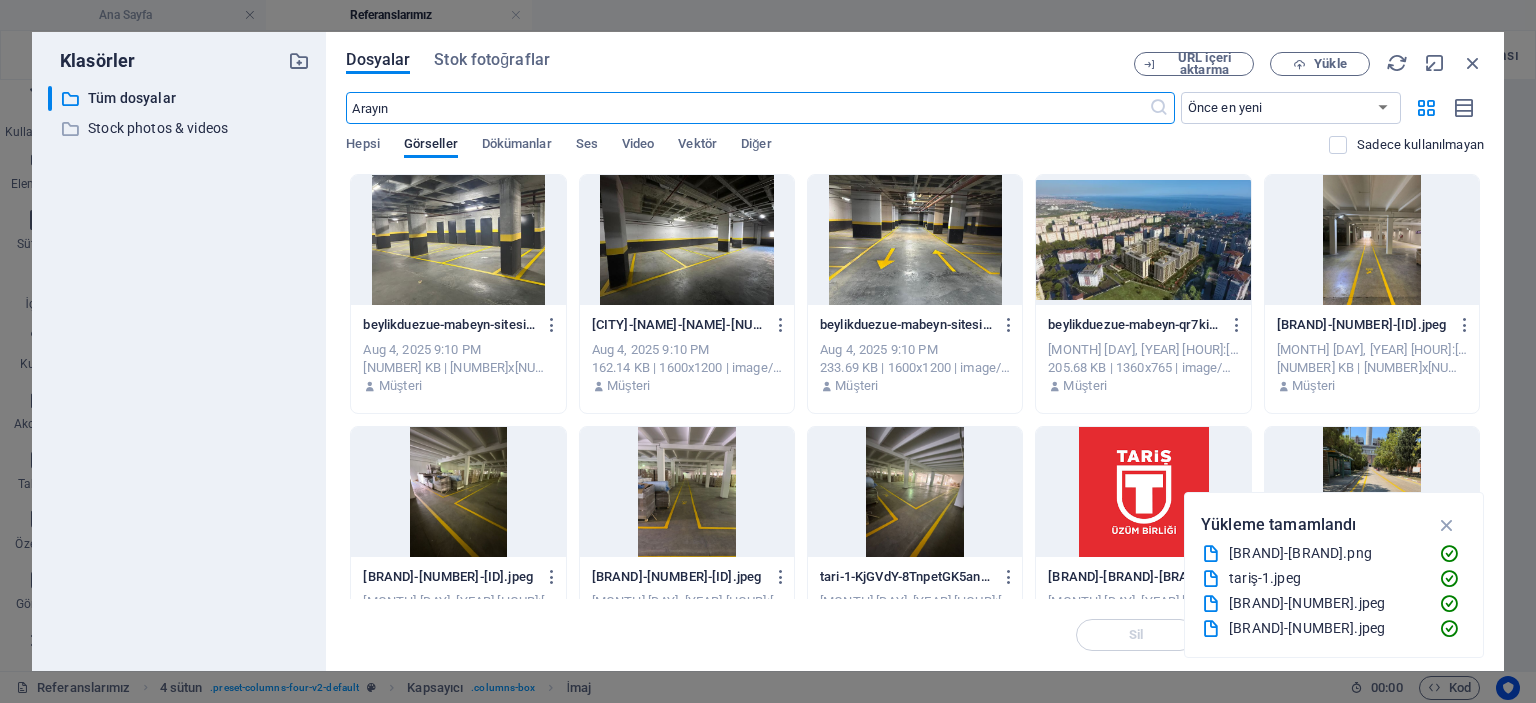 scroll, scrollTop: 2798, scrollLeft: 0, axis: vertical 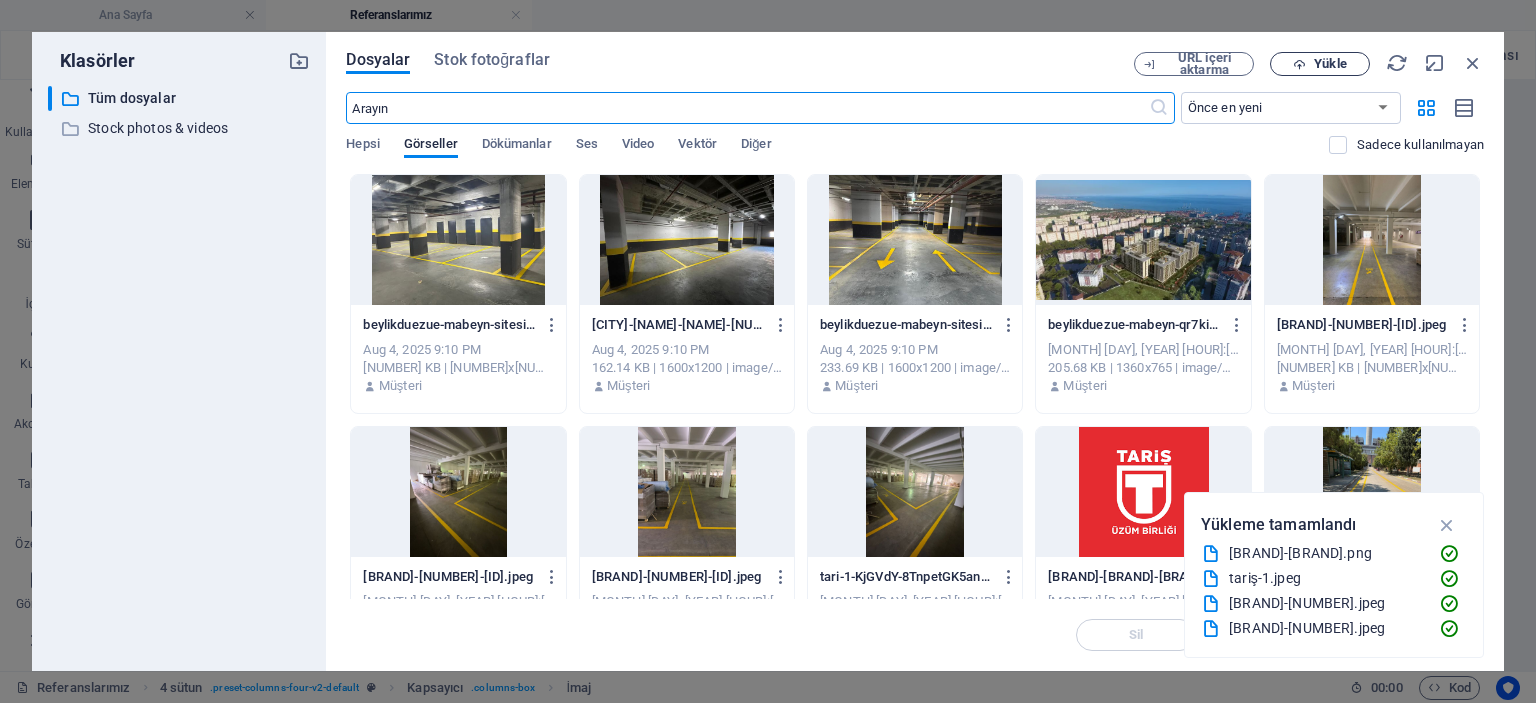 click on "Yükle" at bounding box center [1320, 64] 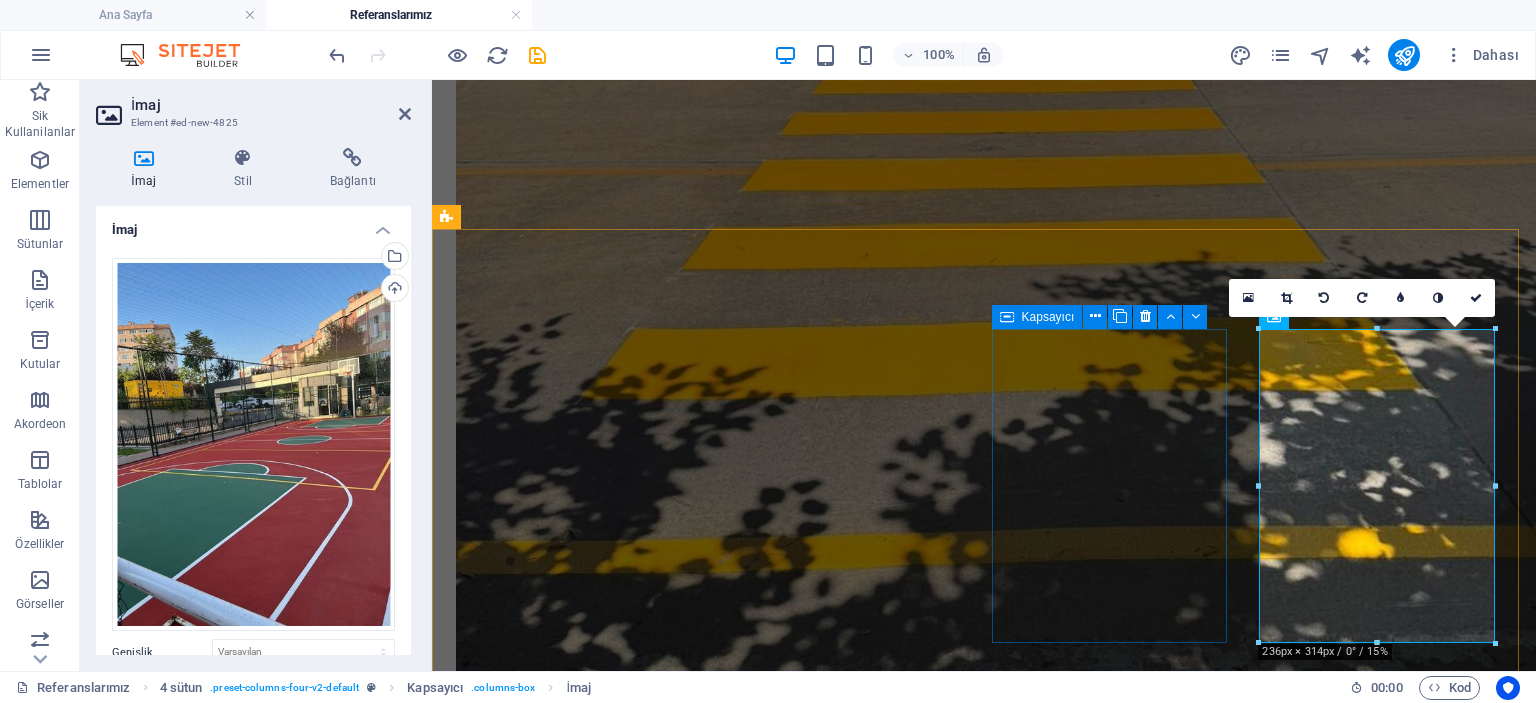 scroll, scrollTop: 3073, scrollLeft: 0, axis: vertical 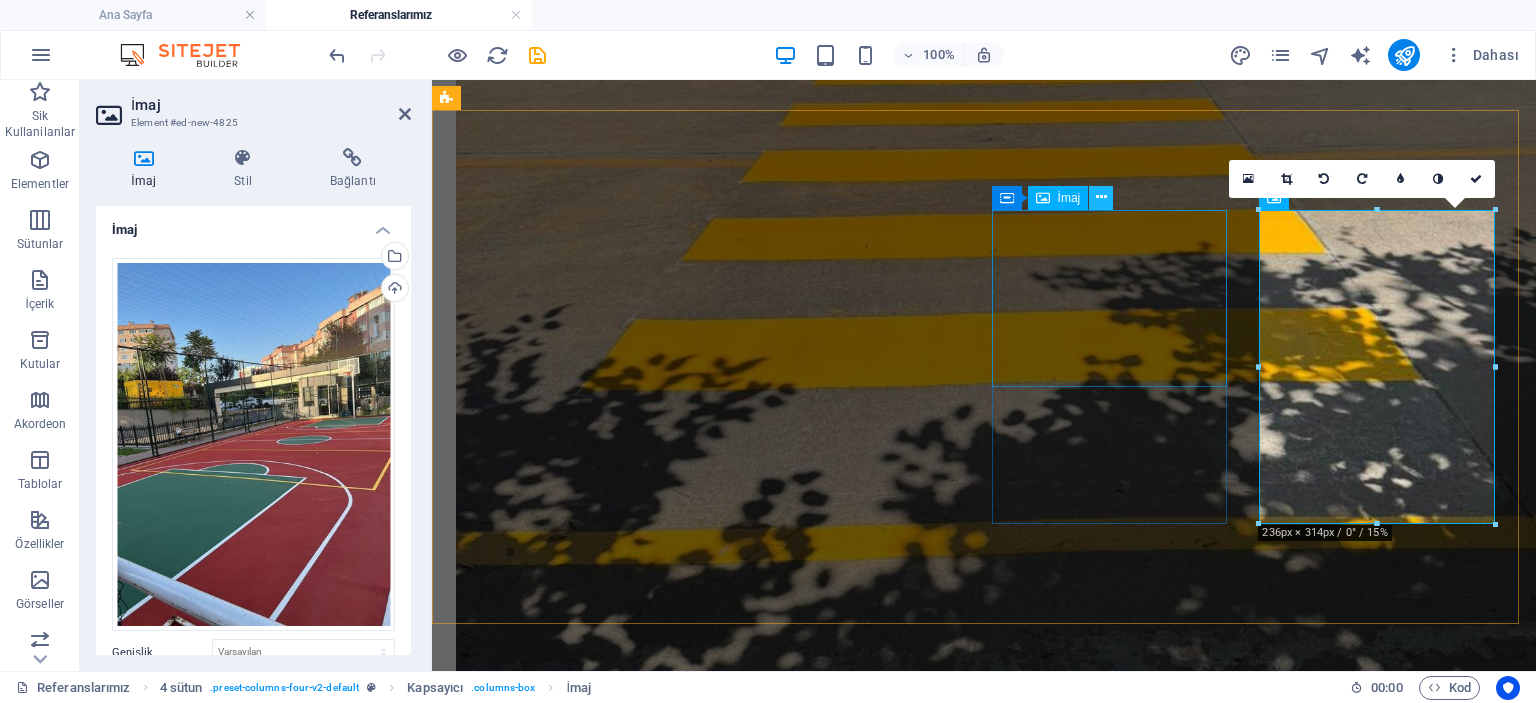 click at bounding box center (1101, 197) 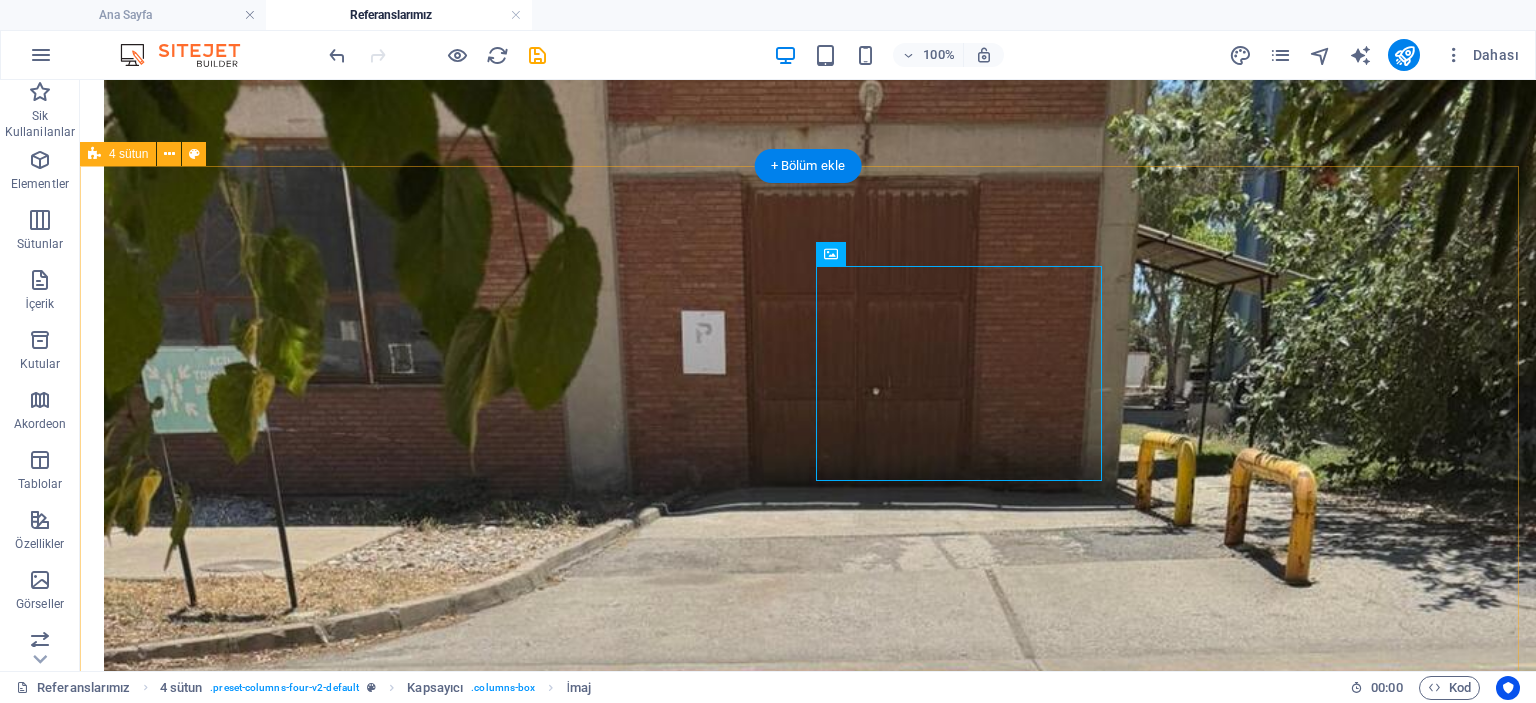 scroll, scrollTop: 3238, scrollLeft: 0, axis: vertical 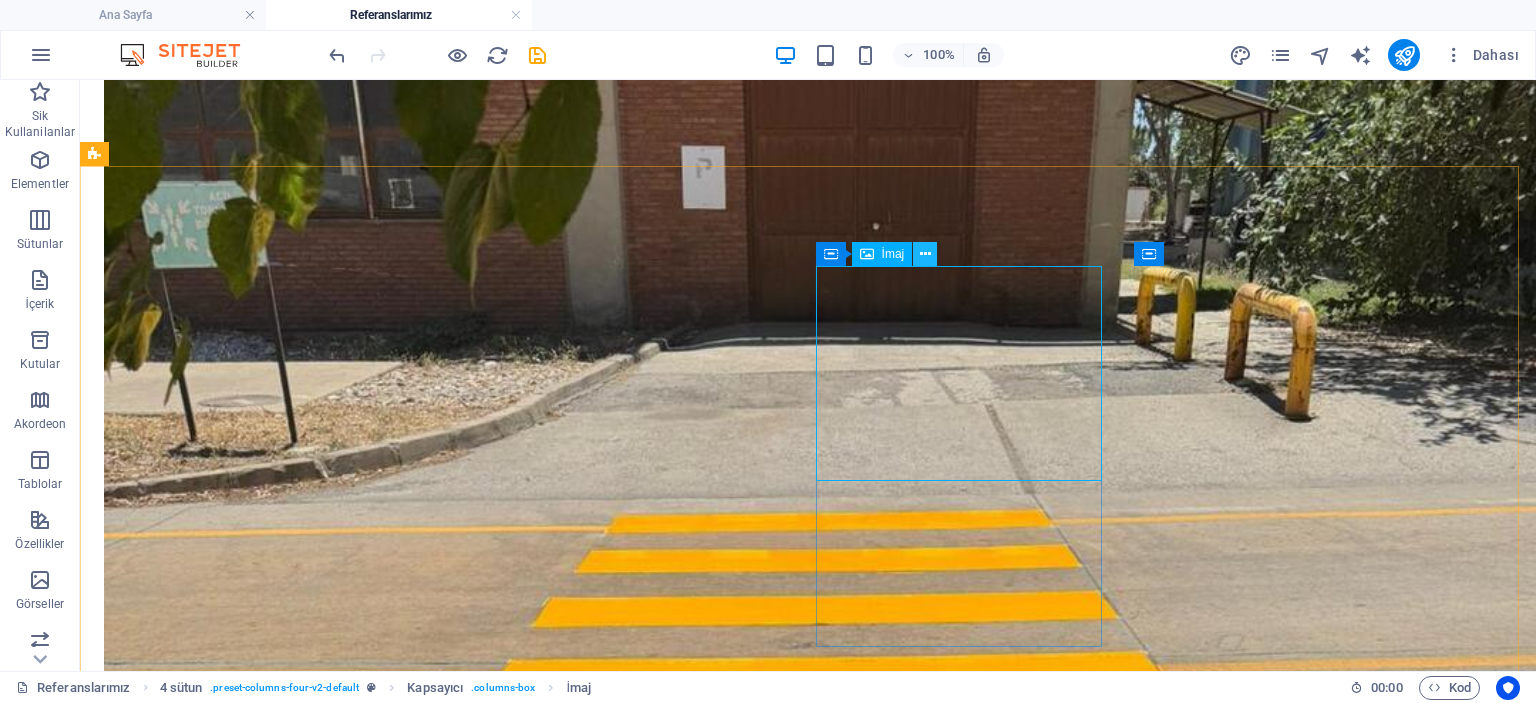 click at bounding box center [925, 254] 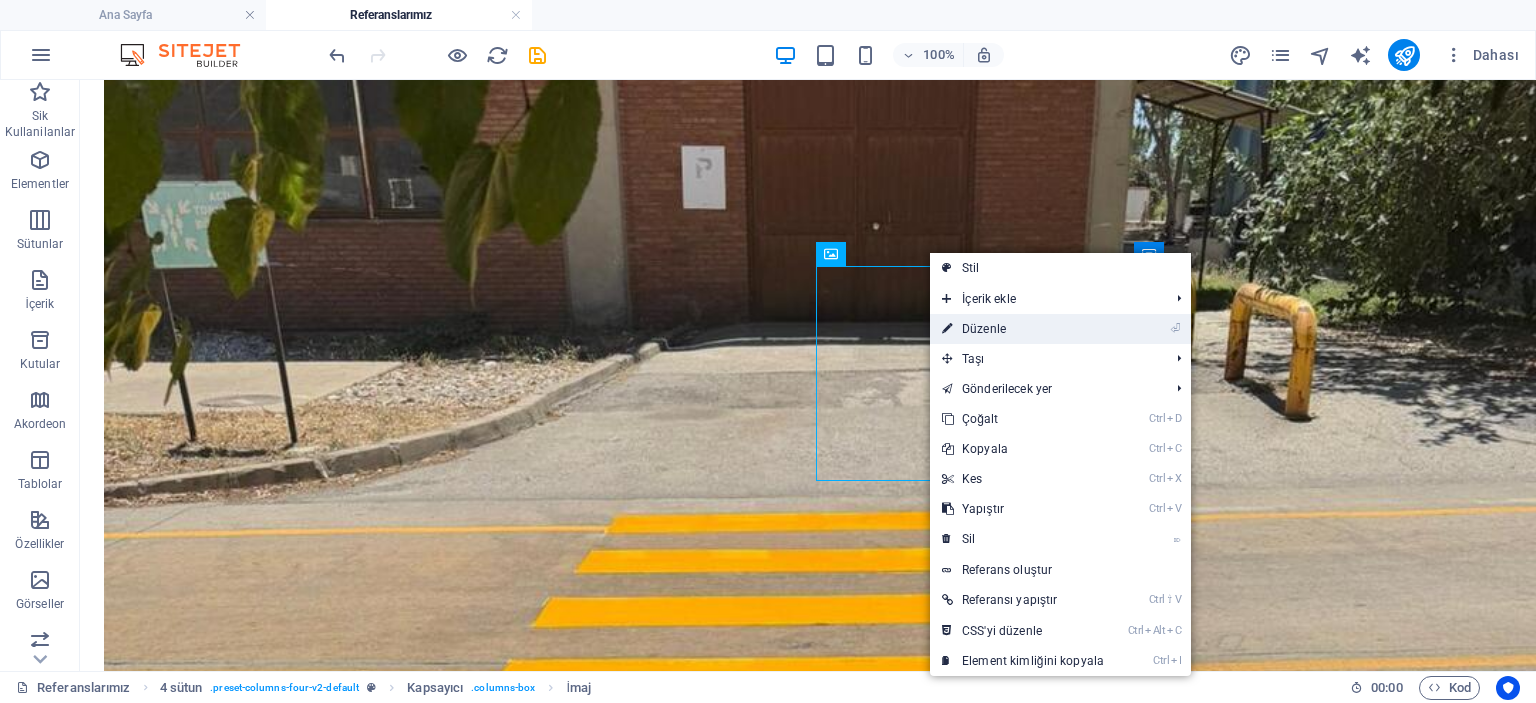 click on "⏎  Düzenle" at bounding box center (1023, 329) 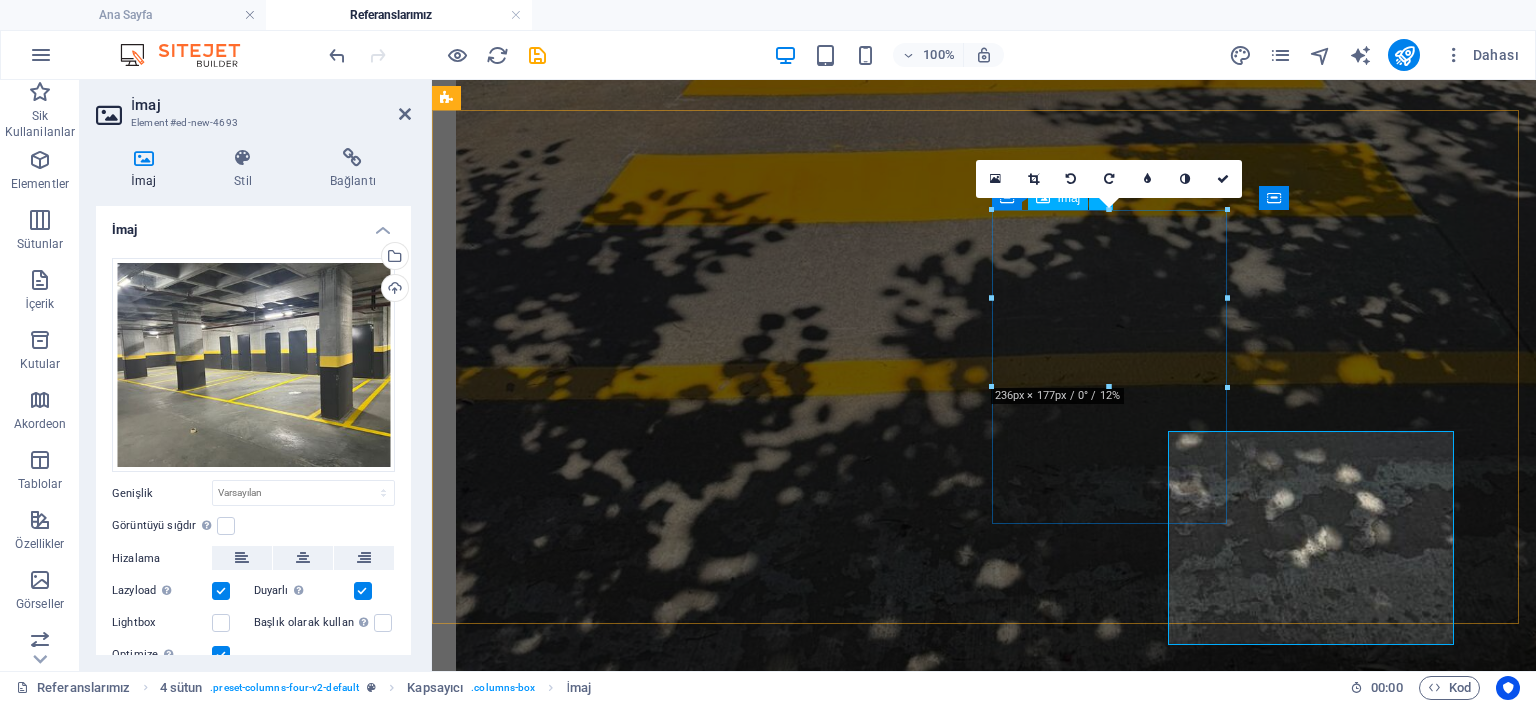 scroll, scrollTop: 3073, scrollLeft: 0, axis: vertical 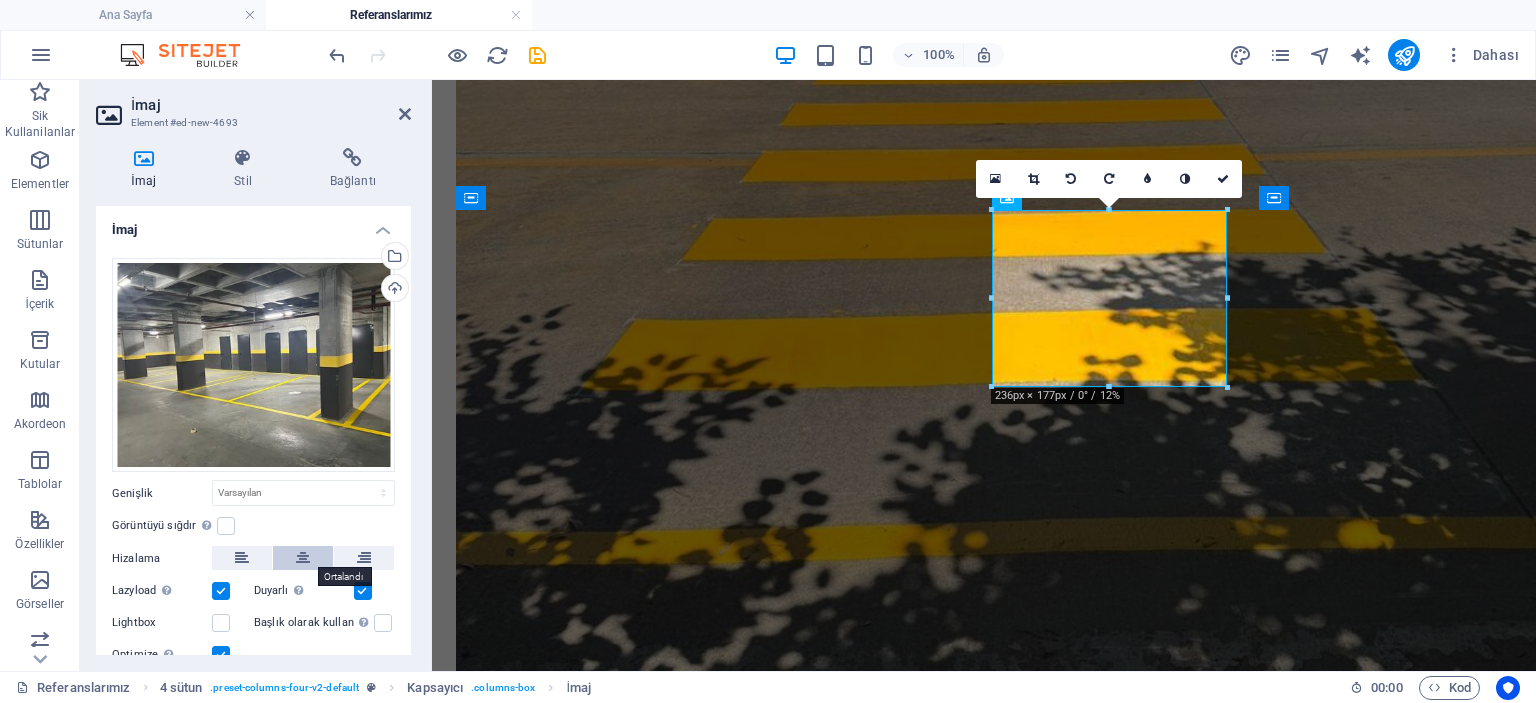 click at bounding box center (303, 558) 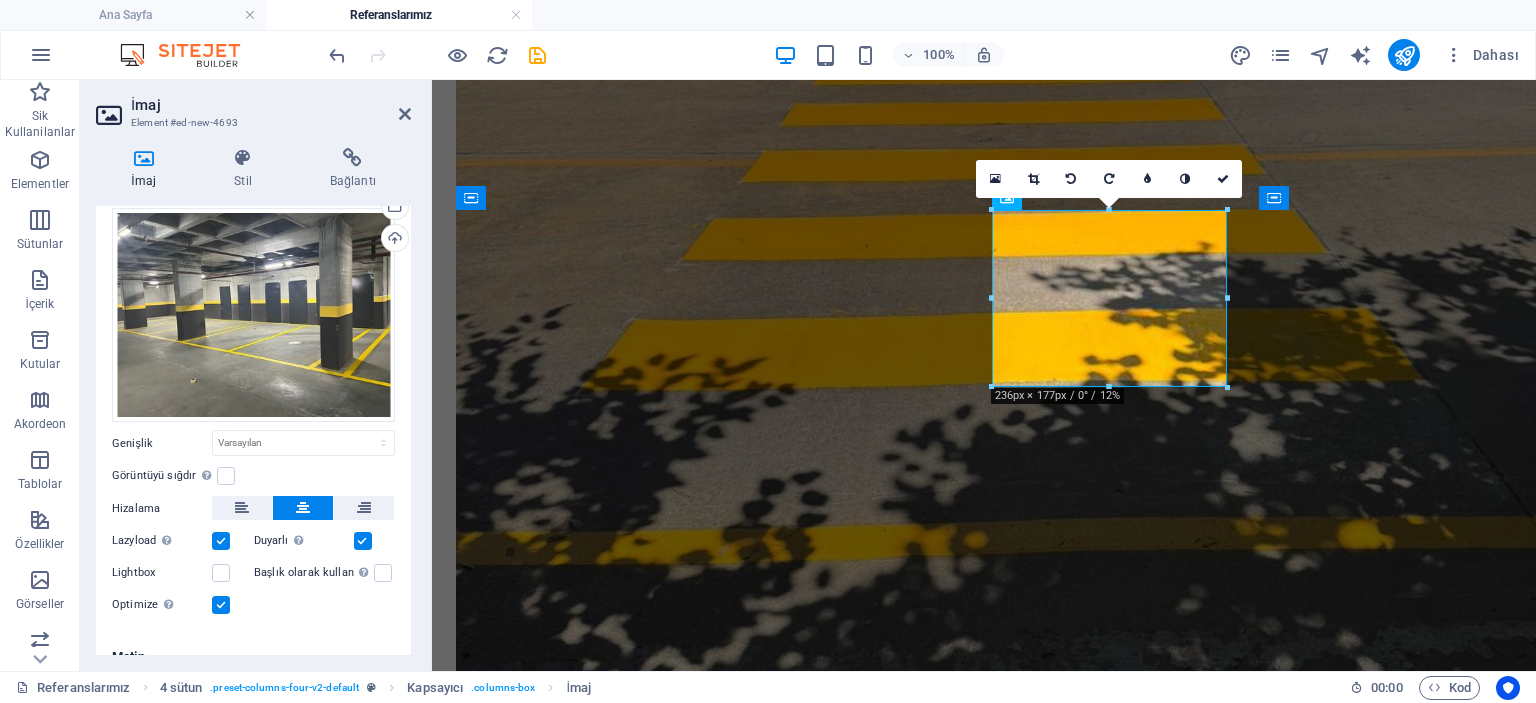 scroll, scrollTop: 72, scrollLeft: 0, axis: vertical 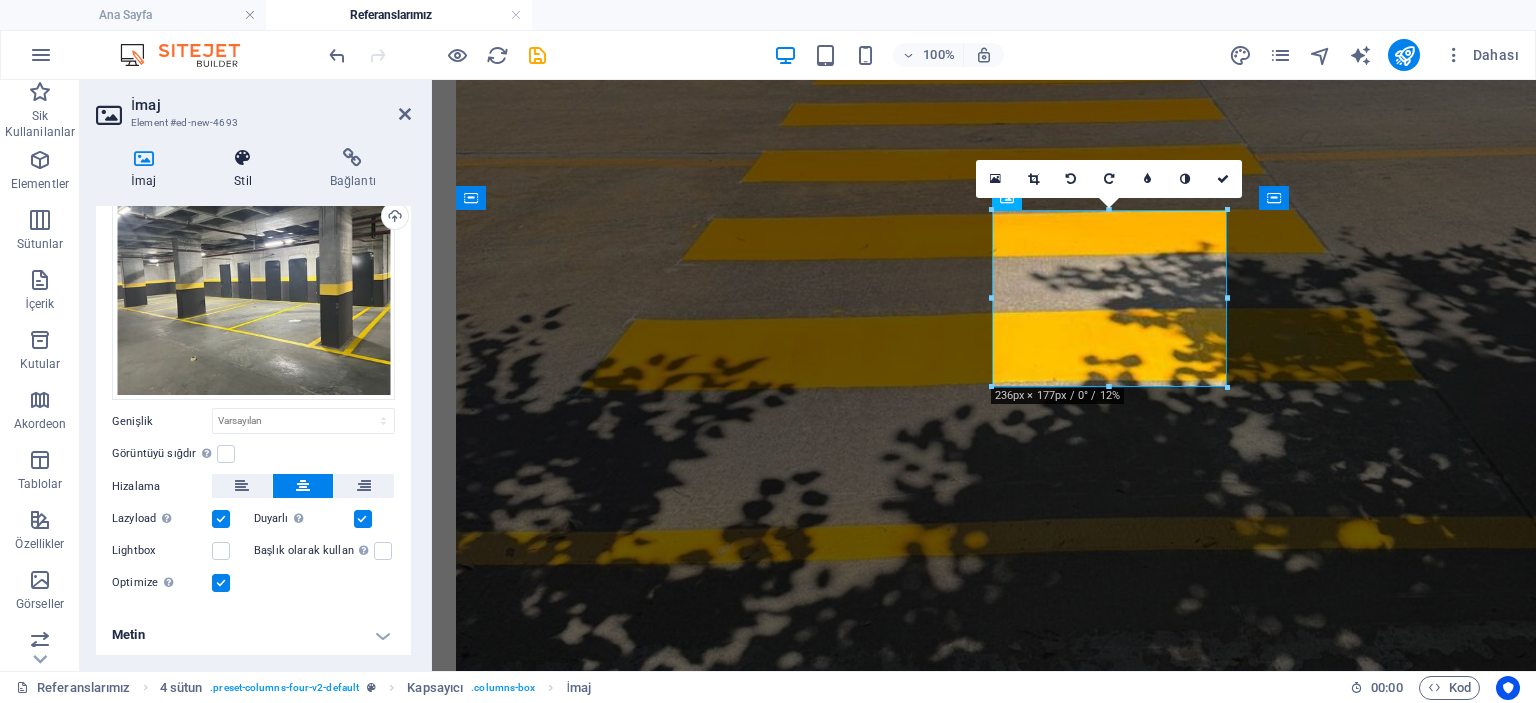 click on "Stil" at bounding box center (247, 169) 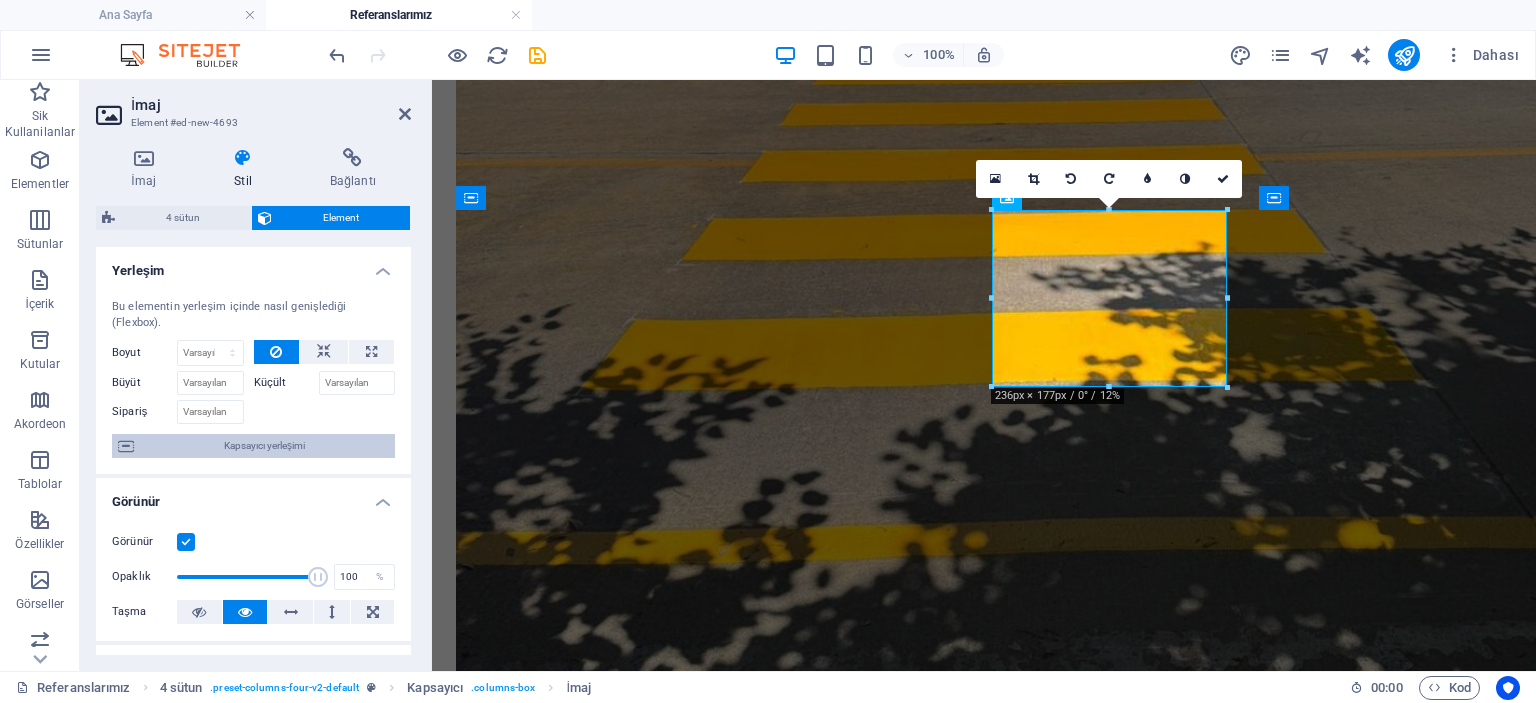 click on "Kapsayıcı yerleşimi" at bounding box center (264, 446) 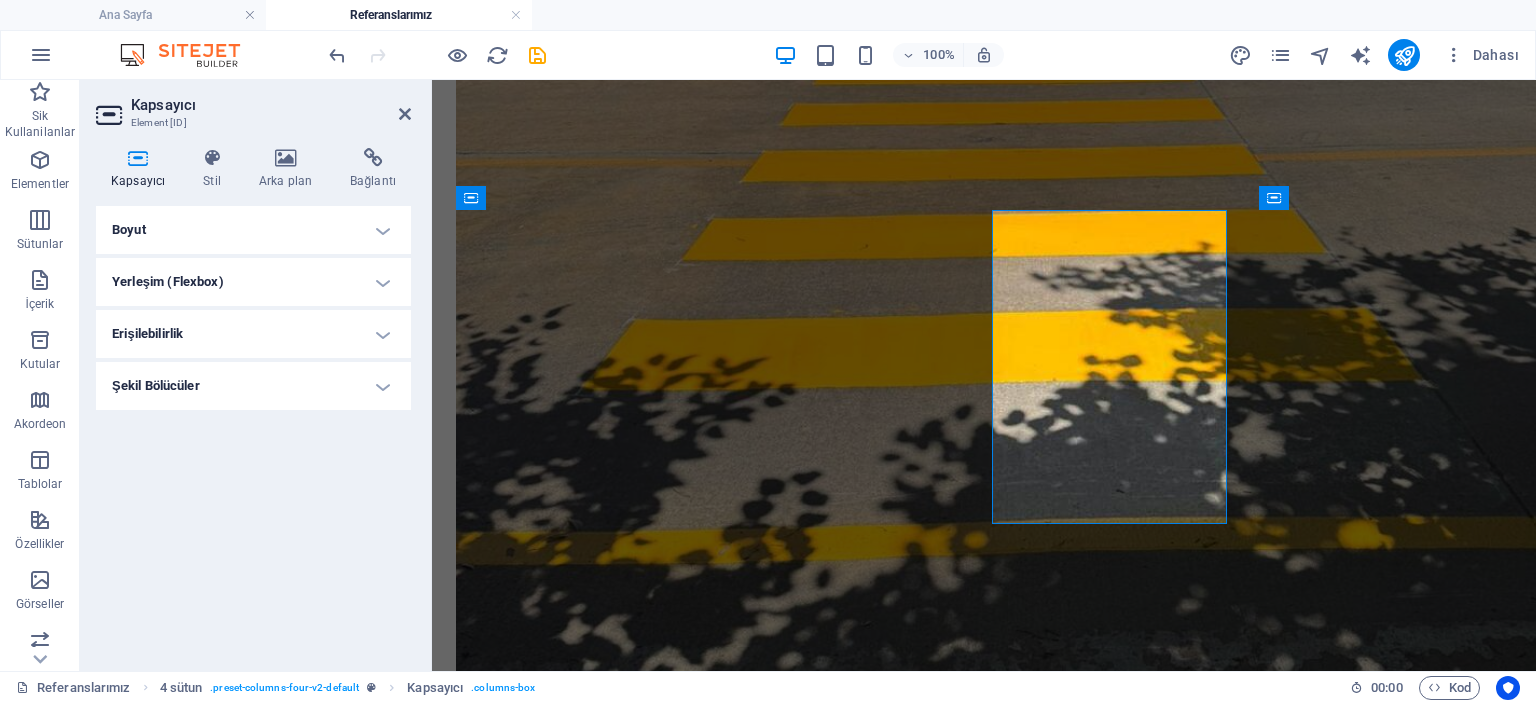 click on "Boyut" at bounding box center (253, 230) 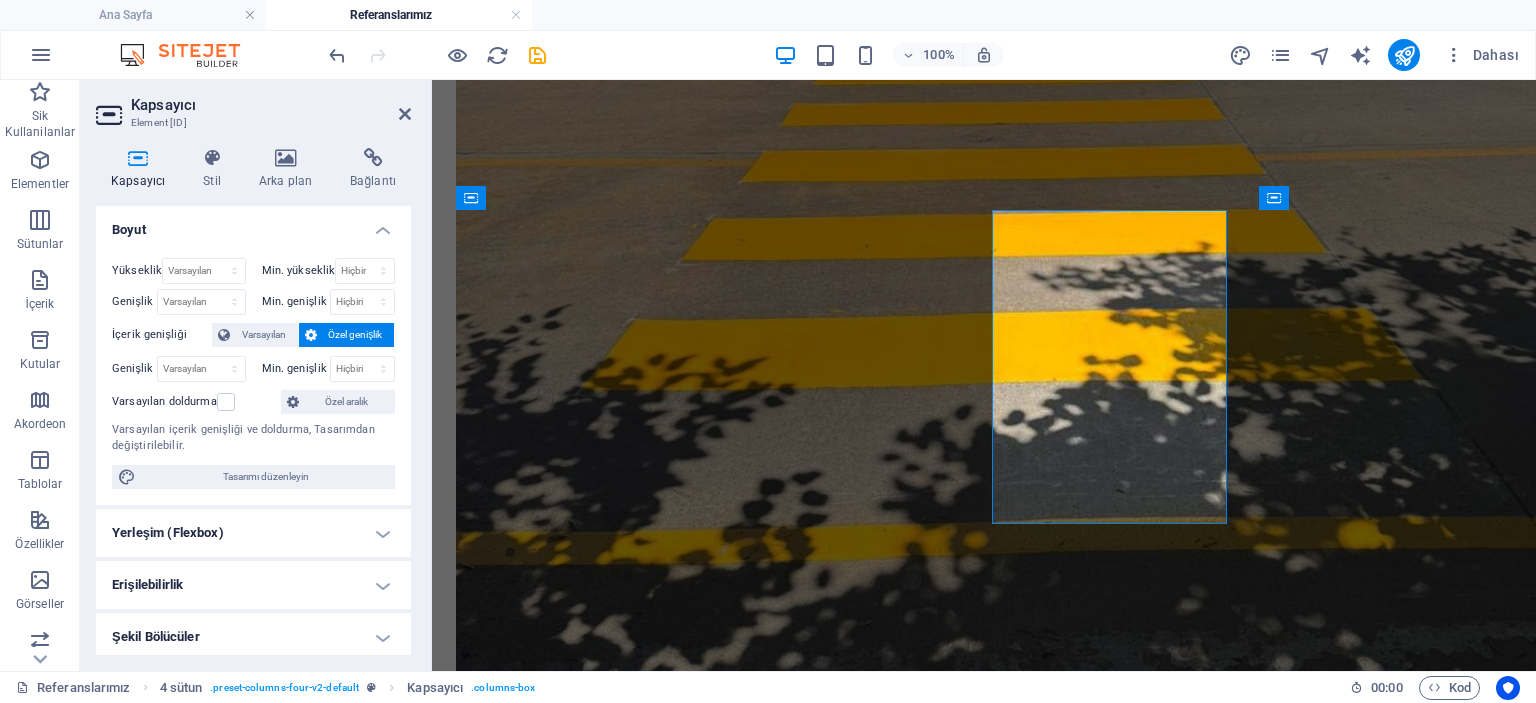 click on "Boyut" at bounding box center [253, 224] 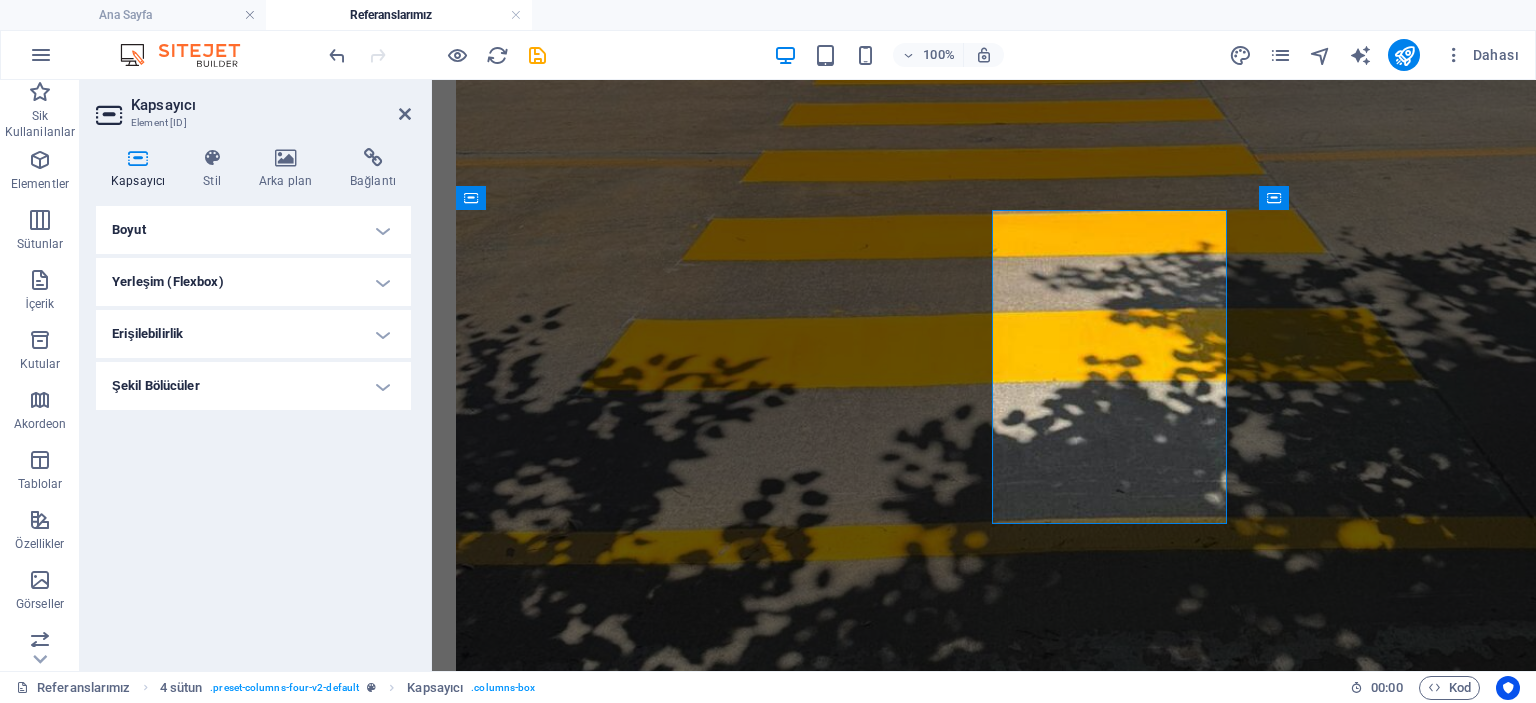 click on "Yerleşim (Flexbox)" at bounding box center [253, 282] 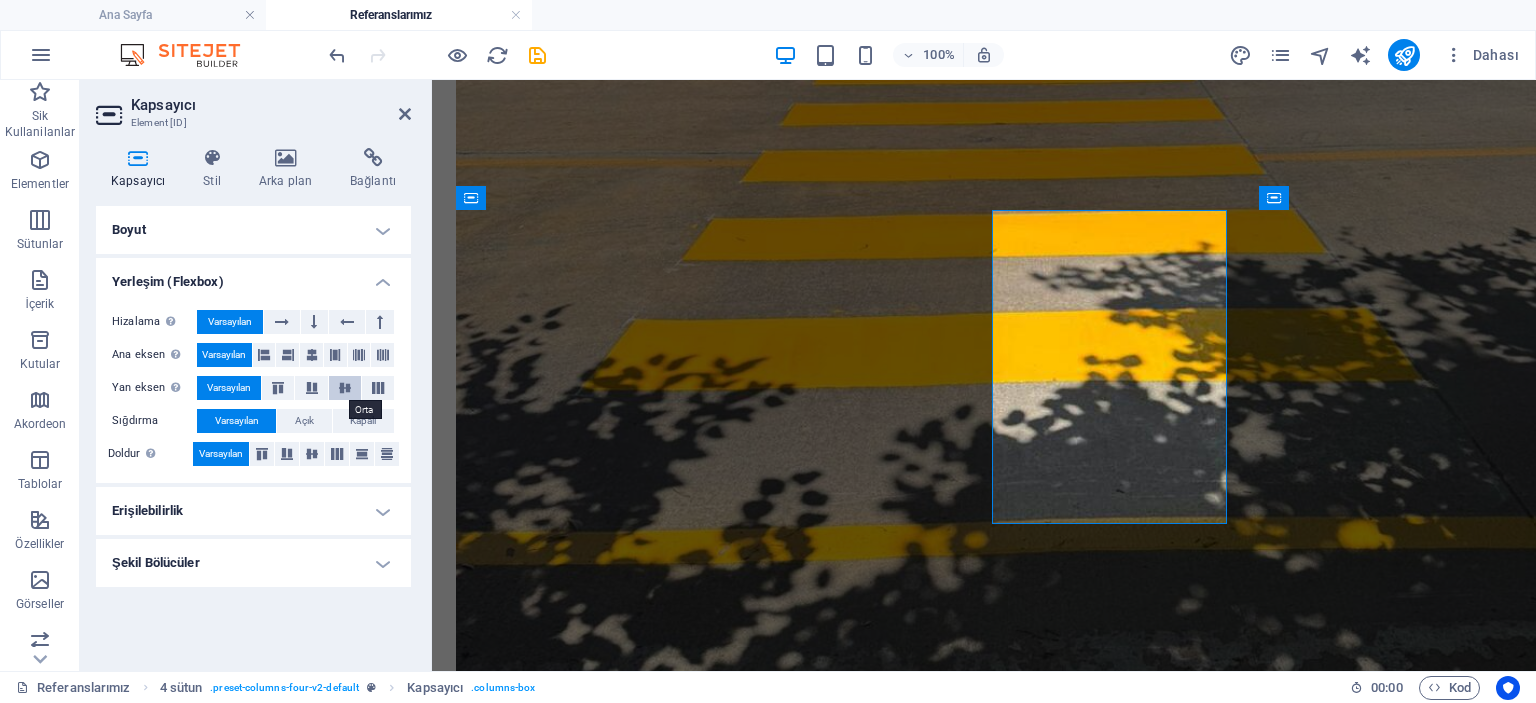 click at bounding box center (345, 388) 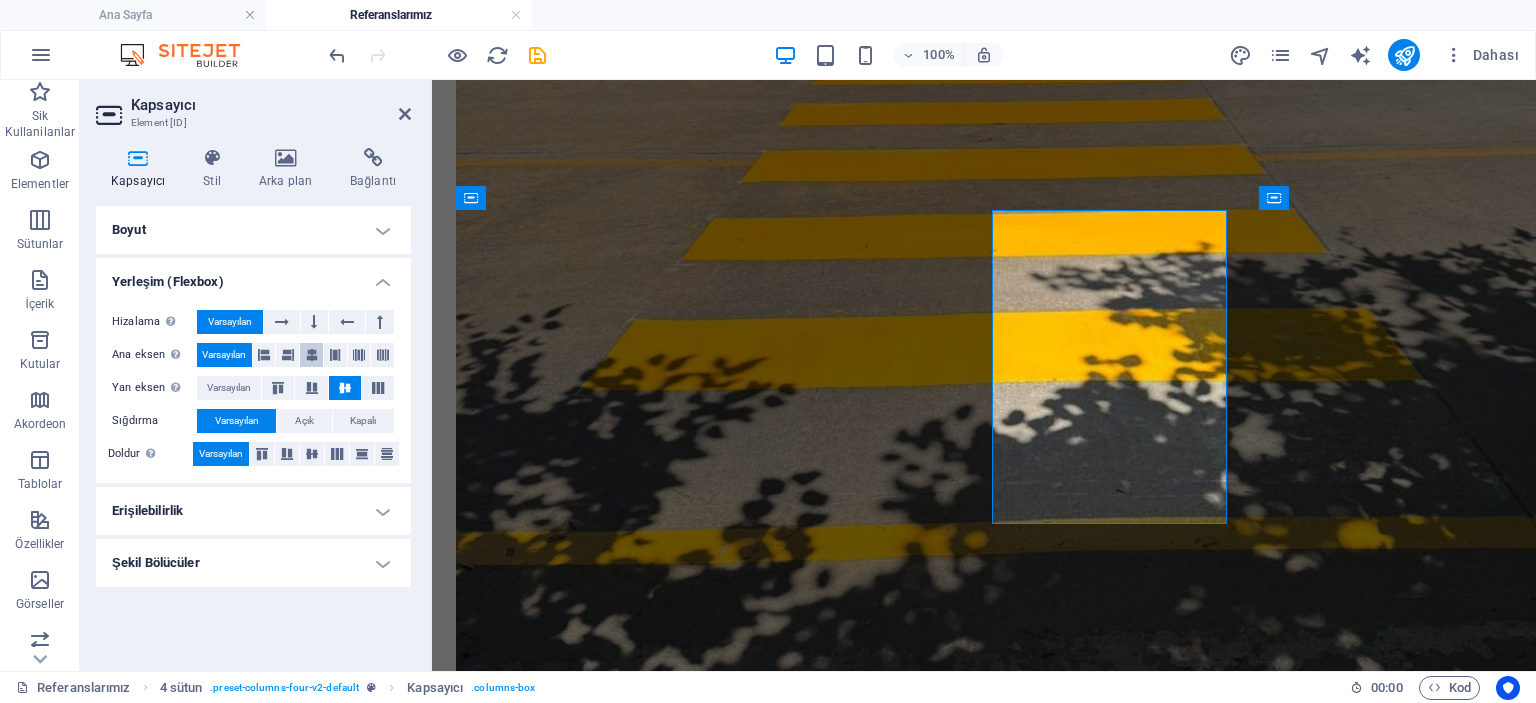 click at bounding box center (312, 355) 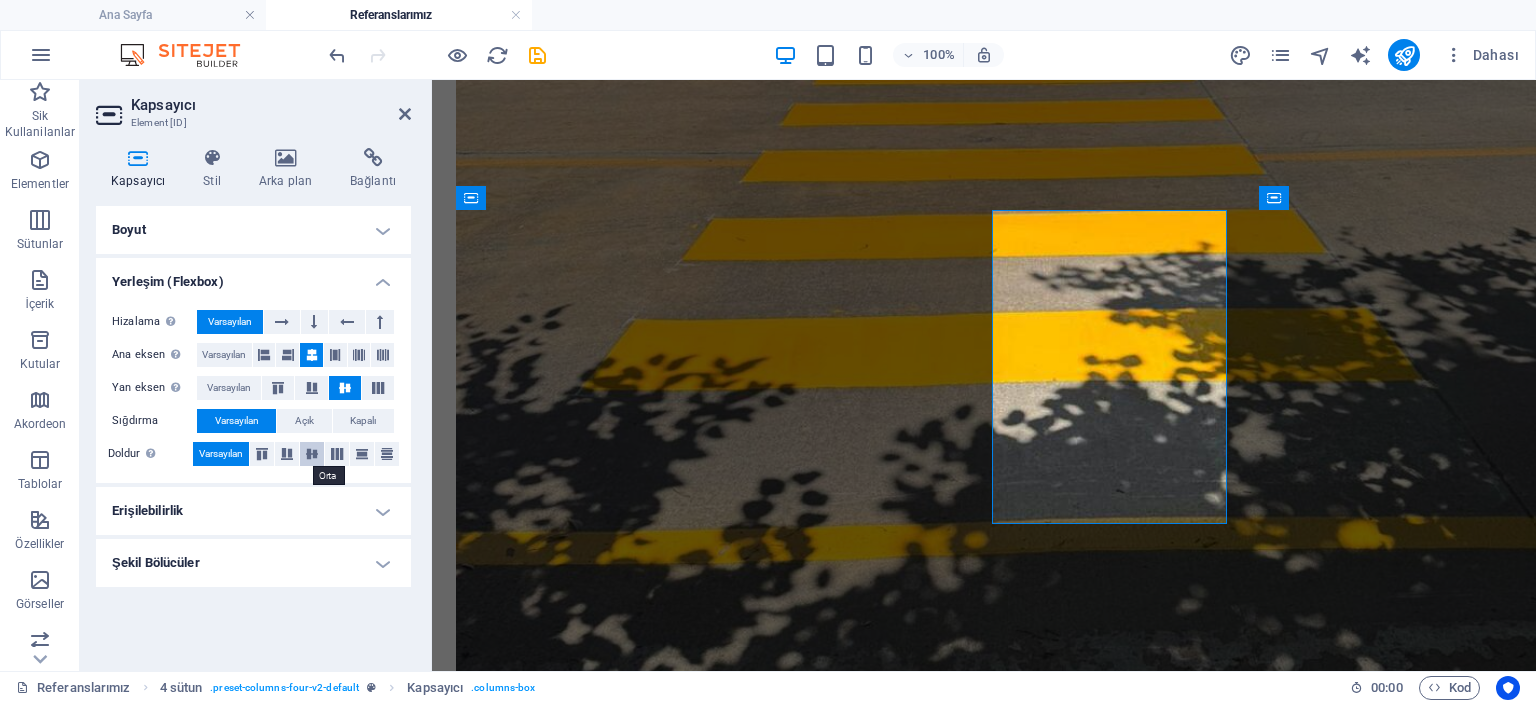 click at bounding box center [312, 454] 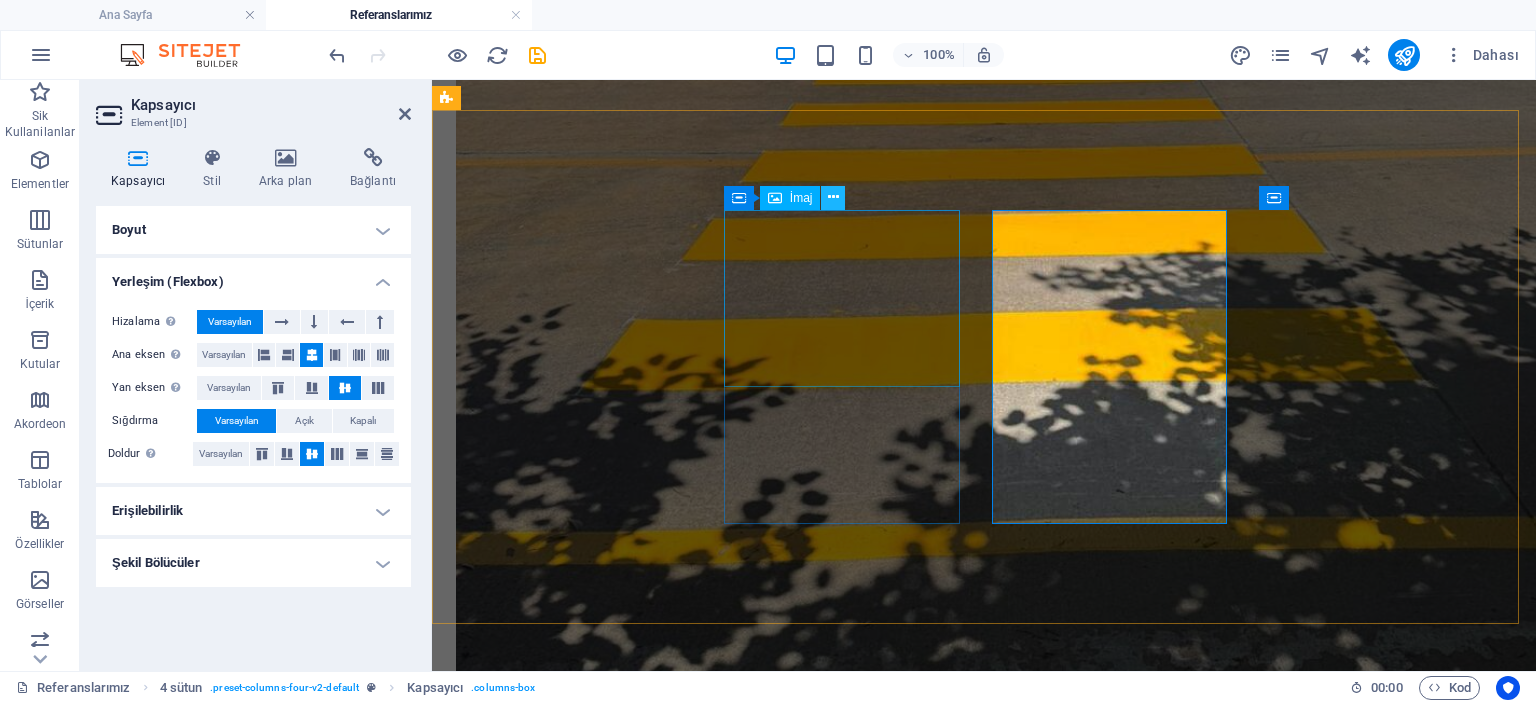 click at bounding box center [833, 197] 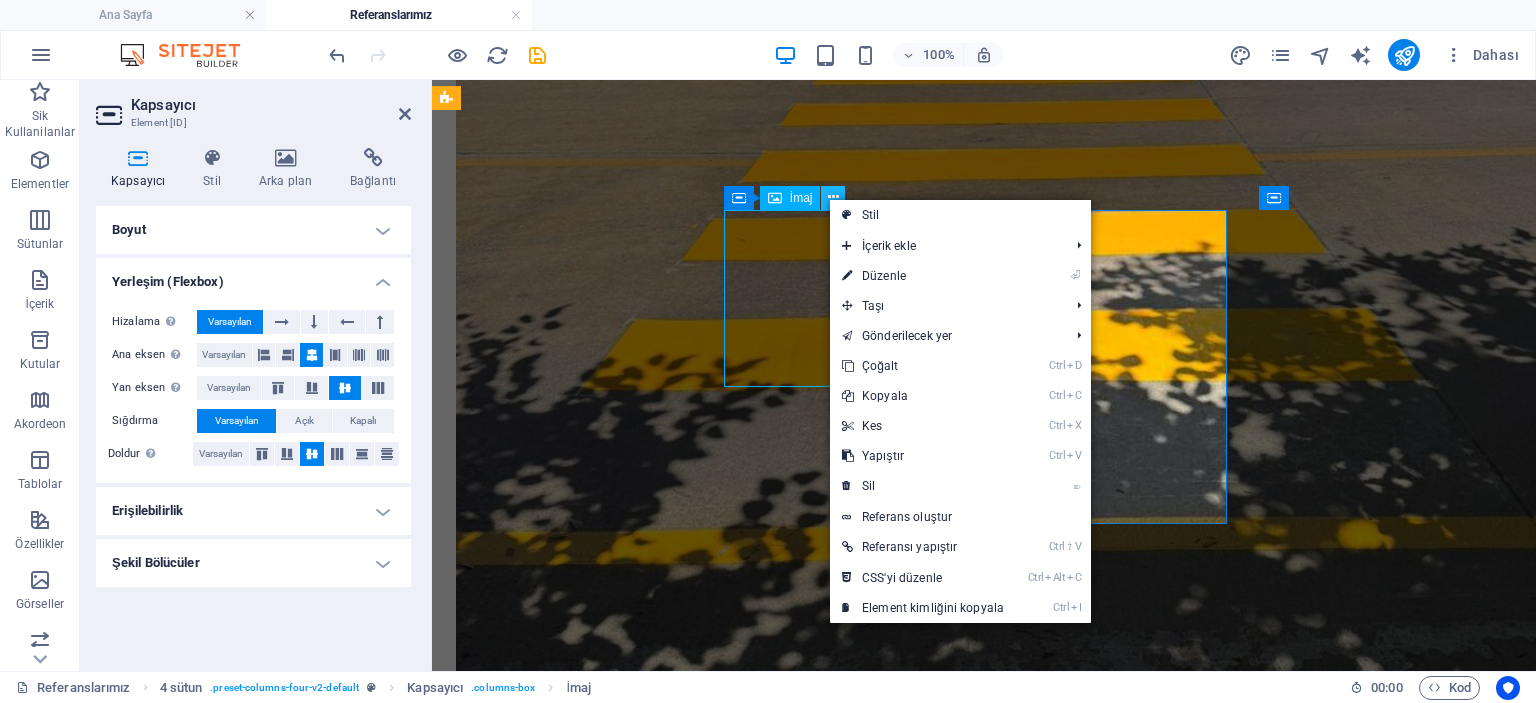 scroll, scrollTop: 3238, scrollLeft: 0, axis: vertical 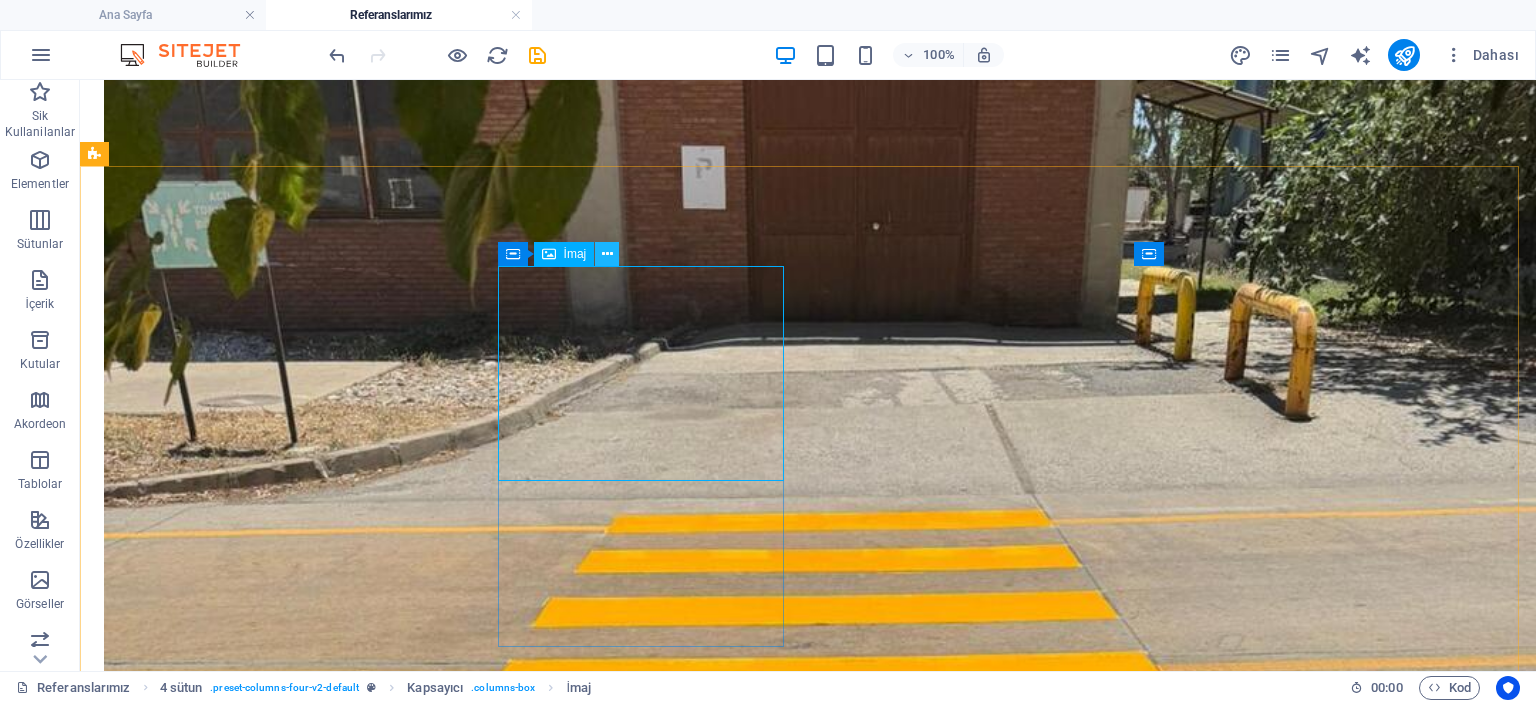 click at bounding box center [607, 254] 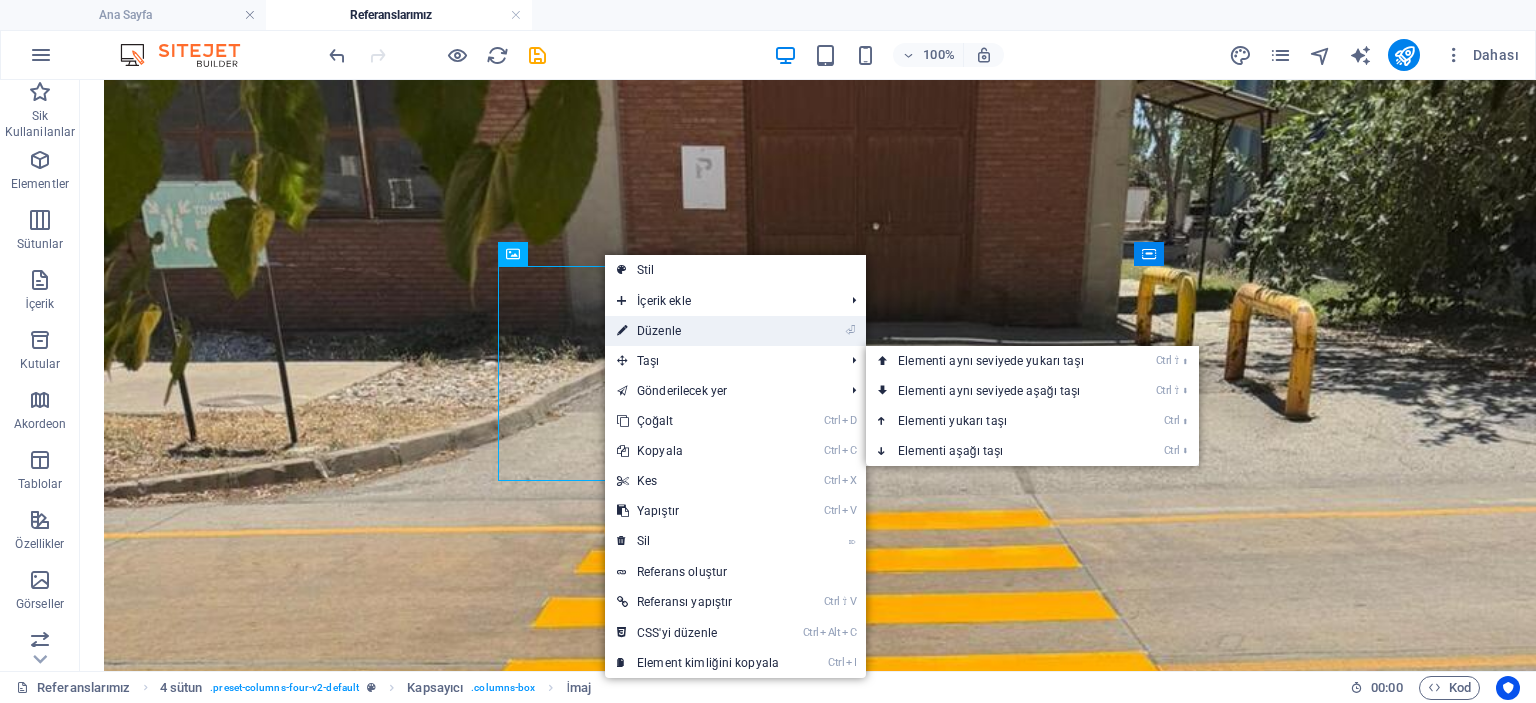 click on "⏎  Düzenle" at bounding box center (698, 331) 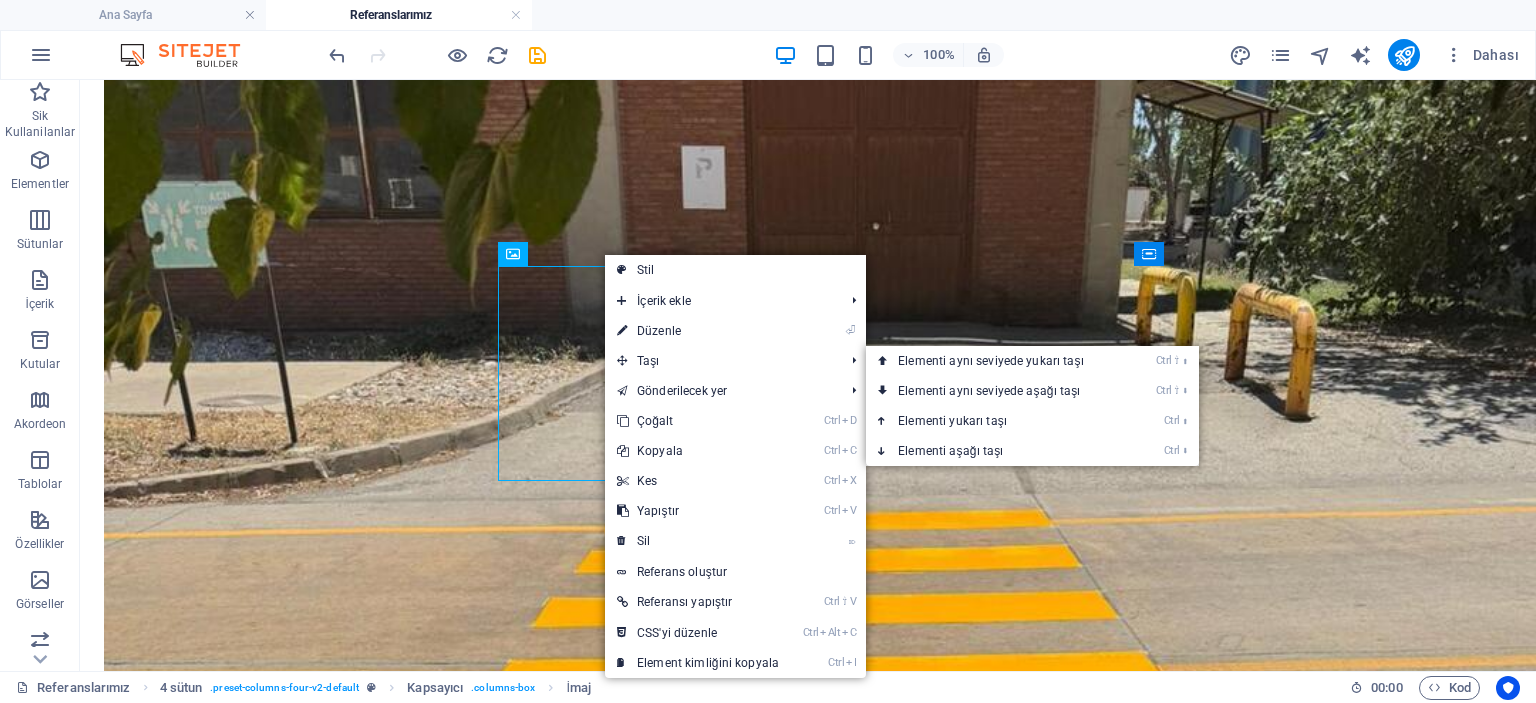 scroll, scrollTop: 3073, scrollLeft: 0, axis: vertical 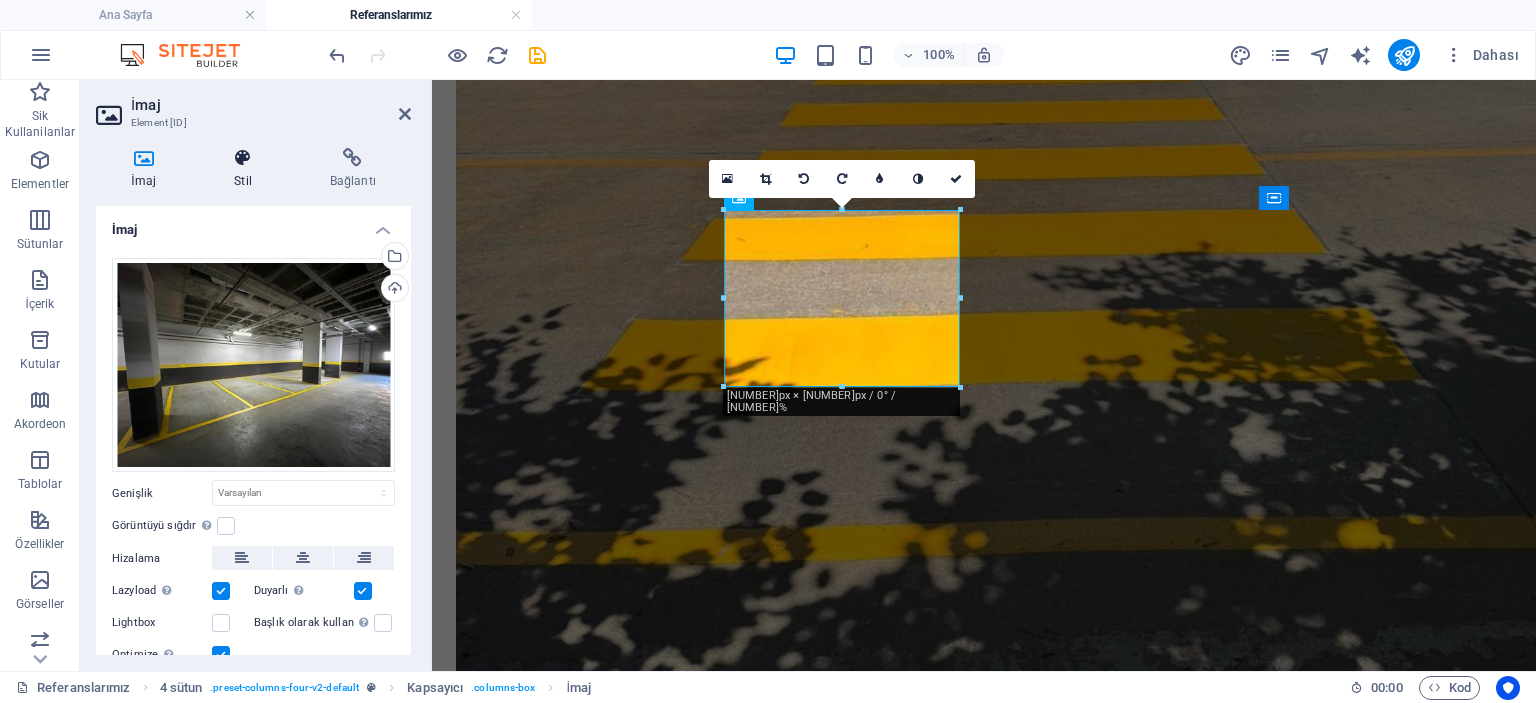 click on "Stil" at bounding box center (247, 169) 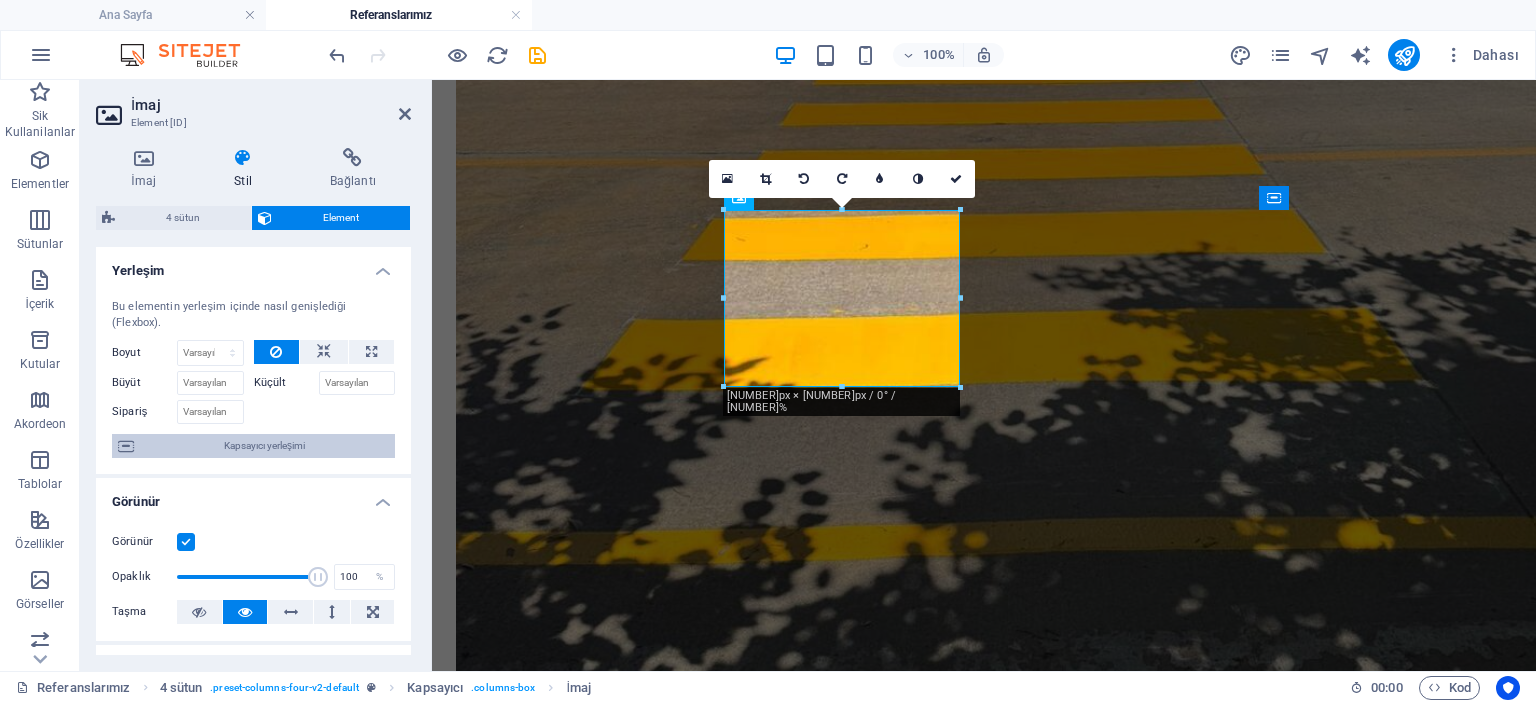 click on "Kapsayıcı yerleşimi" at bounding box center (264, 446) 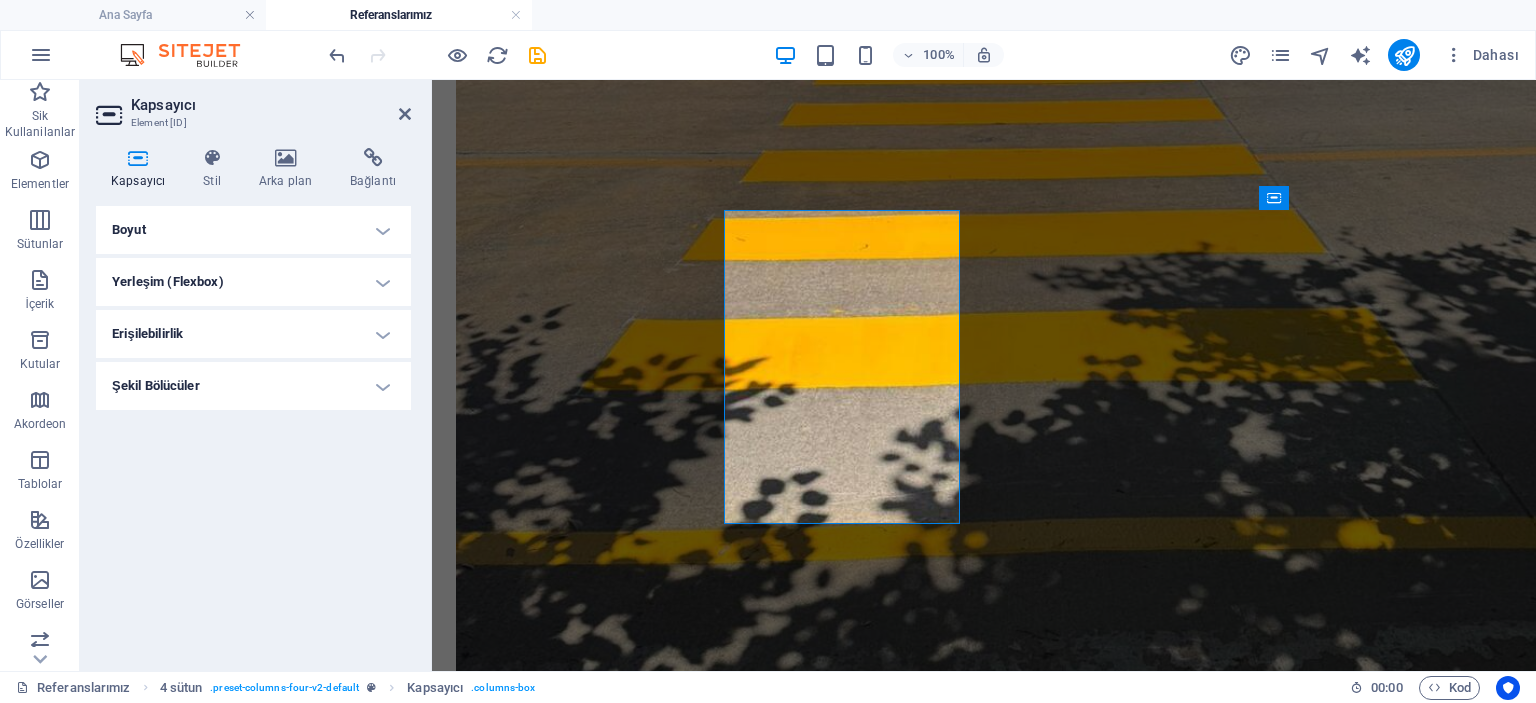 click on "Yerleşim (Flexbox)" at bounding box center (253, 282) 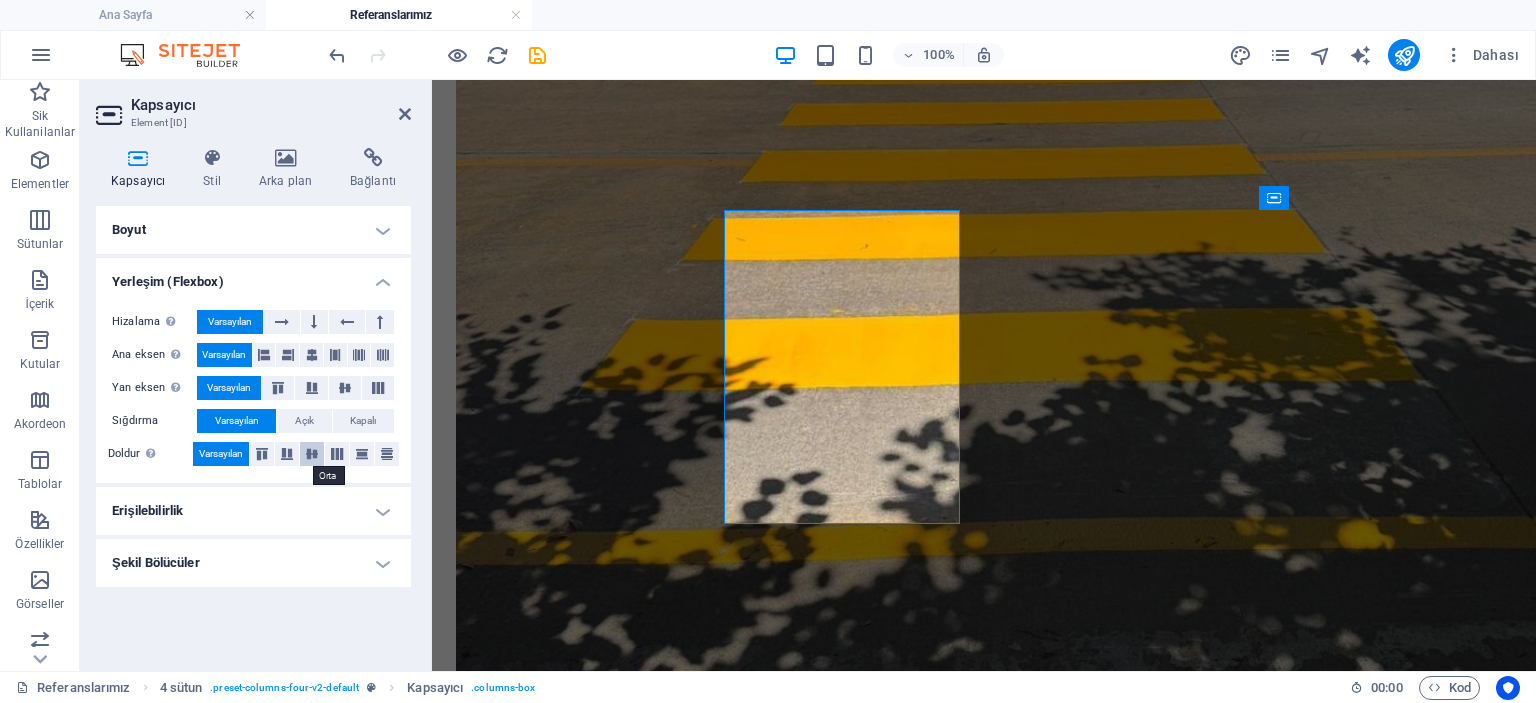 click at bounding box center (312, 454) 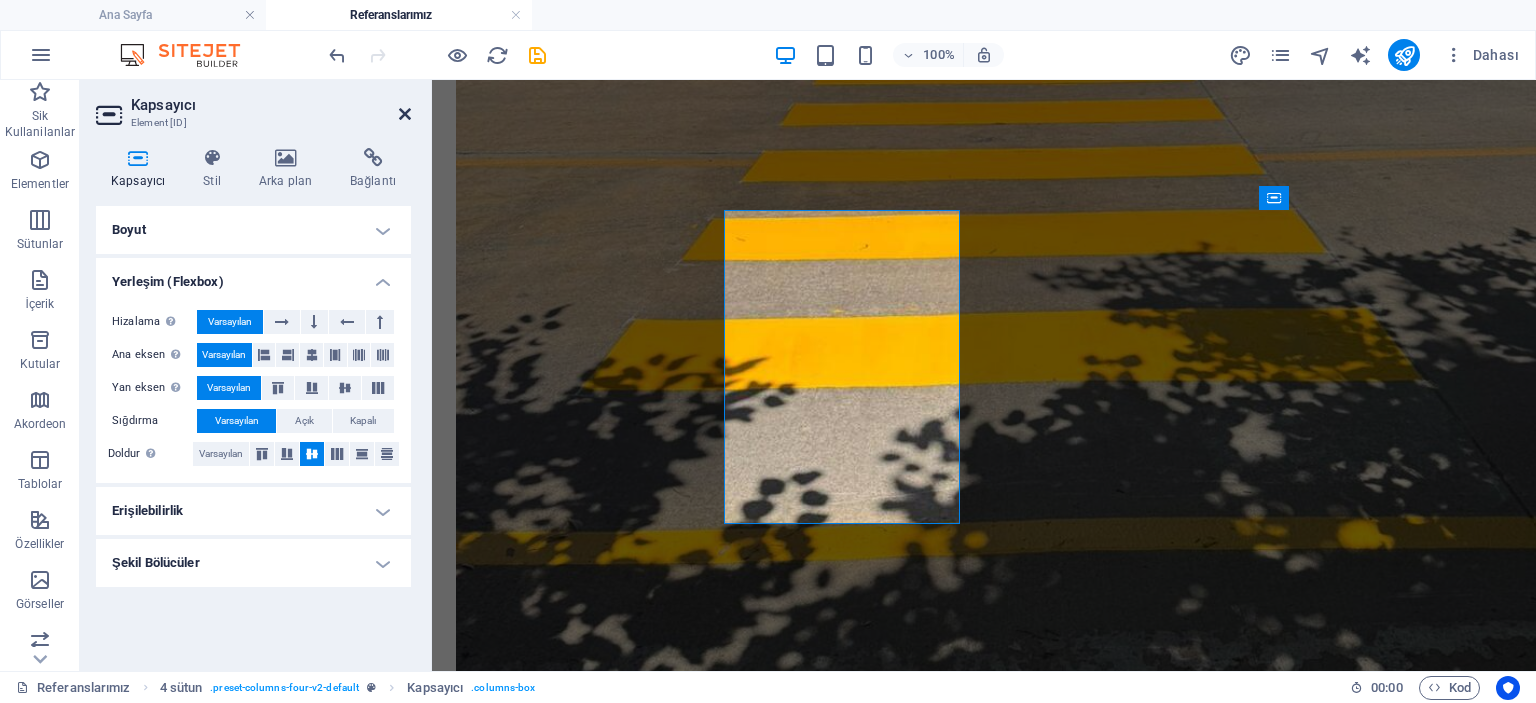 click at bounding box center (405, 114) 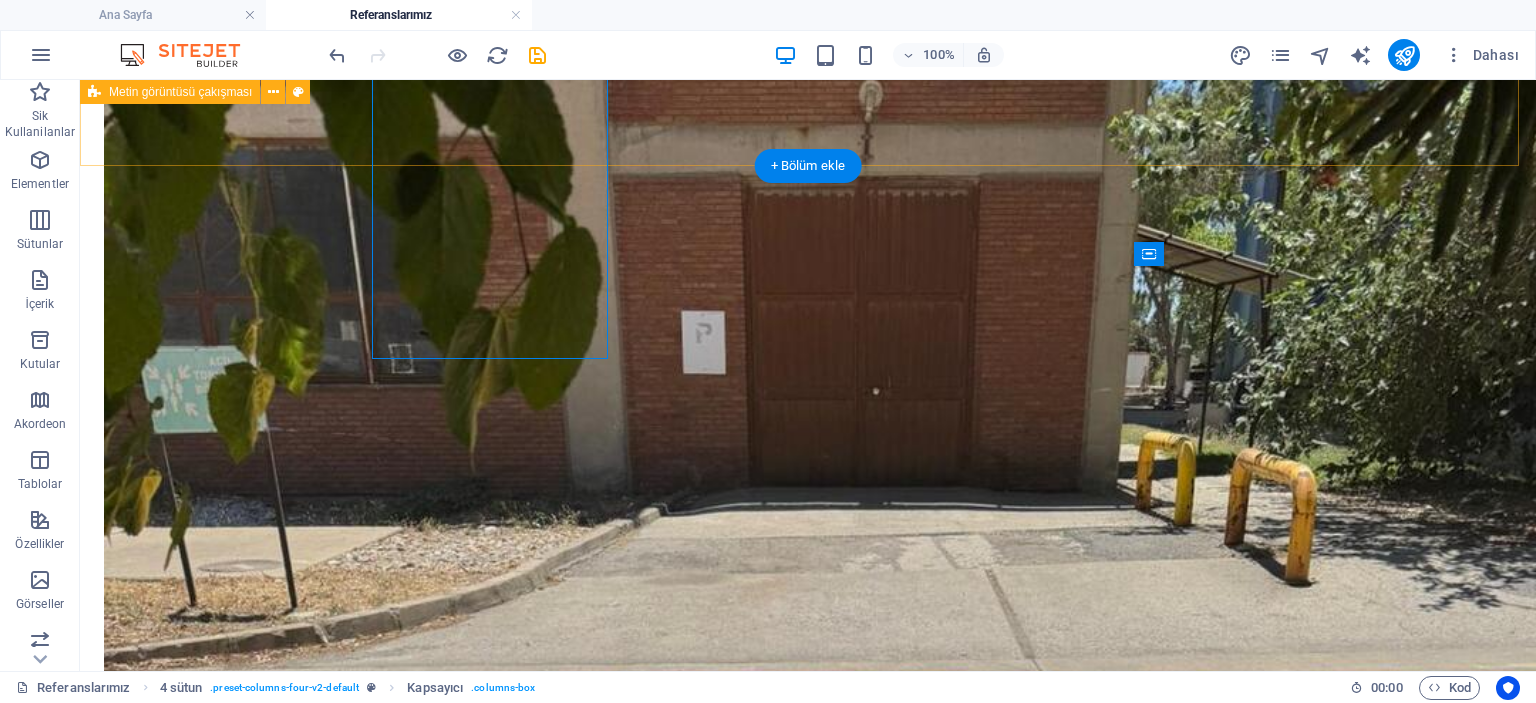 scroll, scrollTop: 3238, scrollLeft: 0, axis: vertical 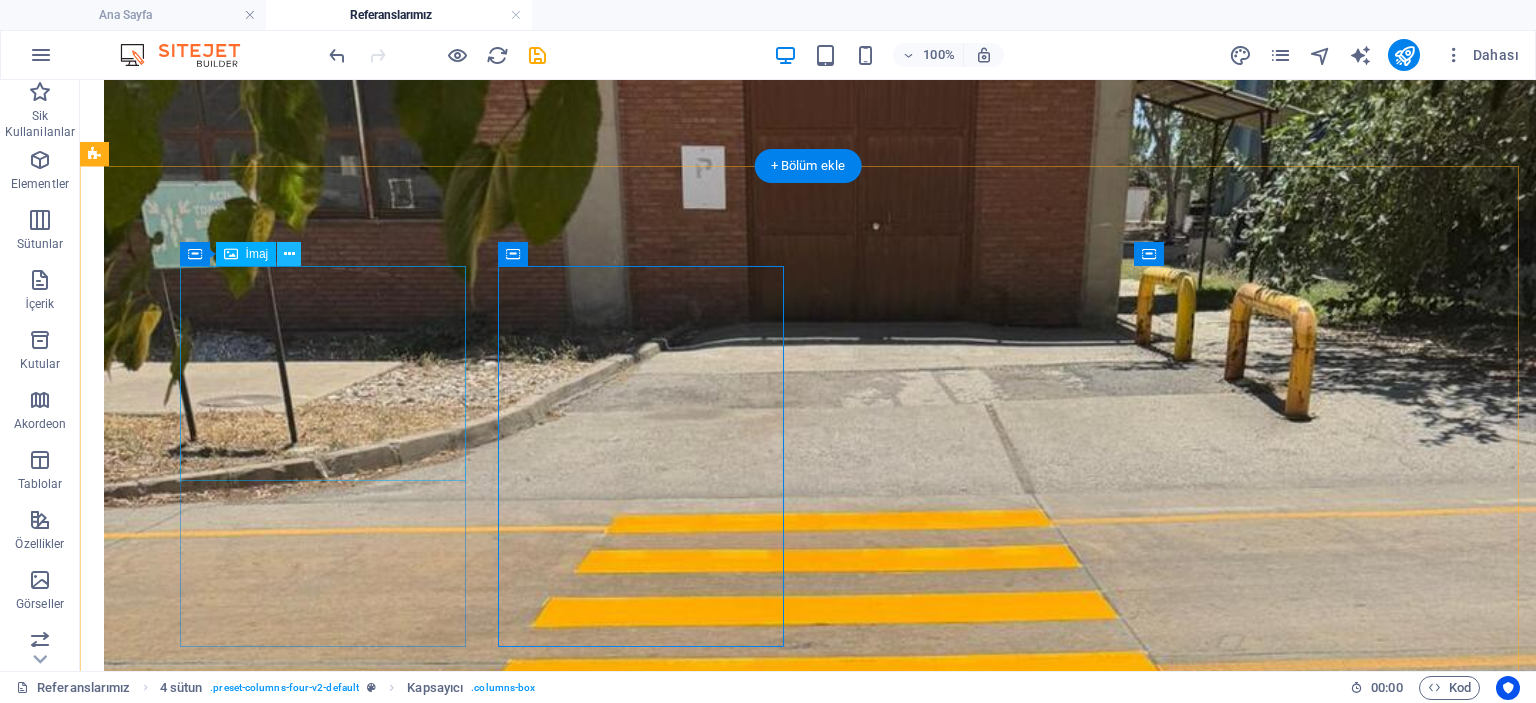 click at bounding box center [289, 254] 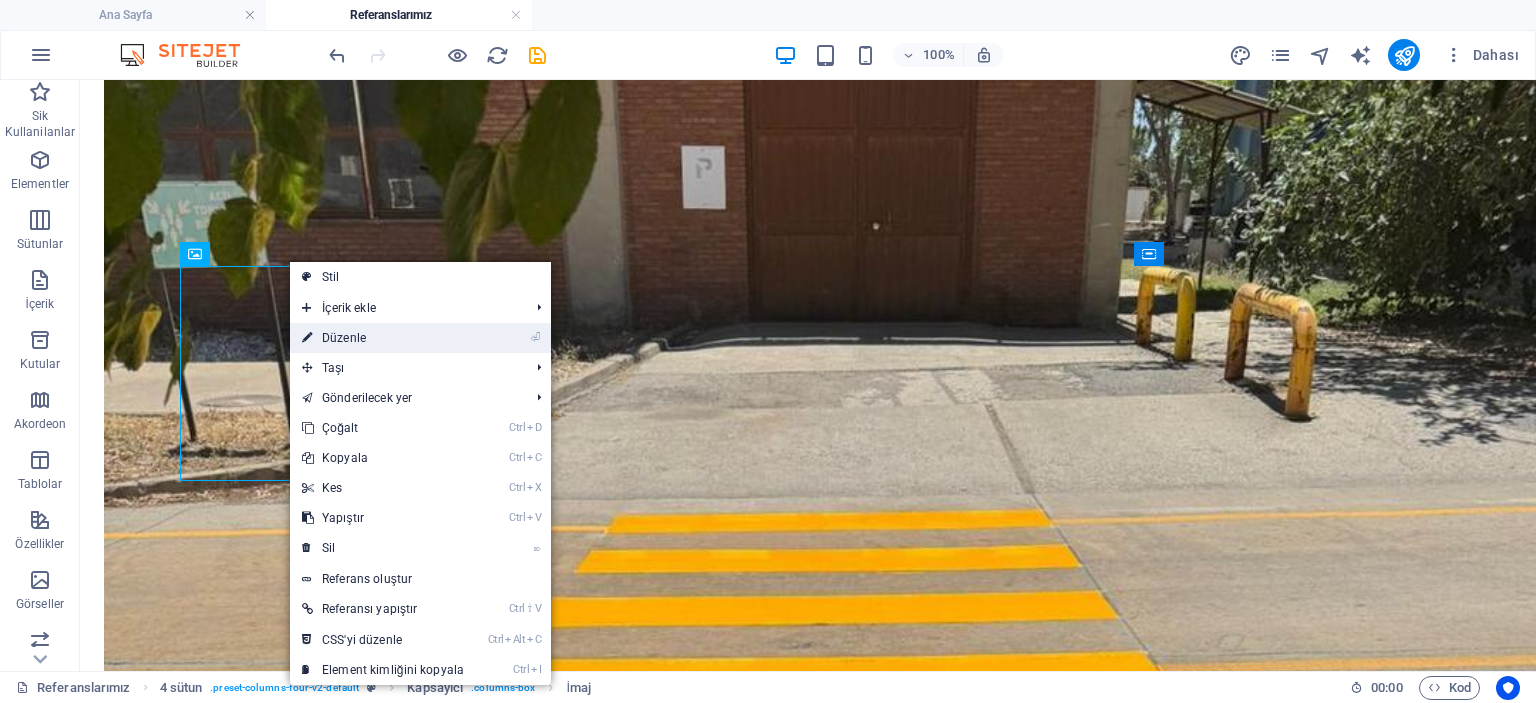 click on "⏎  Düzenle" at bounding box center [383, 338] 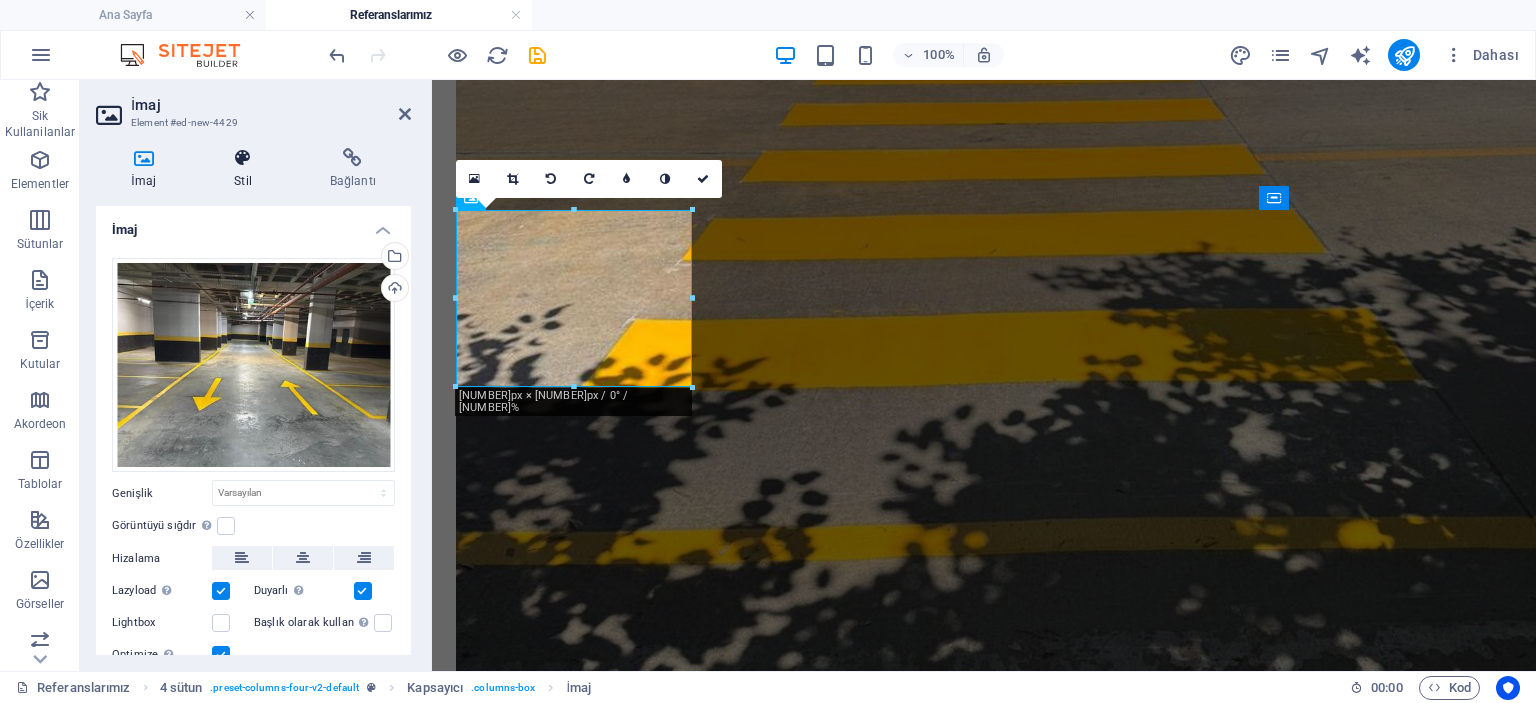 click on "Stil" at bounding box center (247, 169) 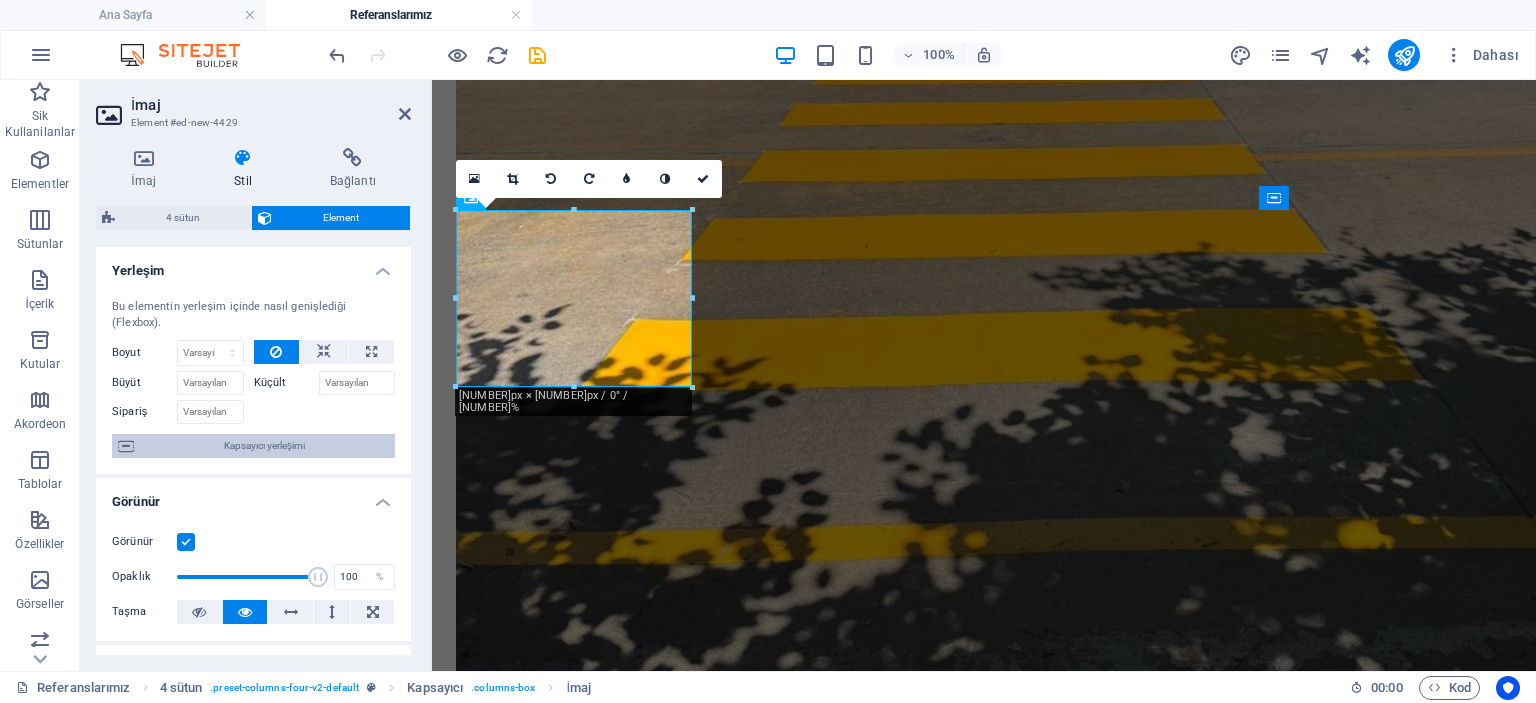 click on "Kapsayıcı yerleşimi" at bounding box center [264, 446] 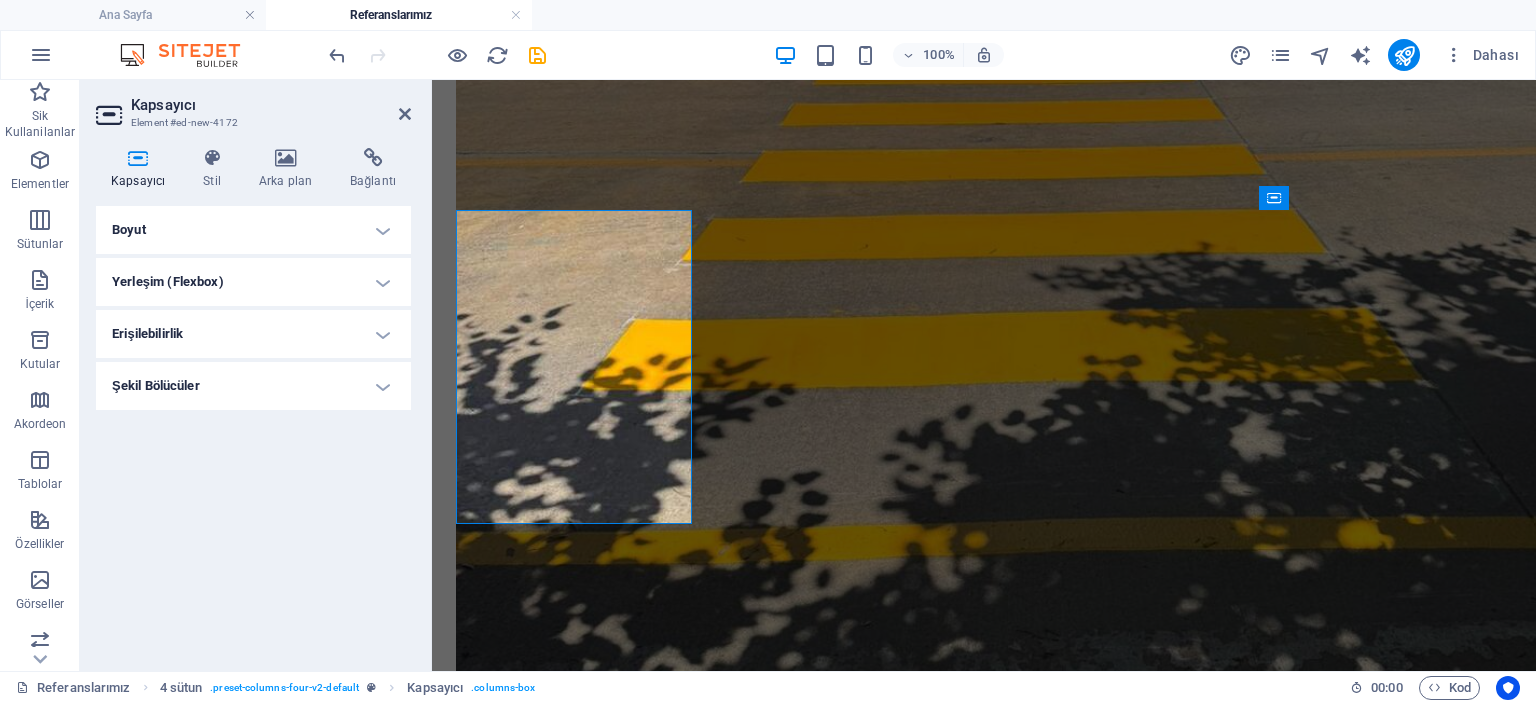 click on "Yerleşim (Flexbox)" at bounding box center [253, 282] 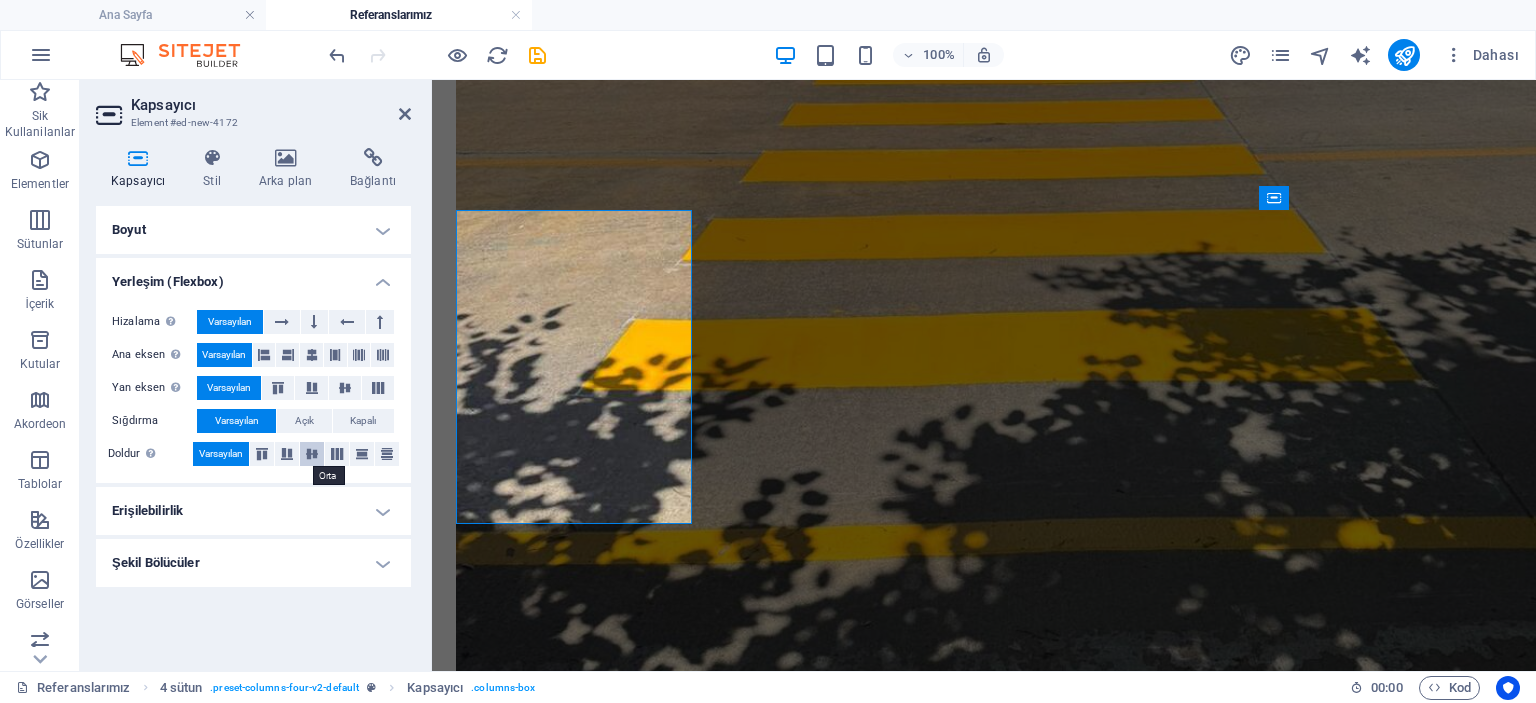 click at bounding box center [312, 454] 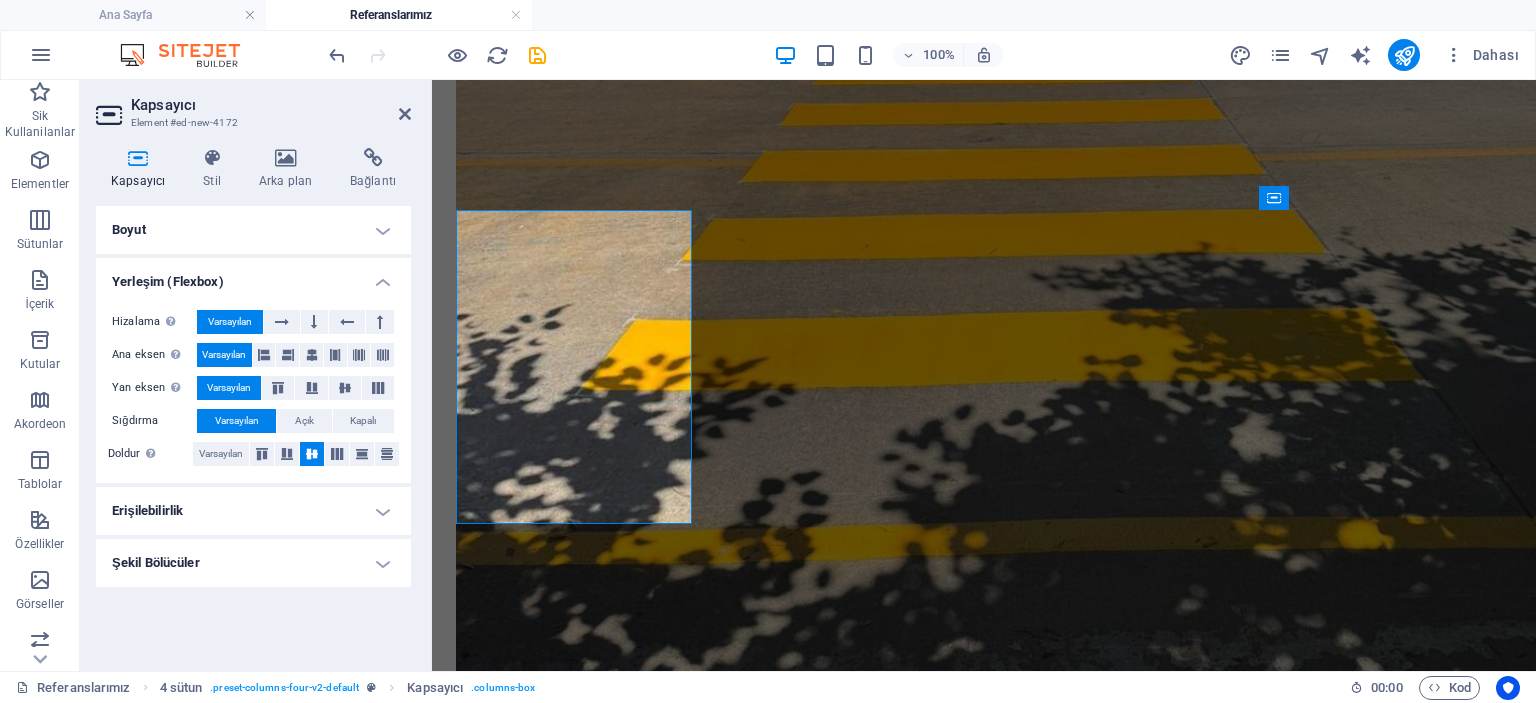 click on "Kapsayıcı Element #ed-new-4172
Kapsayıcı Stil Arka plan Bağlantı Boyut Yükseklik Varsayılan px rem % vh vw Min. yükseklik Hiçbiri px rem % vh vw Genişlik Varsayılan px rem % em vh vw Min. genişlik Hiçbiri px rem % vh vw İçerik genişliği Varsayılan Özel genişlik Genişlik Varsayılan px rem % em vh vw Min. genişlik Hiçbiri px rem % vh vw Varsayılan doldurma Özel aralık Varsayılan içerik genişliği ve doldurma, Tasarımdan değiştirilebilir. Tasarımı düzenleyin Yerleşim (Flexbox) Hizalama Esnek yönü belirler. Varsayılan Ana eksen Elementlerin bu kapsayıcının içindeki ana eksen boyunca nasıl davranması gerektiğini belirle (içeriği doğrula). Varsayılan Yan eksen Kapsayıcının içindeki elementin dikey yönünü kontrol et (öğeleri hizala). Varsayılan Sığdırma Varsayılan Açık Kapalı Doldur Birkaç satır boyunca y ekseni üzerindeki elementlerin mesafelerini ve yönünü kontrol eder (içeriği hizala). Varsayılan Erişilebilirlik Rol ." at bounding box center (256, 375) 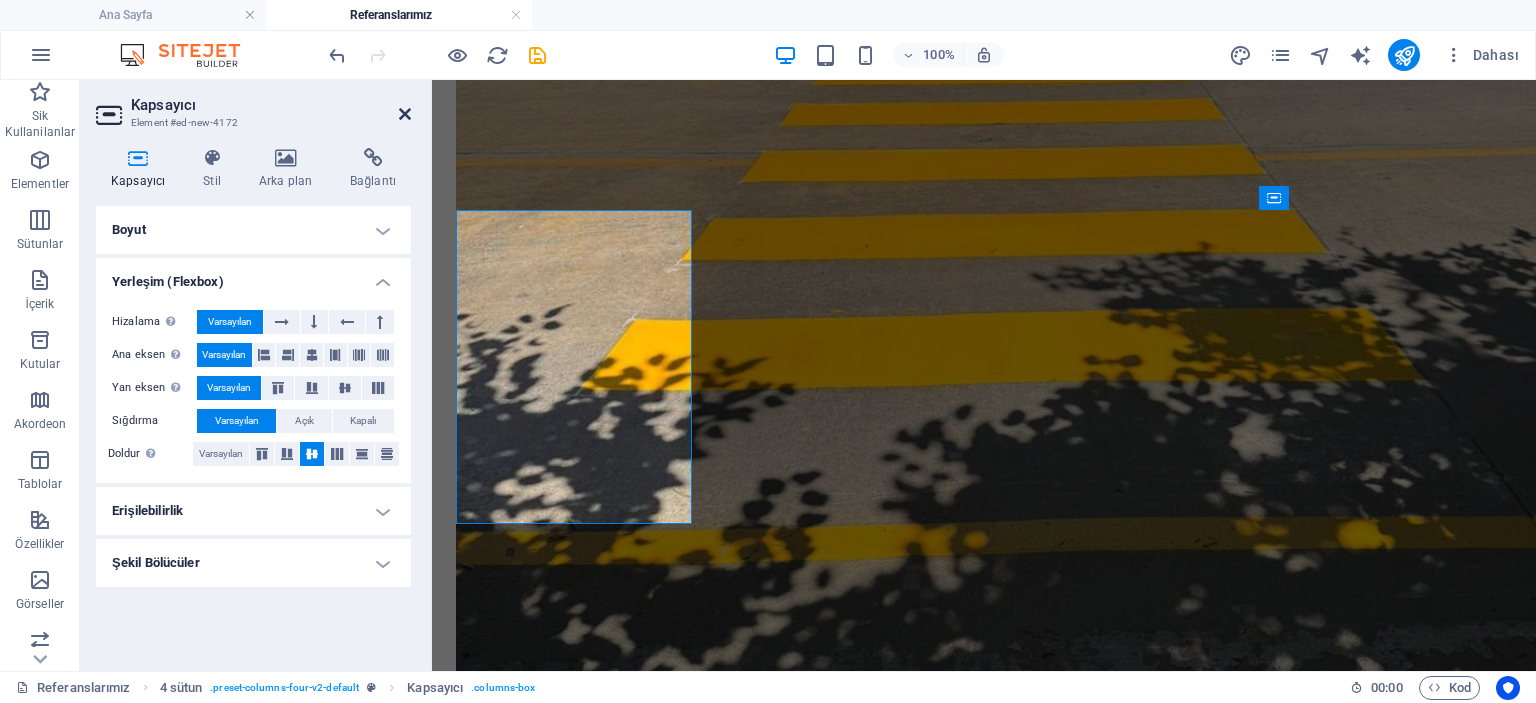 click at bounding box center (405, 114) 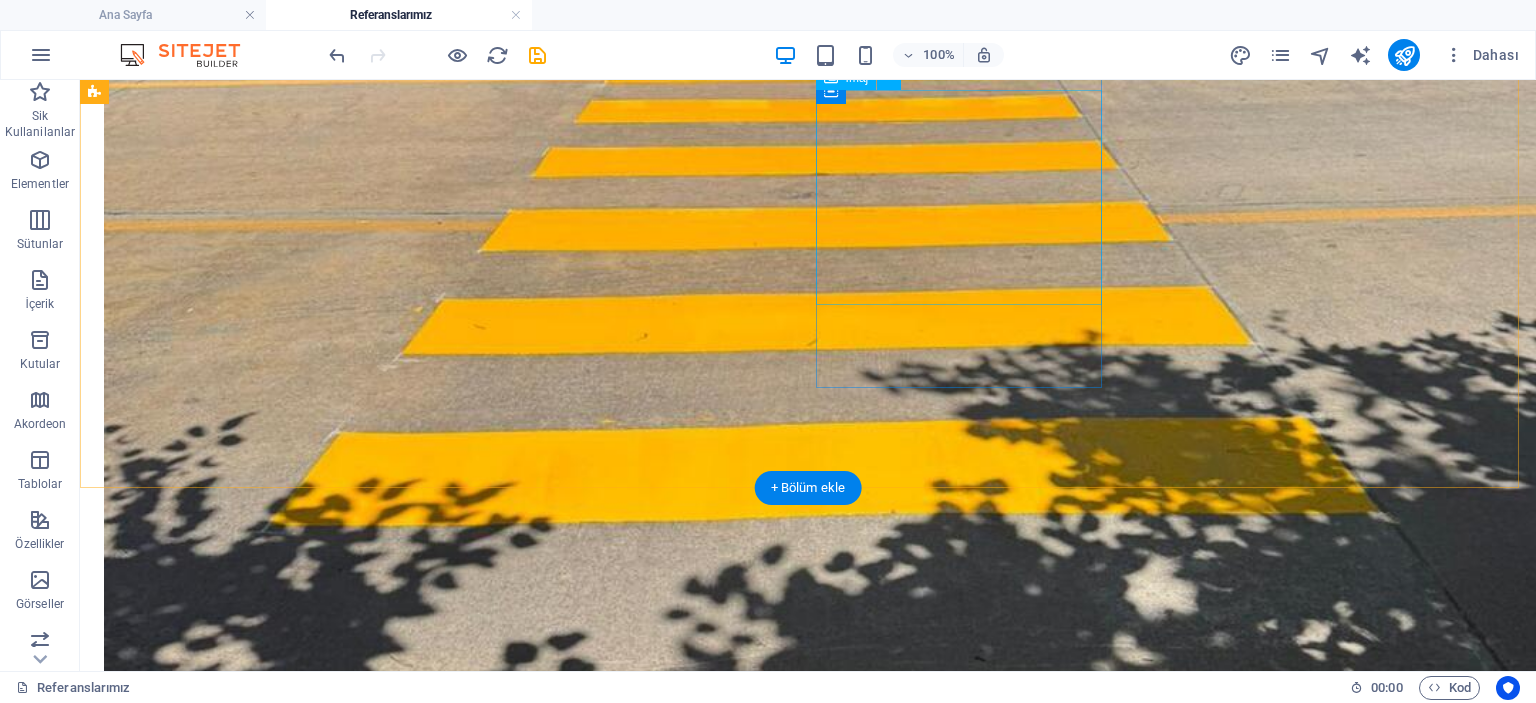 scroll, scrollTop: 3704, scrollLeft: 0, axis: vertical 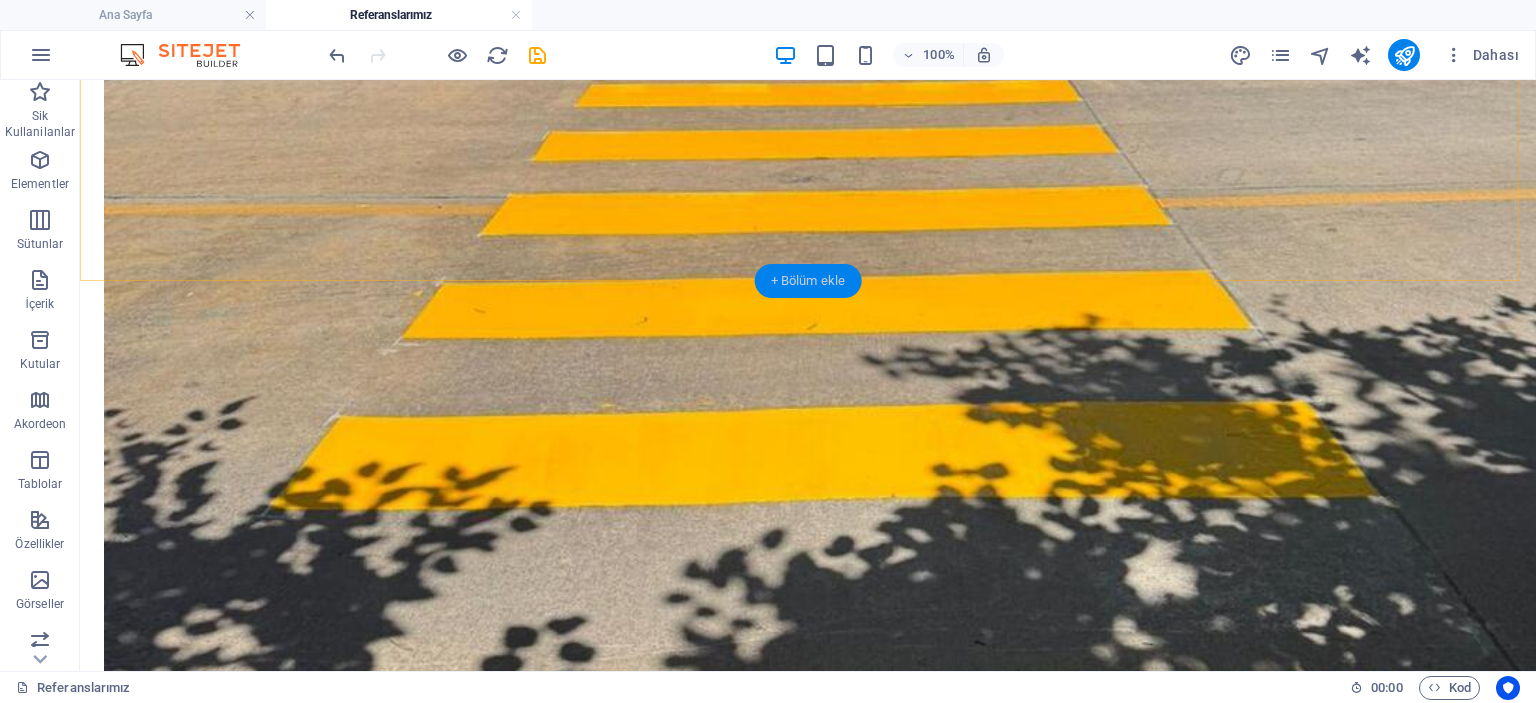 drag, startPoint x: 796, startPoint y: 272, endPoint x: 379, endPoint y: 192, distance: 424.60452 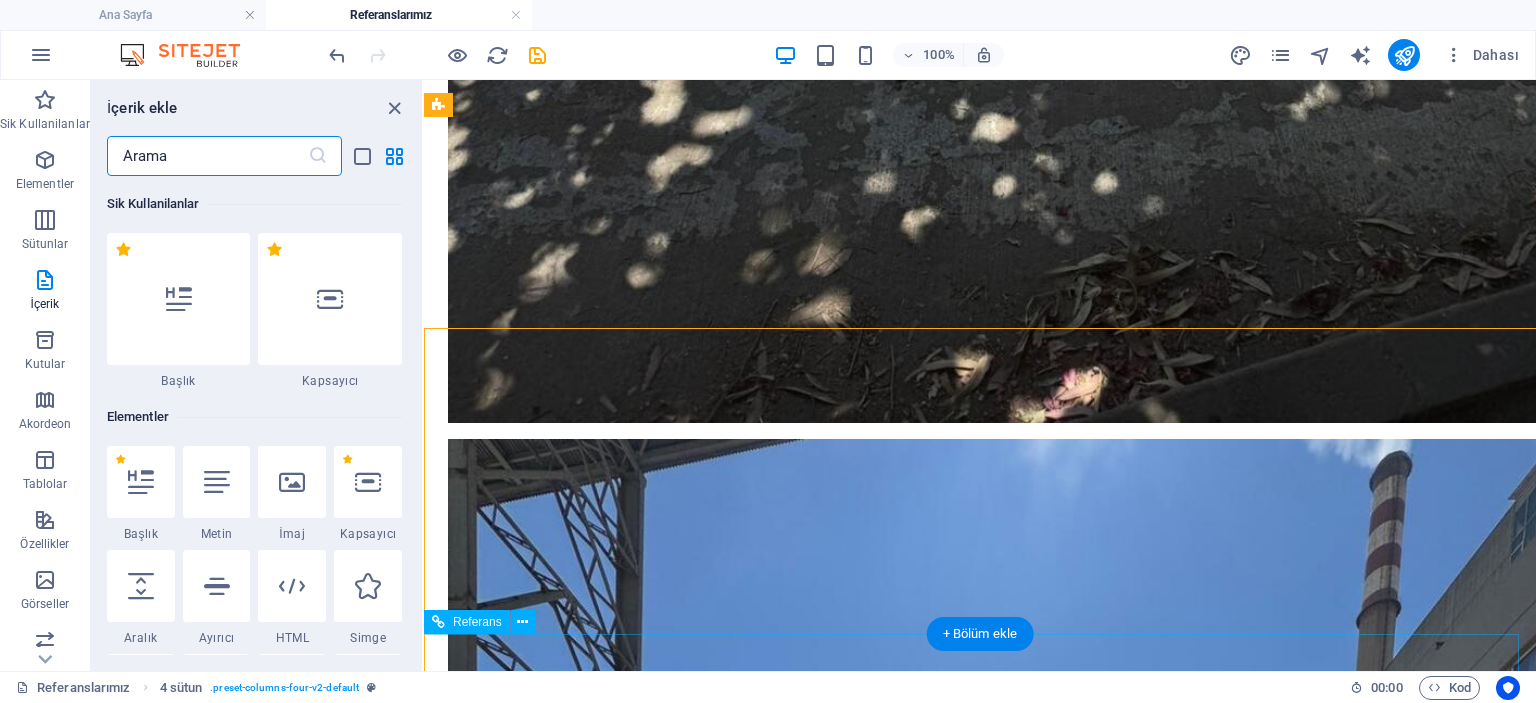 scroll, scrollTop: 3076, scrollLeft: 0, axis: vertical 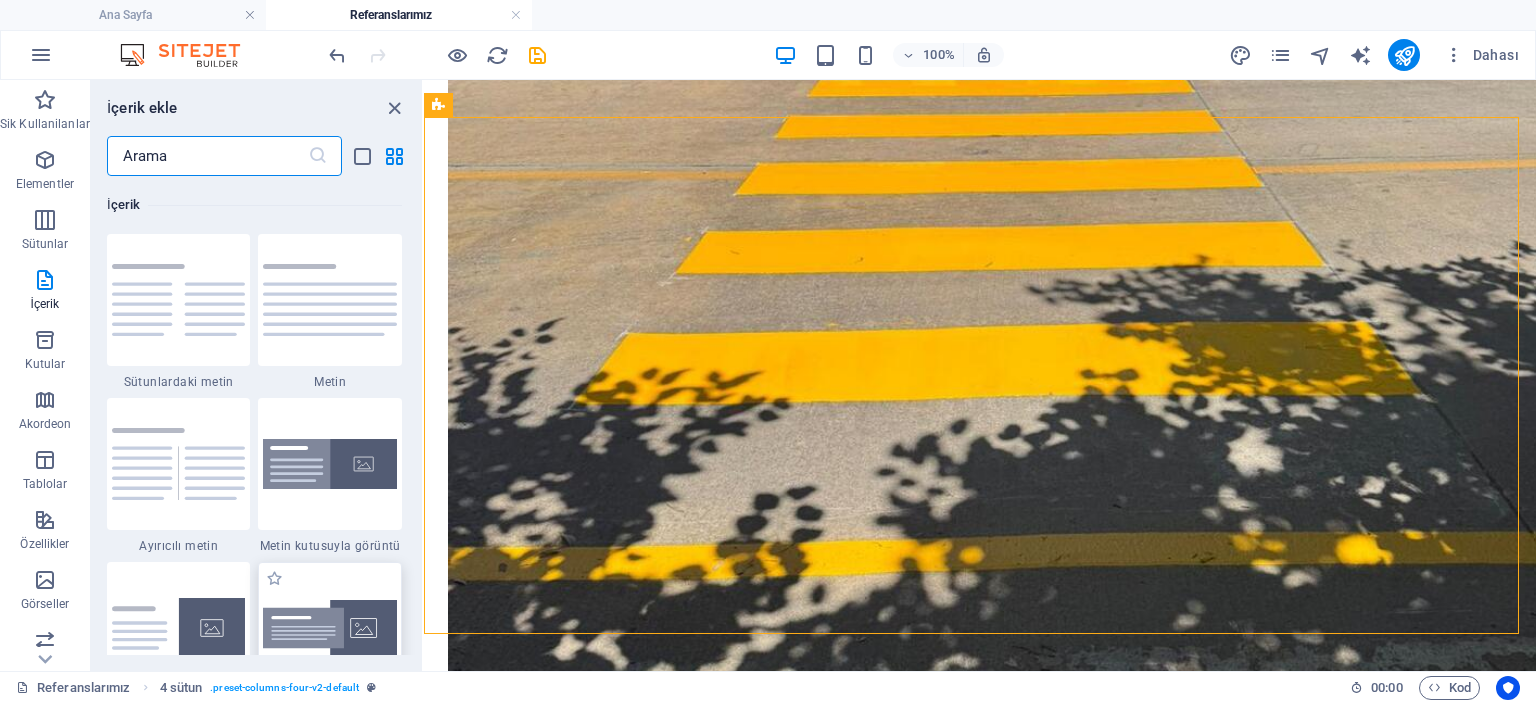 click at bounding box center (330, 628) 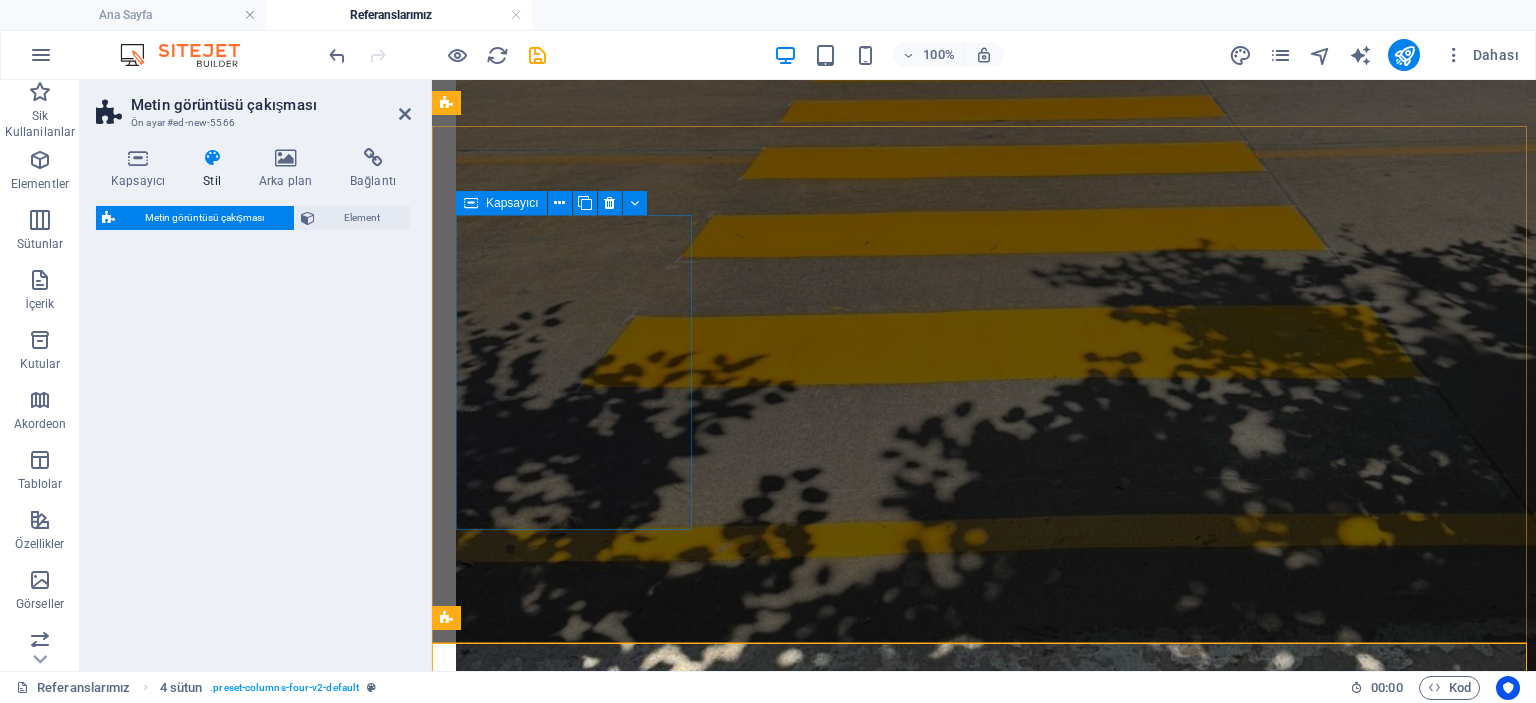 select on "rem" 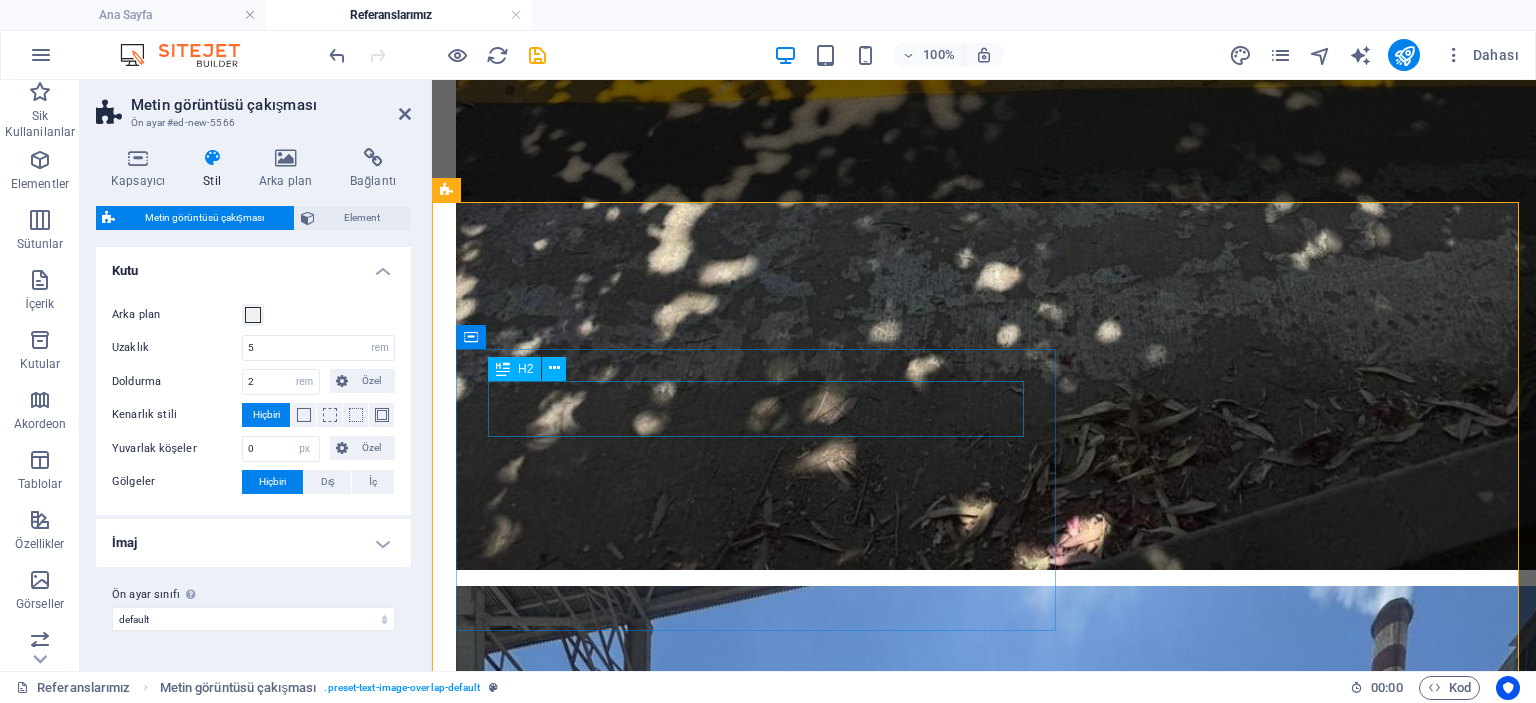 scroll, scrollTop: 3768, scrollLeft: 0, axis: vertical 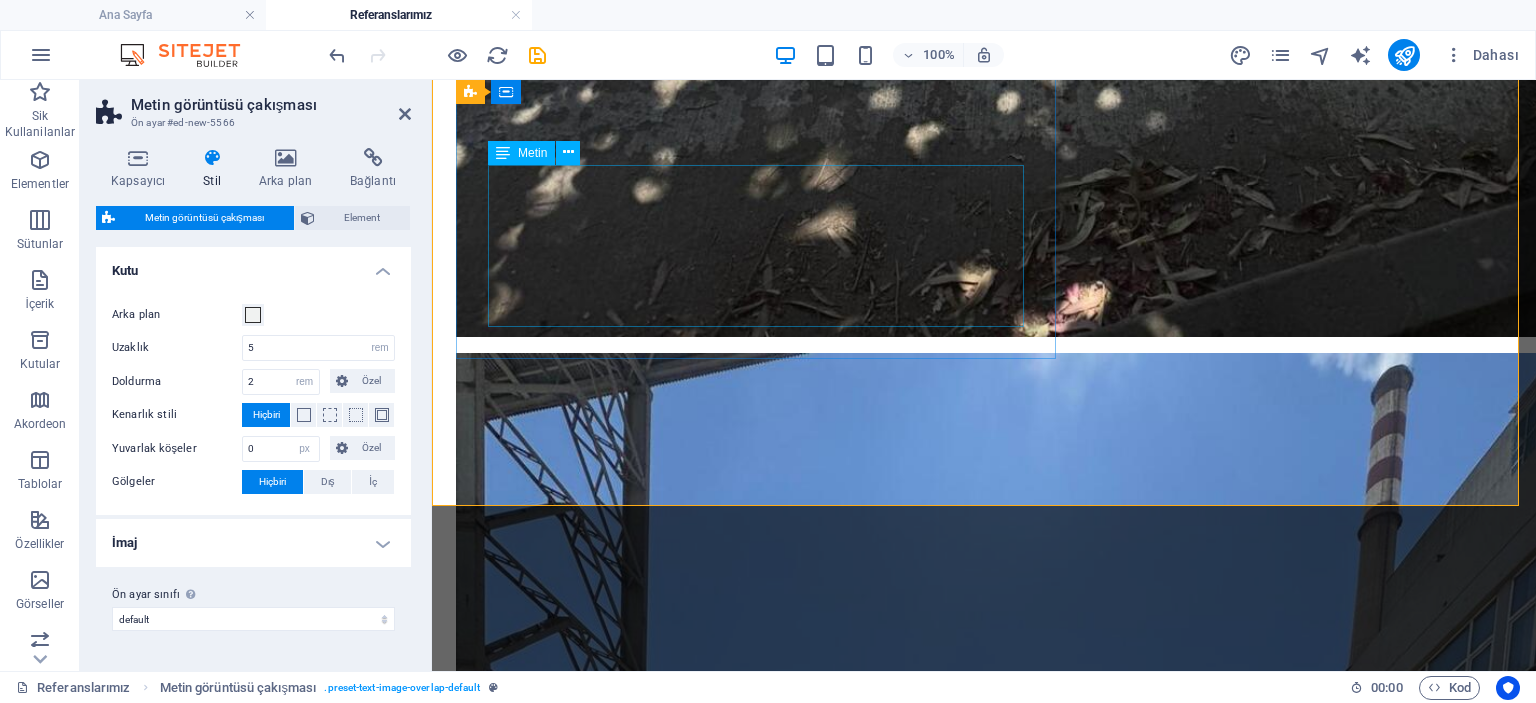 click on "Lorem ipsum dolor sit amet, consectetuer adipiscing elit. Aenean commodo ligula eget dolor. Lorem ipsum dolor sit amet, consectetuer adipiscing elit leget dolor. Lorem ipsum dolor sit amet, consectetuer adipiscing elit. Aenean commodo ligula eget dolor." at bounding box center [1024, 16047] 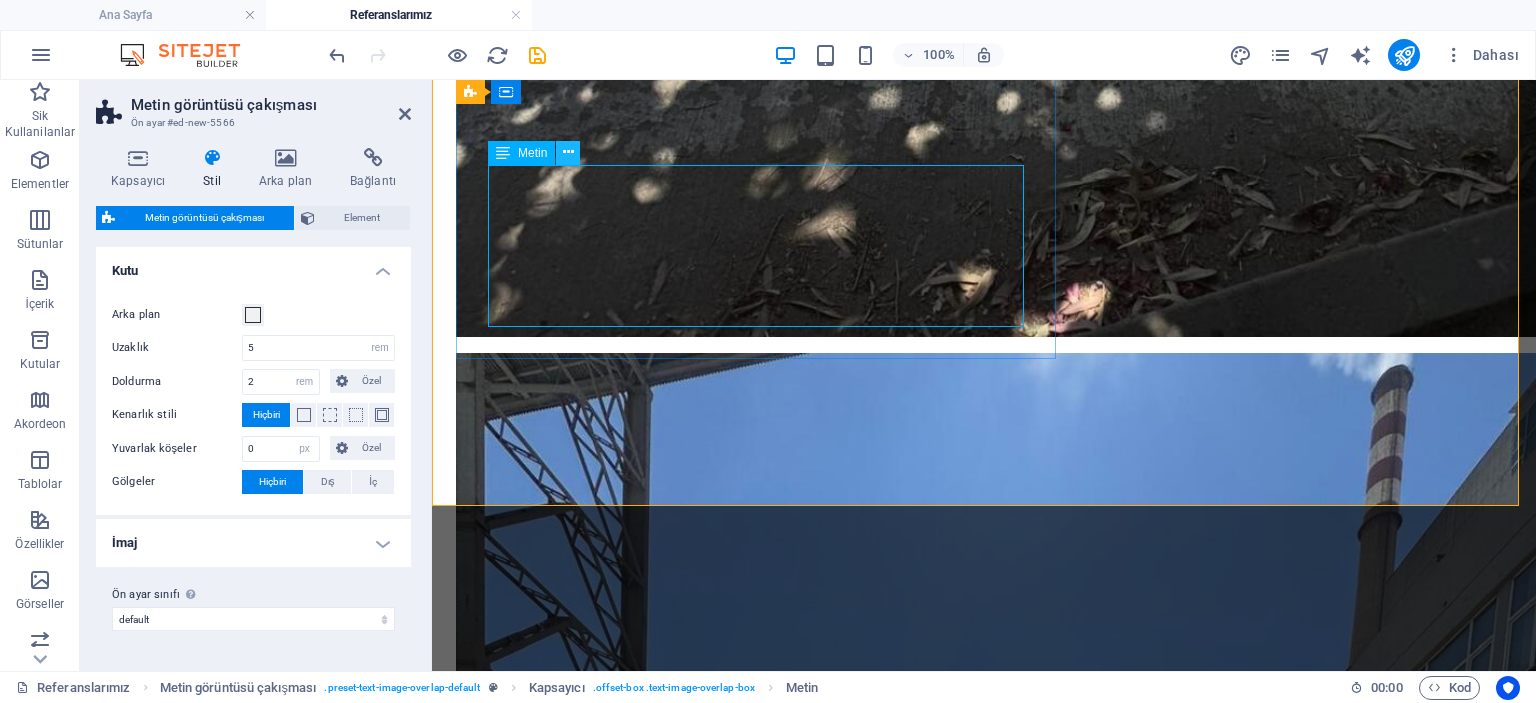 click at bounding box center (568, 152) 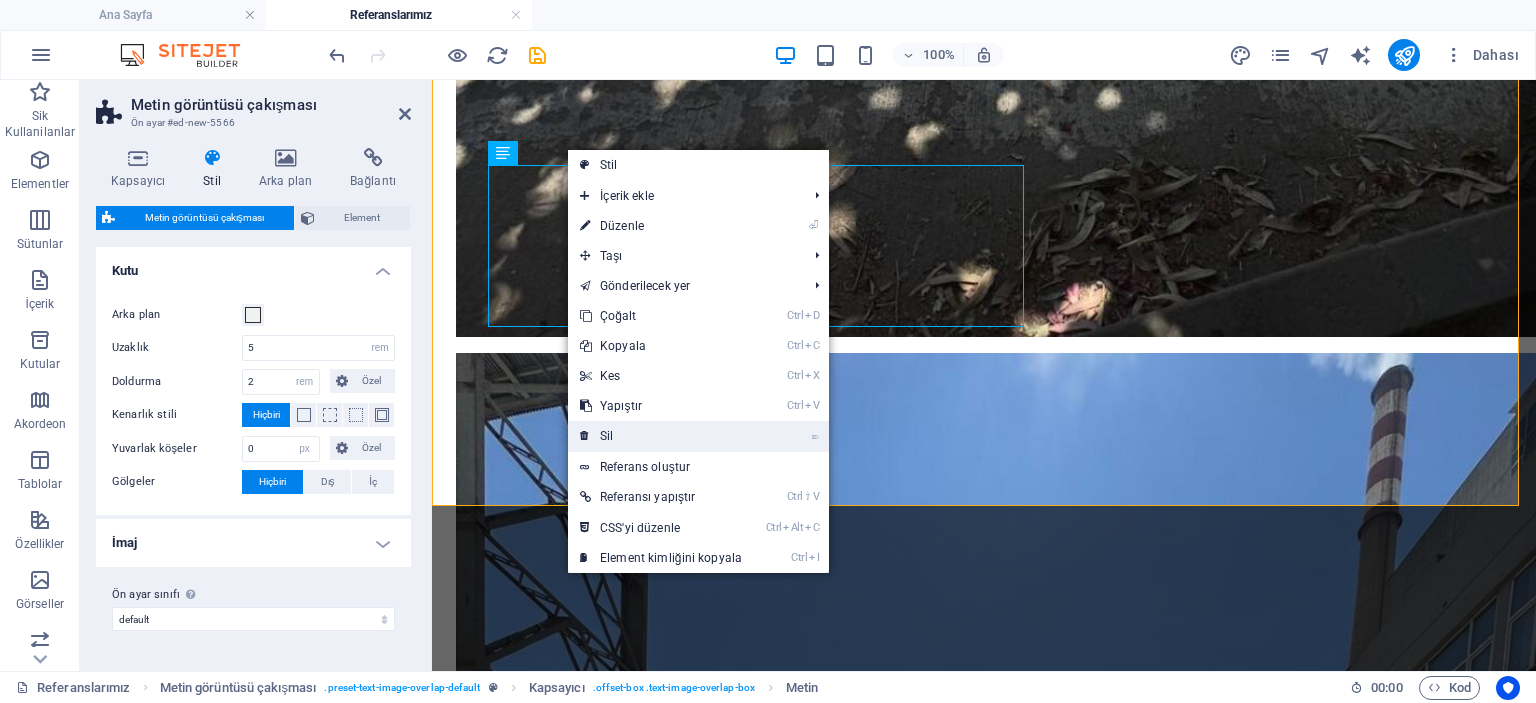click on "⌦  Sil" at bounding box center [661, 436] 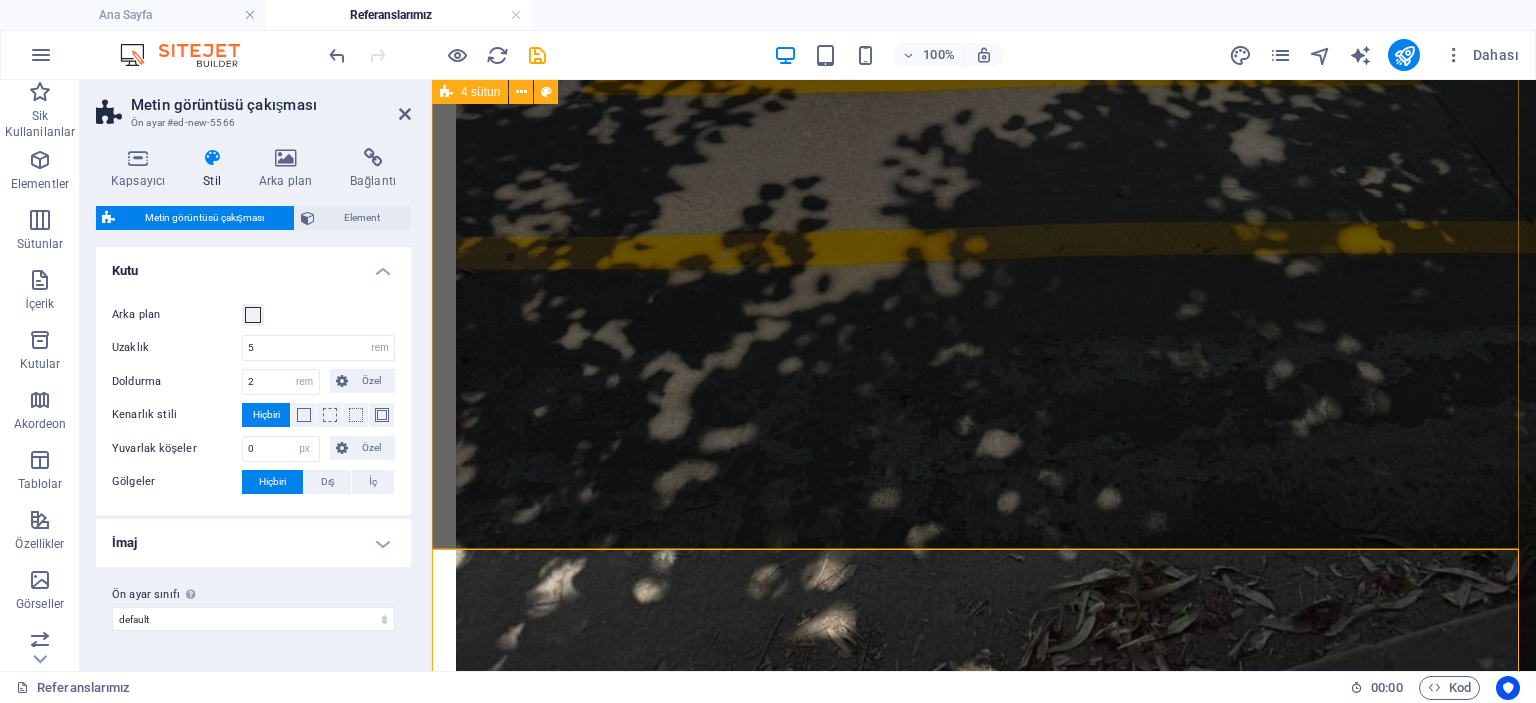 scroll, scrollTop: 3382, scrollLeft: 0, axis: vertical 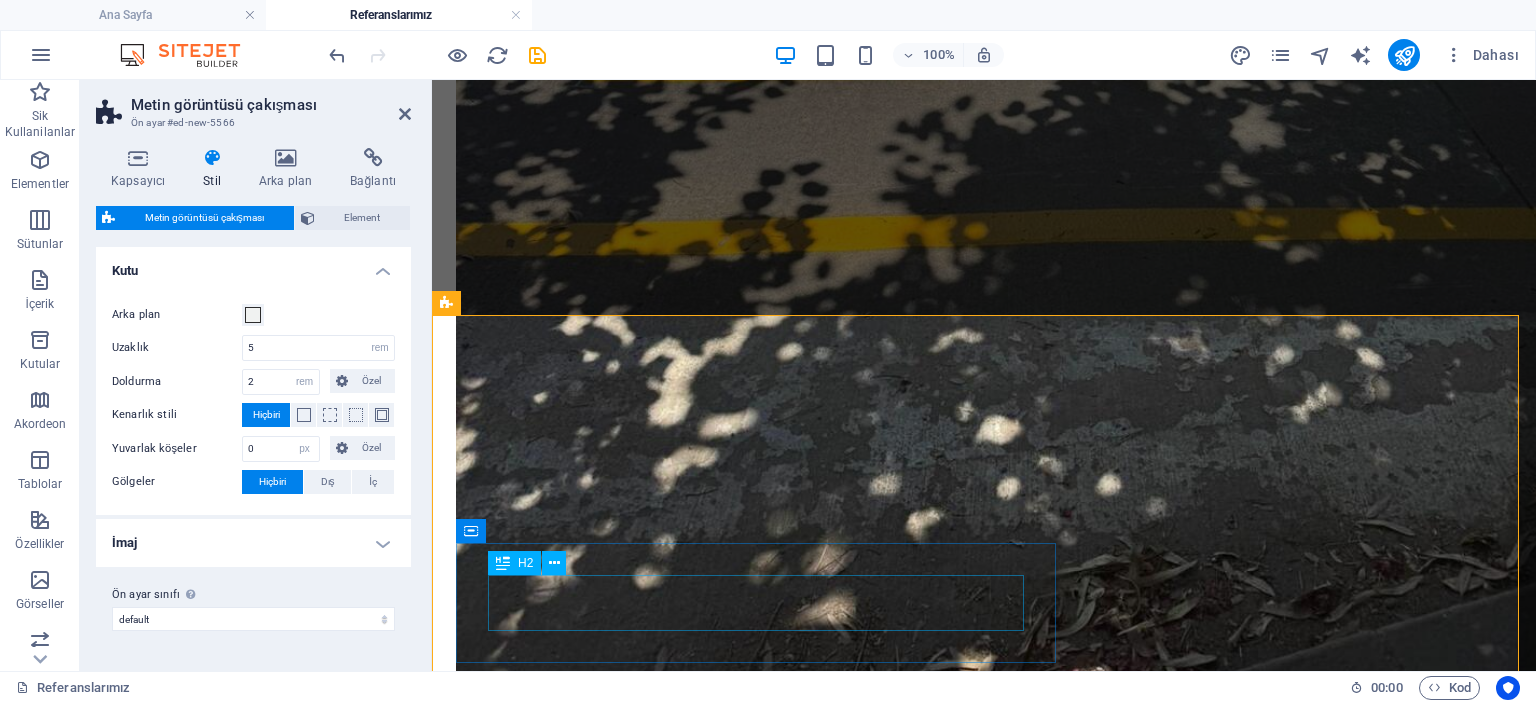 click on "New headline" at bounding box center (1024, 16357) 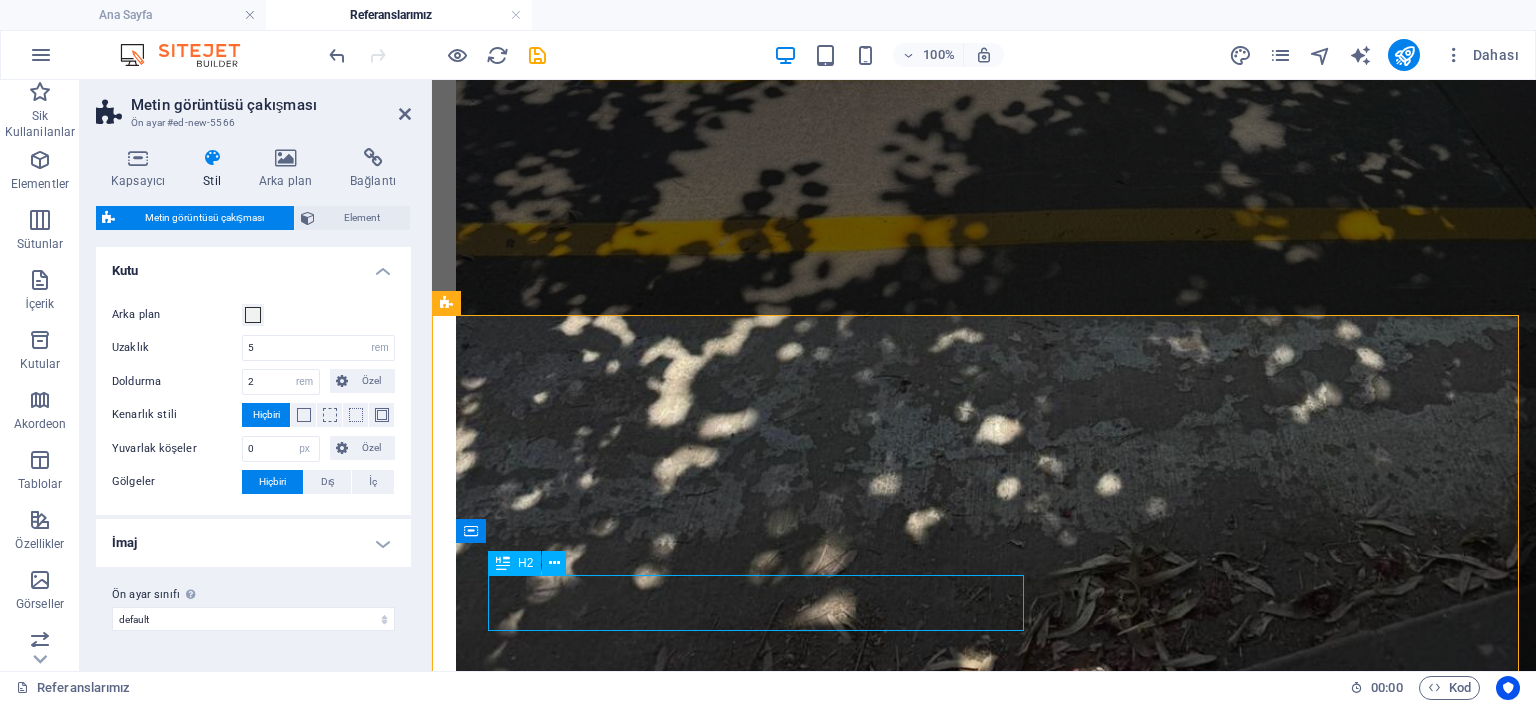 click on "New headline" at bounding box center [1024, 16357] 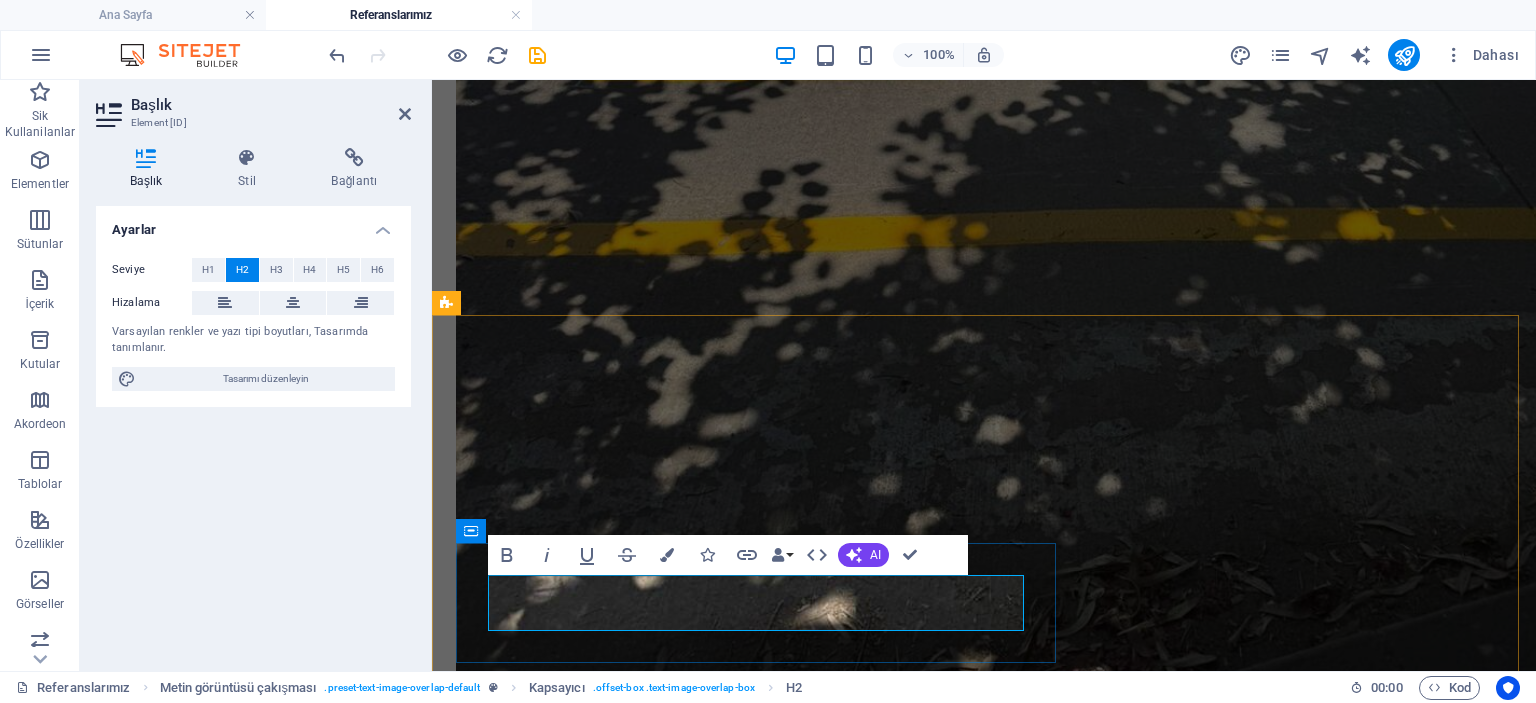 type 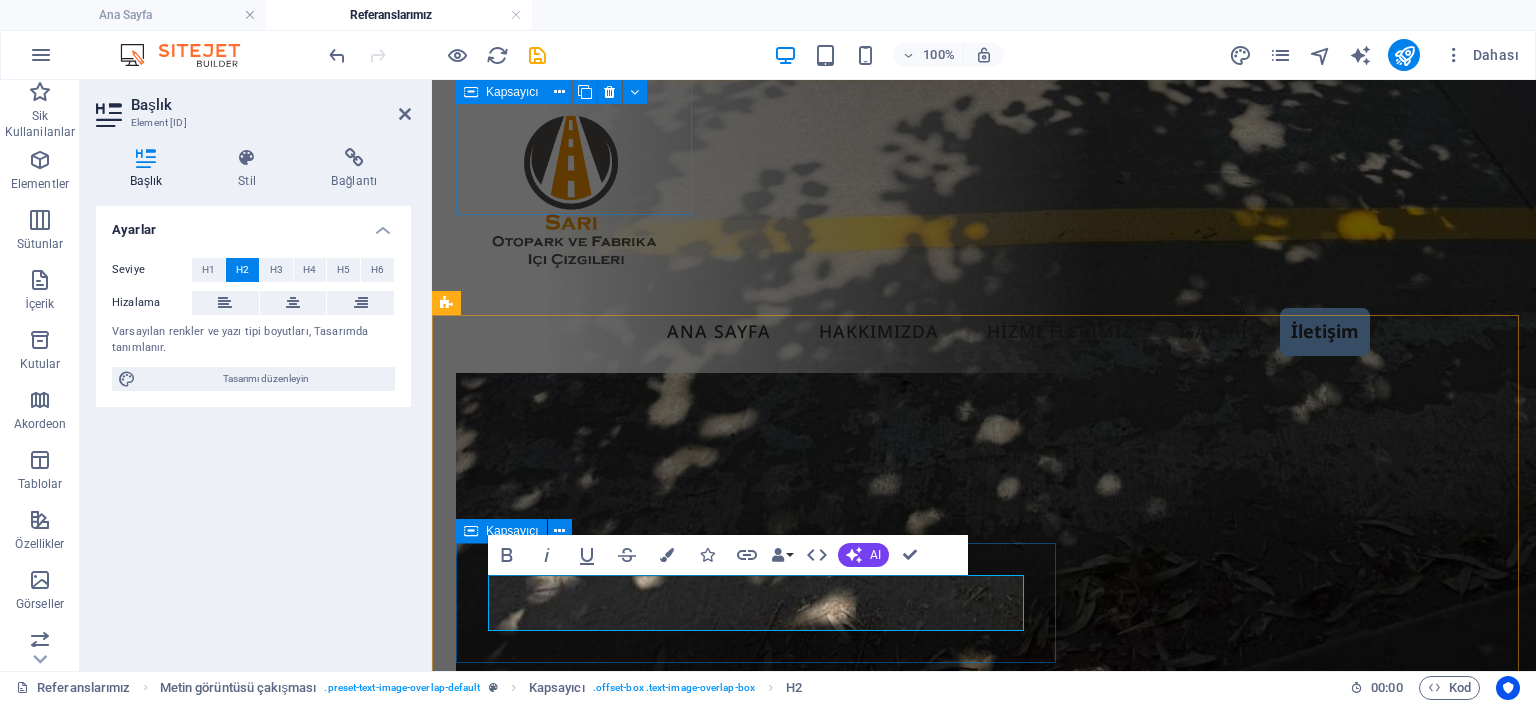 scroll, scrollTop: 3370, scrollLeft: 0, axis: vertical 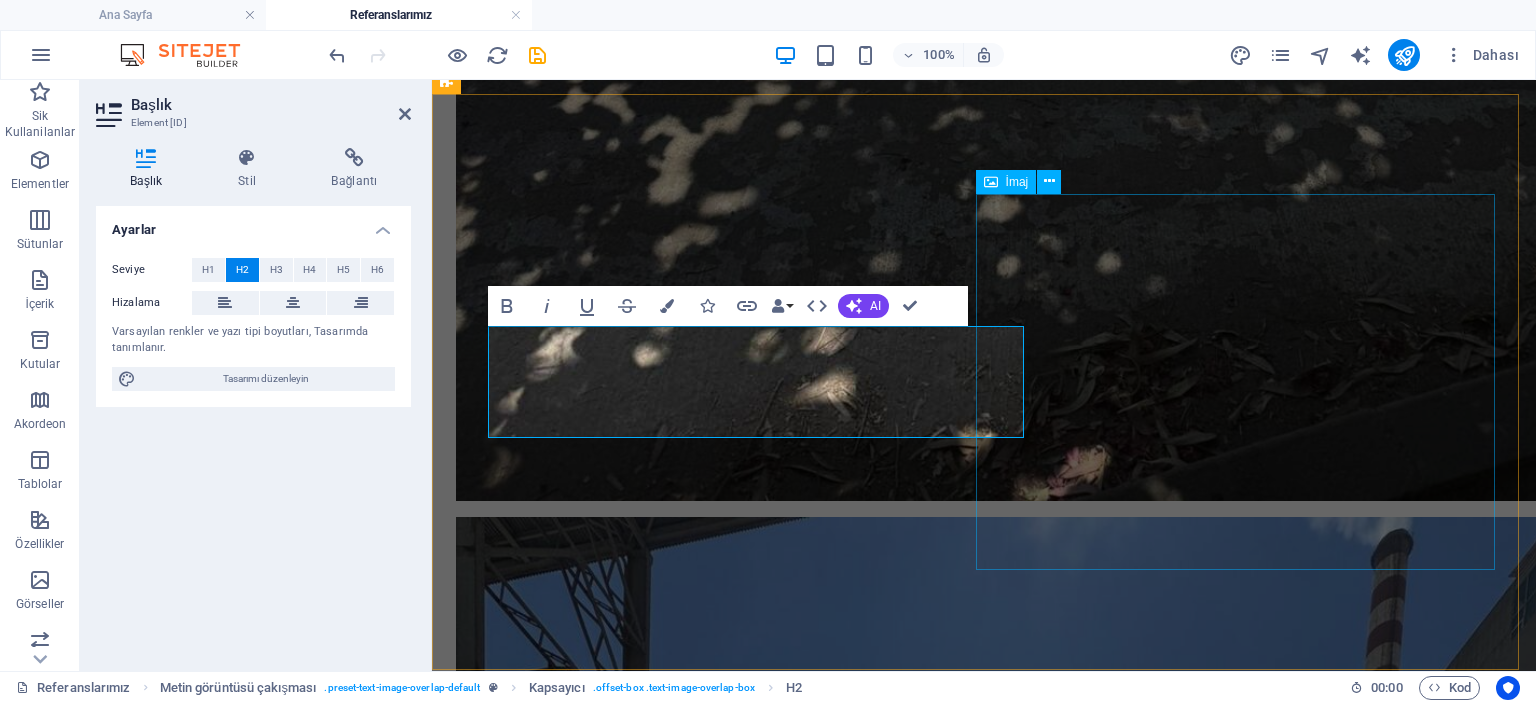 click at bounding box center [984, 16577] 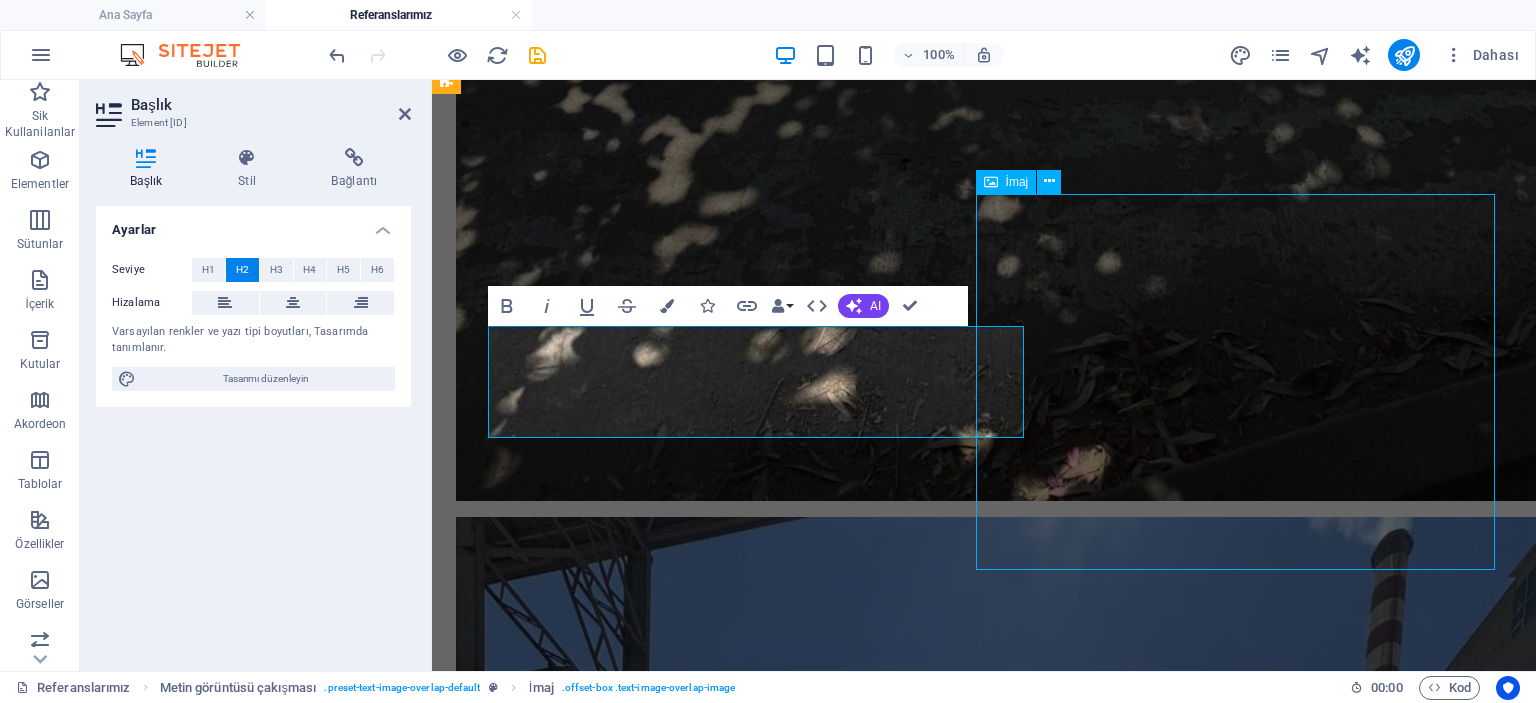 scroll, scrollTop: 3825, scrollLeft: 0, axis: vertical 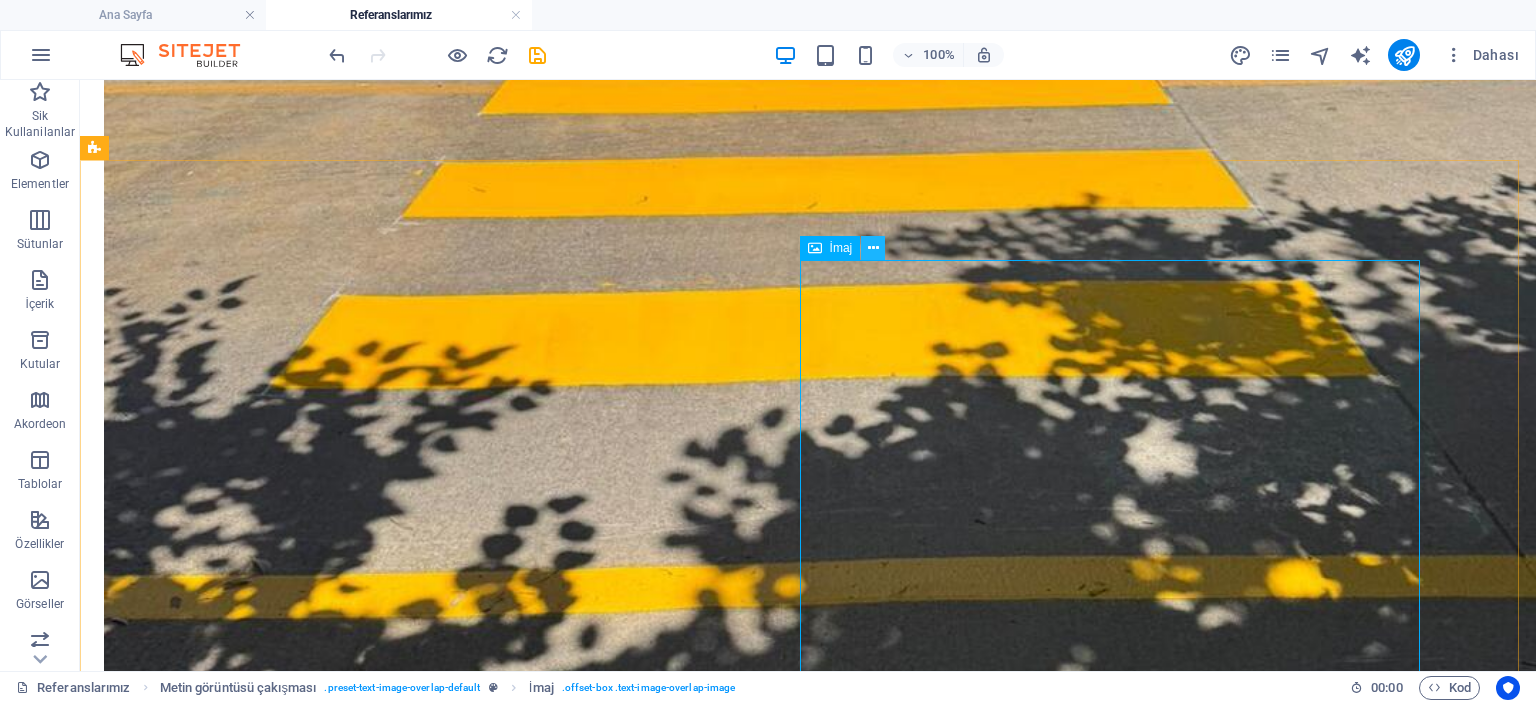 click at bounding box center [873, 248] 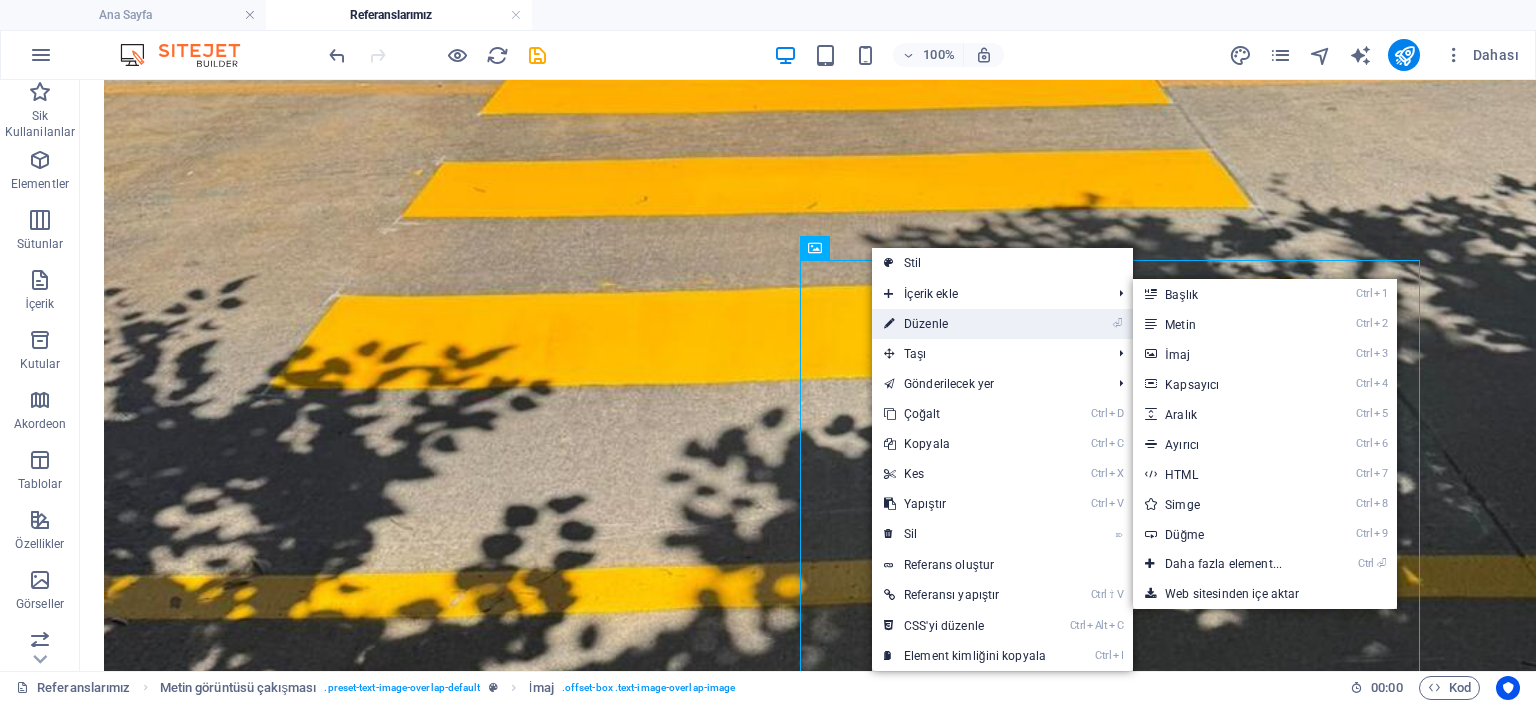 click on "⏎  Düzenle" at bounding box center [965, 324] 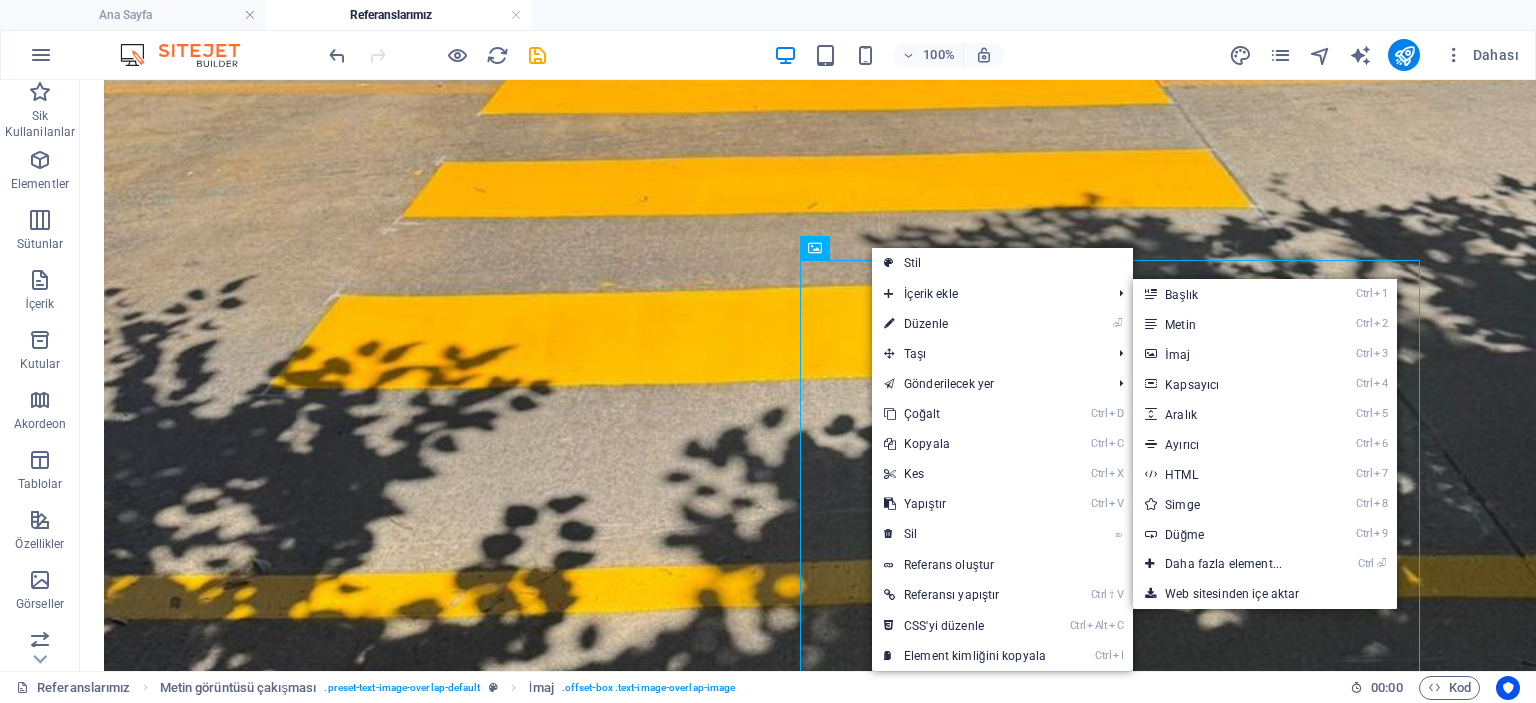 select on "%" 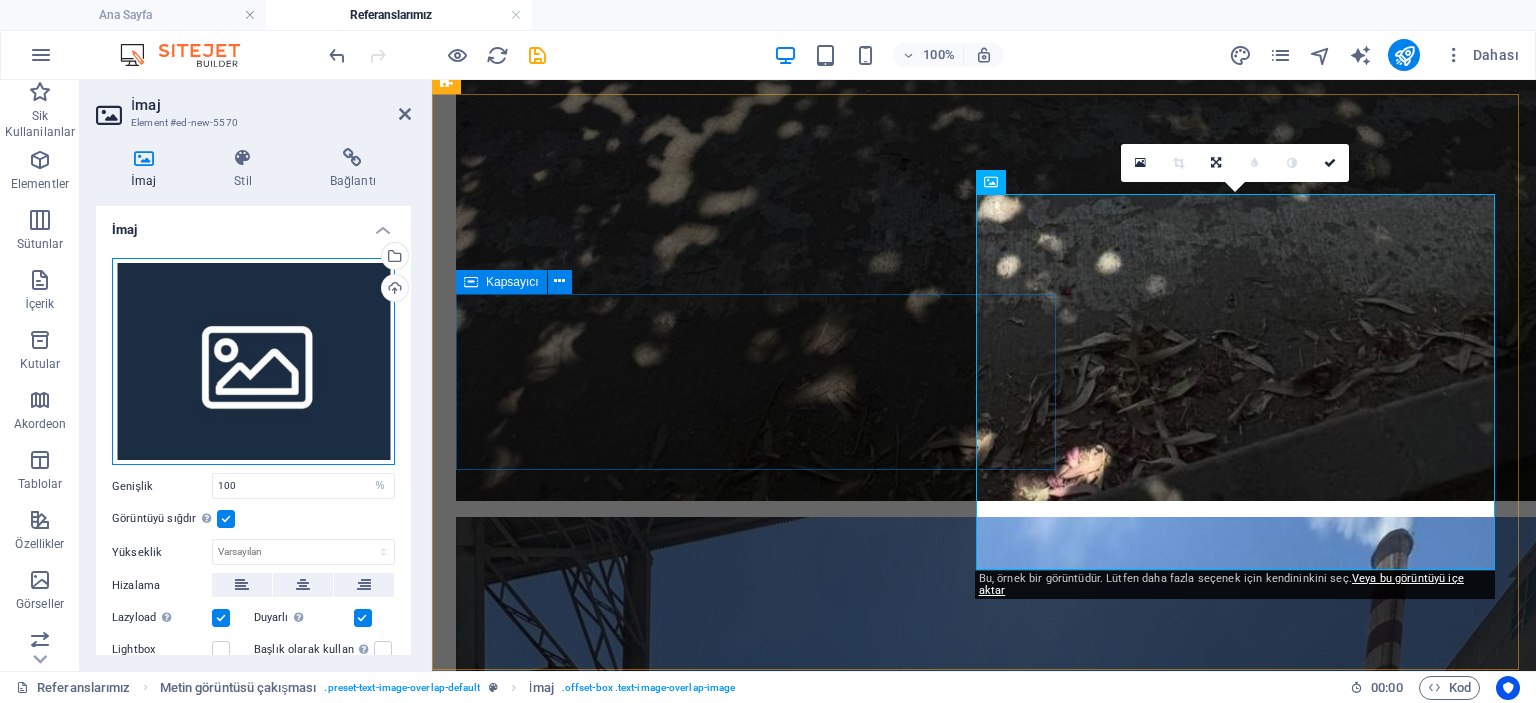 click on "Dosyaları buraya sürükleyin, dosyaları seçmek için tıklayın veya Dosyalardan ya da ücretsiz stok fotoğraf ve videolarımızdan dosyalar seçin" at bounding box center (253, 362) 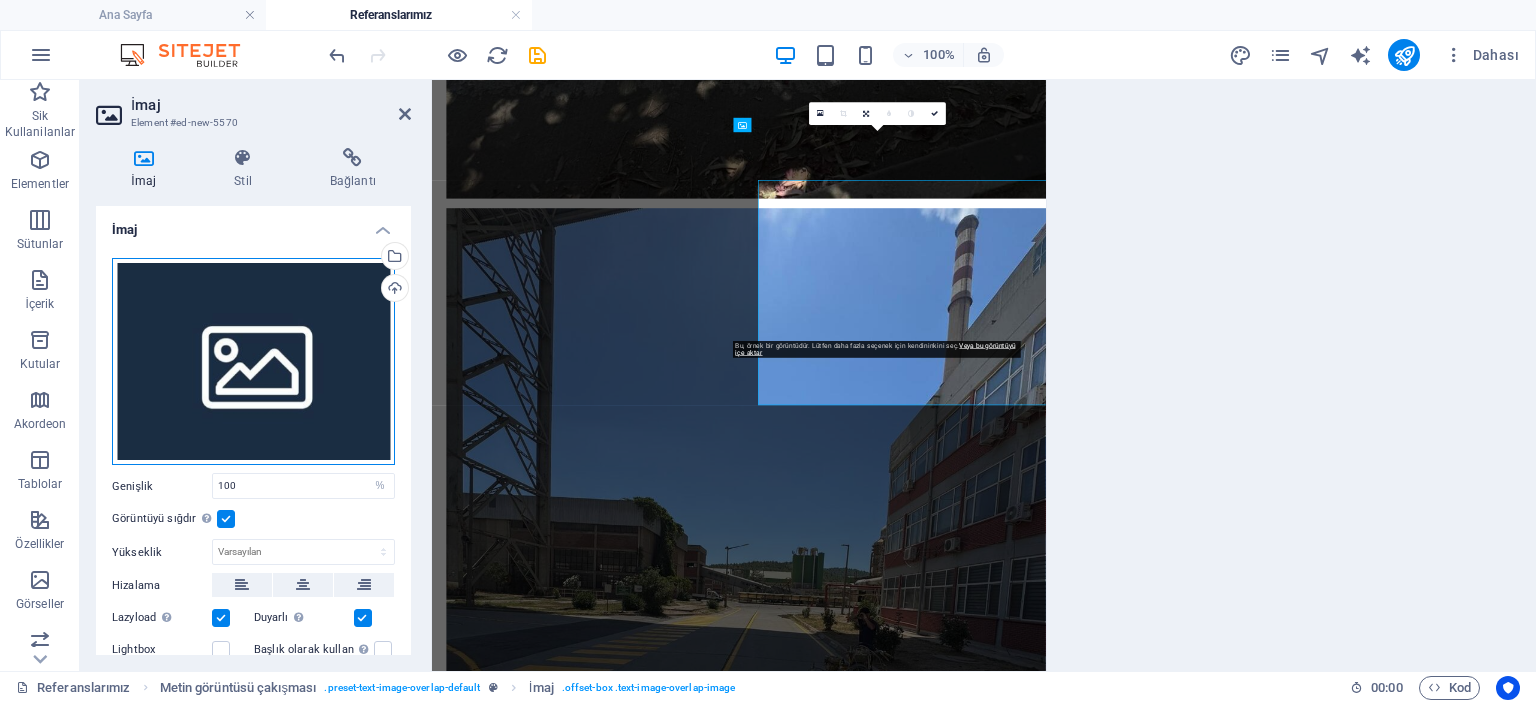 scroll, scrollTop: 3551, scrollLeft: 0, axis: vertical 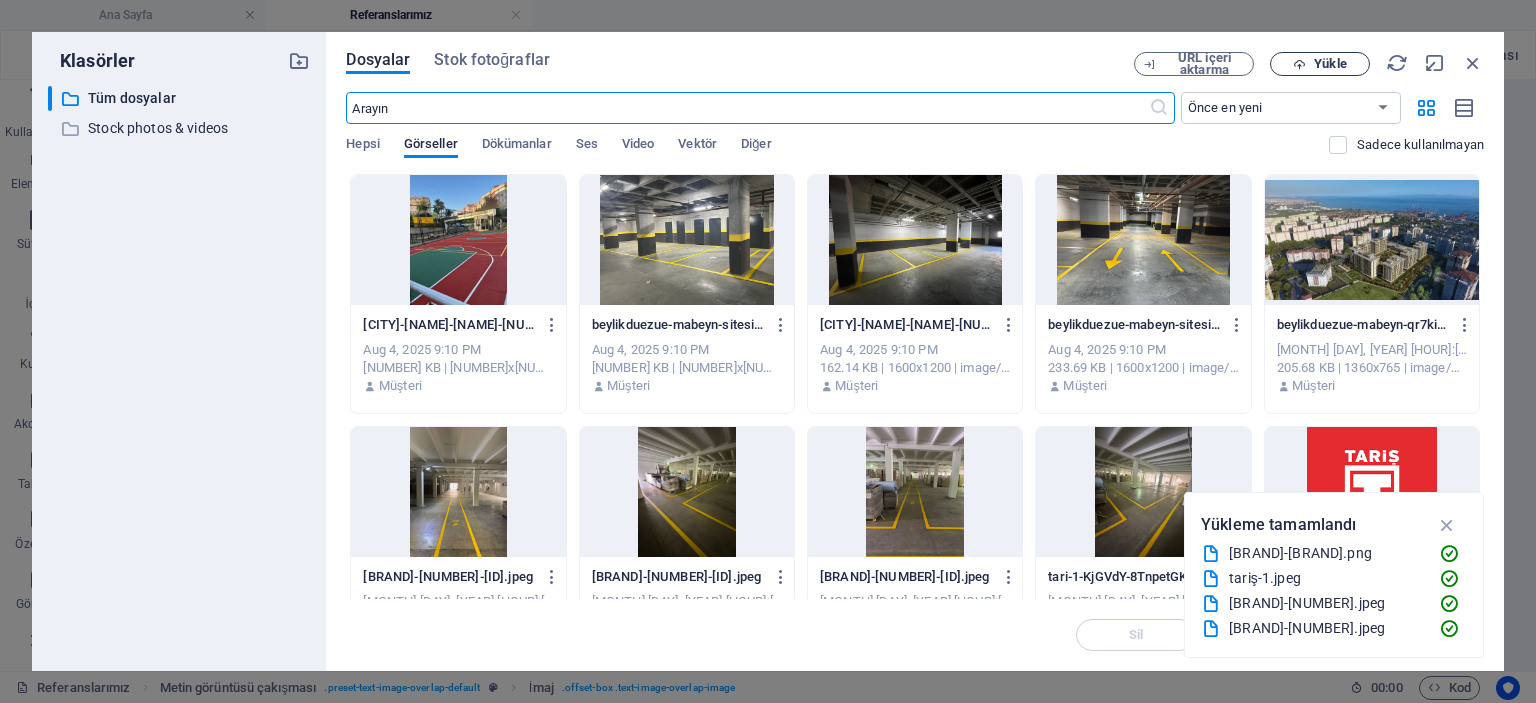 click on "Yükle" at bounding box center [1320, 64] 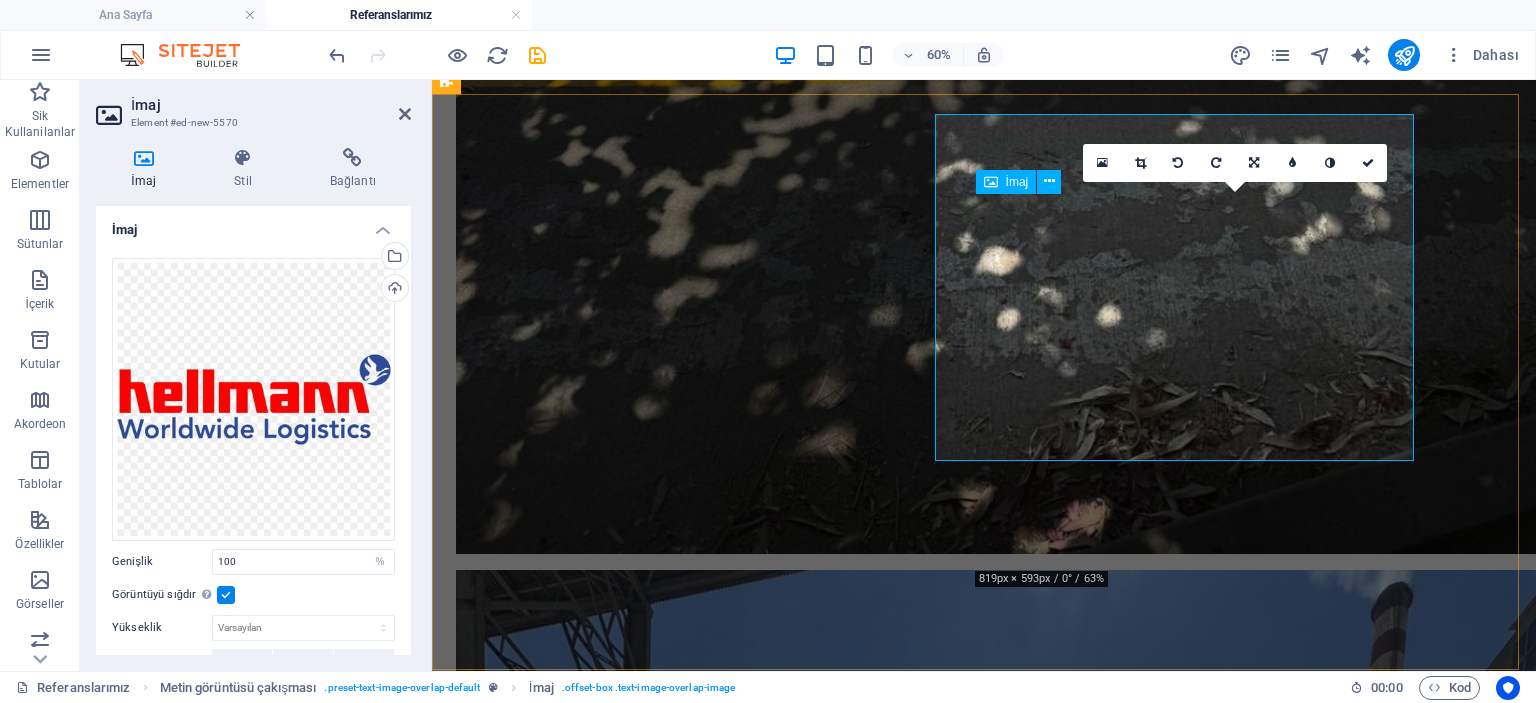 scroll, scrollTop: 3604, scrollLeft: 0, axis: vertical 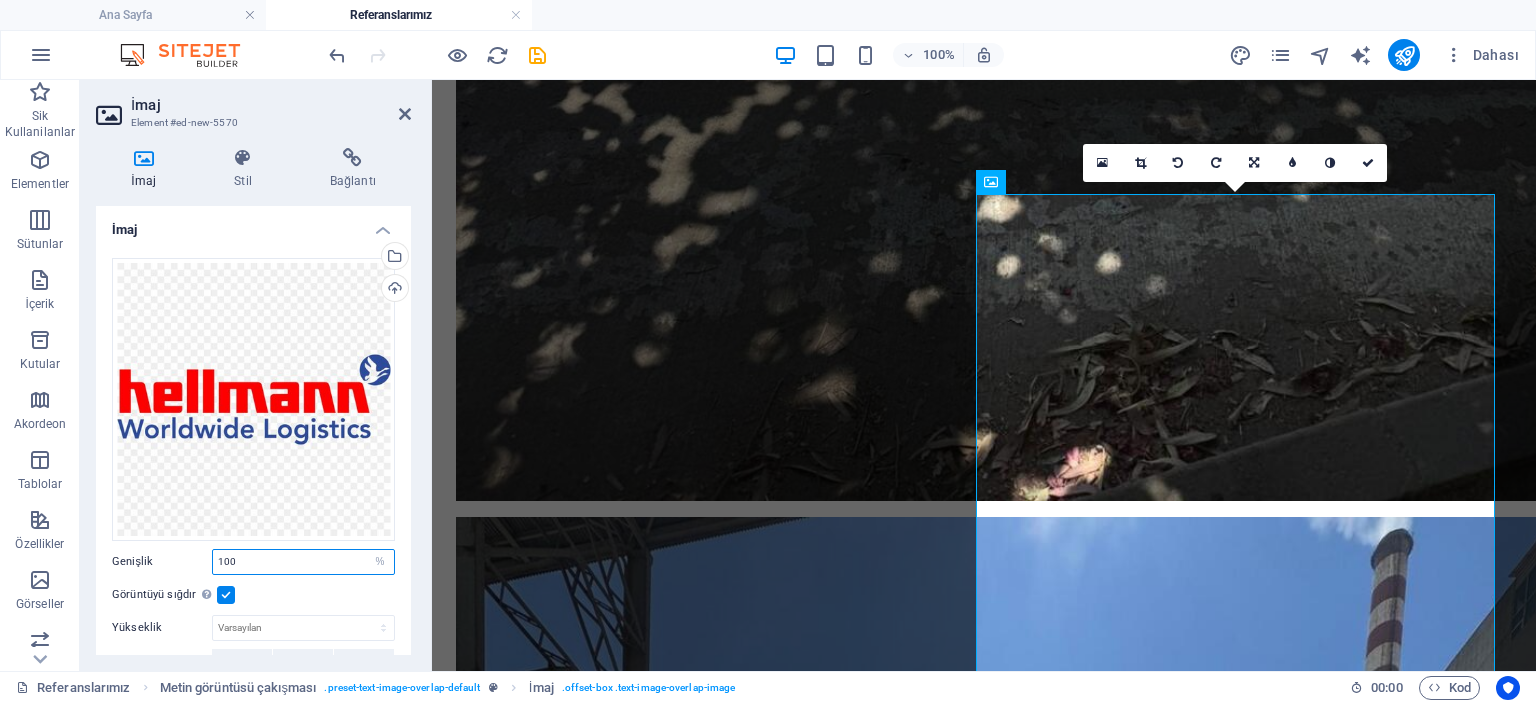 click on "100" at bounding box center [303, 562] 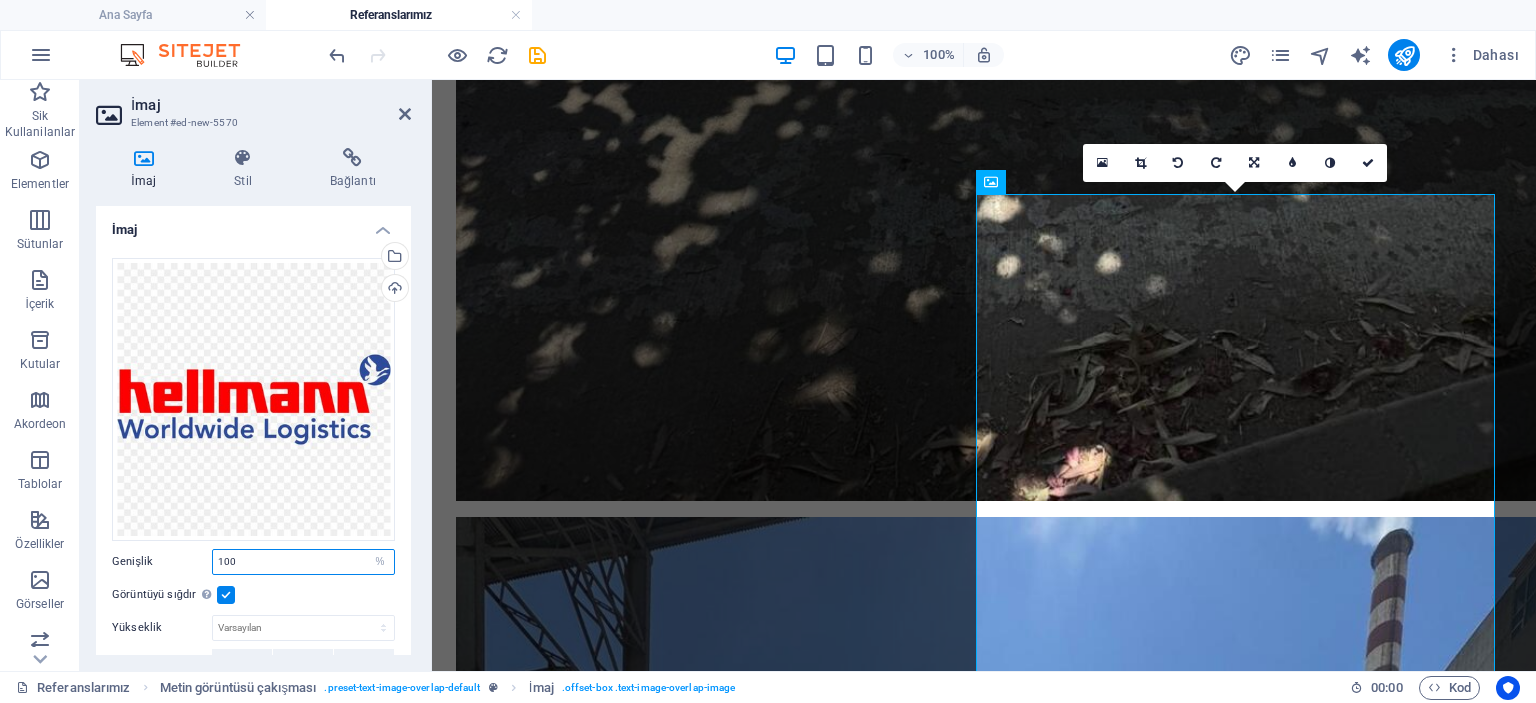 drag, startPoint x: 296, startPoint y: 566, endPoint x: 178, endPoint y: 551, distance: 118.94957 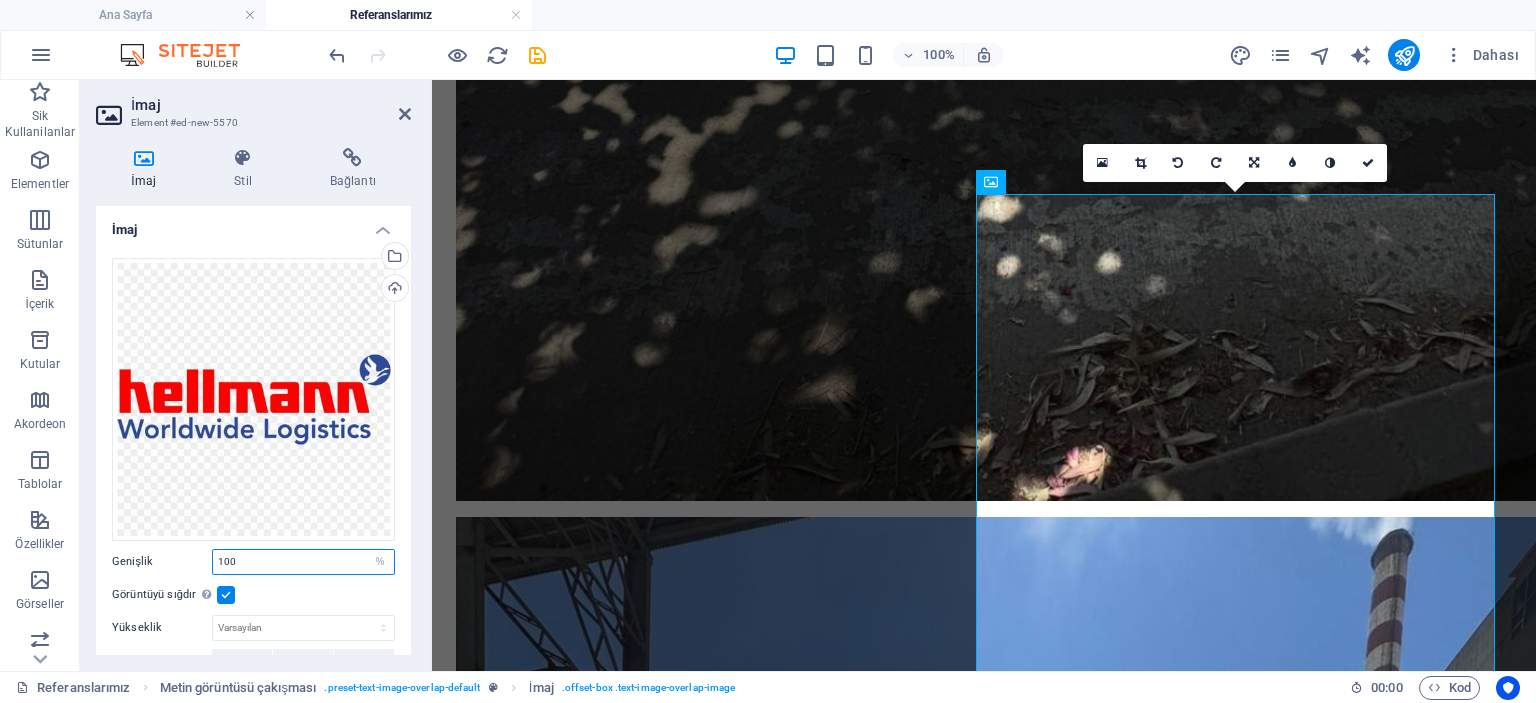click on "Genişlik 100 Varsayılan otomatik px rem % em vh vw" at bounding box center [253, 562] 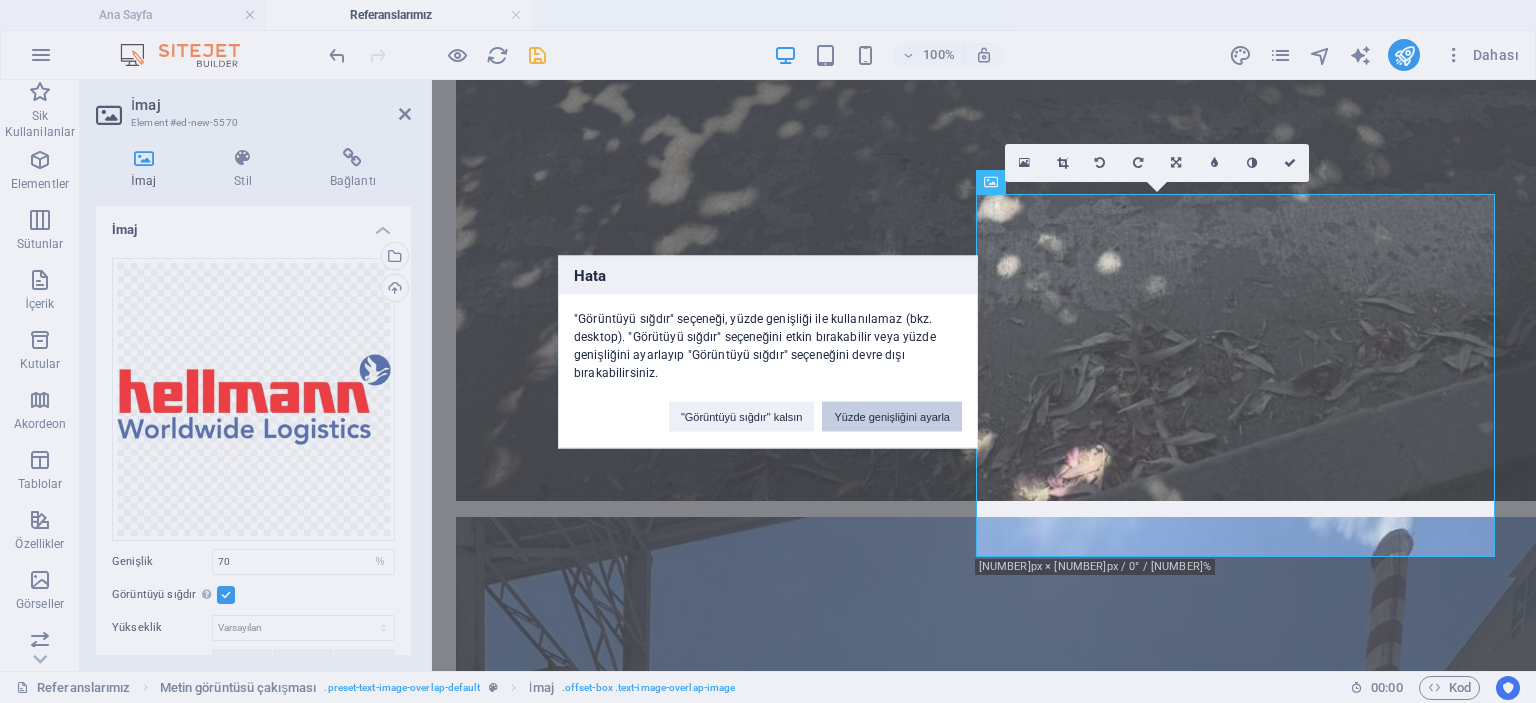 click on "Yüzde genişliğini ayarla" at bounding box center (892, 416) 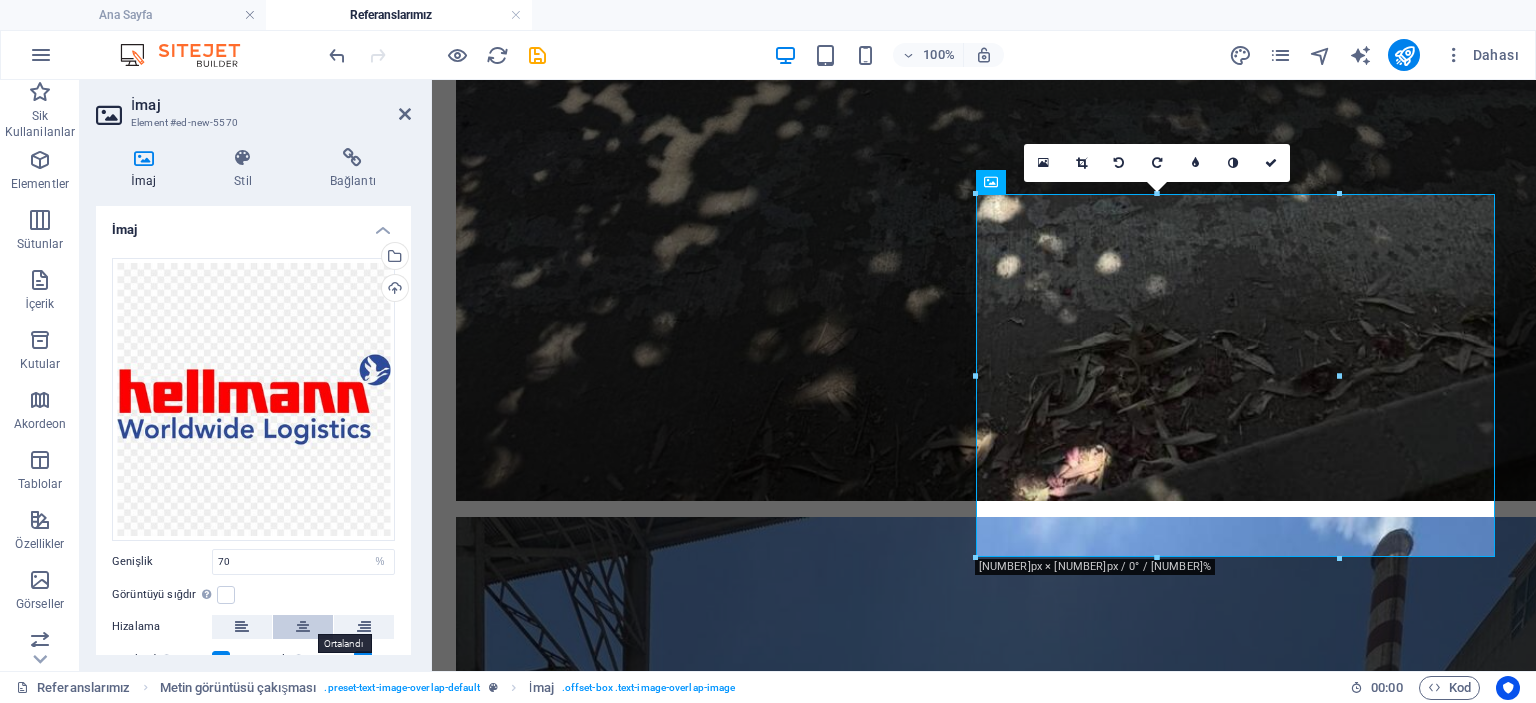 click at bounding box center (303, 627) 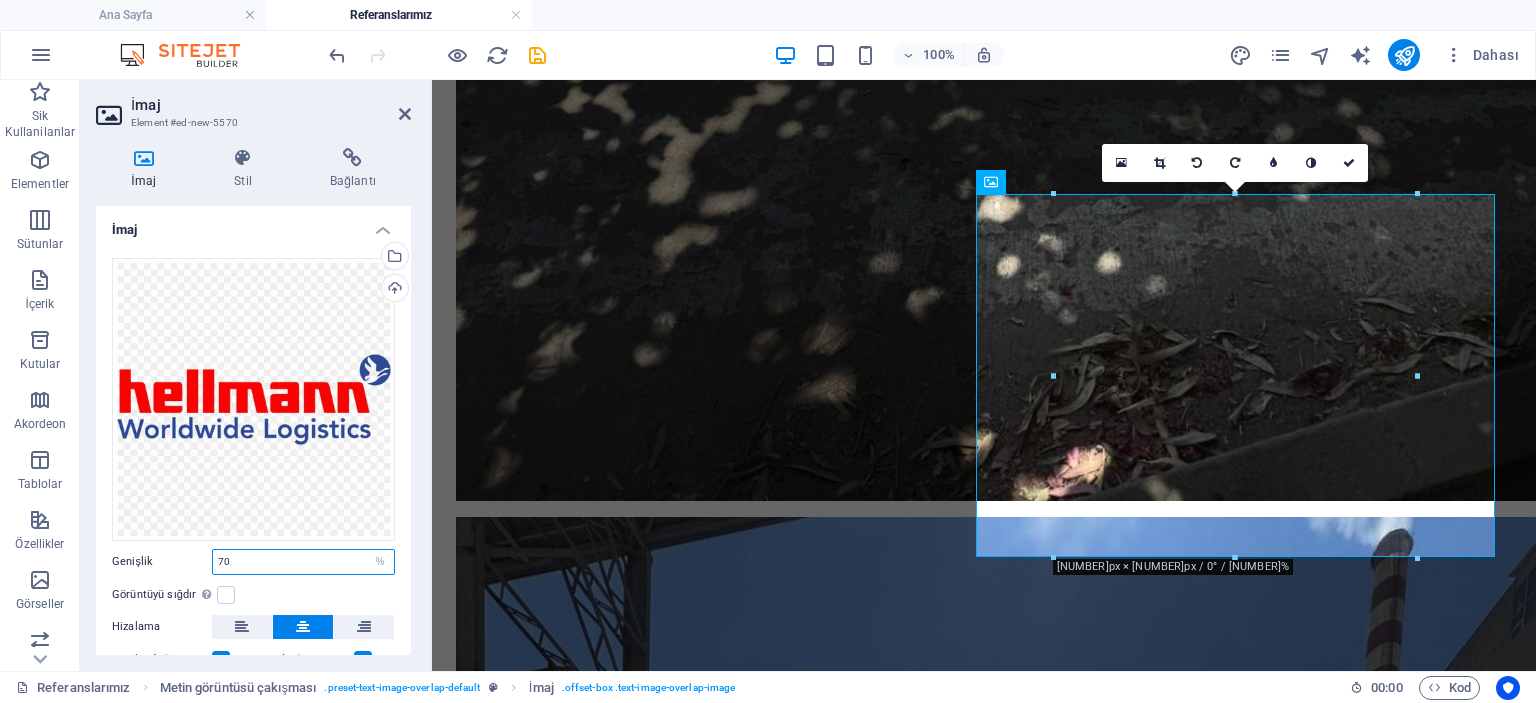 drag, startPoint x: 241, startPoint y: 550, endPoint x: 180, endPoint y: 554, distance: 61.13101 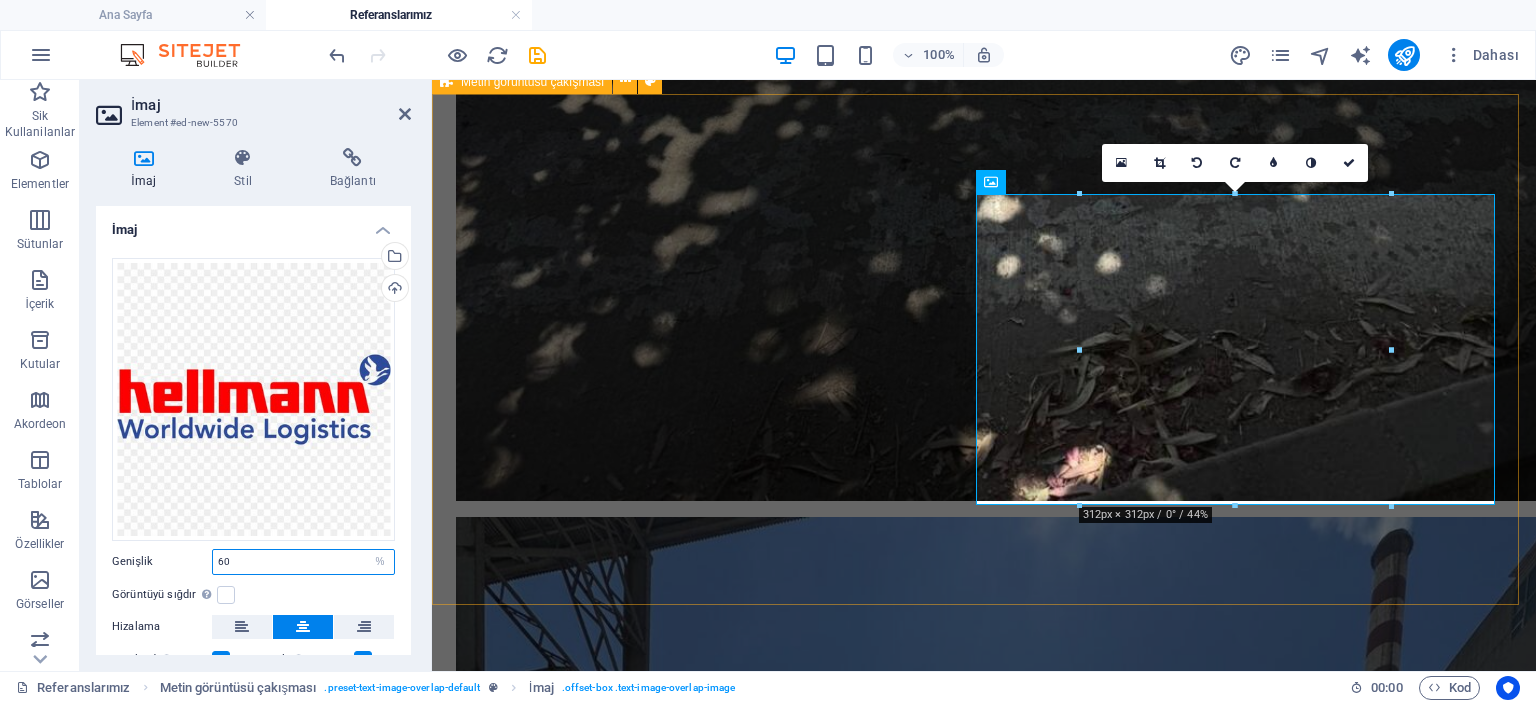 type on "60" 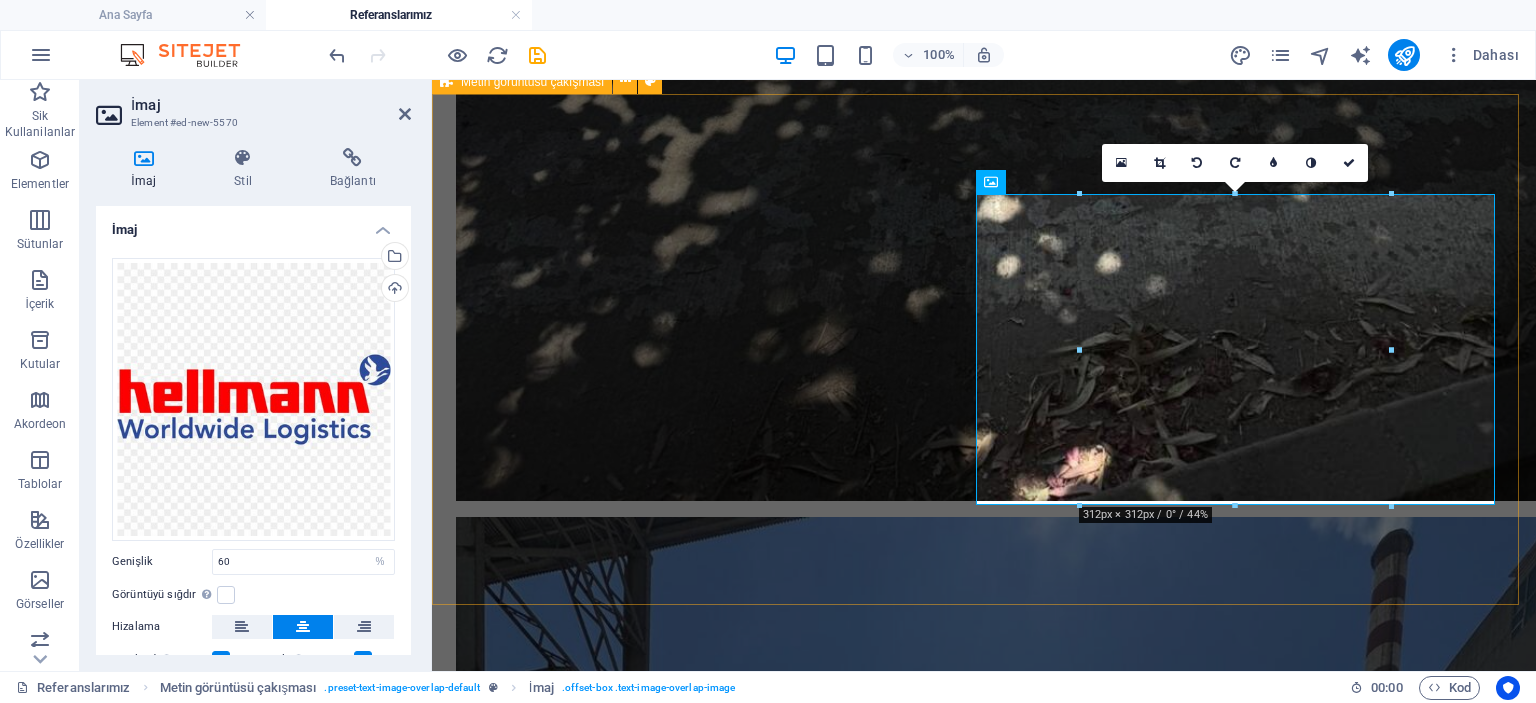 click on "Hellmann Worldwide Logistics" at bounding box center [984, 16452] 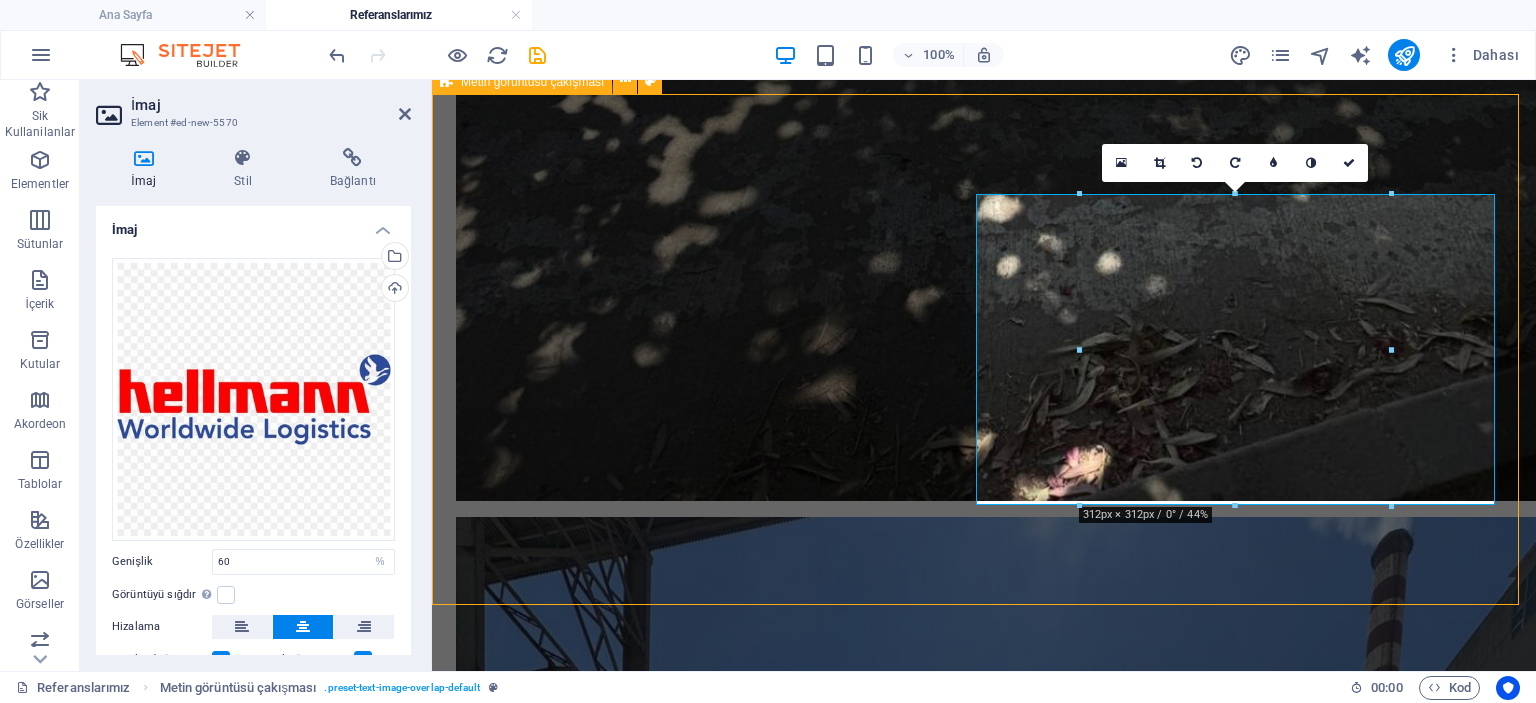 scroll, scrollTop: 3825, scrollLeft: 0, axis: vertical 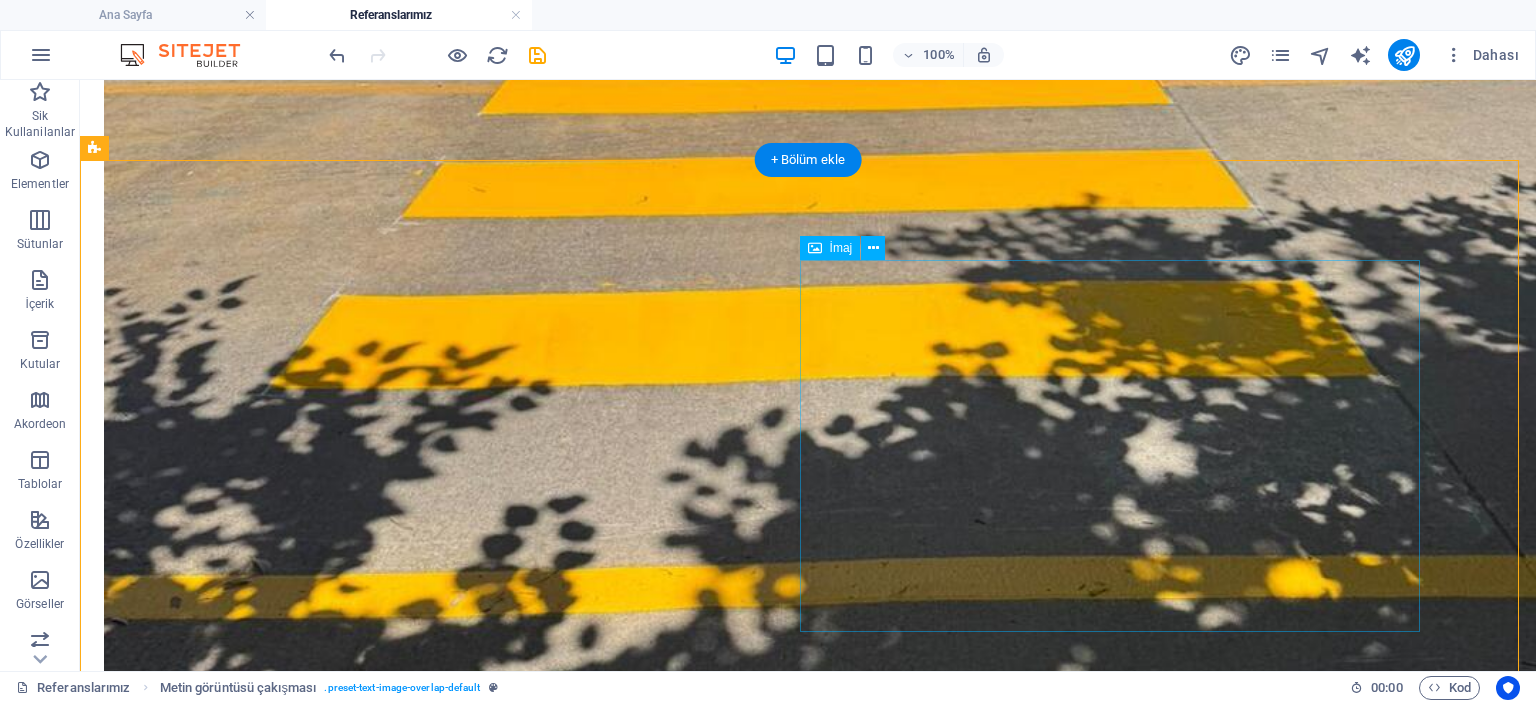 click at bounding box center (808, 21364) 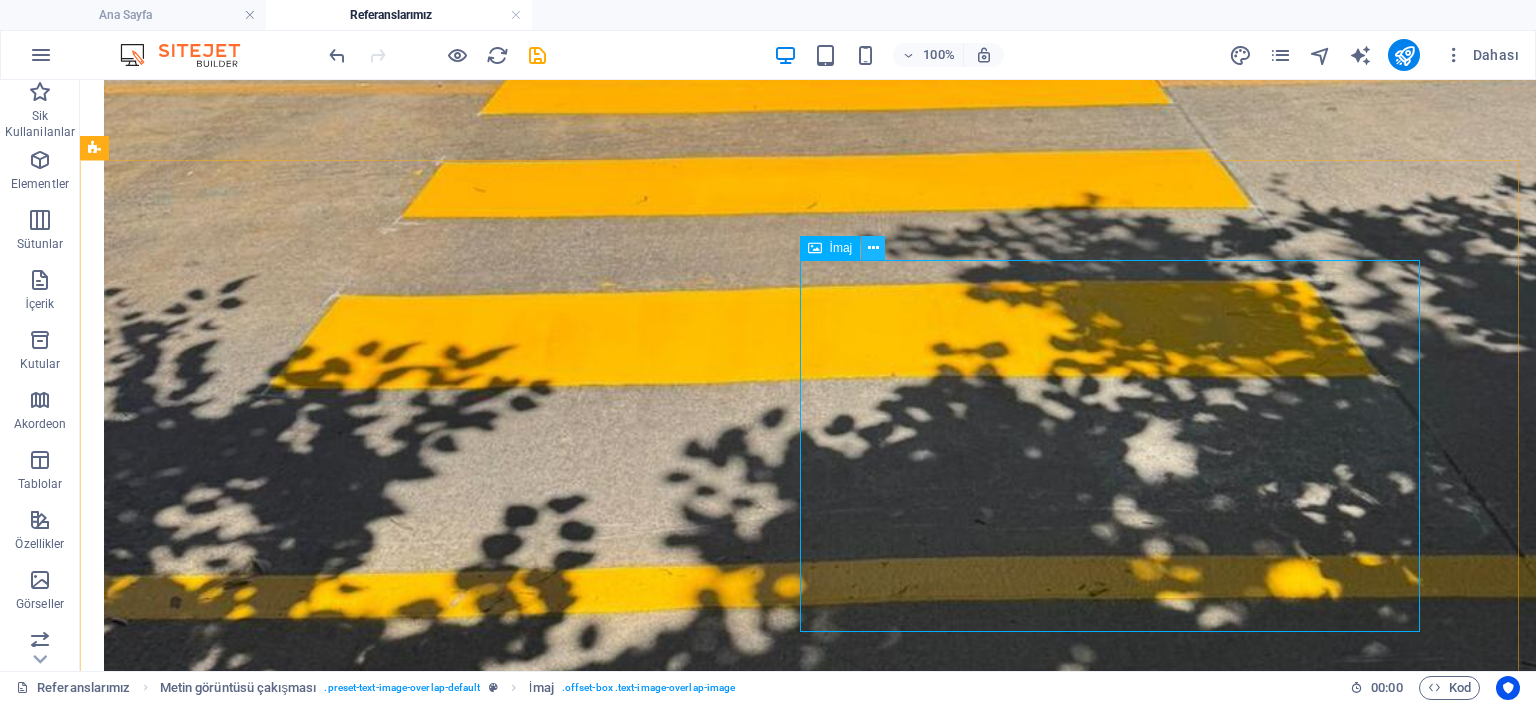 click at bounding box center (873, 248) 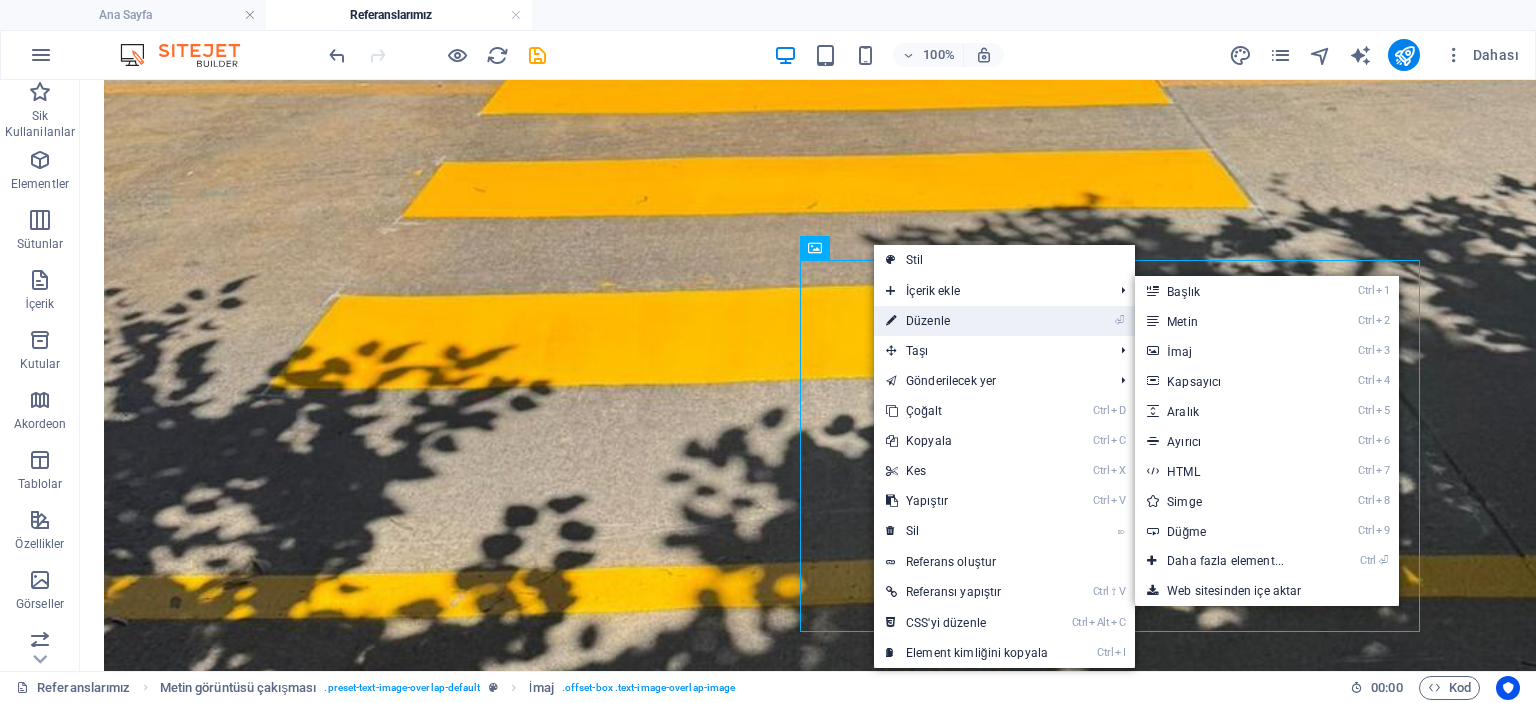 click on "⏎  Düzenle" at bounding box center [967, 321] 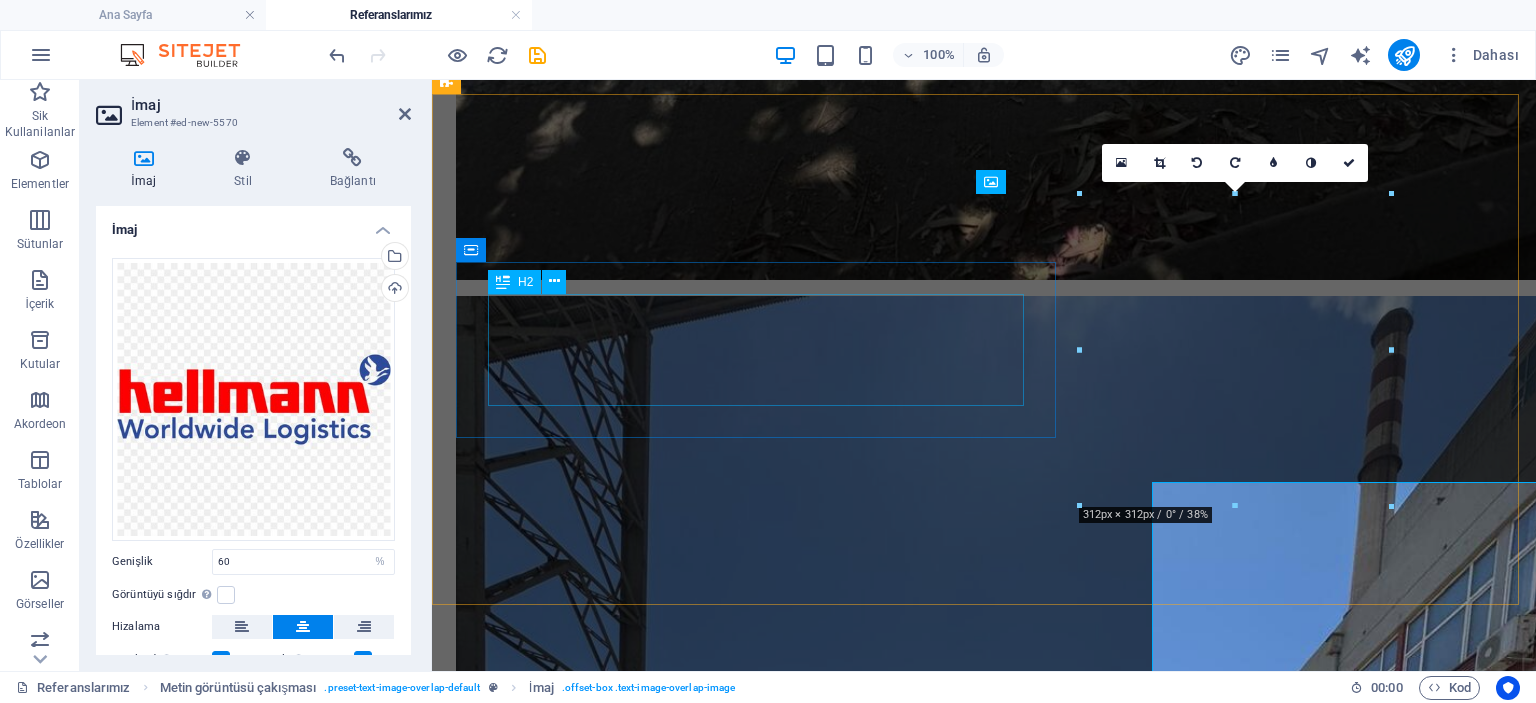 scroll, scrollTop: 3604, scrollLeft: 0, axis: vertical 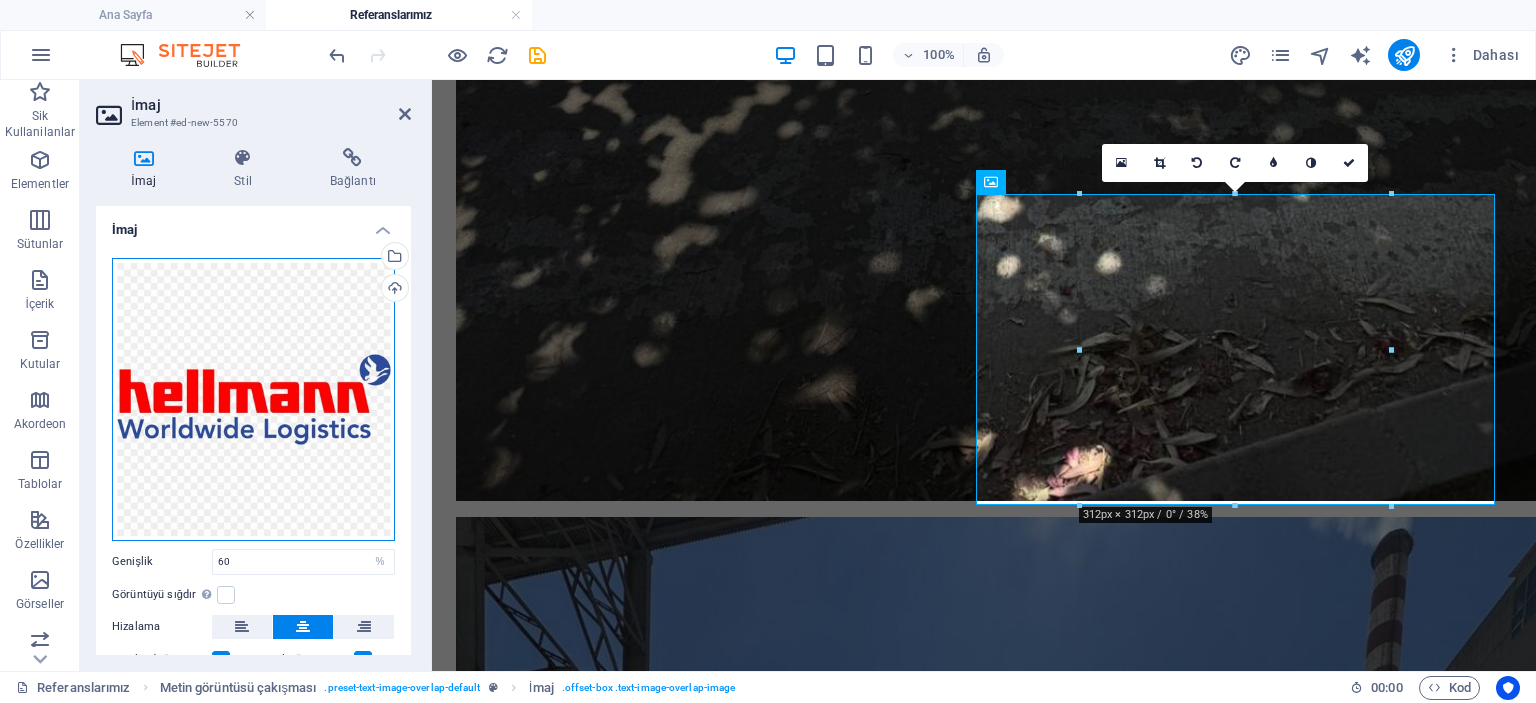 click on "Dosyaları buraya sürükleyin, dosyaları seçmek için tıklayın veya Dosyalardan ya da ücretsiz stok fotoğraf ve videolarımızdan dosyalar seçin" at bounding box center (253, 399) 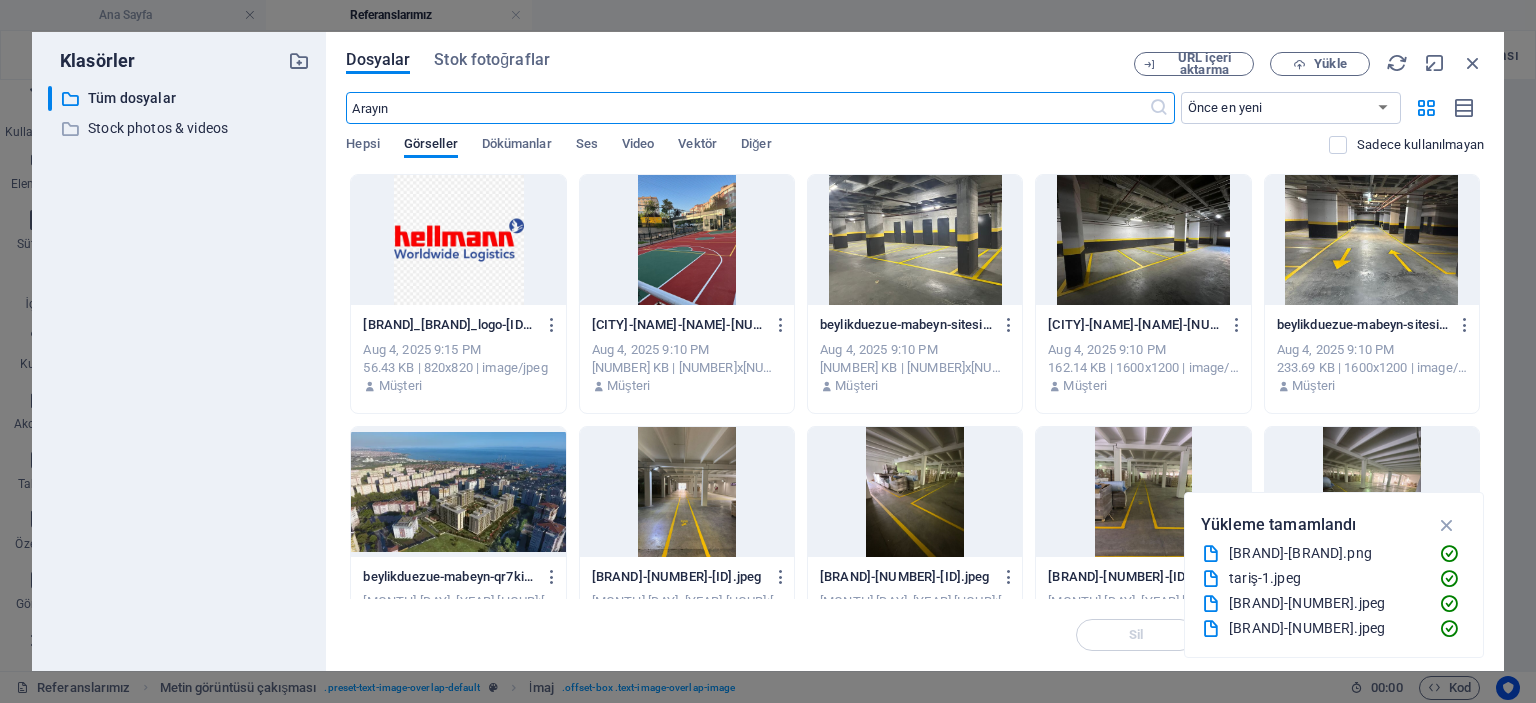 scroll, scrollTop: 3551, scrollLeft: 0, axis: vertical 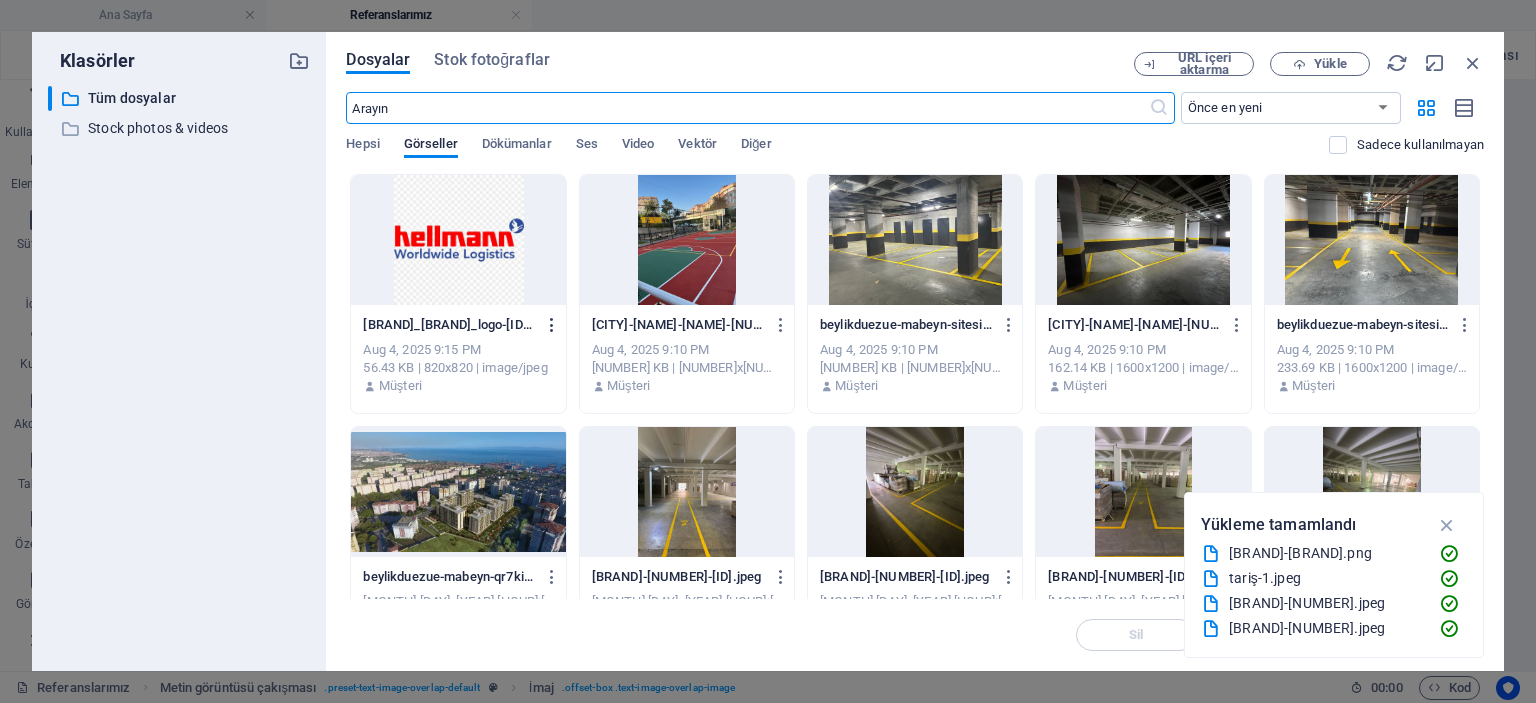 click at bounding box center [552, 325] 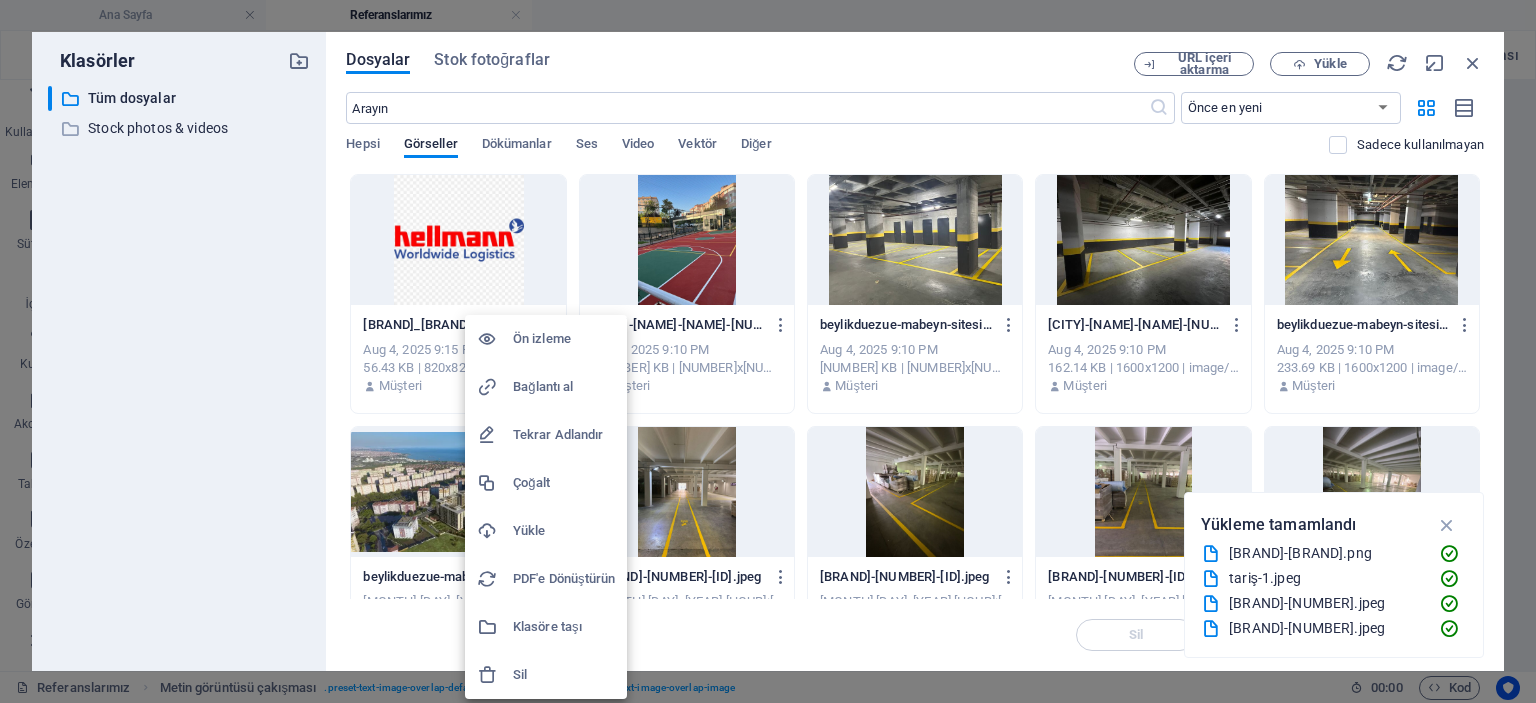click on "Sil" at bounding box center [546, 675] 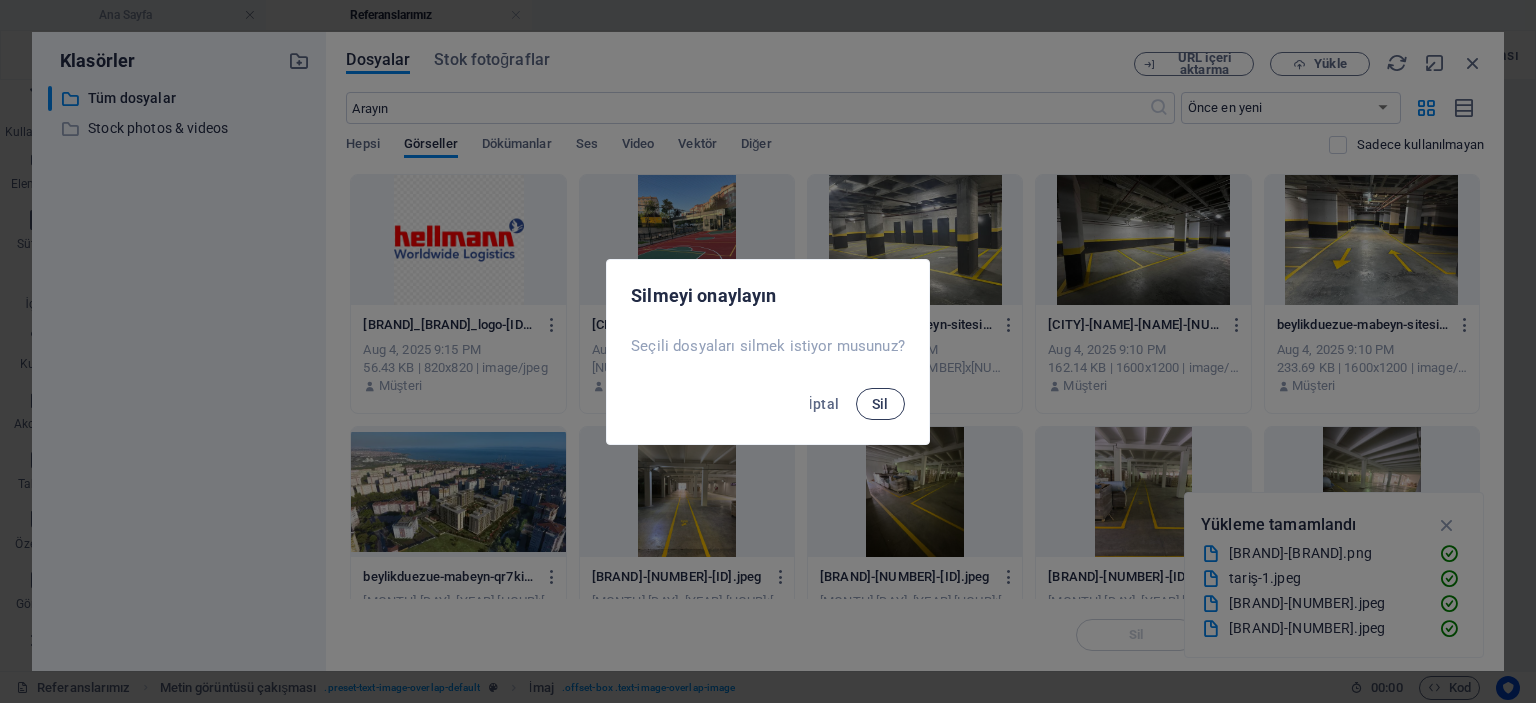 click on "Sil" at bounding box center (880, 404) 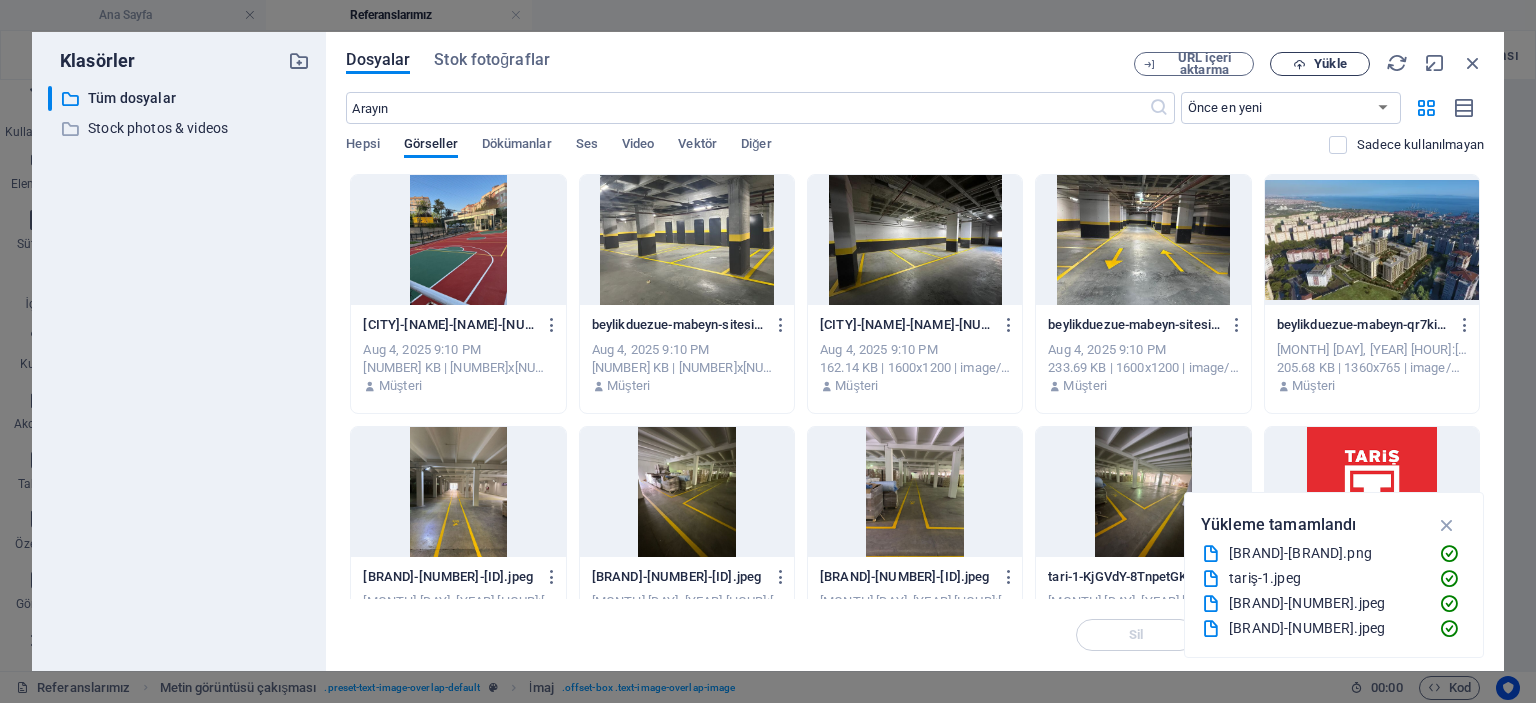 click on "Yükle" at bounding box center [1320, 64] 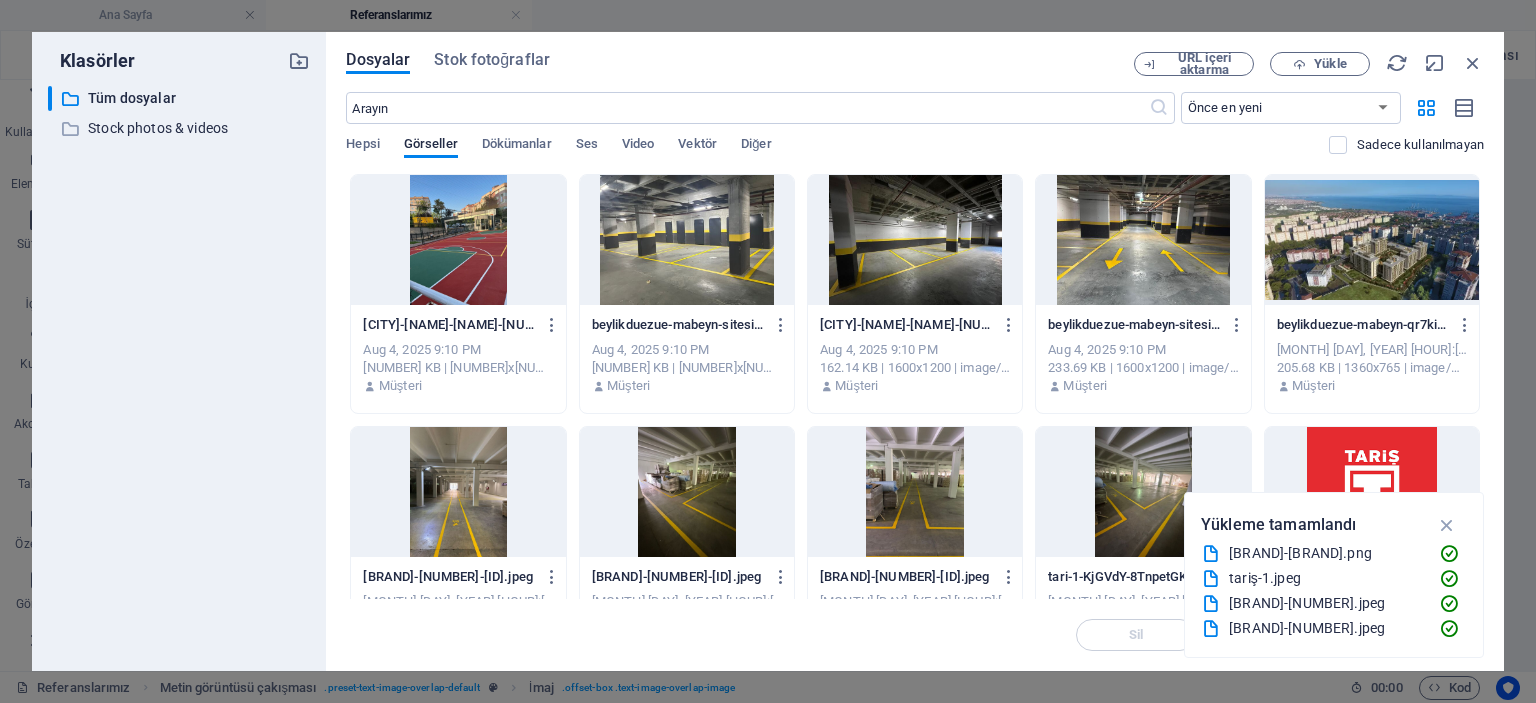 scroll, scrollTop: 3604, scrollLeft: 0, axis: vertical 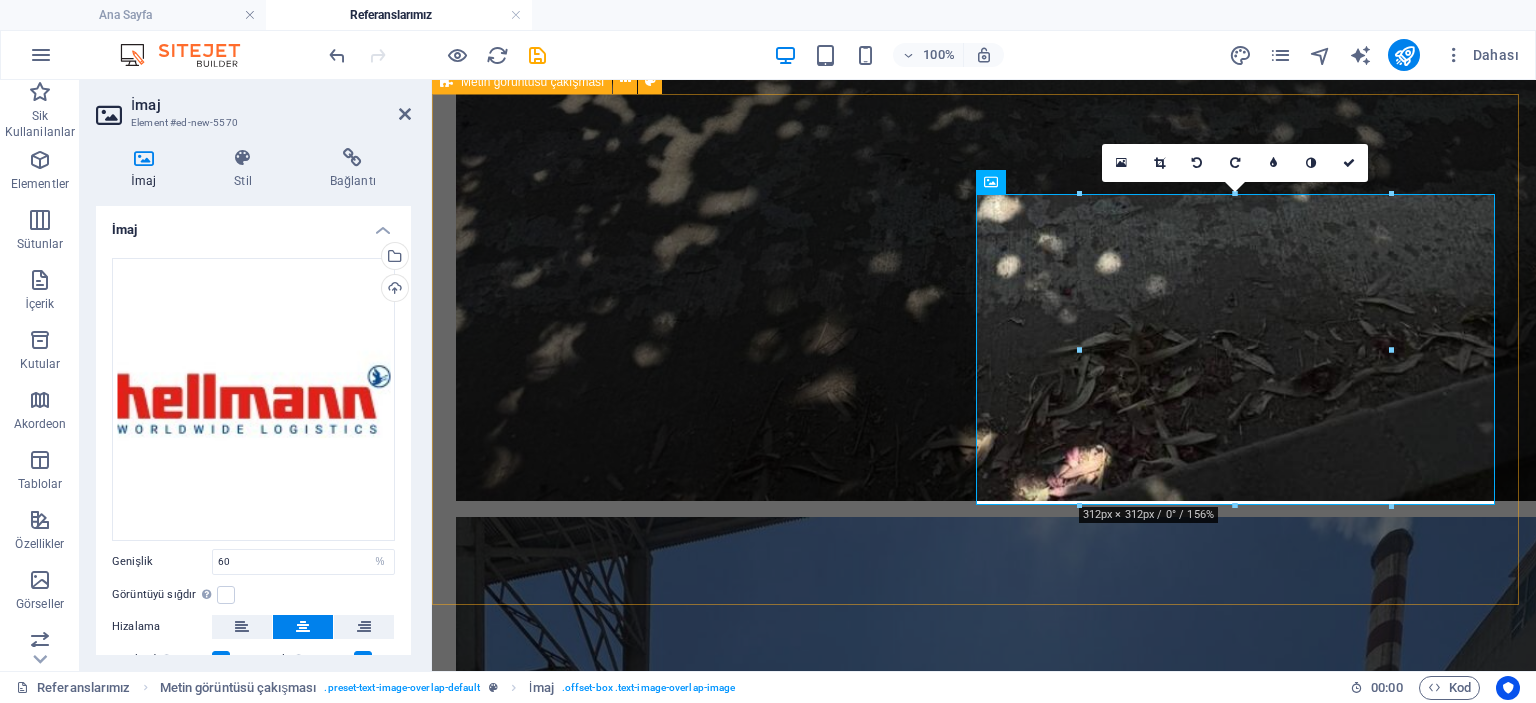 click on "Hellmann Worldwide Logistics" at bounding box center [984, 16452] 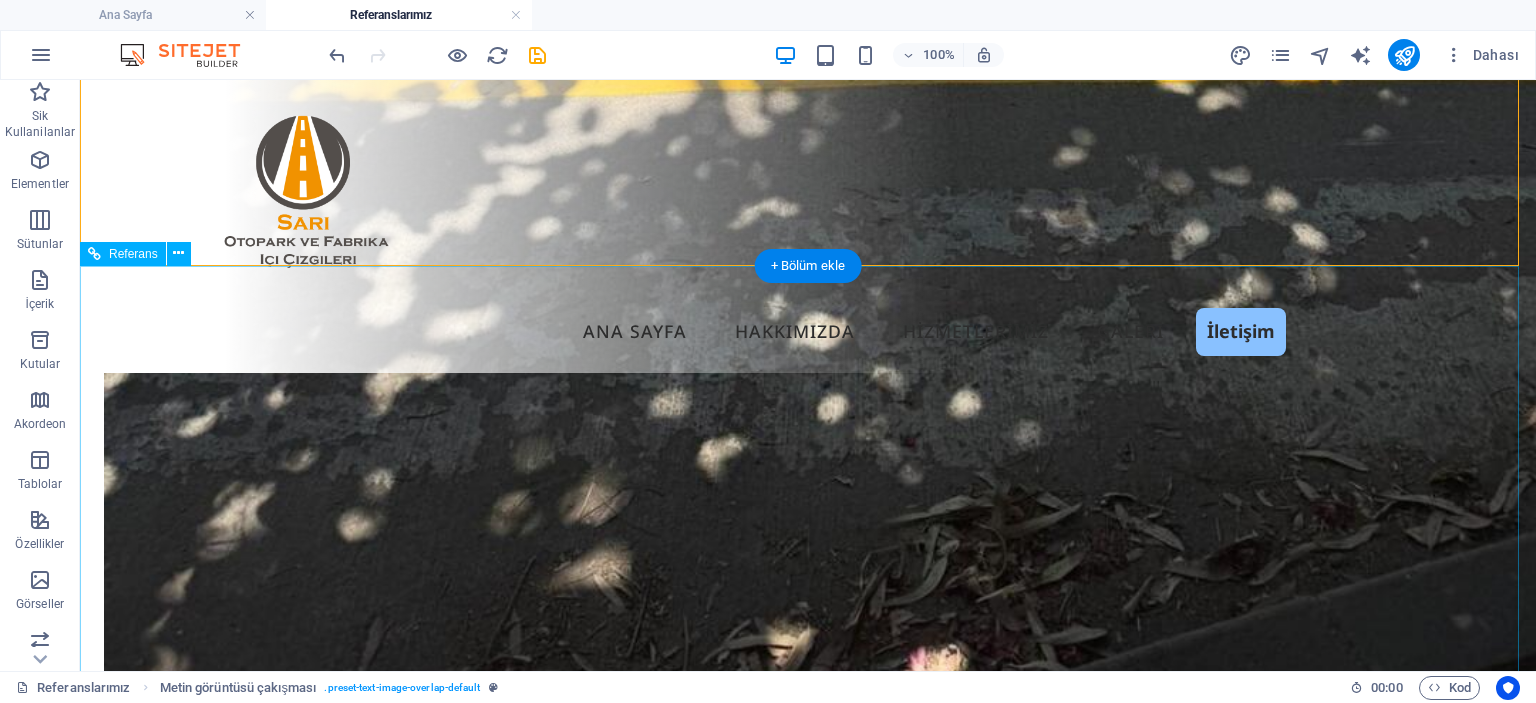 scroll, scrollTop: 4058, scrollLeft: 0, axis: vertical 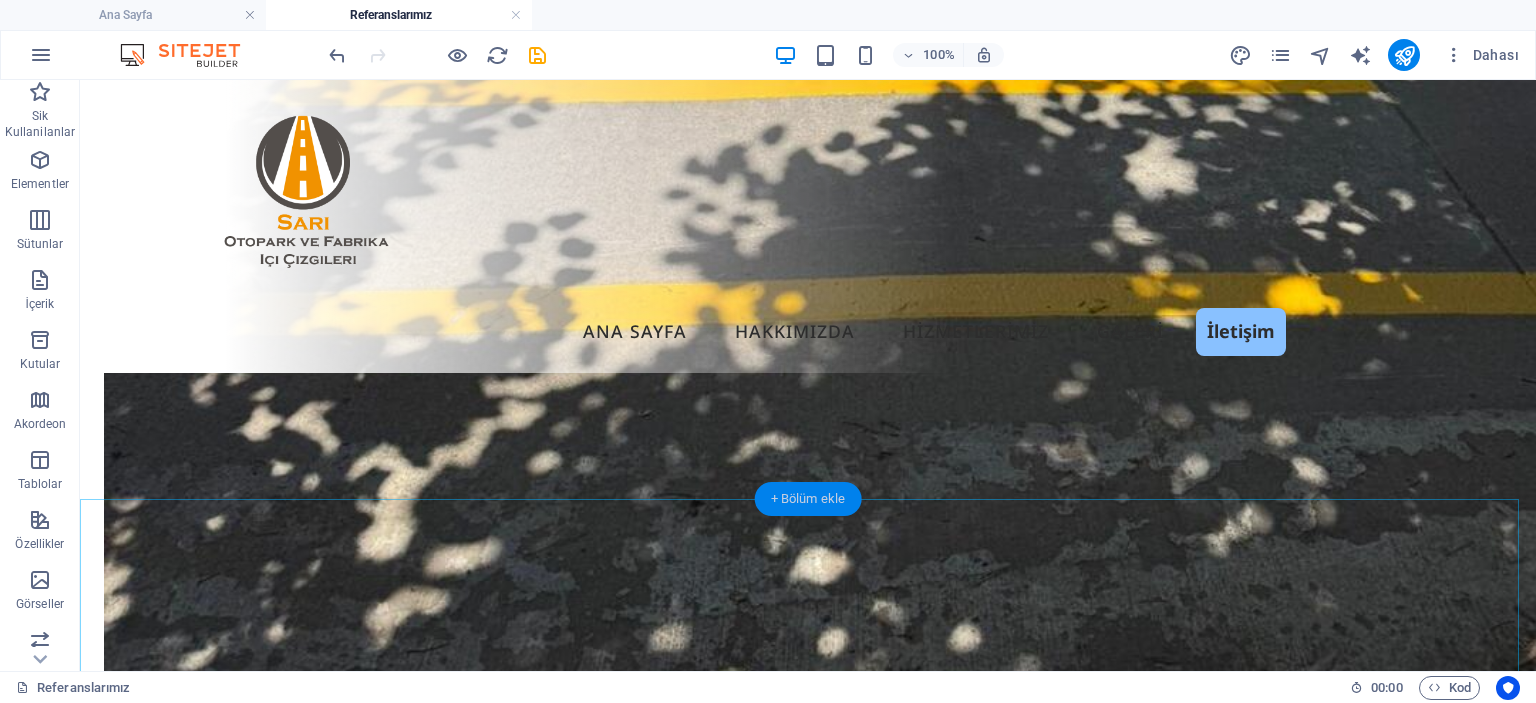 click on "+ Bölüm ekle" at bounding box center (808, 499) 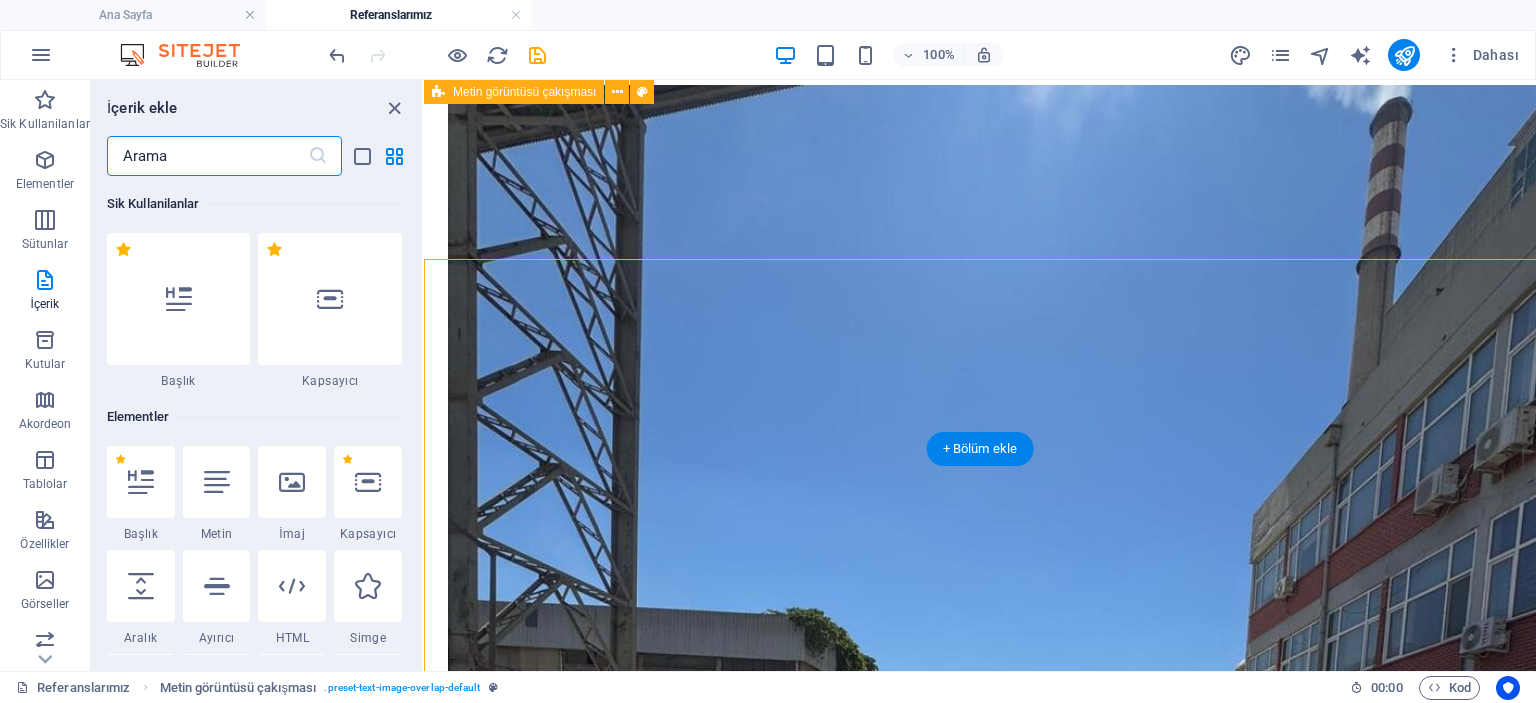 scroll, scrollTop: 3726, scrollLeft: 0, axis: vertical 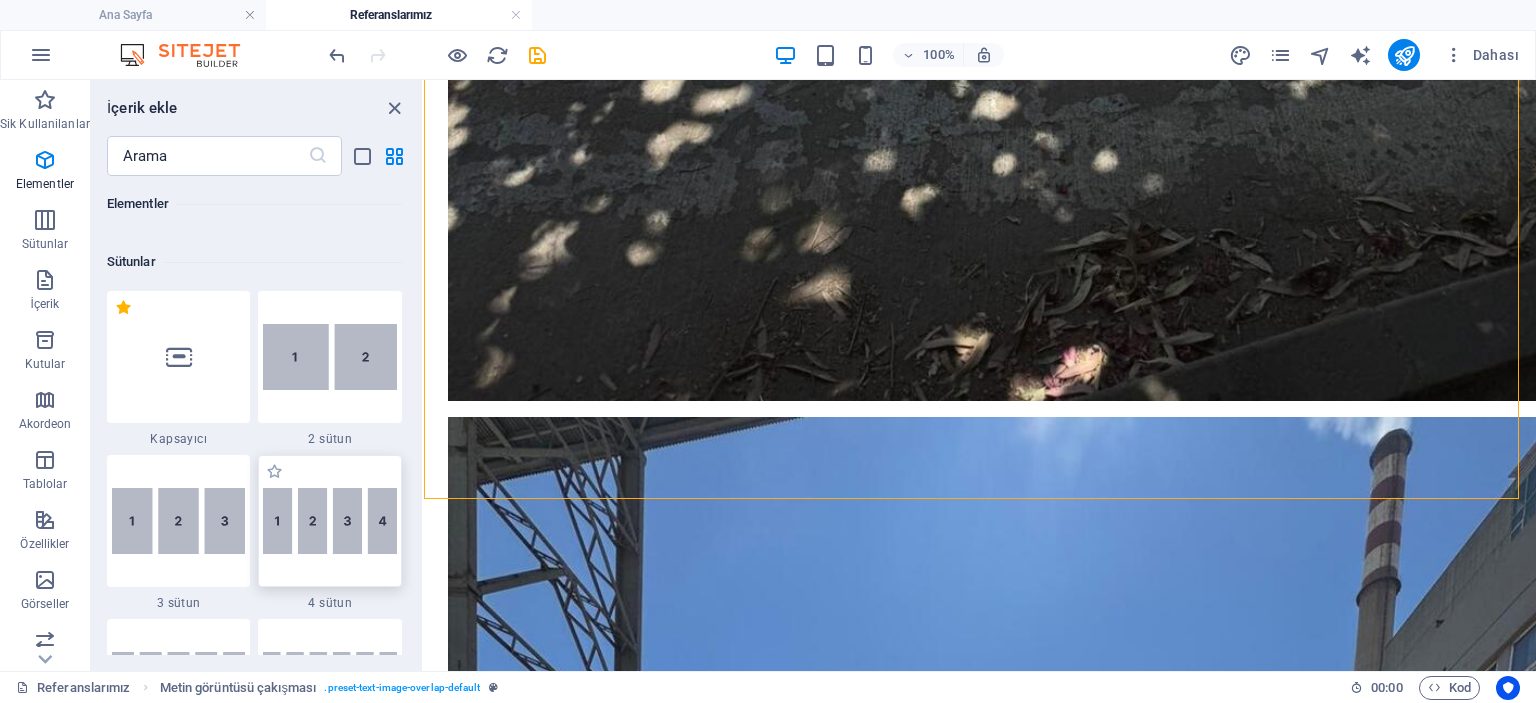 click at bounding box center [330, 521] 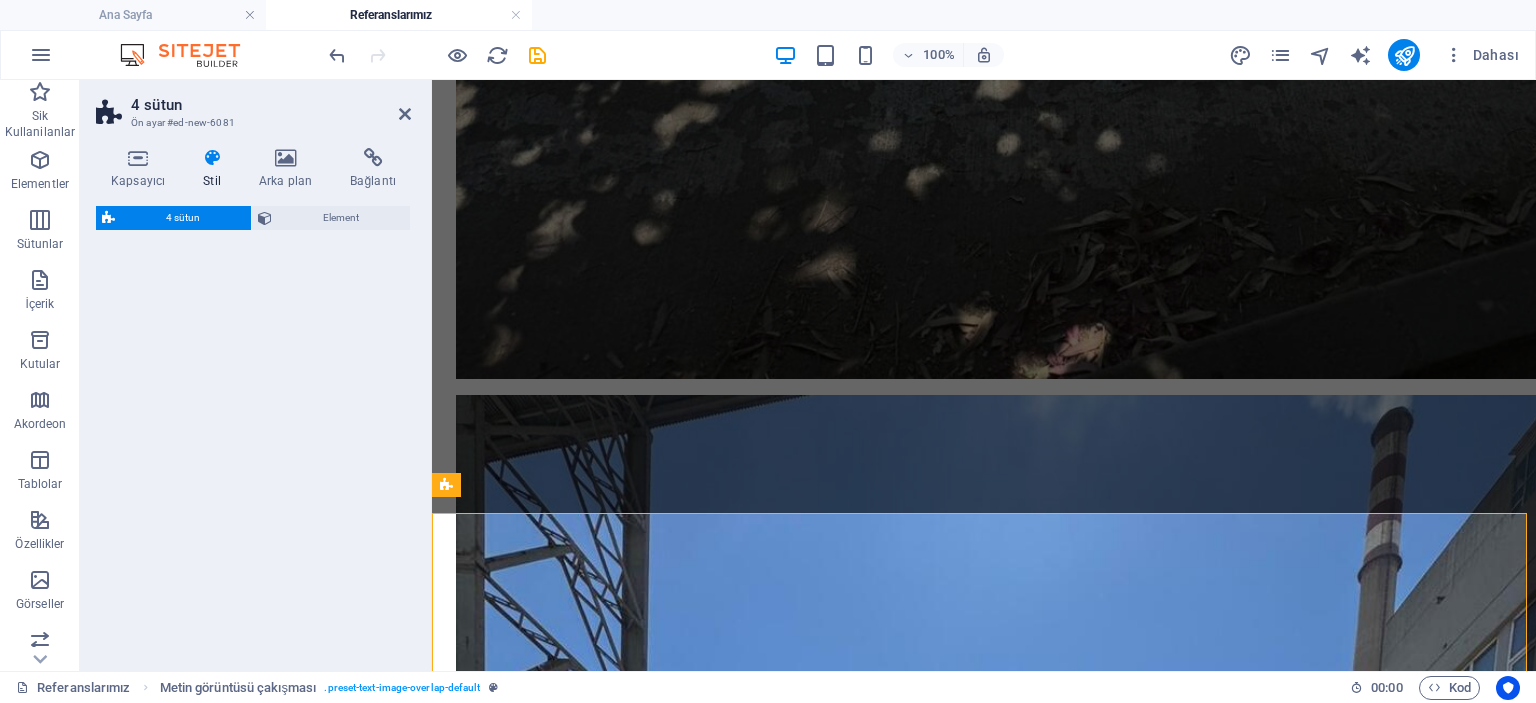 select on "rem" 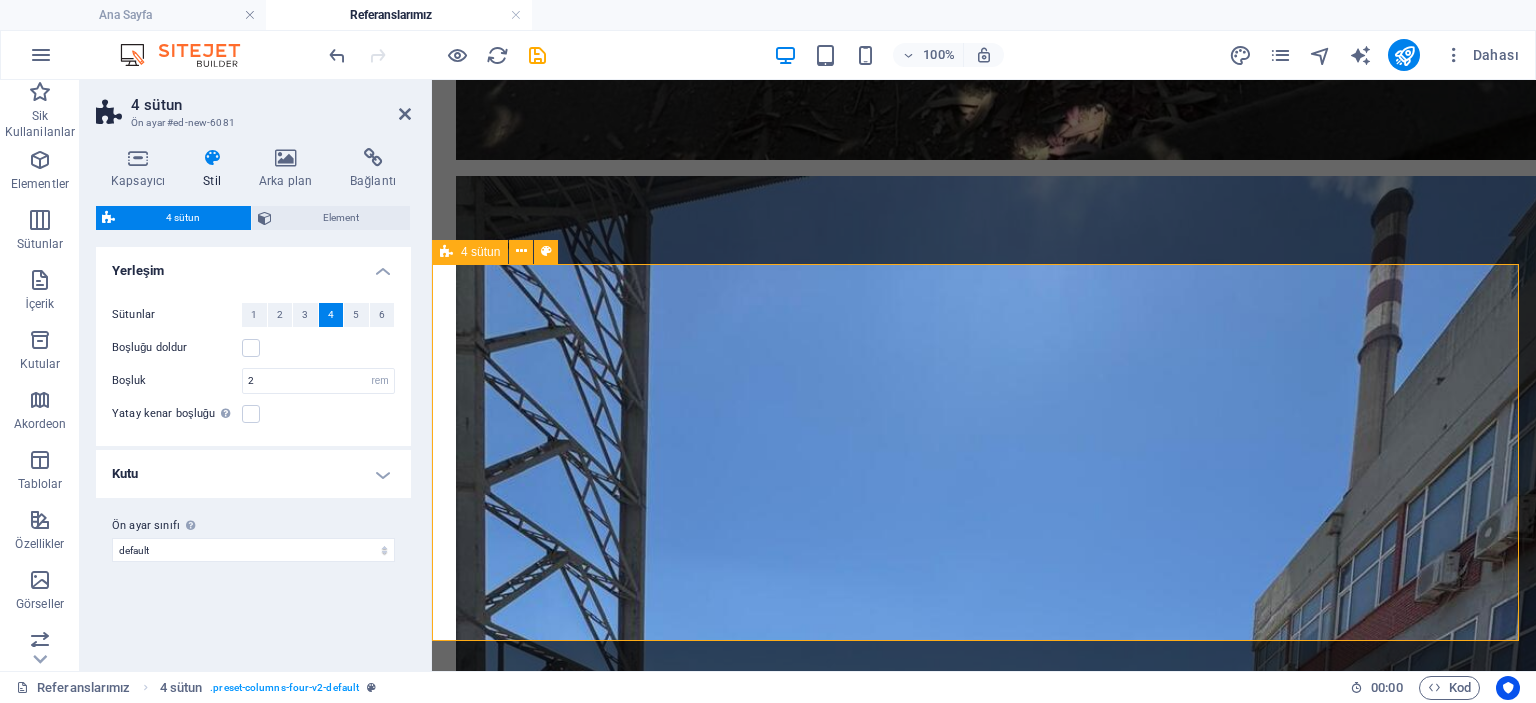 scroll, scrollTop: 4179, scrollLeft: 0, axis: vertical 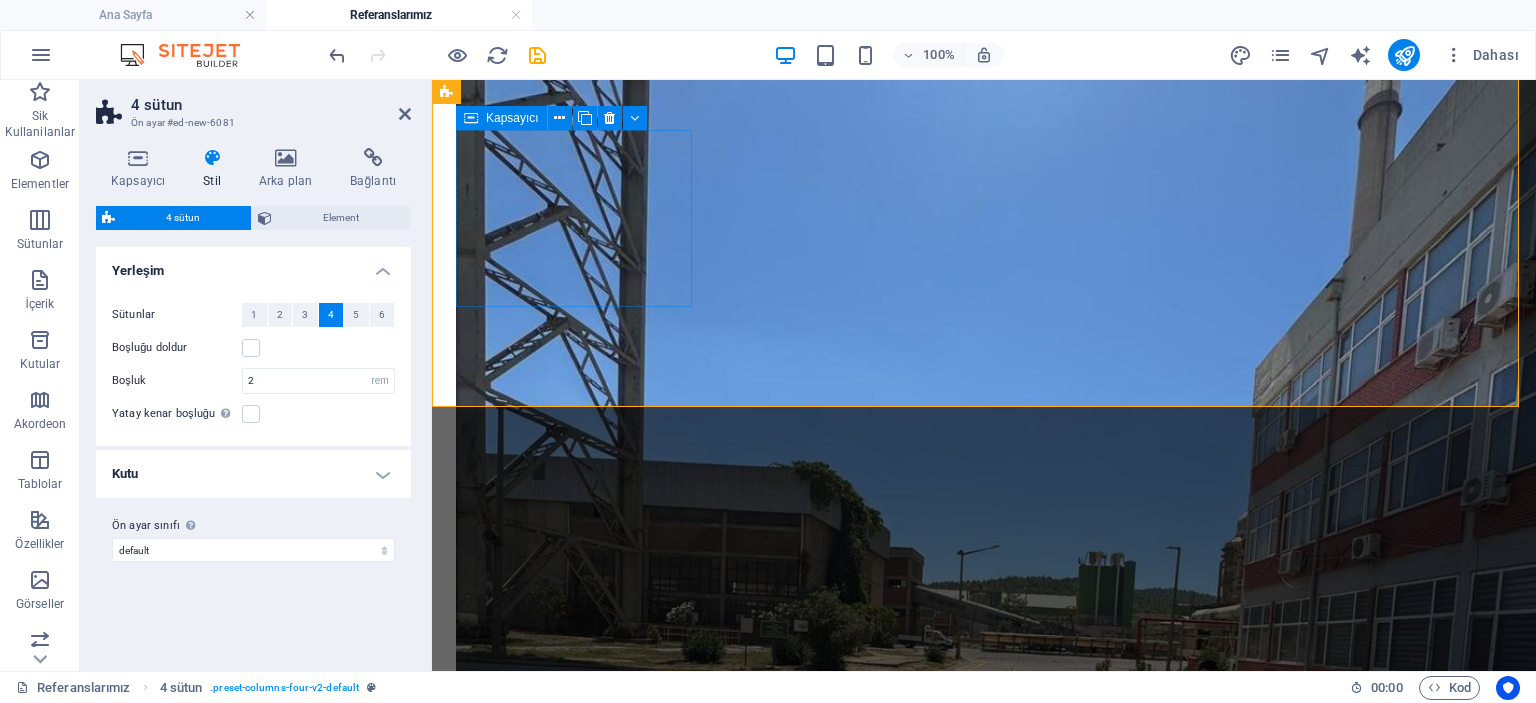click on "Element ekle" at bounding box center [576, 16554] 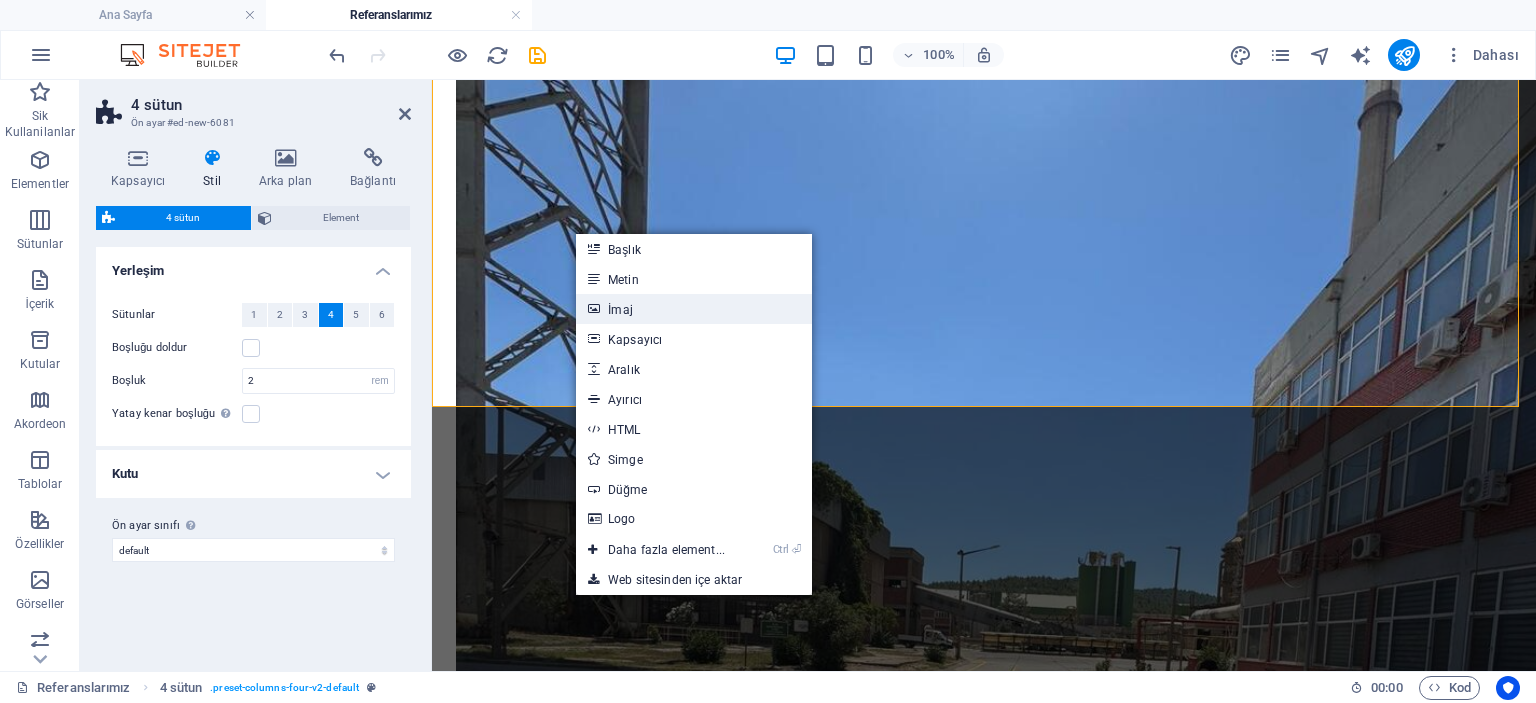 click on "İmaj" at bounding box center (694, 309) 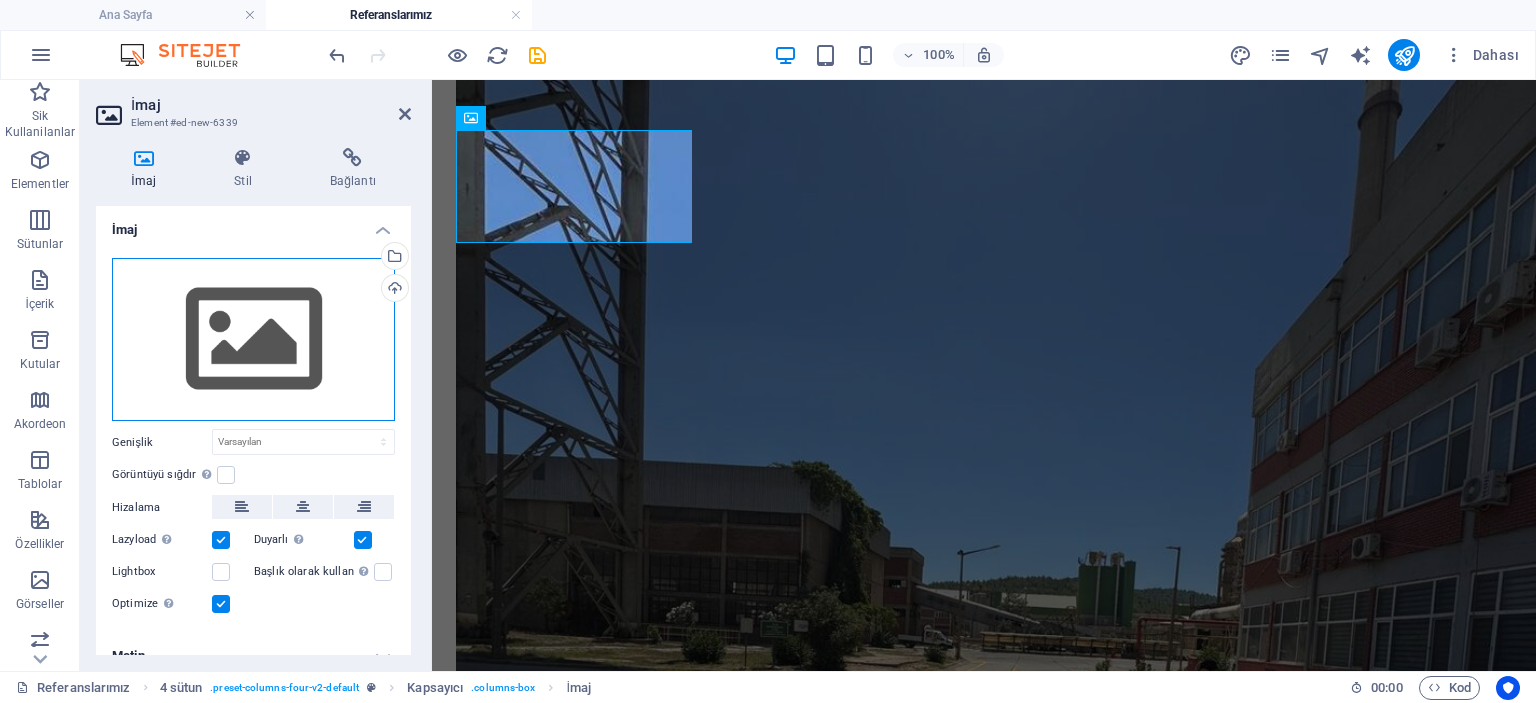 click on "Dosyaları buraya sürükleyin, dosyaları seçmek için tıklayın veya Dosyalardan ya da ücretsiz stok fotoğraf ve videolarımızdan dosyalar seçin" at bounding box center [253, 340] 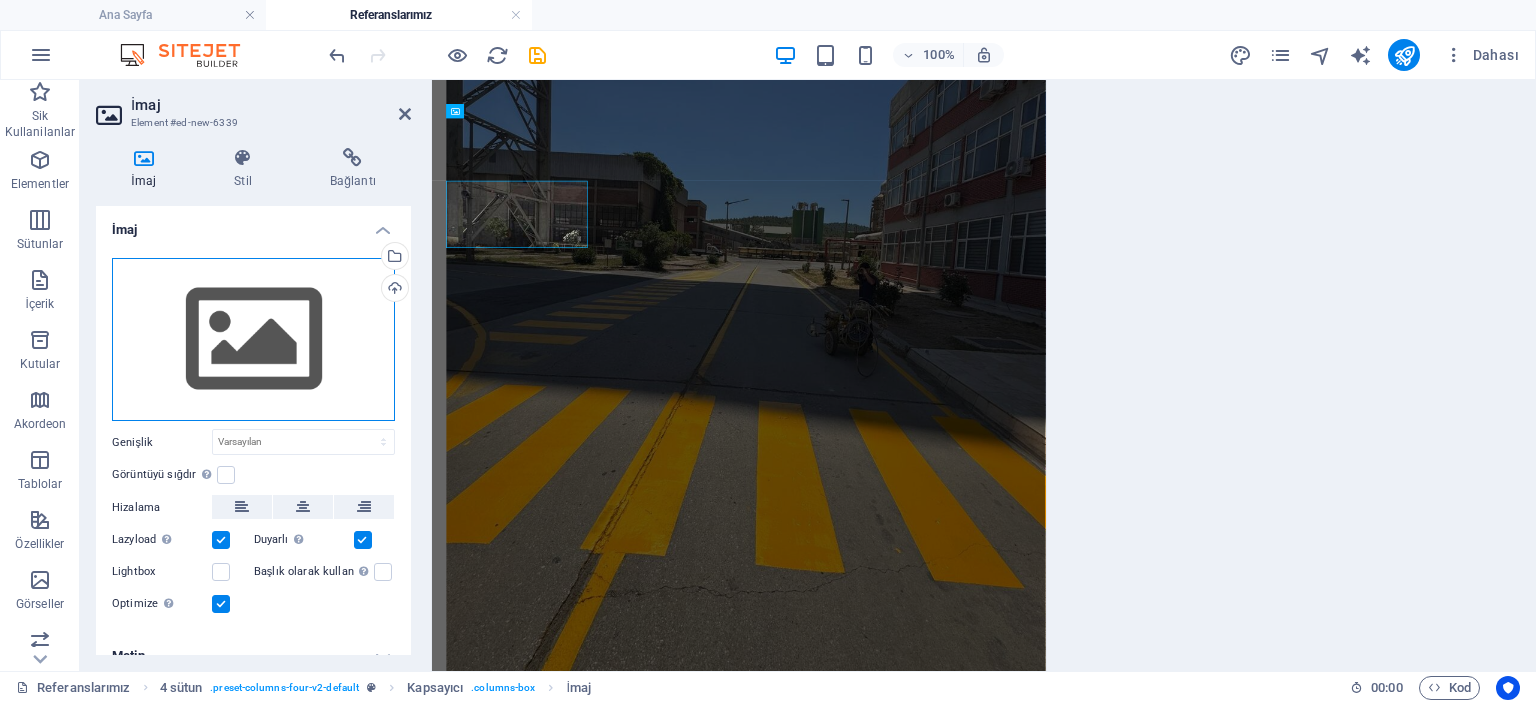 scroll, scrollTop: 4061, scrollLeft: 0, axis: vertical 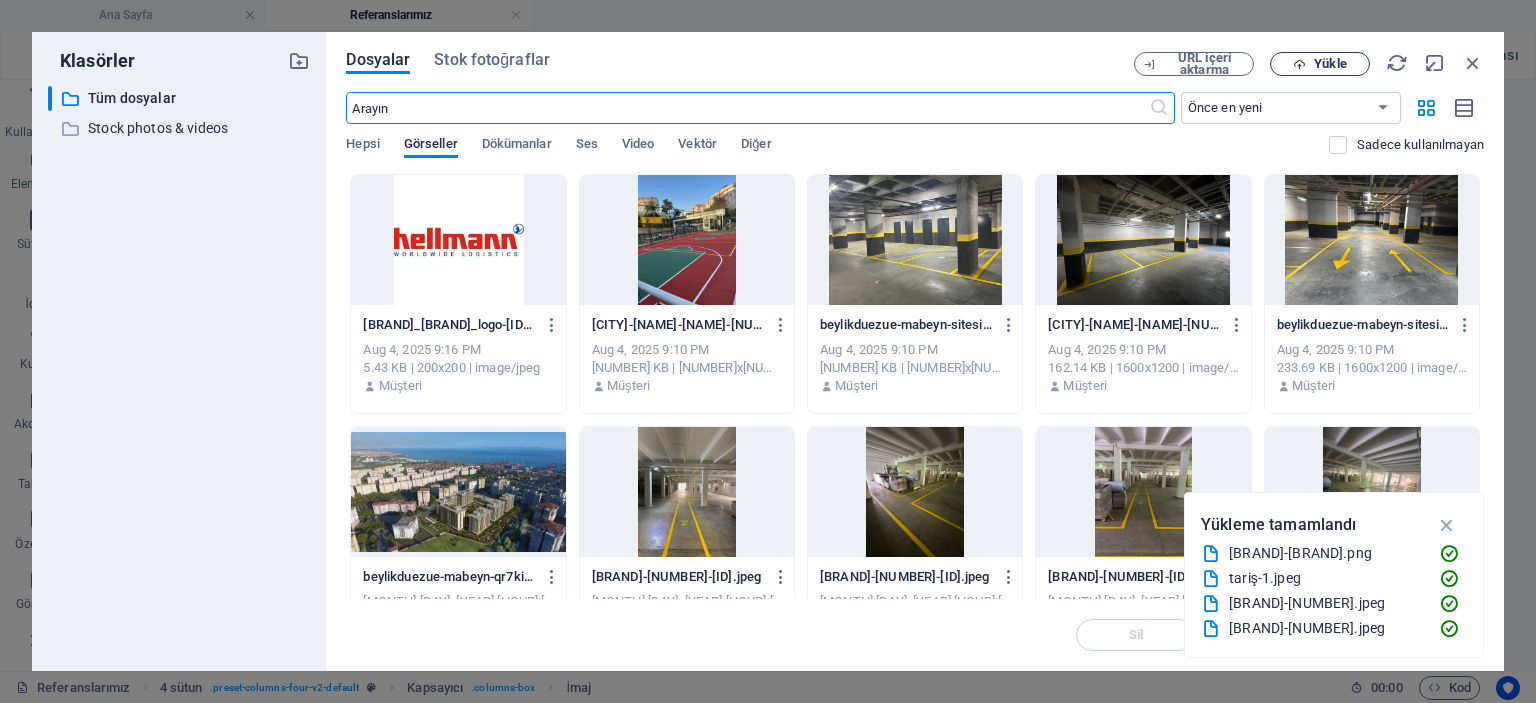 click at bounding box center [1299, 64] 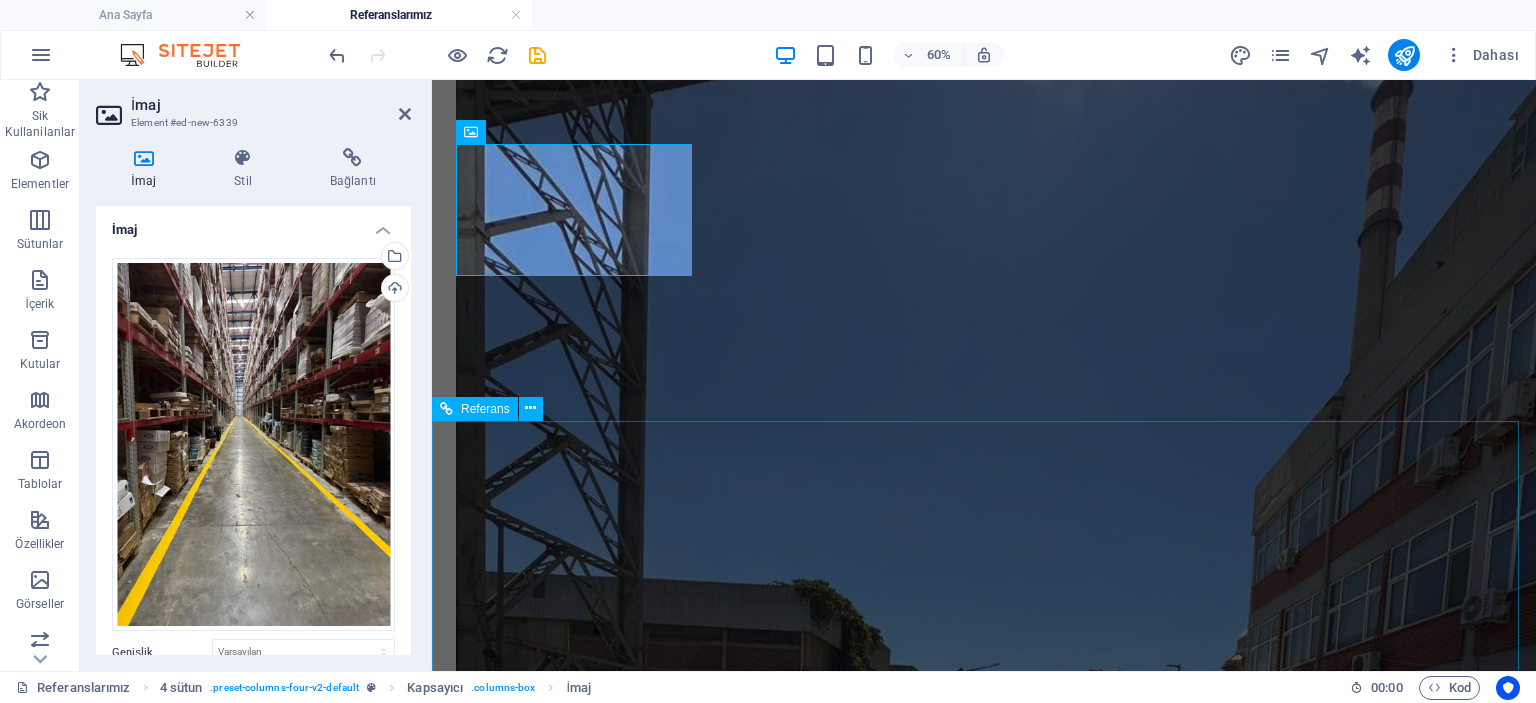 scroll, scrollTop: 4165, scrollLeft: 0, axis: vertical 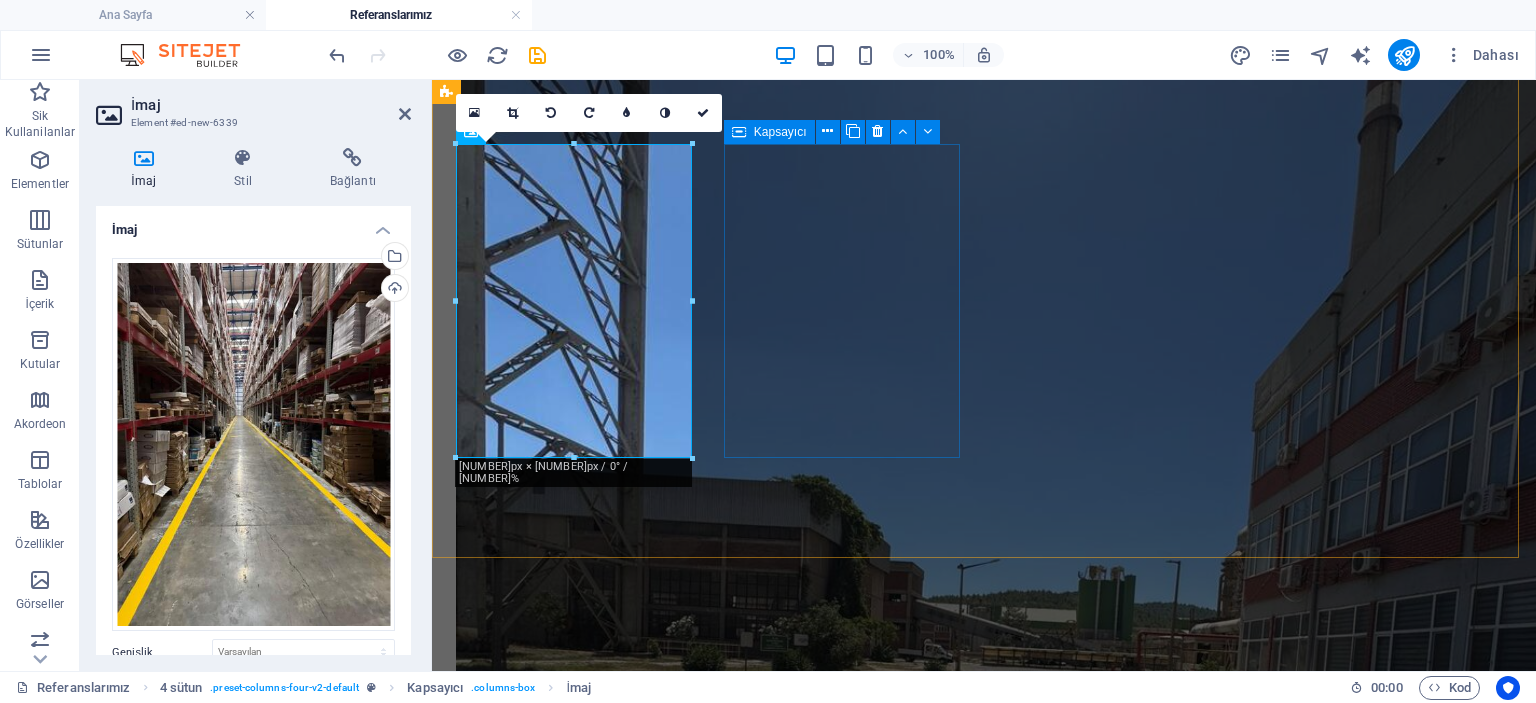 click on "Element ekle" at bounding box center (576, 18056) 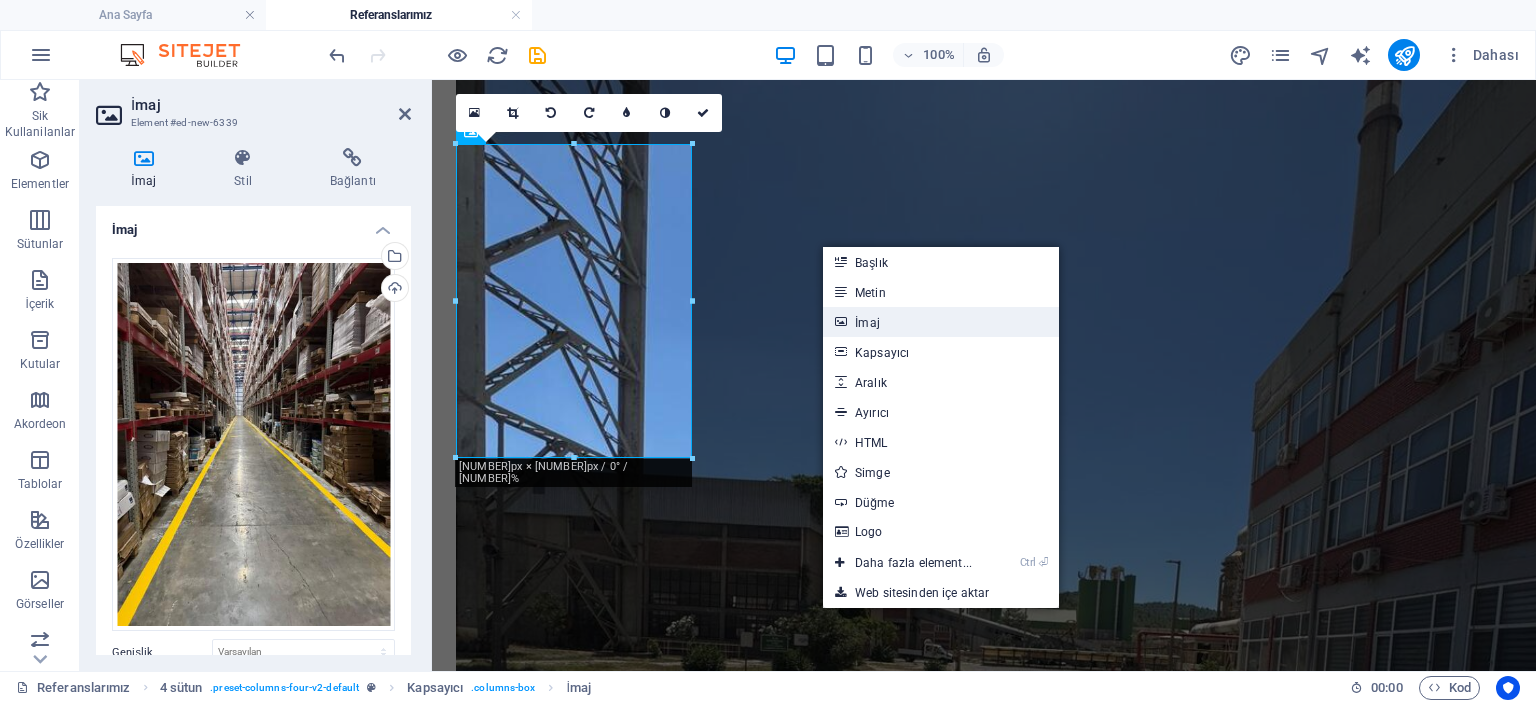click on "İmaj" at bounding box center (941, 322) 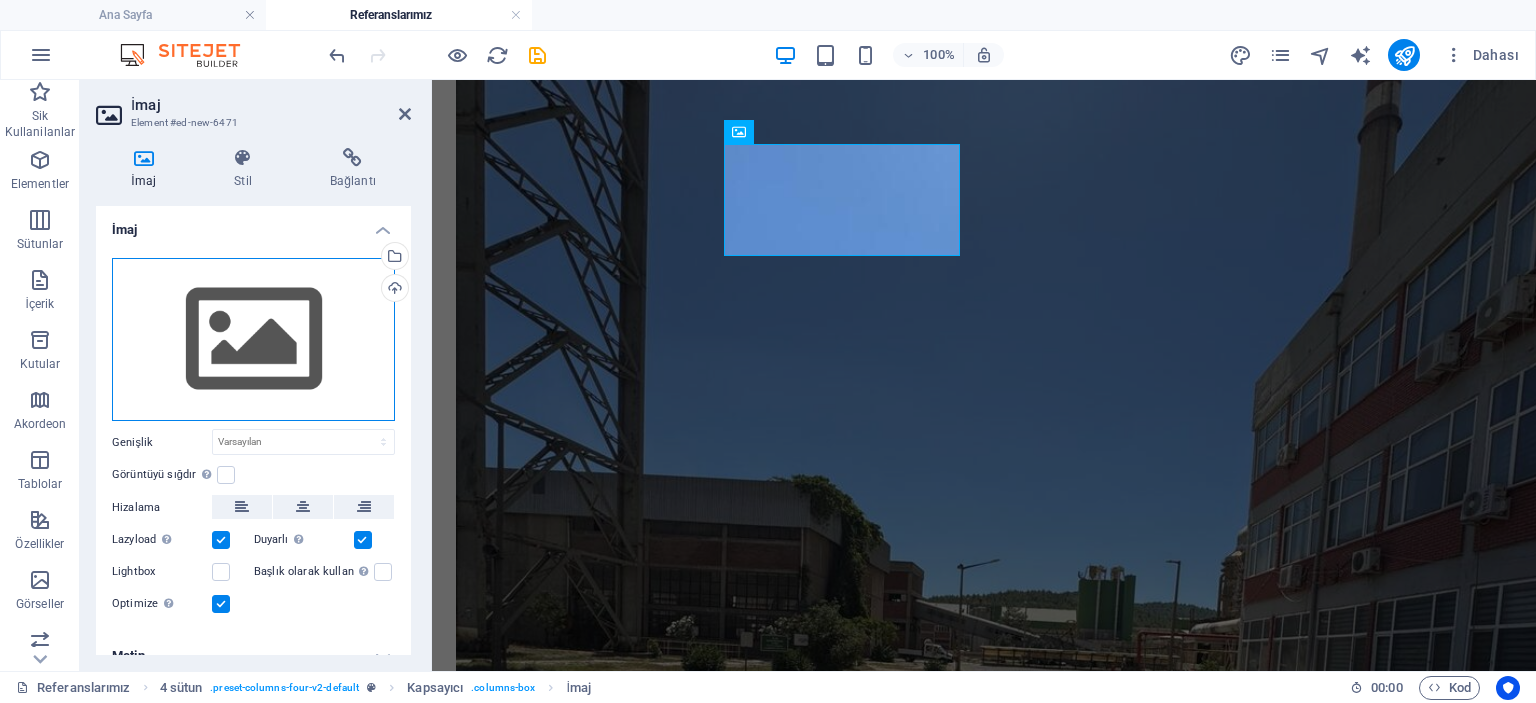 click on "Dosyaları buraya sürükleyin, dosyaları seçmek için tıklayın veya Dosyalardan ya da ücretsiz stok fotoğraf ve videolarımızdan dosyalar seçin" at bounding box center (253, 340) 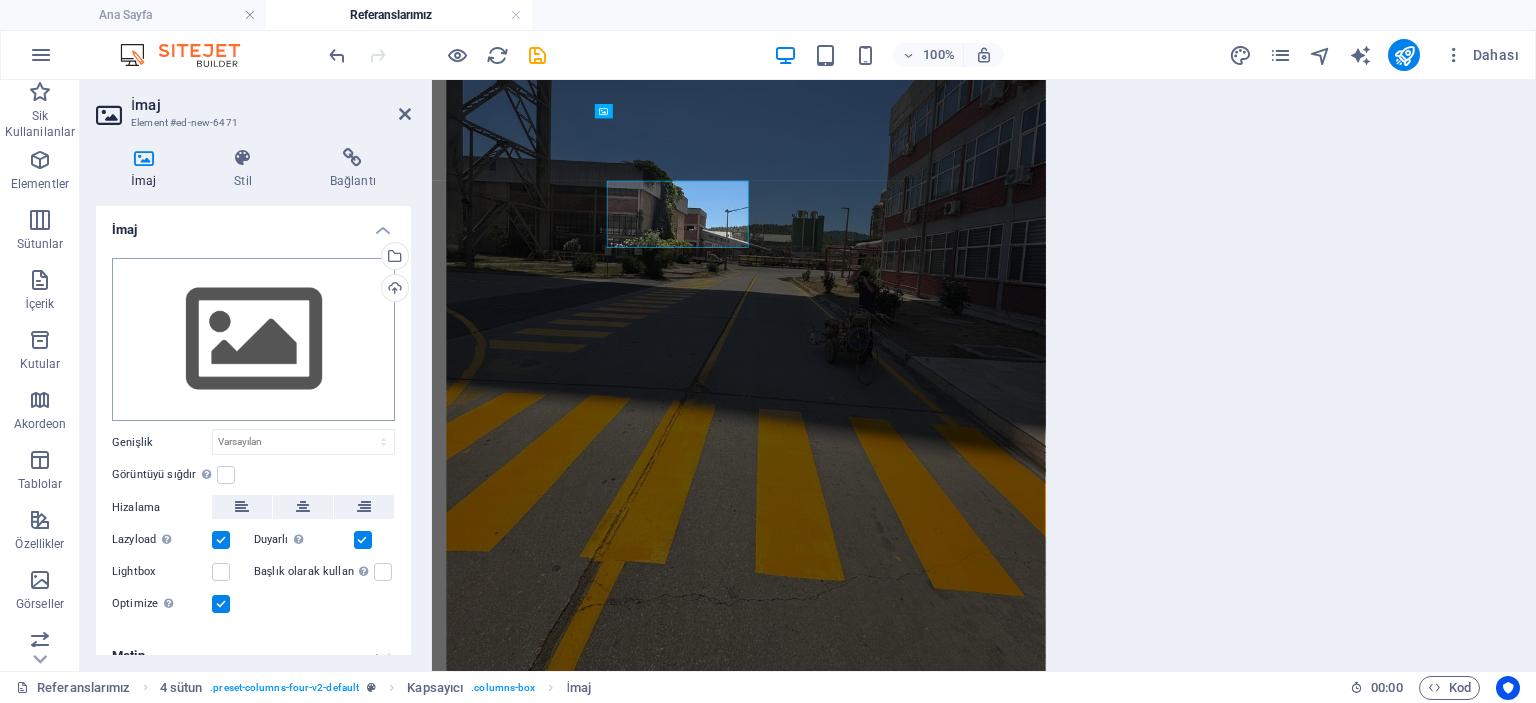 scroll, scrollTop: 4061, scrollLeft: 0, axis: vertical 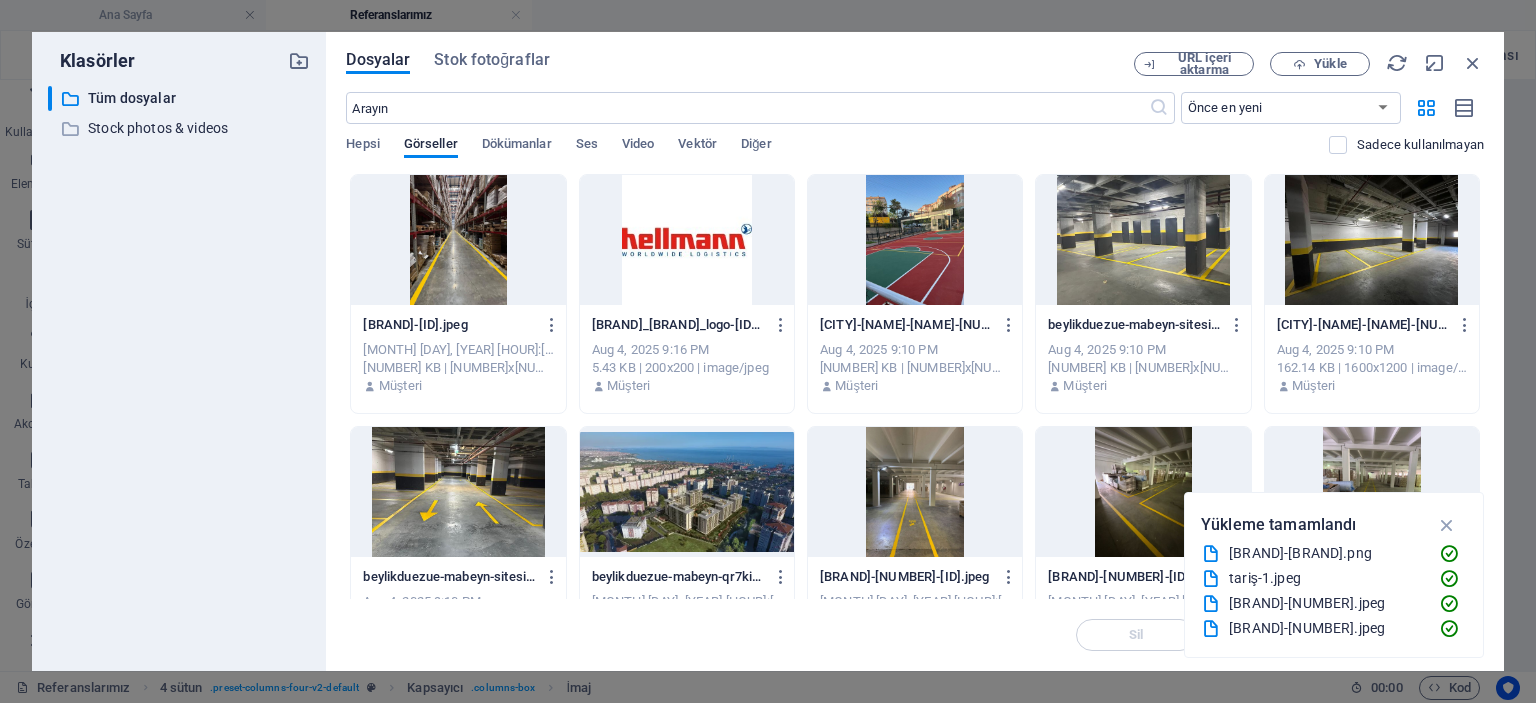 click on "Dosyalar Stok fotoğraflar URL içeri aktarma Yükle ​ Önce en yeni Önce en eski Ad (A-Z) Ad (Z-A) Boyut (0-9) Boyut (9-0) Çözünürlük (0-9) Çözünürlük (9-0) Hepsi Görseller Dökümanlar Ses Video Vektör Diğer Sadece kullanılmayan Anında yüklemek için dosyaları buraya bırakın hellmann-1-5r1U72bcig-LW-h6dTNbzQ.jpeg hellmann-1-5r1U72bcig-LW-h6dTNbzQ.jpeg Aug 4, 2025 9:17 PM 257.42 KB | 1200x1600 | image/jpeg Müşteri hellmann_worldwide_logistics_logo-6jdKnUXMAkOfMooy1N-cDg.jpeg hellmann_worldwide_logistics_logo-6jdKnUXMAkOfMooy1N-cDg.jpeg Aug 4, 2025 9:16 PM 5.43 KB | 200x200 | image/jpeg Müşteri beylikduezue-mabeyn-sitesi-4-ZV4bkrVFOWkt9p3CK9YkFQ.jpeg beylikduezue-mabeyn-sitesi-4-ZV4bkrVFOWkt9p3CK9YkFQ.jpeg Aug 4, 2025 9:10 PM 518.32 KB | 1536x2048 | image/jpeg Müşteri beylikduezue-mabeyn-sitesi-3-0_a0U2xmj4dvXW1au5EzBQ.jpeg beylikduezue-mabeyn-sitesi-3-0_a0U2xmj4dvXW1au5EzBQ.jpeg Aug 4, 2025 9:10 PM 362.85 KB | 2048x1536 | image/jpeg Müşteri Aug 4, 2025 9:10 PM Müşteri Sil" at bounding box center (915, 351) 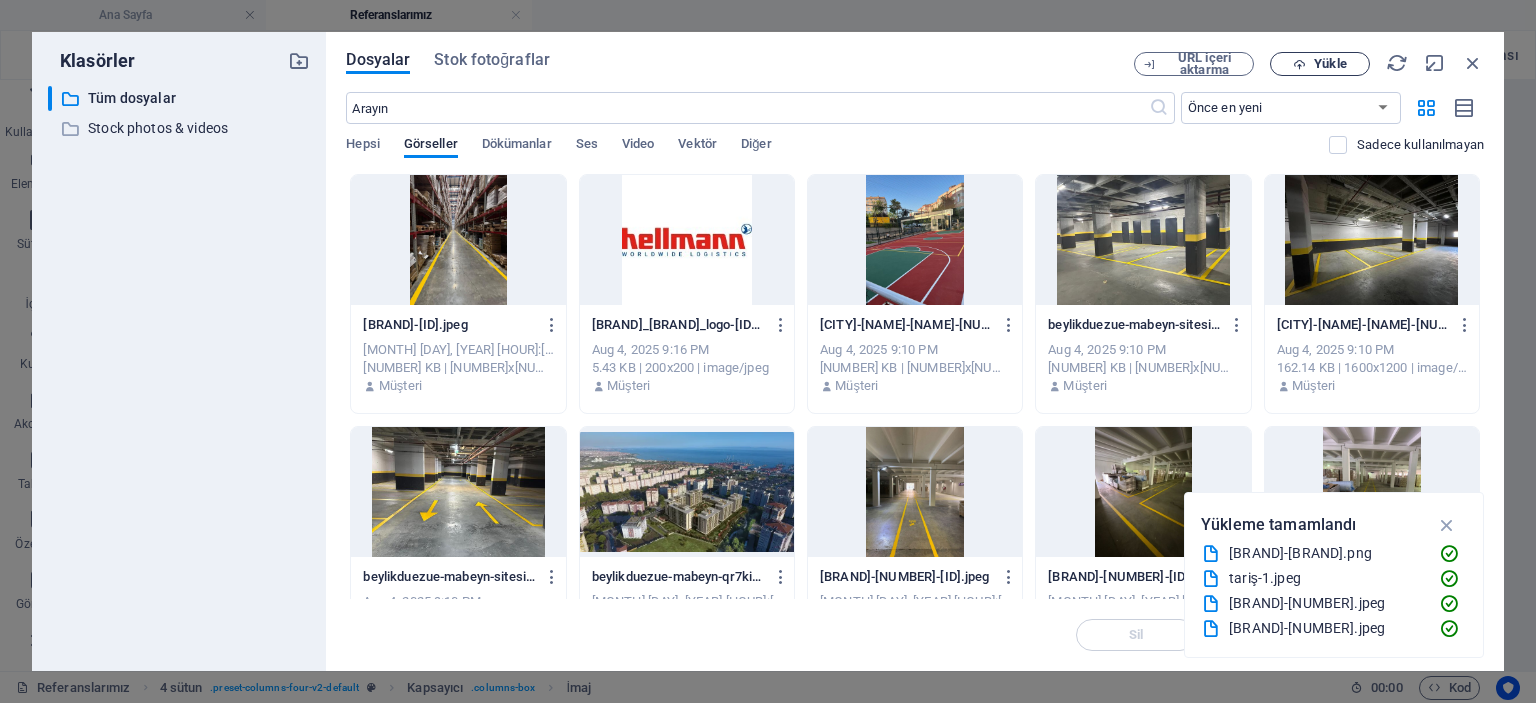 click at bounding box center [1299, 64] 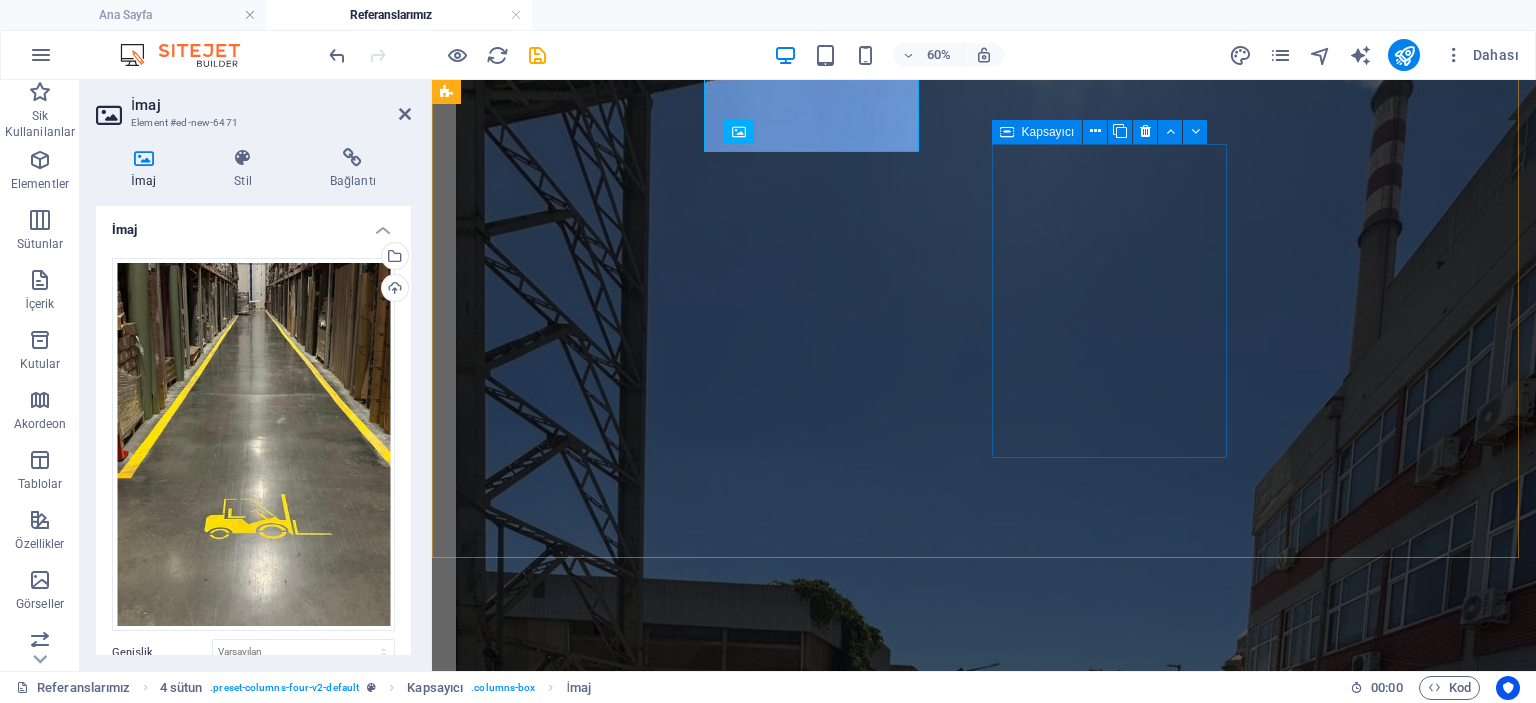 scroll, scrollTop: 4165, scrollLeft: 0, axis: vertical 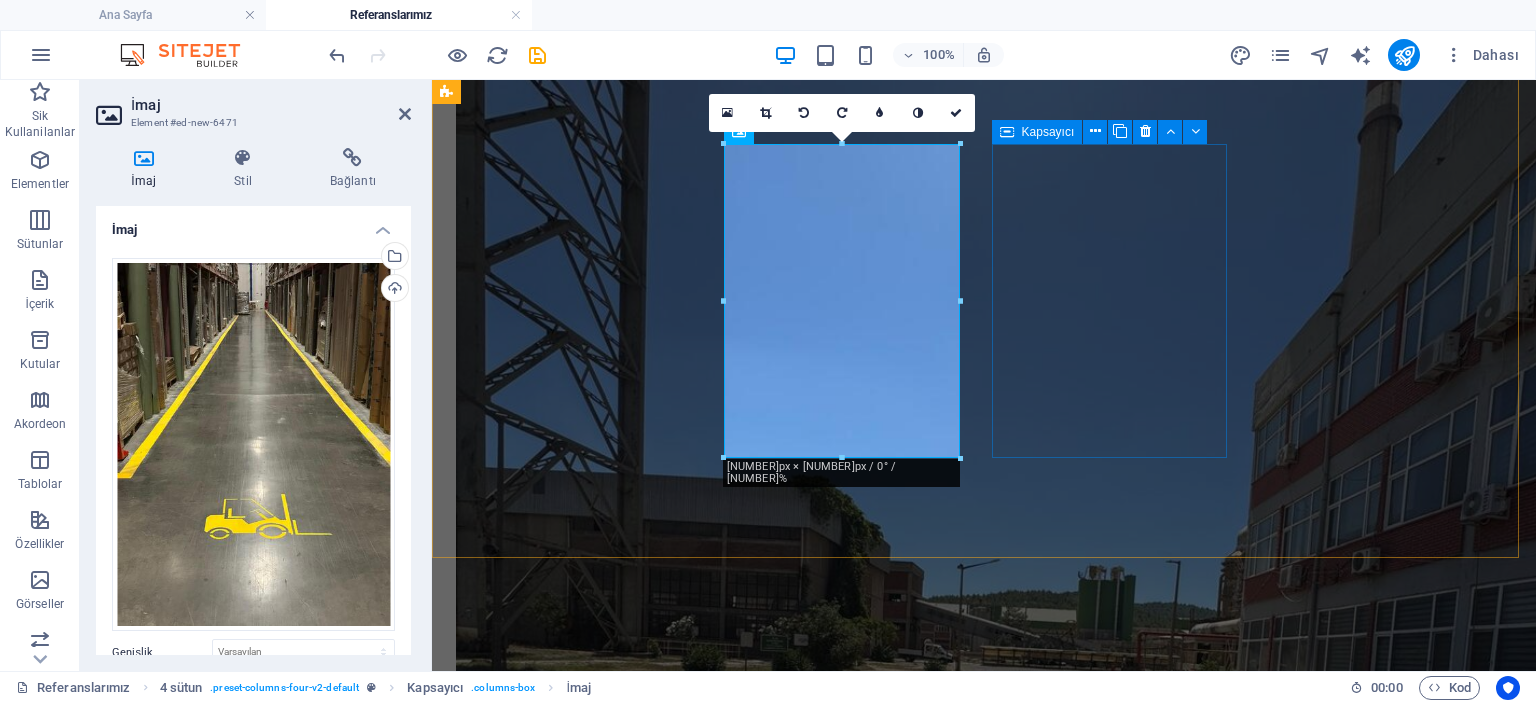click on "Element ekle" at bounding box center (576, 19544) 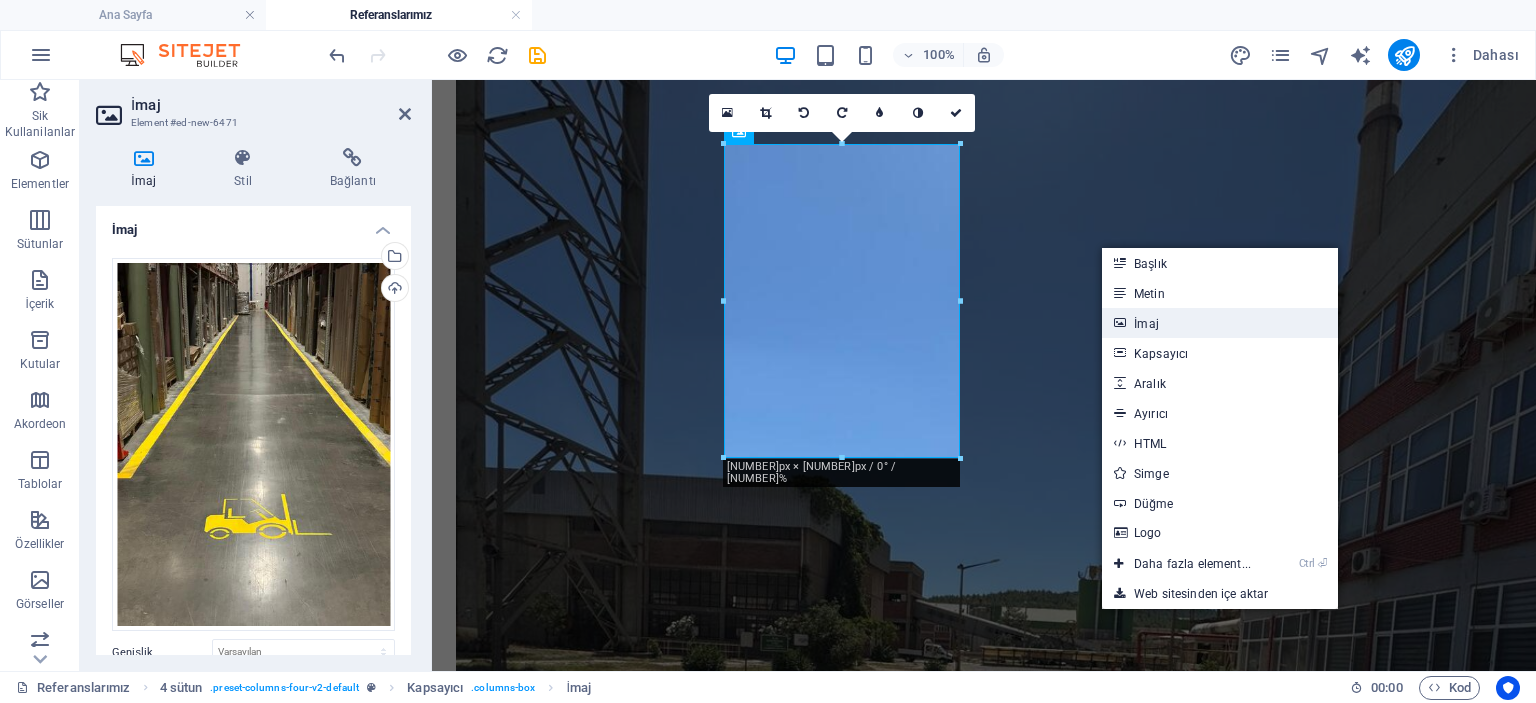 click on "İmaj" at bounding box center [1220, 323] 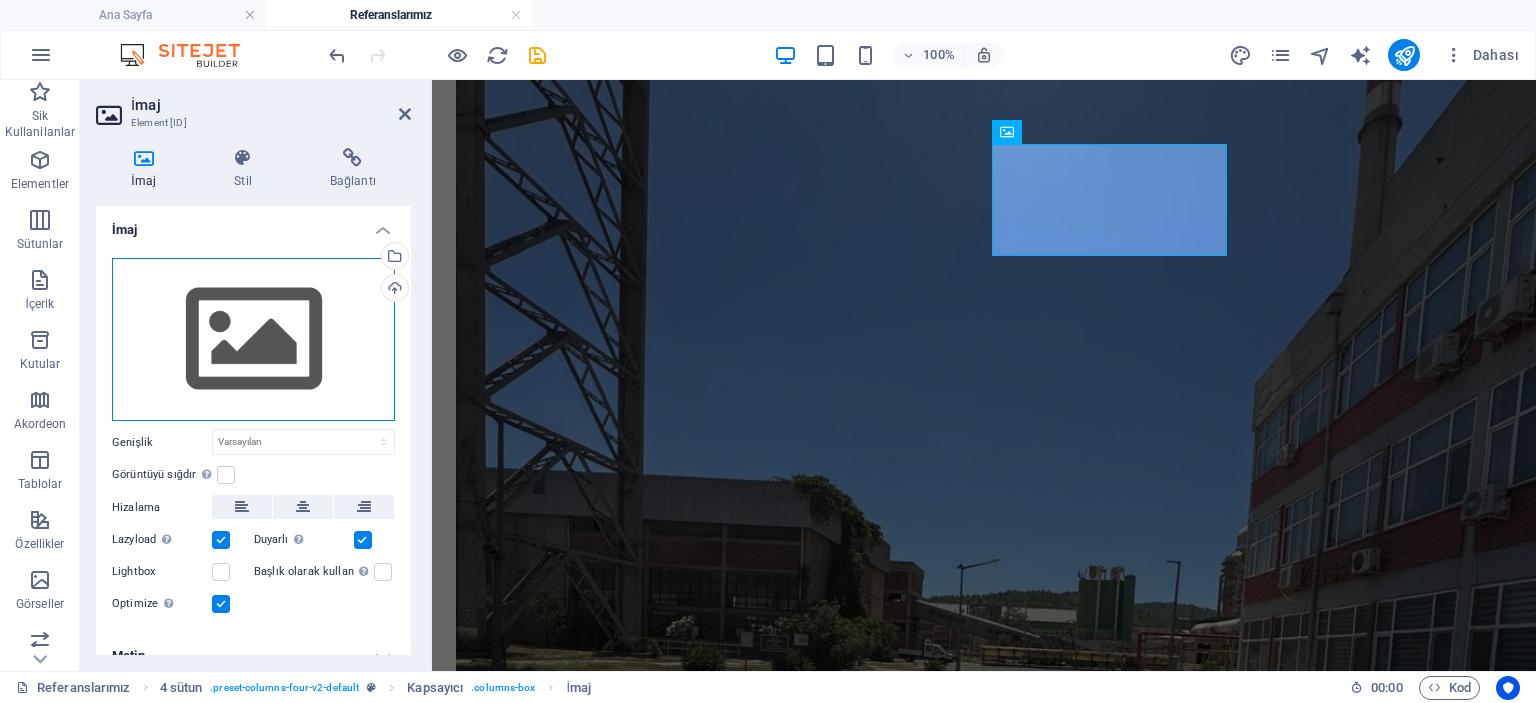 click on "Dosyaları buraya sürükleyin, dosyaları seçmek için tıklayın veya Dosyalardan ya da ücretsiz stok fotoğraf ve videolarımızdan dosyalar seçin" at bounding box center [253, 340] 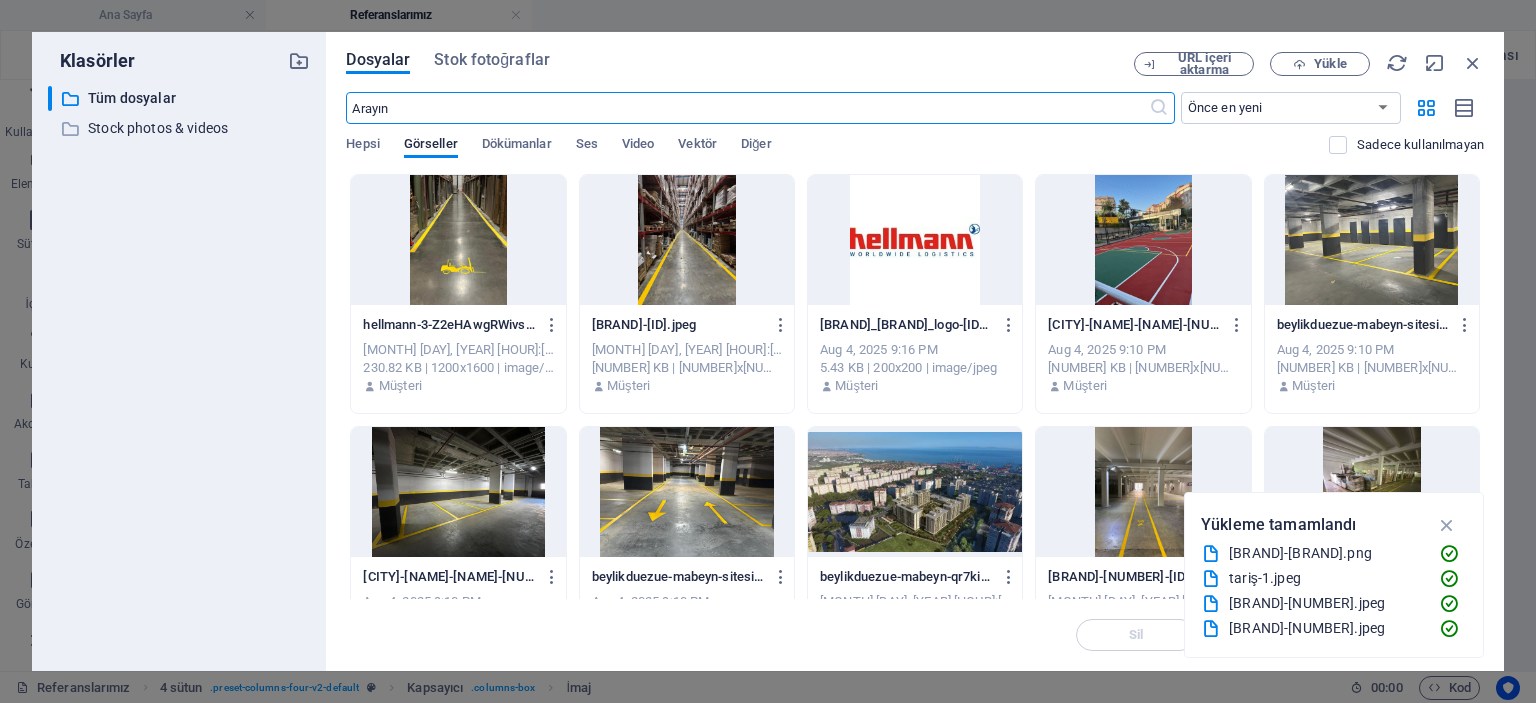 scroll, scrollTop: 4061, scrollLeft: 0, axis: vertical 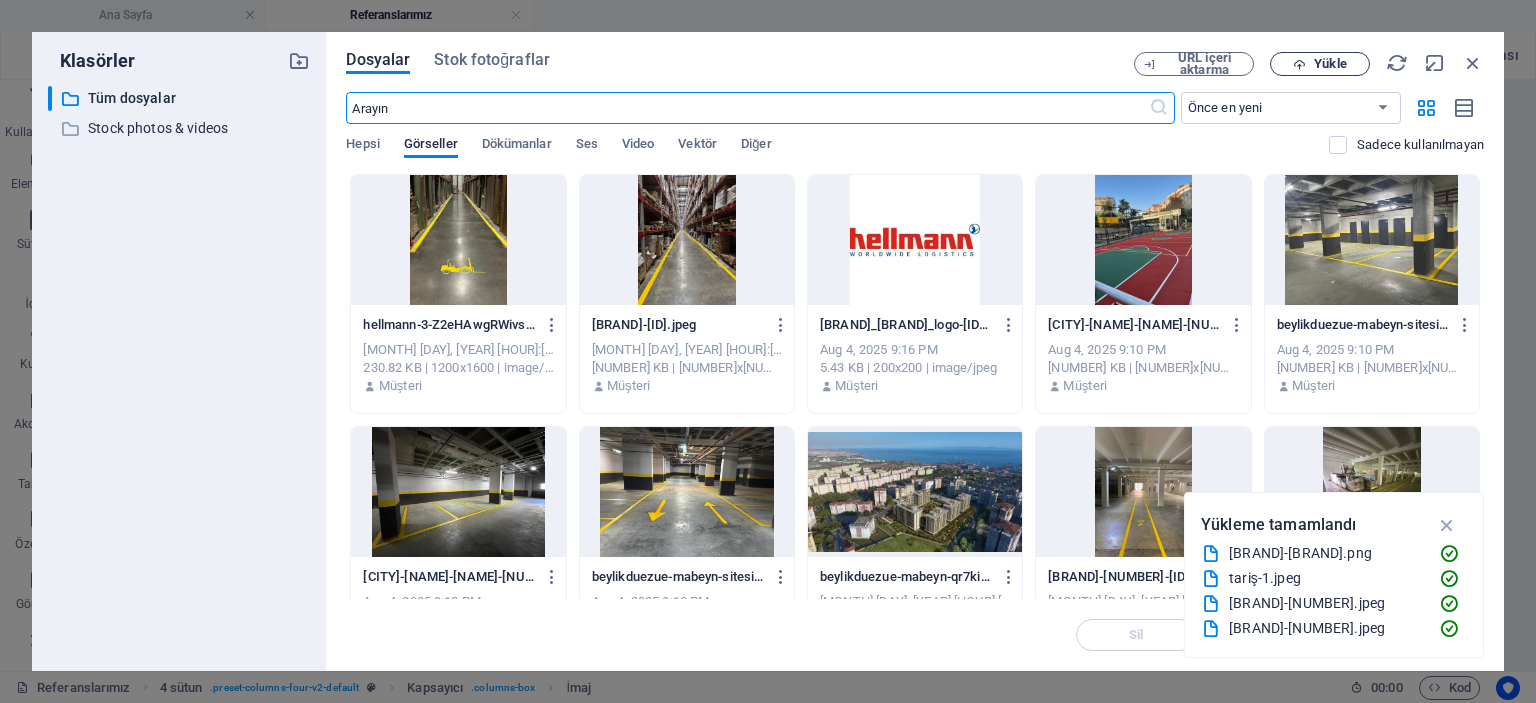 click on "Yükle" at bounding box center [1320, 64] 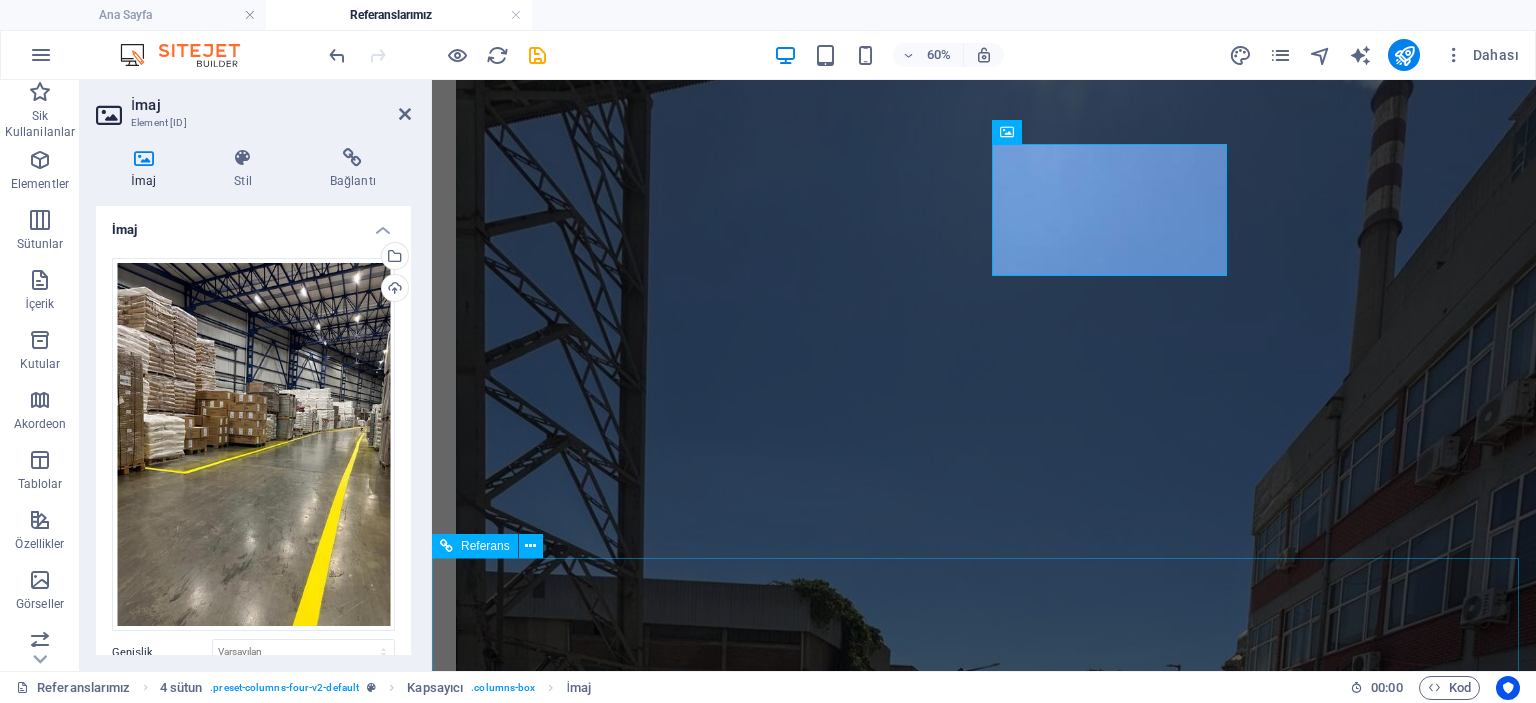 scroll, scrollTop: 4165, scrollLeft: 0, axis: vertical 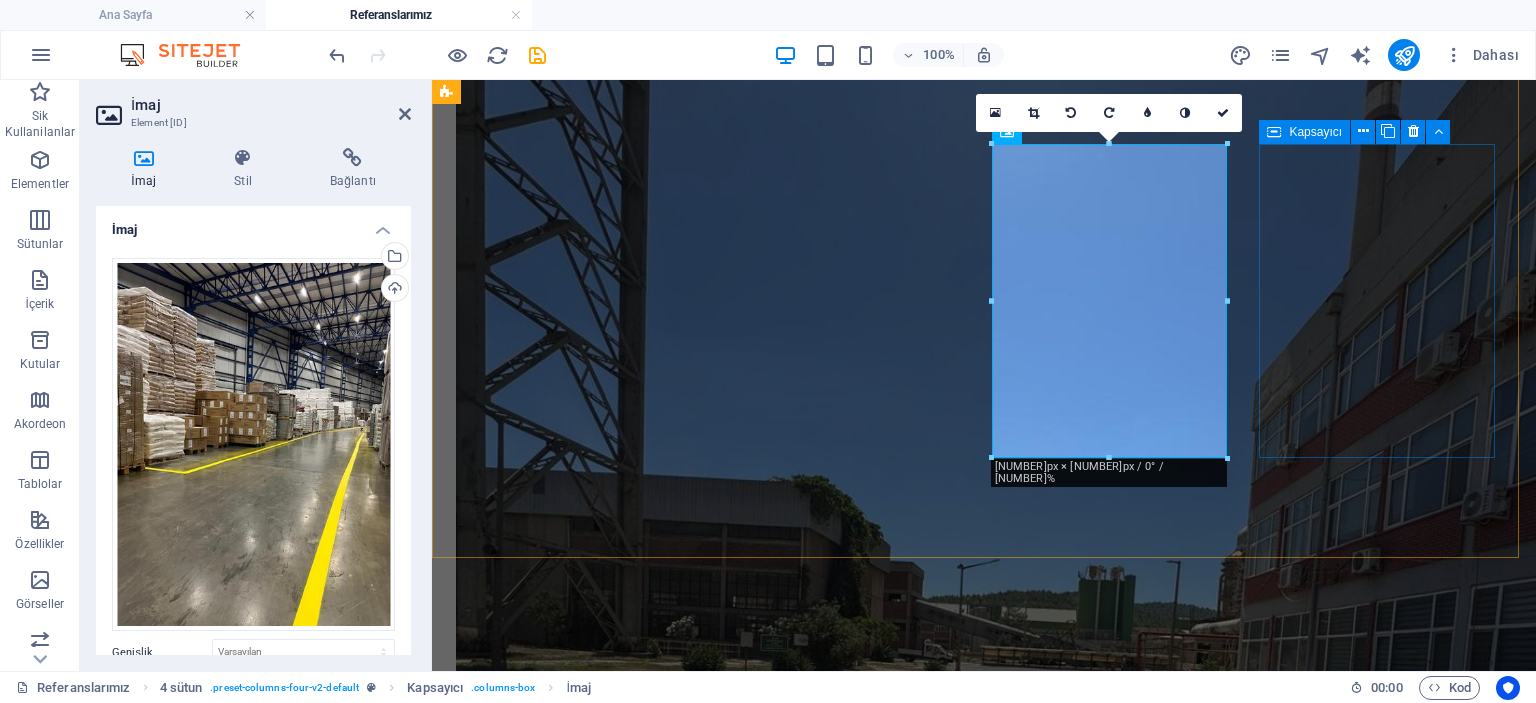 click on "Element ekle" at bounding box center (576, 21031) 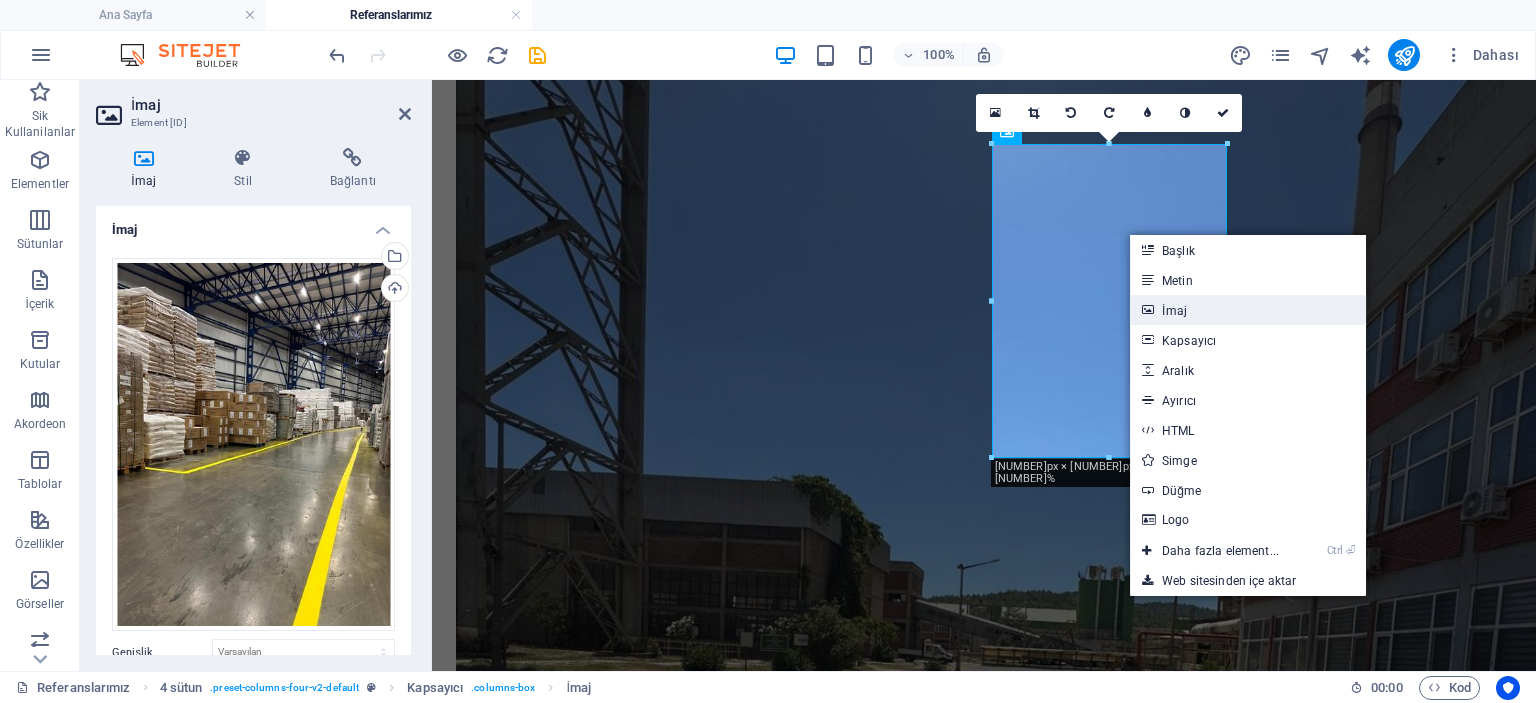 click on "İmaj" at bounding box center (1248, 310) 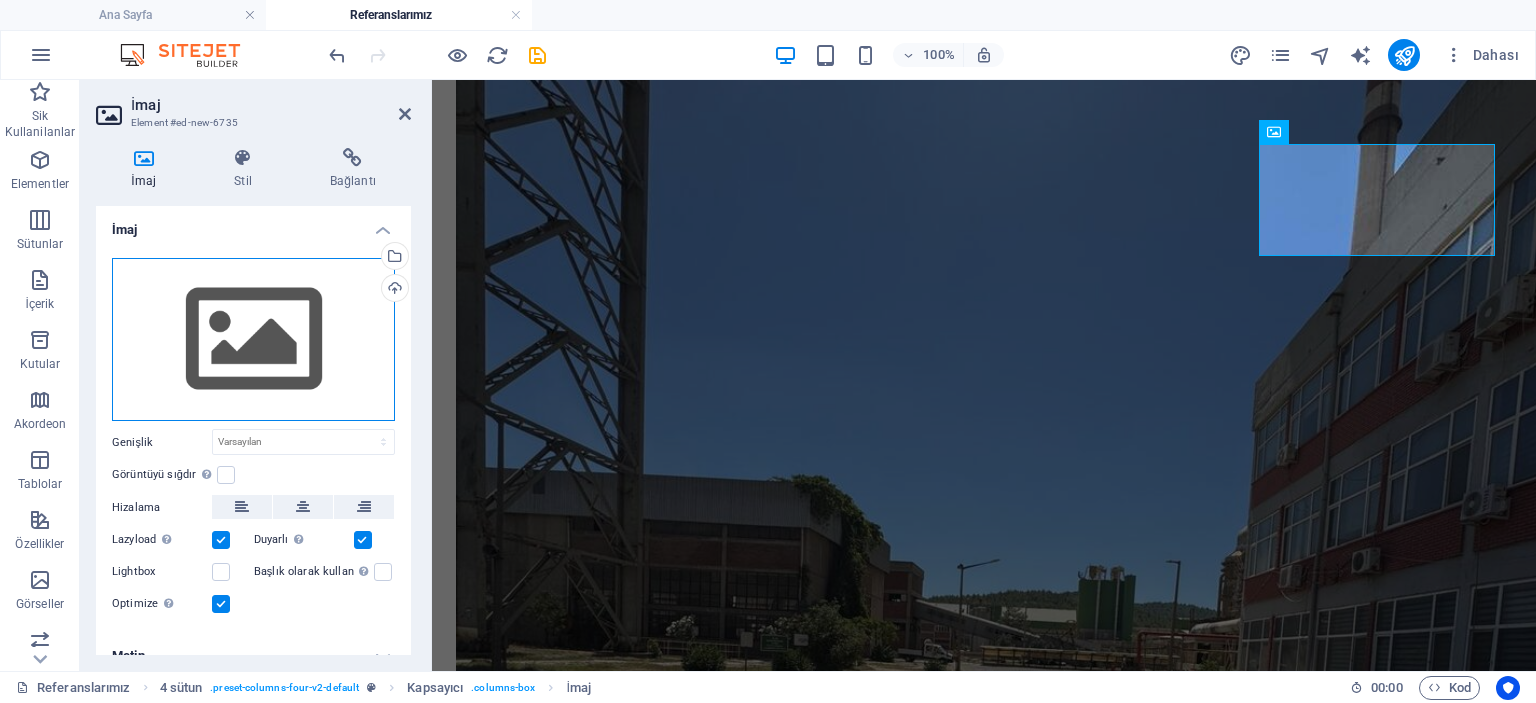 click on "Dosyaları buraya sürükleyin, dosyaları seçmek için tıklayın veya Dosyalardan ya da ücretsiz stok fotoğraf ve videolarımızdan dosyalar seçin" at bounding box center [253, 340] 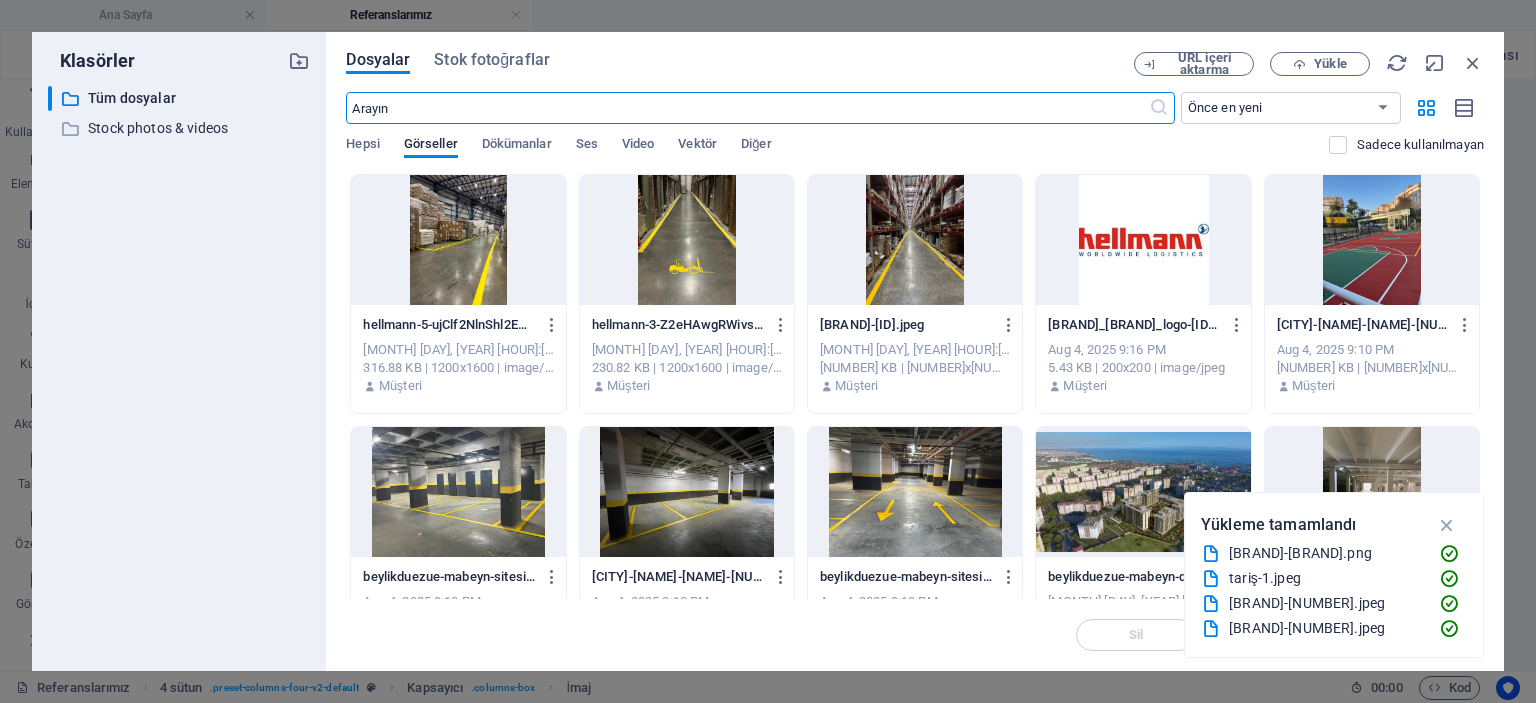 scroll, scrollTop: 4061, scrollLeft: 0, axis: vertical 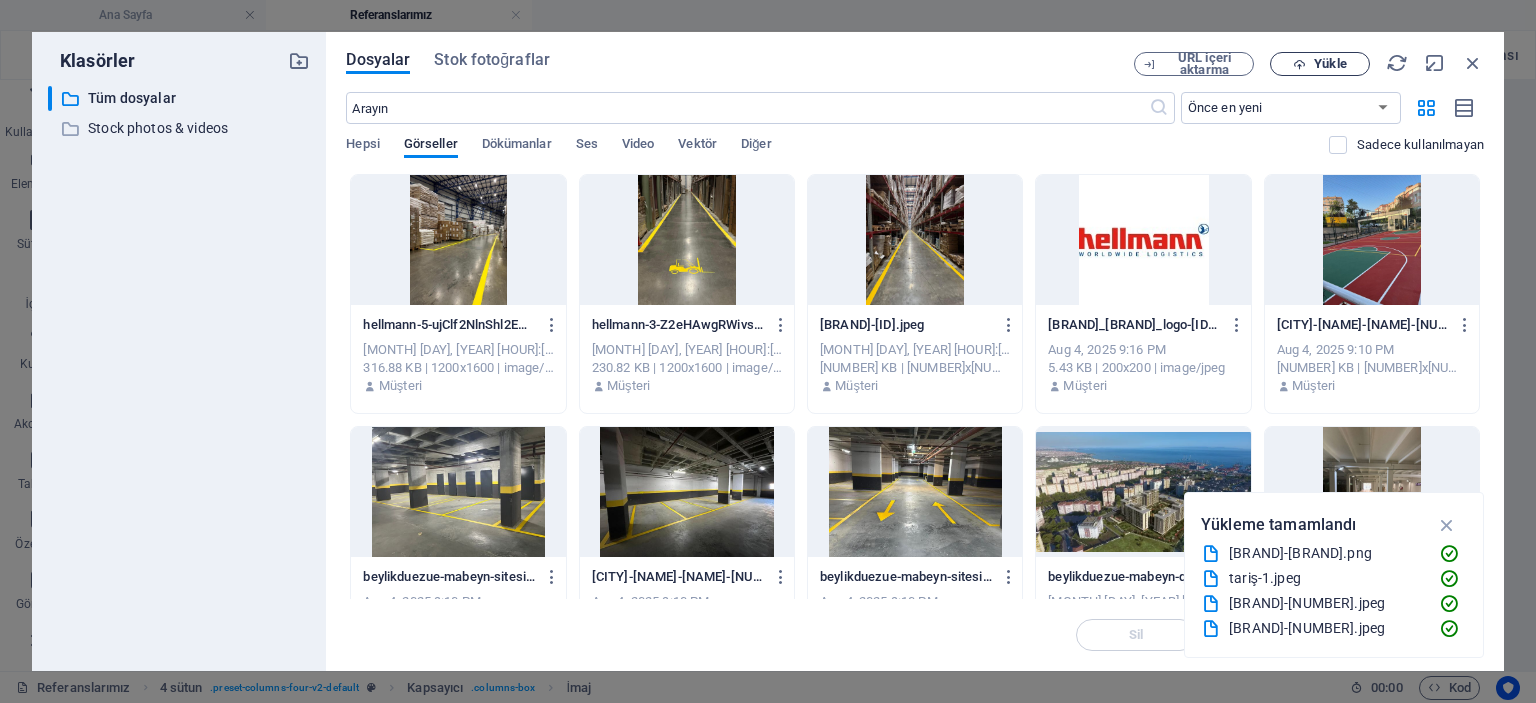 click on "Yükle" at bounding box center [1330, 64] 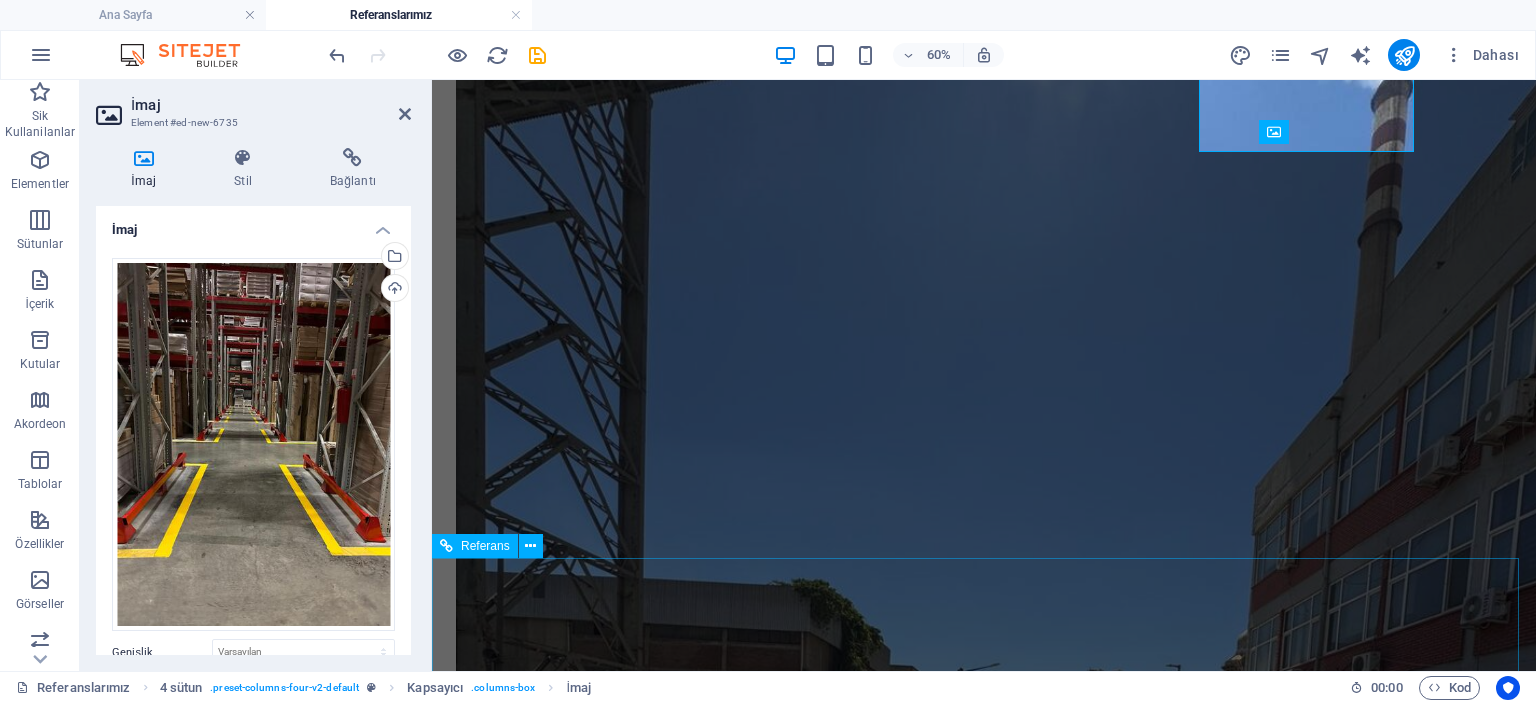 scroll, scrollTop: 4165, scrollLeft: 0, axis: vertical 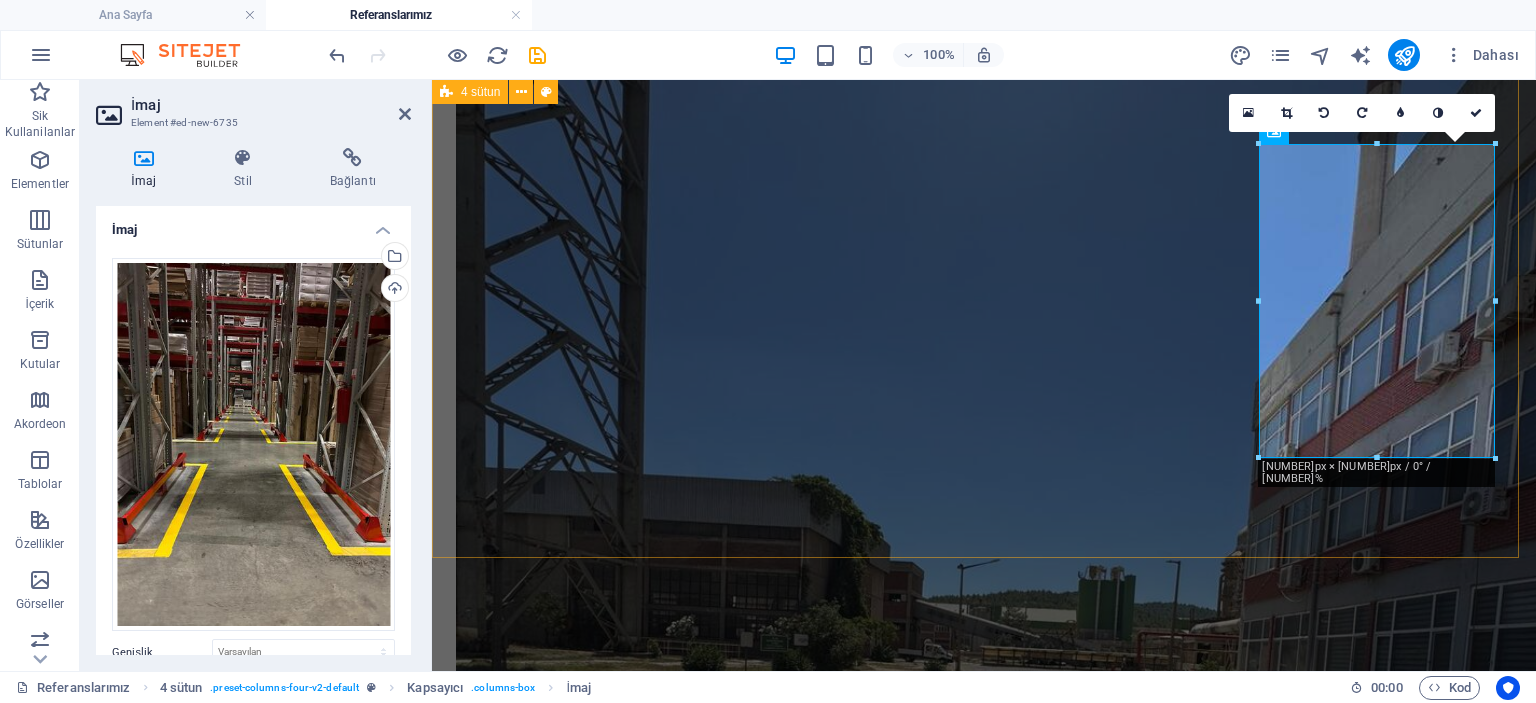 click at bounding box center [984, 19434] 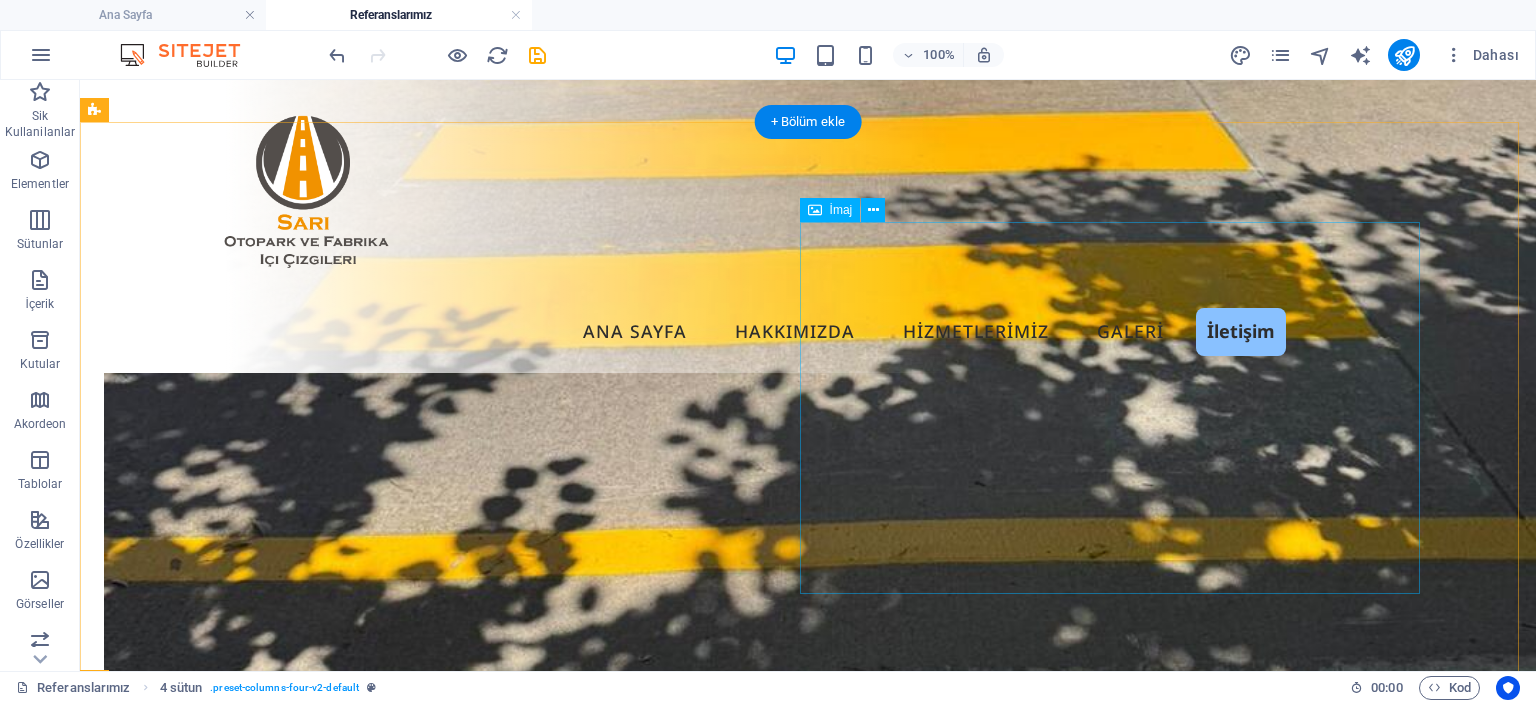 scroll, scrollTop: 3580, scrollLeft: 0, axis: vertical 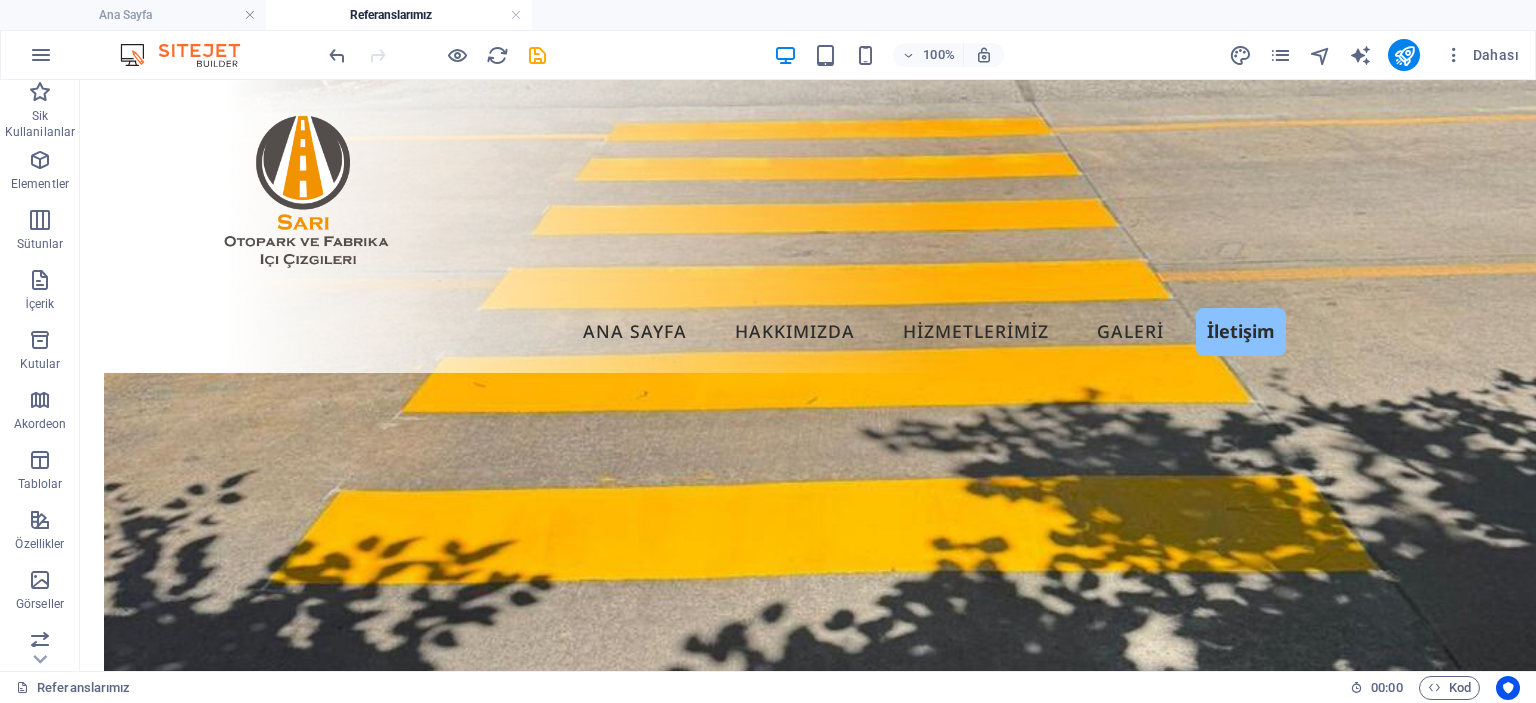 click on "Dahası" at bounding box center (1377, 55) 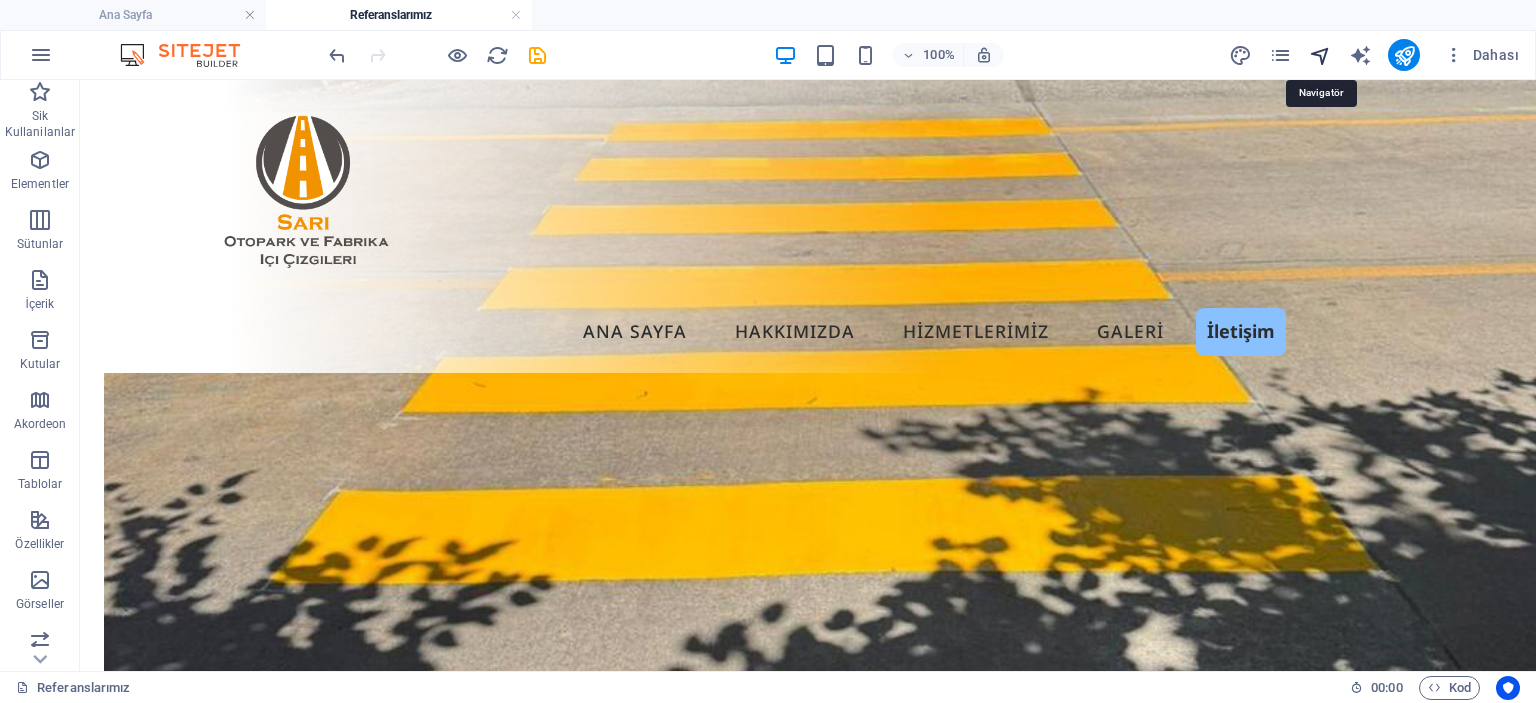 click at bounding box center [1320, 55] 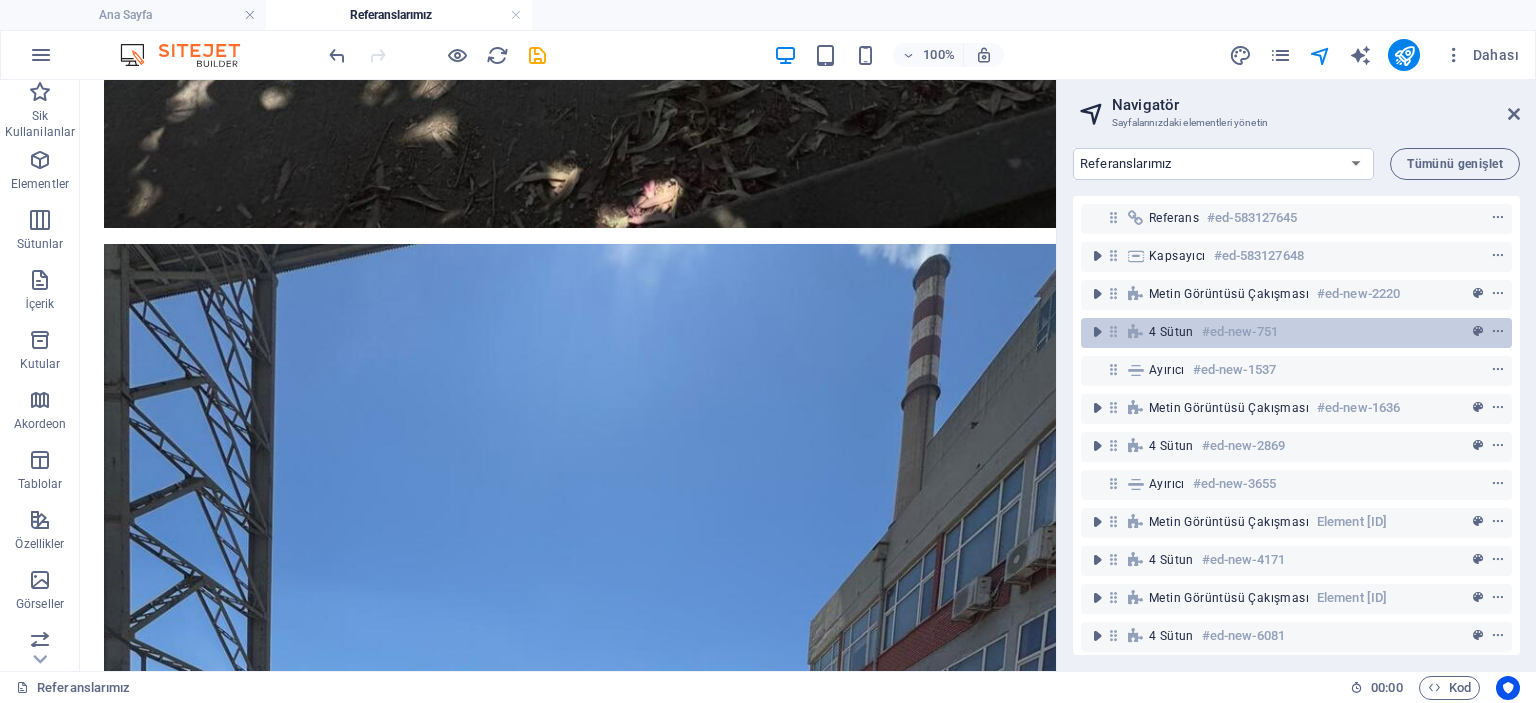 scroll, scrollTop: 3218, scrollLeft: 0, axis: vertical 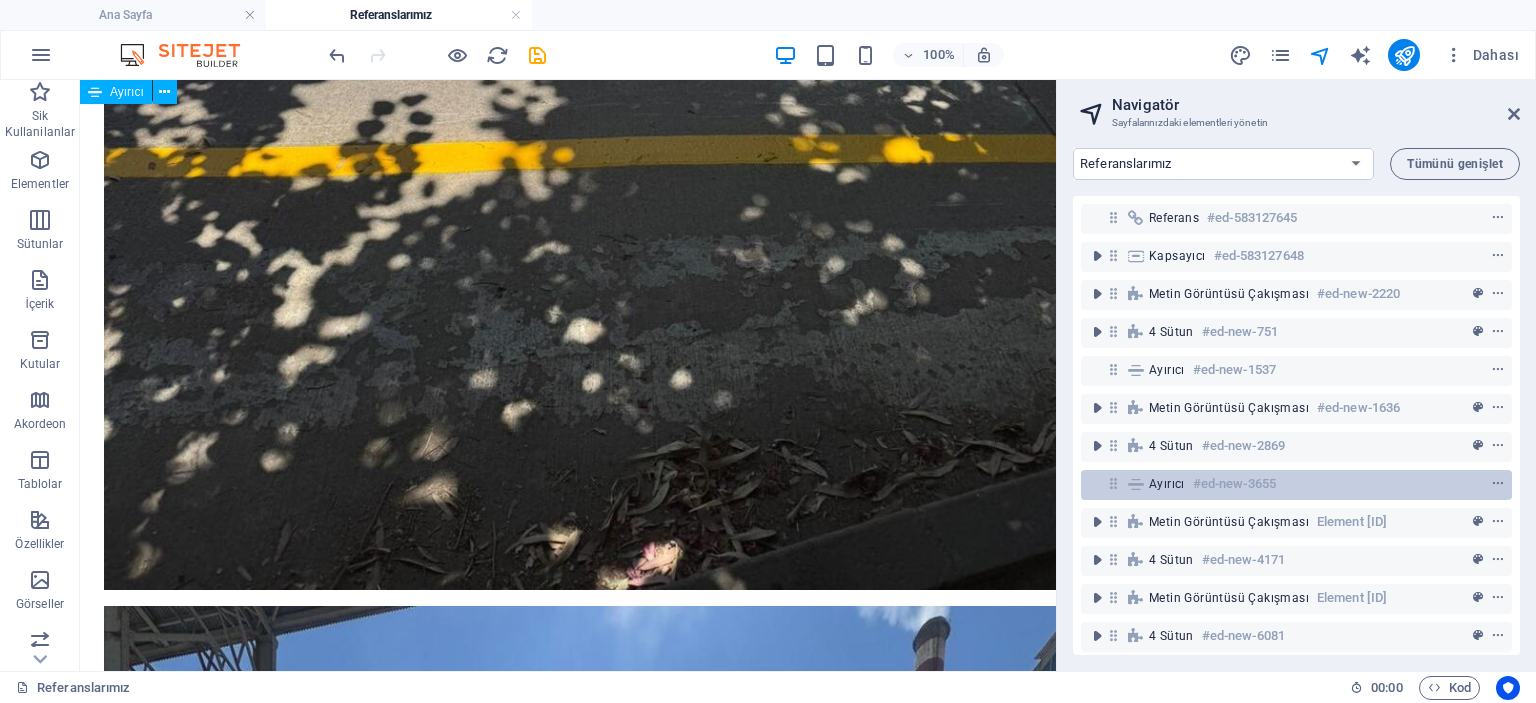click on "#ed-new-3655" at bounding box center (1234, 484) 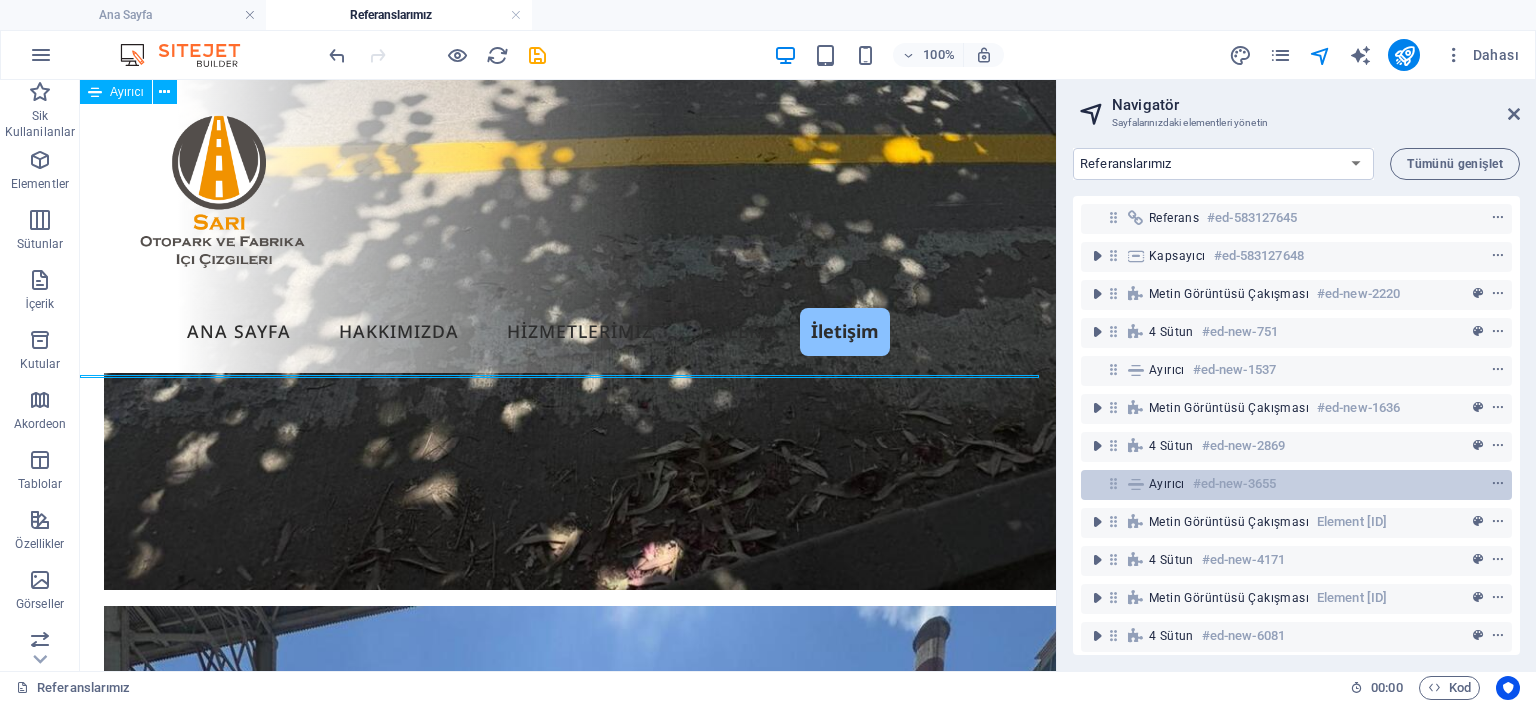 scroll, scrollTop: 2224, scrollLeft: 0, axis: vertical 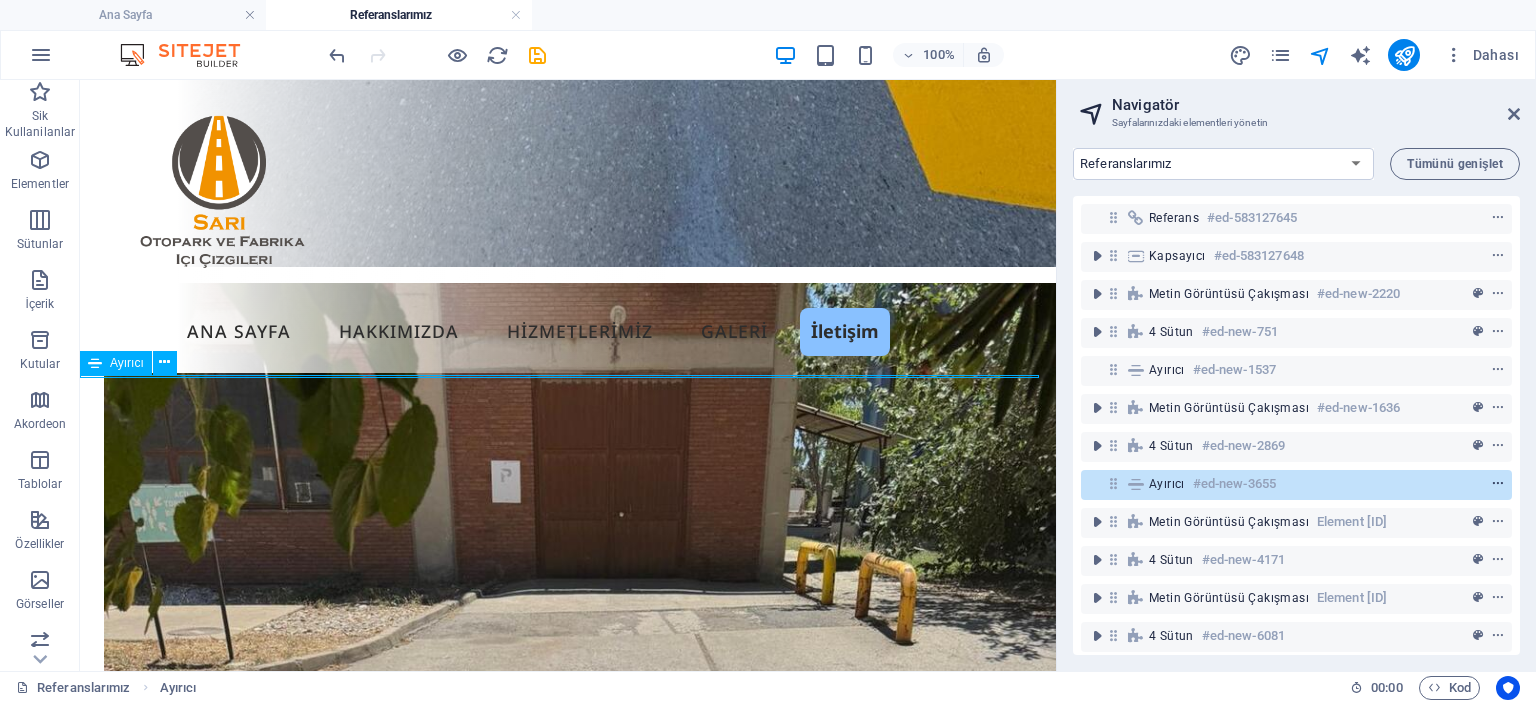 click at bounding box center (1498, 484) 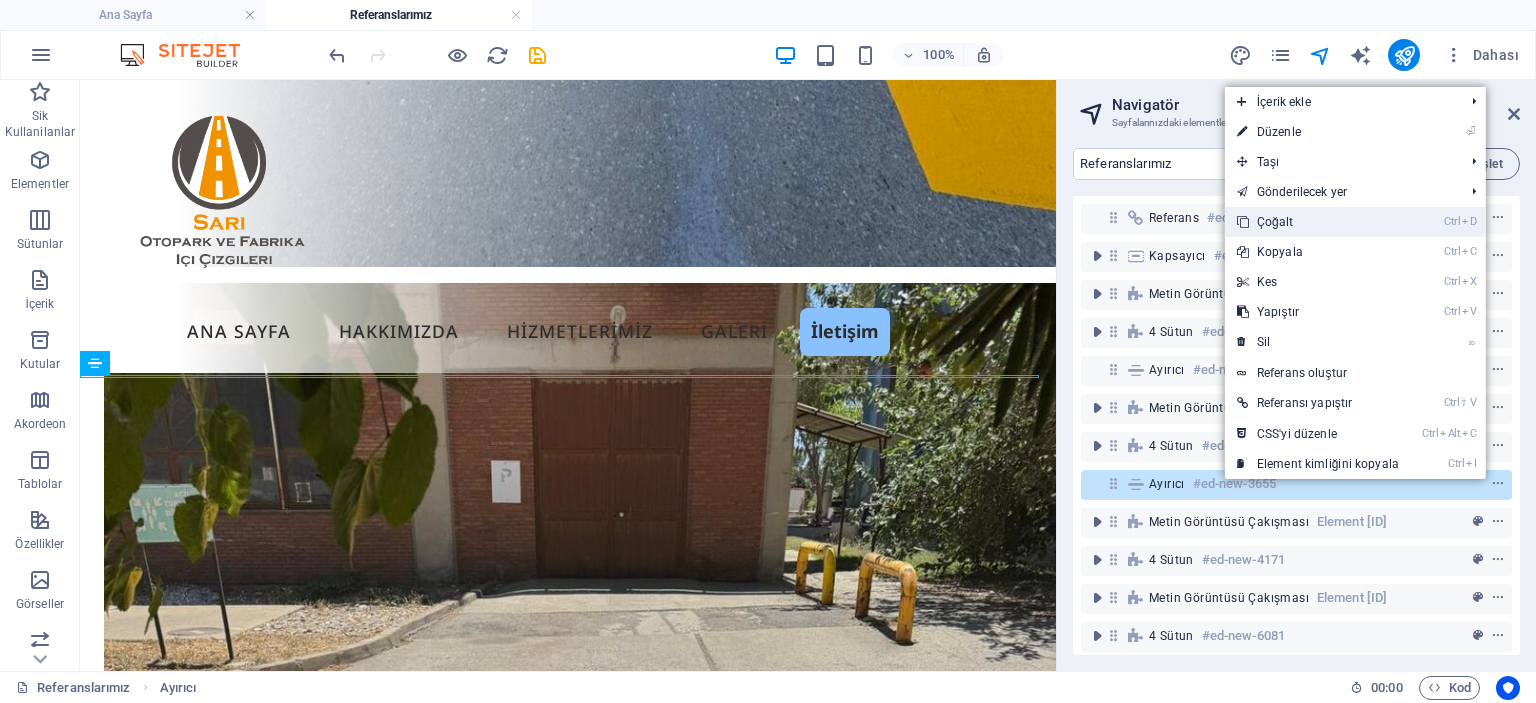 click on "Ctrl D  Çoğalt" at bounding box center [1318, 222] 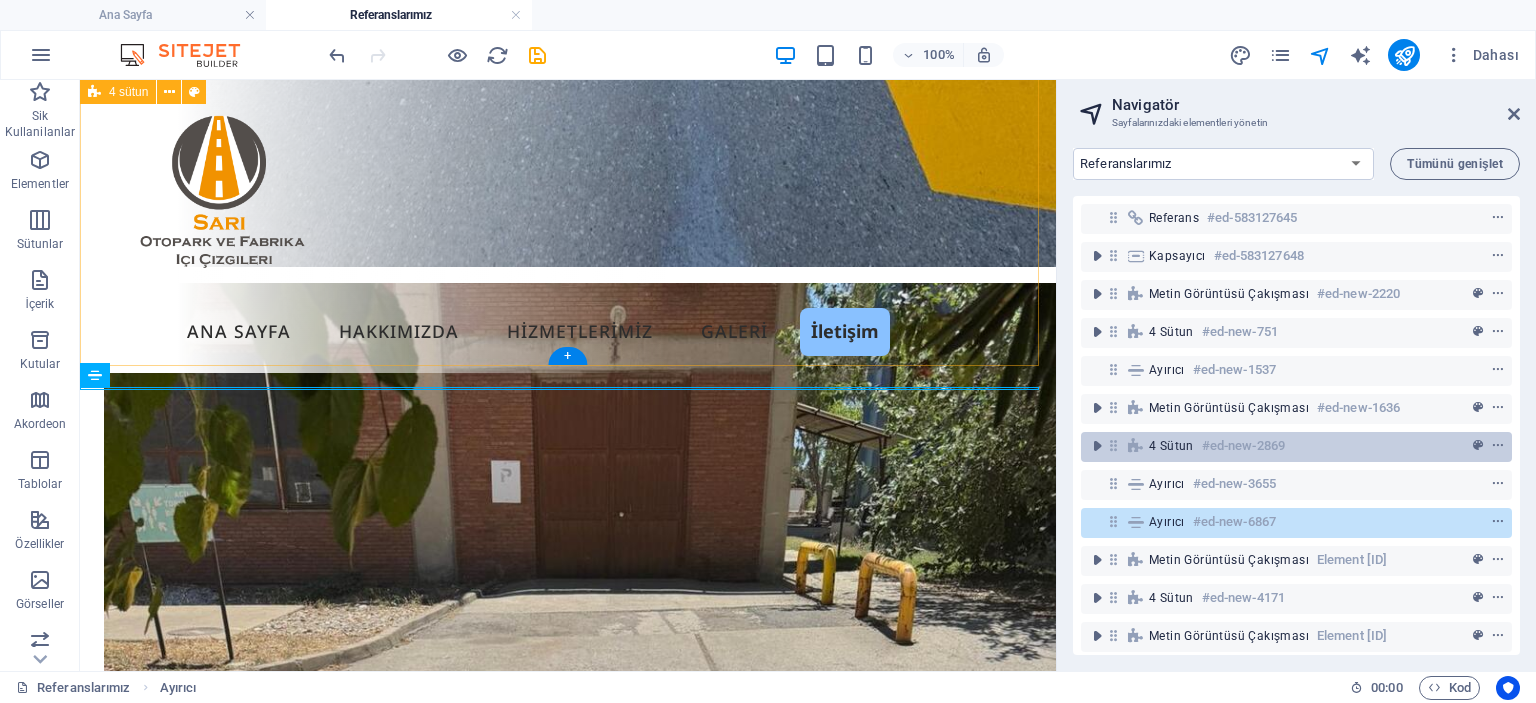 scroll, scrollTop: 97, scrollLeft: 0, axis: vertical 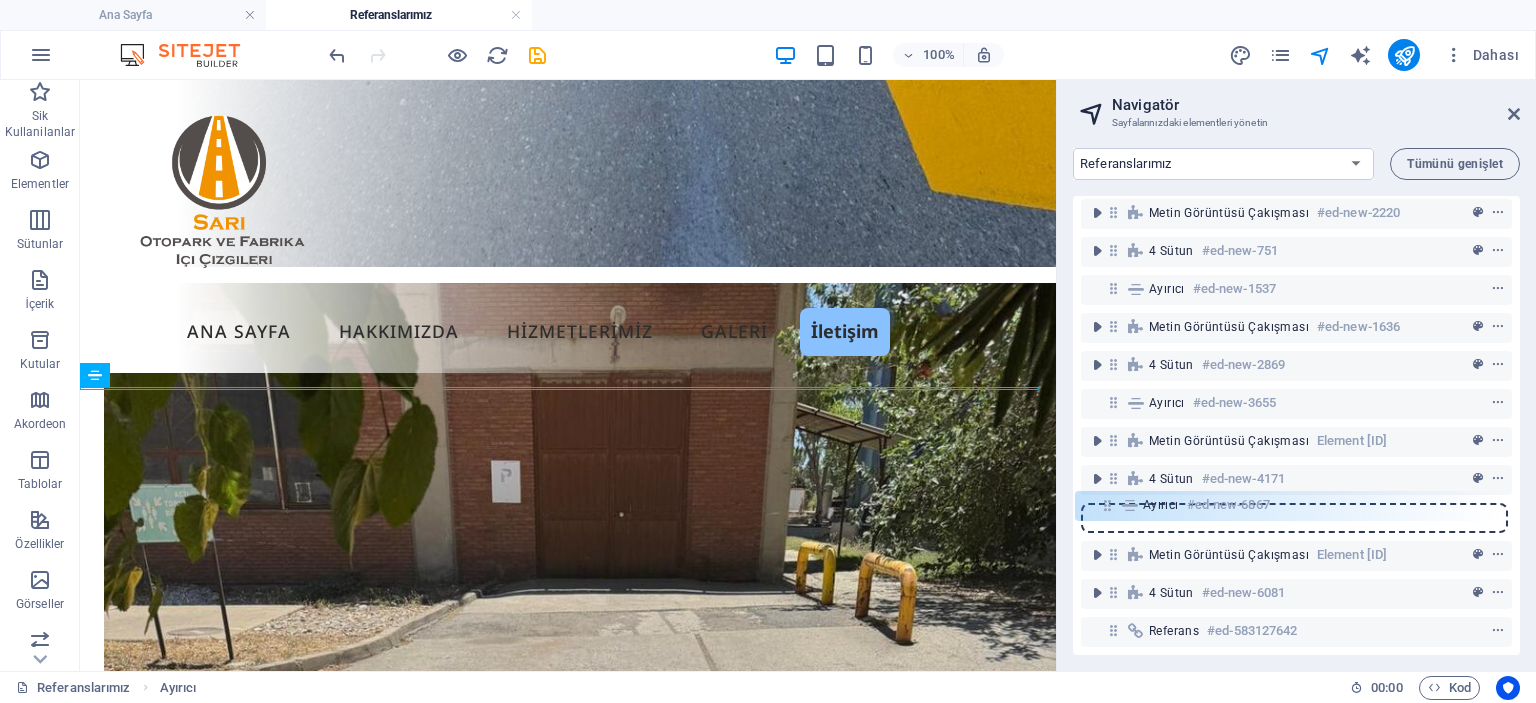 drag, startPoint x: 1112, startPoint y: 429, endPoint x: 1107, endPoint y: 515, distance: 86.145226 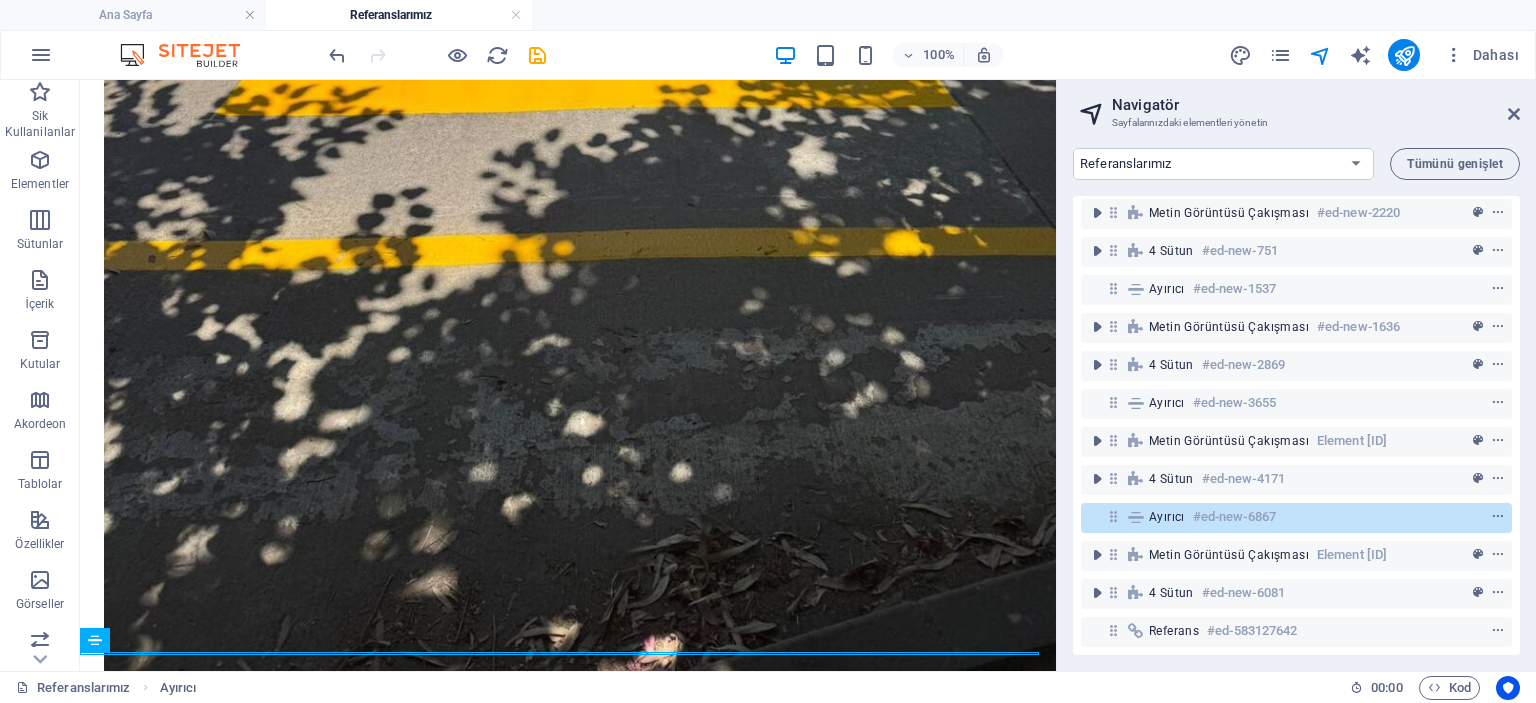 scroll, scrollTop: 3172, scrollLeft: 0, axis: vertical 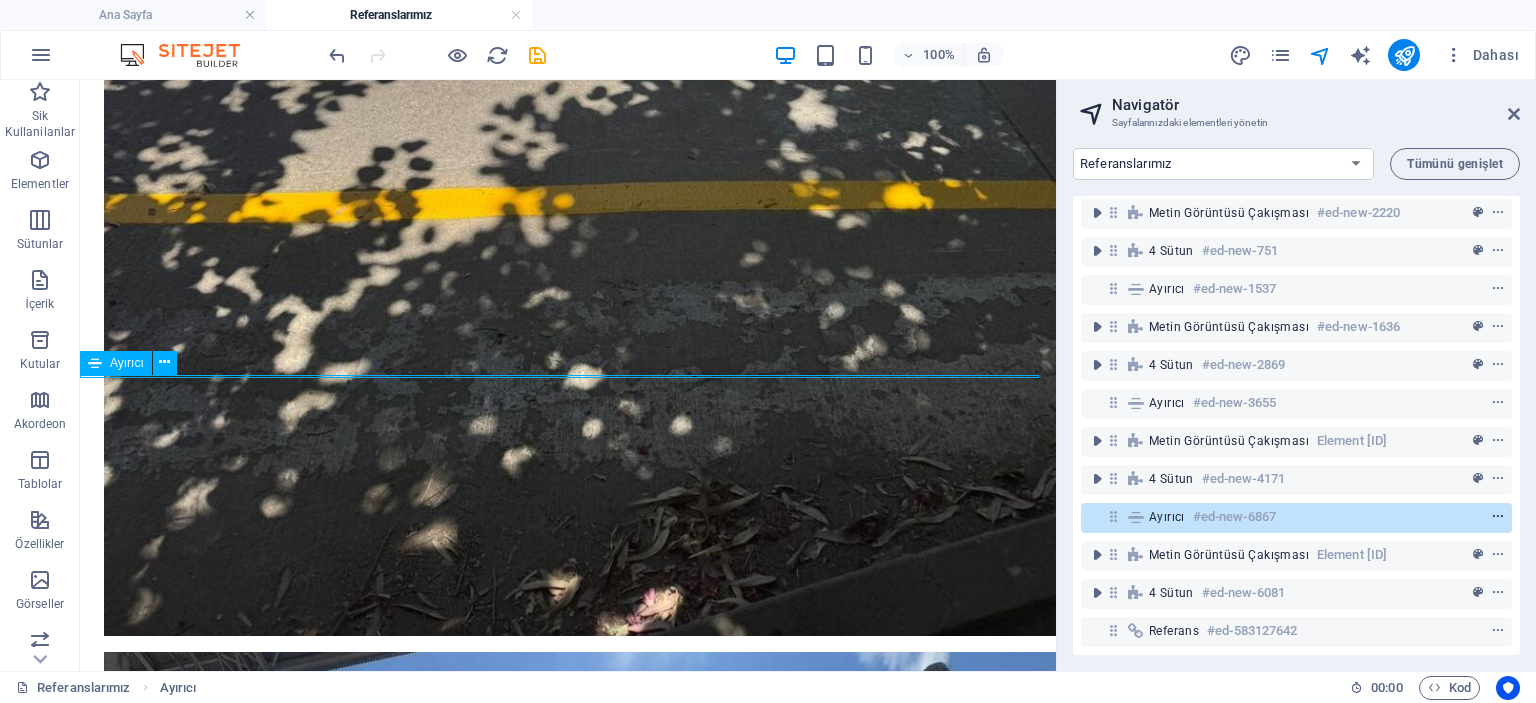click at bounding box center [1498, 517] 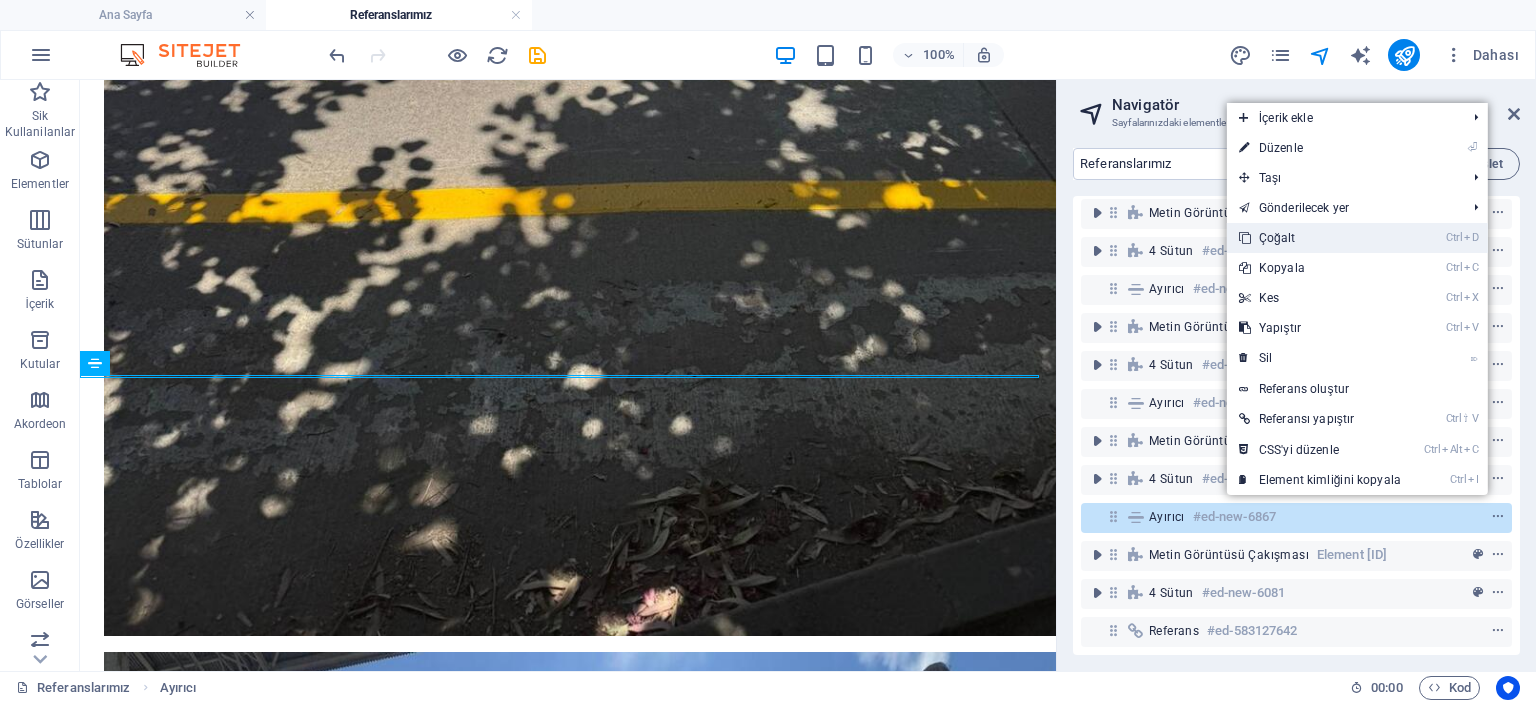 click on "Ctrl D  Çoğalt" at bounding box center [1320, 238] 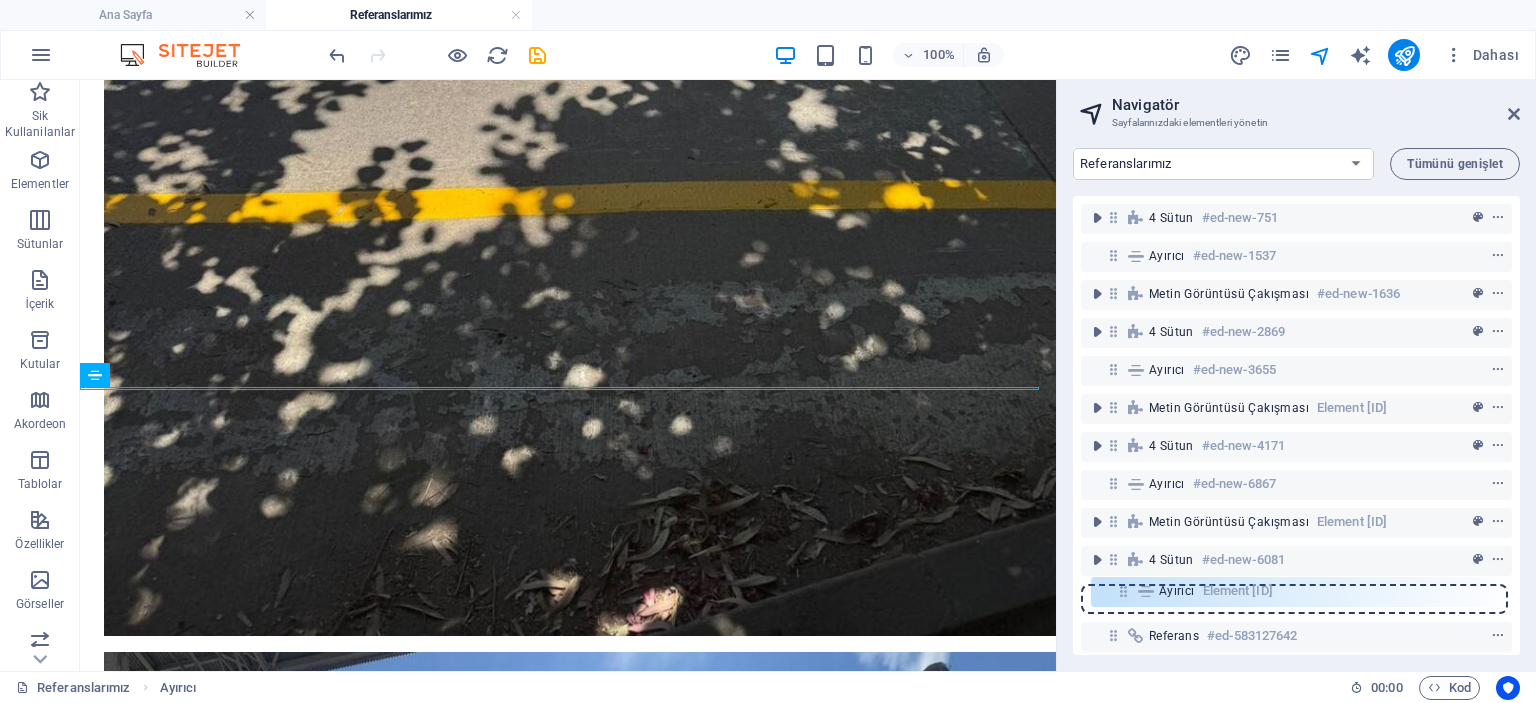 scroll, scrollTop: 118, scrollLeft: 0, axis: vertical 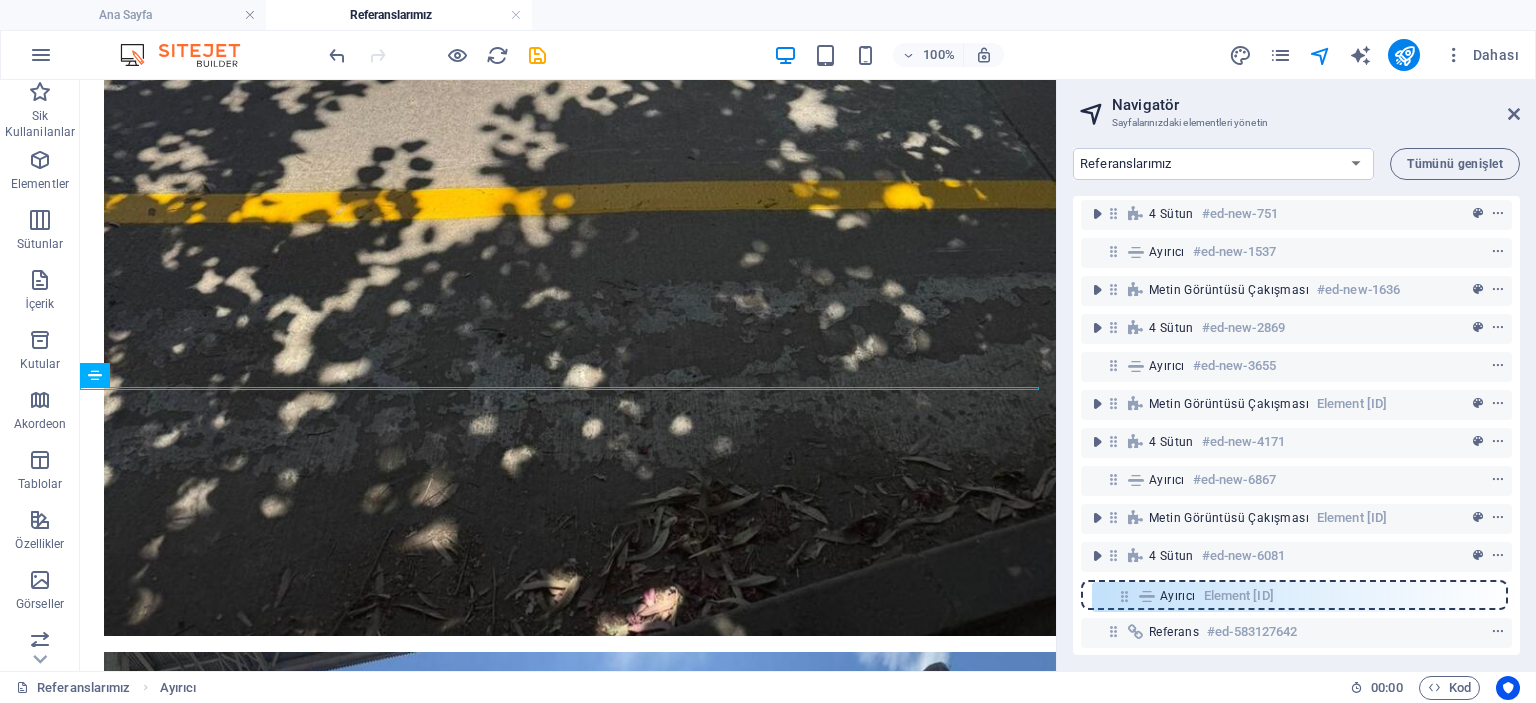 drag, startPoint x: 1120, startPoint y: 539, endPoint x: 1130, endPoint y: 604, distance: 65.76473 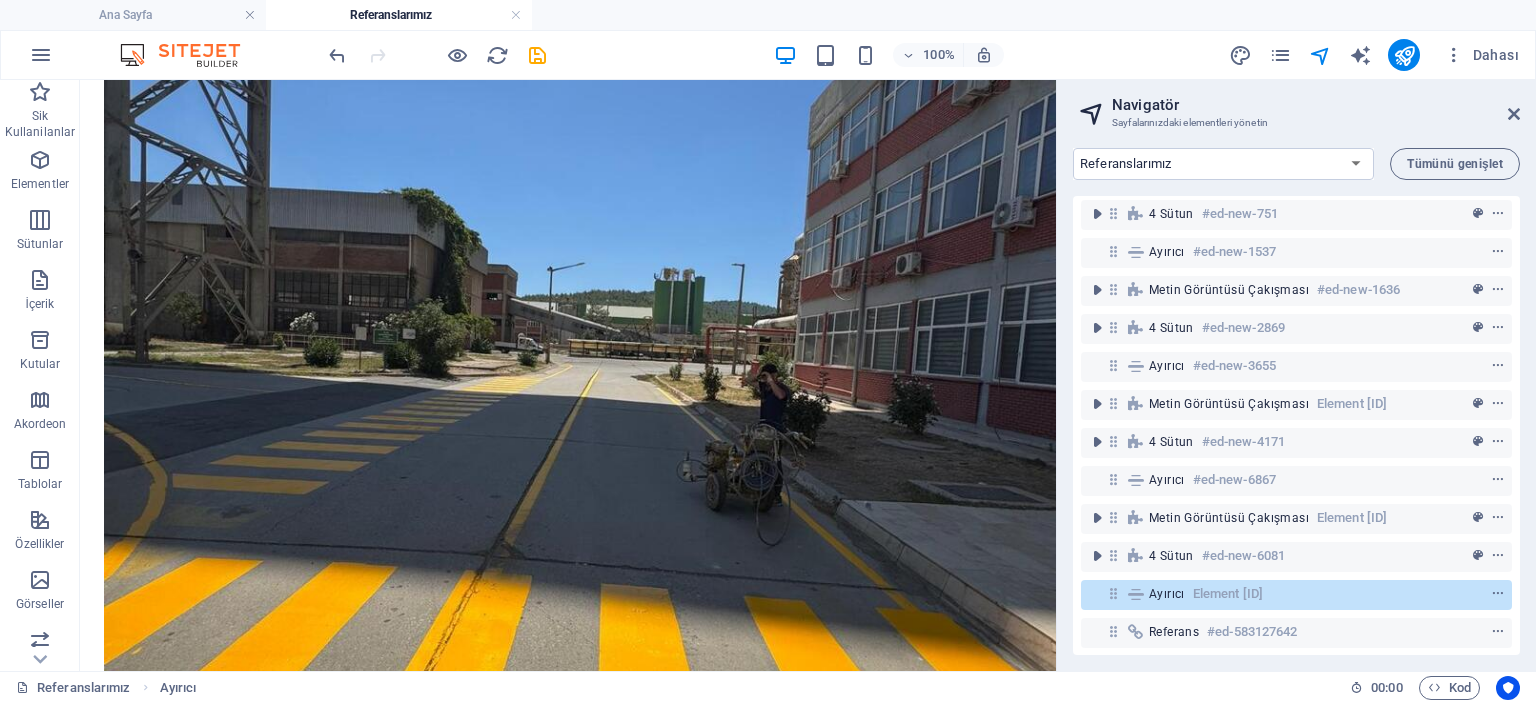 scroll, scrollTop: 4139, scrollLeft: 0, axis: vertical 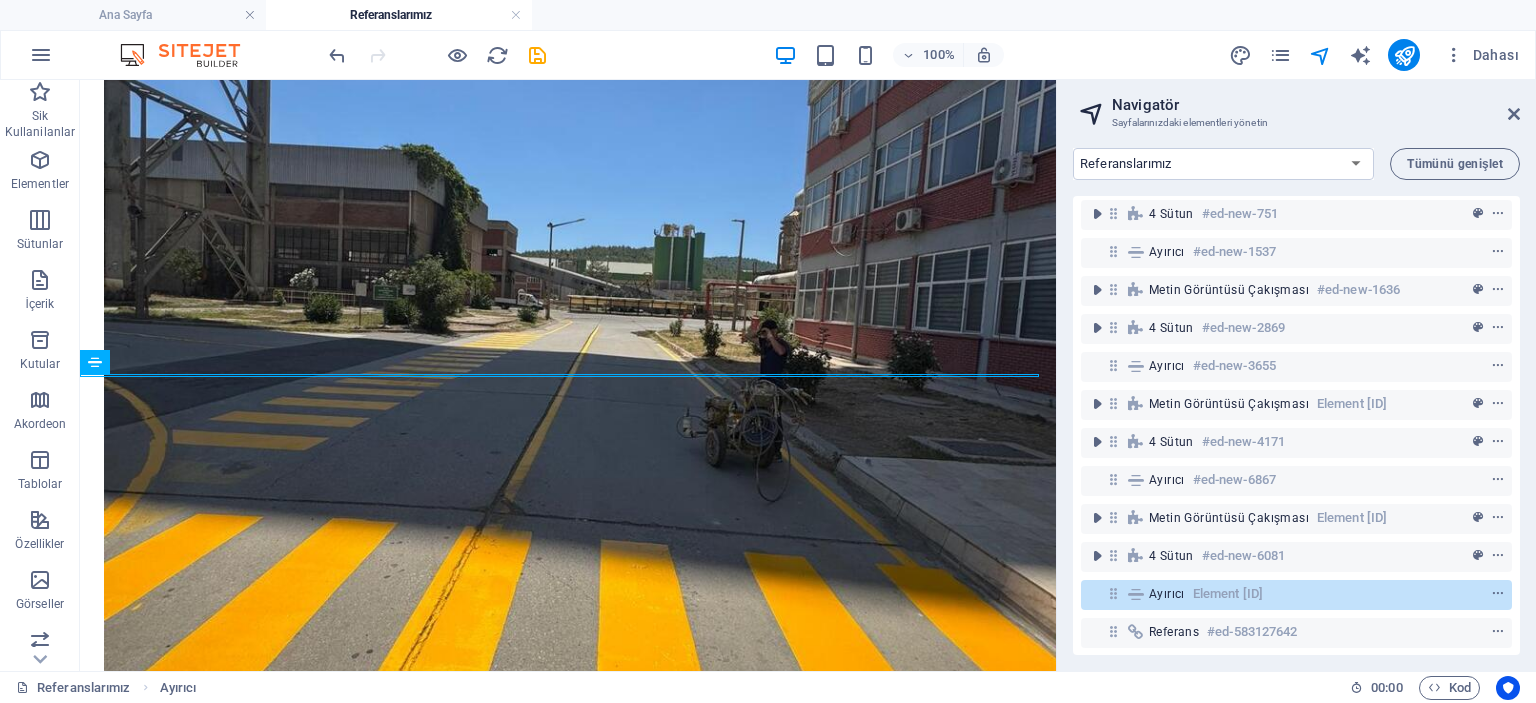 click on "Navigatör Sayfalarınızdaki elementleri yönetin Ana Sayfa  Galeri  Referanslarımız  Yasal Bildirim  Gizlilik Politikası  Subpage  Tümünü genişlet Referans #ed-583127645 Kapsayıcı #ed-583127648 Metin görüntüsü çakışması #ed-new-2220 4 sütun #ed-new-751 Ayırıcı #ed-new-1537 Metin görüntüsü çakışması #ed-new-1636 4 sütun #ed-new-2869 Ayırıcı #ed-new-3655 Metin görüntüsü çakışması #ed-new-3656 4 sütun #ed-new-4171 Ayırıcı #ed-new-6867 Metin görüntüsü çakışması #ed-new-5566 4 sütun #ed-new-6081 Ayırıcı #ed-new-6868 Referans #ed-583127642" at bounding box center (1296, 375) 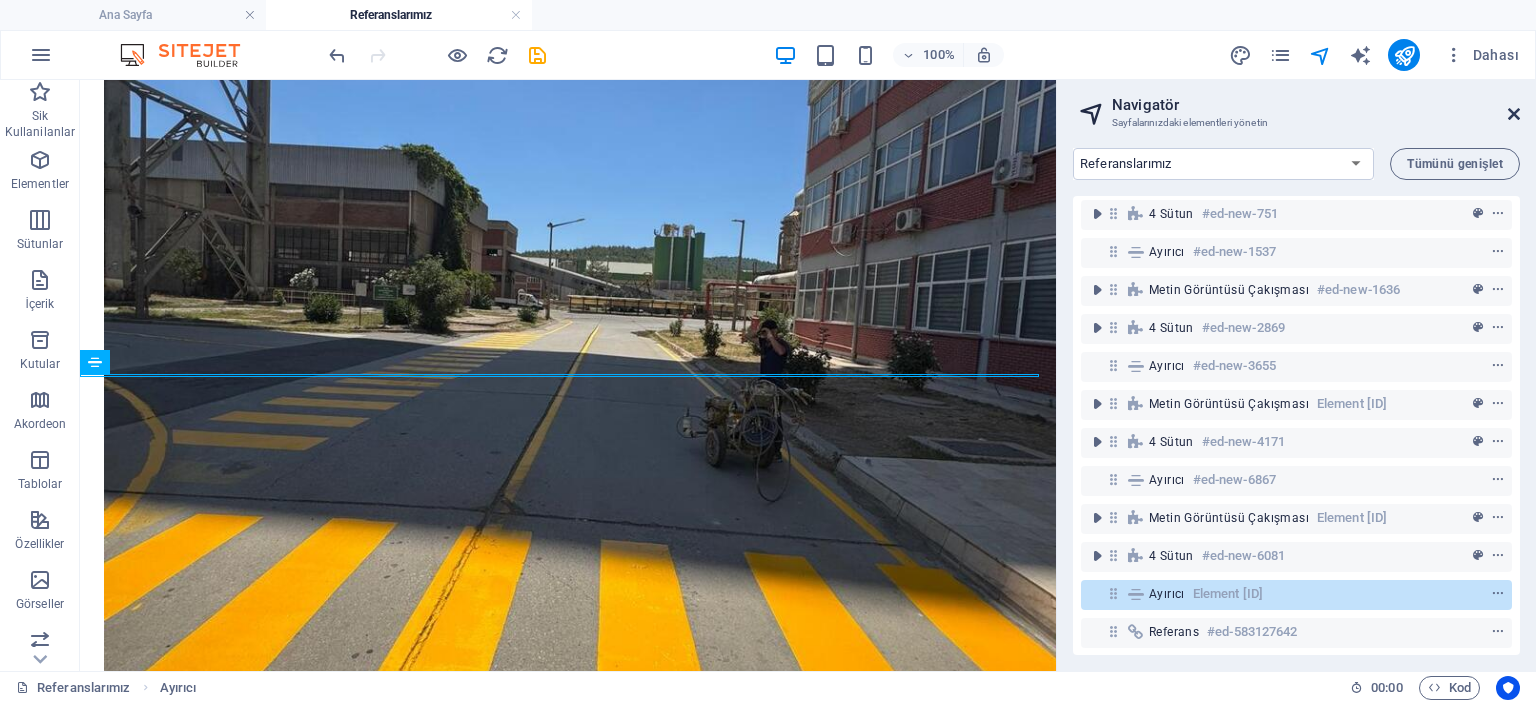 click at bounding box center [1514, 114] 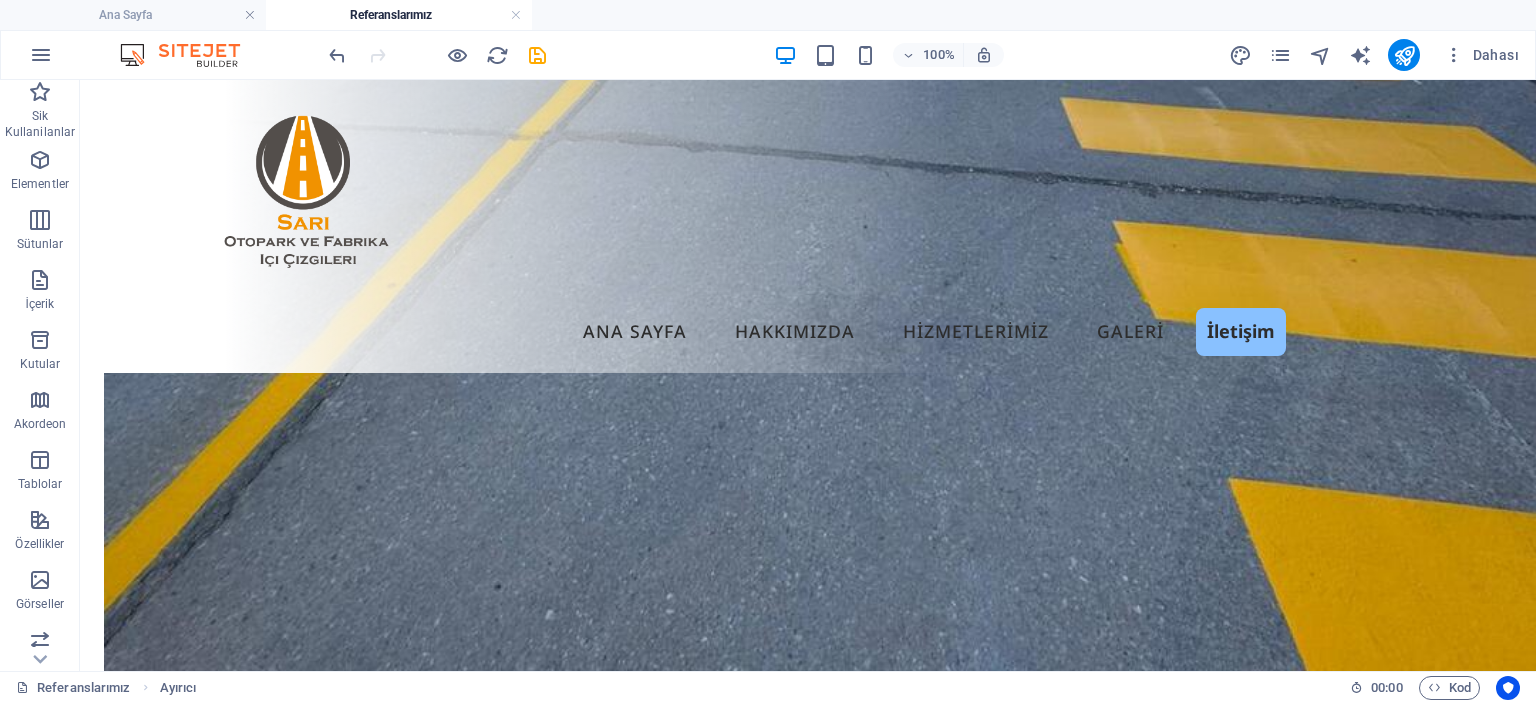 scroll, scrollTop: 2118, scrollLeft: 0, axis: vertical 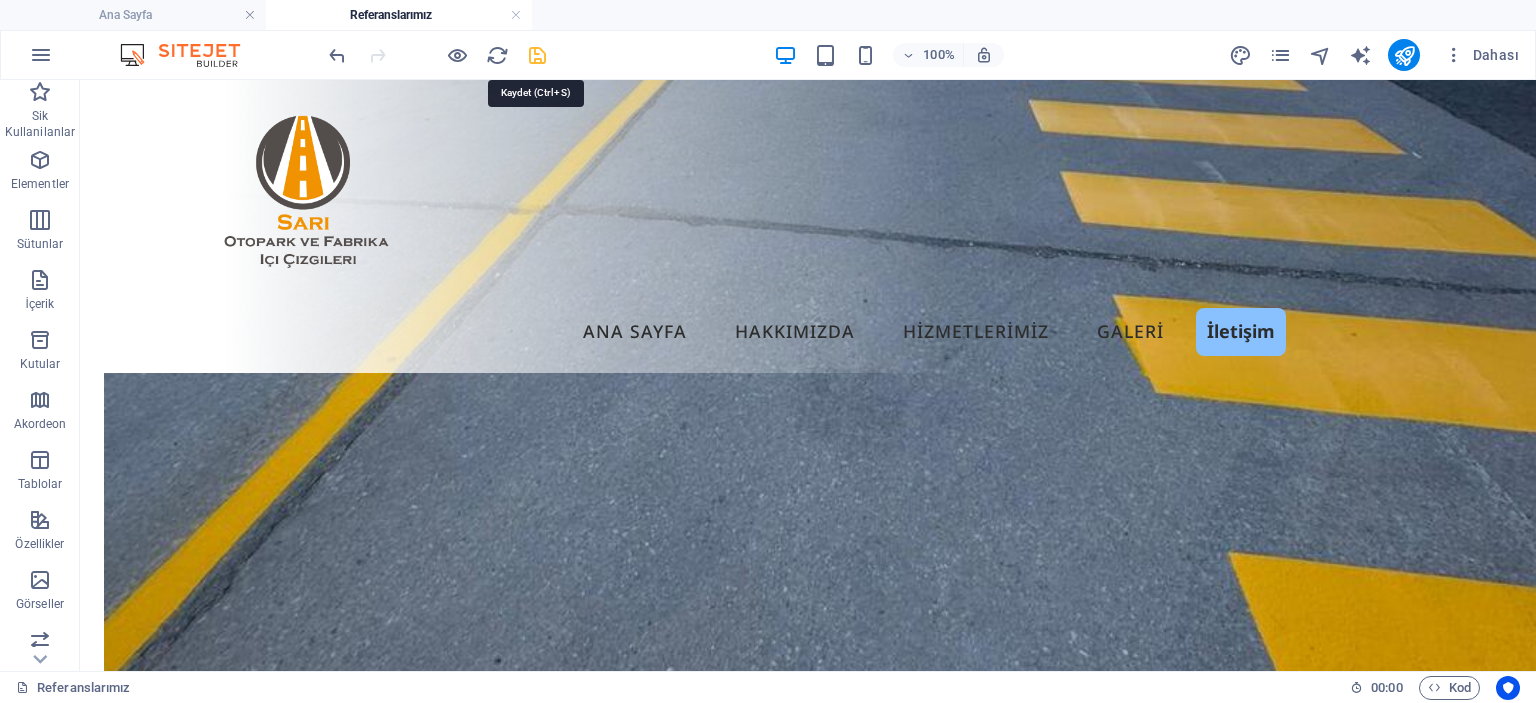 click at bounding box center [537, 55] 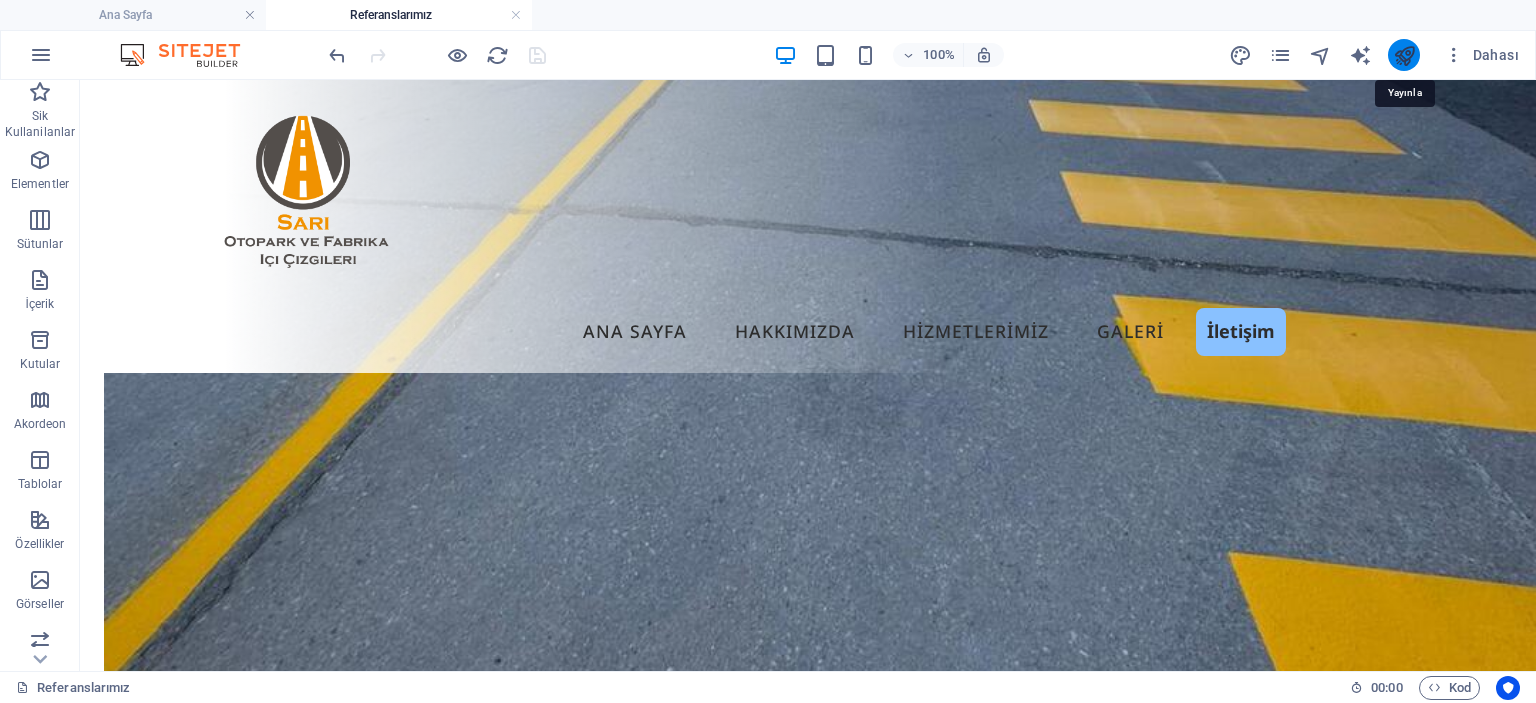 click at bounding box center [1404, 55] 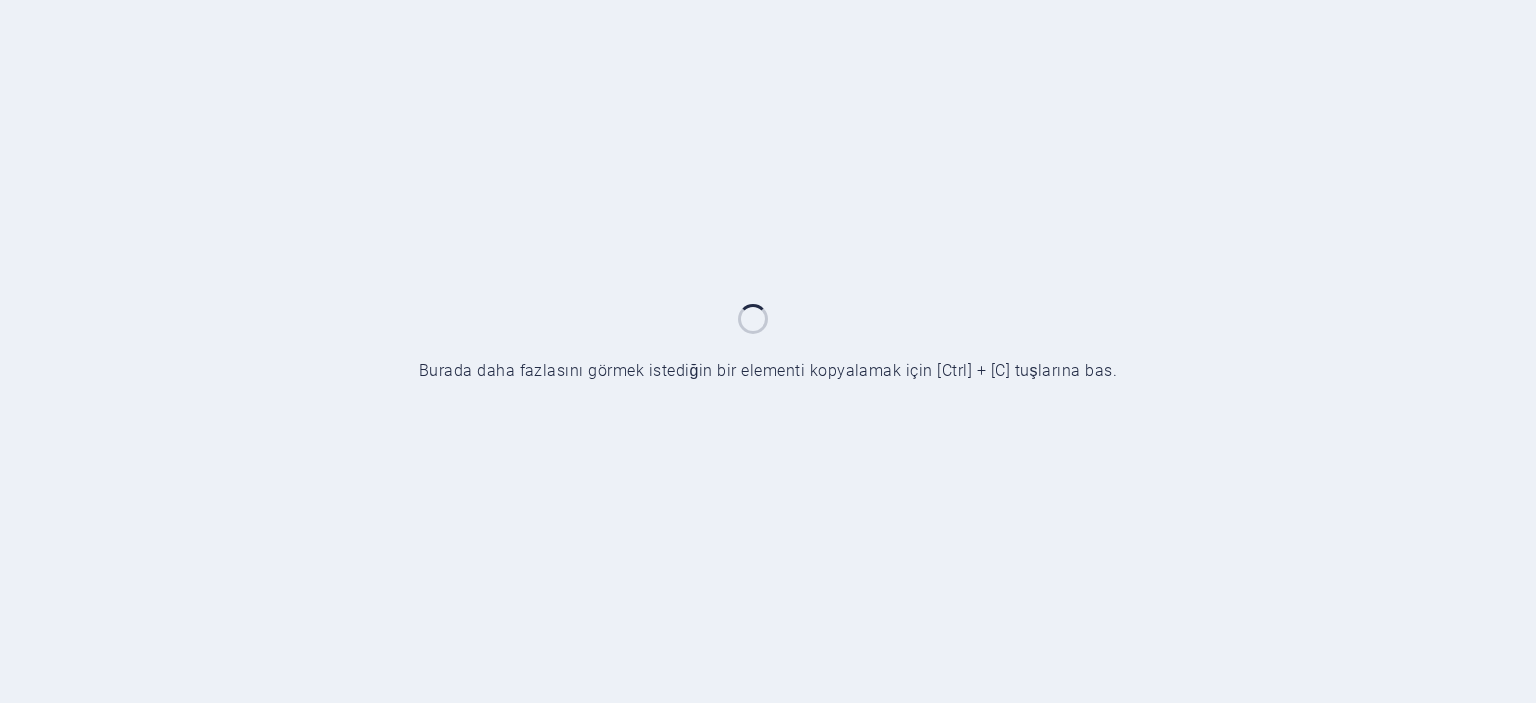 scroll, scrollTop: 0, scrollLeft: 0, axis: both 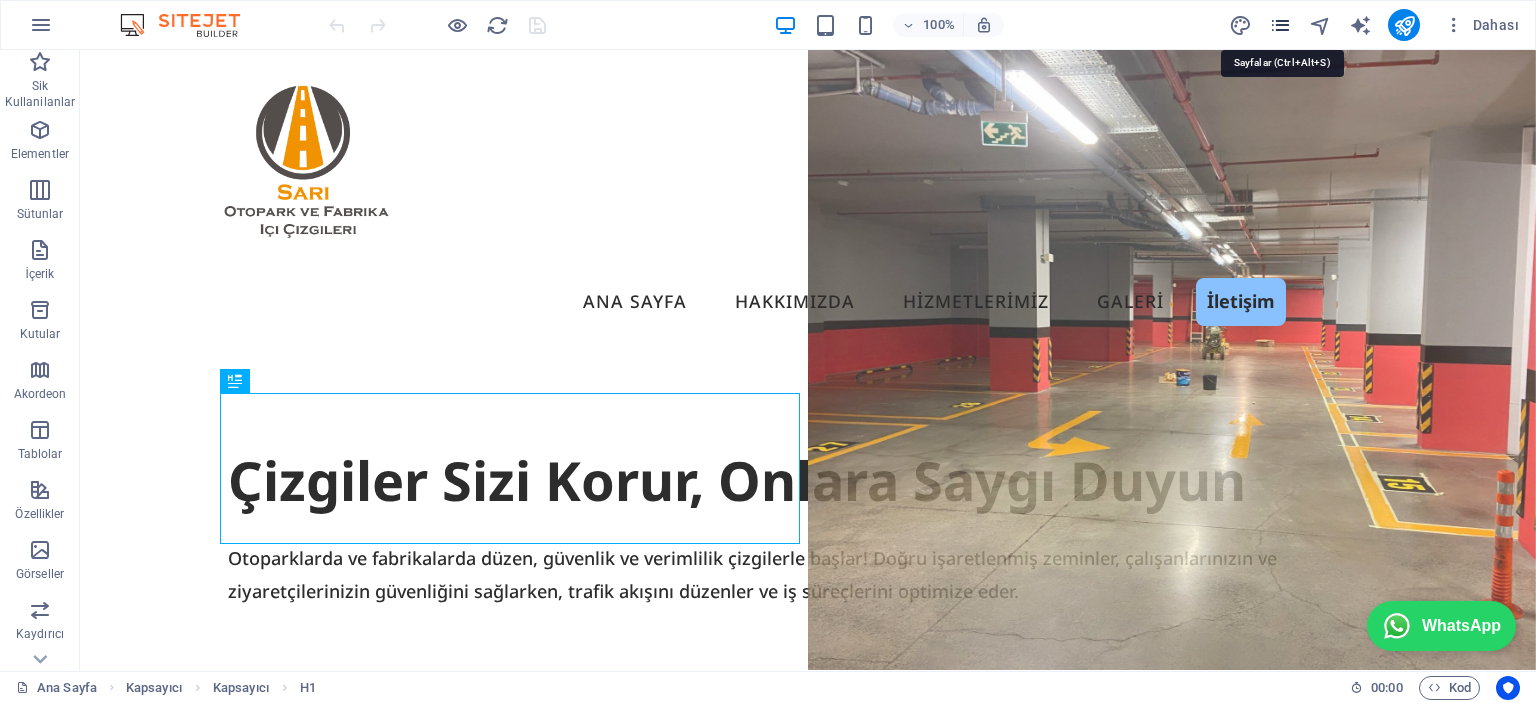 click at bounding box center [1280, 25] 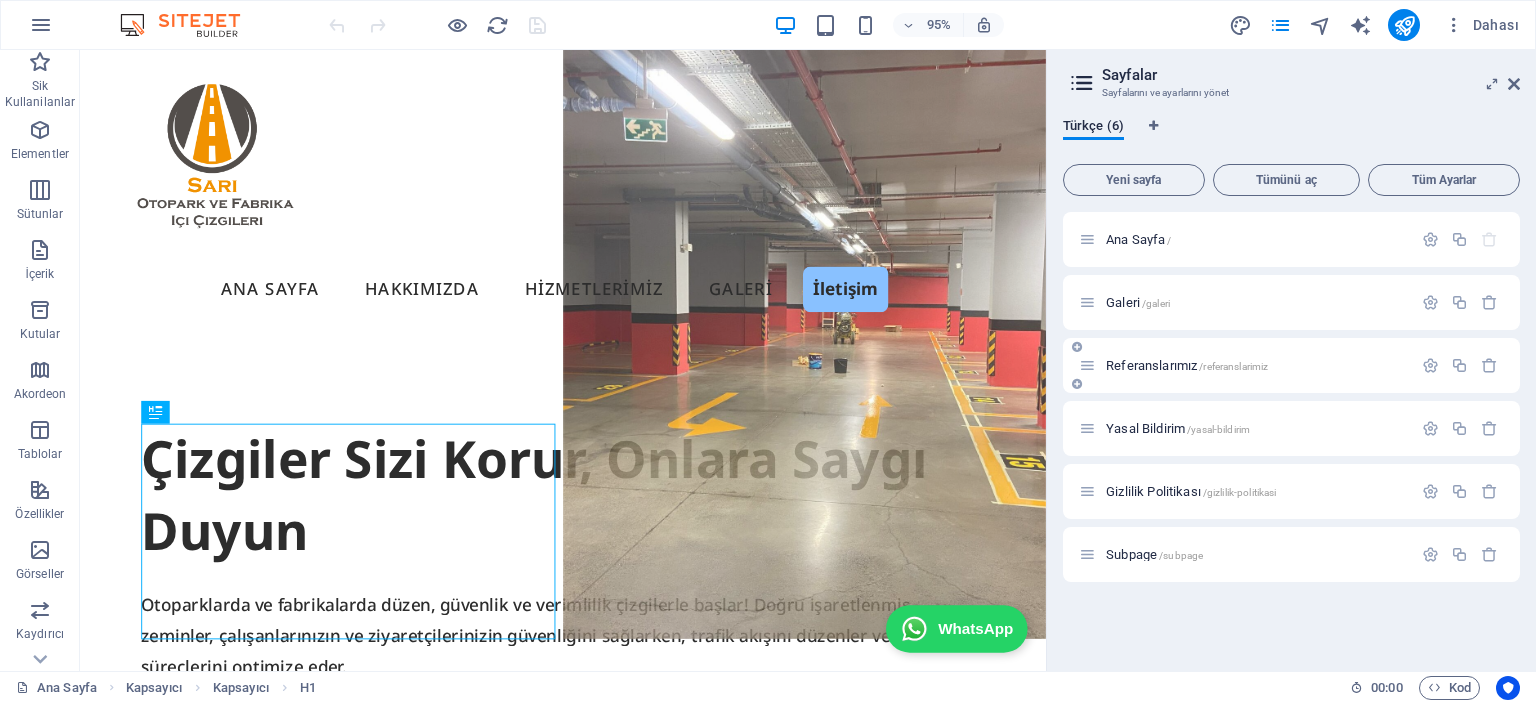 click at bounding box center [1087, 365] 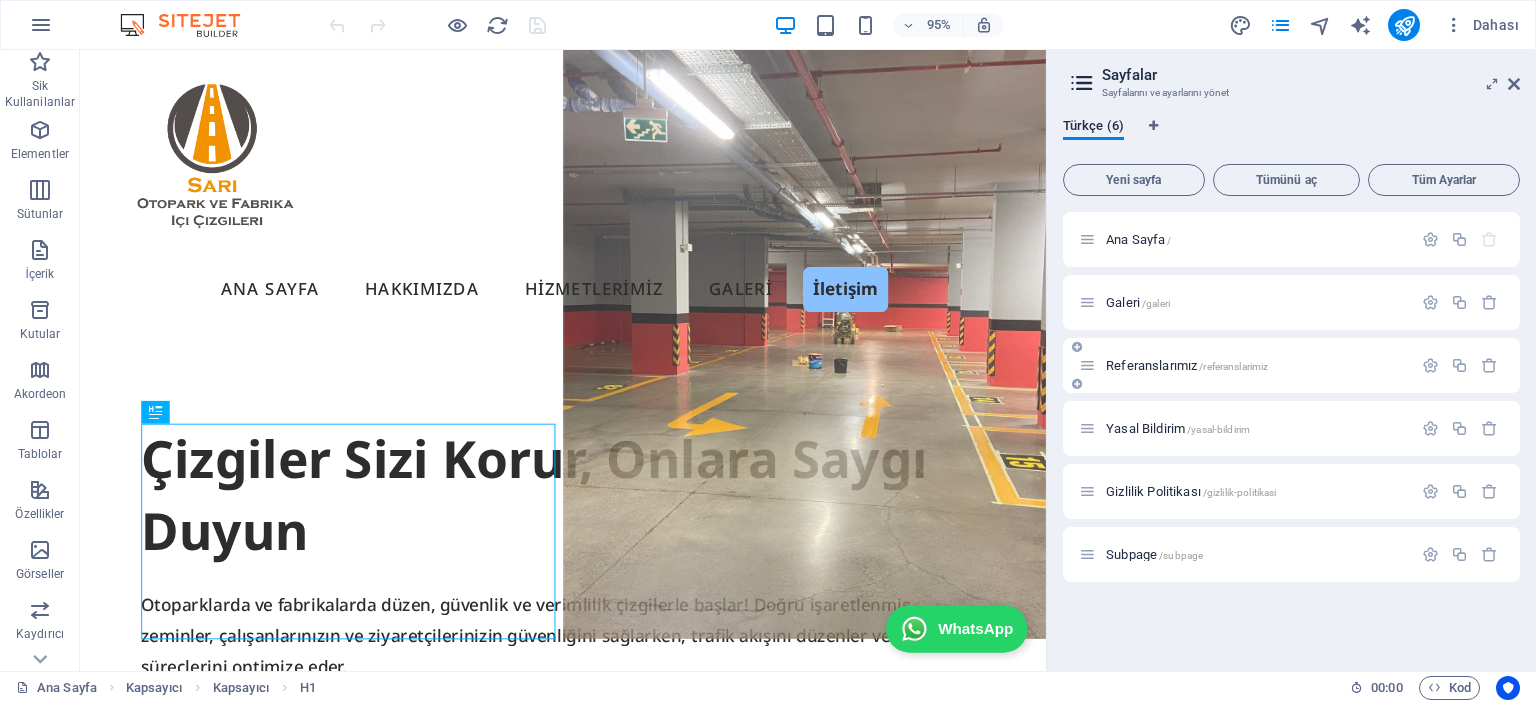 click on "Referanslarımız /referanslarimiz" at bounding box center (1187, 365) 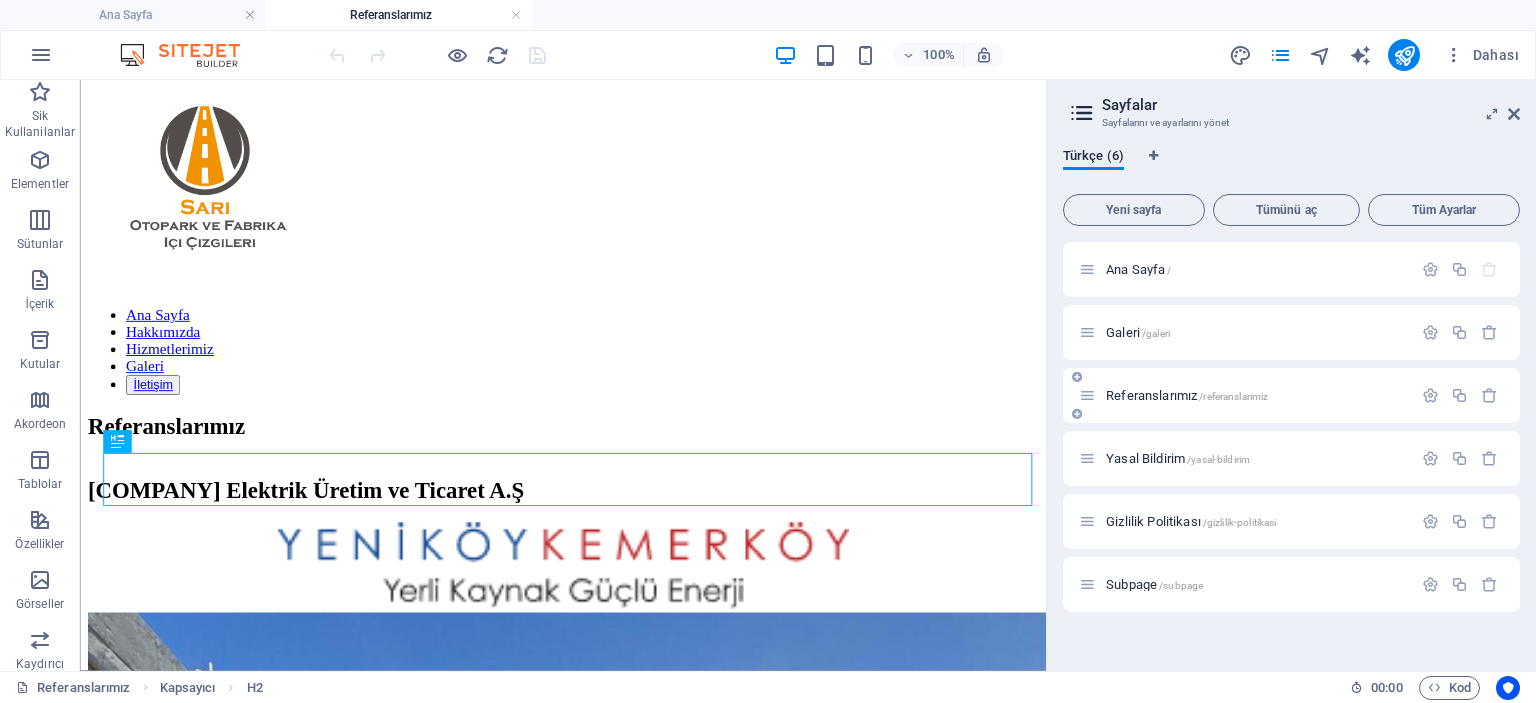 scroll, scrollTop: 0, scrollLeft: 0, axis: both 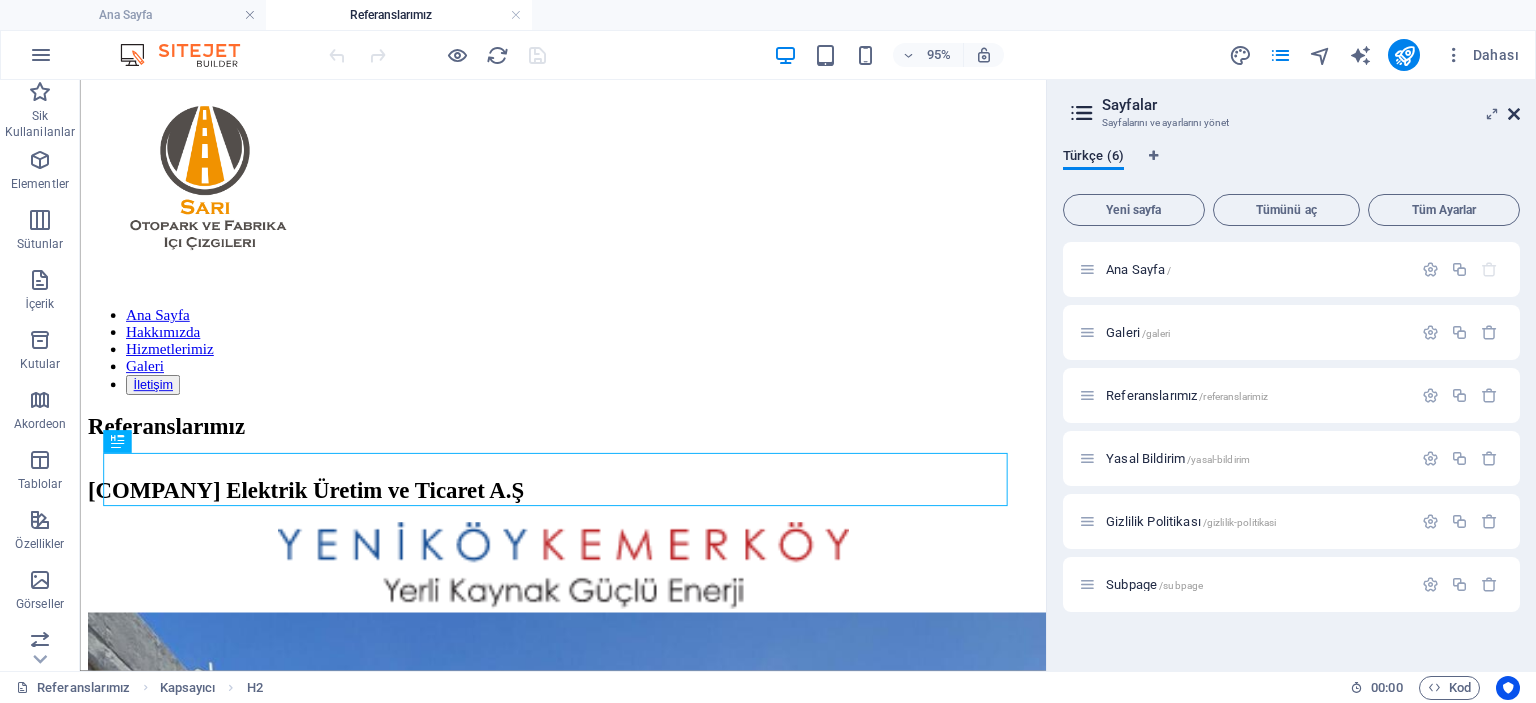 click at bounding box center (1514, 114) 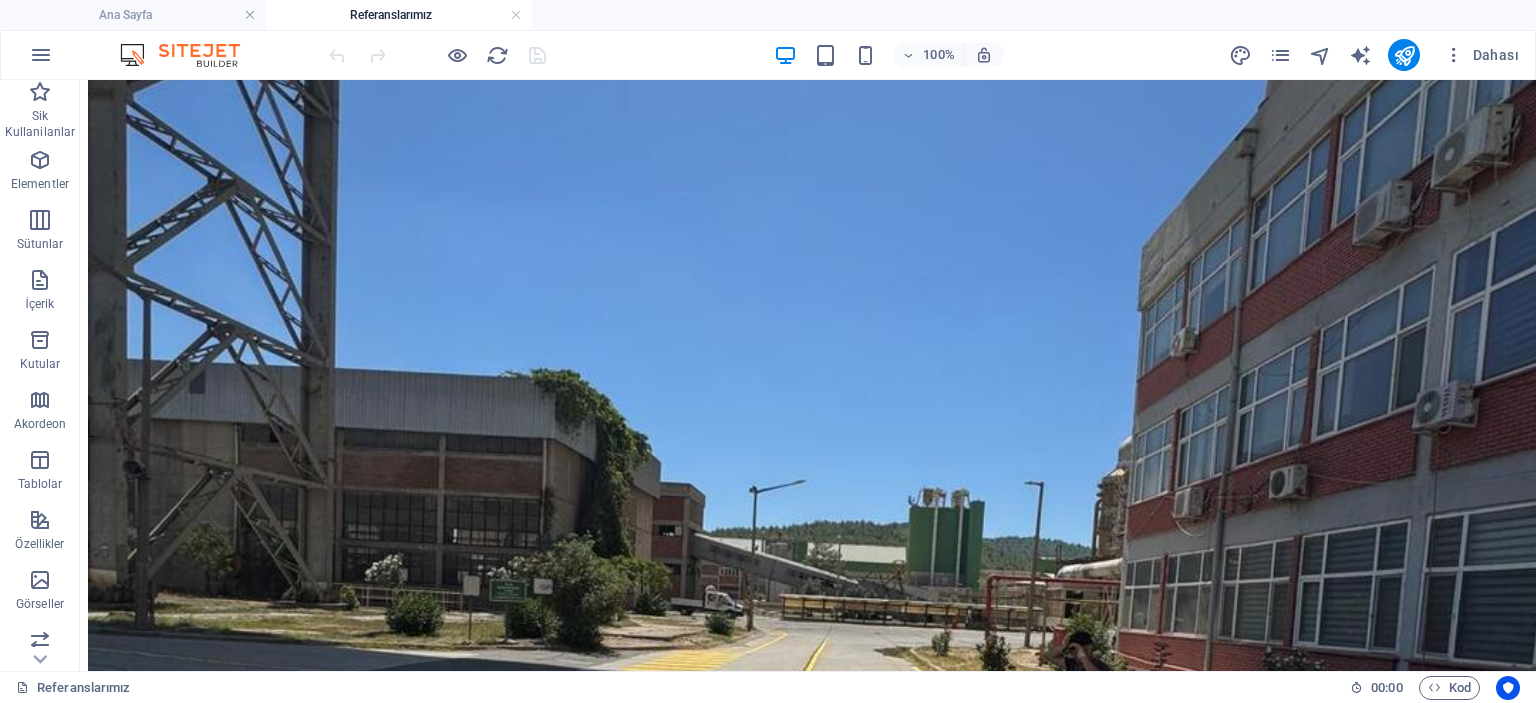 scroll, scrollTop: 4900, scrollLeft: 0, axis: vertical 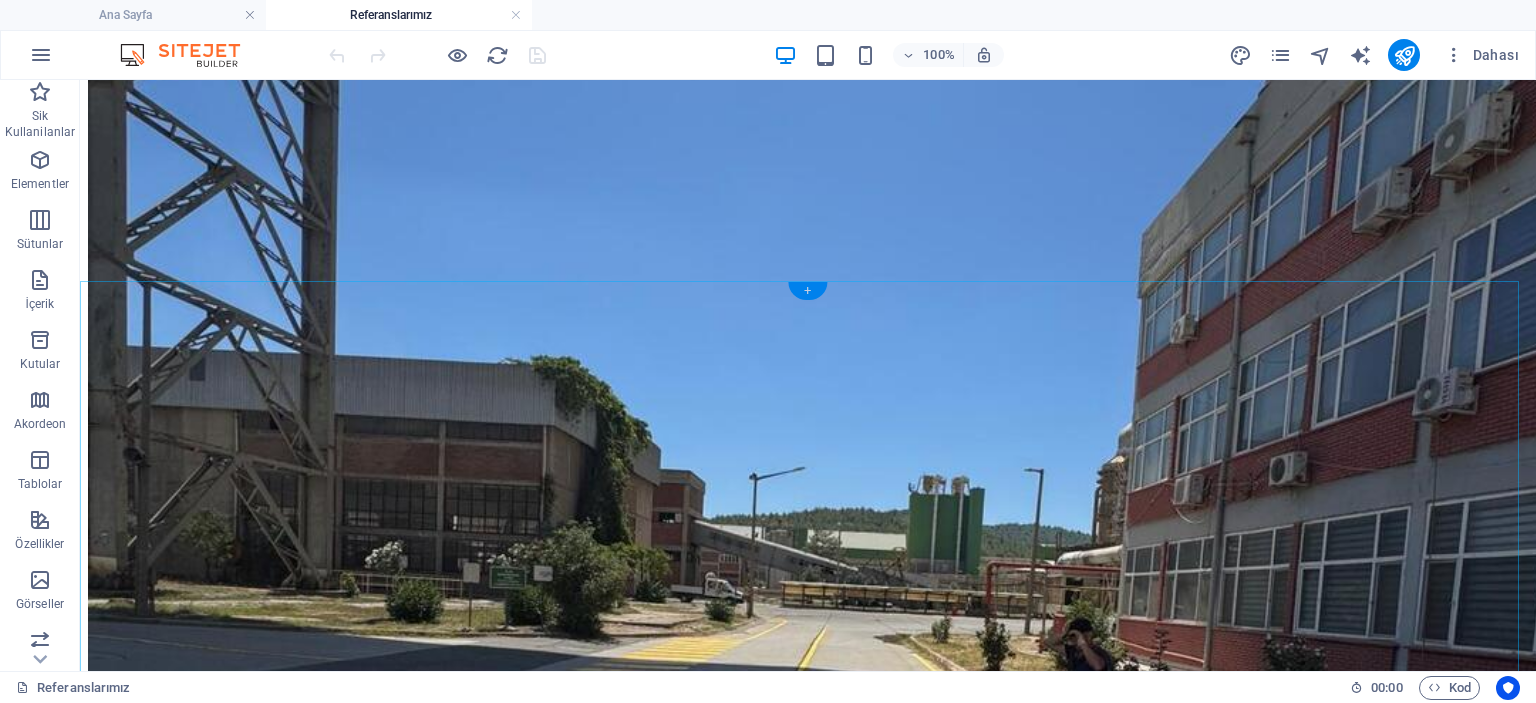 drag, startPoint x: 807, startPoint y: 287, endPoint x: 395, endPoint y: 212, distance: 418.7708 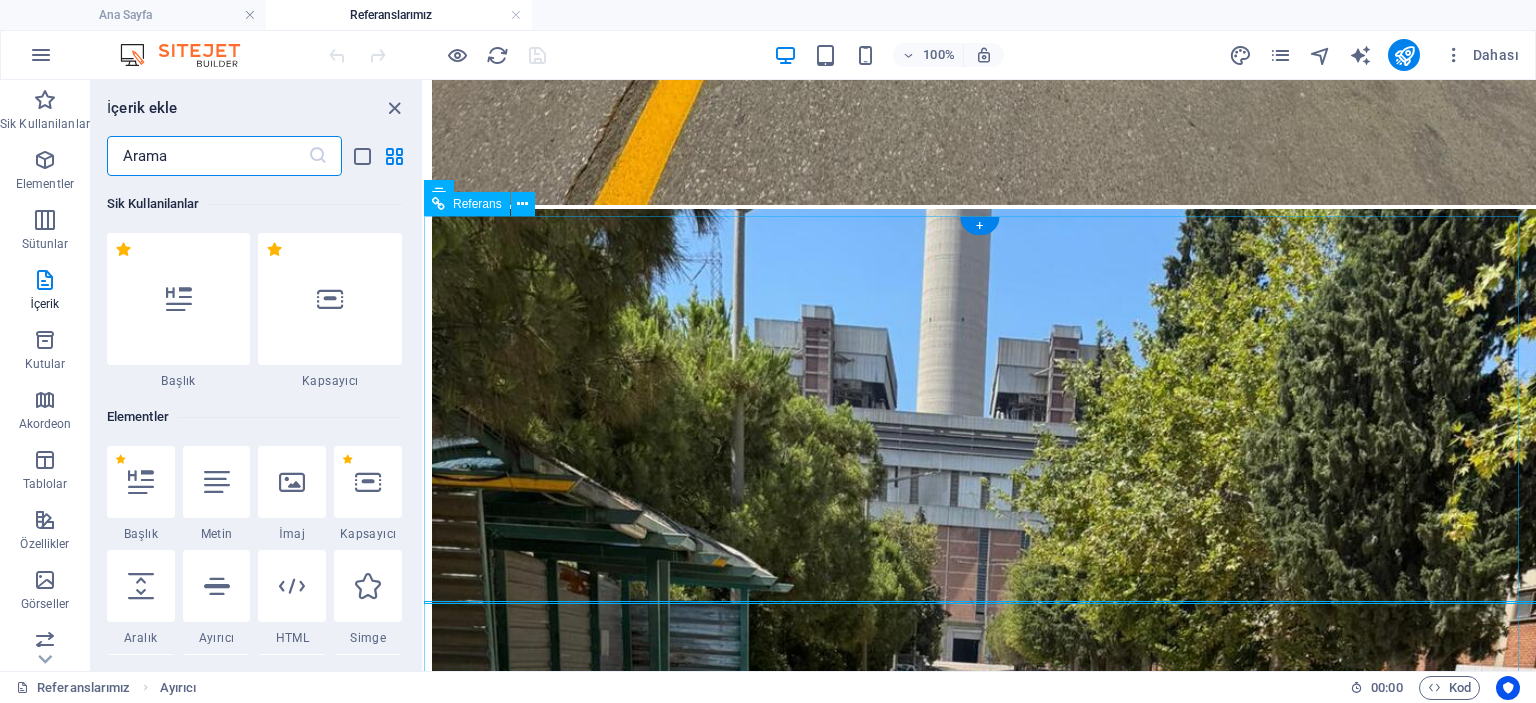 scroll, scrollTop: 4568, scrollLeft: 0, axis: vertical 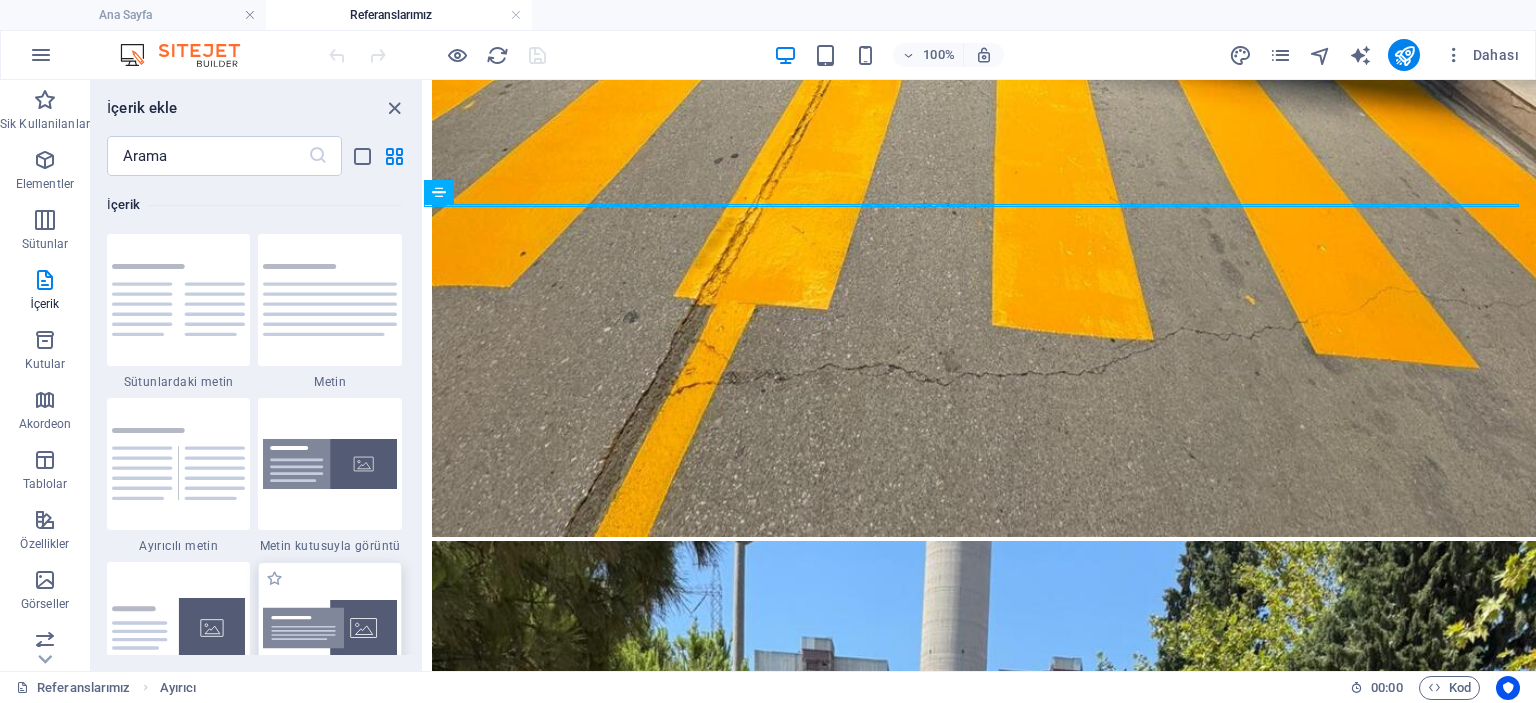 click at bounding box center [330, 628] 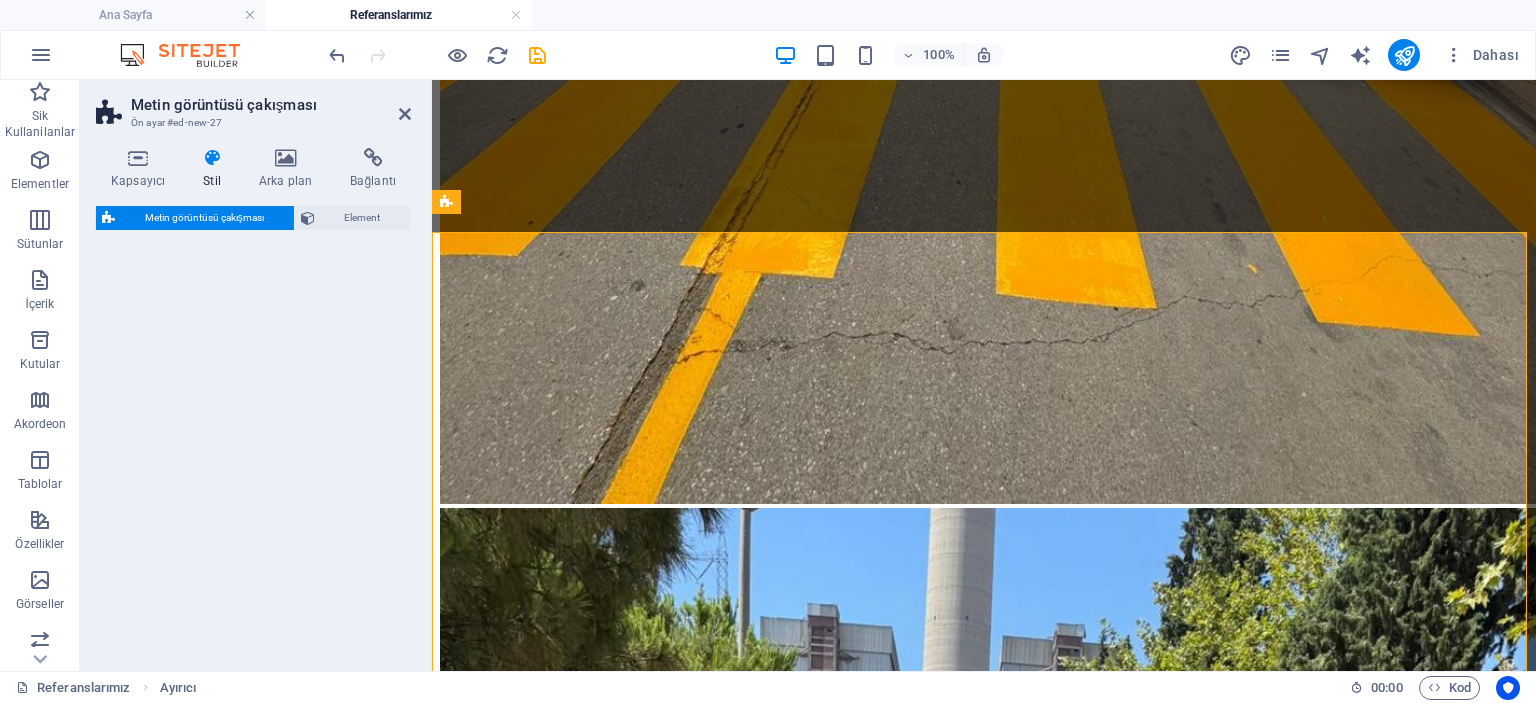 select on "rem" 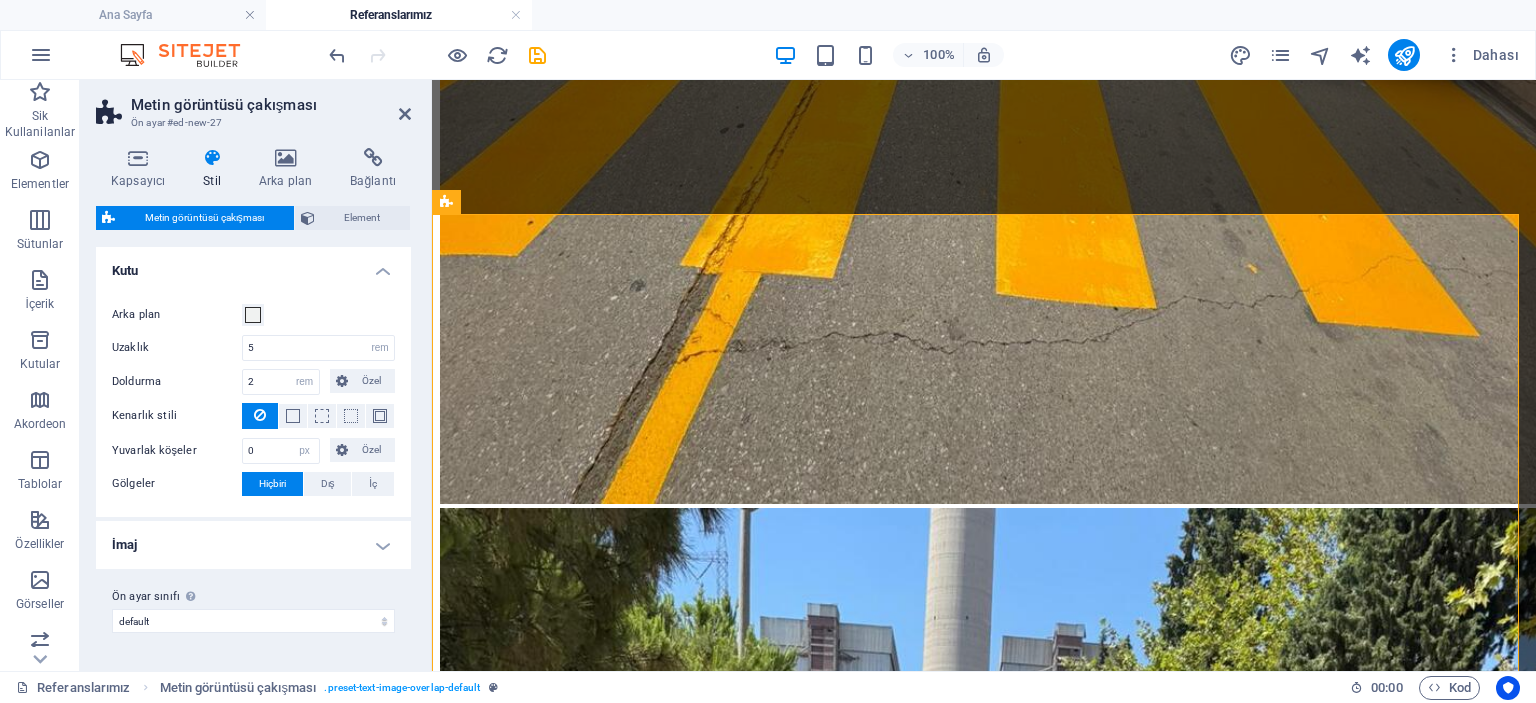 scroll, scrollTop: 4552, scrollLeft: 0, axis: vertical 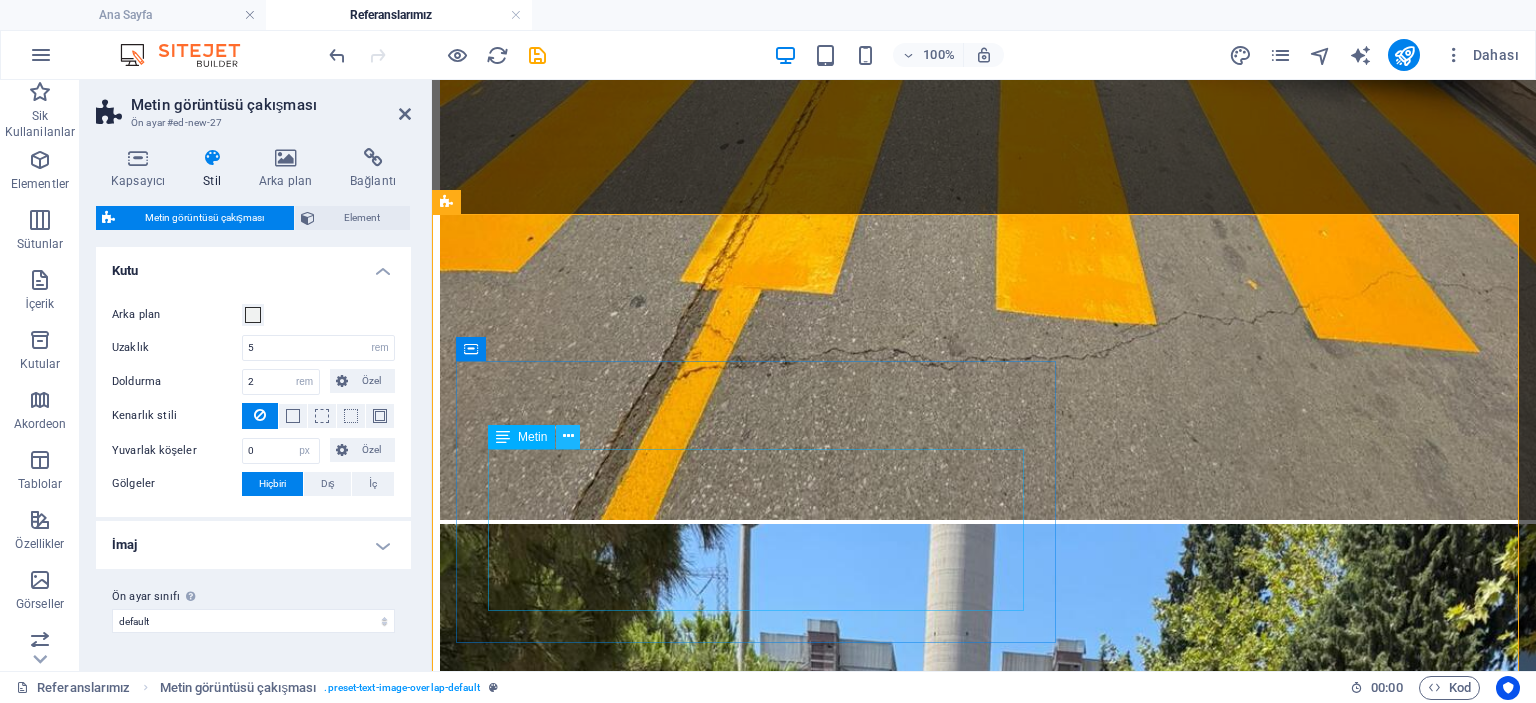 click at bounding box center (568, 436) 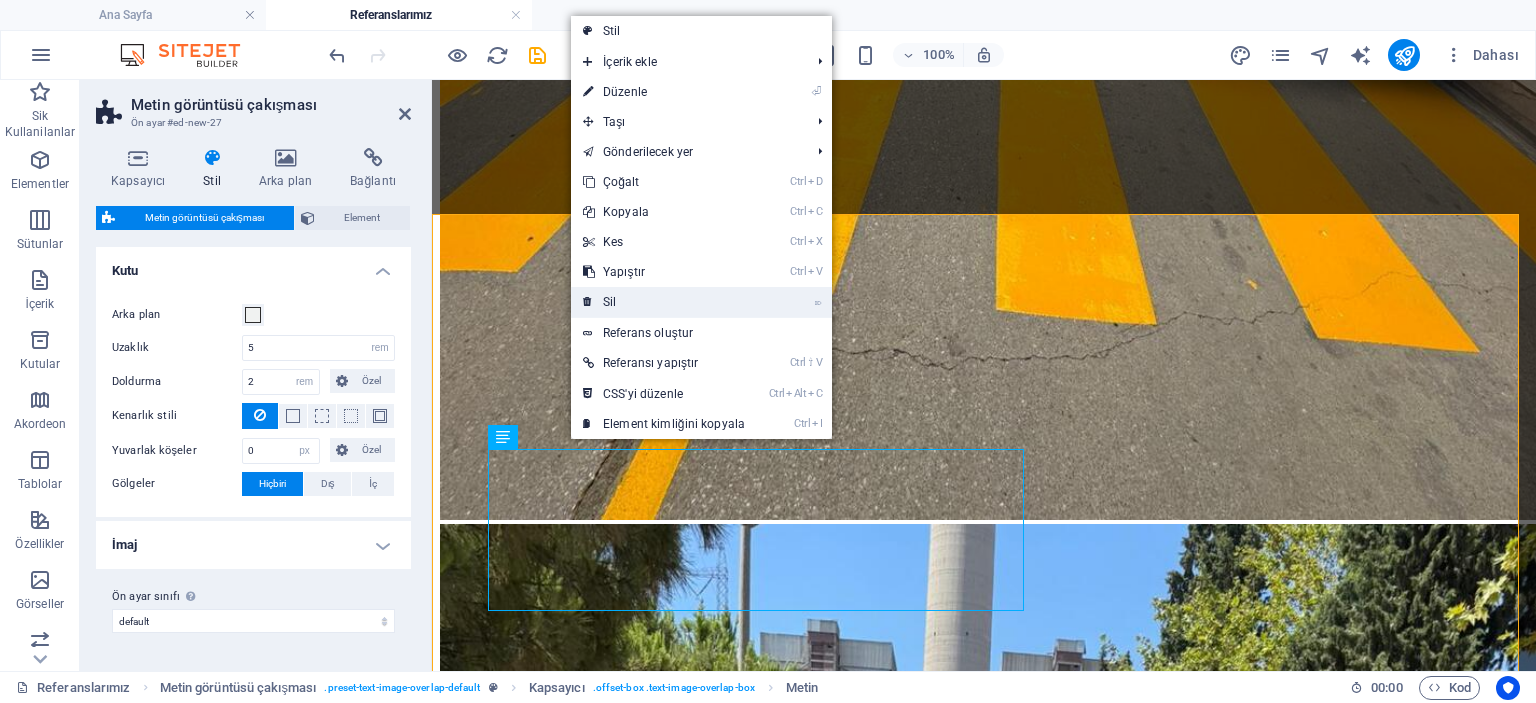 drag, startPoint x: 643, startPoint y: 307, endPoint x: 215, endPoint y: 245, distance: 432.46735 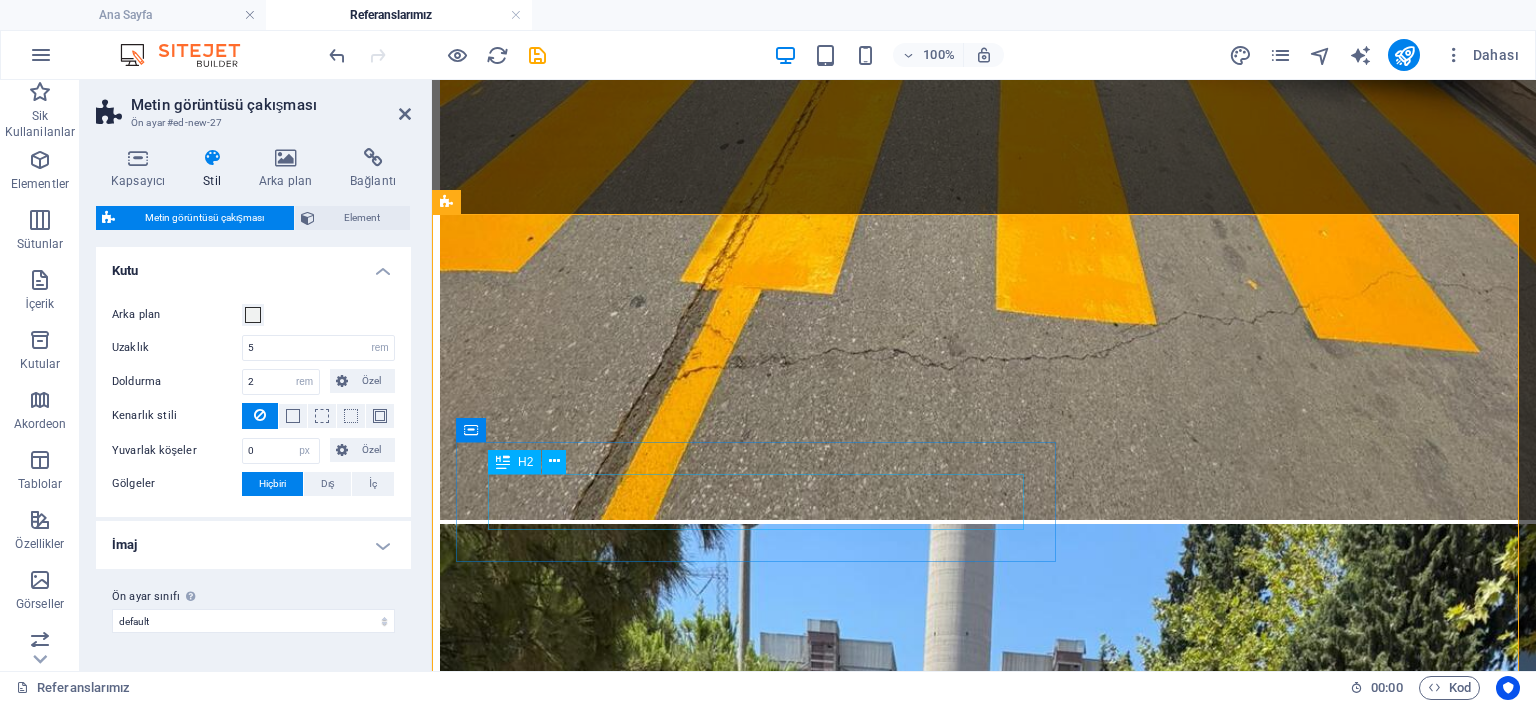 click on "New headline" at bounding box center [984, 20181] 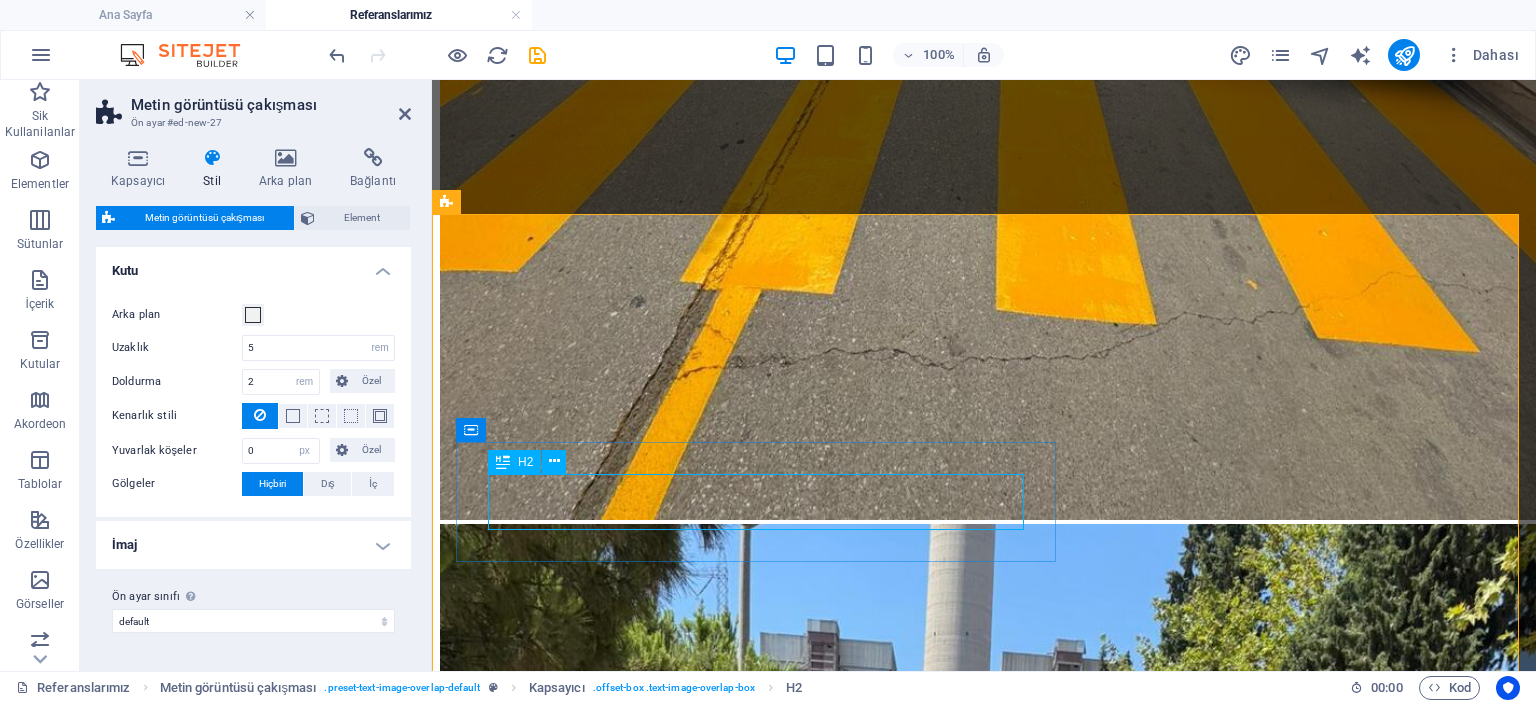 click on "New headline" at bounding box center [984, 20181] 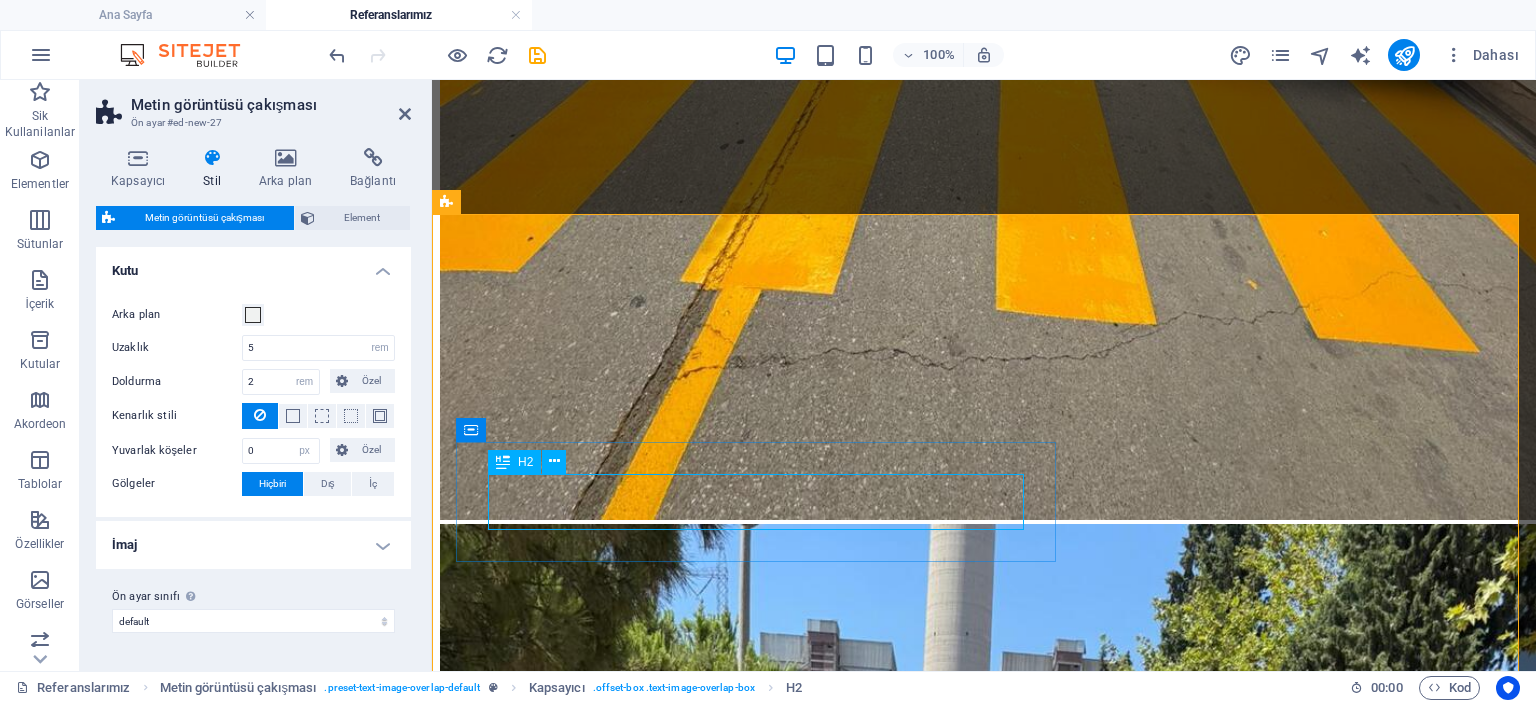 click on "New headline" at bounding box center (984, 20181) 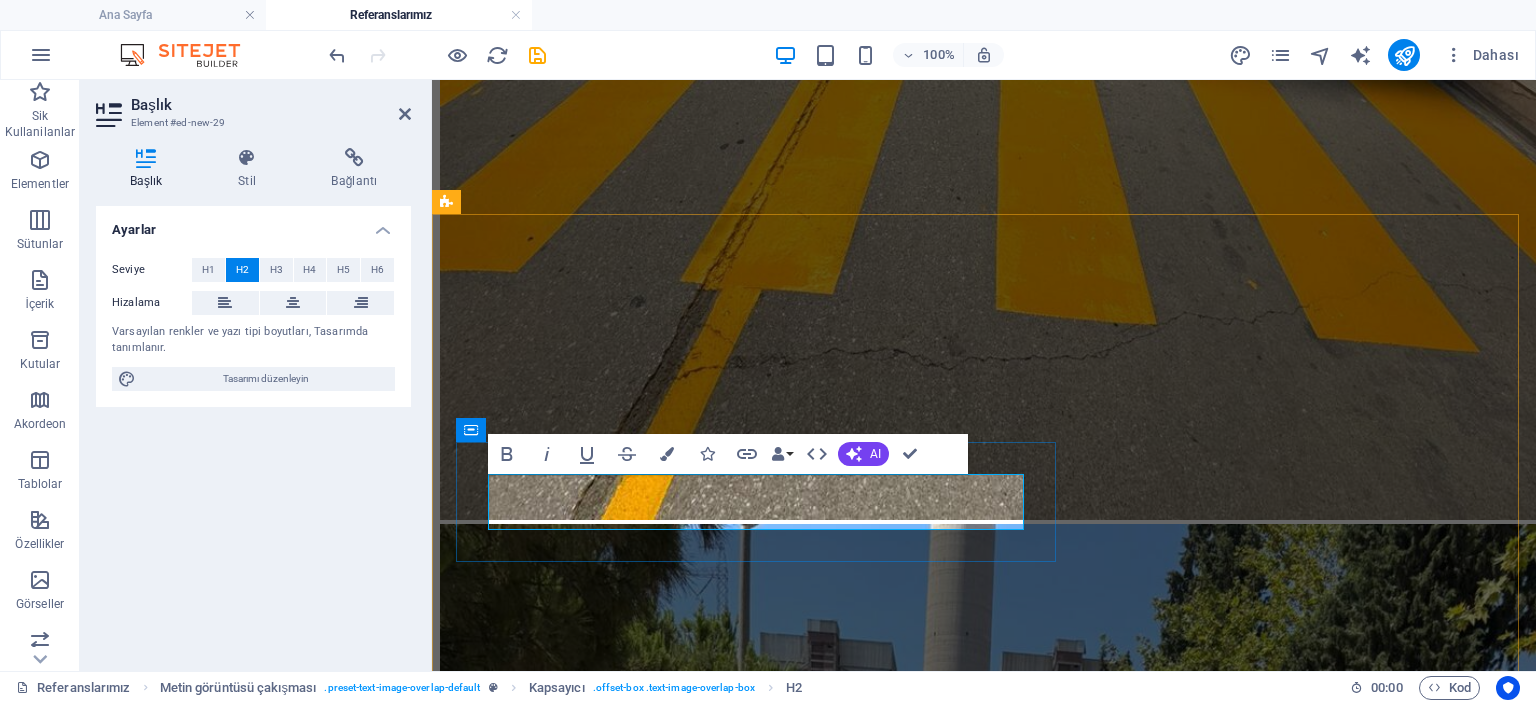 type 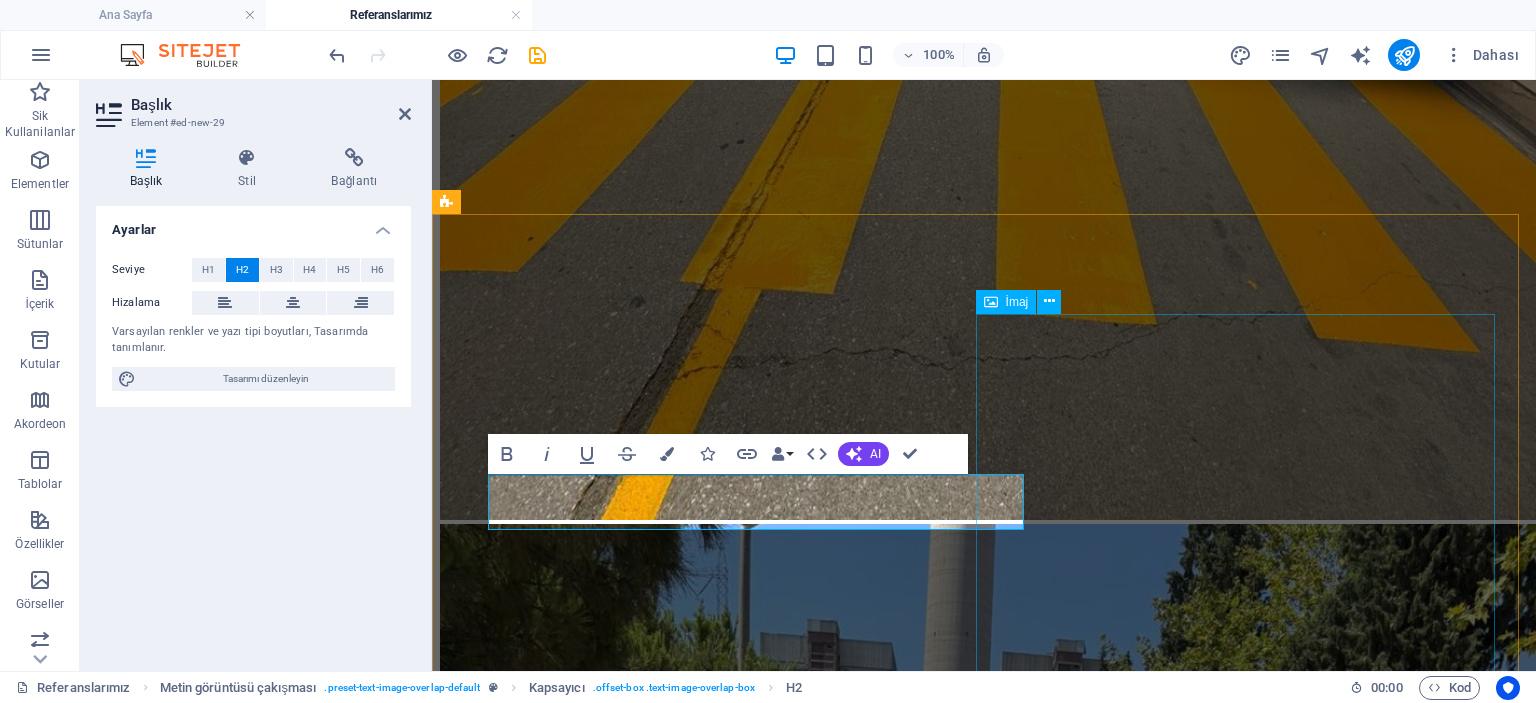 click at bounding box center (984, 20610) 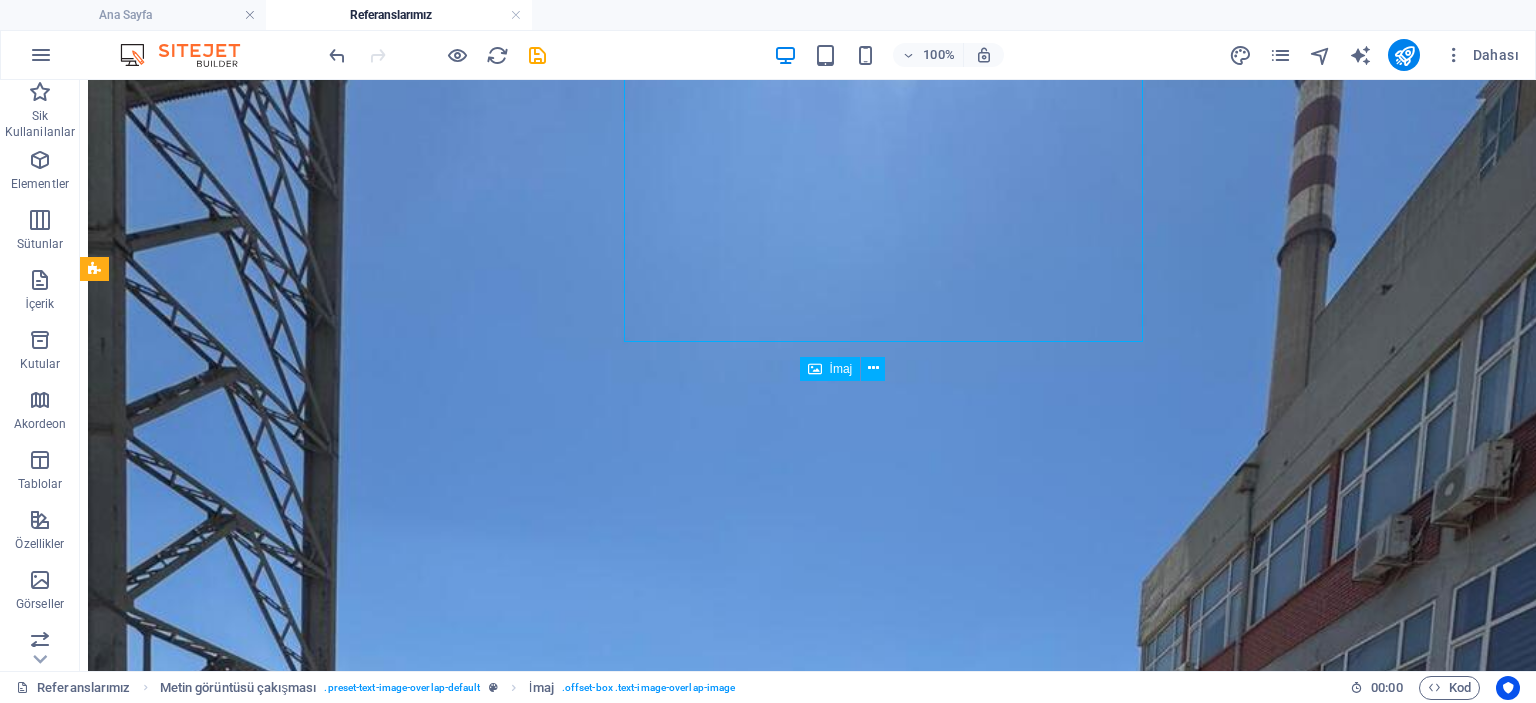 scroll, scrollTop: 4900, scrollLeft: 0, axis: vertical 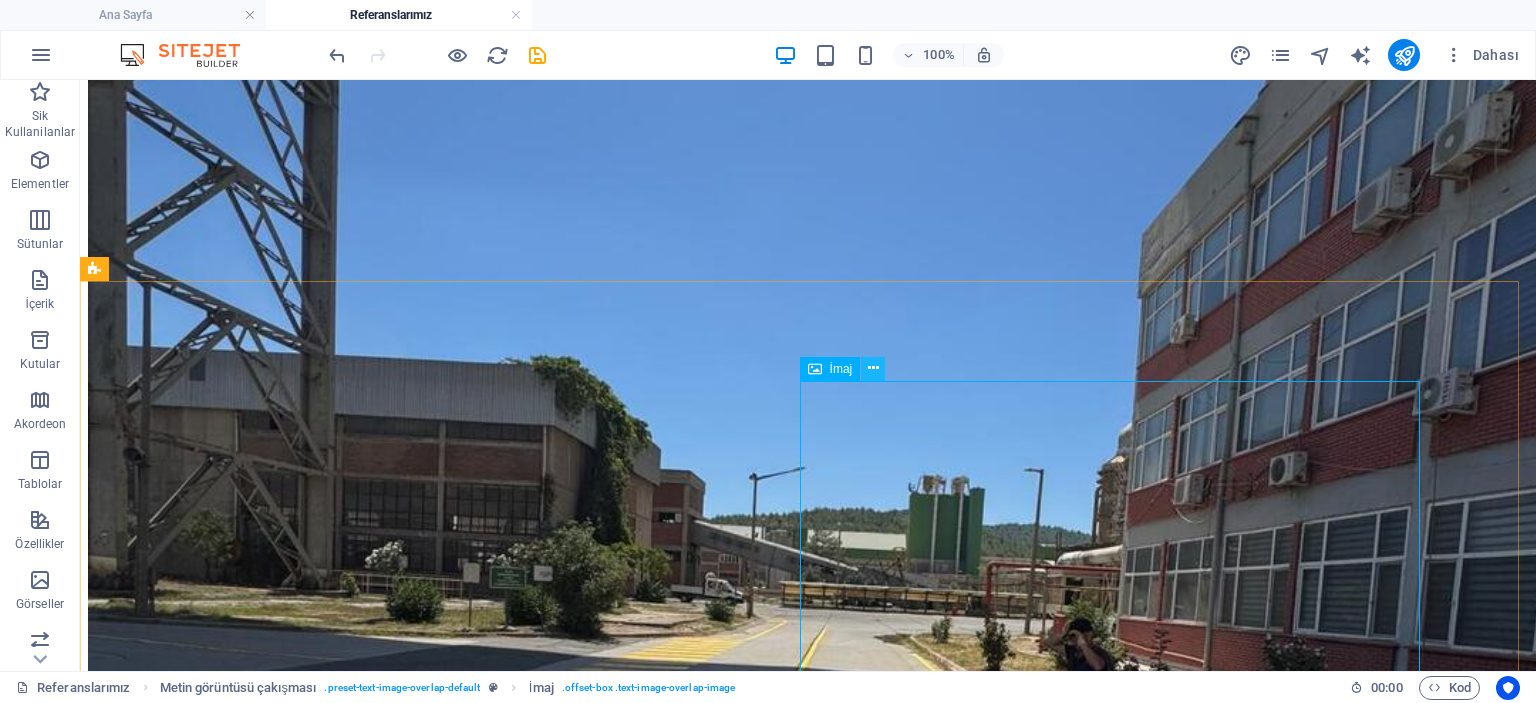 click at bounding box center [873, 368] 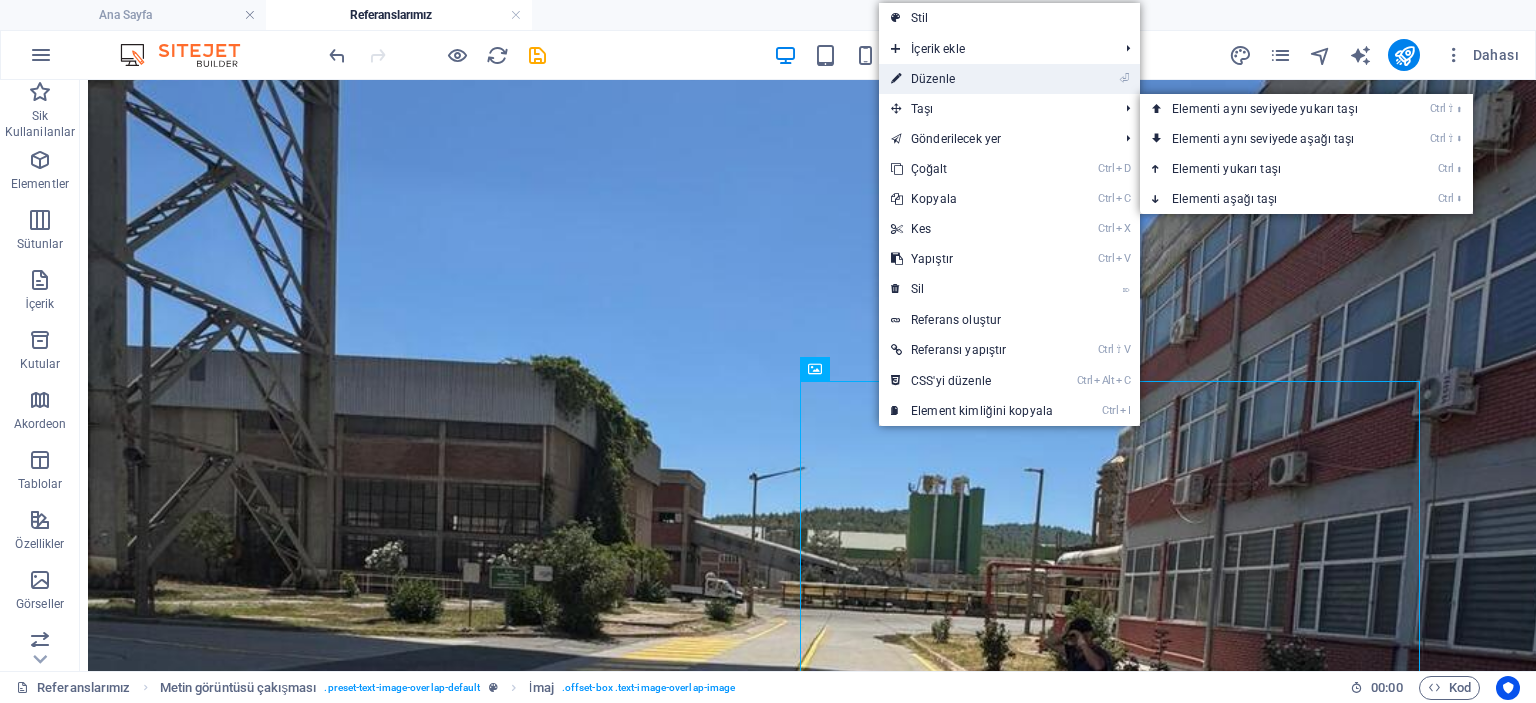 click on "⏎  Düzenle" at bounding box center (972, 79) 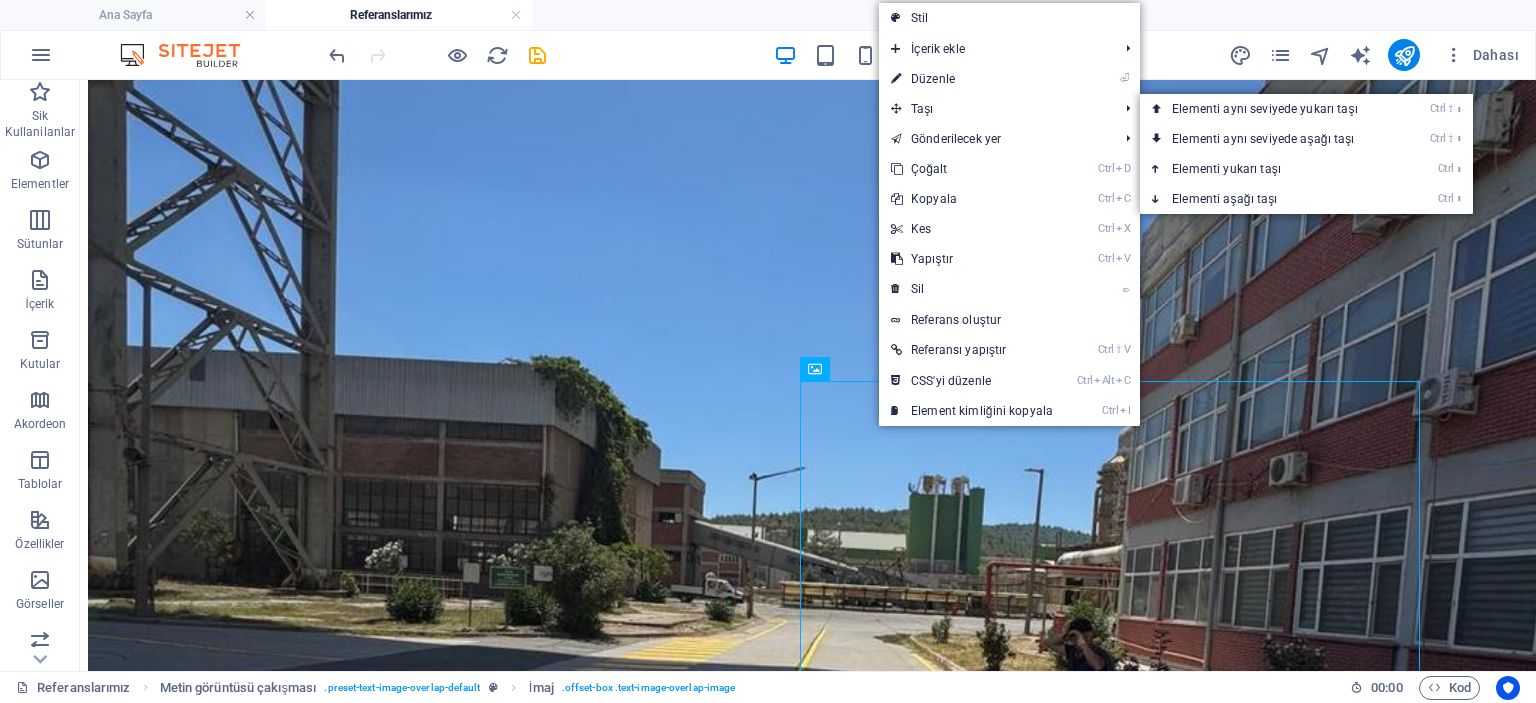 select on "%" 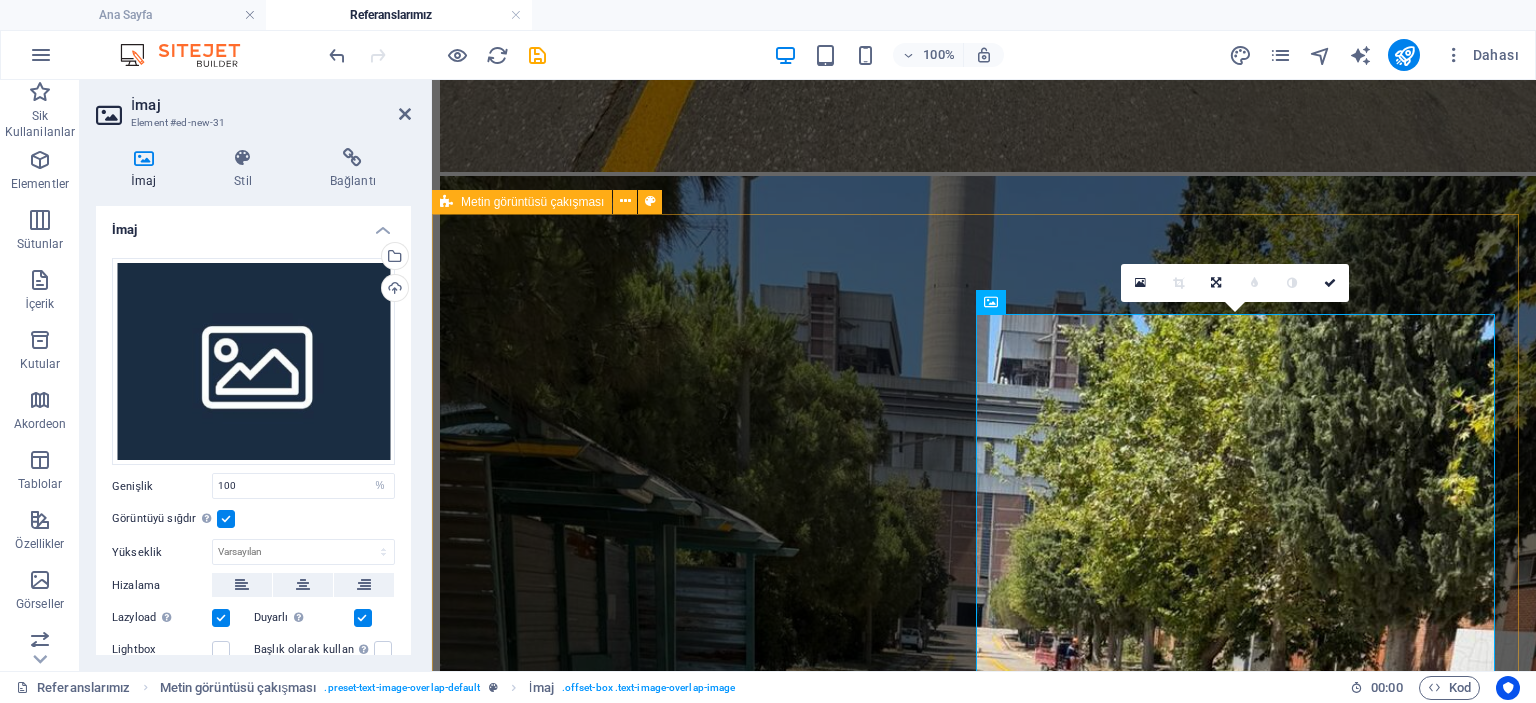 scroll, scrollTop: 4552, scrollLeft: 0, axis: vertical 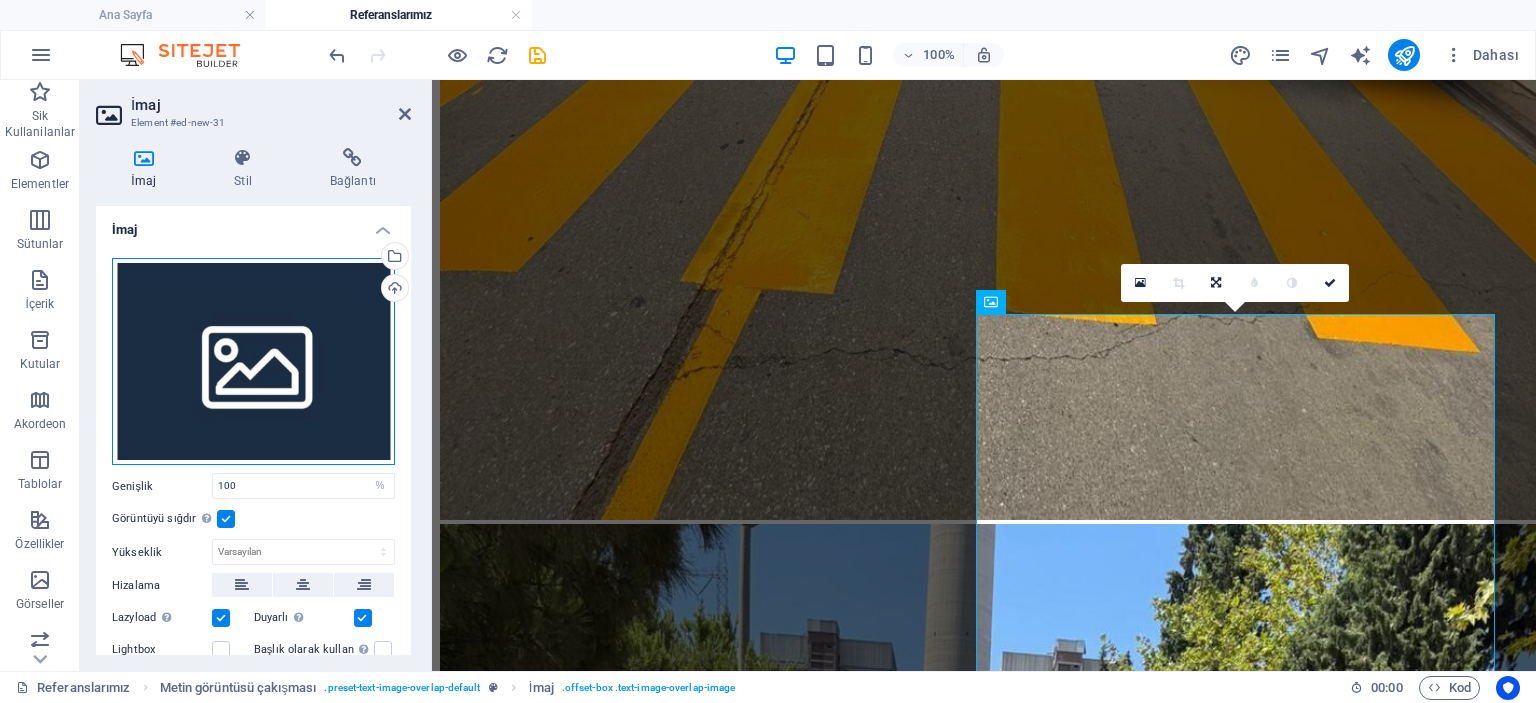 click on "Dosyaları buraya sürükleyin, dosyaları seçmek için tıklayın veya Dosyalardan ya da ücretsiz stok fotoğraf ve videolarımızdan dosyalar seçin" at bounding box center (253, 362) 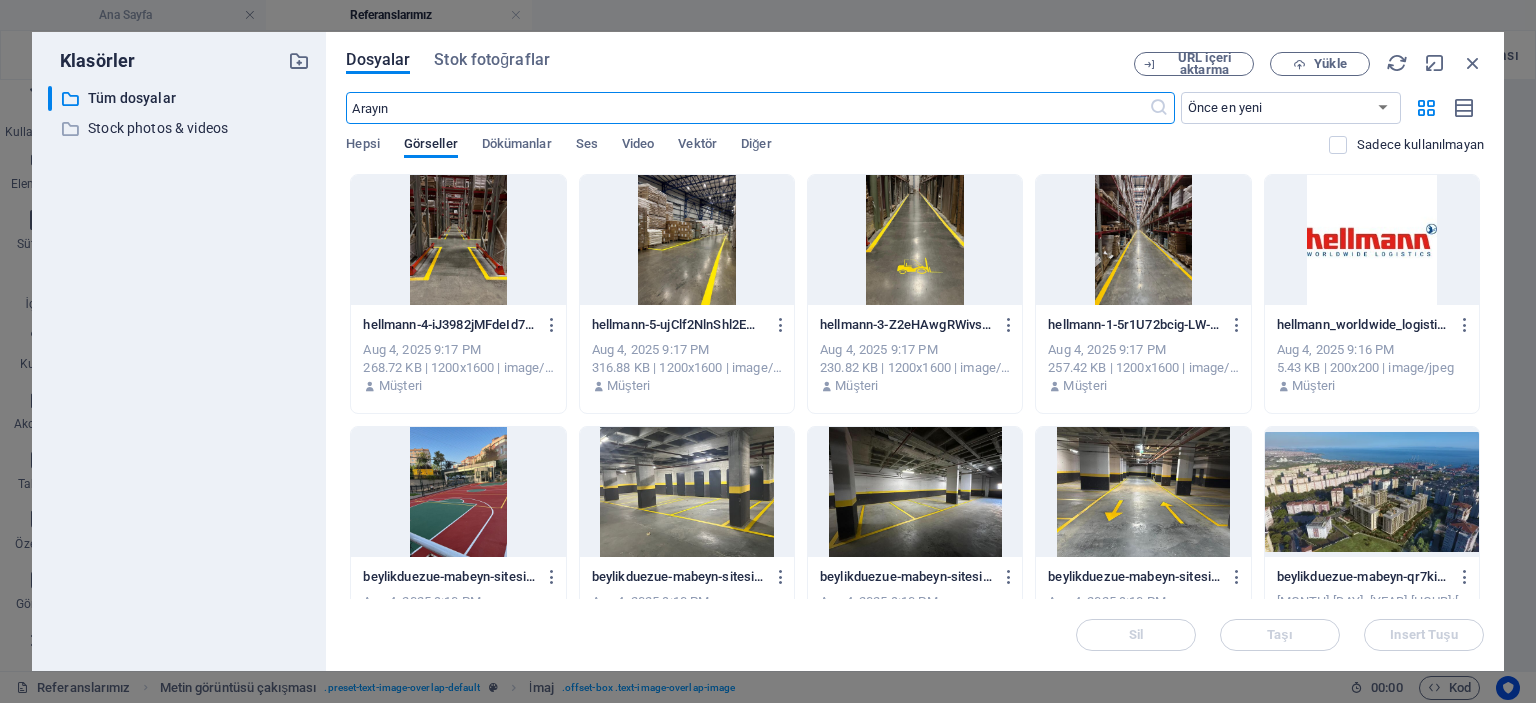 scroll, scrollTop: 4448, scrollLeft: 0, axis: vertical 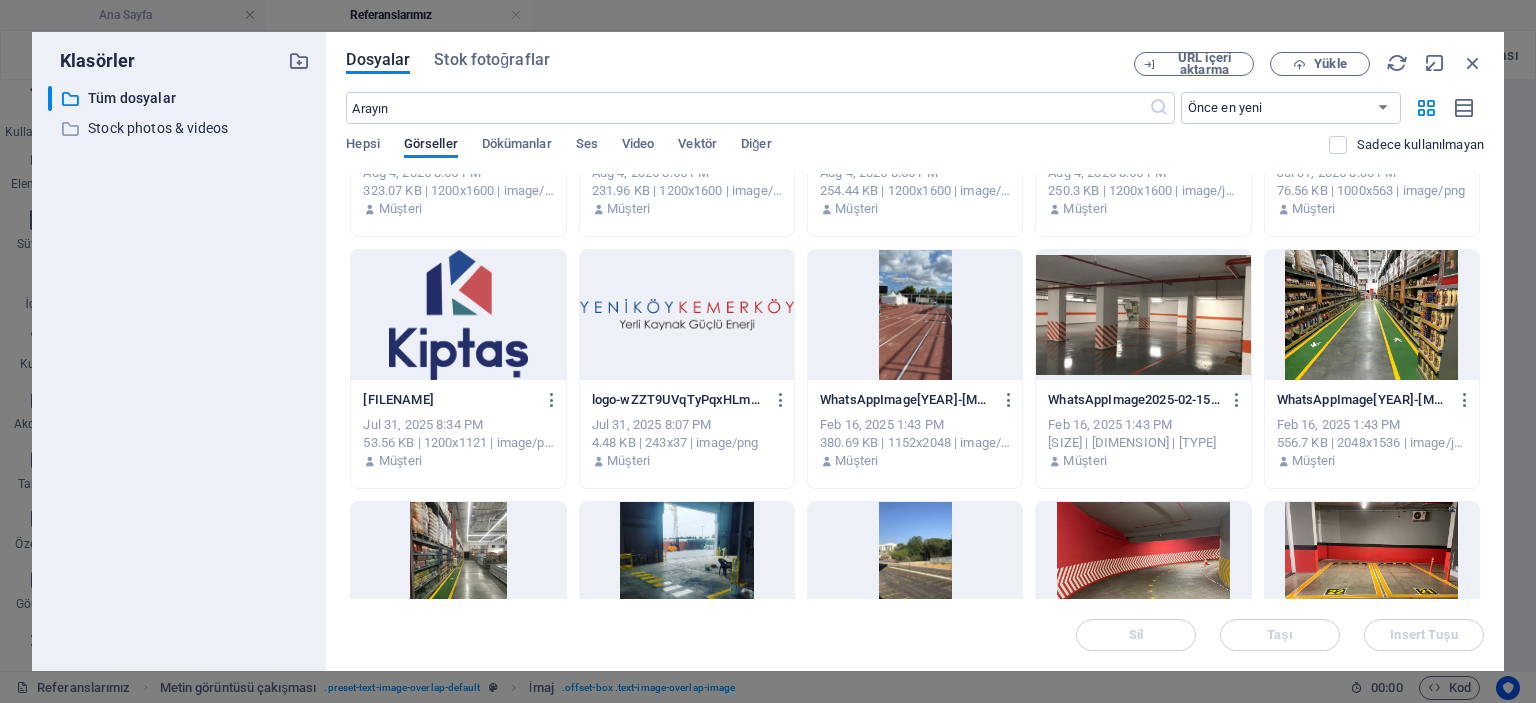 click at bounding box center [458, 315] 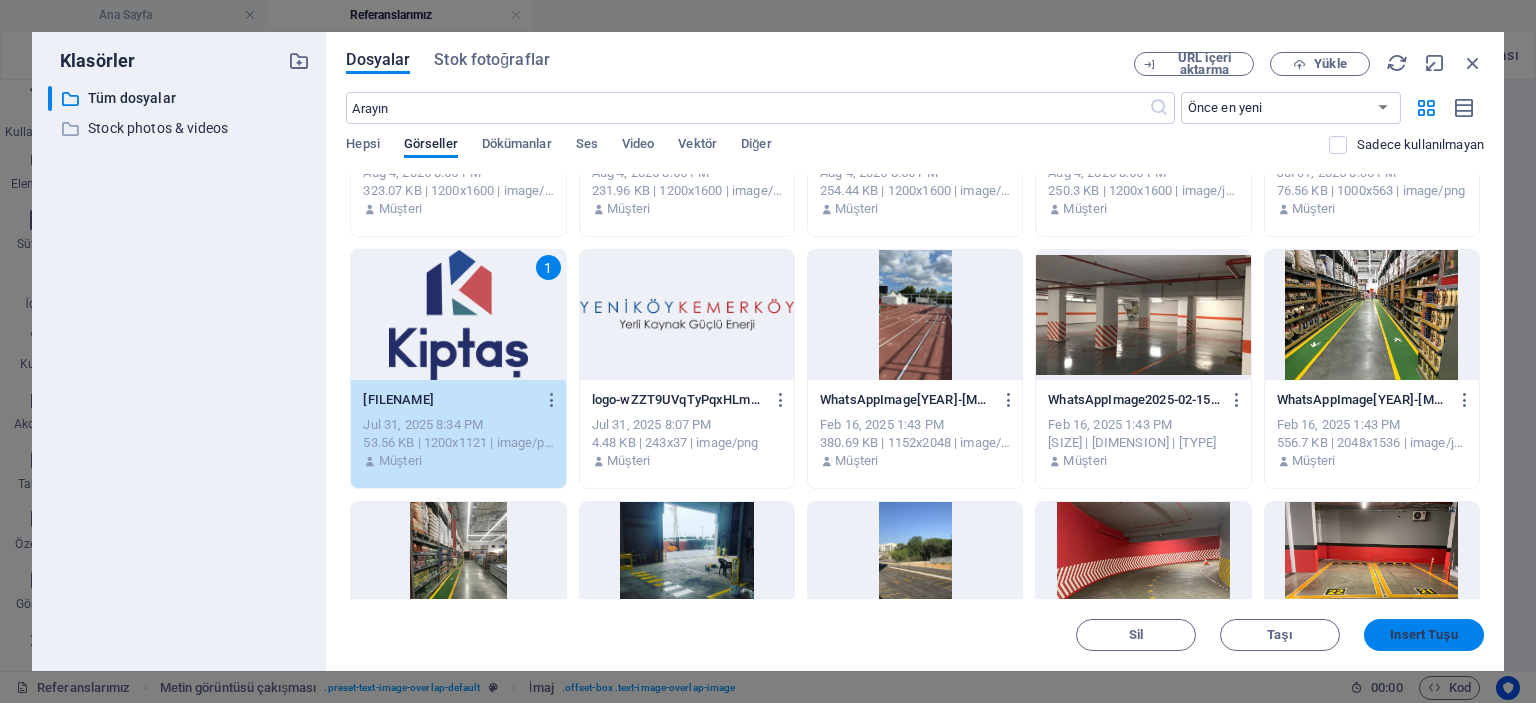 click on "Insert Tuşu" at bounding box center [1423, 635] 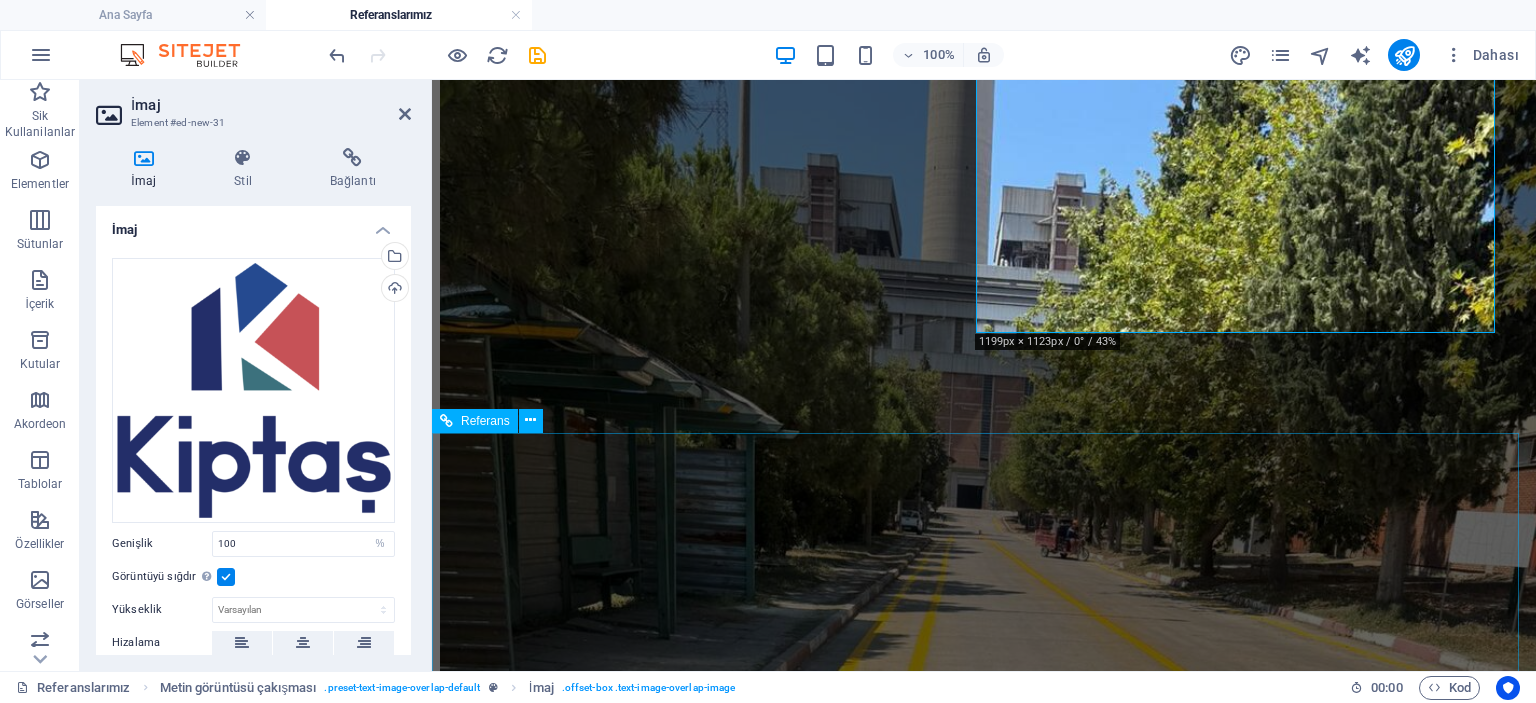 scroll, scrollTop: 4785, scrollLeft: 0, axis: vertical 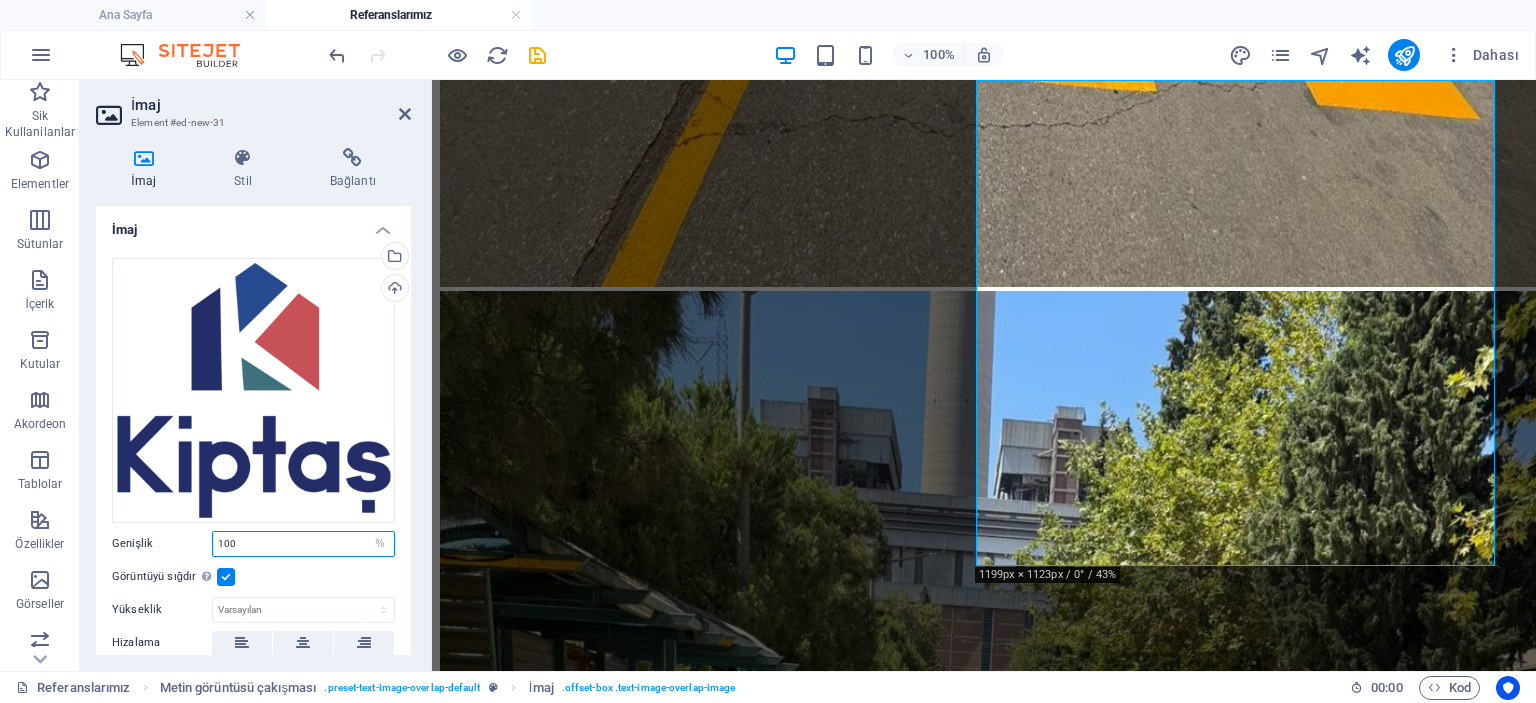 drag, startPoint x: 267, startPoint y: 551, endPoint x: 181, endPoint y: 547, distance: 86.09297 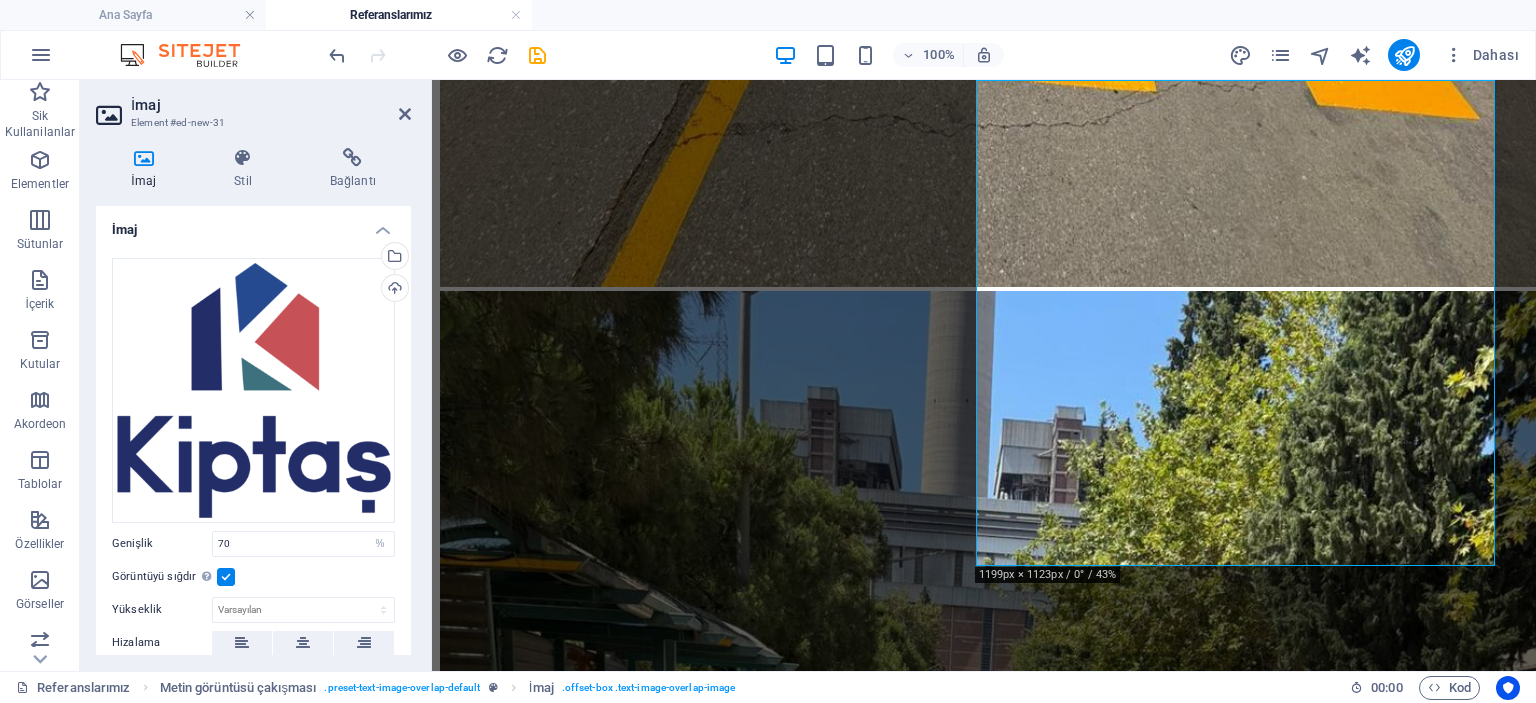 scroll, scrollTop: 4712, scrollLeft: 0, axis: vertical 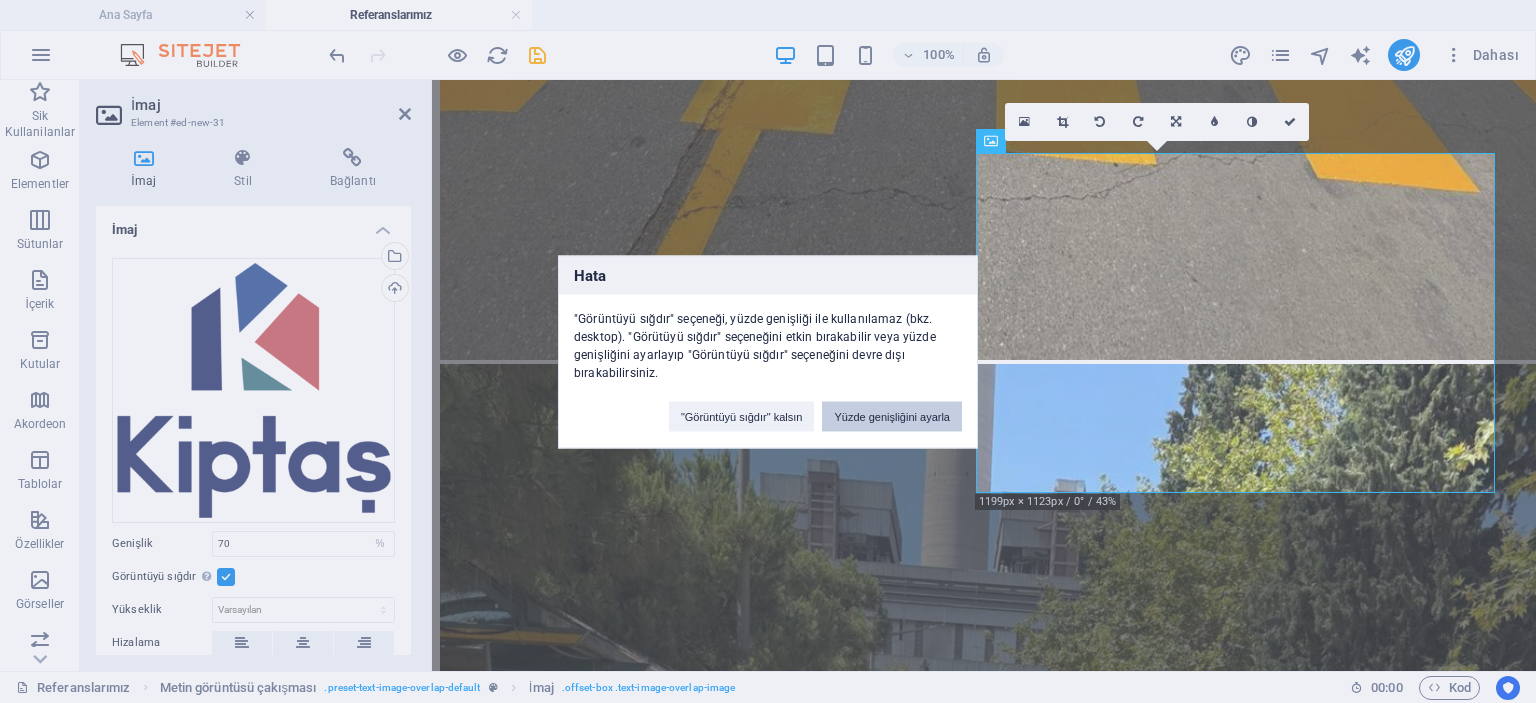 click on "Yüzde genişliğini ayarla" at bounding box center [892, 416] 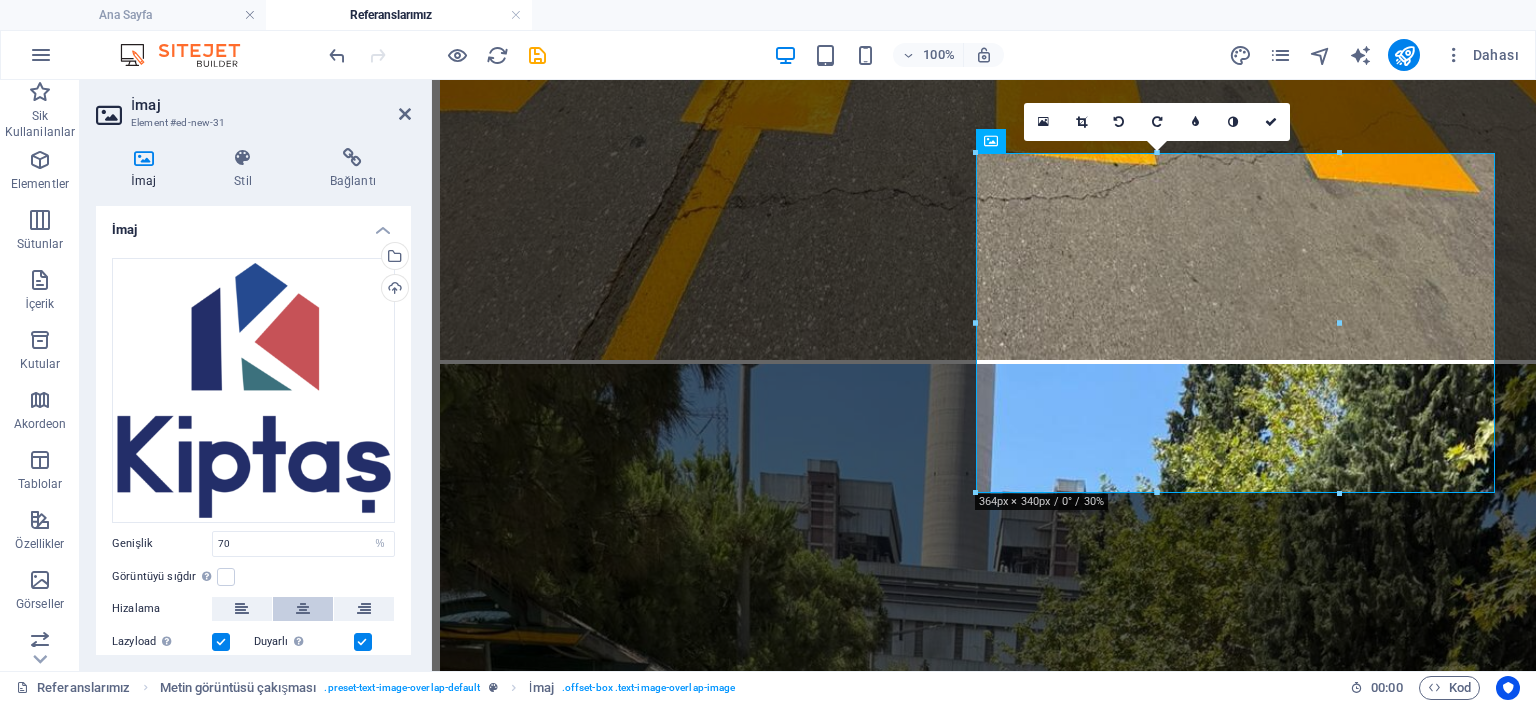 click at bounding box center (303, 609) 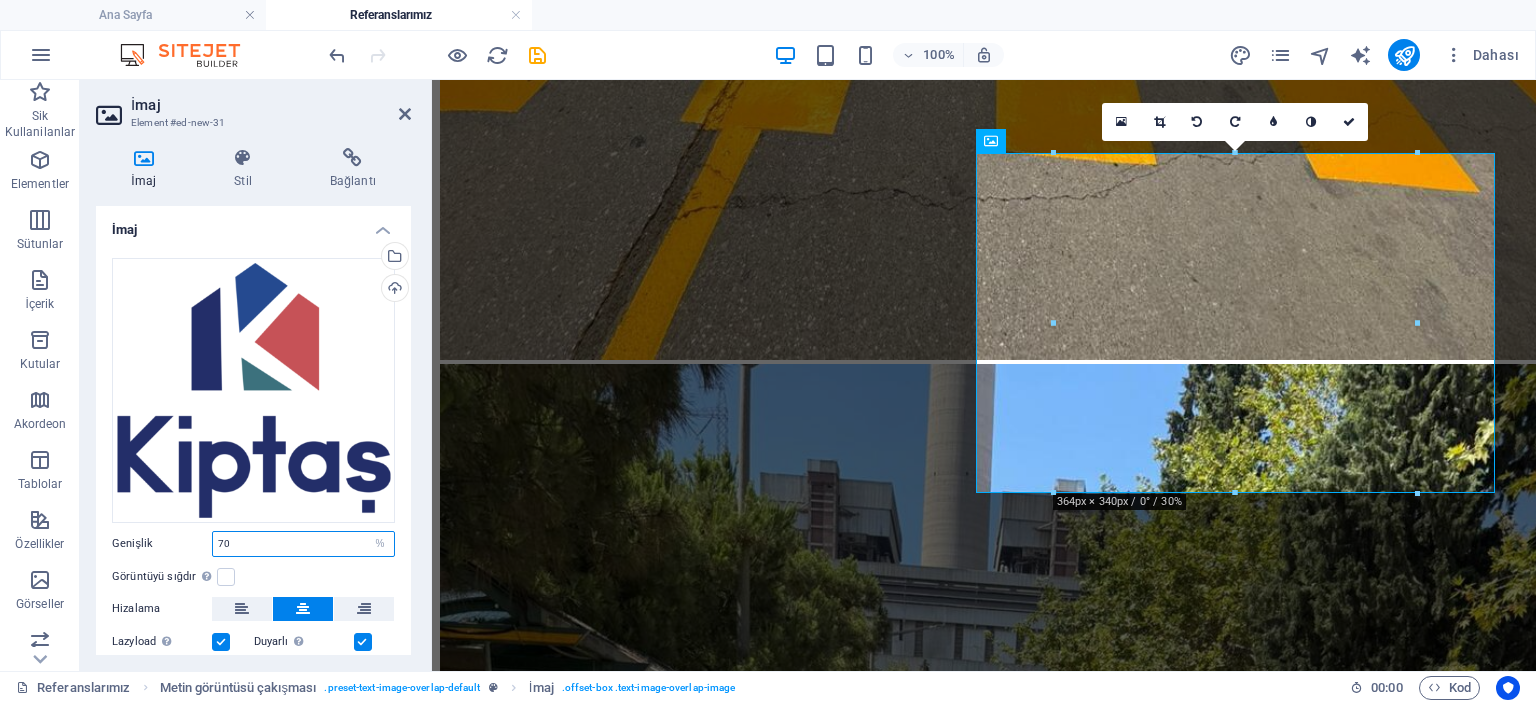 drag, startPoint x: 224, startPoint y: 537, endPoint x: 204, endPoint y: 539, distance: 20.09975 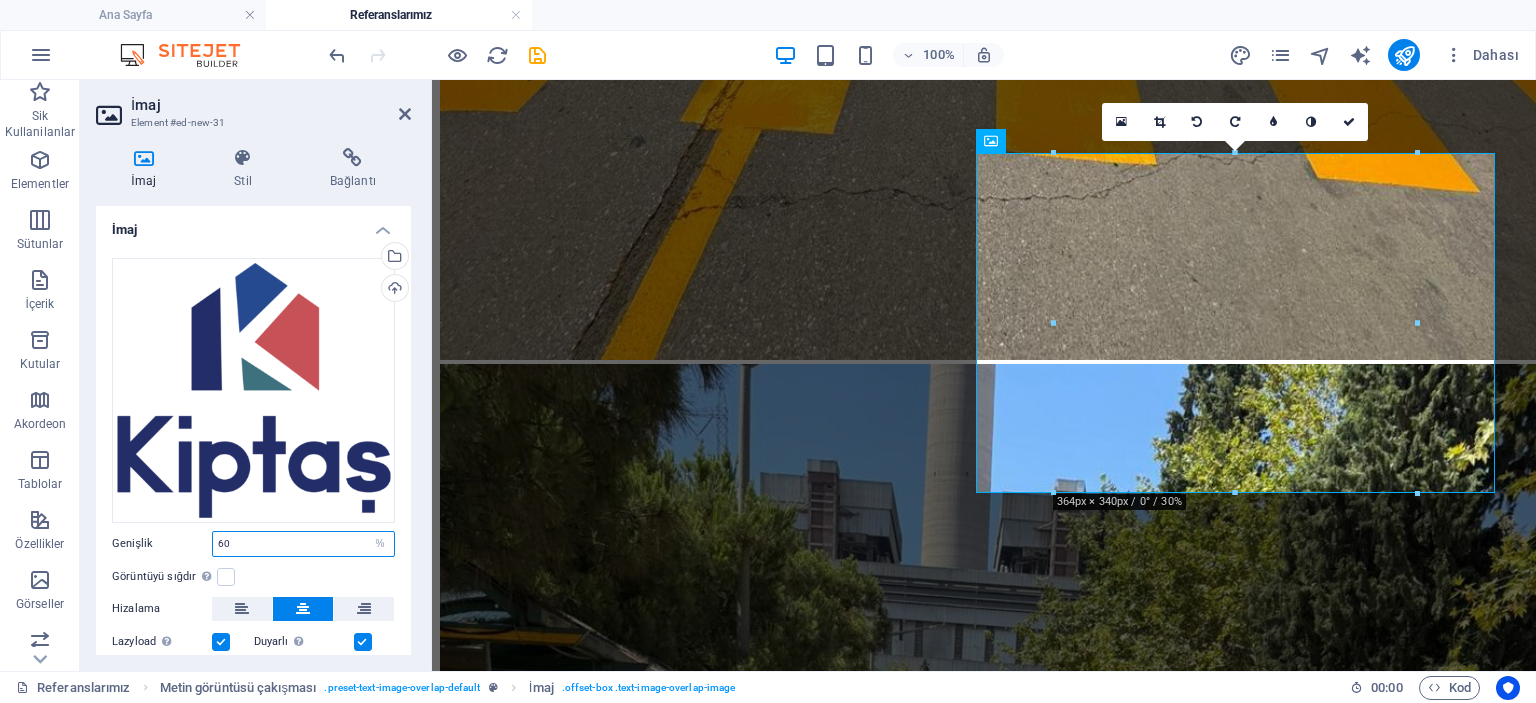 scroll, scrollTop: 4688, scrollLeft: 0, axis: vertical 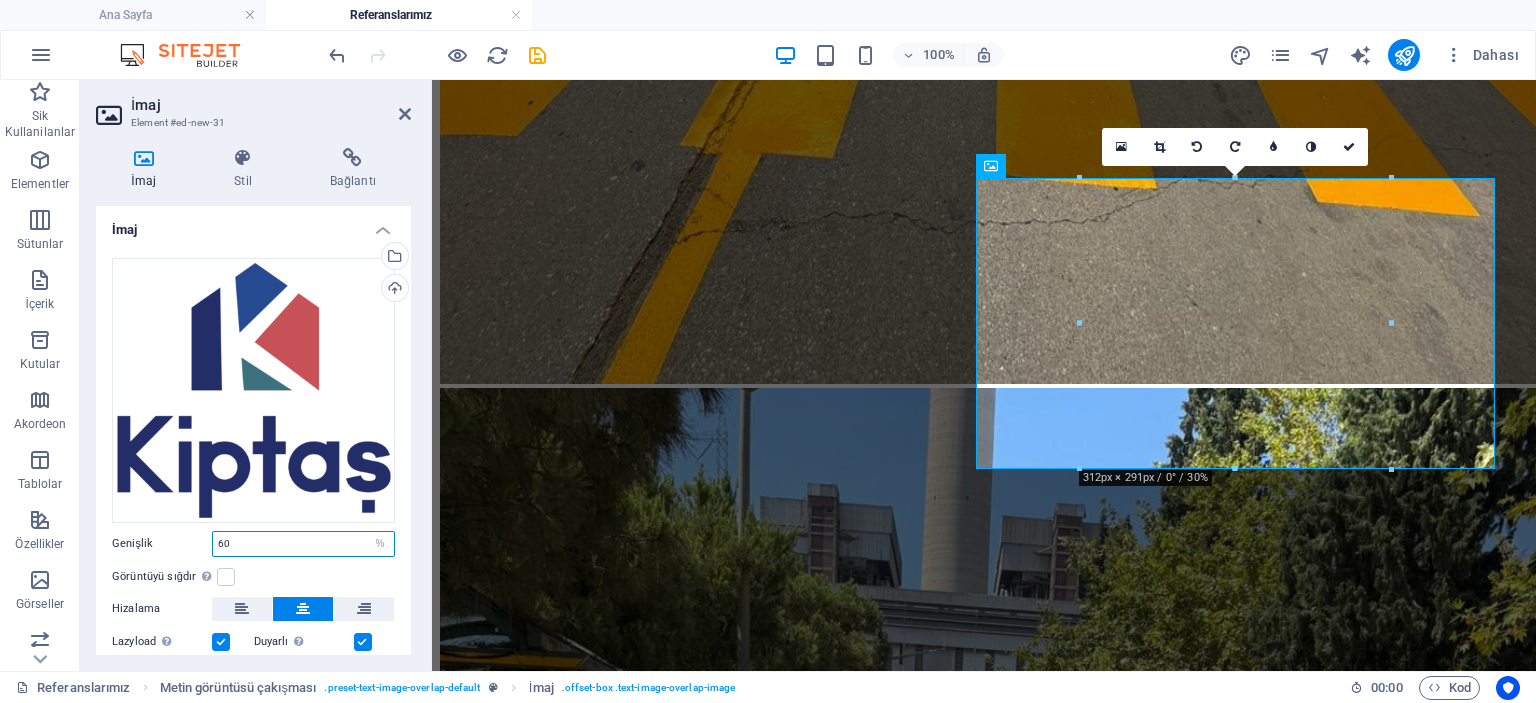 type on "60" 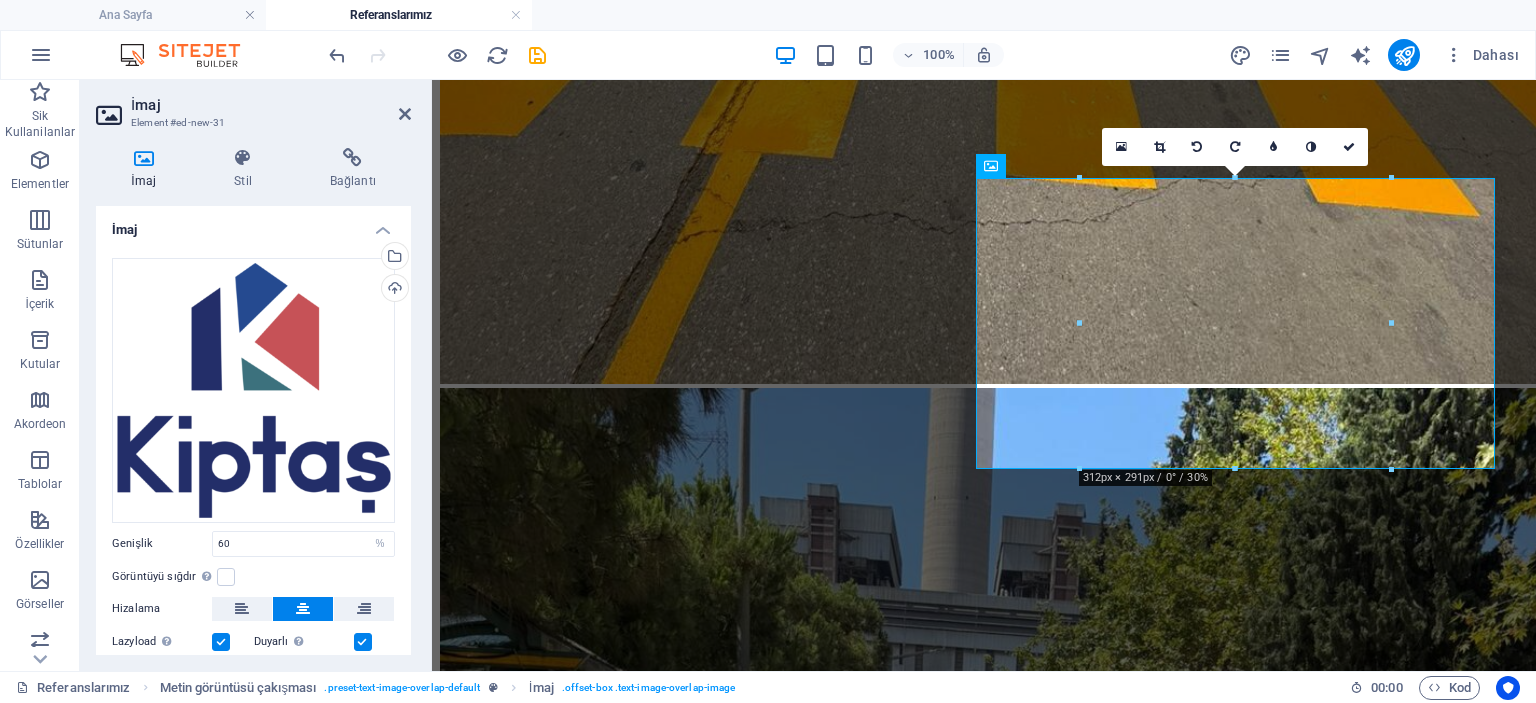 click on "Görüntüyü sığdır Görüntüyü otomatik olarak sabit bir genişliğe ve yüksekliğe sığdır" at bounding box center [253, 577] 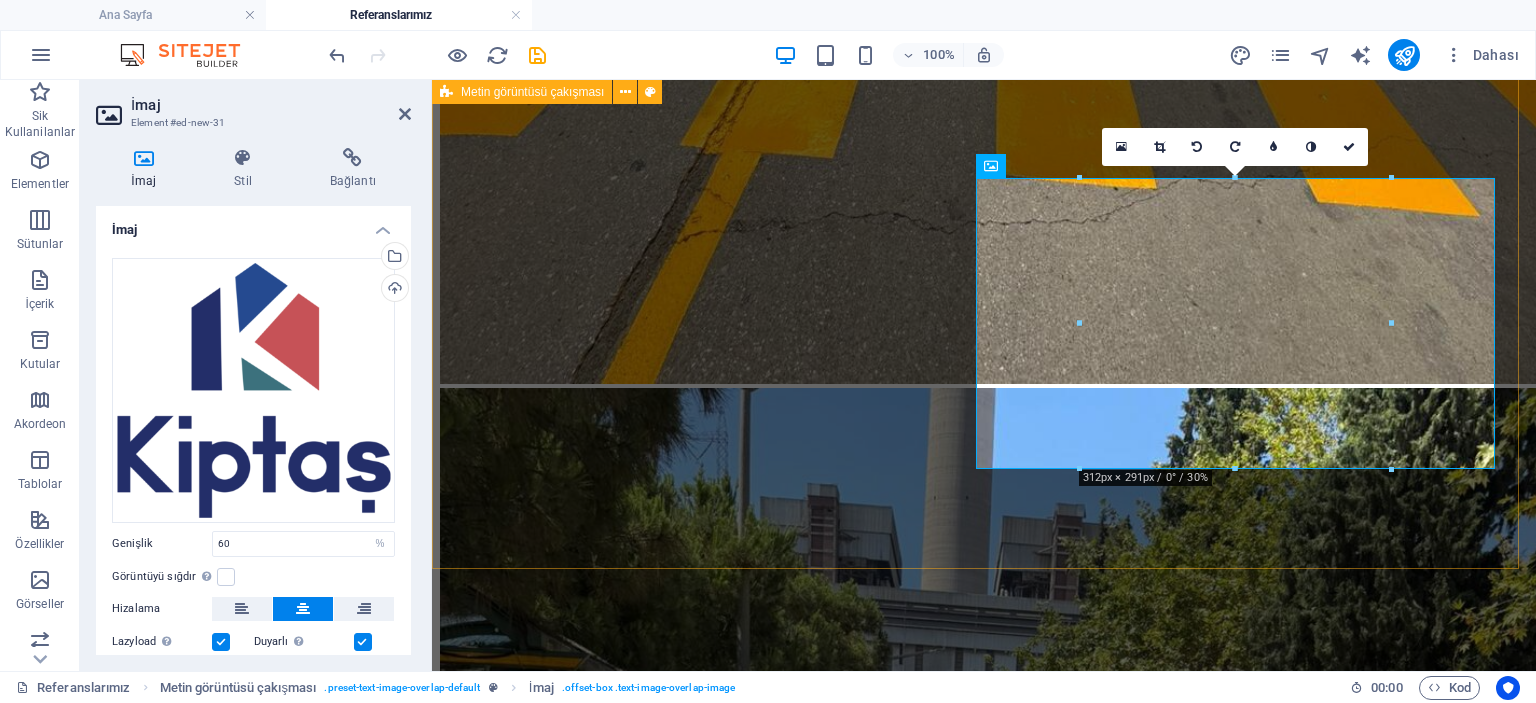 click on "Kiptaş Tuzla Konutları" at bounding box center (984, 20352) 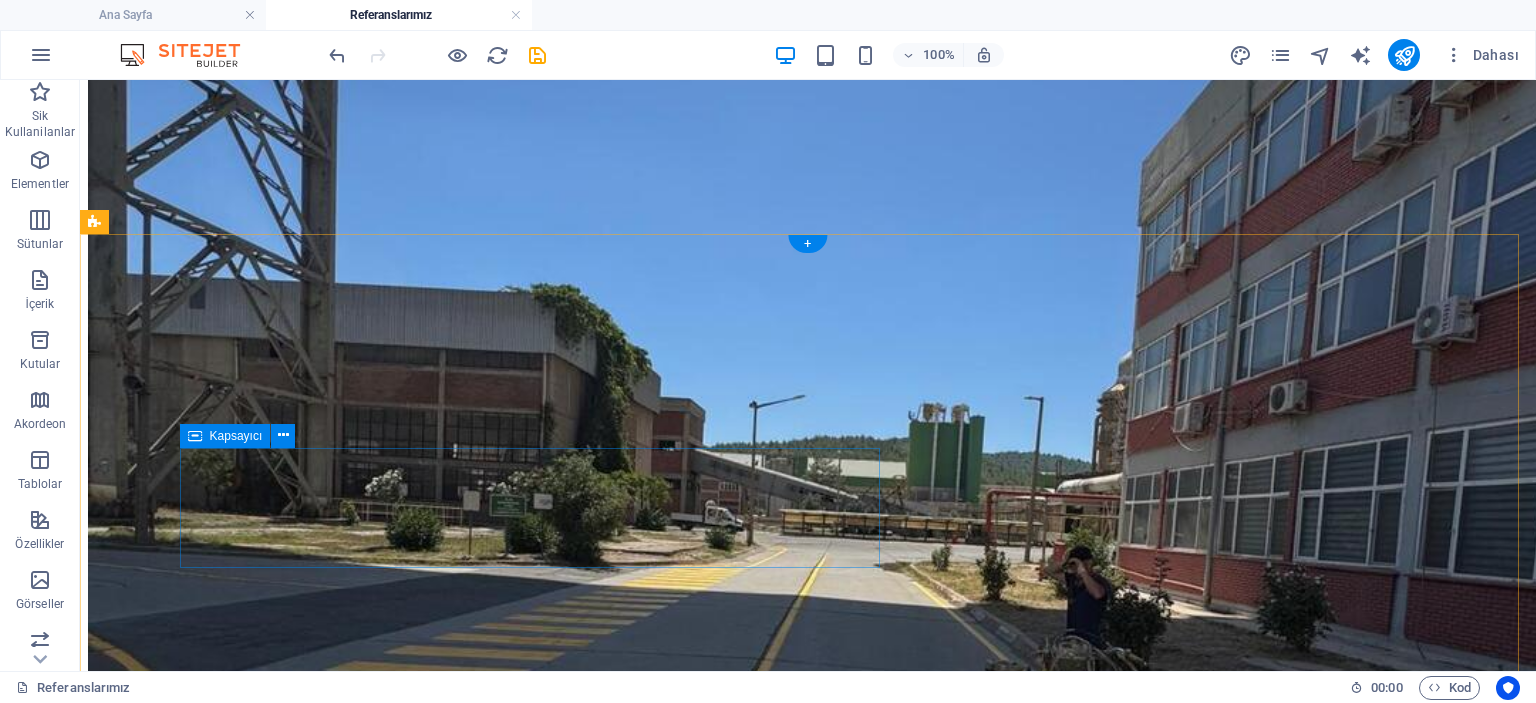 scroll, scrollTop: 5180, scrollLeft: 0, axis: vertical 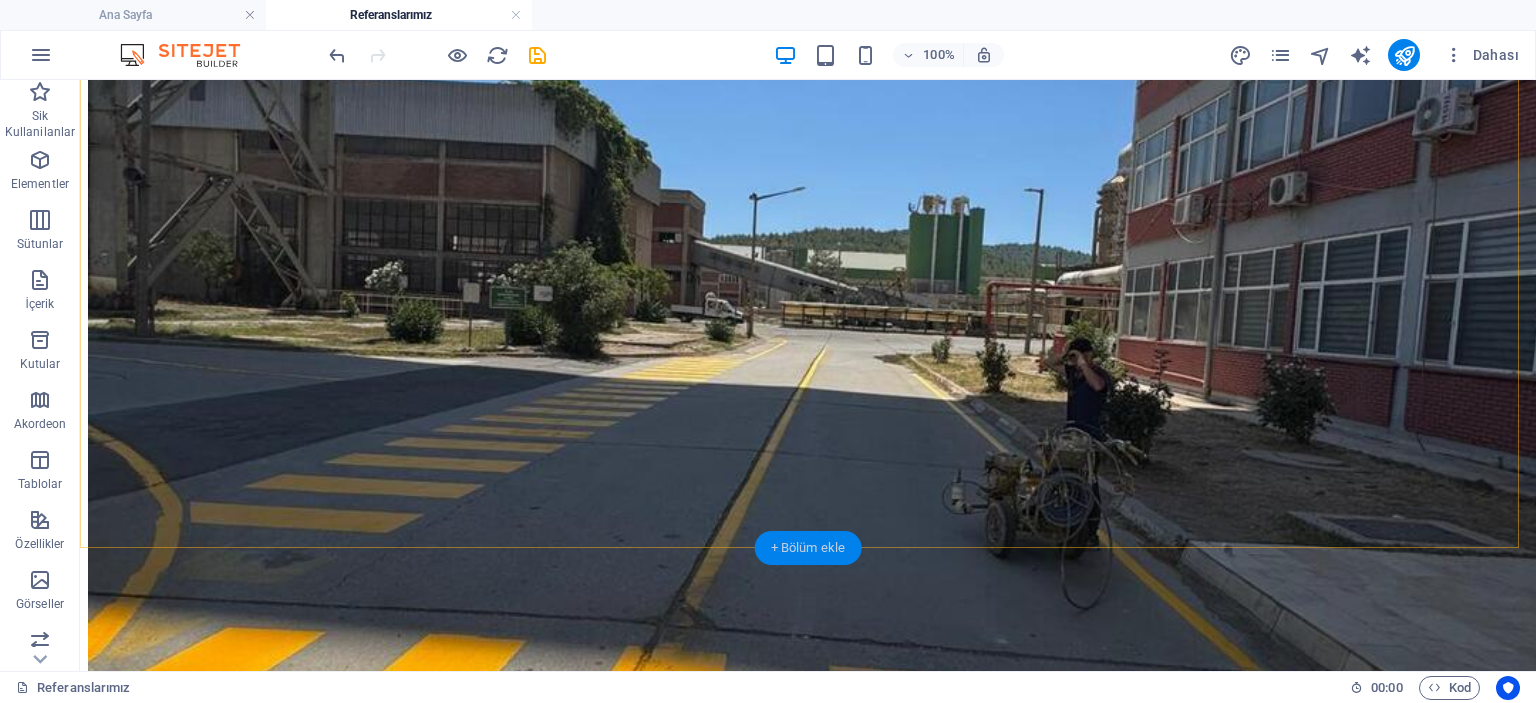 click on "+ Bölüm ekle" at bounding box center [808, 548] 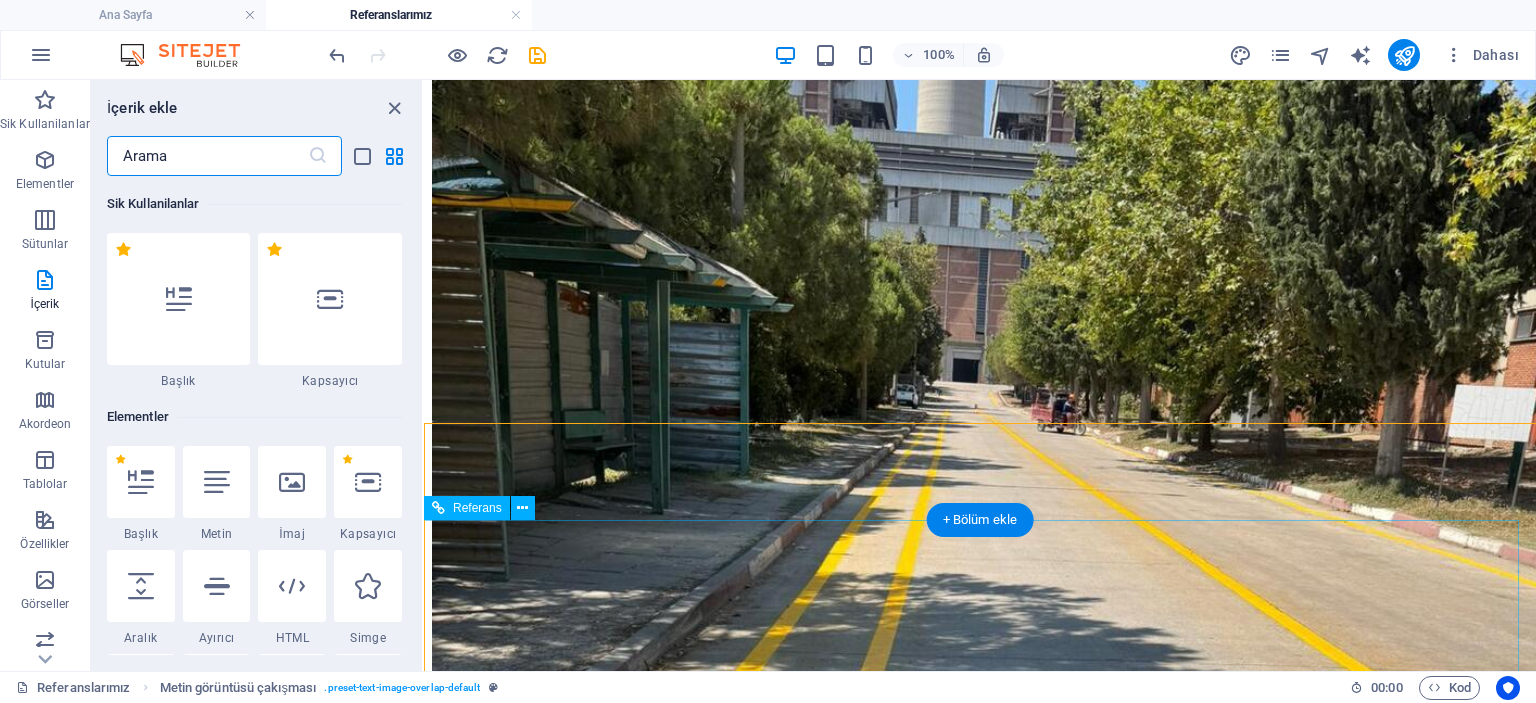 scroll, scrollTop: 4757, scrollLeft: 0, axis: vertical 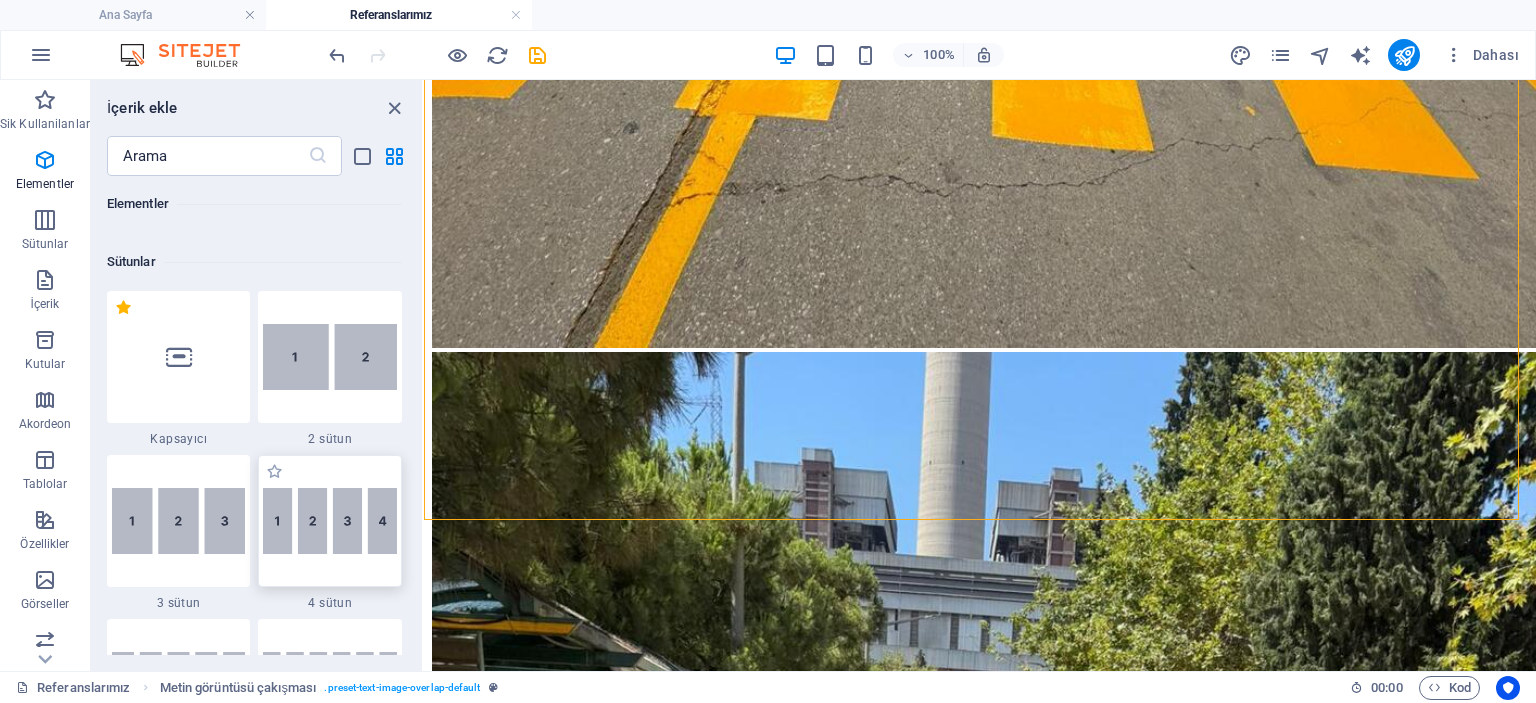 click at bounding box center (330, 521) 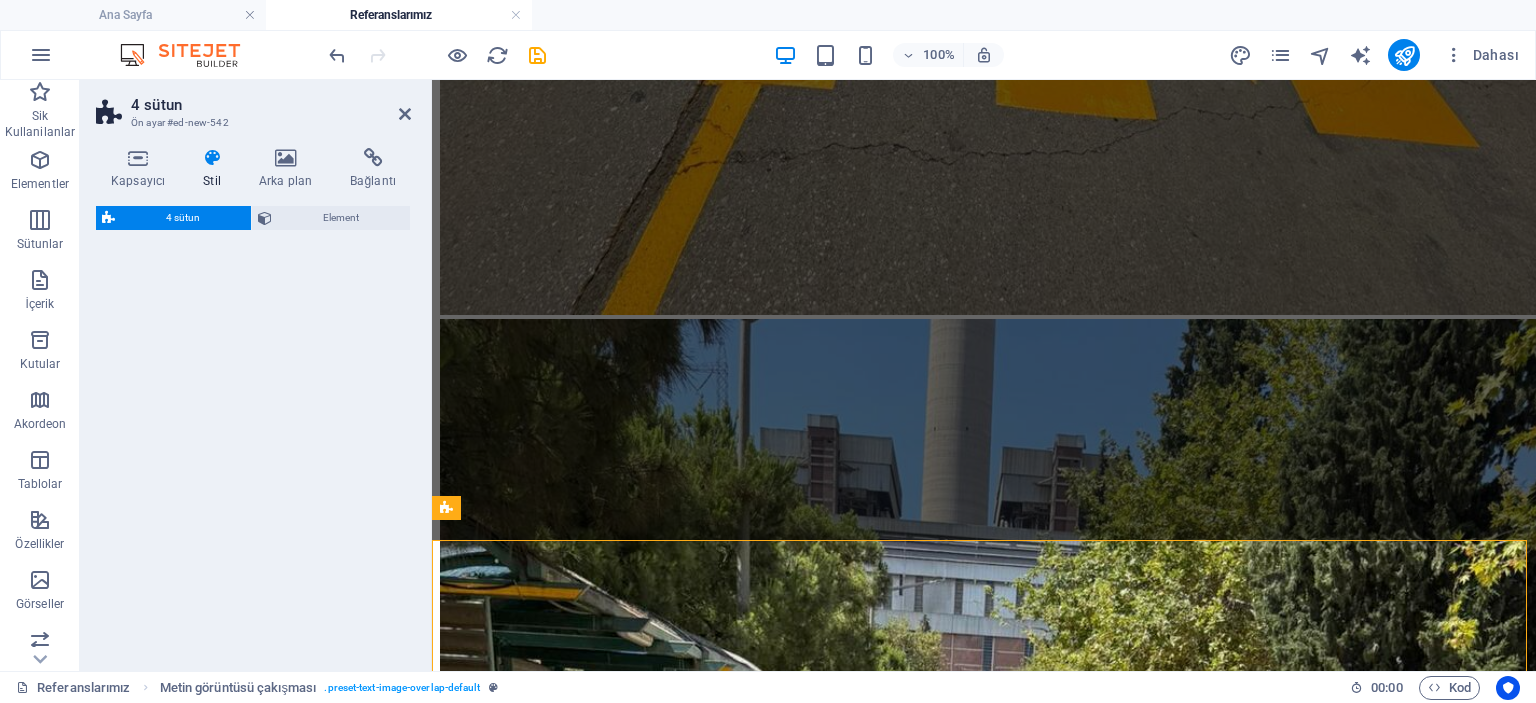 select on "rem" 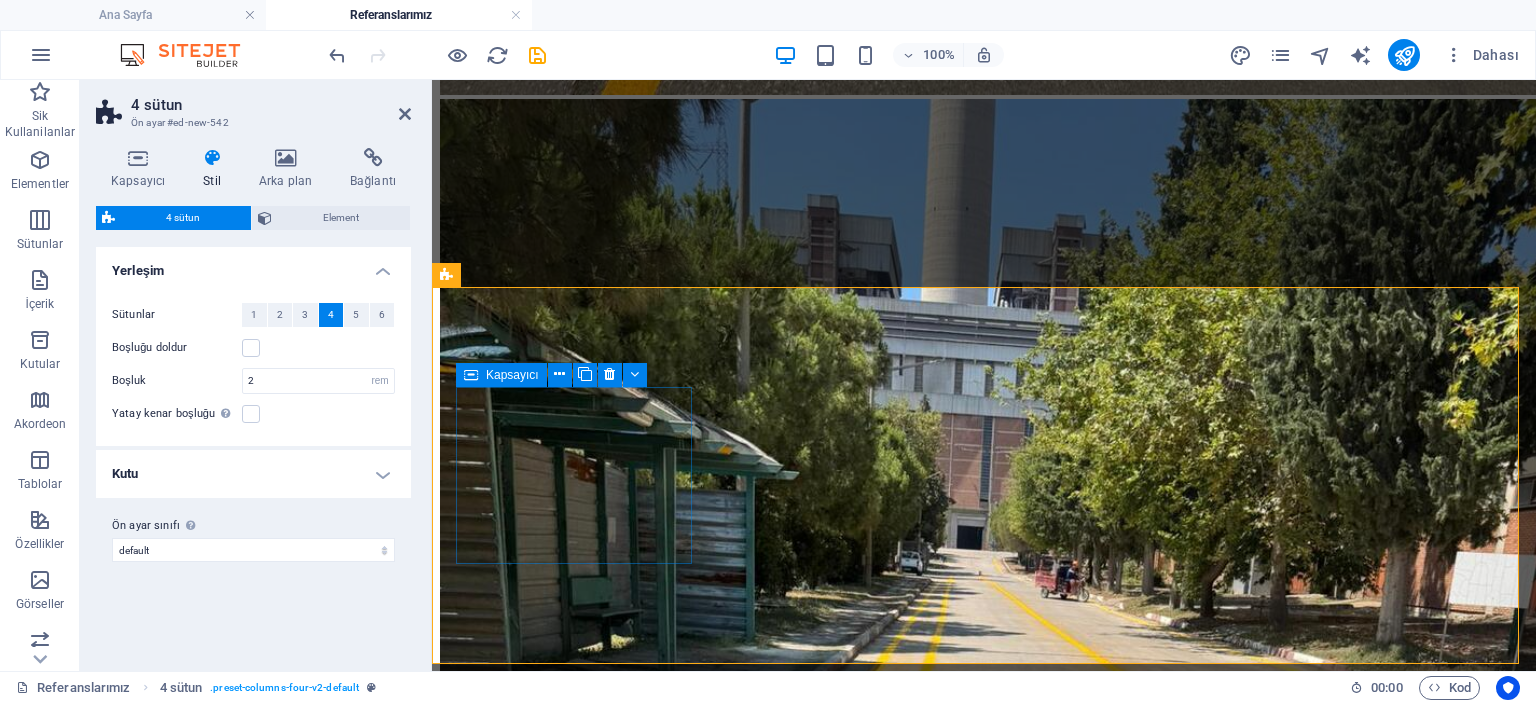 scroll, scrollTop: 5204, scrollLeft: 0, axis: vertical 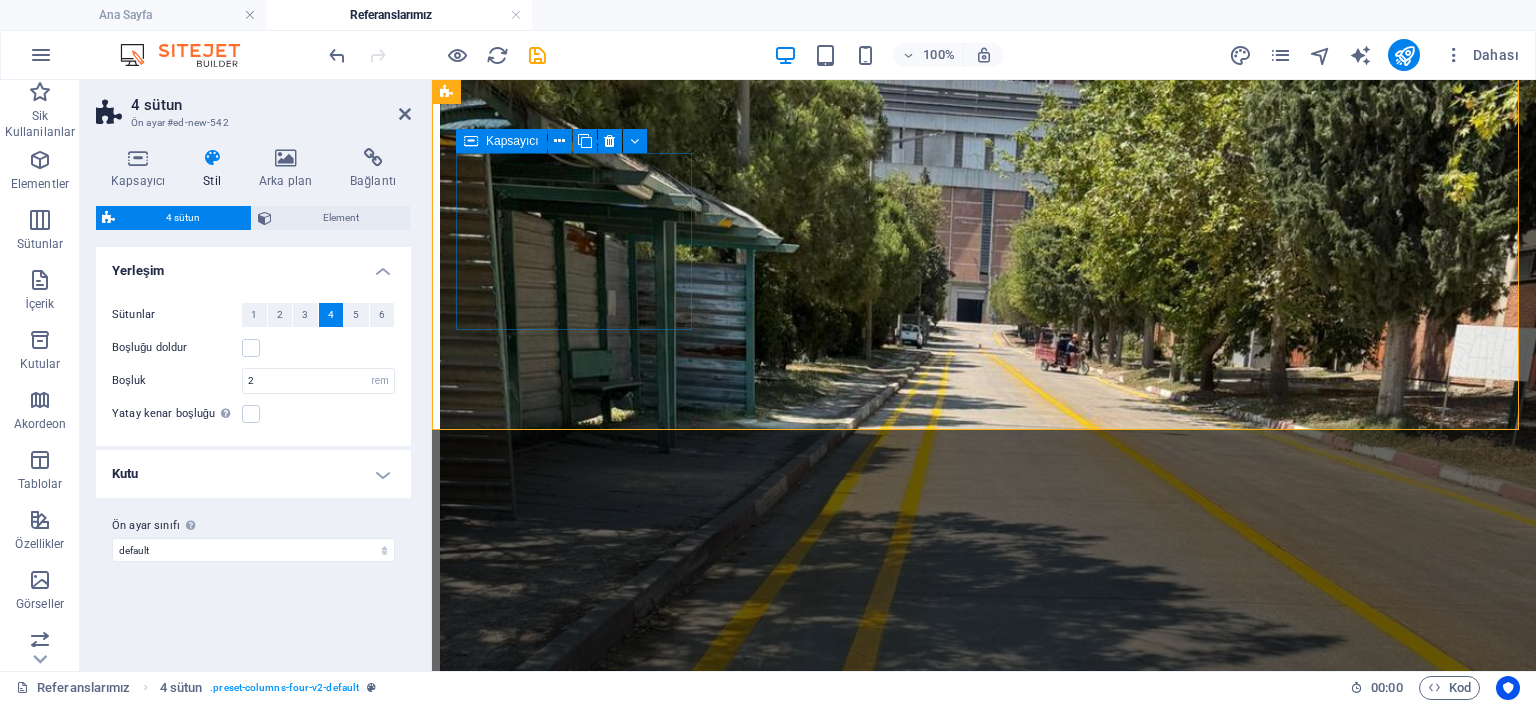 click on "Element ekle" at bounding box center (924, 20278) 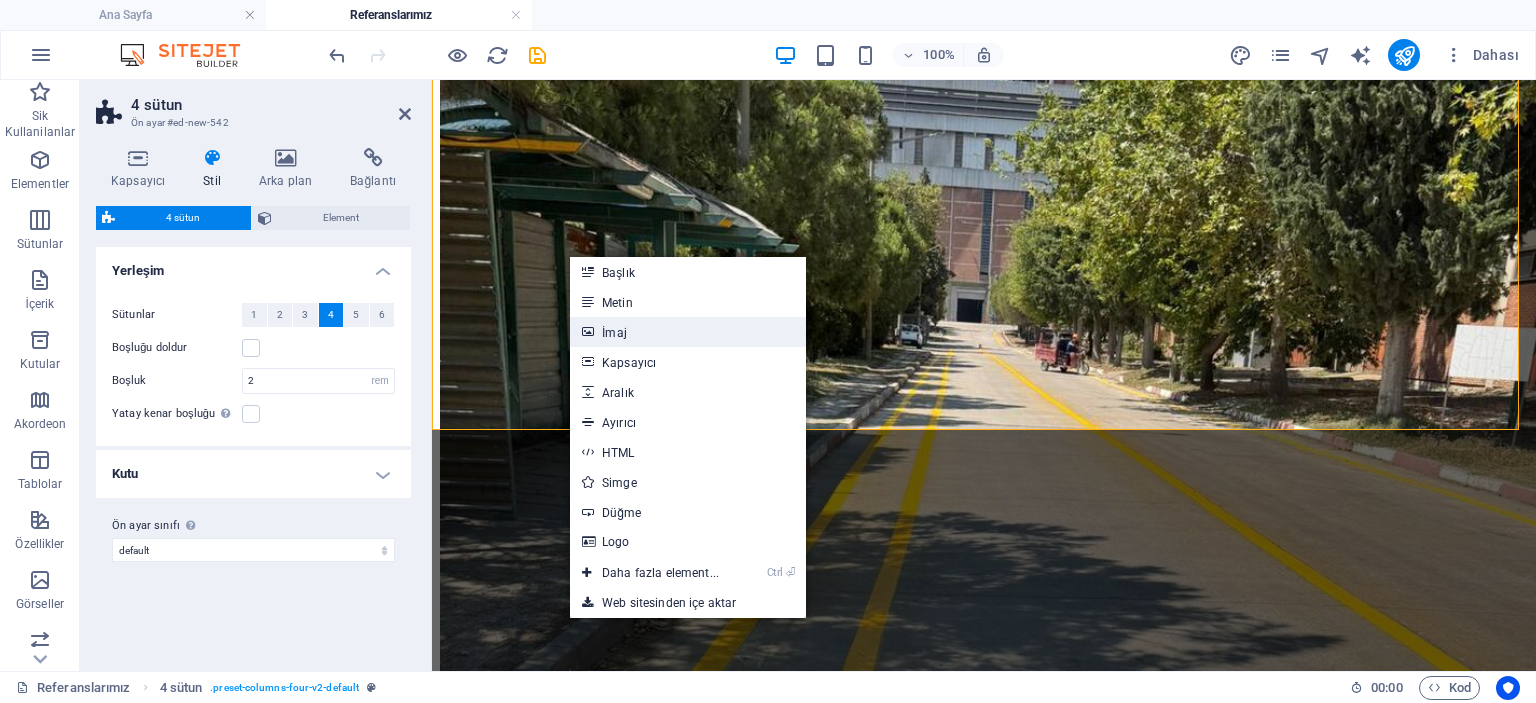 click on "İmaj" at bounding box center (688, 332) 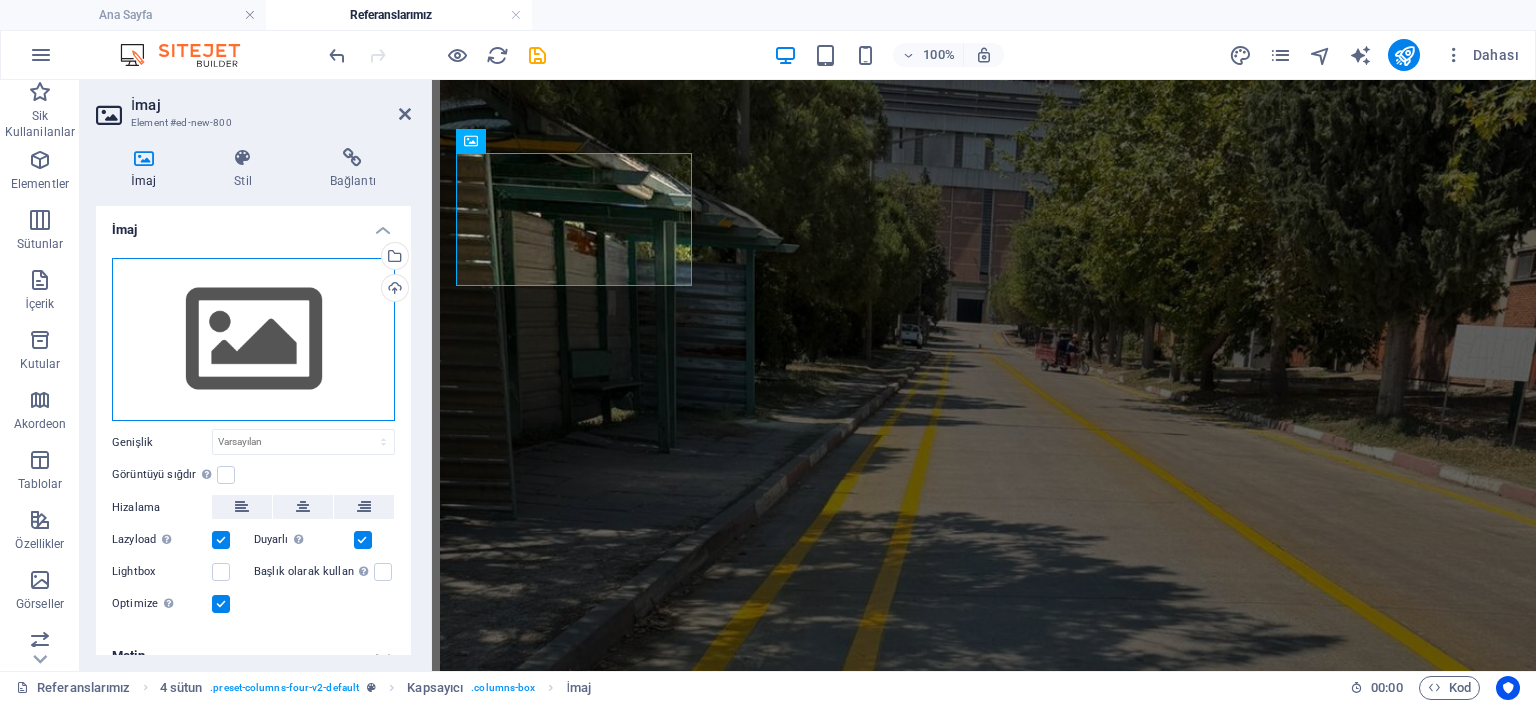 click on "Dosyaları buraya sürükleyin, dosyaları seçmek için tıklayın veya Dosyalardan ya da ücretsiz stok fotoğraf ve videolarımızdan dosyalar seçin" at bounding box center [253, 340] 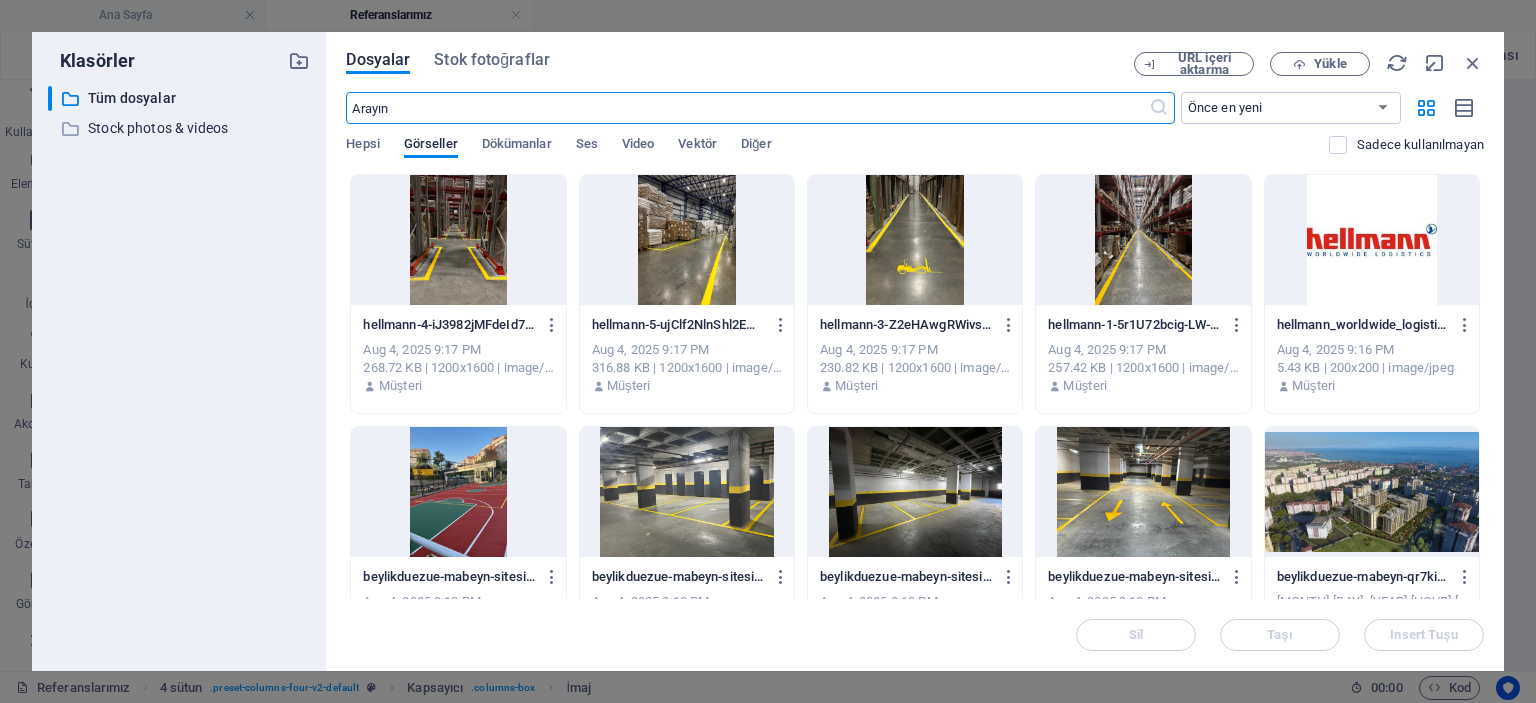 scroll, scrollTop: 5050, scrollLeft: 0, axis: vertical 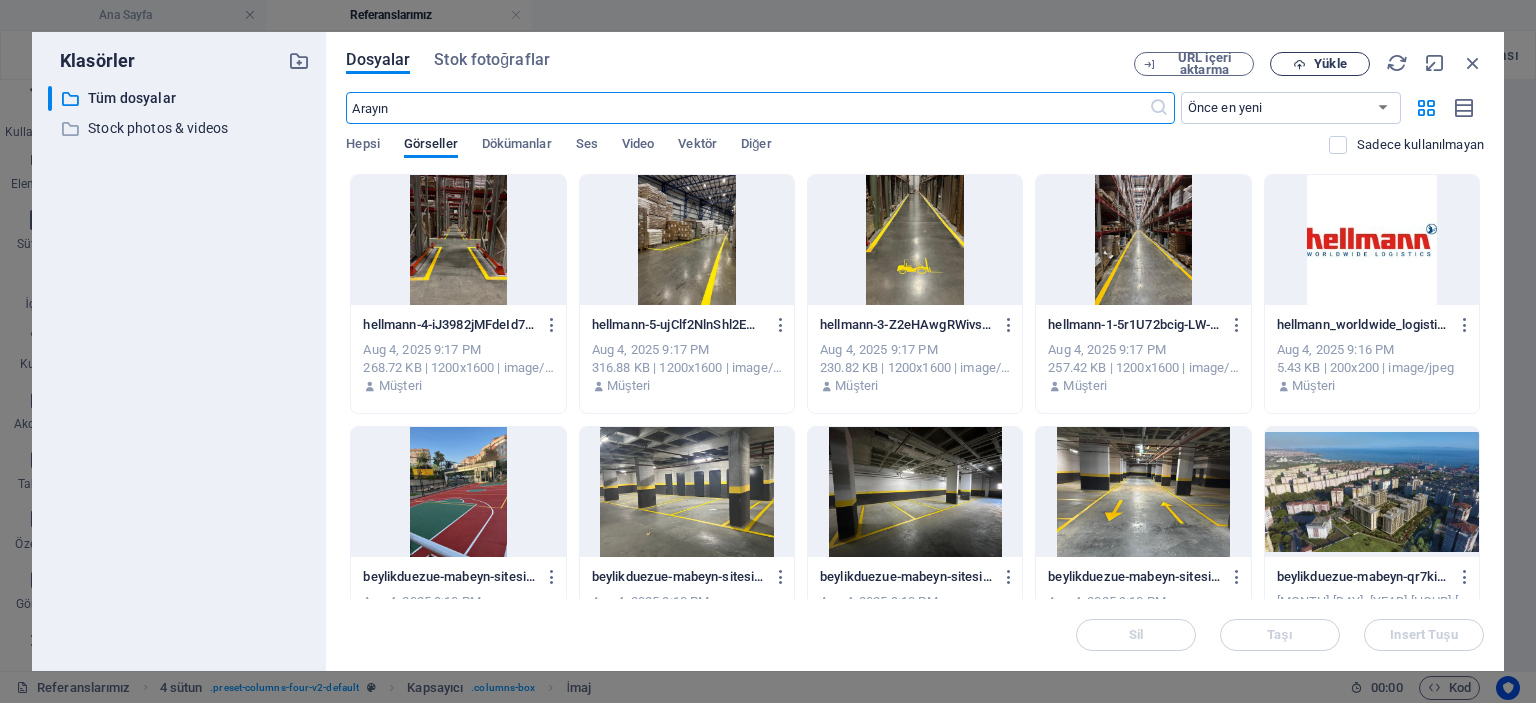 click on "Yükle" at bounding box center [1320, 64] 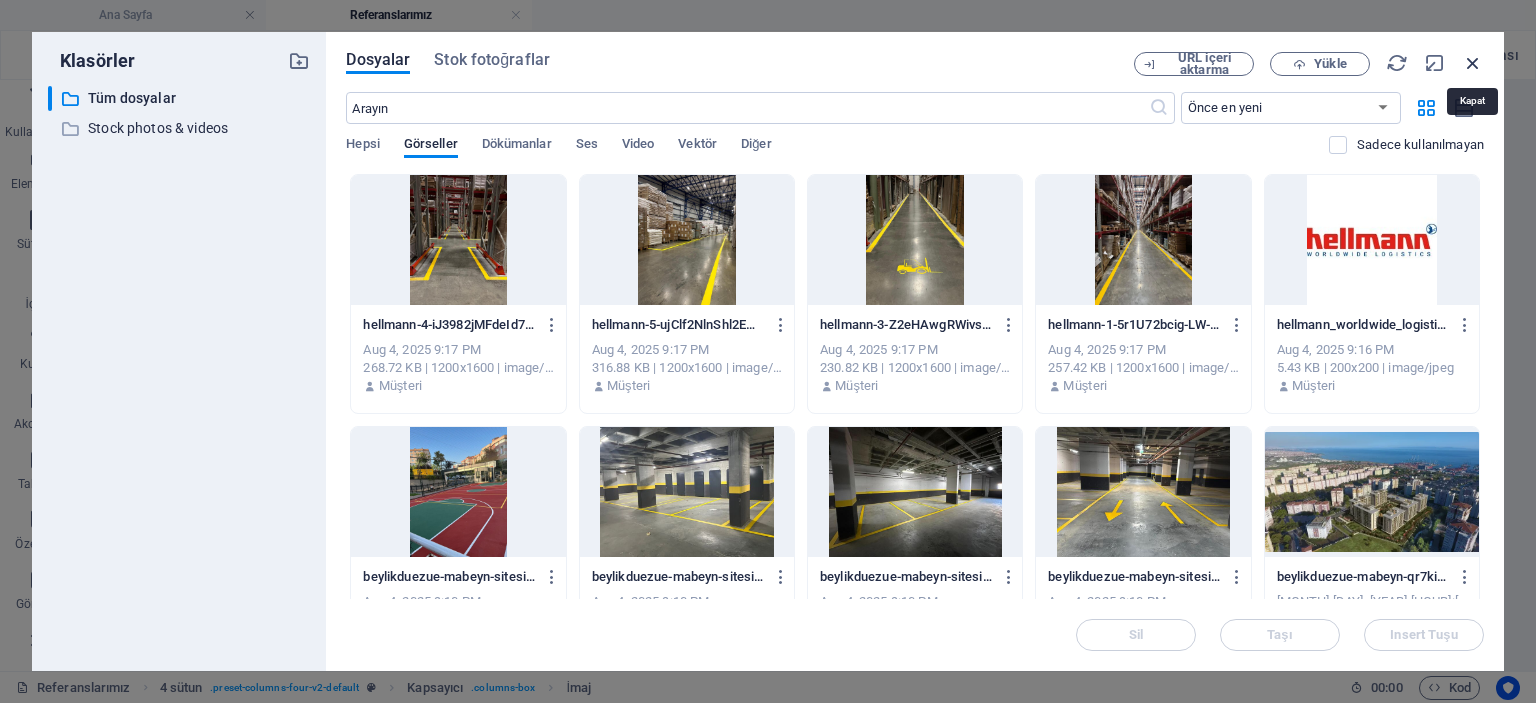 click at bounding box center (1473, 63) 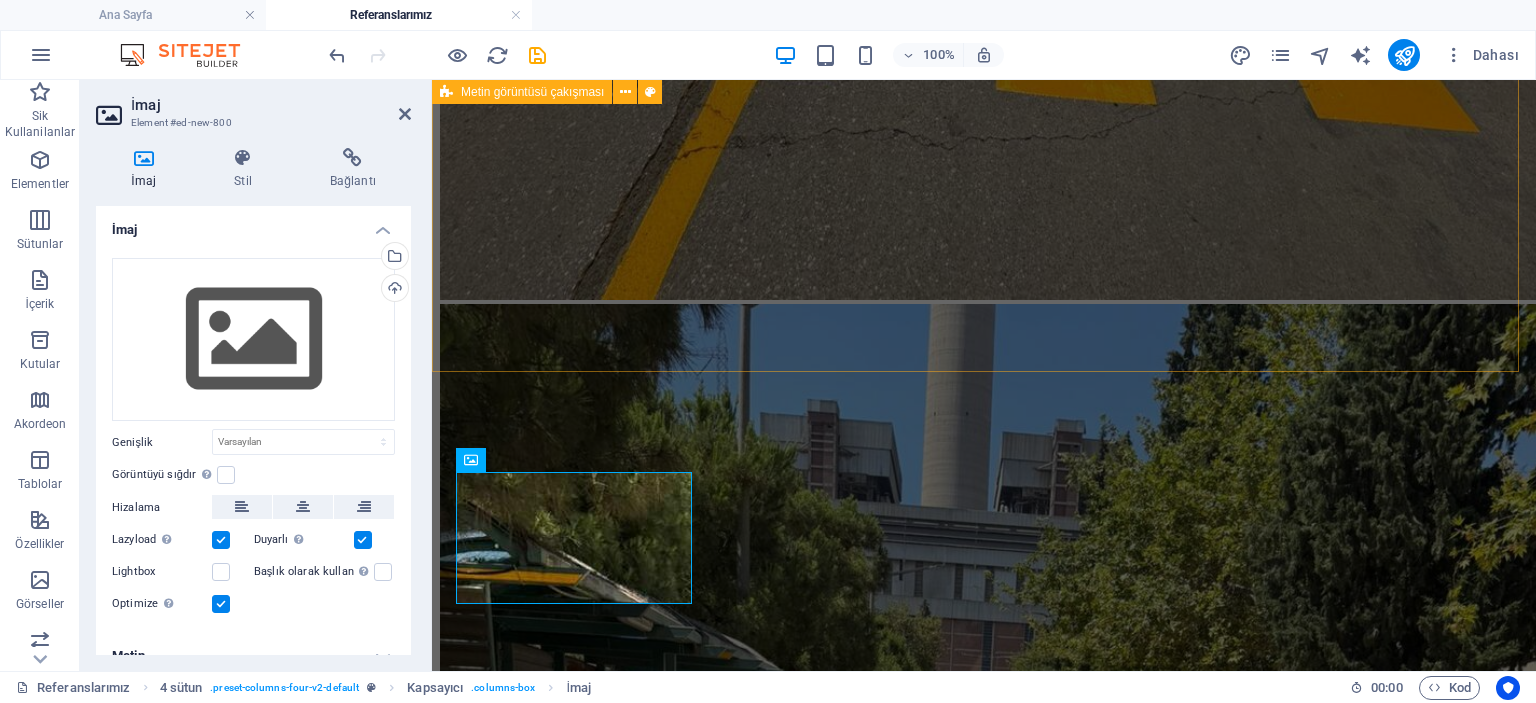 scroll, scrollTop: 4737, scrollLeft: 0, axis: vertical 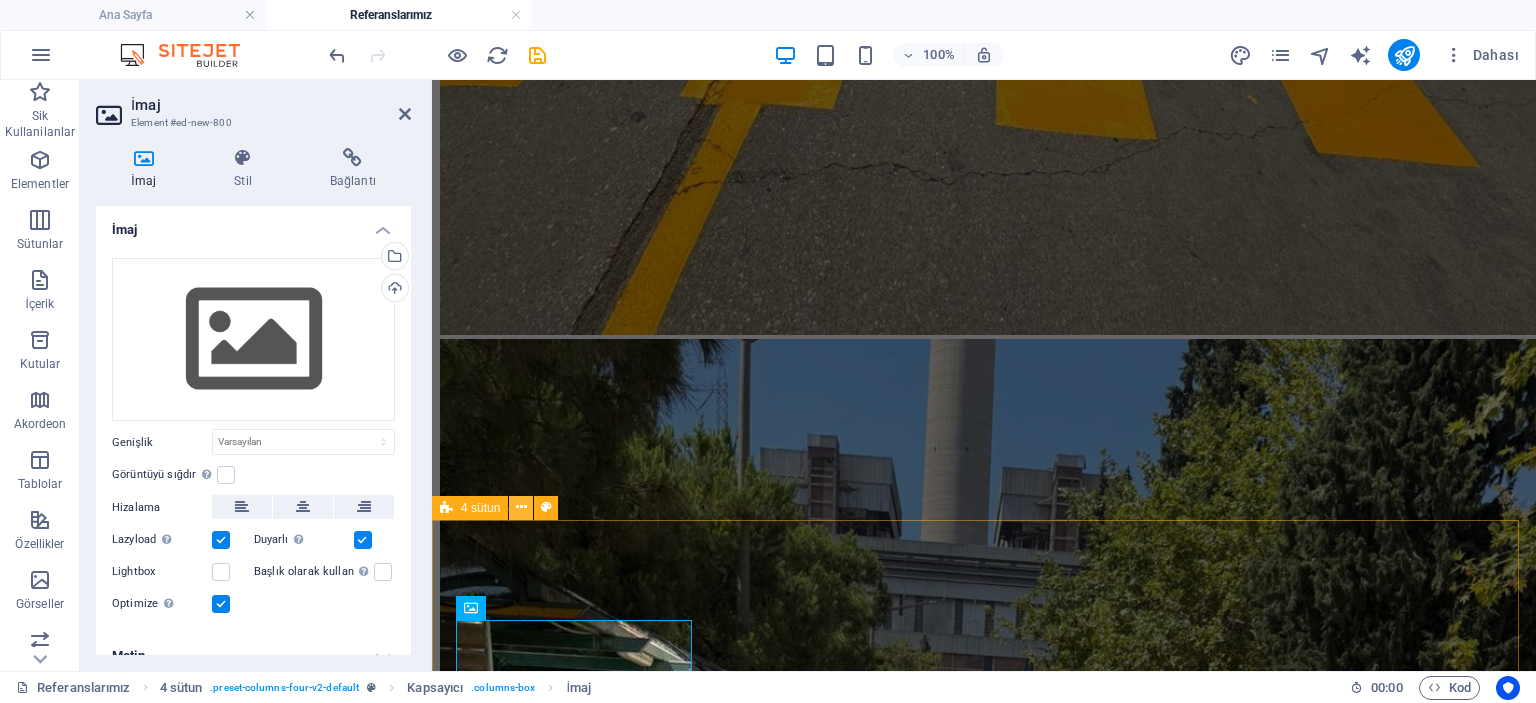 click at bounding box center [521, 507] 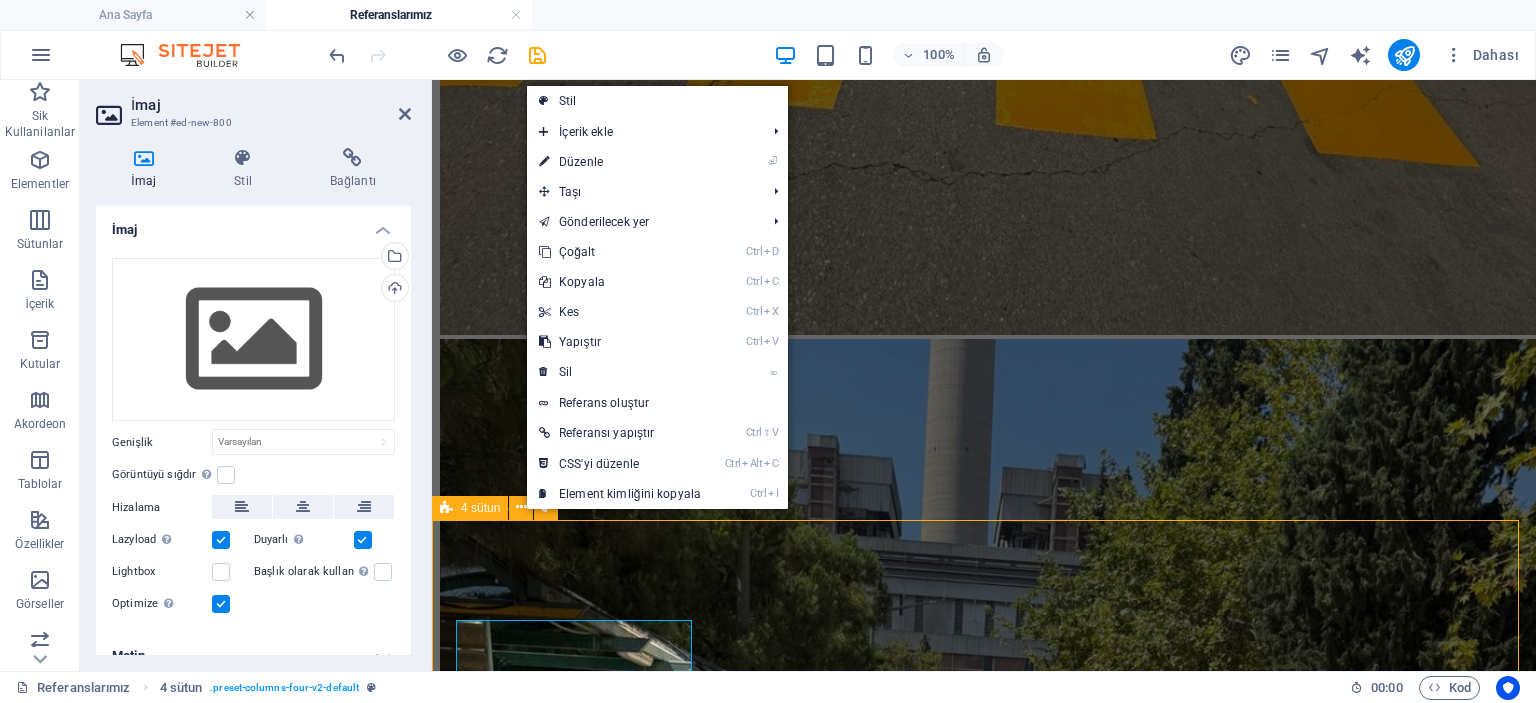 scroll, scrollTop: 5230, scrollLeft: 0, axis: vertical 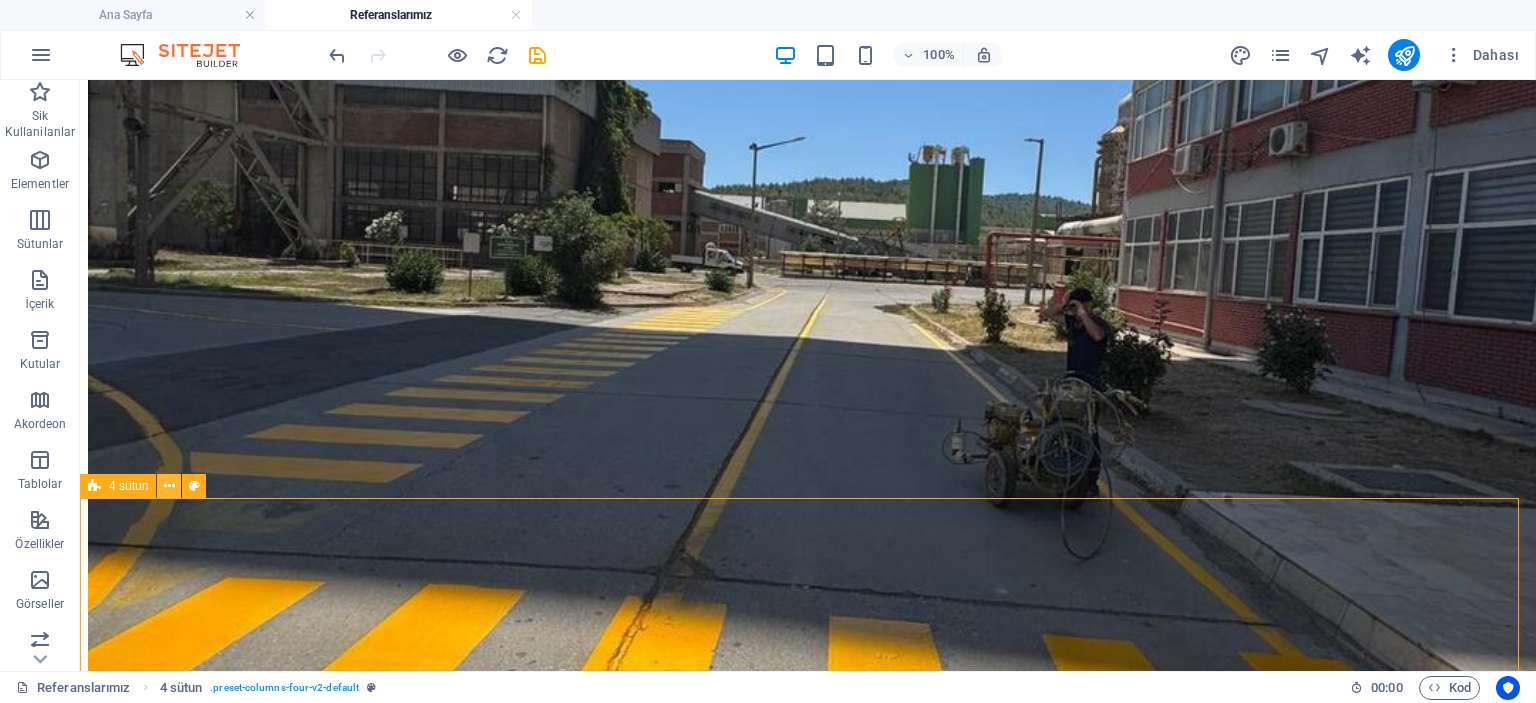 click at bounding box center [169, 486] 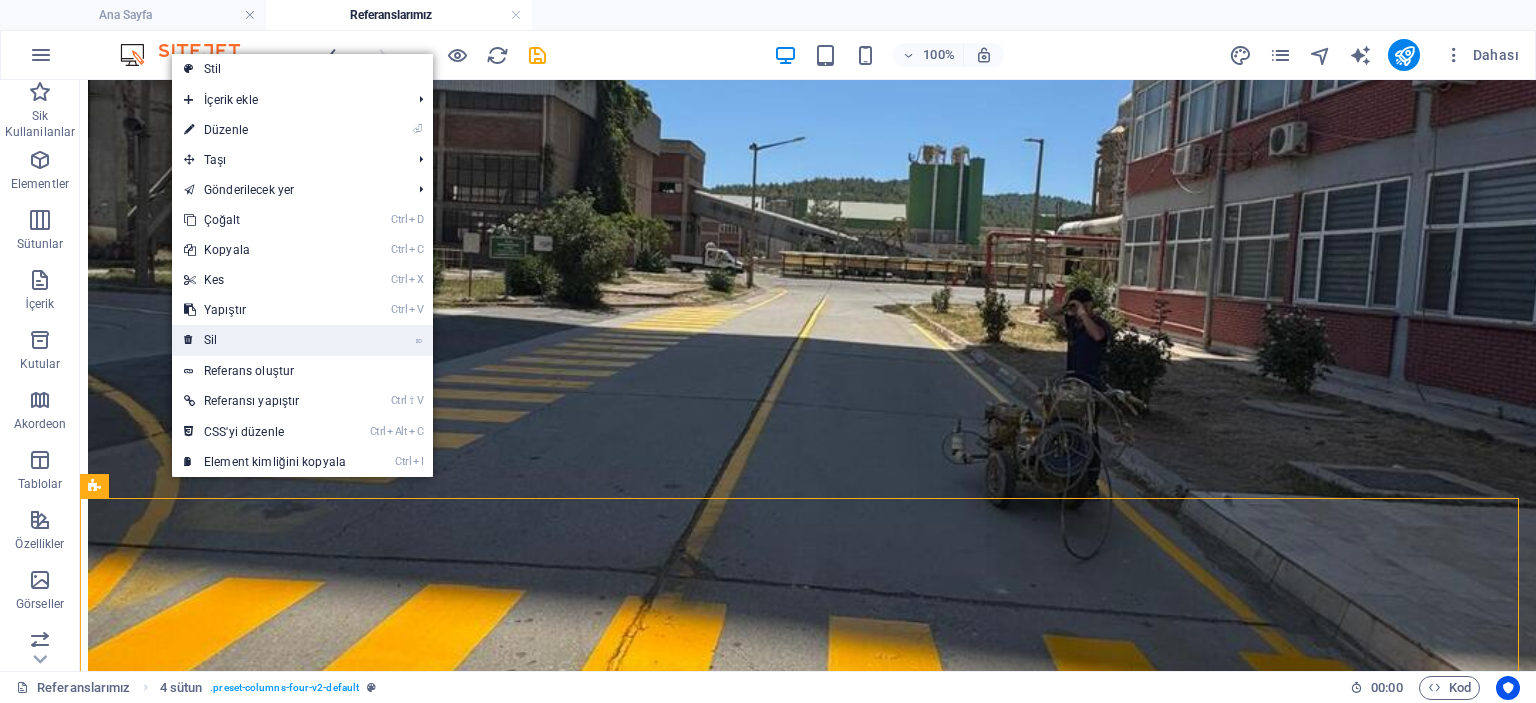 click on "⌦  Sil" at bounding box center (265, 340) 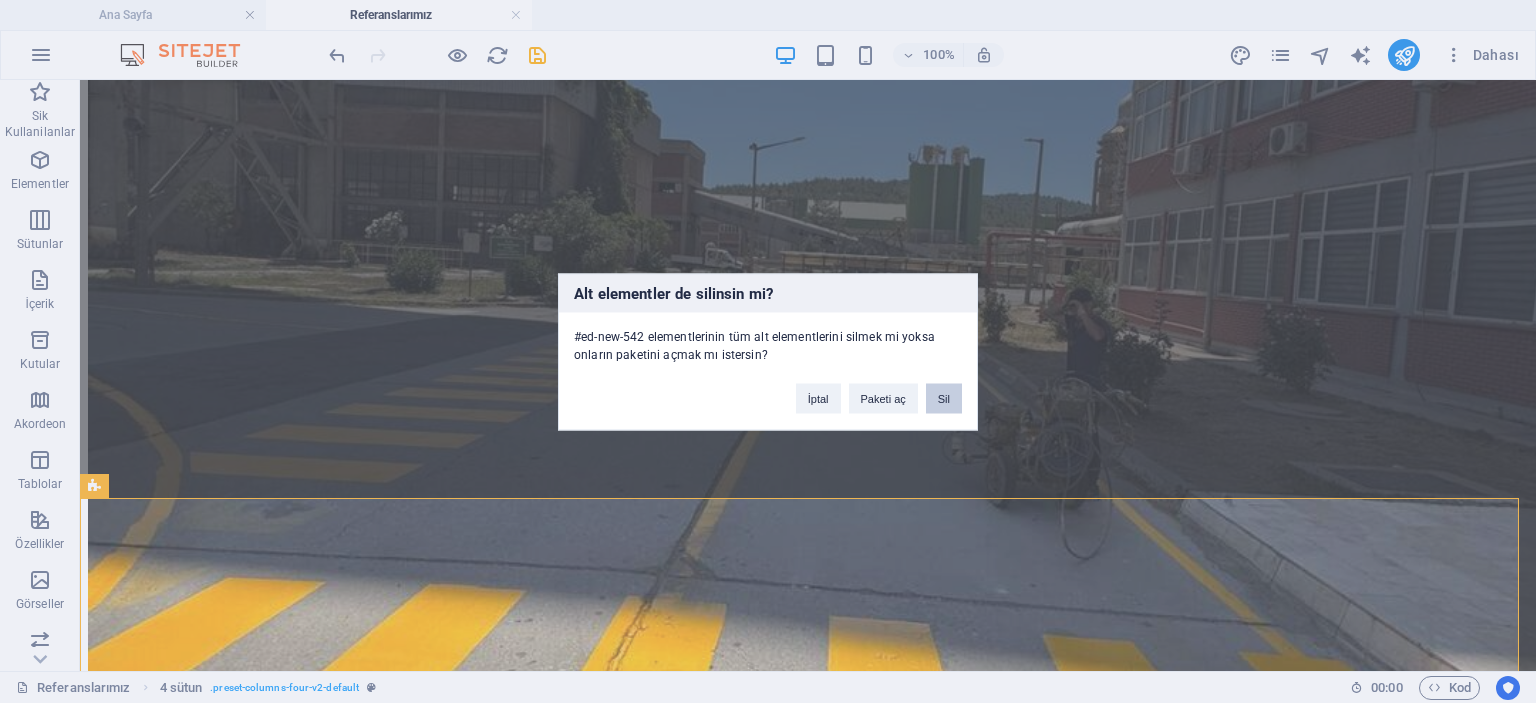 click on "Sil" at bounding box center [944, 398] 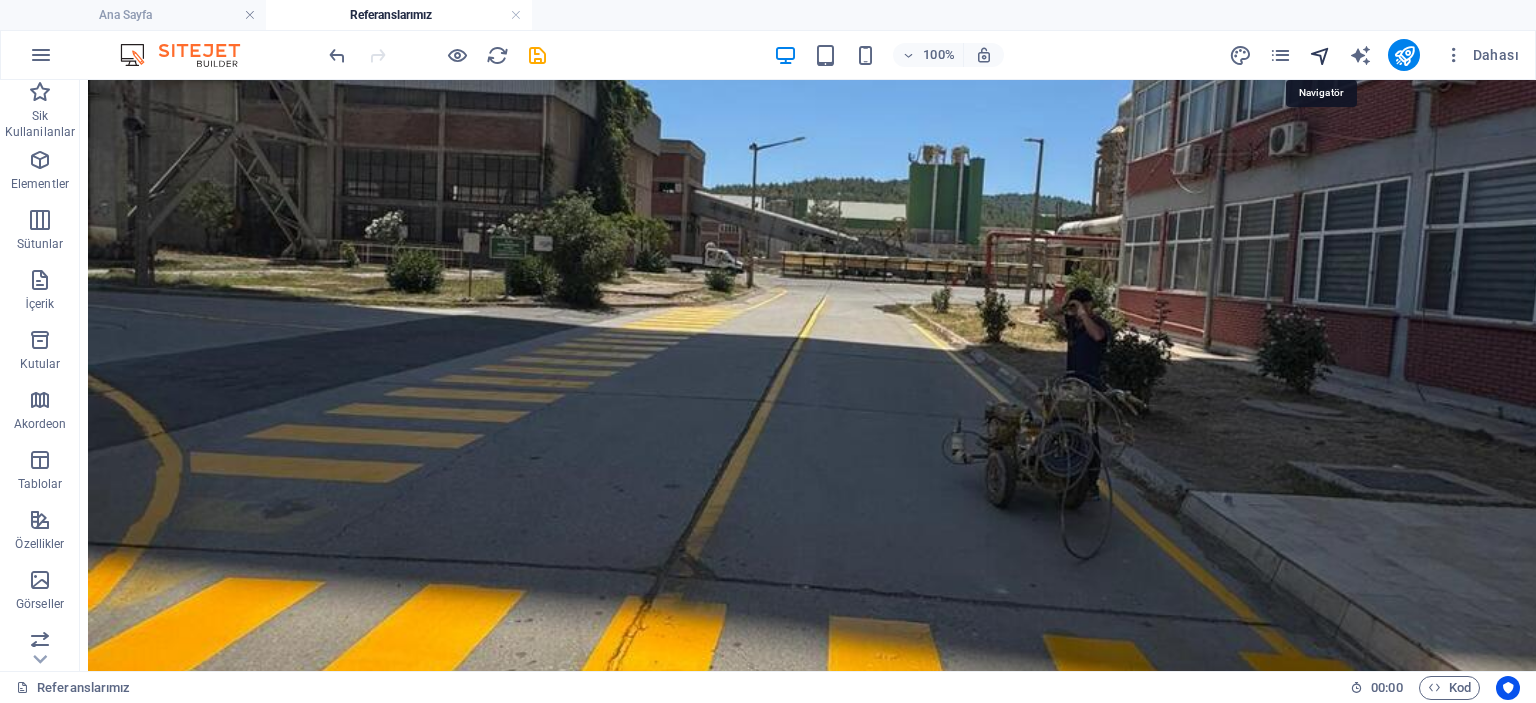 click at bounding box center (1320, 55) 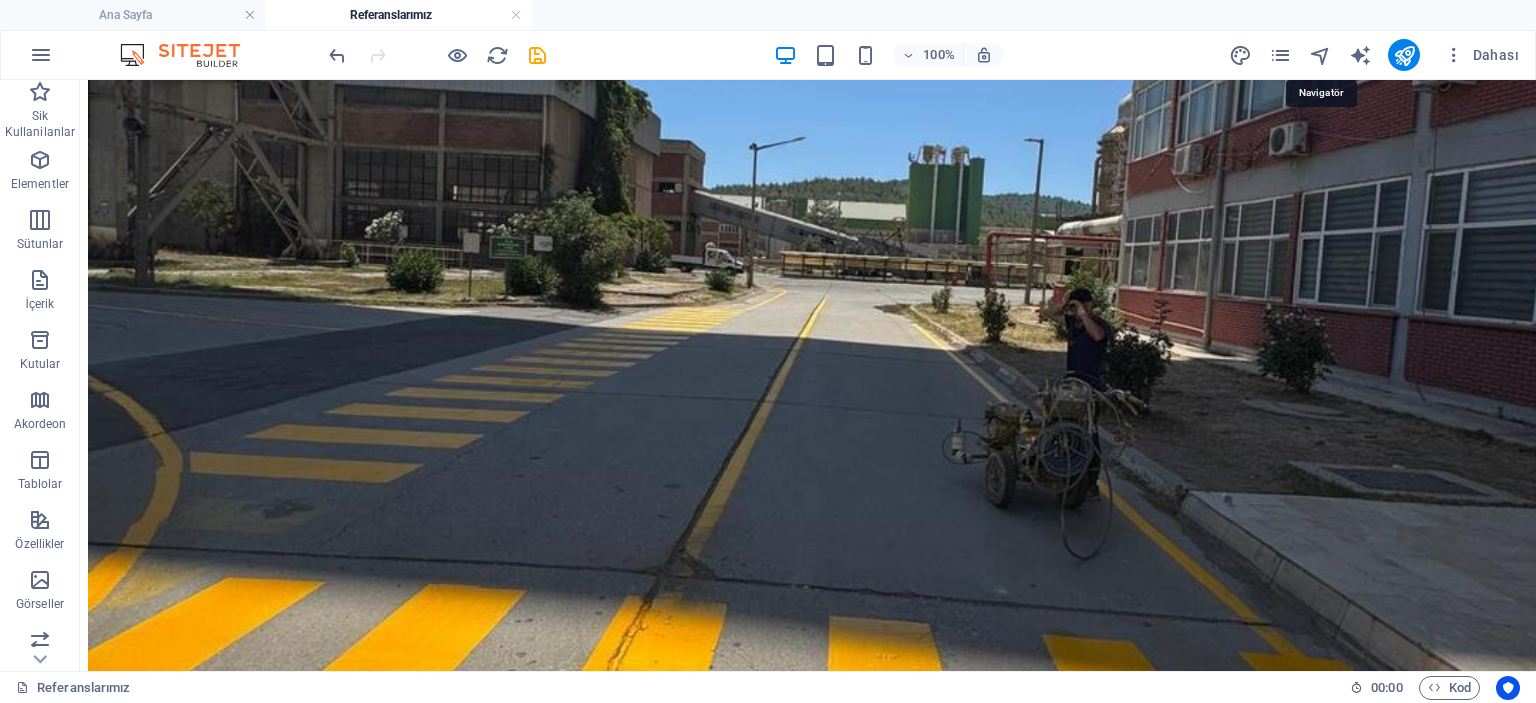scroll, scrollTop: 4529, scrollLeft: 0, axis: vertical 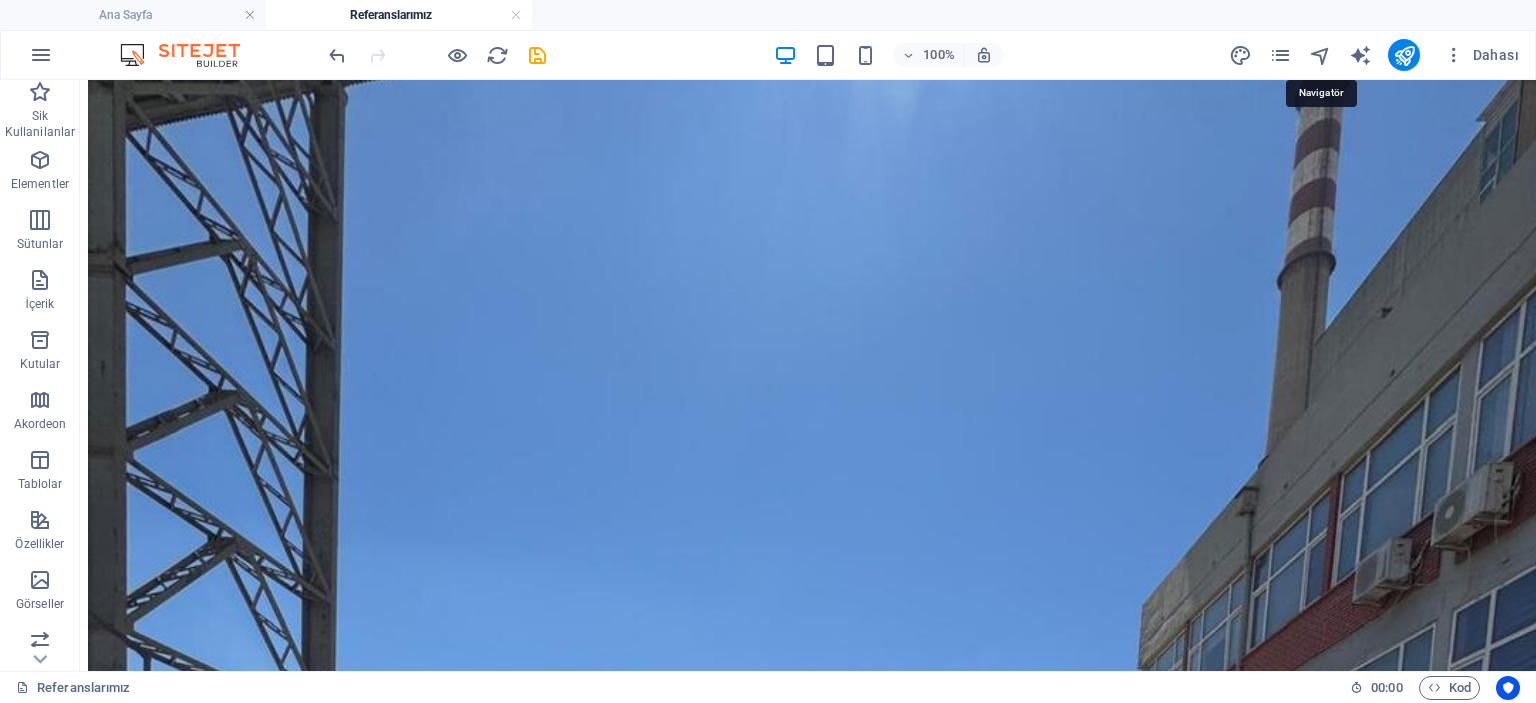 select on "11467259-tr" 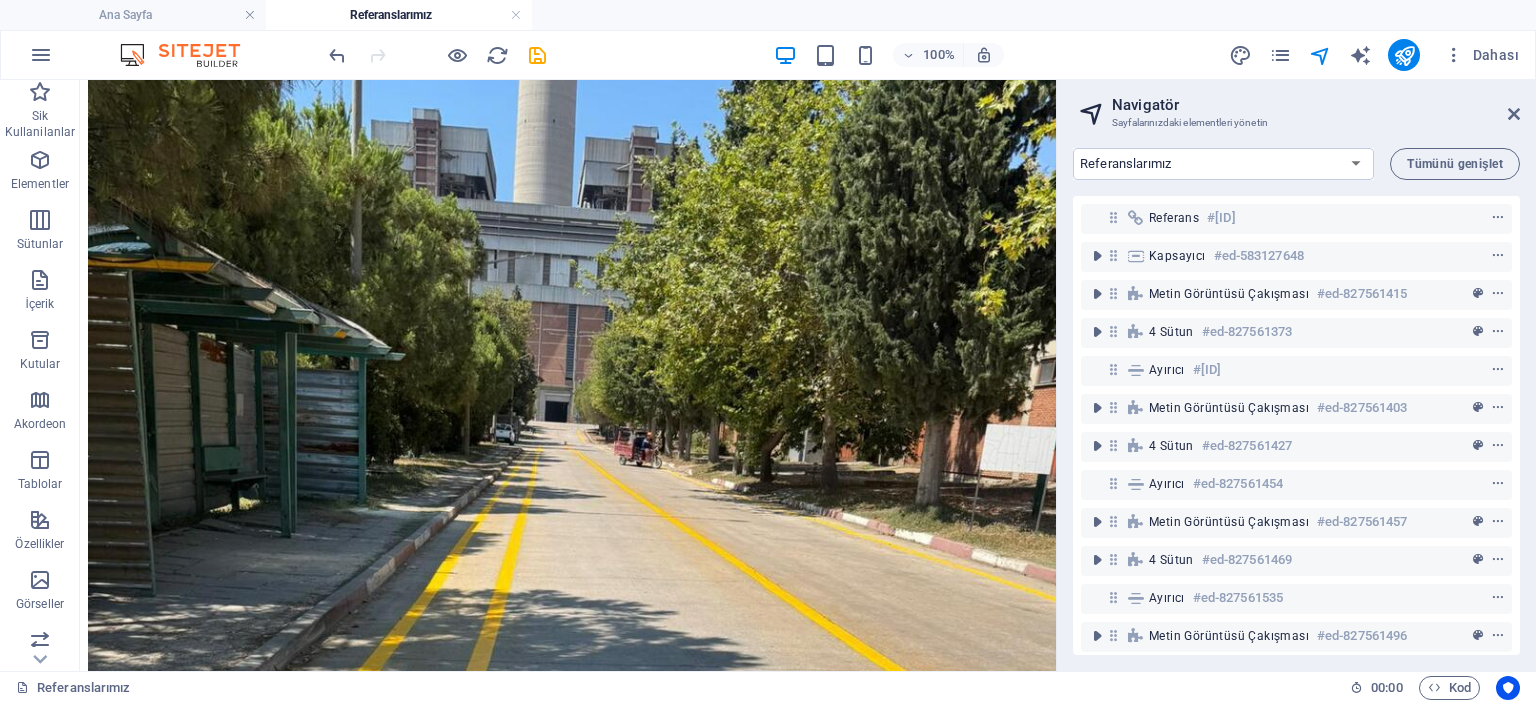 scroll, scrollTop: 173, scrollLeft: 0, axis: vertical 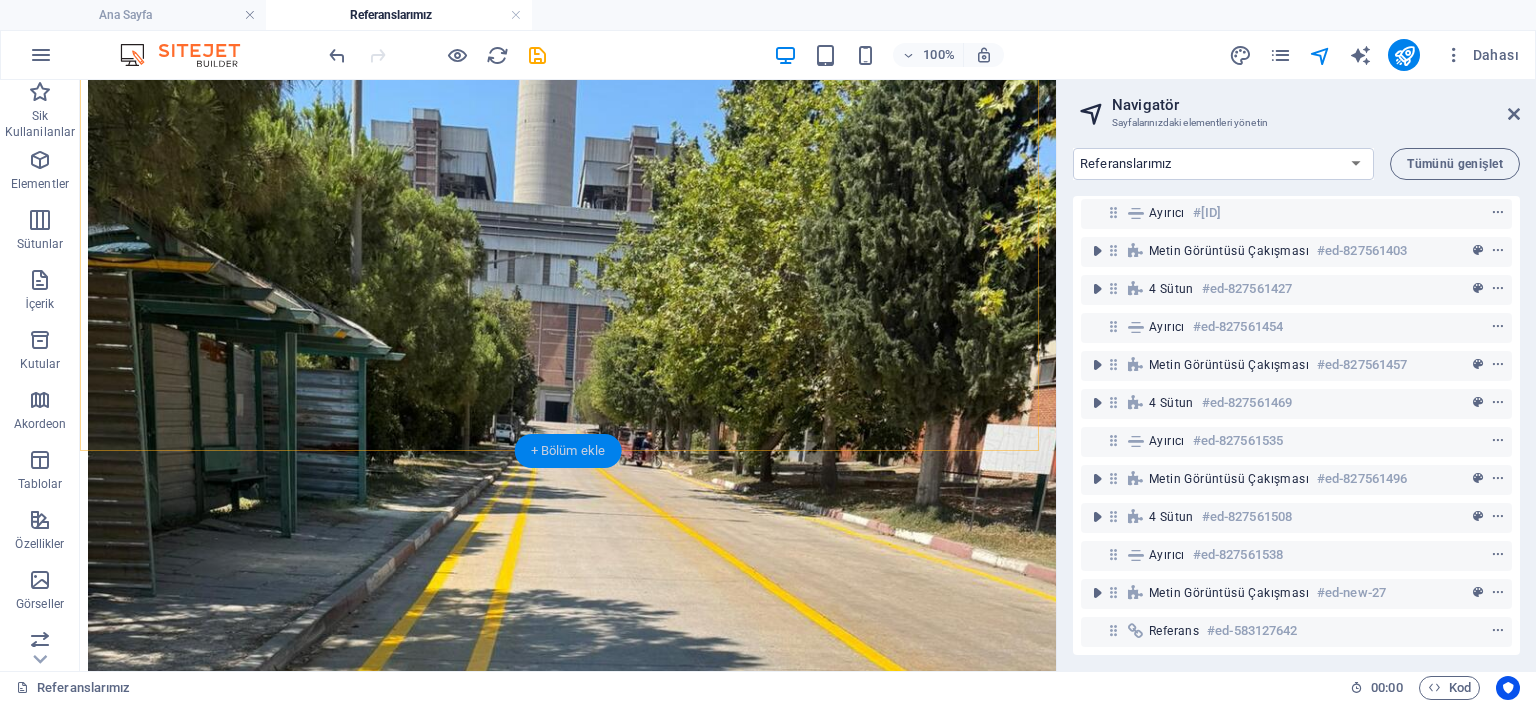drag, startPoint x: 571, startPoint y: 447, endPoint x: 572, endPoint y: 199, distance: 248.00201 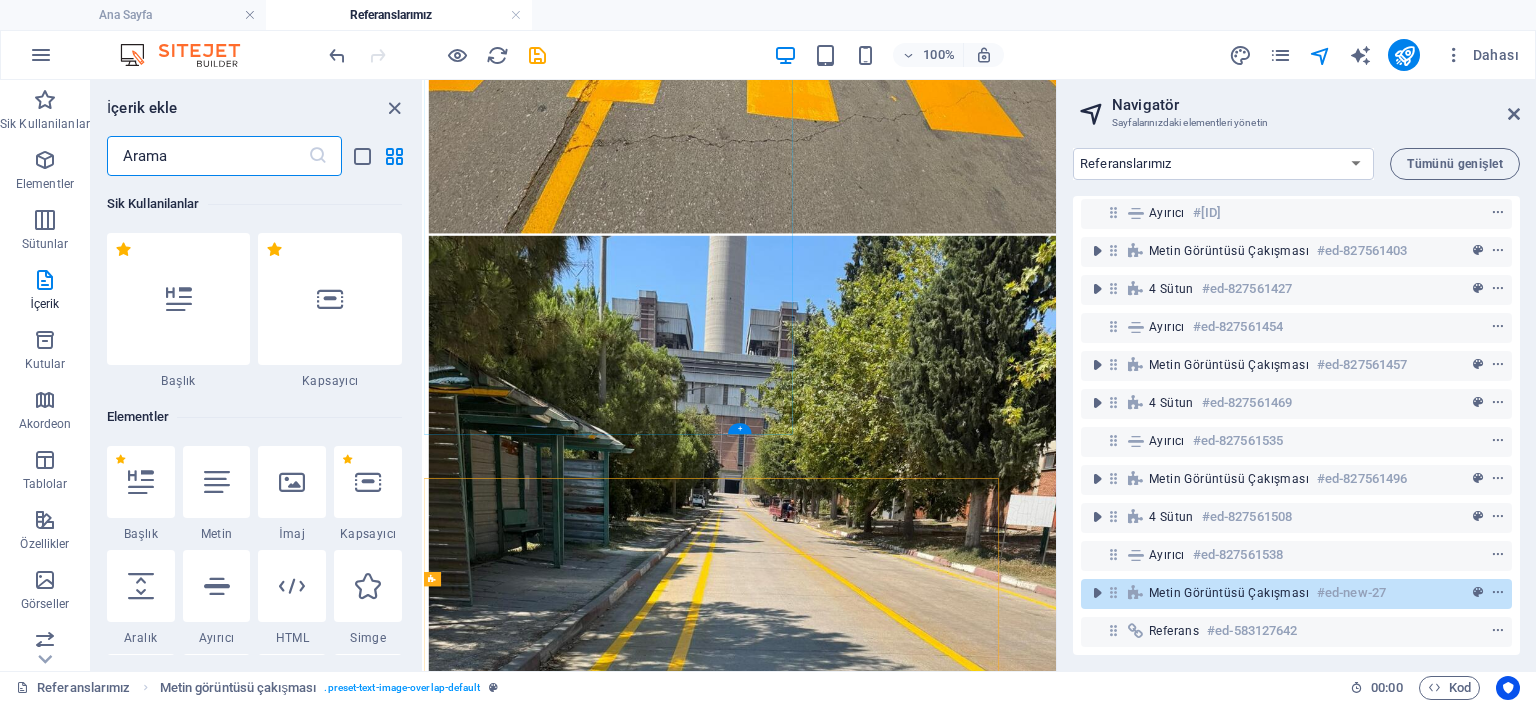 scroll, scrollTop: 3781, scrollLeft: 0, axis: vertical 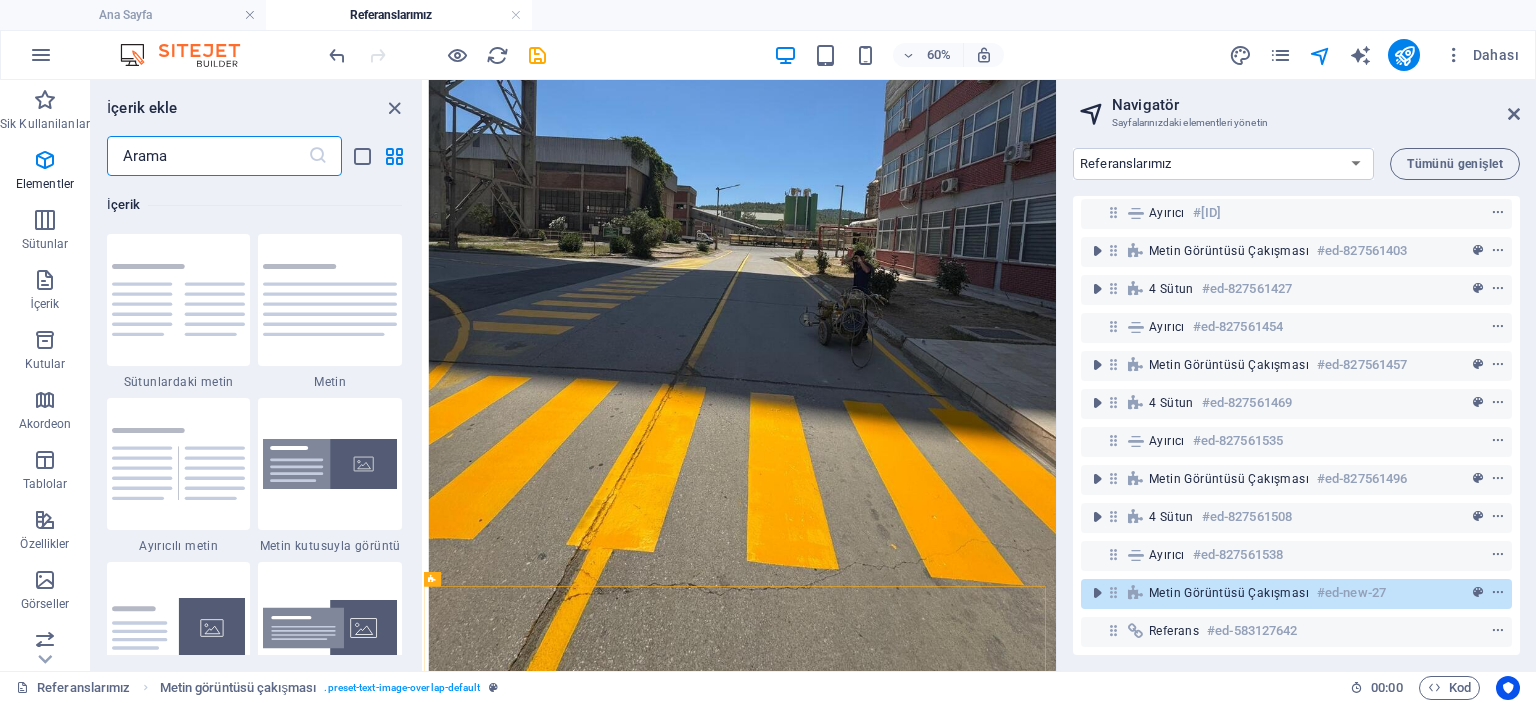 click on "Navigatör Sayfalarınızdaki elementleri yönetin" at bounding box center [1298, 106] 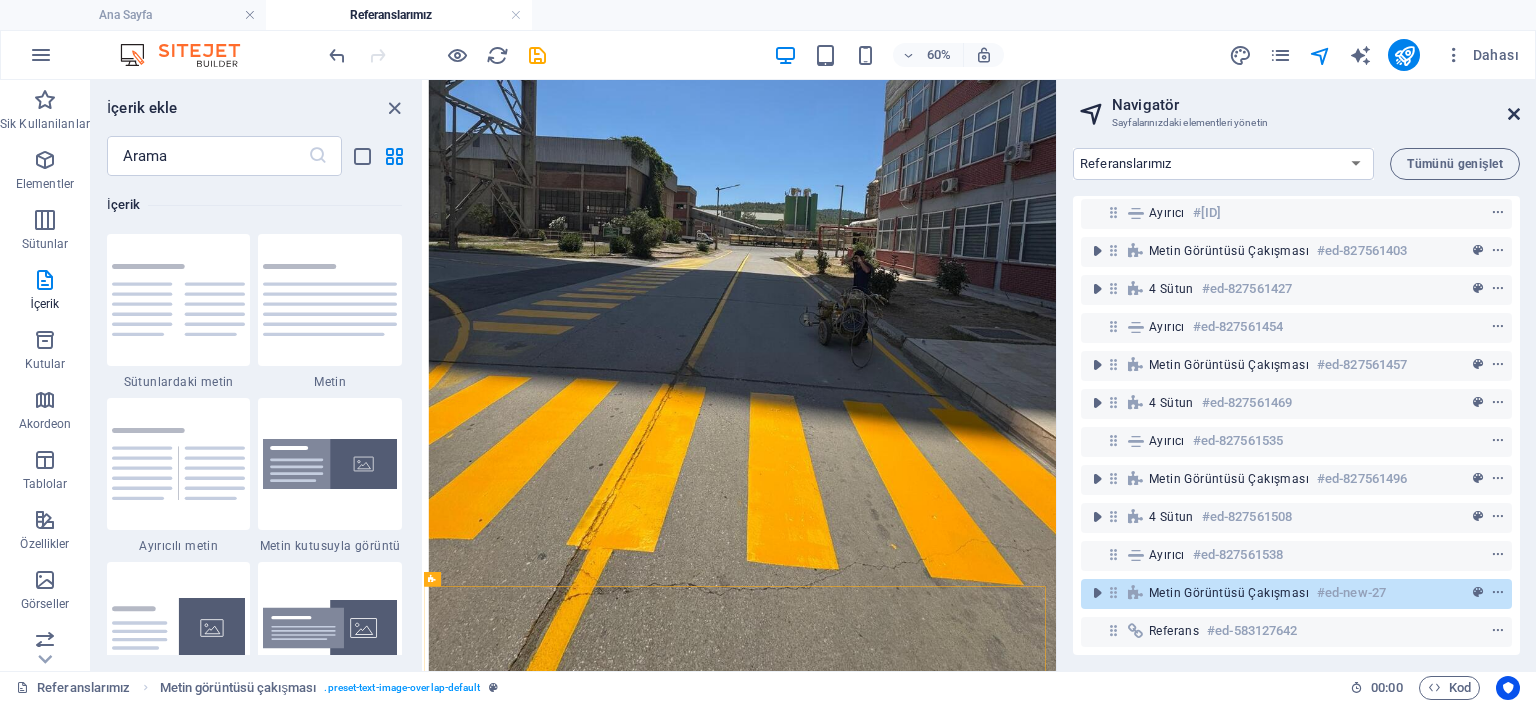 click at bounding box center (1514, 114) 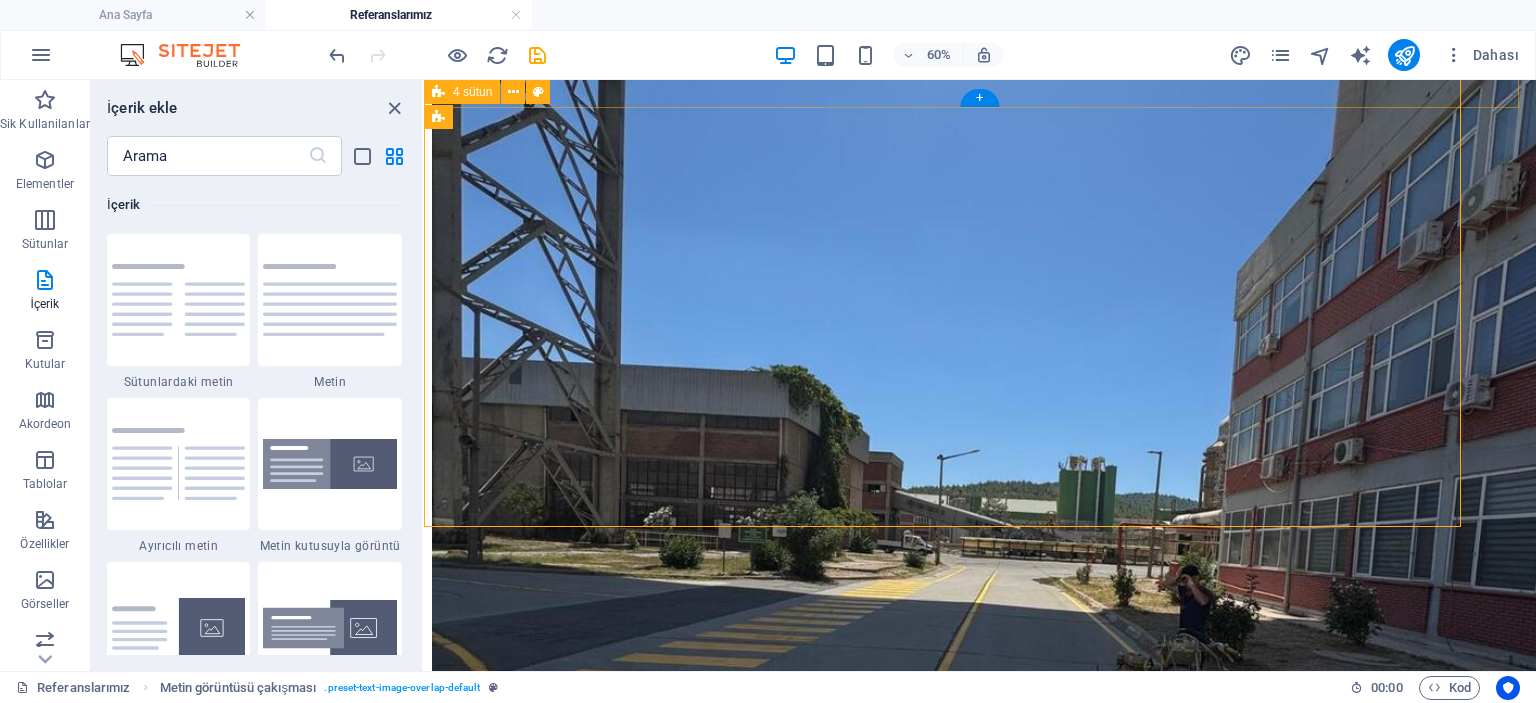 scroll, scrollTop: 4655, scrollLeft: 0, axis: vertical 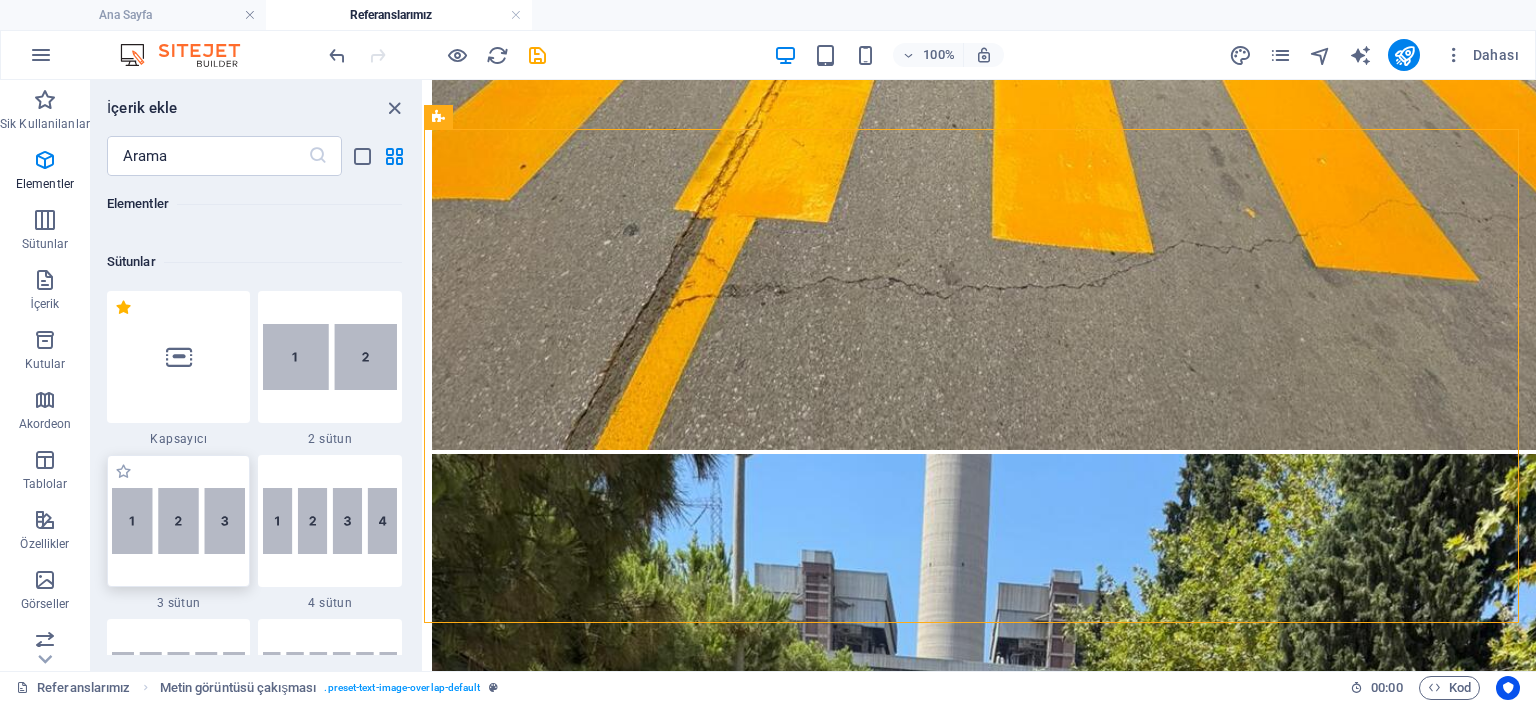 click at bounding box center [179, 521] 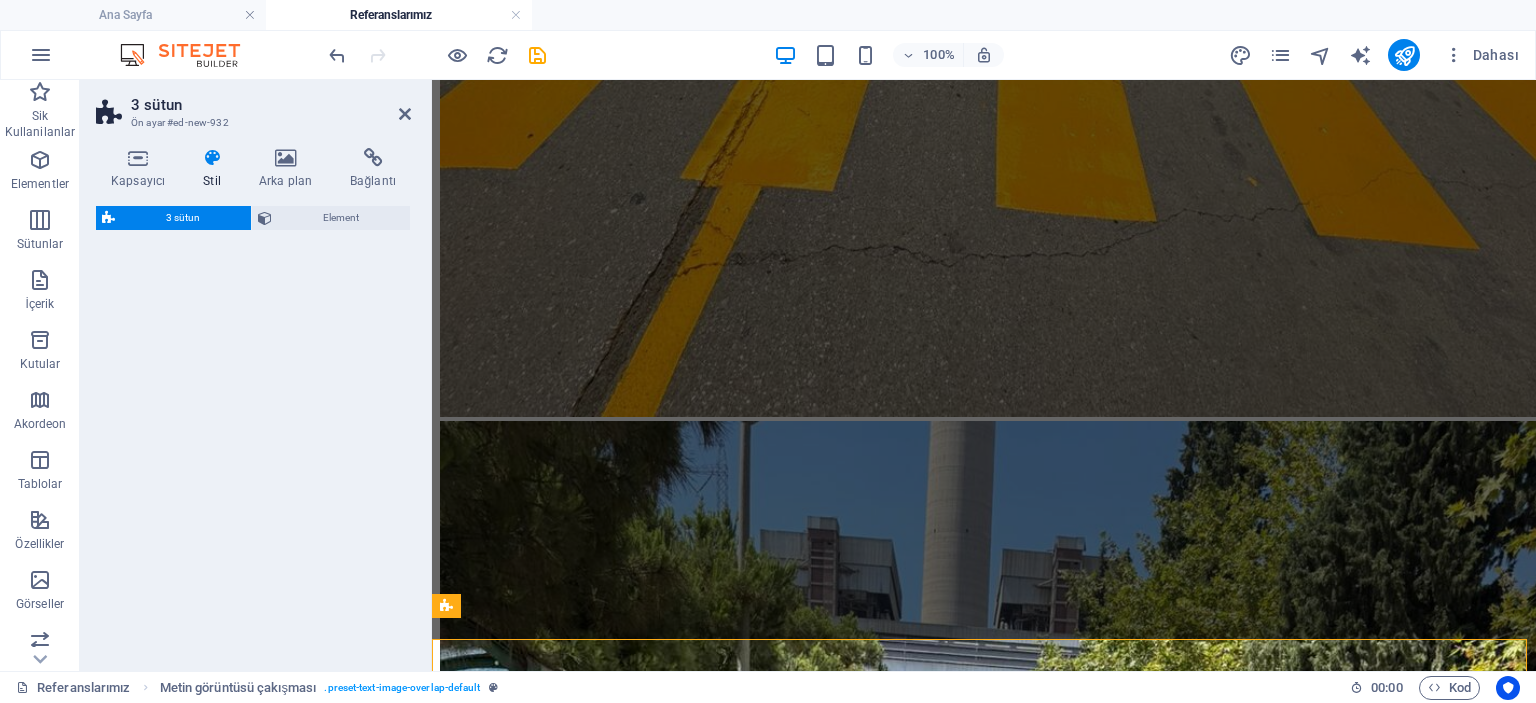 select on "rem" 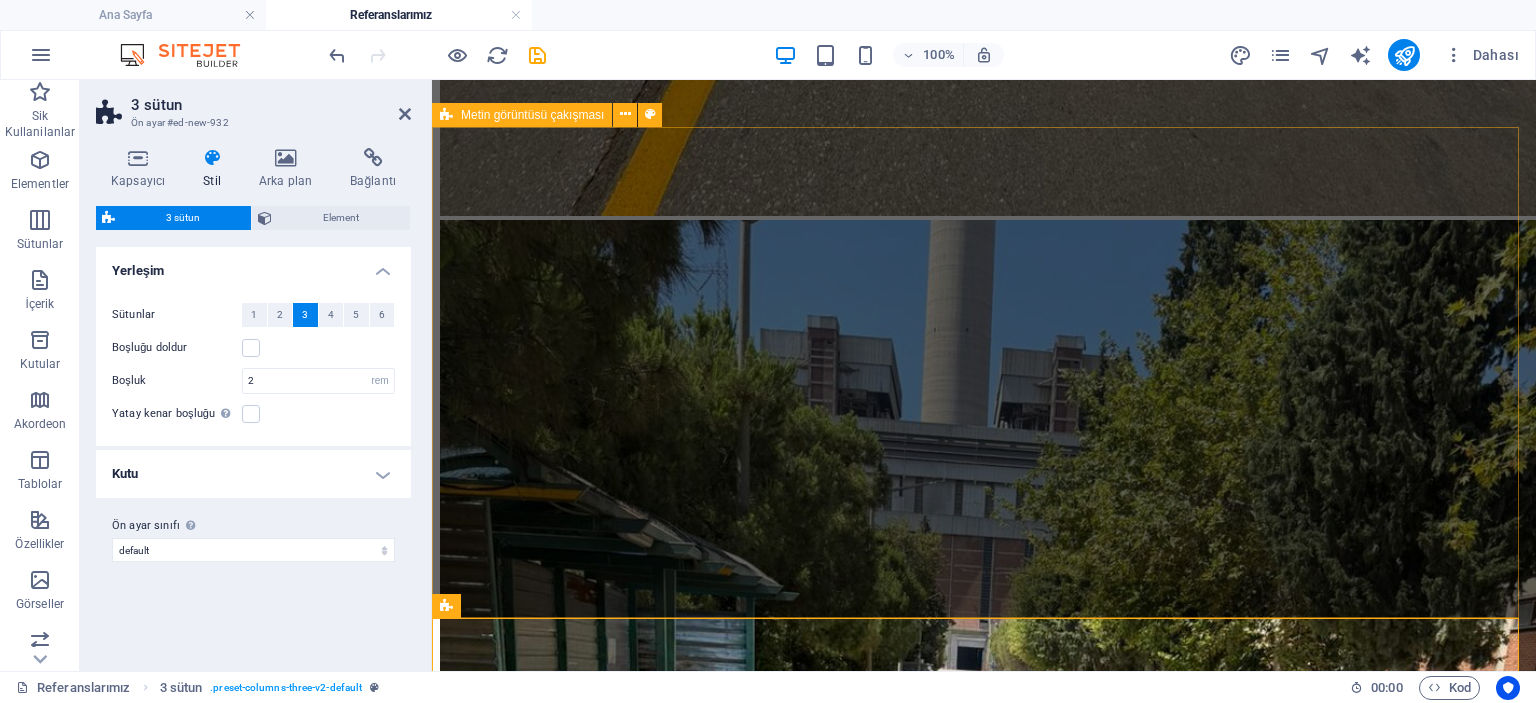 scroll, scrollTop: 5105, scrollLeft: 0, axis: vertical 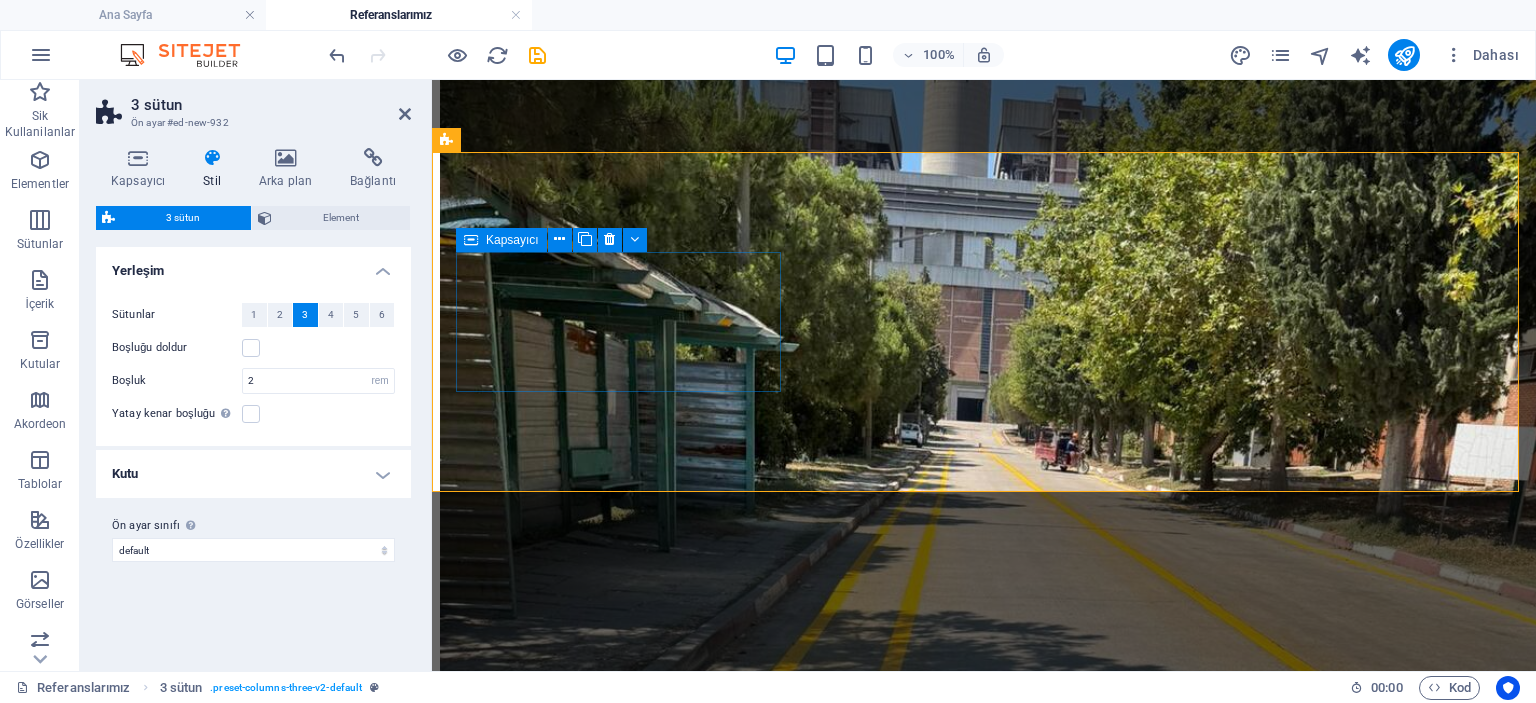 click on "Element ekle" at bounding box center [924, 20377] 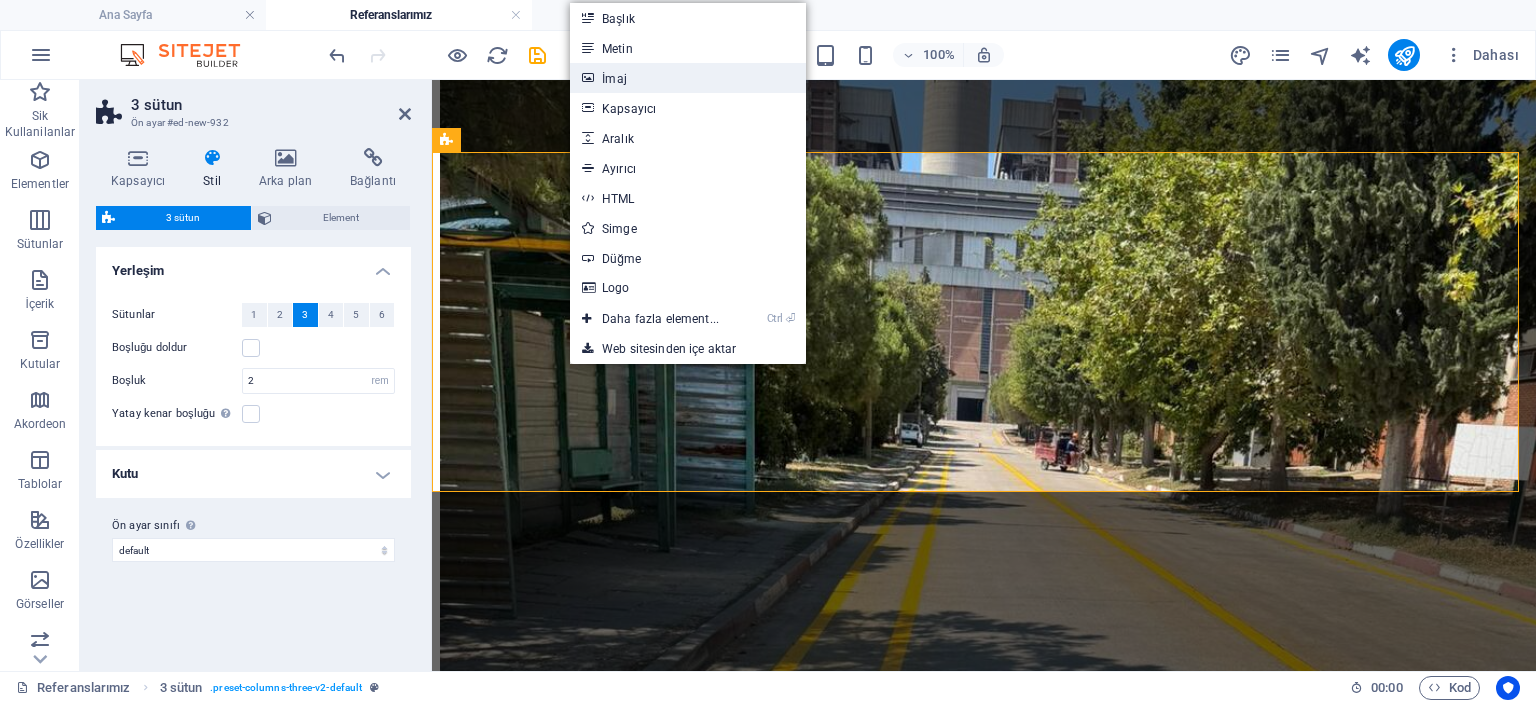 click on "İmaj" at bounding box center (688, 78) 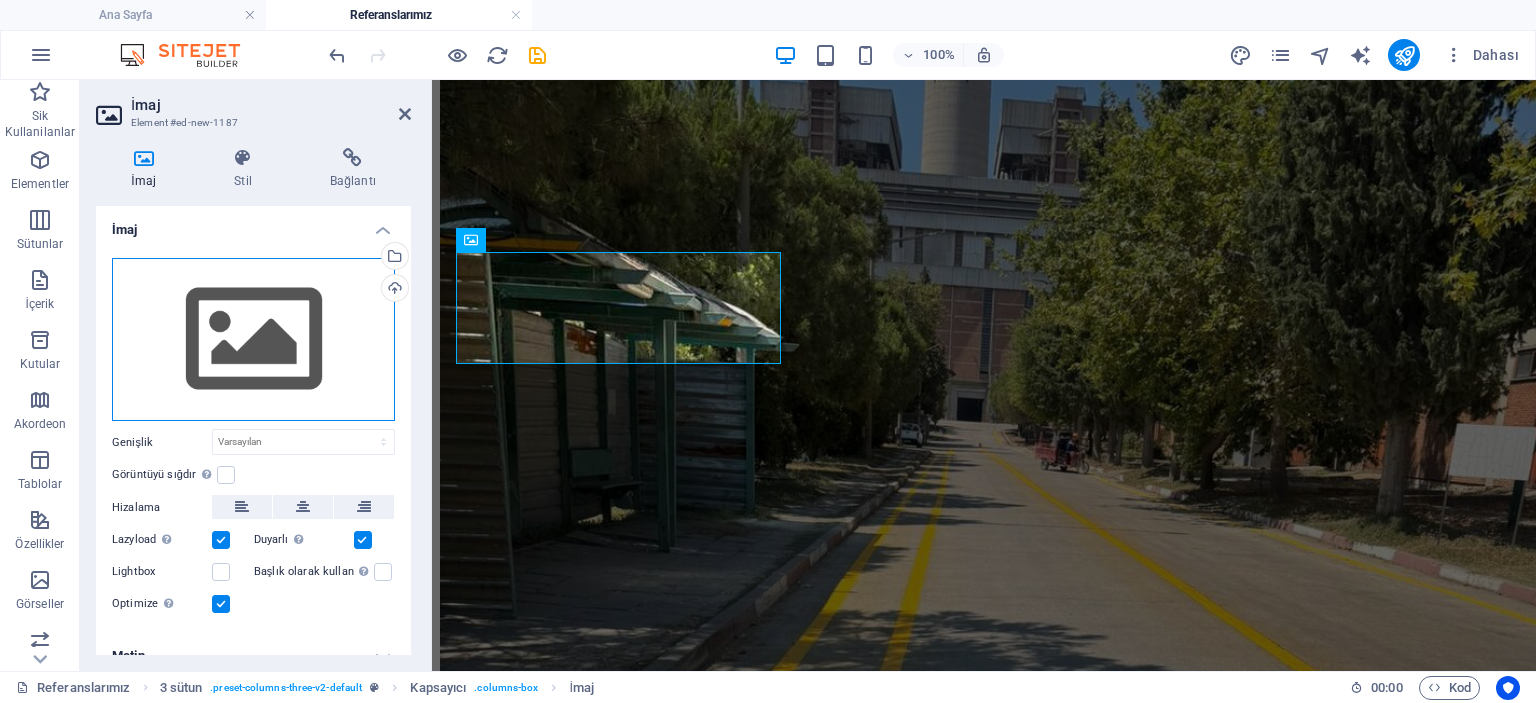 click on "Dosyaları buraya sürükleyin, dosyaları seçmek için tıklayın veya Dosyalardan ya da ücretsiz stok fotoğraf ve videolarımızdan dosyalar seçin" at bounding box center (253, 340) 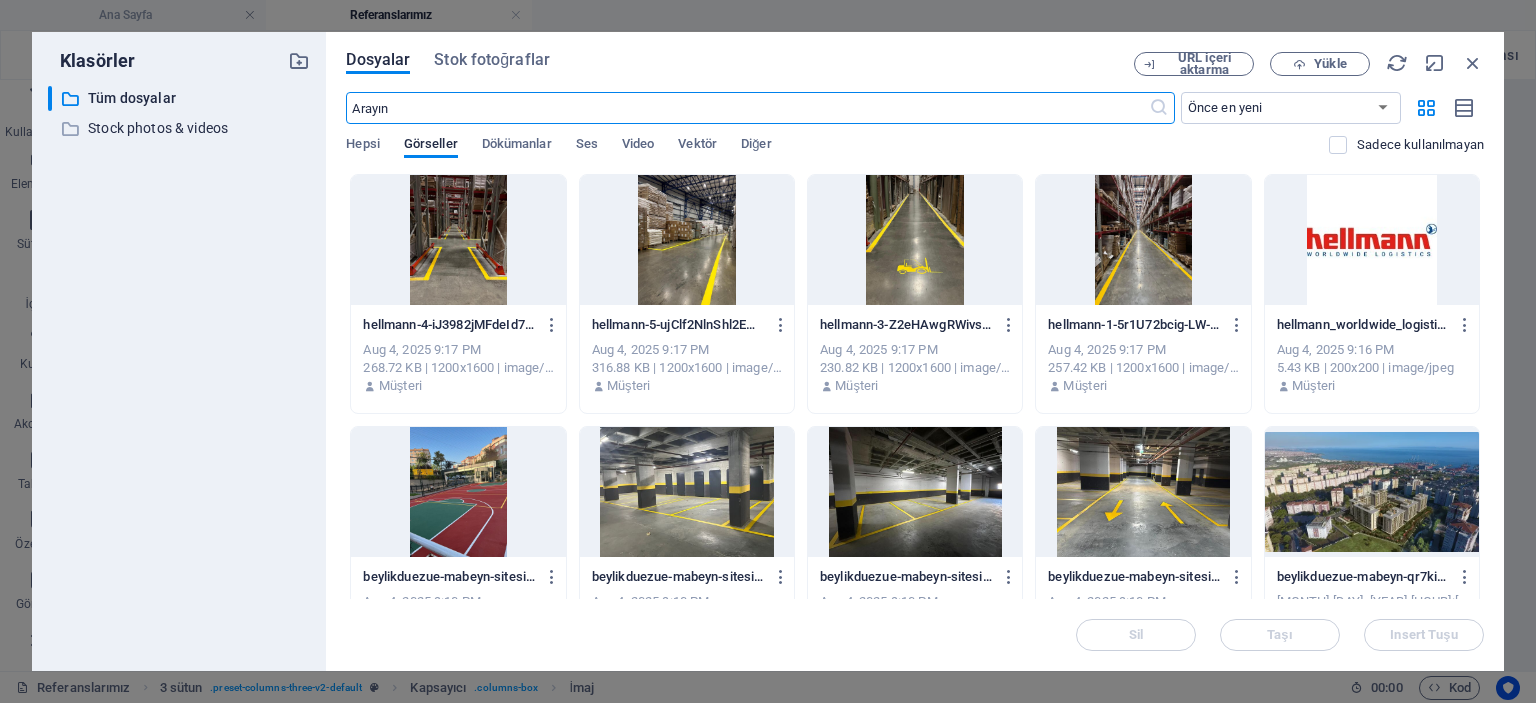 scroll, scrollTop: 4974, scrollLeft: 0, axis: vertical 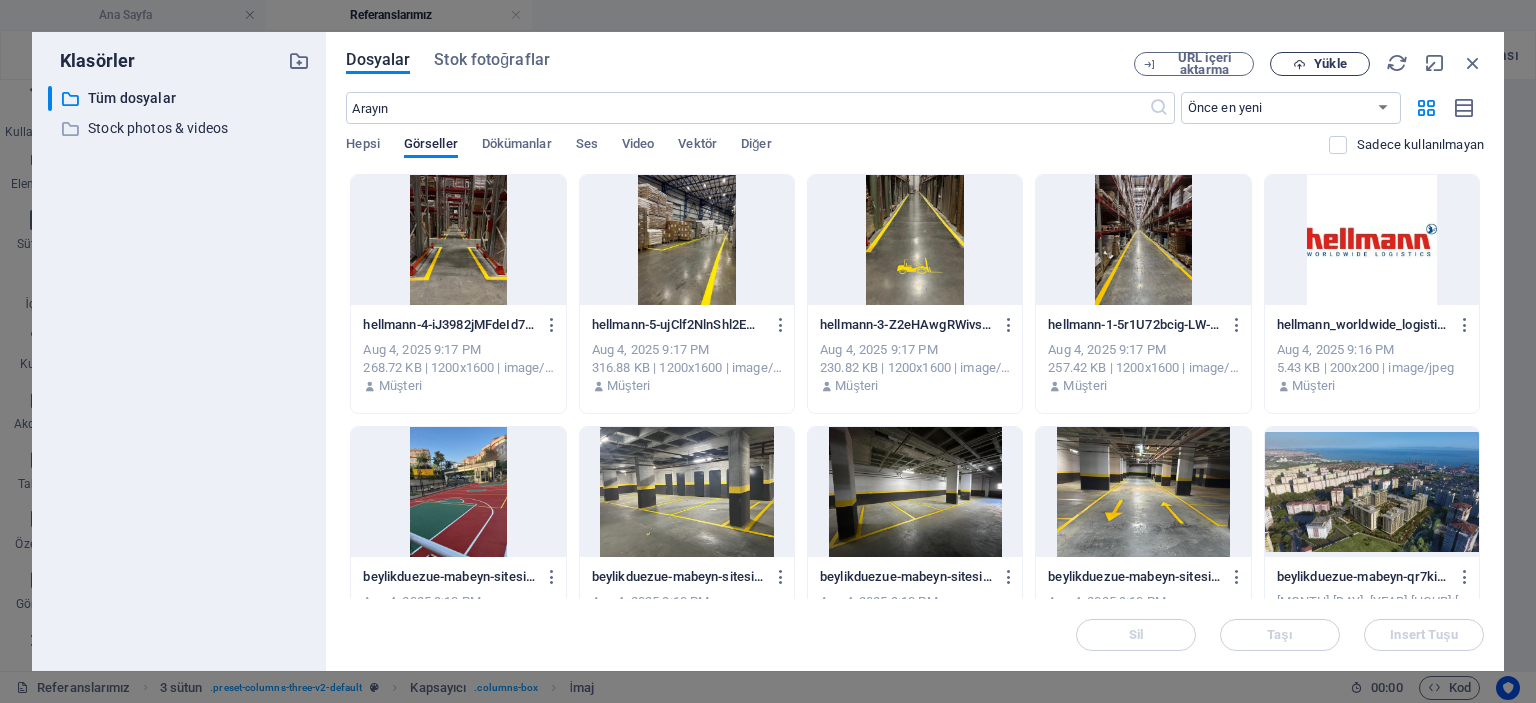 click on "Yükle" at bounding box center (1330, 64) 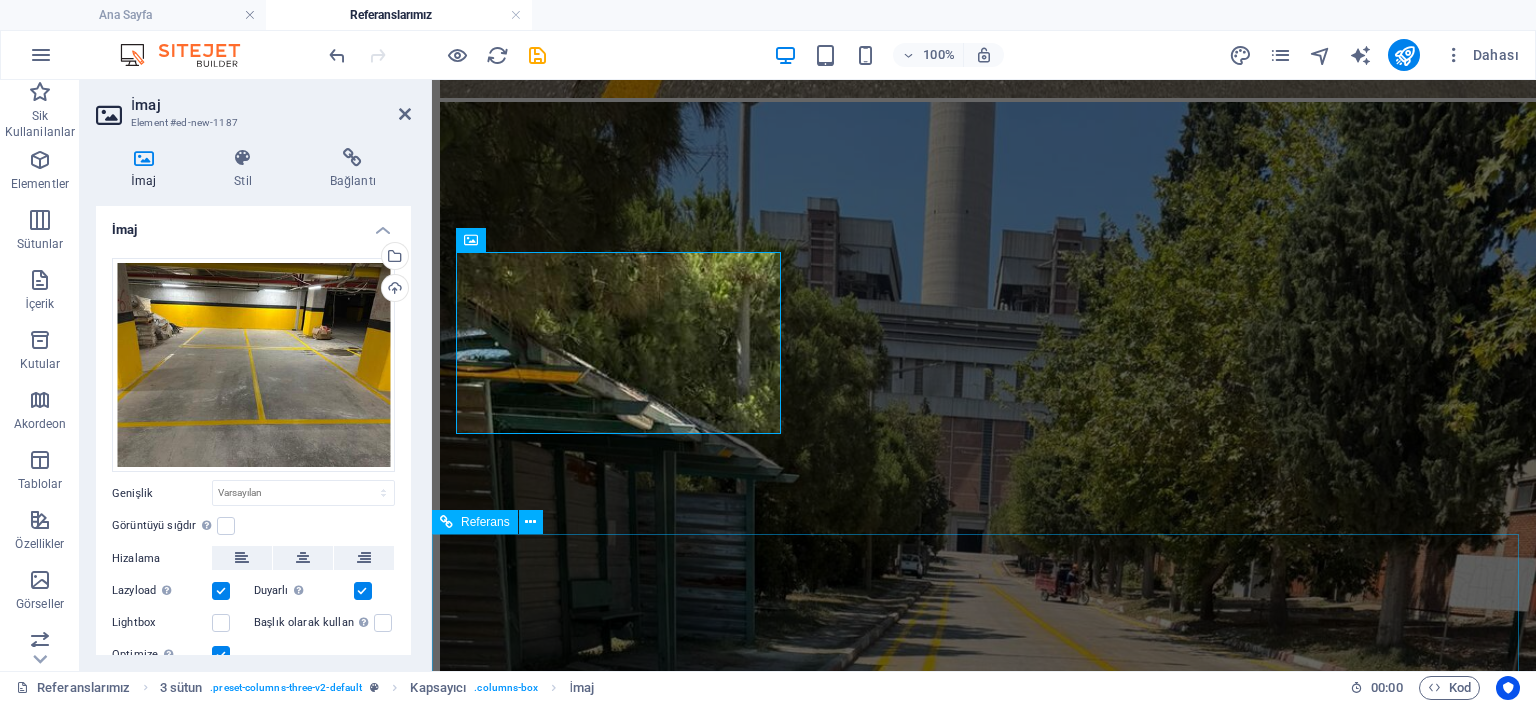 scroll, scrollTop: 5105, scrollLeft: 0, axis: vertical 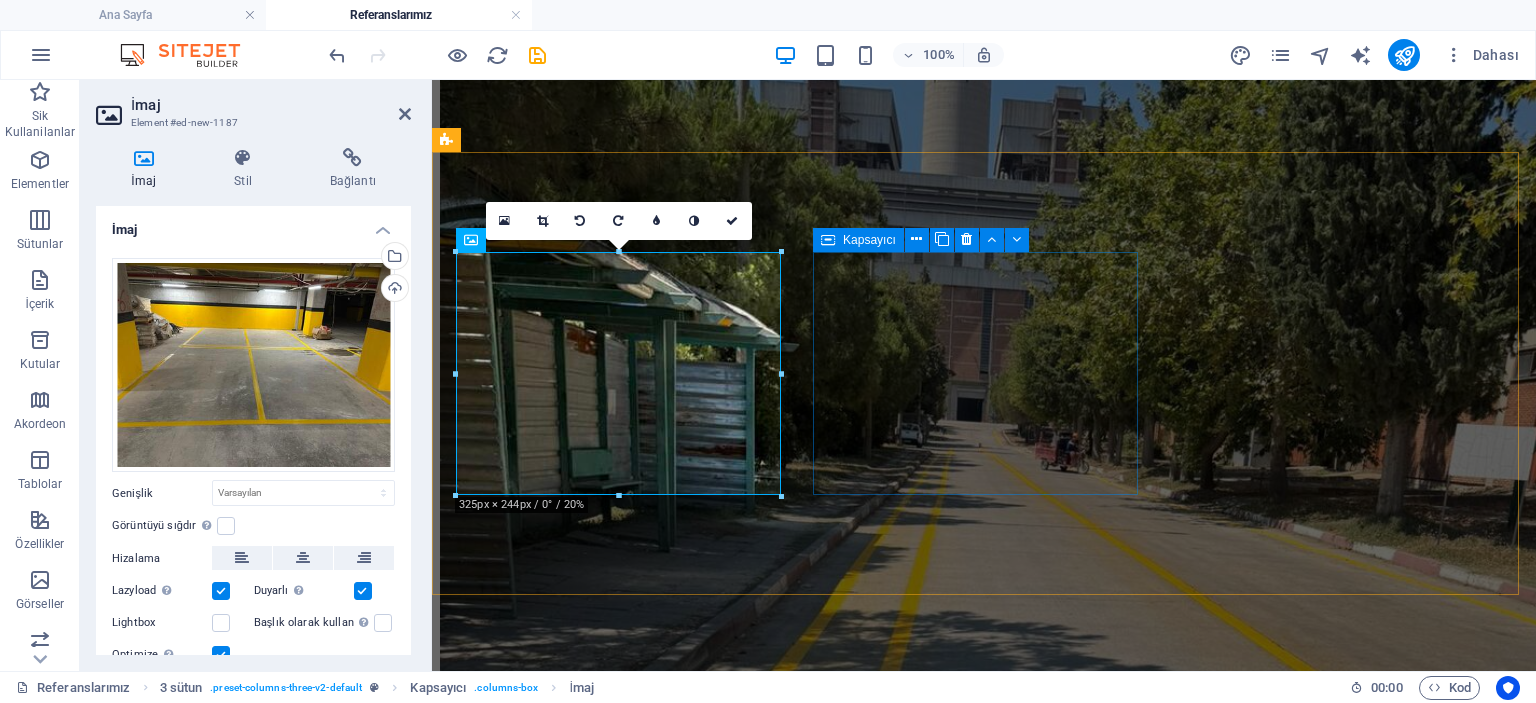 click on "Element ekle" at bounding box center [924, 21209] 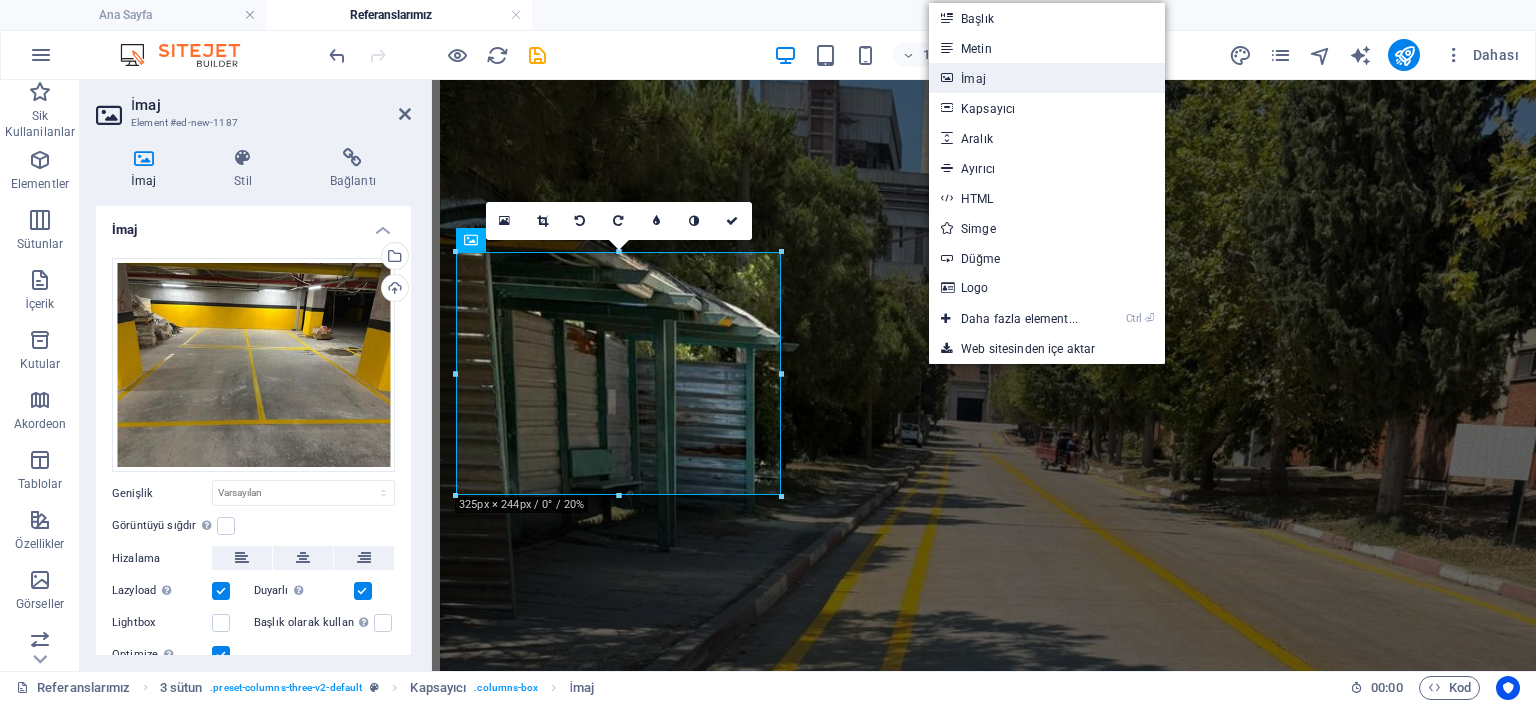 click on "İmaj" at bounding box center (1047, 78) 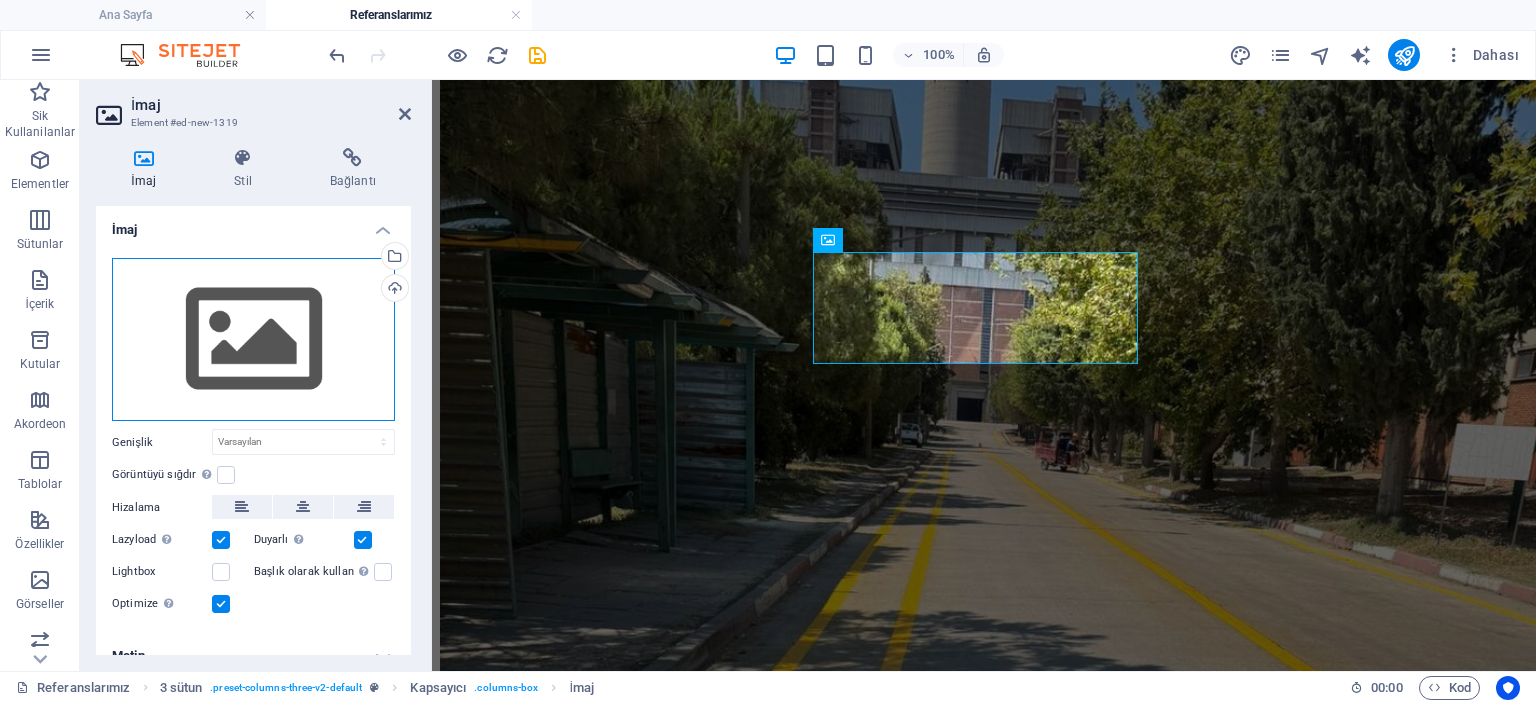click on "Dosyaları buraya sürükleyin, dosyaları seçmek için tıklayın veya Dosyalardan ya da ücretsiz stok fotoğraf ve videolarımızdan dosyalar seçin" at bounding box center (253, 340) 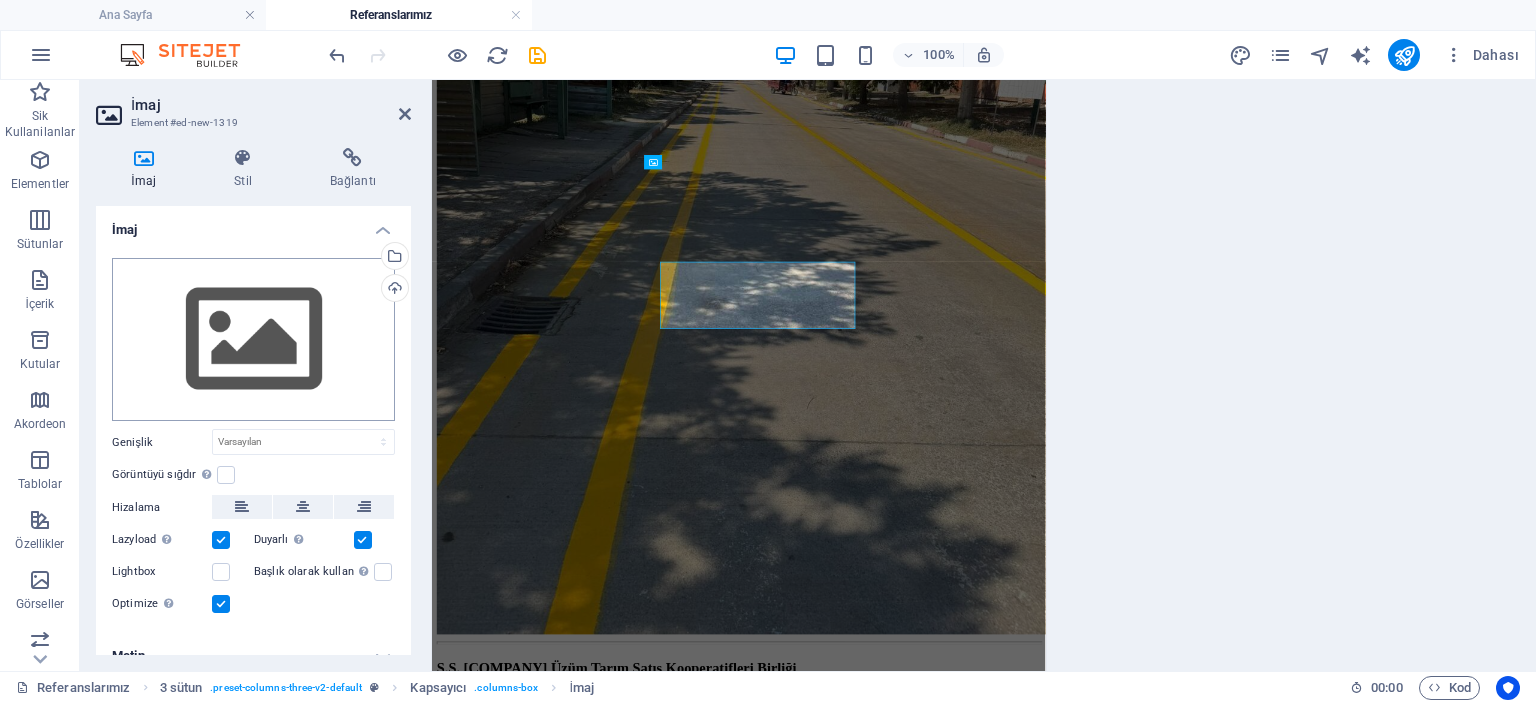 scroll, scrollTop: 4974, scrollLeft: 0, axis: vertical 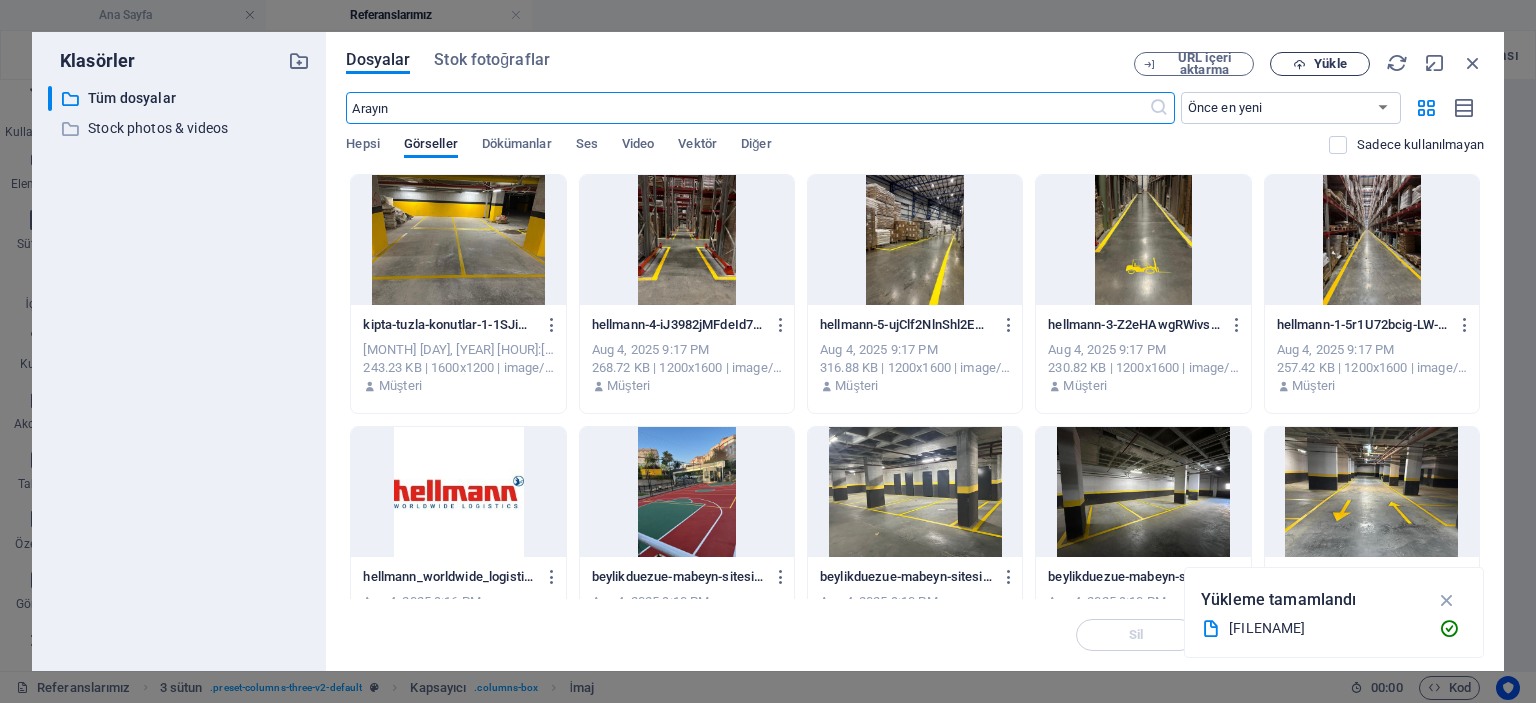 click on "Yükle" at bounding box center [1330, 64] 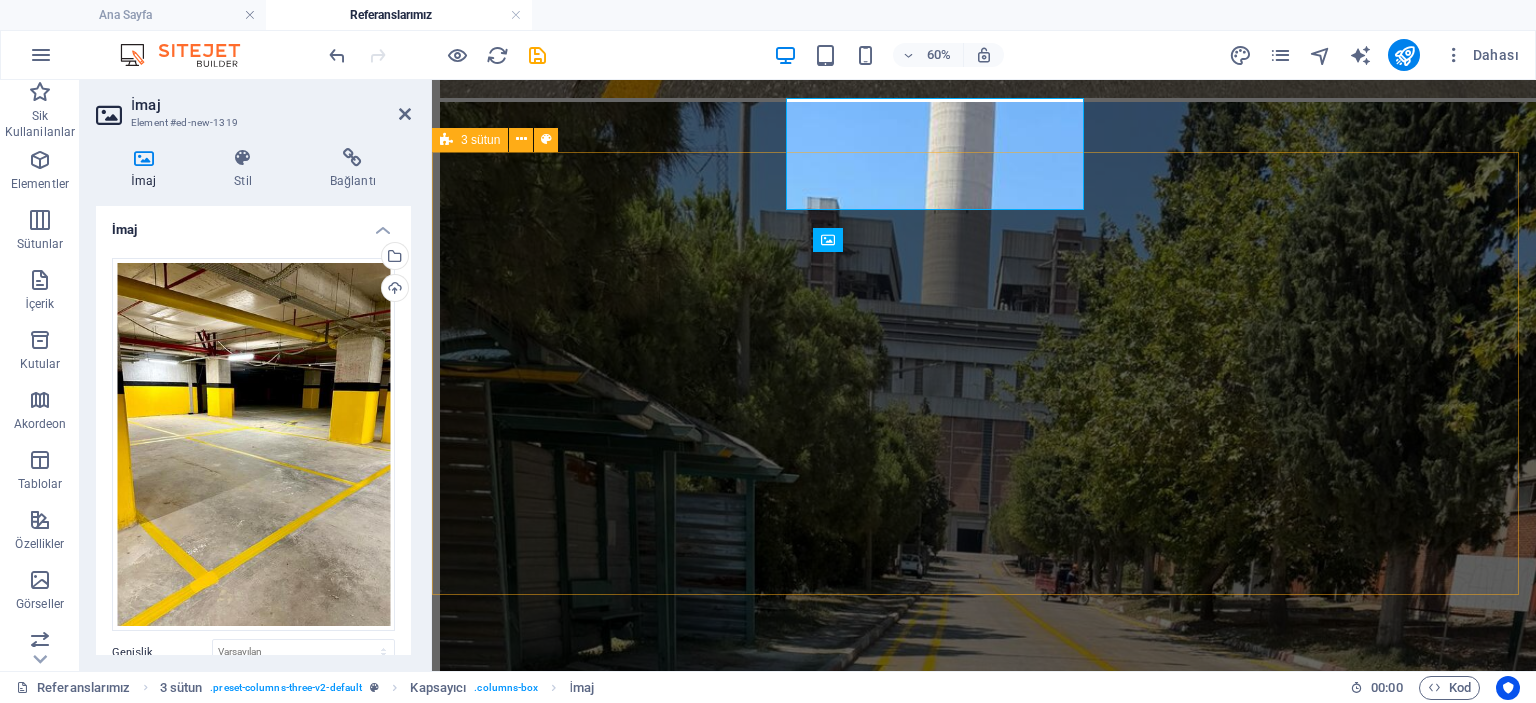 scroll, scrollTop: 5105, scrollLeft: 0, axis: vertical 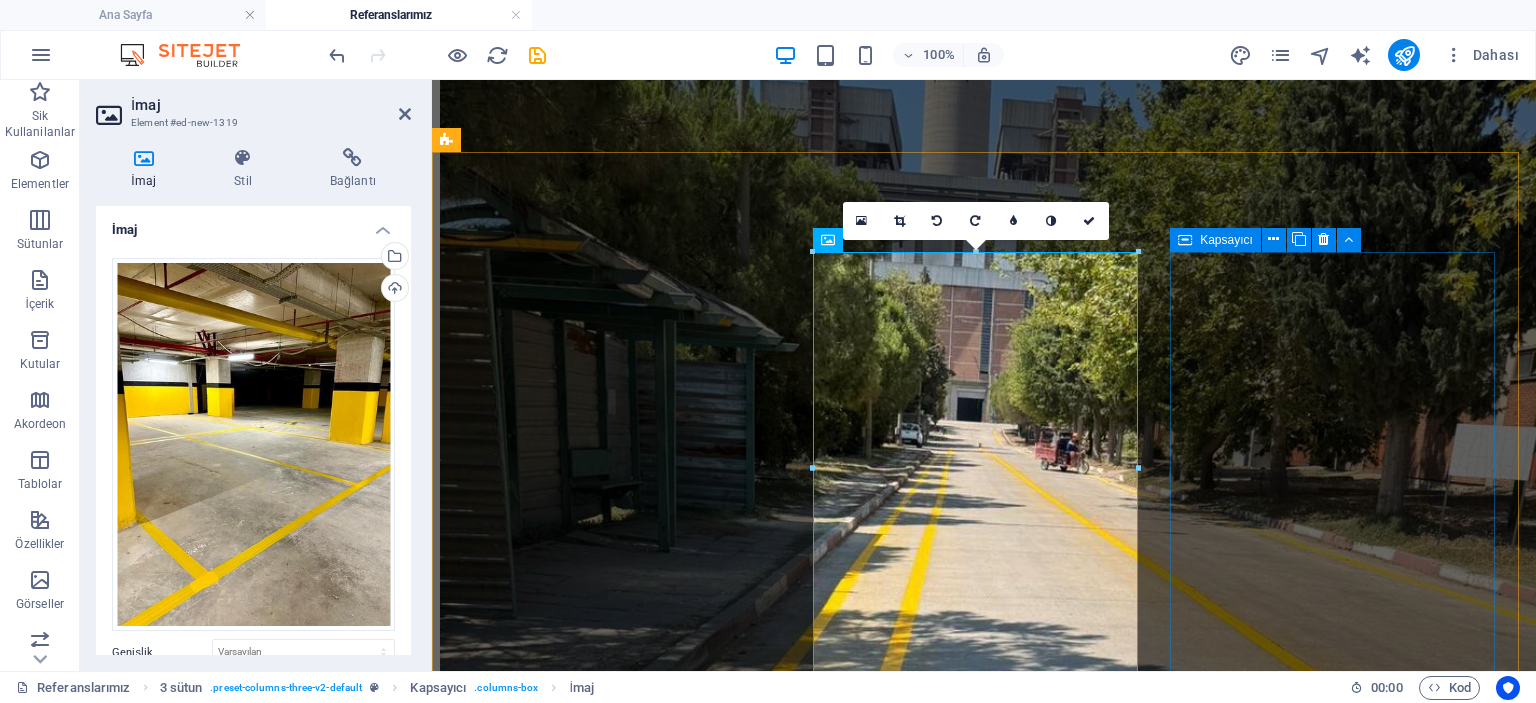 click on "Element ekle" at bounding box center [924, 22685] 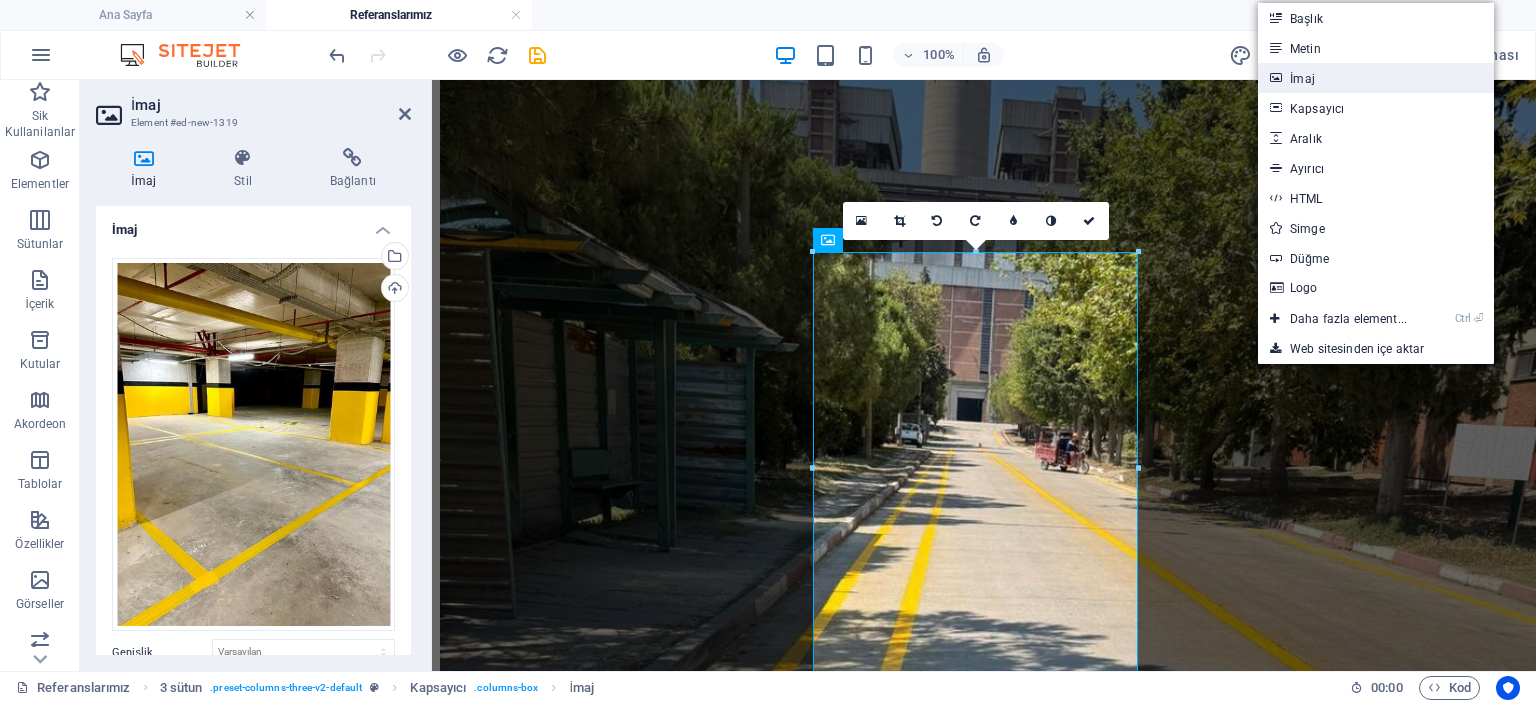 click on "İmaj" at bounding box center (1376, 78) 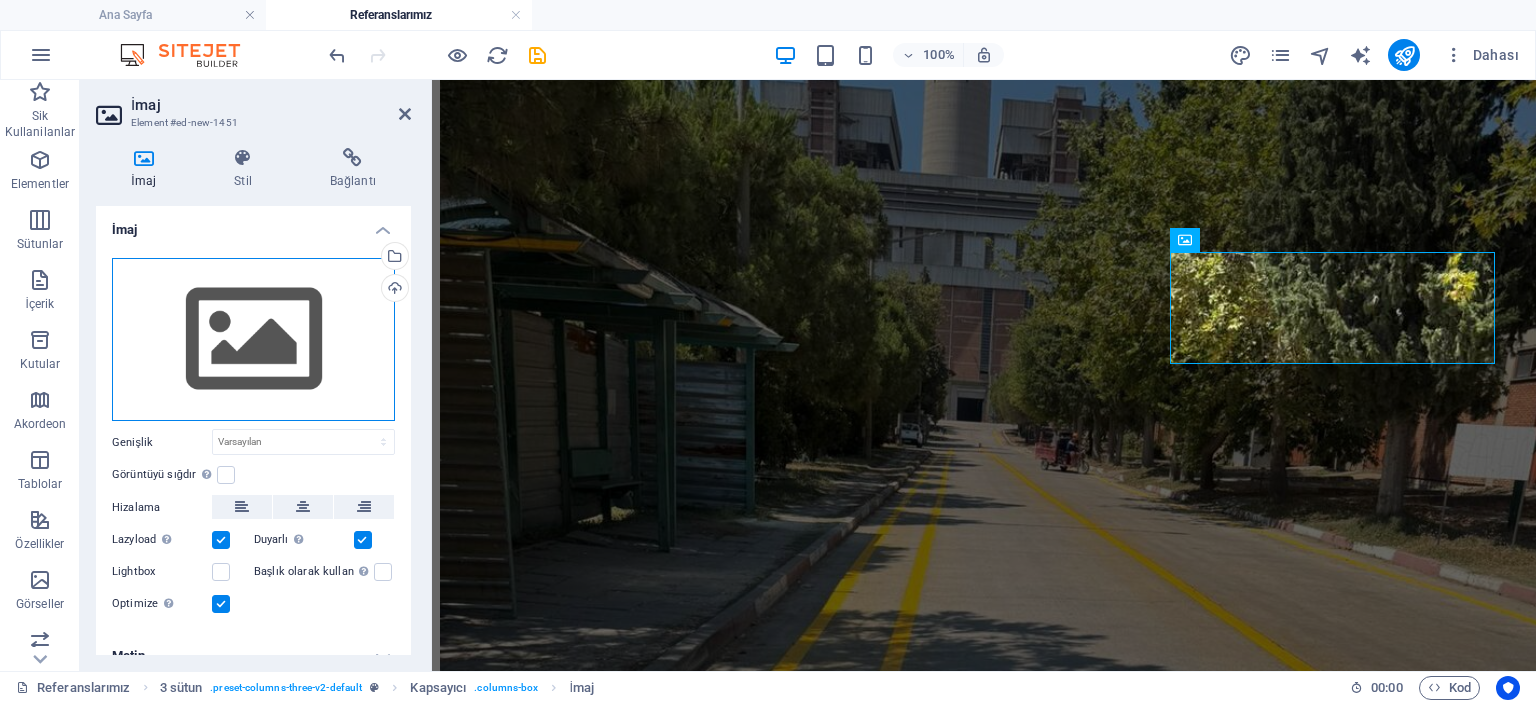 click on "Dosyaları buraya sürükleyin, dosyaları seçmek için tıklayın veya Dosyalardan ya da ücretsiz stok fotoğraf ve videolarımızdan dosyalar seçin" at bounding box center [253, 340] 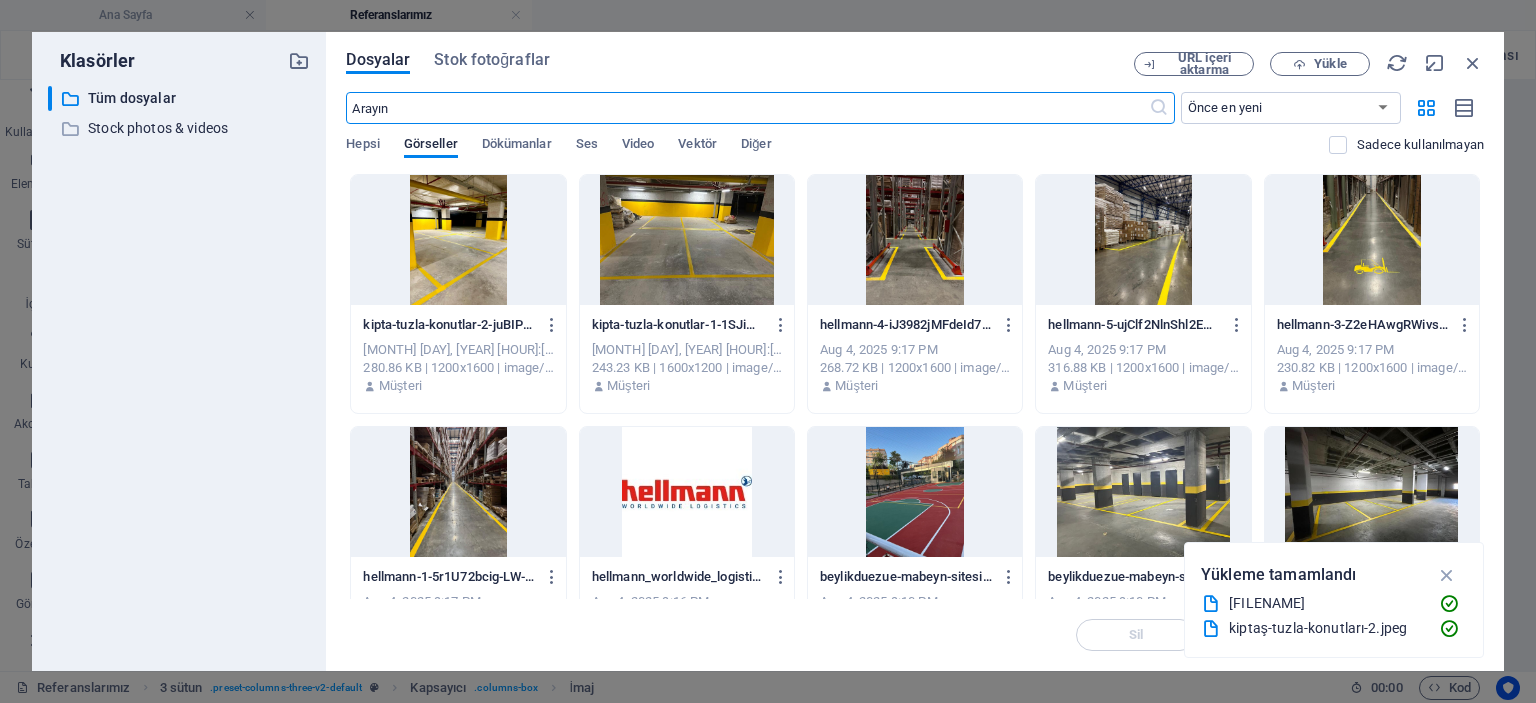 scroll, scrollTop: 4974, scrollLeft: 0, axis: vertical 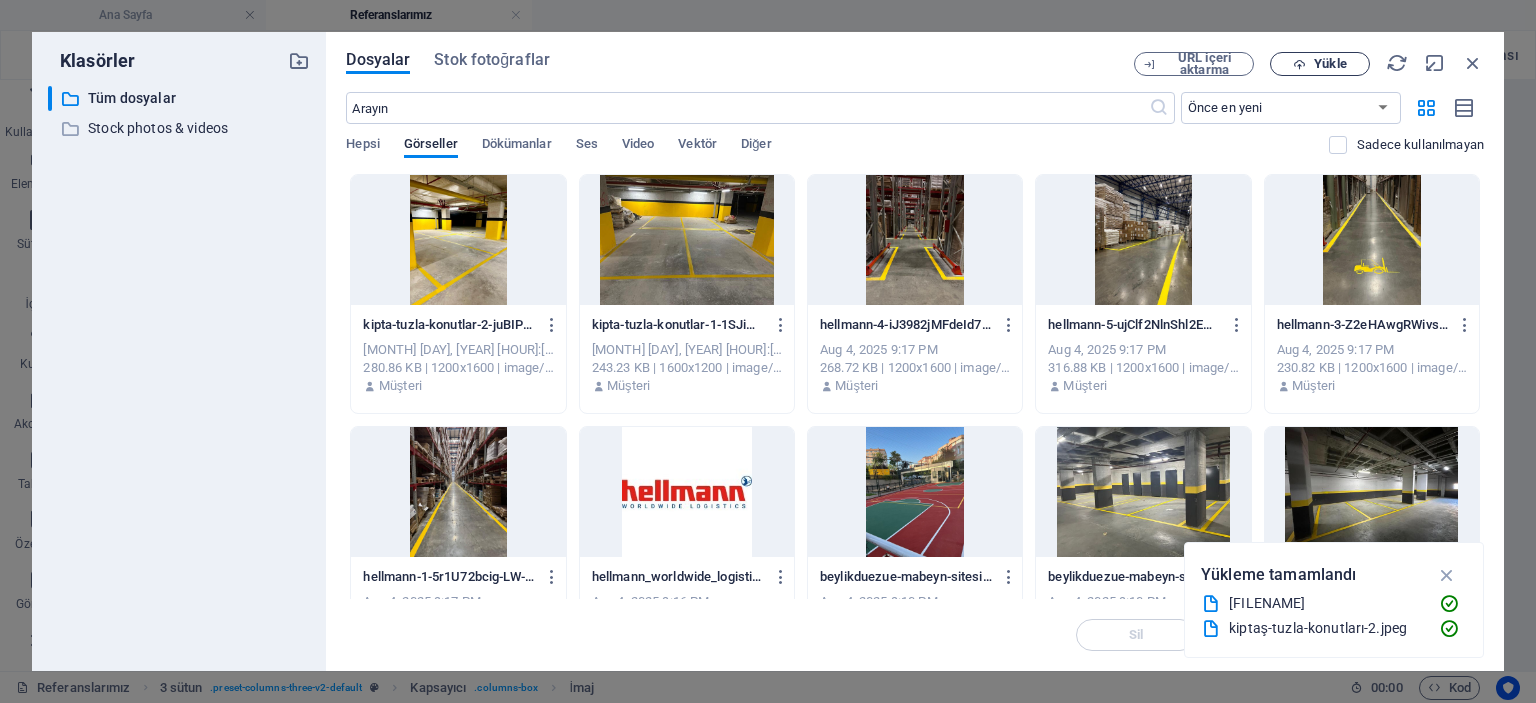 click on "Yükle" at bounding box center (1320, 64) 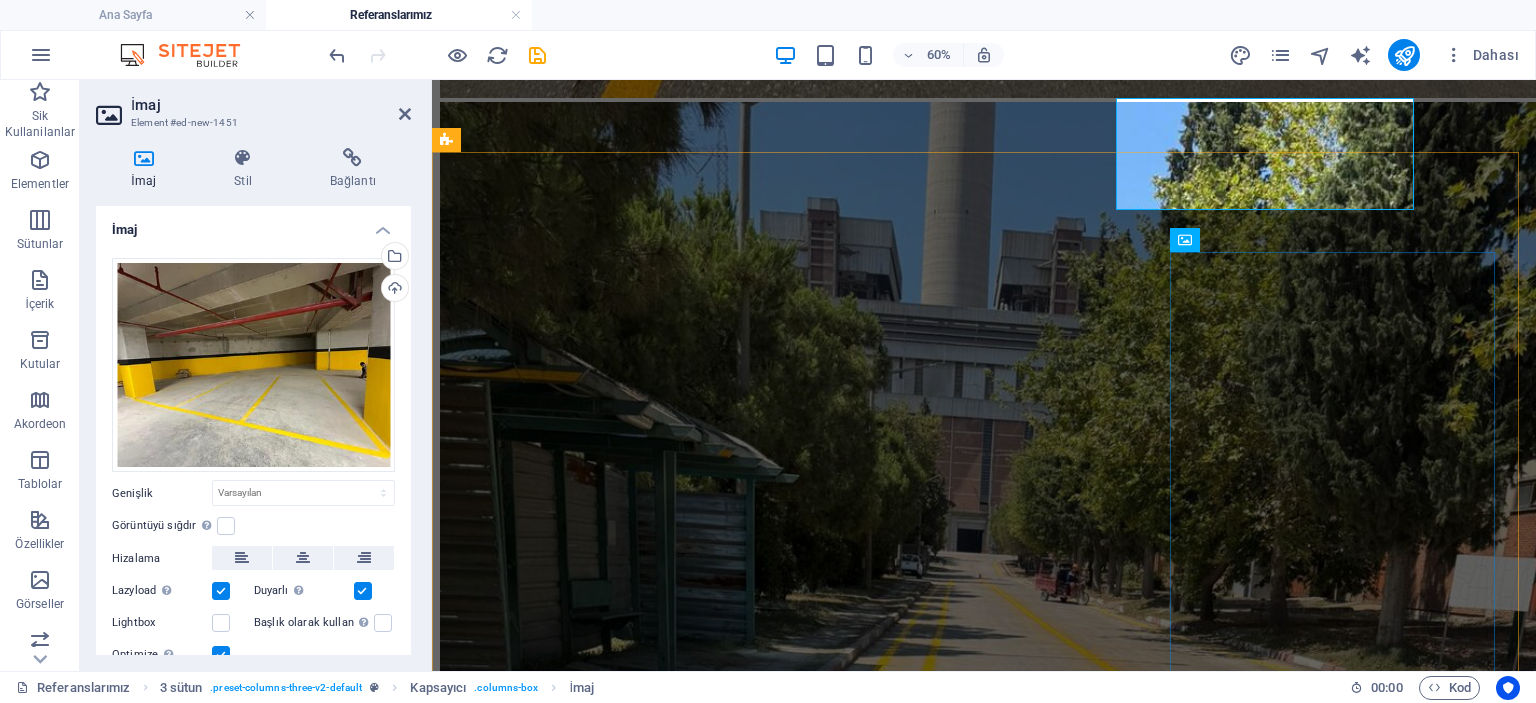 scroll, scrollTop: 5105, scrollLeft: 0, axis: vertical 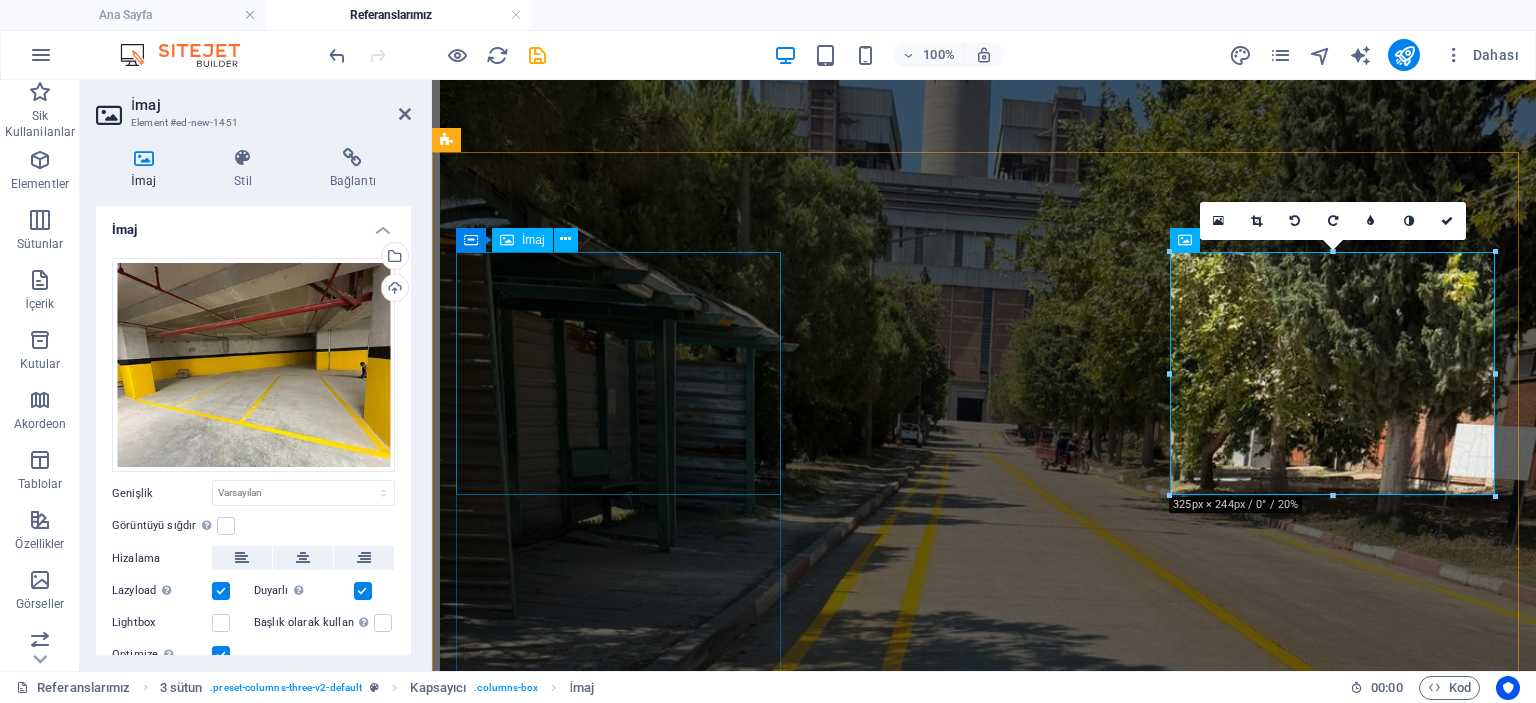 click at bounding box center [984, 20692] 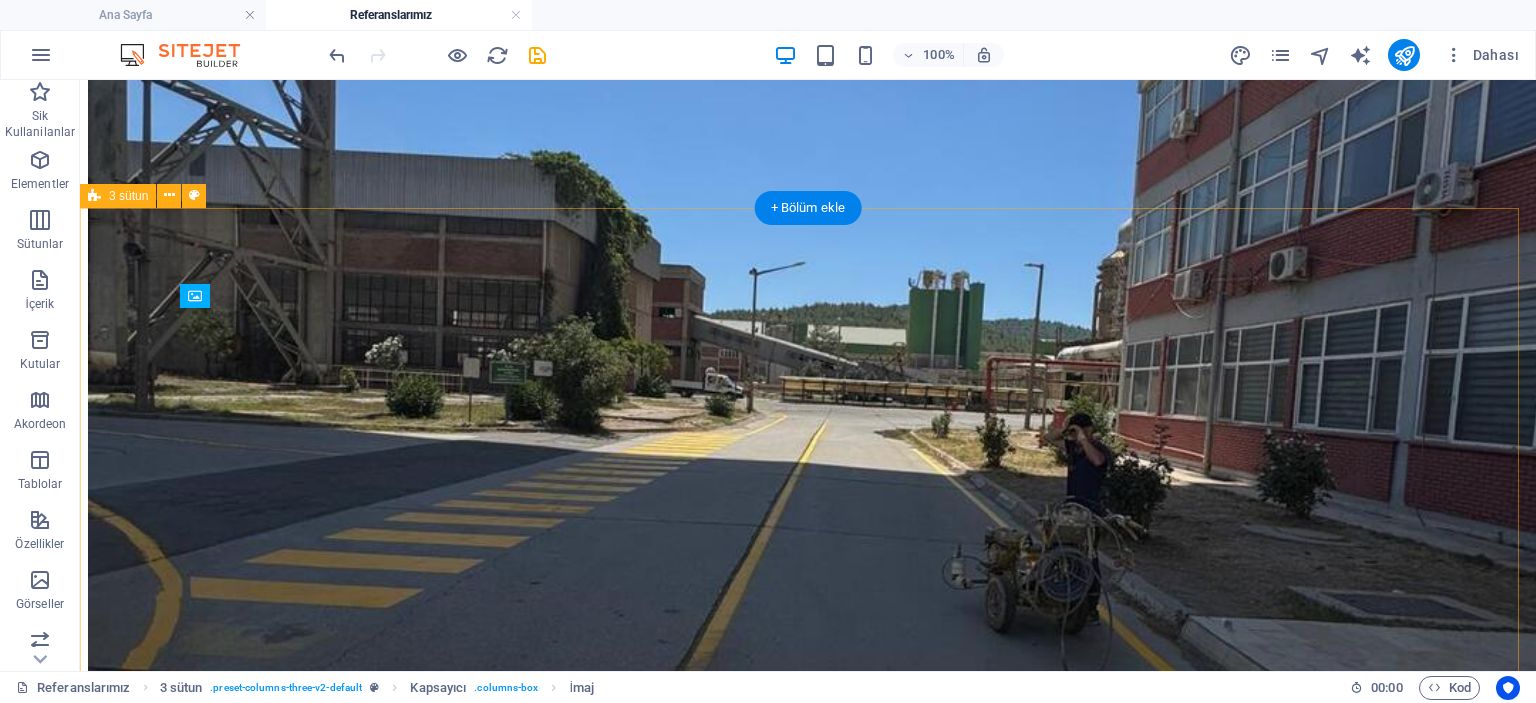scroll, scrollTop: 5520, scrollLeft: 0, axis: vertical 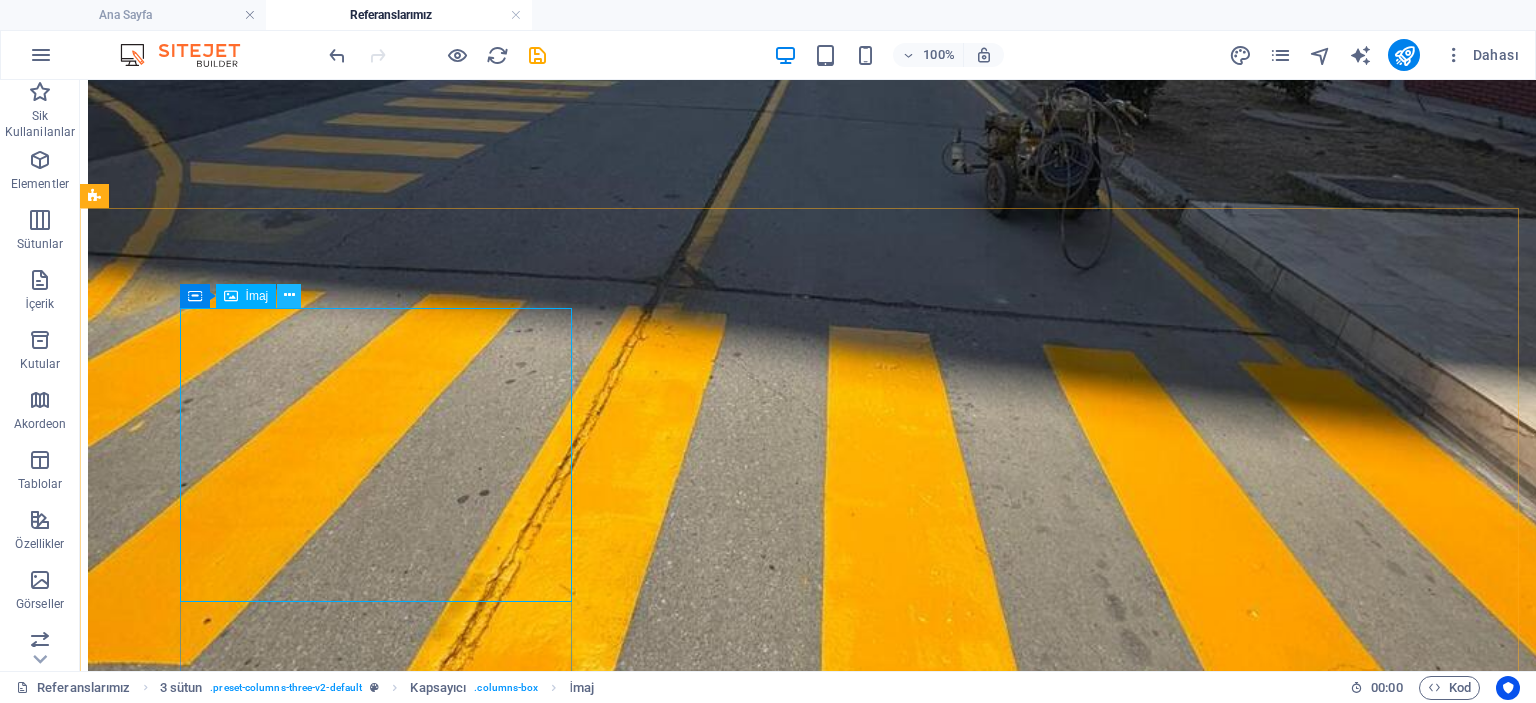 click at bounding box center (289, 296) 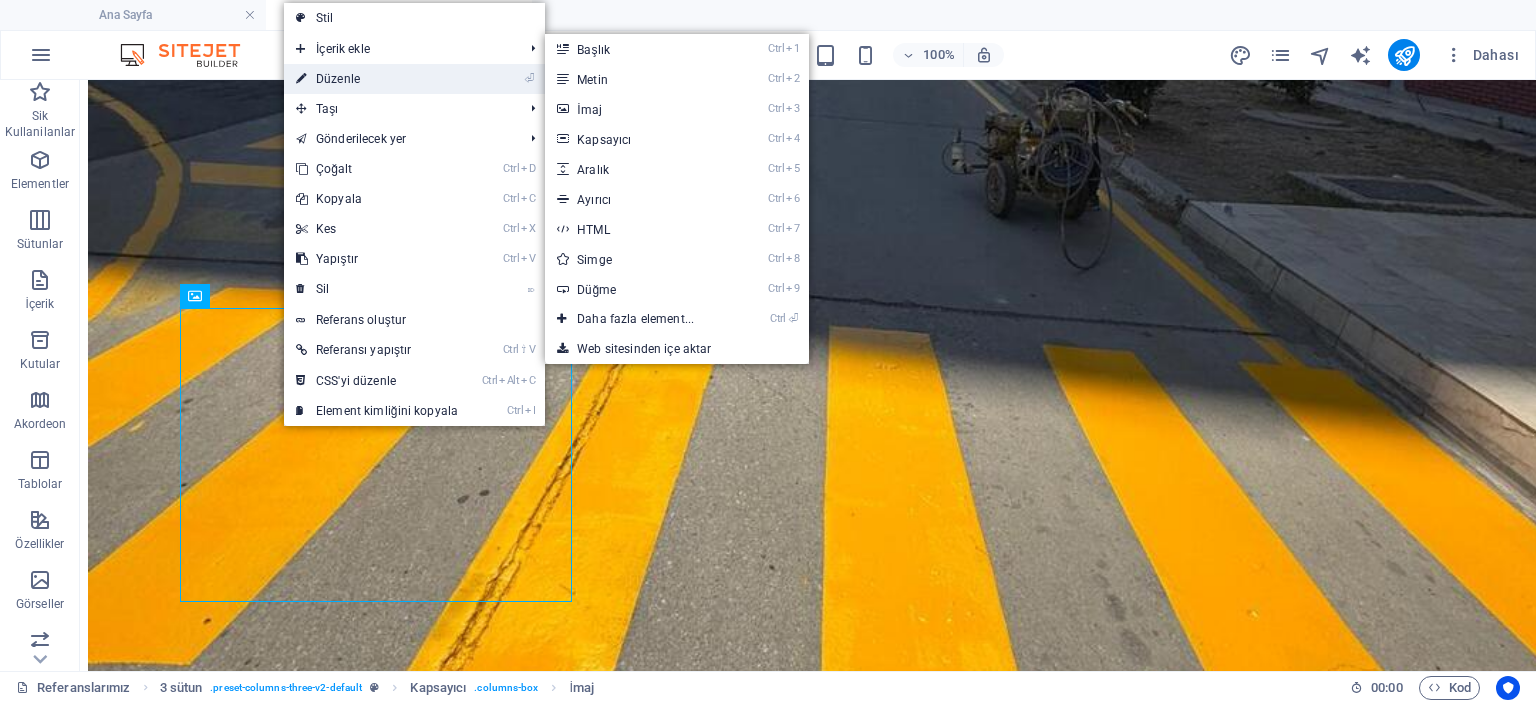click on "⏎  Düzenle" at bounding box center [377, 79] 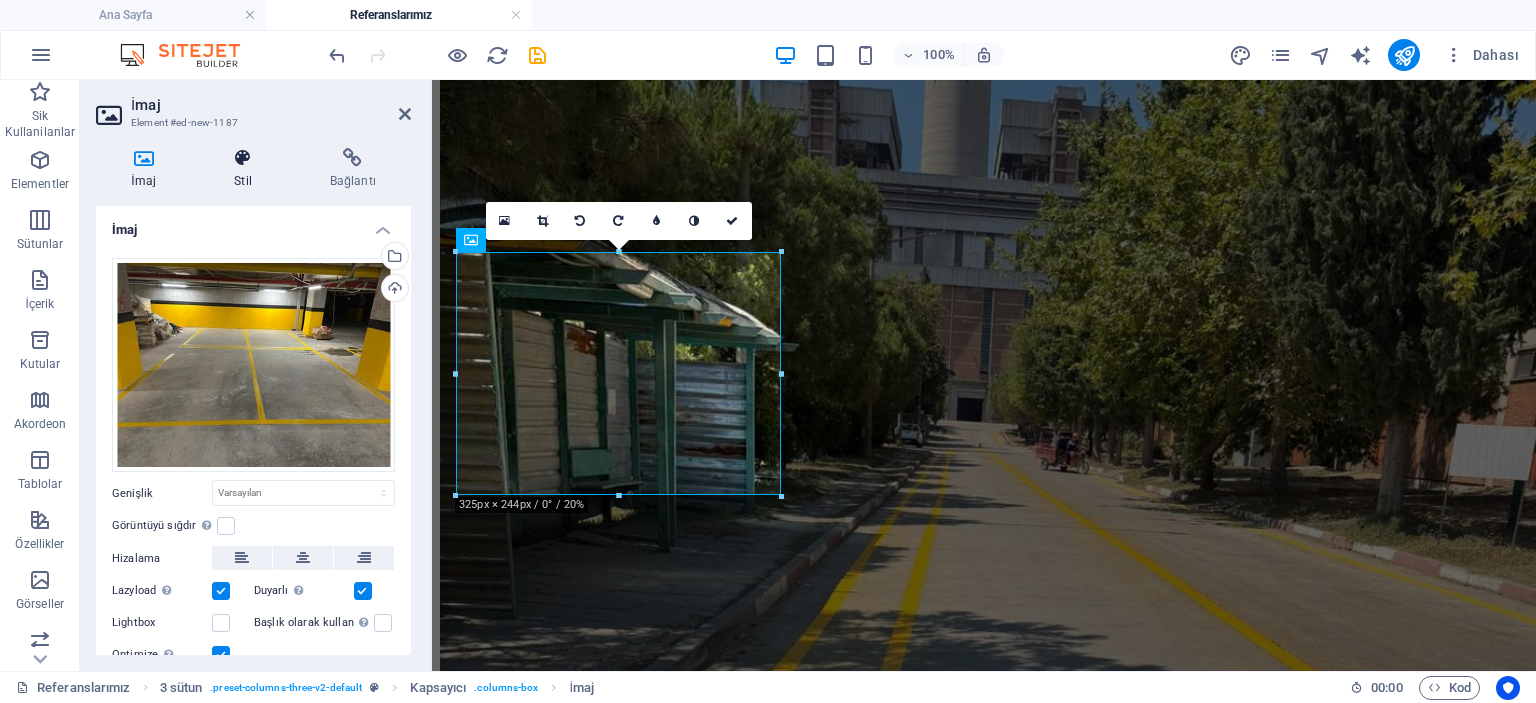 click on "Stil" at bounding box center (247, 169) 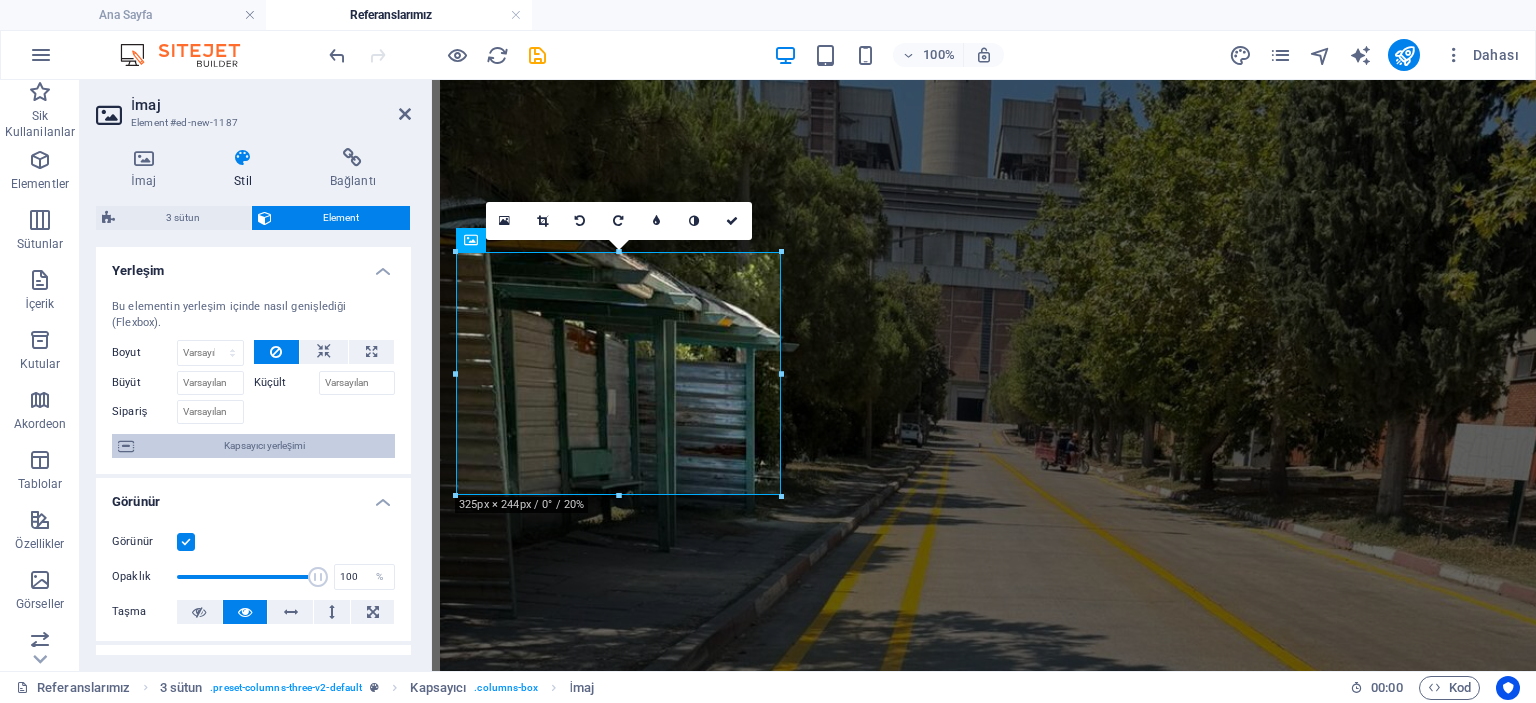 click on "Kapsayıcı yerleşimi" at bounding box center [264, 446] 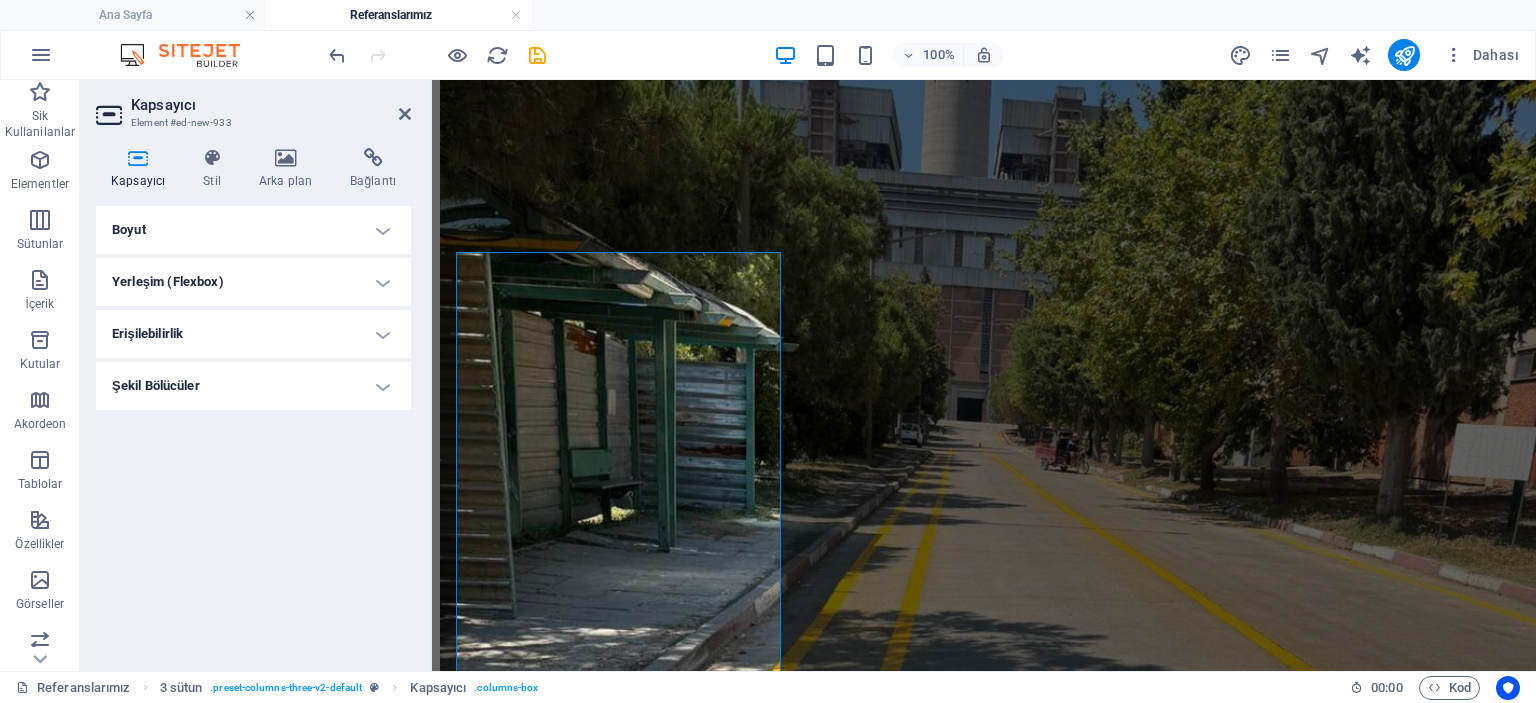 click on "Yerleşim (Flexbox)" at bounding box center [253, 282] 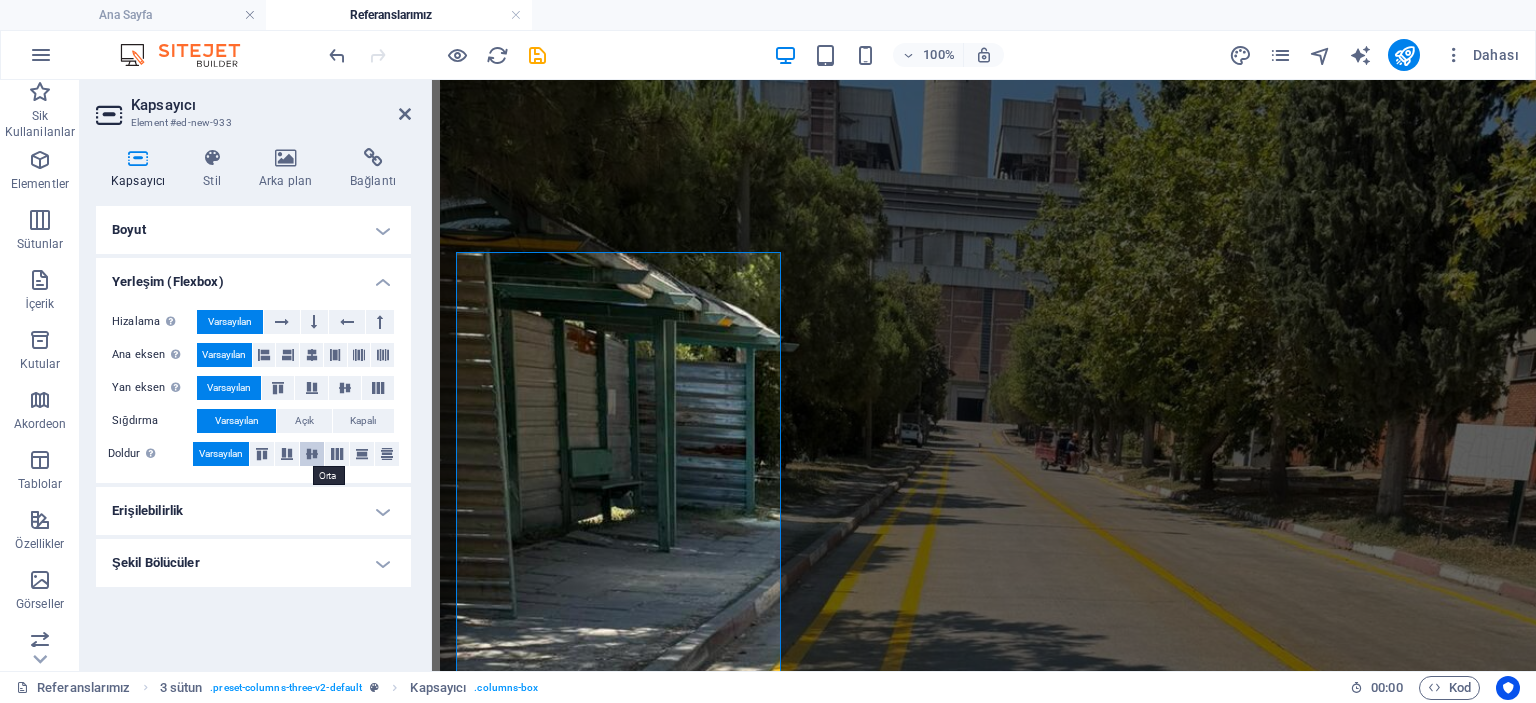 click at bounding box center (312, 454) 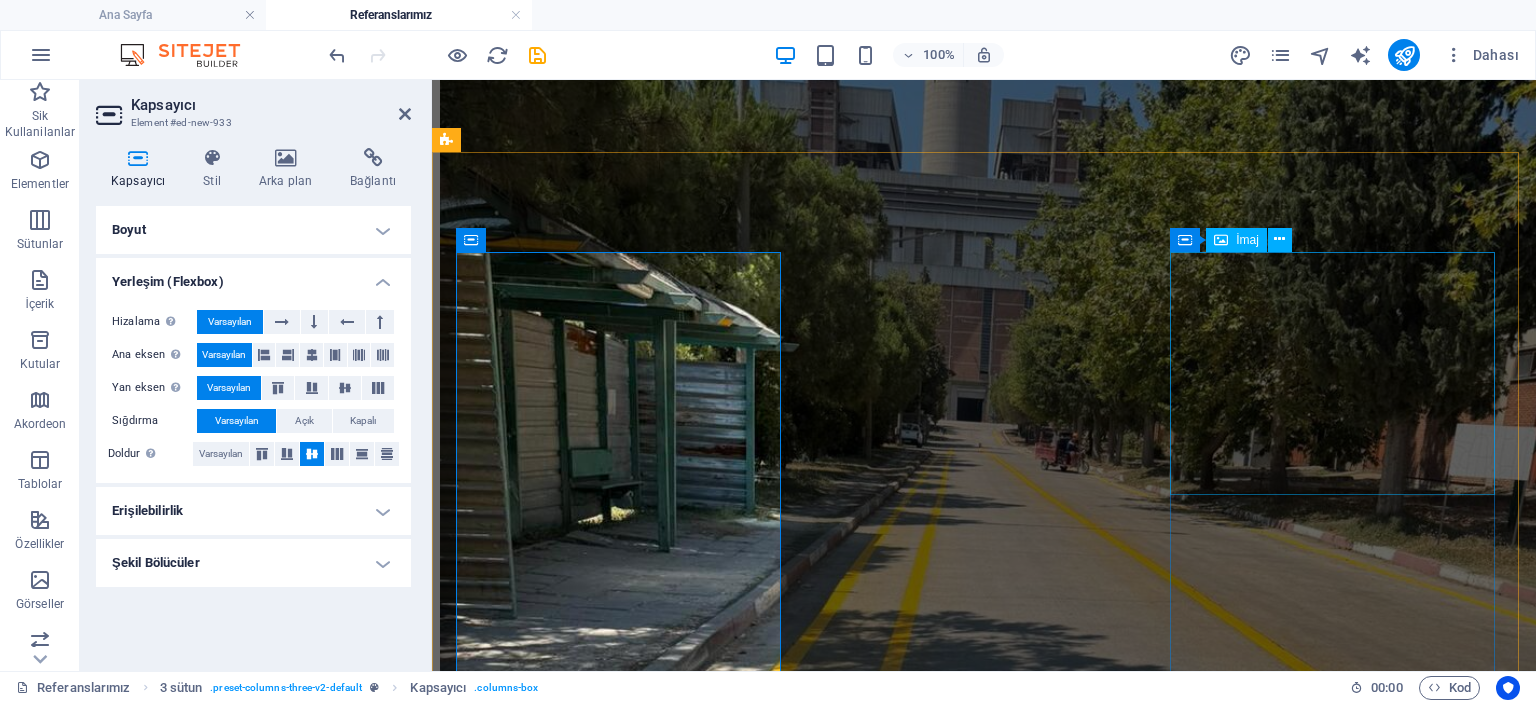 click at bounding box center (984, 23000) 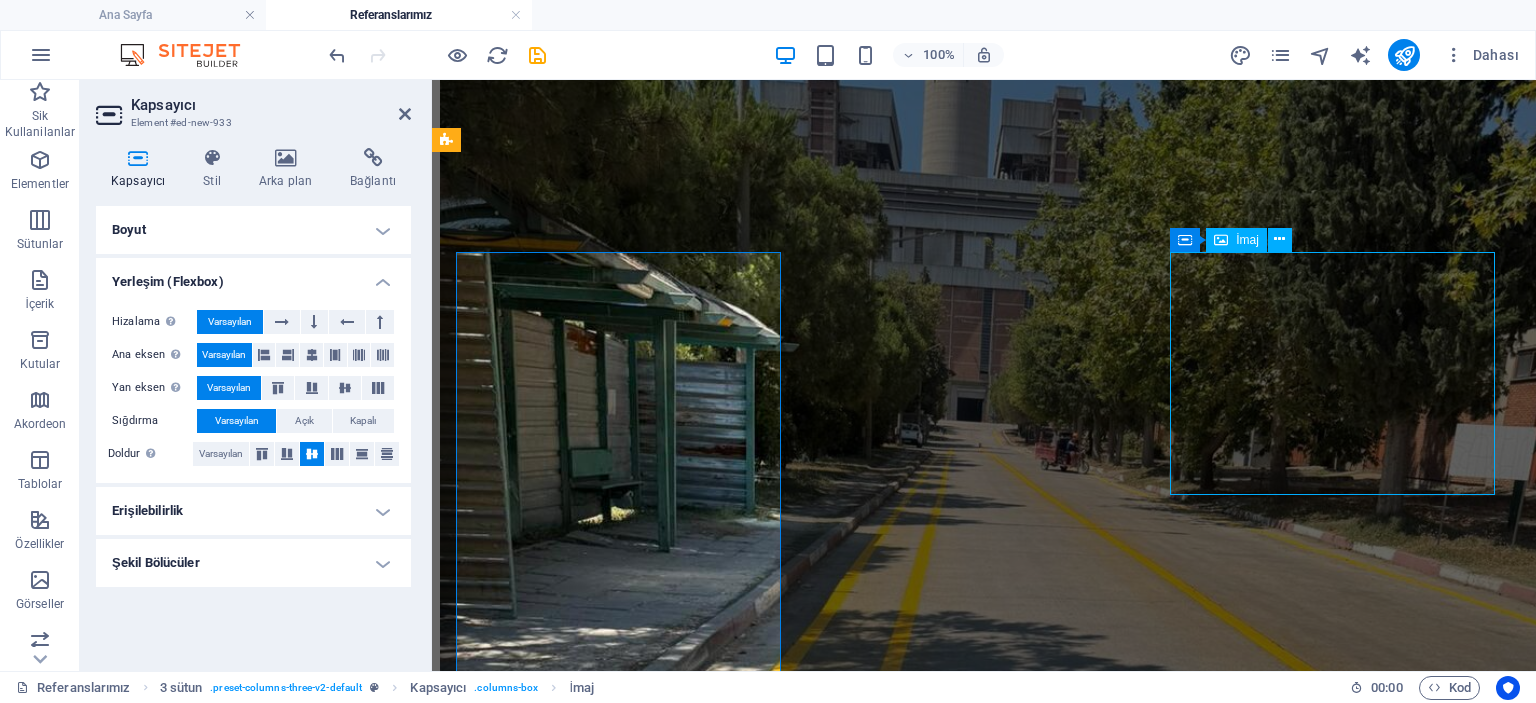 scroll, scrollTop: 5520, scrollLeft: 0, axis: vertical 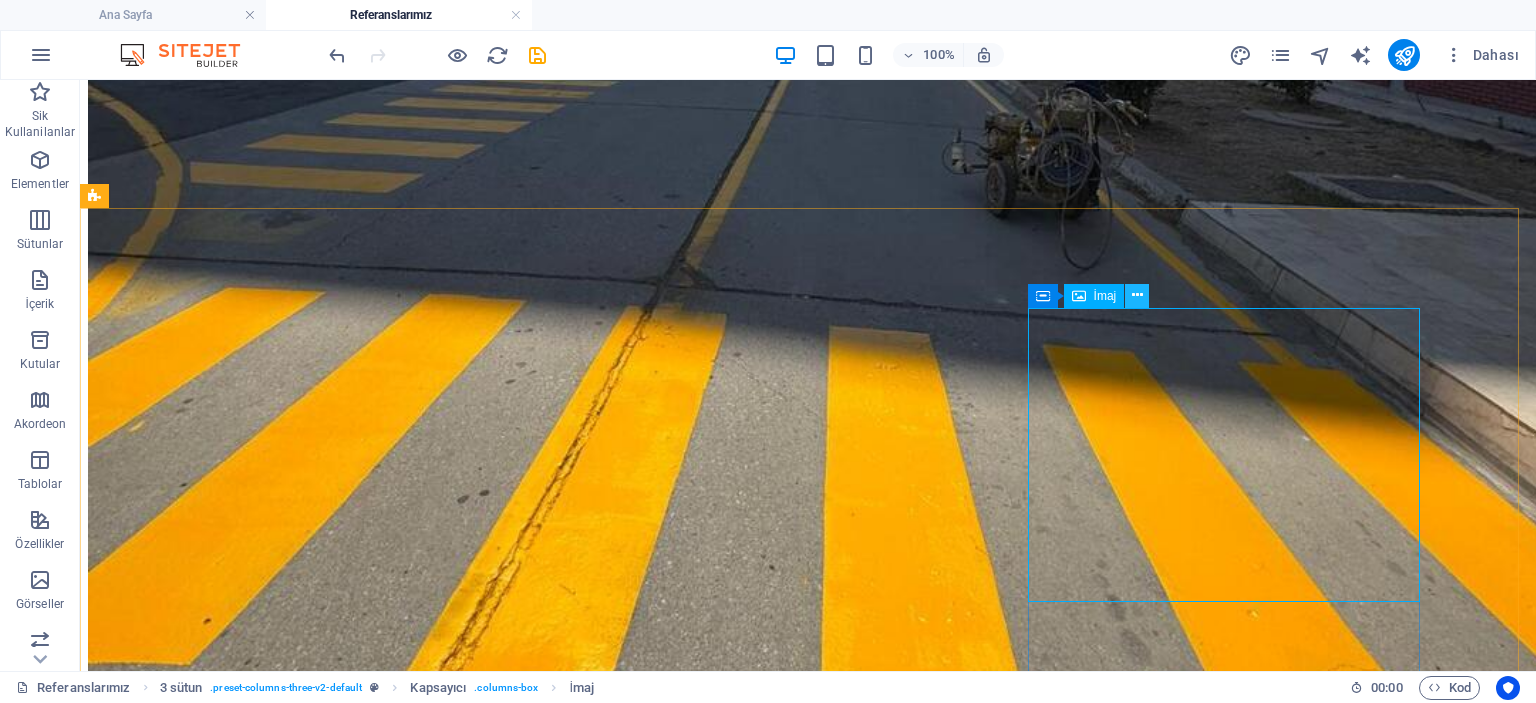 click at bounding box center (1137, 295) 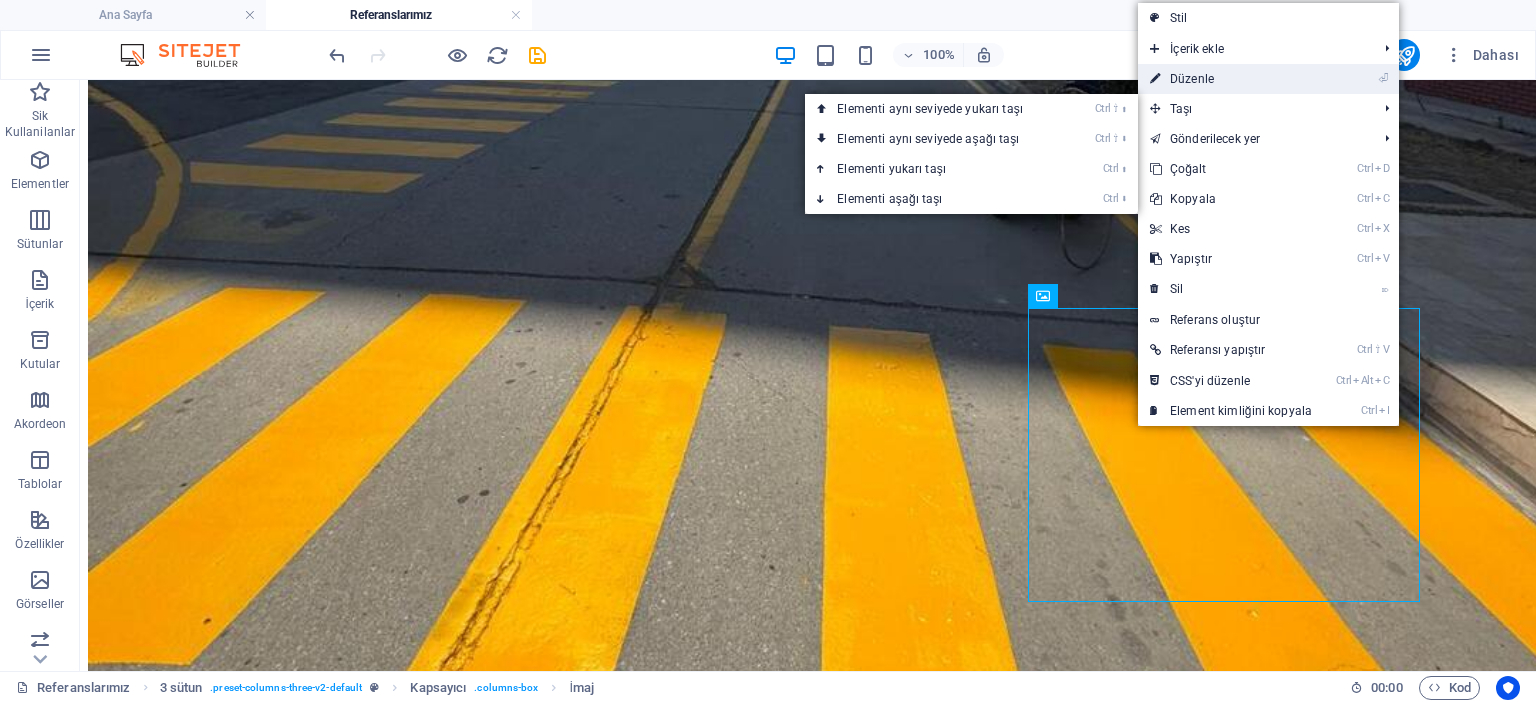 click on "⏎  Düzenle" at bounding box center (1231, 79) 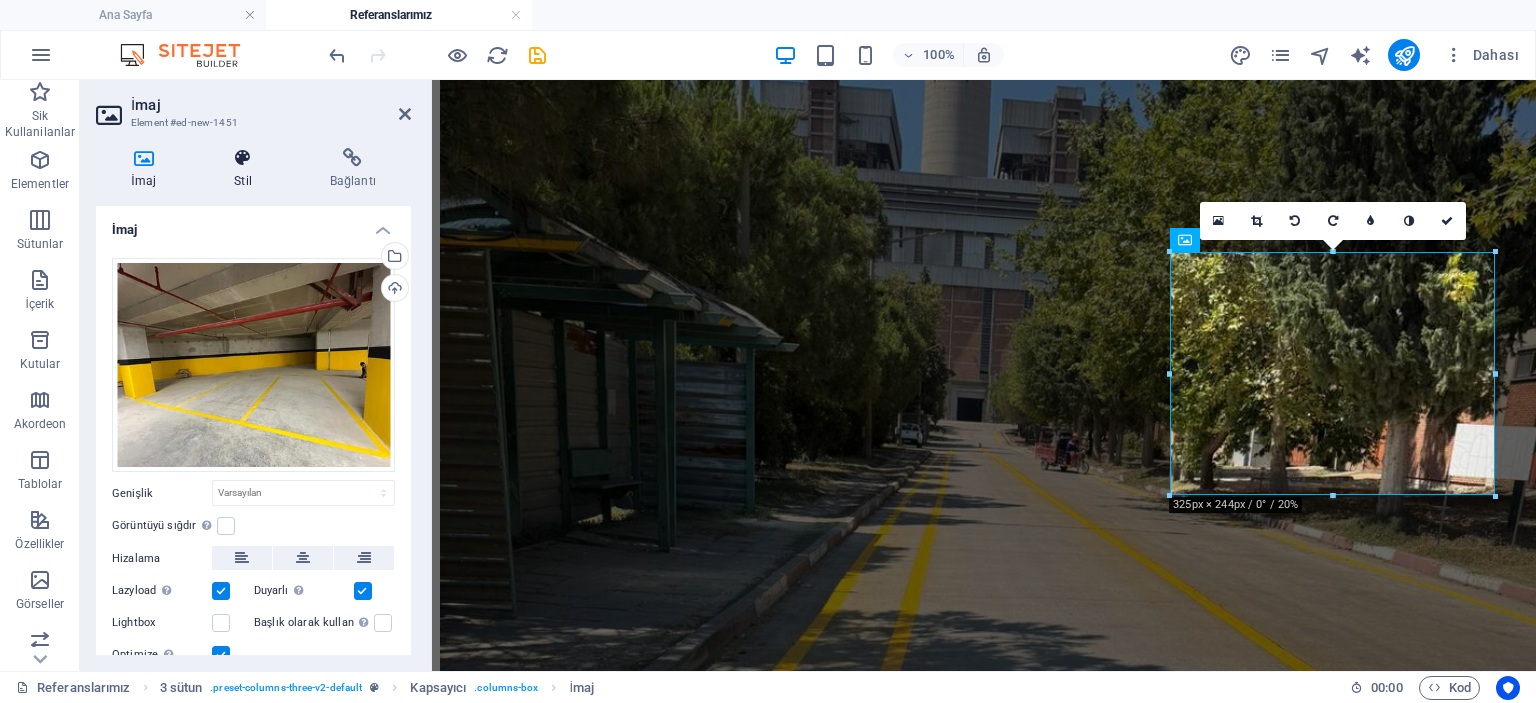 click at bounding box center [243, 158] 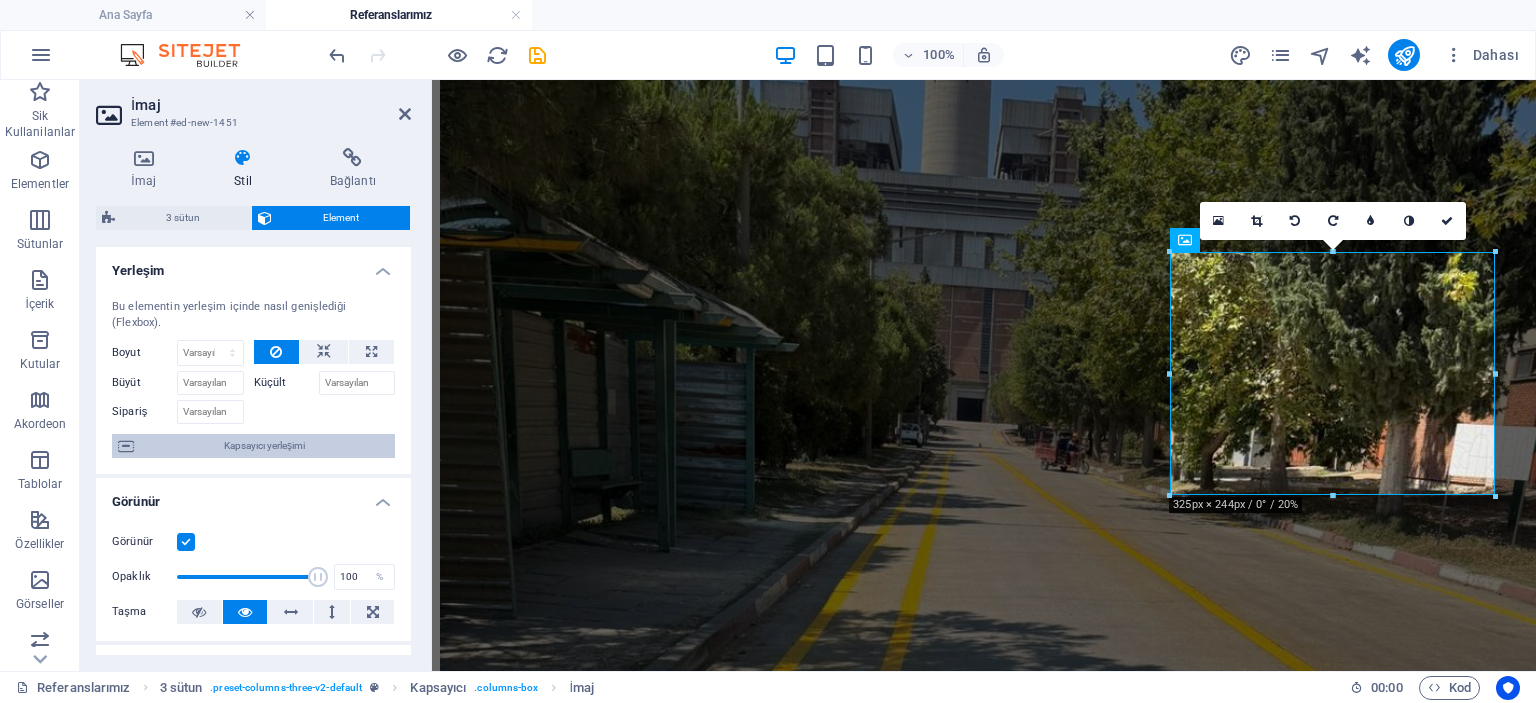 click on "Kapsayıcı yerleşimi" at bounding box center [264, 446] 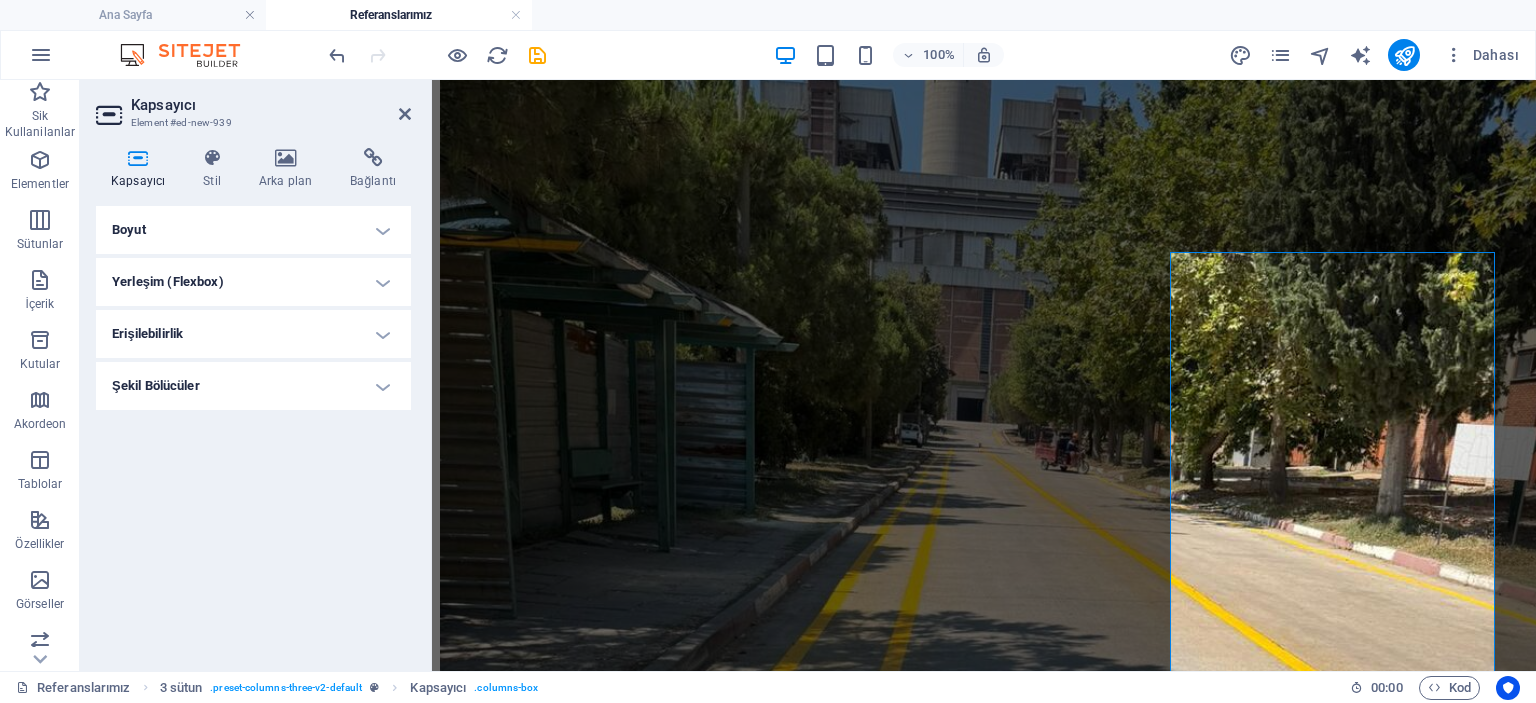 click on "Yerleşim (Flexbox)" at bounding box center (253, 282) 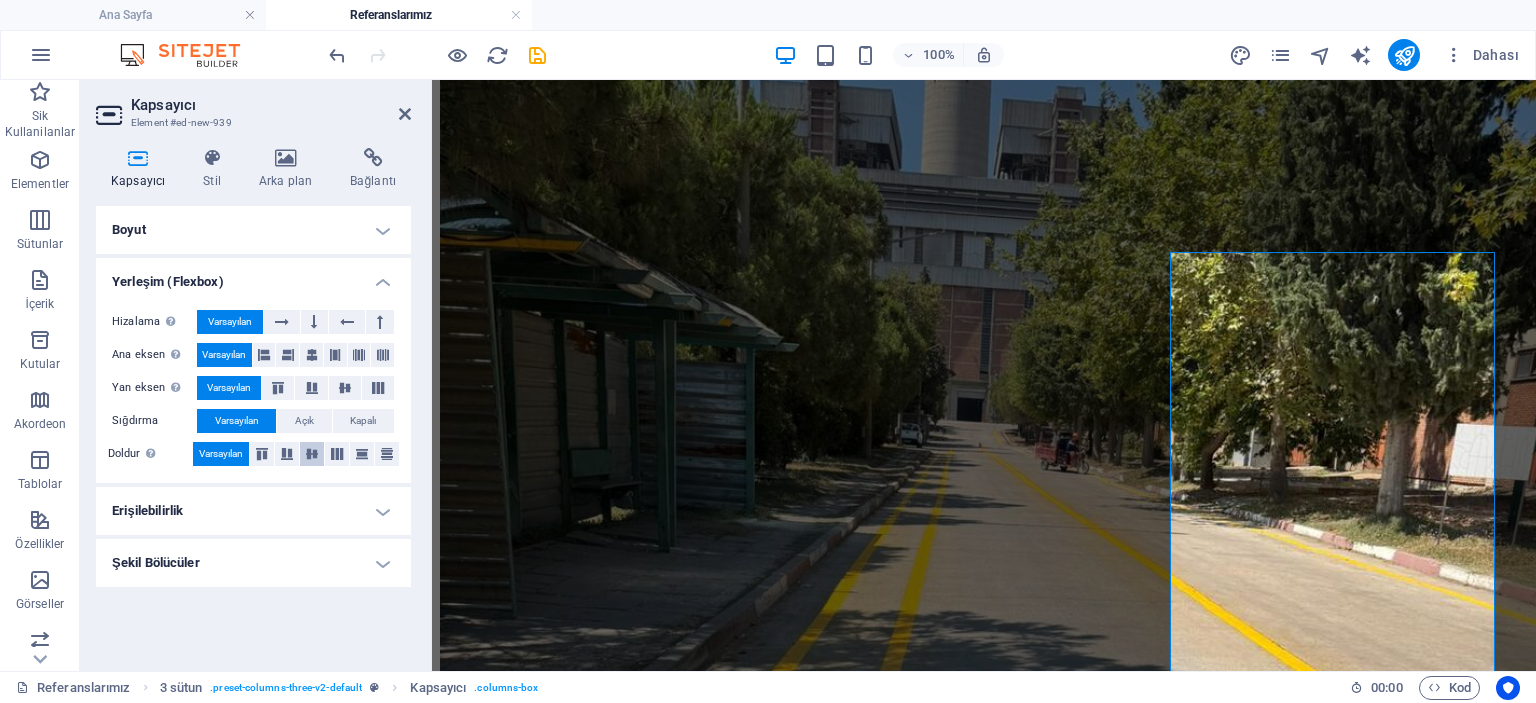 click at bounding box center (312, 454) 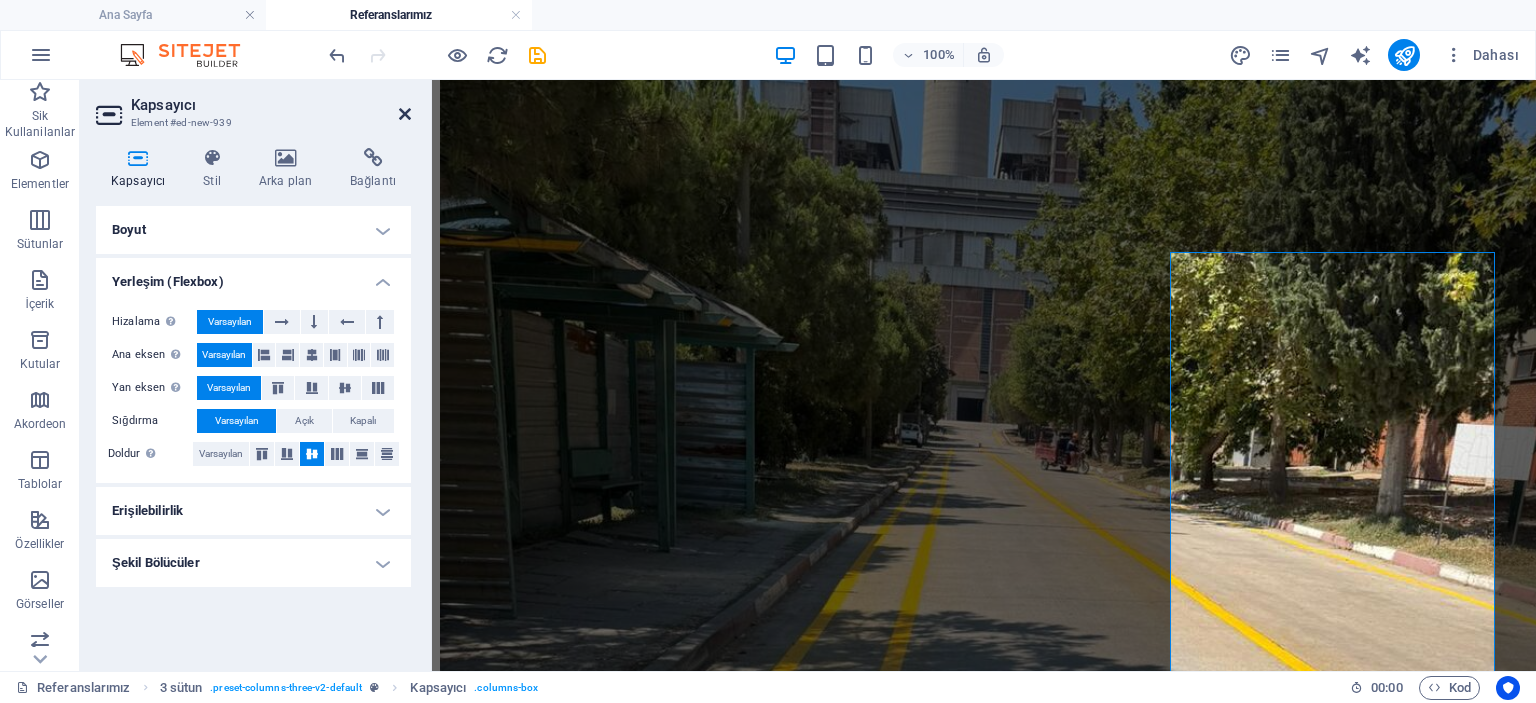 click at bounding box center (405, 114) 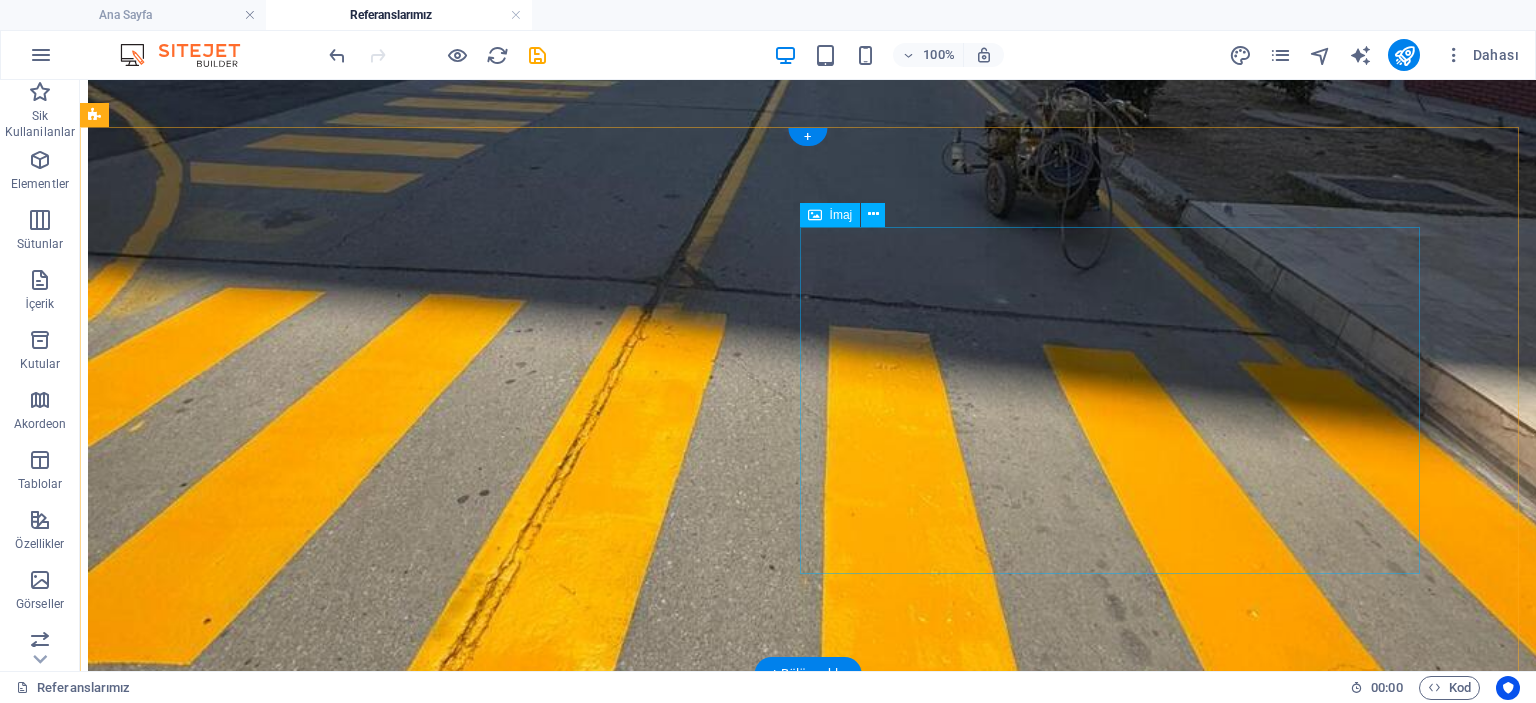 scroll, scrollTop: 5520, scrollLeft: 0, axis: vertical 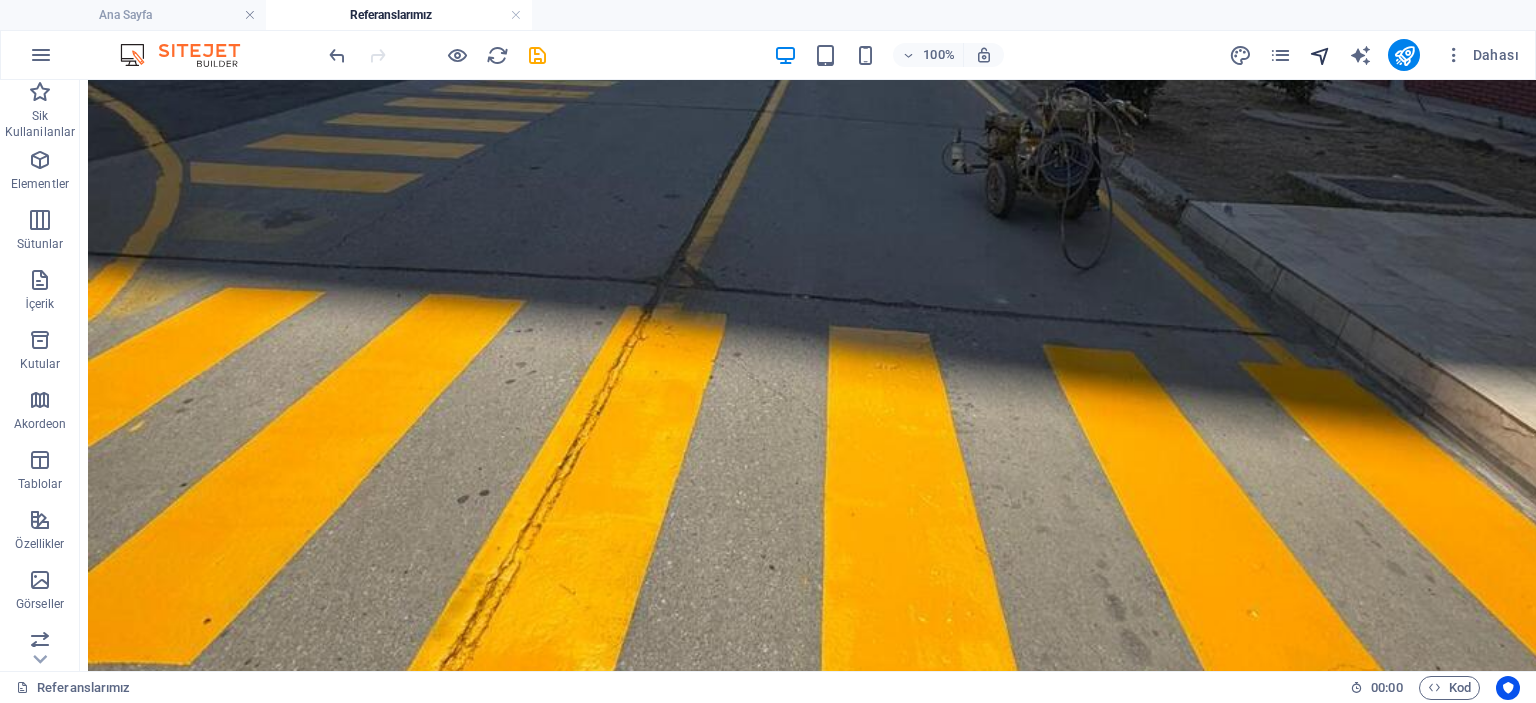 click at bounding box center [1320, 55] 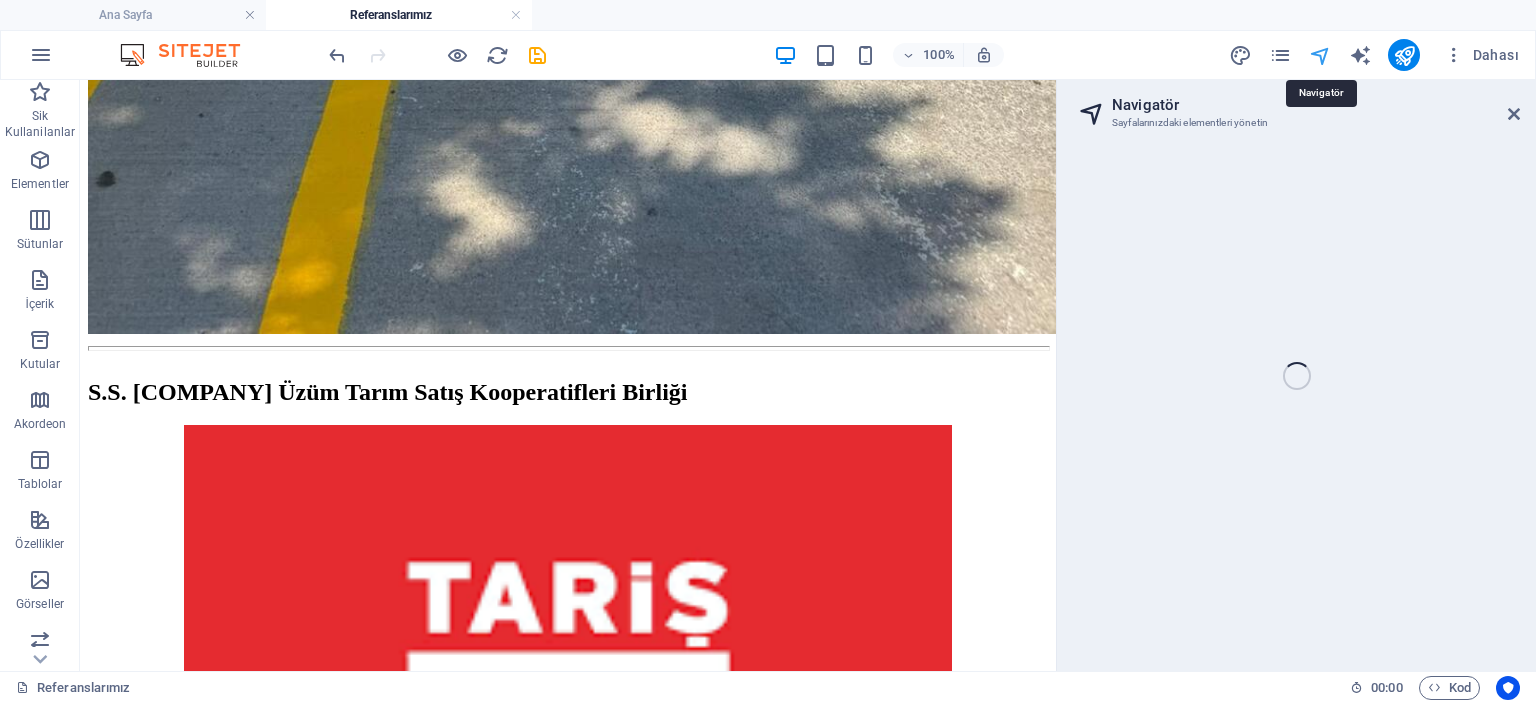 scroll, scrollTop: 4865, scrollLeft: 0, axis: vertical 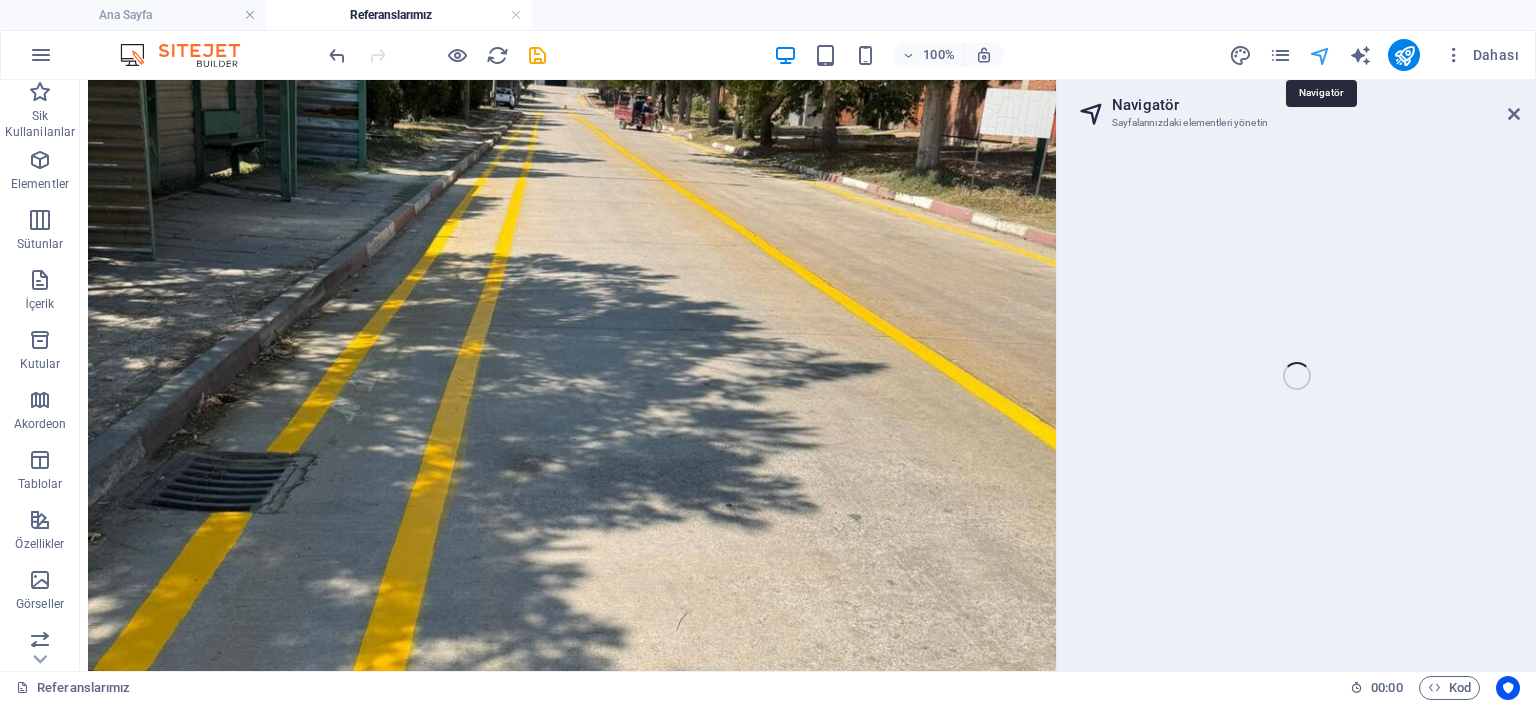 select on "11467259-tr" 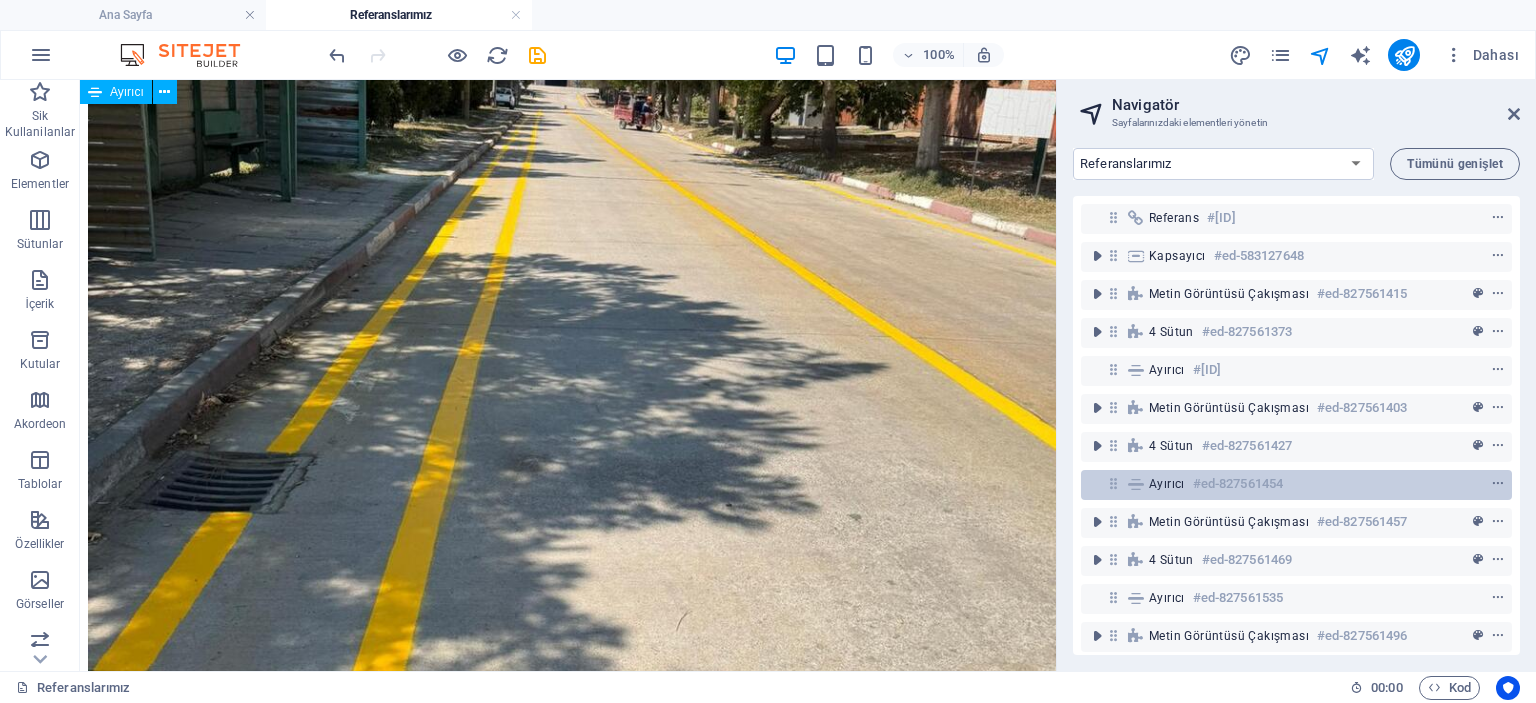 scroll, scrollTop: 212, scrollLeft: 0, axis: vertical 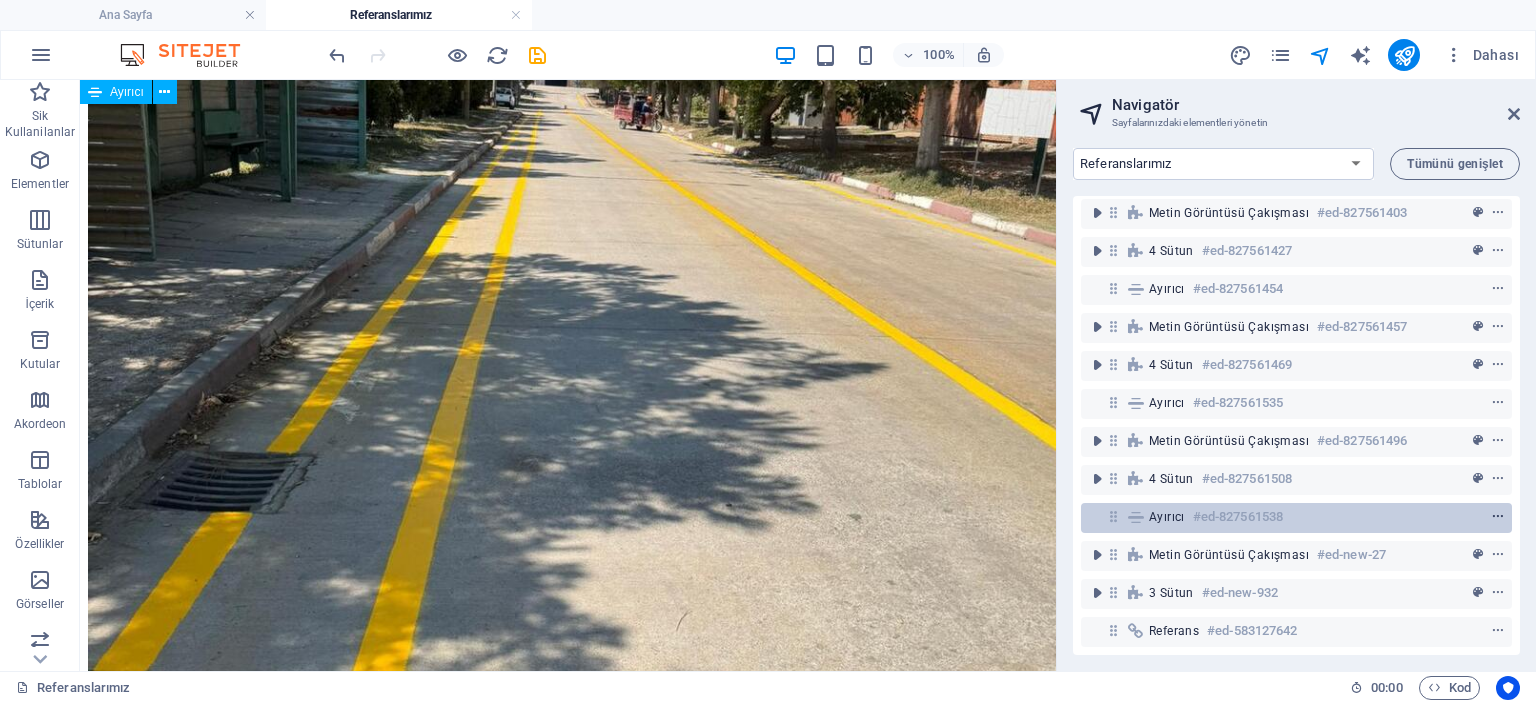 click at bounding box center [1498, 517] 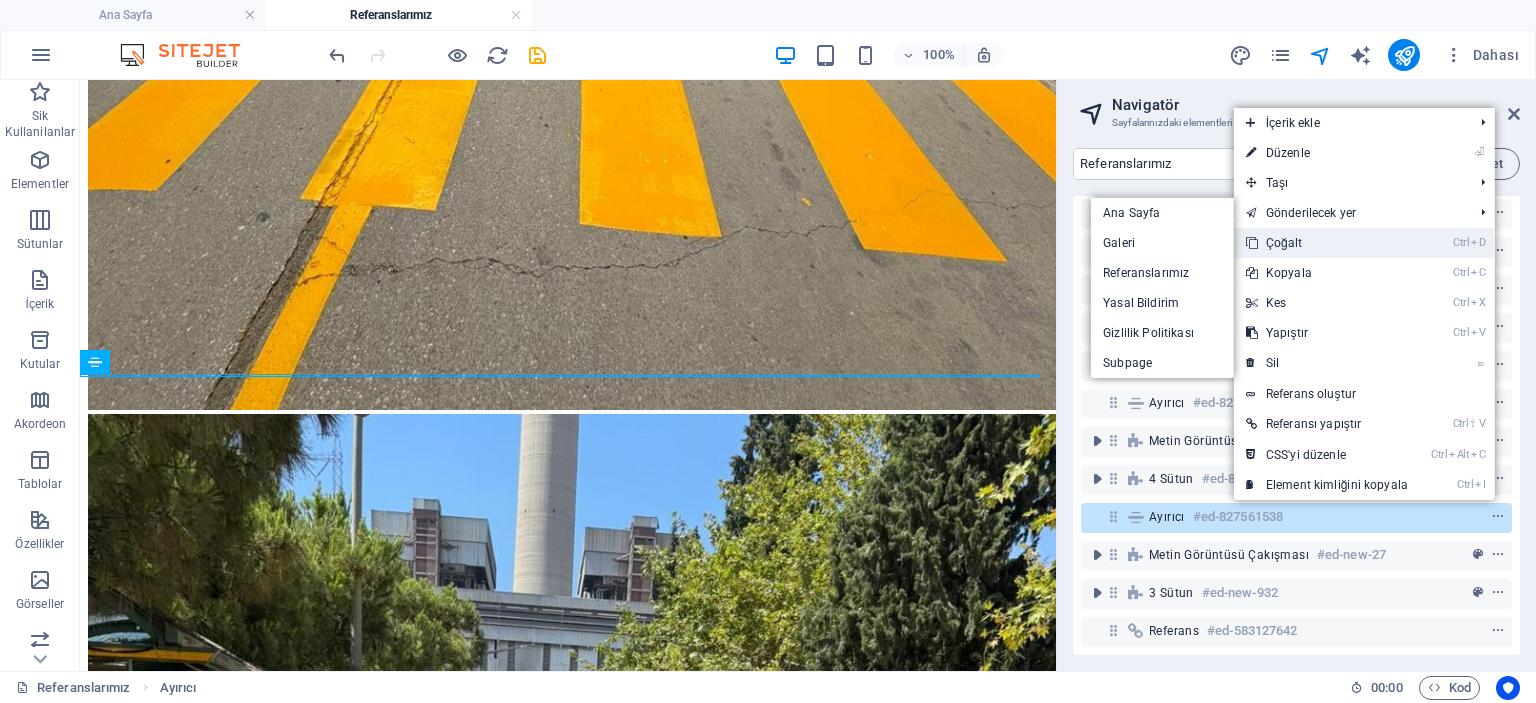 click on "Ctrl D  Çoğalt" at bounding box center (1327, 243) 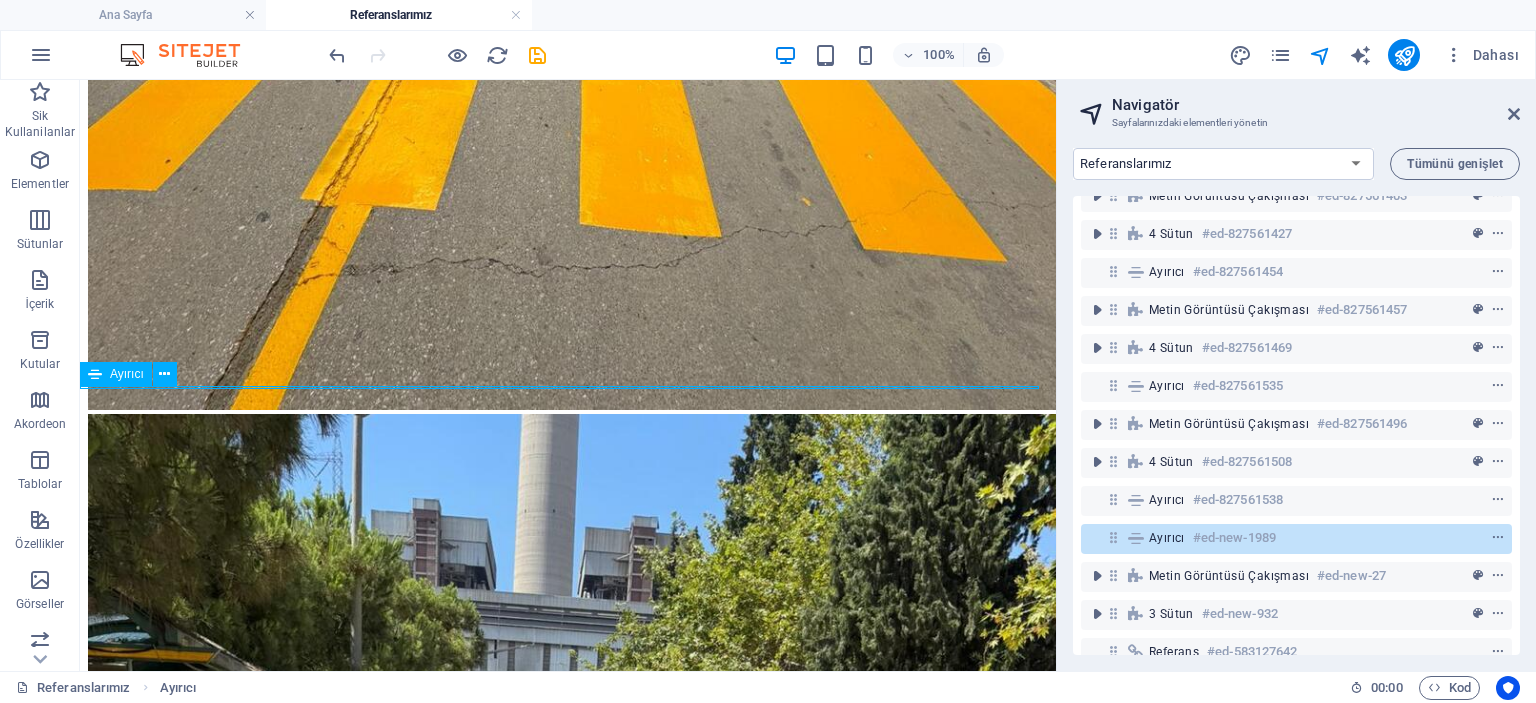scroll, scrollTop: 249, scrollLeft: 0, axis: vertical 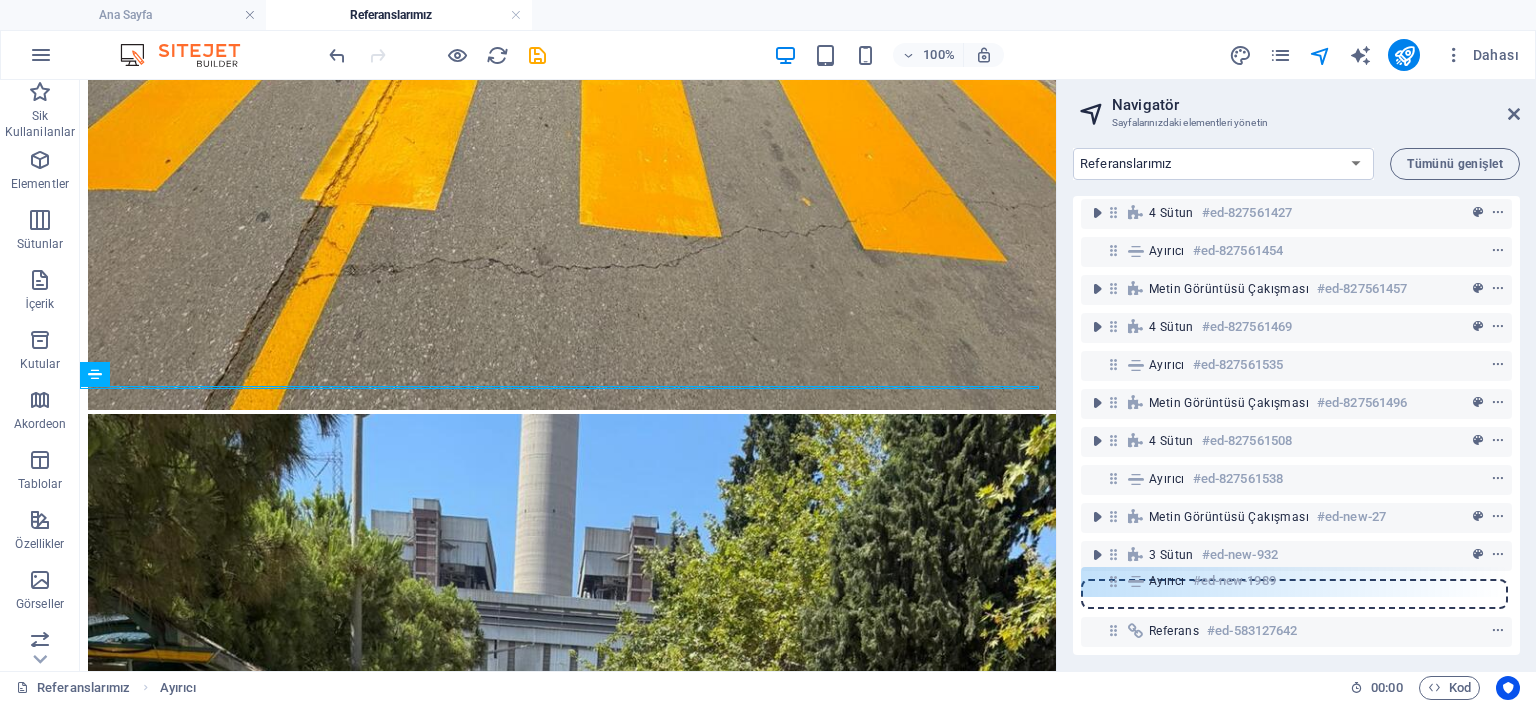 drag, startPoint x: 1116, startPoint y: 504, endPoint x: 1116, endPoint y: 592, distance: 88 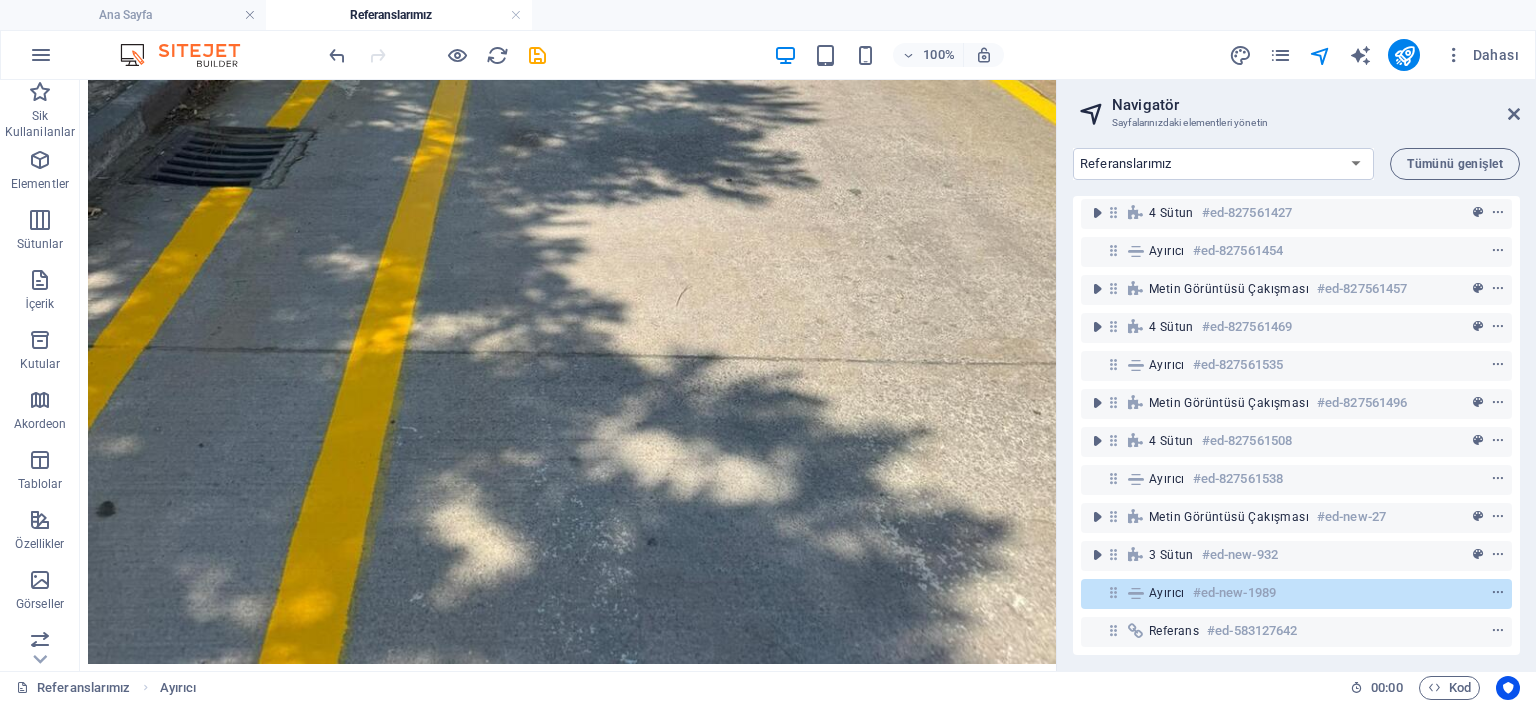 scroll, scrollTop: 5192, scrollLeft: 0, axis: vertical 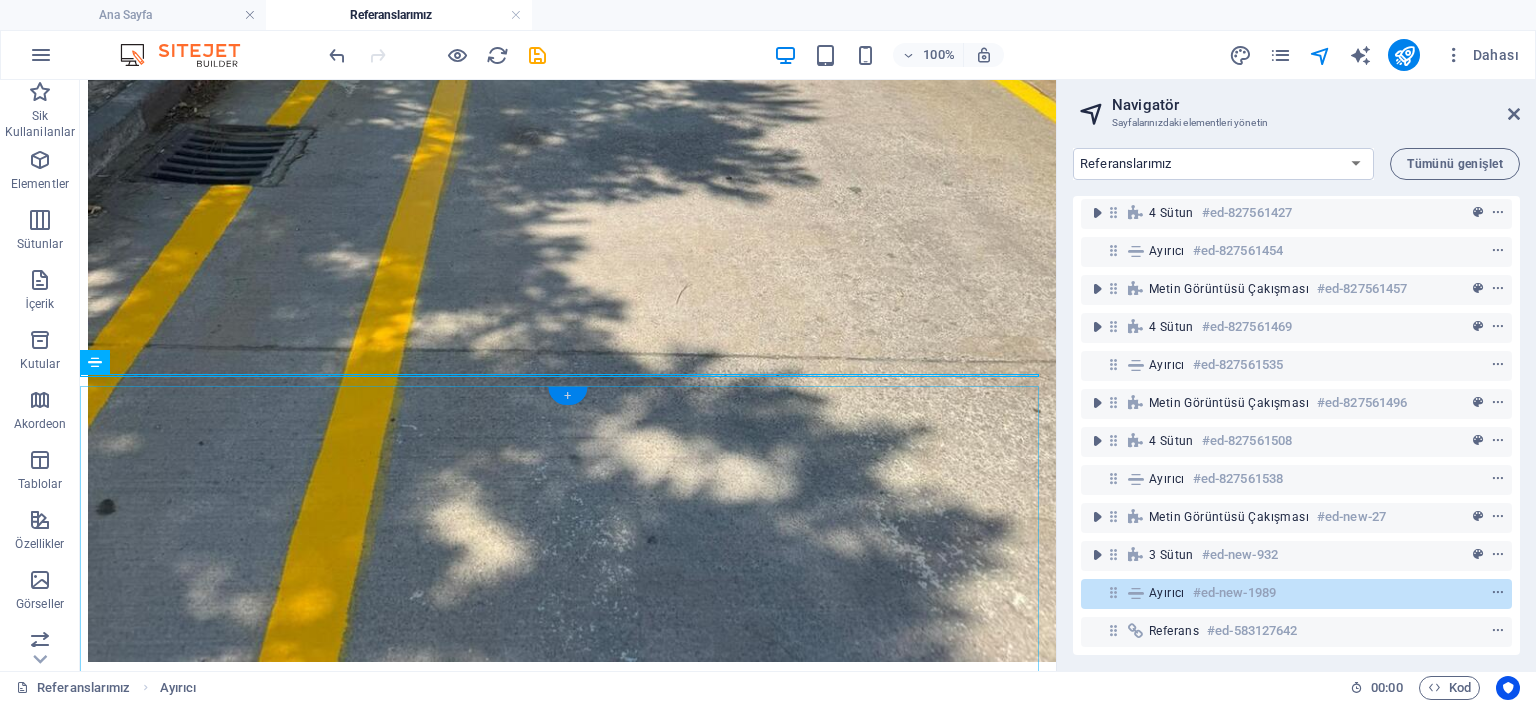 click on "+" at bounding box center (567, 396) 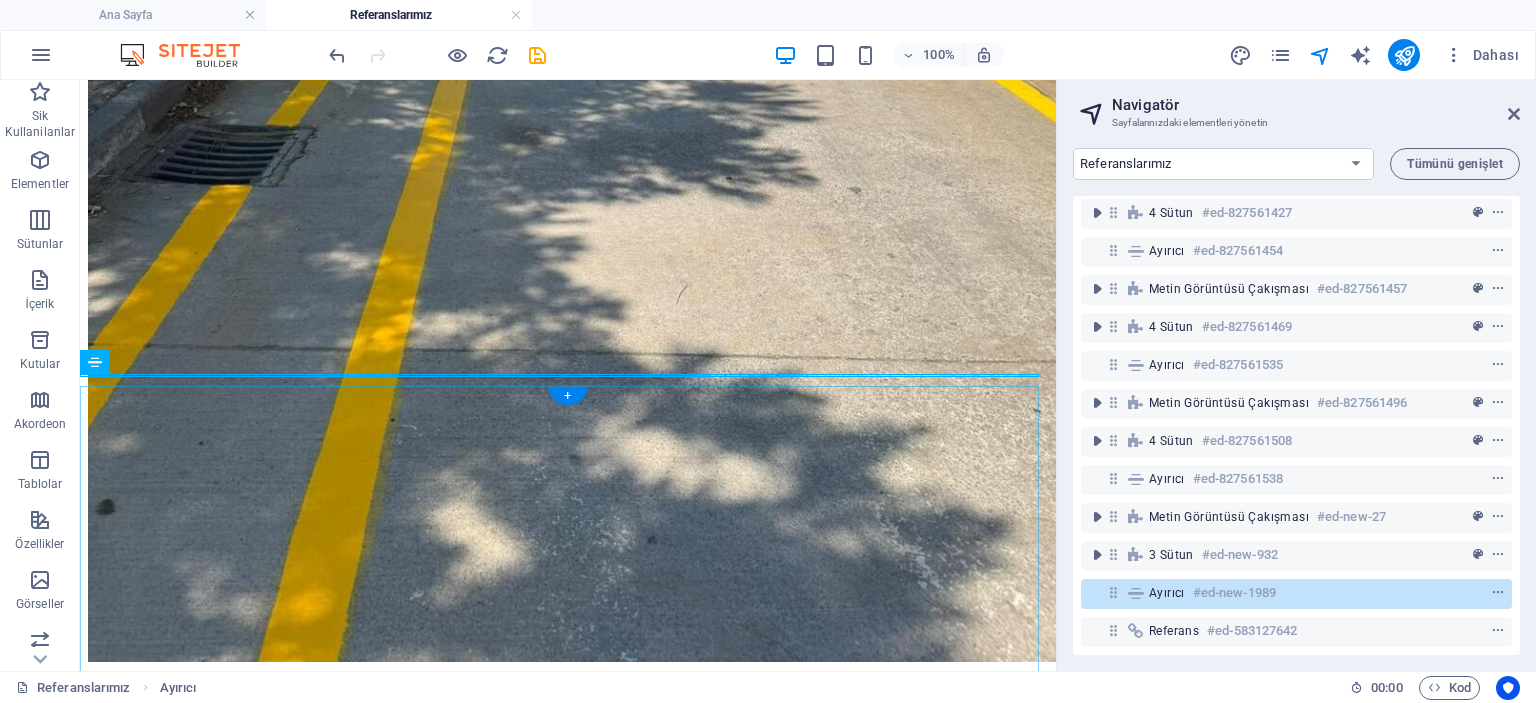 scroll, scrollTop: 5180, scrollLeft: 0, axis: vertical 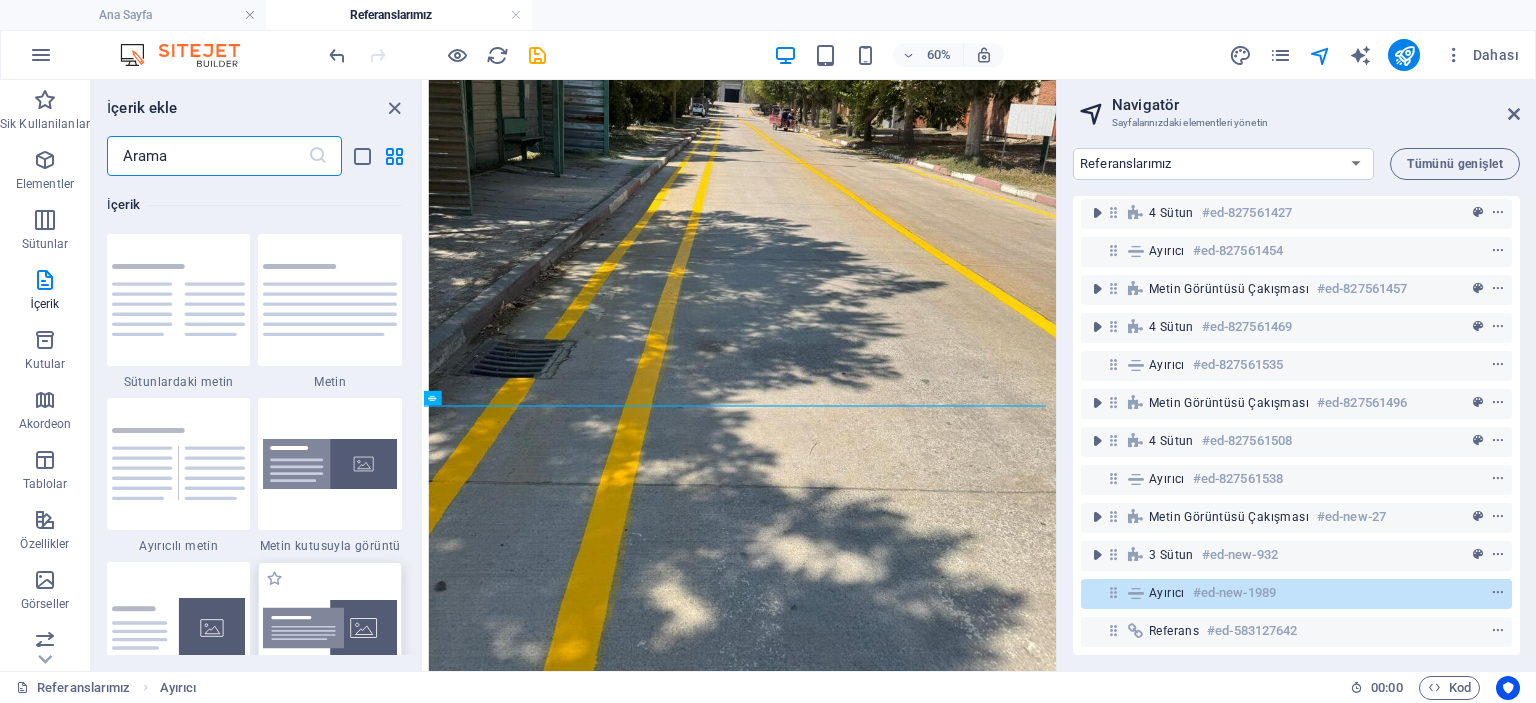 click at bounding box center (330, 628) 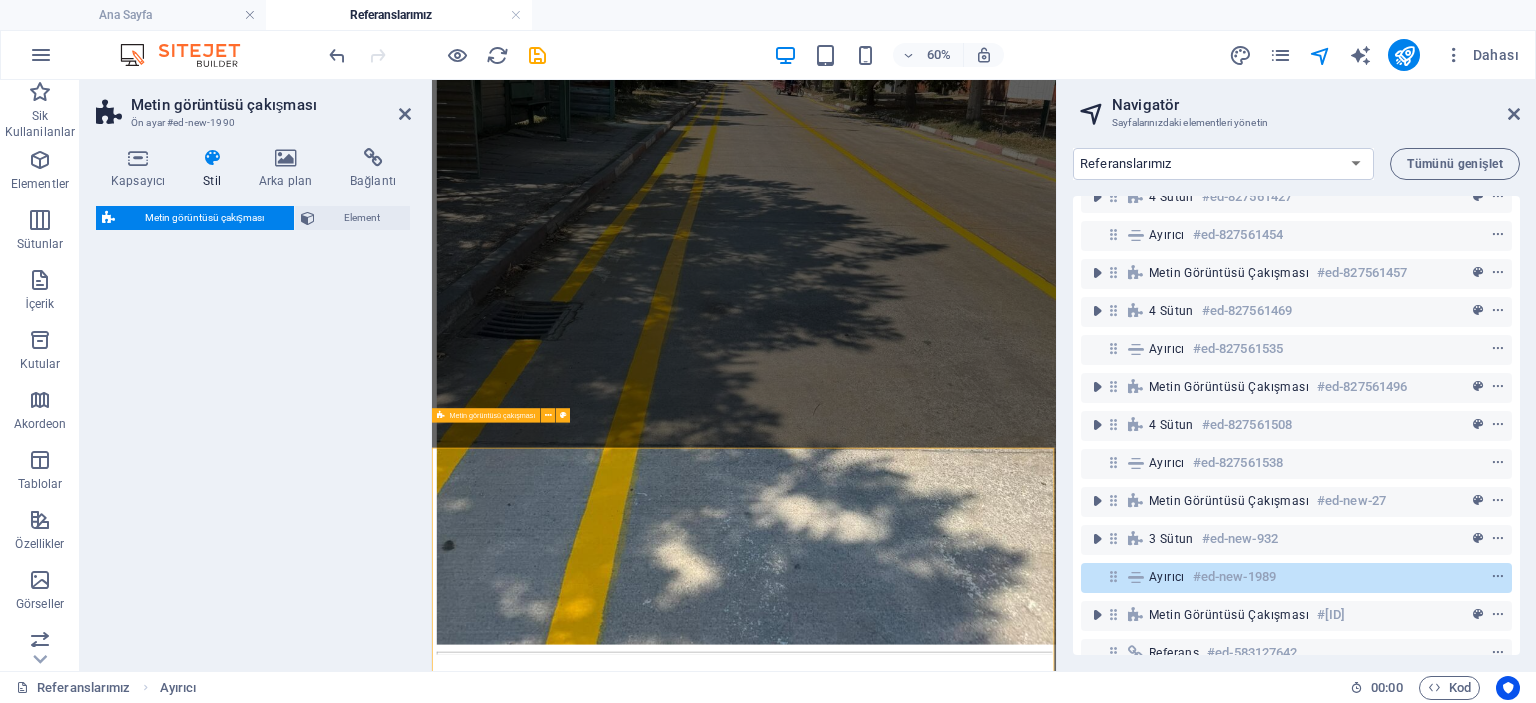 select on "rem" 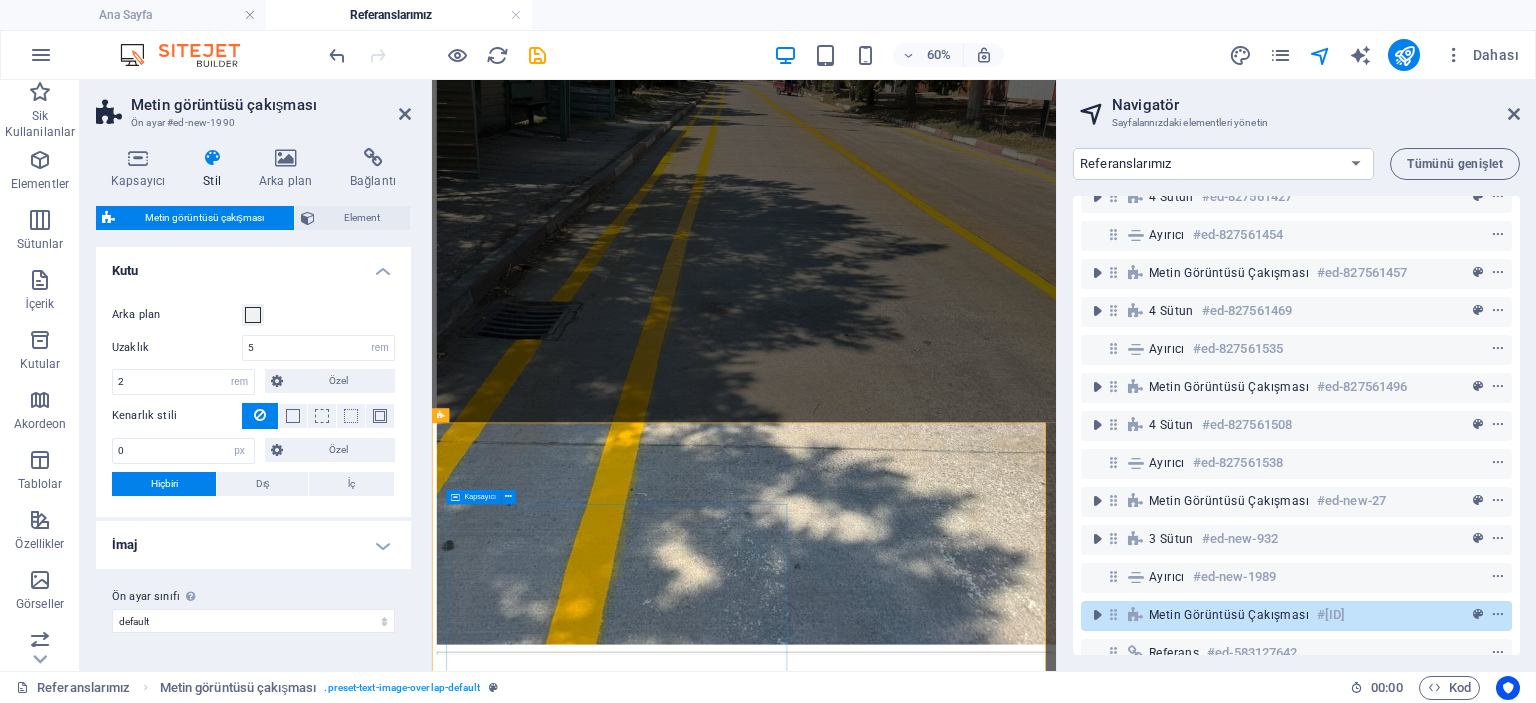 scroll, scrollTop: 5121, scrollLeft: 0, axis: vertical 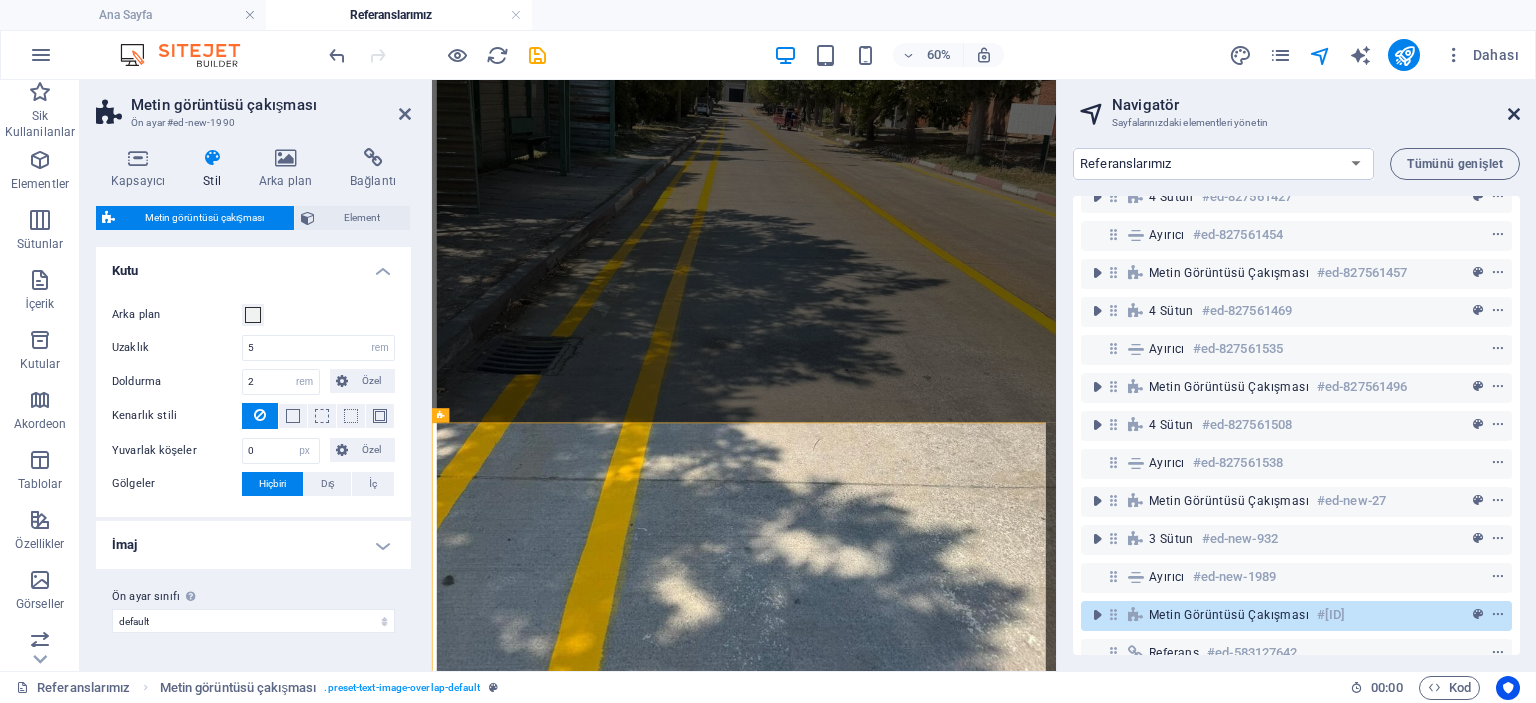 click at bounding box center (1514, 114) 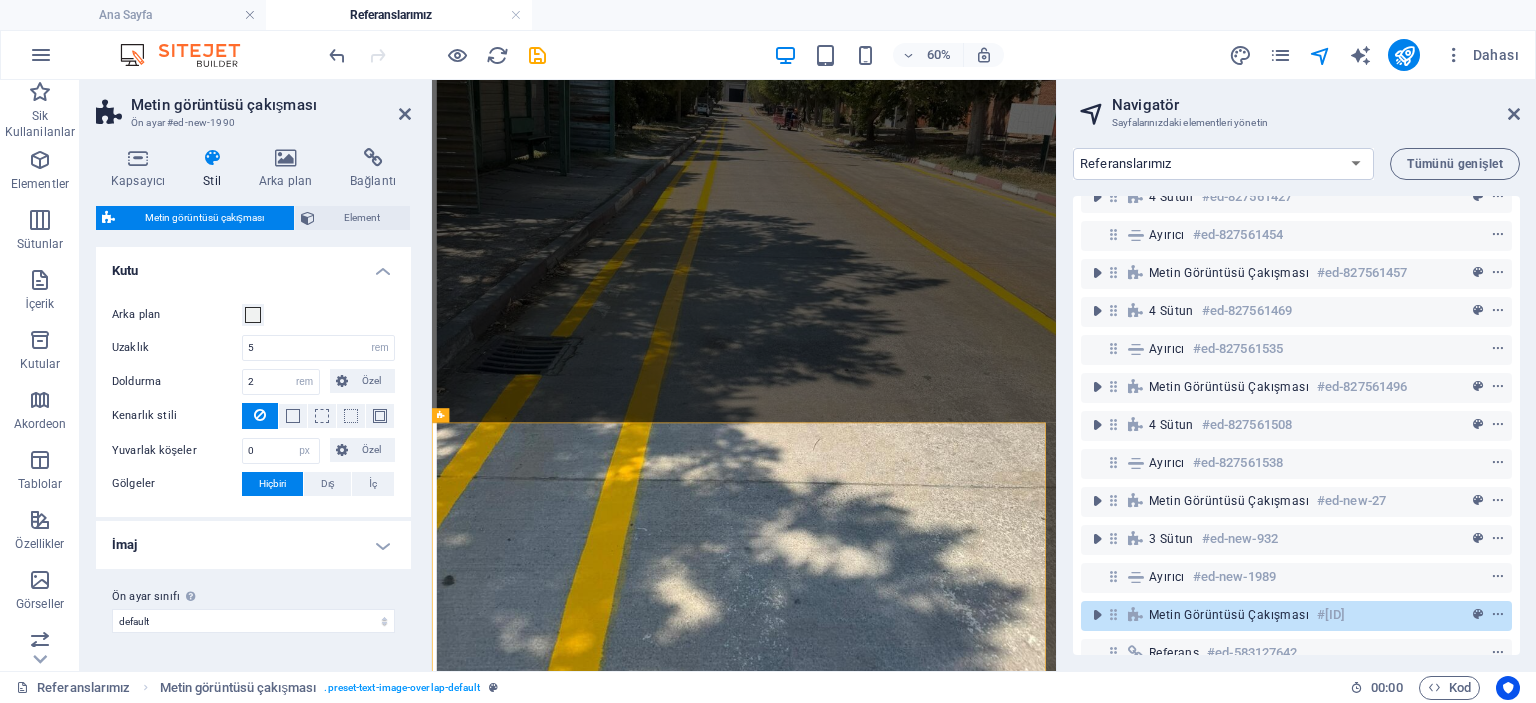 scroll, scrollTop: 5823, scrollLeft: 0, axis: vertical 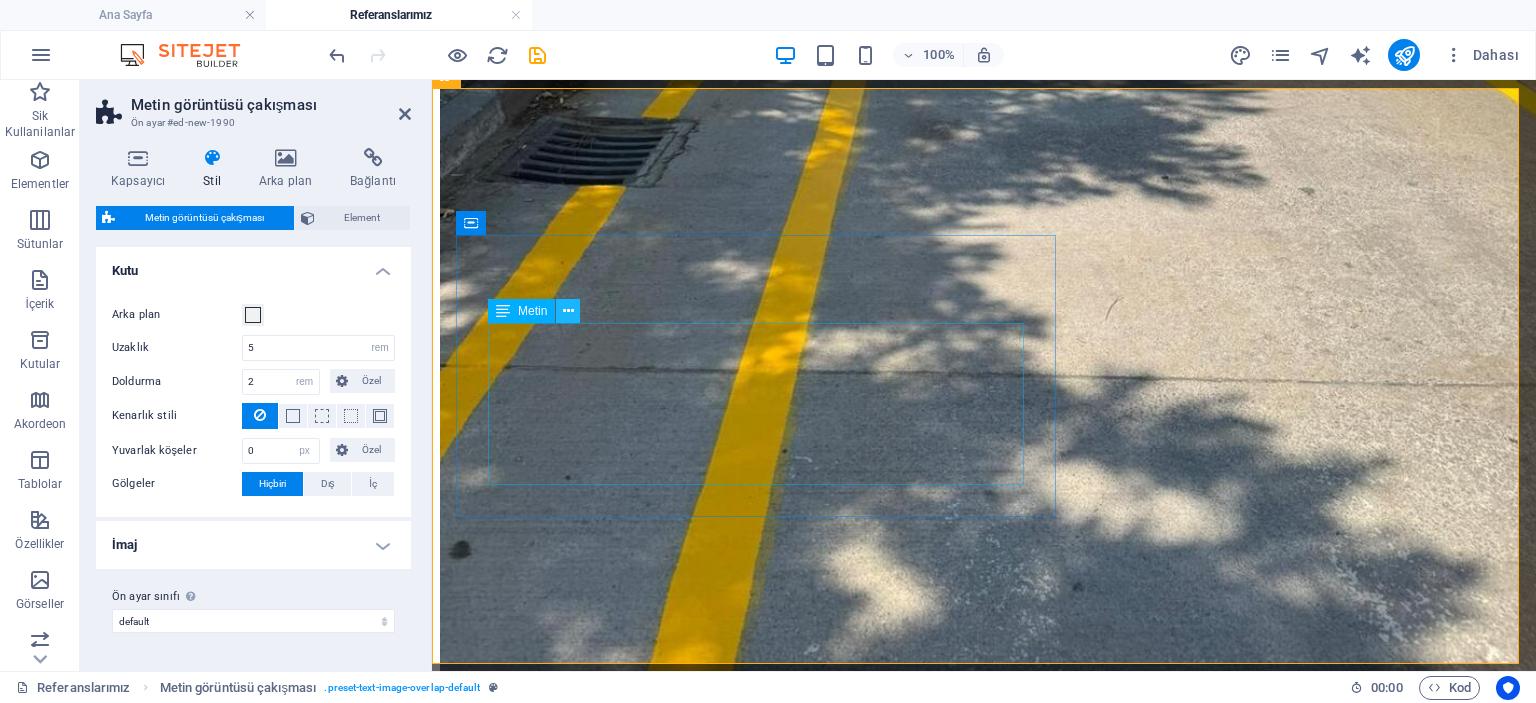 click at bounding box center [568, 311] 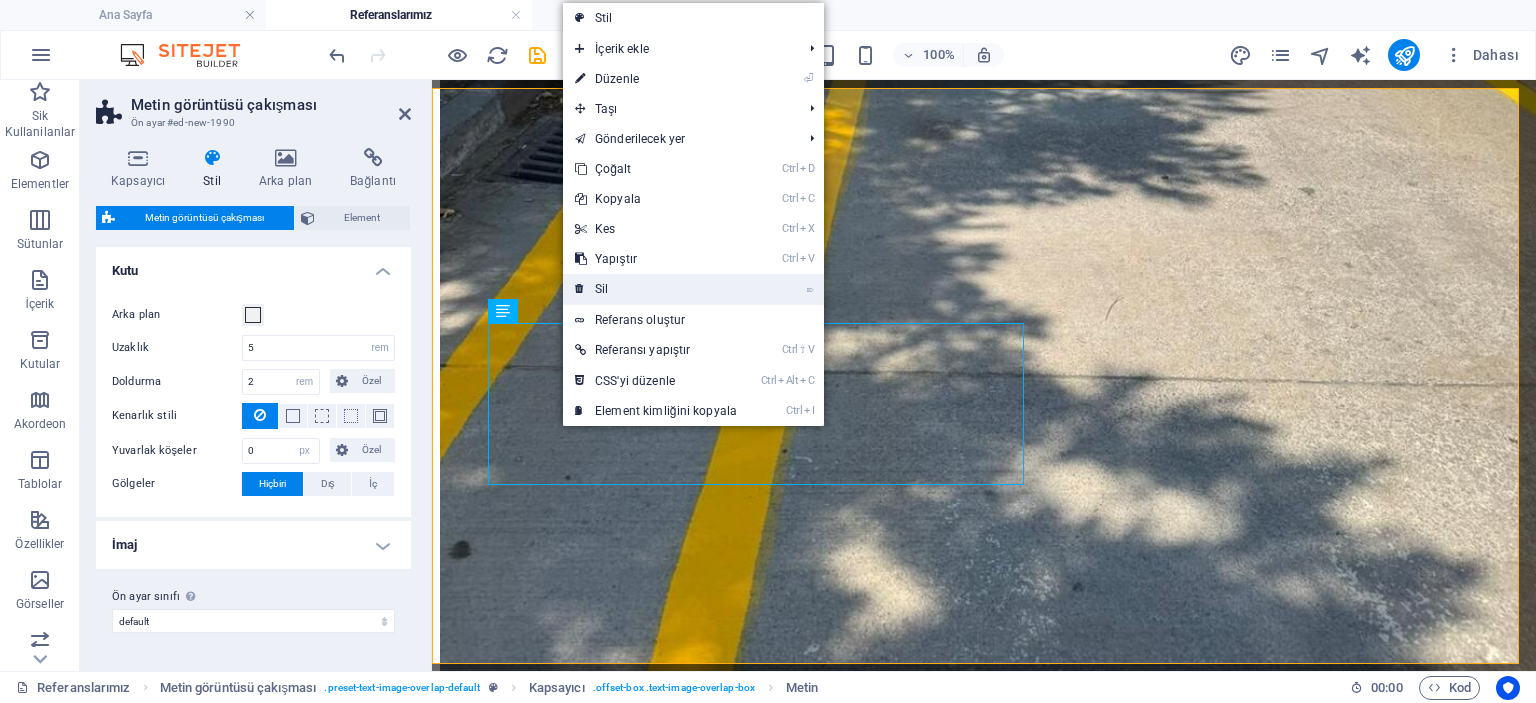 drag, startPoint x: 627, startPoint y: 283, endPoint x: 195, endPoint y: 205, distance: 438.9852 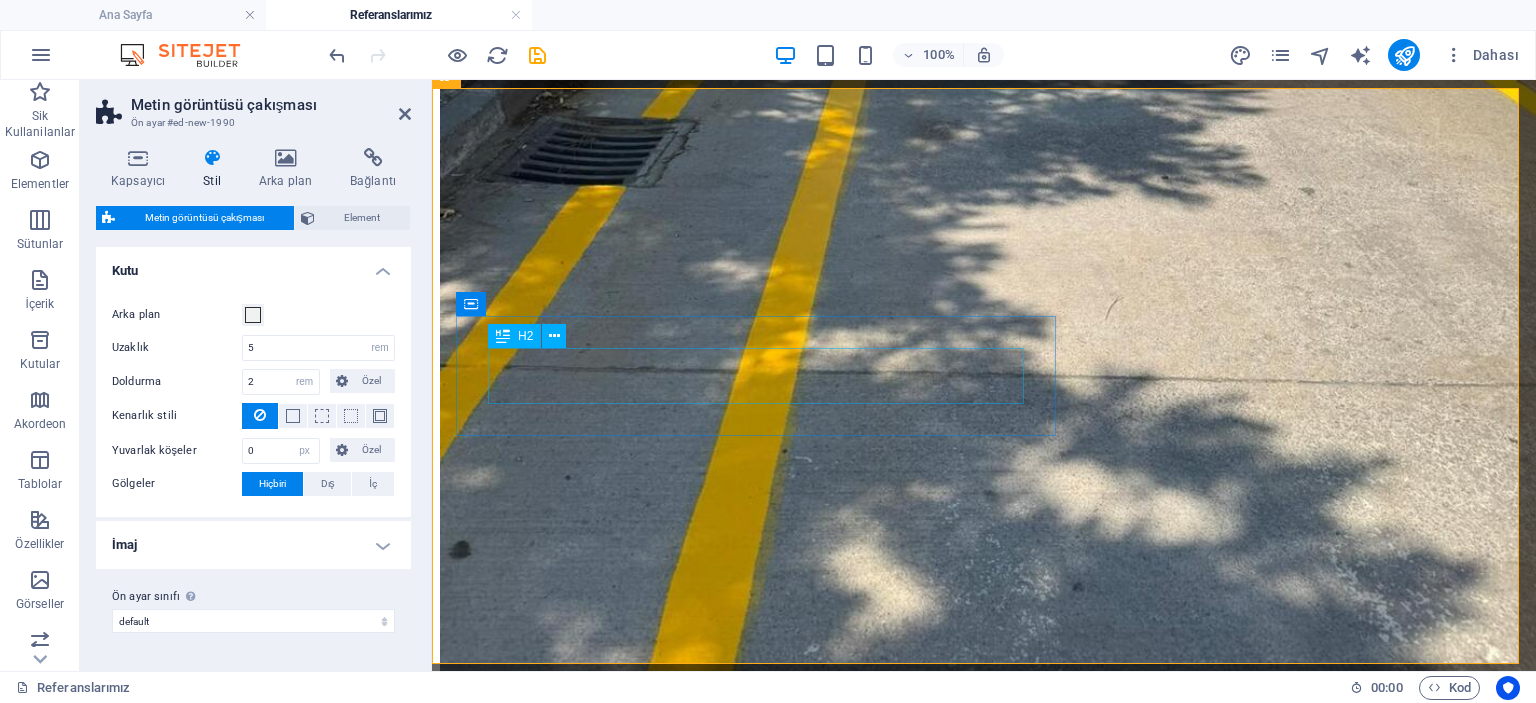 click on "New headline" at bounding box center [984, 22752] 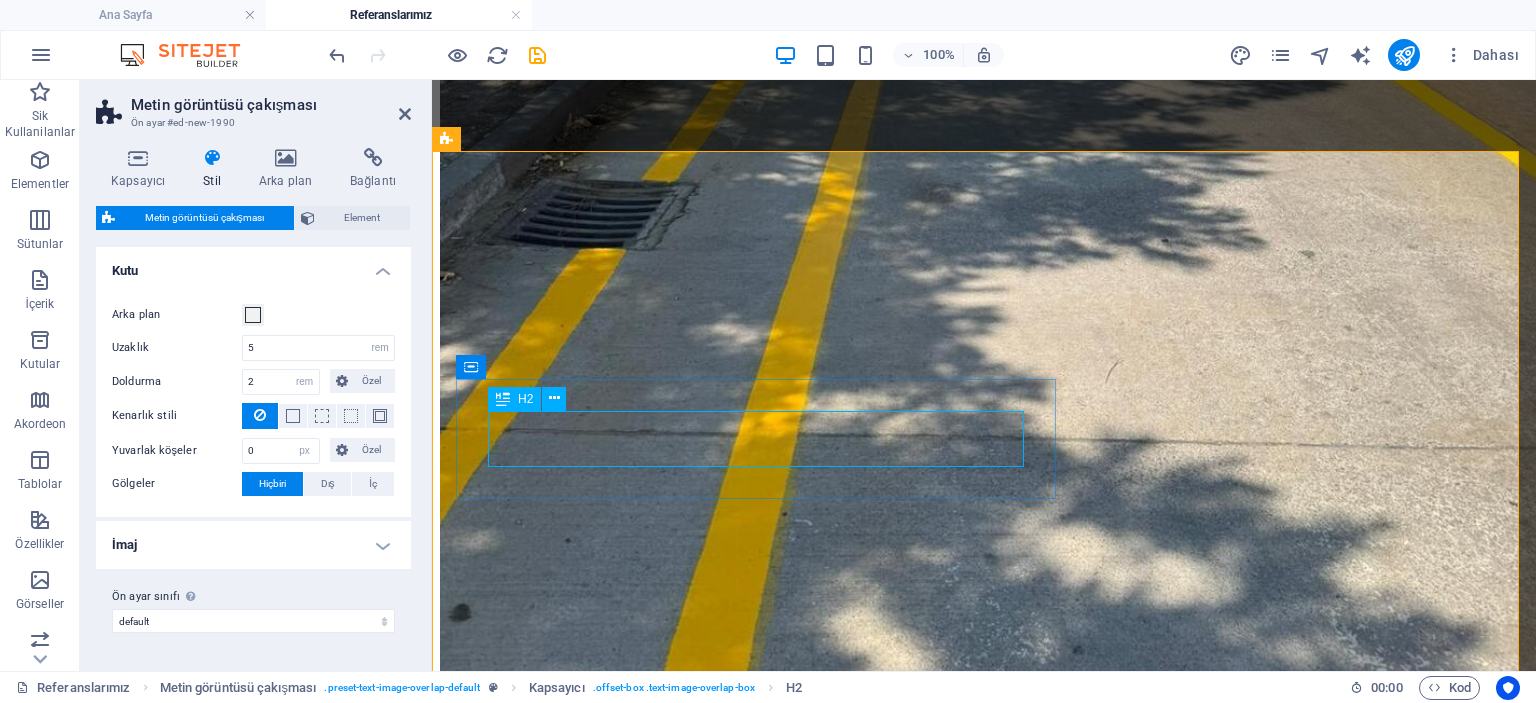 scroll, scrollTop: 5527, scrollLeft: 0, axis: vertical 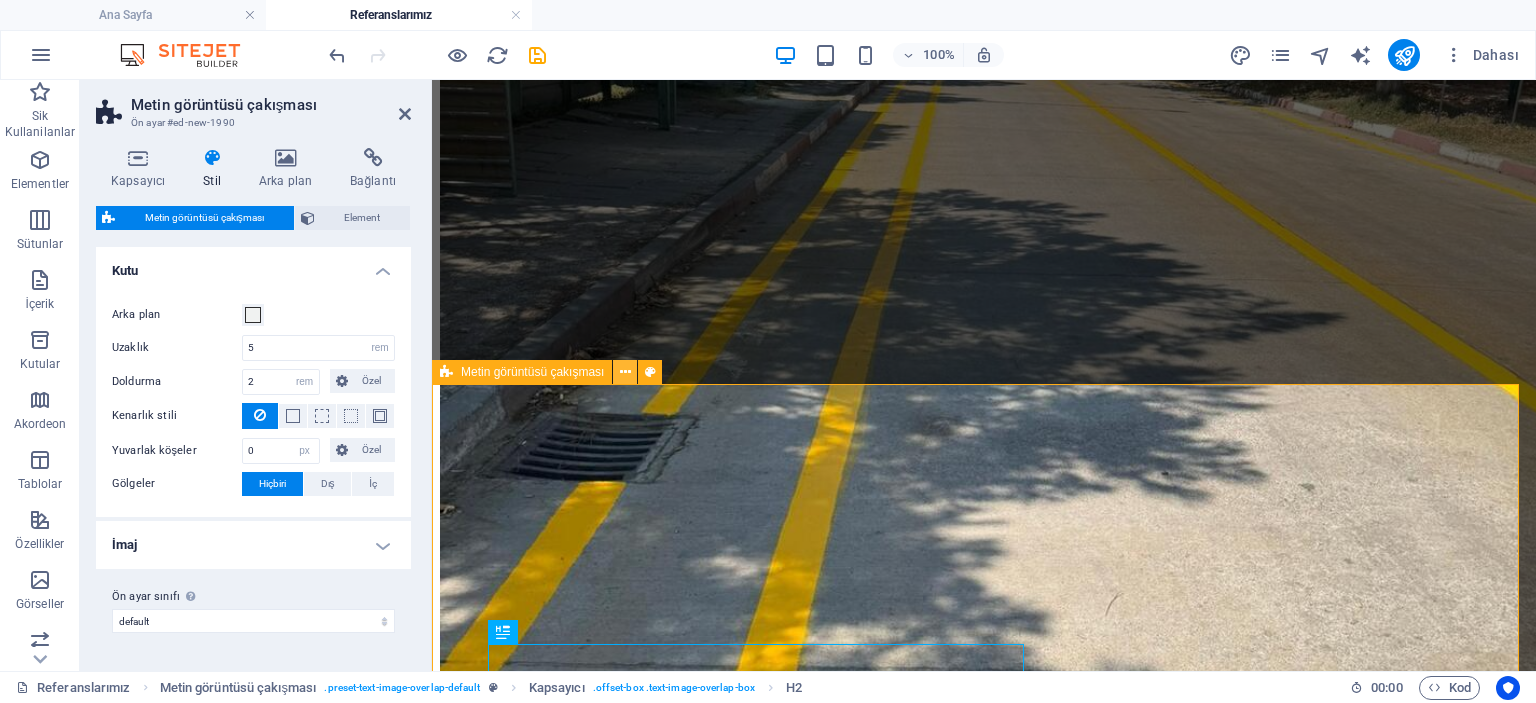 click at bounding box center (625, 372) 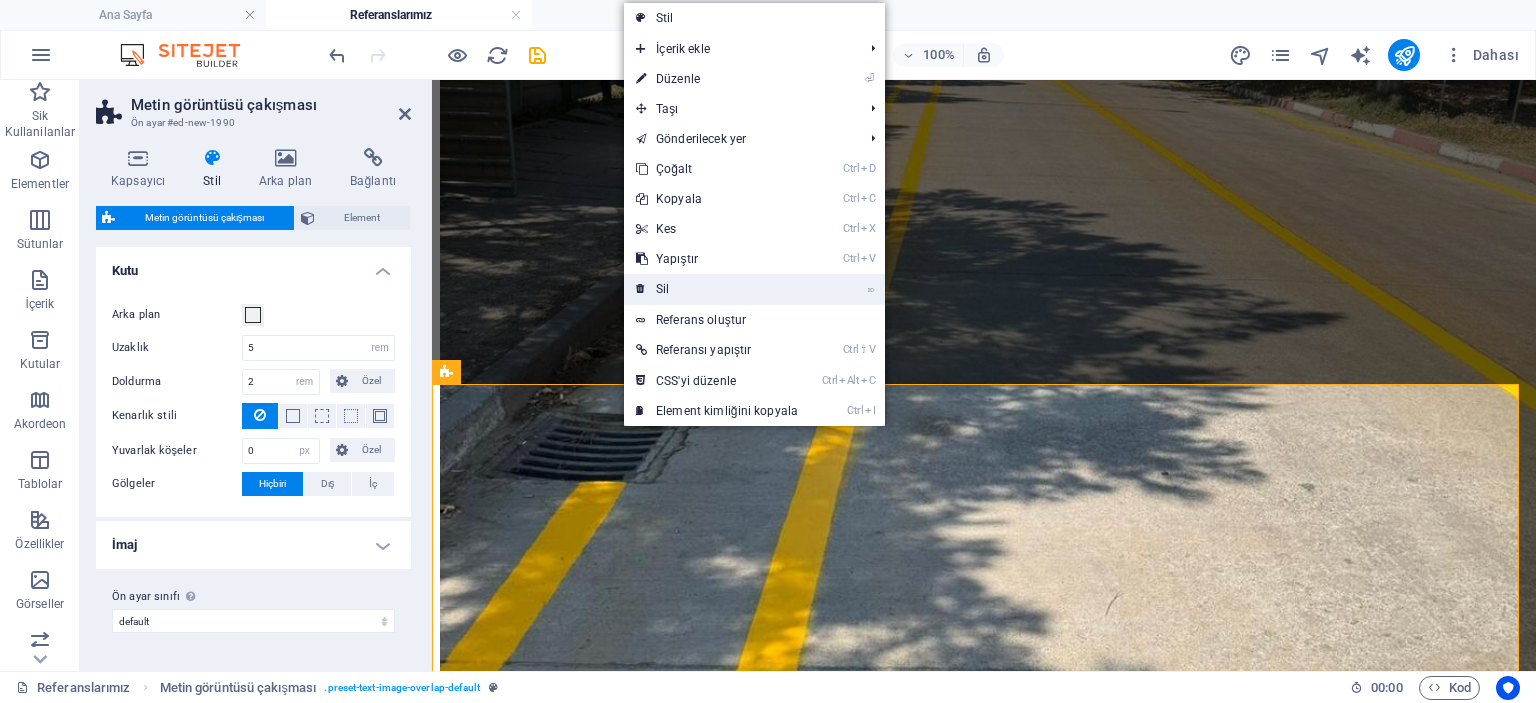 click on "⌦  Sil" at bounding box center [717, 289] 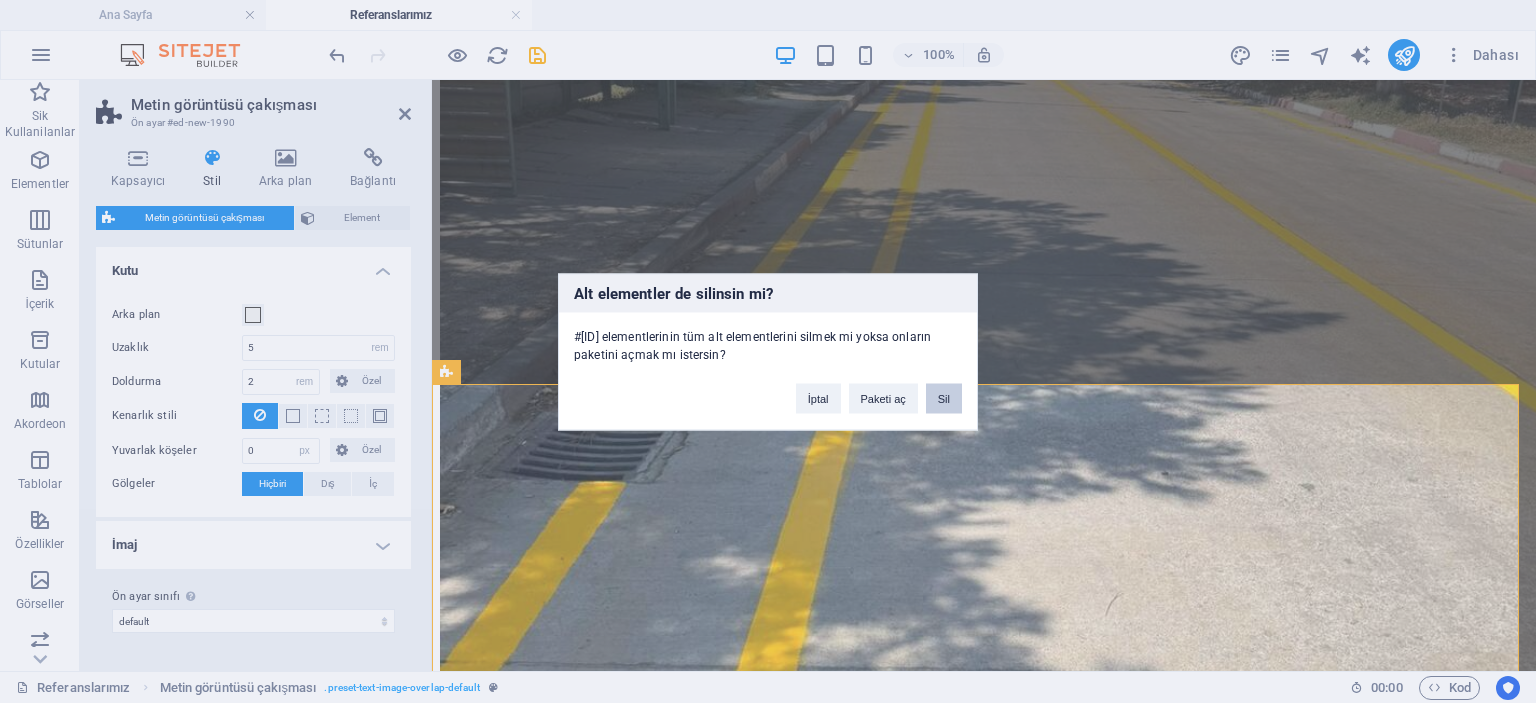 click on "Sil" at bounding box center (944, 398) 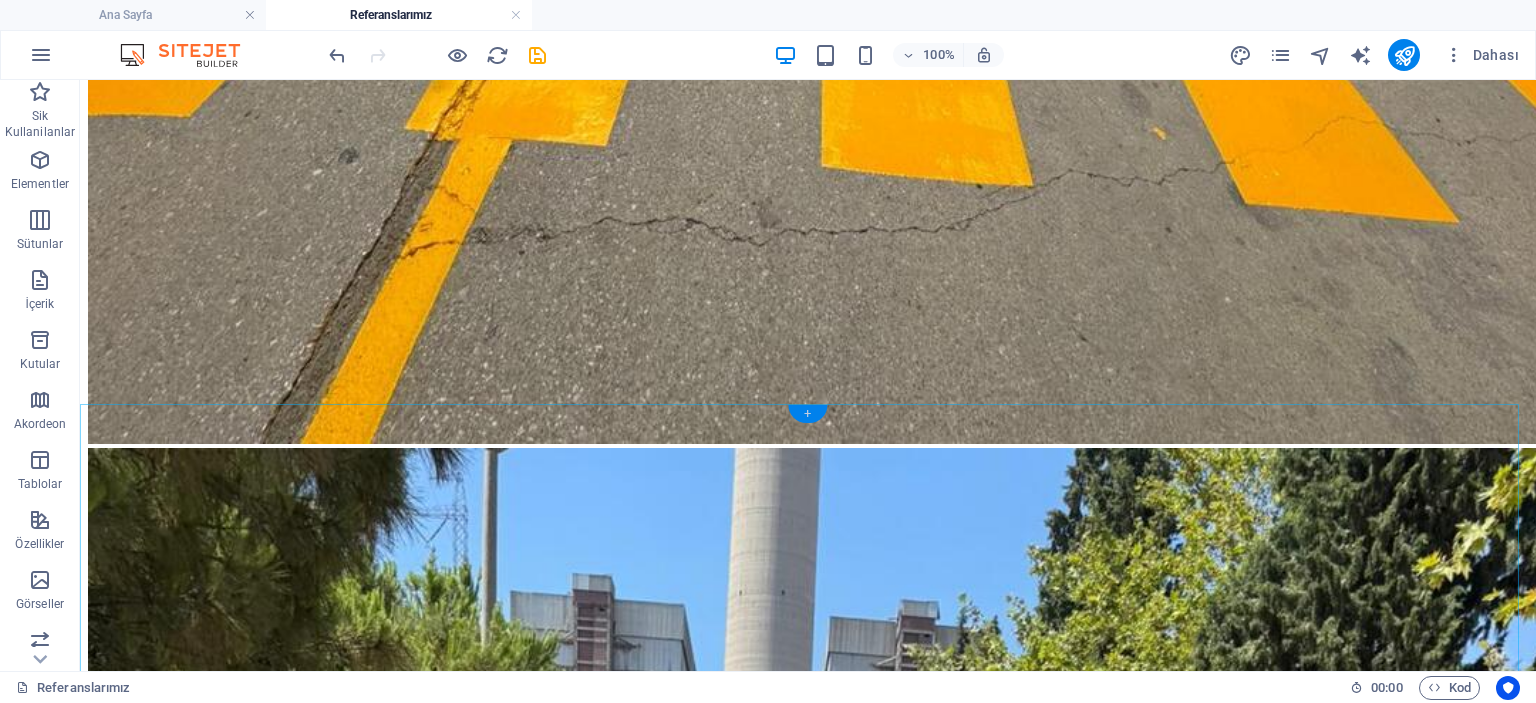 click on "+" at bounding box center [807, 414] 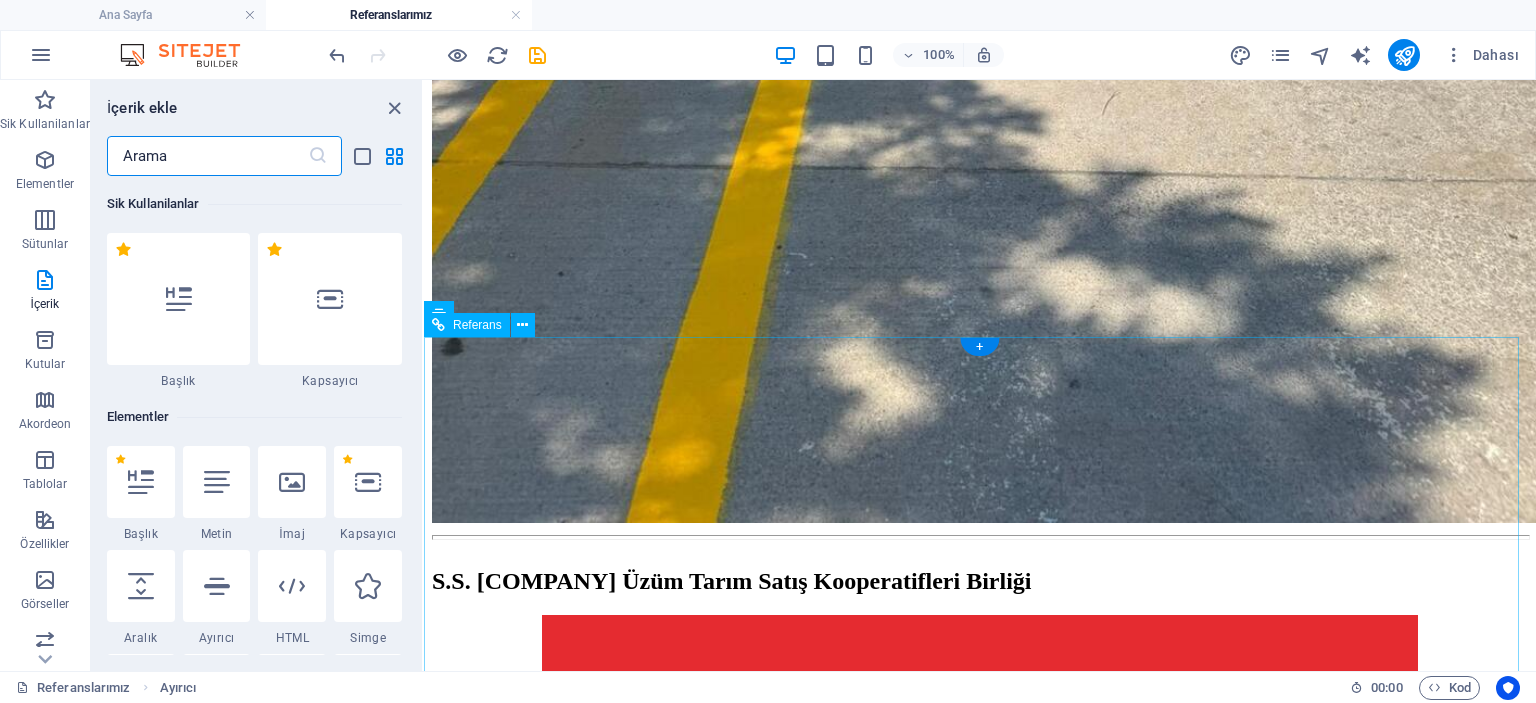 scroll, scrollTop: 5598, scrollLeft: 0, axis: vertical 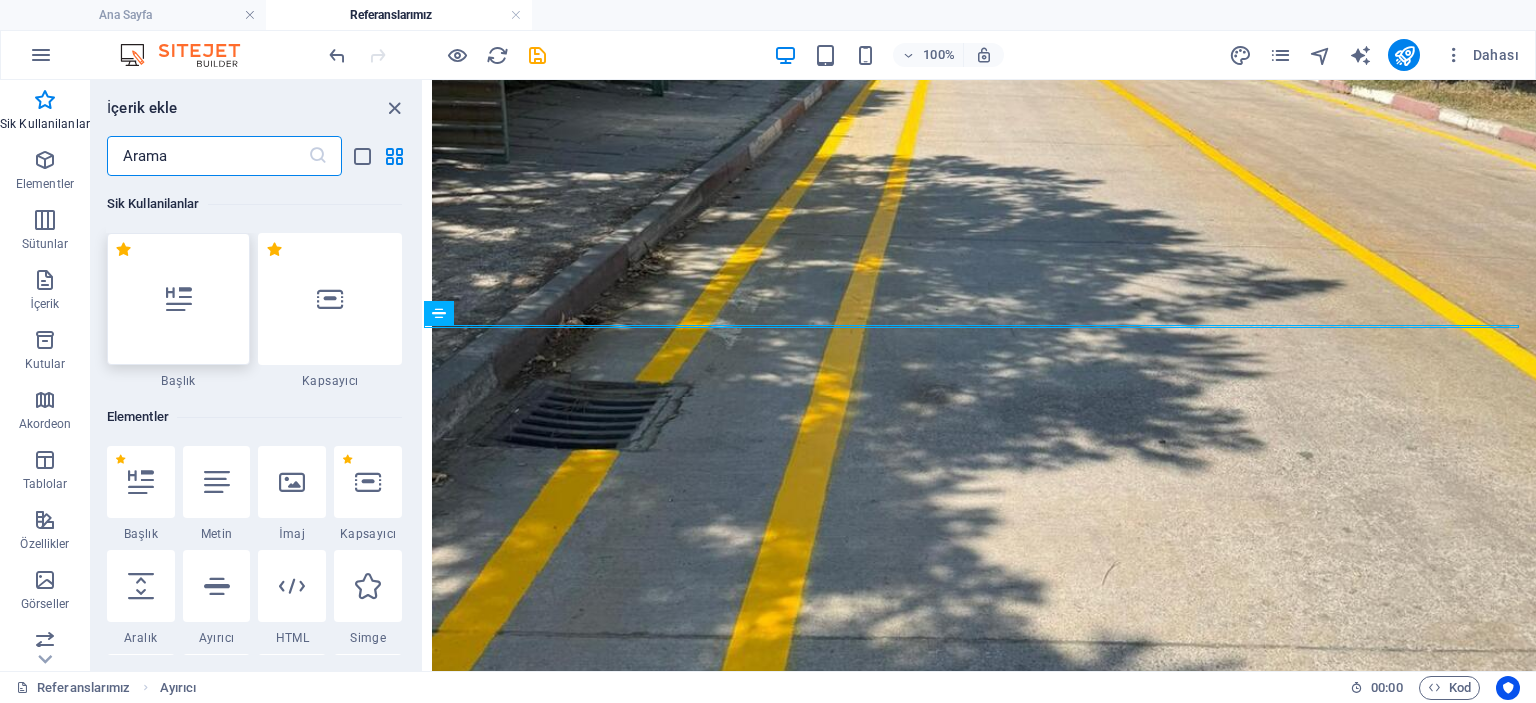 click at bounding box center [179, 299] 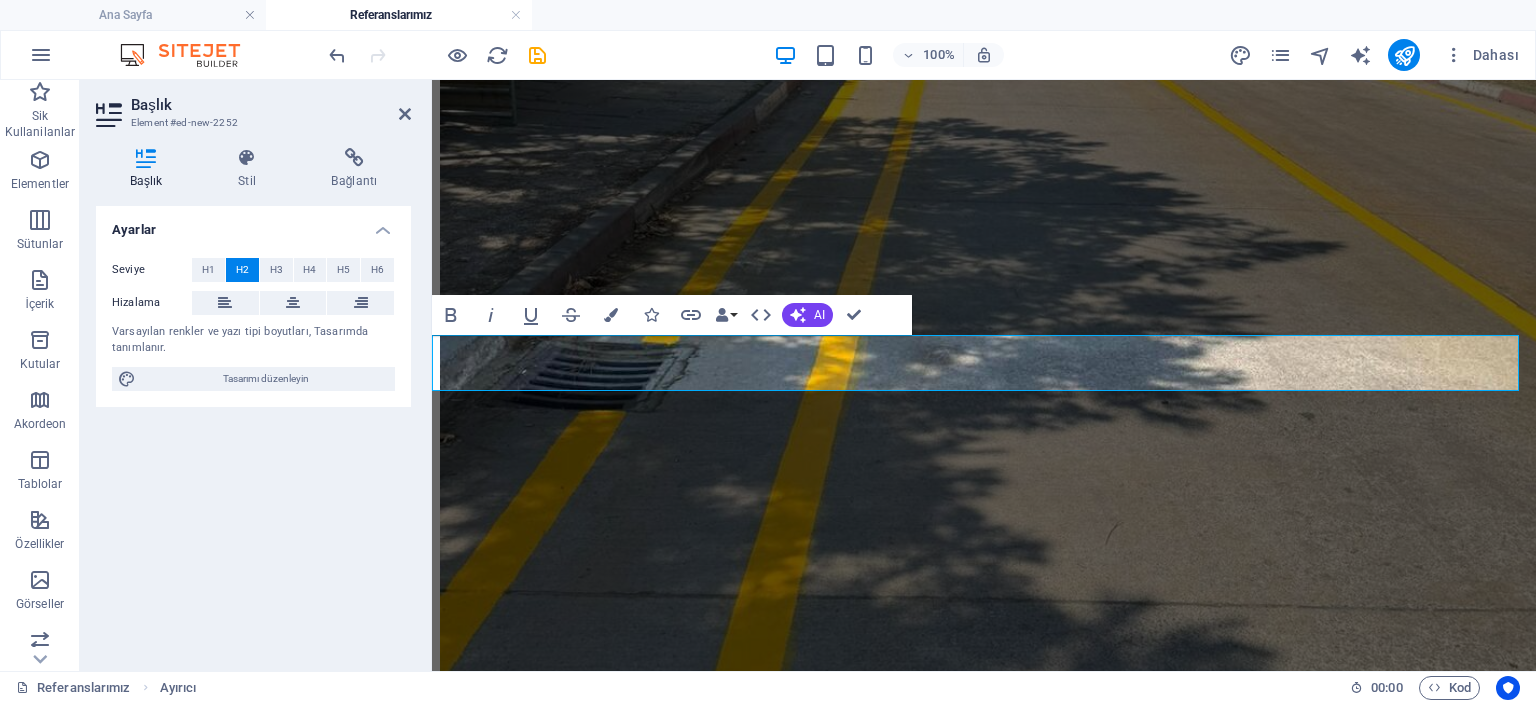 scroll, scrollTop: 5576, scrollLeft: 0, axis: vertical 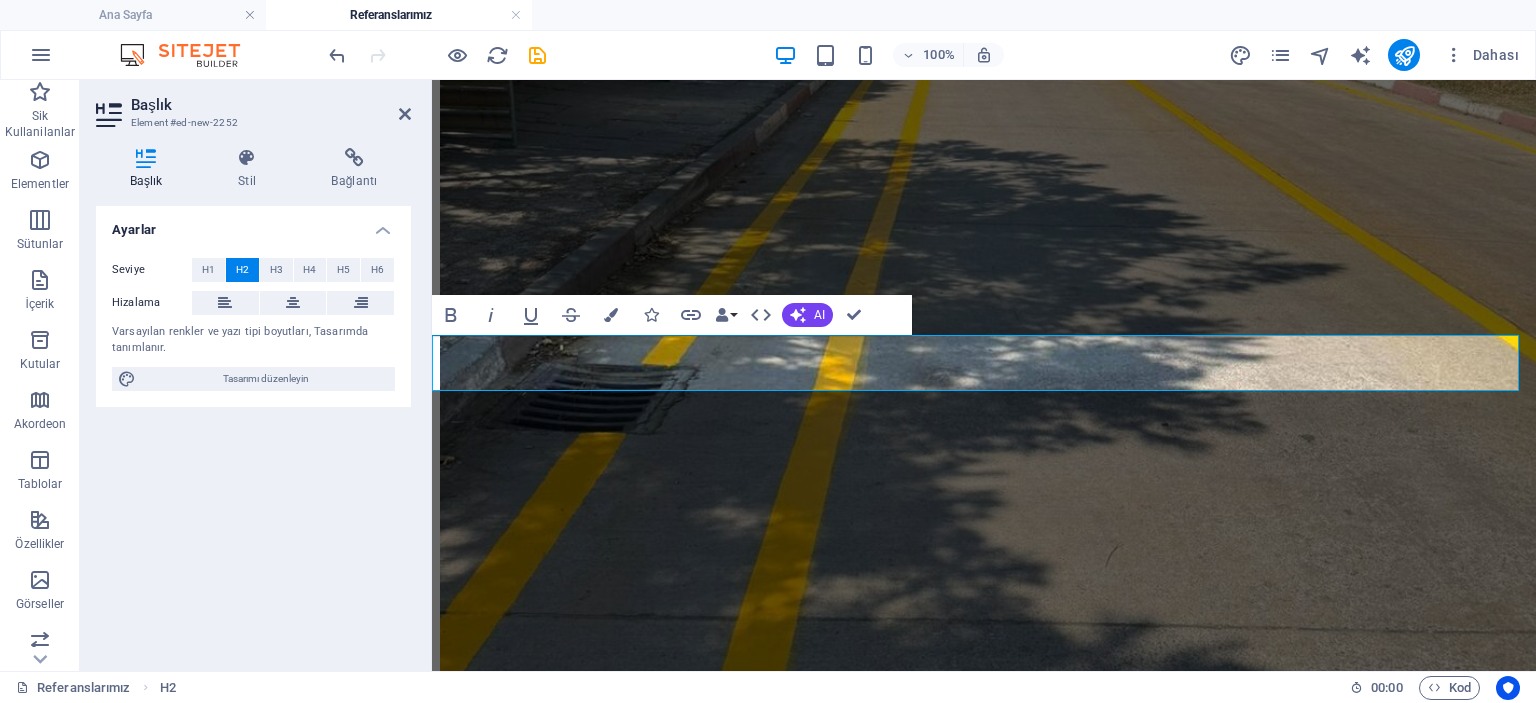 type 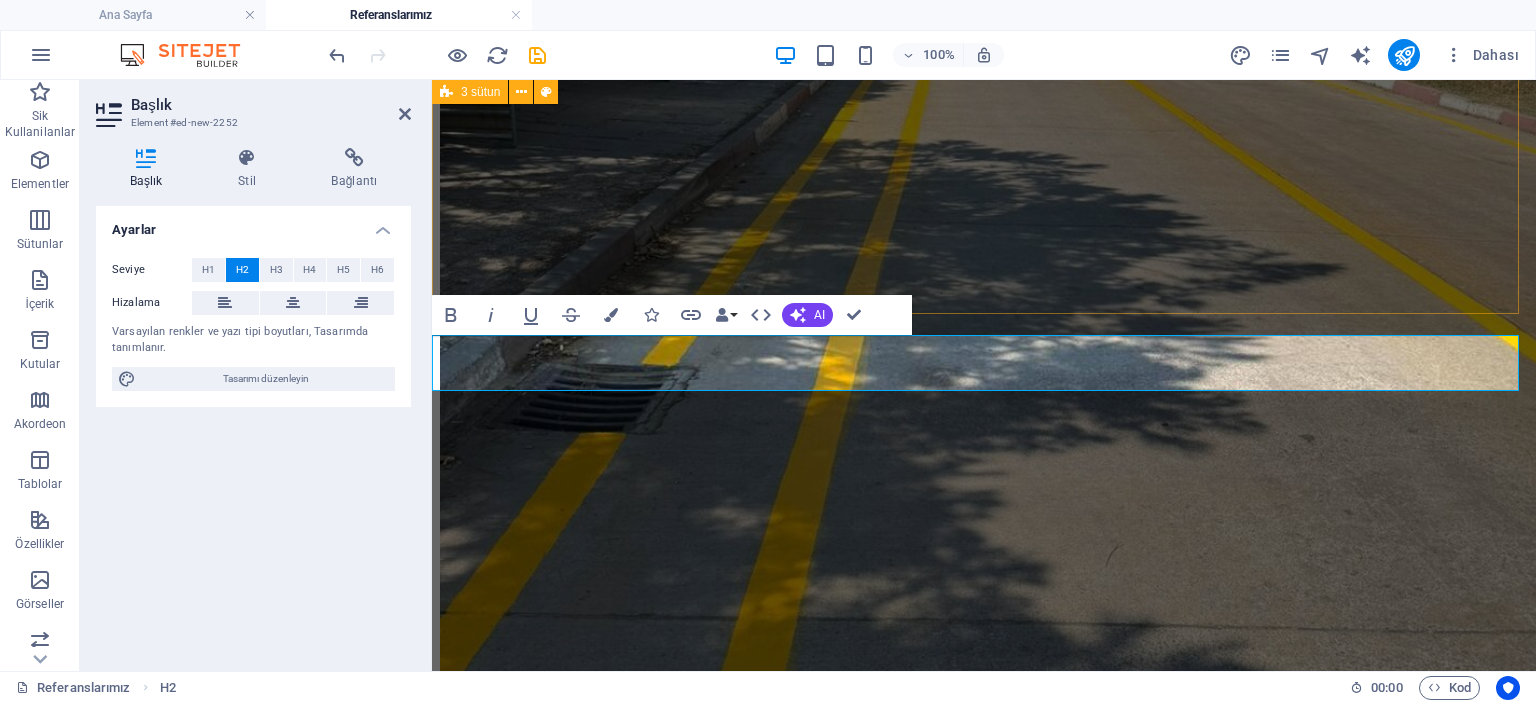 click at bounding box center (984, 21375) 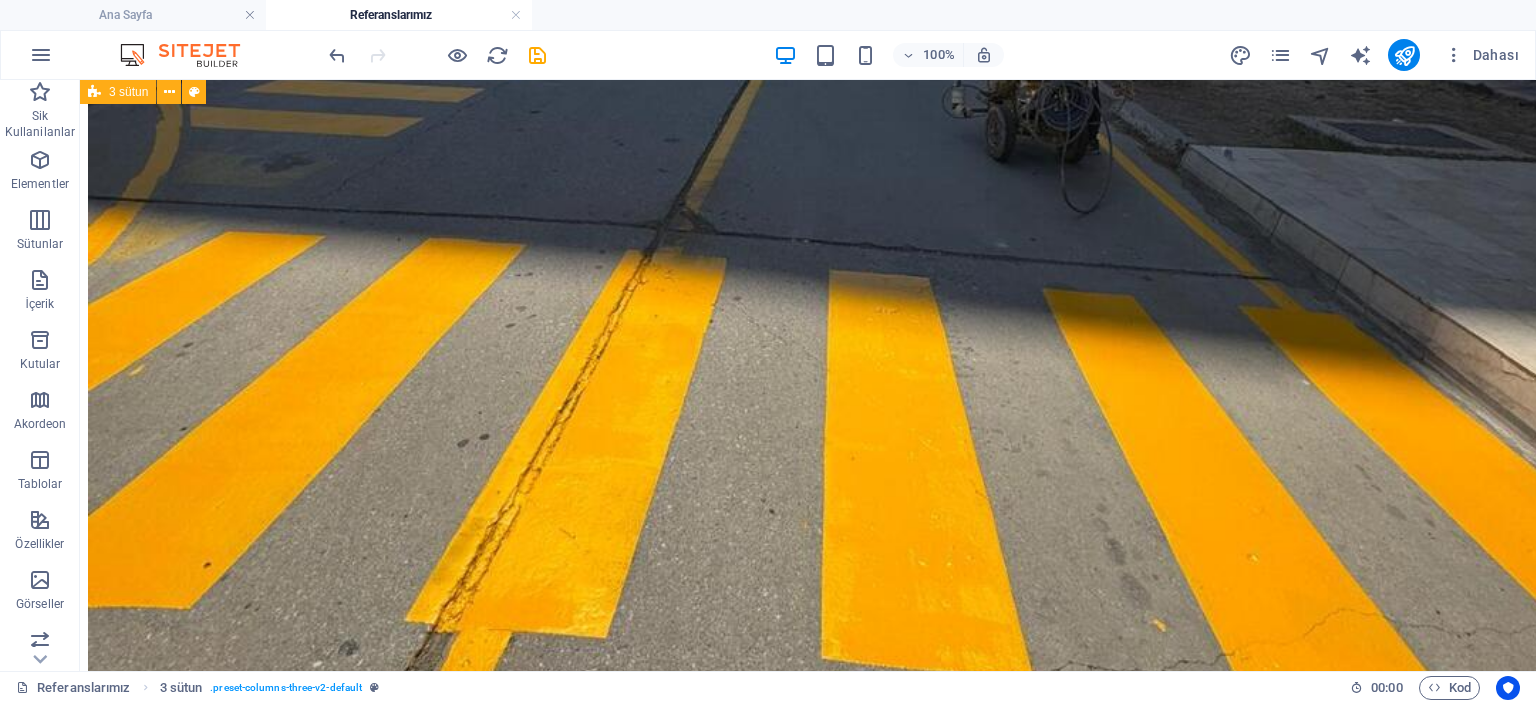 scroll, scrollTop: 6068, scrollLeft: 0, axis: vertical 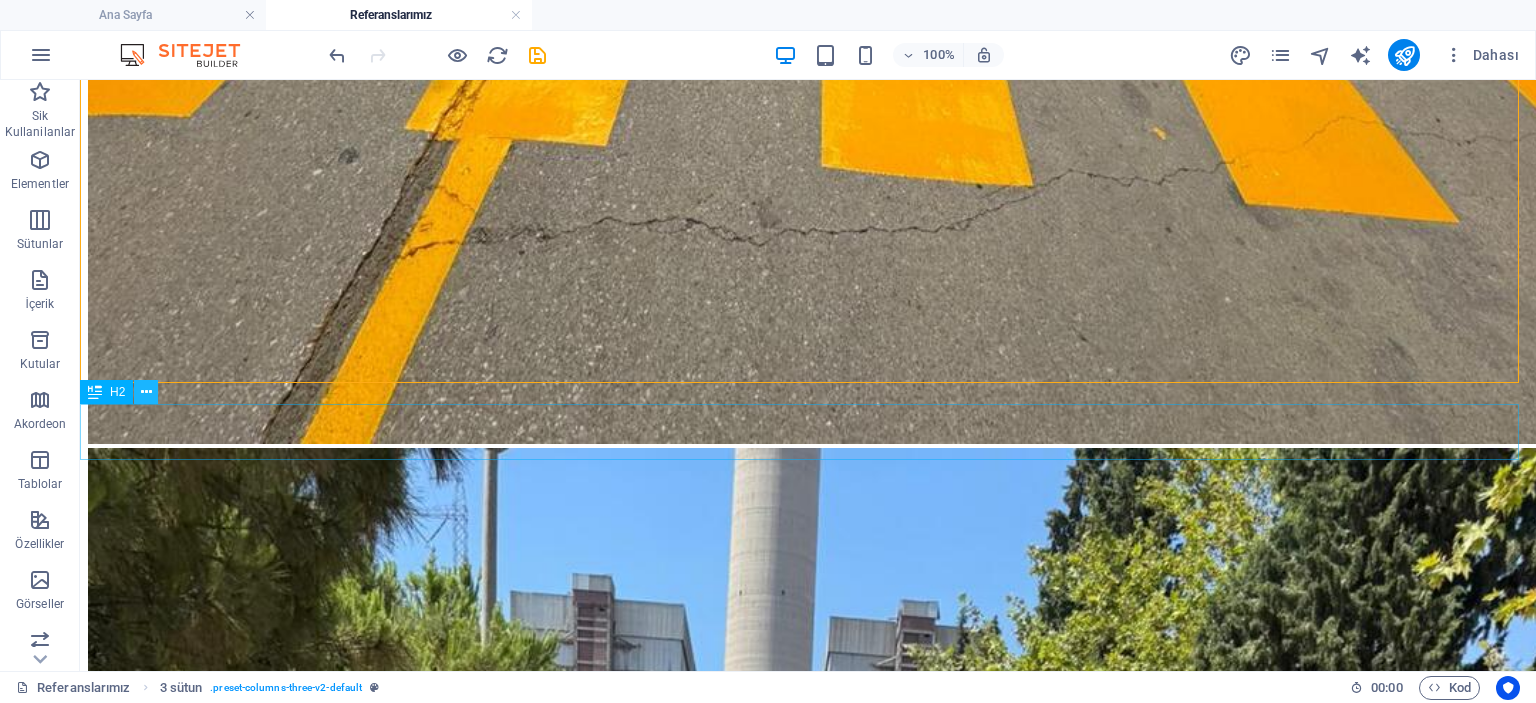 click at bounding box center [146, 392] 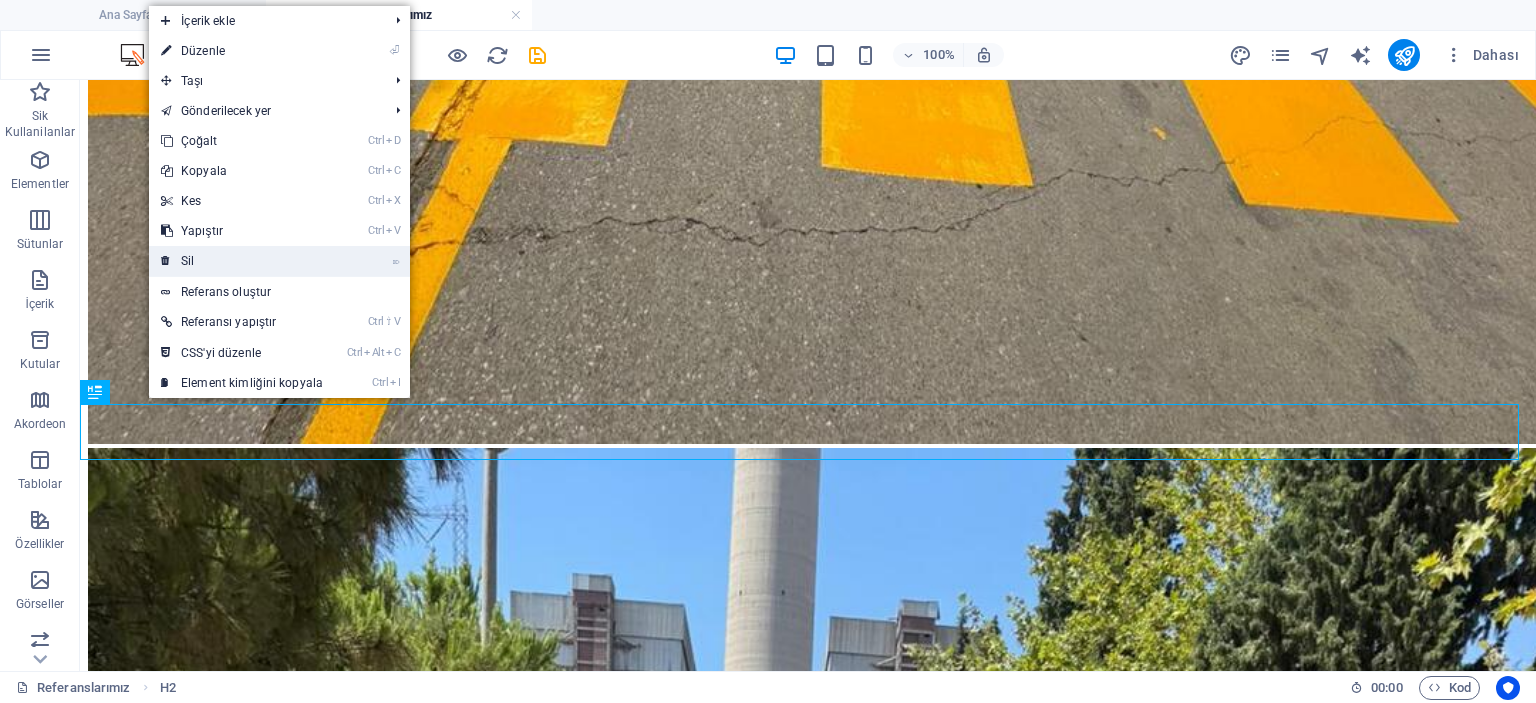click on "⌦  Sil" at bounding box center [242, 261] 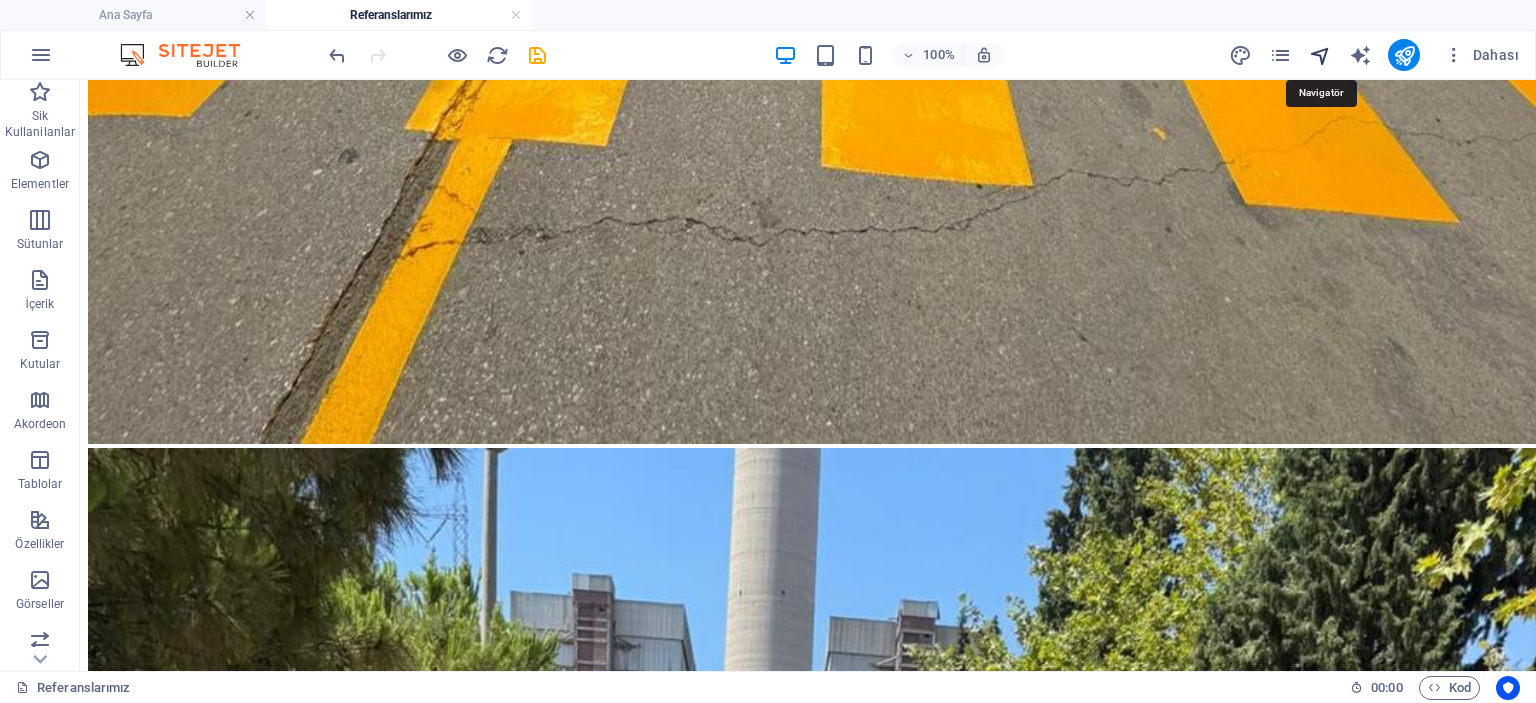 click at bounding box center [1320, 55] 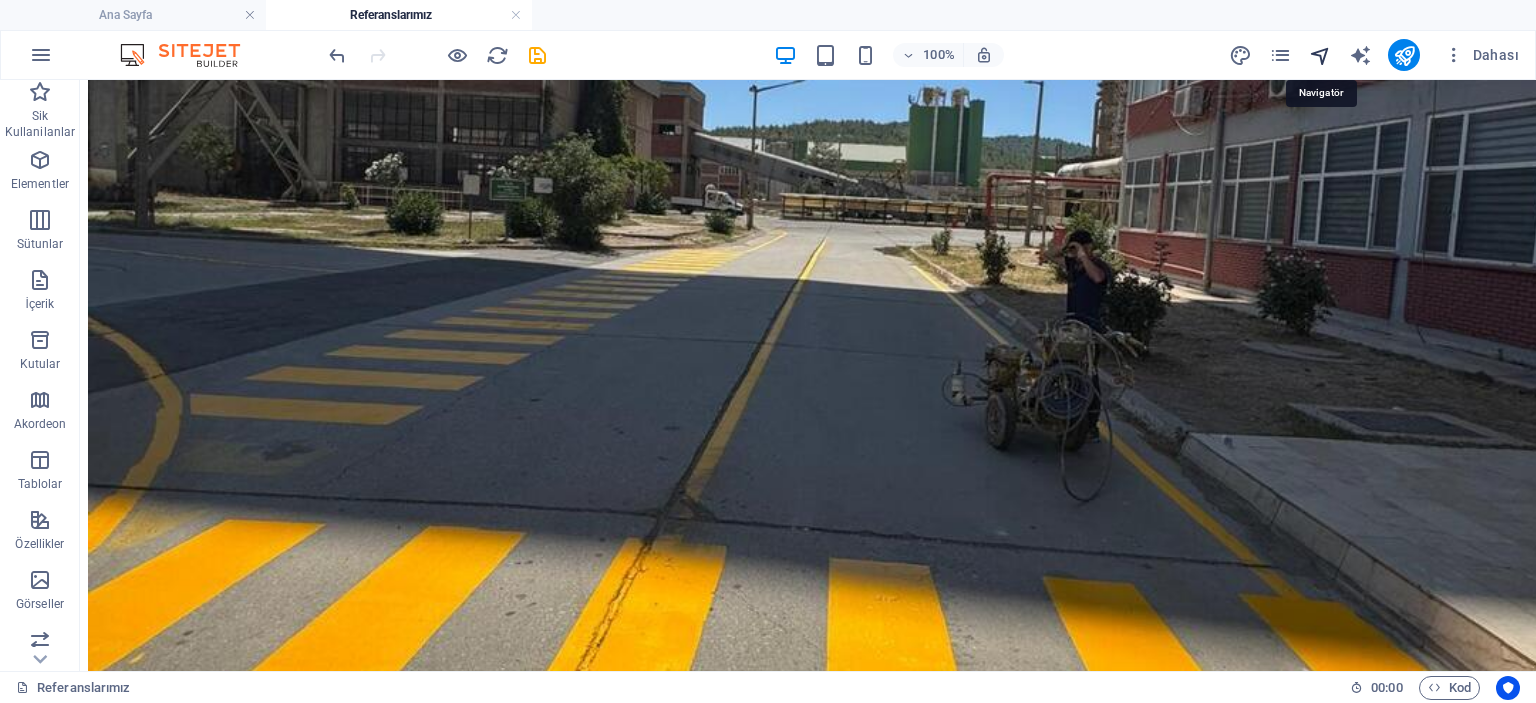 select on "11467259-tr" 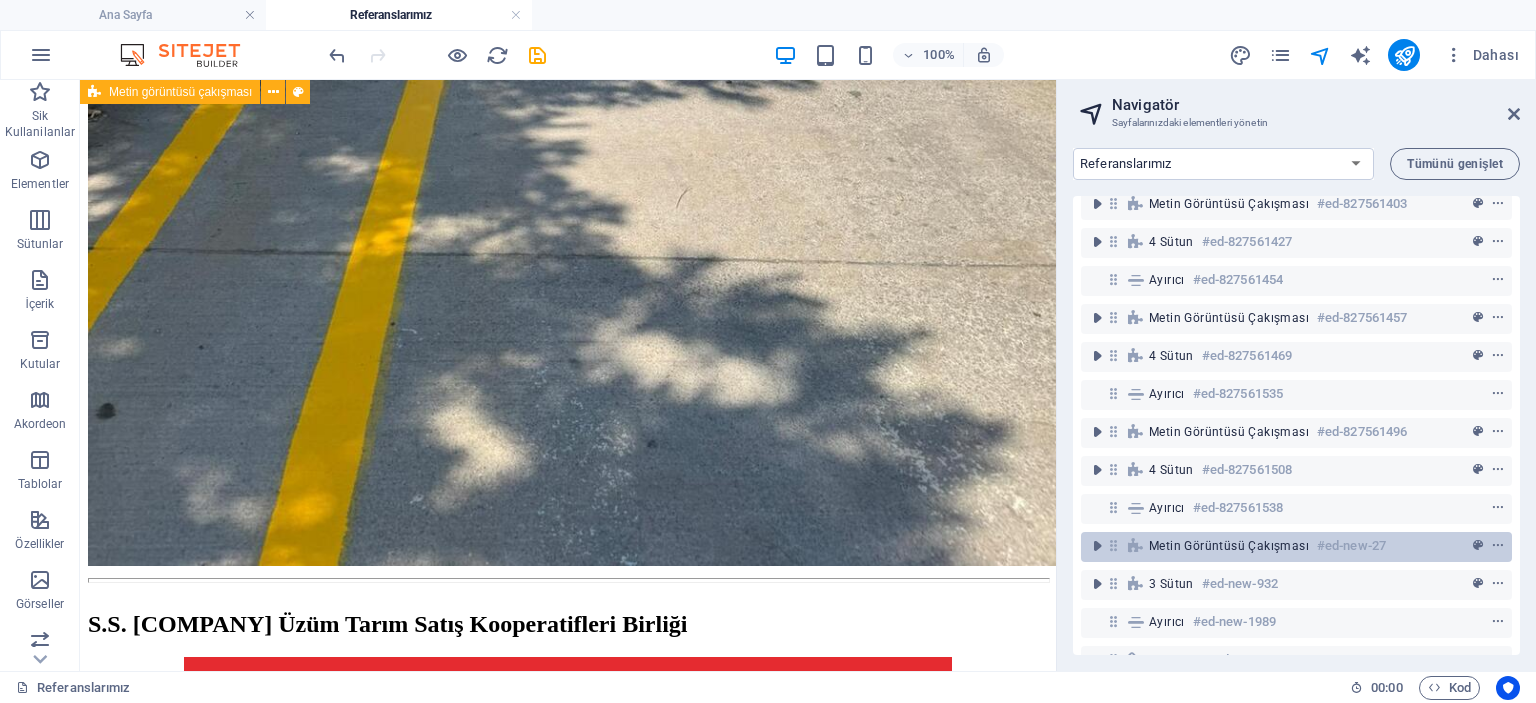 scroll, scrollTop: 249, scrollLeft: 0, axis: vertical 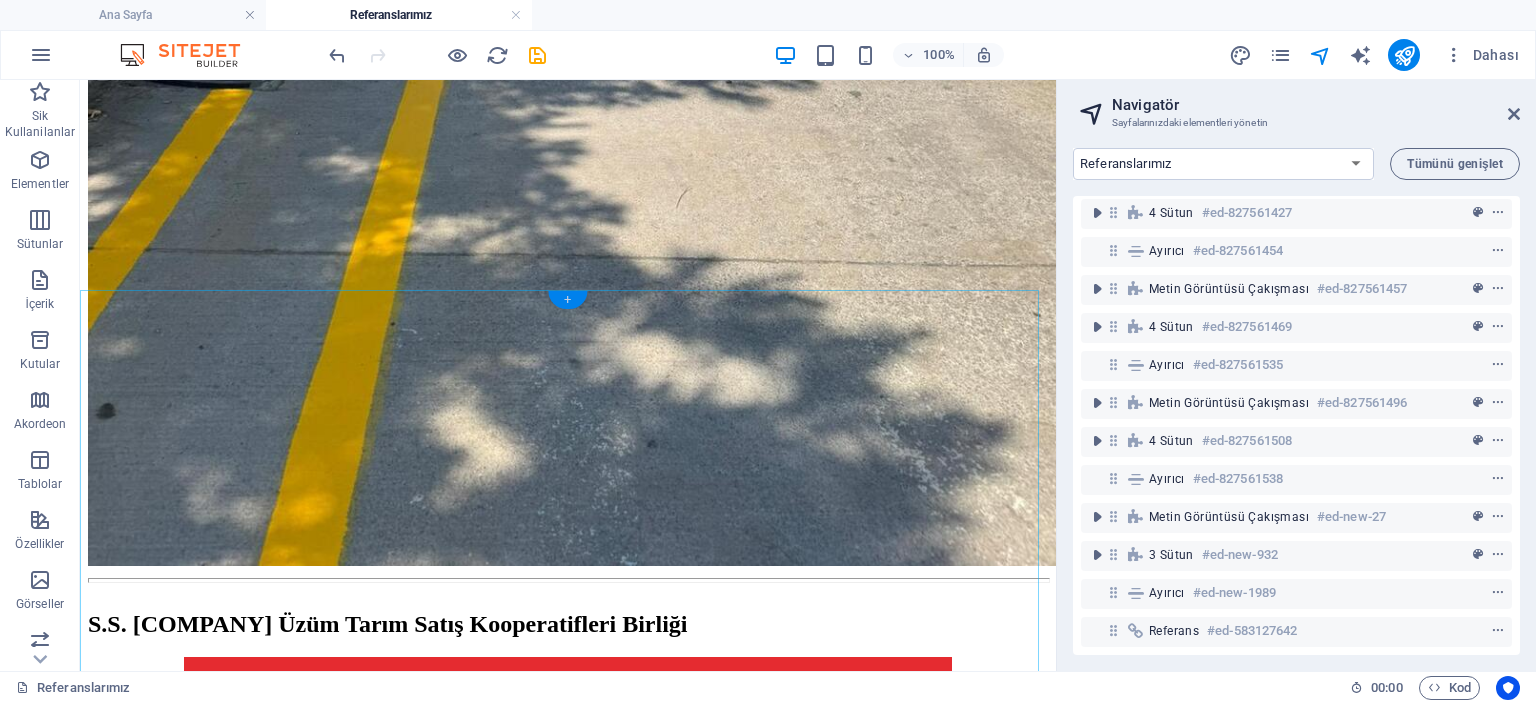 click on "+" at bounding box center (567, 300) 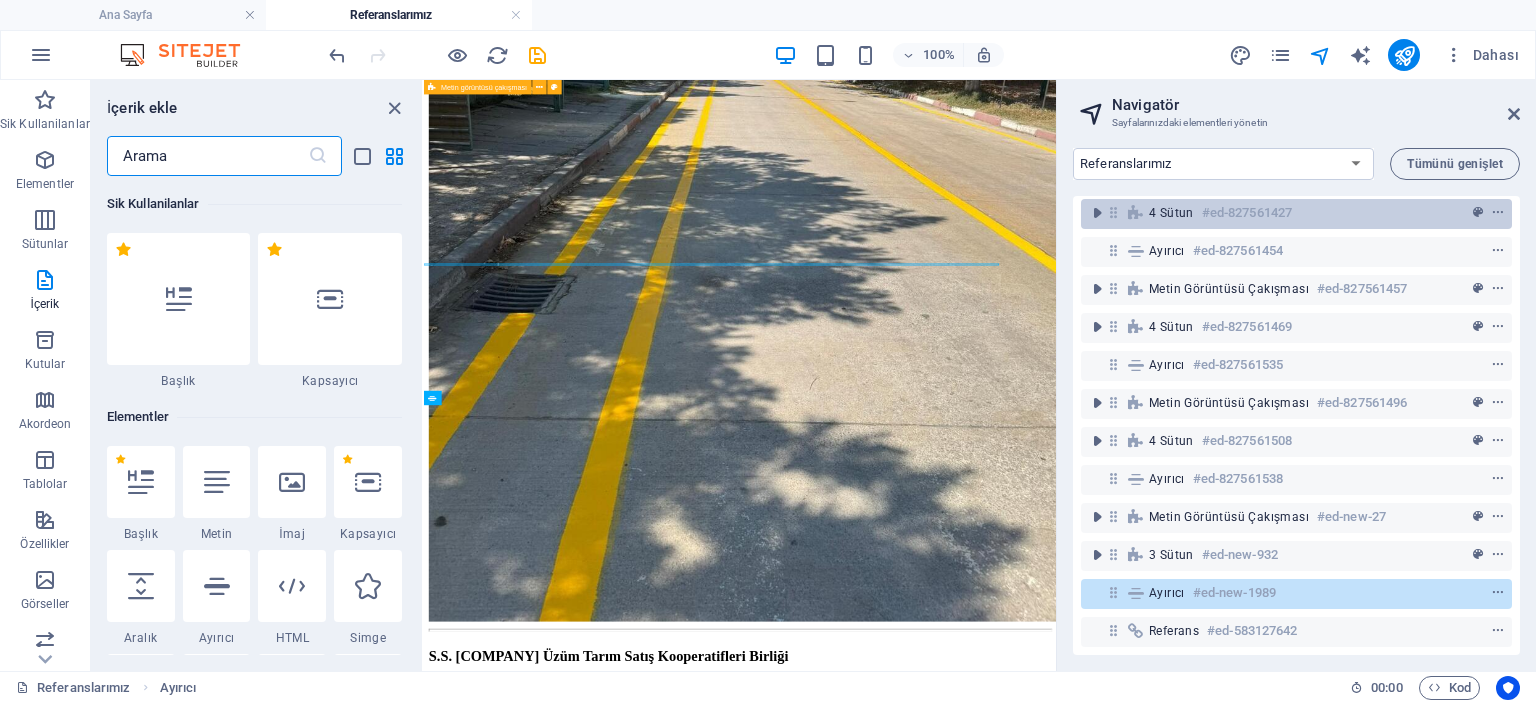 scroll, scrollTop: 5180, scrollLeft: 0, axis: vertical 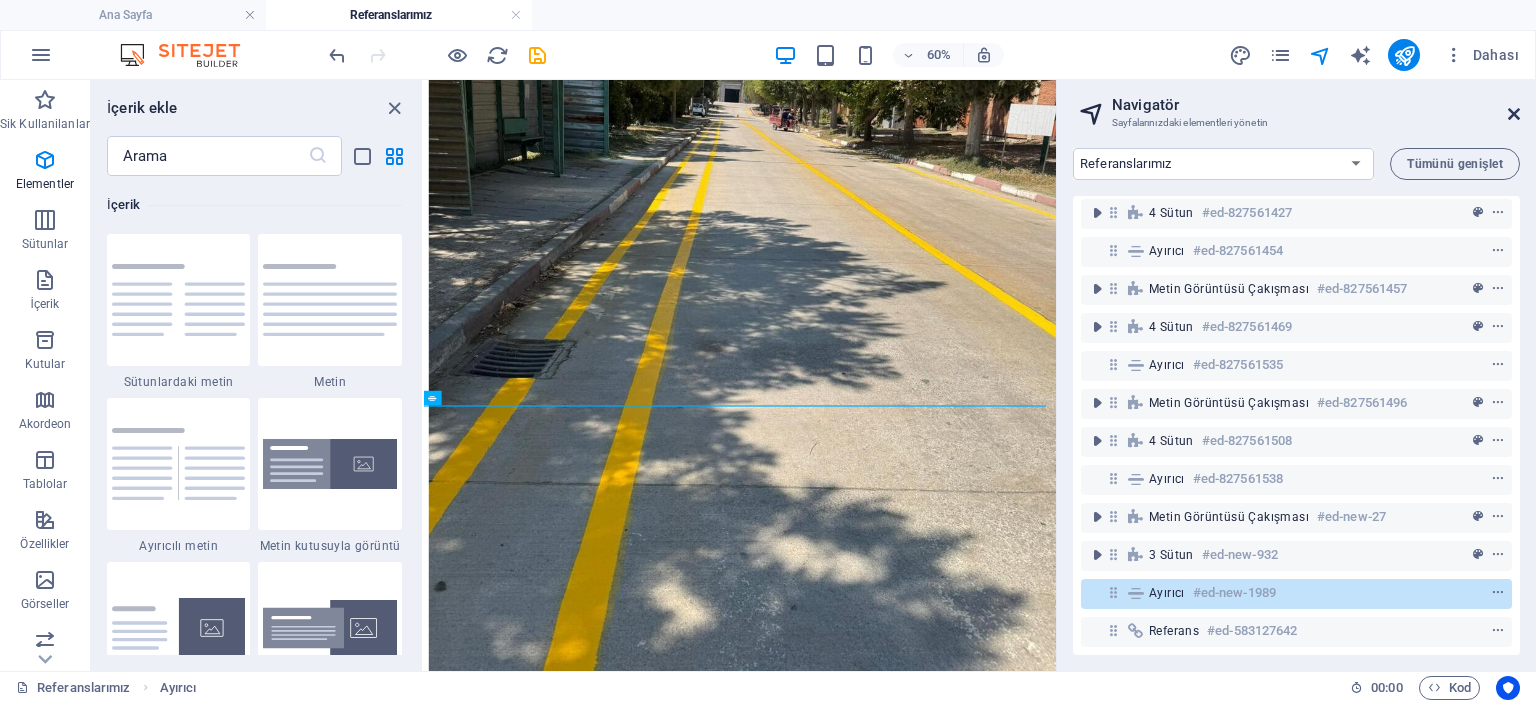 click at bounding box center (1514, 114) 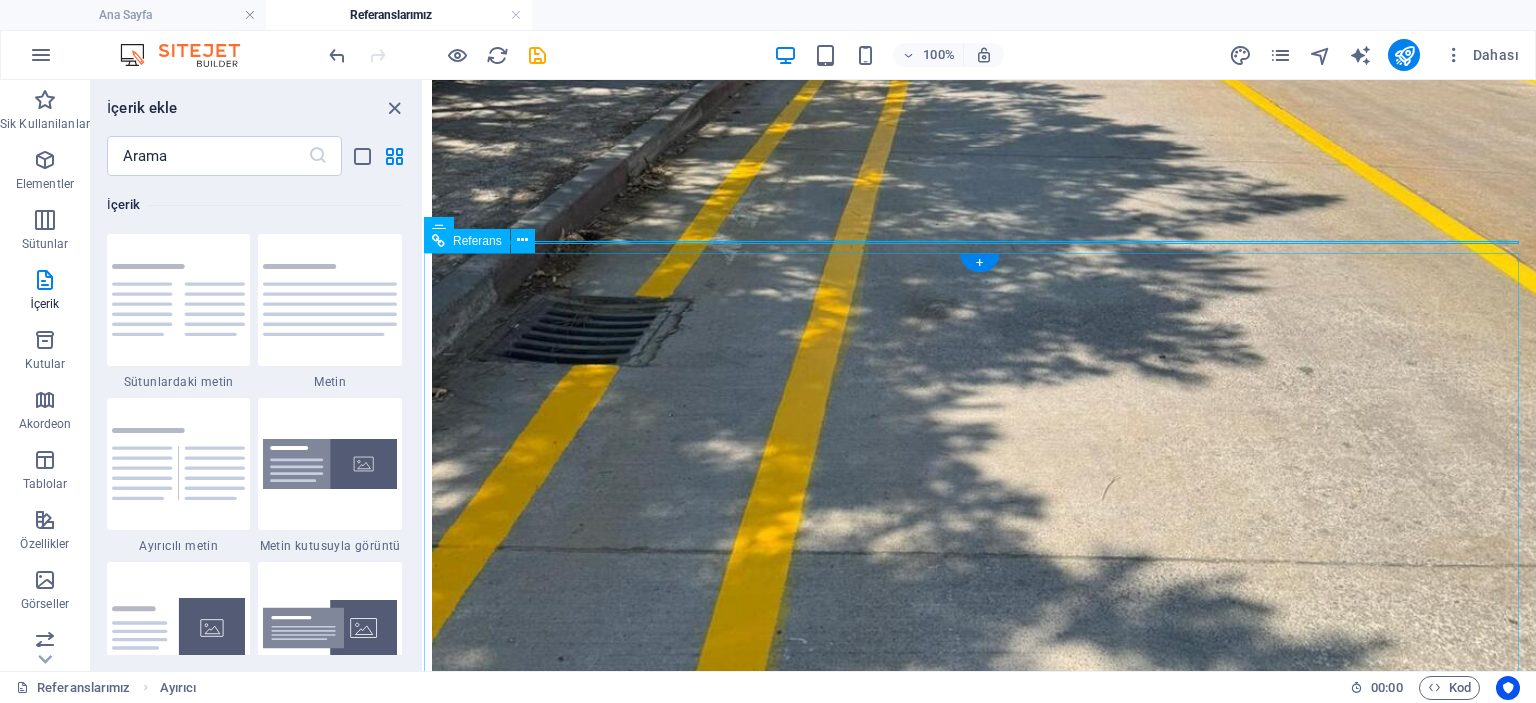 scroll, scrollTop: 5743, scrollLeft: 0, axis: vertical 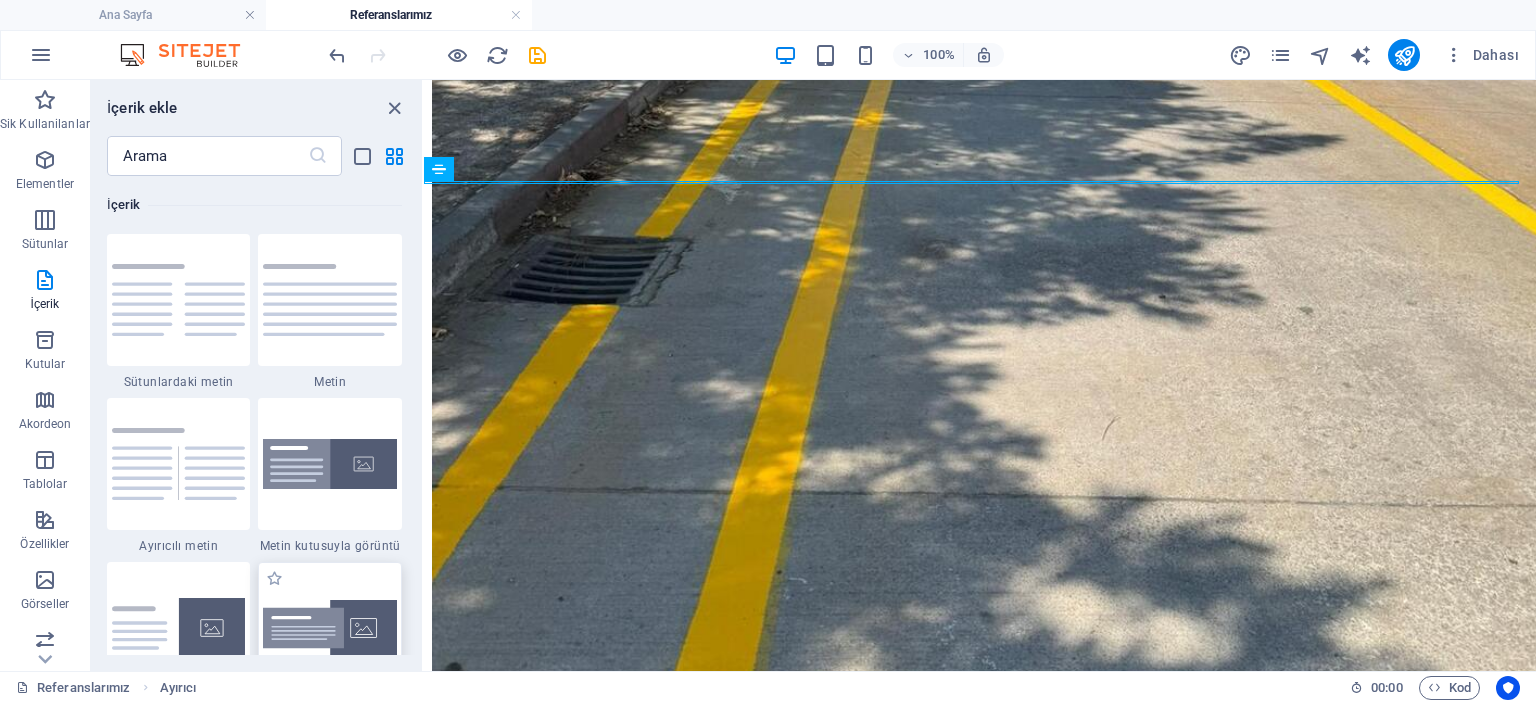click at bounding box center [330, 628] 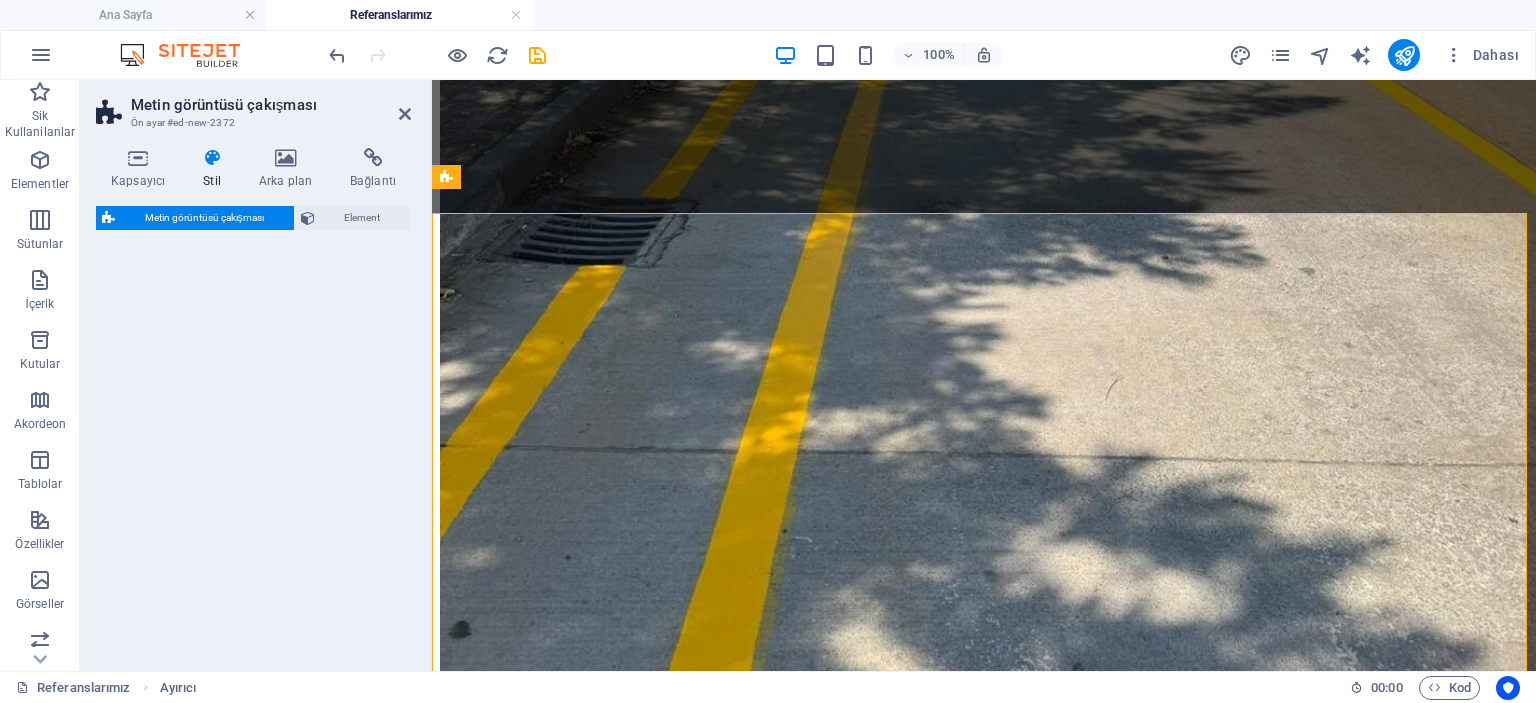 select on "rem" 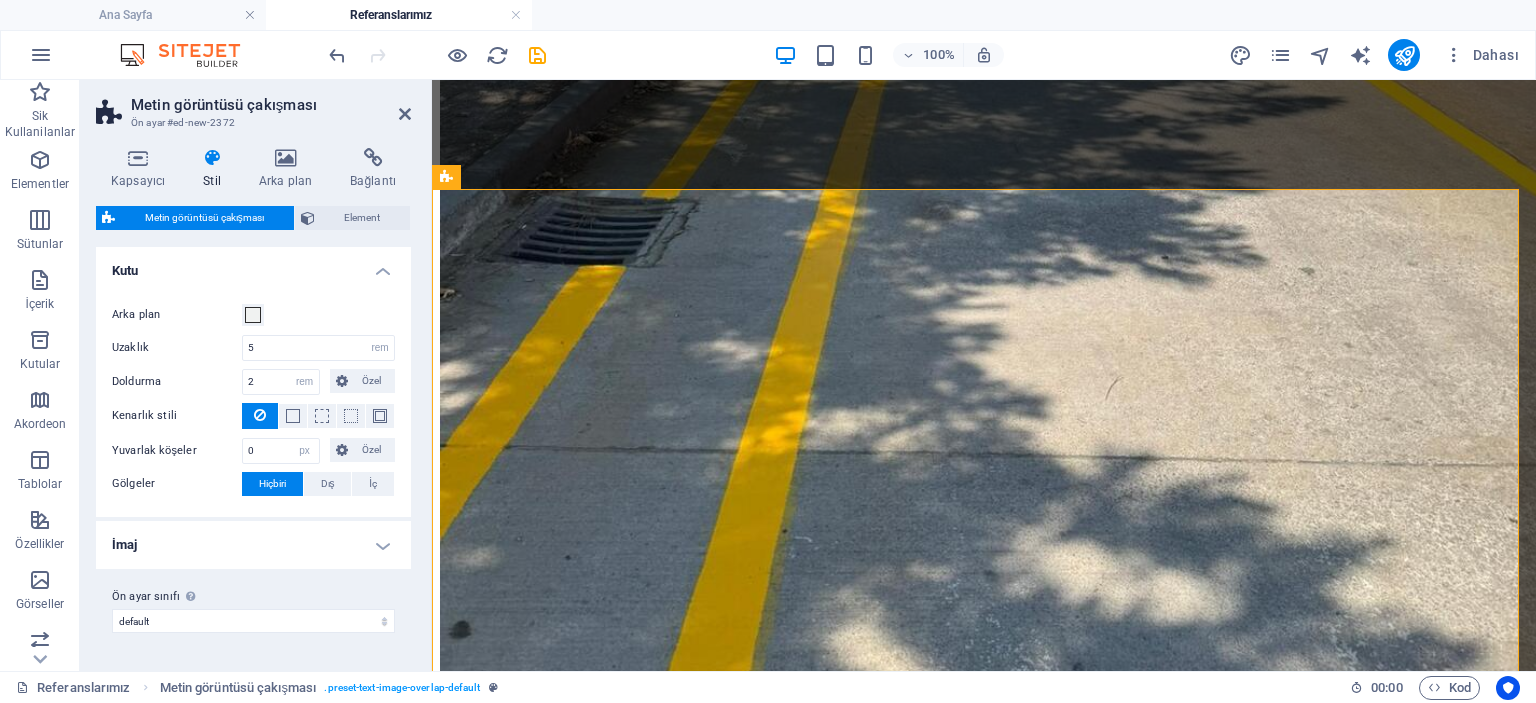 scroll, scrollTop: 5722, scrollLeft: 0, axis: vertical 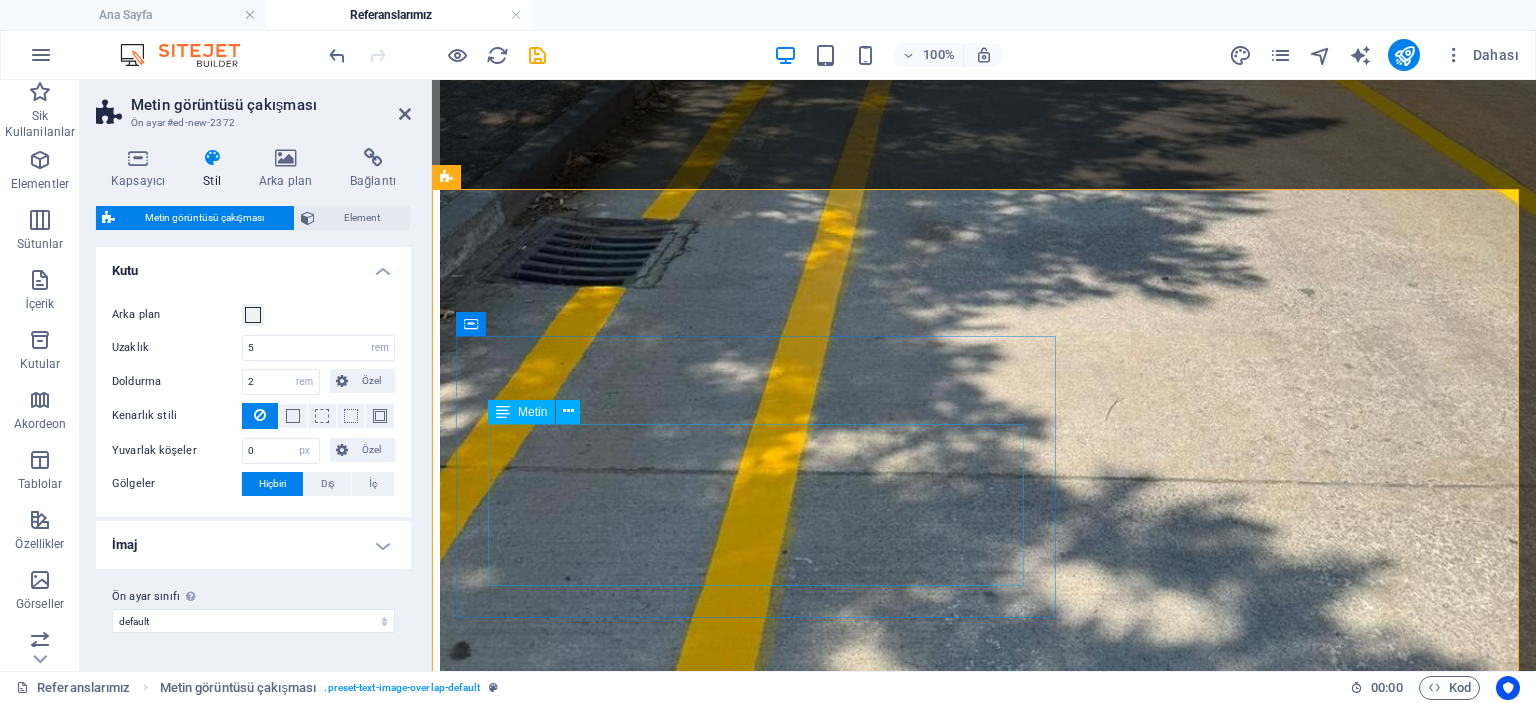 click on "Lorem ipsum dolor sit amet, consectetuer adipiscing elit. Aenean commodo ligula eget dolor. Lorem ipsum dolor sit amet, consectetuer adipiscing elit leget dolor. Lorem ipsum dolor sit amet, consectetuer adipiscing elit. Aenean commodo ligula eget dolor." at bounding box center [984, 22905] 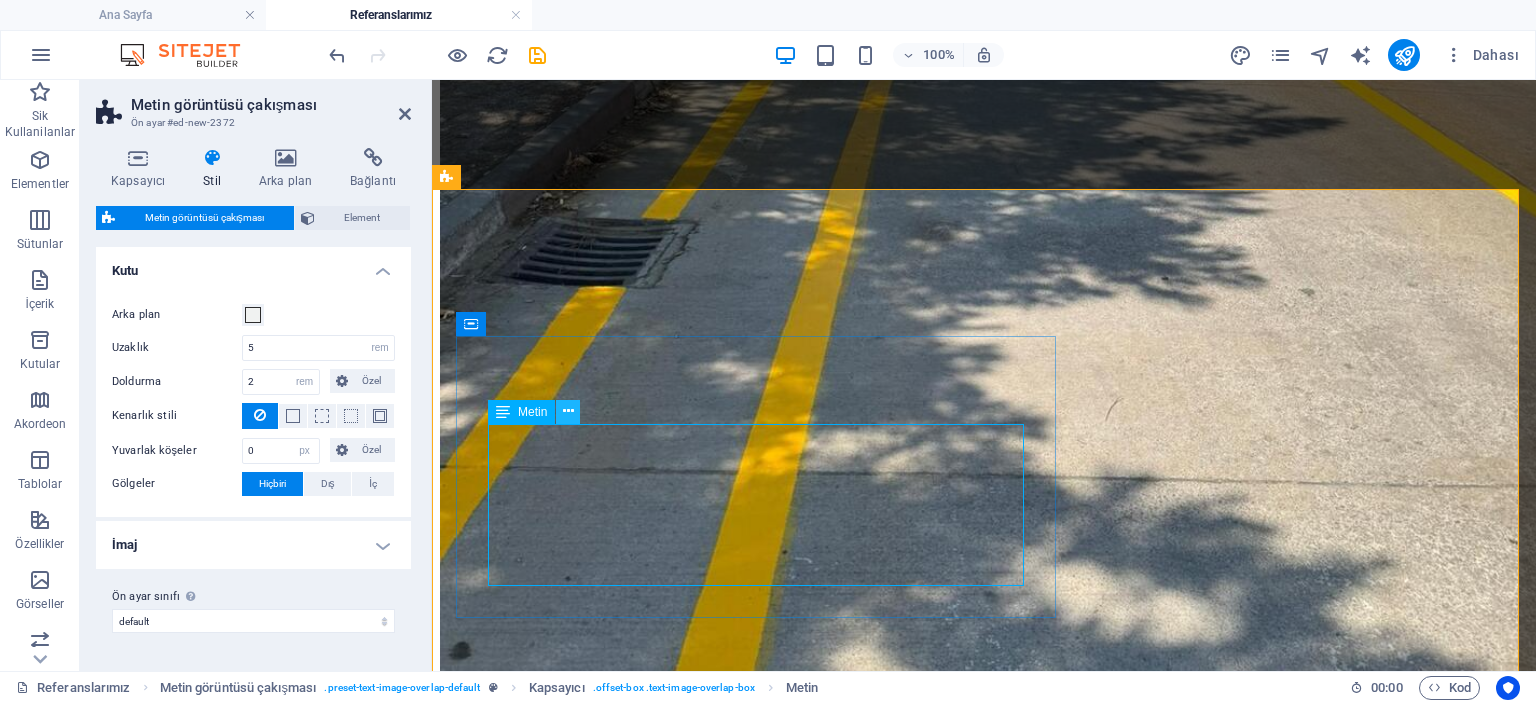 click at bounding box center (568, 411) 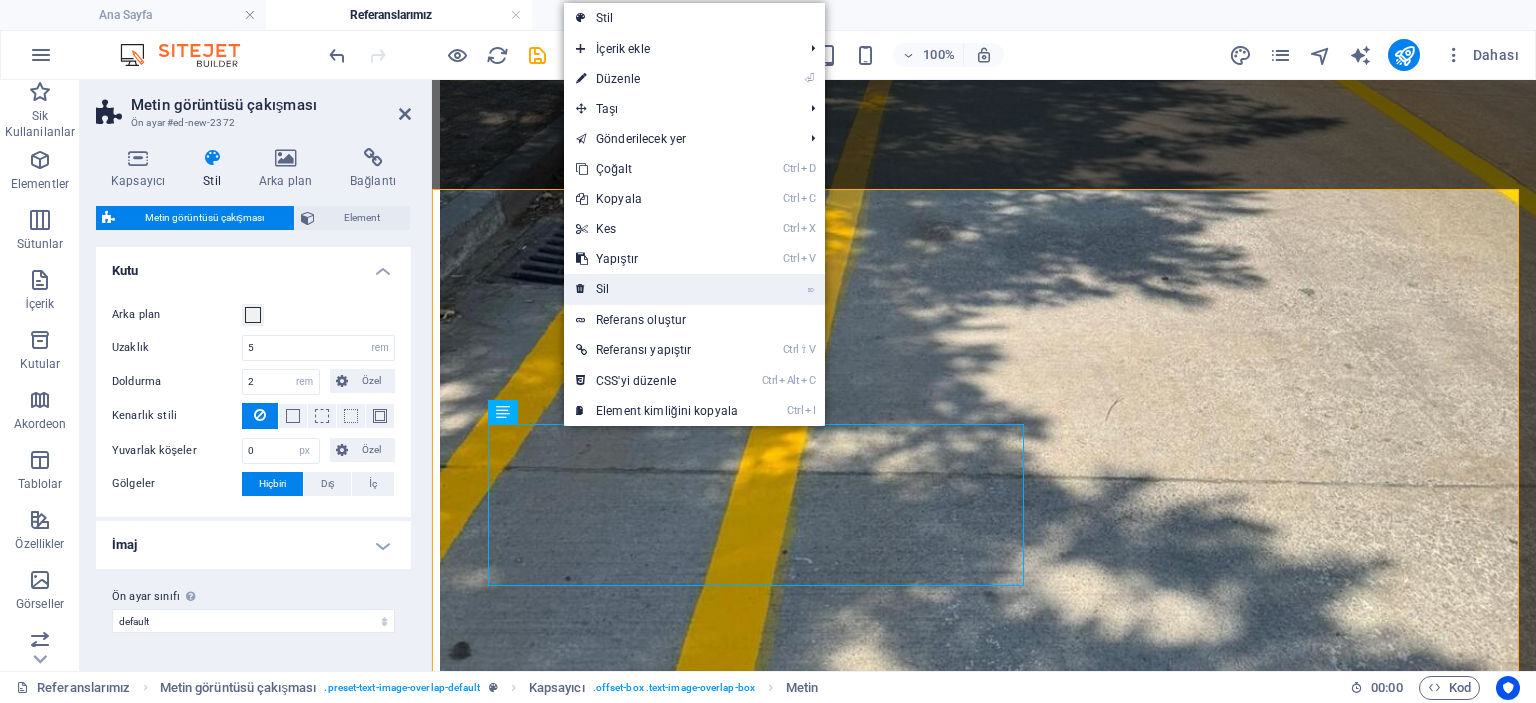 drag, startPoint x: 622, startPoint y: 299, endPoint x: 185, endPoint y: 251, distance: 439.62827 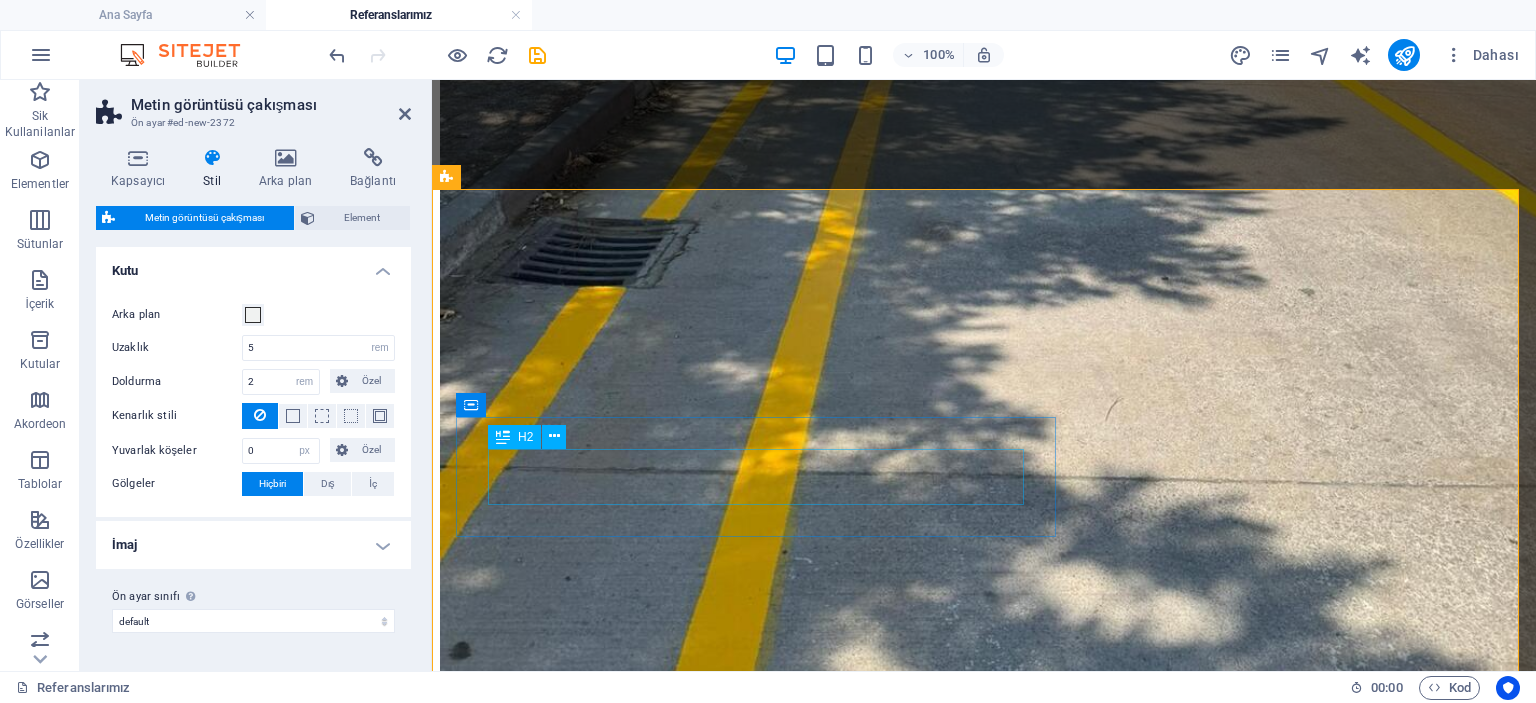 click on "New headline" at bounding box center (984, 22853) 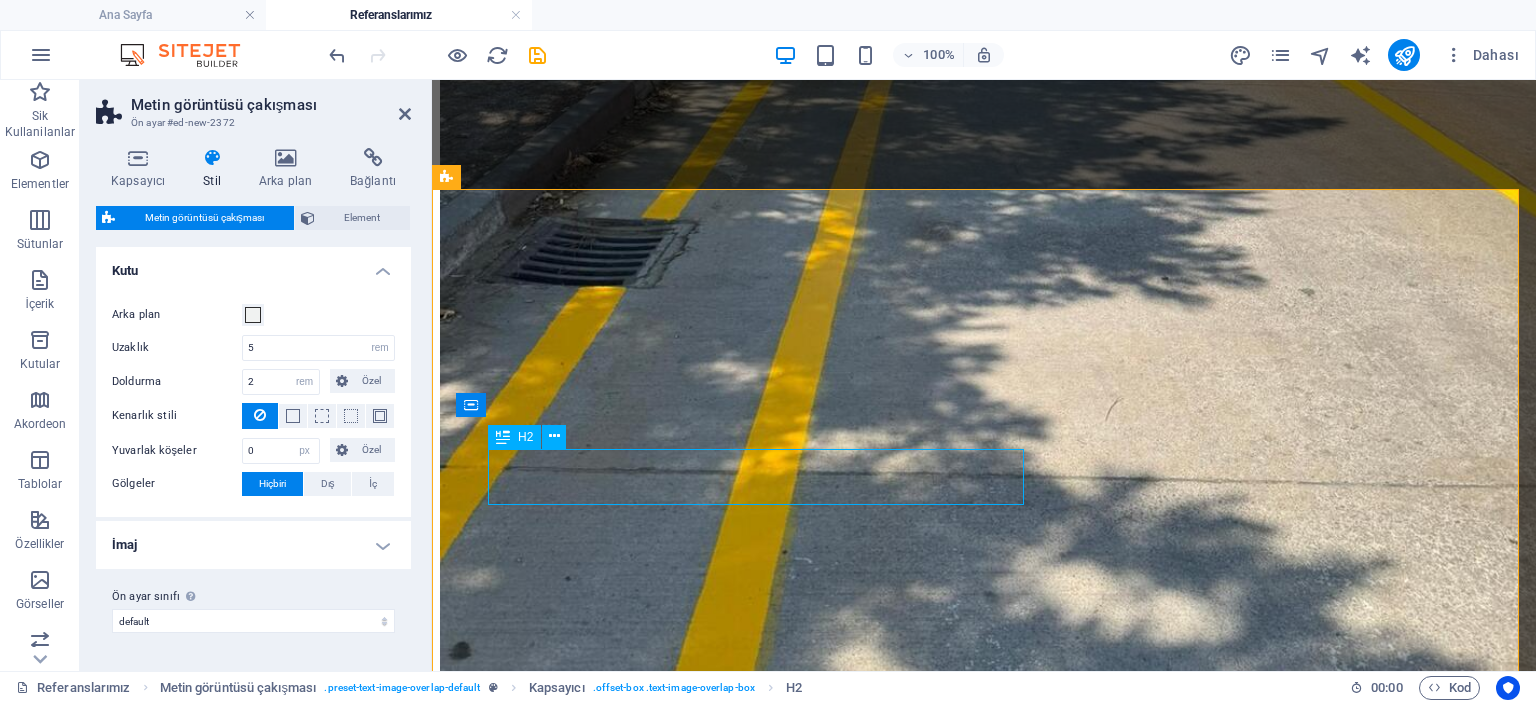 click on "New headline" at bounding box center (984, 22853) 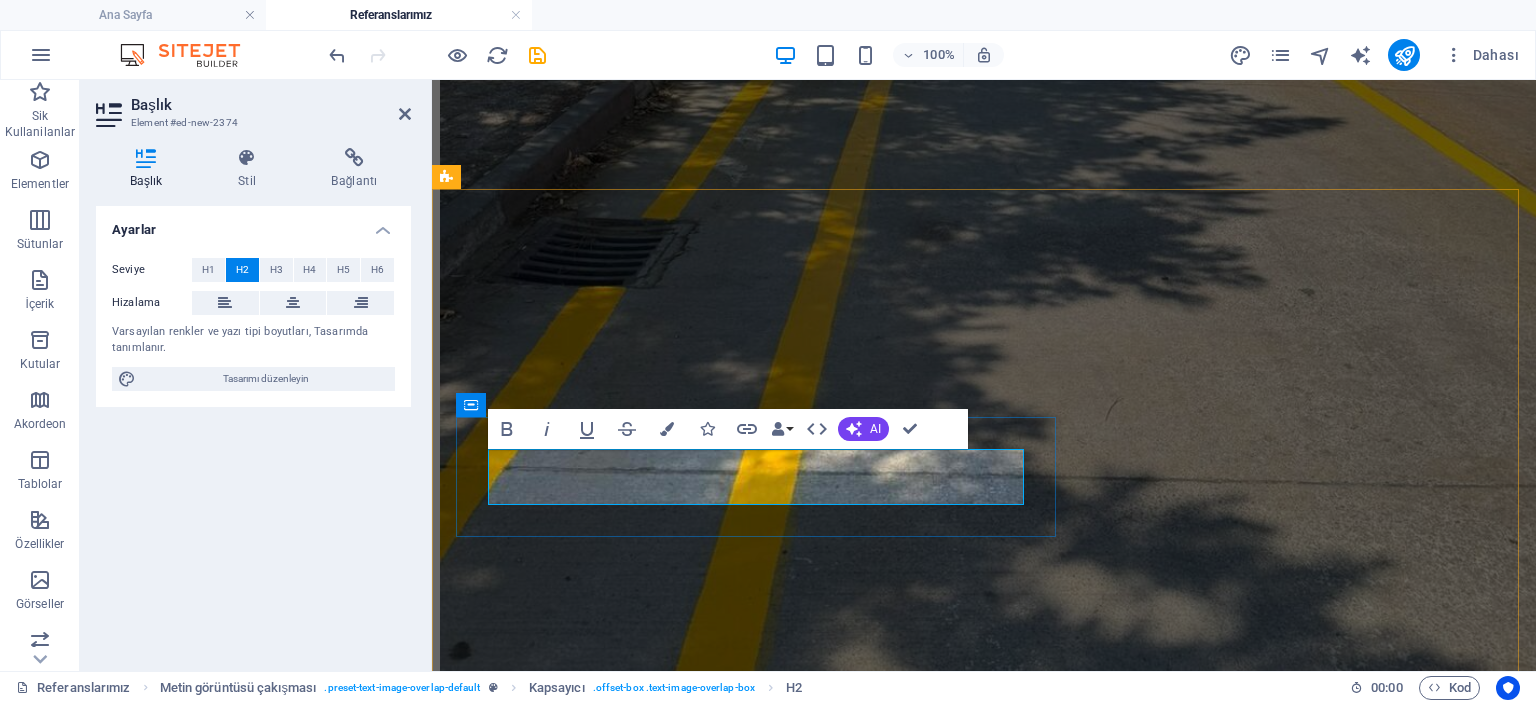 type 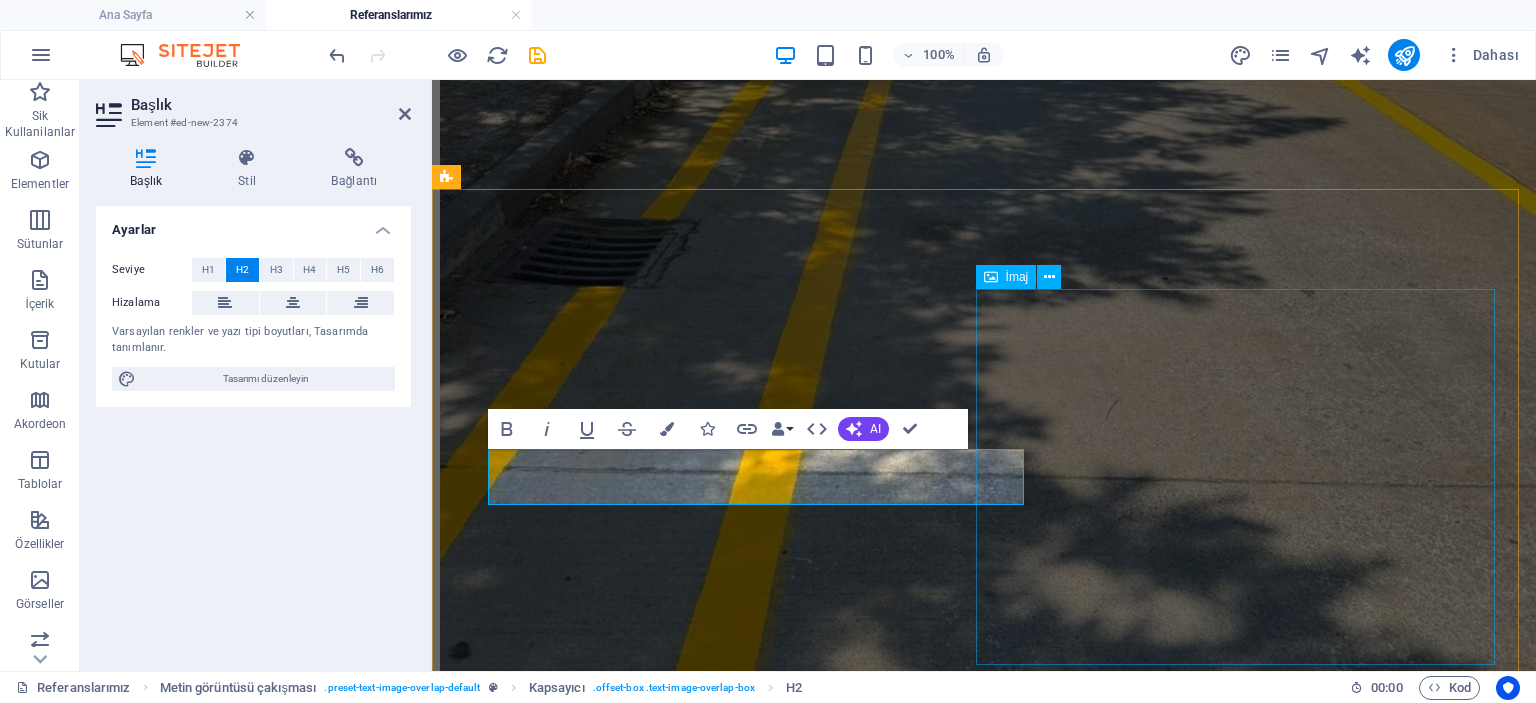 click at bounding box center (984, 23282) 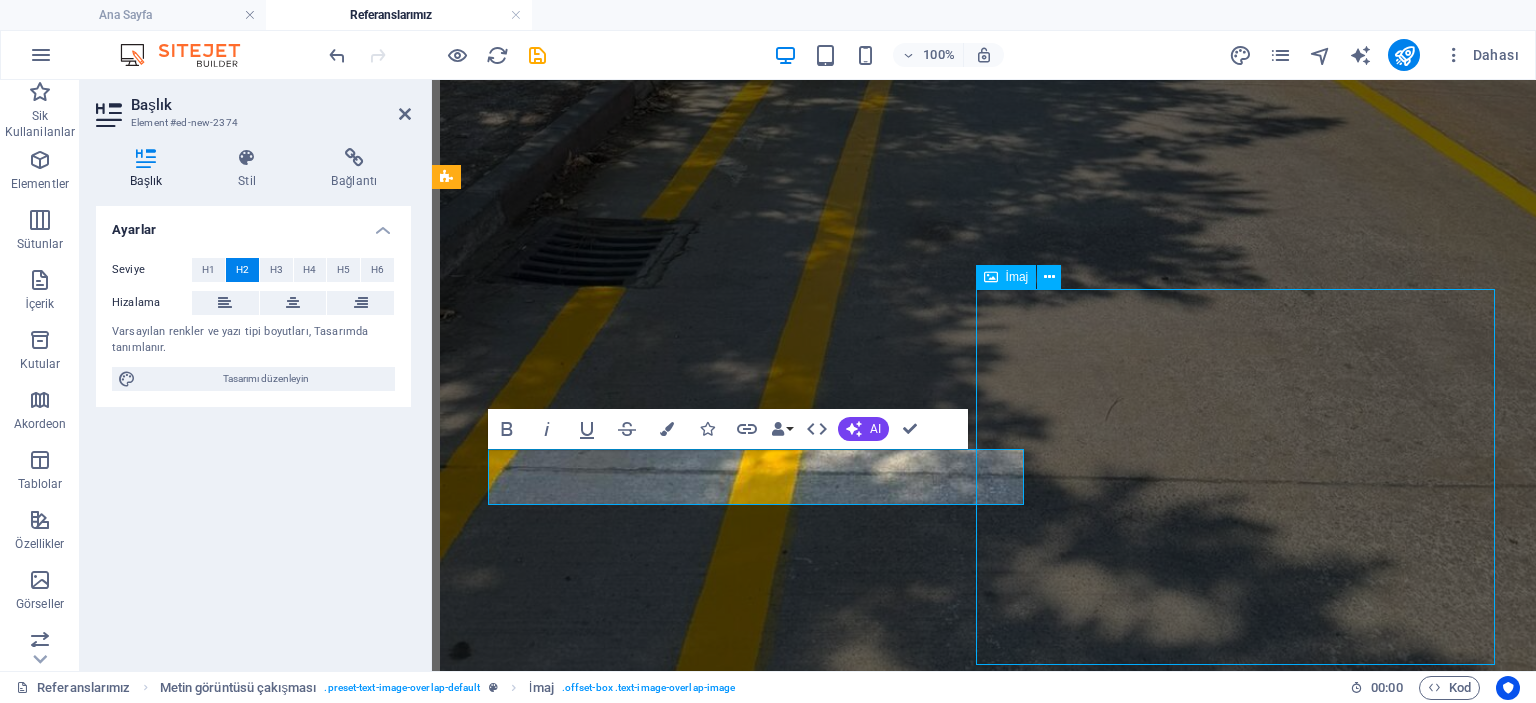 scroll, scrollTop: 6194, scrollLeft: 0, axis: vertical 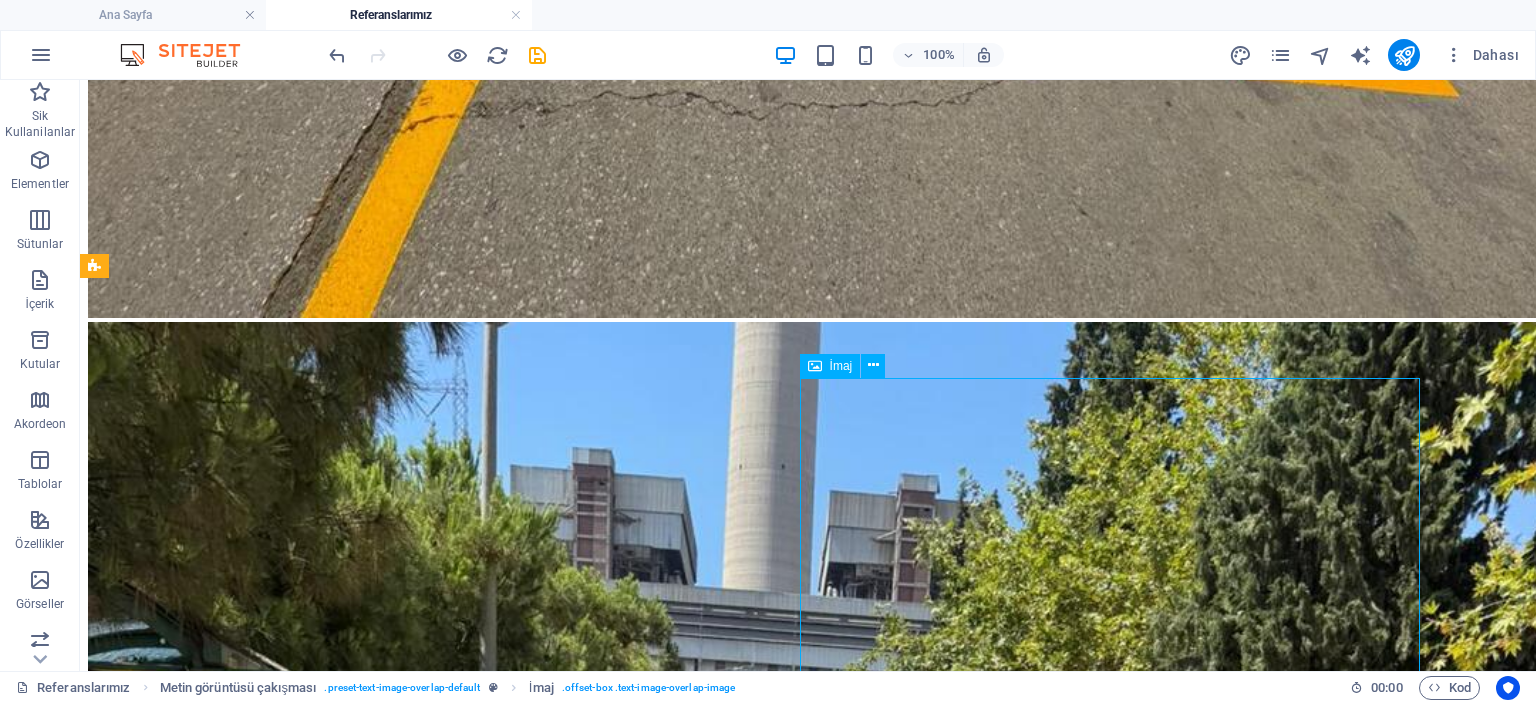 click at bounding box center [808, 31483] 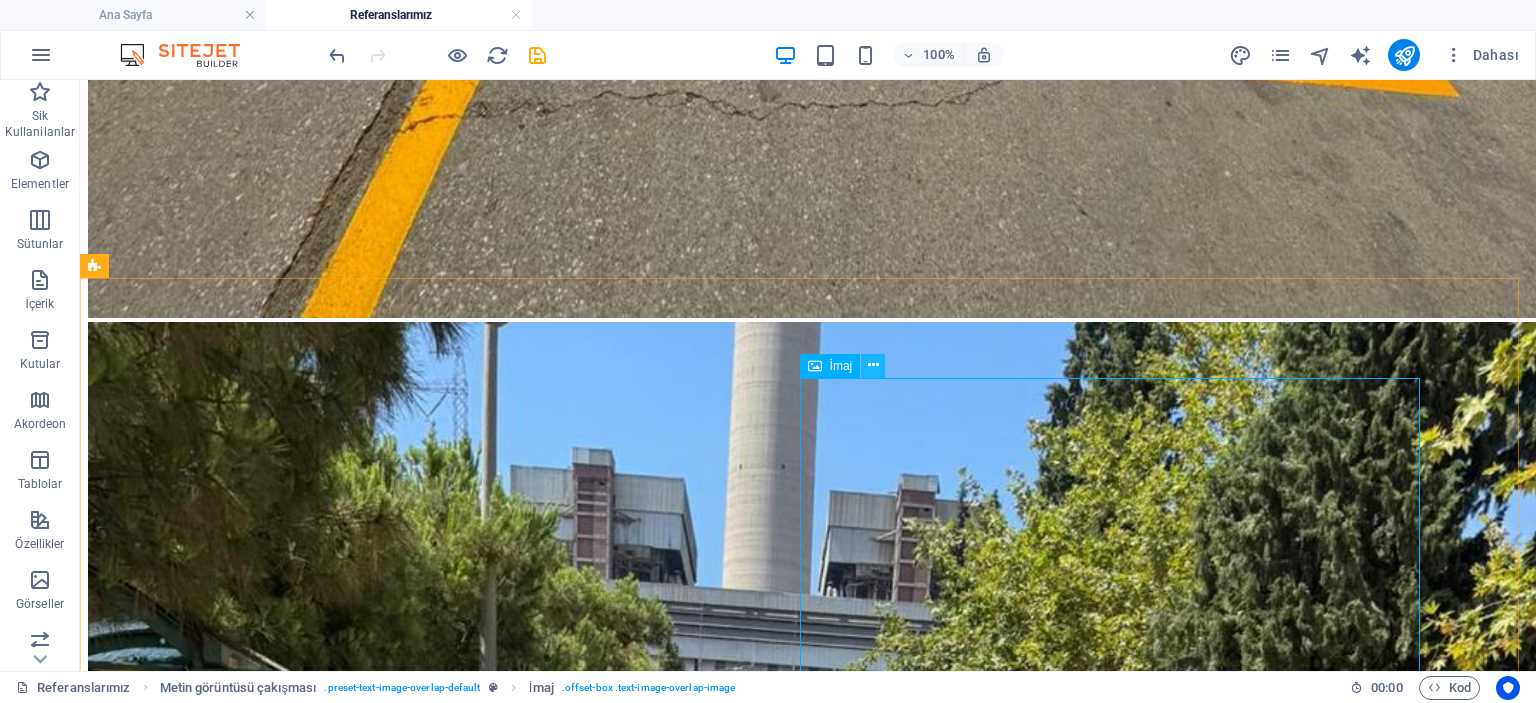 click at bounding box center [873, 365] 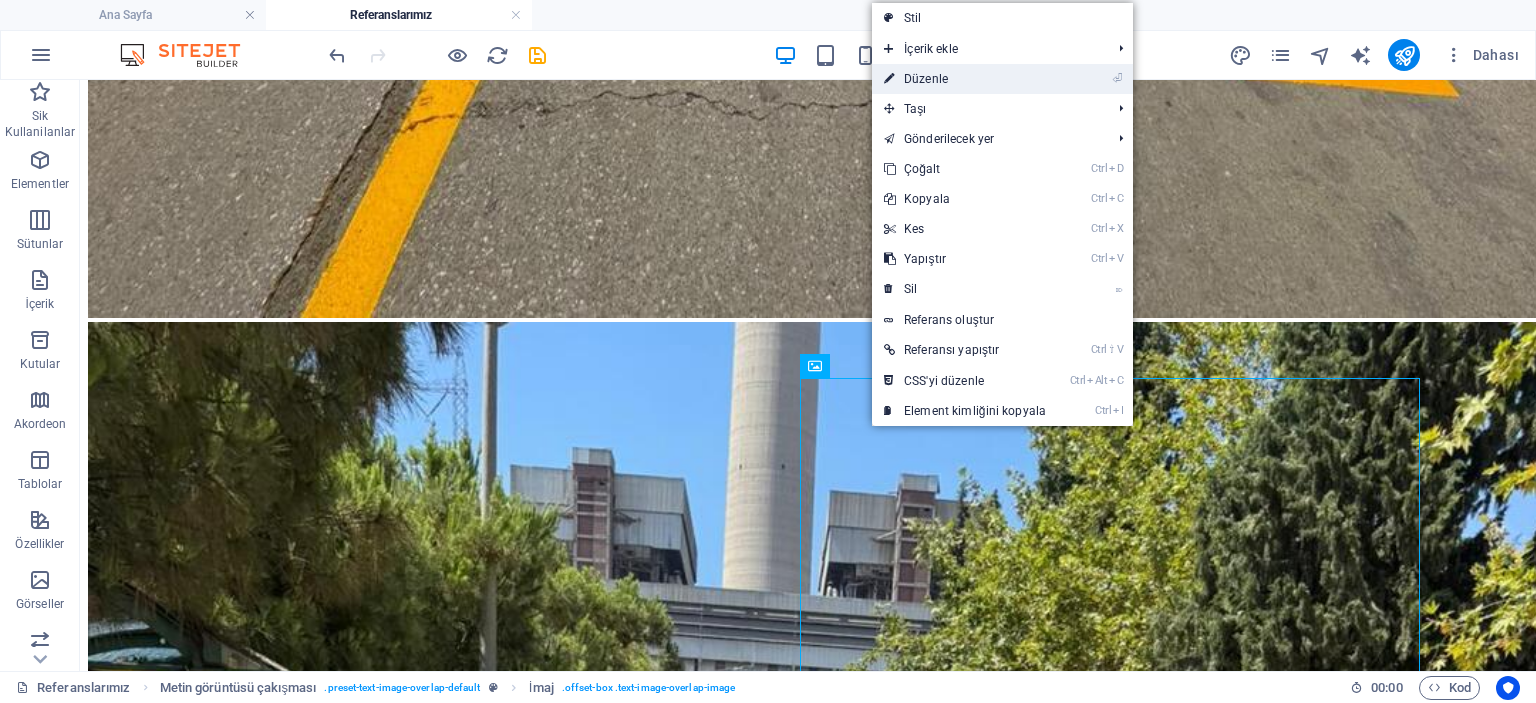 click on "⏎  Düzenle" at bounding box center (965, 79) 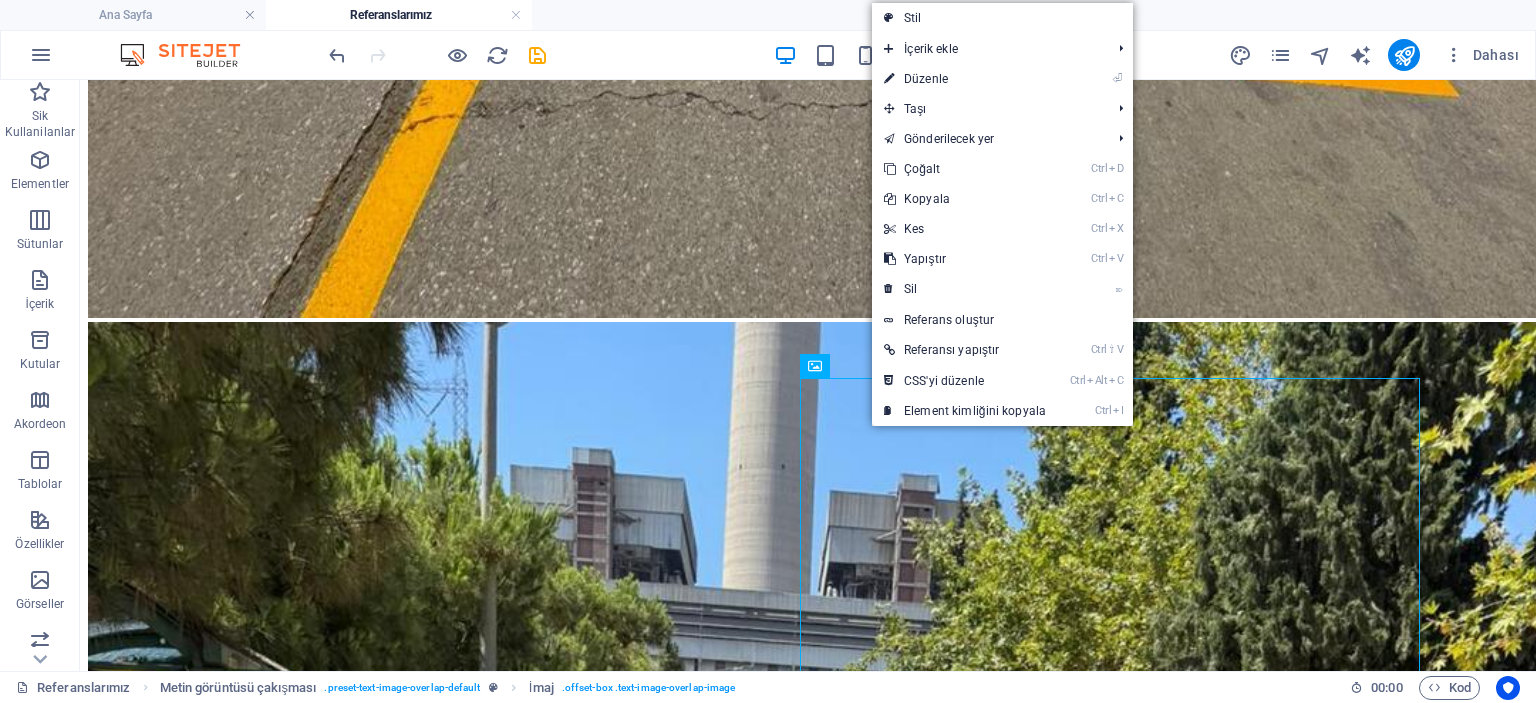 select on "%" 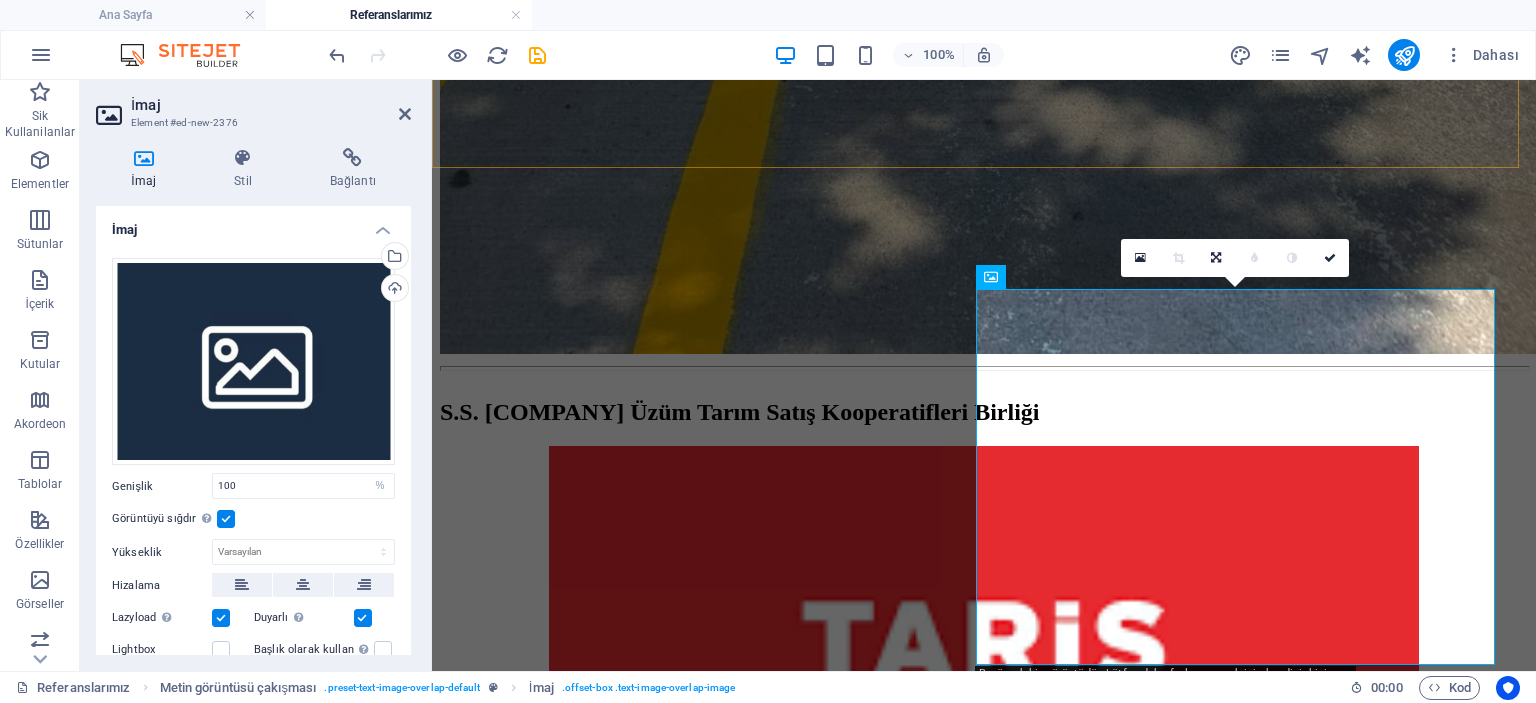 scroll, scrollTop: 5722, scrollLeft: 0, axis: vertical 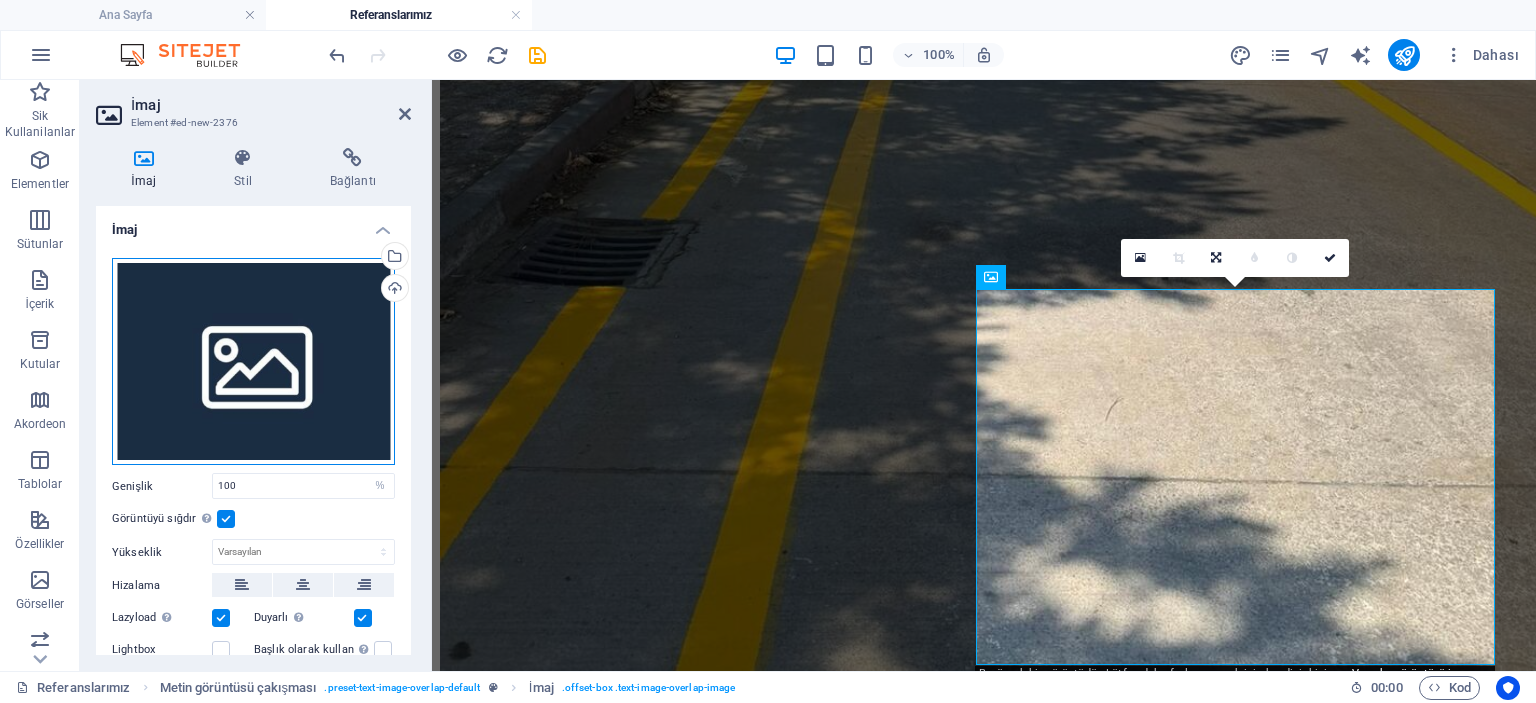 click on "Dosyaları buraya sürükleyin, dosyaları seçmek için tıklayın veya Dosyalardan ya da ücretsiz stok fotoğraf ve videolarımızdan dosyalar seçin" at bounding box center [253, 362] 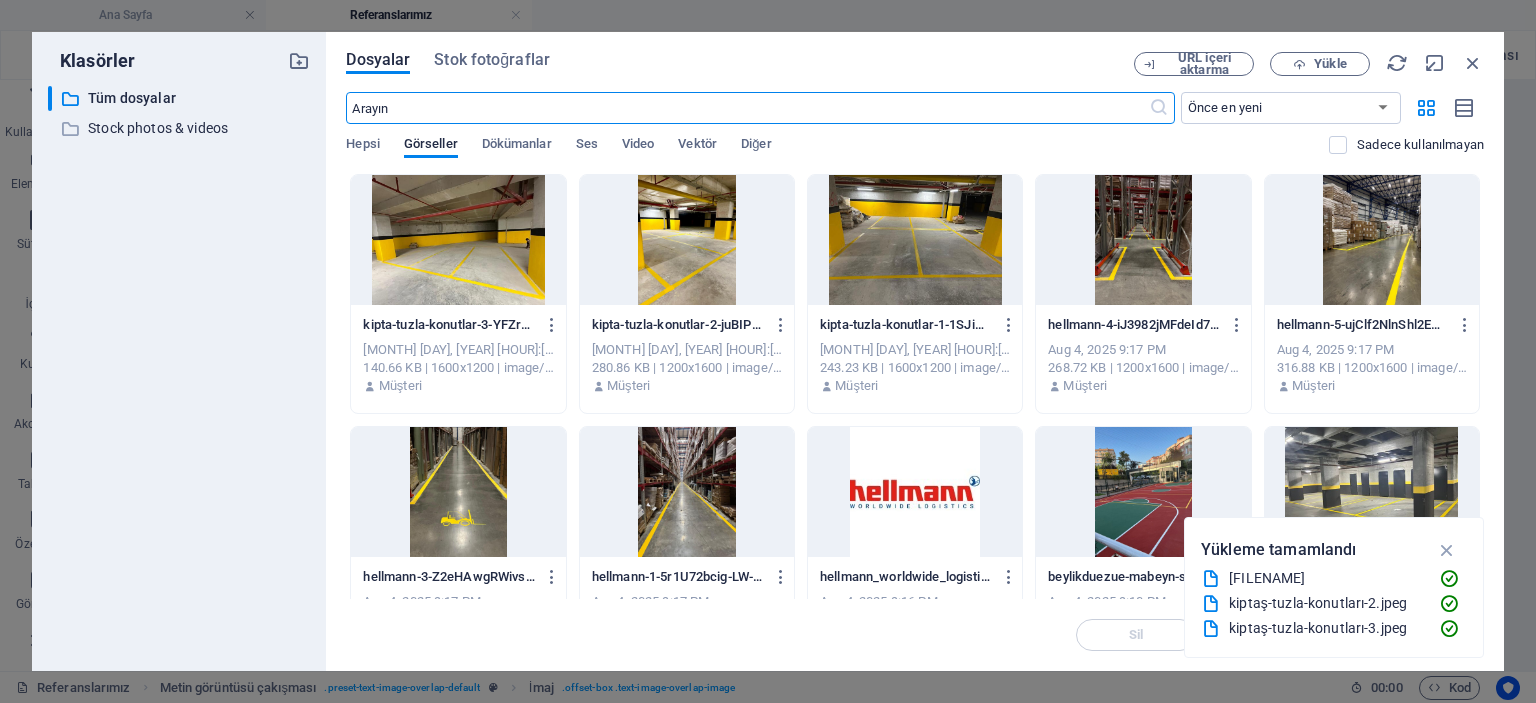 scroll, scrollTop: 5568, scrollLeft: 0, axis: vertical 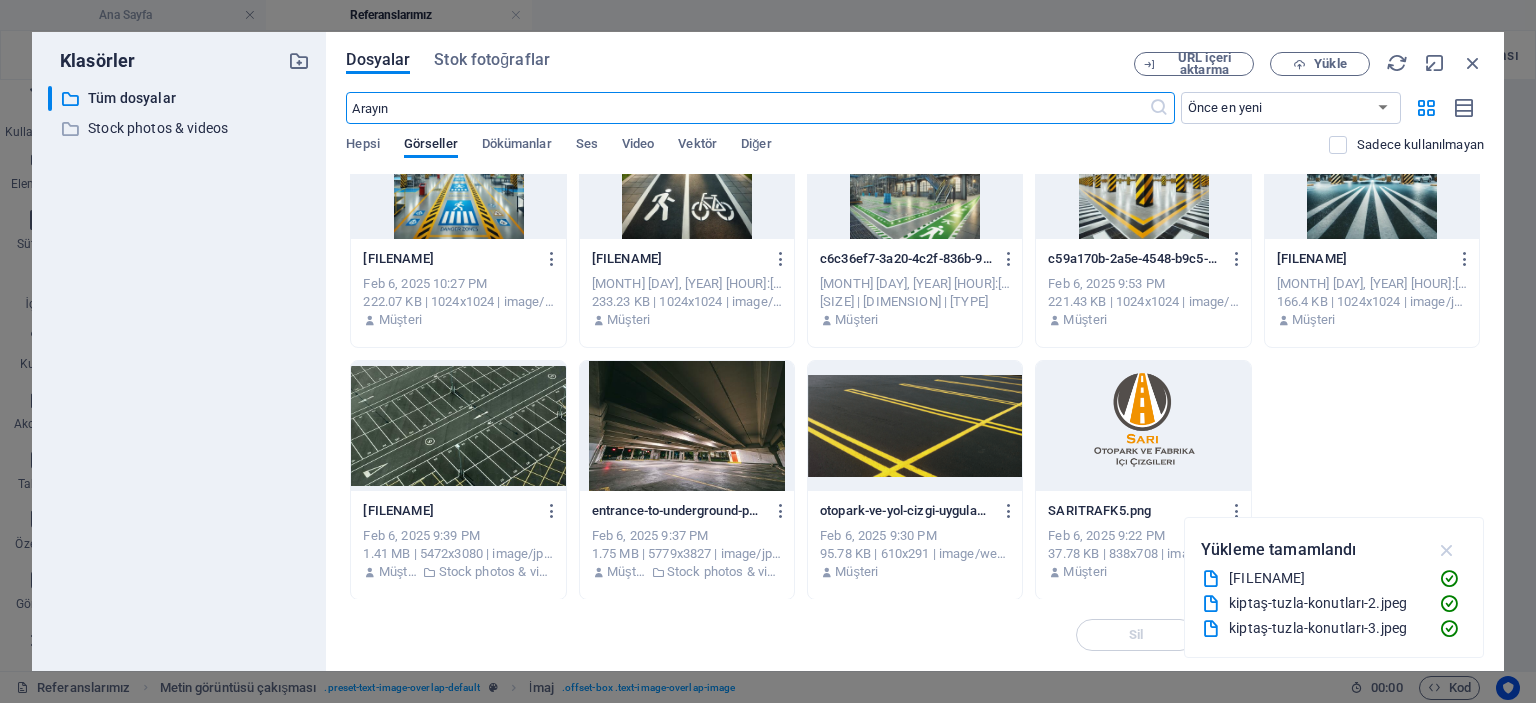 click at bounding box center (1447, 550) 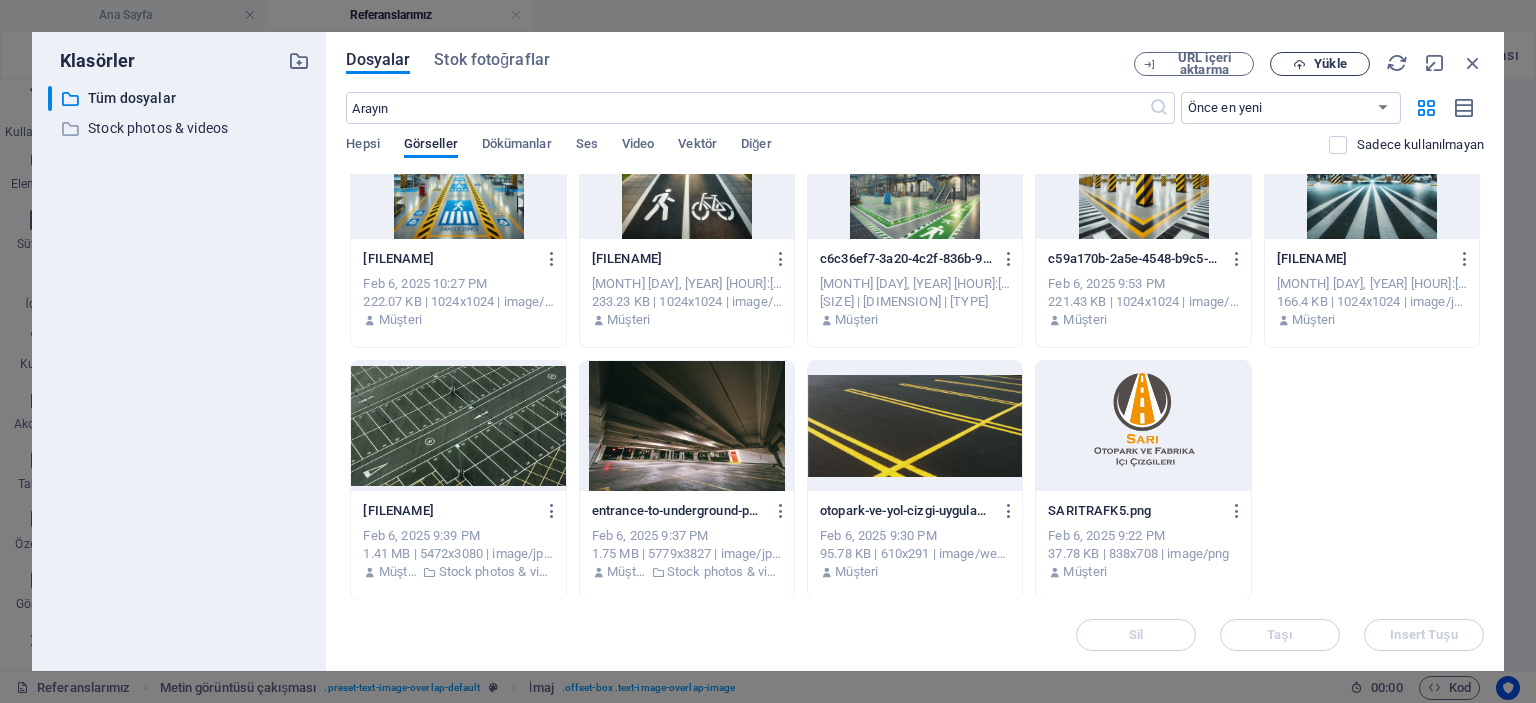 click on "Yükle" at bounding box center [1330, 64] 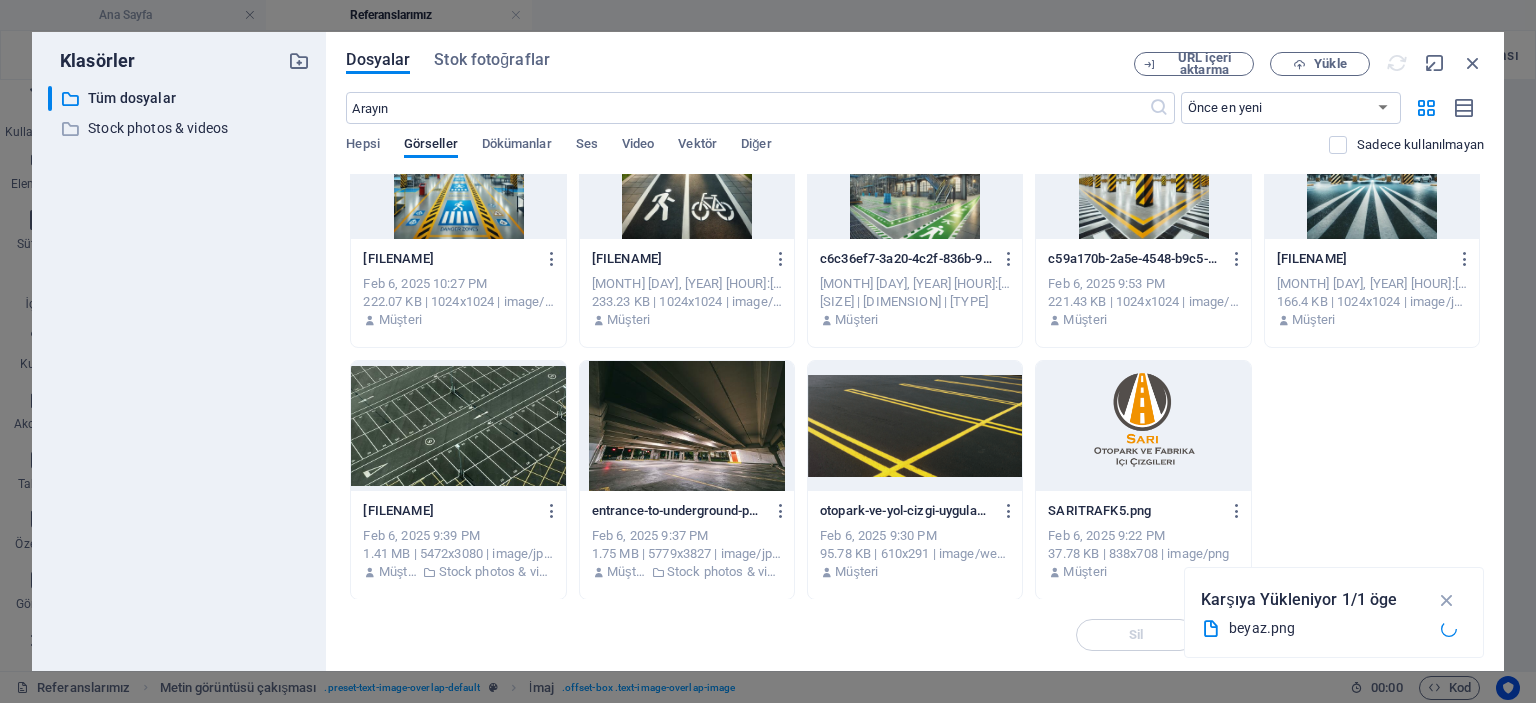 scroll, scrollTop: 5722, scrollLeft: 0, axis: vertical 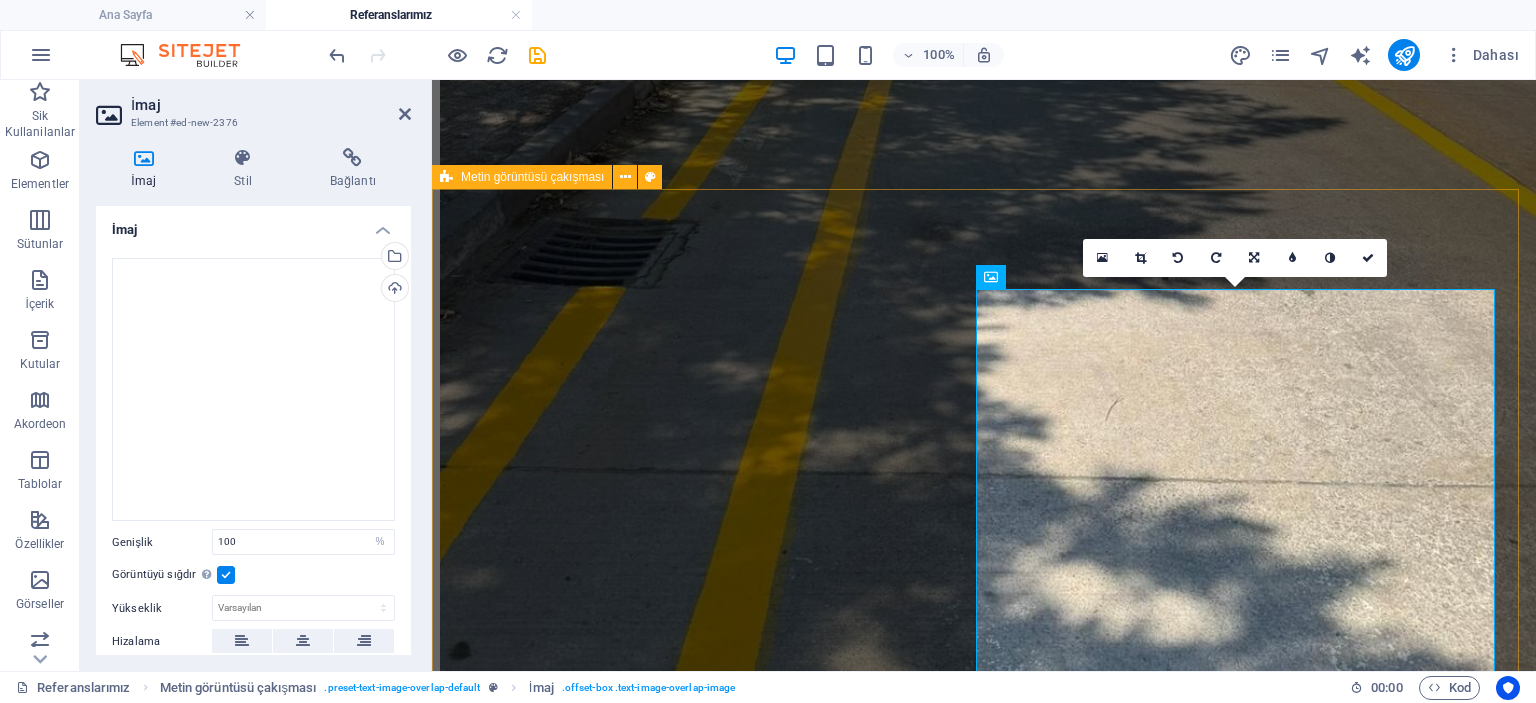 click on "Sütlüce Toki" at bounding box center (984, 23360) 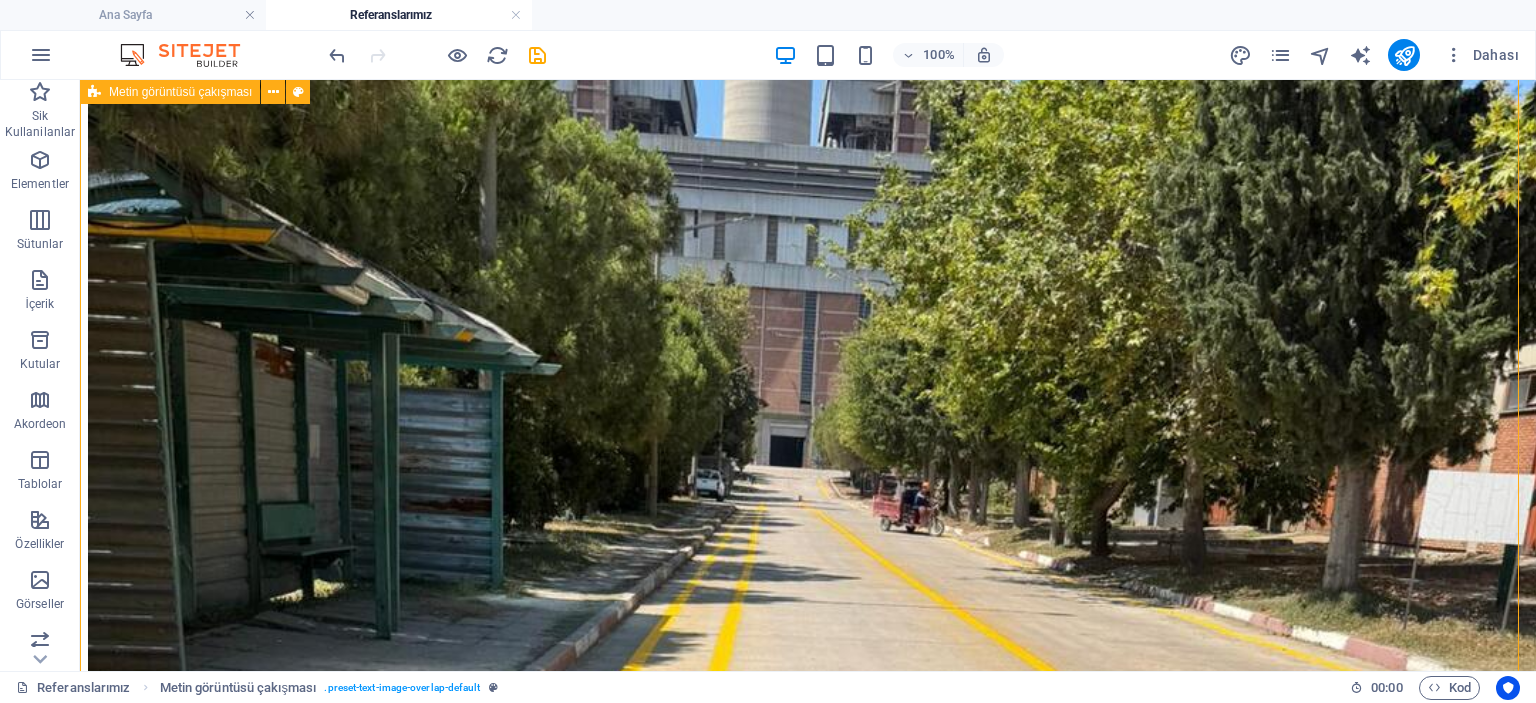 scroll, scrollTop: 6660, scrollLeft: 0, axis: vertical 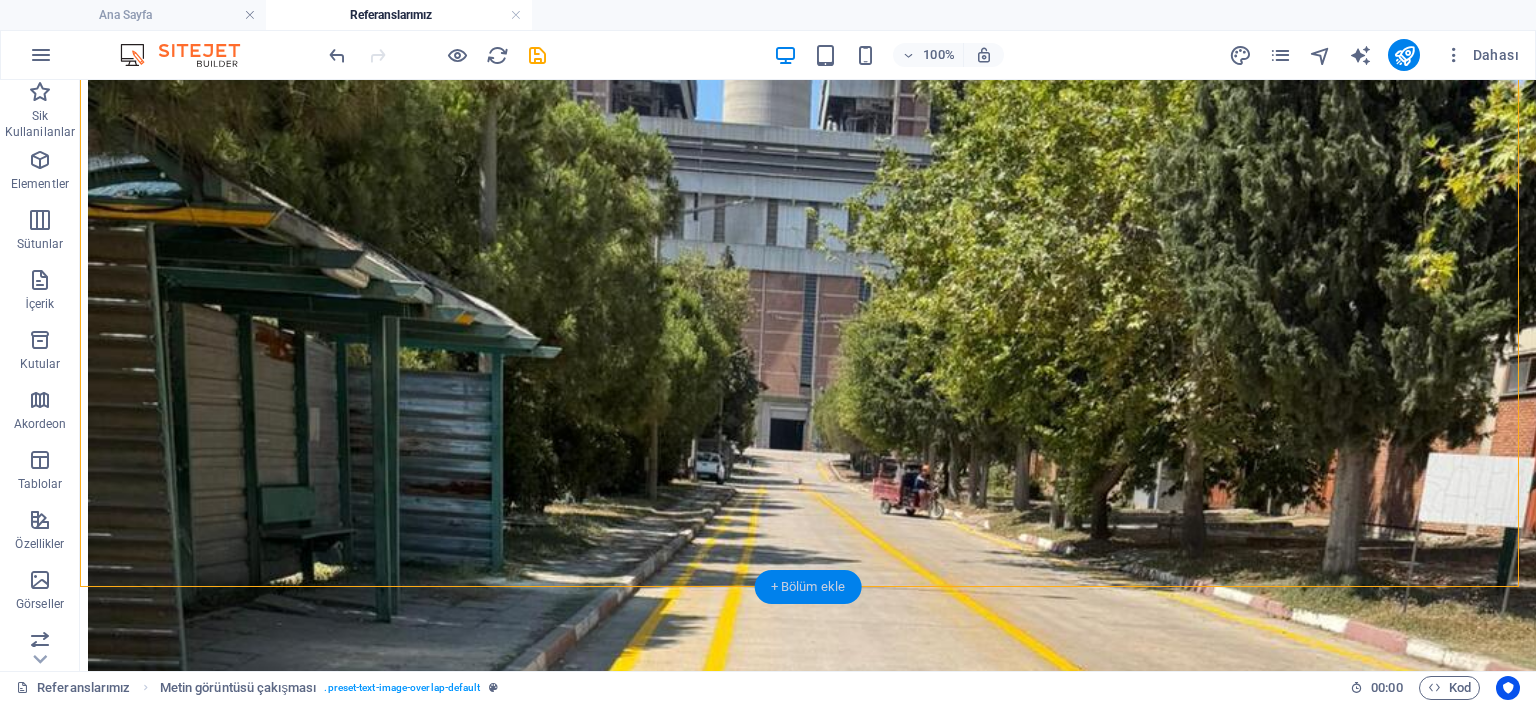 click on "+ Bölüm ekle" at bounding box center (808, 587) 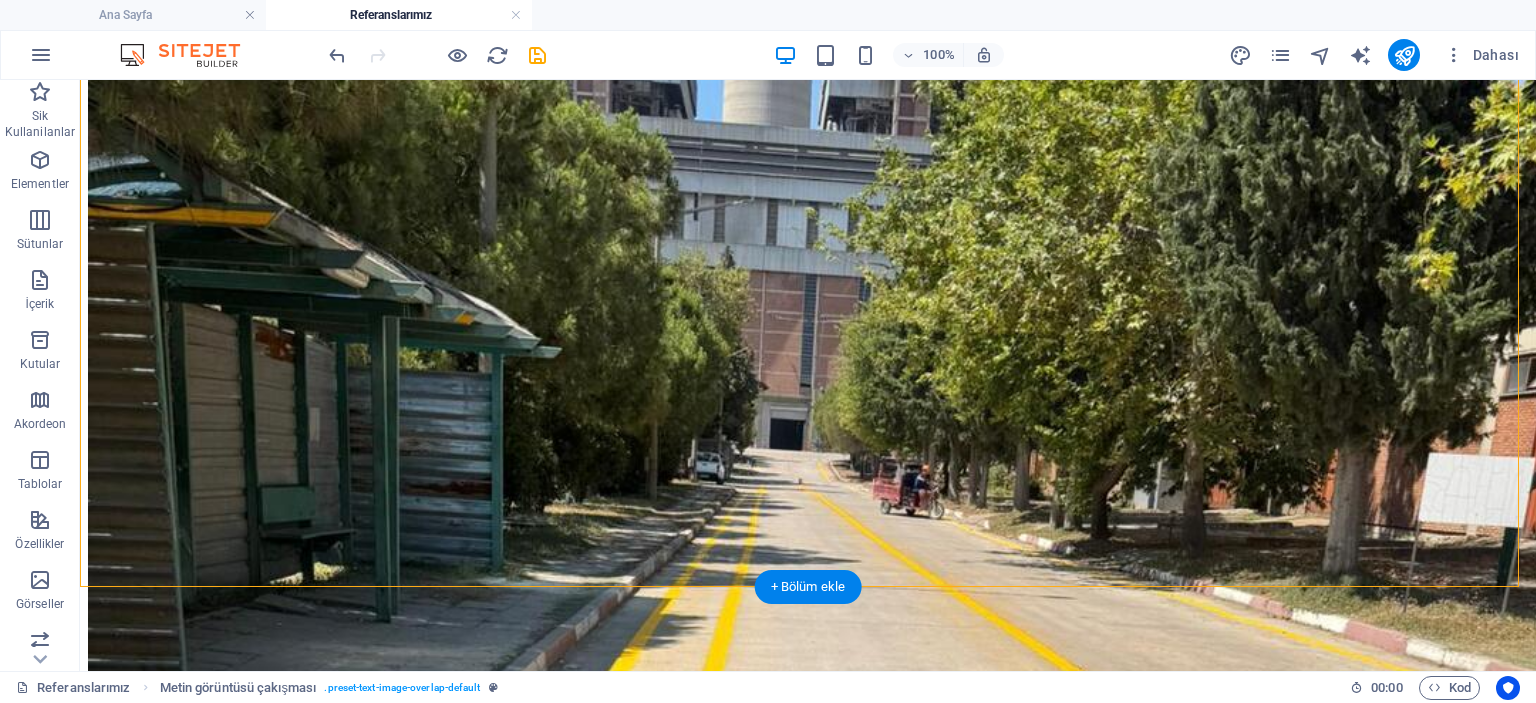 scroll, scrollTop: 6079, scrollLeft: 0, axis: vertical 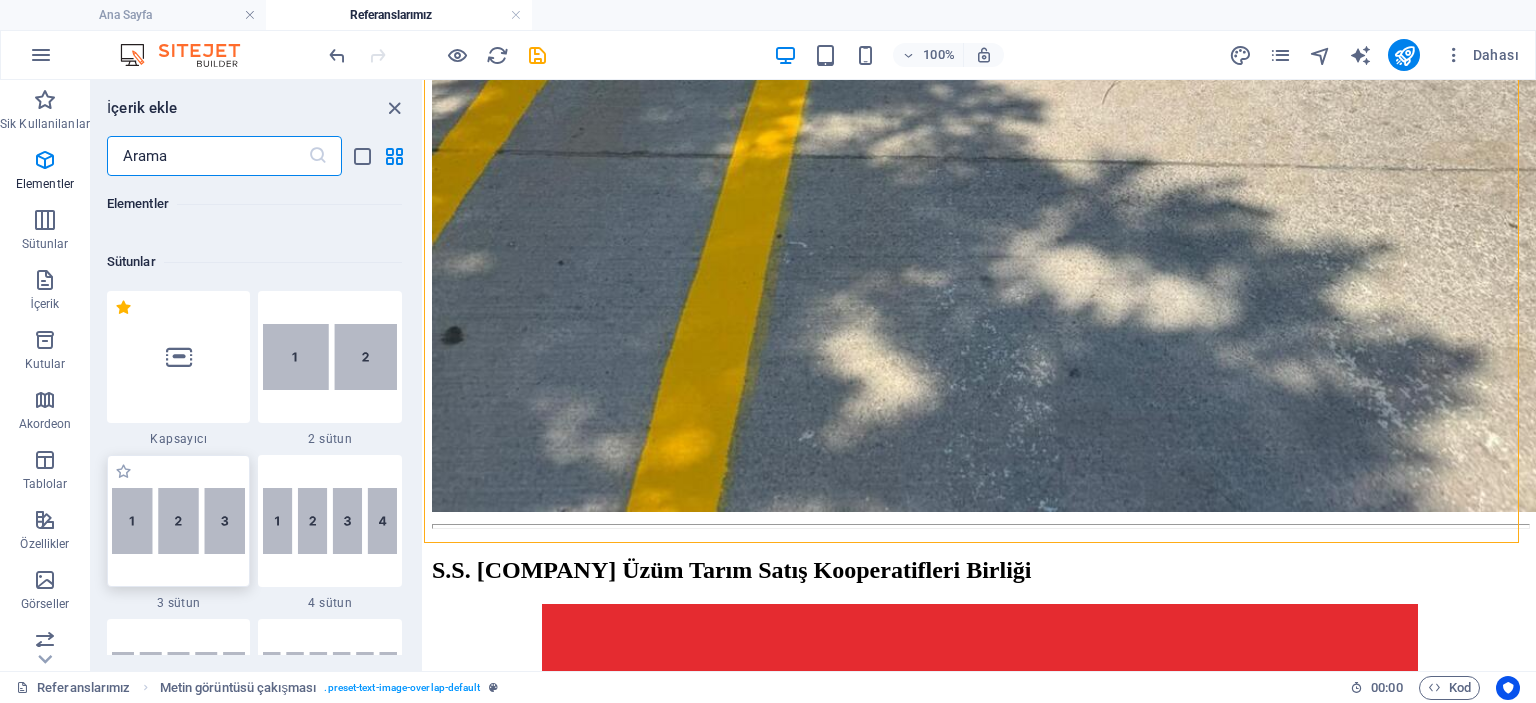 drag, startPoint x: 216, startPoint y: 544, endPoint x: 272, endPoint y: 340, distance: 211.54669 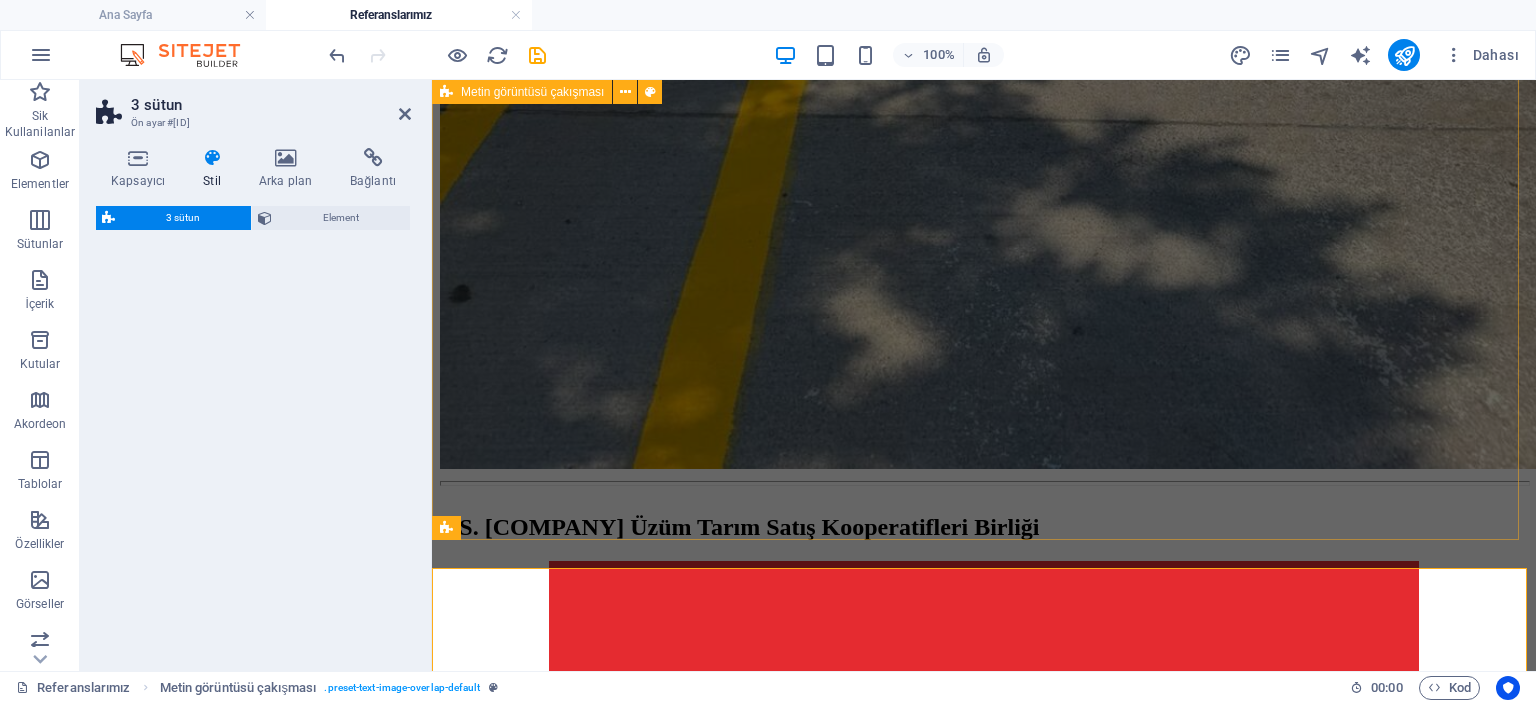 select on "rem" 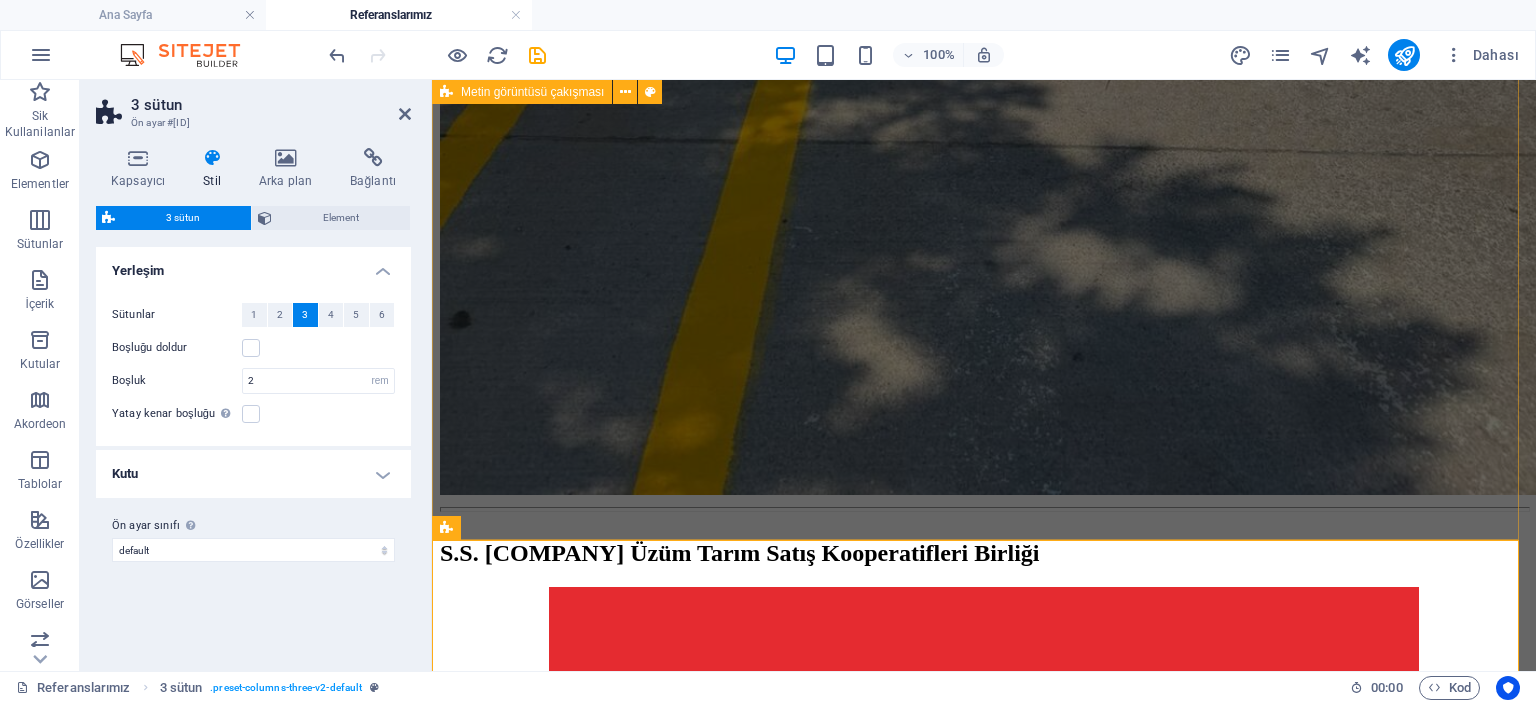 scroll, scrollTop: 6287, scrollLeft: 0, axis: vertical 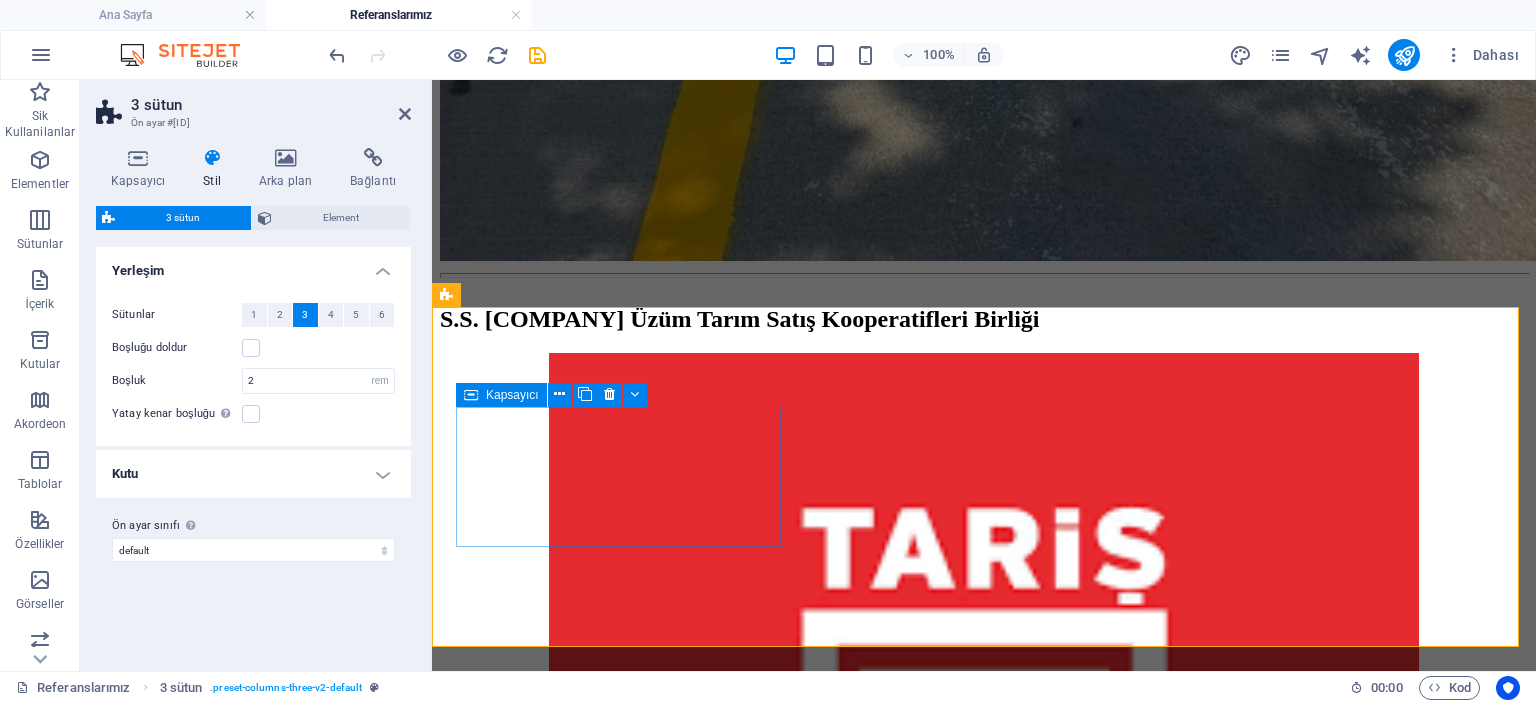 click on "Element ekle" at bounding box center [924, 23436] 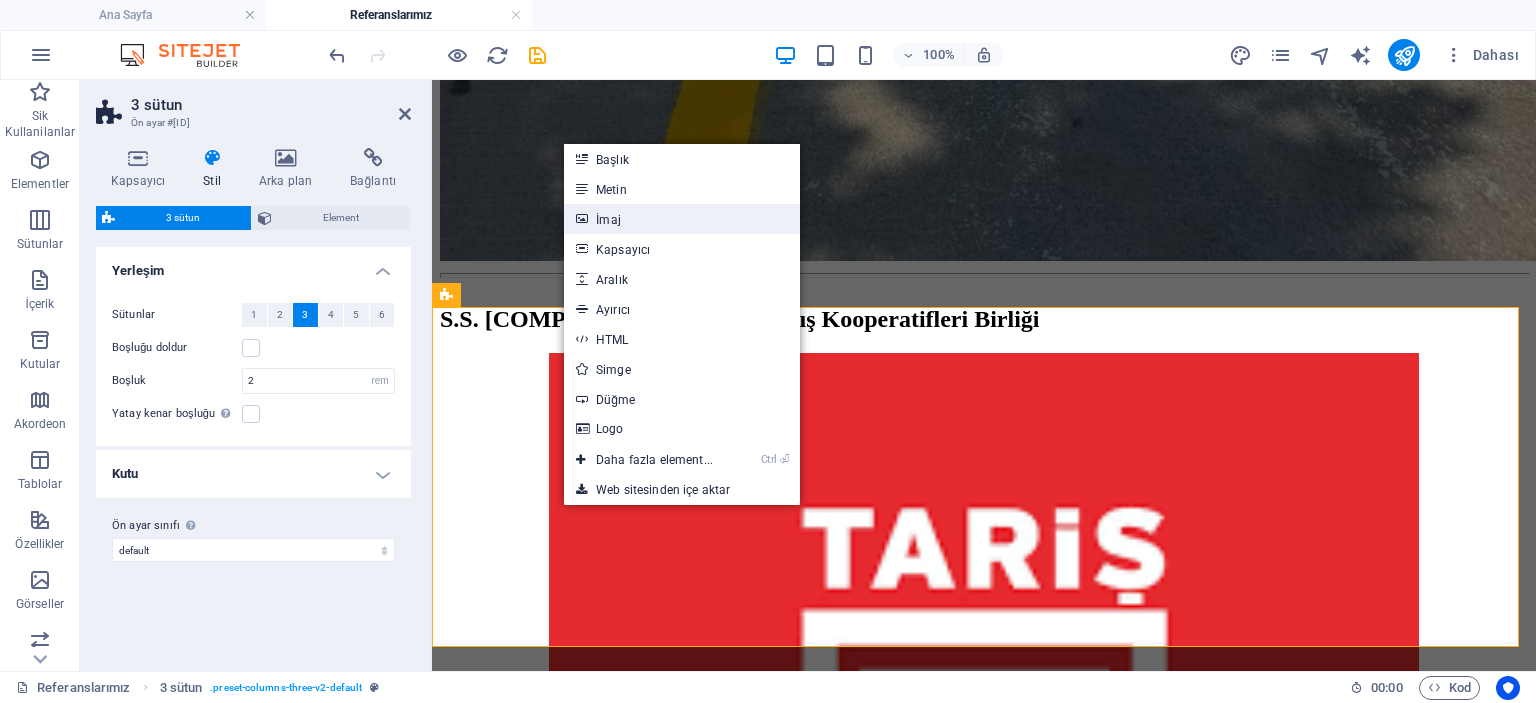click on "İmaj" at bounding box center [682, 219] 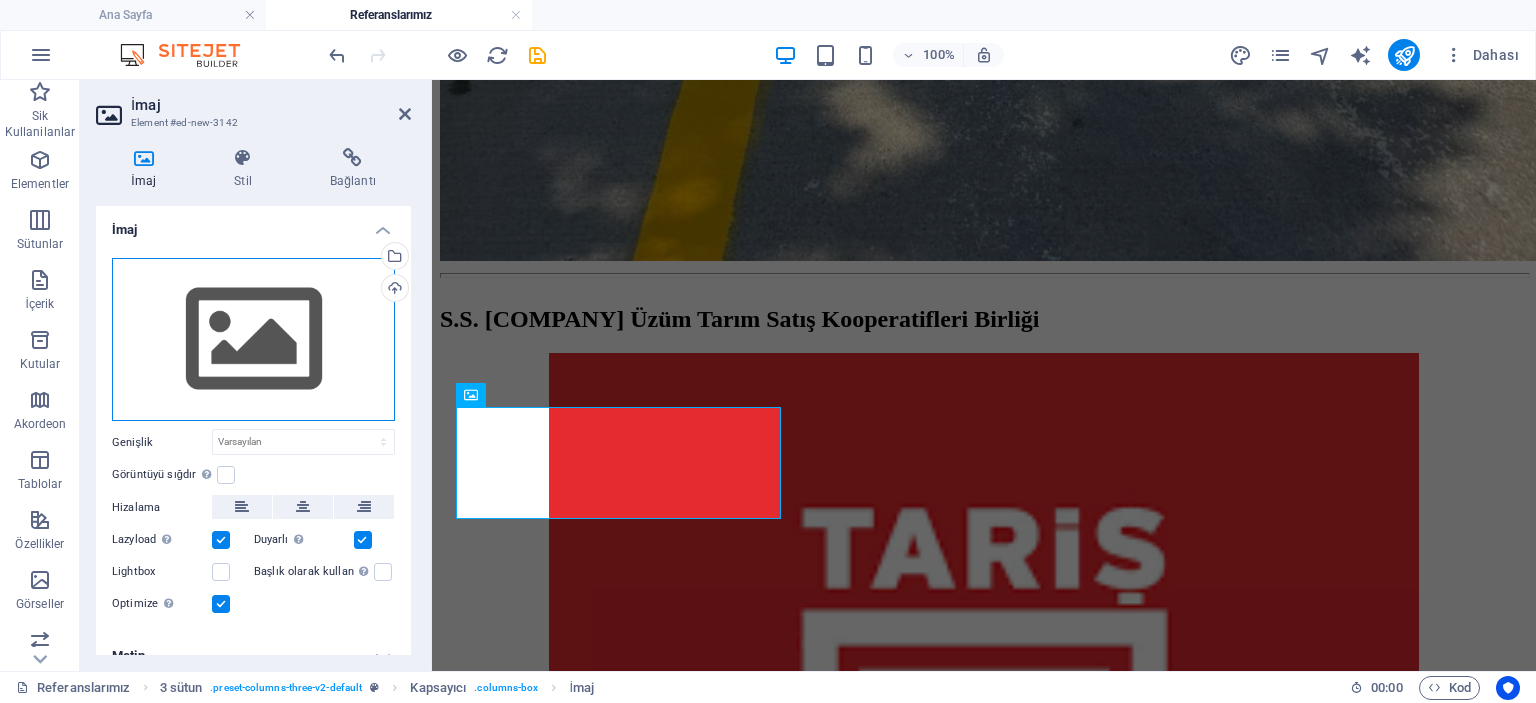 click on "Dosyaları buraya sürükleyin, dosyaları seçmek için tıklayın veya Dosyalardan ya da ücretsiz stok fotoğraf ve videolarımızdan dosyalar seçin" at bounding box center [253, 340] 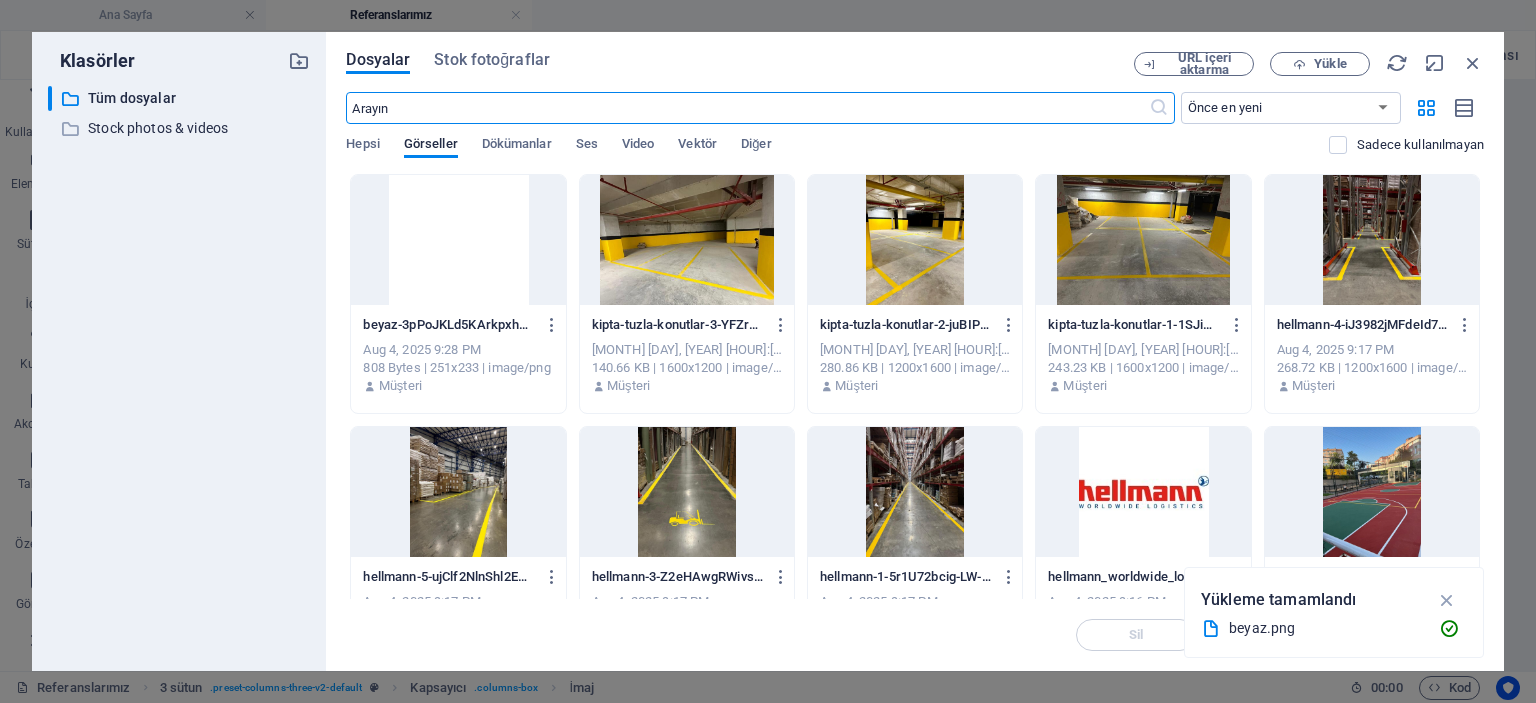 scroll, scrollTop: 6097, scrollLeft: 0, axis: vertical 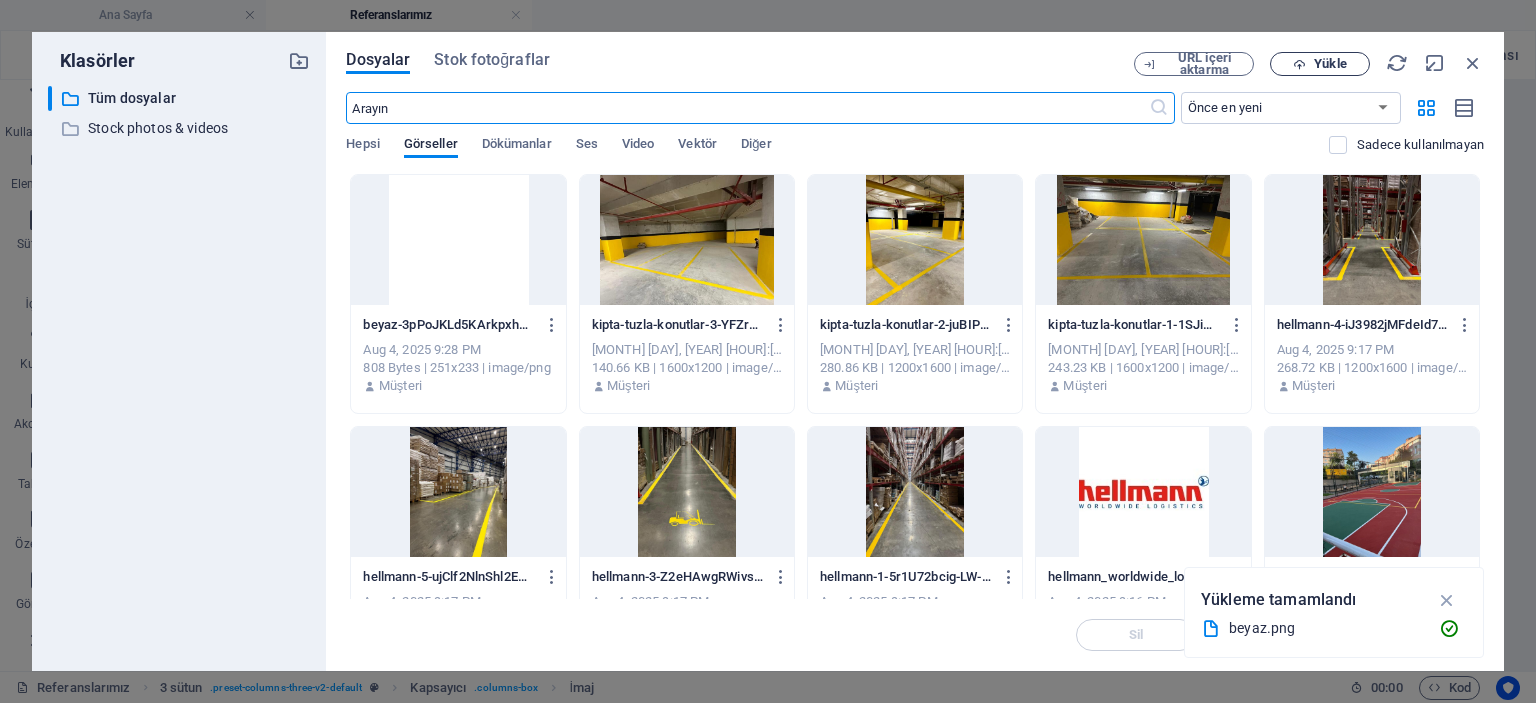 click on "Yükle" at bounding box center (1330, 64) 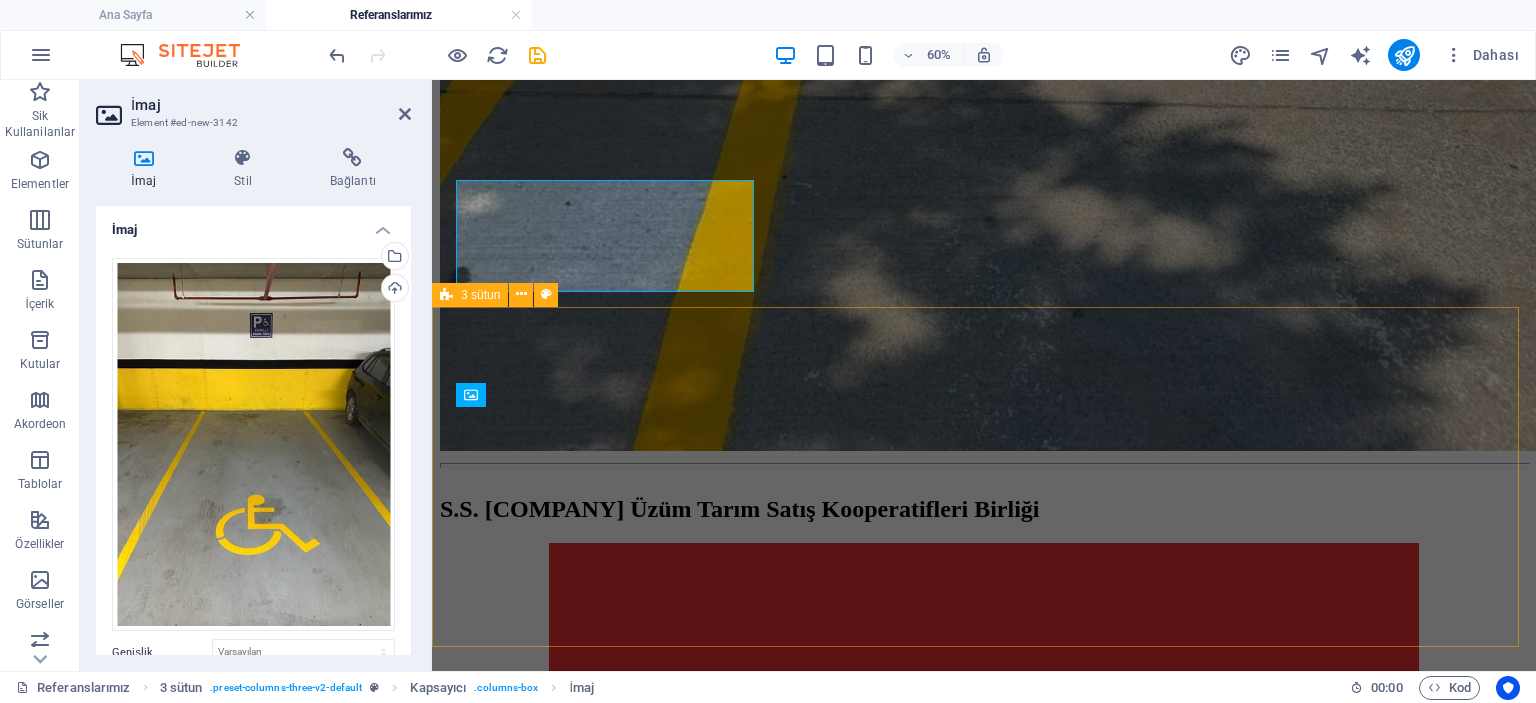 scroll, scrollTop: 6287, scrollLeft: 0, axis: vertical 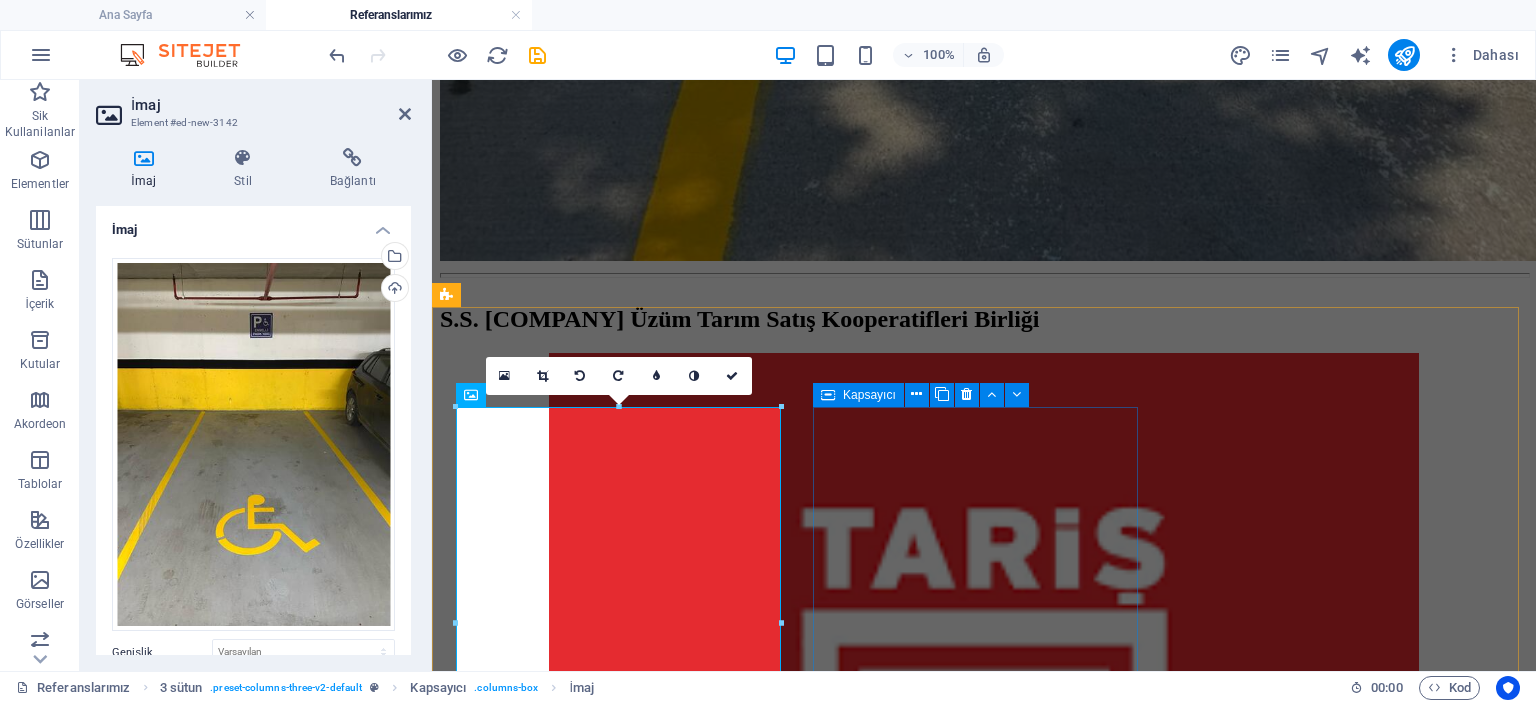 click on "Element ekle" at bounding box center (924, 24912) 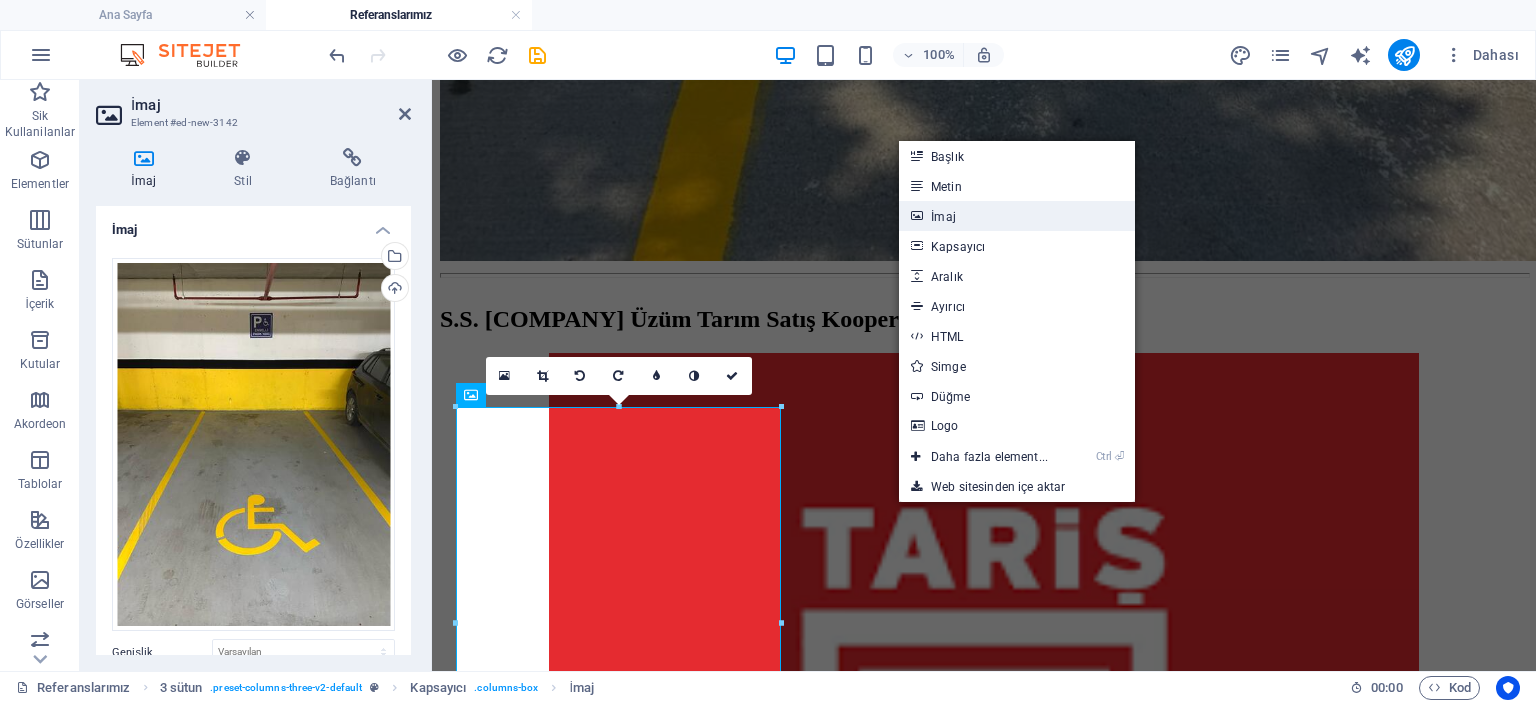 click on "İmaj" at bounding box center [1017, 216] 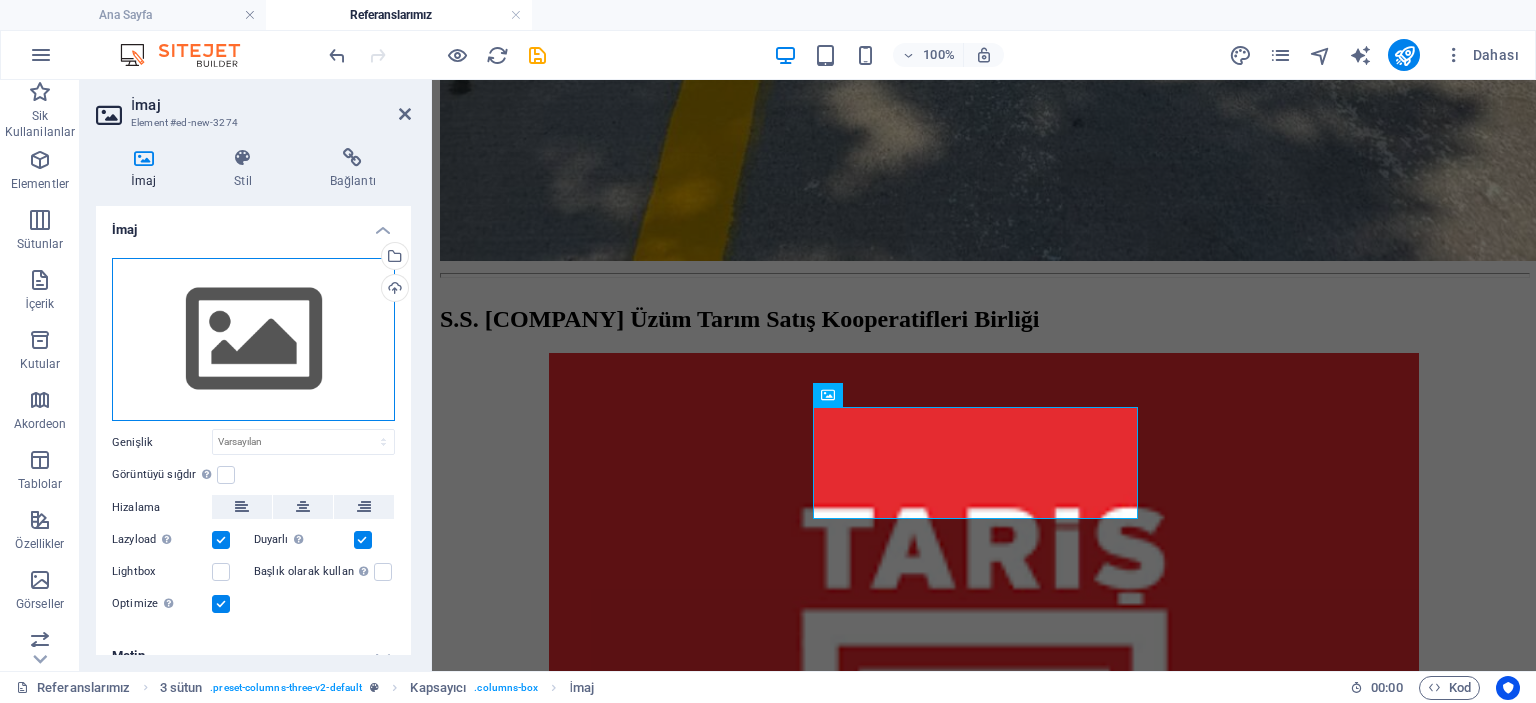 click on "Dosyaları buraya sürükleyin, dosyaları seçmek için tıklayın veya Dosyalardan ya da ücretsiz stok fotoğraf ve videolarımızdan dosyalar seçin" at bounding box center (253, 340) 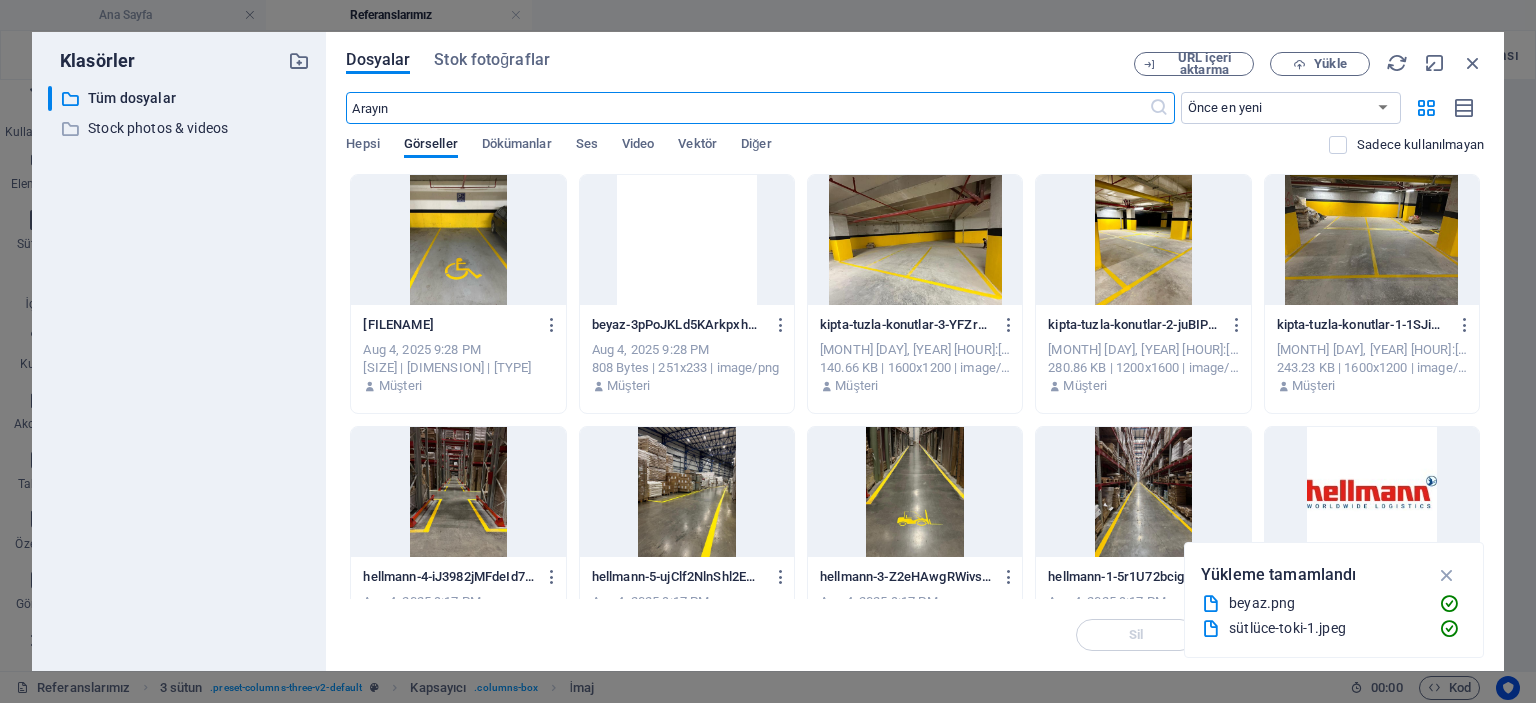 scroll, scrollTop: 6097, scrollLeft: 0, axis: vertical 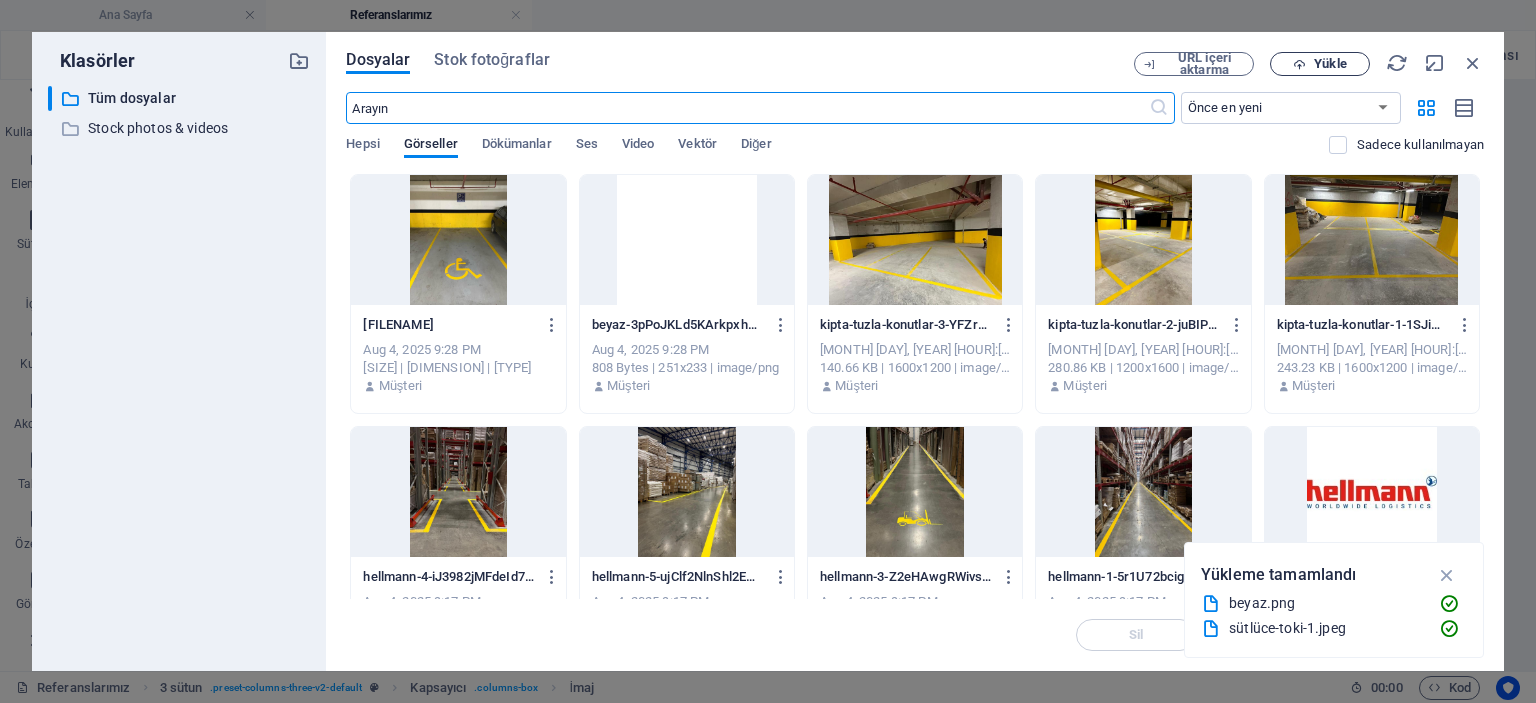 click on "Yükle" at bounding box center (1320, 64) 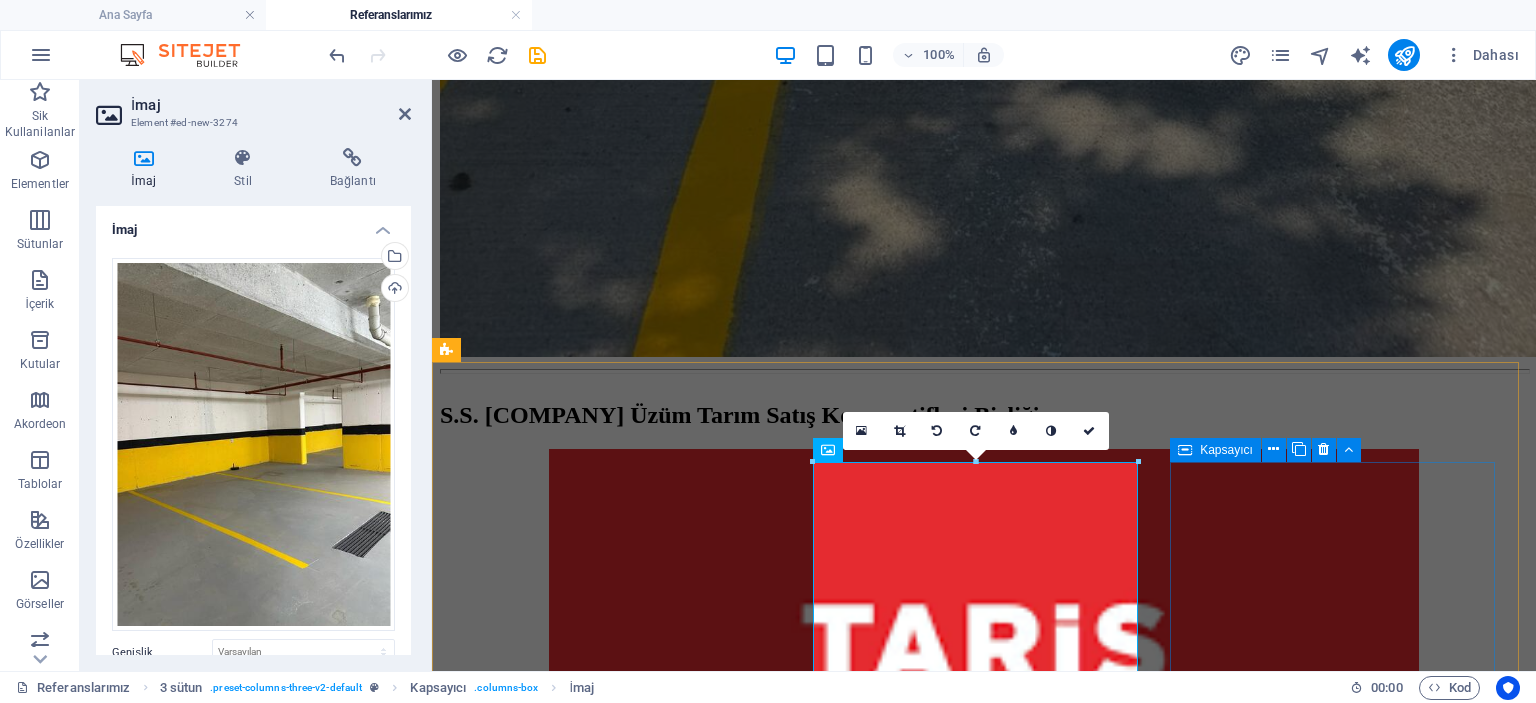 scroll, scrollTop: 6287, scrollLeft: 0, axis: vertical 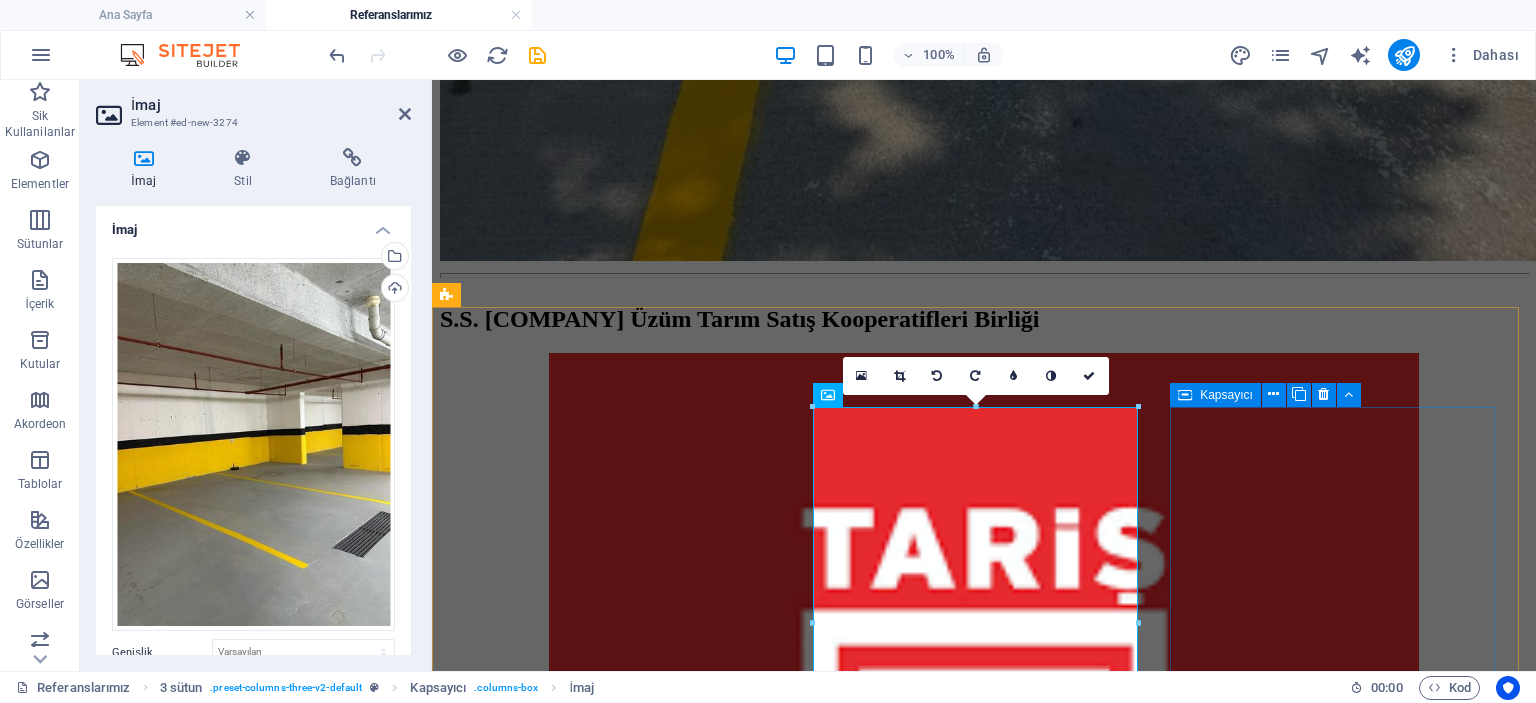 click on "Element ekle" at bounding box center [924, 26388] 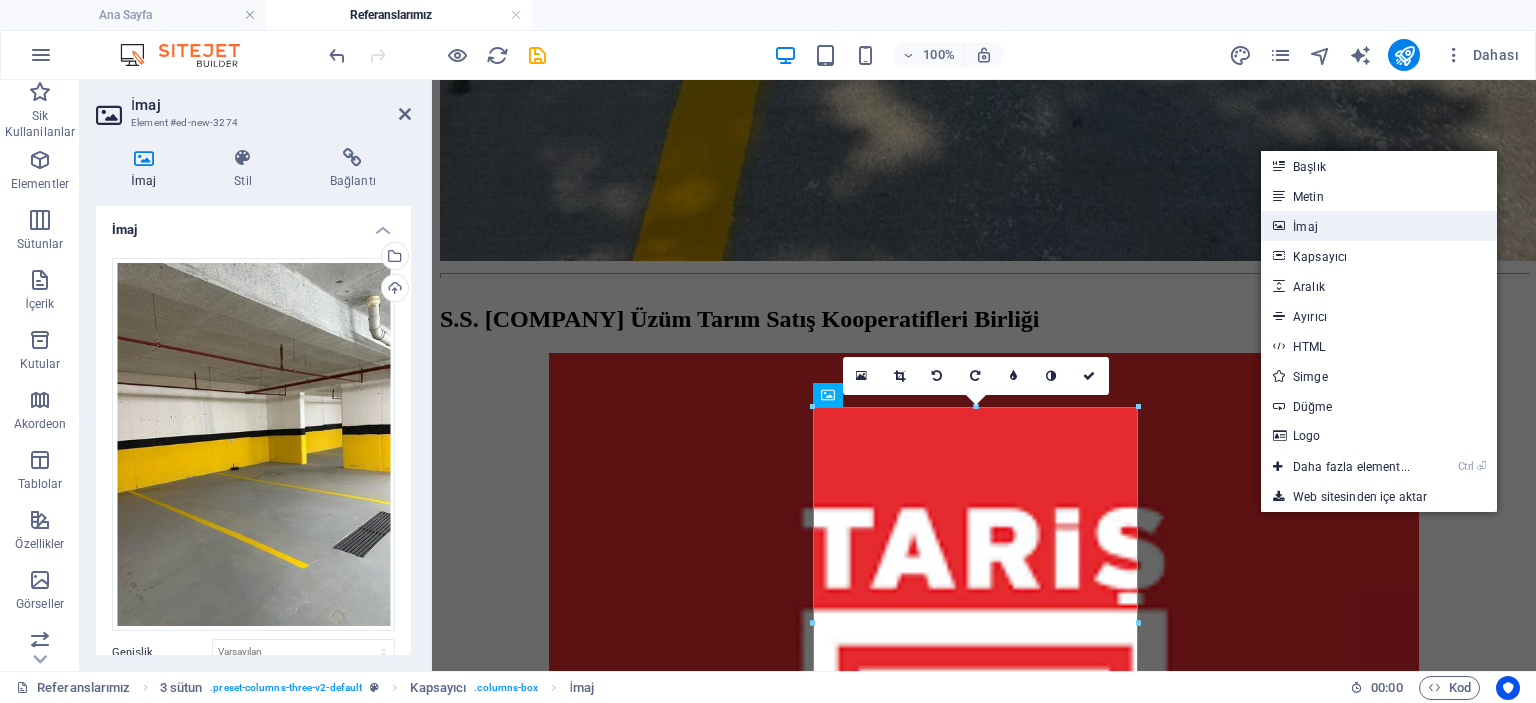 click on "İmaj" at bounding box center [1379, 226] 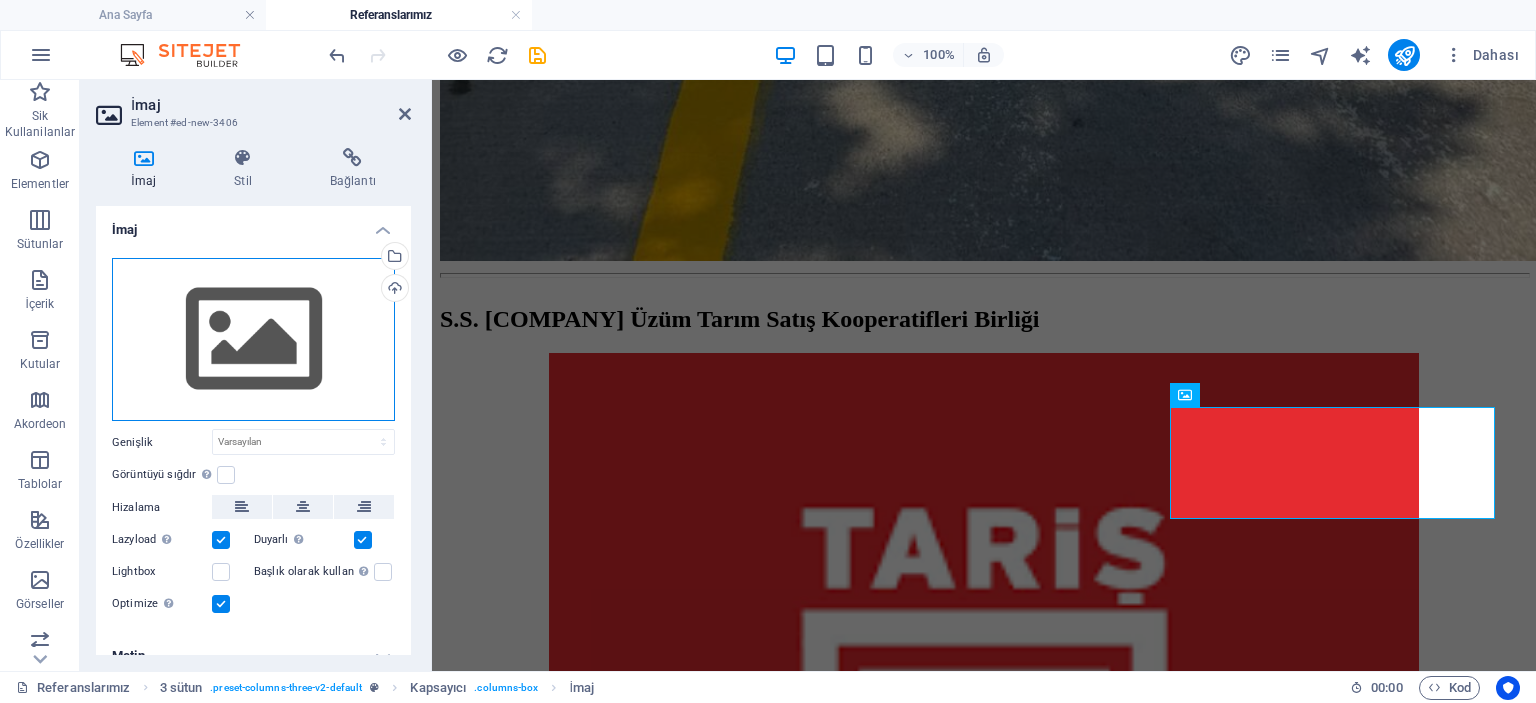 click on "Dosyaları buraya sürükleyin, dosyaları seçmek için tıklayın veya Dosyalardan ya da ücretsiz stok fotoğraf ve videolarımızdan dosyalar seçin" at bounding box center [253, 340] 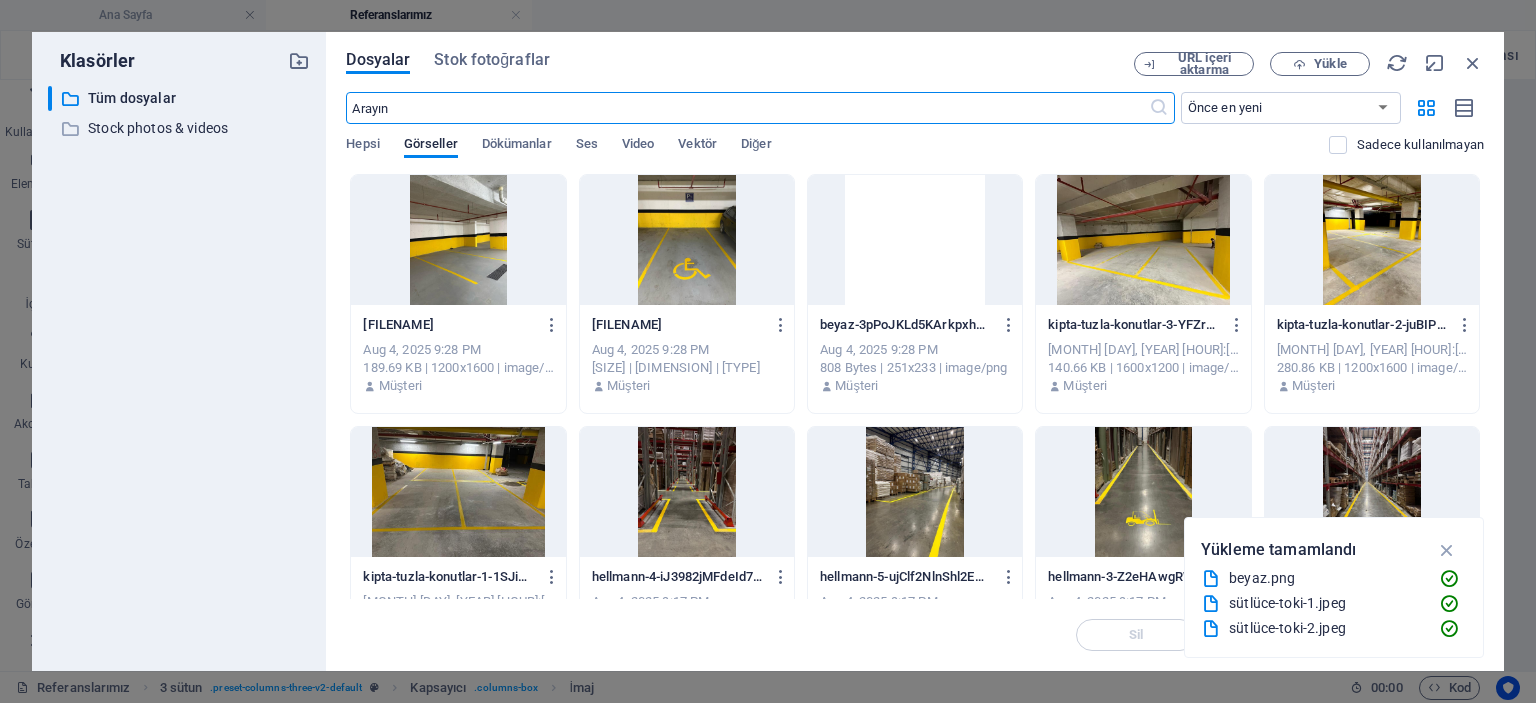 scroll, scrollTop: 6097, scrollLeft: 0, axis: vertical 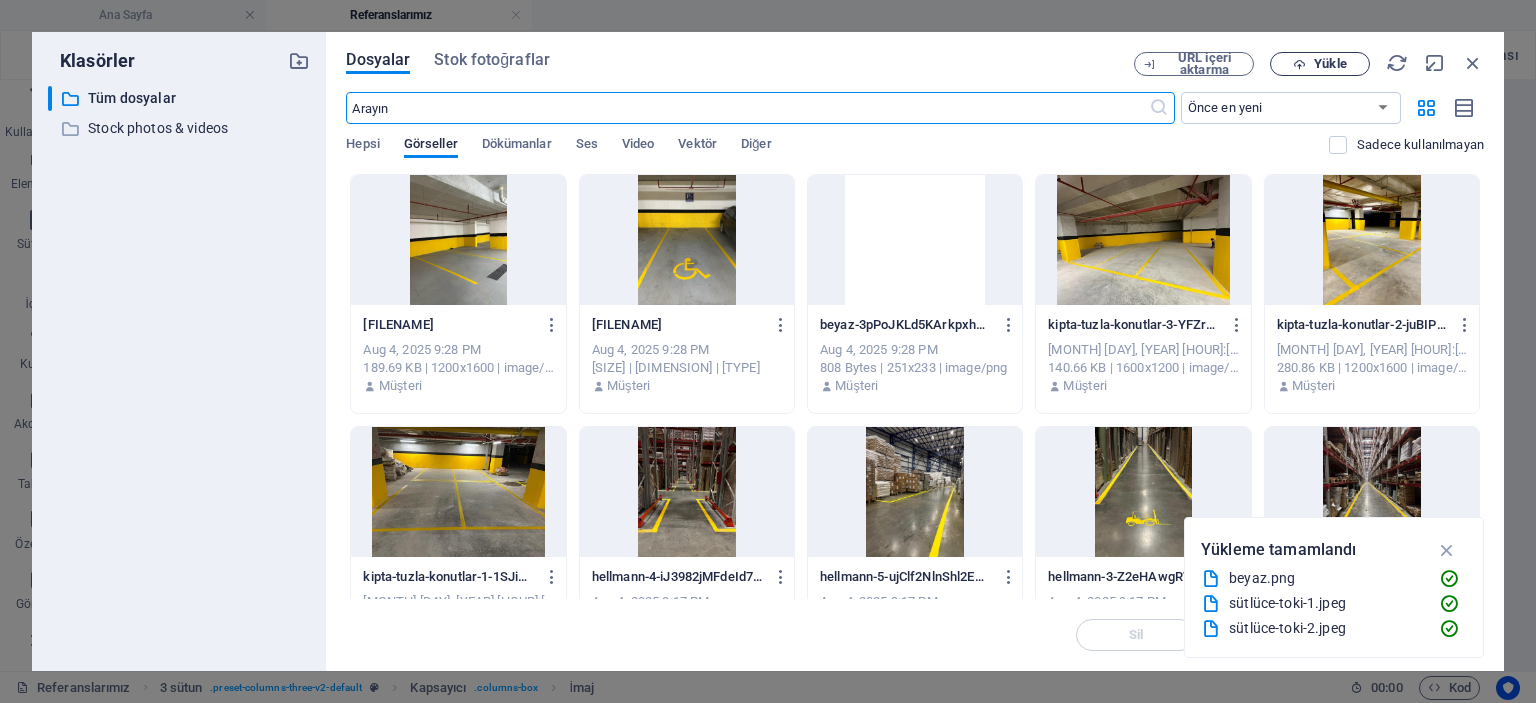 click on "Yükle" at bounding box center [1320, 64] 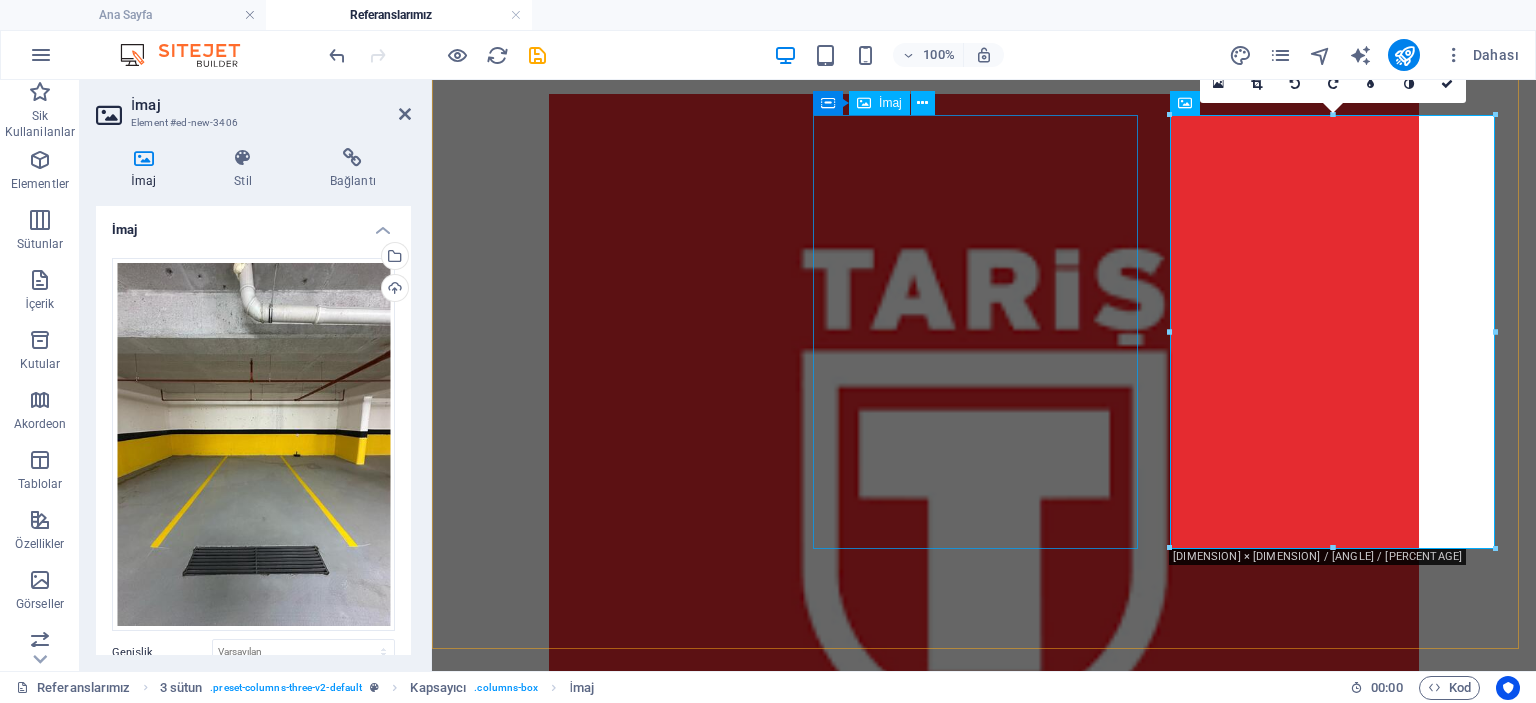 scroll, scrollTop: 6753, scrollLeft: 0, axis: vertical 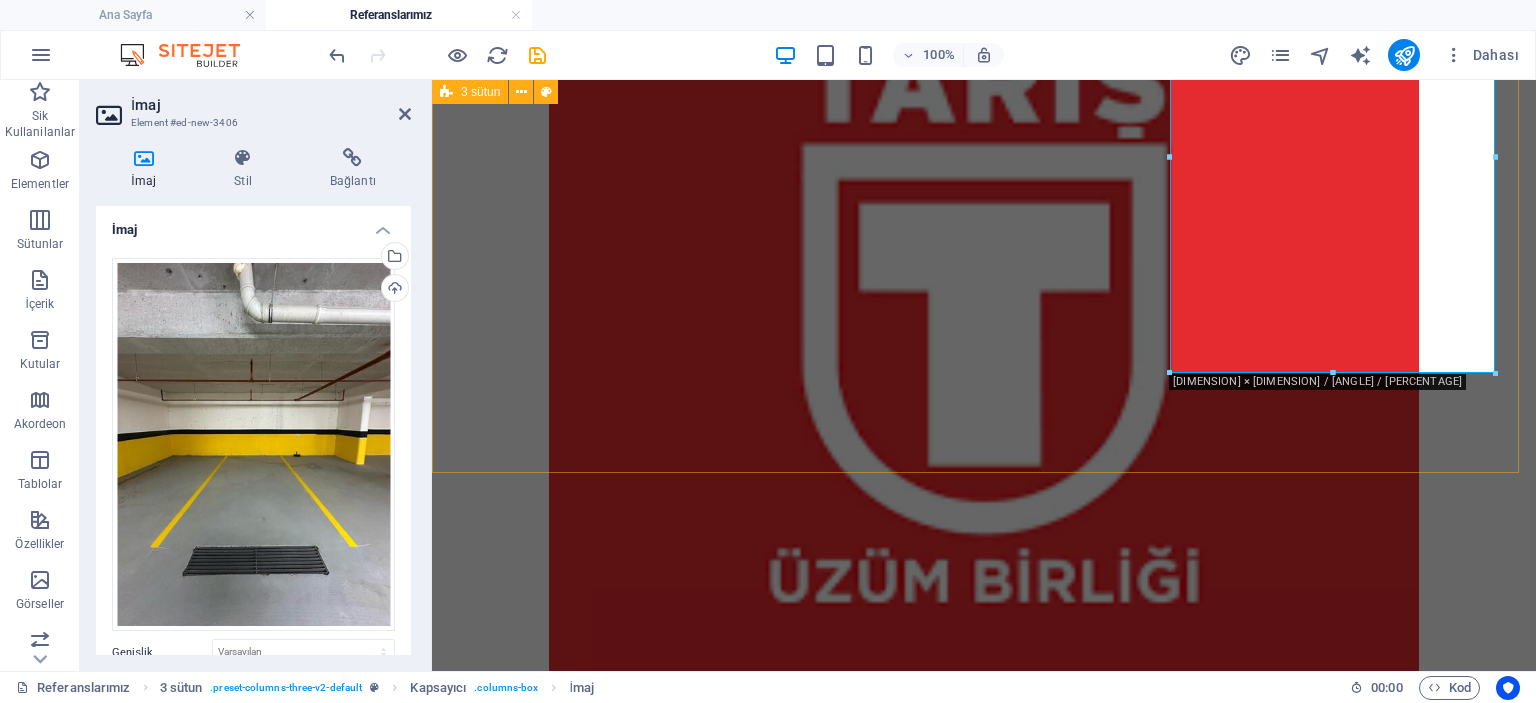 click at bounding box center [984, 25082] 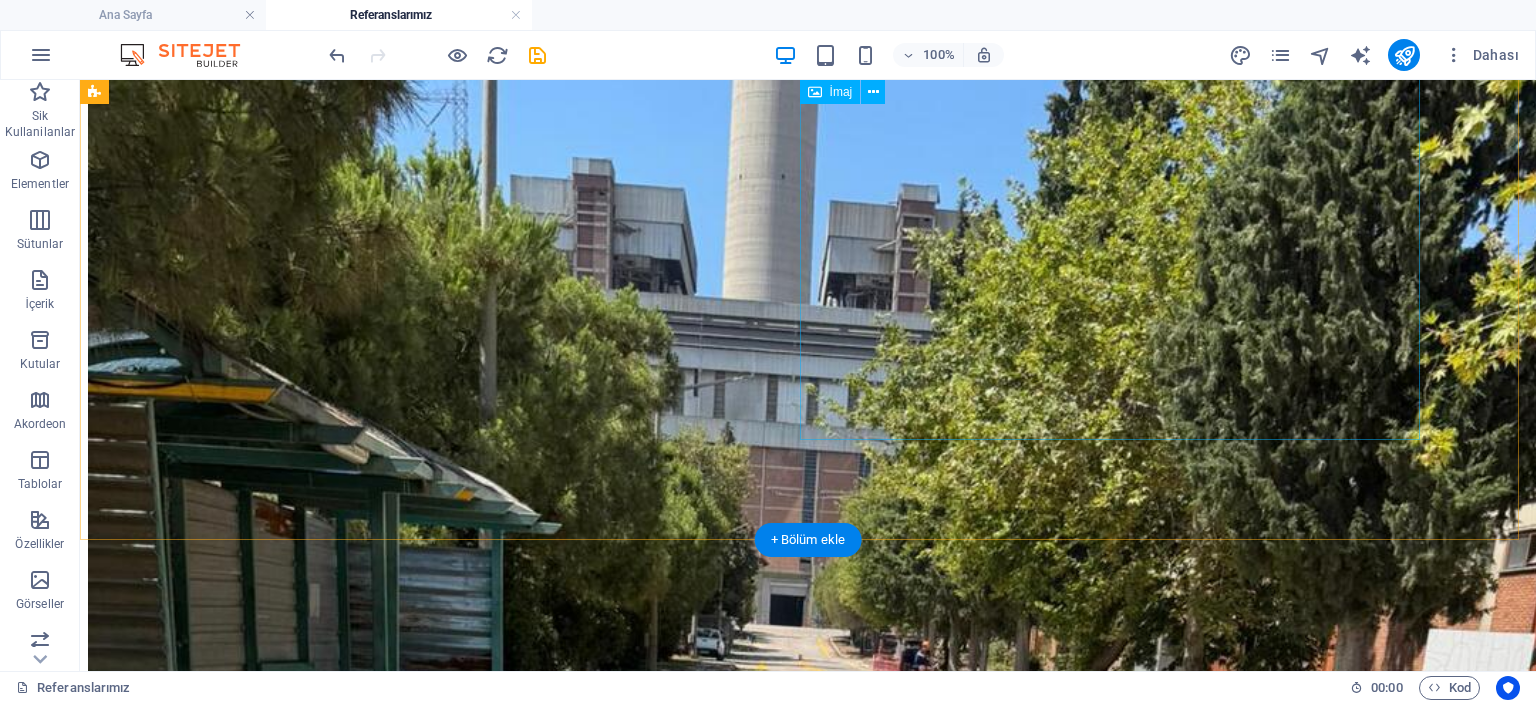 scroll, scrollTop: 6474, scrollLeft: 0, axis: vertical 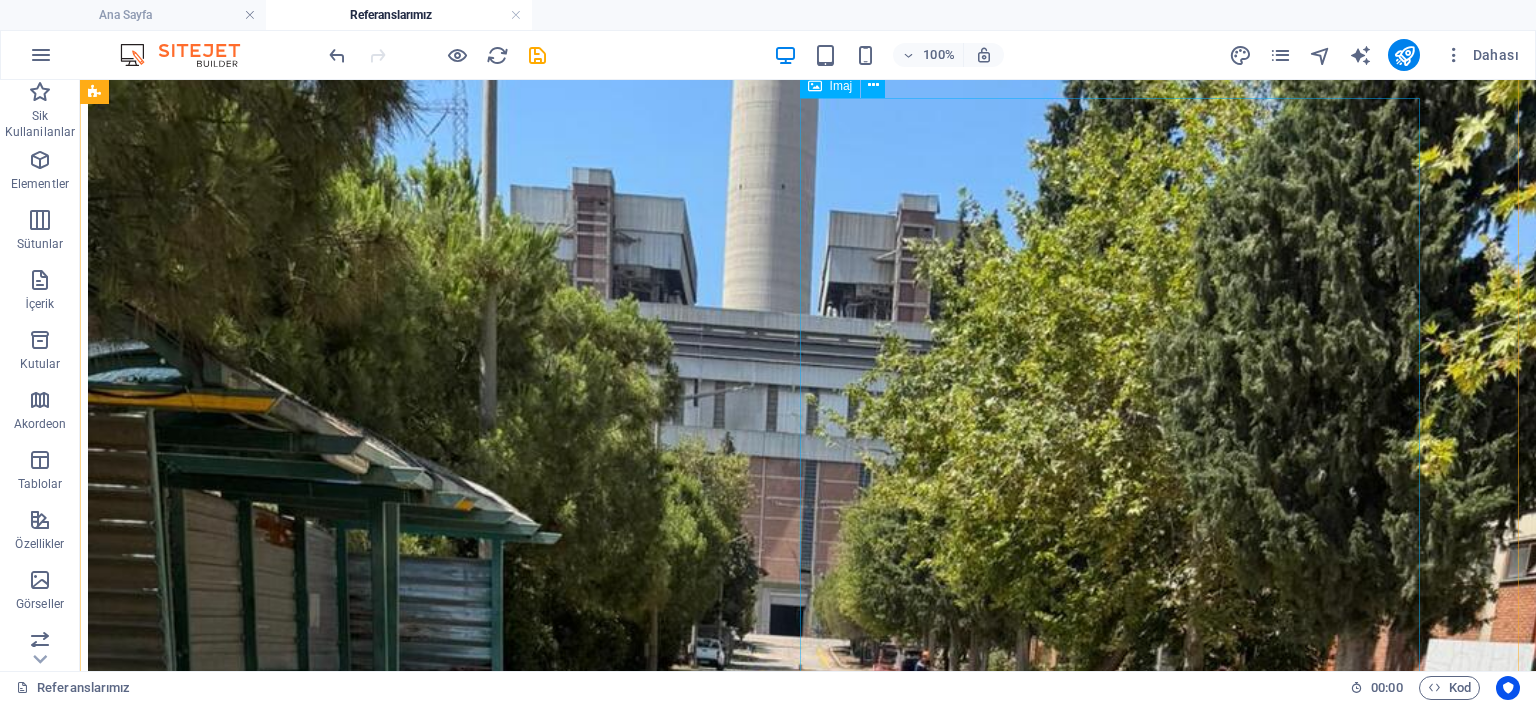 click at bounding box center (808, 31350) 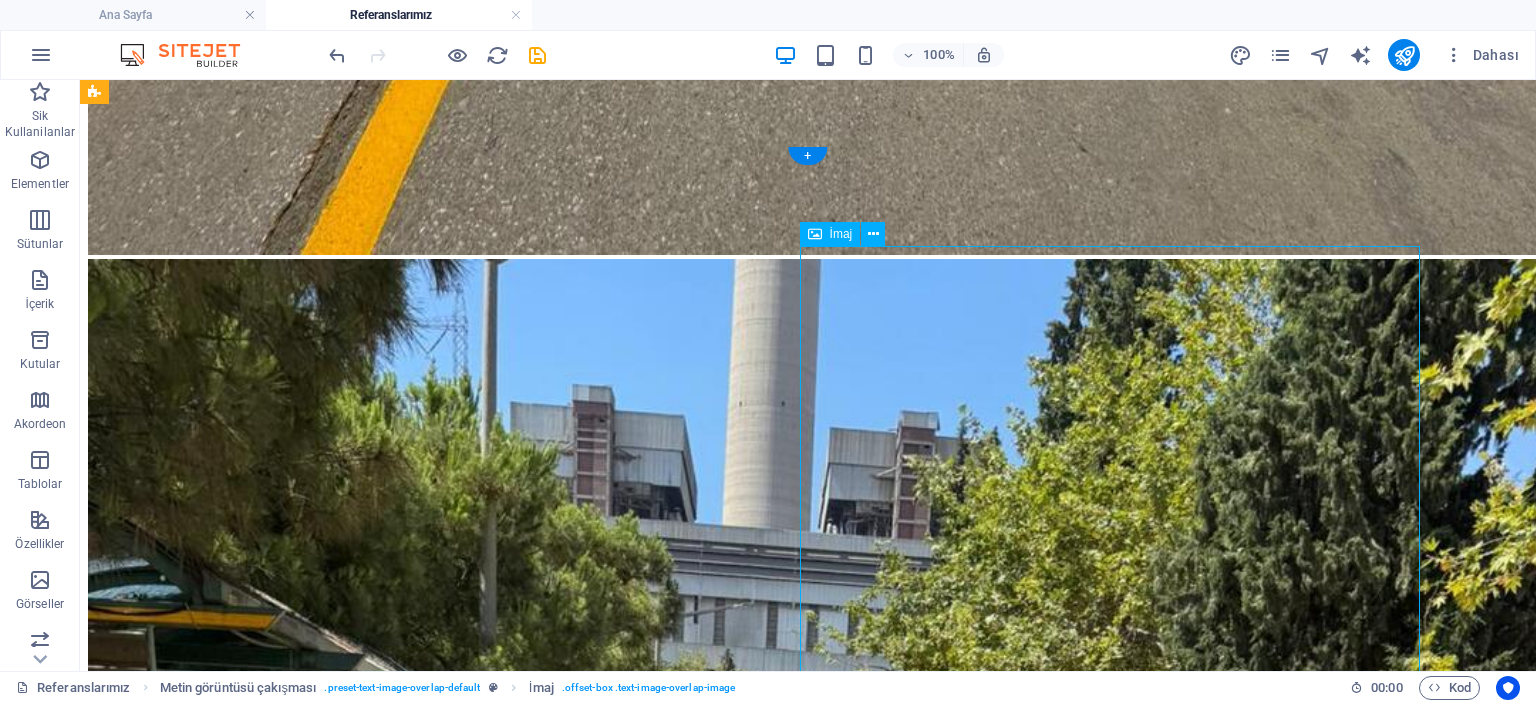 scroll, scrollTop: 6241, scrollLeft: 0, axis: vertical 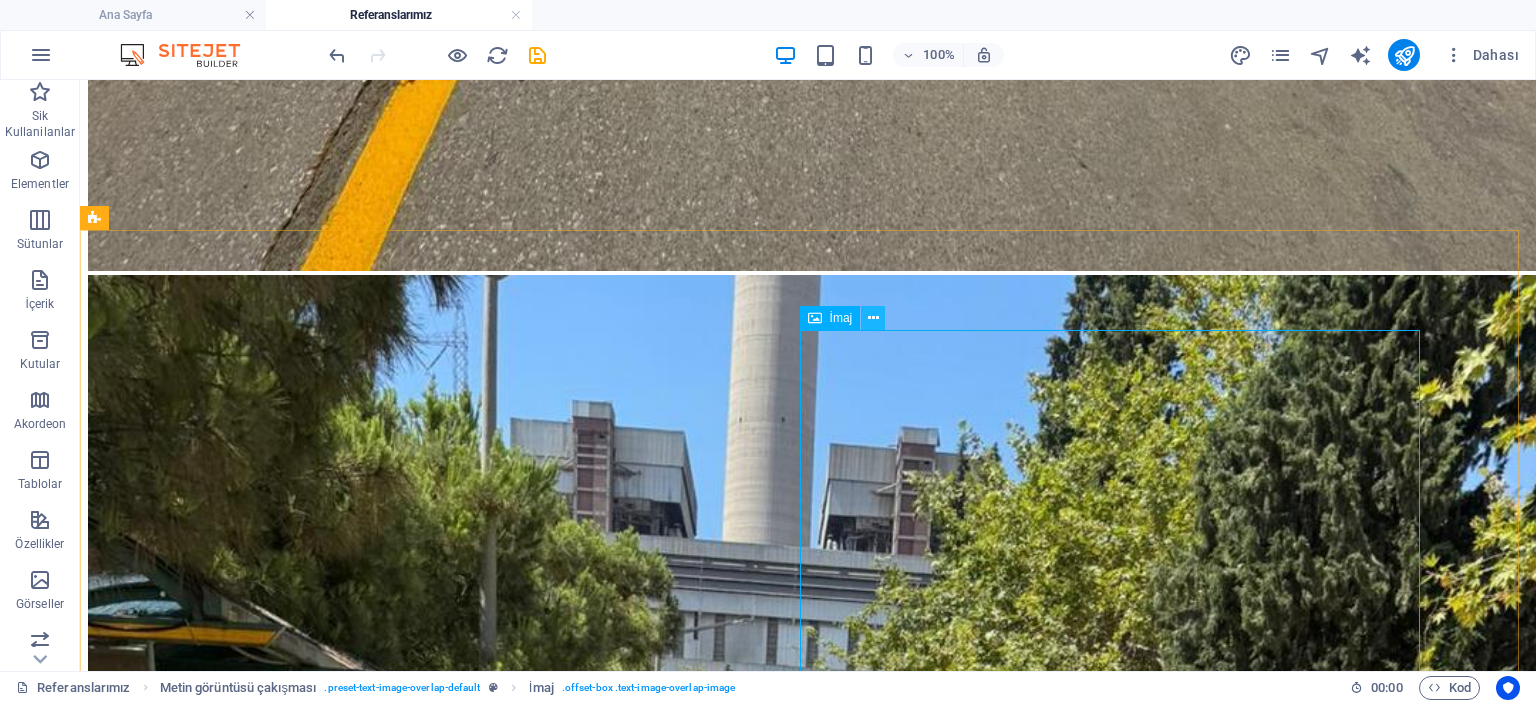 click at bounding box center [873, 318] 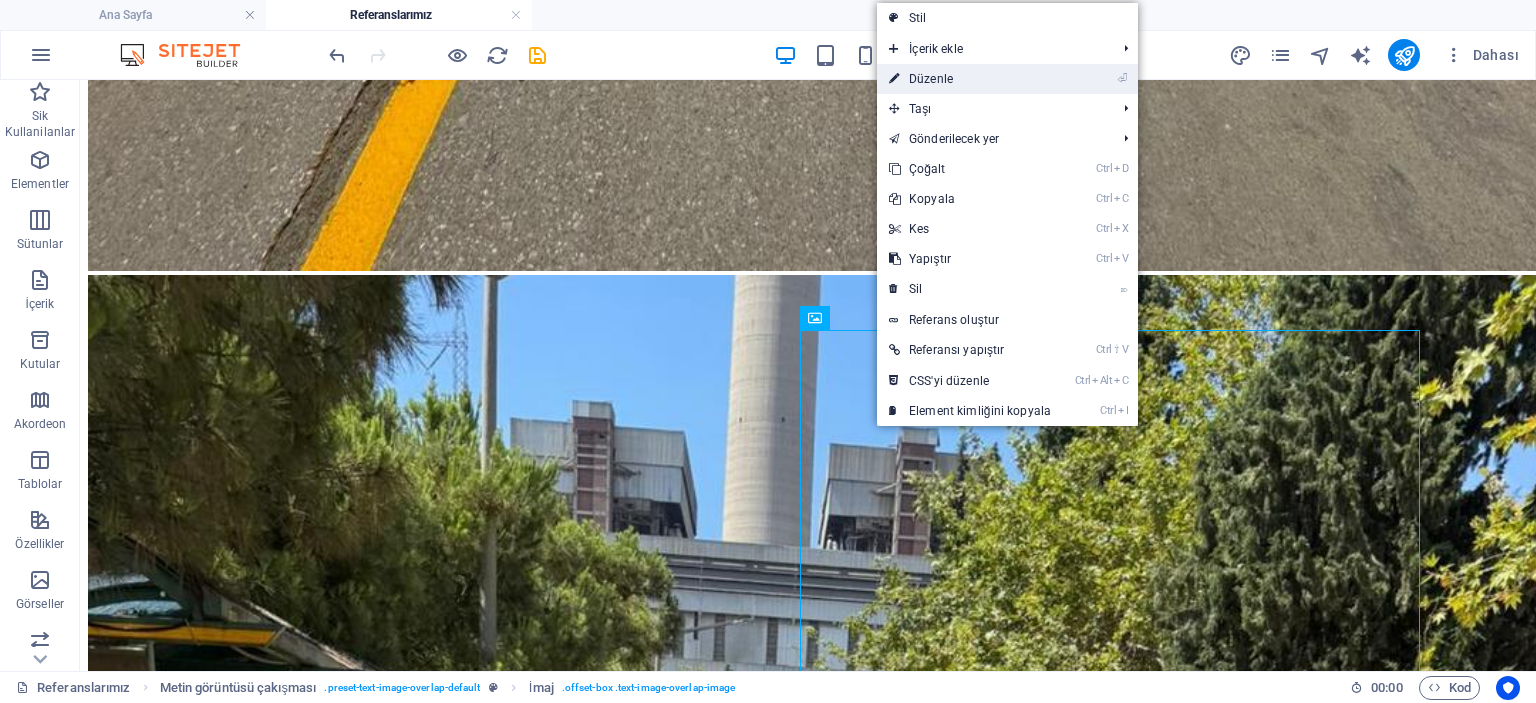 click on "⏎  Düzenle" at bounding box center [970, 79] 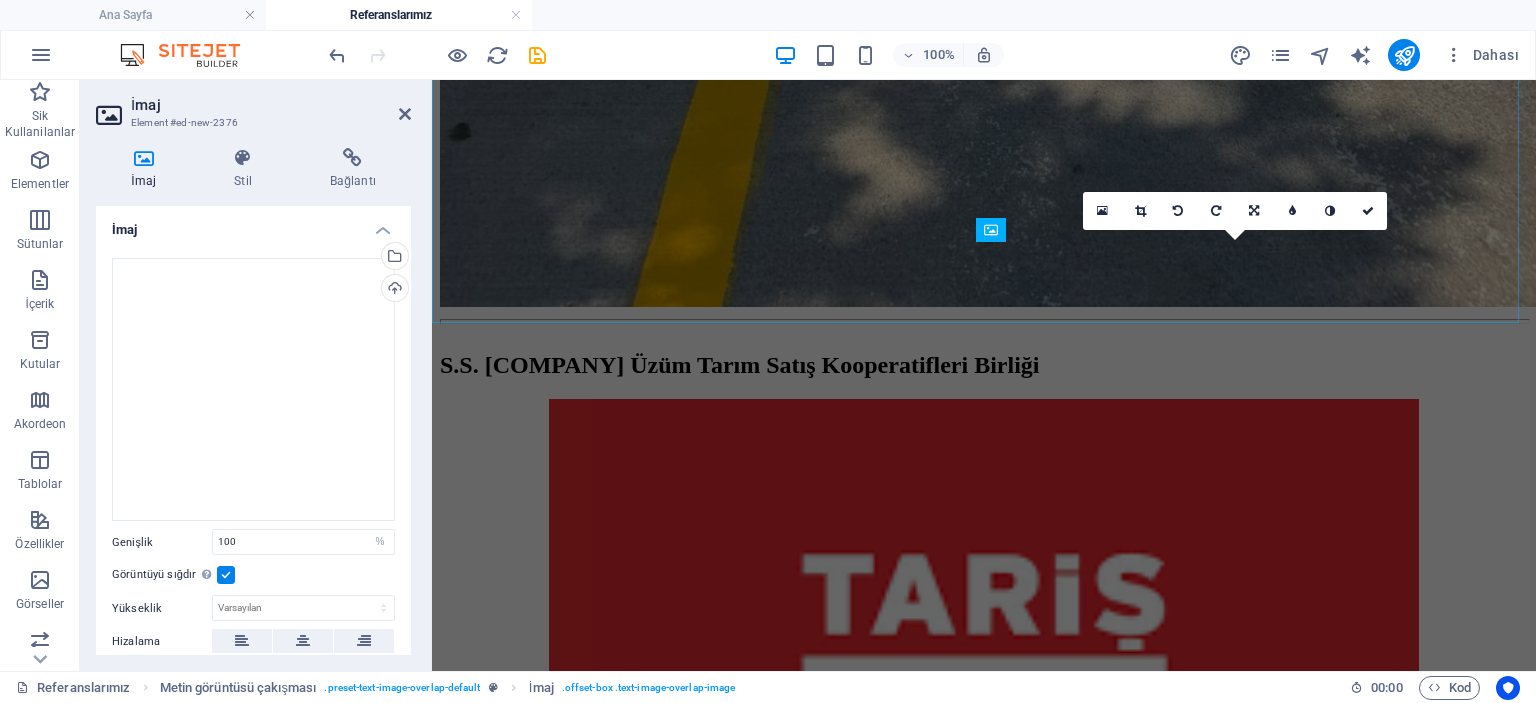 scroll, scrollTop: 5769, scrollLeft: 0, axis: vertical 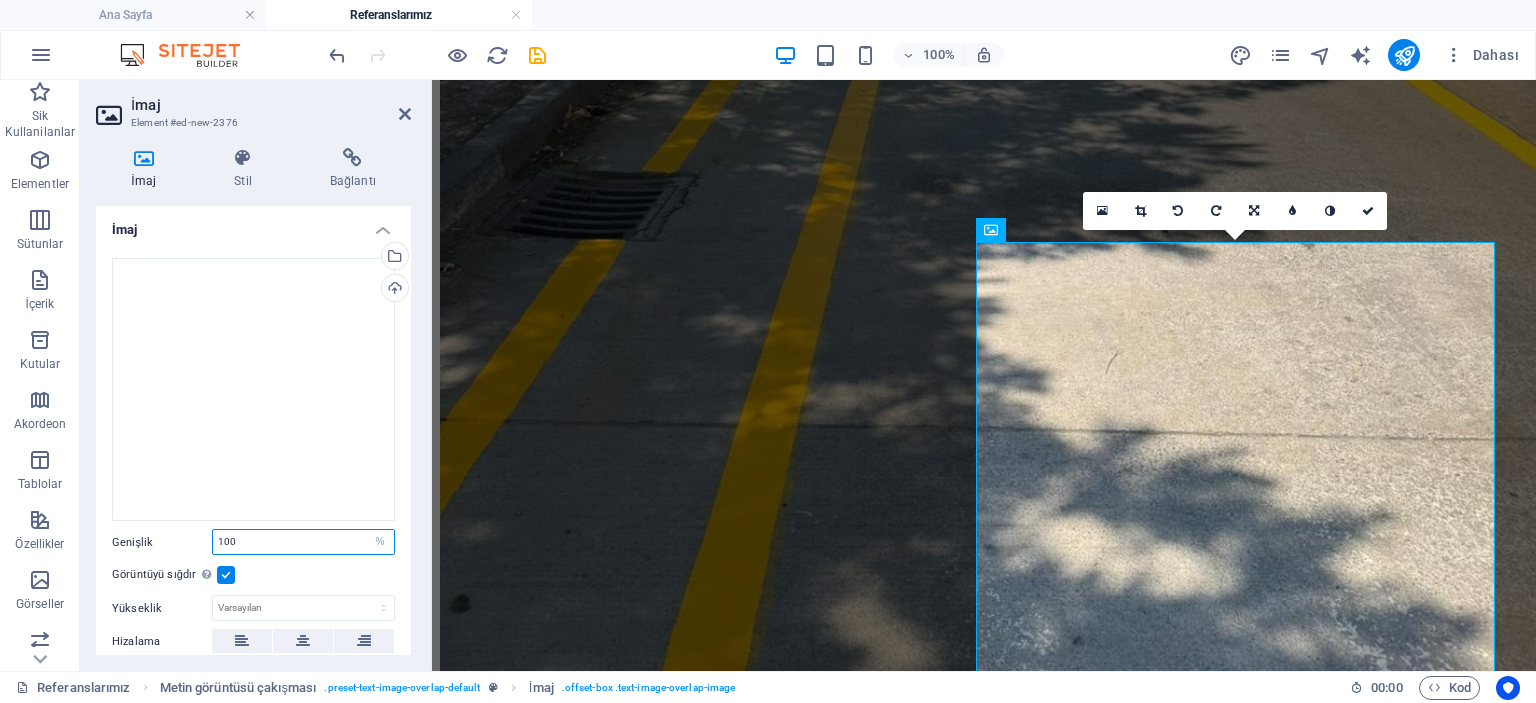 drag, startPoint x: 294, startPoint y: 547, endPoint x: 185, endPoint y: 546, distance: 109.004585 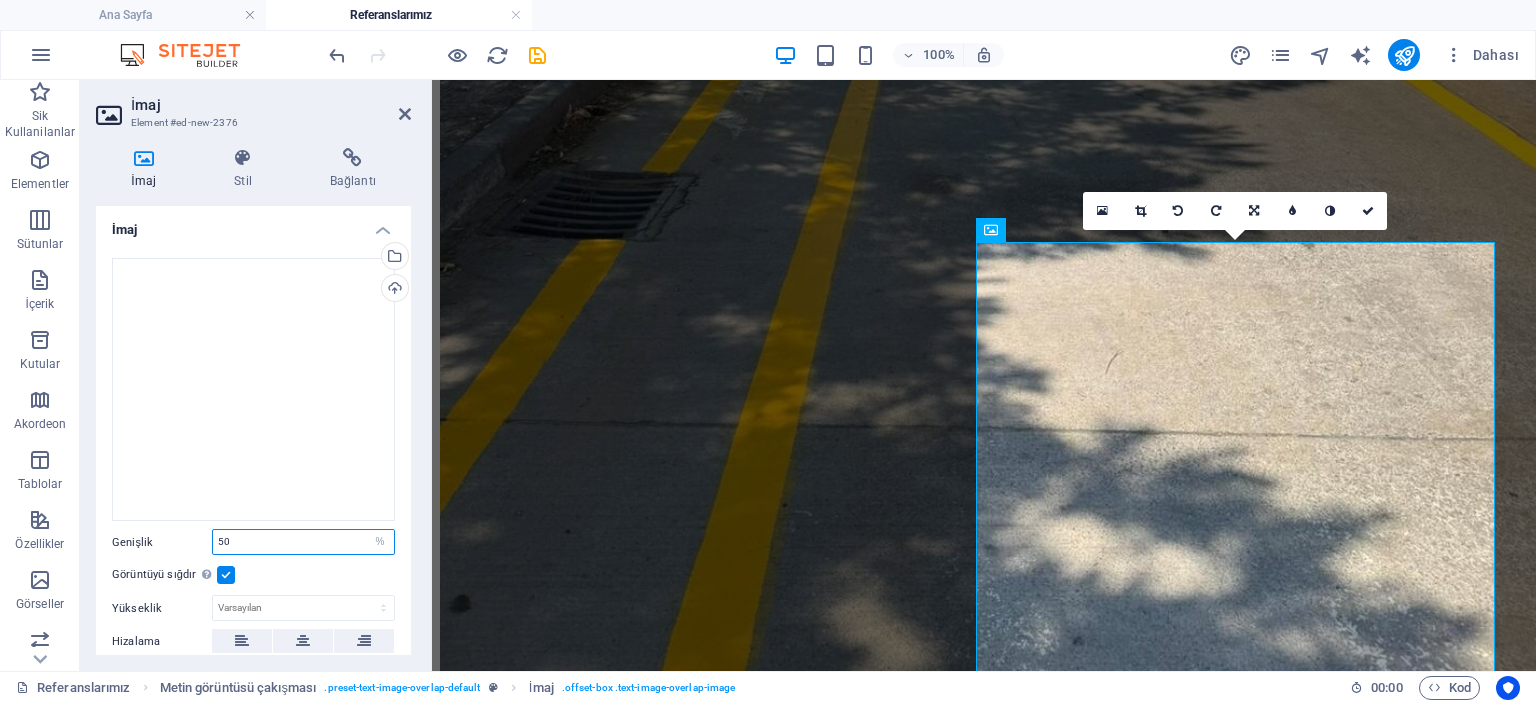 type on "50" 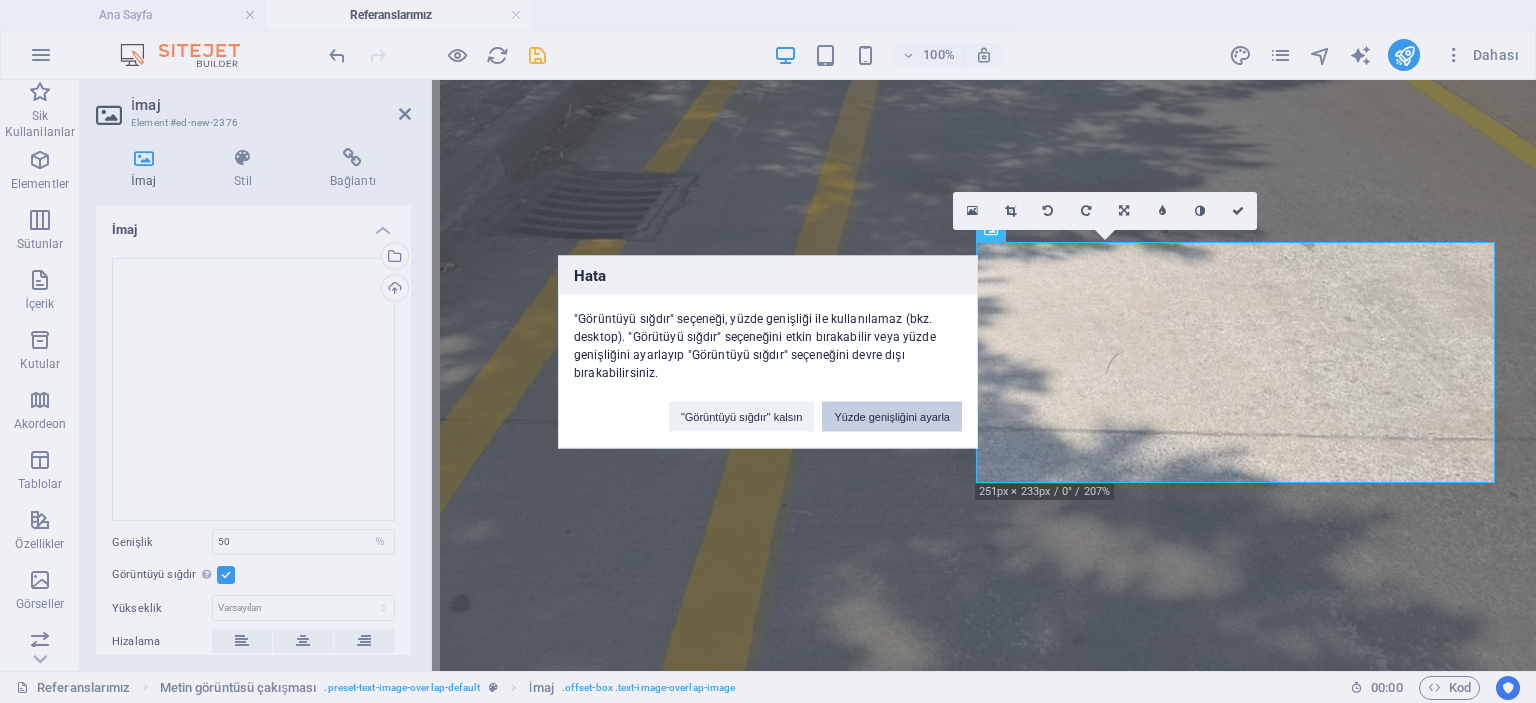 click on "Yüzde genişliğini ayarla" at bounding box center (892, 416) 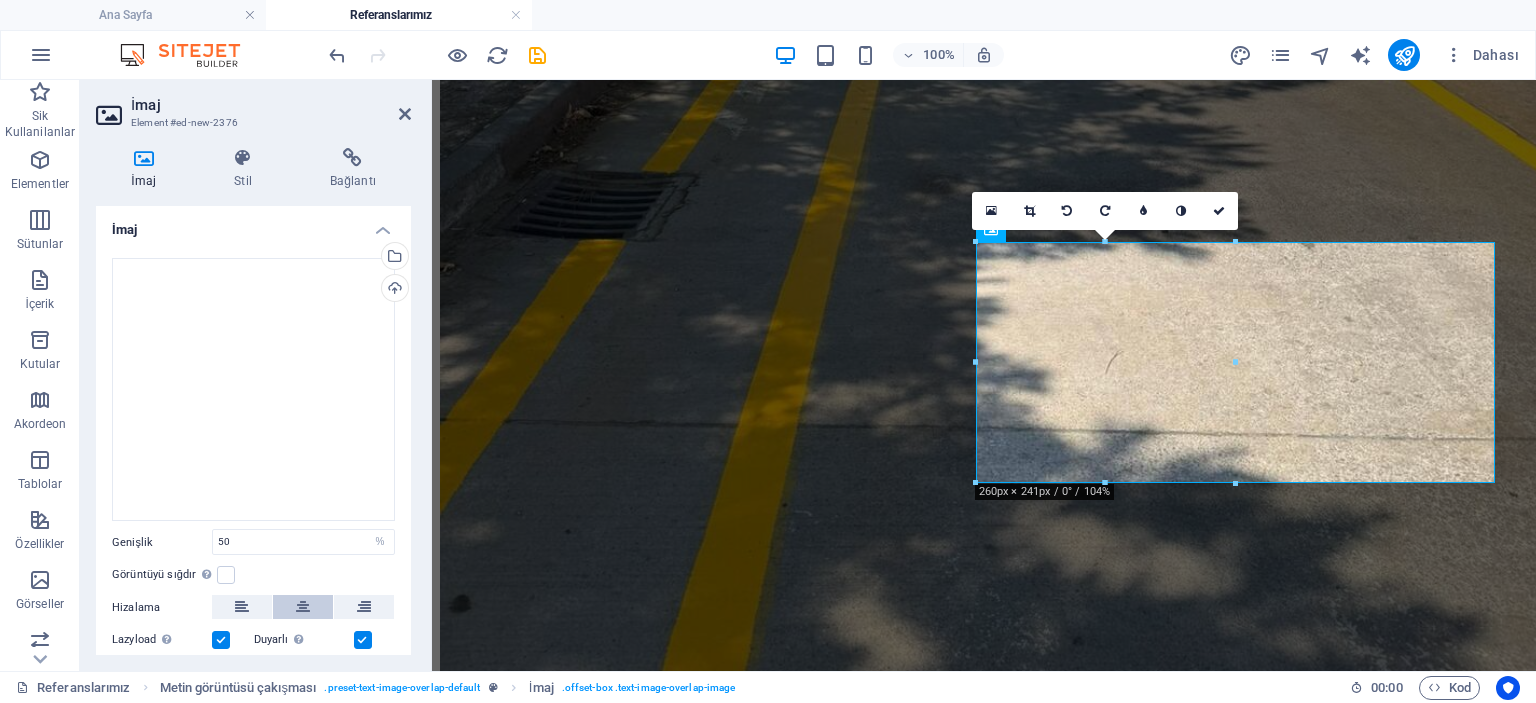 click at bounding box center (303, 607) 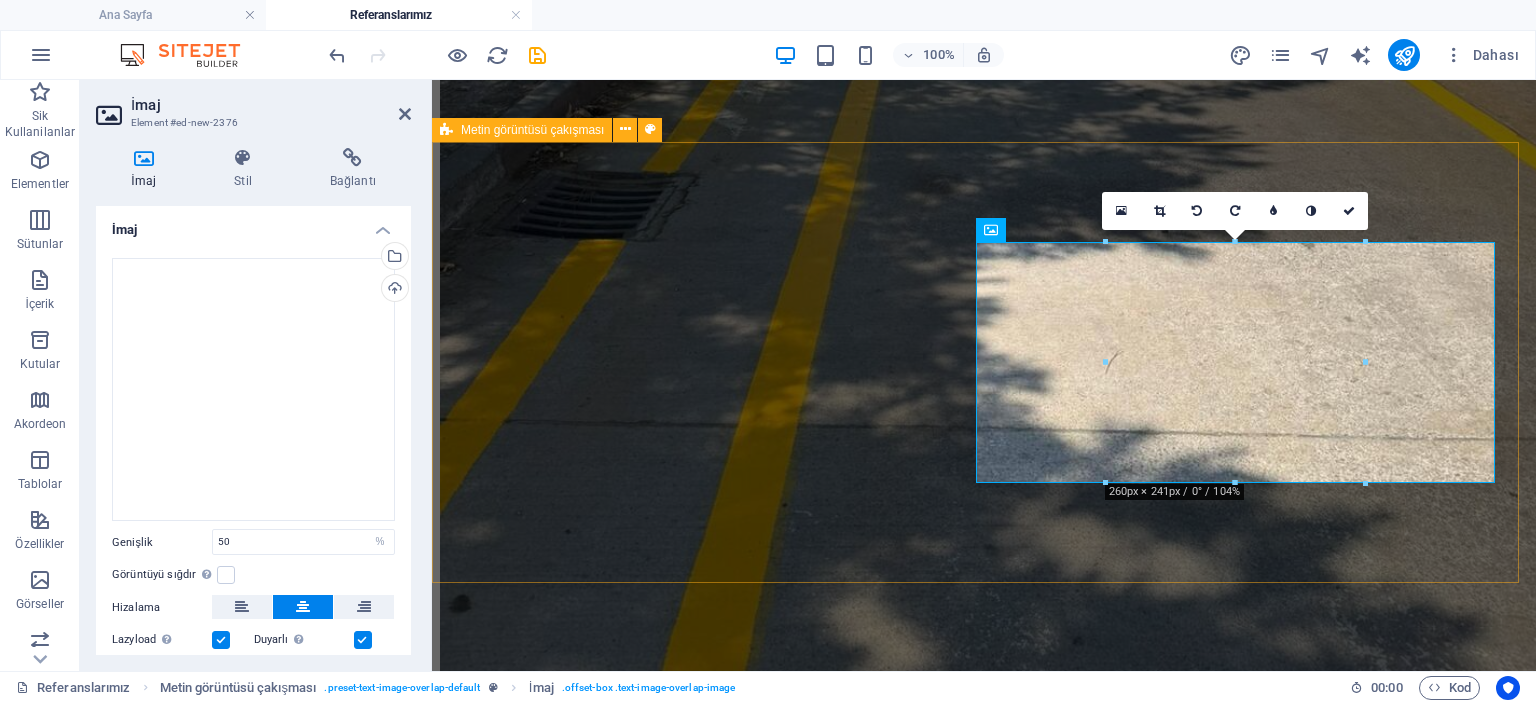 click on "Sütlüce Toki" at bounding box center [984, 23061] 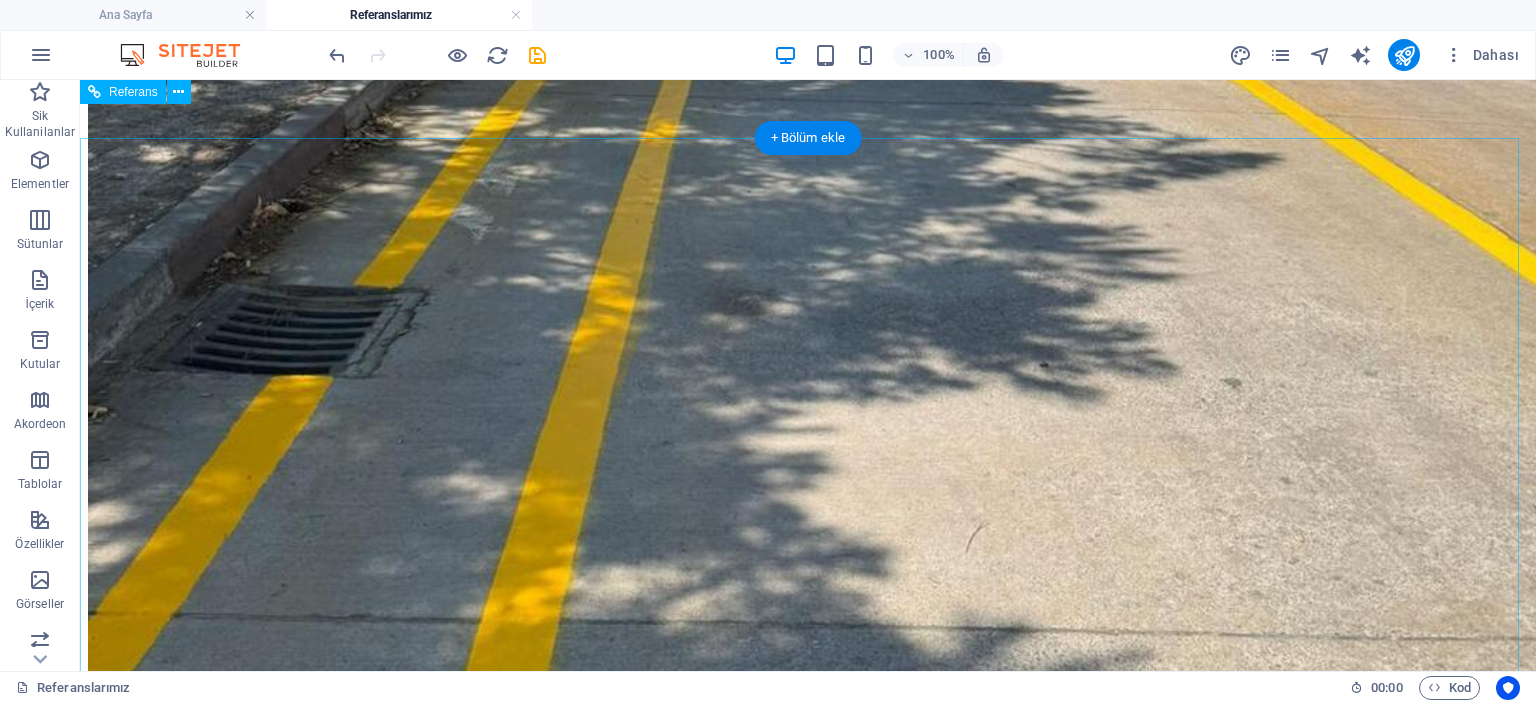 scroll, scrollTop: 7174, scrollLeft: 0, axis: vertical 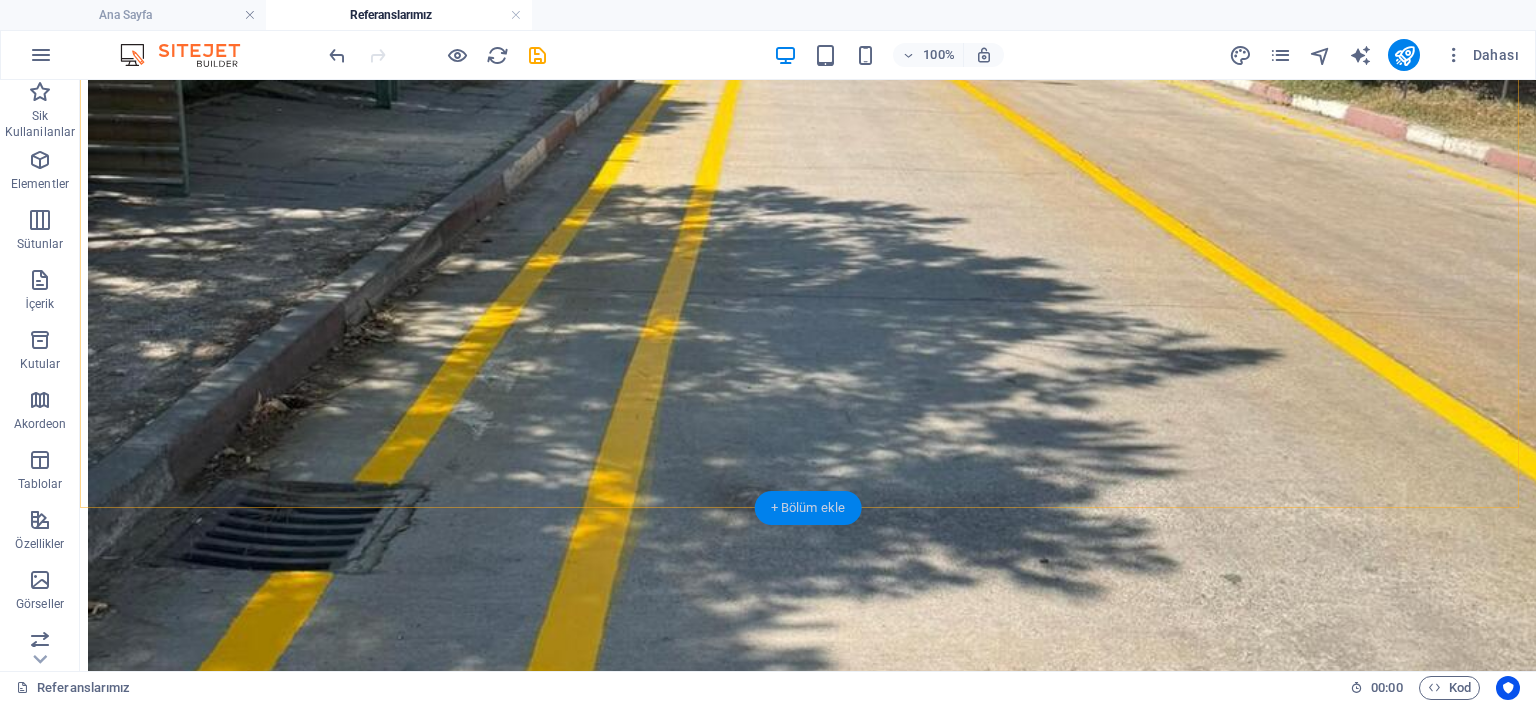 click on "+ Bölüm ekle" at bounding box center (808, 508) 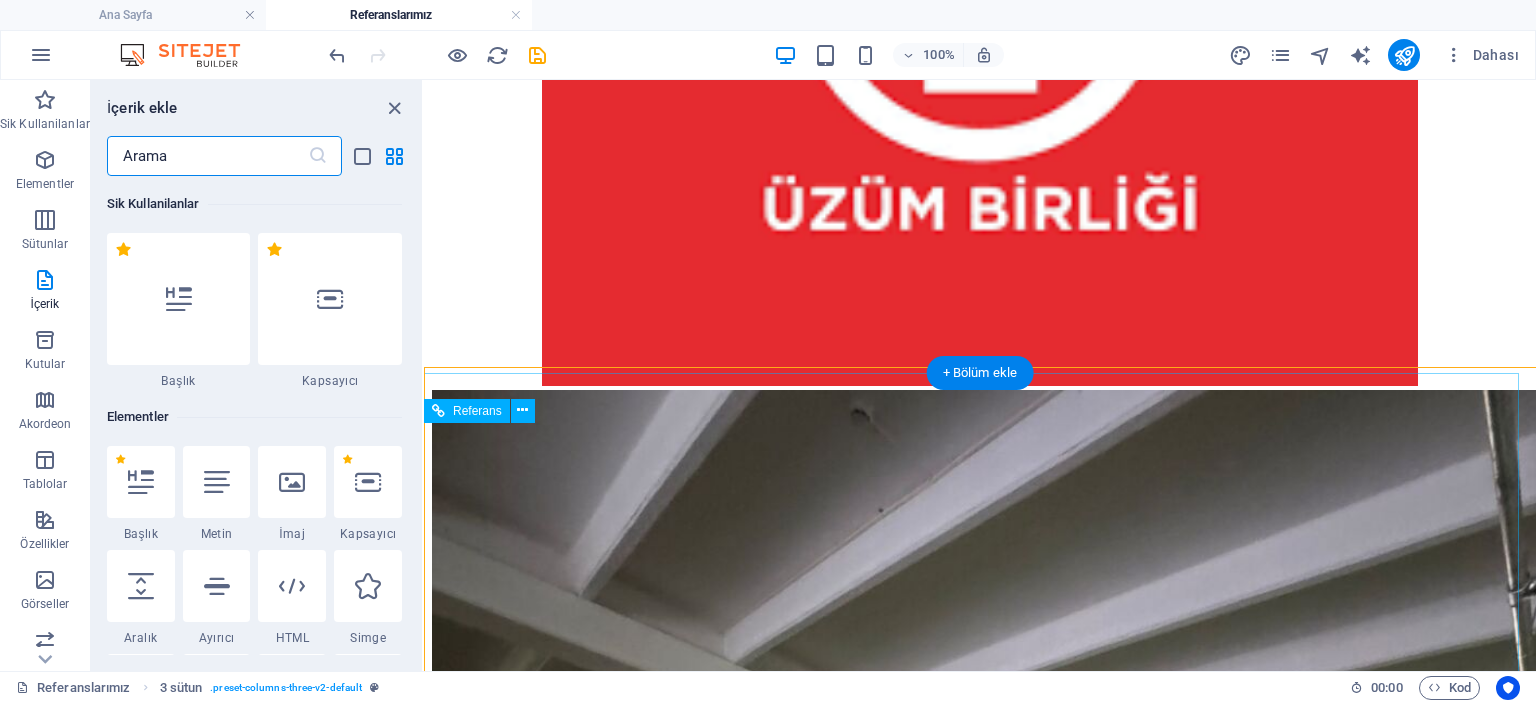 scroll, scrollTop: 6592, scrollLeft: 0, axis: vertical 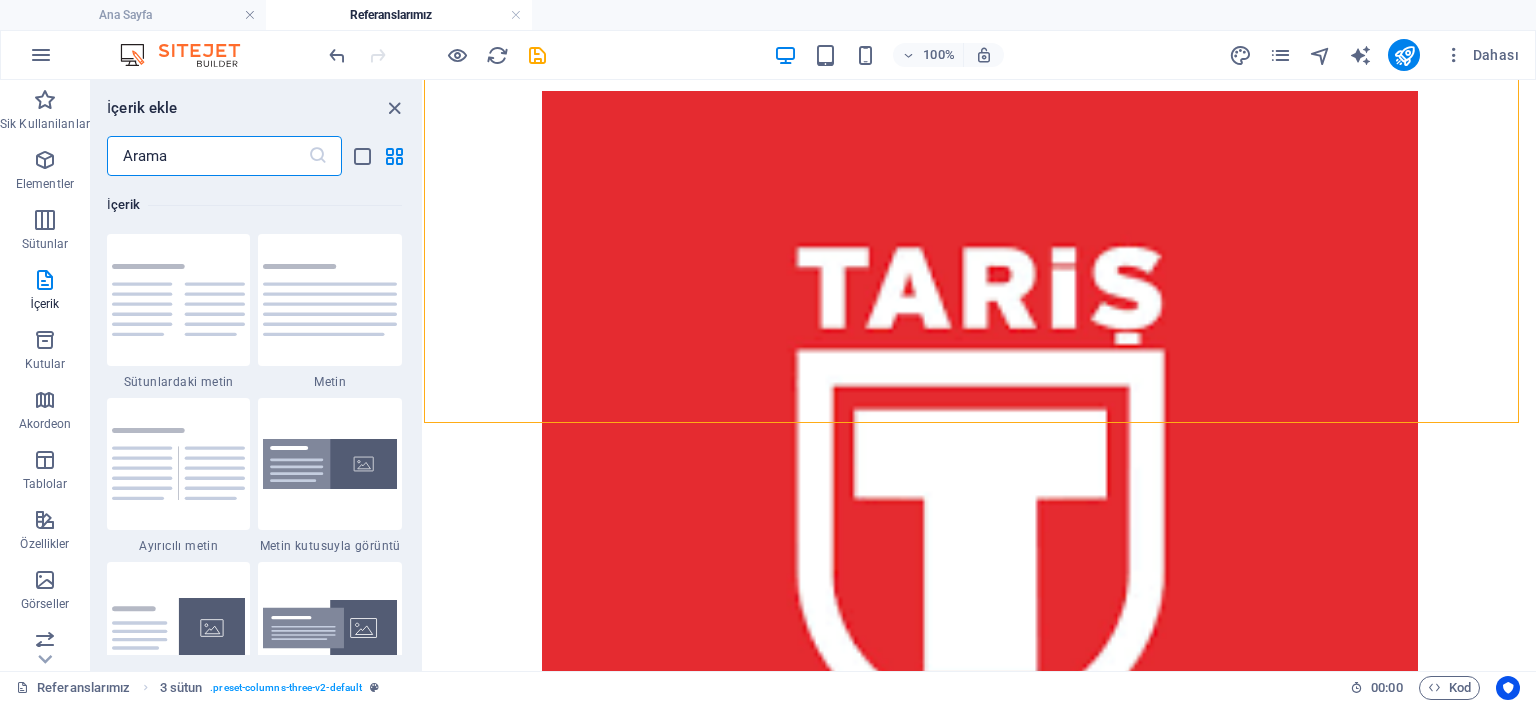 click on "Dahası" at bounding box center [1377, 55] 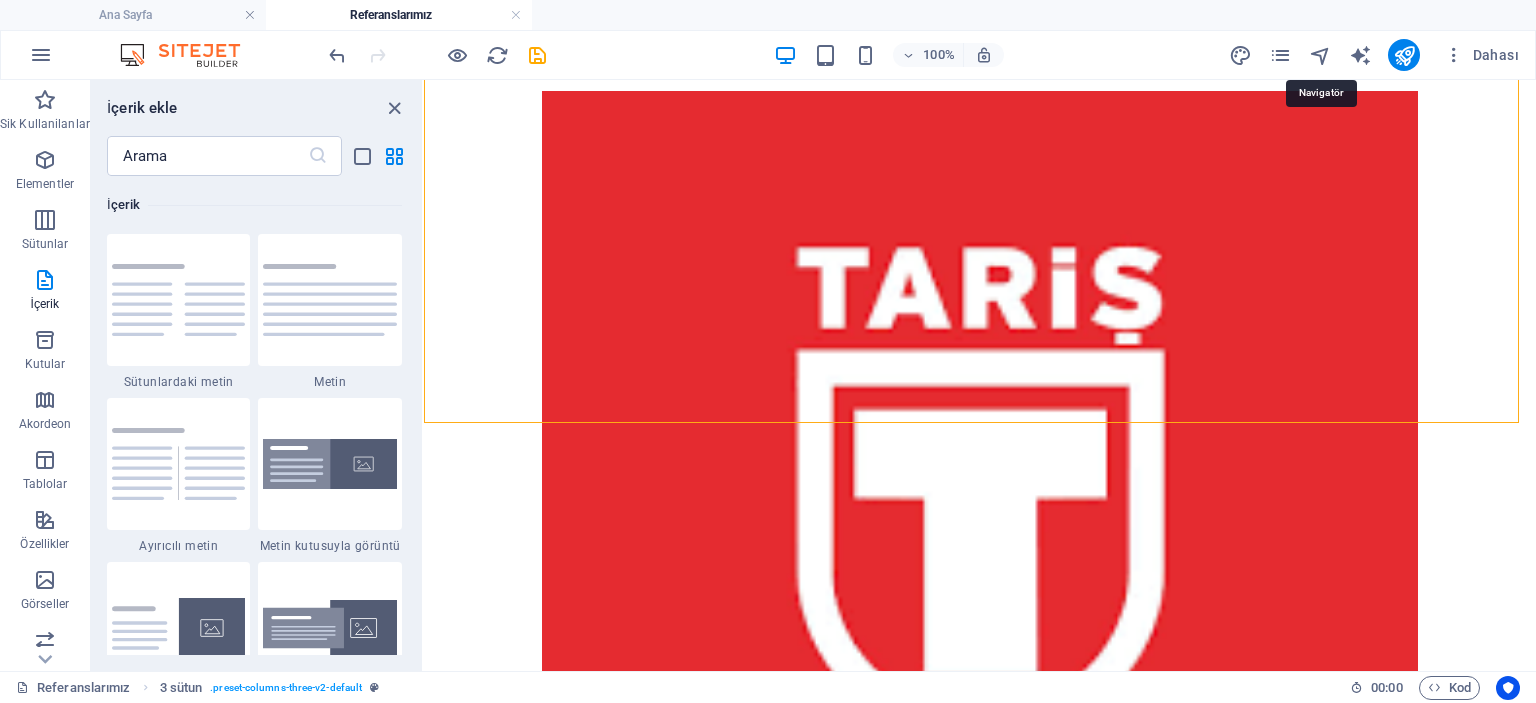 click at bounding box center [1320, 55] 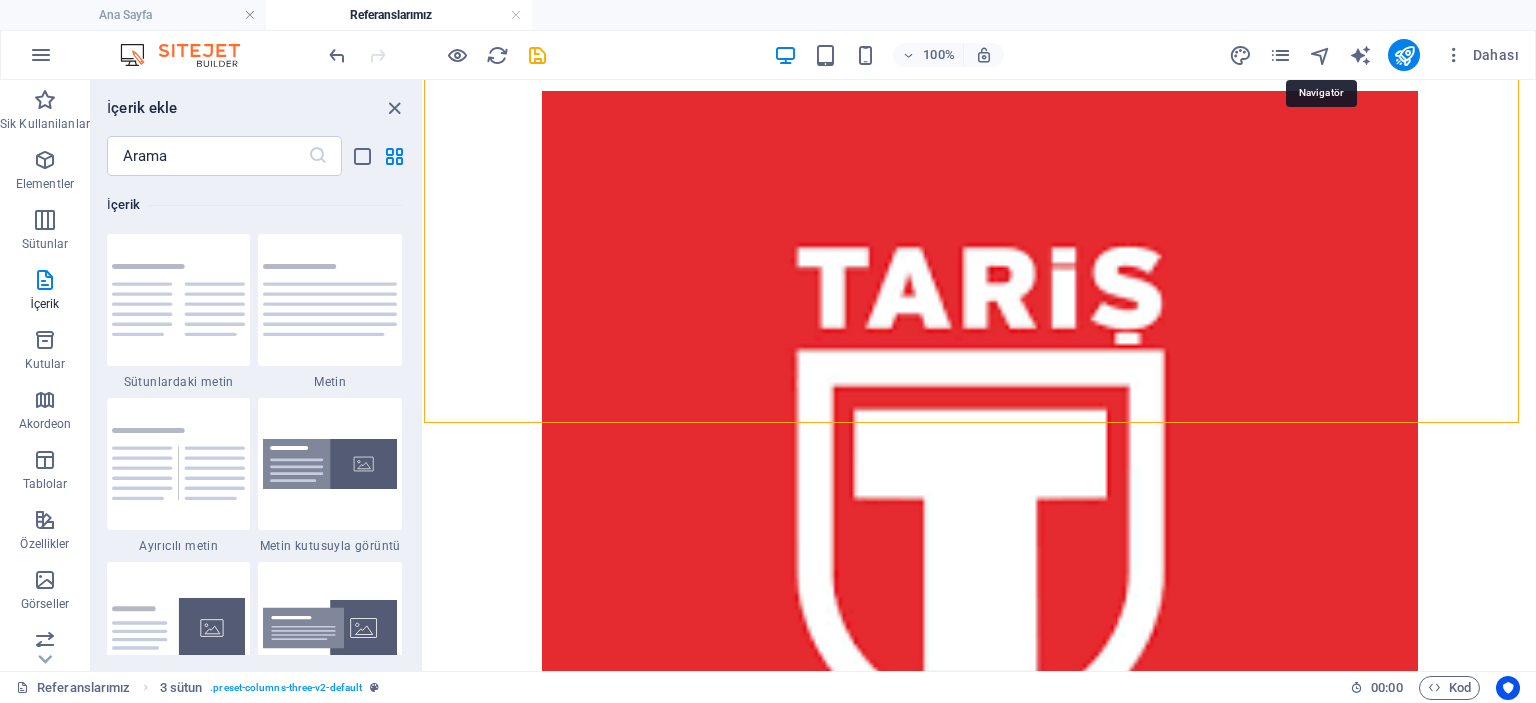 scroll, scrollTop: 6433, scrollLeft: 0, axis: vertical 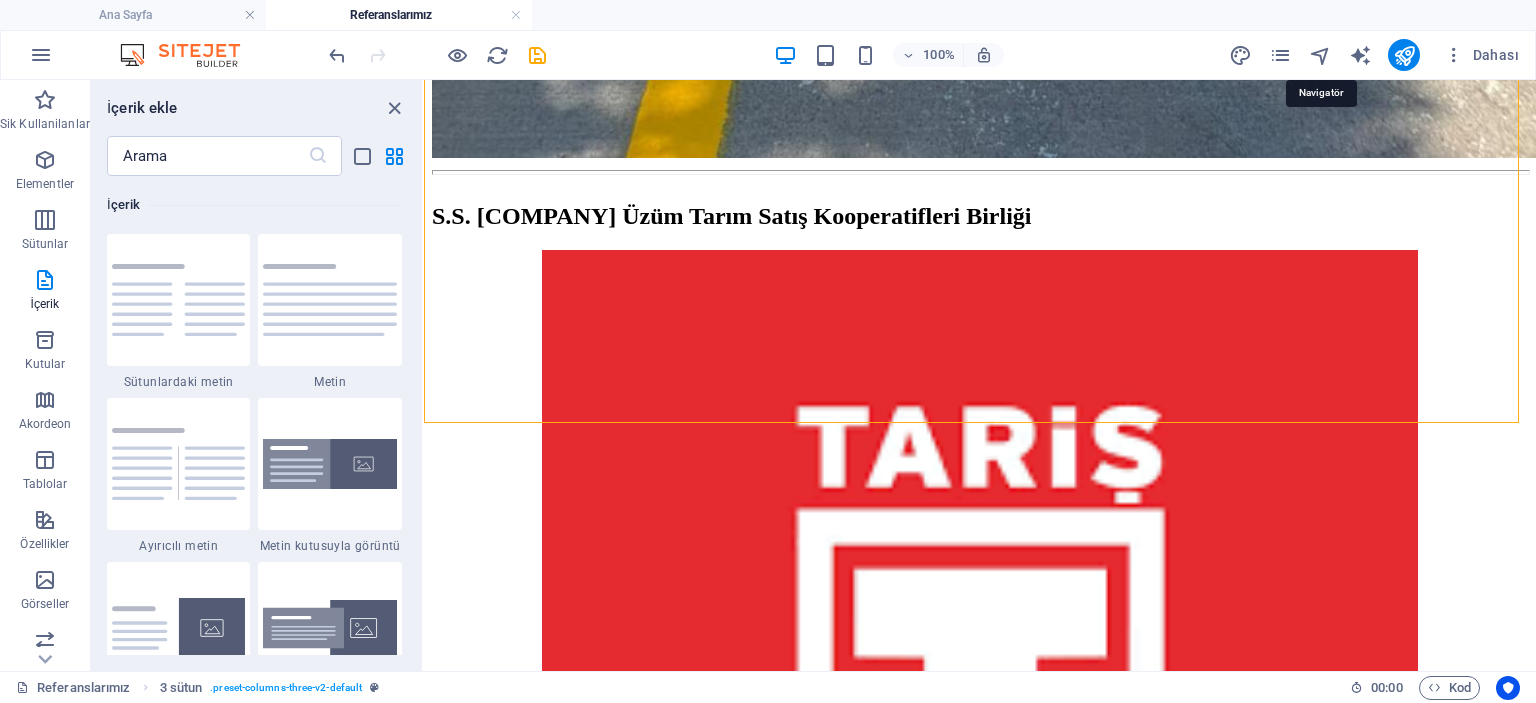 select on "11467259-tr" 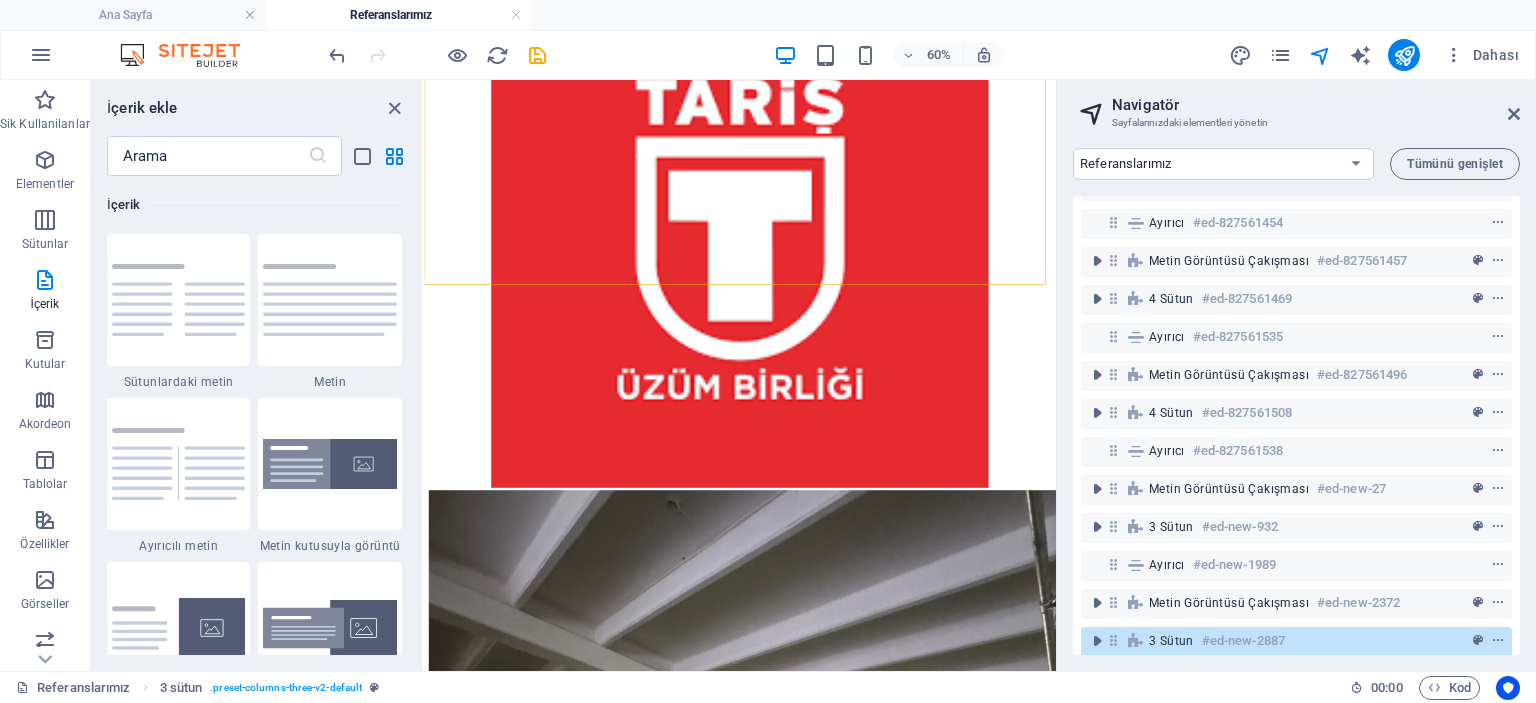 scroll, scrollTop: 325, scrollLeft: 0, axis: vertical 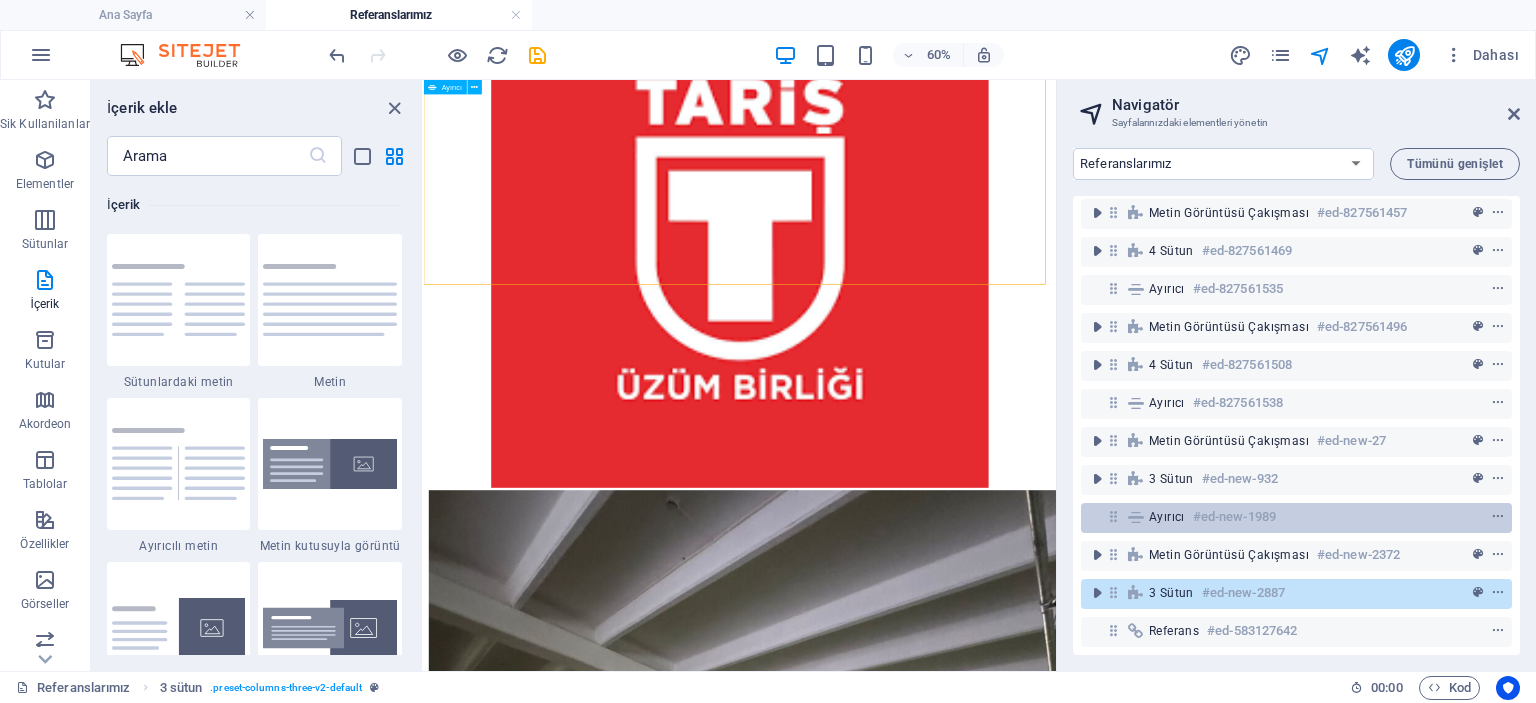 click on "#ed-new-1989" at bounding box center (1234, 517) 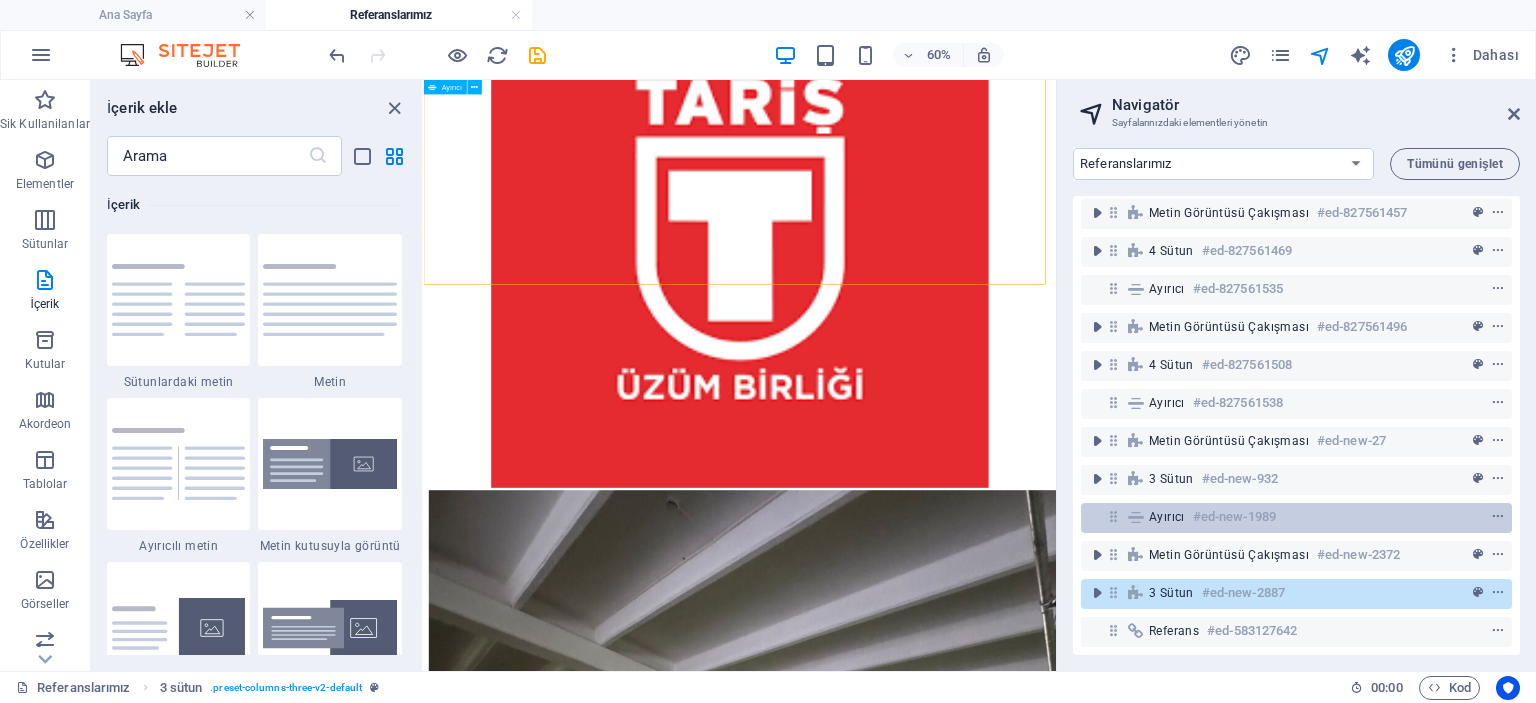 scroll, scrollTop: 5230, scrollLeft: 0, axis: vertical 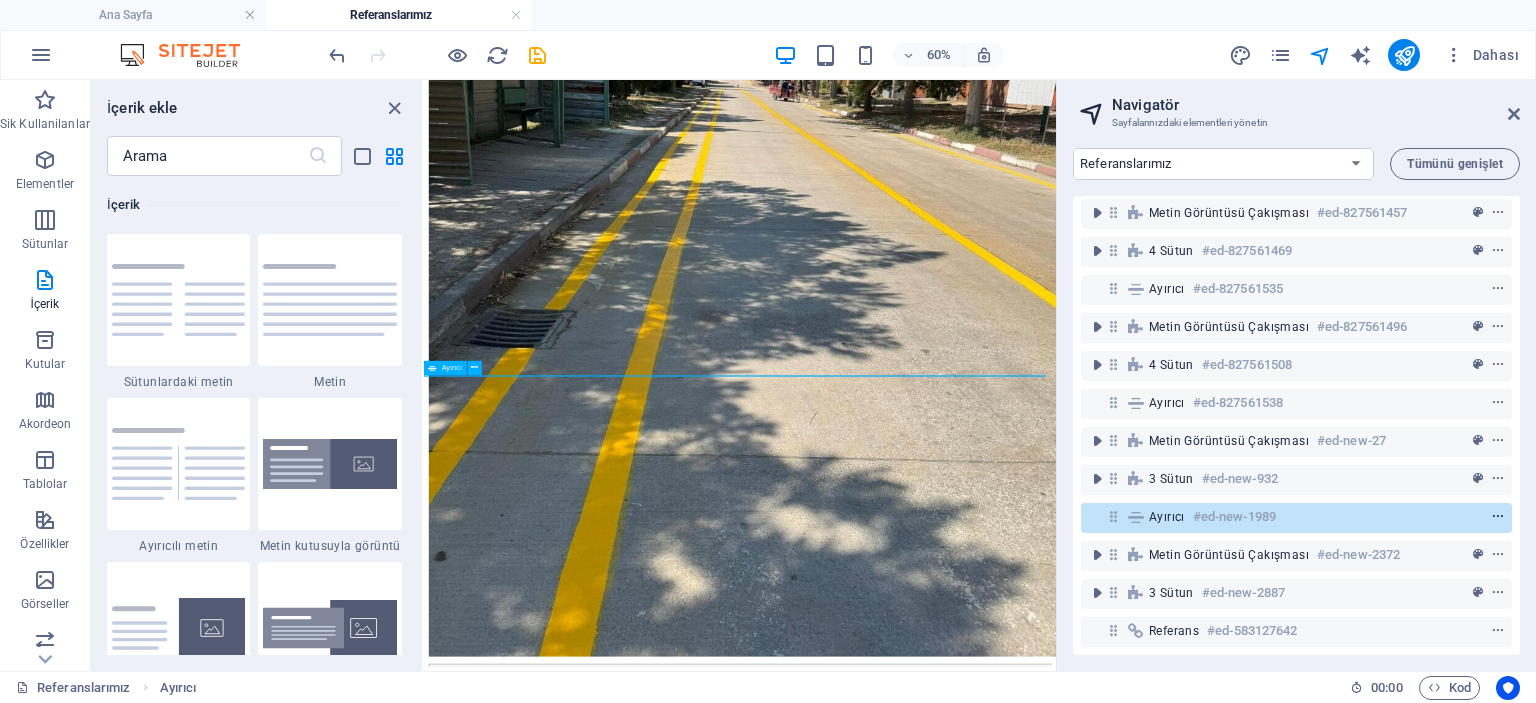 click at bounding box center [1498, 517] 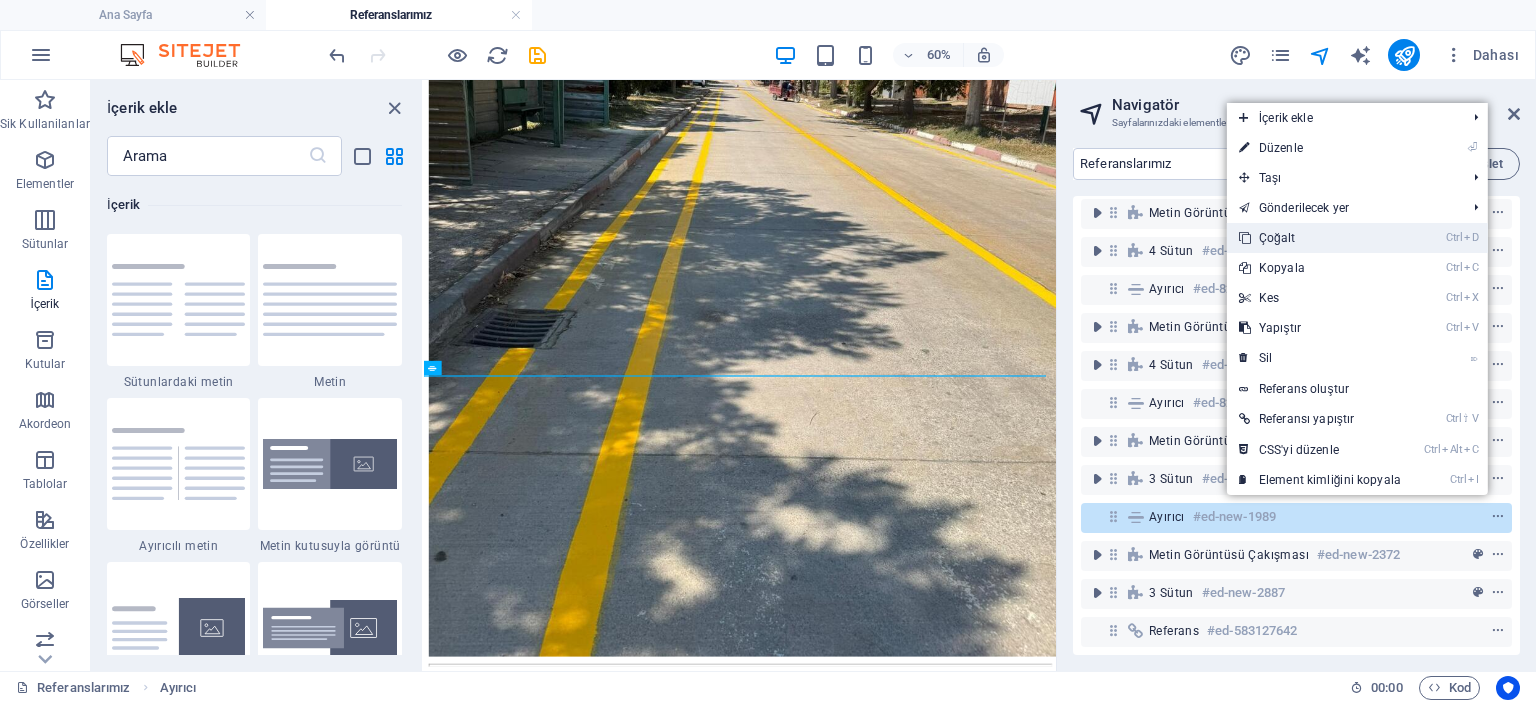 click on "Ctrl D  Çoğalt" at bounding box center (1320, 238) 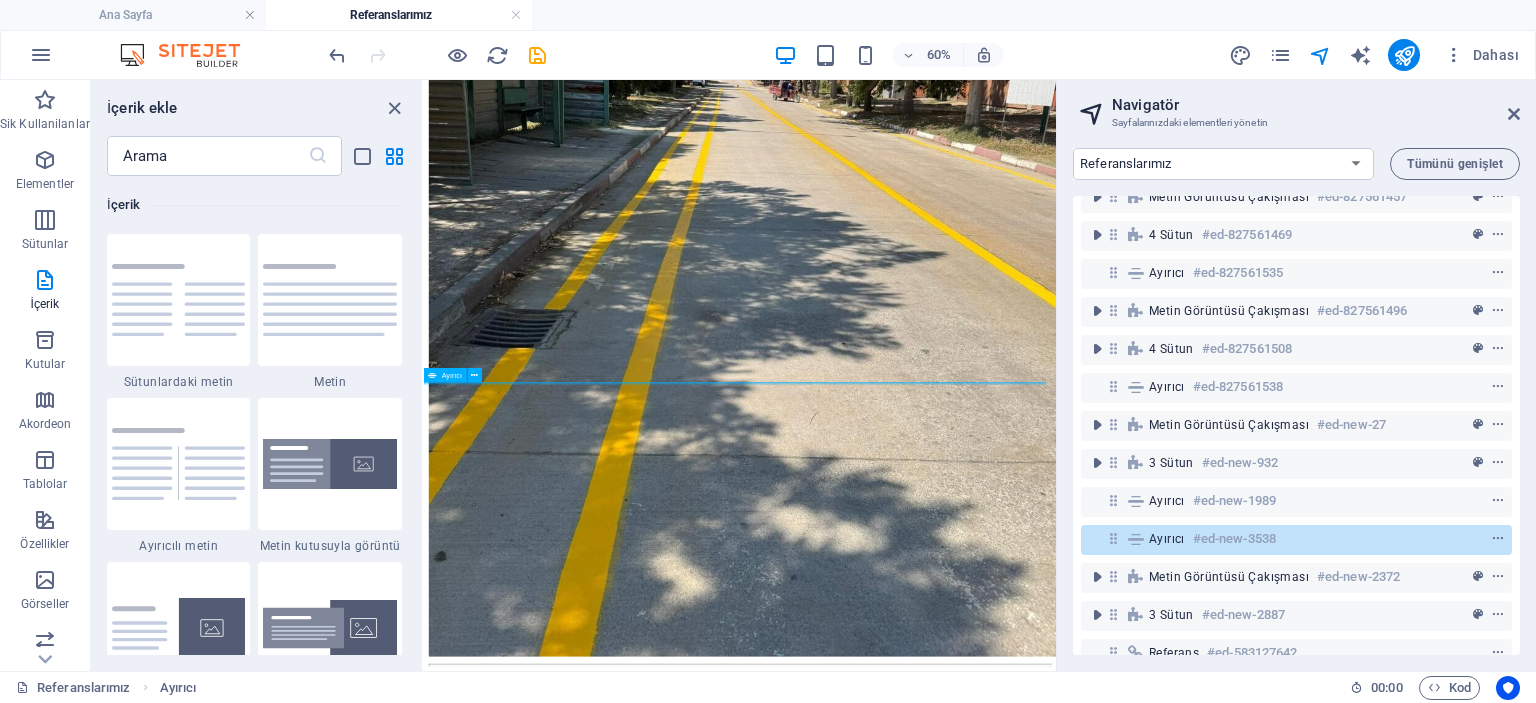 scroll, scrollTop: 364, scrollLeft: 0, axis: vertical 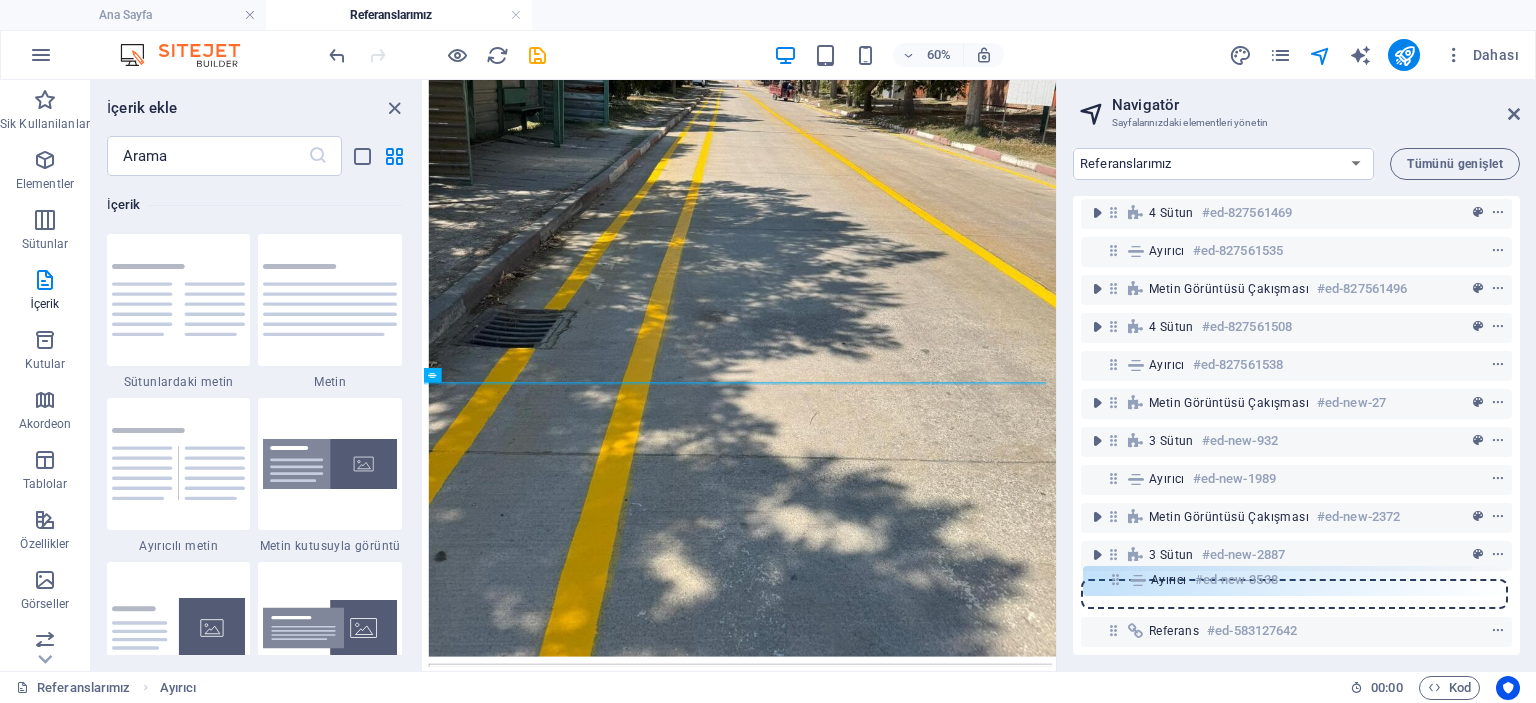 drag, startPoint x: 1116, startPoint y: 502, endPoint x: 1118, endPoint y: 587, distance: 85.02353 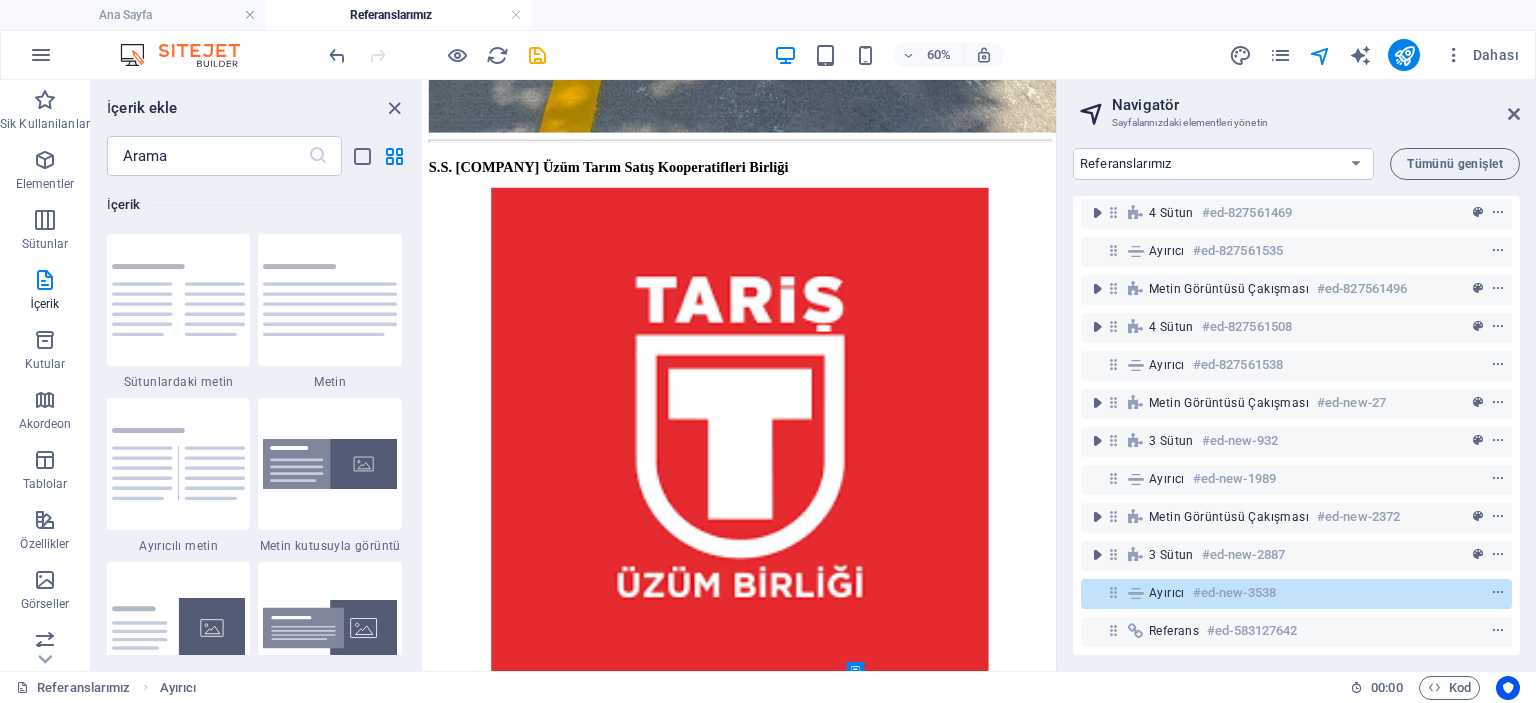 scroll, scrollTop: 6292, scrollLeft: 0, axis: vertical 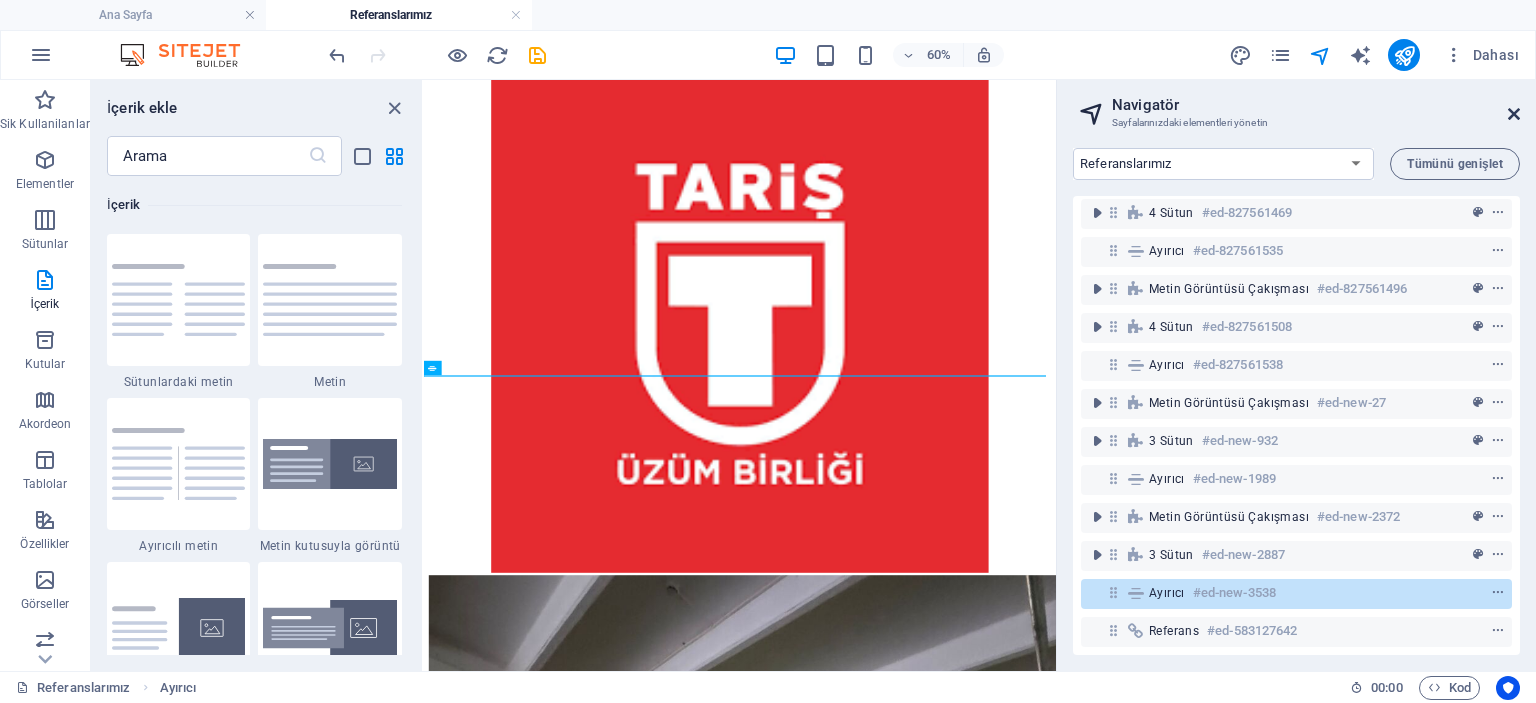 drag, startPoint x: 1508, startPoint y: 109, endPoint x: 1067, endPoint y: 109, distance: 441 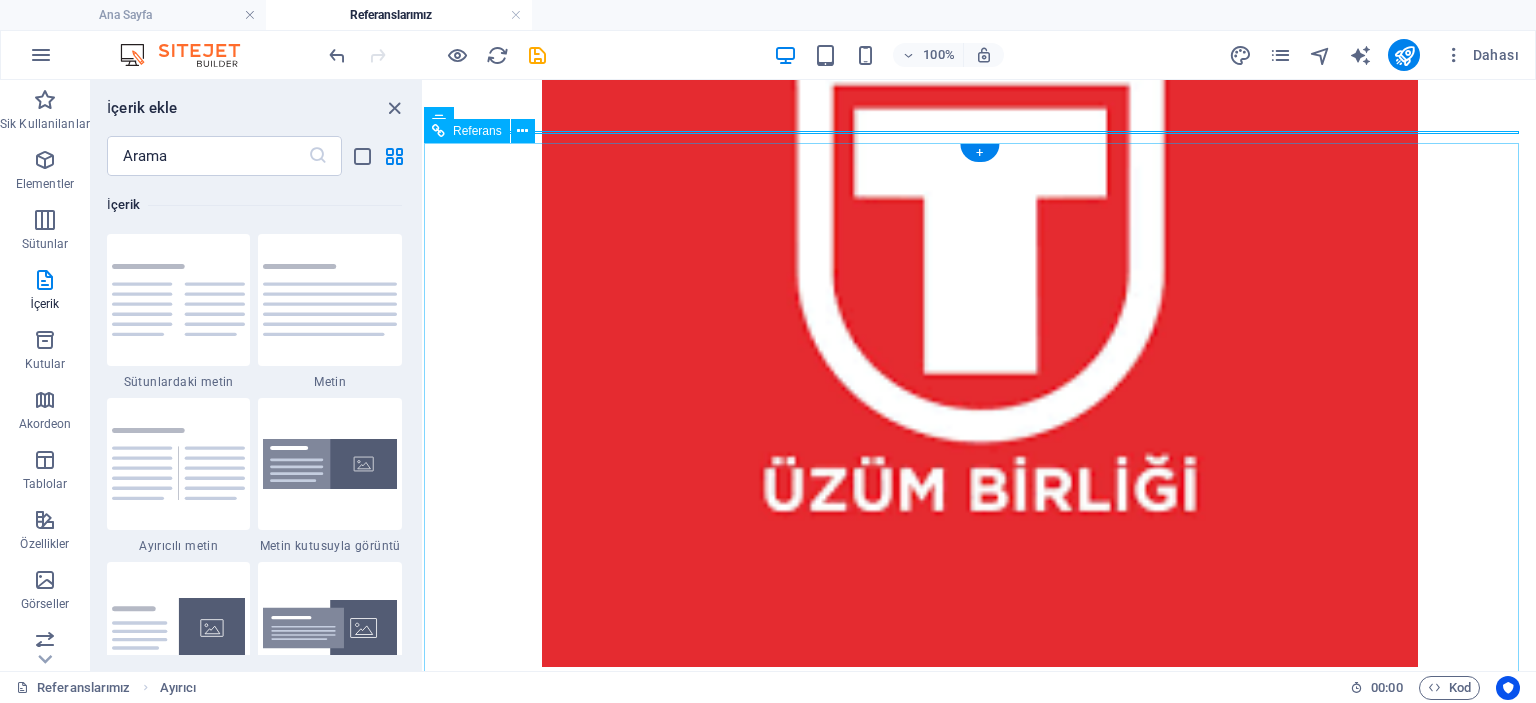 scroll, scrollTop: 6660, scrollLeft: 0, axis: vertical 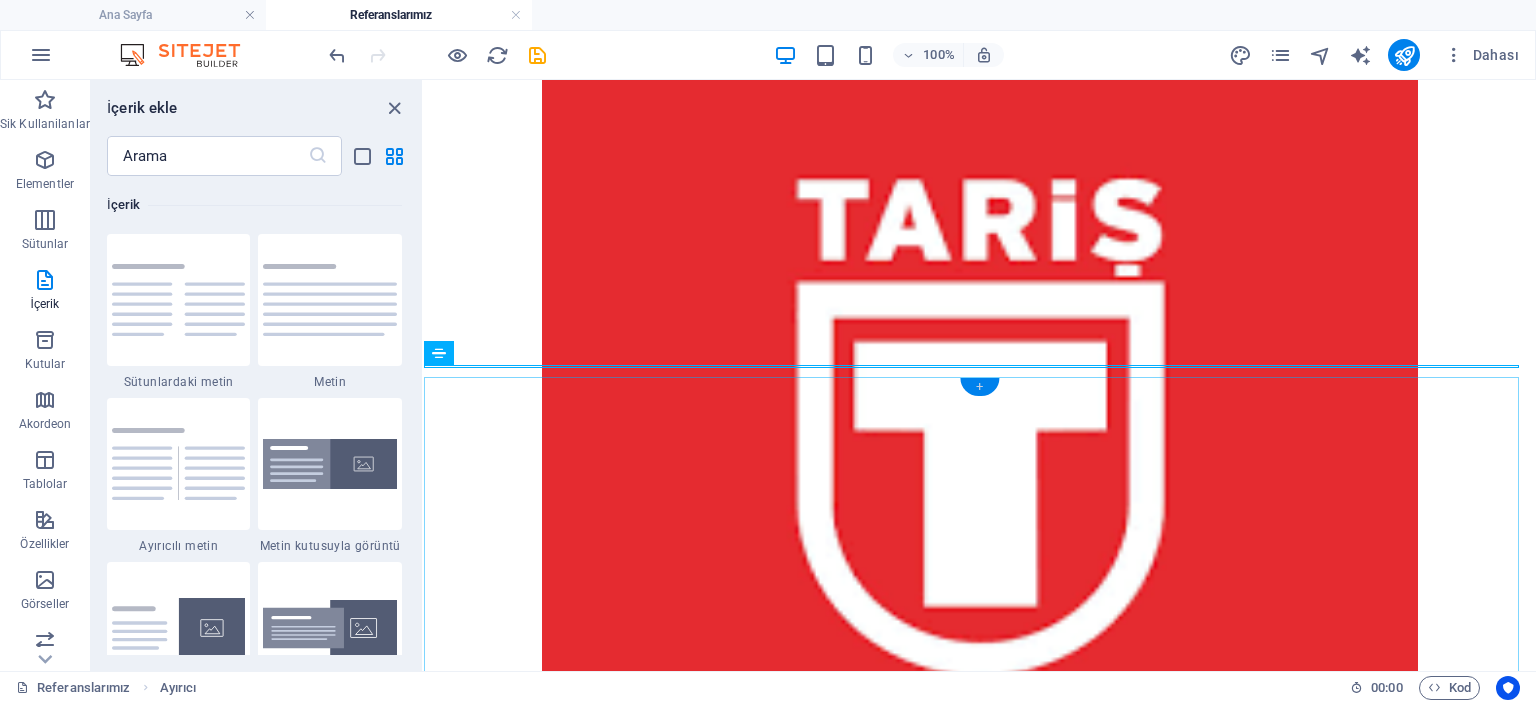 click on "+" at bounding box center (979, 387) 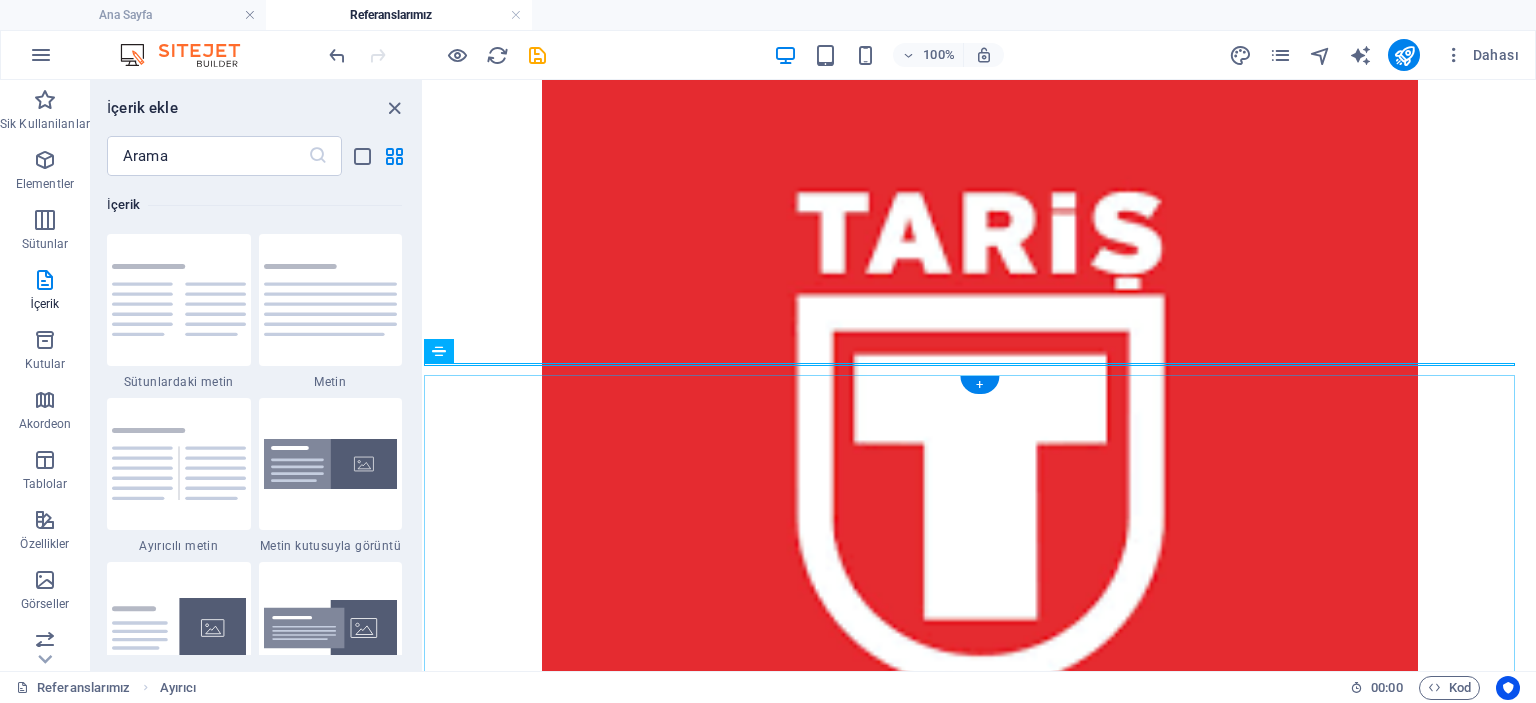 scroll, scrollTop: 3499, scrollLeft: 0, axis: vertical 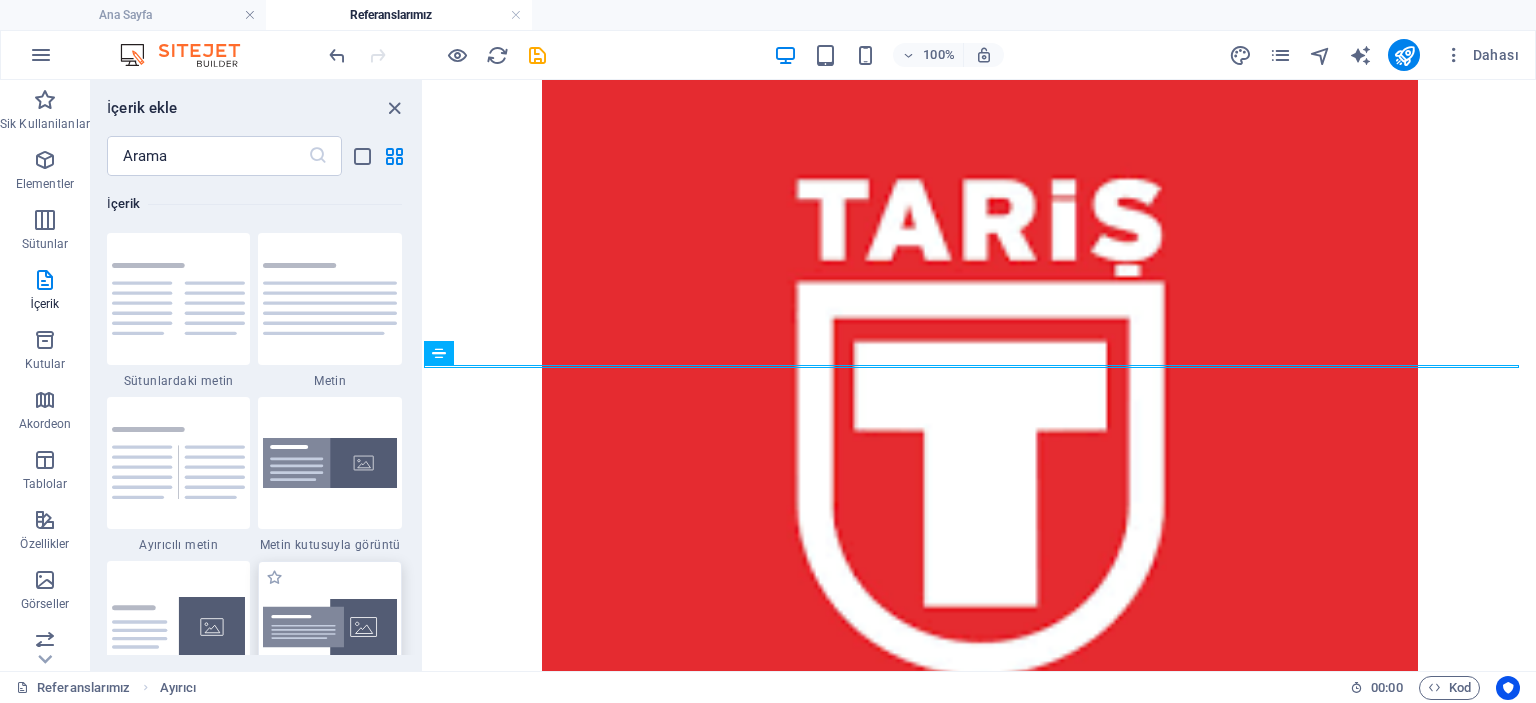 click at bounding box center (330, 627) 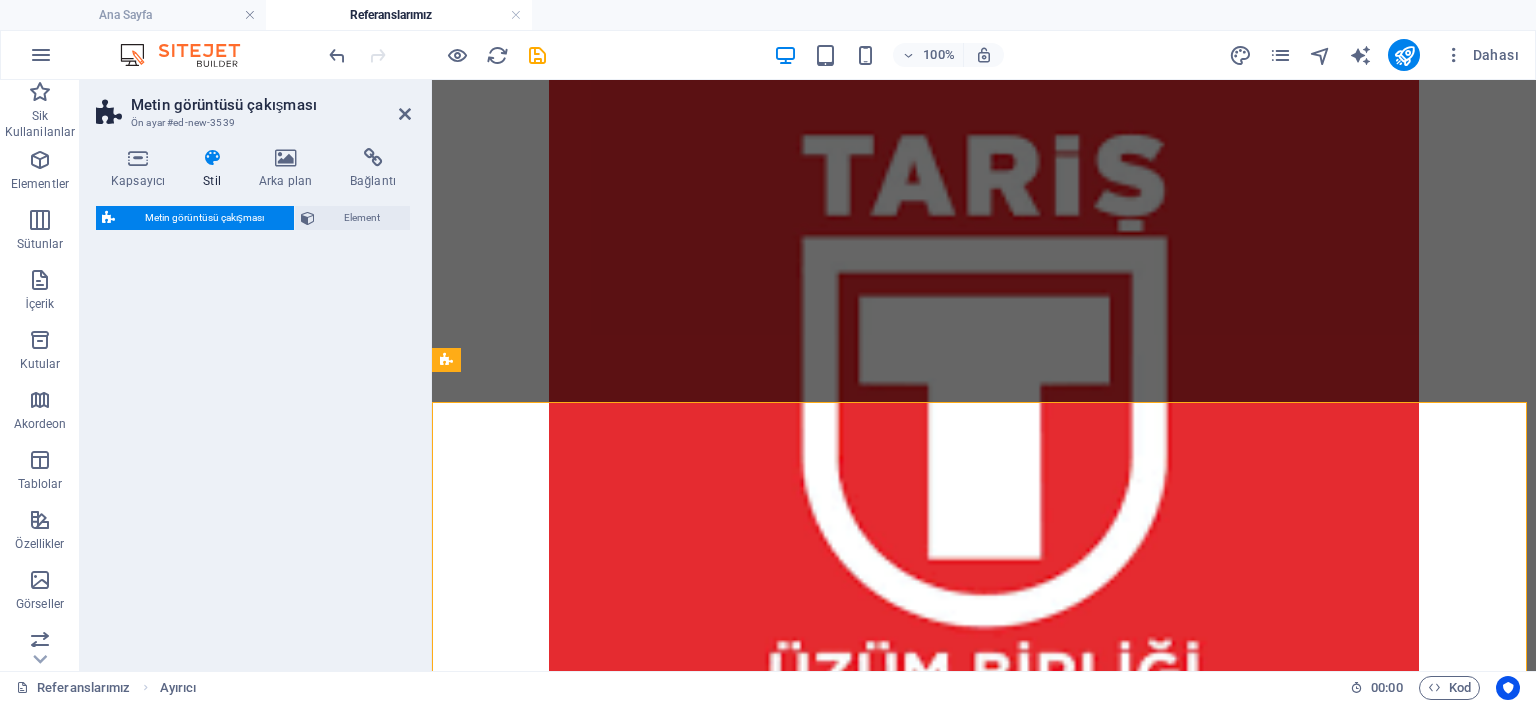 scroll, scrollTop: 6634, scrollLeft: 0, axis: vertical 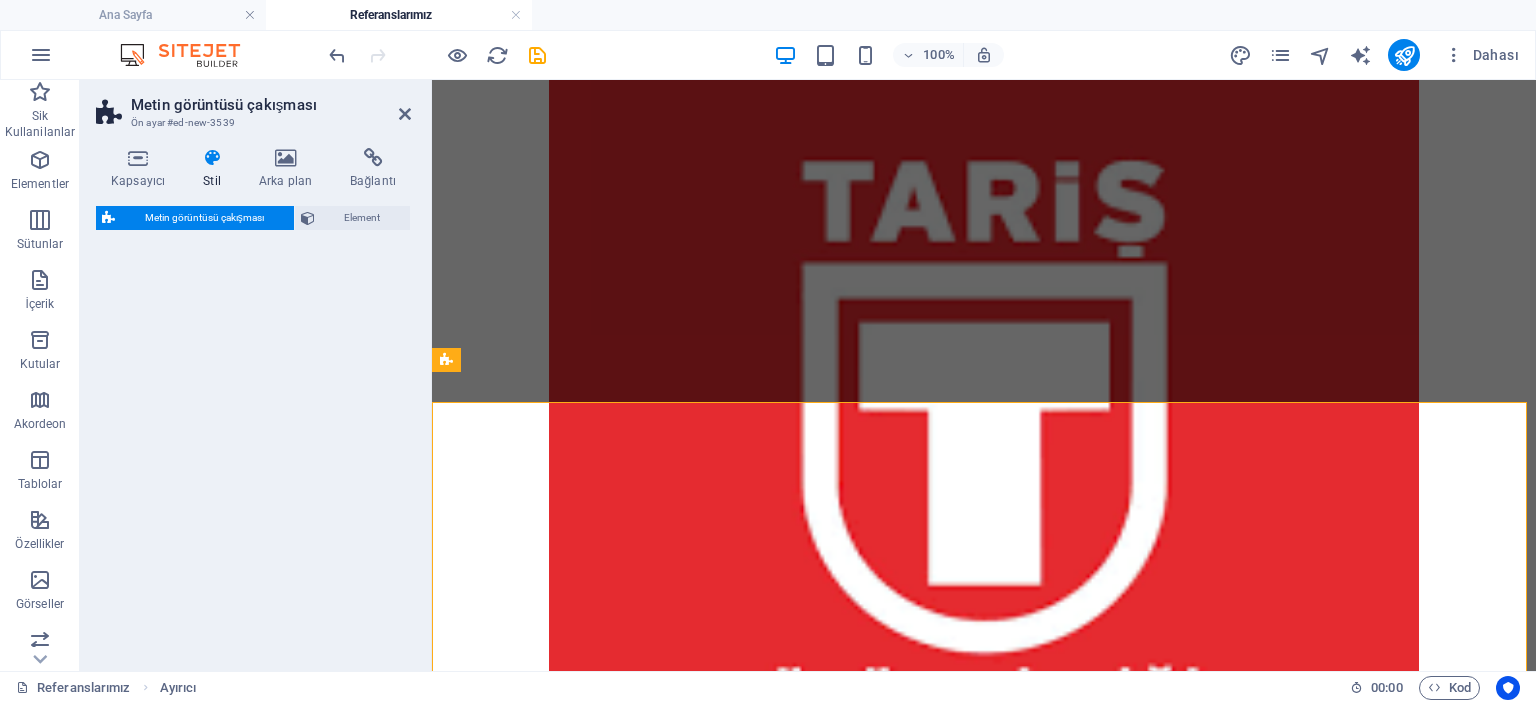 select on "rem" 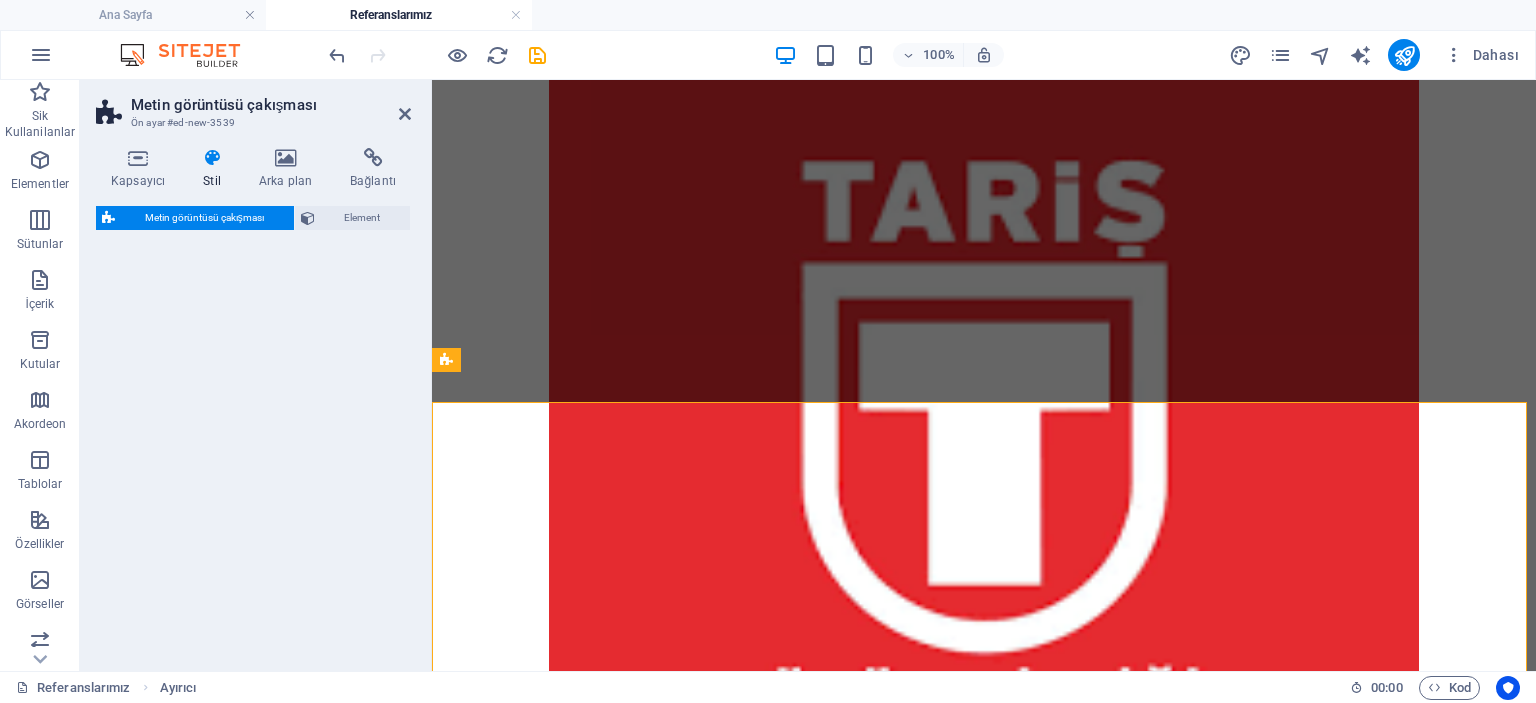 select on "px" 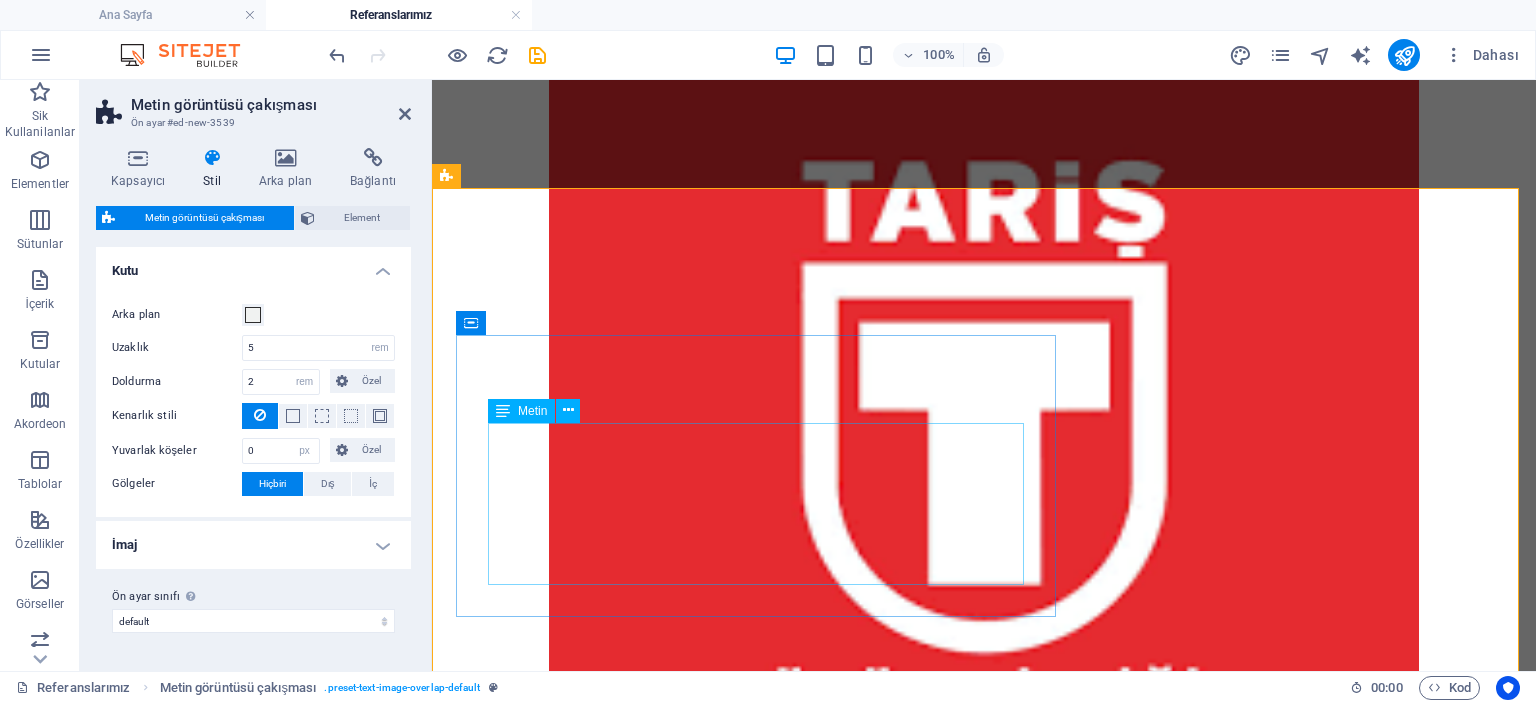 scroll, scrollTop: 6868, scrollLeft: 0, axis: vertical 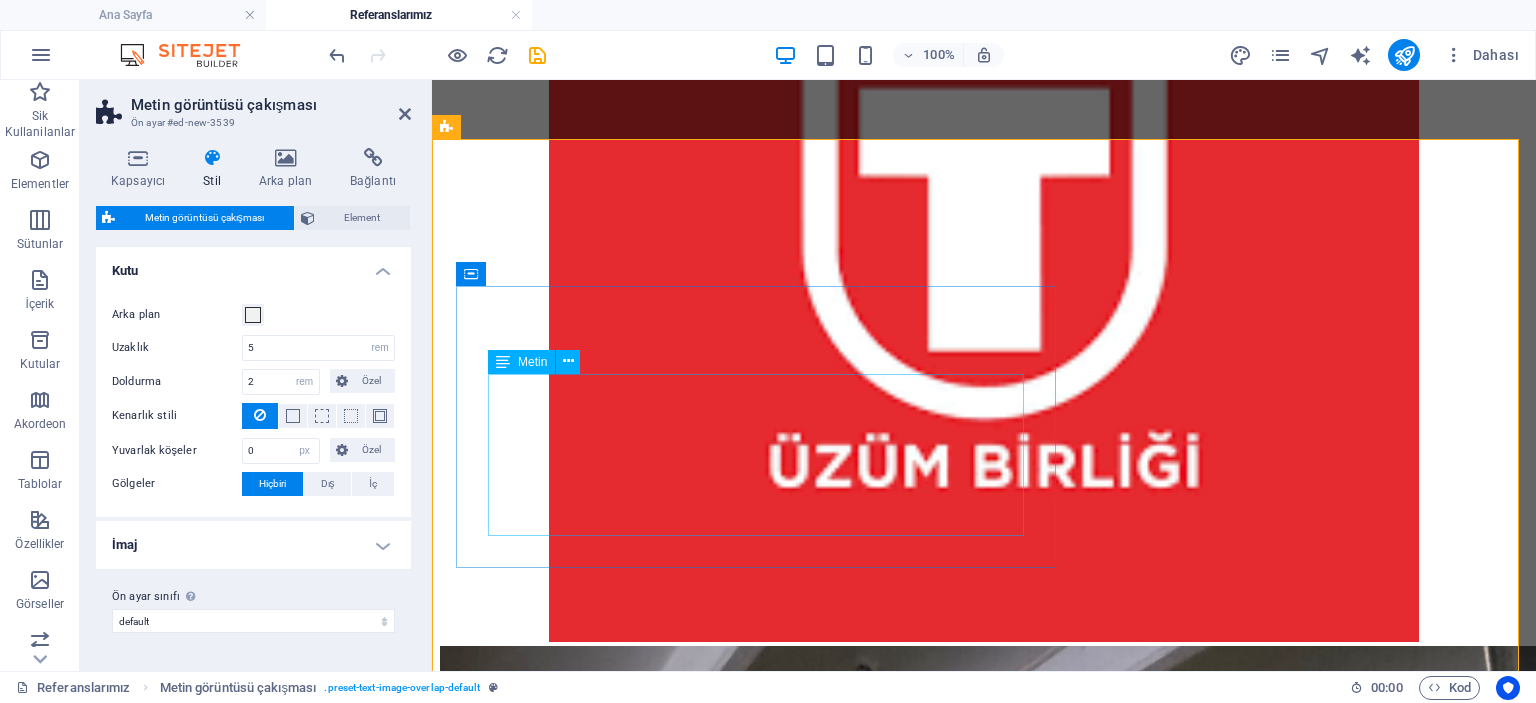 click on "Lorem ipsum dolor sit amet, consectetuer adipiscing elit. Aenean commodo ligula eget dolor. Lorem ipsum dolor sit amet, consectetuer adipiscing elit leget dolor. Lorem ipsum dolor sit amet, consectetuer adipiscing elit. Aenean commodo ligula eget dolor." at bounding box center (984, 26782) 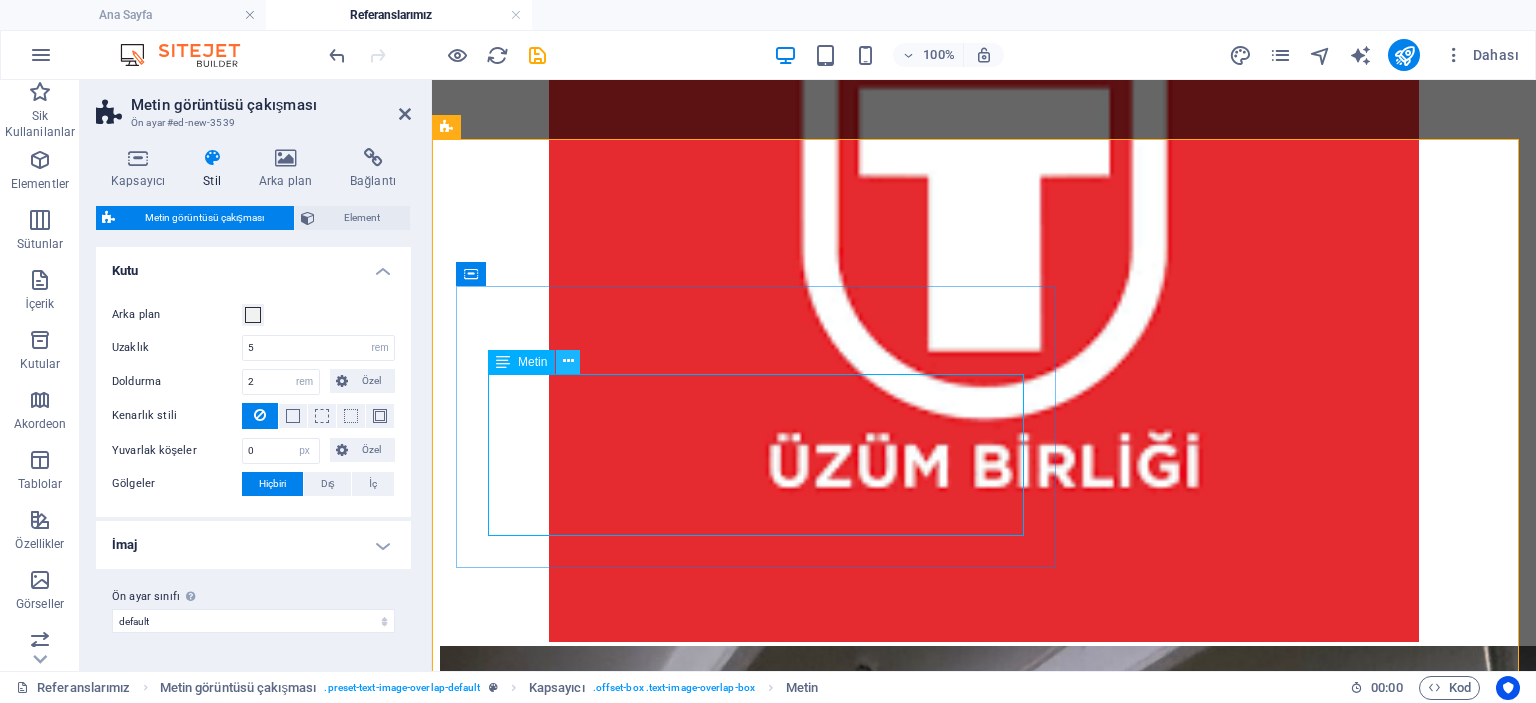 click at bounding box center (568, 361) 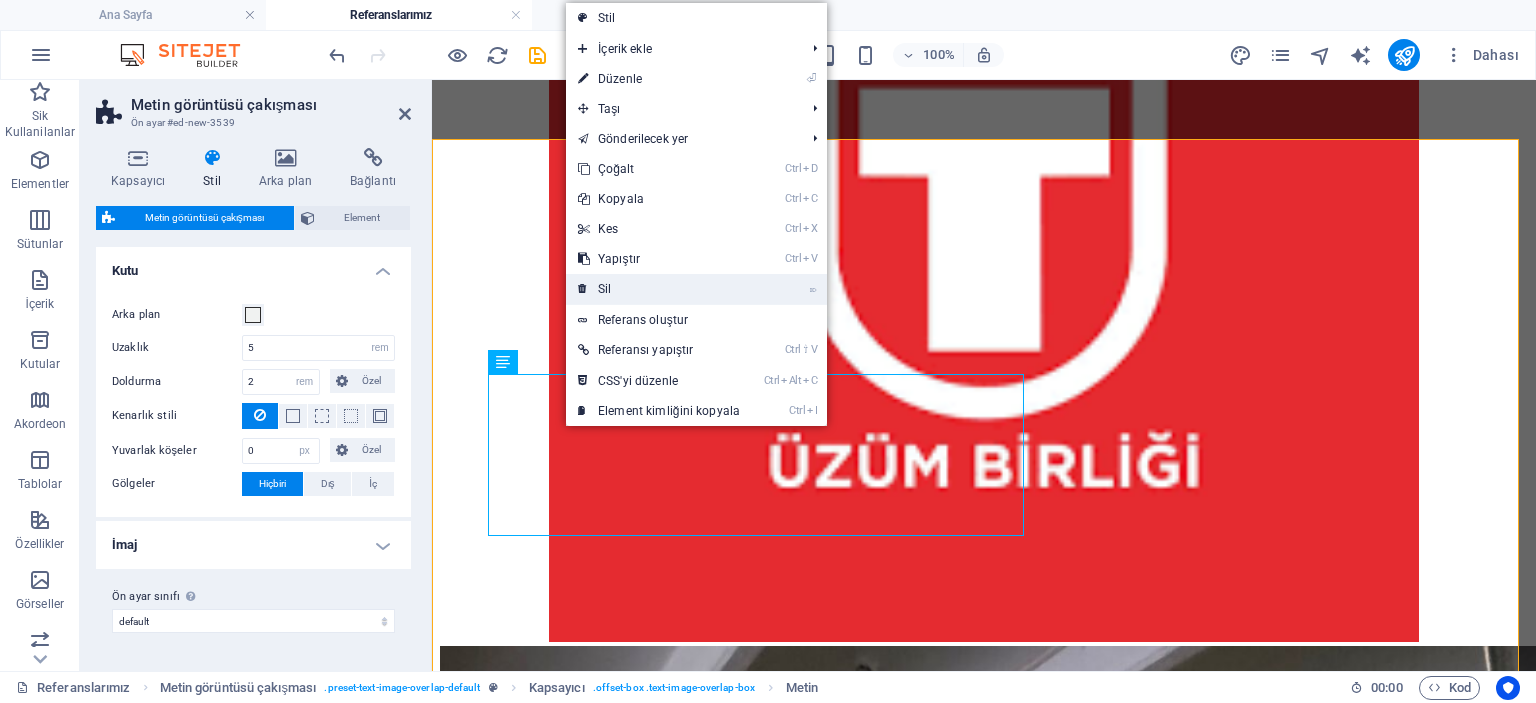 click on "⌦  Sil" at bounding box center [659, 289] 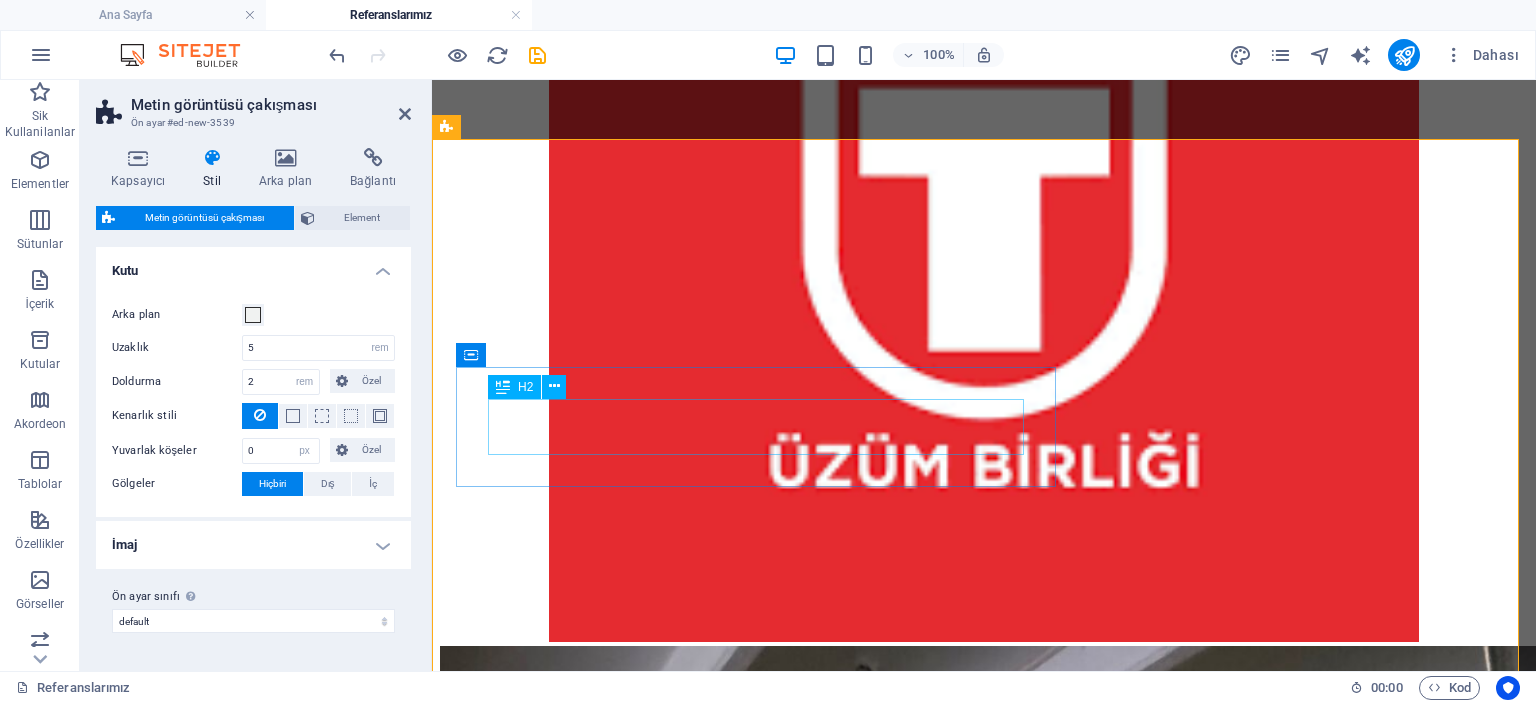 click on "New headline" at bounding box center [984, 26730] 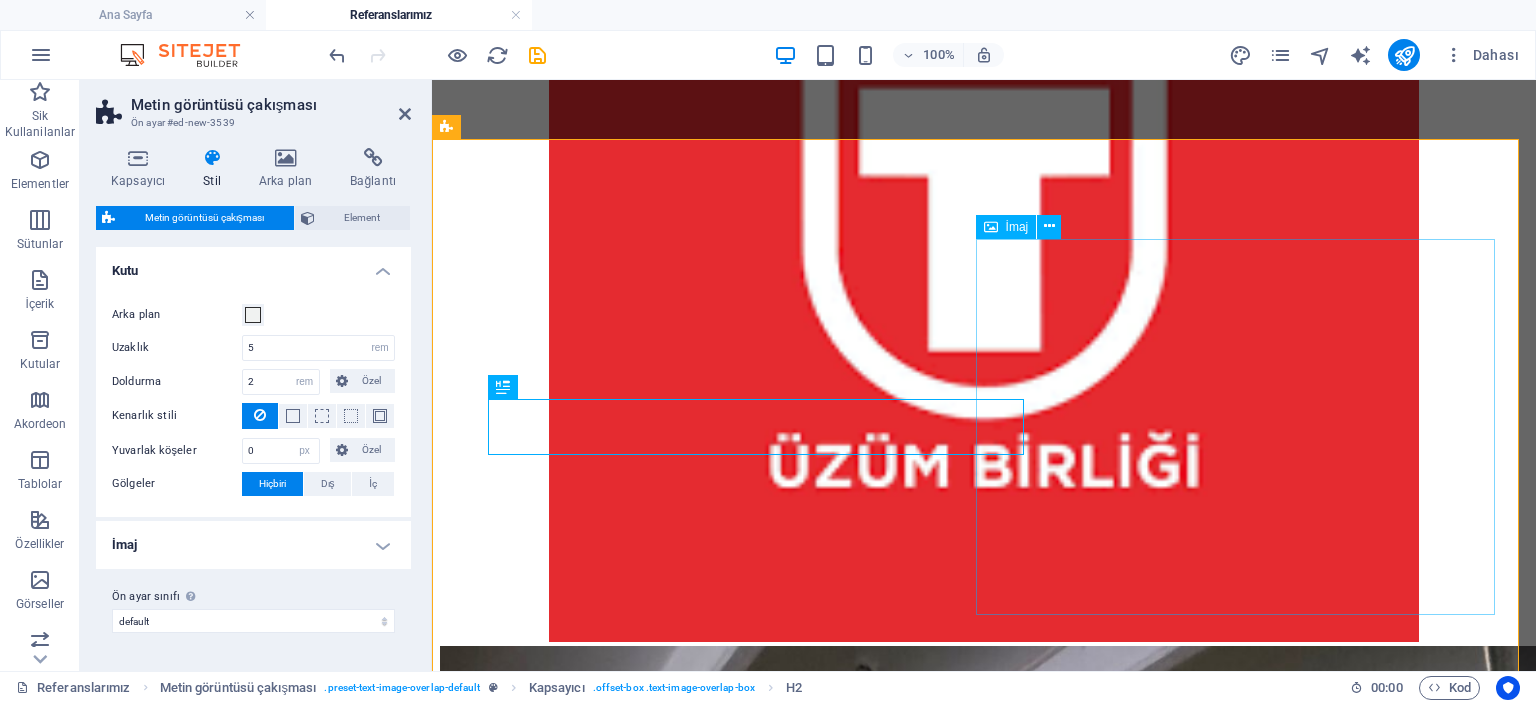 click at bounding box center (984, 27159) 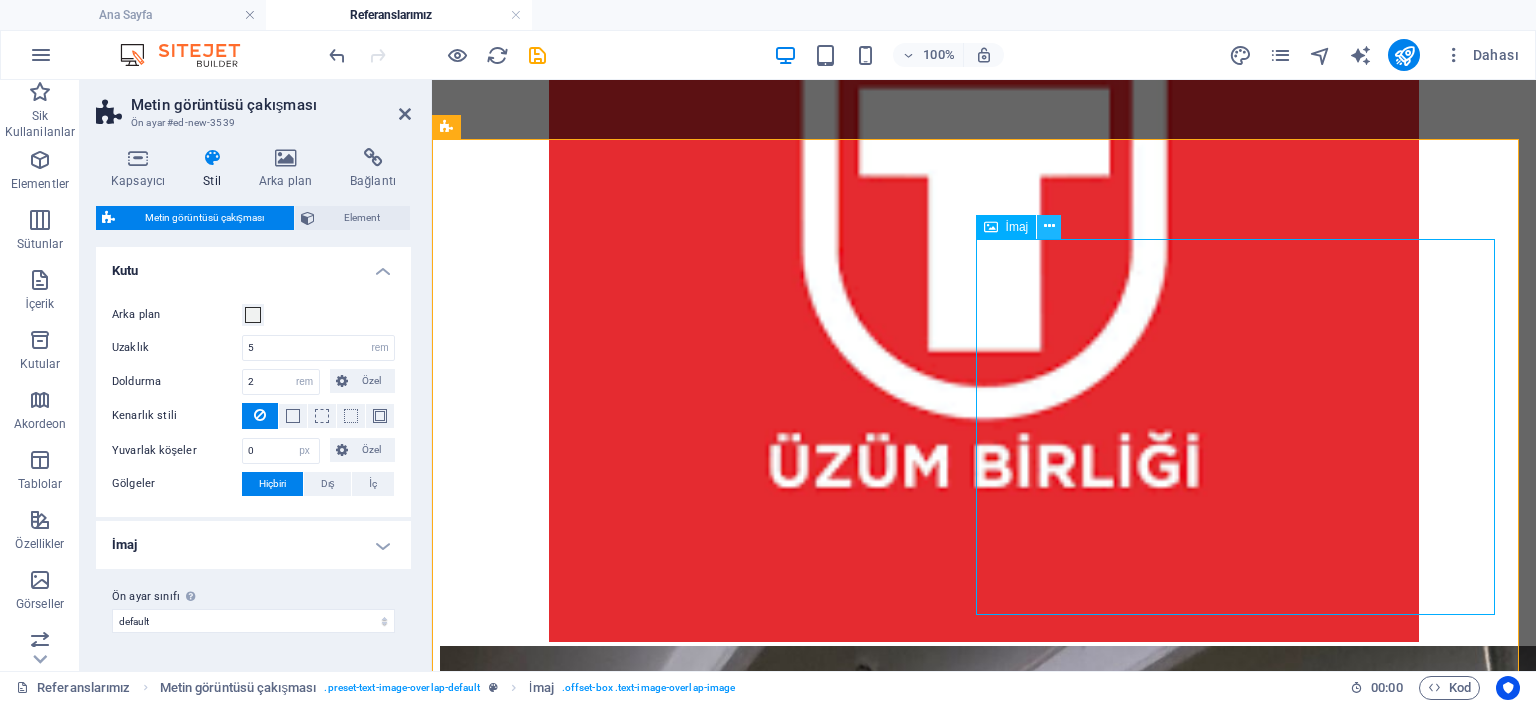 click at bounding box center (1049, 226) 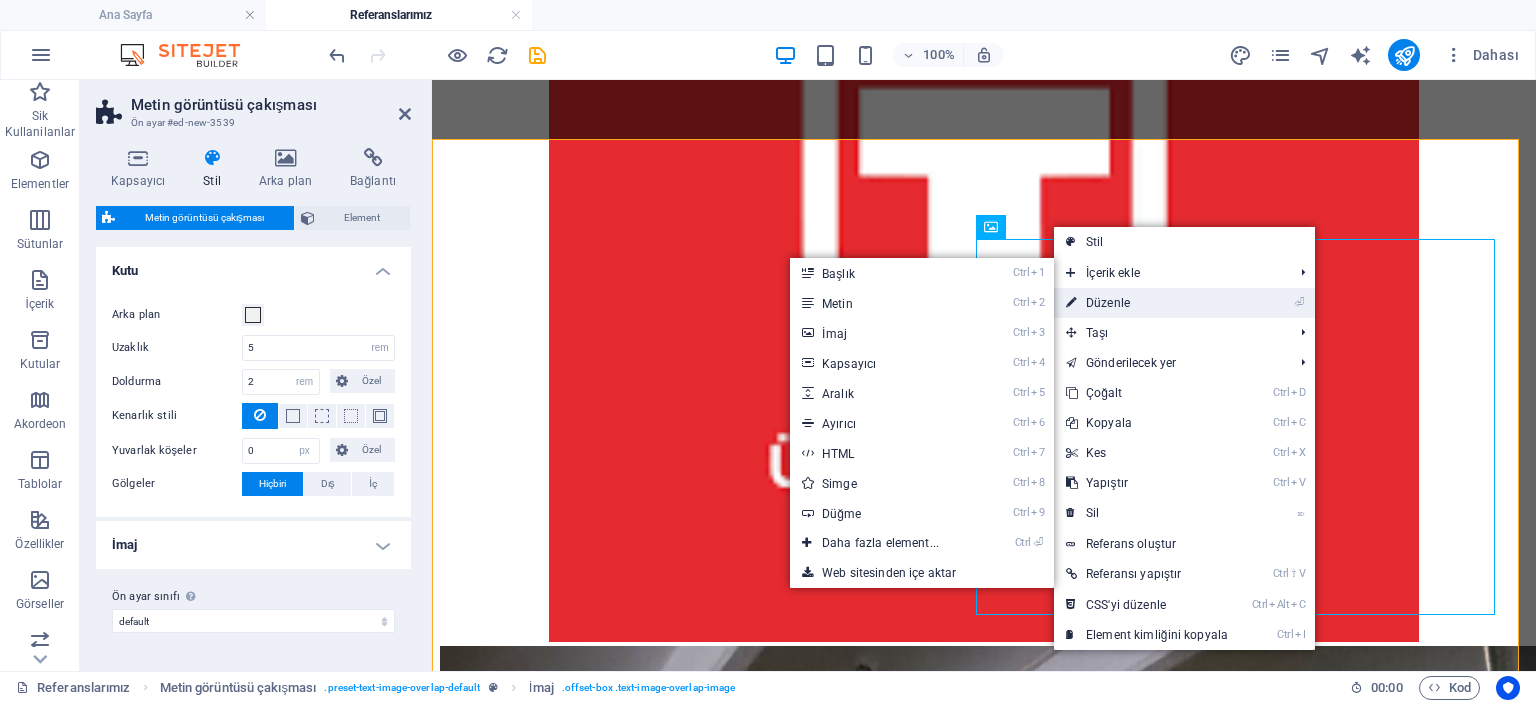 drag, startPoint x: 1102, startPoint y: 287, endPoint x: 447, endPoint y: 203, distance: 660.3643 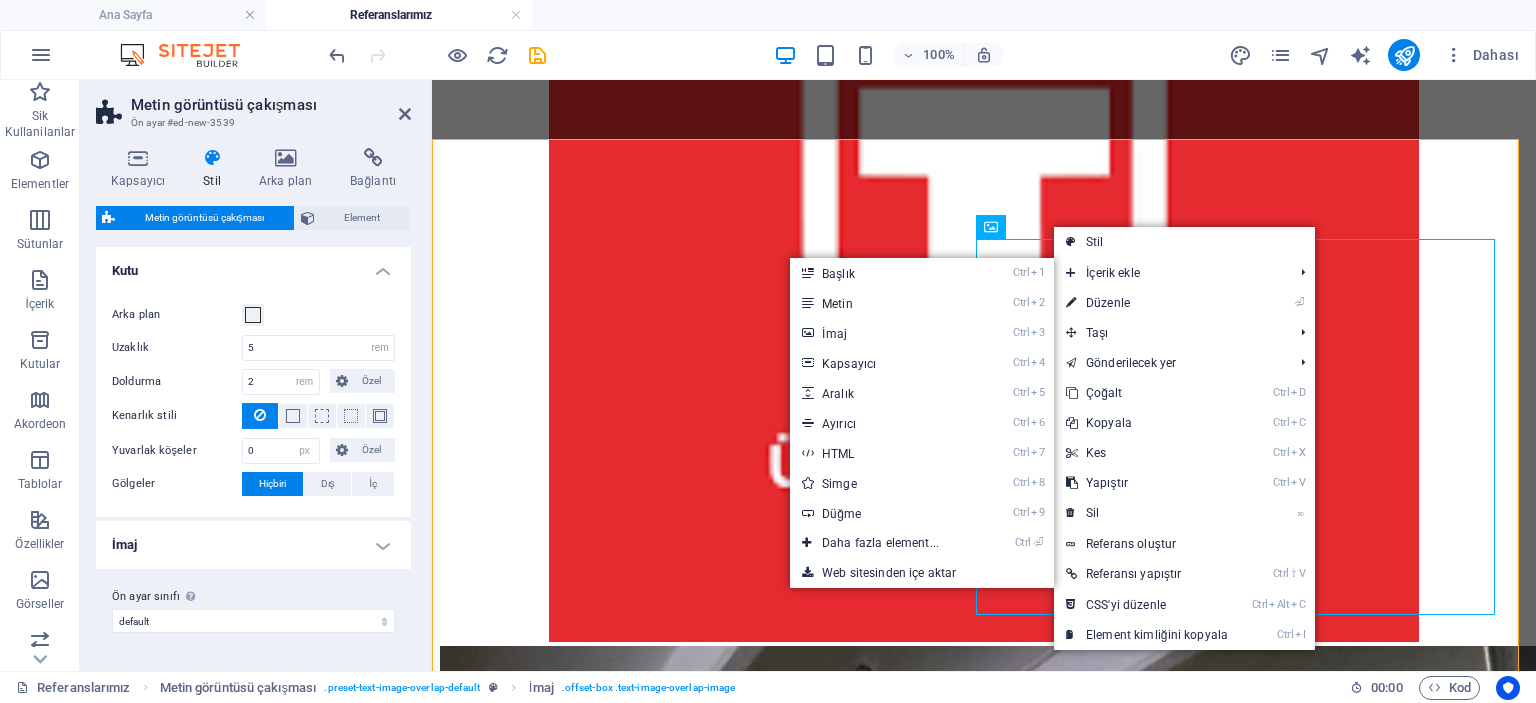 select on "%" 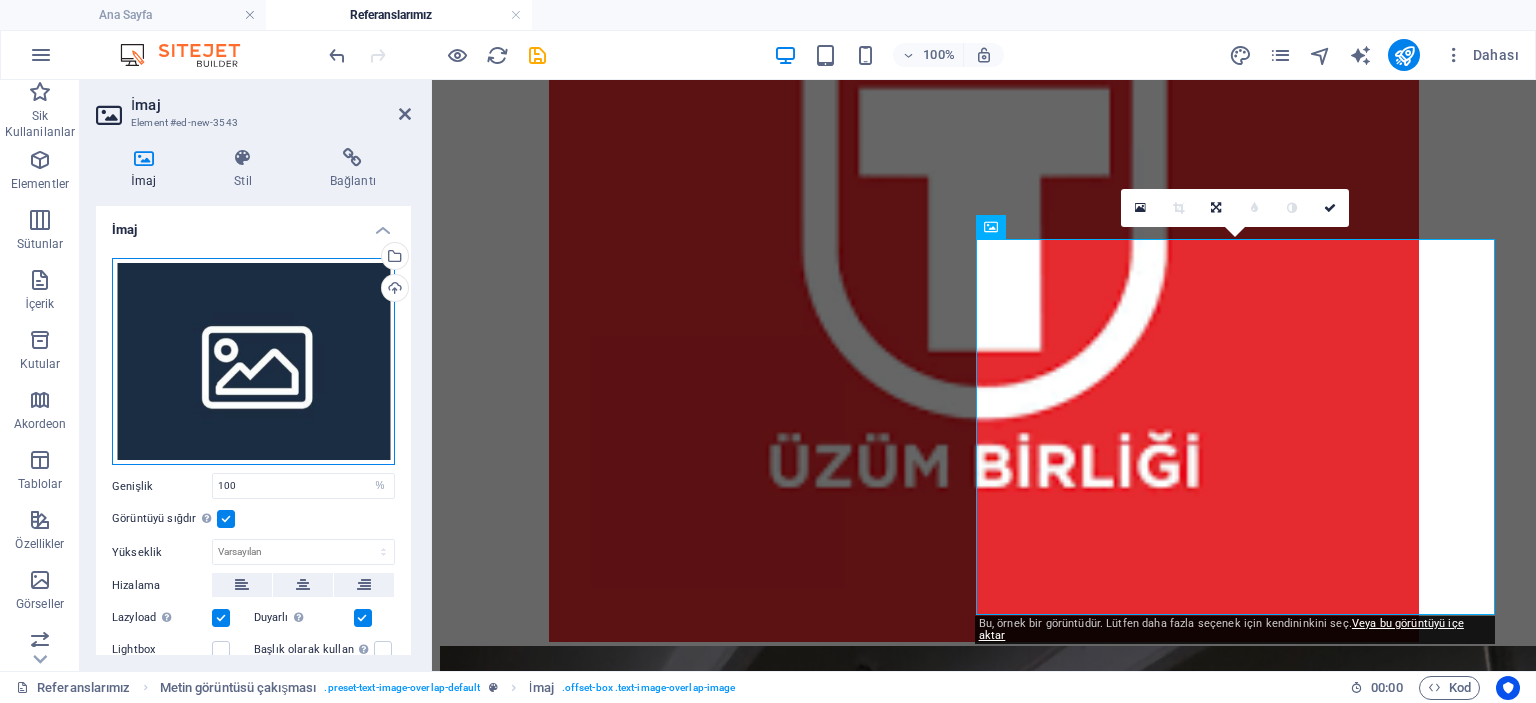 click on "Dosyaları buraya sürükleyin, dosyaları seçmek için tıklayın veya Dosyalardan ya da ücretsiz stok fotoğraf ve videolarımızdan dosyalar seçin" at bounding box center (253, 362) 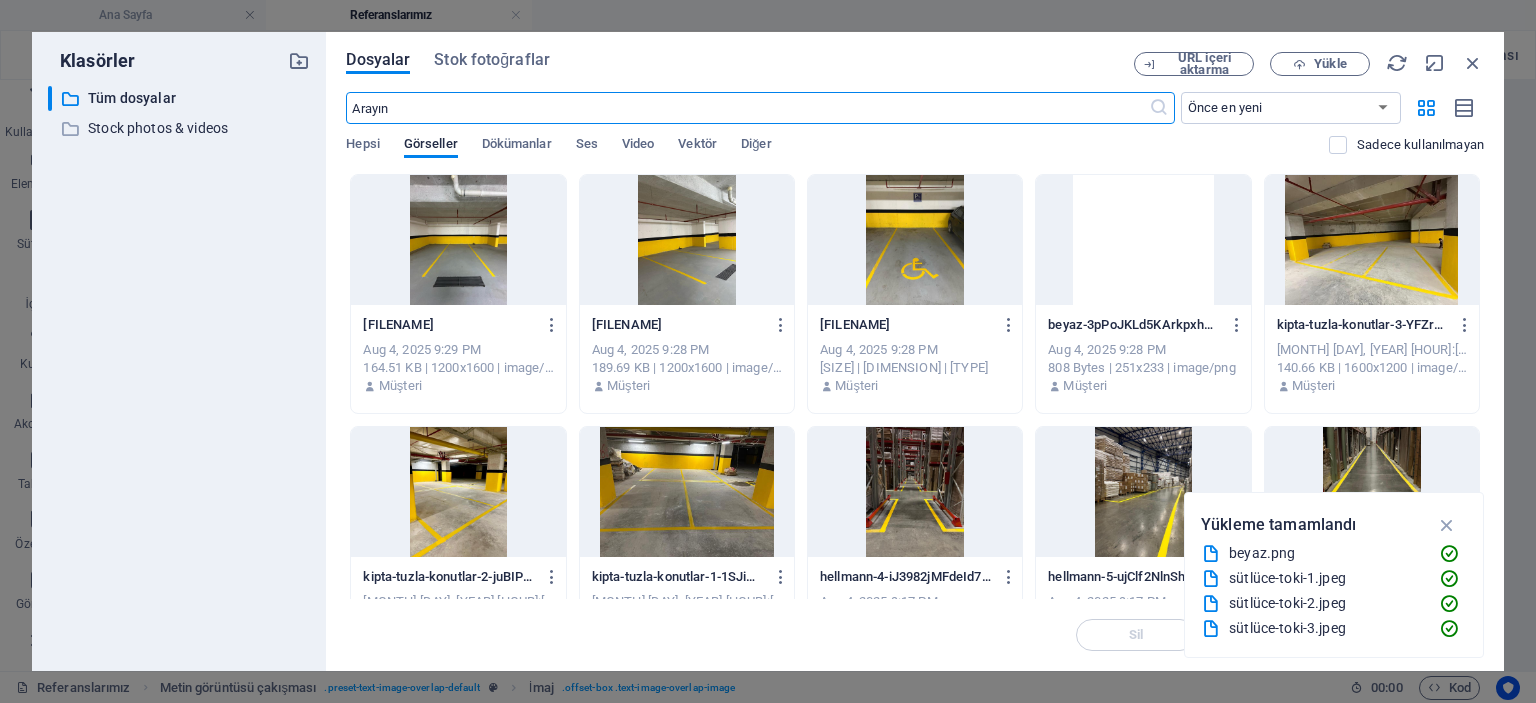 scroll, scrollTop: 6659, scrollLeft: 0, axis: vertical 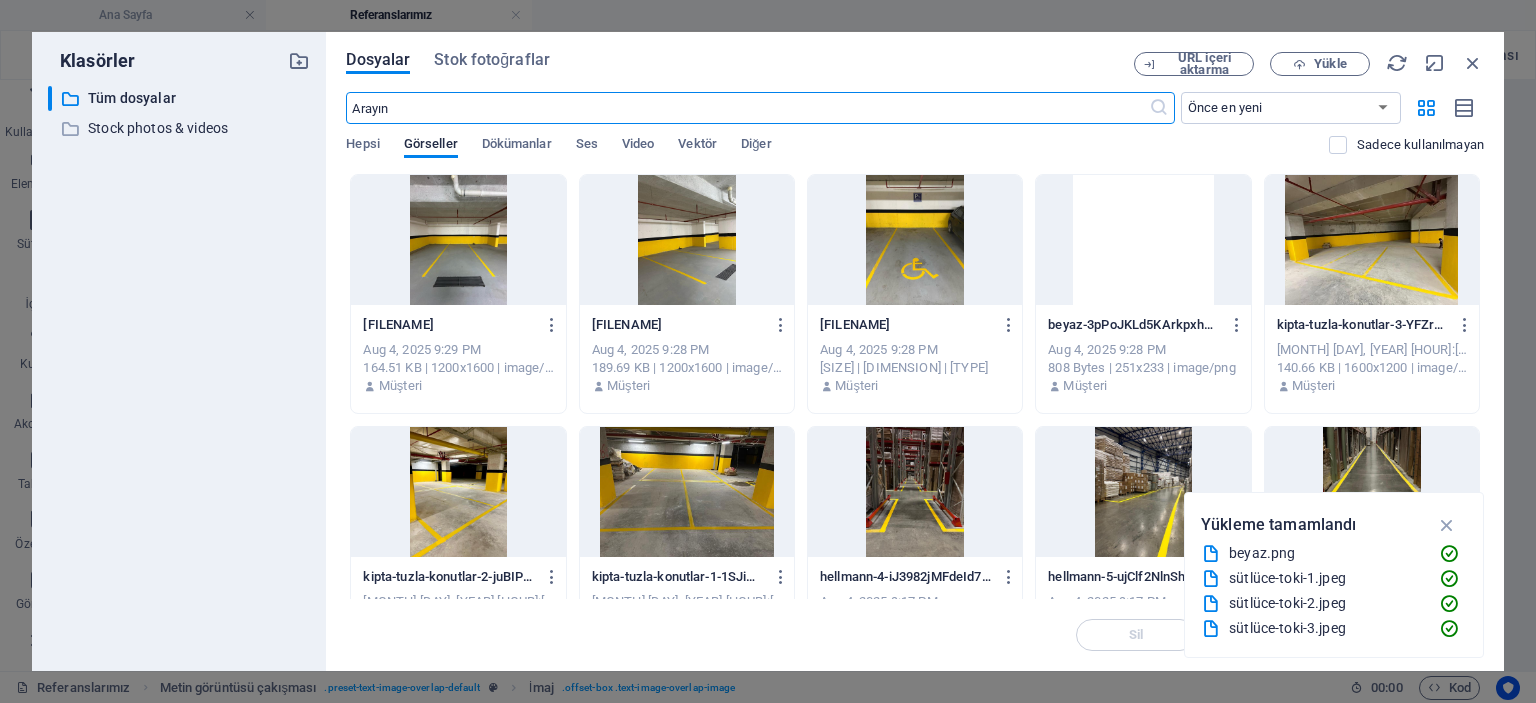 click at bounding box center (1143, 240) 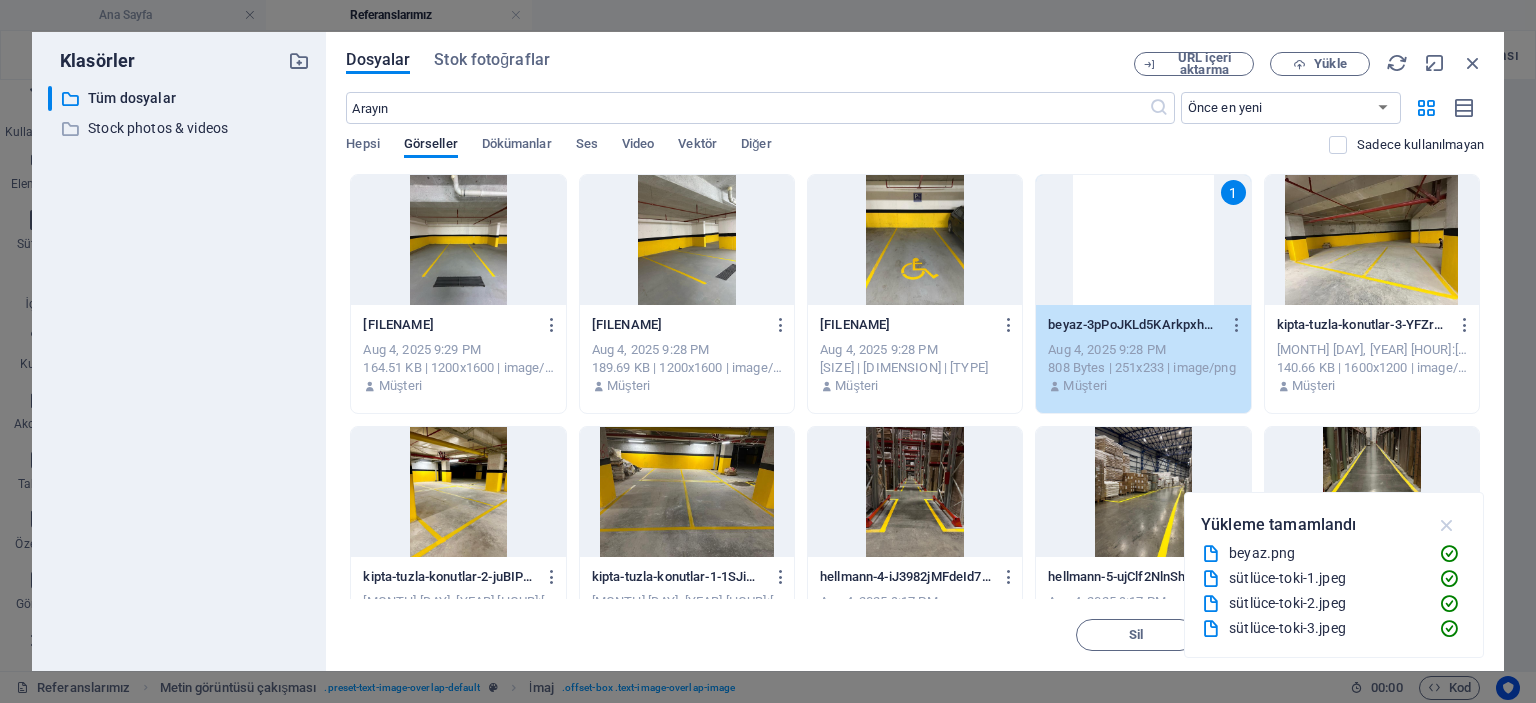 click at bounding box center [1447, 525] 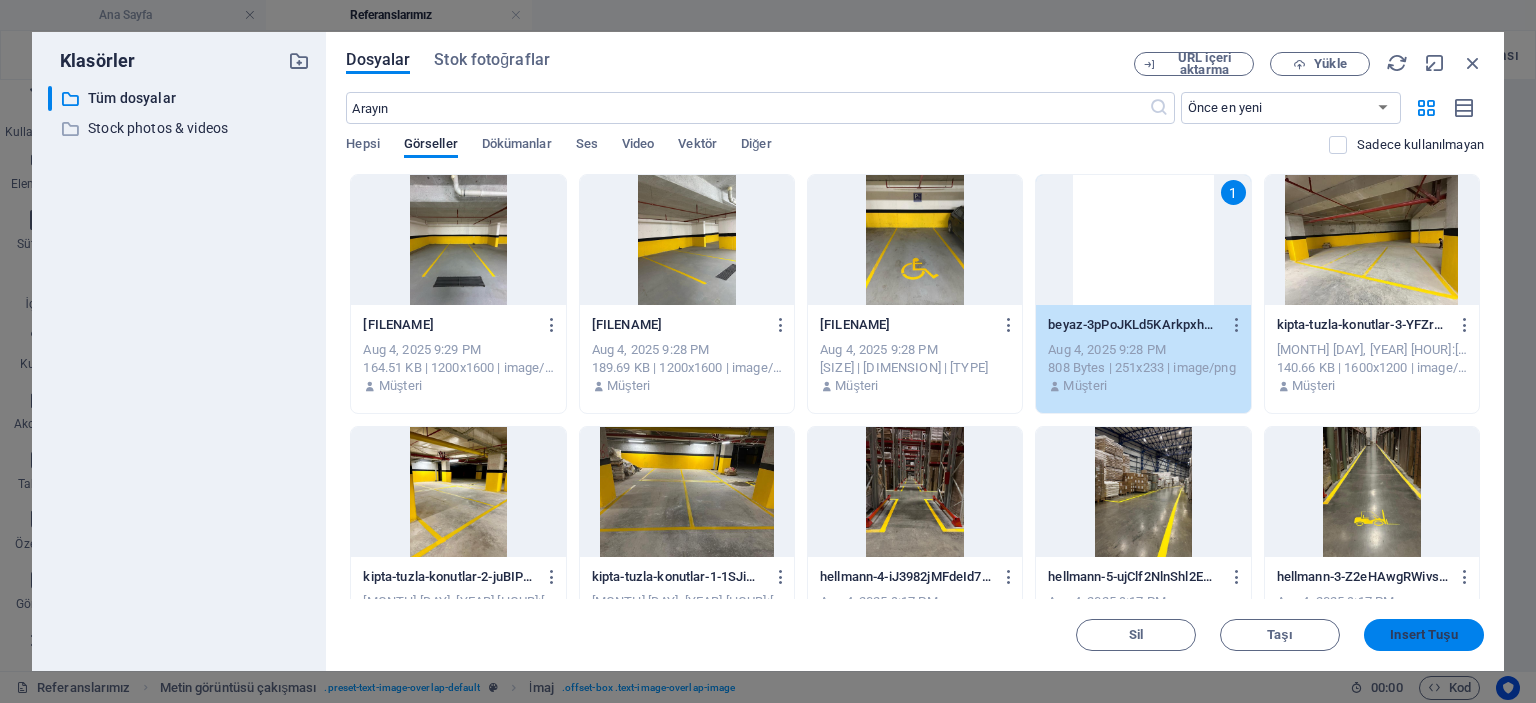 click on "Insert Tuşu" at bounding box center (1424, 635) 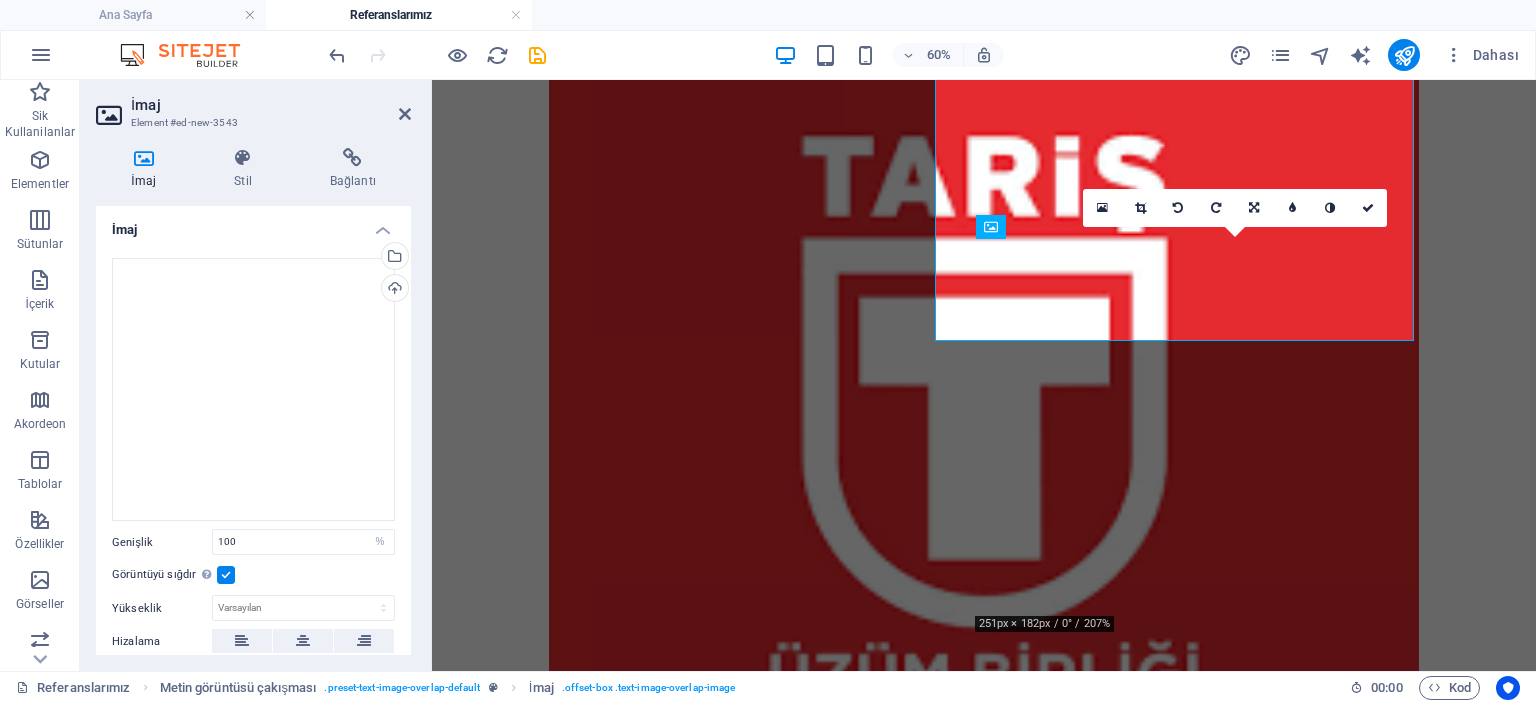 scroll, scrollTop: 6868, scrollLeft: 0, axis: vertical 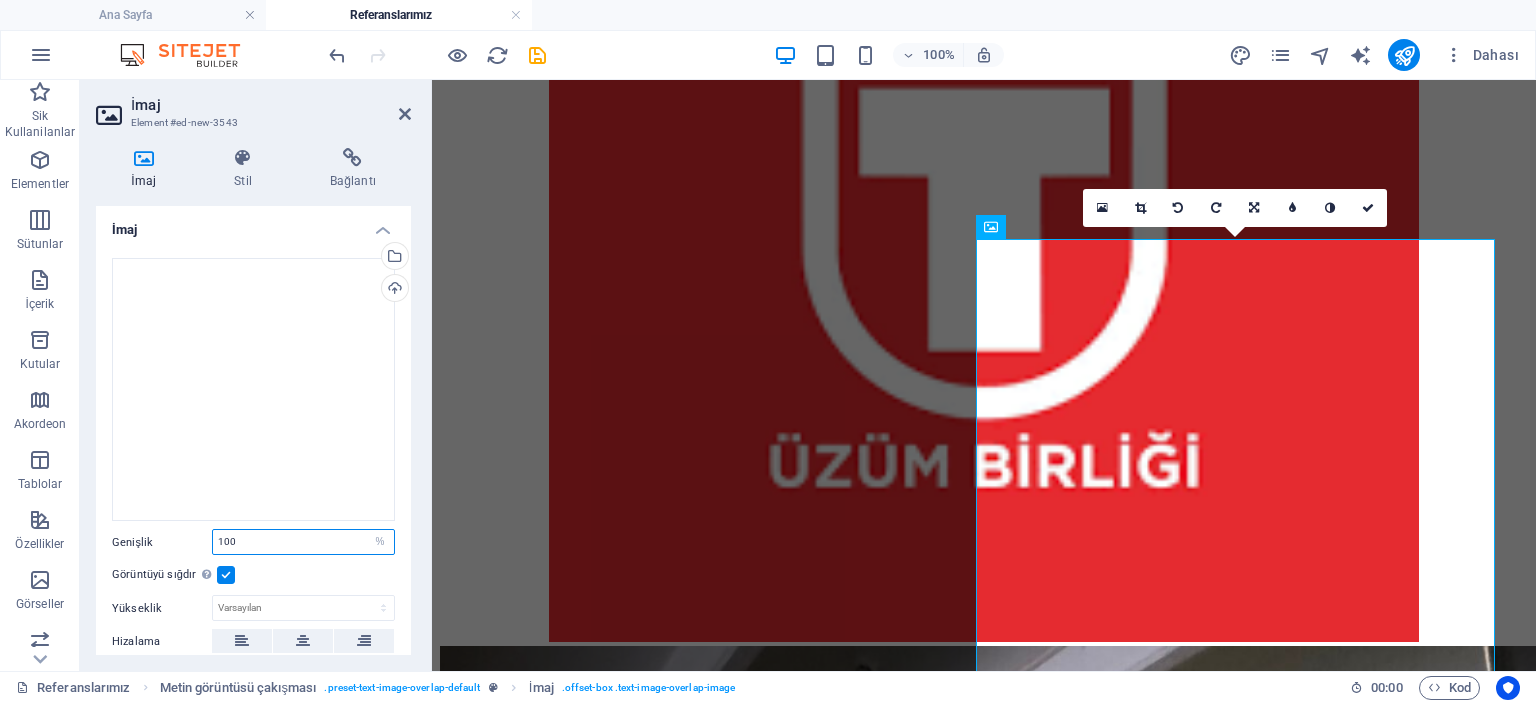 drag, startPoint x: 259, startPoint y: 538, endPoint x: 186, endPoint y: 550, distance: 73.97973 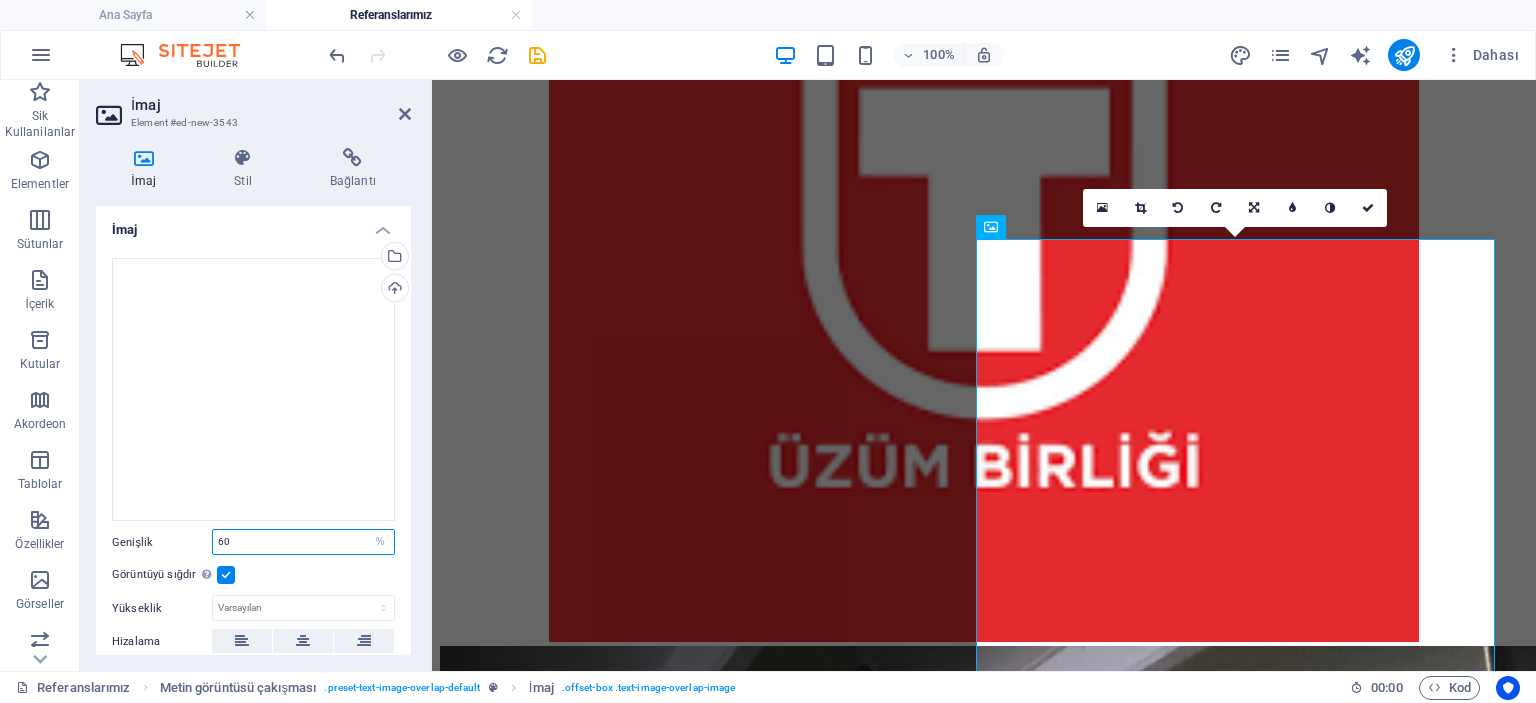 type on "60" 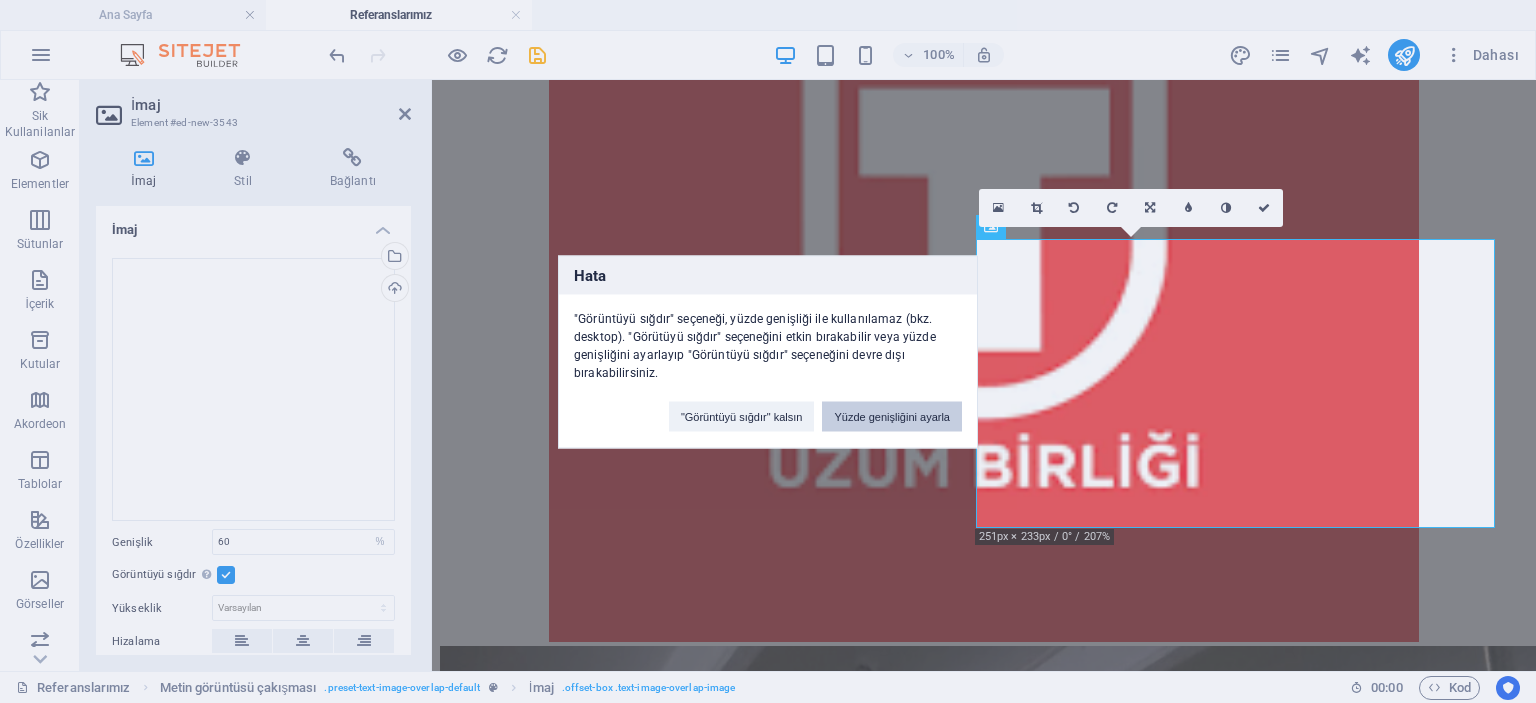 click on "Yüzde genişliğini ayarla" at bounding box center [892, 416] 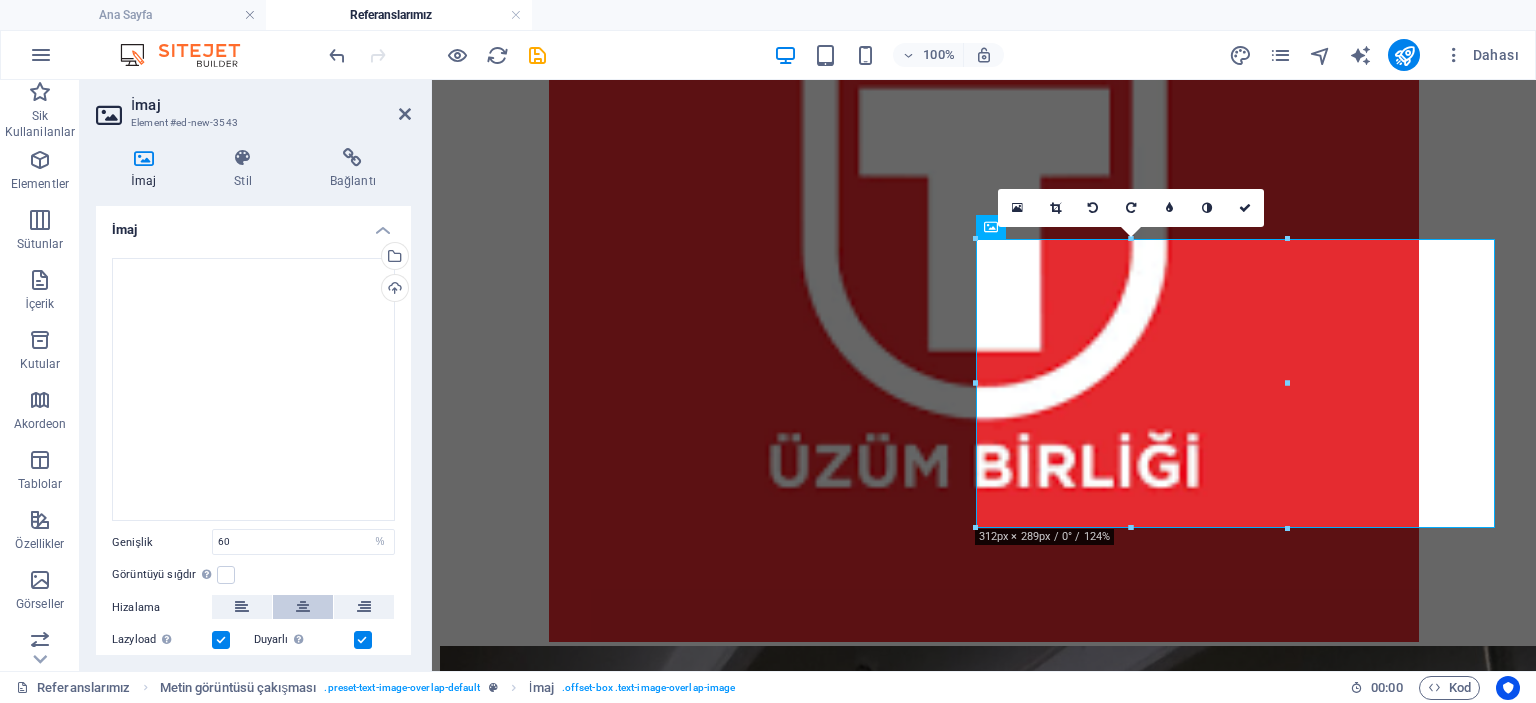 click at bounding box center (303, 607) 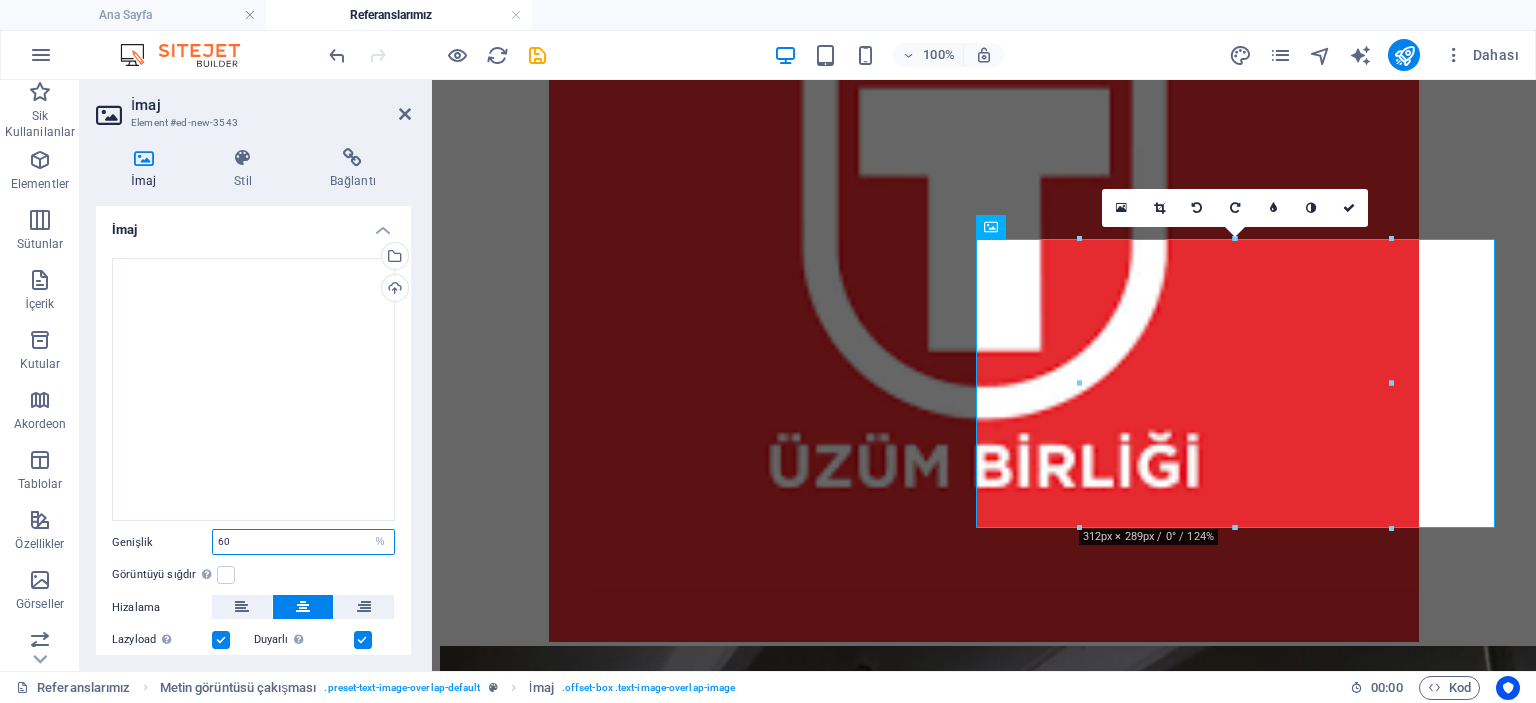 click on "60" at bounding box center [303, 542] 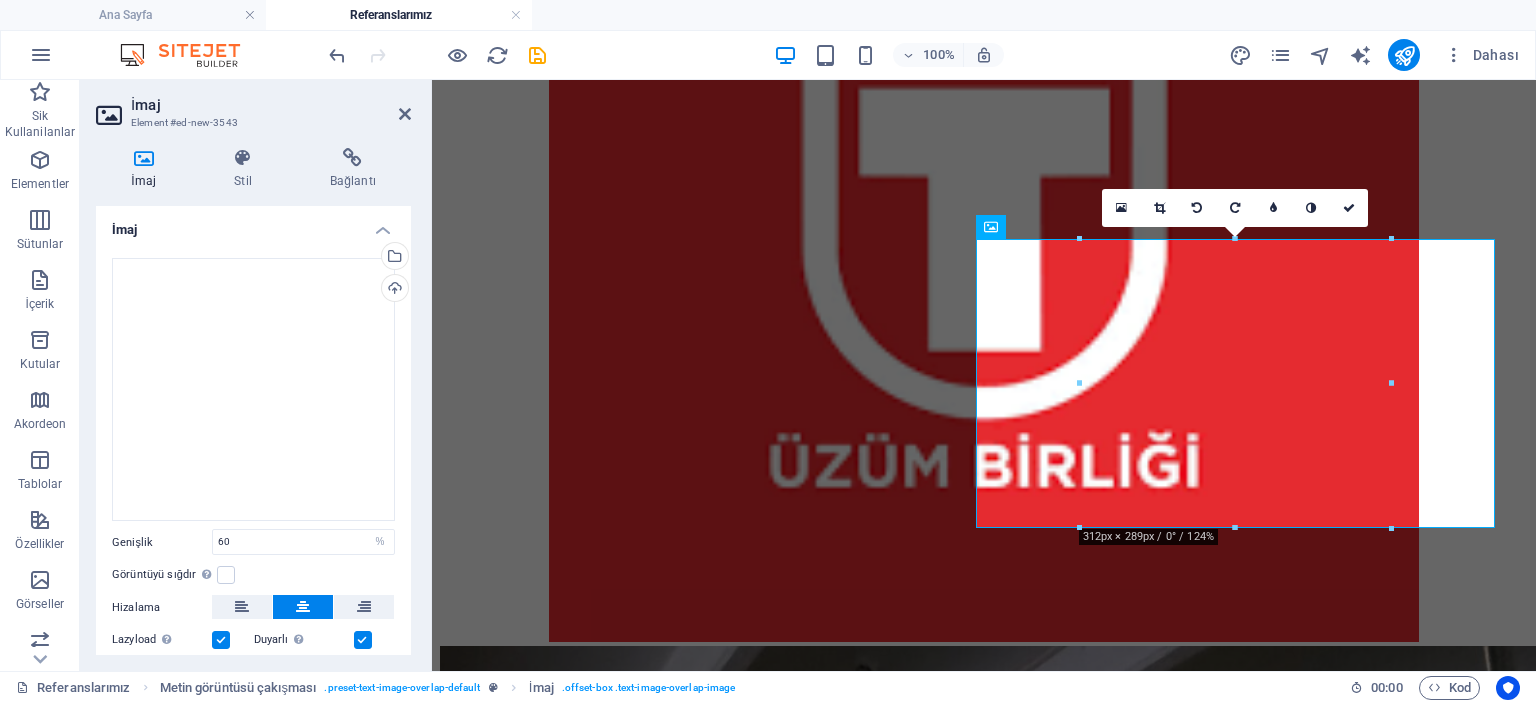 click on "Görüntüyü sığdır Görüntüyü otomatik olarak sabit bir genişliğe ve yüksekliğe sığdır" at bounding box center (253, 575) 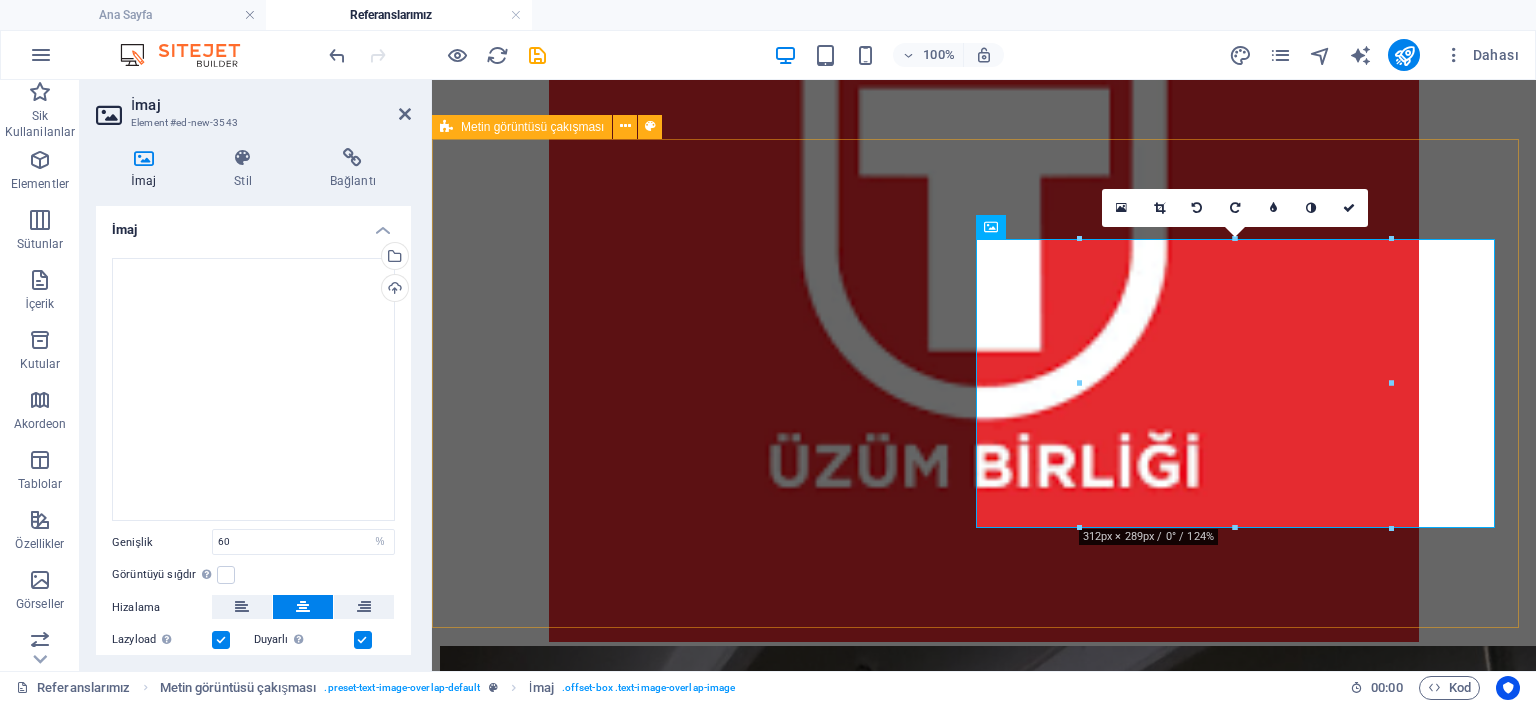 click on "New headline" at bounding box center [984, 27035] 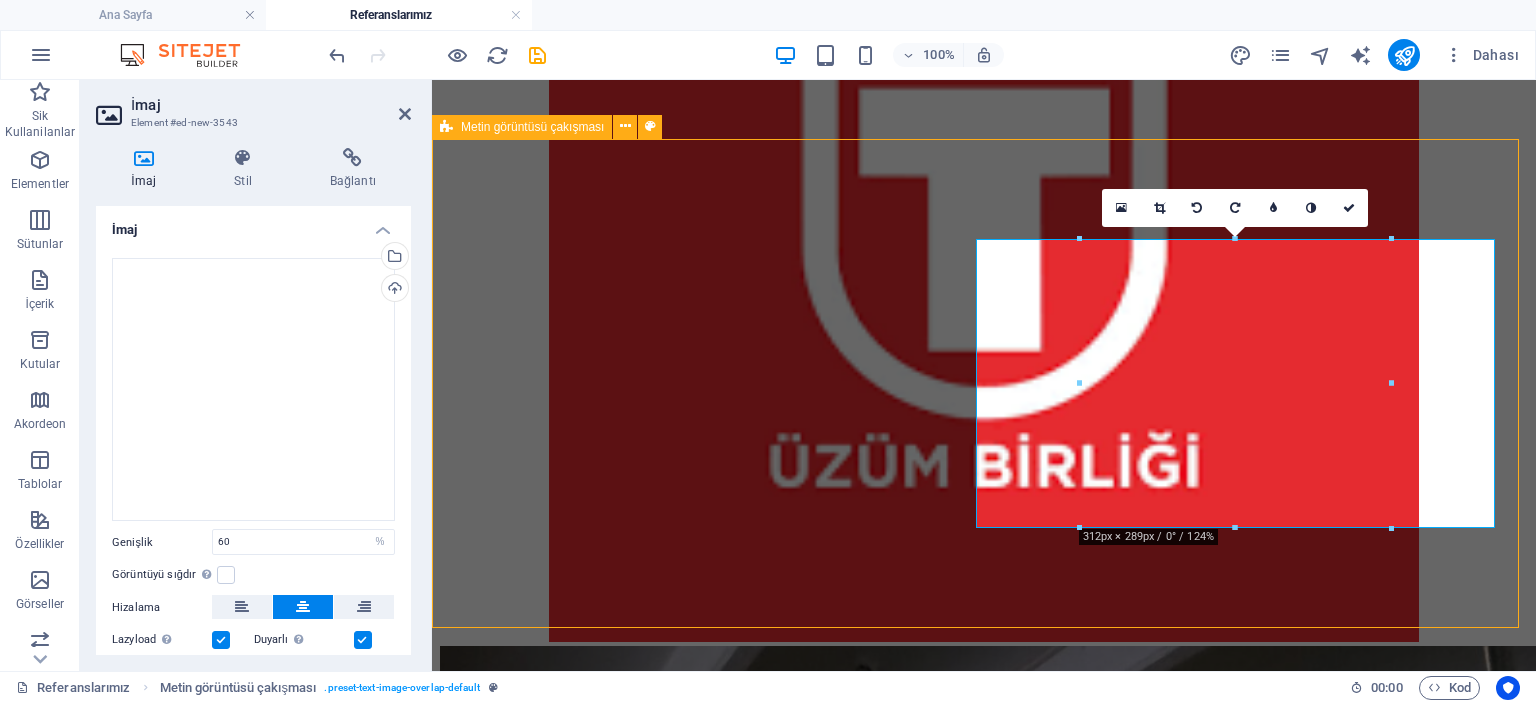 scroll, scrollTop: 7475, scrollLeft: 0, axis: vertical 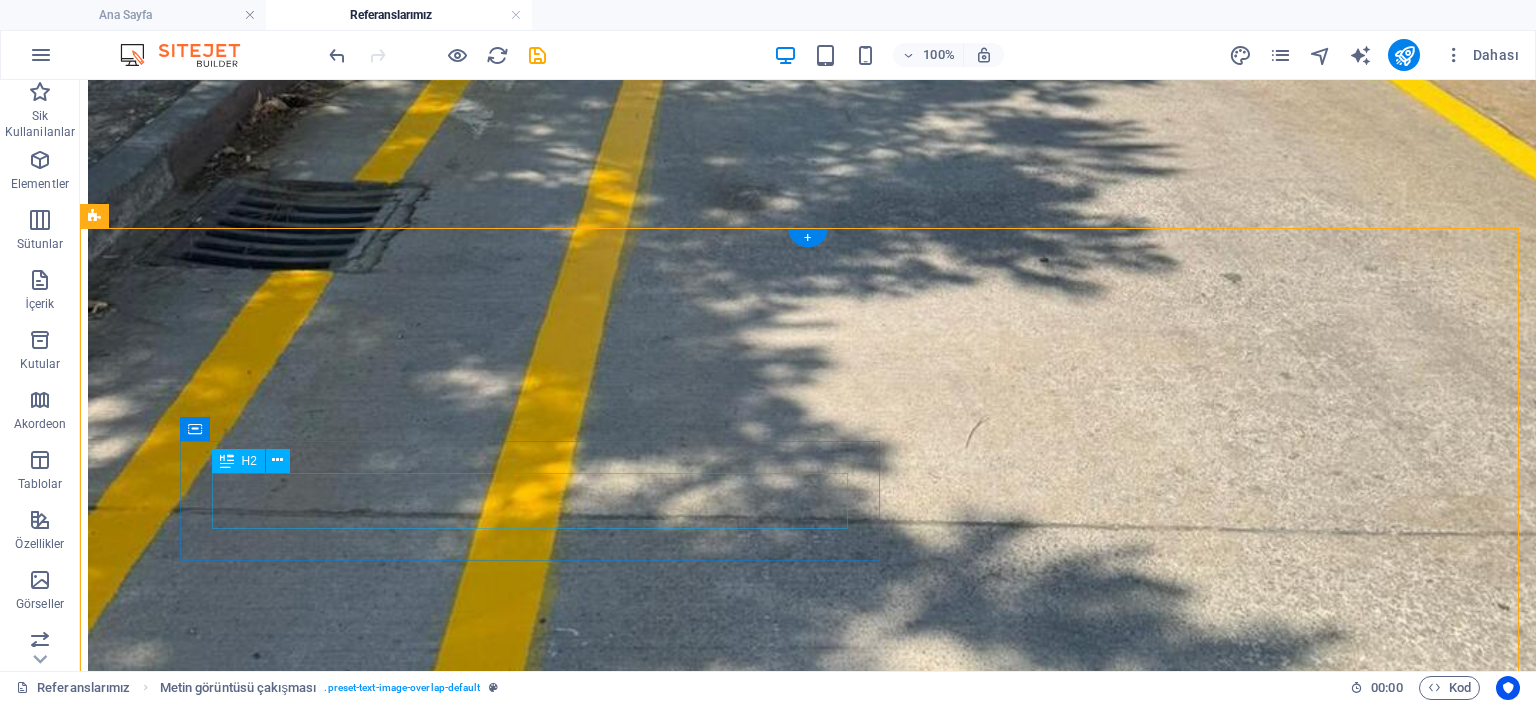 click on "New headline" at bounding box center [808, 36240] 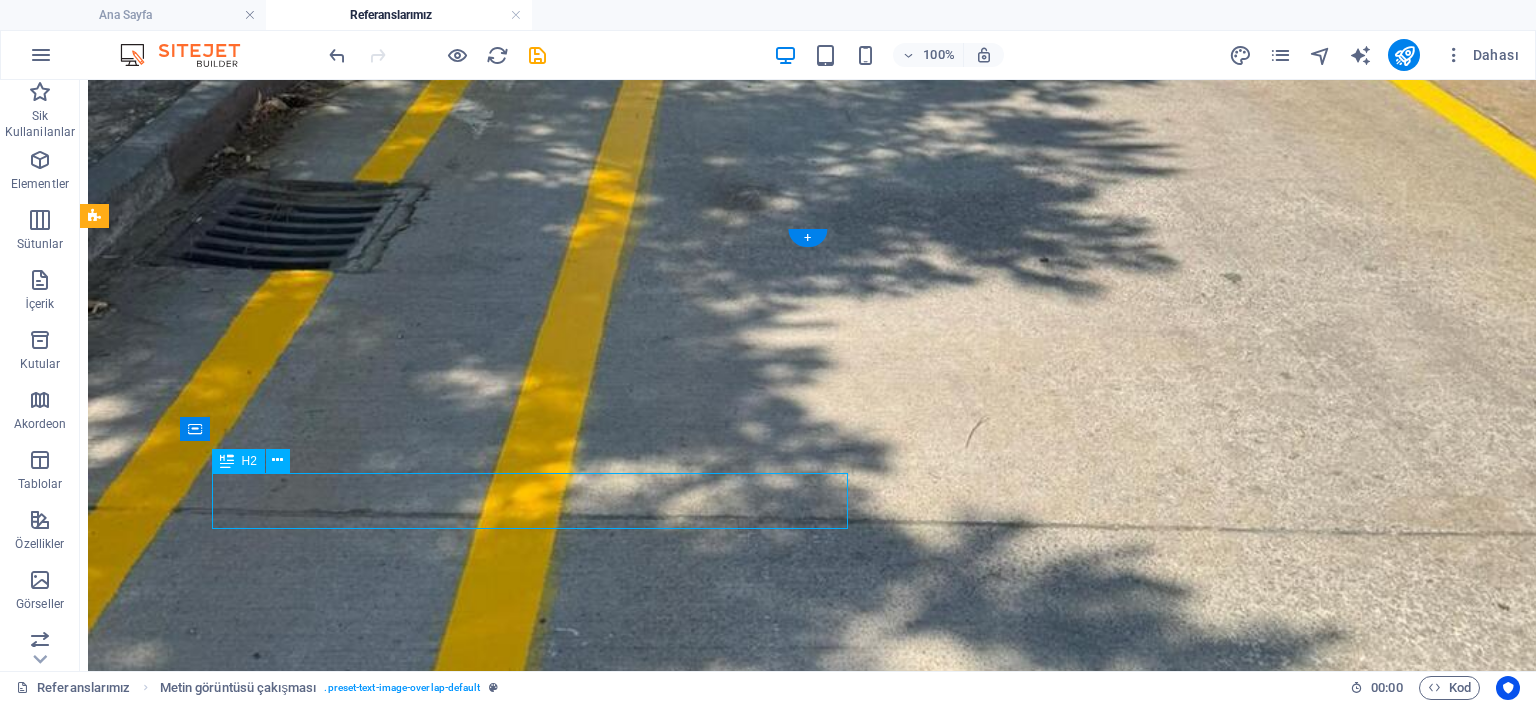 click on "New headline" at bounding box center [808, 36240] 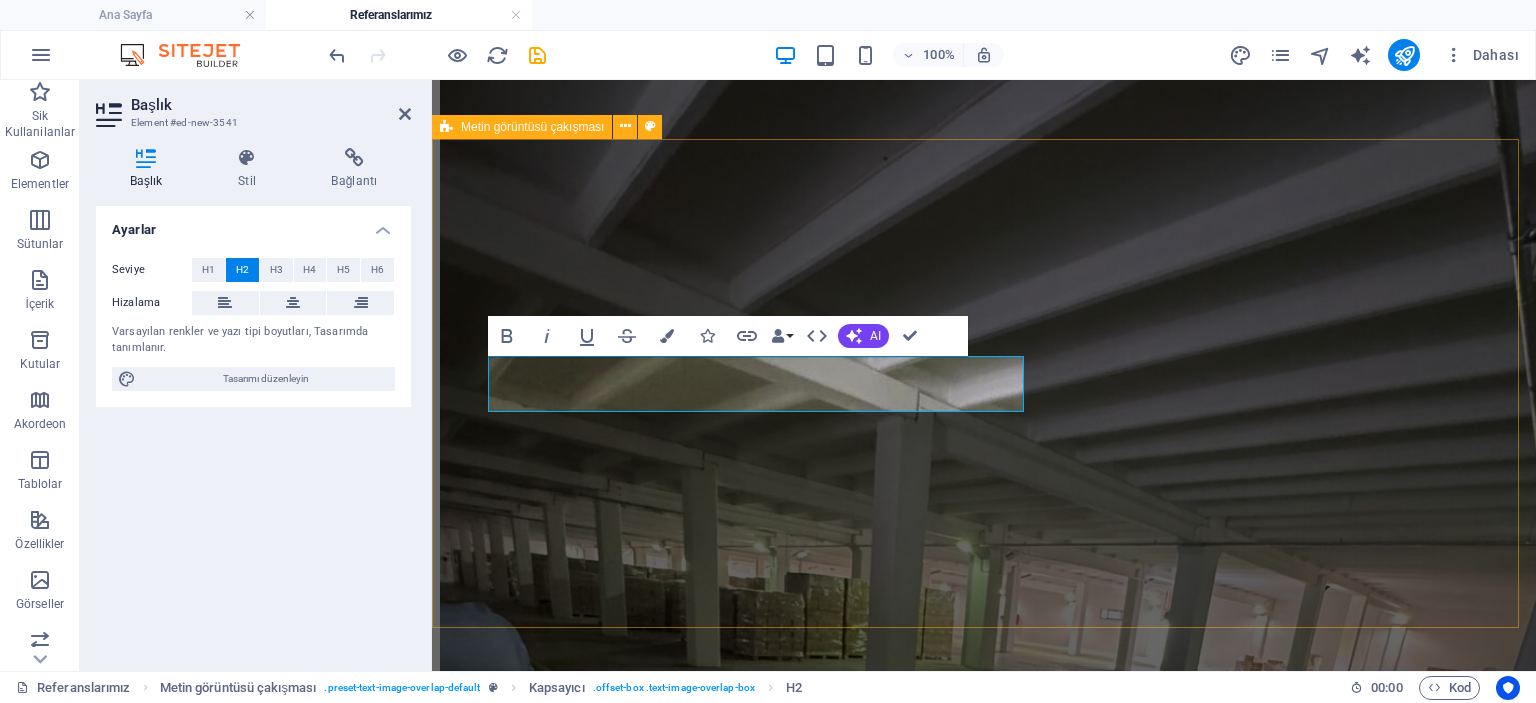scroll, scrollTop: 6868, scrollLeft: 0, axis: vertical 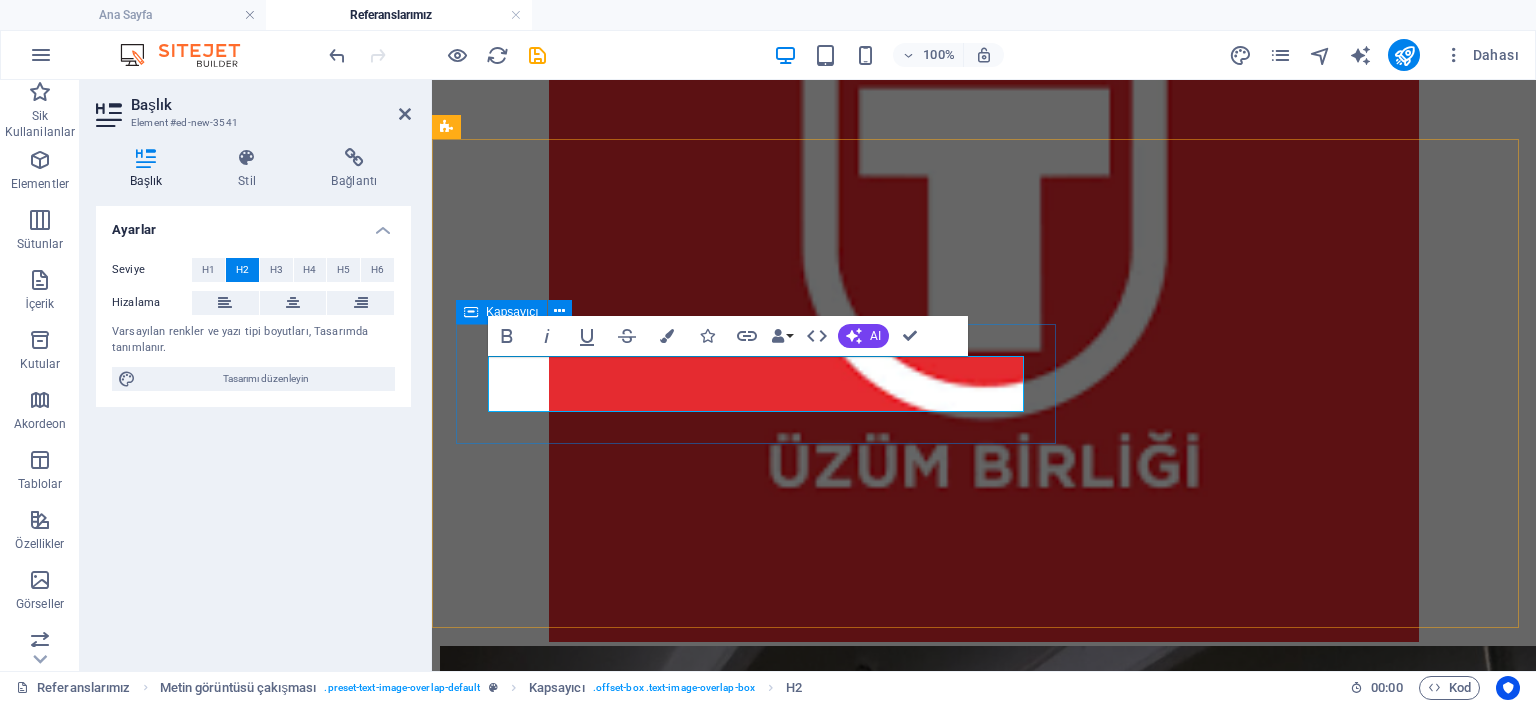 type 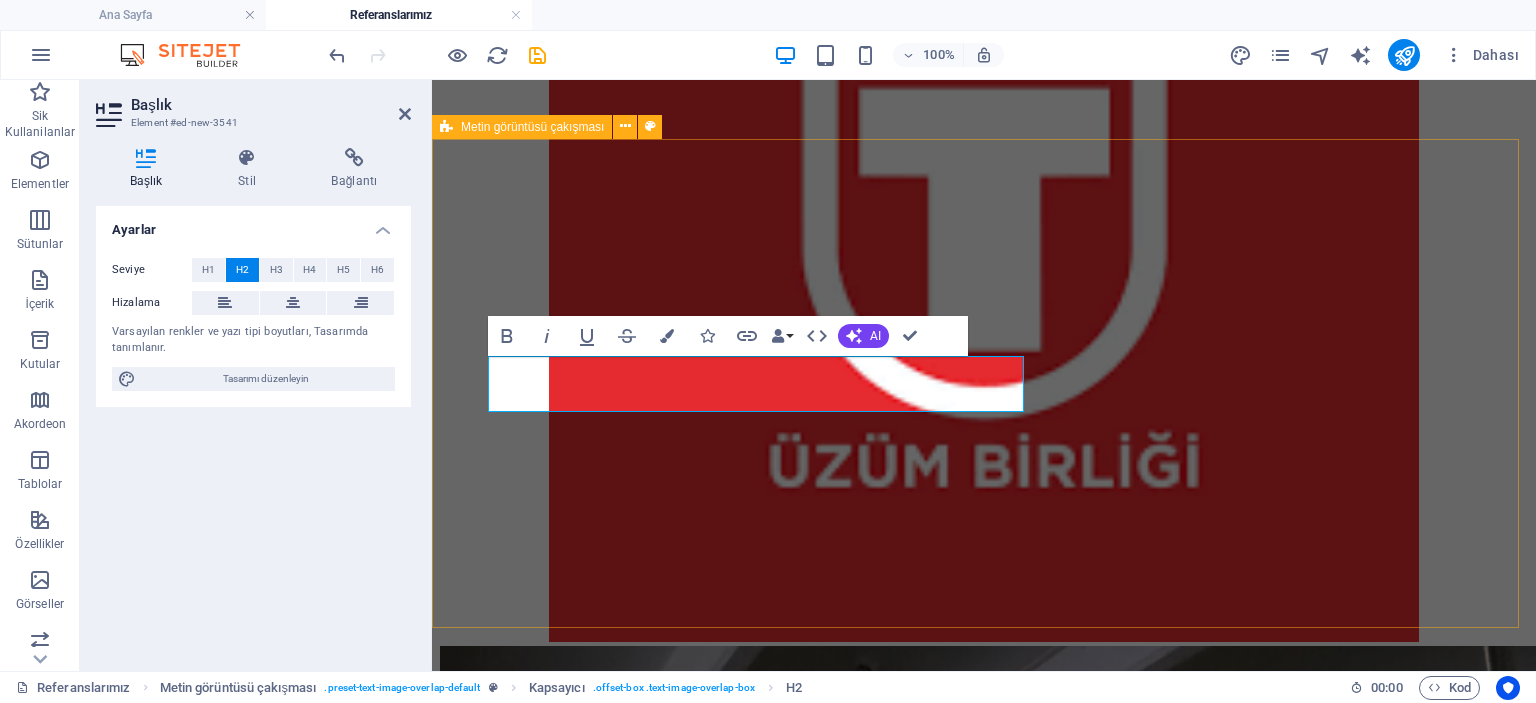click on "Ata Göktürk Sitesi" at bounding box center (984, 27035) 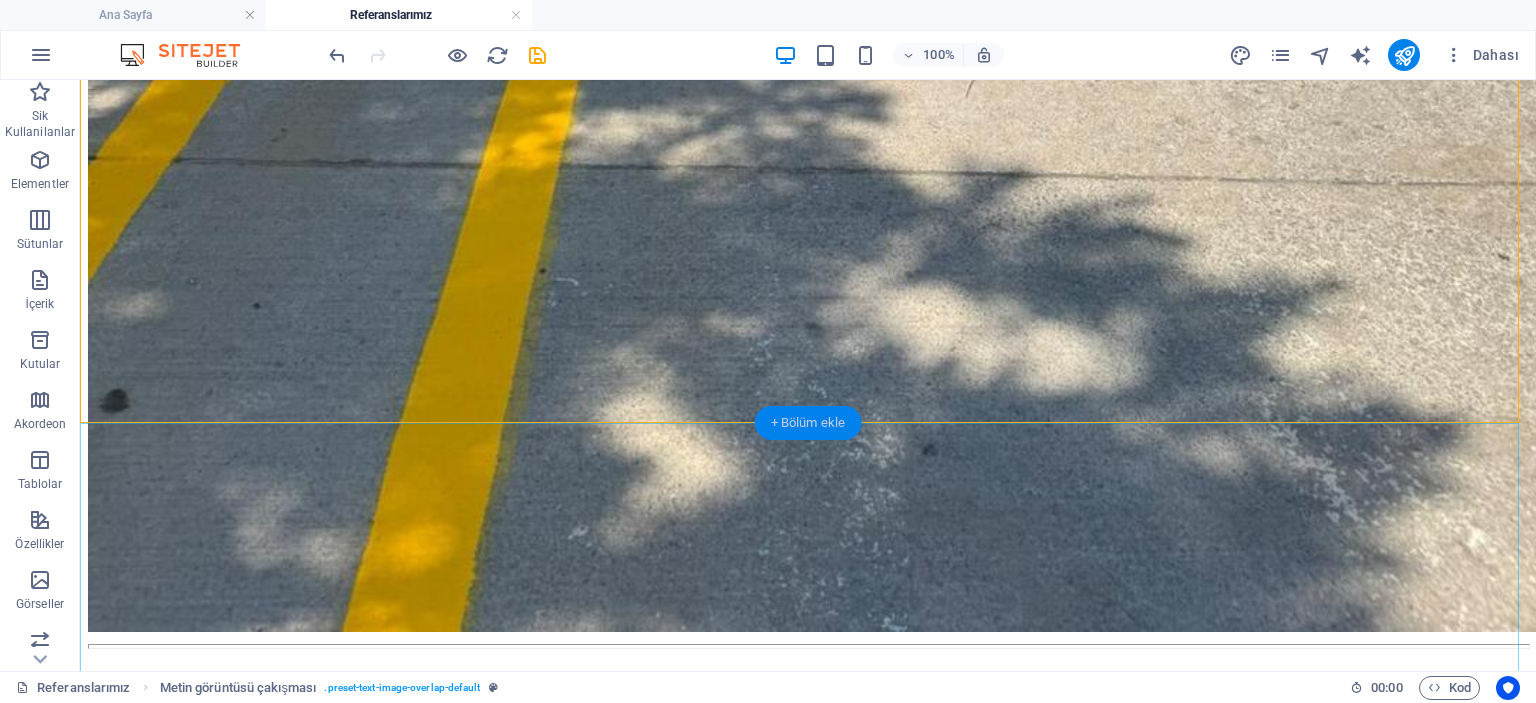 drag, startPoint x: 808, startPoint y: 429, endPoint x: 393, endPoint y: 345, distance: 423.41586 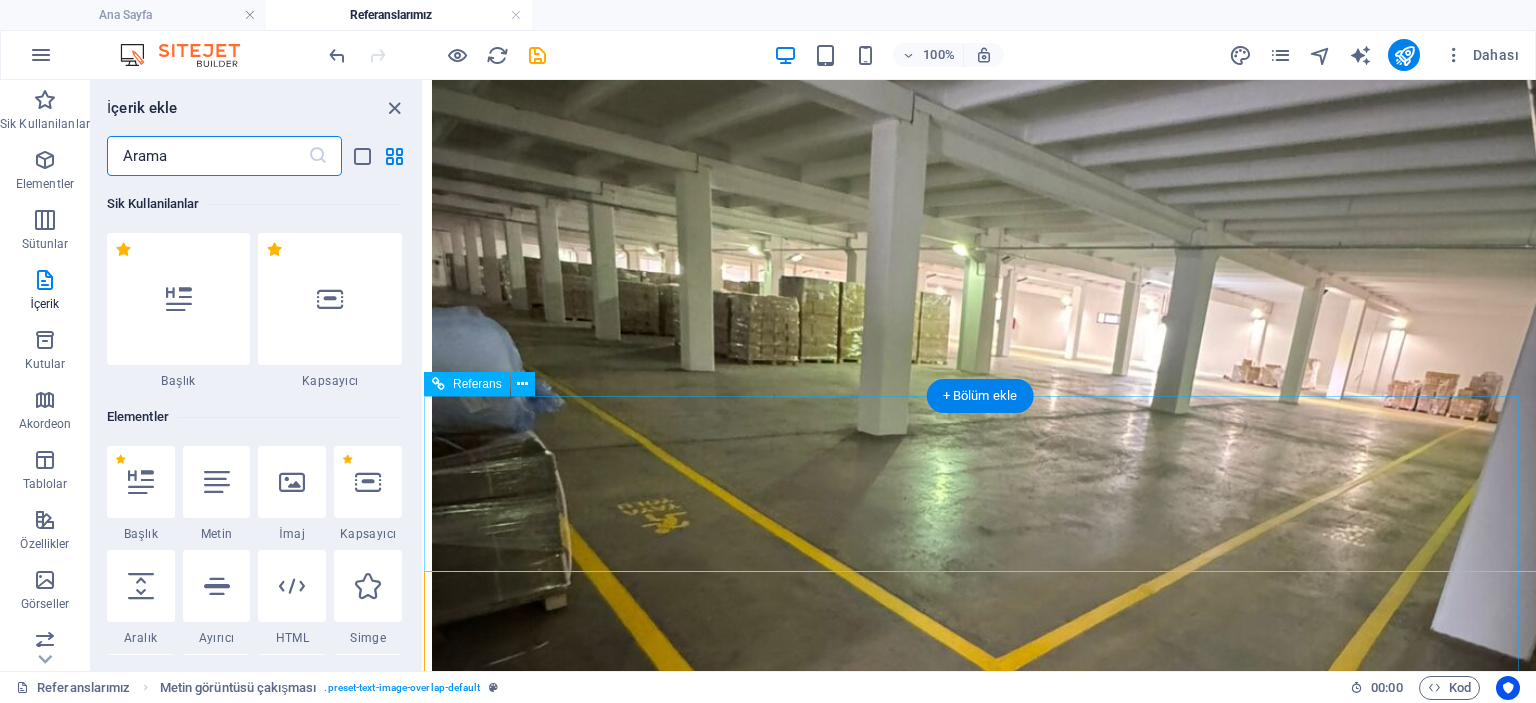 scroll, scrollTop: 7132, scrollLeft: 0, axis: vertical 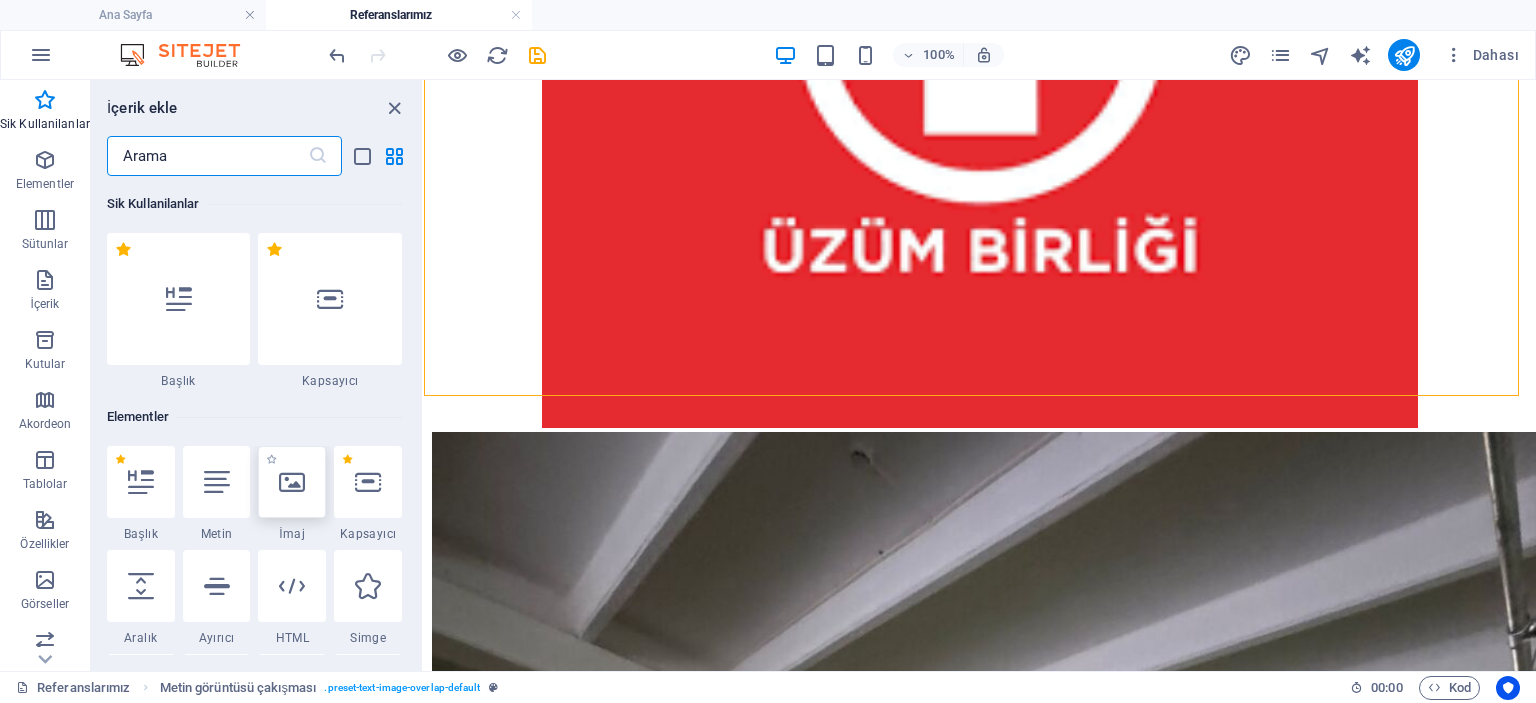click at bounding box center (292, 482) 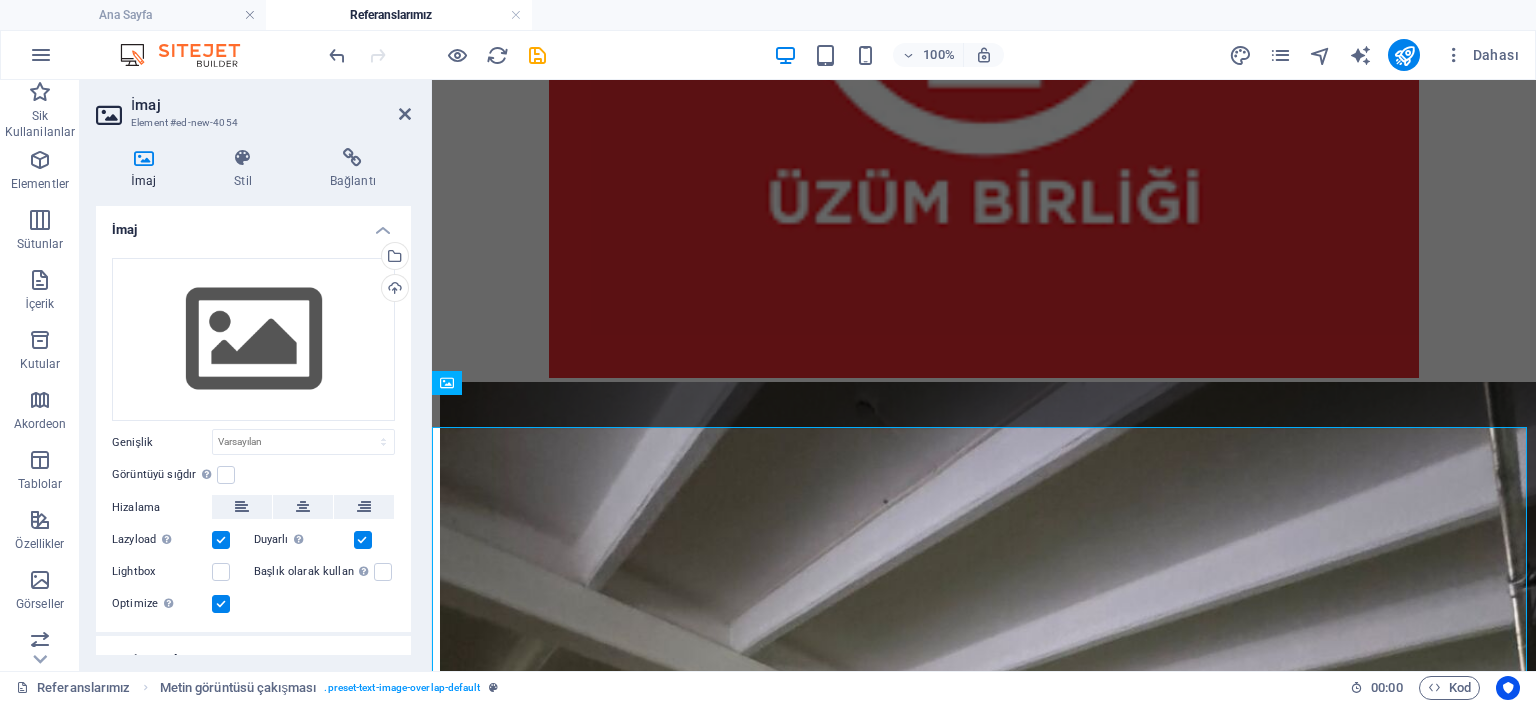 scroll, scrollTop: 7100, scrollLeft: 0, axis: vertical 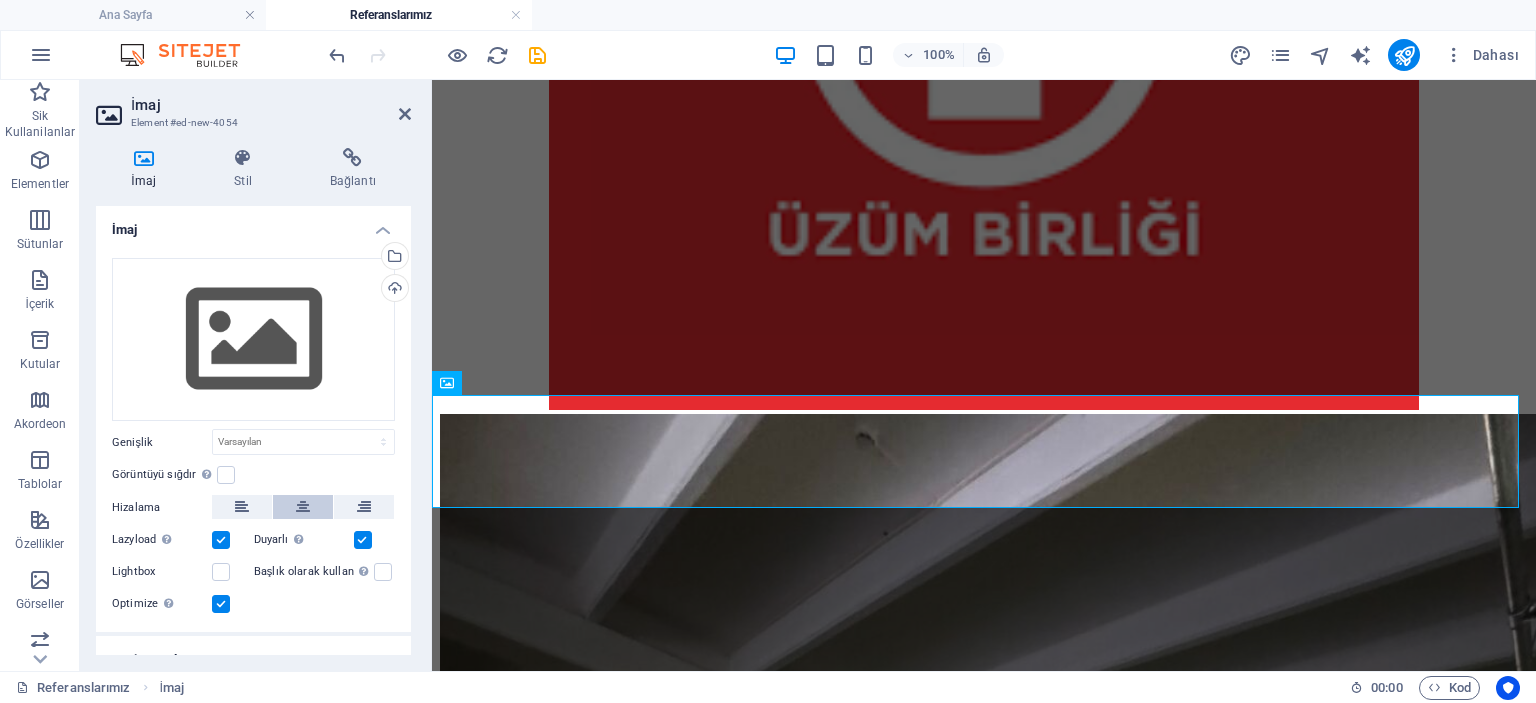 click at bounding box center [303, 507] 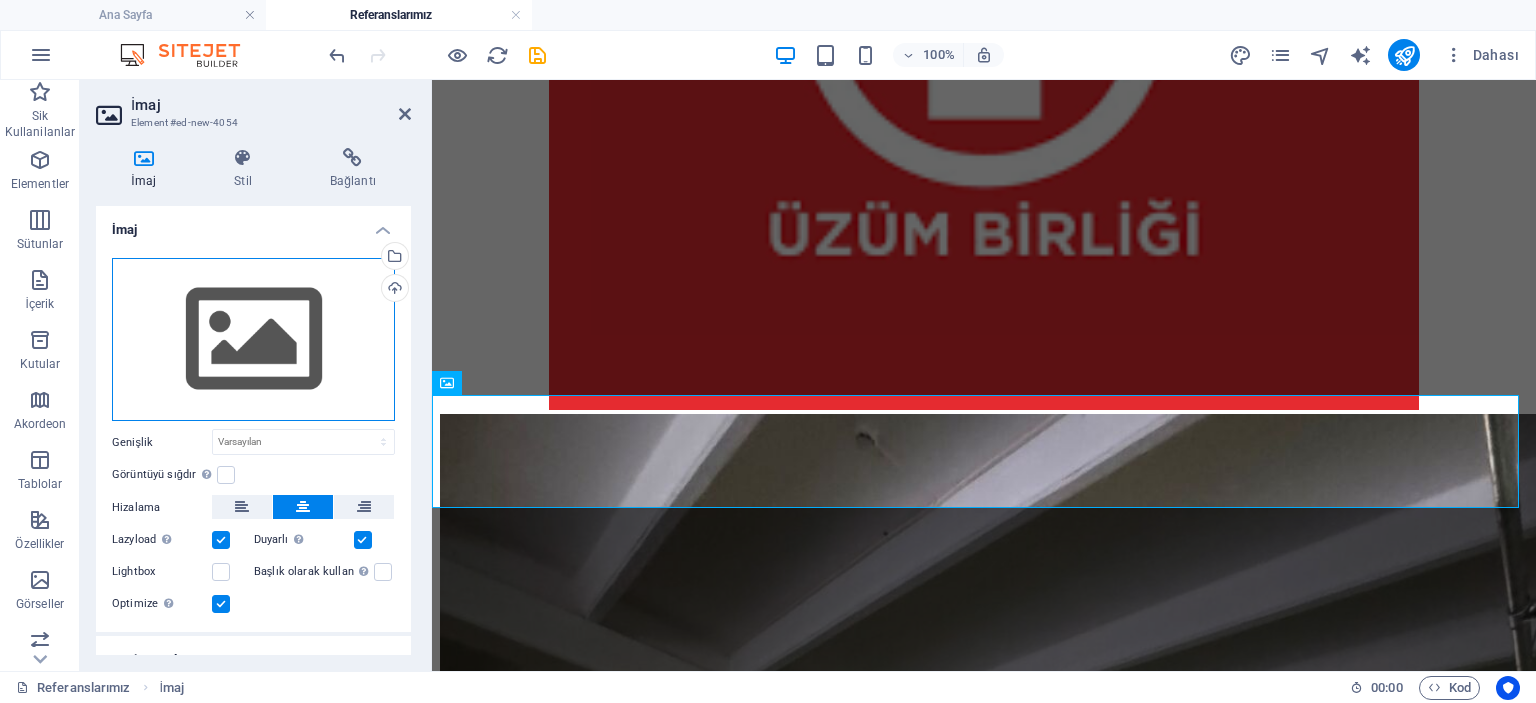 click on "Dosyaları buraya sürükleyin, dosyaları seçmek için tıklayın veya Dosyalardan ya da ücretsiz stok fotoğraf ve videolarımızdan dosyalar seçin" at bounding box center [253, 340] 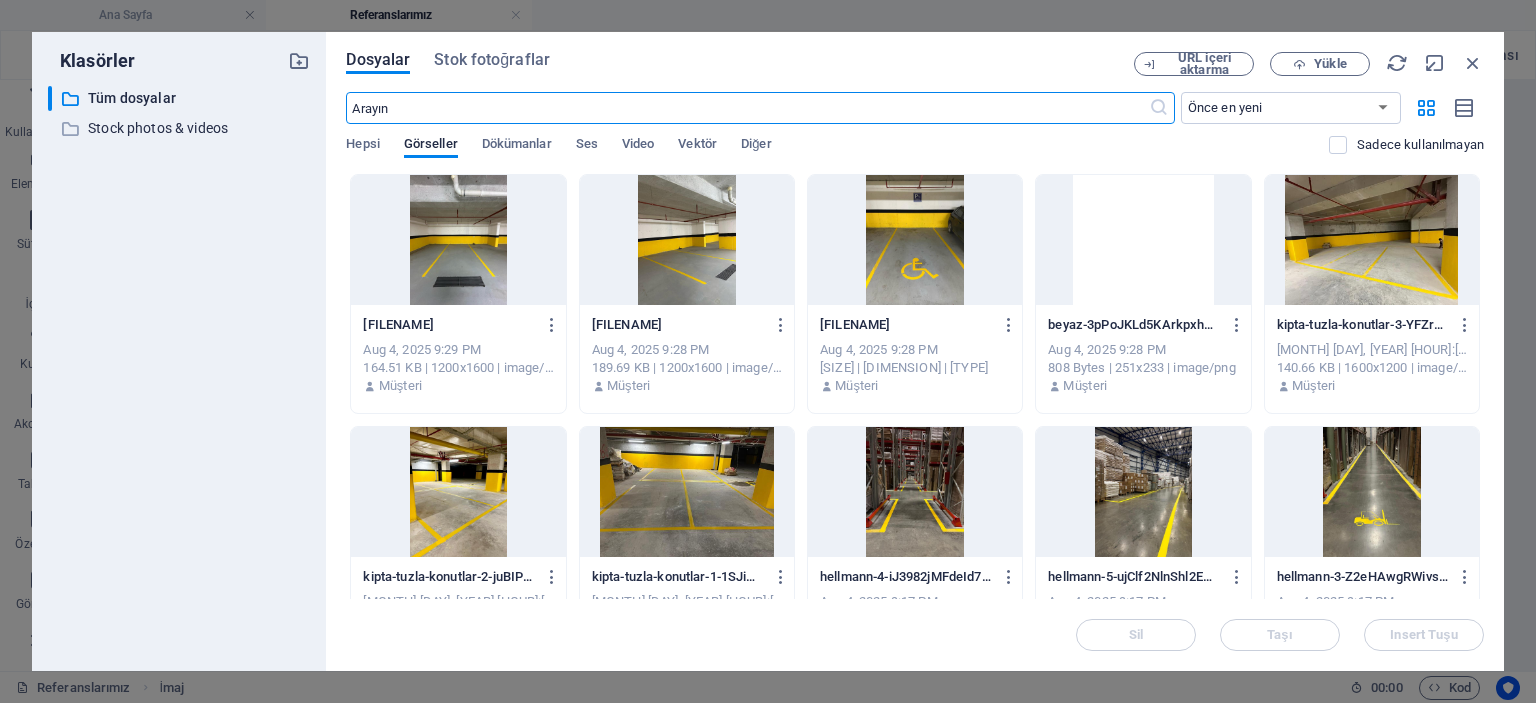 scroll, scrollTop: 6845, scrollLeft: 0, axis: vertical 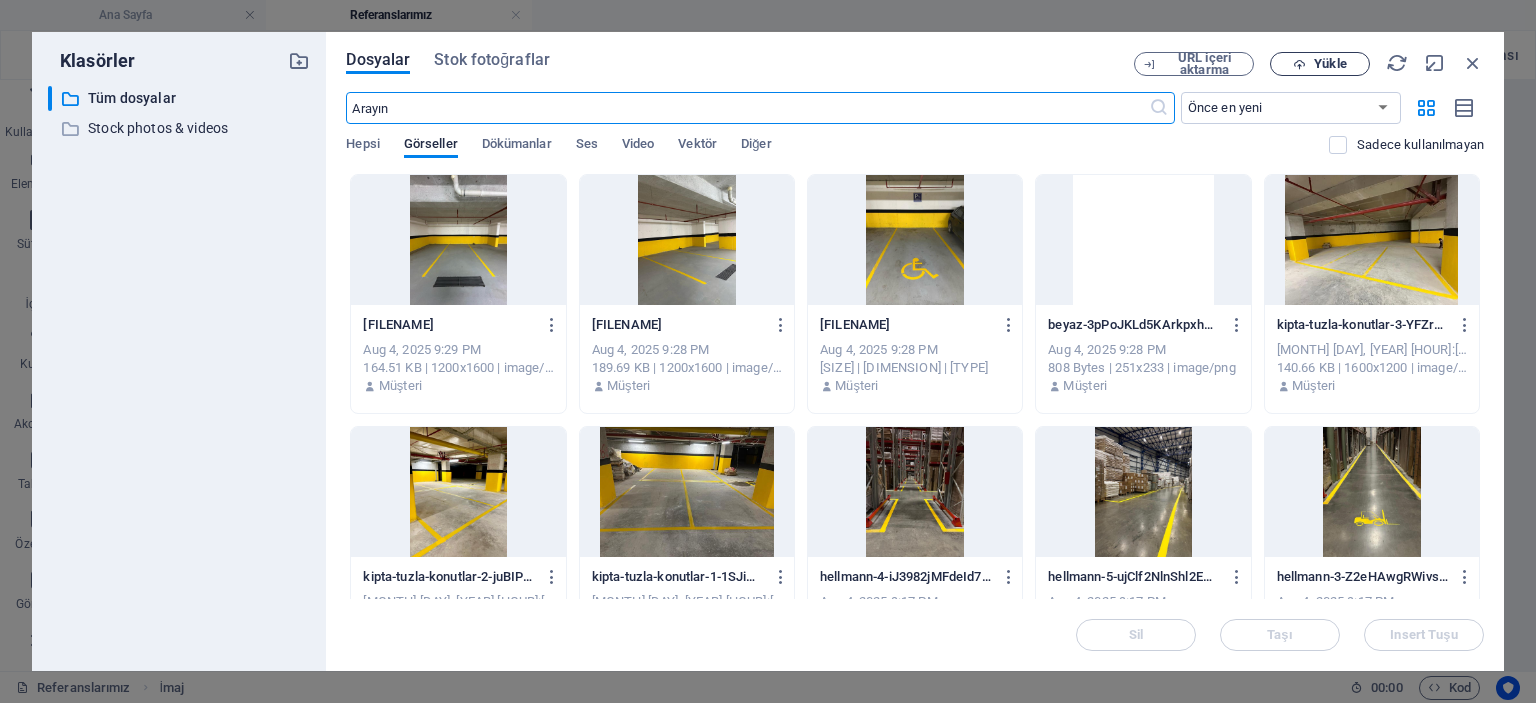 click on "Yükle" at bounding box center [1320, 64] 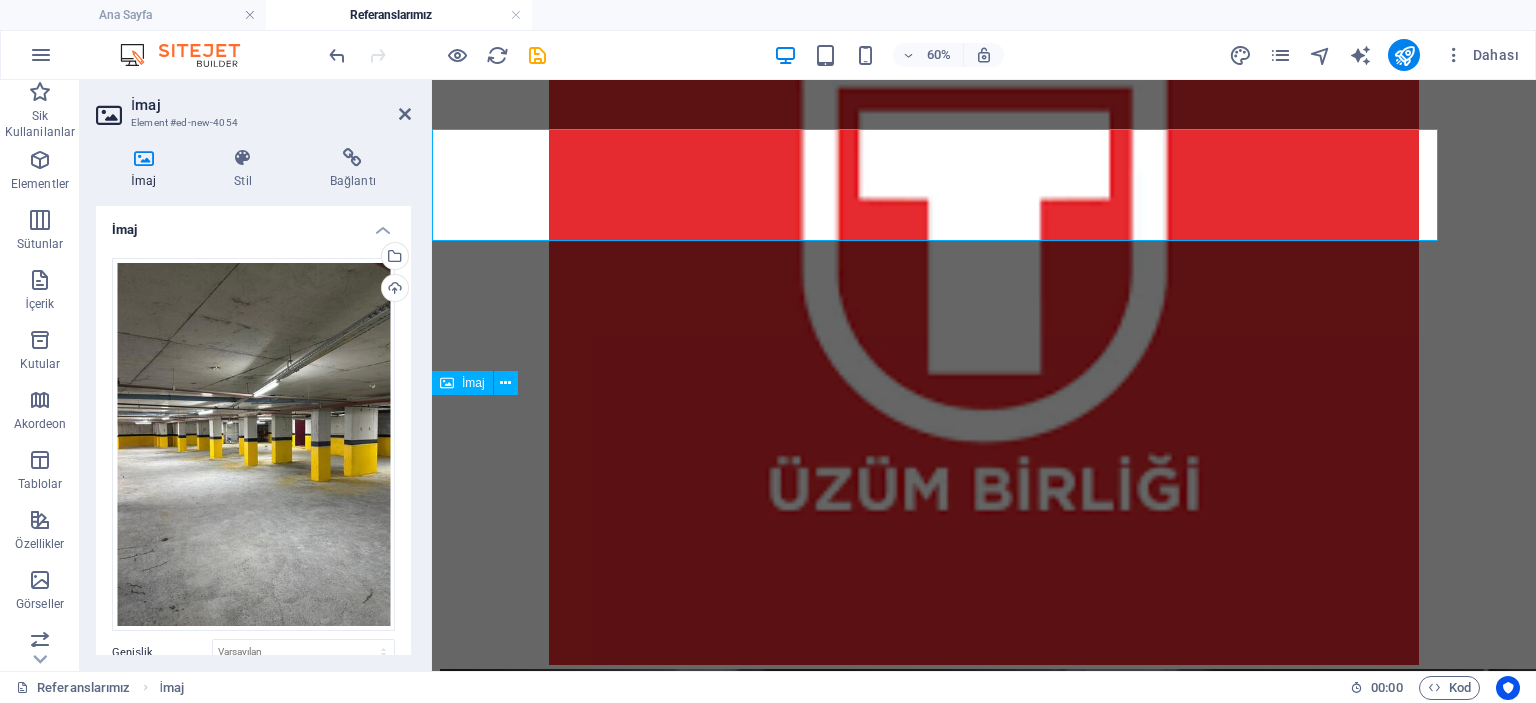 scroll, scrollTop: 7100, scrollLeft: 0, axis: vertical 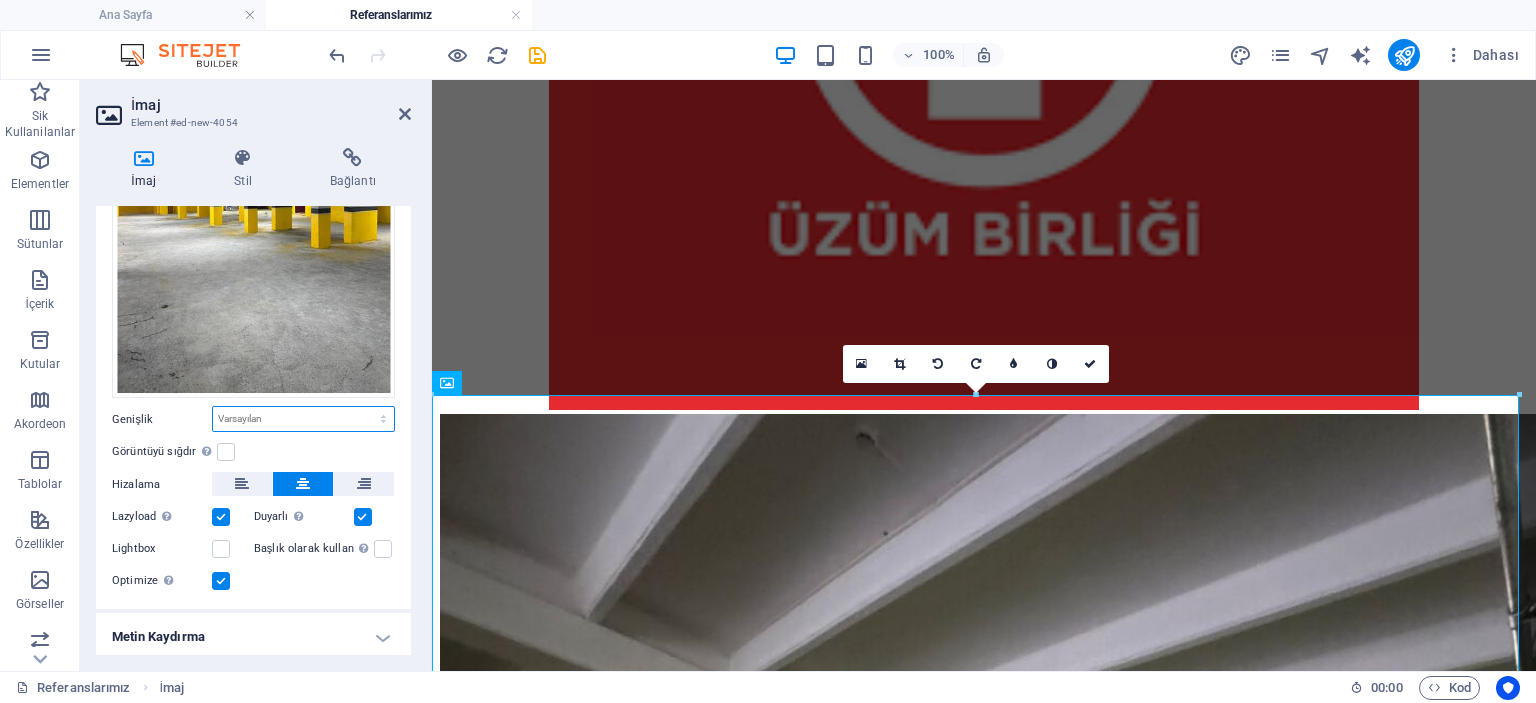 click on "Varsayılan otomatik px rem % em vh vw" at bounding box center [303, 419] 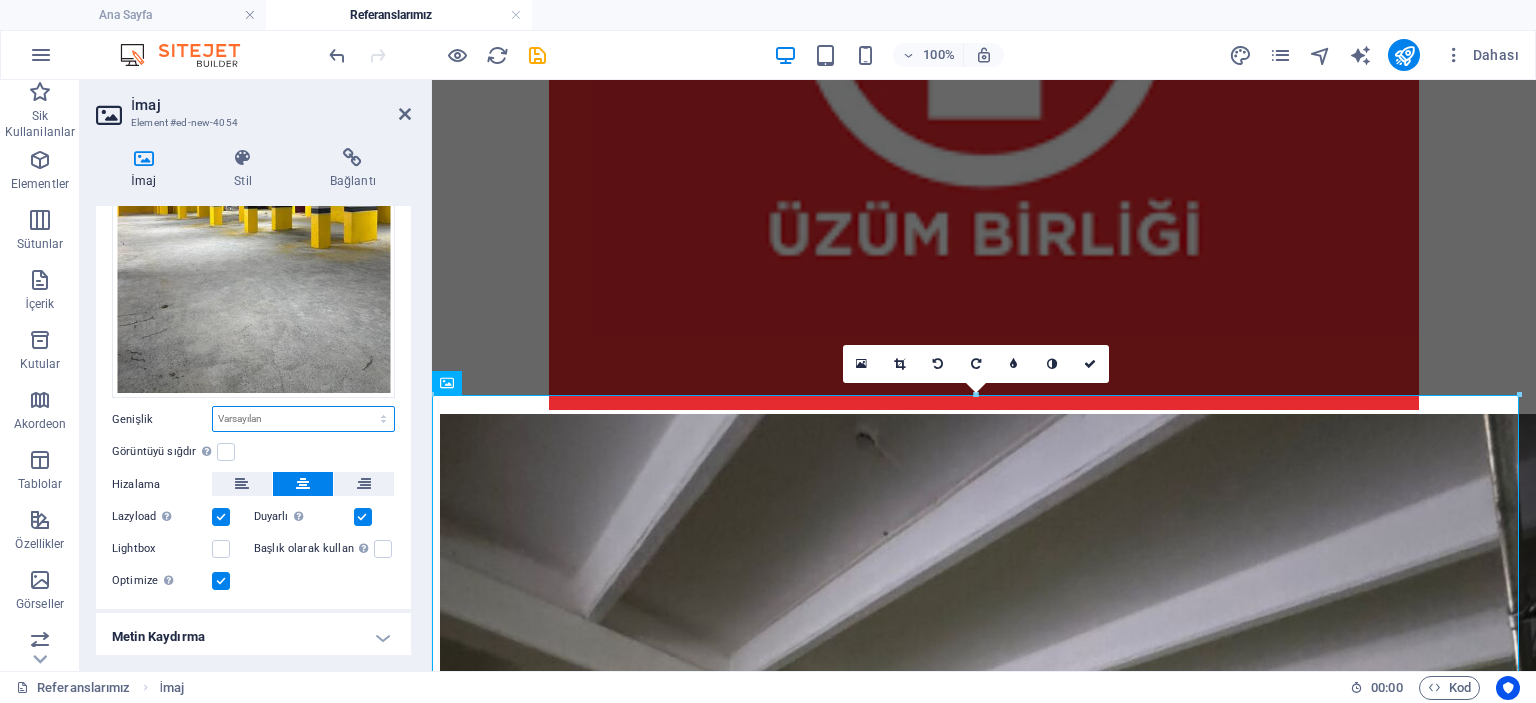 select on "%" 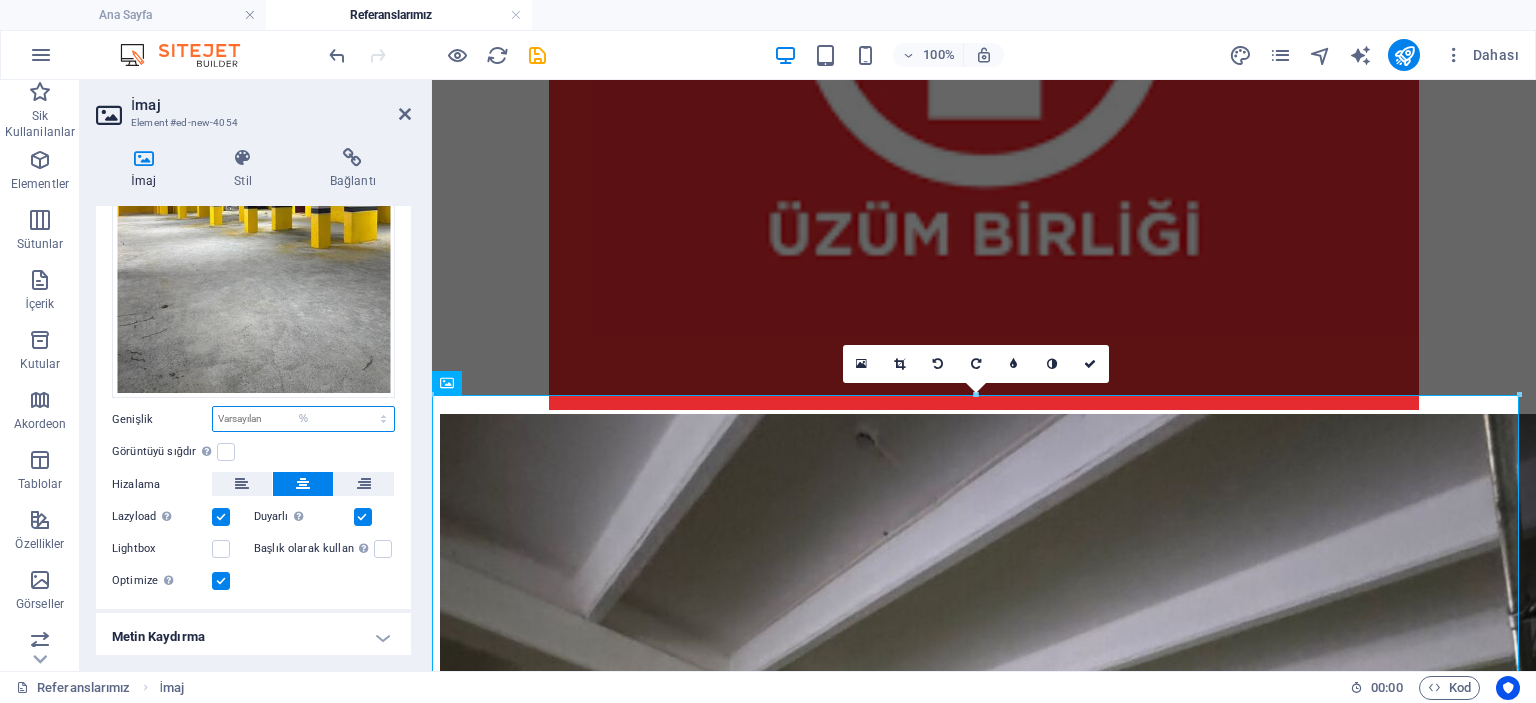 click on "Varsayılan otomatik px rem % em vh vw" at bounding box center [303, 419] 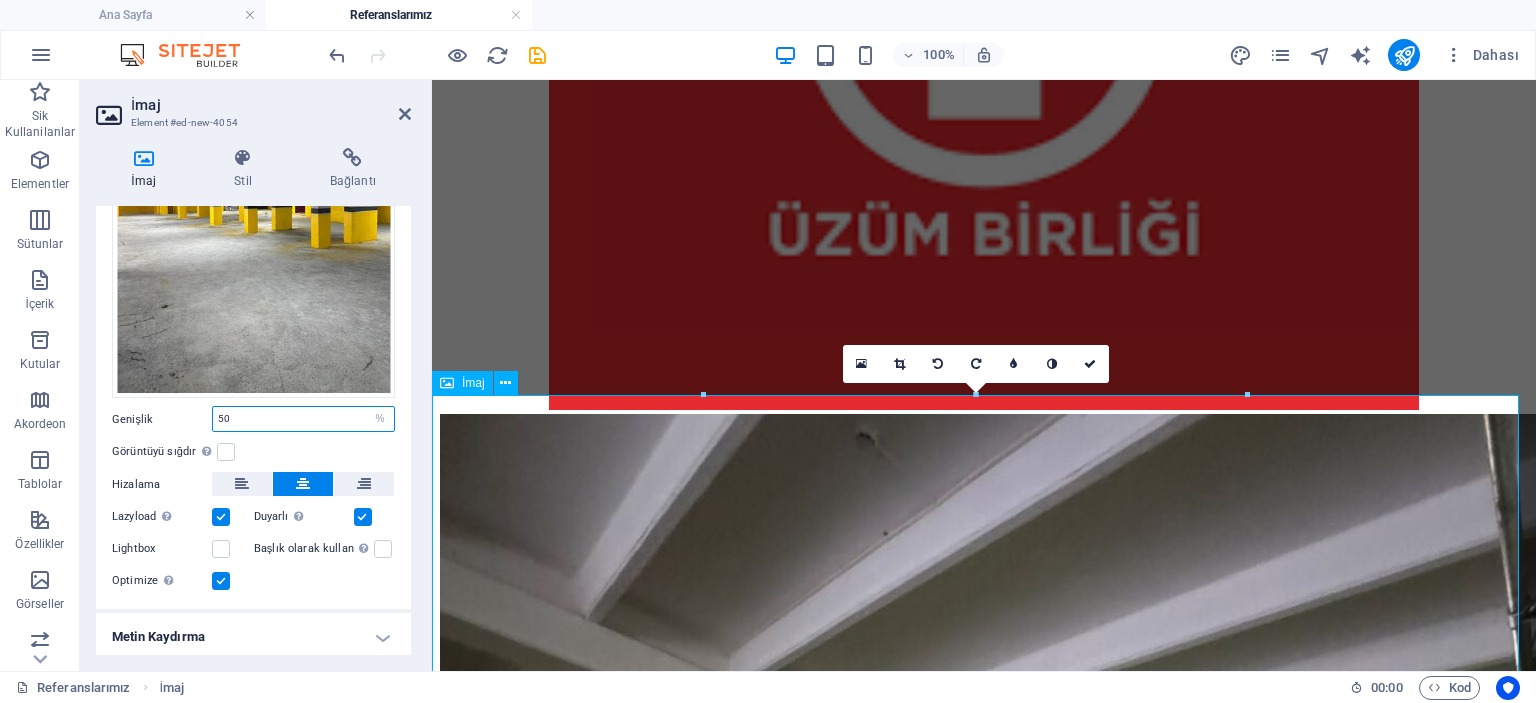 type on "50" 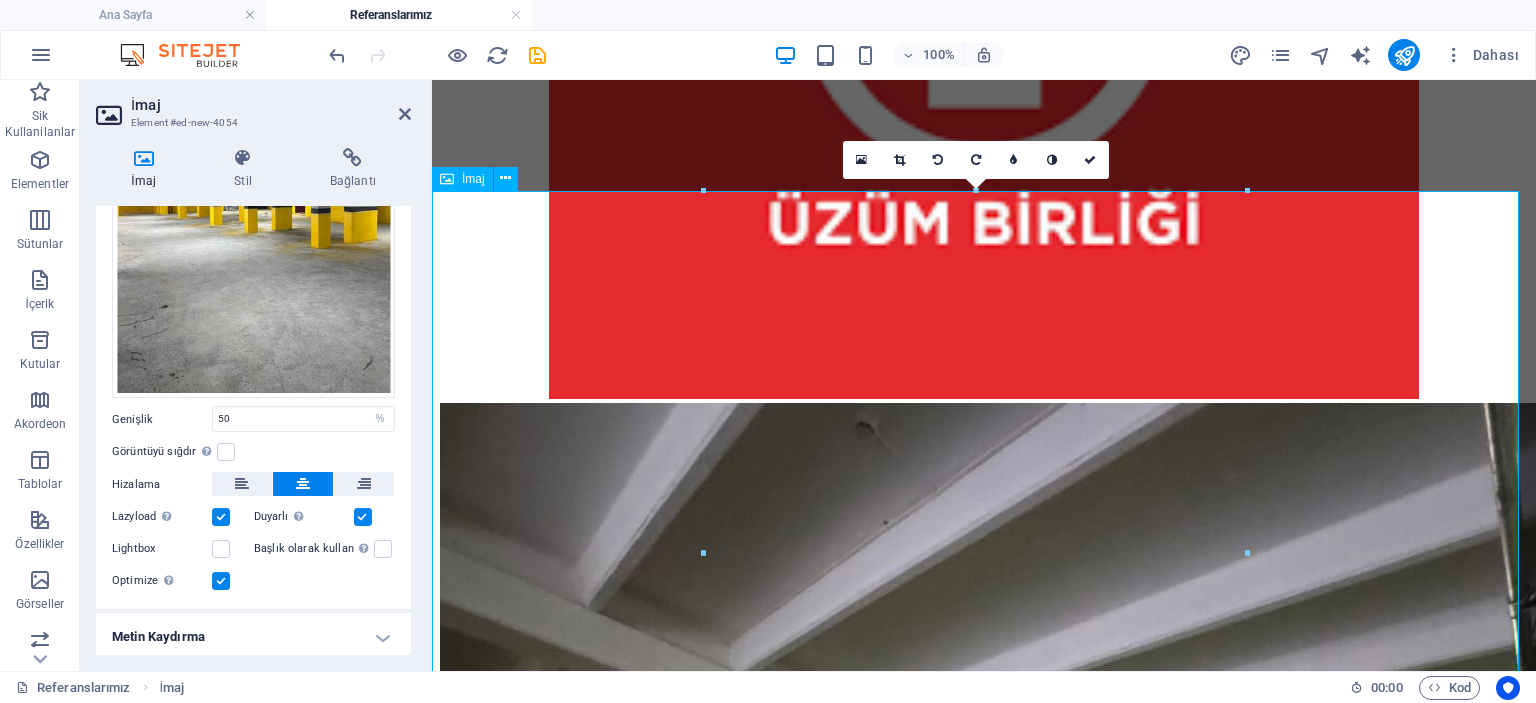 scroll, scrollTop: 7100, scrollLeft: 0, axis: vertical 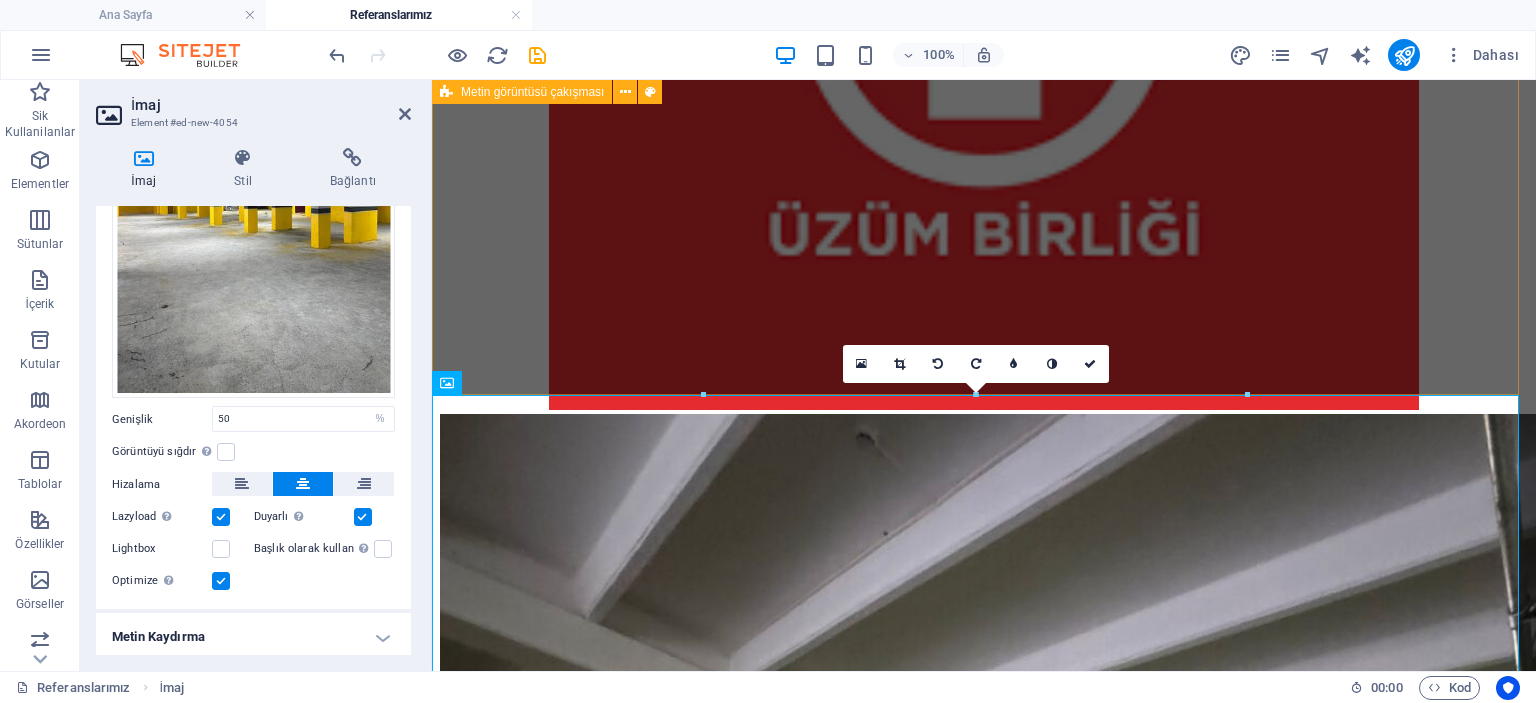 click on "Ata Göktürk Sitesi" at bounding box center (984, 26803) 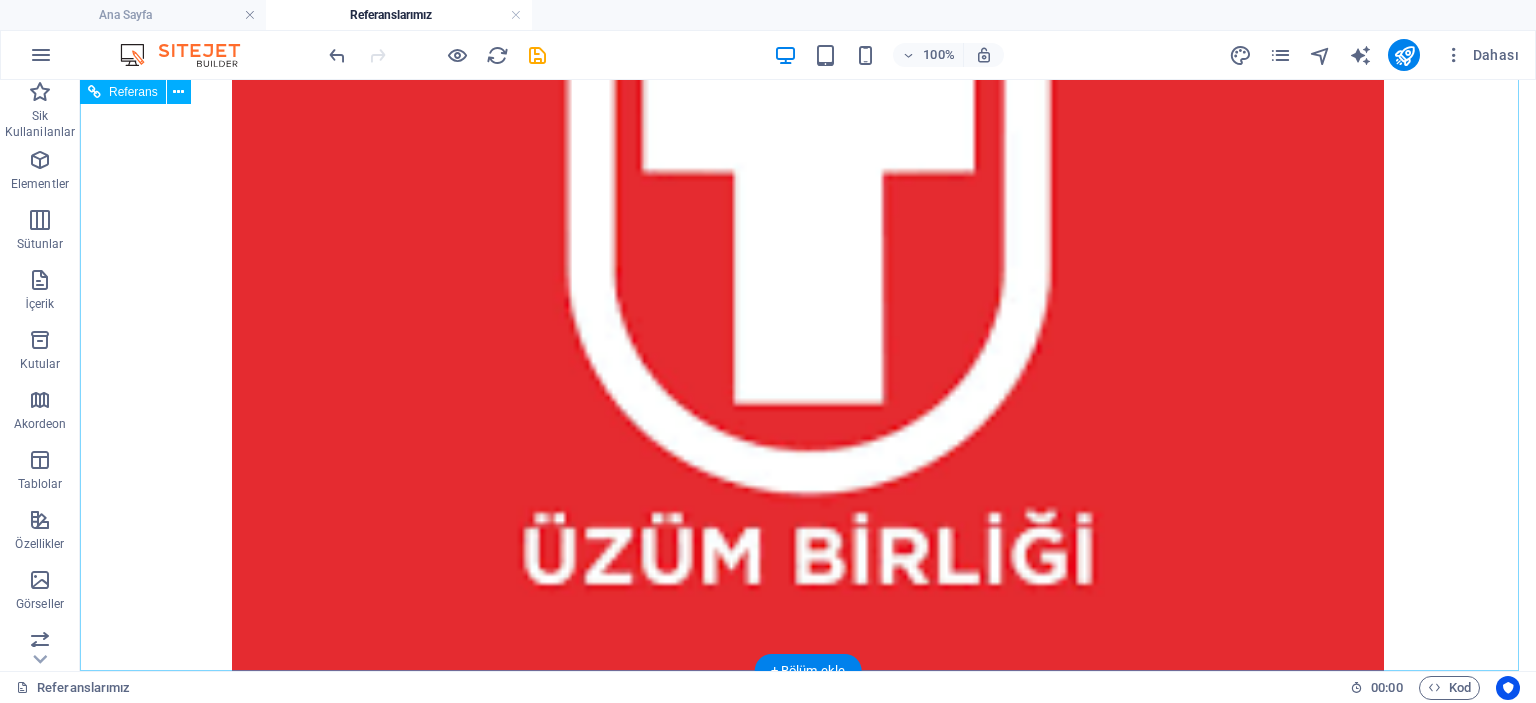 scroll, scrollTop: 8715, scrollLeft: 0, axis: vertical 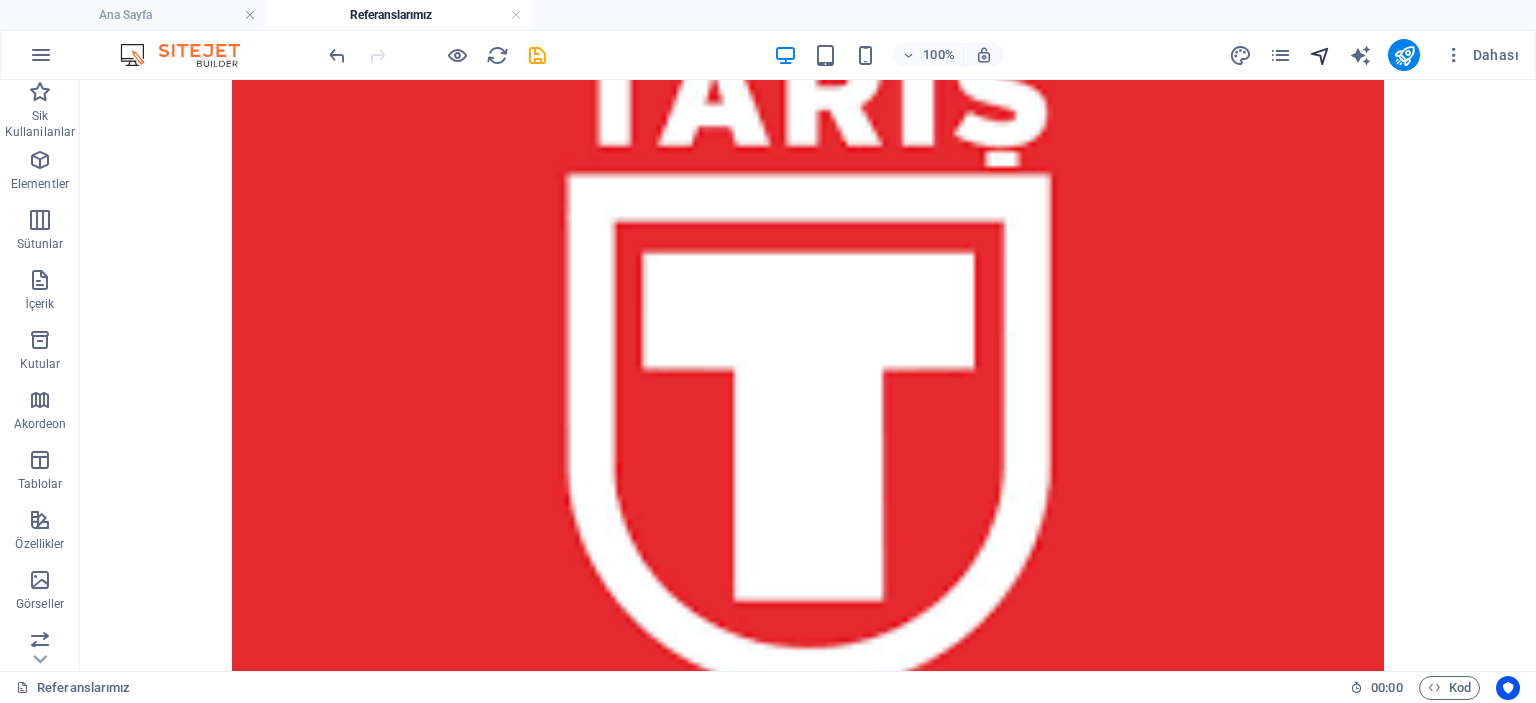 click at bounding box center [1320, 55] 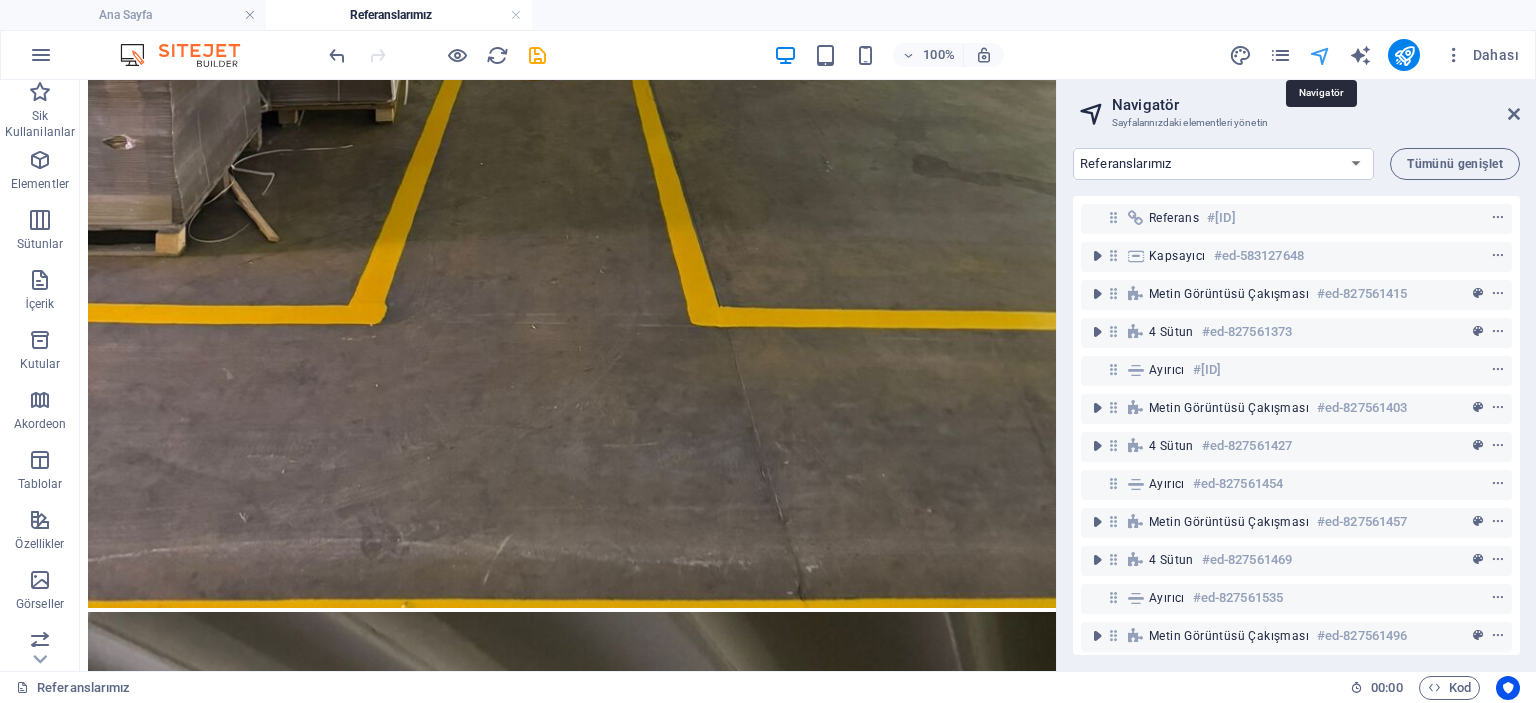 scroll, scrollTop: 7507, scrollLeft: 0, axis: vertical 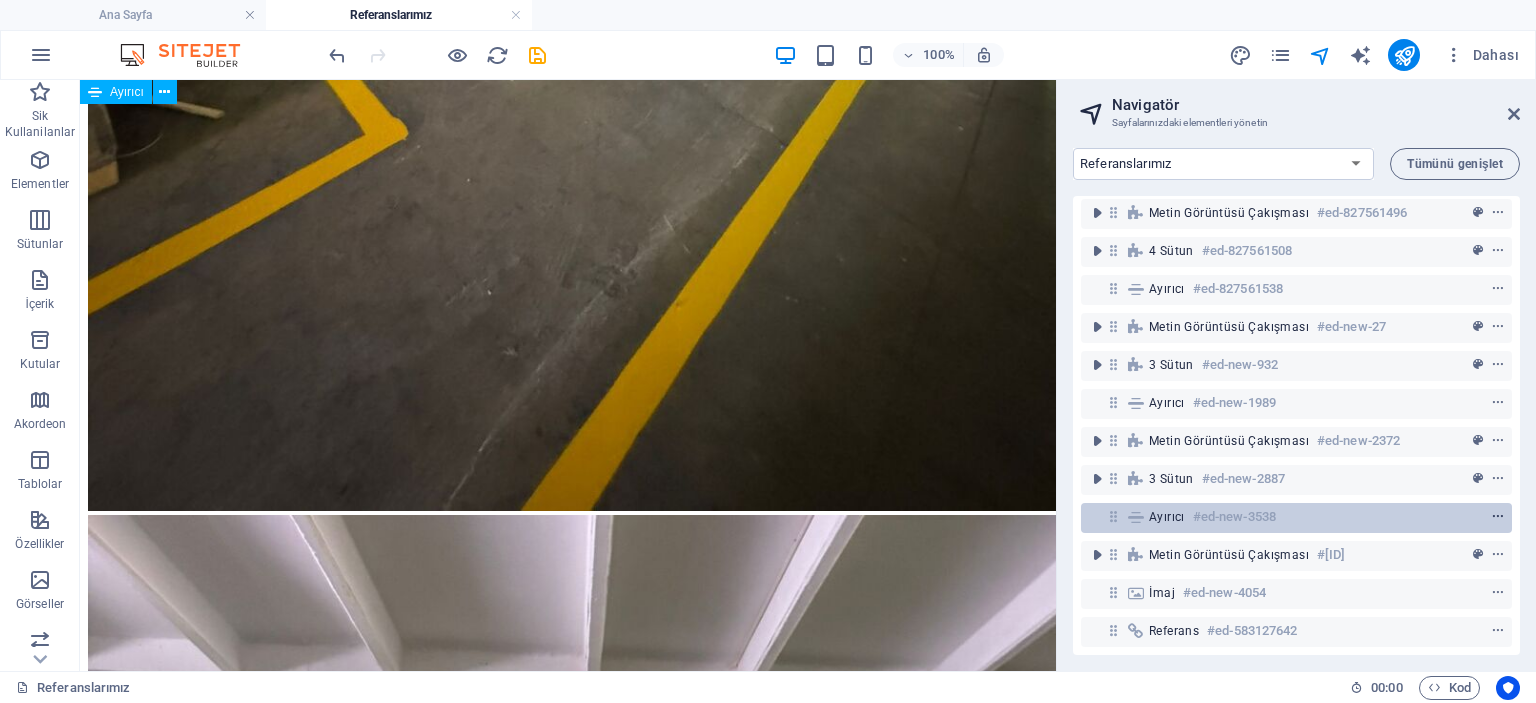click at bounding box center [1498, 517] 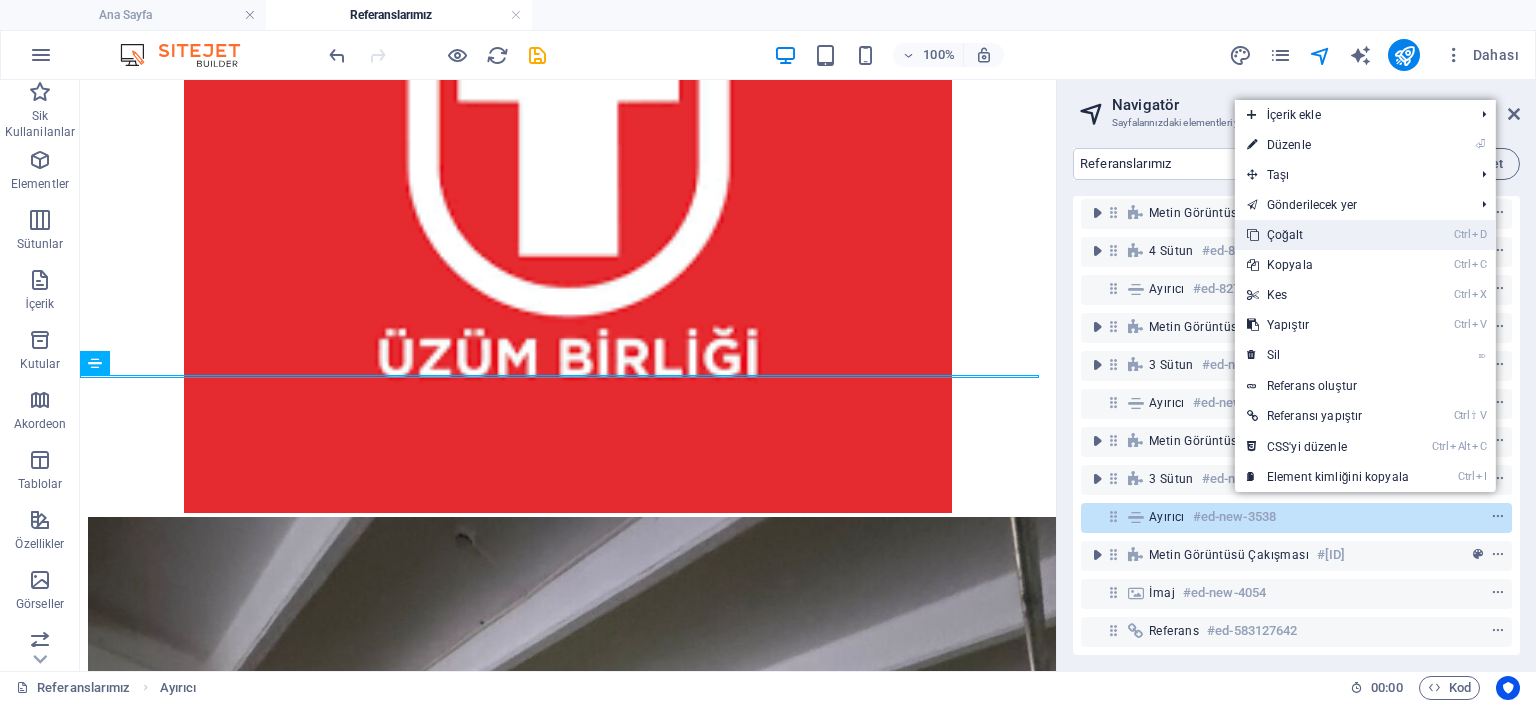 click on "Ctrl D  Çoğalt" at bounding box center [1328, 235] 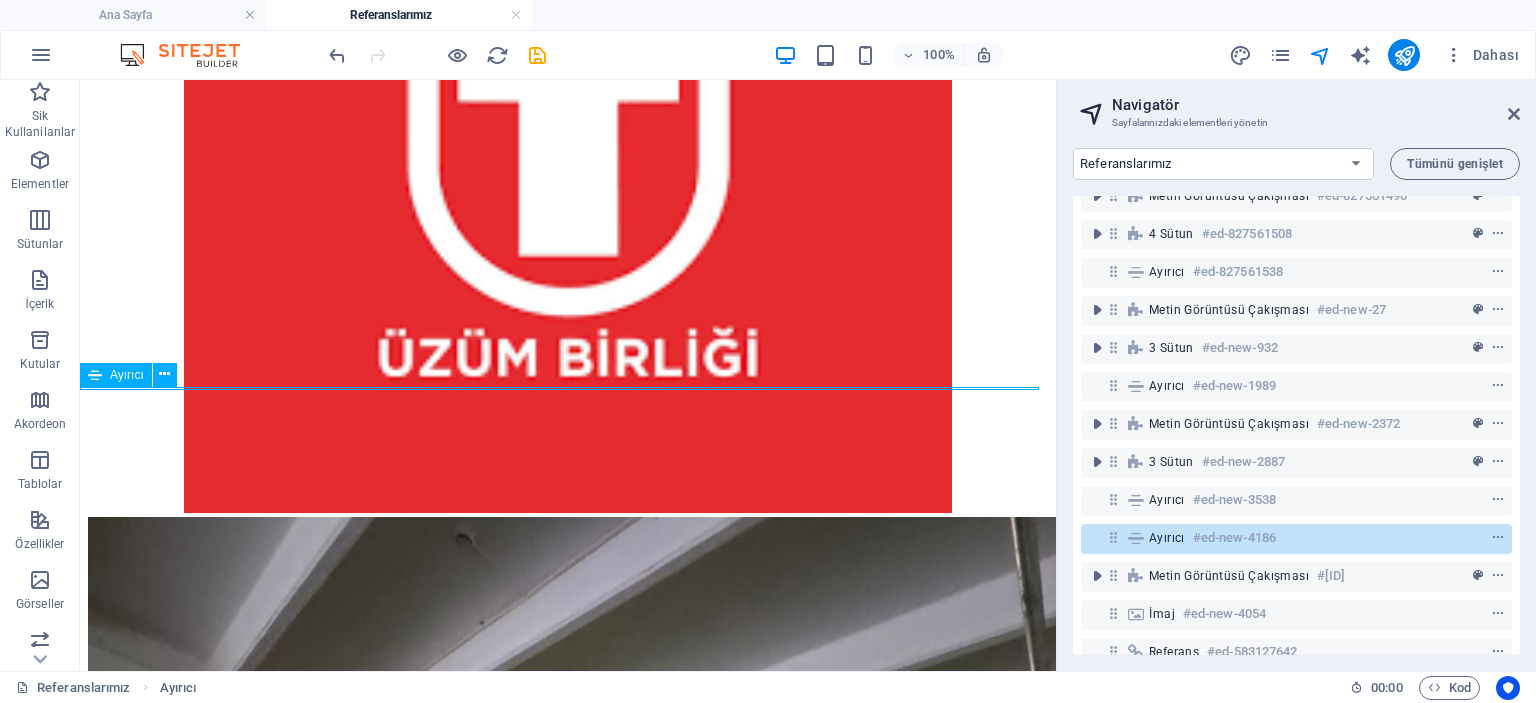 click on "Ayırıcı #ed-new-4186" at bounding box center (1296, 539) 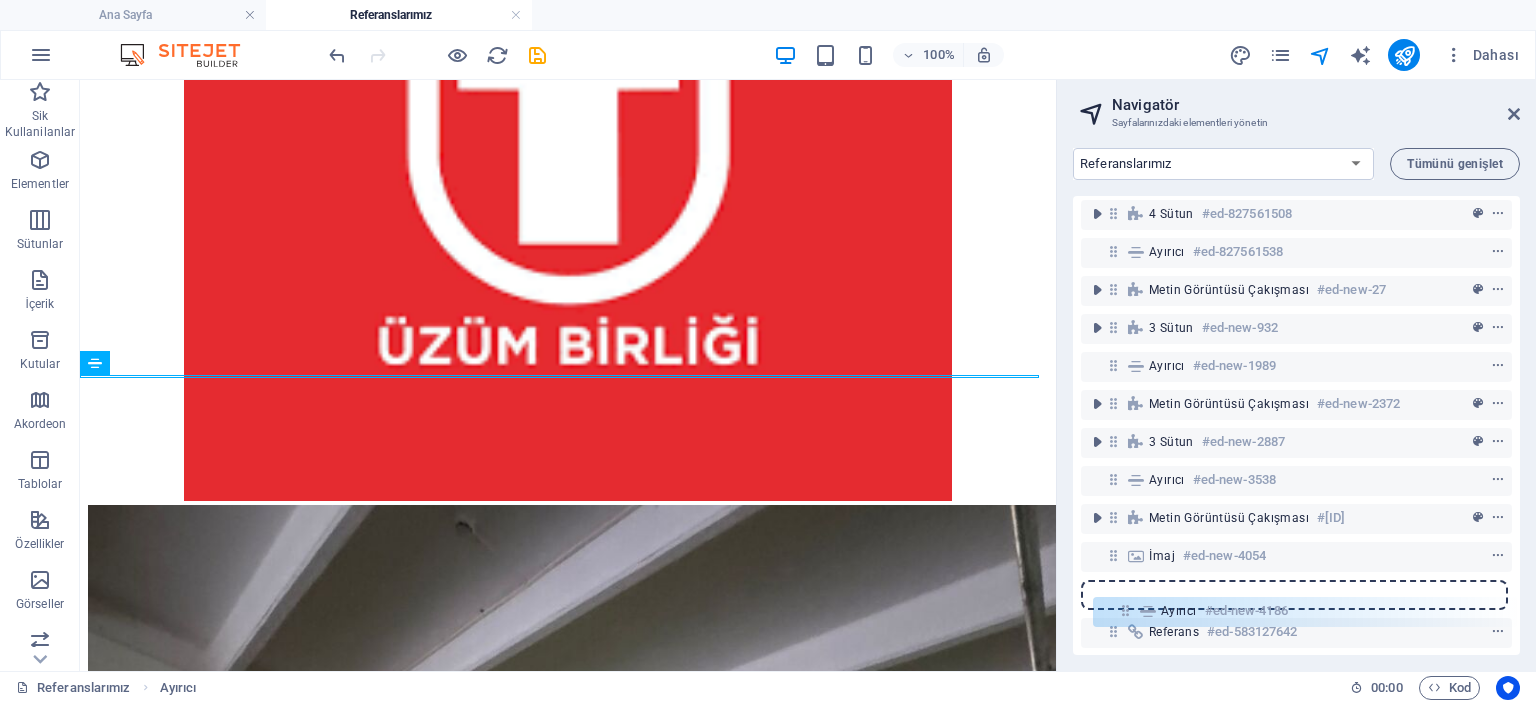 scroll, scrollTop: 460, scrollLeft: 0, axis: vertical 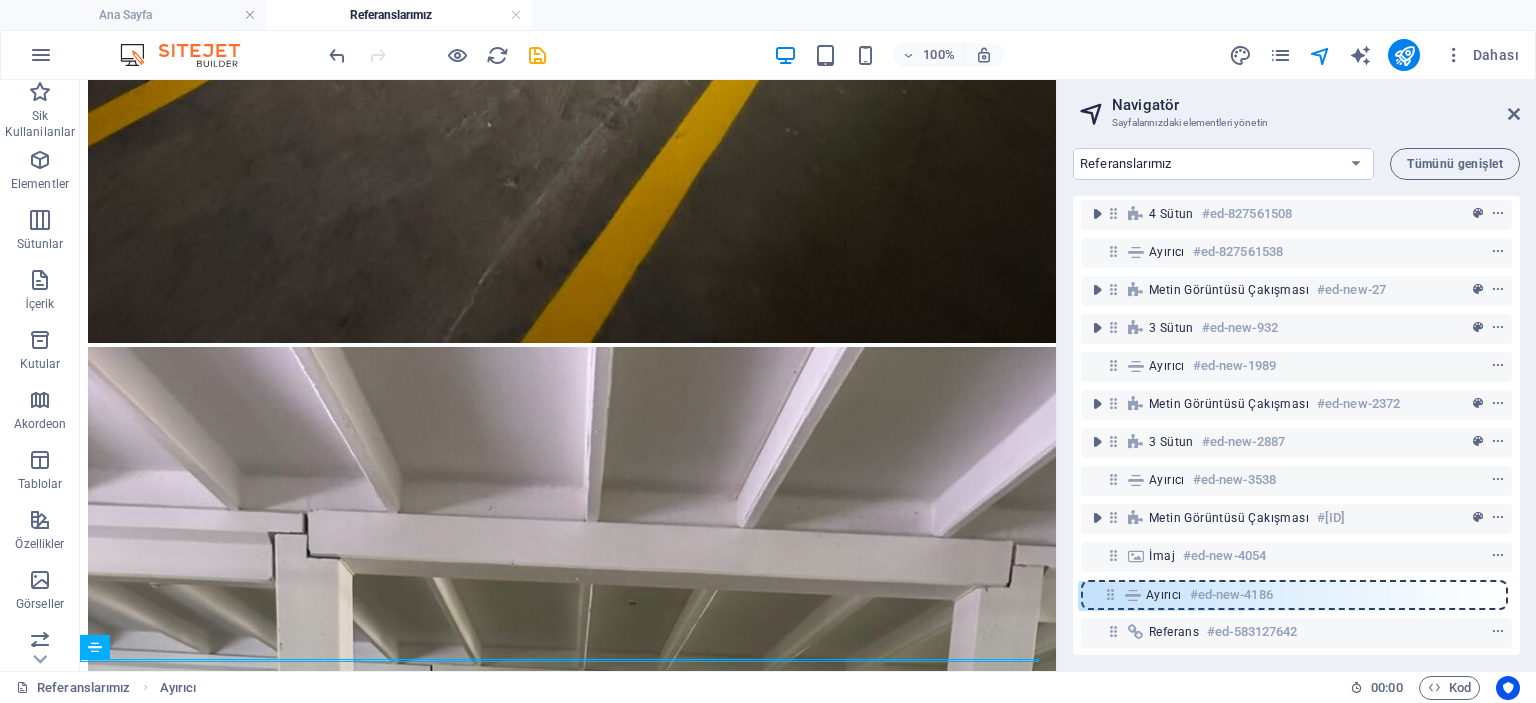 drag, startPoint x: 1120, startPoint y: 627, endPoint x: 1116, endPoint y: 583, distance: 44.181442 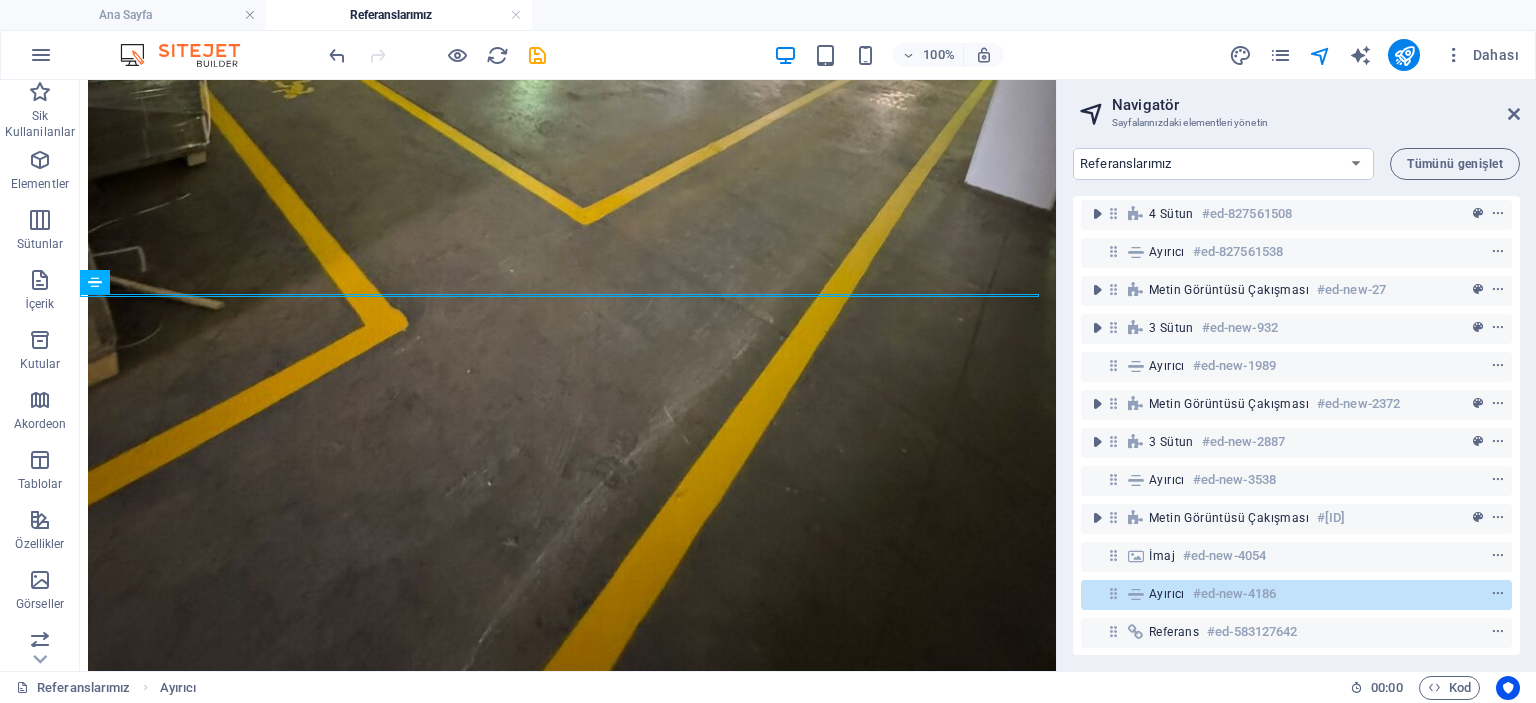scroll, scrollTop: 7315, scrollLeft: 0, axis: vertical 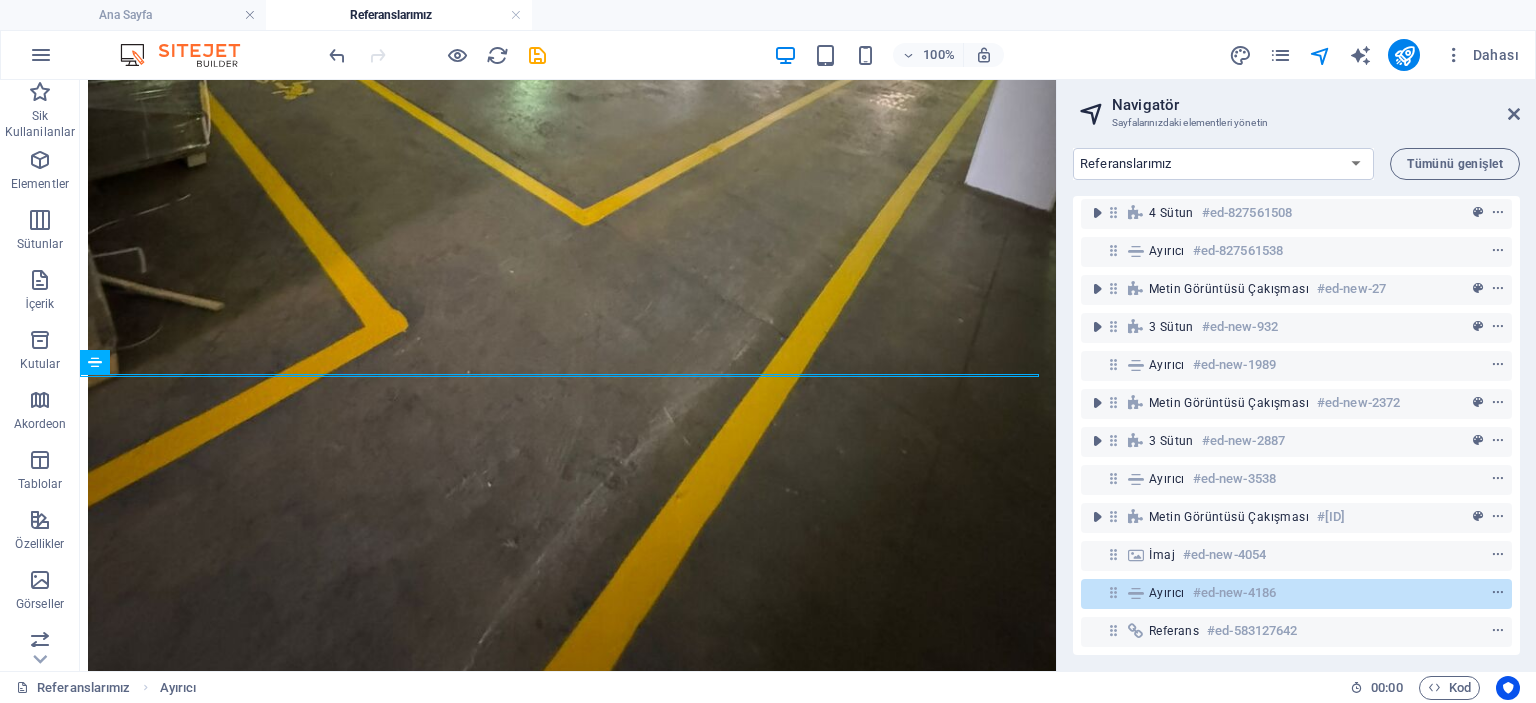 click on "Navigatör Sayfalarınızdaki elementleri yönetin Ana Sayfa  Galeri  Referanslarımız  Yasal Bildirim  Gizlilik Politikası  Subpage  Tümünü genişlet Referans #ed-583127645 Kapsayıcı #ed-583127648 Metin görüntüsü çakışması #ed-827561415 4 sütun #ed-827561373 Ayırıcı #ed-827561400 Metin görüntüsü çakışması #ed-827561403 4 sütun #ed-827561427 Ayırıcı #ed-827561454 Metin görüntüsü çakışması #ed-827561457 4 sütun #ed-827561469 Ayırıcı #ed-827561535 Metin görüntüsü çakışması #ed-827561496 4 sütun #ed-827561508 Ayırıcı #ed-827561538 Metin görüntüsü çakışması #ed-new-27 3 sütun #ed-new-932 Ayırıcı #ed-new-1989 Metin görüntüsü çakışması #ed-new-2372 3 sütun #ed-new-2887 Ayırıcı #ed-new-3538 Metin görüntüsü çakışması #ed-new-3539 İmaj #ed-new-4054 Ayırıcı #ed-new-4186 Referans #ed-583127642" at bounding box center (1296, 375) 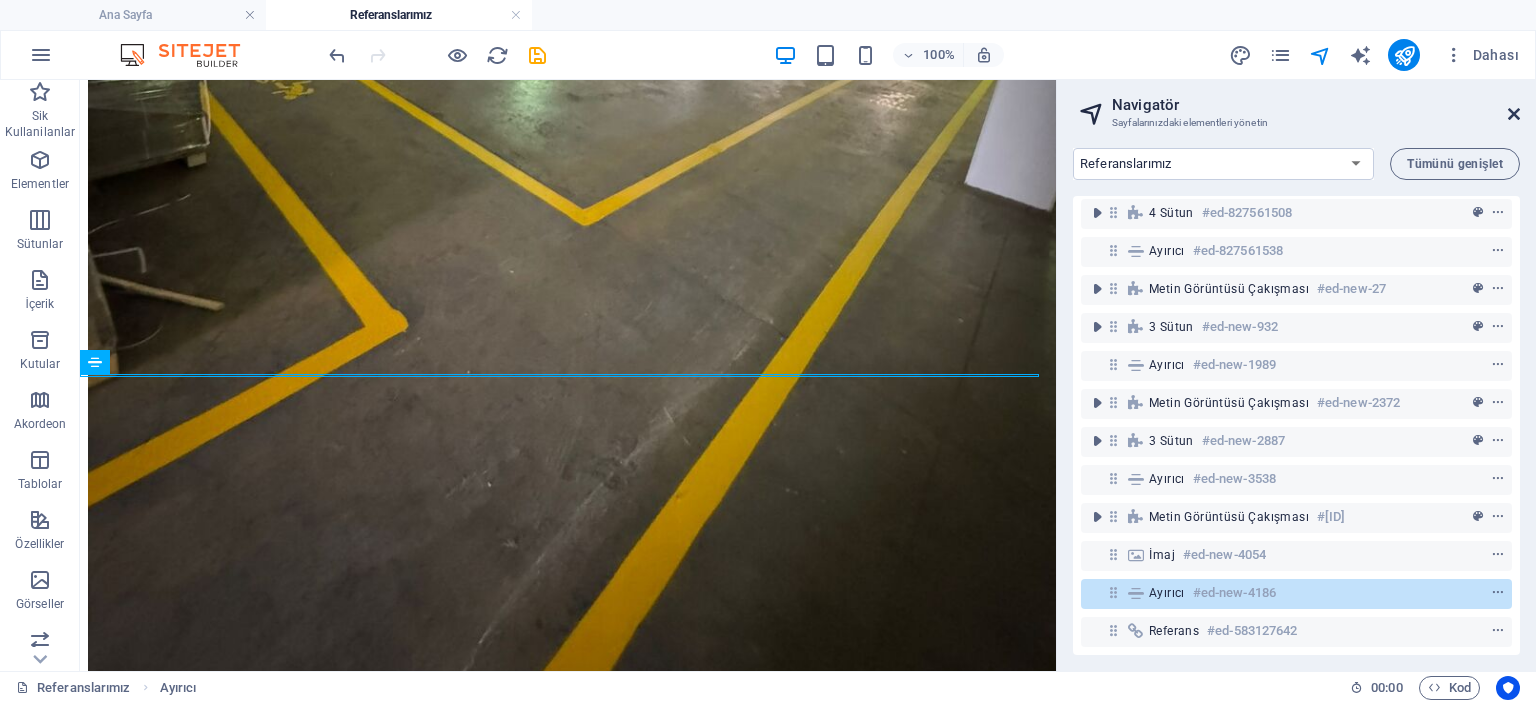 click at bounding box center [1514, 114] 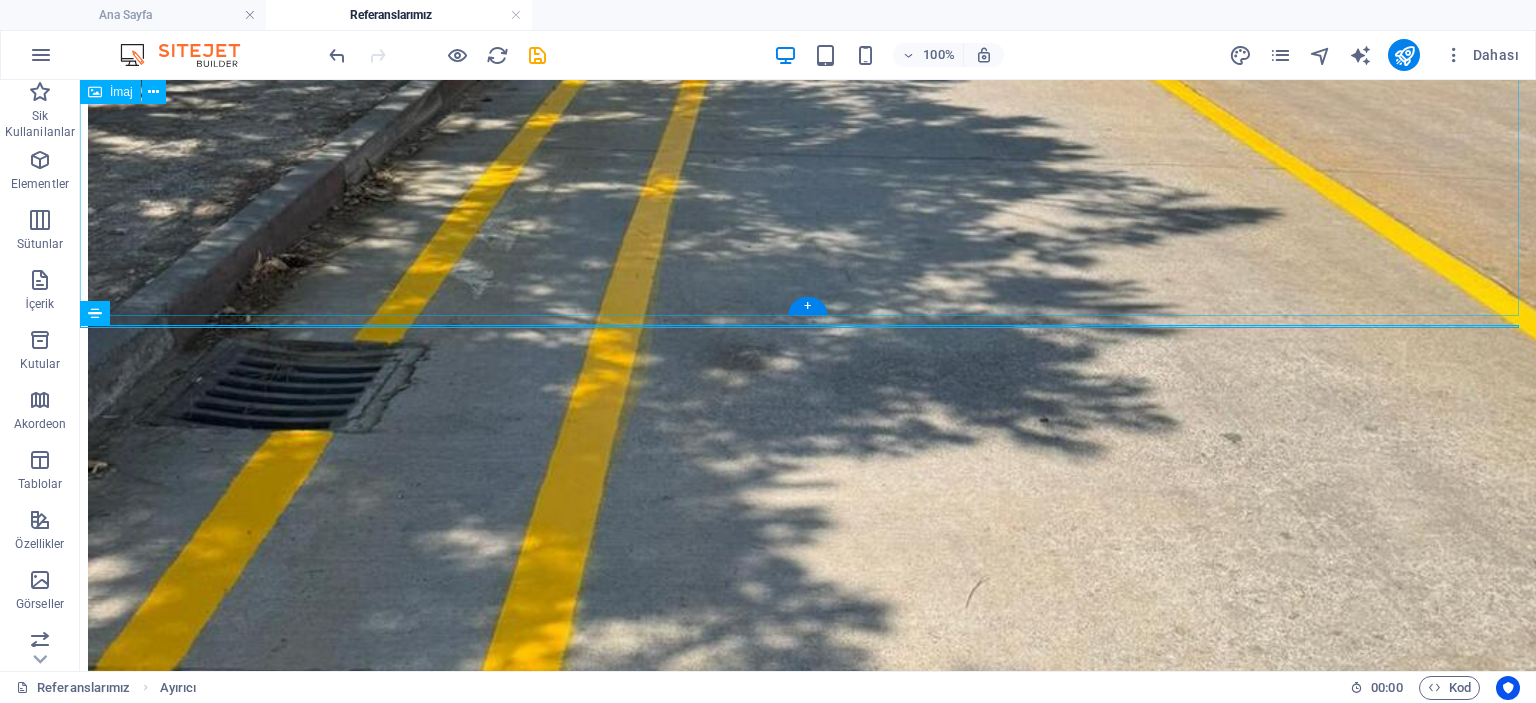 scroll, scrollTop: 8892, scrollLeft: 0, axis: vertical 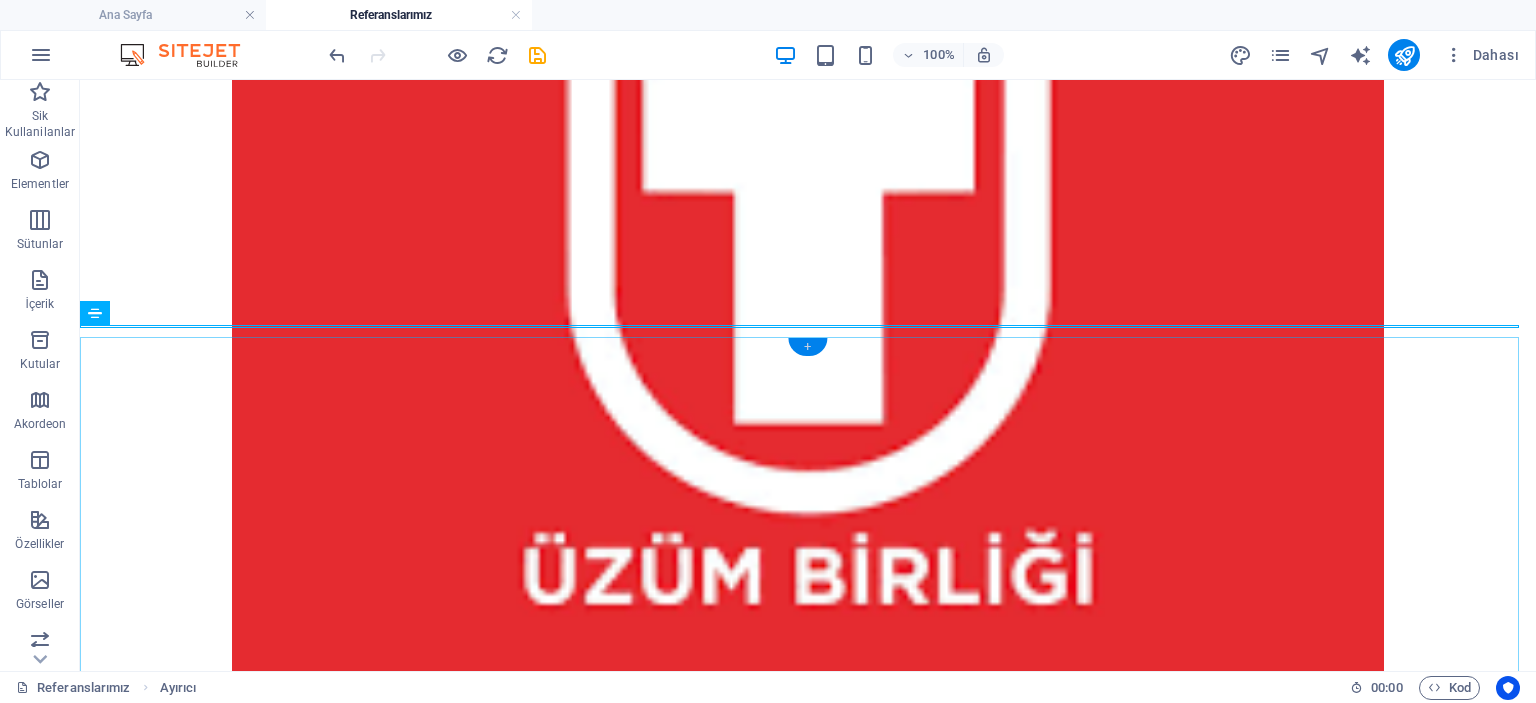 click on "+" at bounding box center (807, 347) 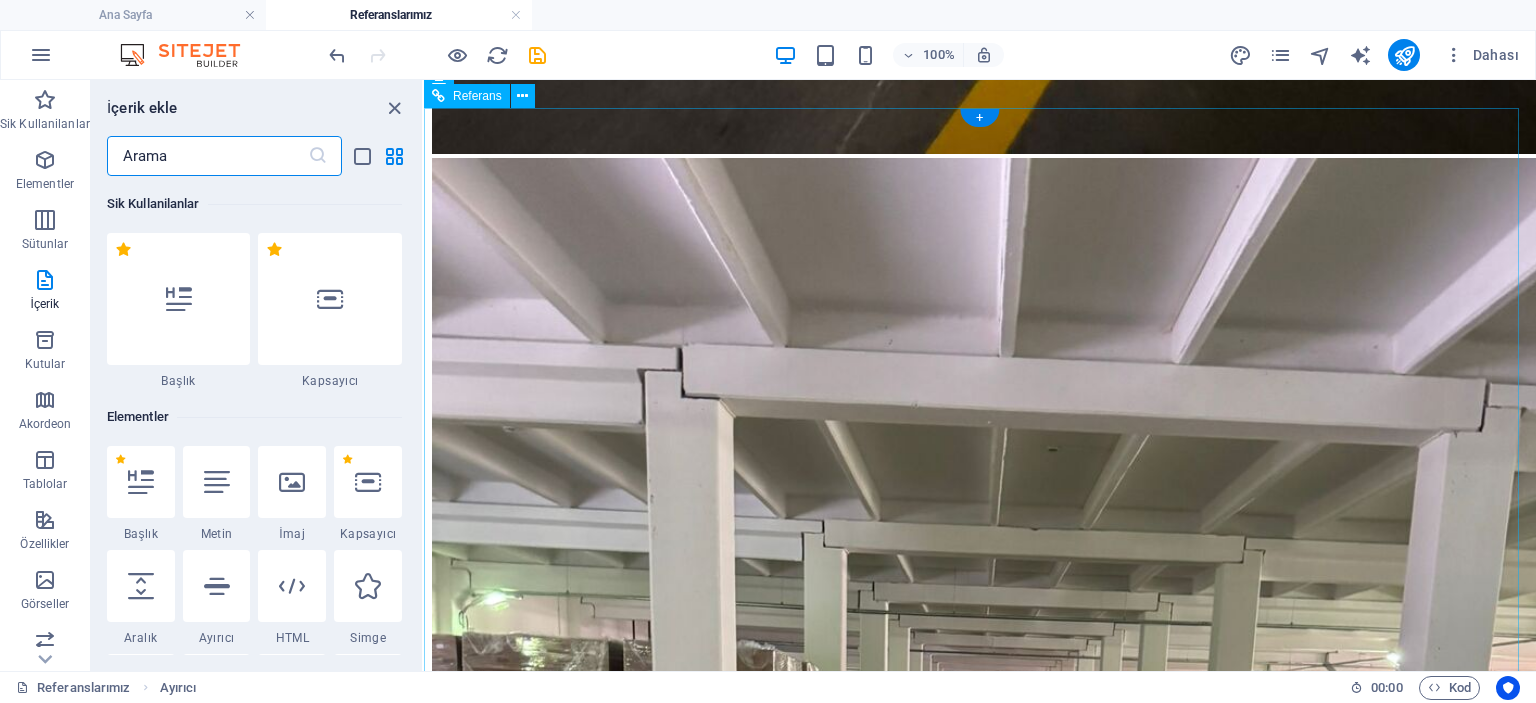 scroll, scrollTop: 8171, scrollLeft: 0, axis: vertical 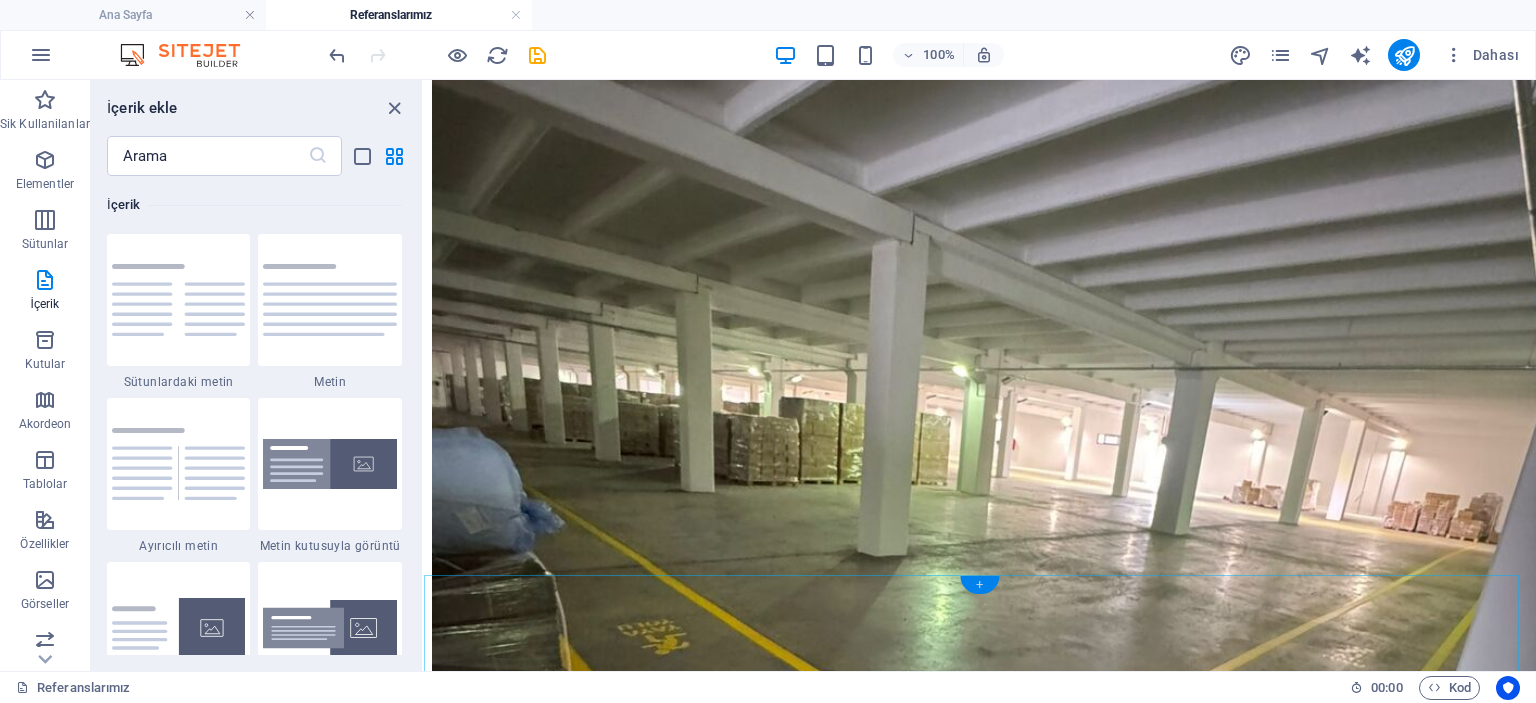 click on "+" at bounding box center (979, 585) 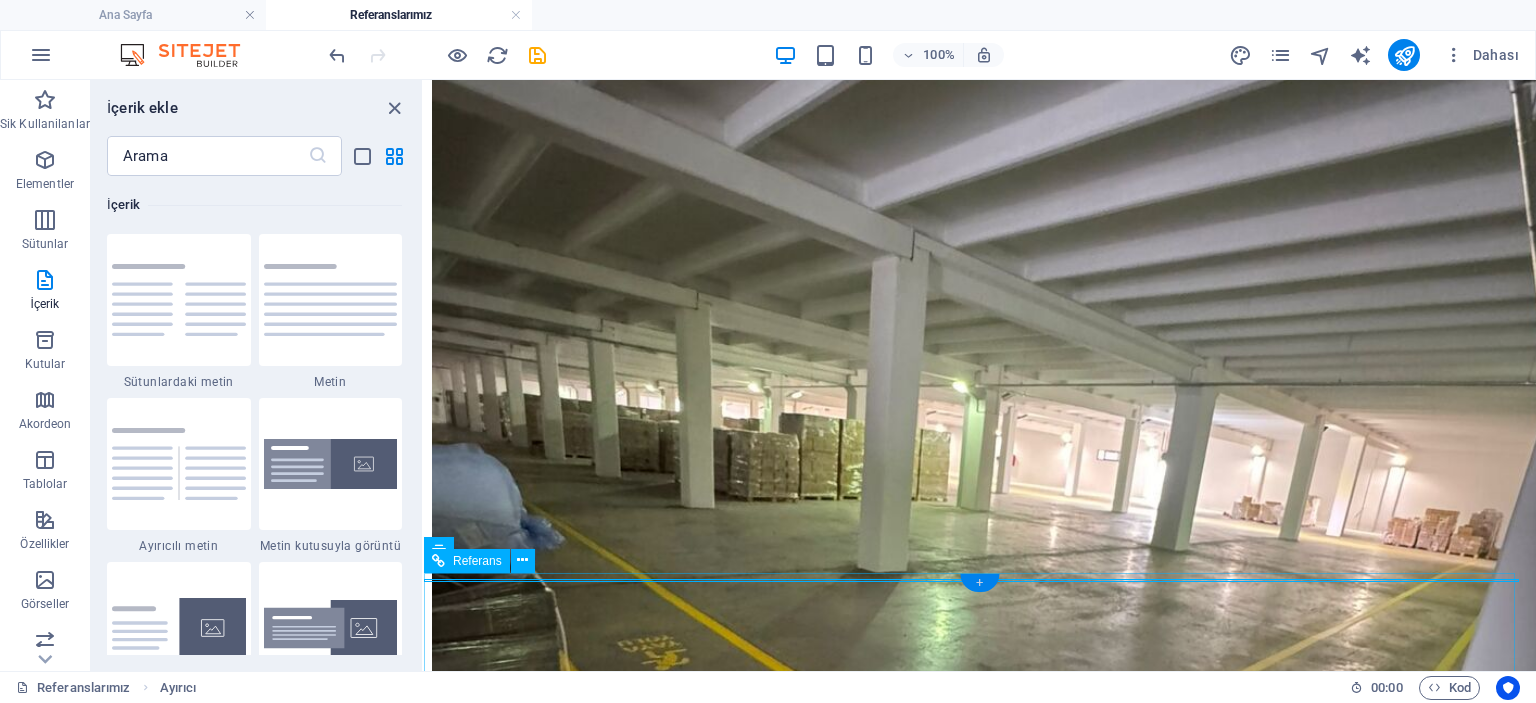 scroll, scrollTop: 3499, scrollLeft: 0, axis: vertical 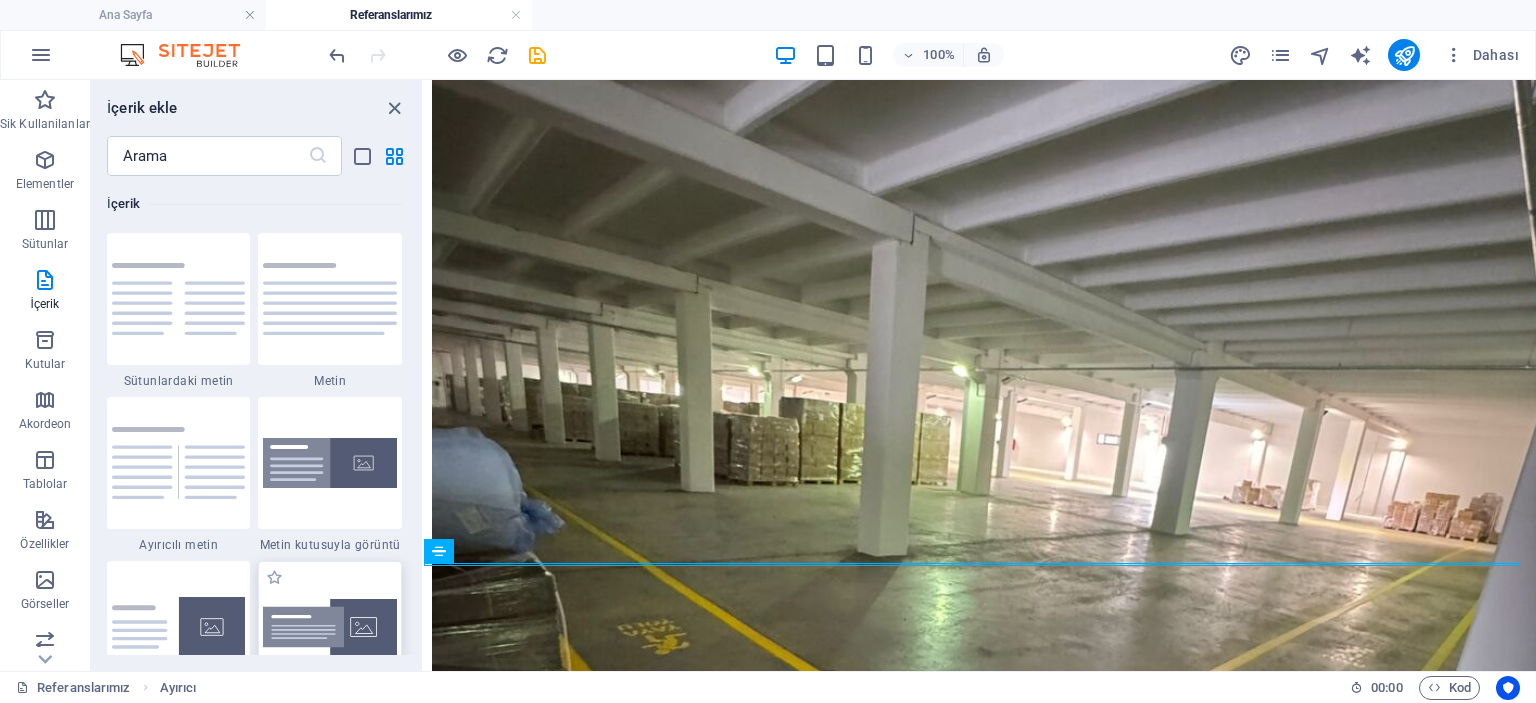 click at bounding box center [330, 627] 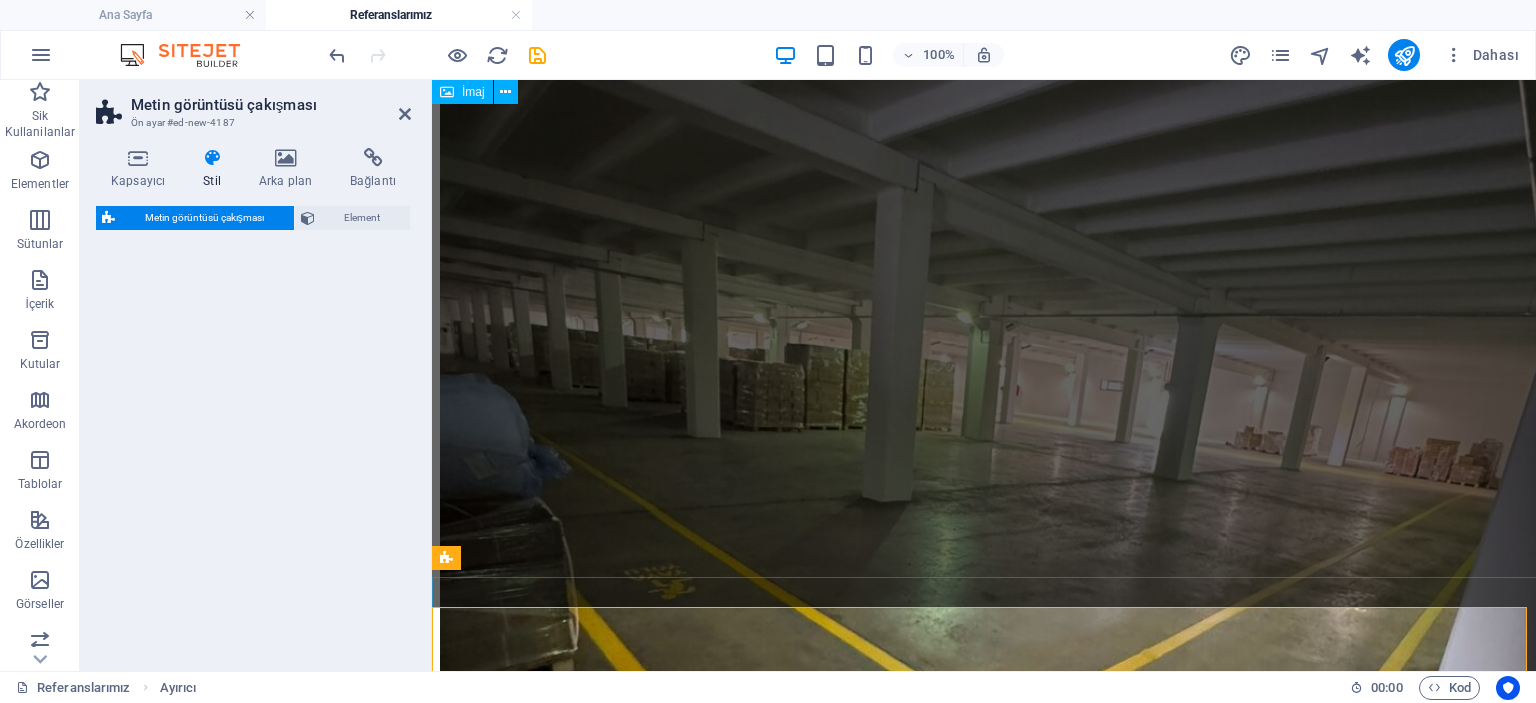 select on "rem" 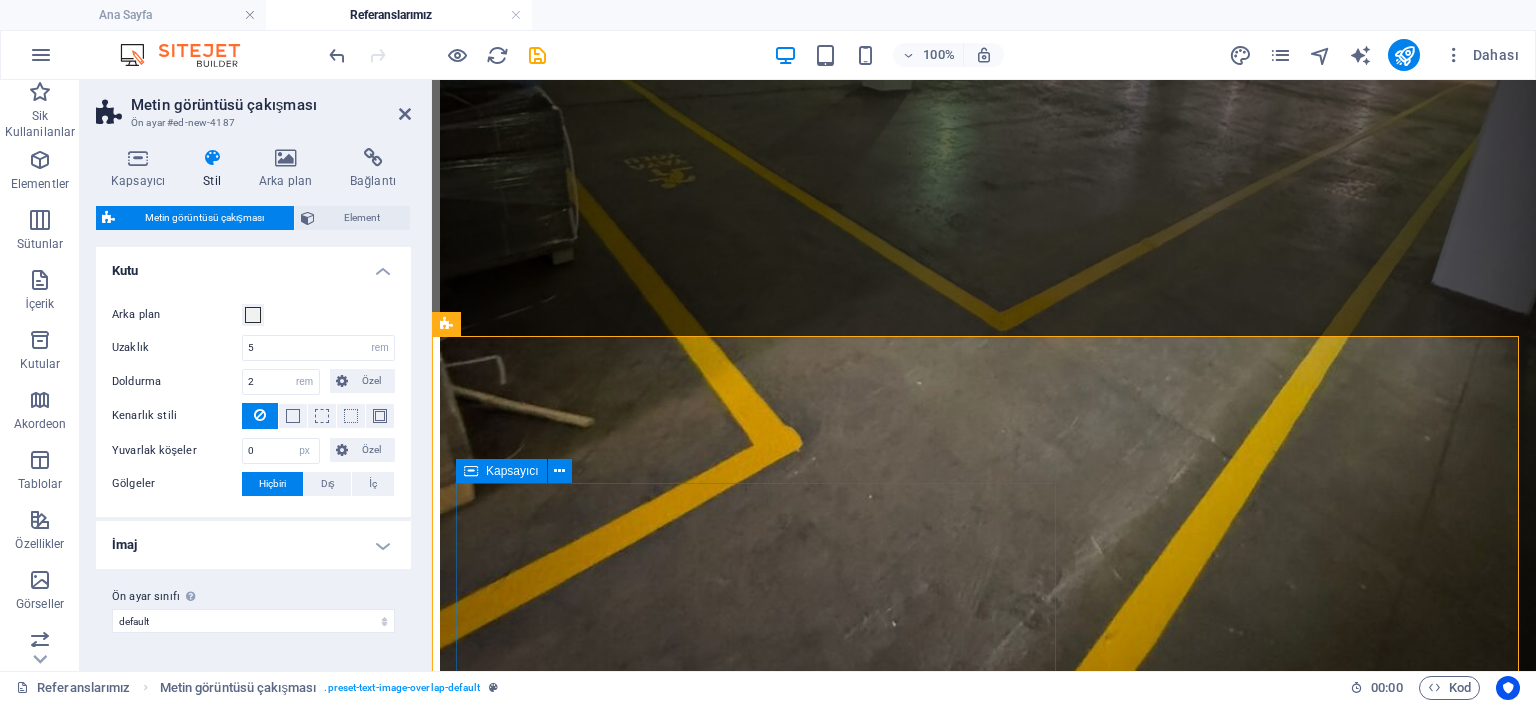 scroll, scrollTop: 8139, scrollLeft: 0, axis: vertical 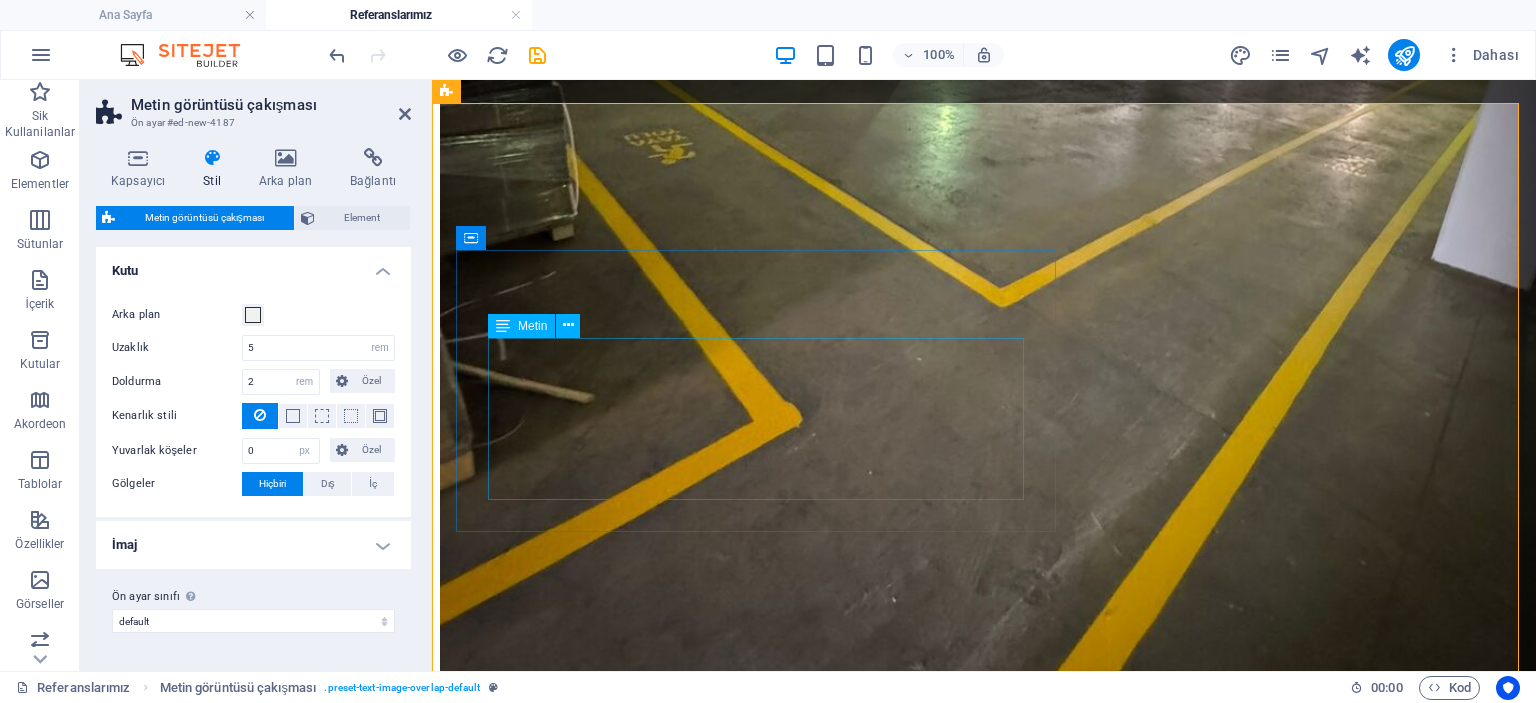 click on "Lorem ipsum dolor sit amet, consectetuer adipiscing elit. Aenean commodo ligula eget dolor. Lorem ipsum dolor sit amet, consectetuer adipiscing elit leget dolor. Lorem ipsum dolor sit amet, consectetuer adipiscing elit. Aenean commodo ligula eget dolor." at bounding box center (984, 26938) 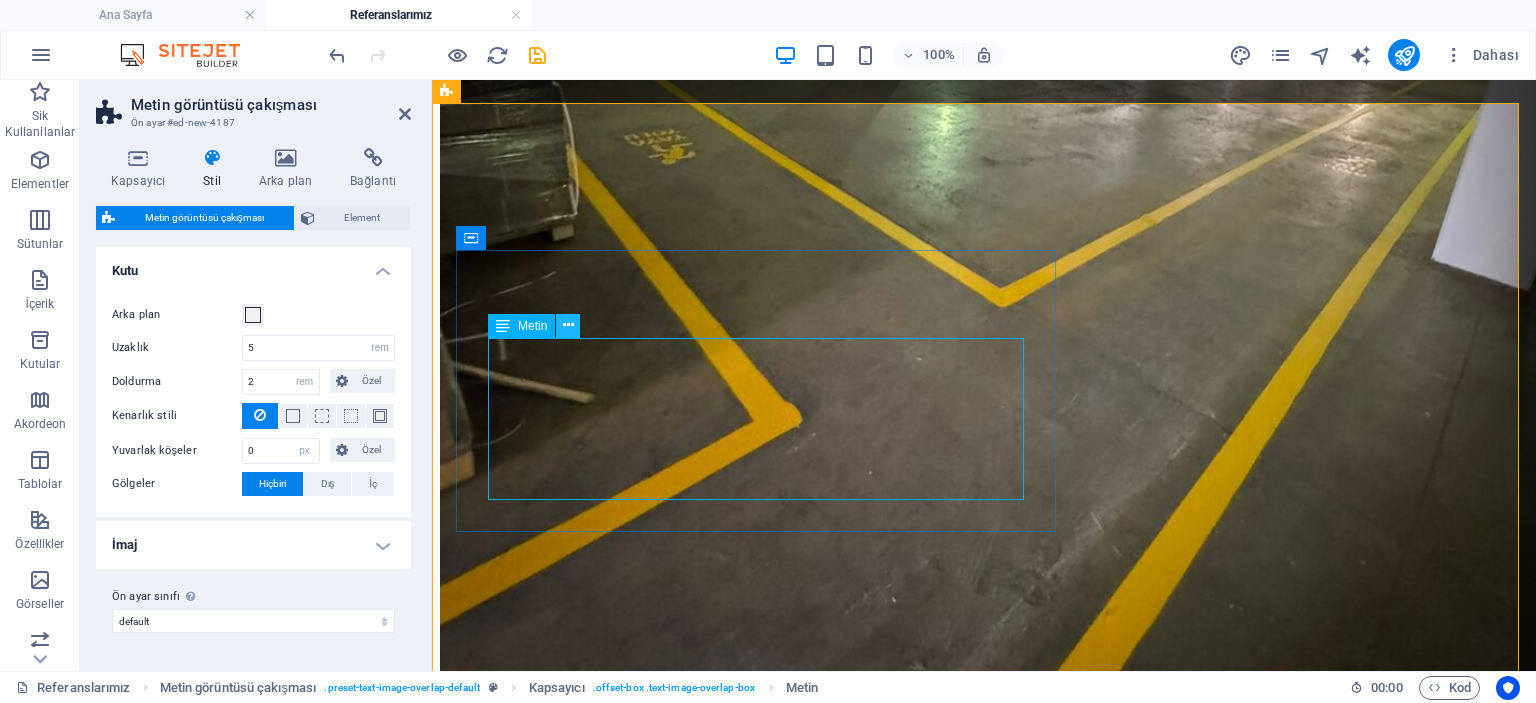 click at bounding box center [568, 325] 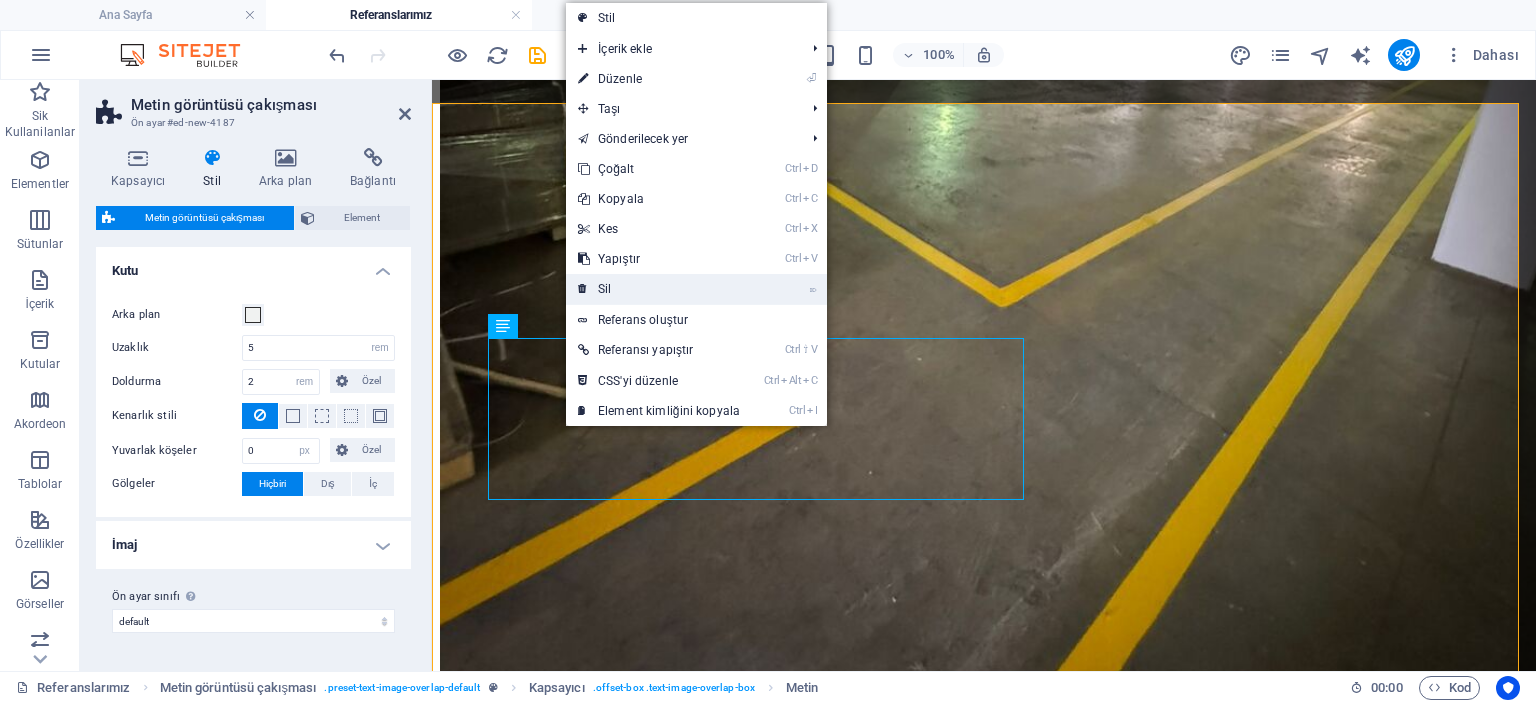 drag, startPoint x: 617, startPoint y: 280, endPoint x: 189, endPoint y: 210, distance: 433.68652 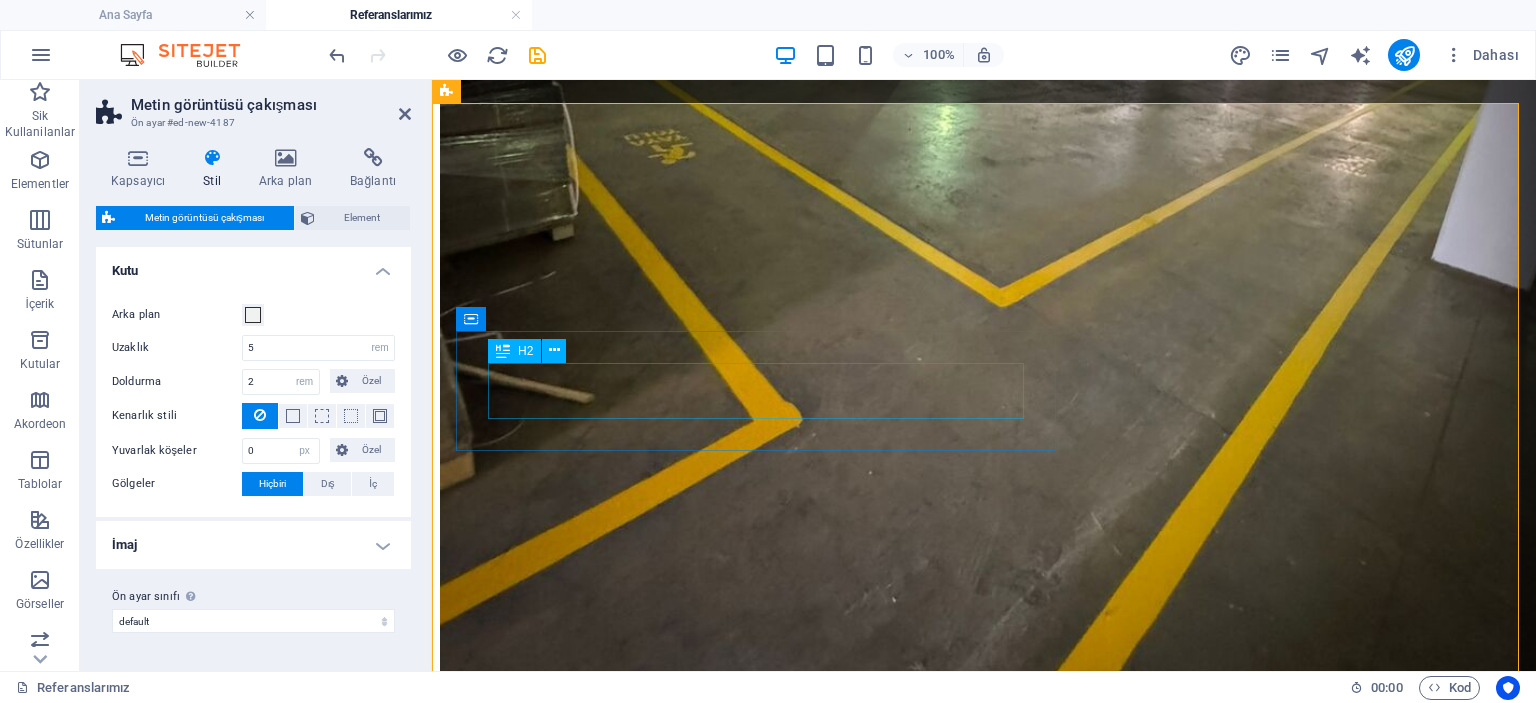 click on "New headline" at bounding box center [984, 26886] 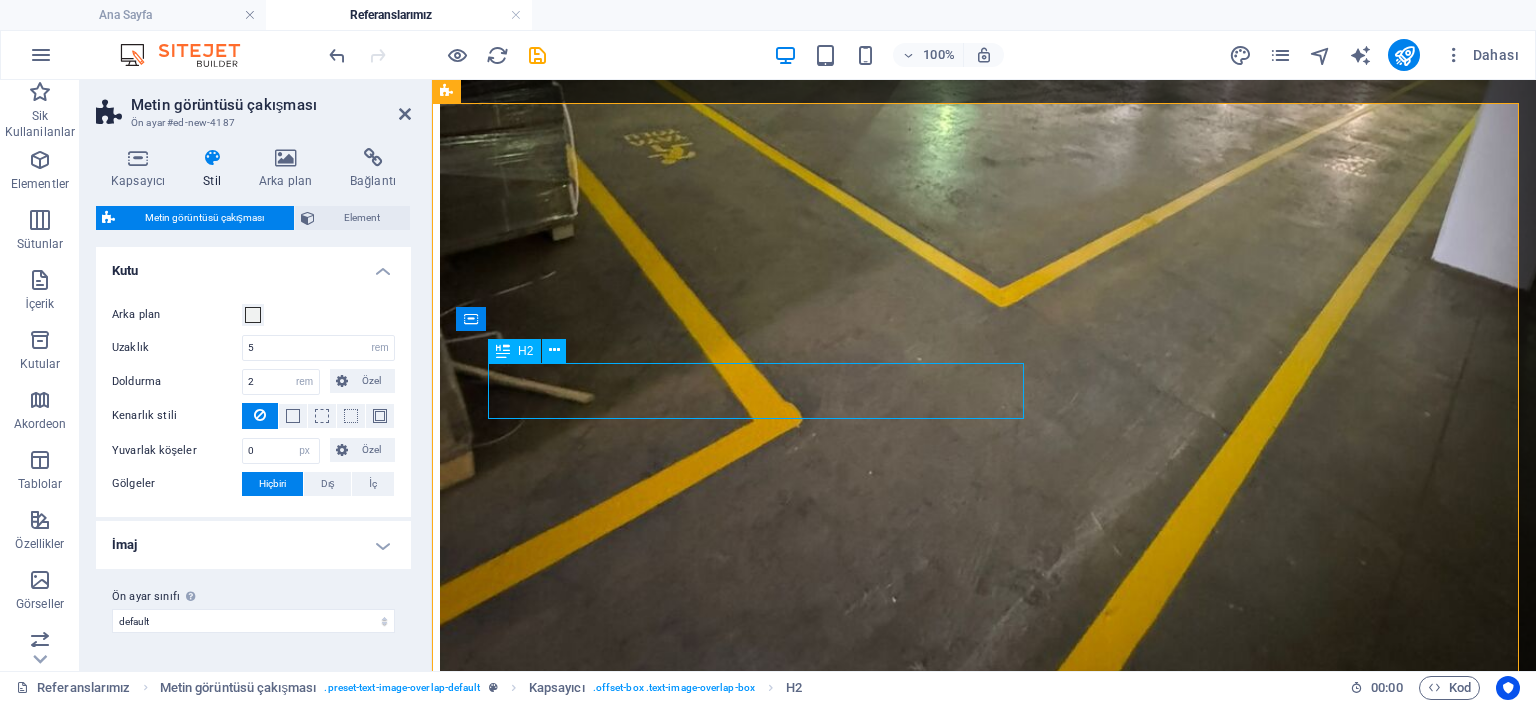 click on "New headline" at bounding box center (984, 26886) 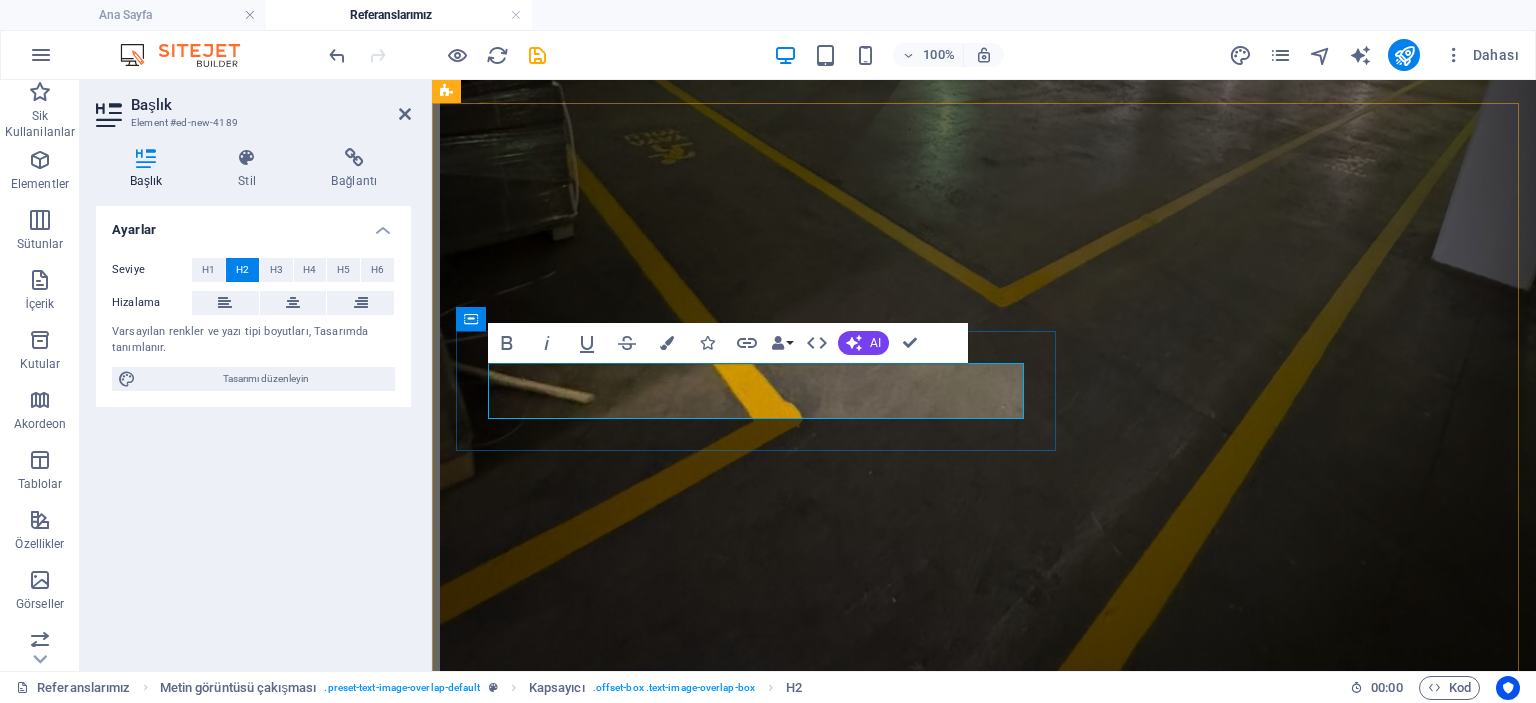 type 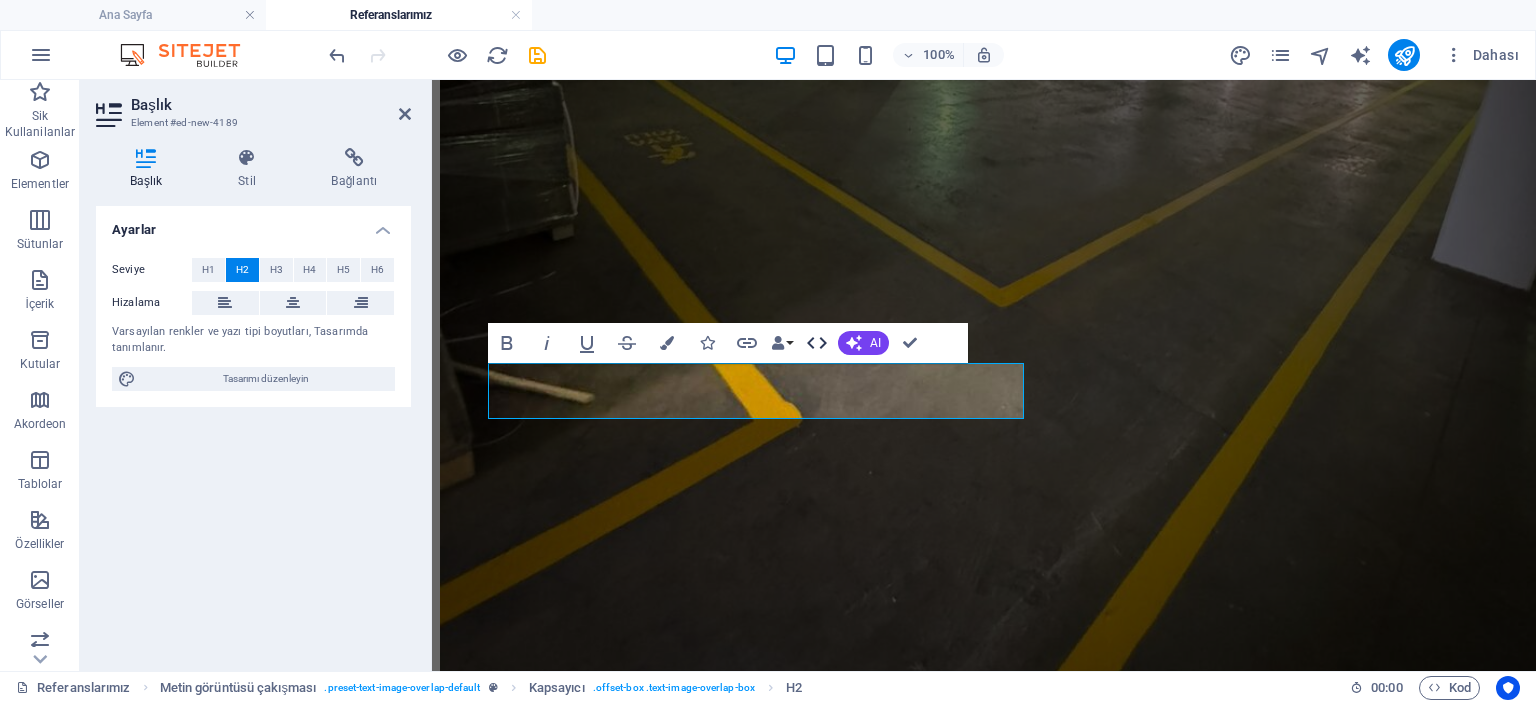 scroll, scrollTop: 8111, scrollLeft: 0, axis: vertical 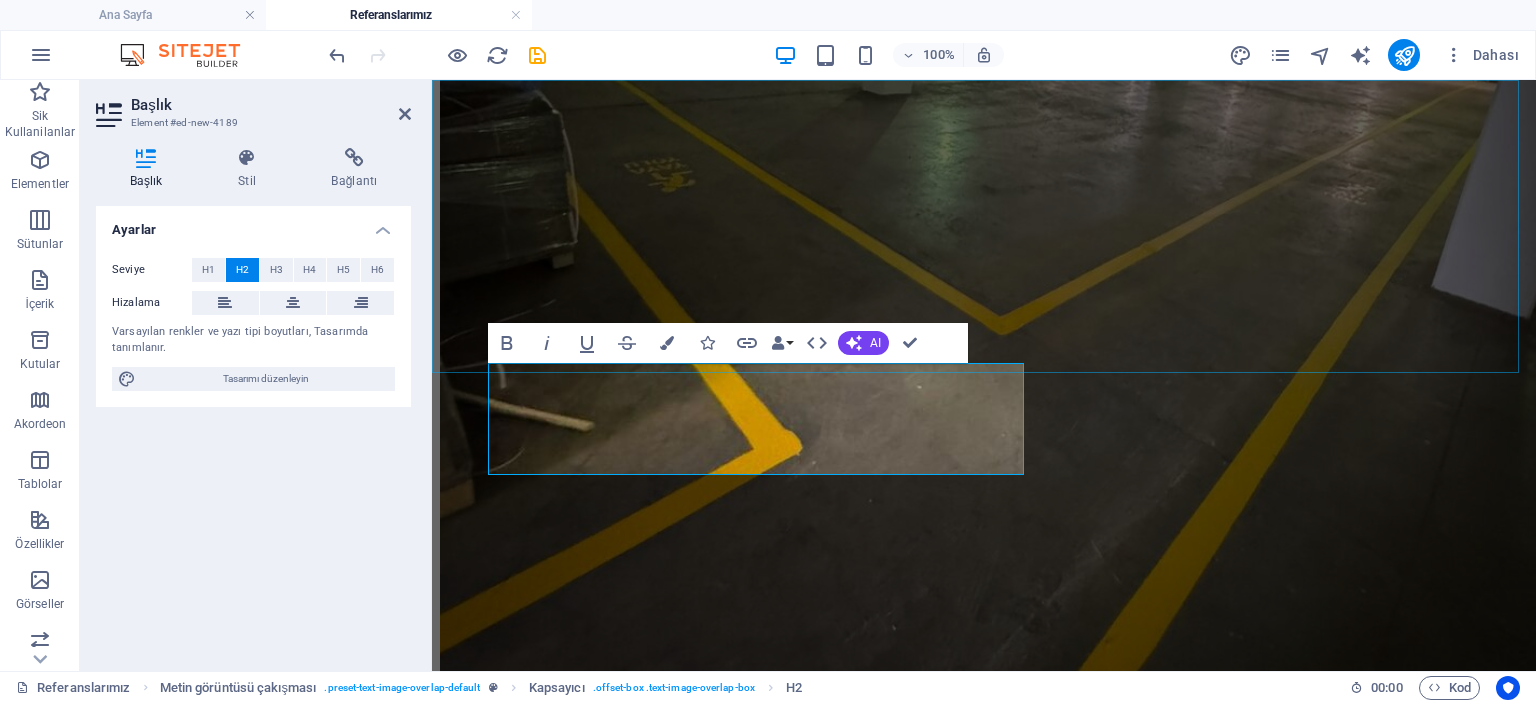 click on "Ana Sayfa Hakkımızda Hizmetlerimiz Galeri İletişim" at bounding box center [984, -7861] 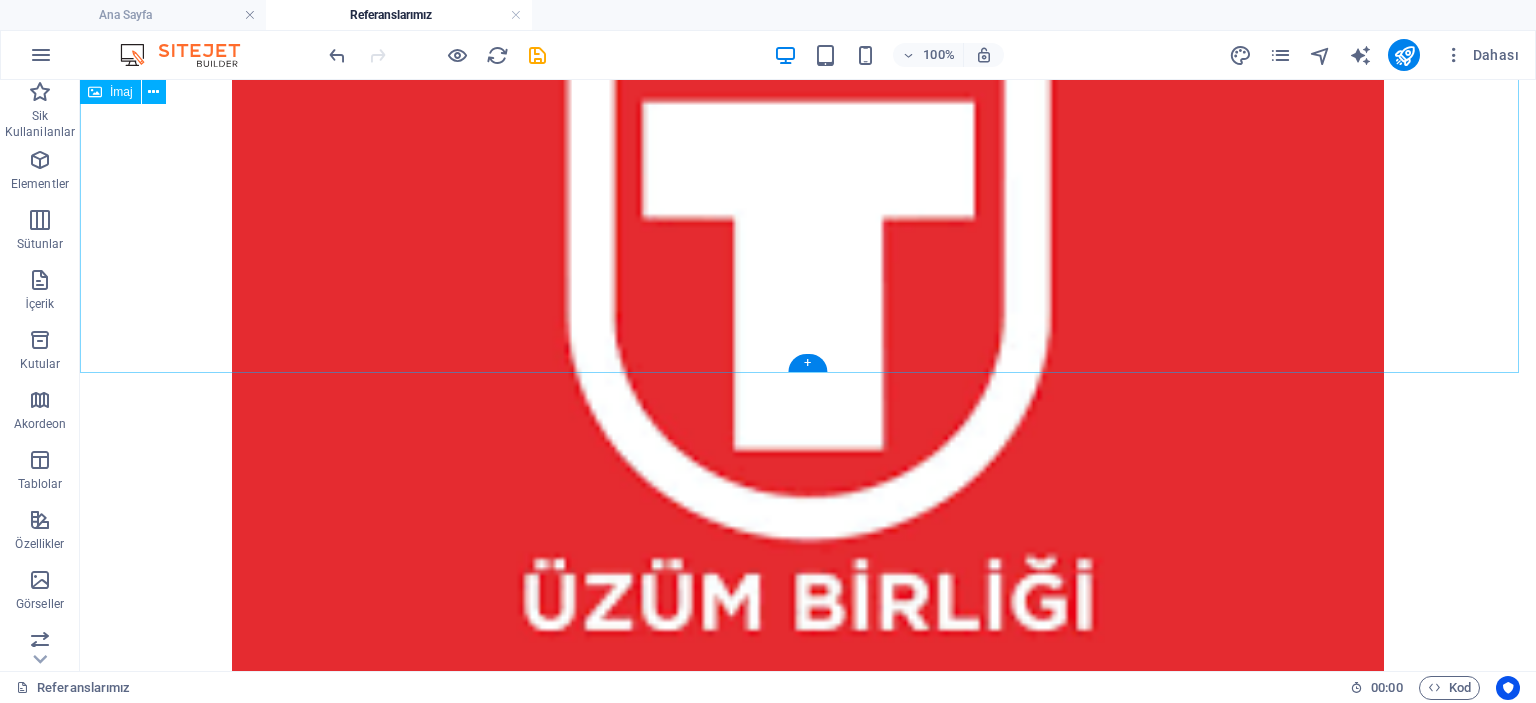 scroll, scrollTop: 9100, scrollLeft: 0, axis: vertical 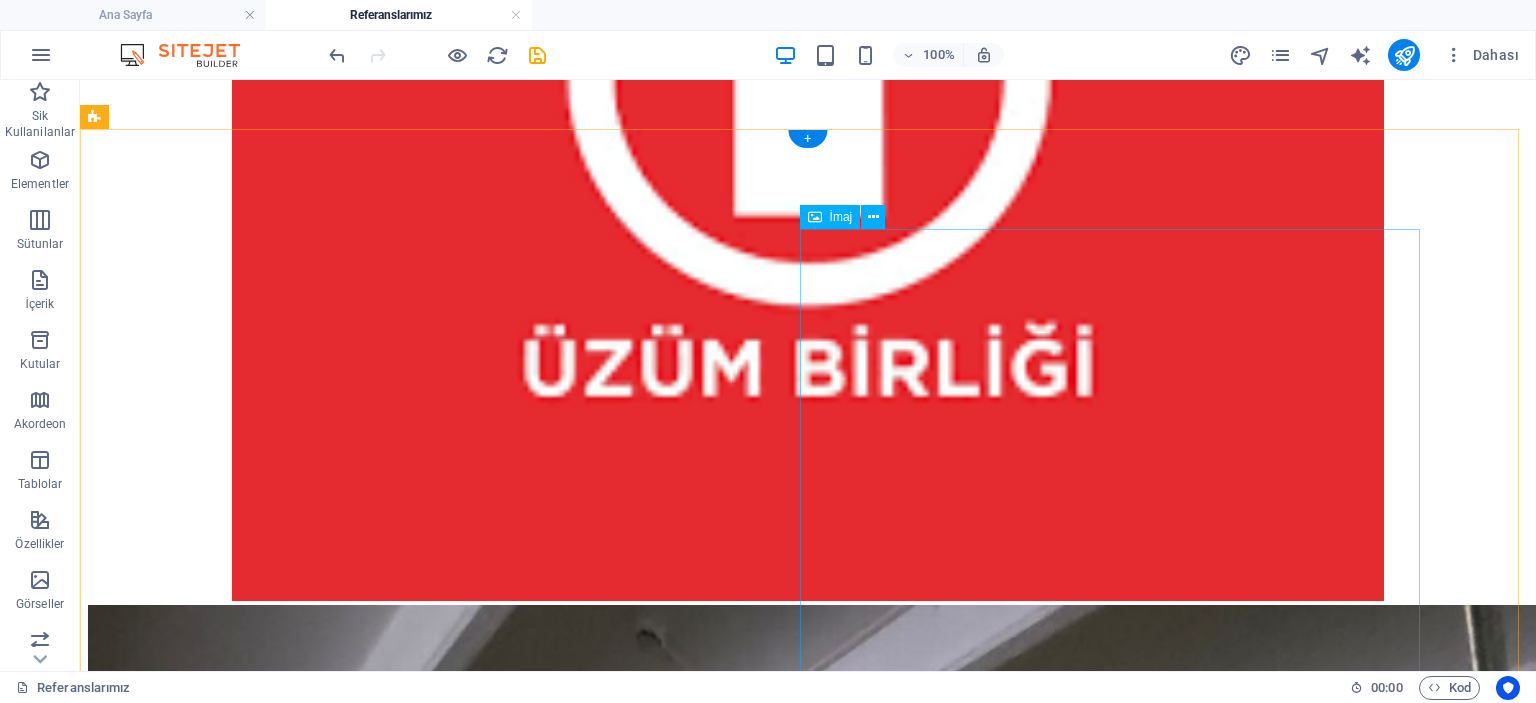 click at bounding box center (808, 37030) 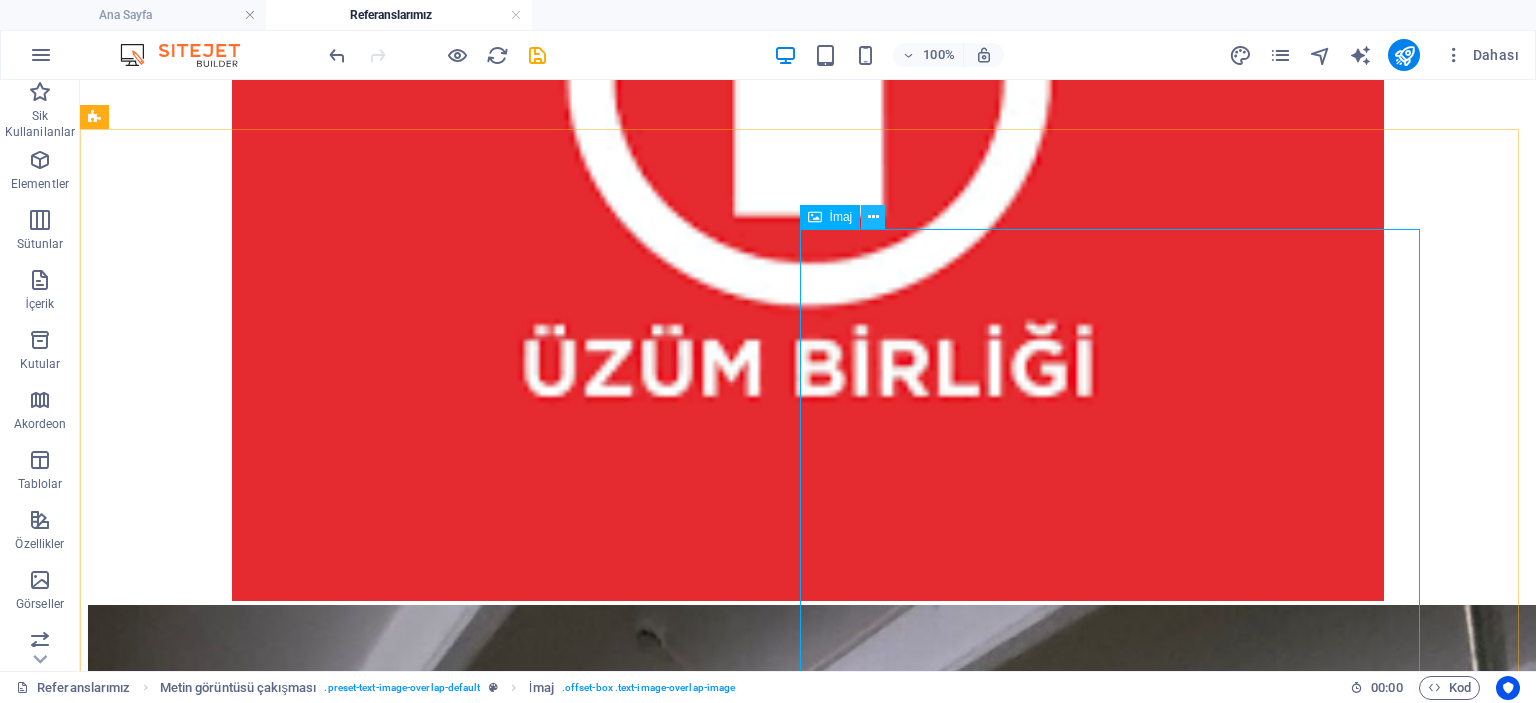 click at bounding box center [873, 217] 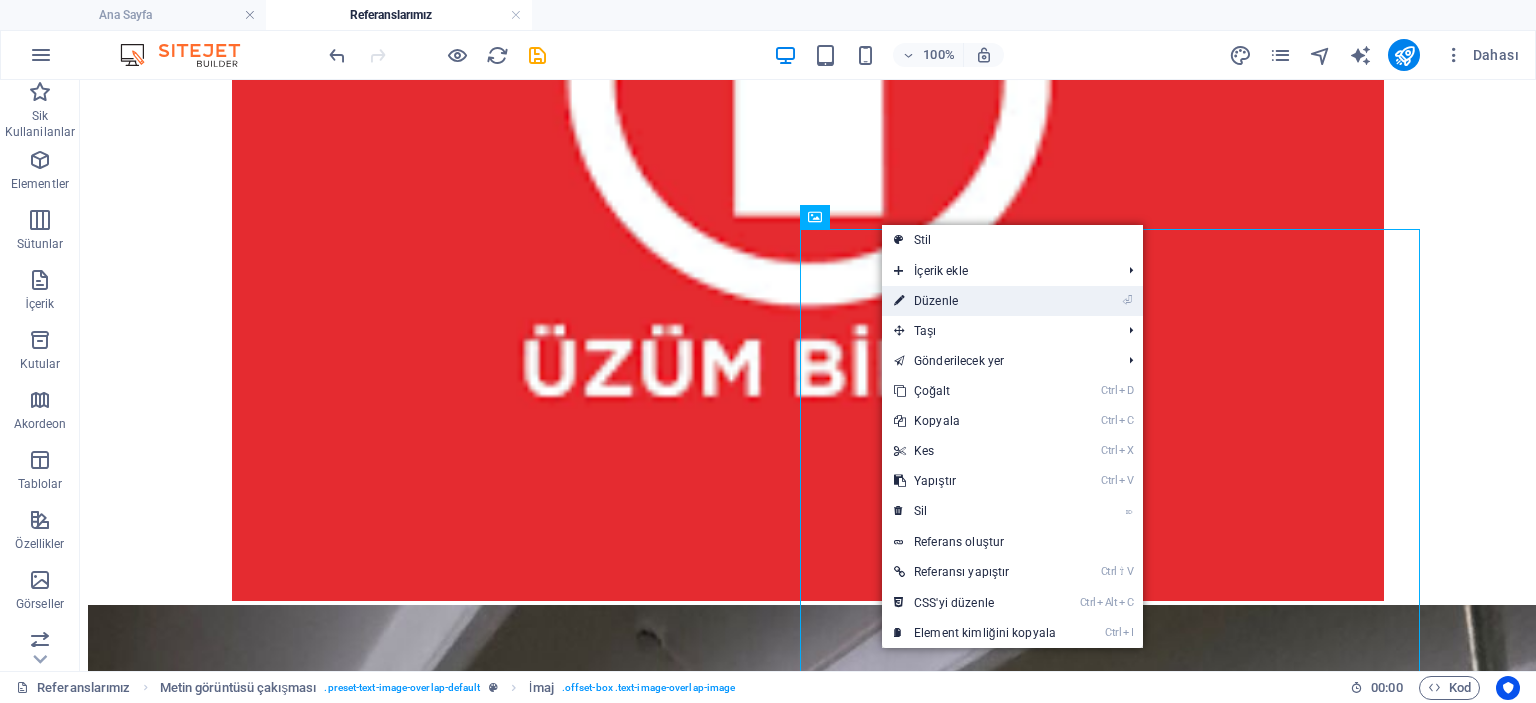 drag, startPoint x: 947, startPoint y: 305, endPoint x: 39, endPoint y: 189, distance: 915.3797 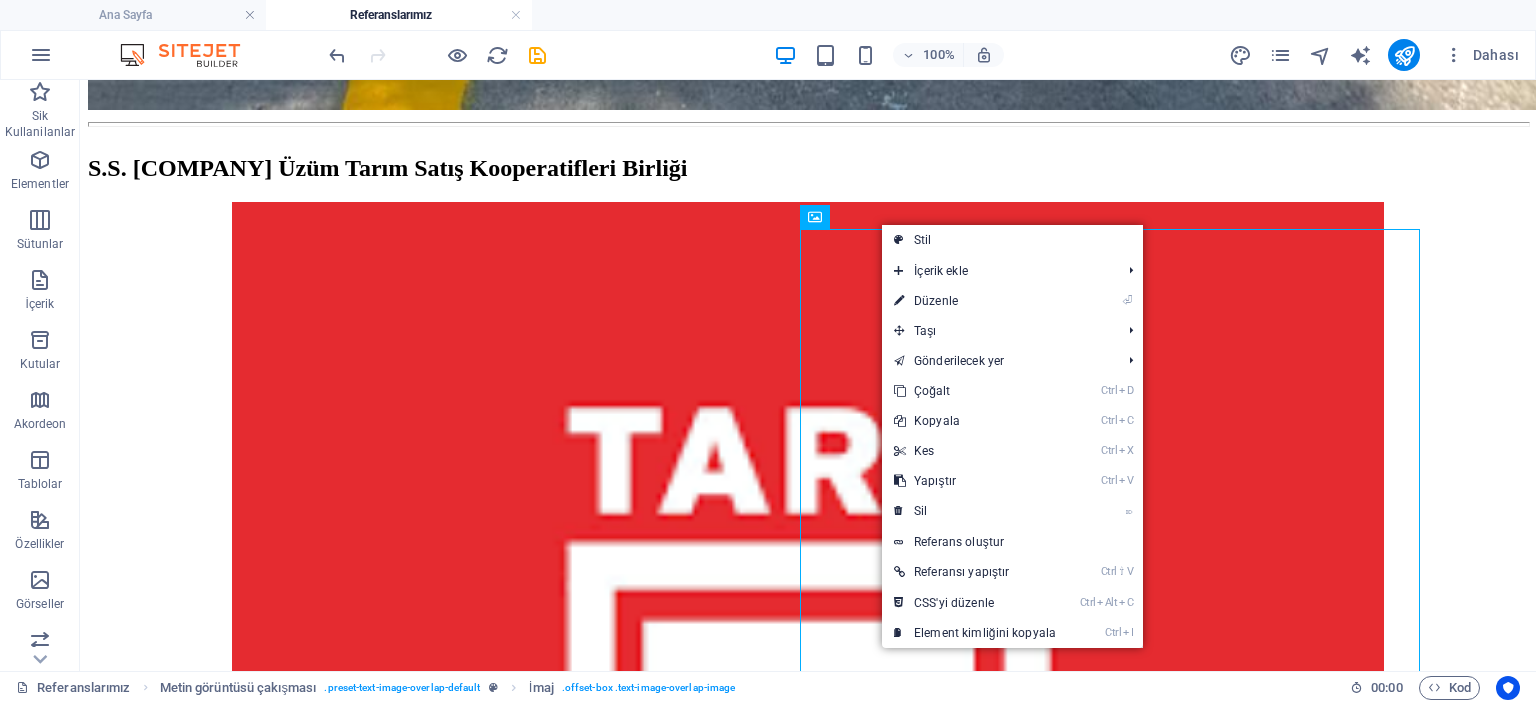 select on "%" 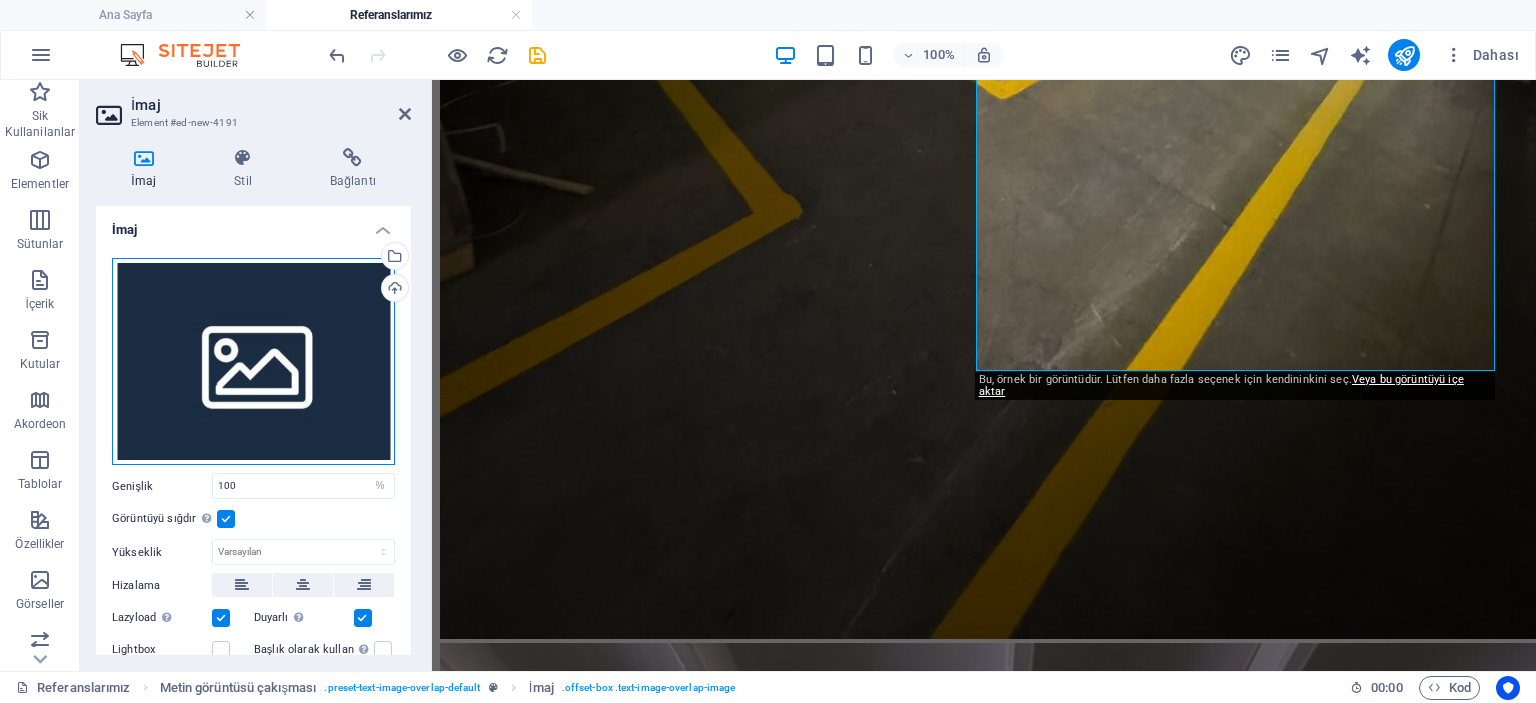click on "Dosyaları buraya sürükleyin, dosyaları seçmek için tıklayın veya Dosyalardan ya da ücretsiz stok fotoğraf ve videolarımızdan dosyalar seçin" at bounding box center [253, 362] 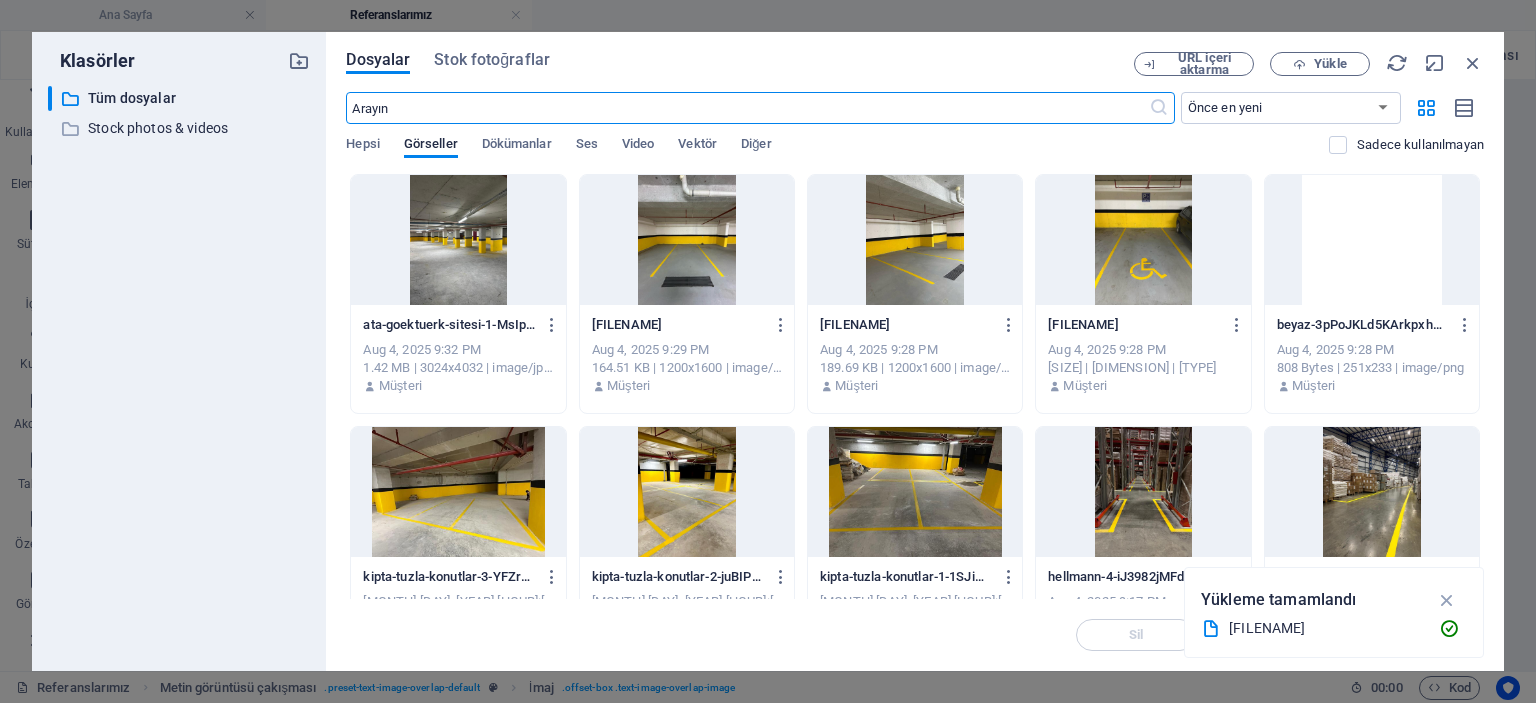 scroll, scrollTop: 8047, scrollLeft: 0, axis: vertical 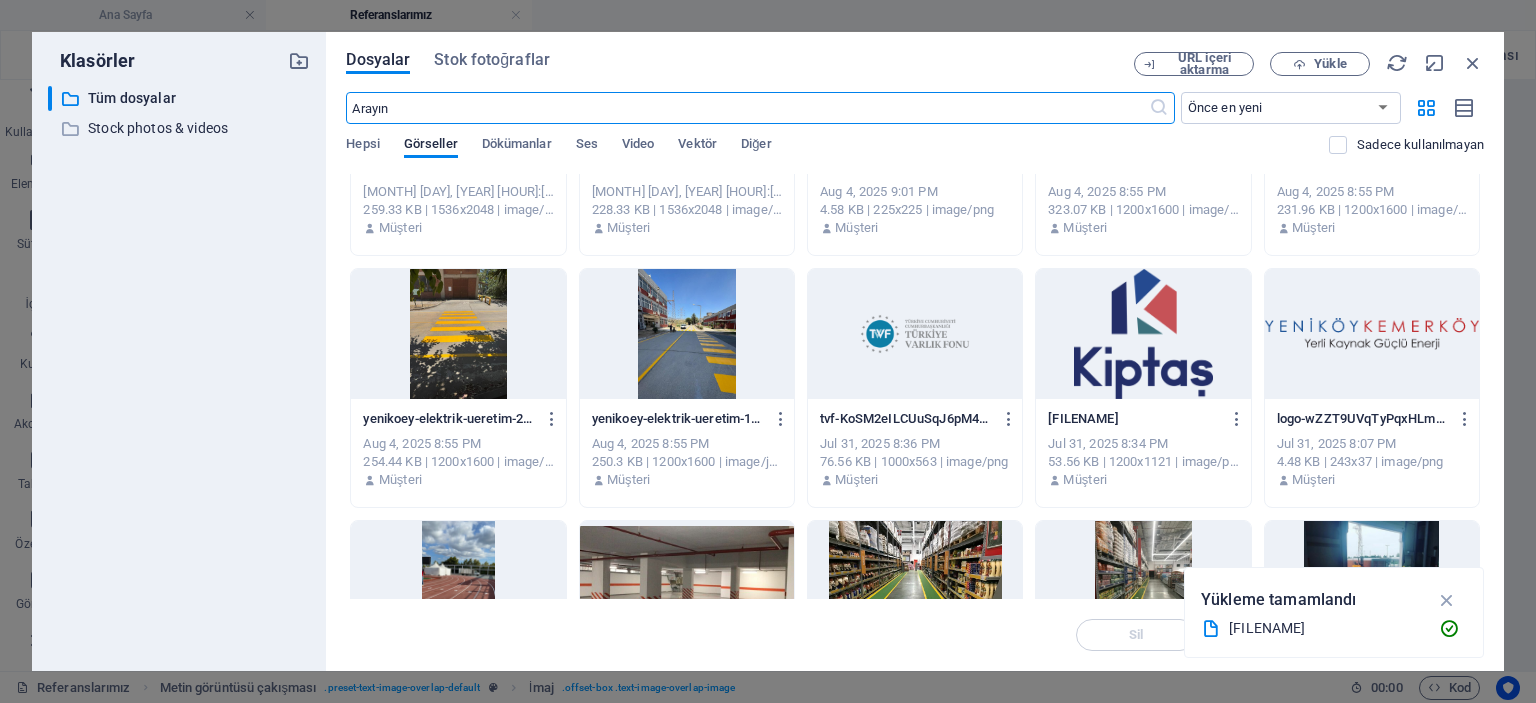 click at bounding box center [915, 334] 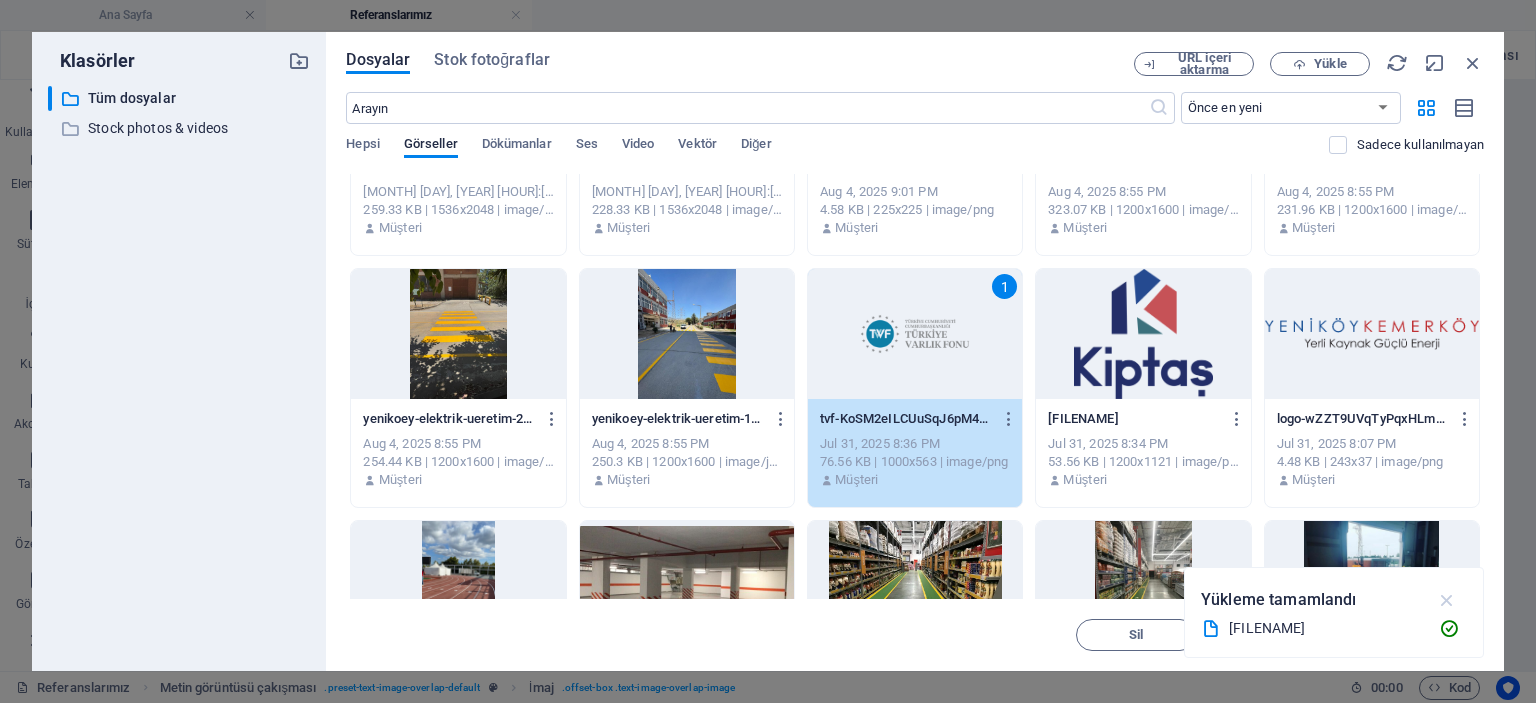 click at bounding box center [1447, 600] 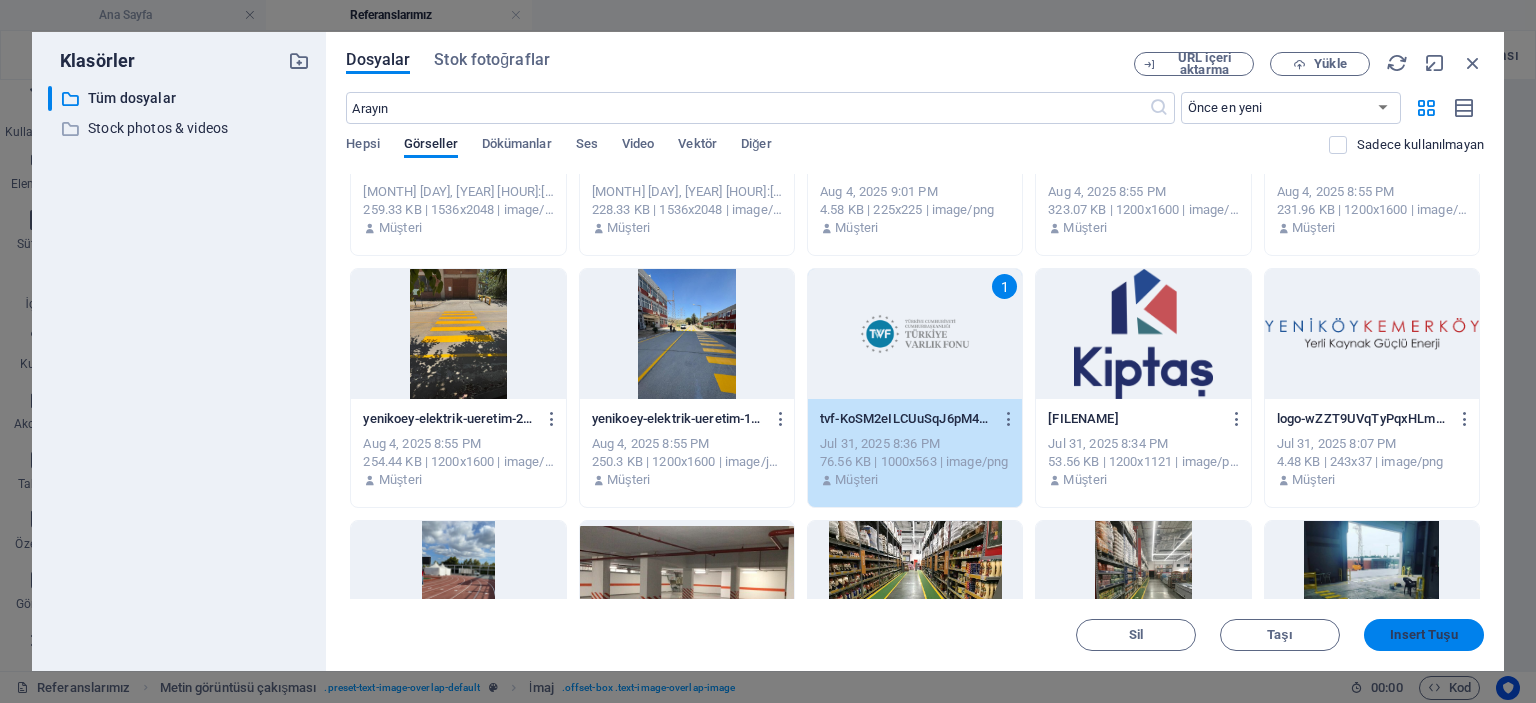 click on "Insert Tuşu" at bounding box center [1423, 635] 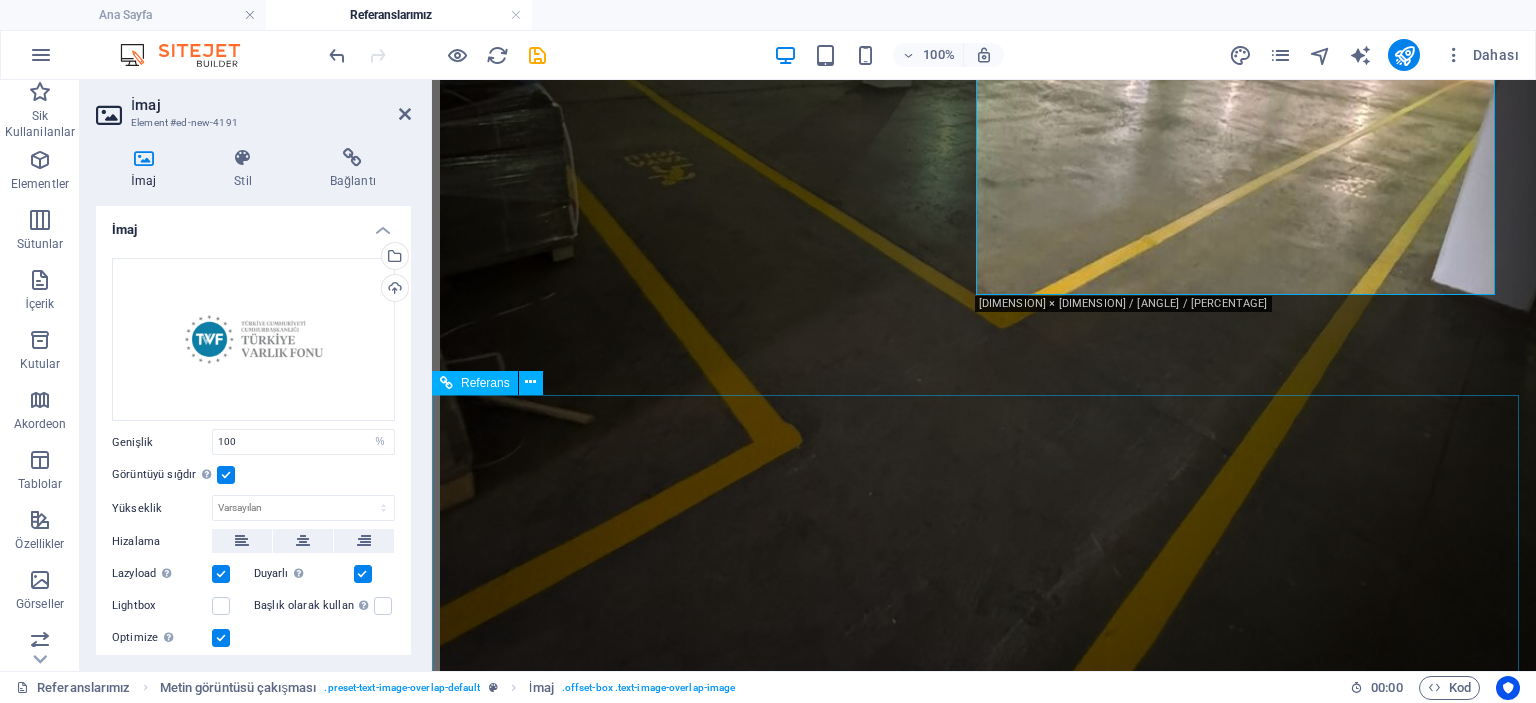 scroll, scrollTop: 8106, scrollLeft: 0, axis: vertical 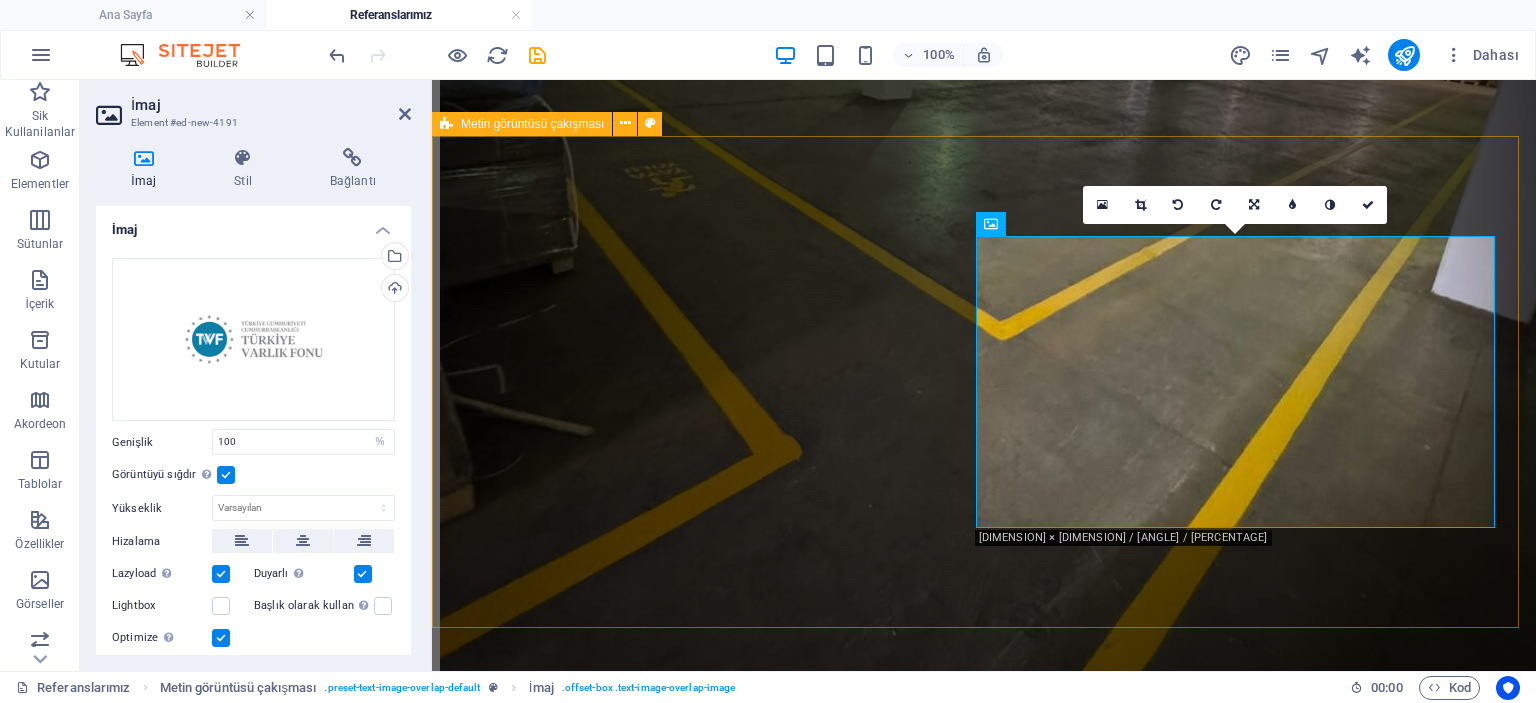click on "Türkiye Varlık Fonu İstanbul Finans Merkezi" at bounding box center (984, 27228) 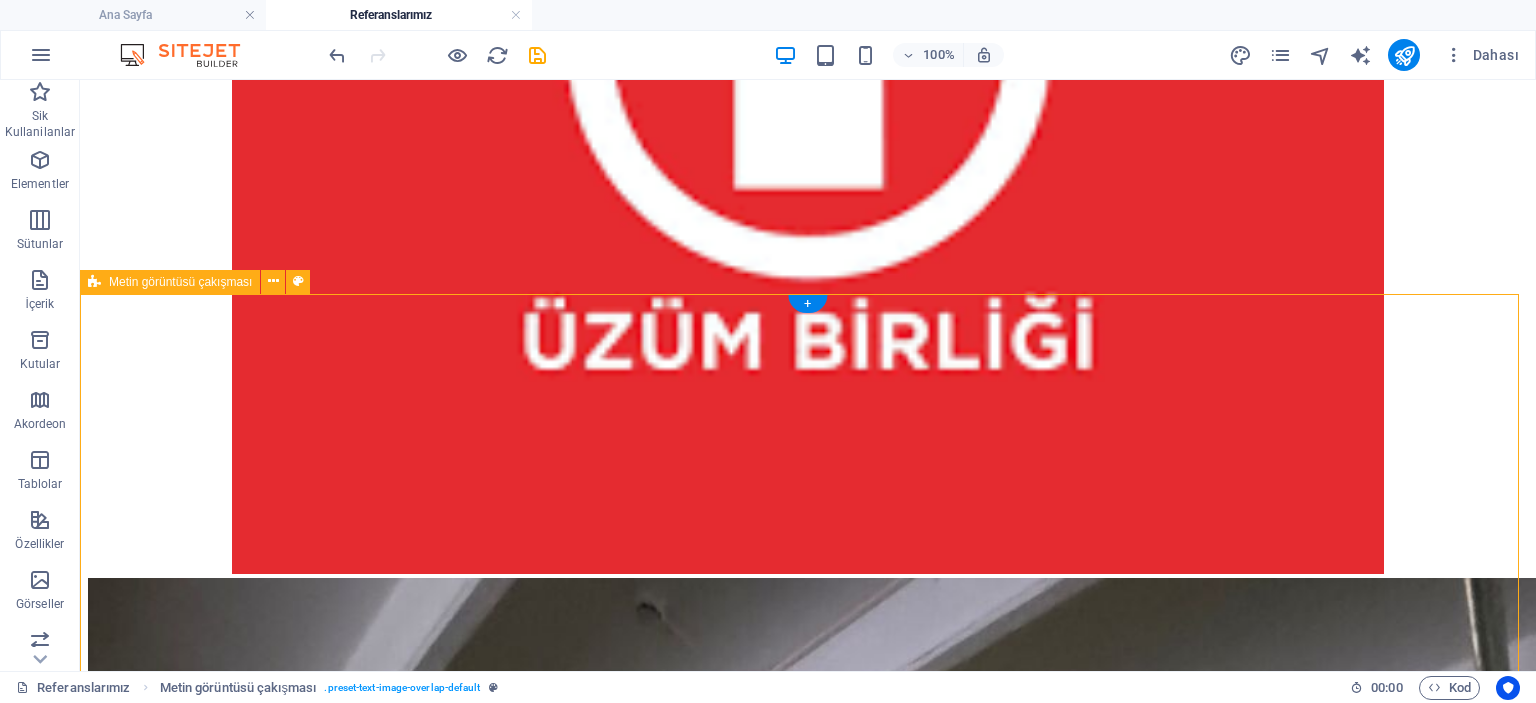 scroll, scrollTop: 9142, scrollLeft: 0, axis: vertical 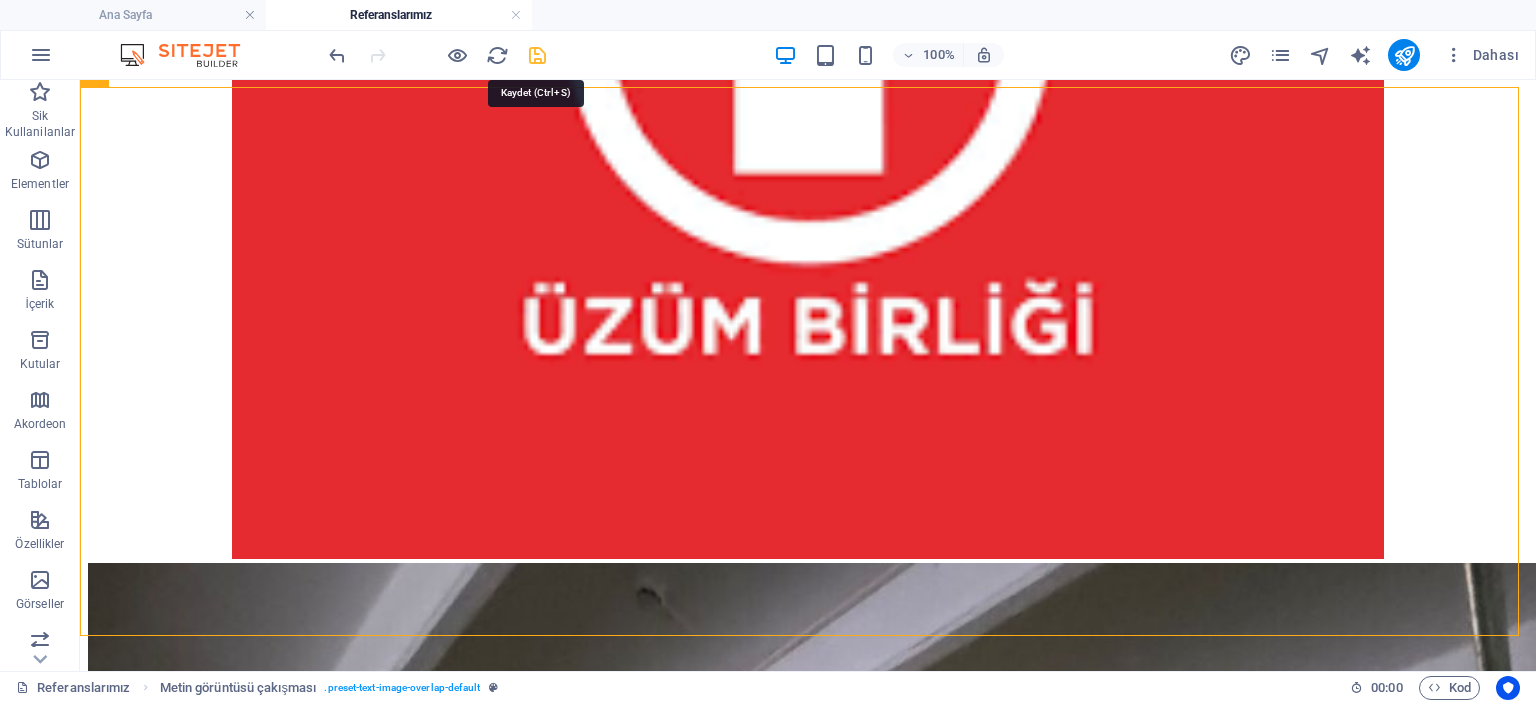 click at bounding box center (537, 55) 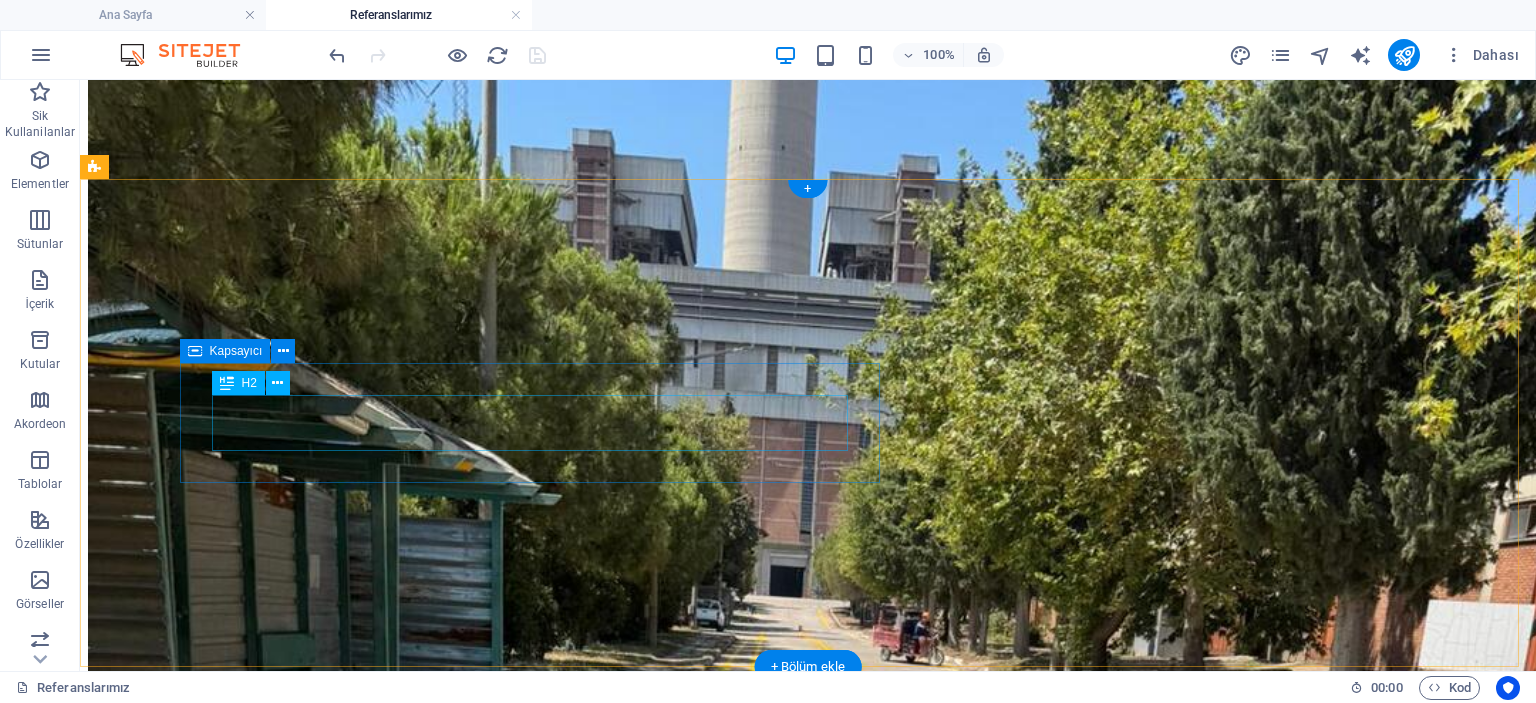 scroll, scrollTop: 6533, scrollLeft: 0, axis: vertical 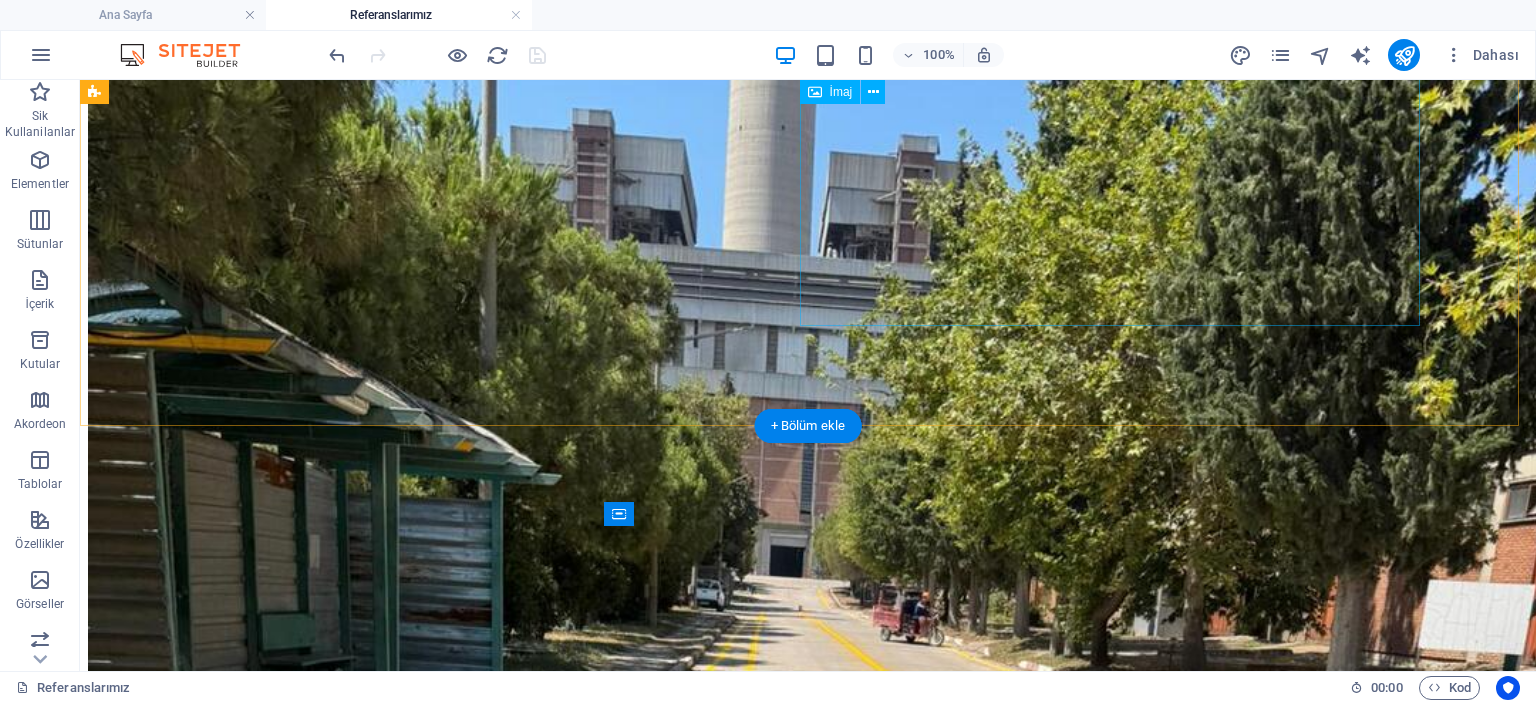 click at bounding box center [808, 30957] 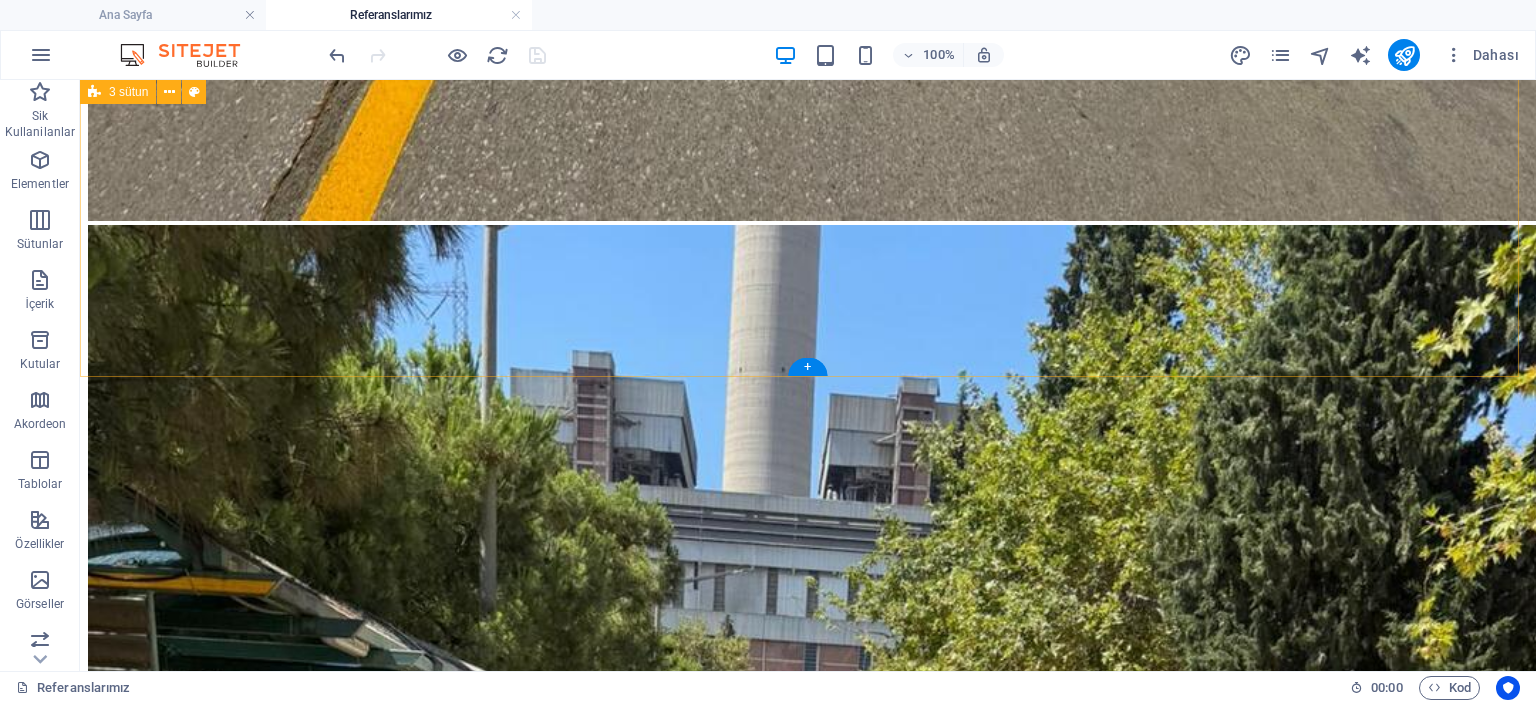 scroll, scrollTop: 6300, scrollLeft: 0, axis: vertical 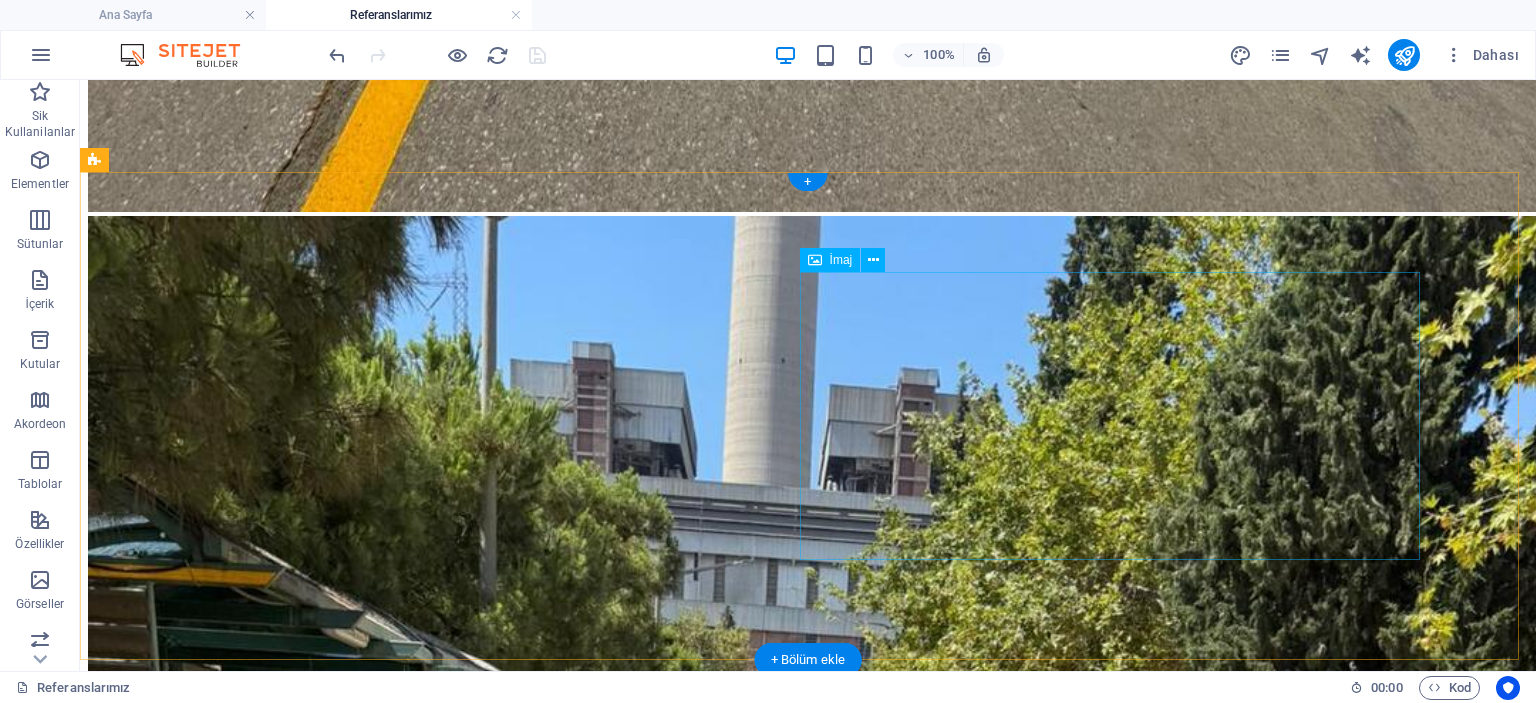 click at bounding box center (808, 31190) 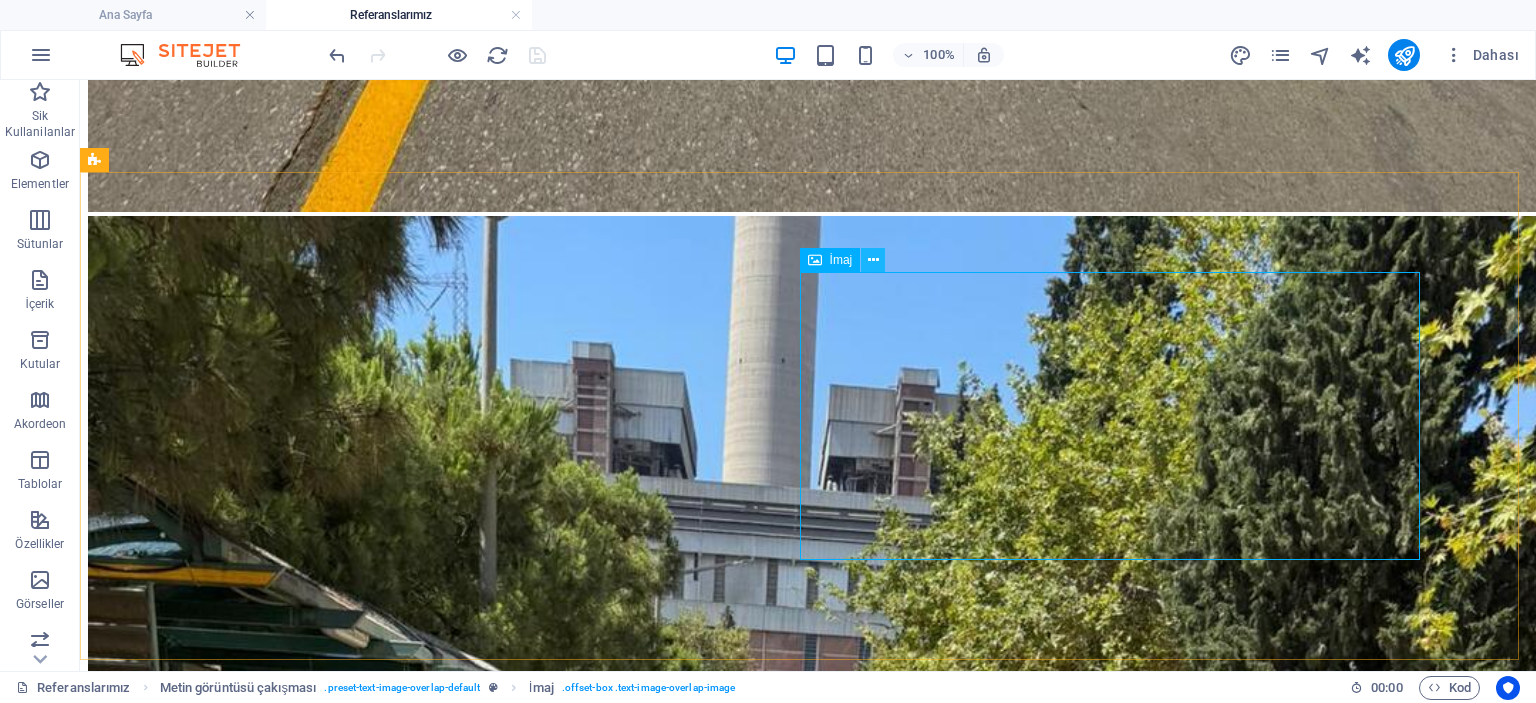 click at bounding box center [873, 260] 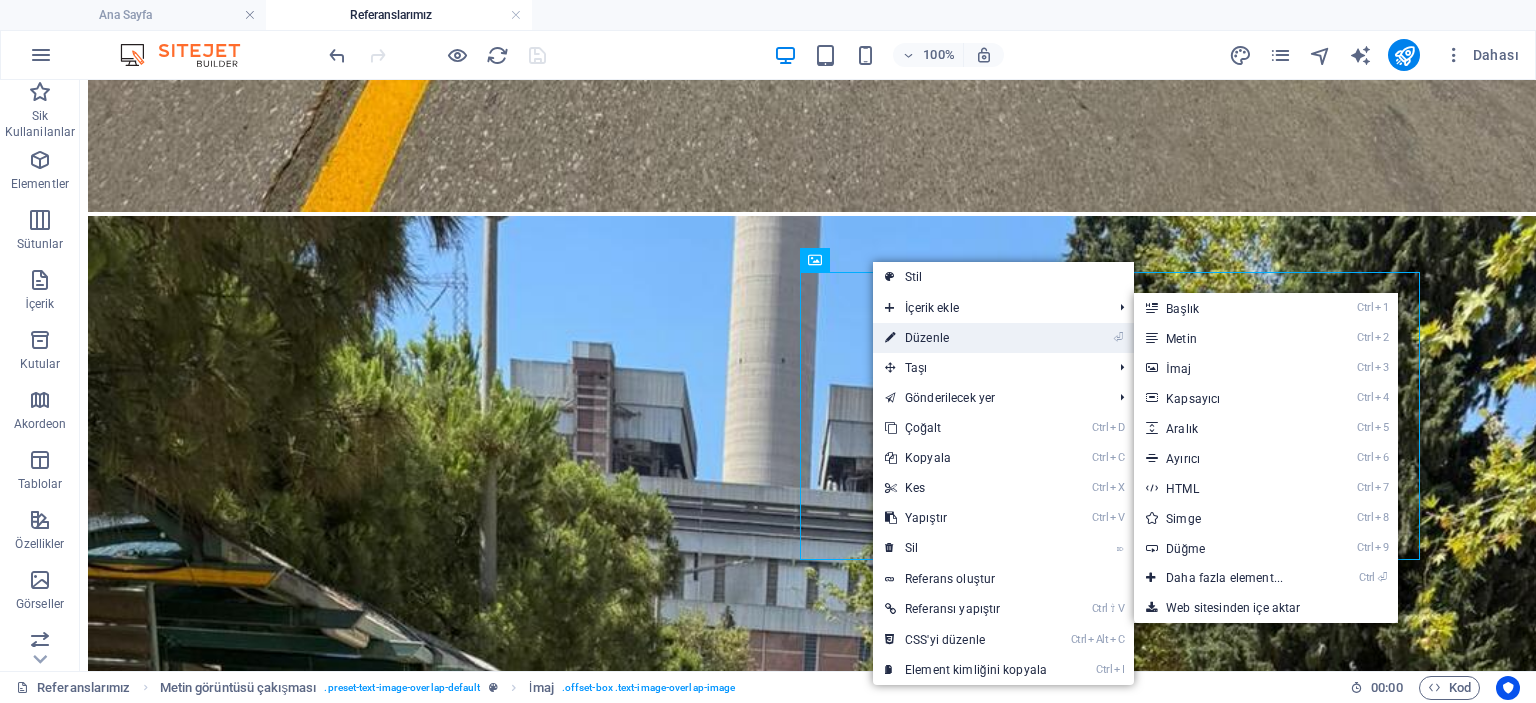 click on "⏎  Düzenle" at bounding box center (966, 338) 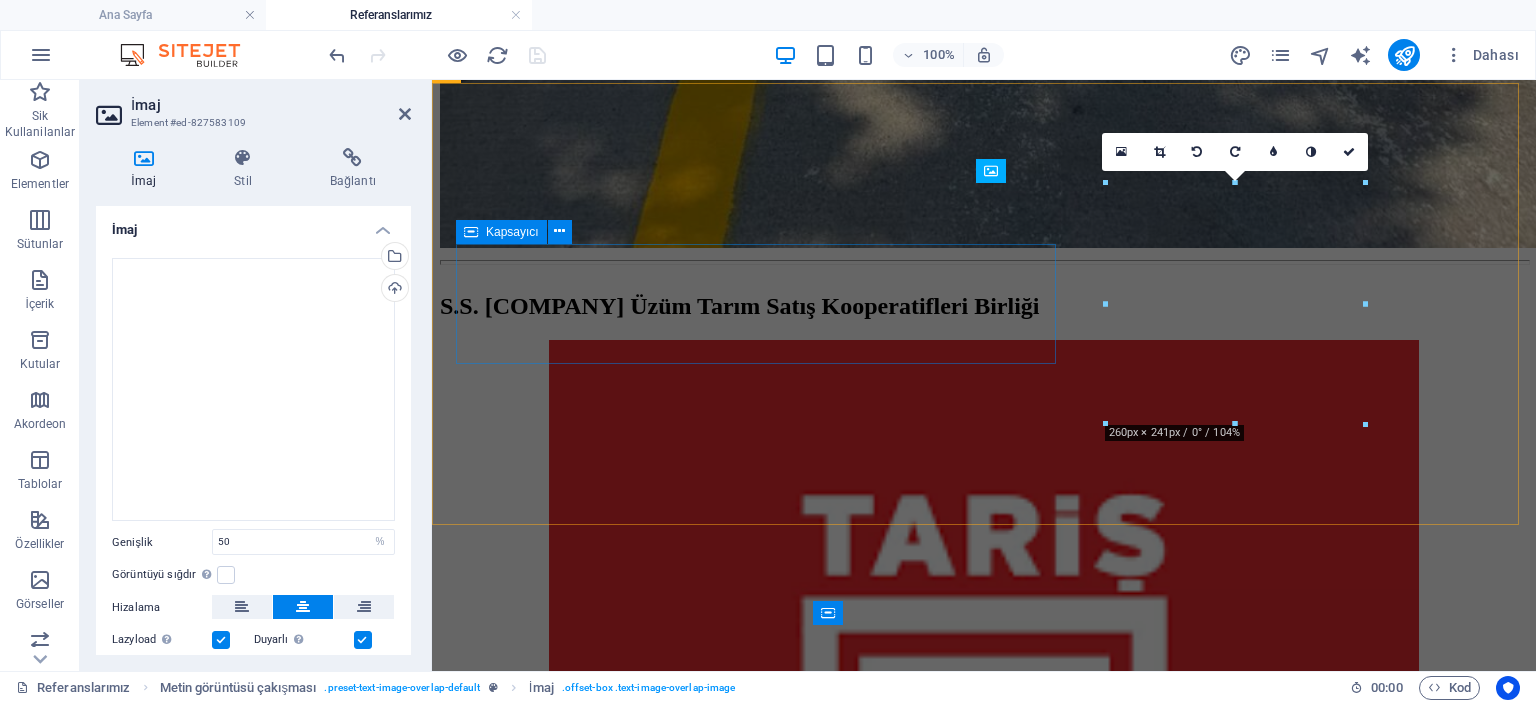 scroll, scrollTop: 5828, scrollLeft: 0, axis: vertical 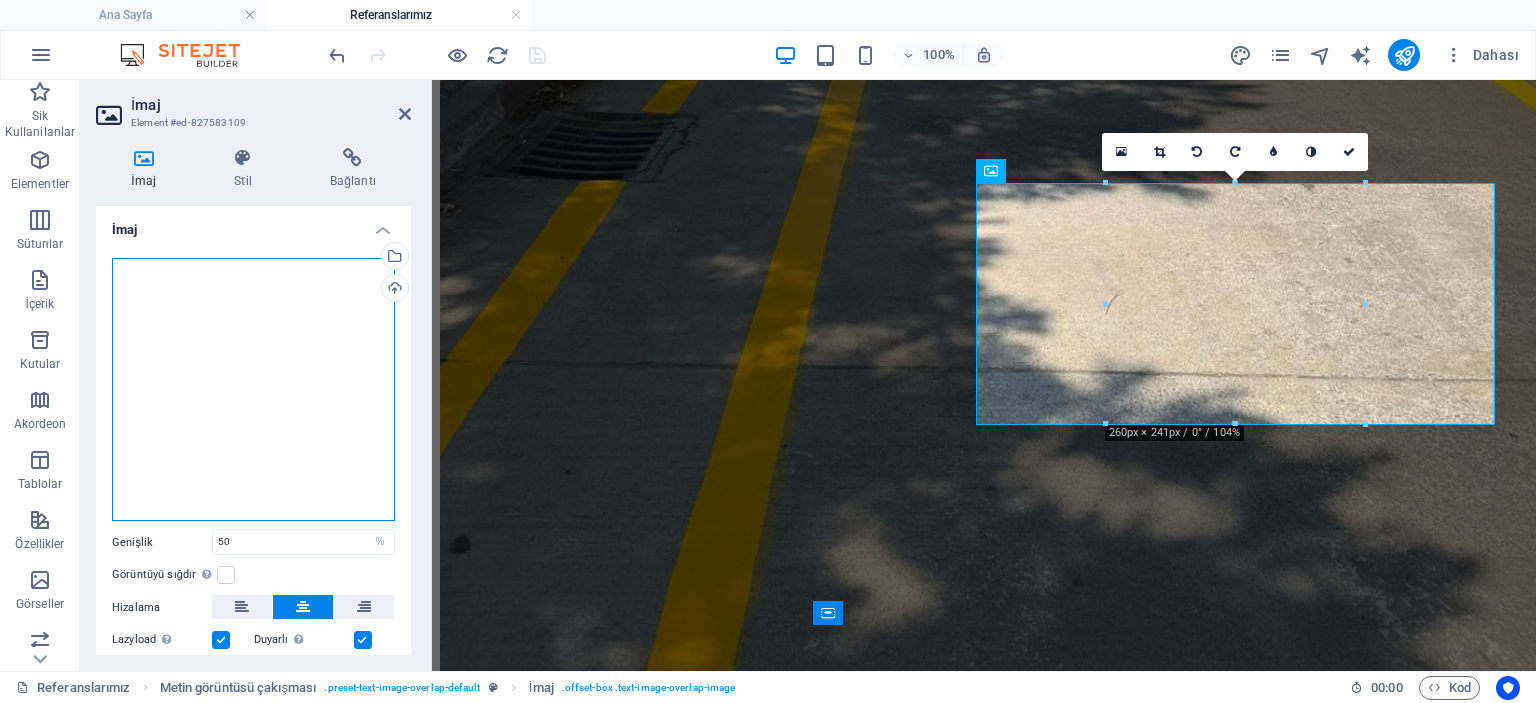 click on "Dosyaları buraya sürükleyin, dosyaları seçmek için tıklayın veya Dosyalardan ya da ücretsiz stok fotoğraf ve videolarımızdan dosyalar seçin" at bounding box center [253, 389] 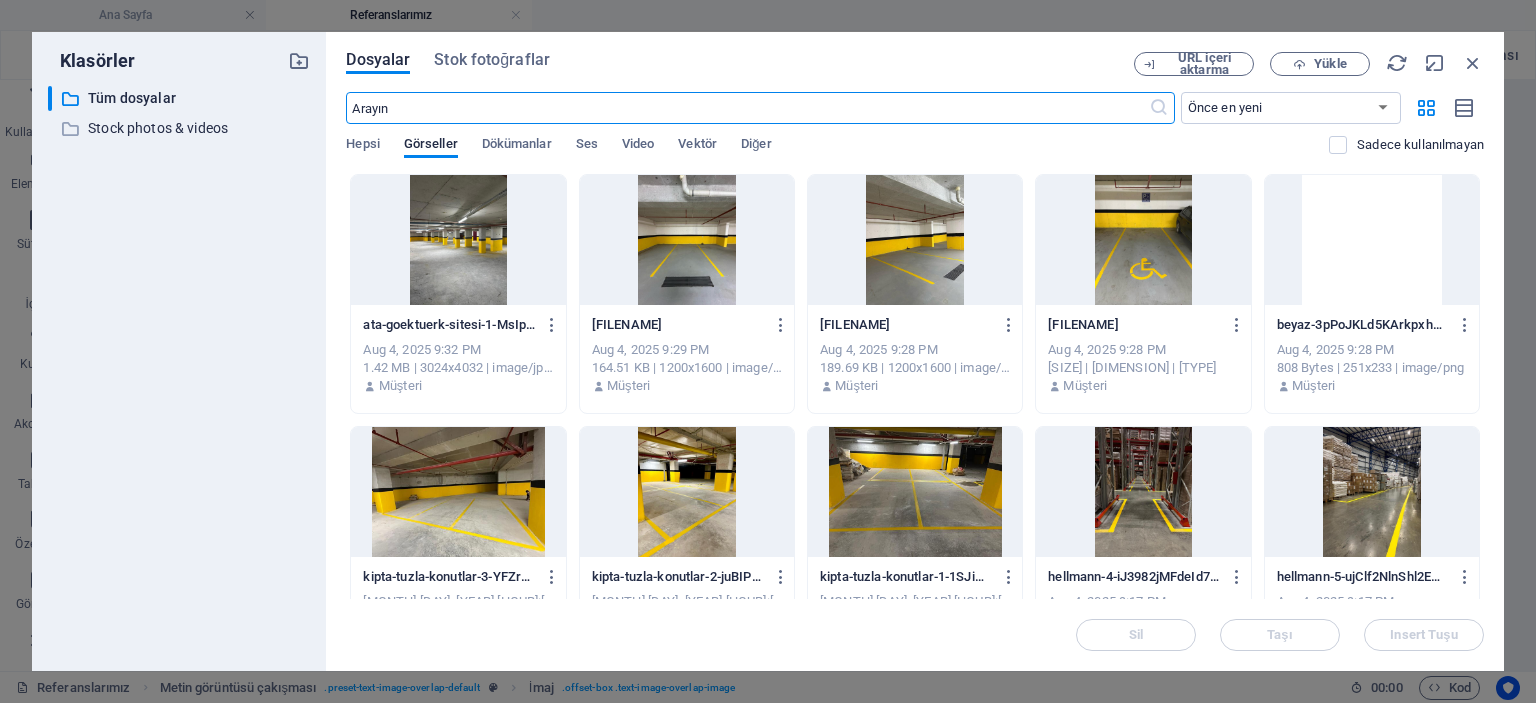 scroll, scrollTop: 5674, scrollLeft: 0, axis: vertical 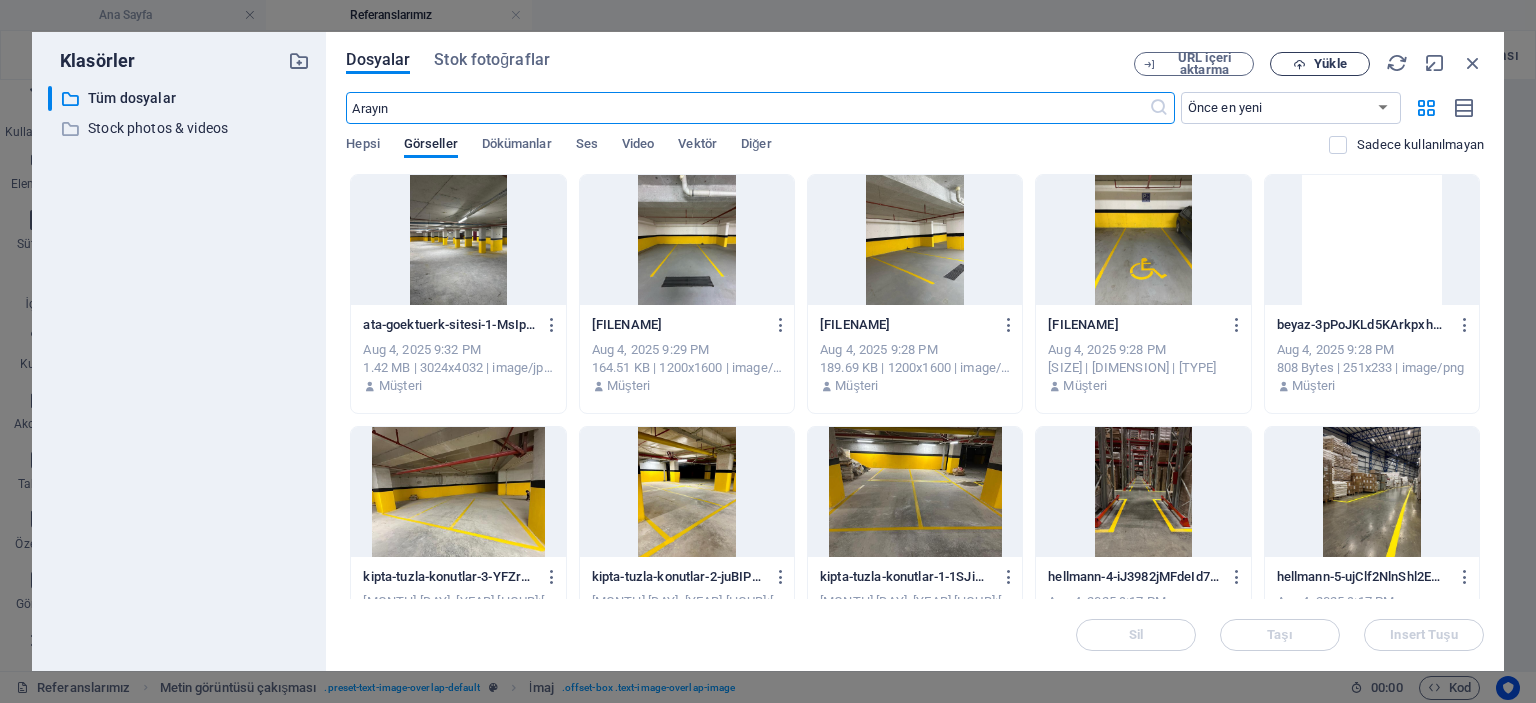 click at bounding box center (1299, 64) 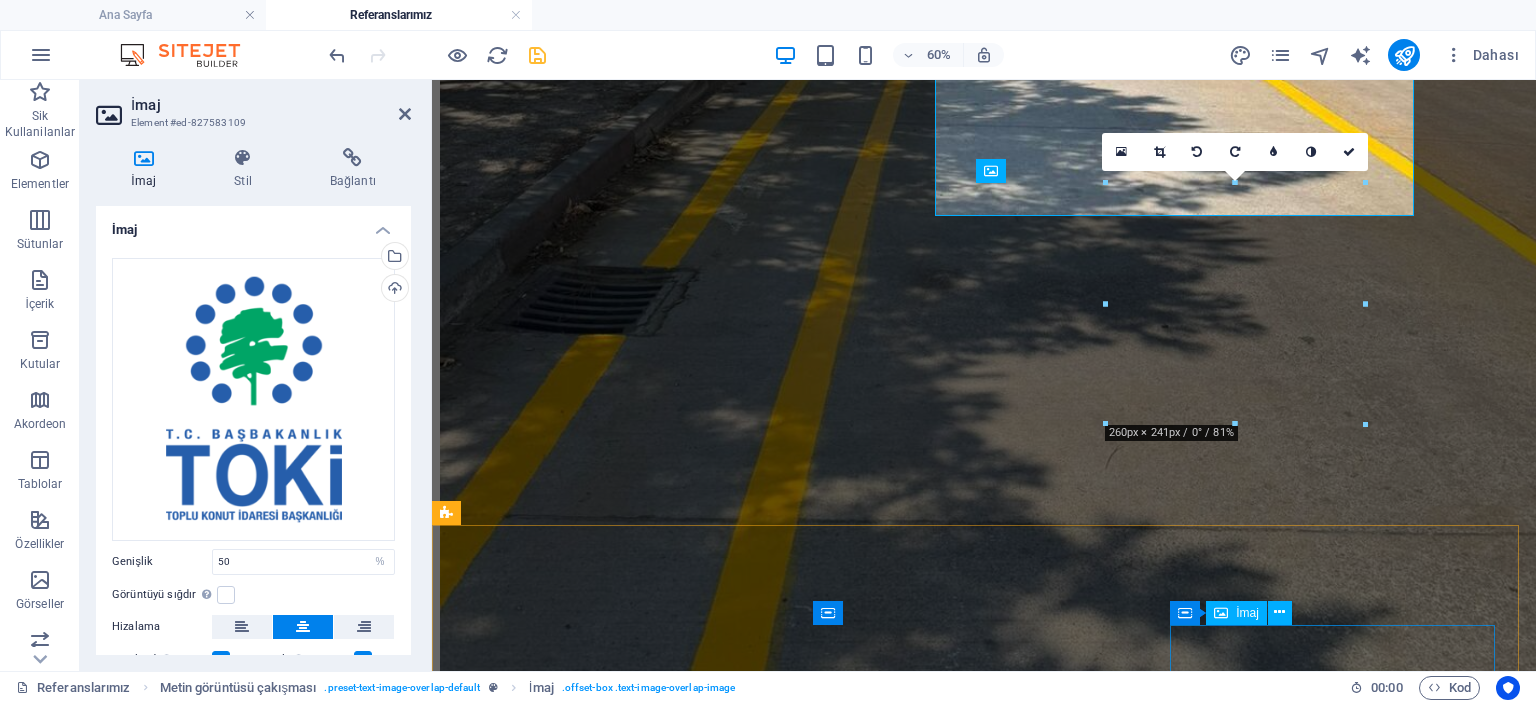 scroll, scrollTop: 5828, scrollLeft: 0, axis: vertical 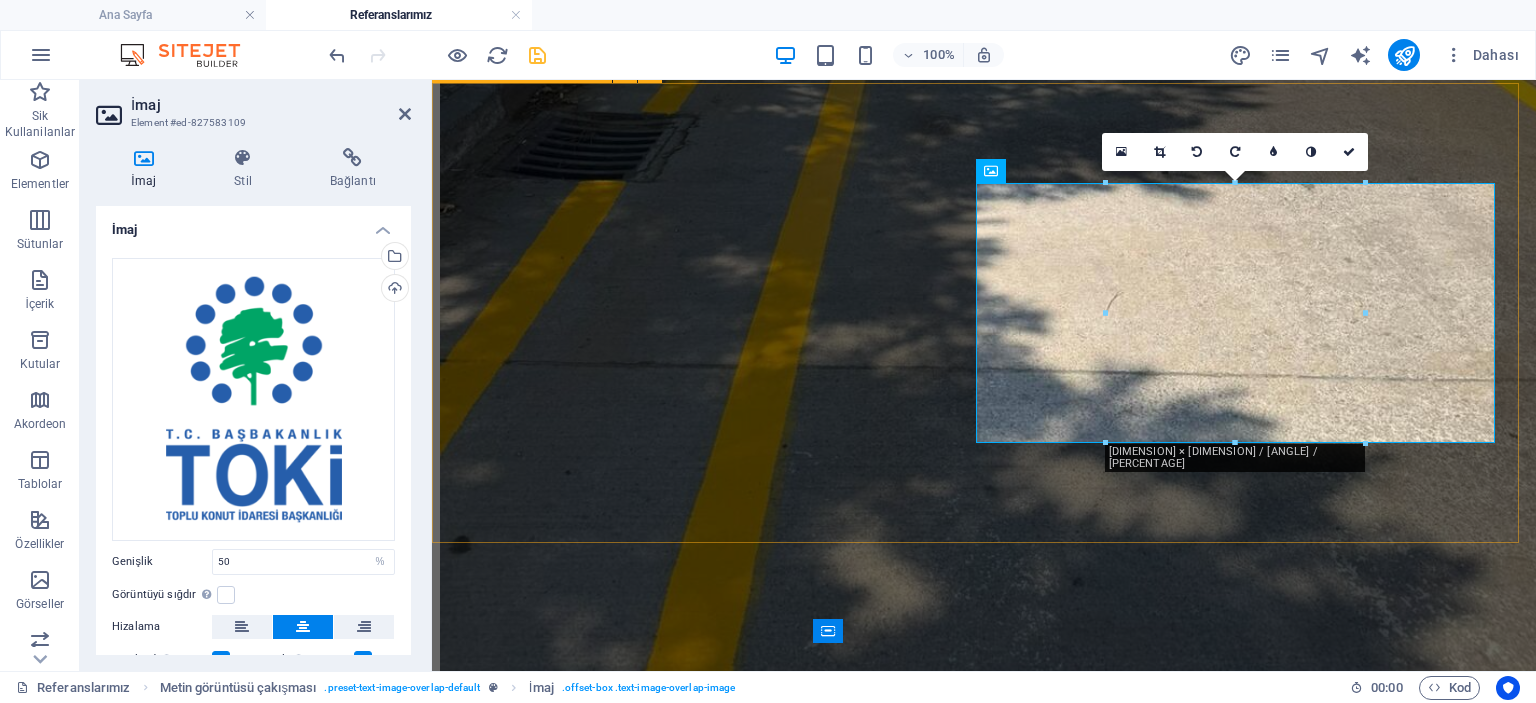 click on "Sütlüce Toki" at bounding box center (984, 23021) 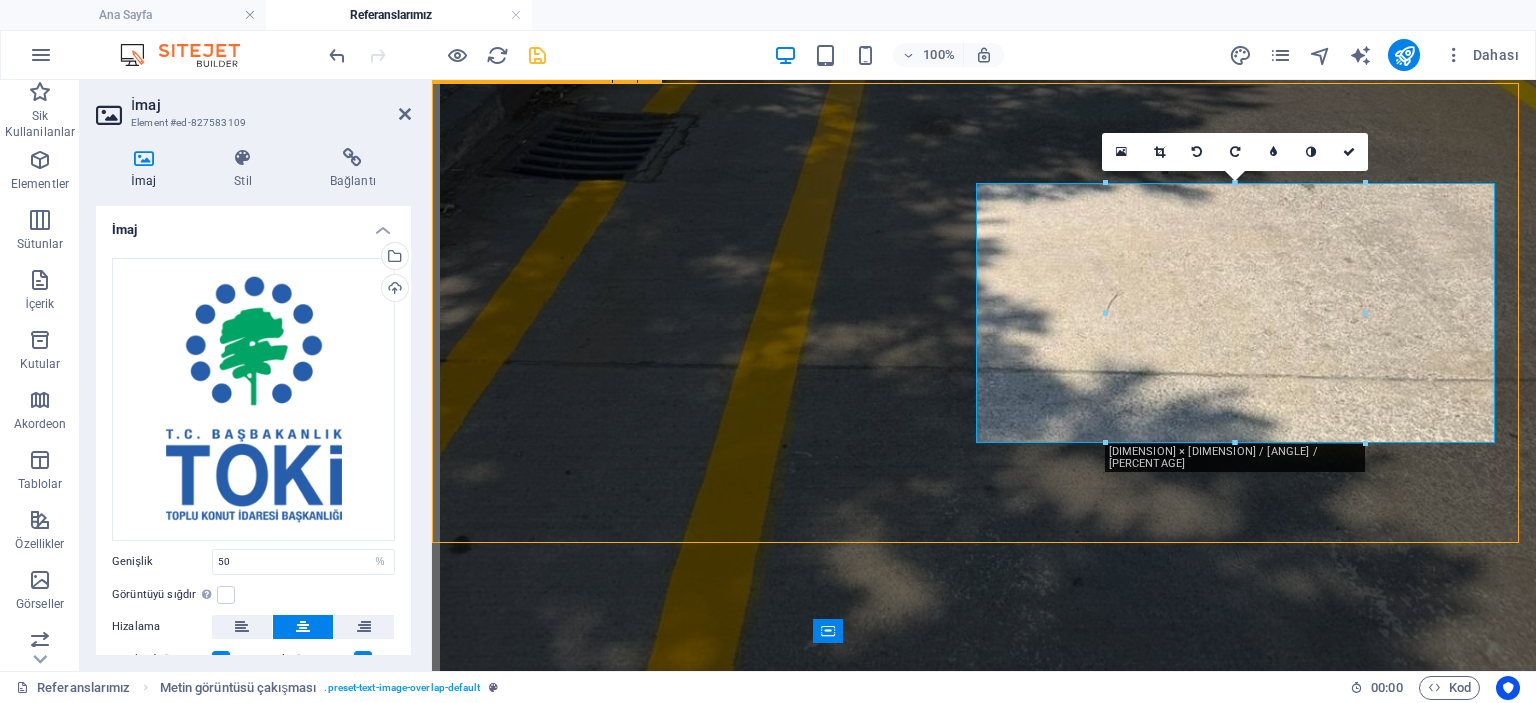 scroll, scrollTop: 6300, scrollLeft: 0, axis: vertical 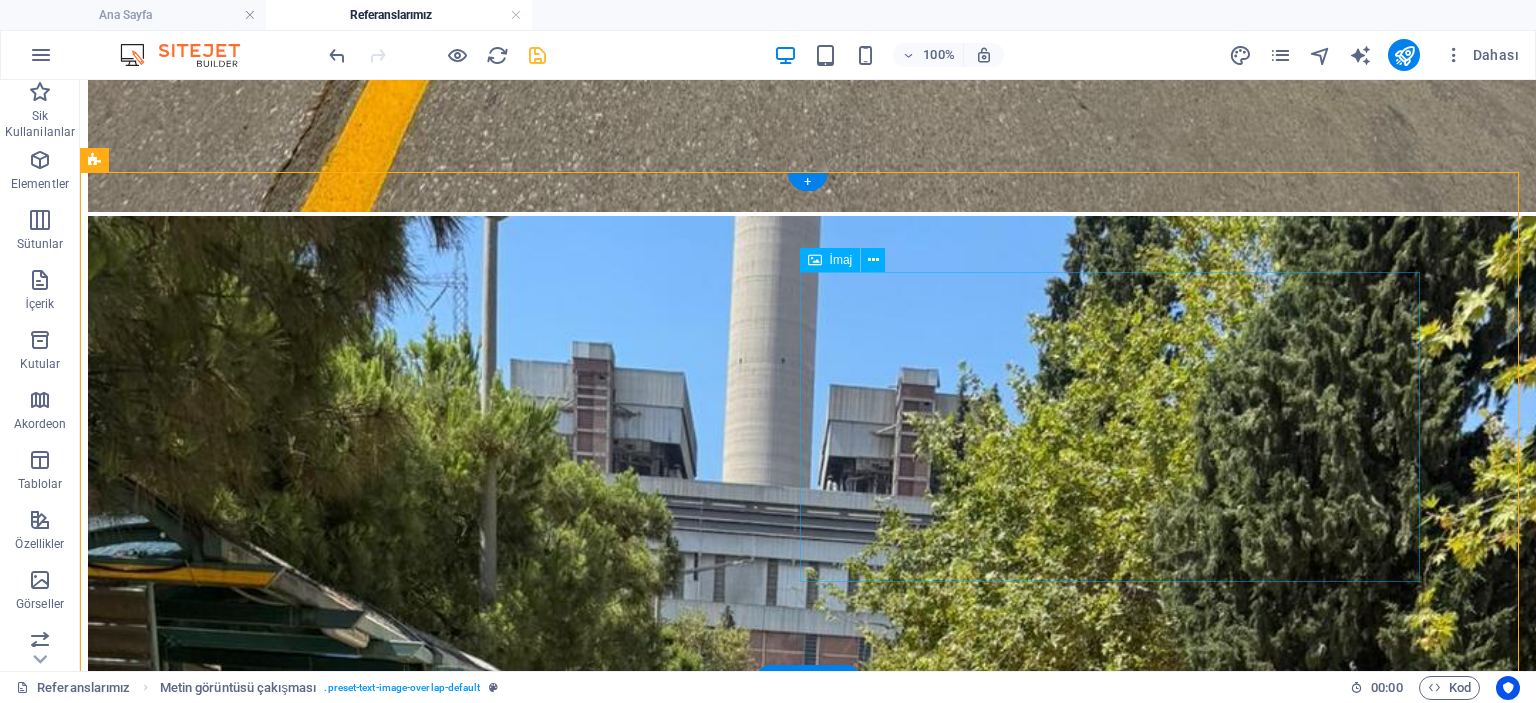 click at bounding box center [808, 31216] 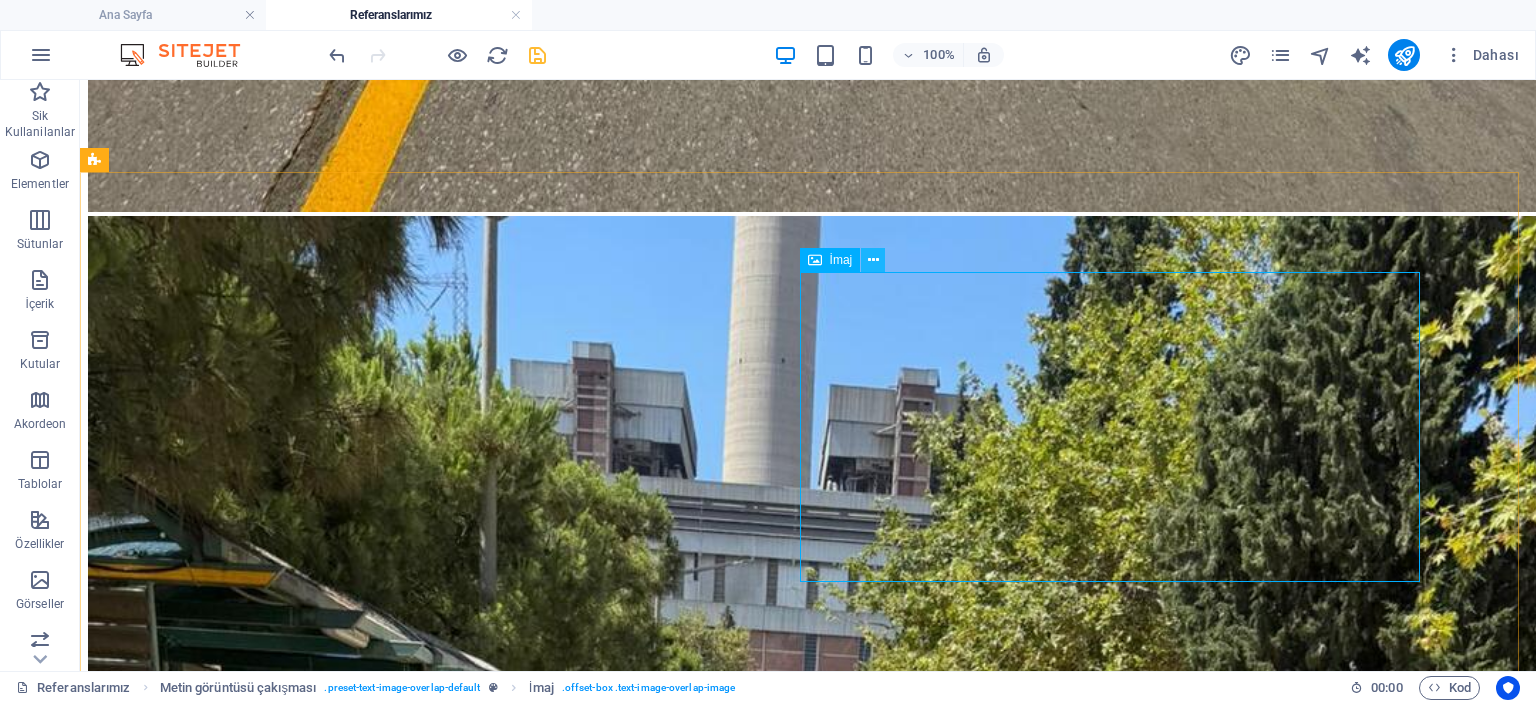 click at bounding box center [873, 260] 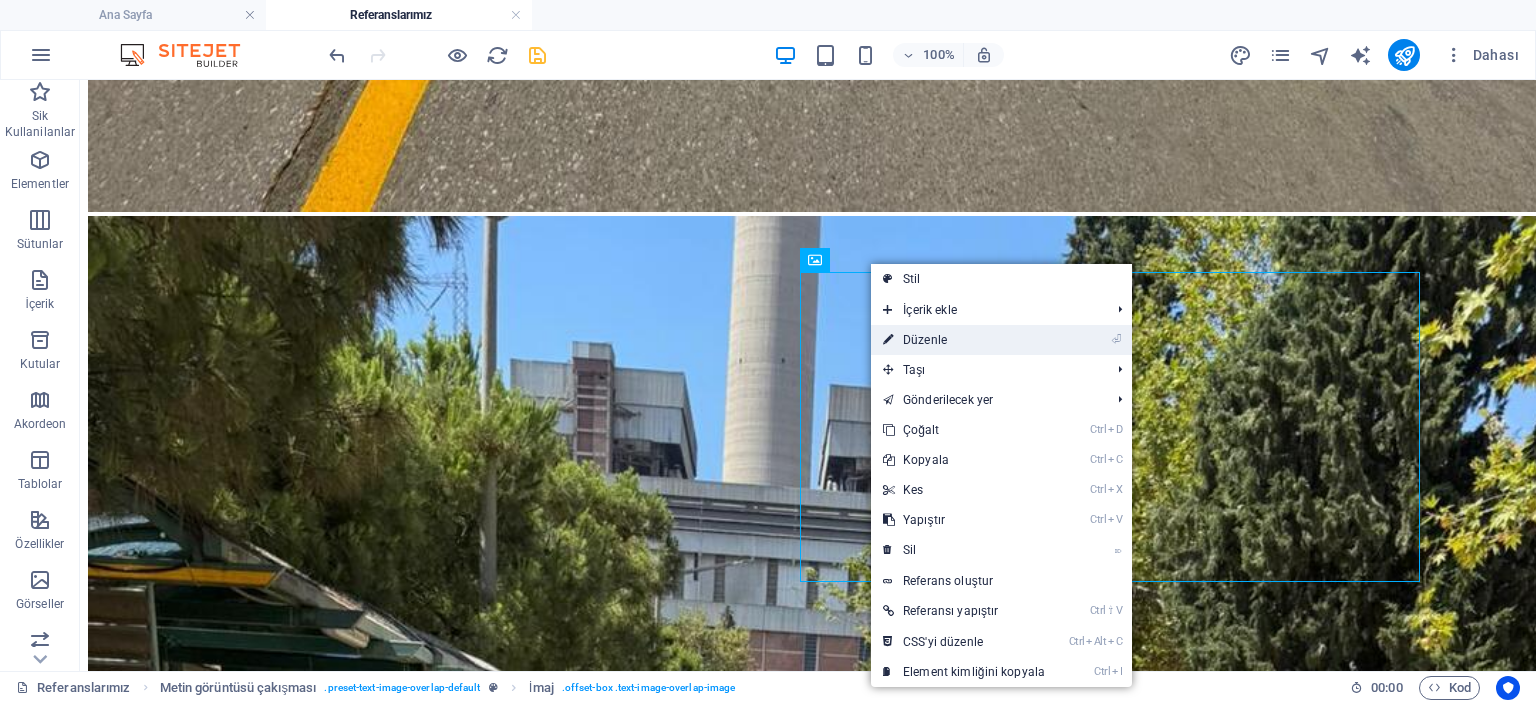 drag, startPoint x: 958, startPoint y: 340, endPoint x: 517, endPoint y: 253, distance: 449.49973 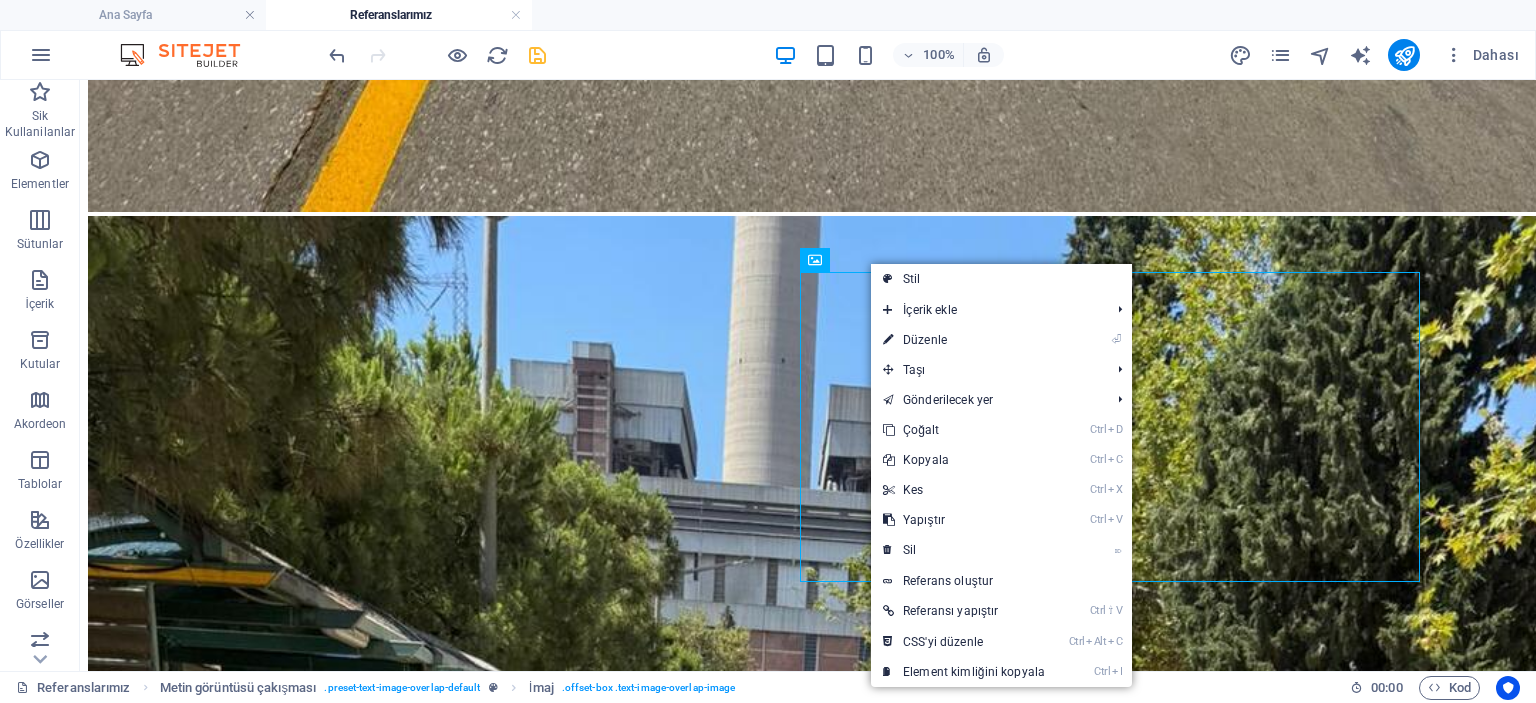 scroll, scrollTop: 5828, scrollLeft: 0, axis: vertical 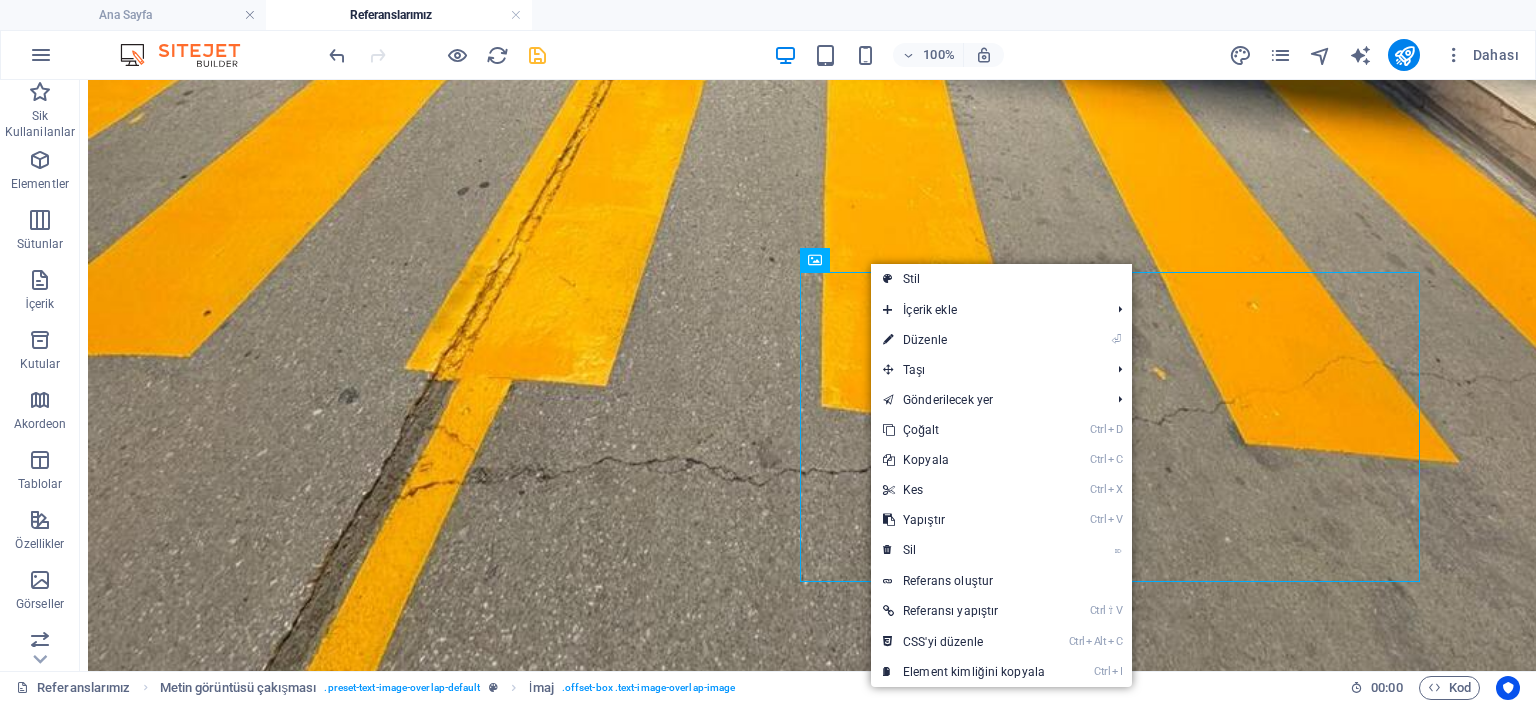select on "%" 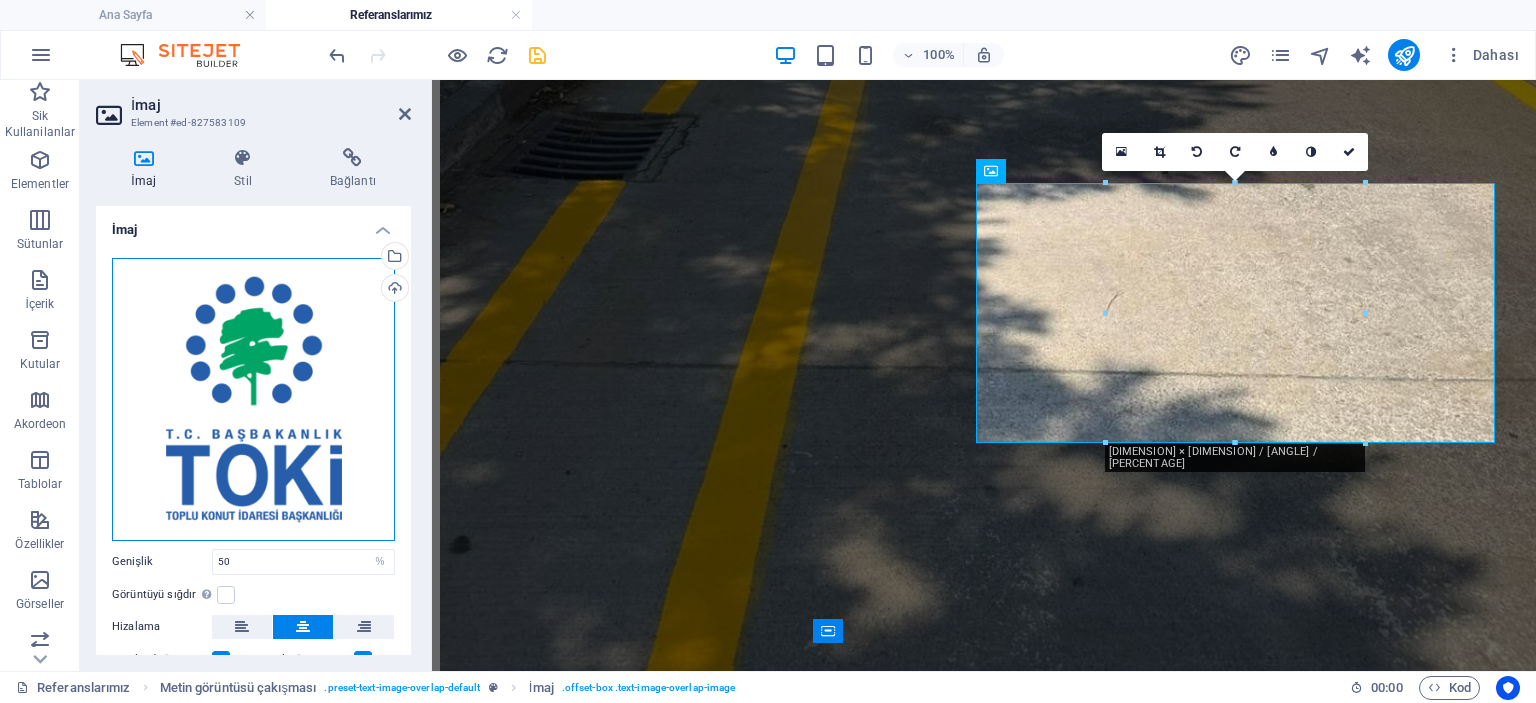 click on "Dosyaları buraya sürükleyin, dosyaları seçmek için tıklayın veya Dosyalardan ya da ücretsiz stok fotoğraf ve videolarımızdan dosyalar seçin" at bounding box center (253, 399) 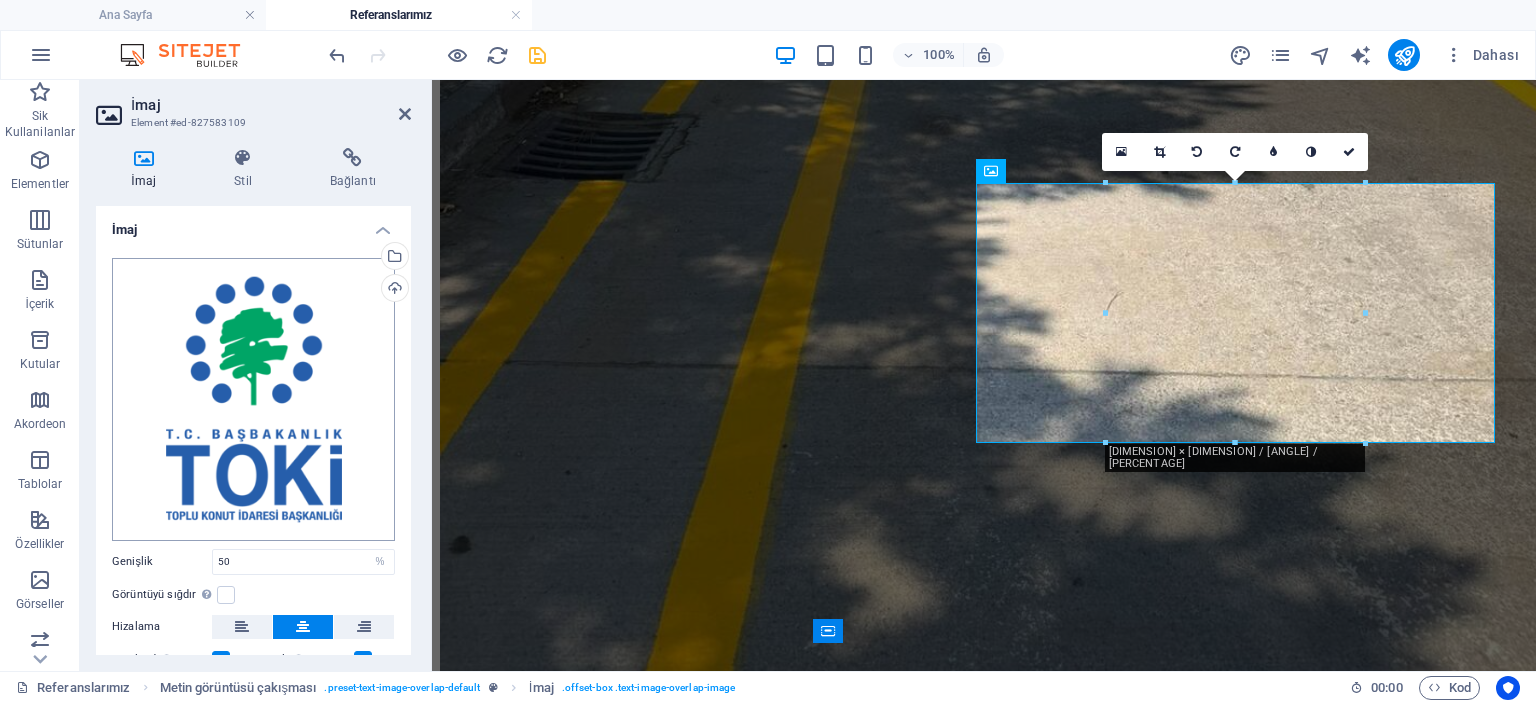 scroll, scrollTop: 5674, scrollLeft: 0, axis: vertical 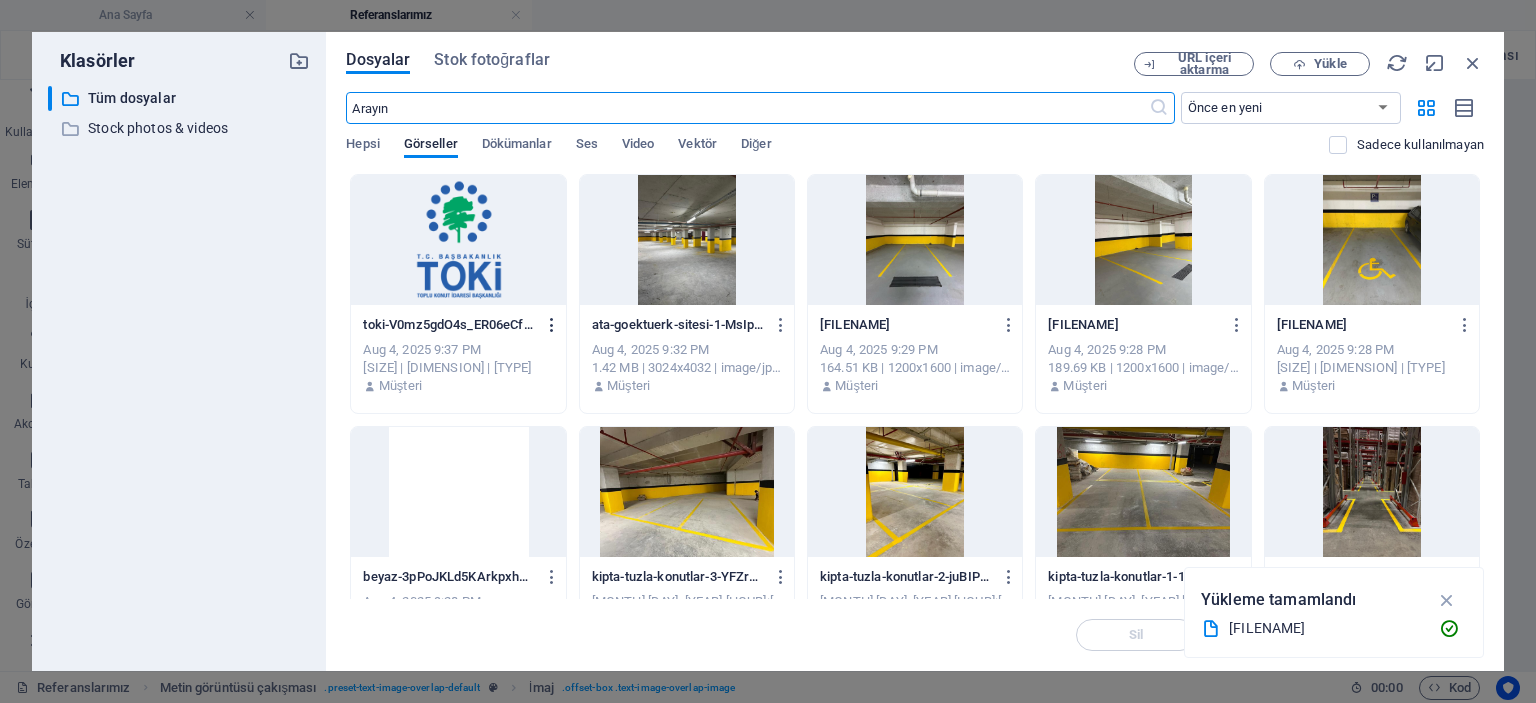 click at bounding box center (552, 325) 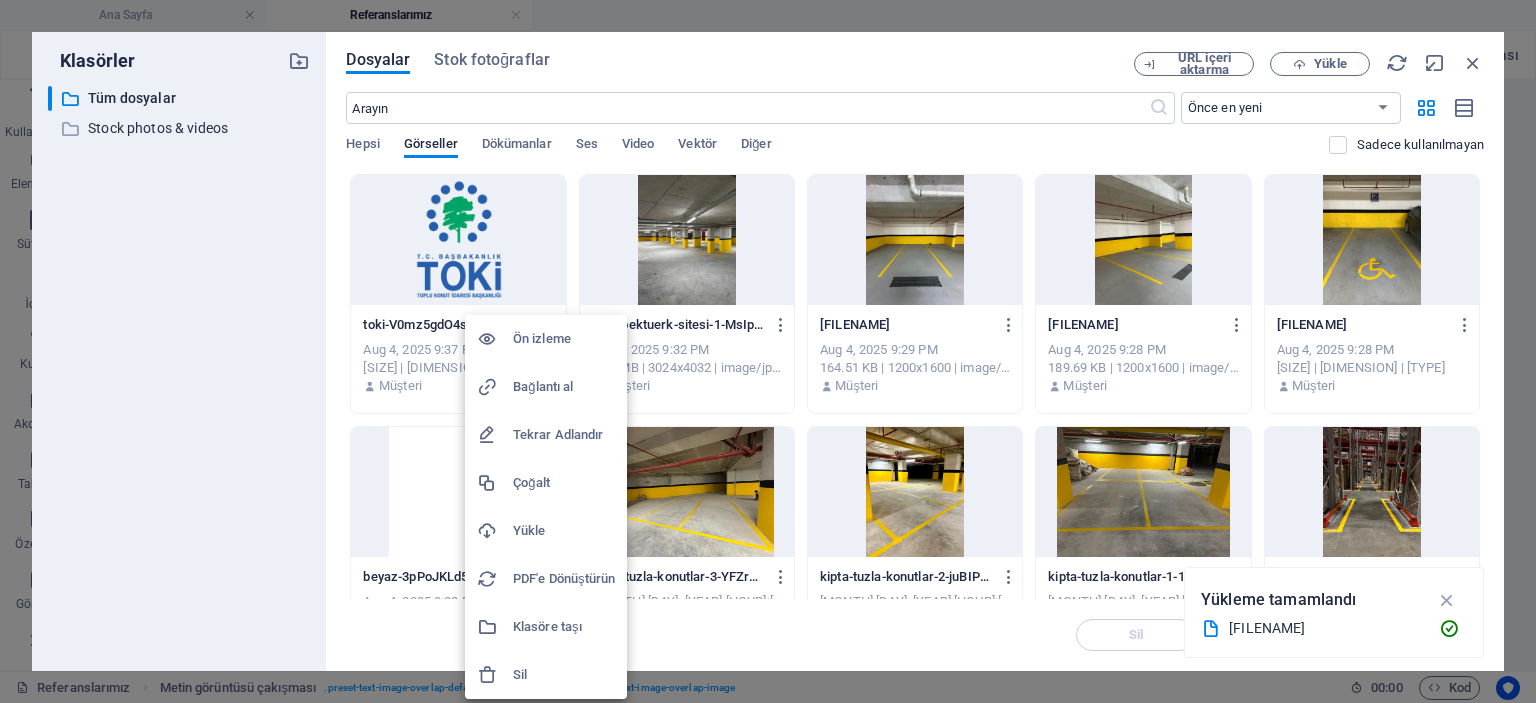 click on "Sil" at bounding box center [546, 675] 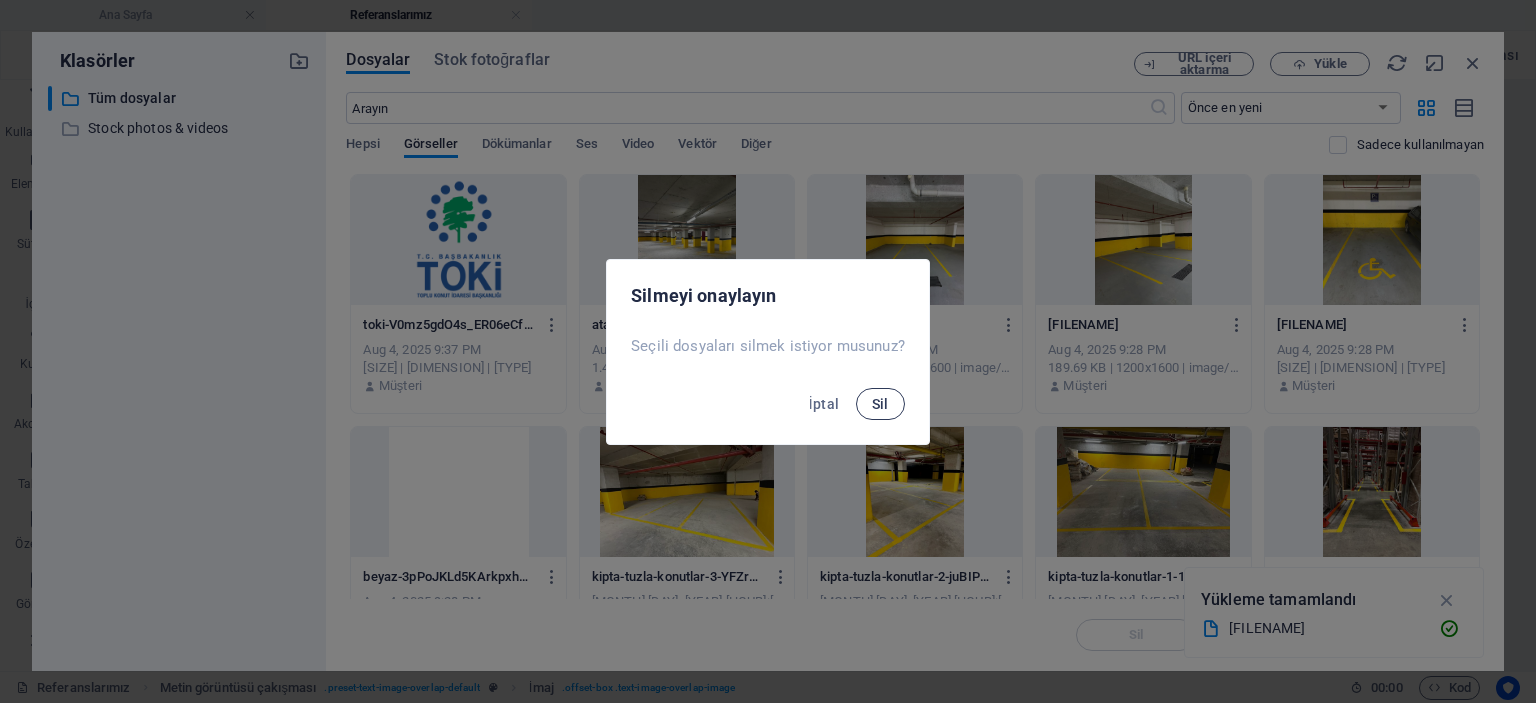 click on "Sil" at bounding box center (880, 404) 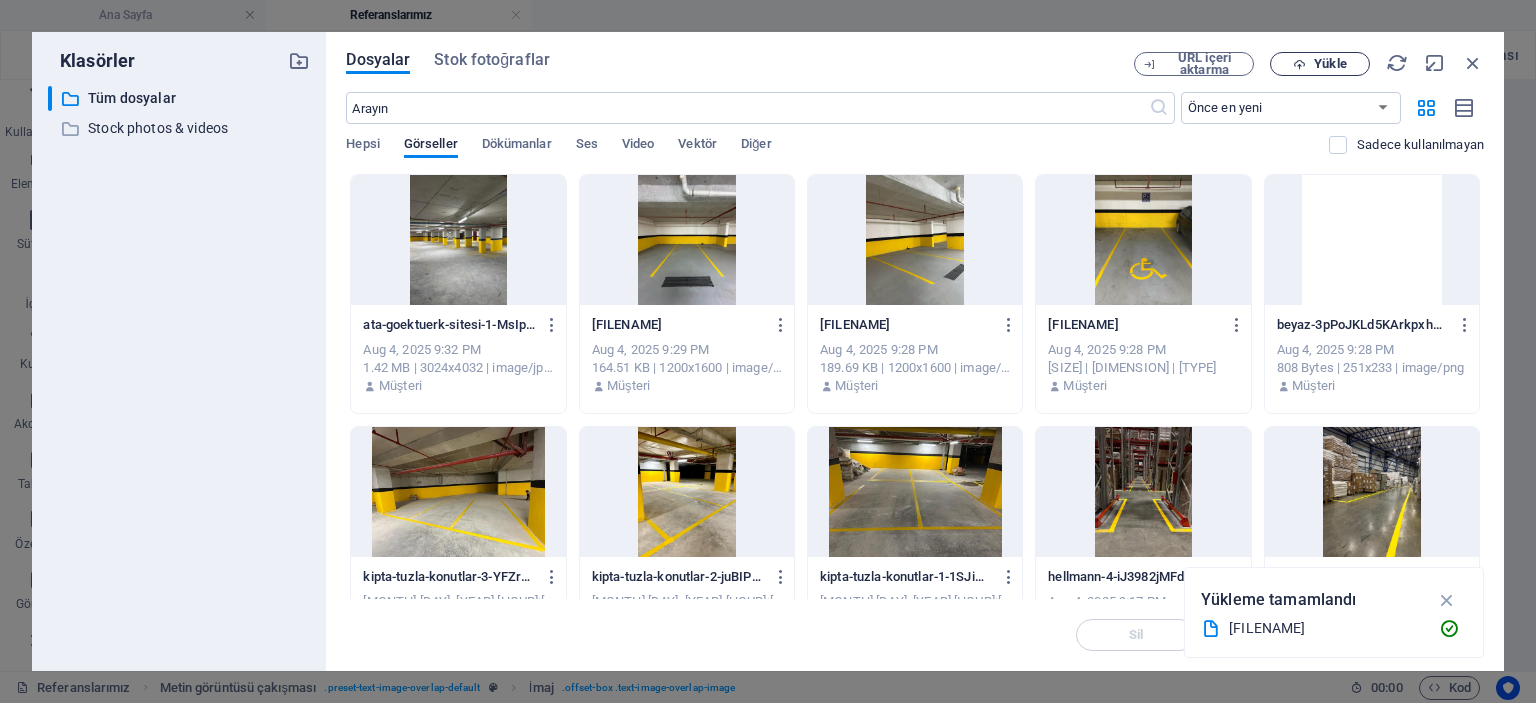 click on "Yükle" at bounding box center [1330, 64] 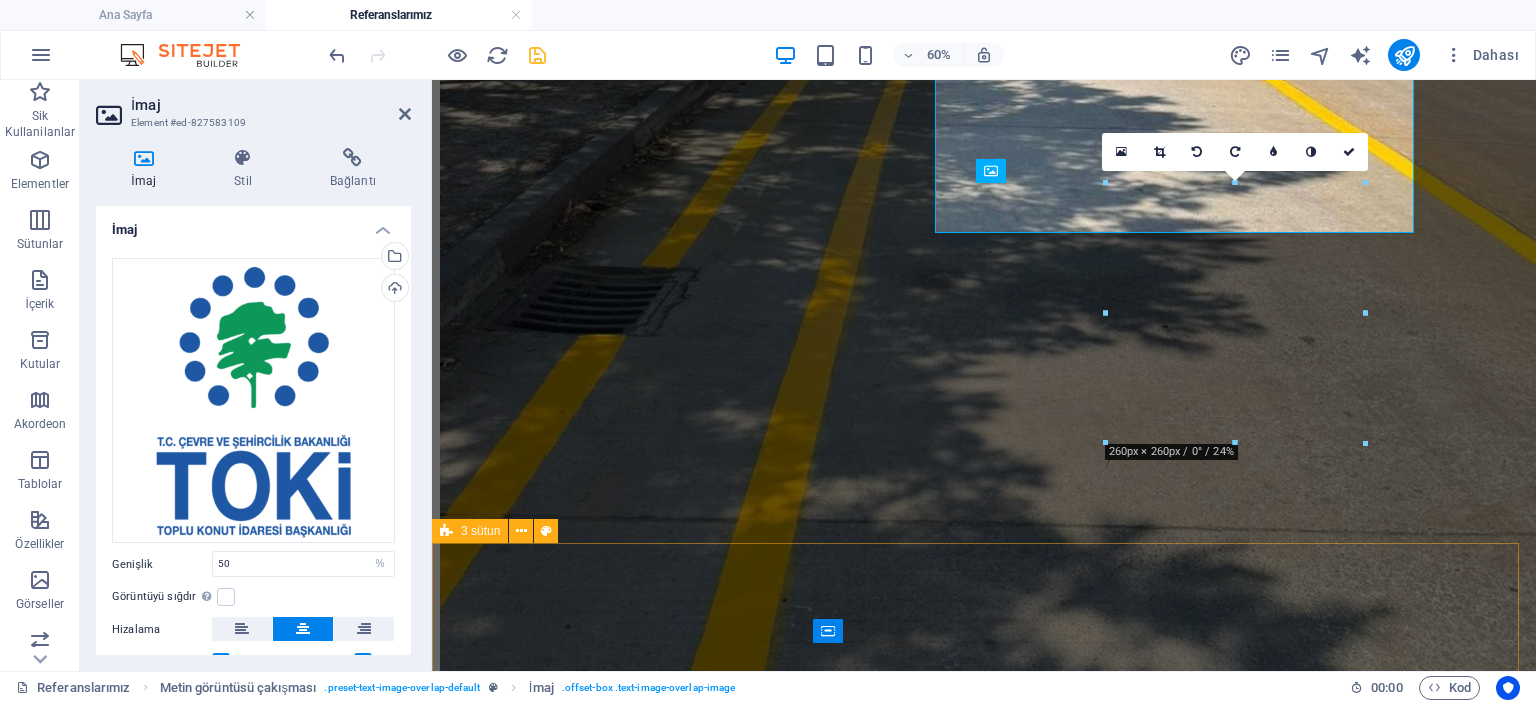 scroll, scrollTop: 5828, scrollLeft: 0, axis: vertical 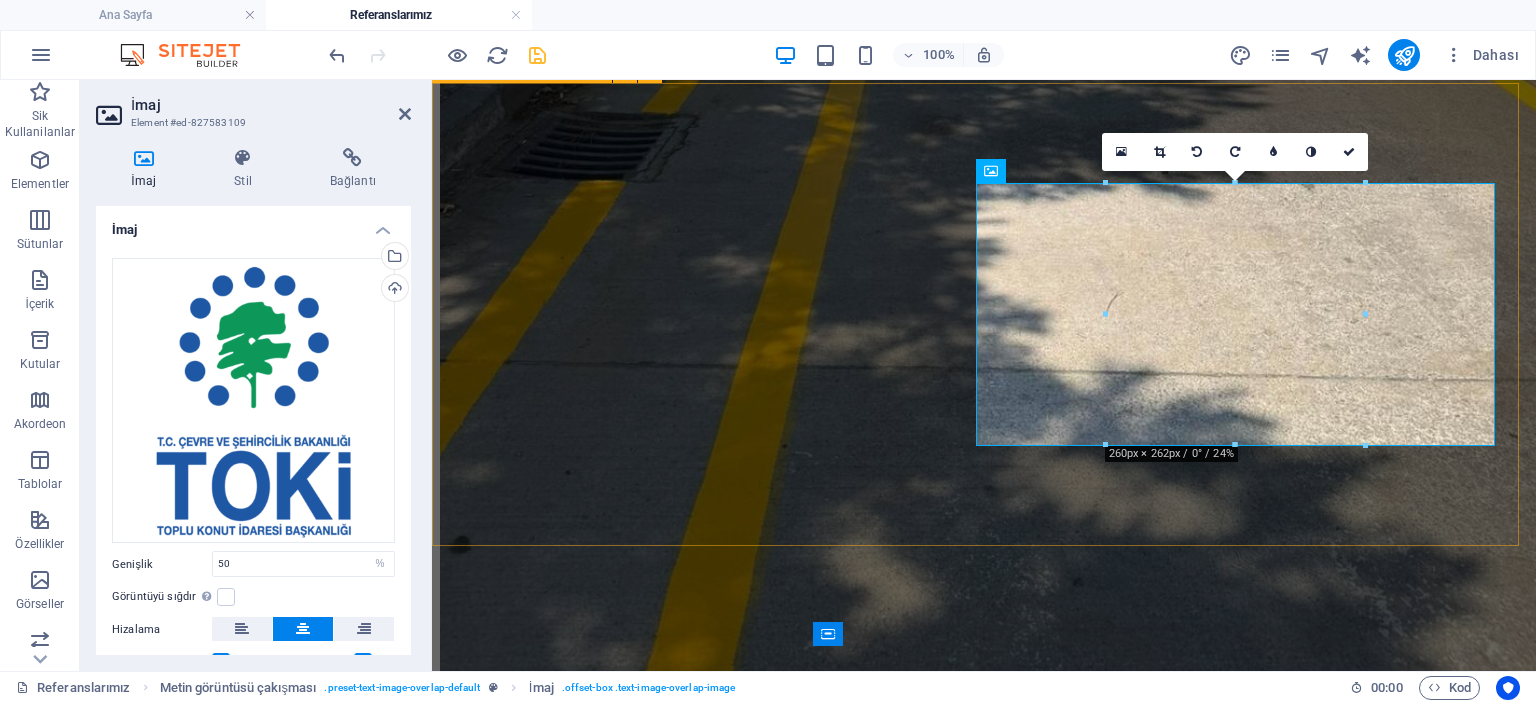 click on "Sütlüce Toki" at bounding box center [984, 23024] 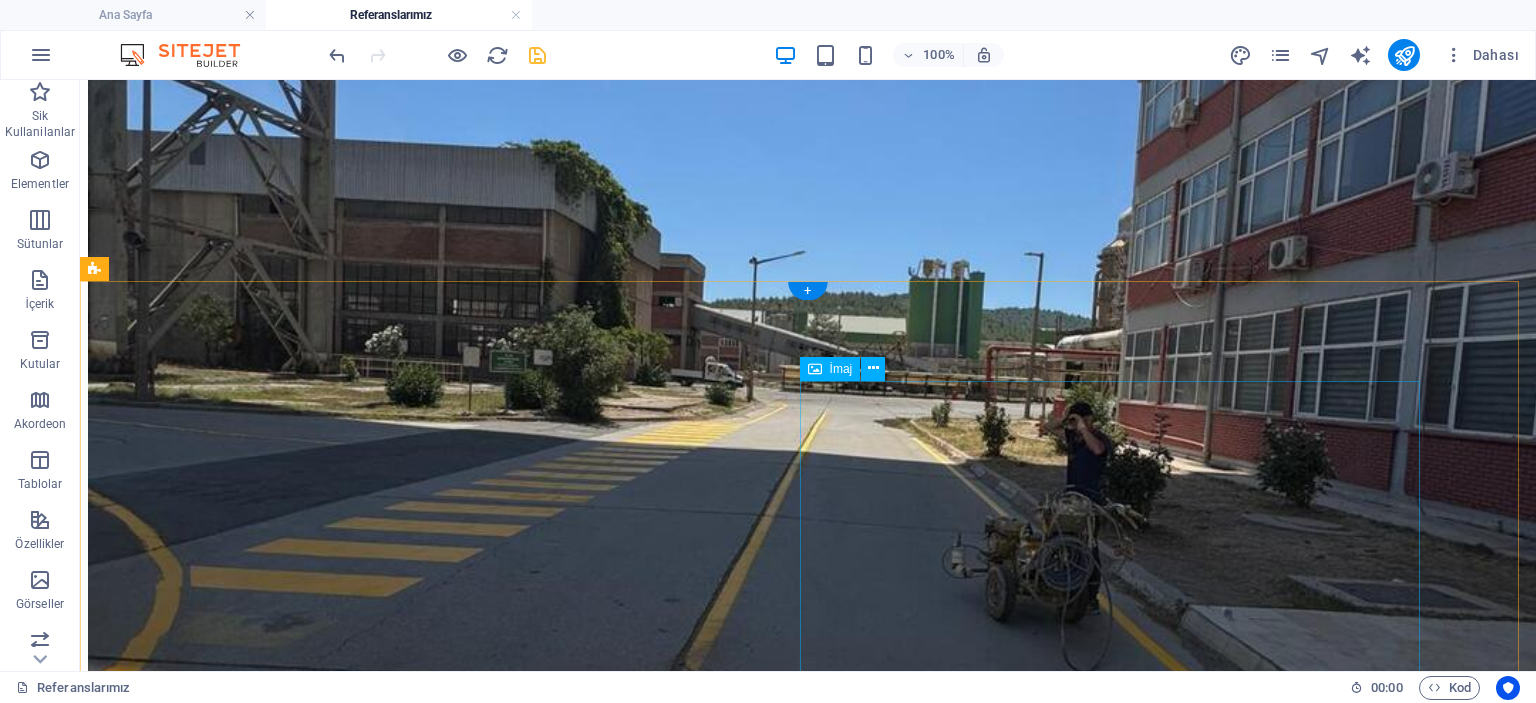 scroll, scrollTop: 5133, scrollLeft: 0, axis: vertical 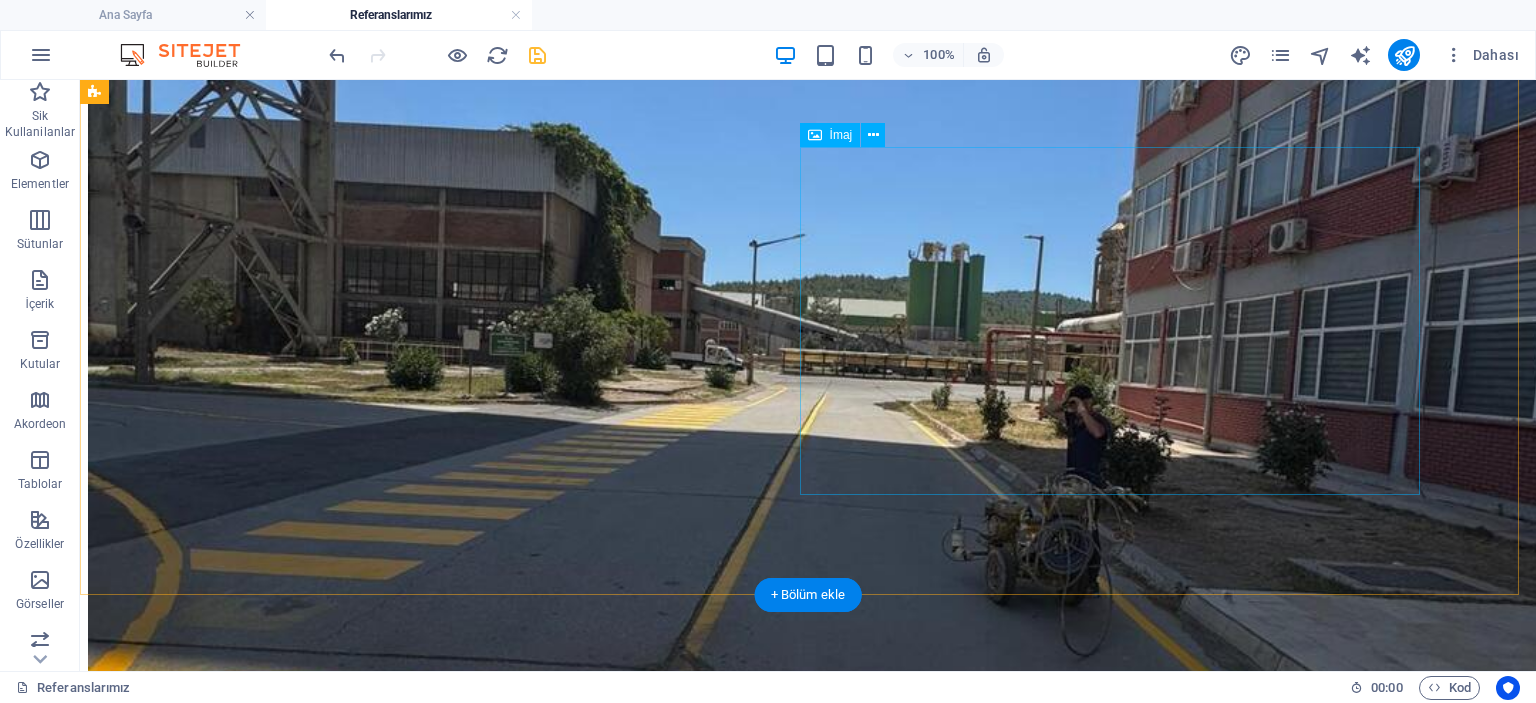 click at bounding box center (808, 27390) 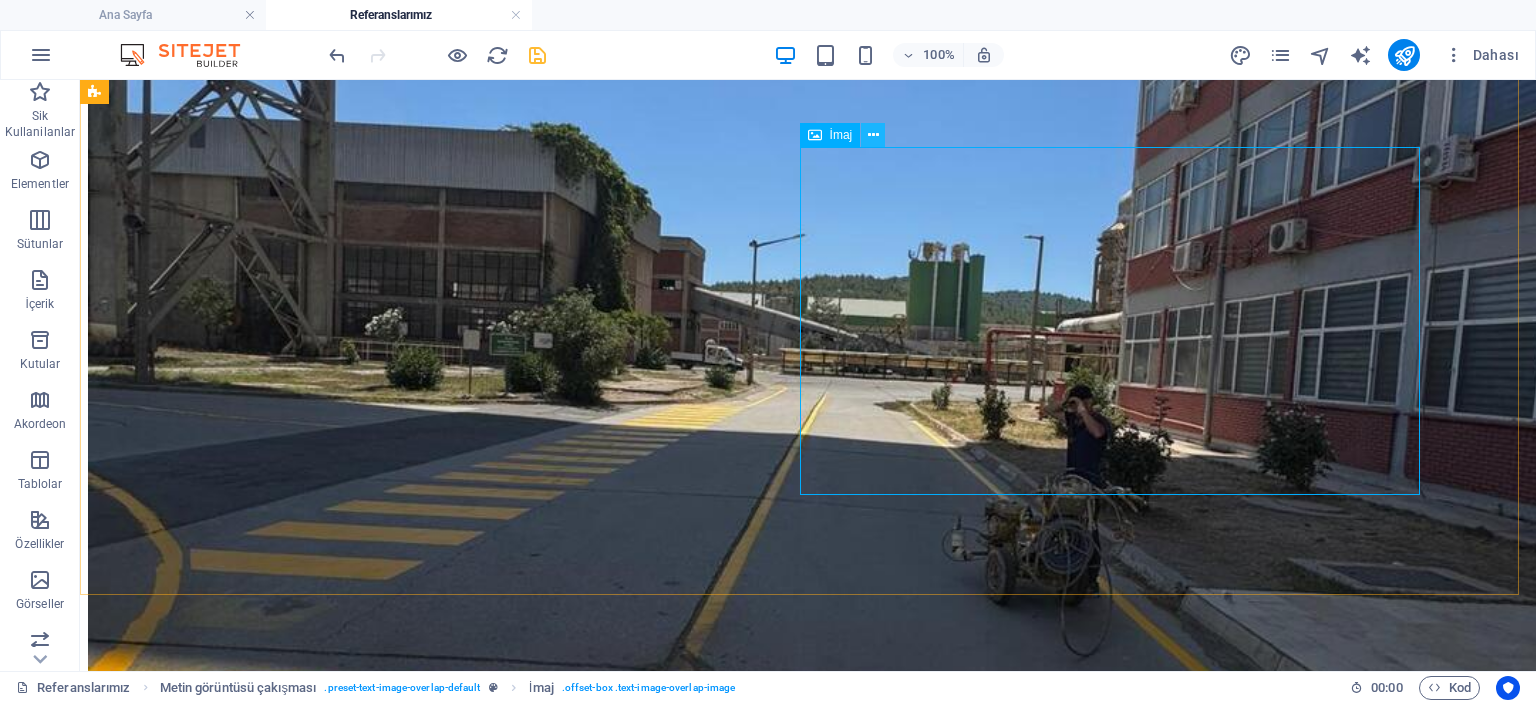 click at bounding box center (873, 135) 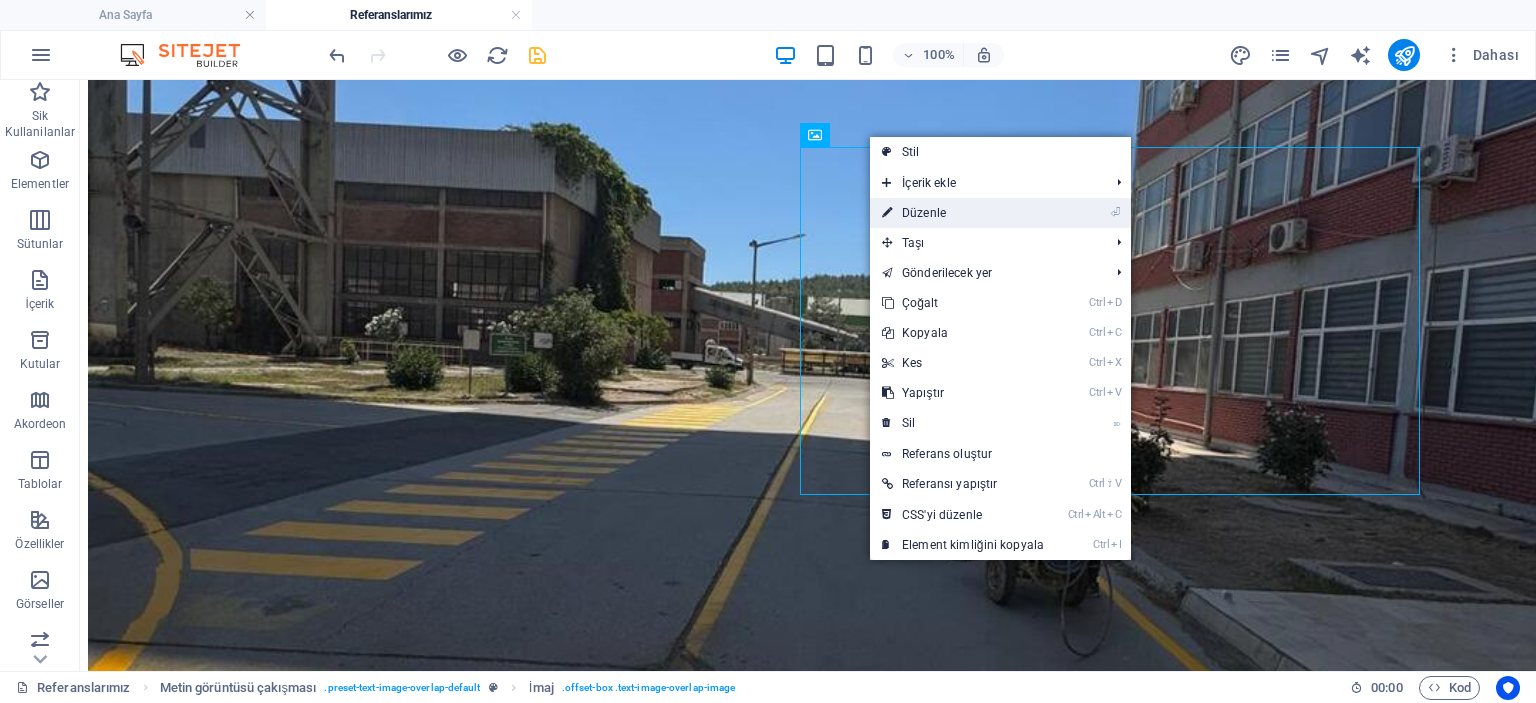 drag, startPoint x: 900, startPoint y: 216, endPoint x: 462, endPoint y: 136, distance: 445.246 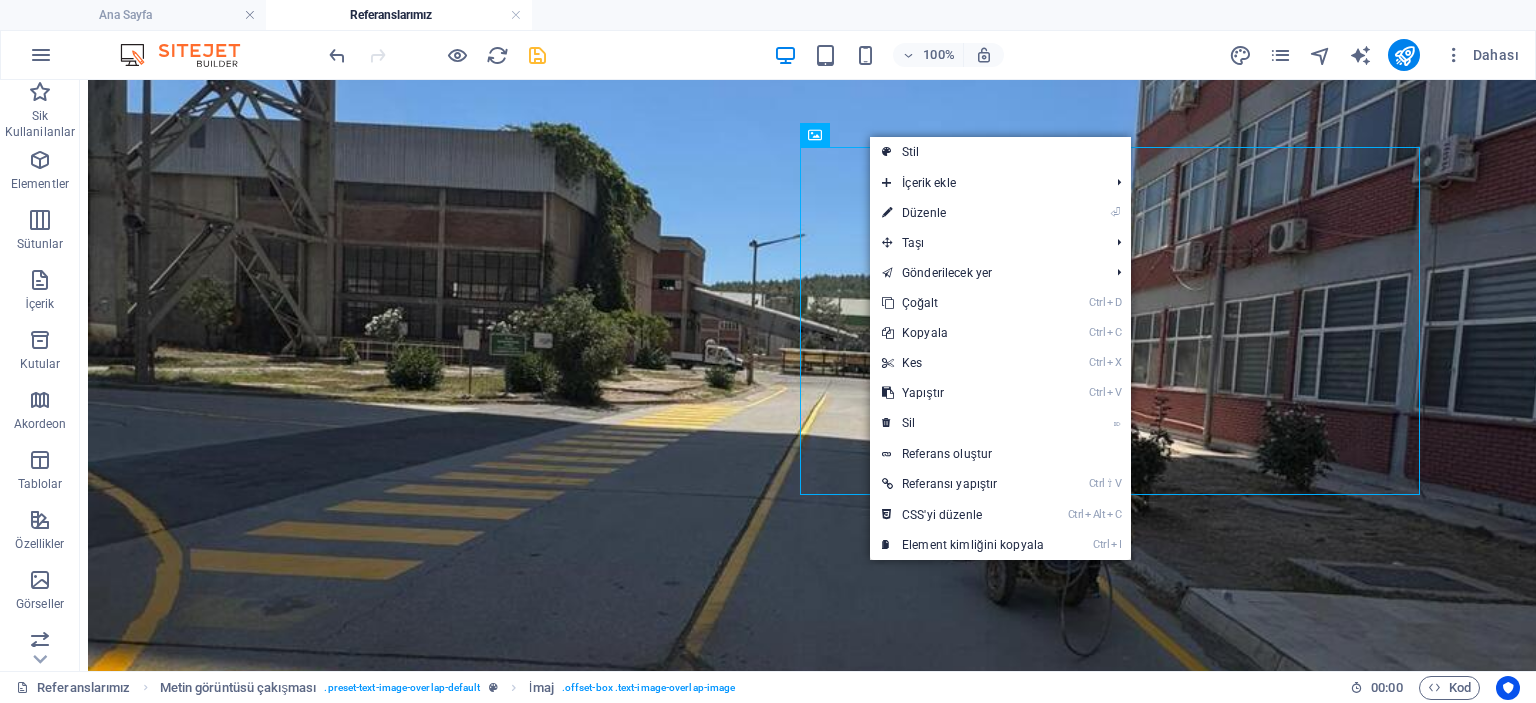 scroll, scrollTop: 4690, scrollLeft: 0, axis: vertical 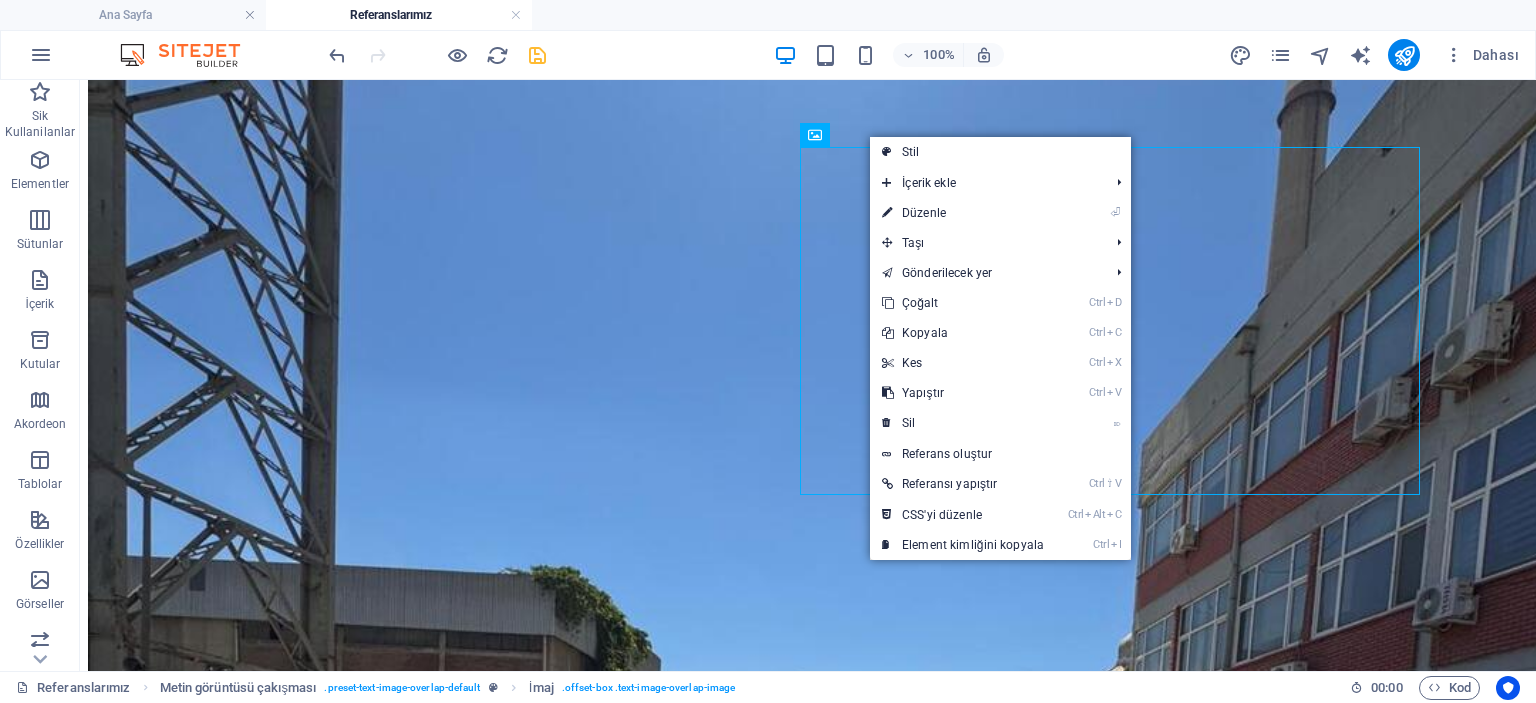select on "%" 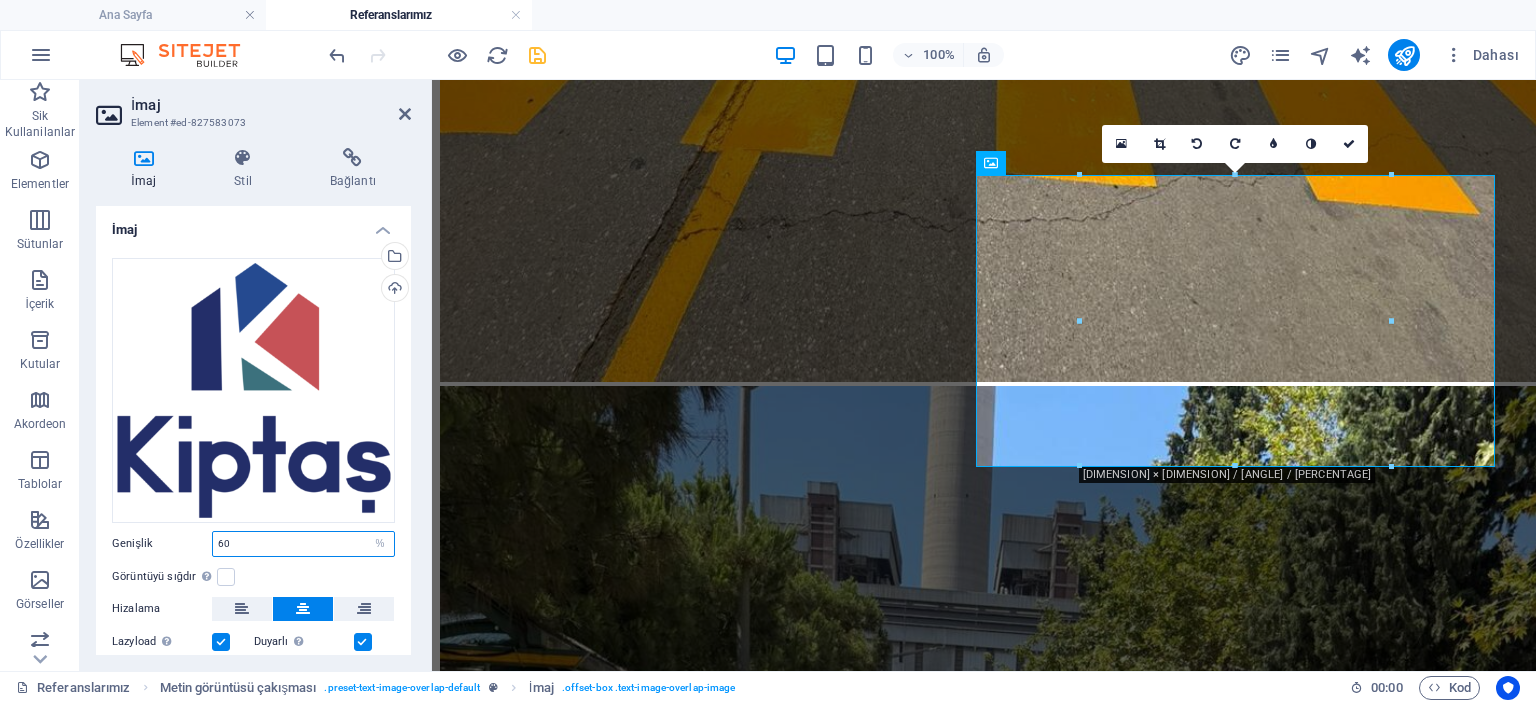 click on "60" at bounding box center [303, 544] 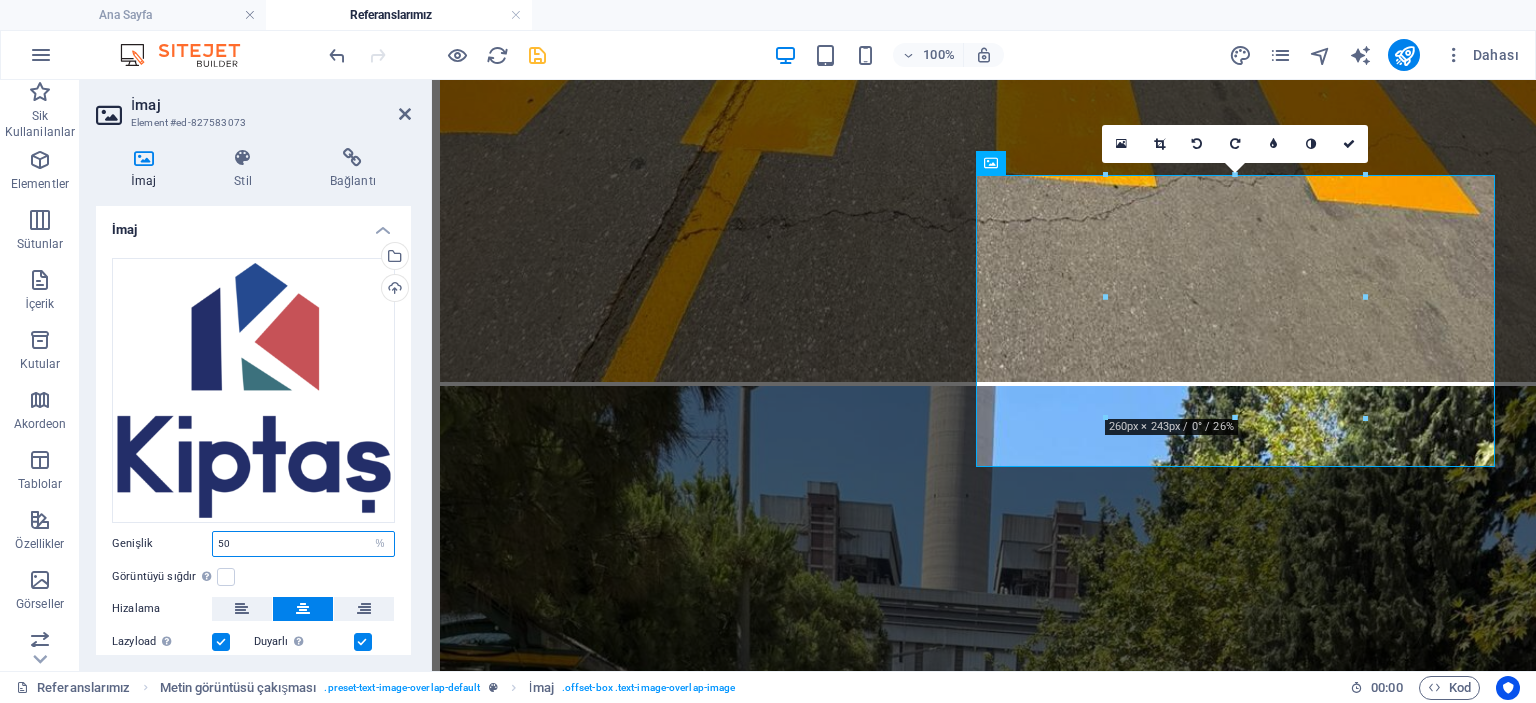 scroll, scrollTop: 4666, scrollLeft: 0, axis: vertical 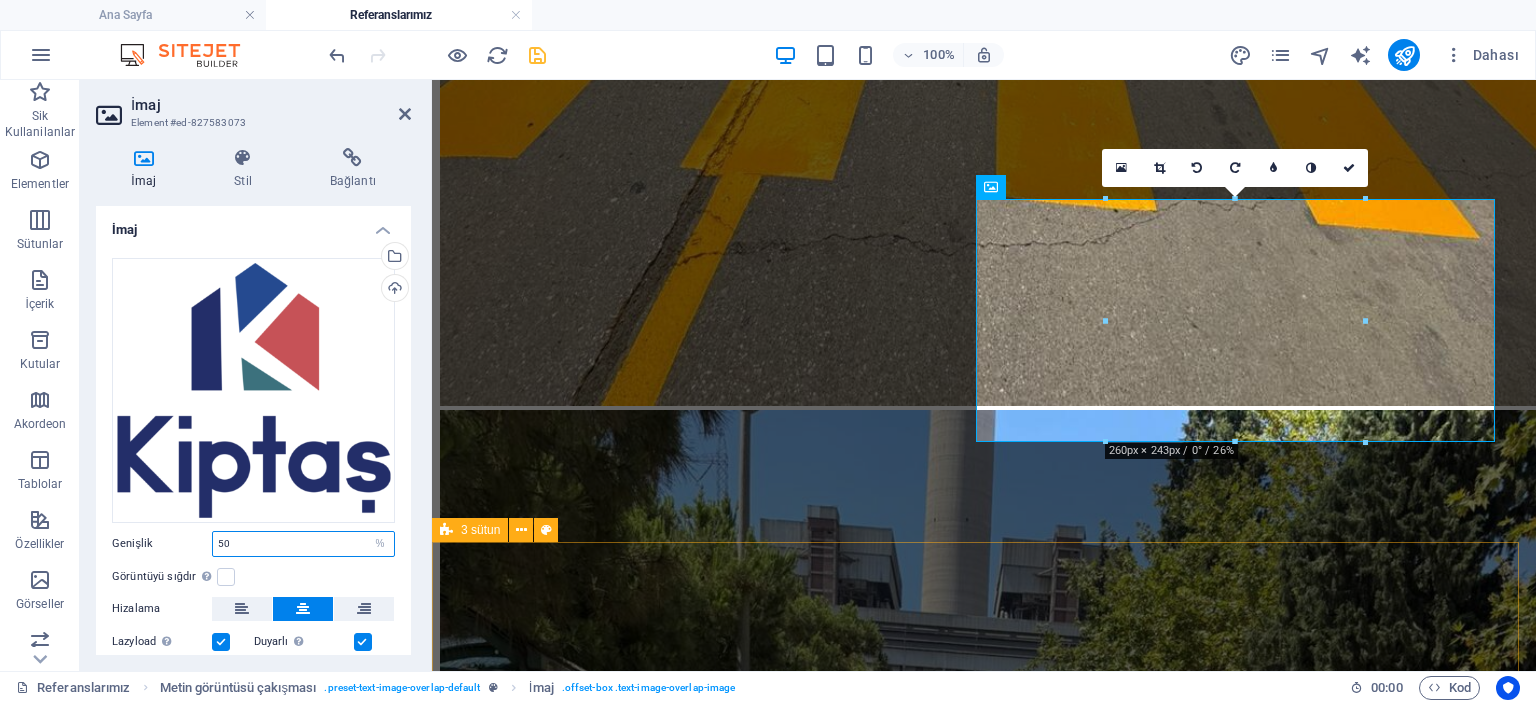 type on "50" 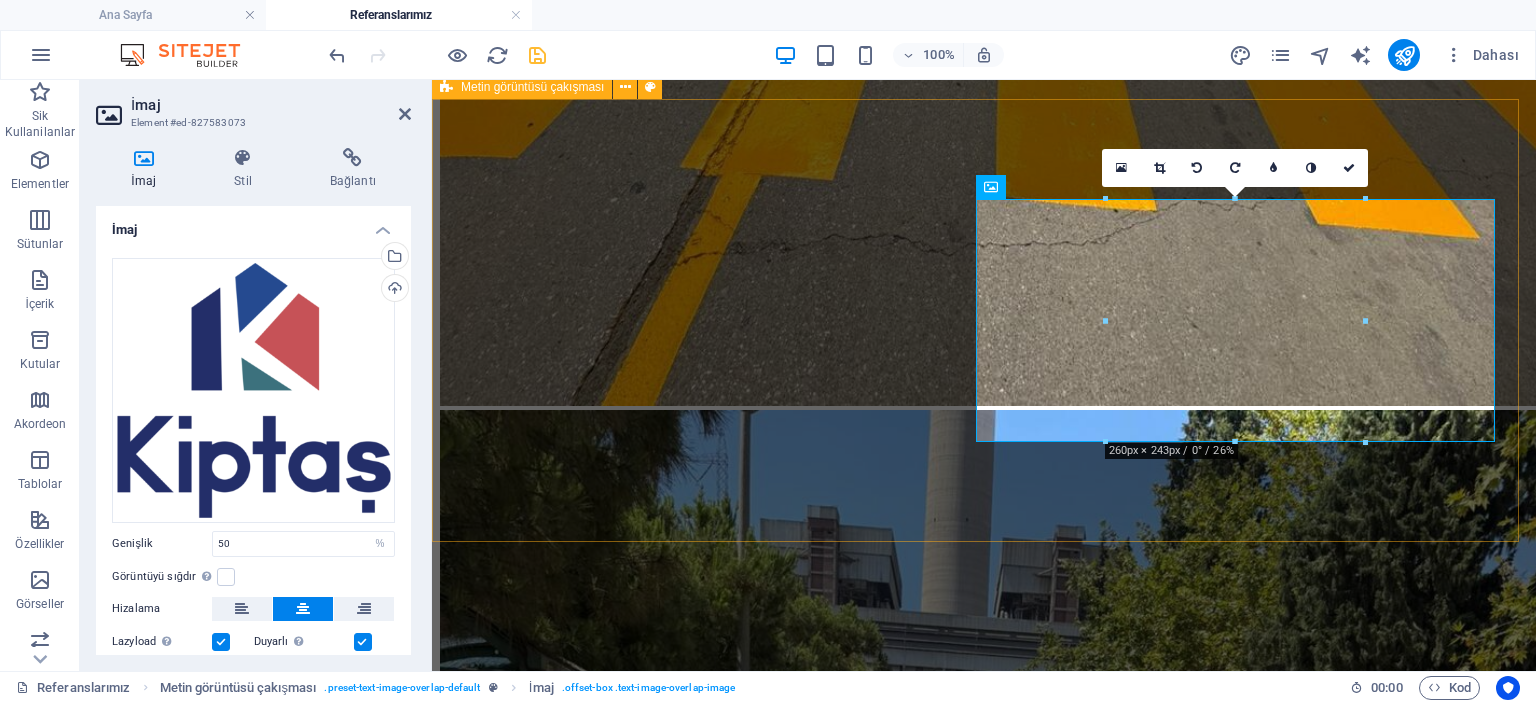 click on "Kiptaş Tuzla Konutları" at bounding box center [984, 20323] 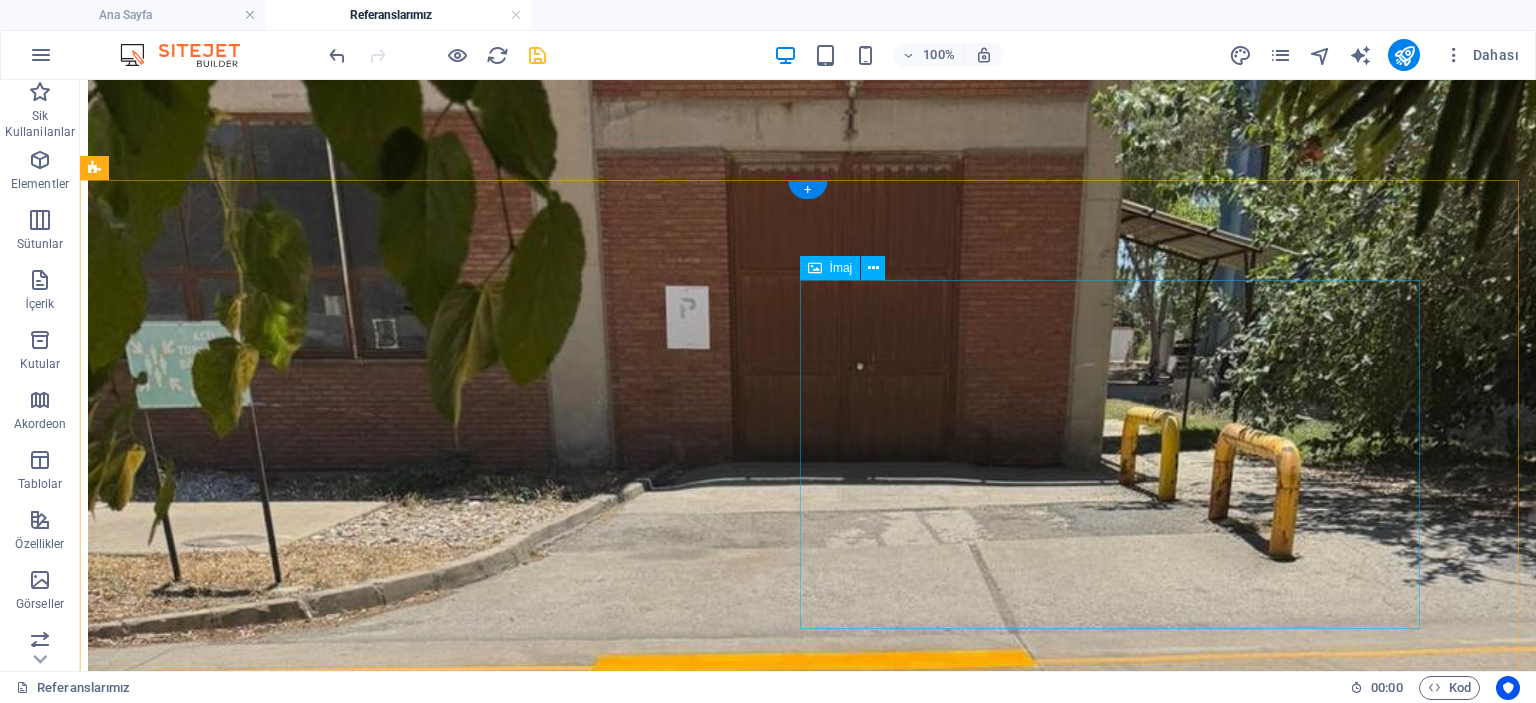 scroll, scrollTop: 2587, scrollLeft: 0, axis: vertical 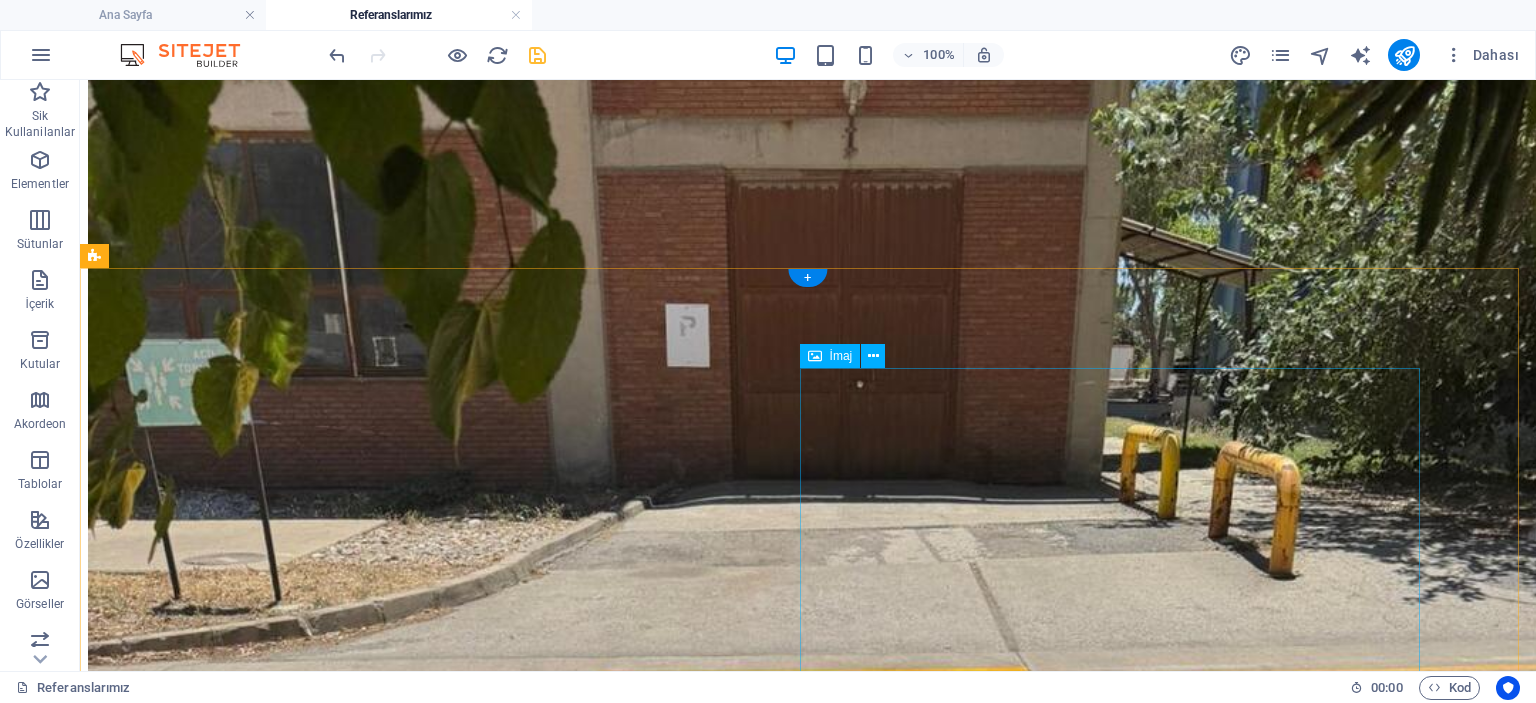 click at bounding box center (808, 15392) 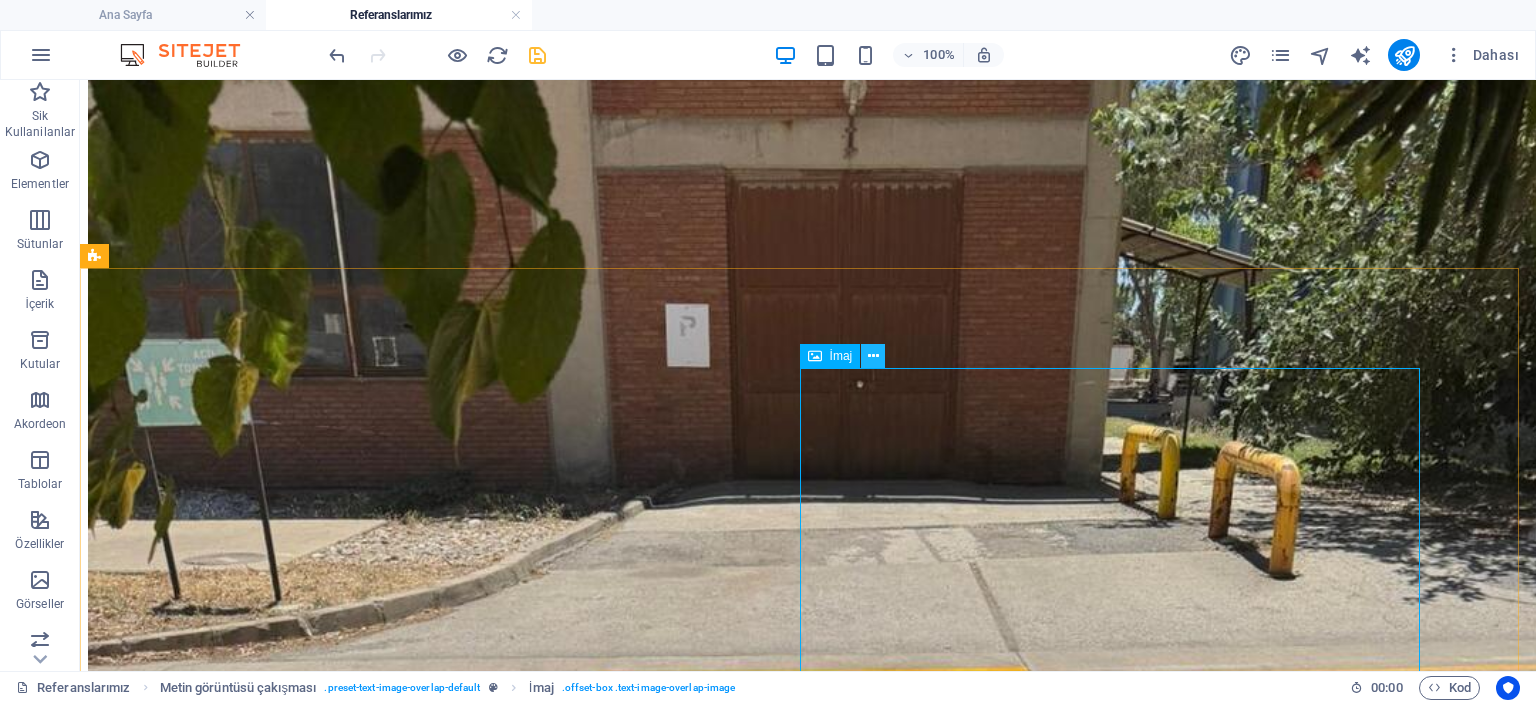 click at bounding box center [873, 356] 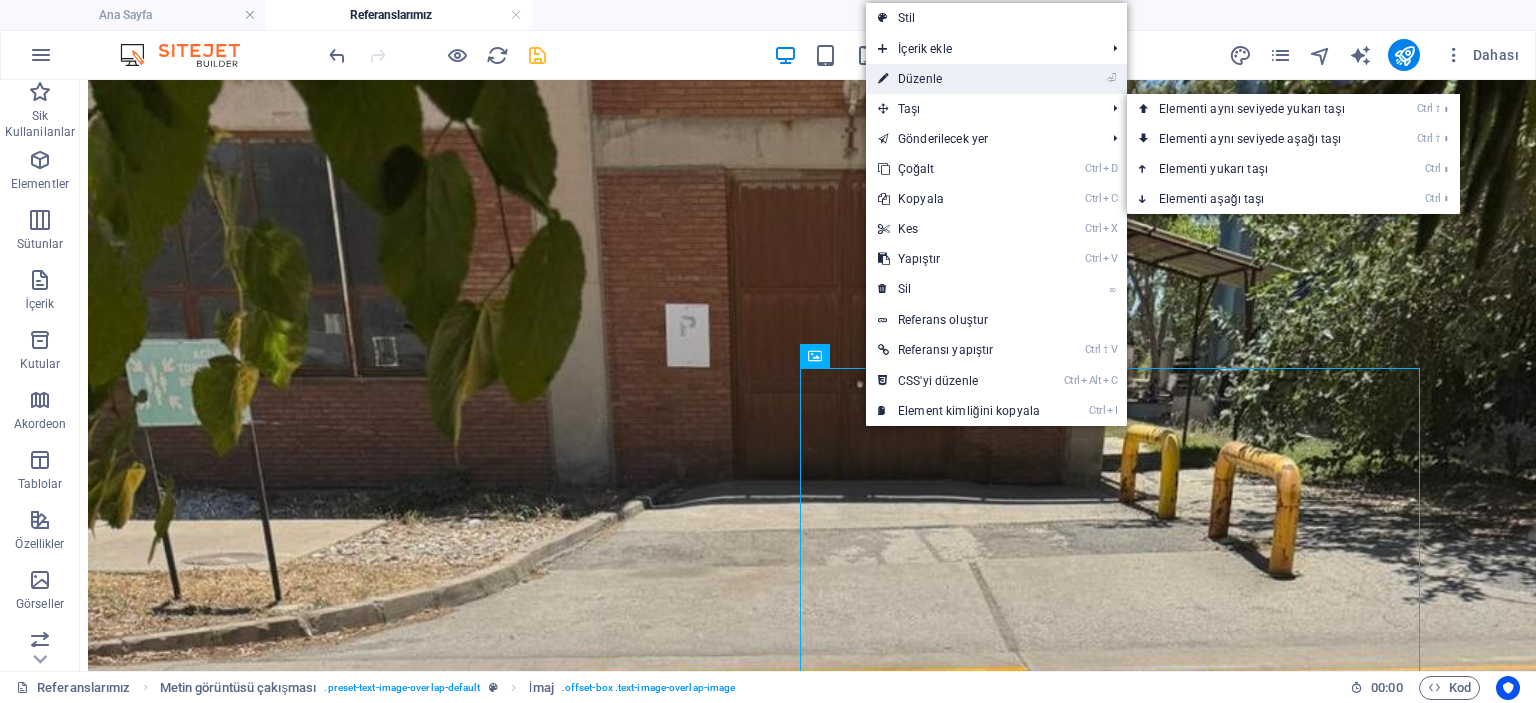 click on "⏎  Düzenle" at bounding box center (959, 79) 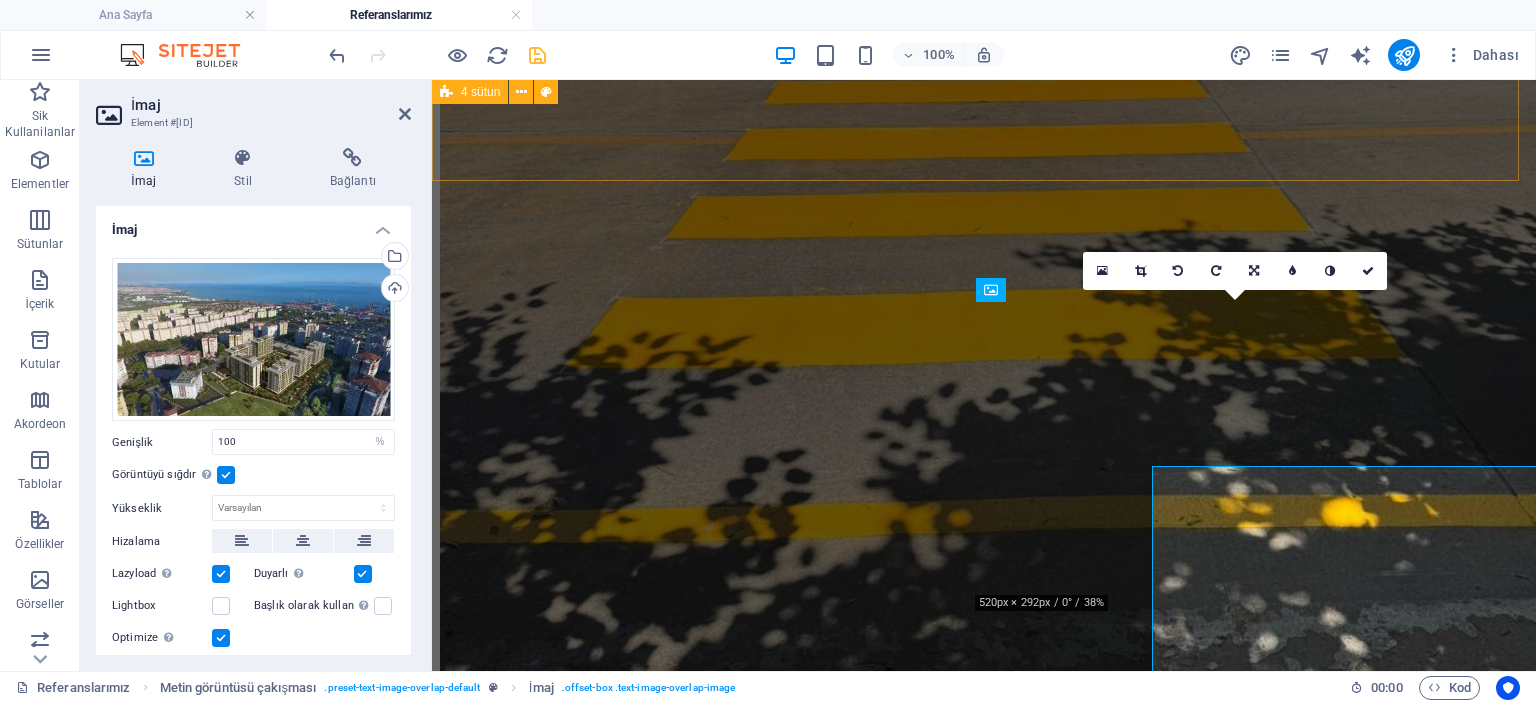 scroll, scrollTop: 2489, scrollLeft: 0, axis: vertical 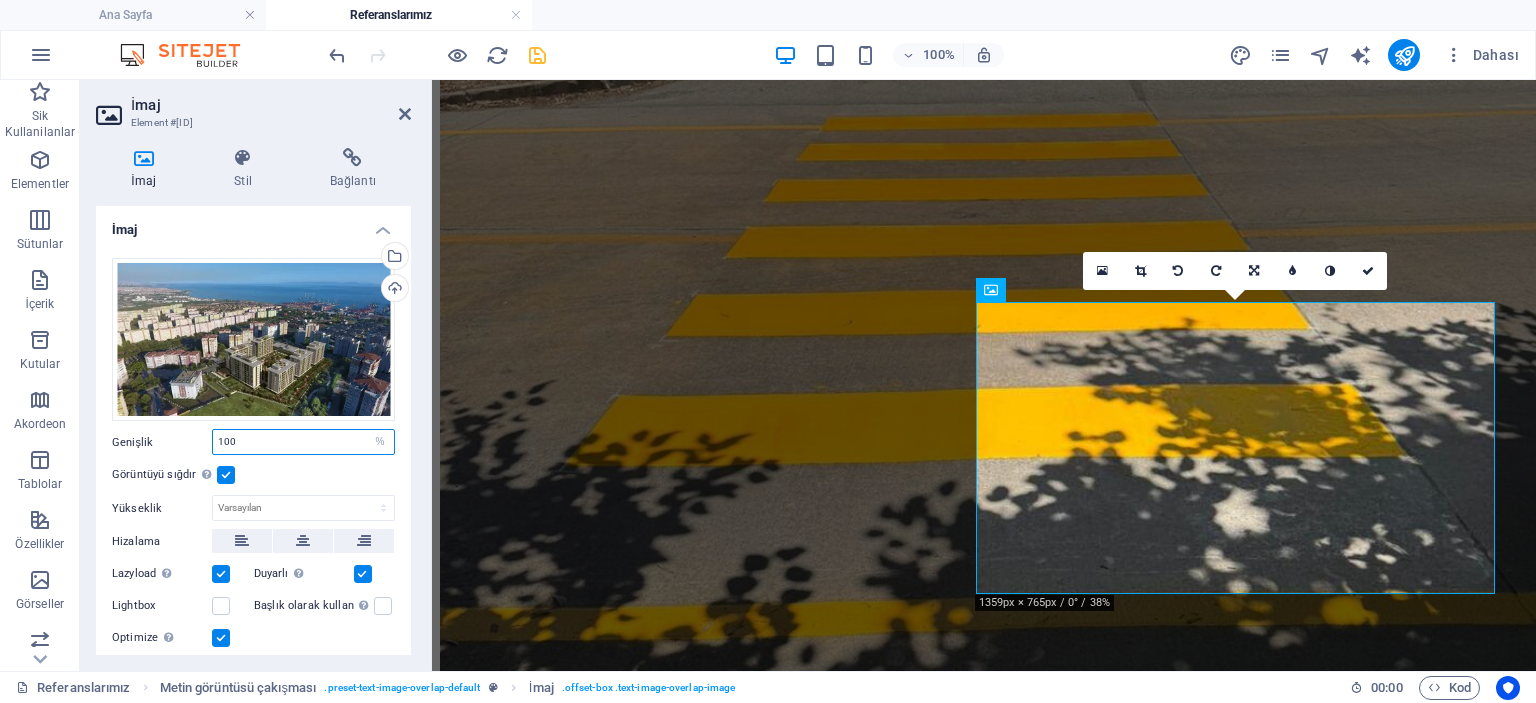 drag, startPoint x: 234, startPoint y: 443, endPoint x: 195, endPoint y: 443, distance: 39 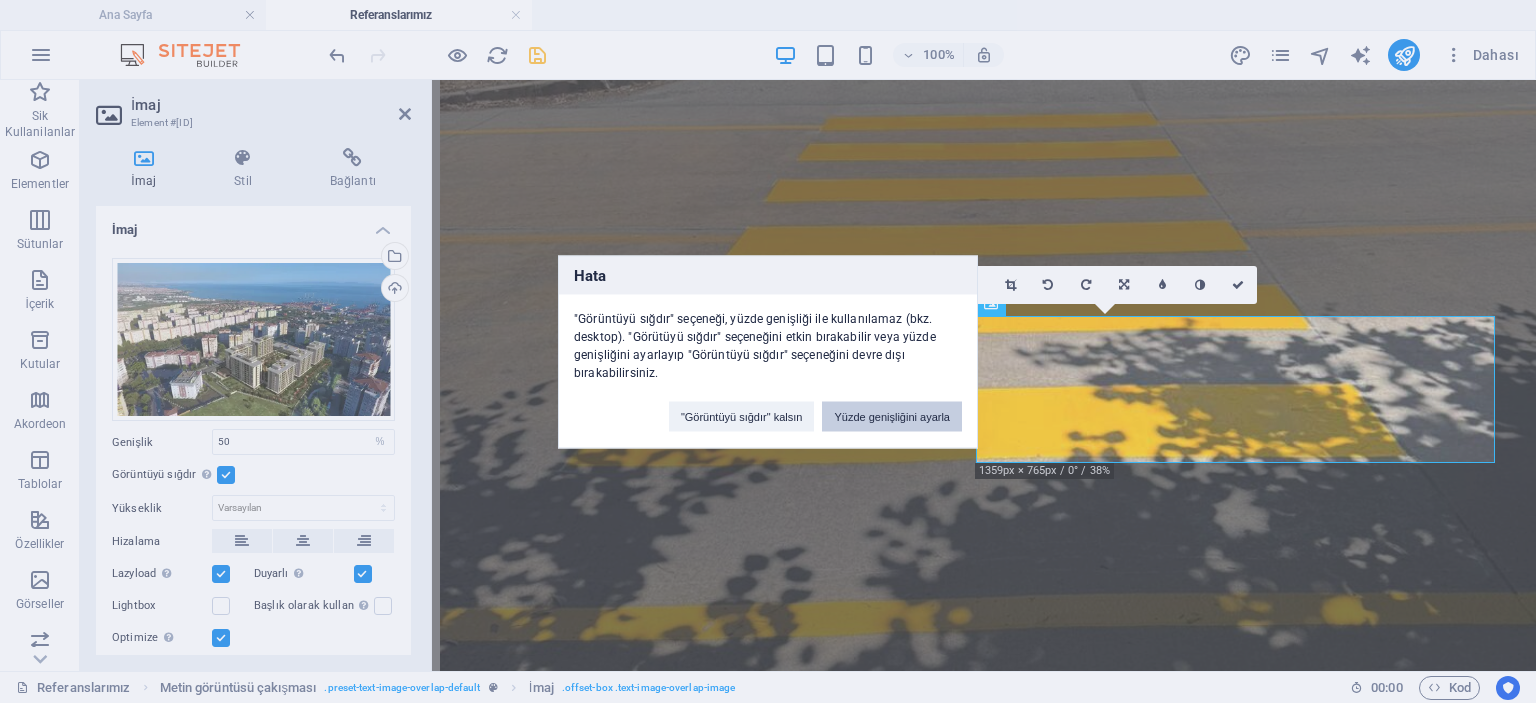 drag, startPoint x: 887, startPoint y: 426, endPoint x: 392, endPoint y: 365, distance: 498.74442 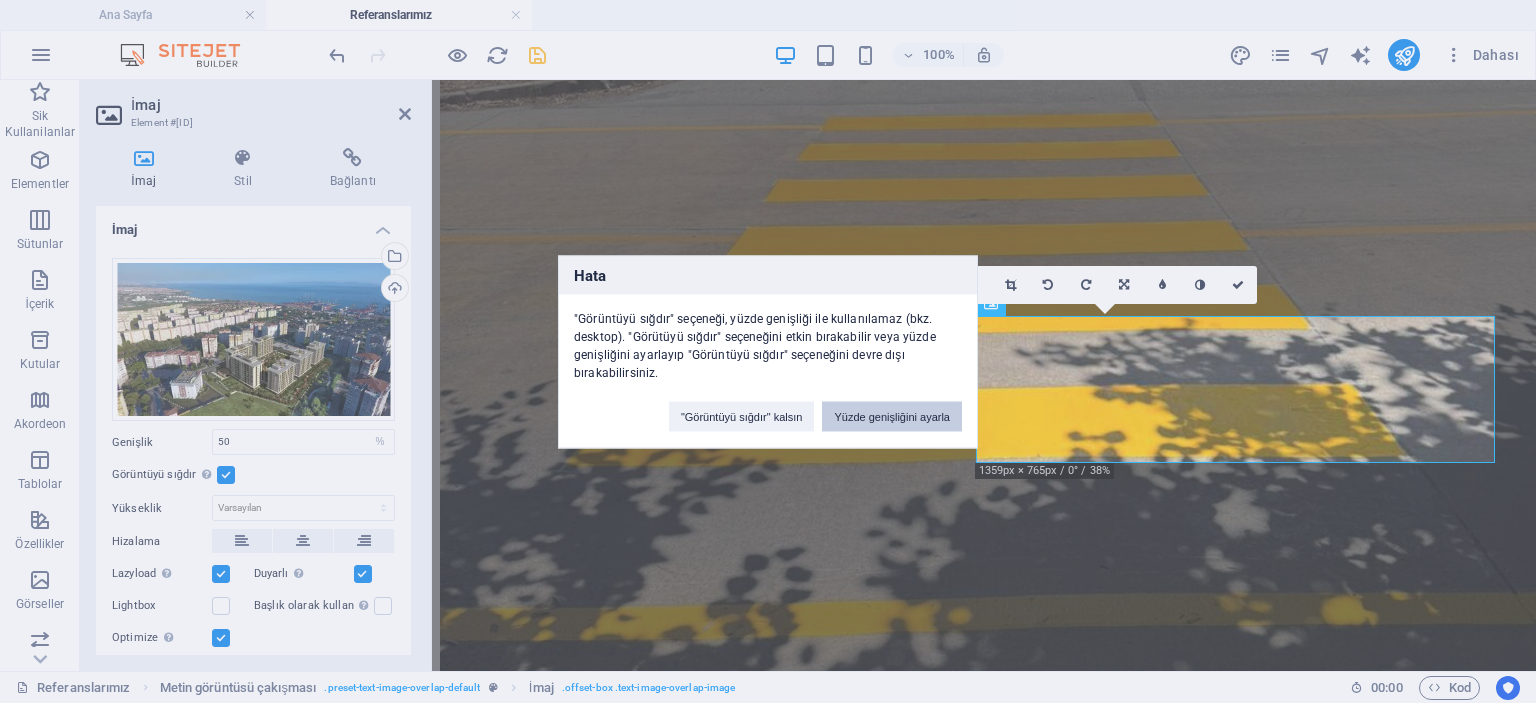 click on "Yüzde genişliğini ayarla" at bounding box center [892, 416] 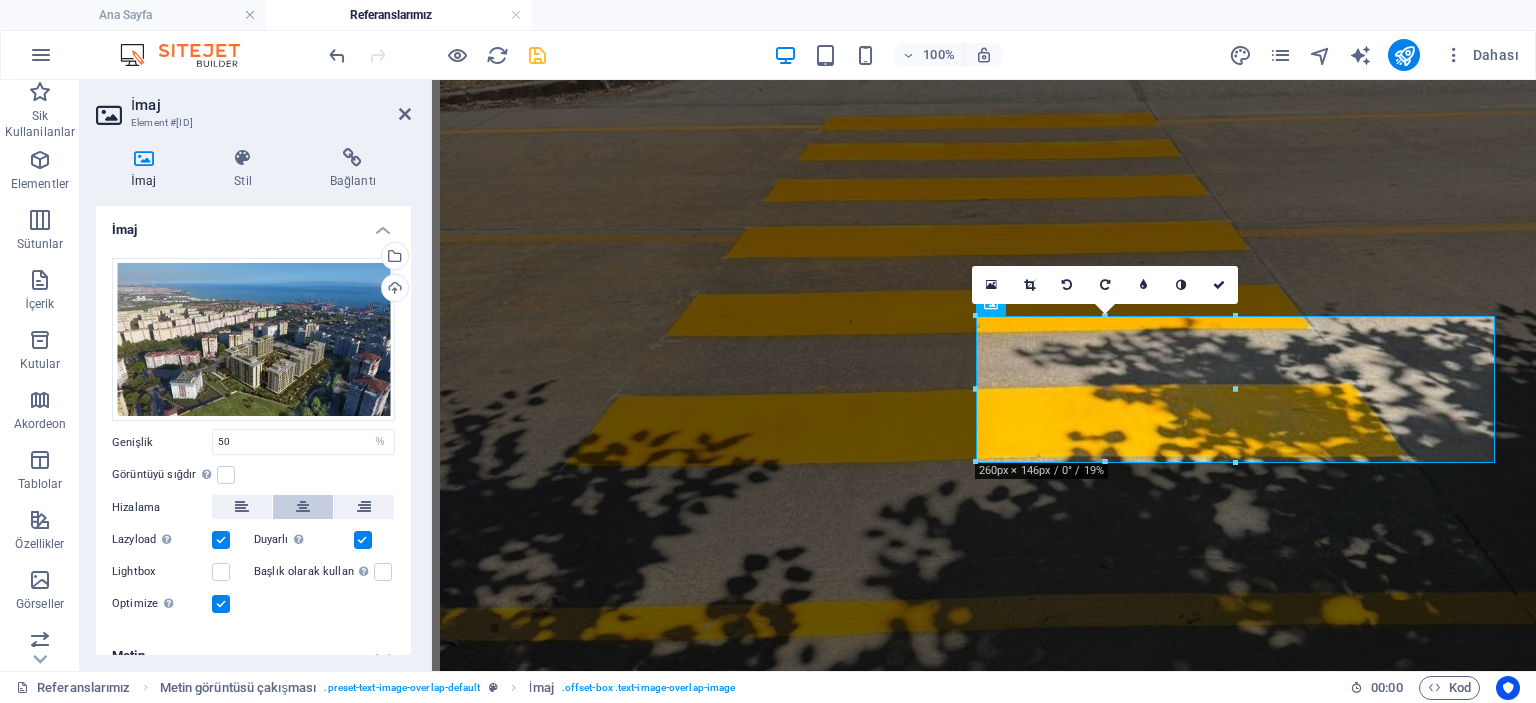 click at bounding box center (303, 507) 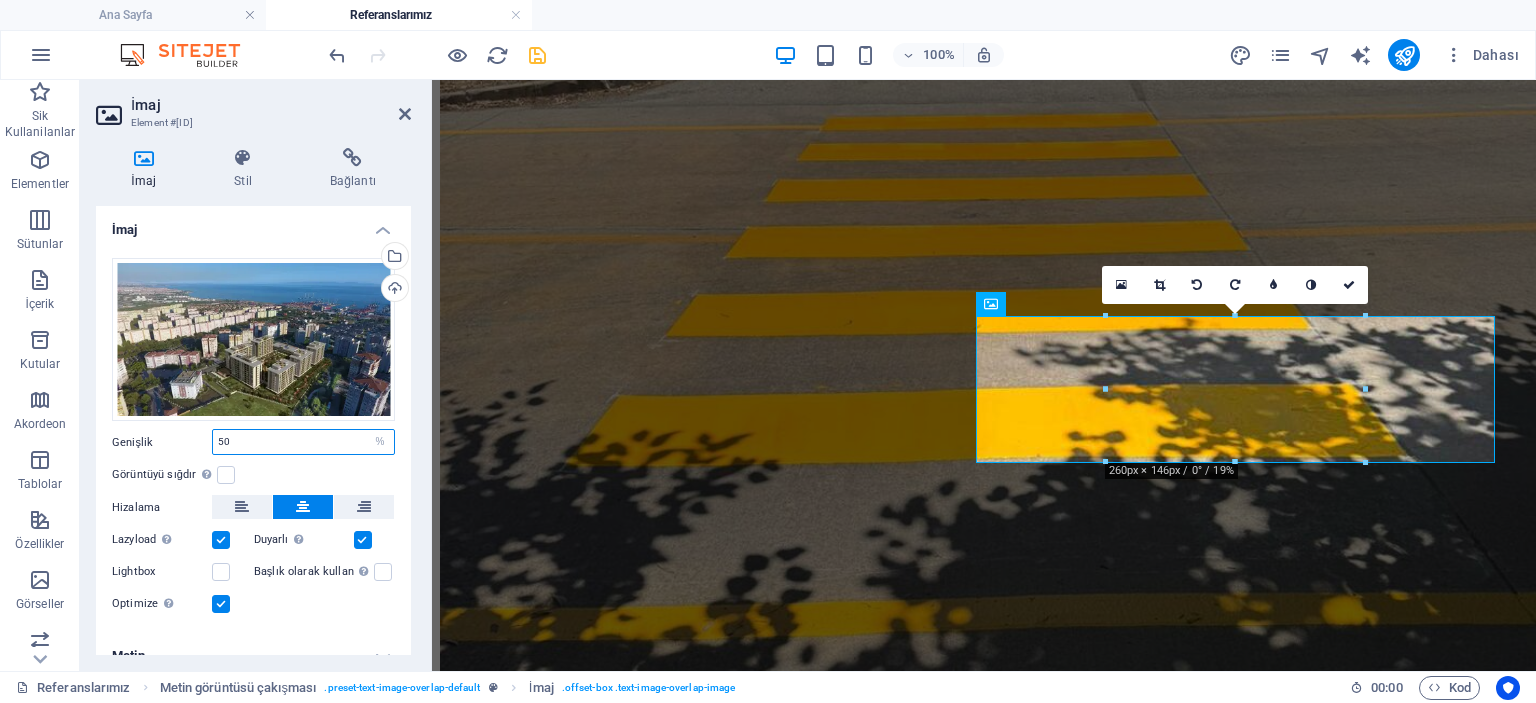 drag, startPoint x: 224, startPoint y: 438, endPoint x: 208, endPoint y: 441, distance: 16.27882 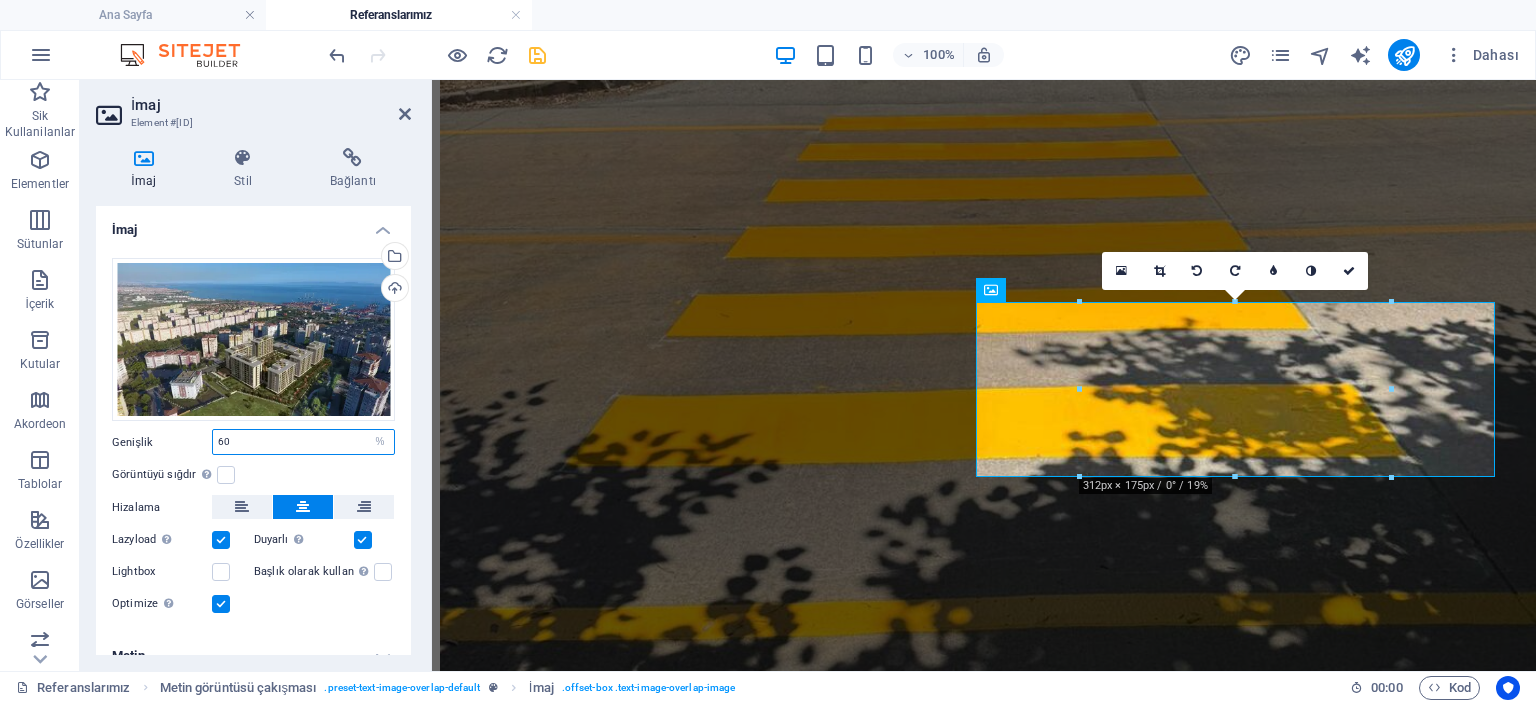 drag, startPoint x: 243, startPoint y: 443, endPoint x: 224, endPoint y: 445, distance: 19.104973 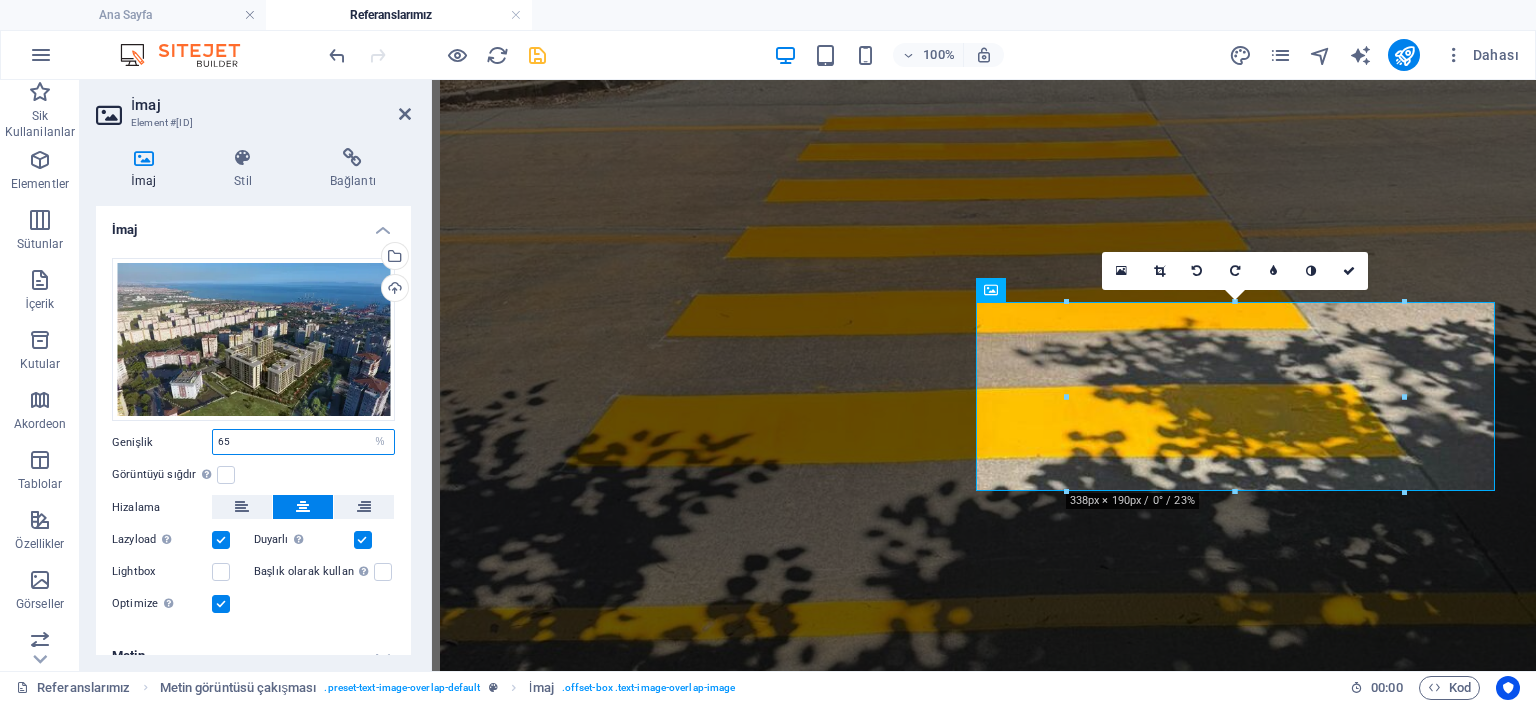 type on "6" 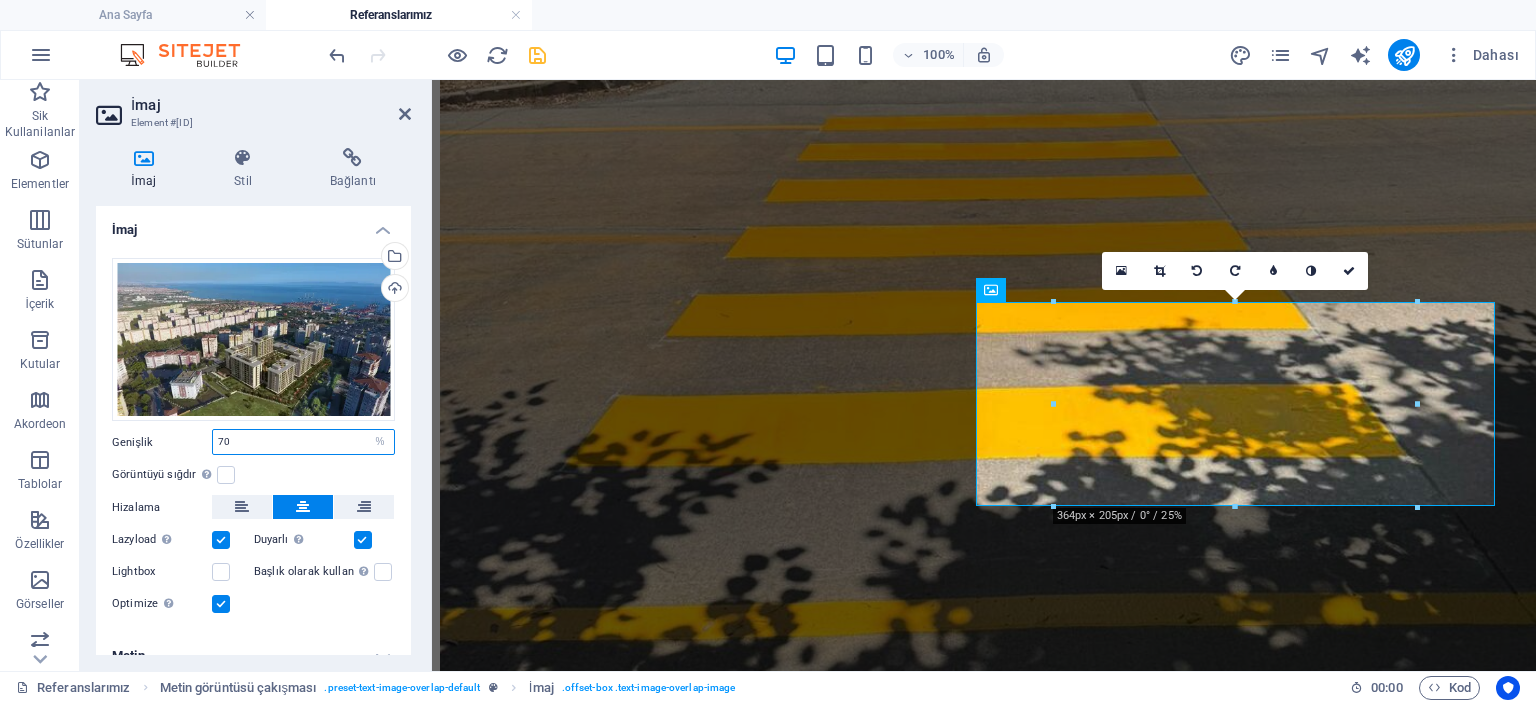 type on "7" 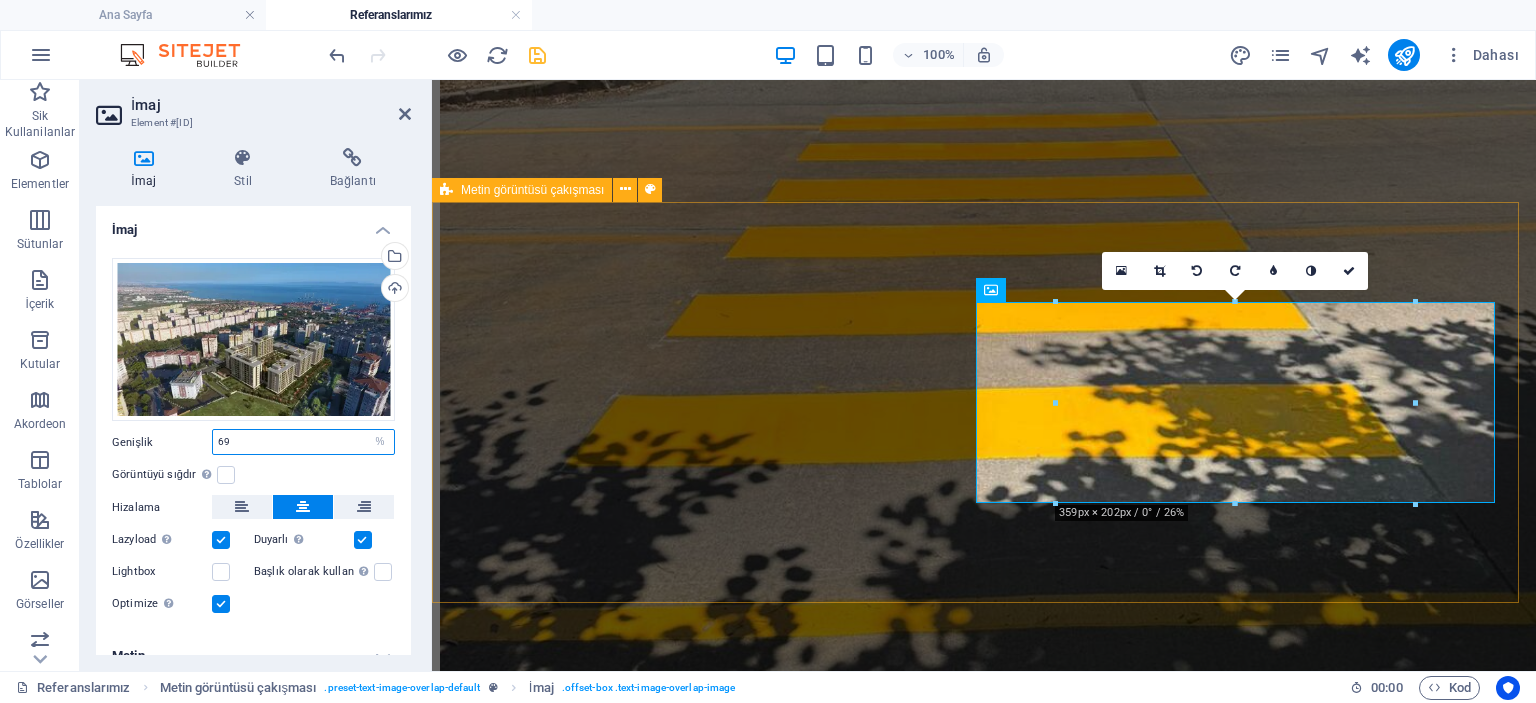 type on "69" 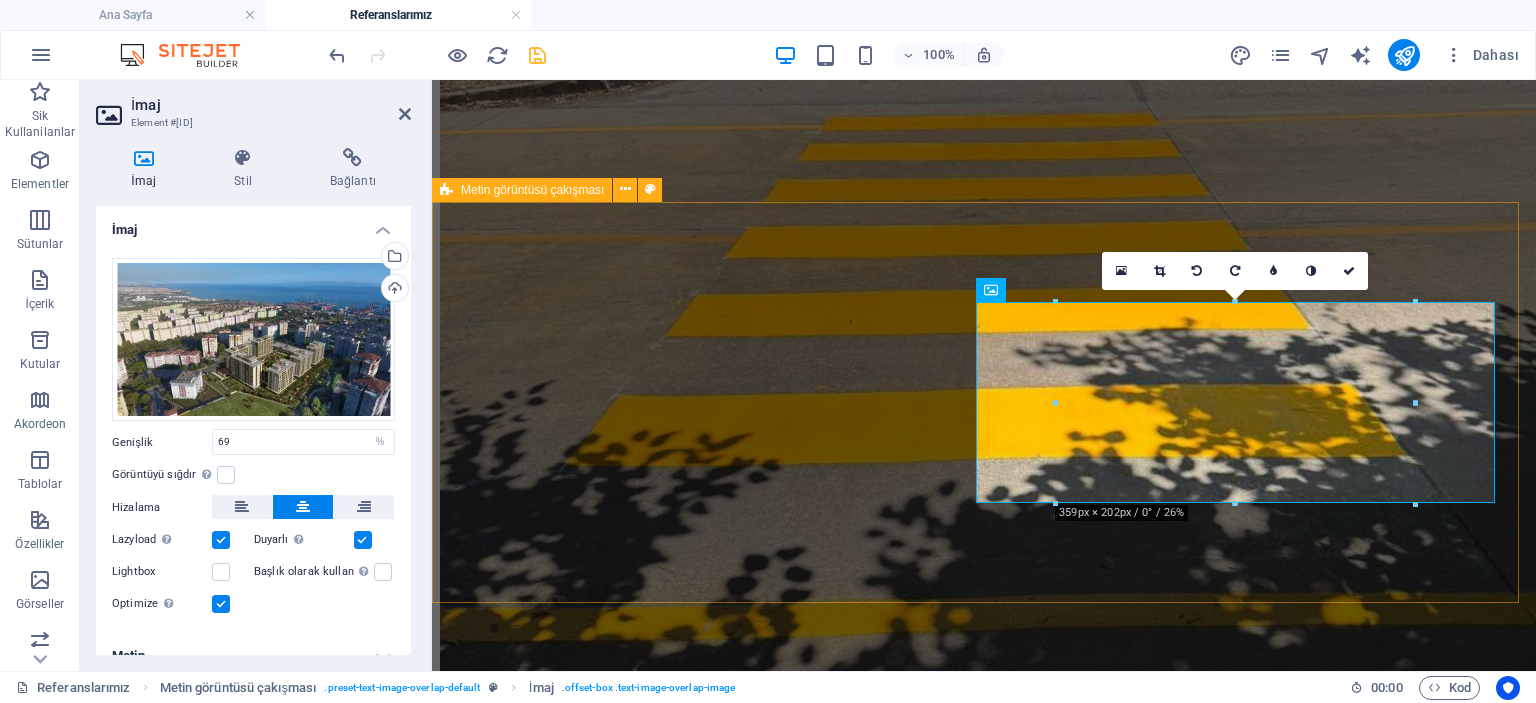 click on "Beylikdüzü Mabeyn Marmara Sitesi" at bounding box center [984, 11195] 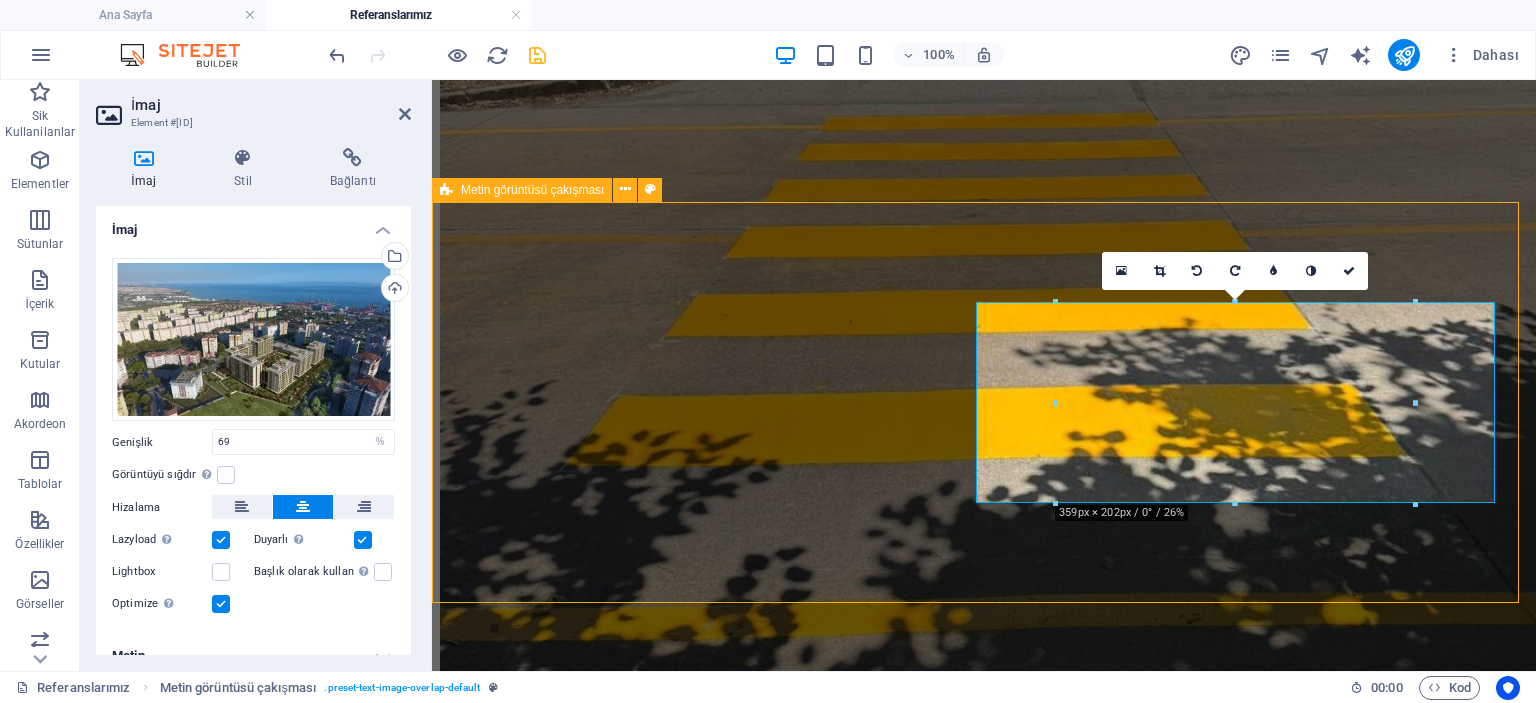 scroll, scrollTop: 2587, scrollLeft: 0, axis: vertical 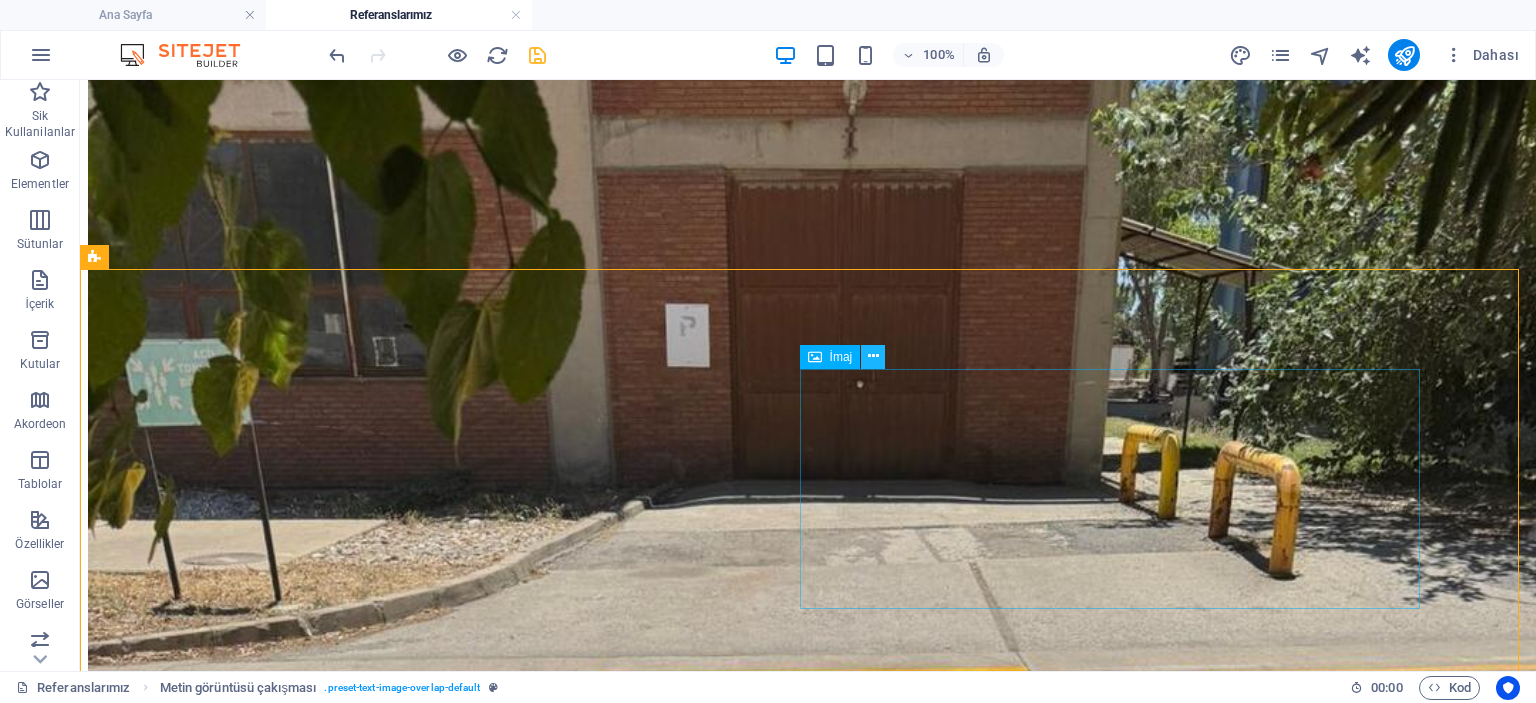 click at bounding box center [873, 356] 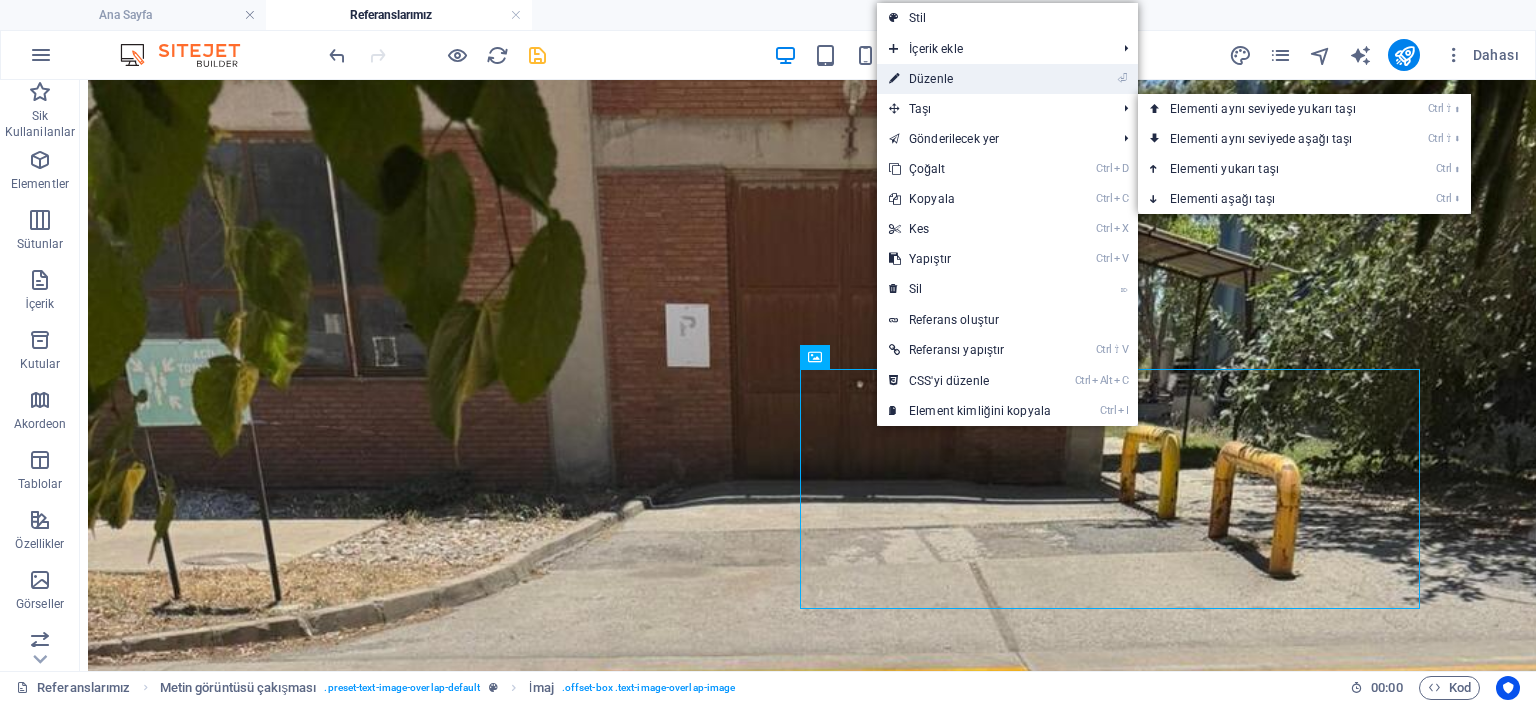 click on "⏎  Düzenle" at bounding box center [970, 79] 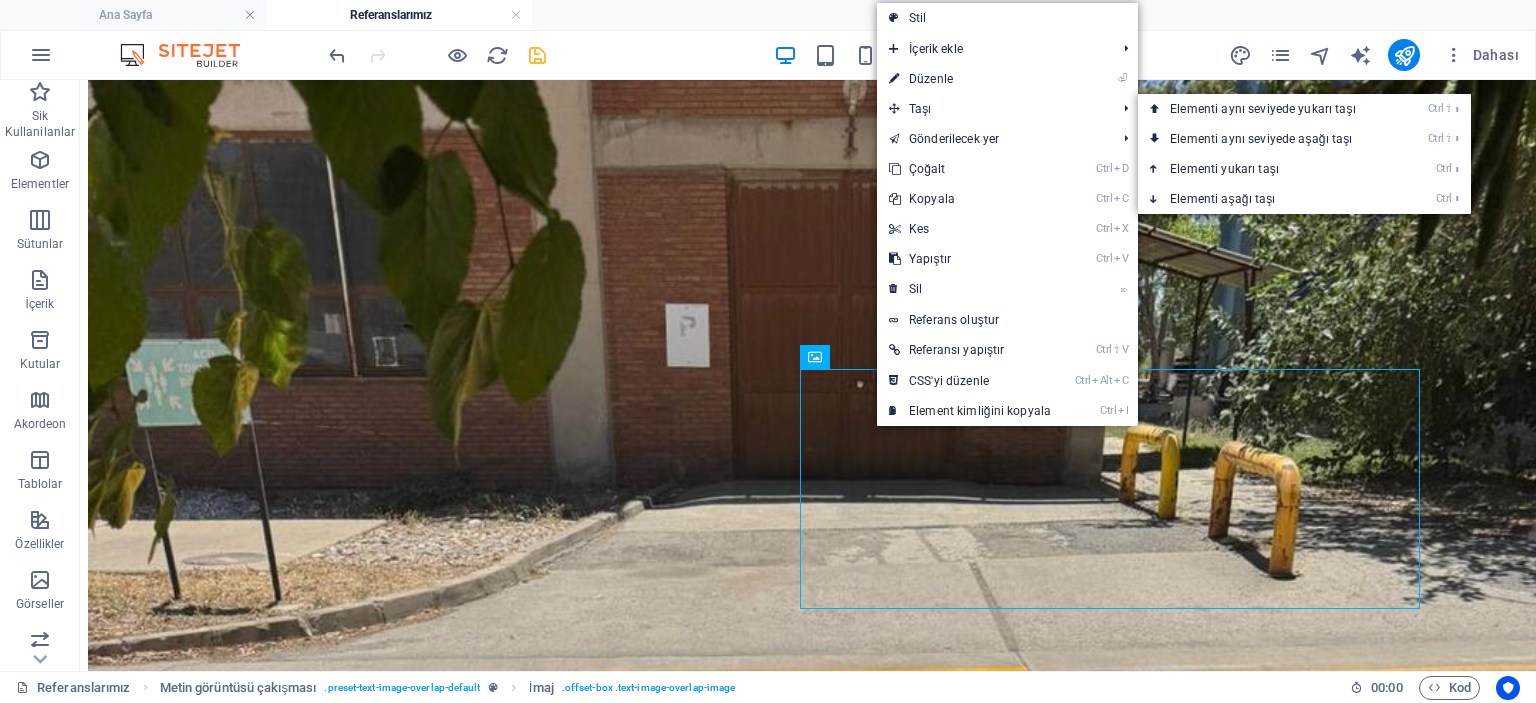 select on "%" 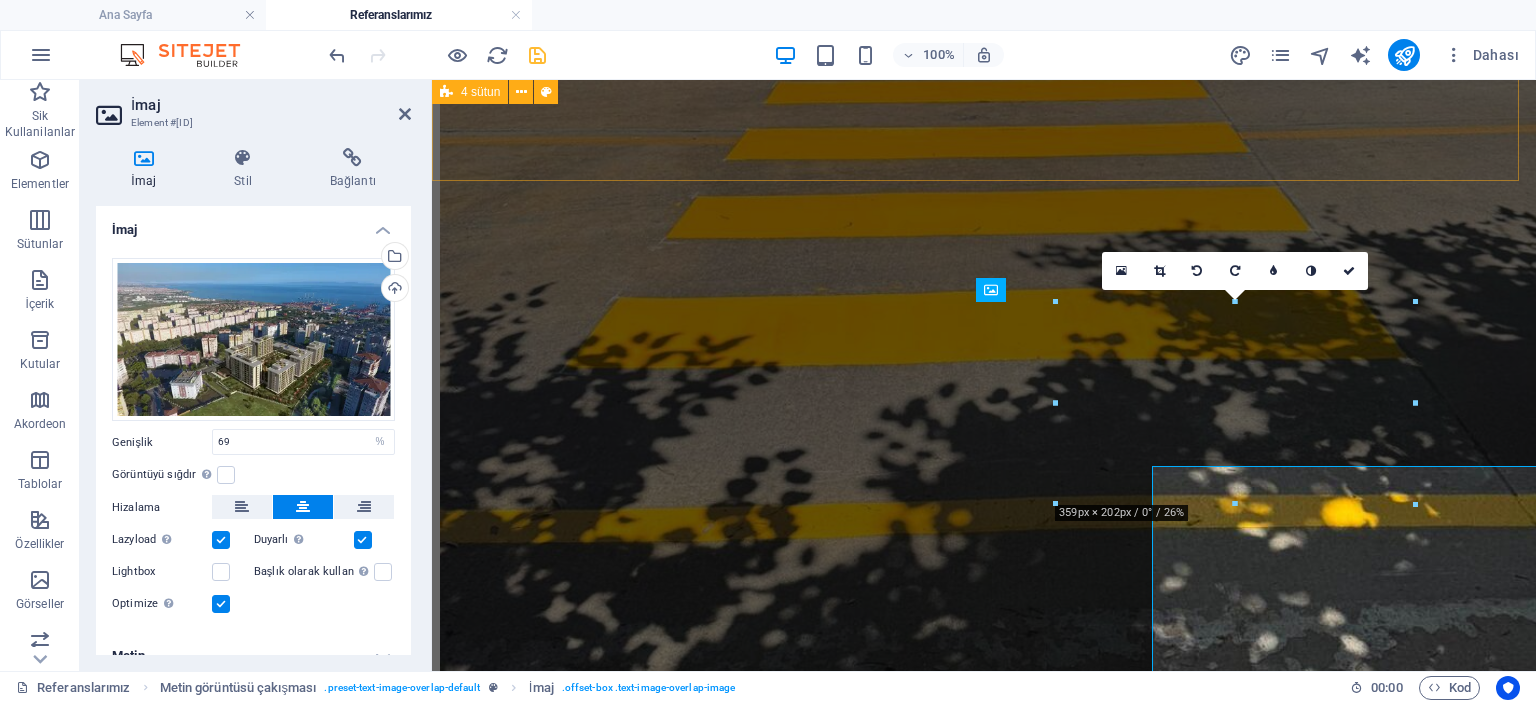 scroll, scrollTop: 2489, scrollLeft: 0, axis: vertical 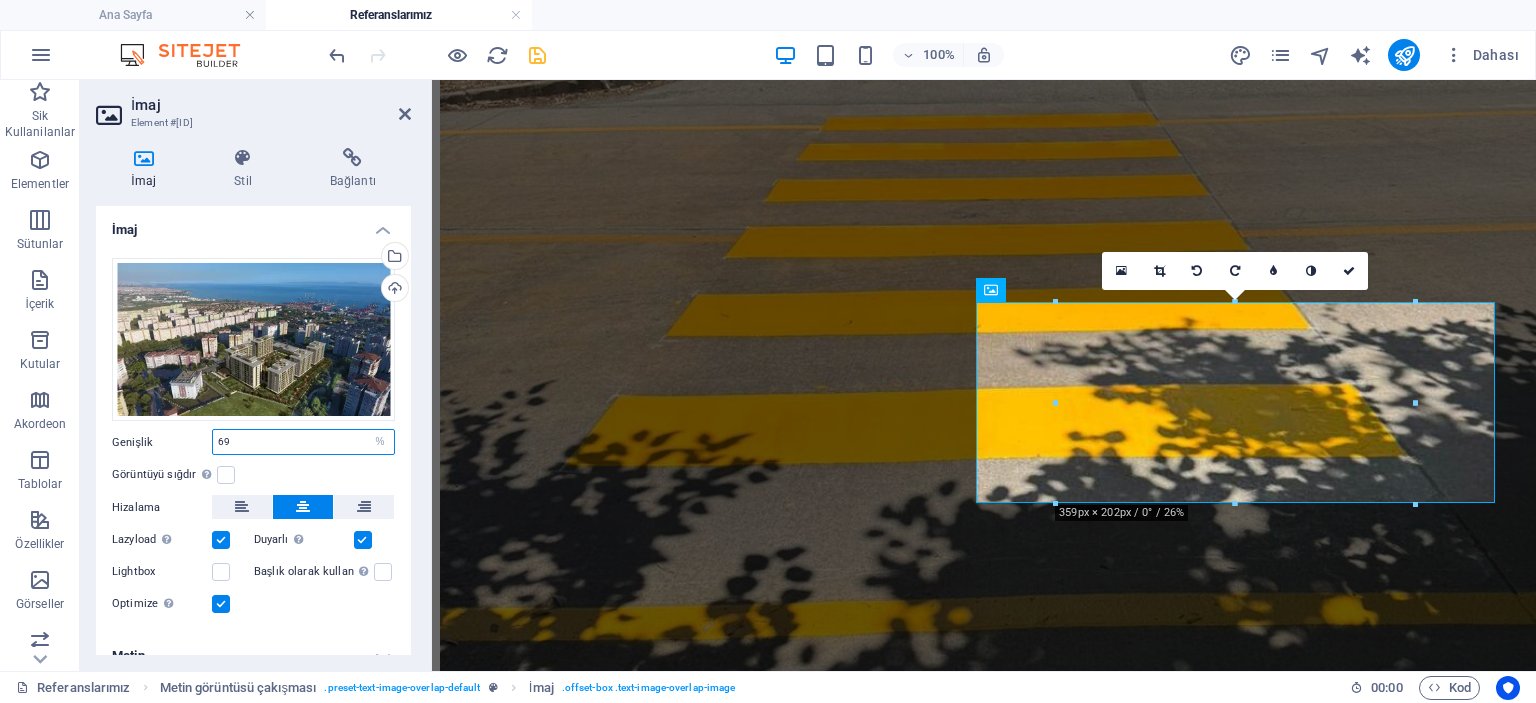 drag, startPoint x: 260, startPoint y: 448, endPoint x: 208, endPoint y: 444, distance: 52.153618 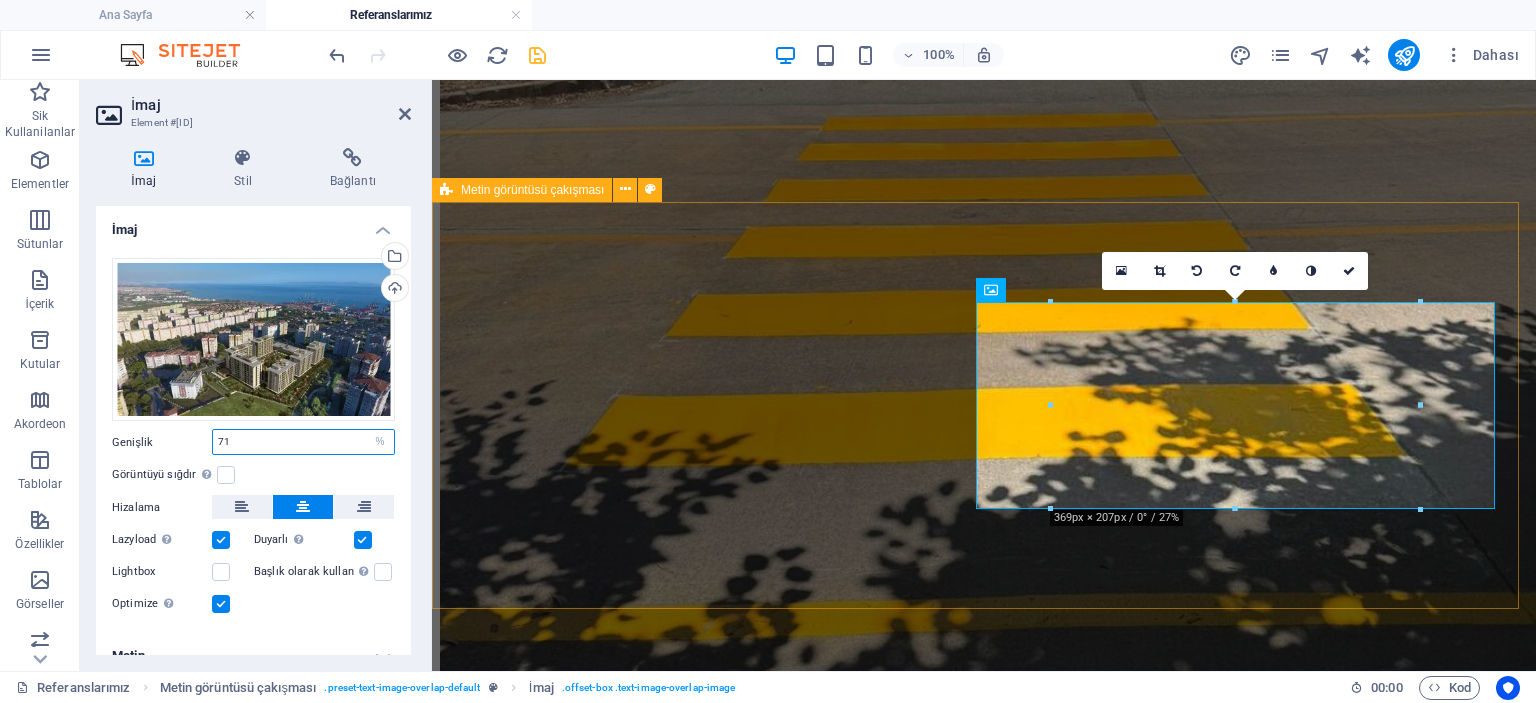 type on "71" 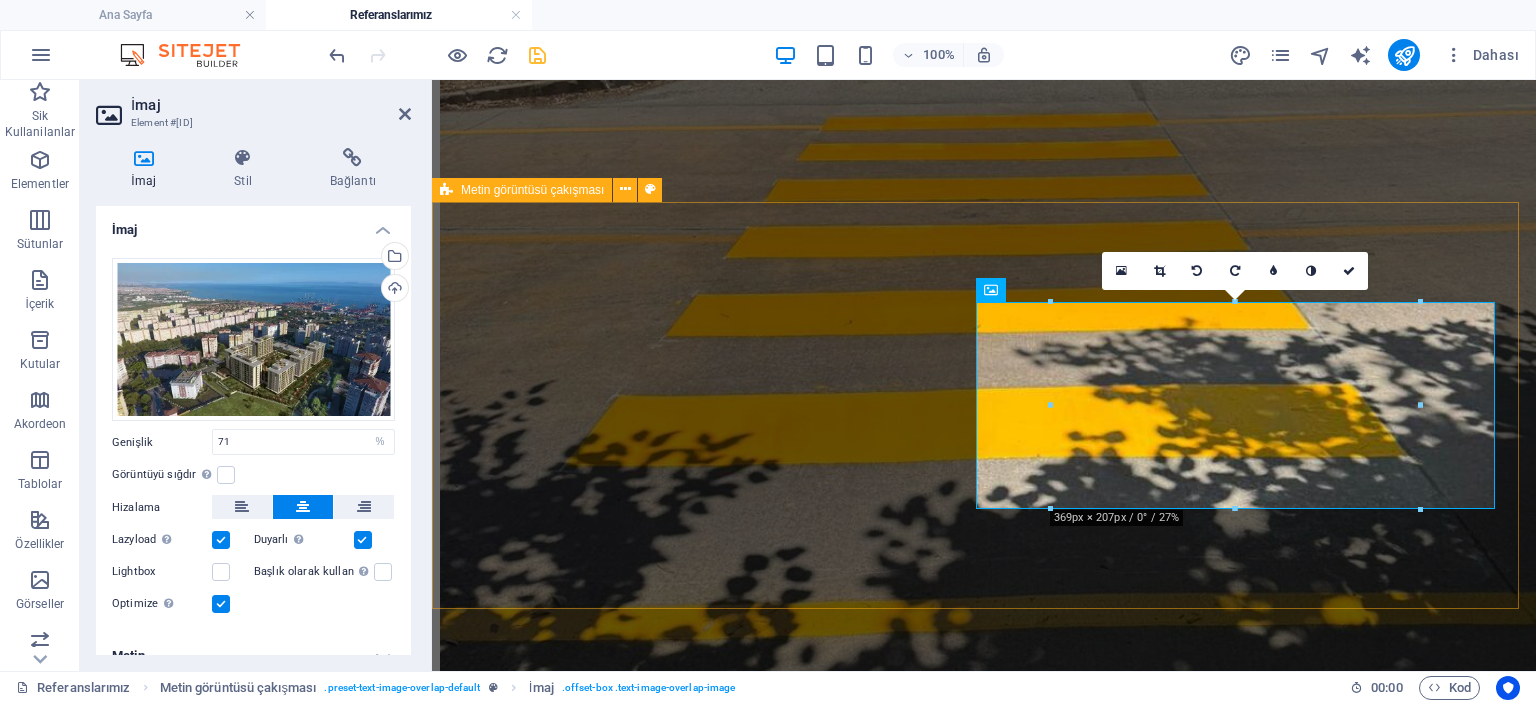 click on "Beylikdüzü Mabeyn Marmara Sitesi" at bounding box center [984, 11201] 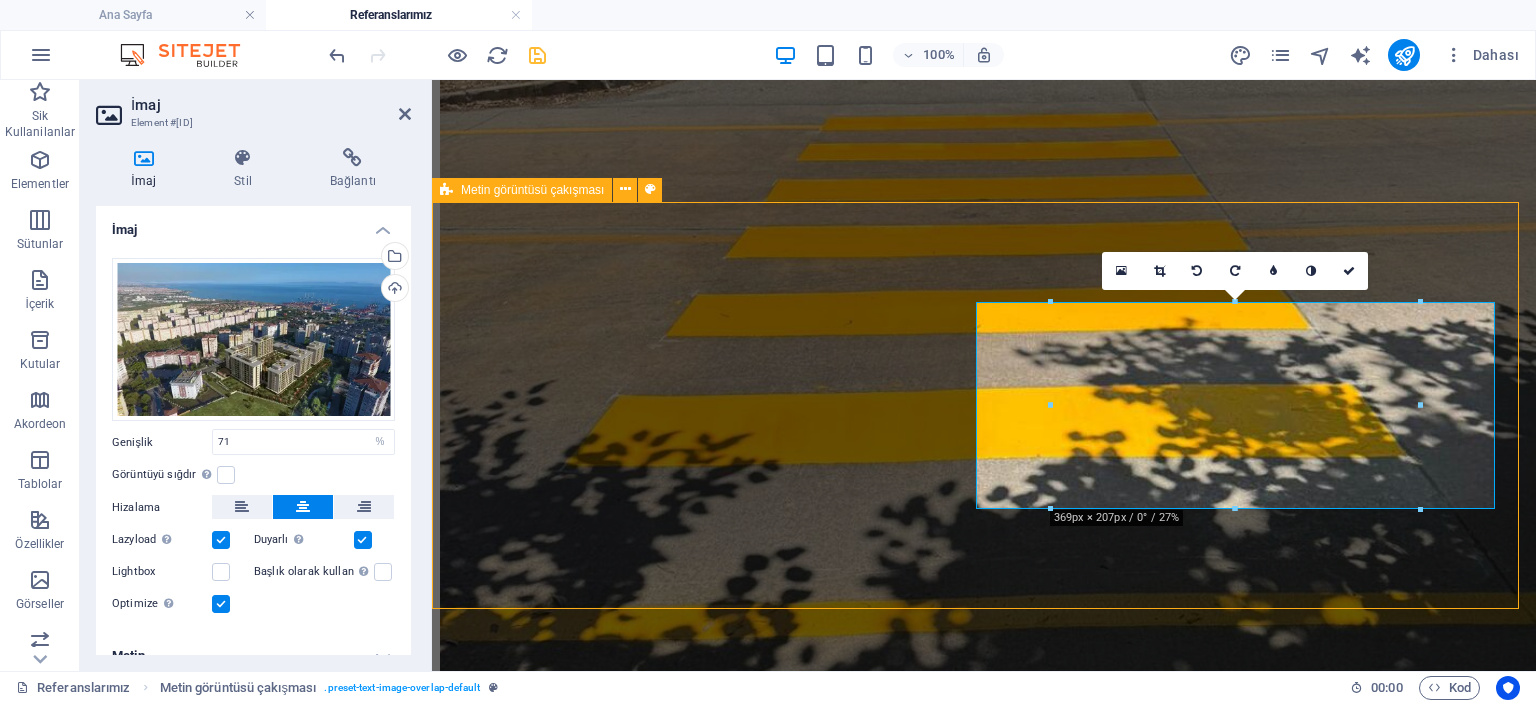 scroll, scrollTop: 2587, scrollLeft: 0, axis: vertical 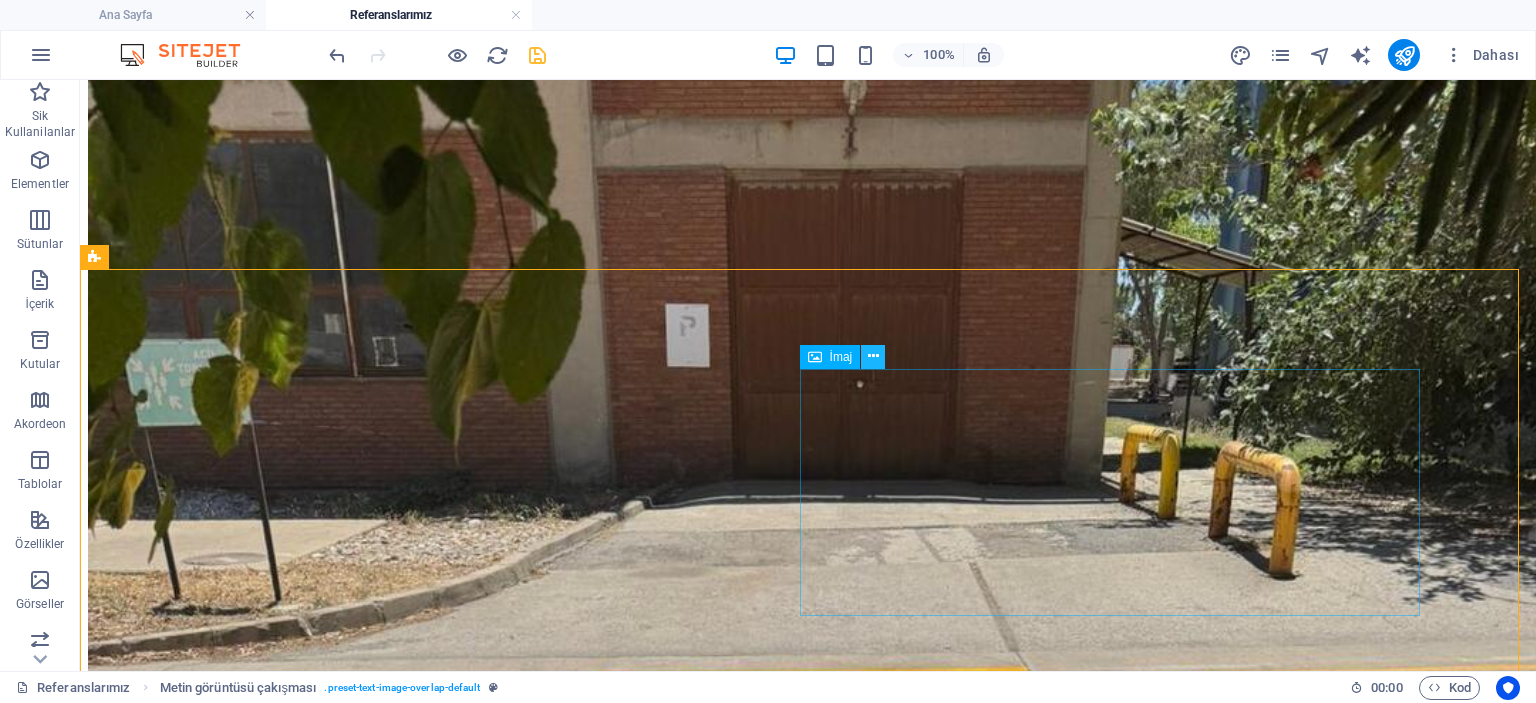 click at bounding box center (873, 356) 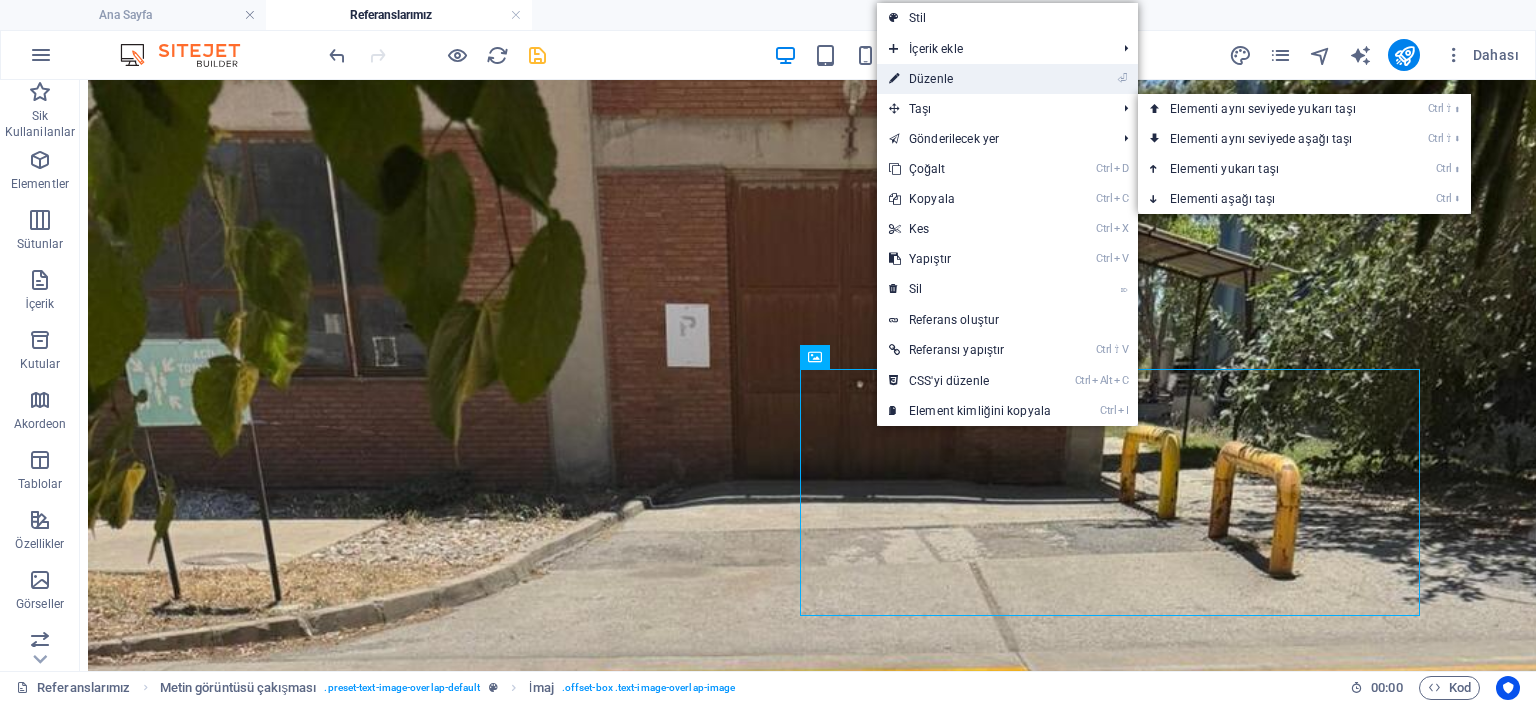 drag, startPoint x: 960, startPoint y: 88, endPoint x: 490, endPoint y: 33, distance: 473.20715 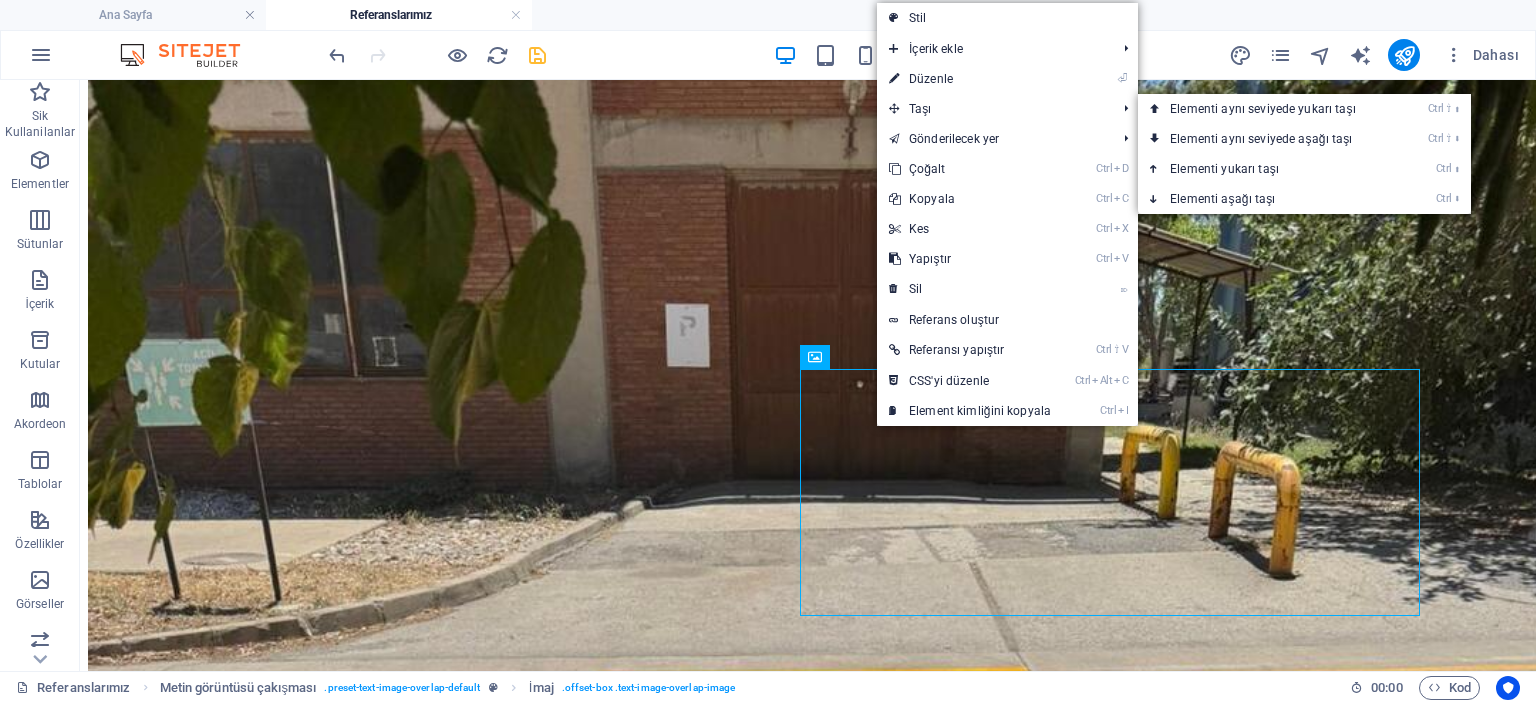 select on "%" 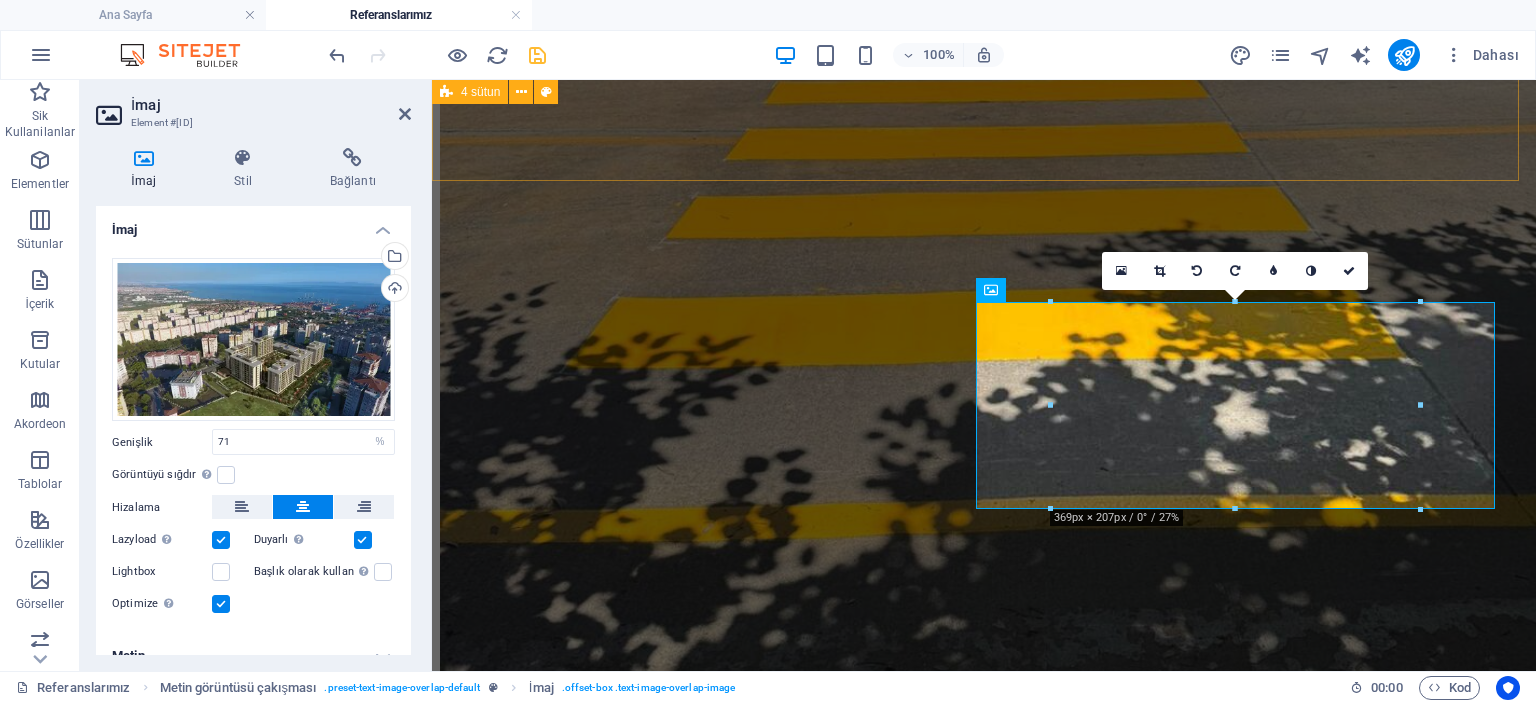 scroll, scrollTop: 2489, scrollLeft: 0, axis: vertical 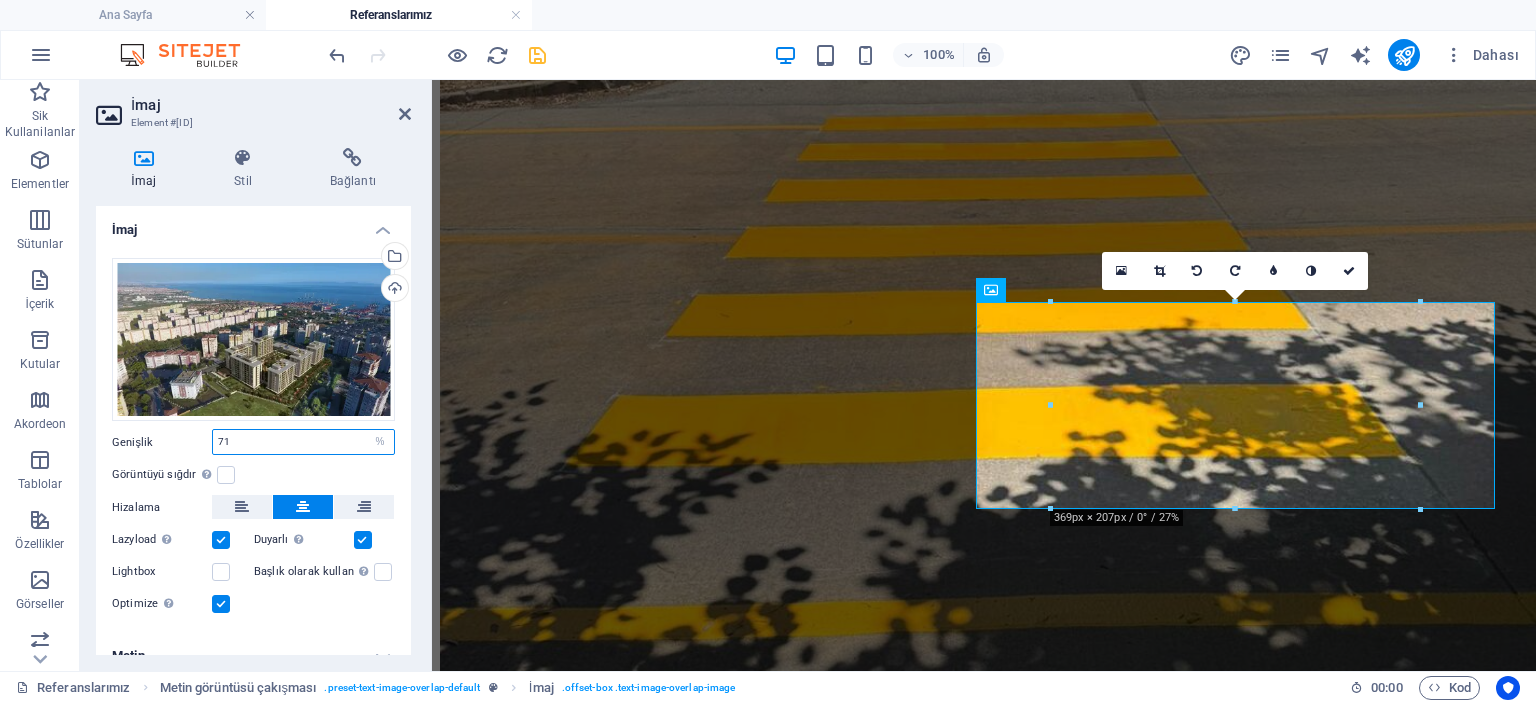 drag, startPoint x: 247, startPoint y: 443, endPoint x: 223, endPoint y: 445, distance: 24.083189 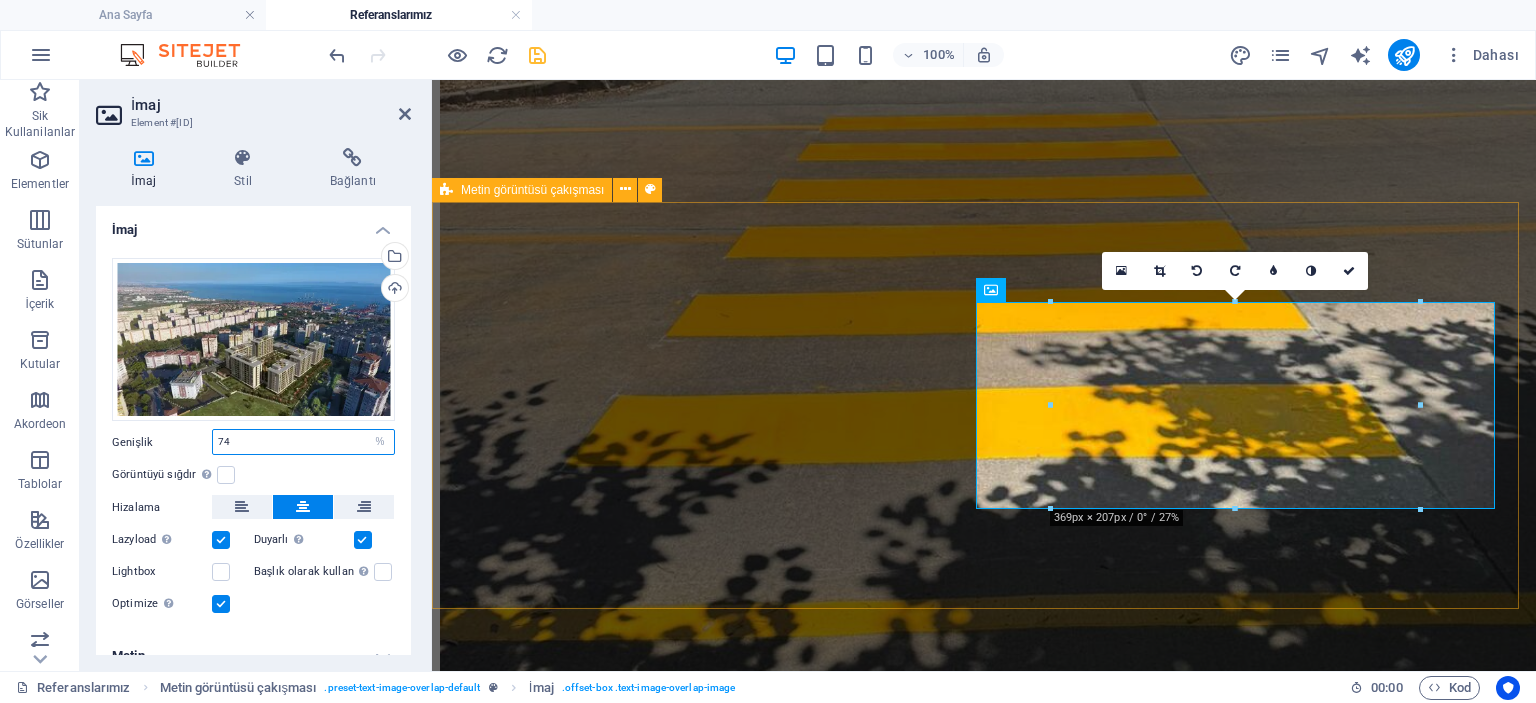 type on "74" 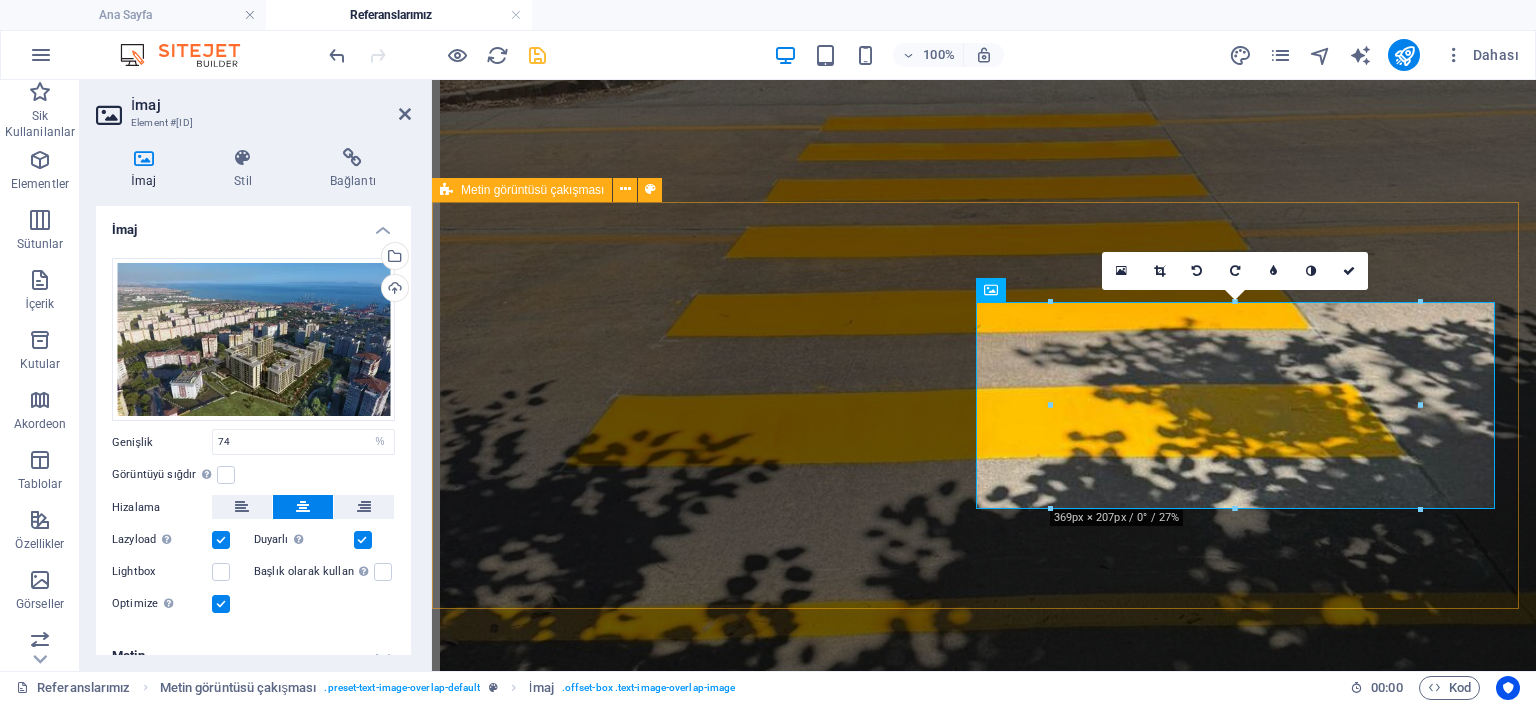 click on "Beylikdüzü Mabeyn Marmara Sitesi" at bounding box center (984, 11201) 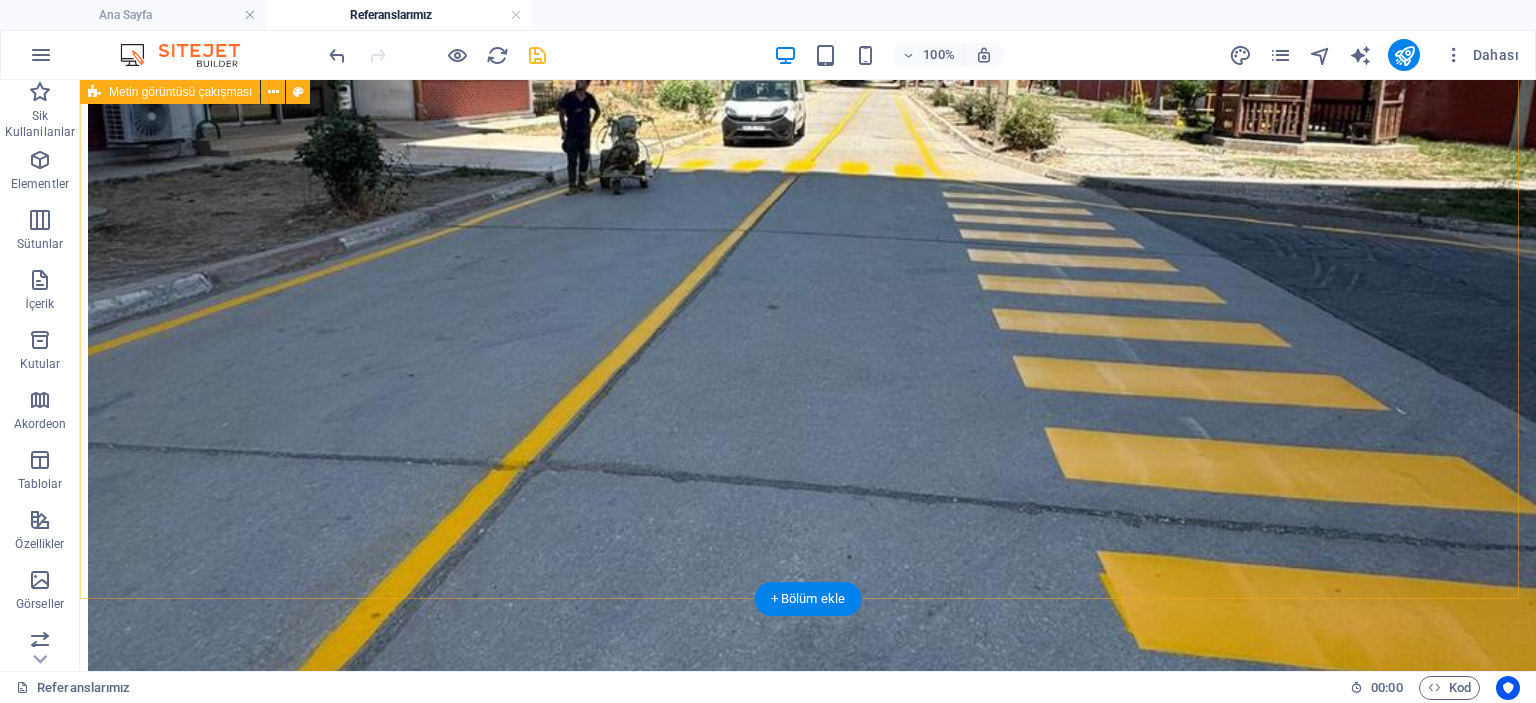 scroll, scrollTop: 1420, scrollLeft: 0, axis: vertical 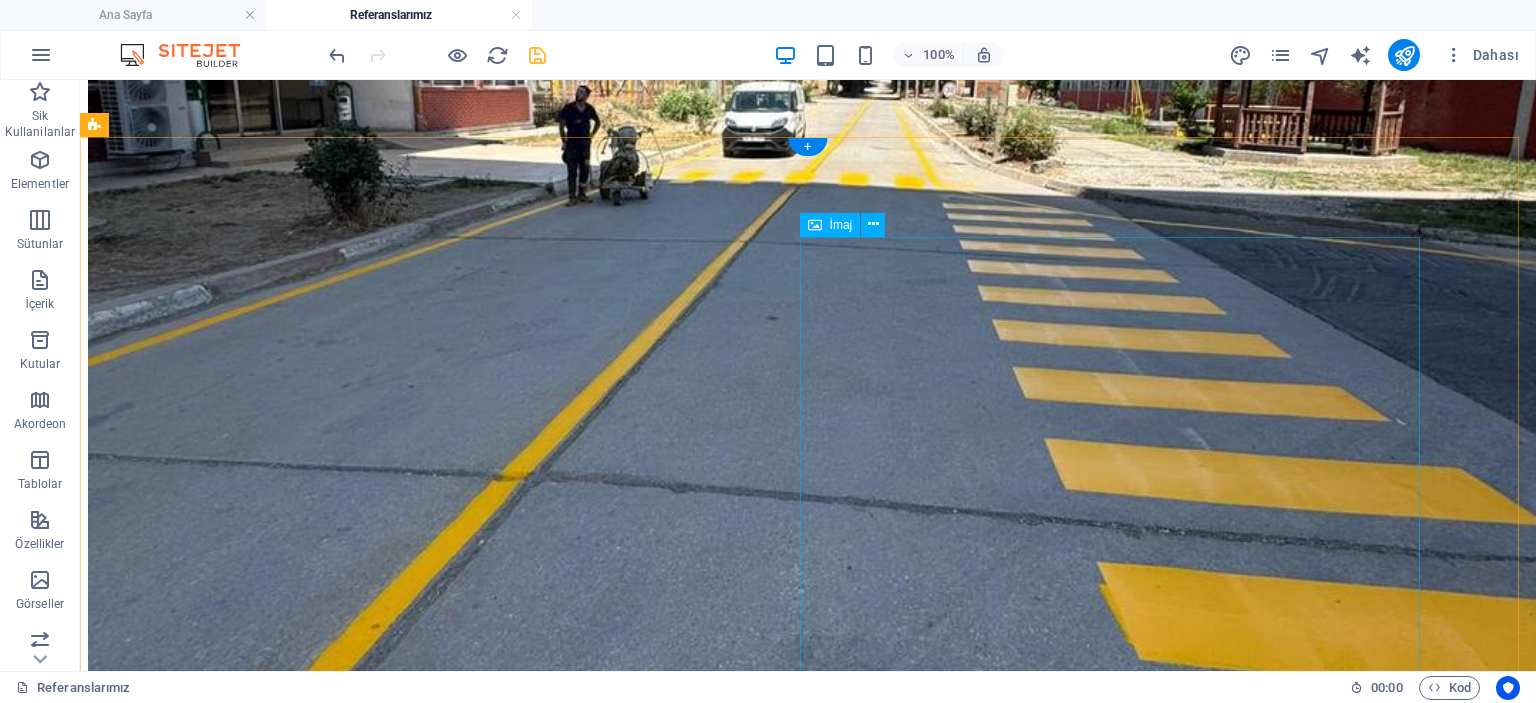 click at bounding box center [808, 7707] 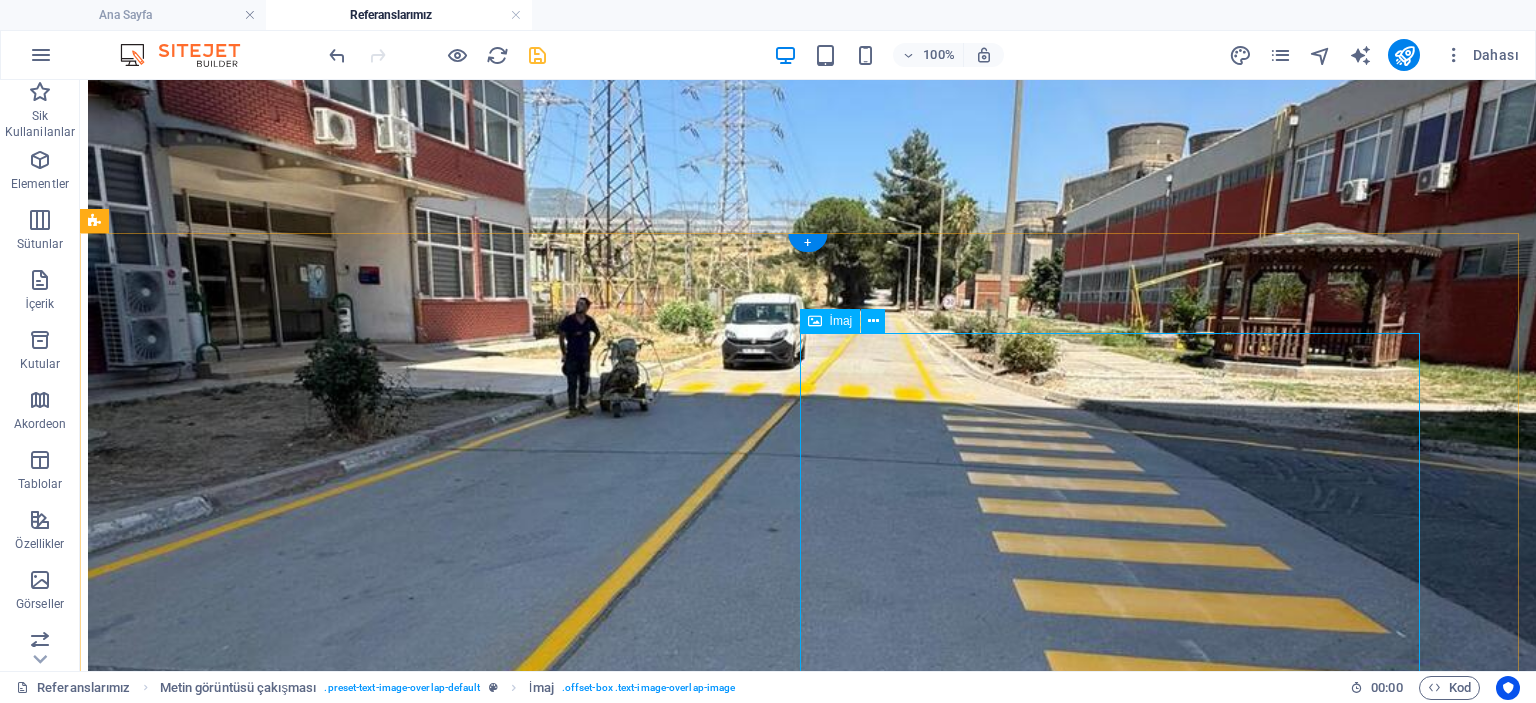 scroll, scrollTop: 1187, scrollLeft: 0, axis: vertical 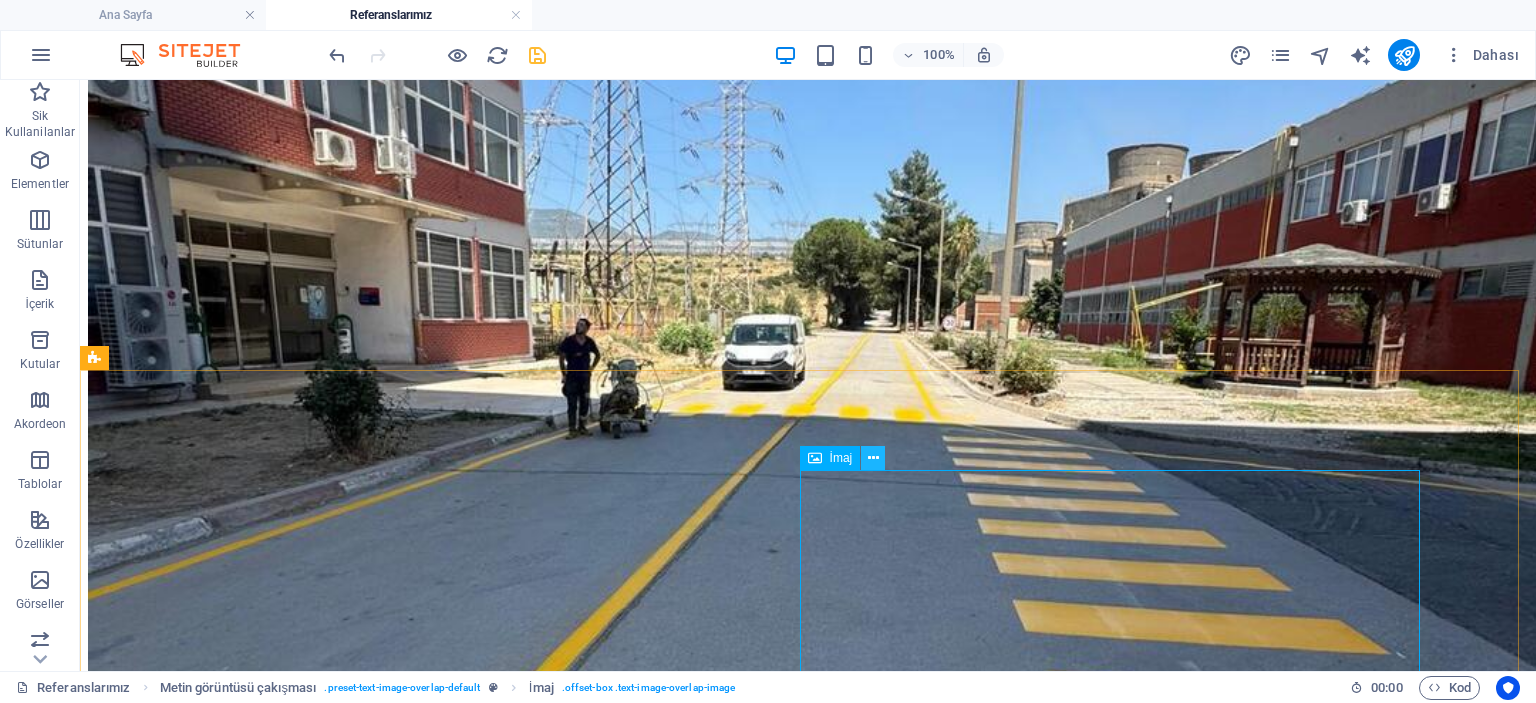 click at bounding box center (873, 458) 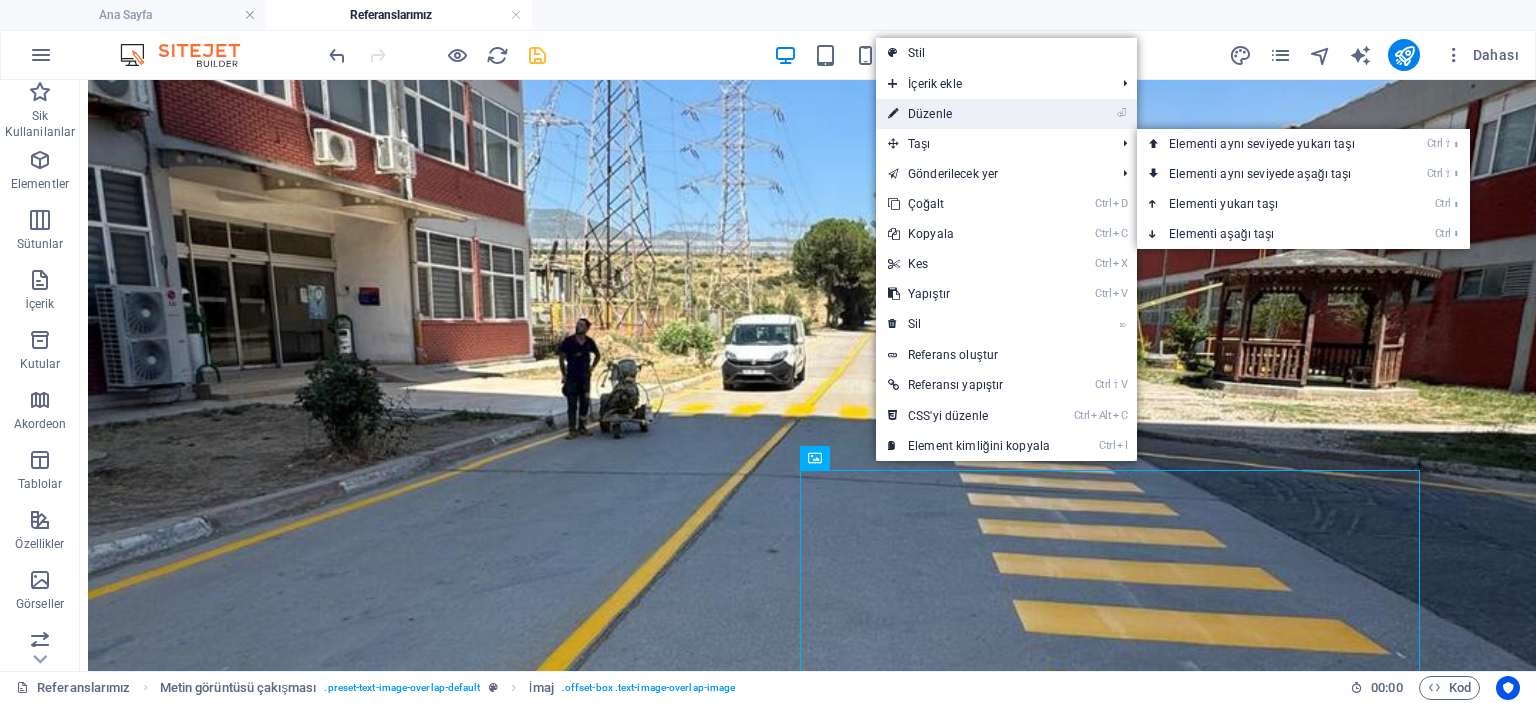 click on "⏎  Düzenle" at bounding box center [969, 114] 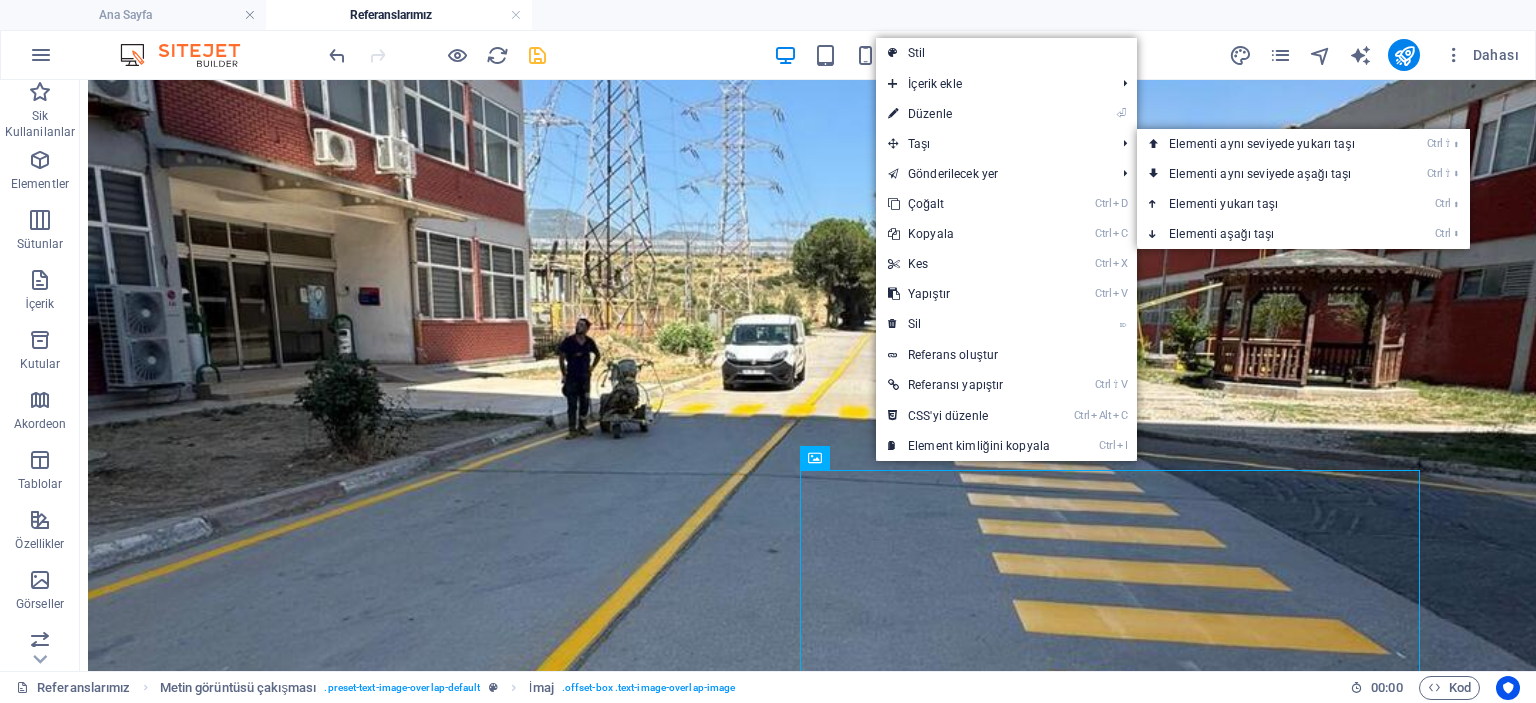 select on "%" 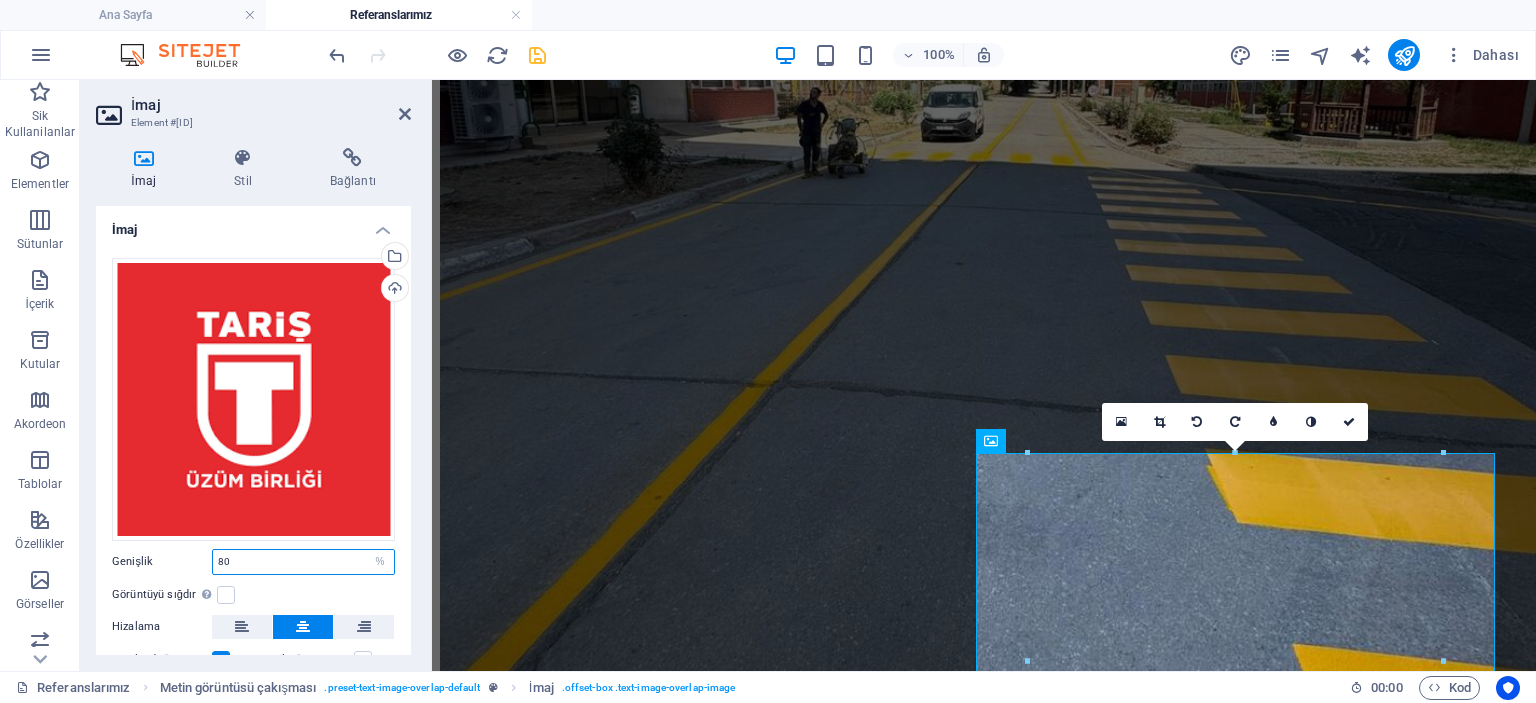 drag, startPoint x: 224, startPoint y: 559, endPoint x: 211, endPoint y: 559, distance: 13 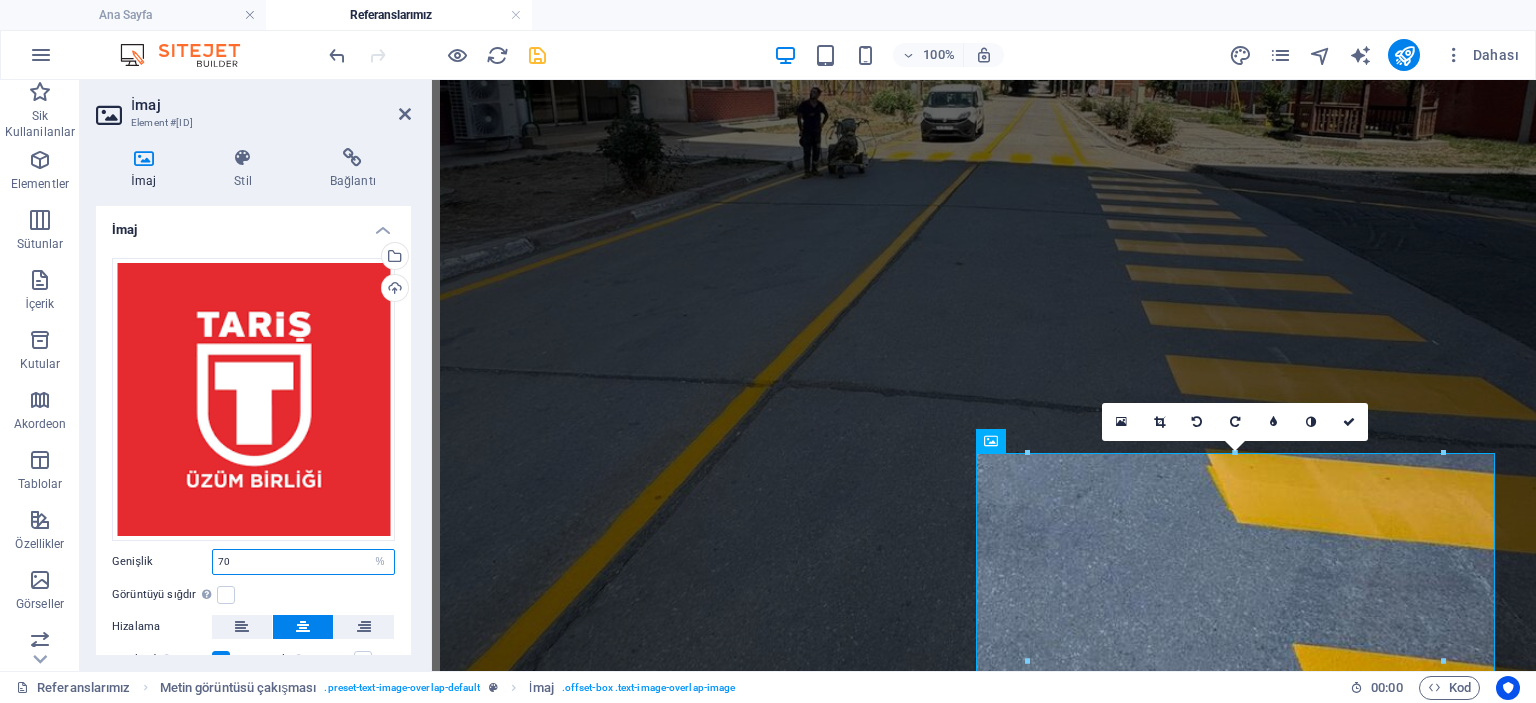 type on "70" 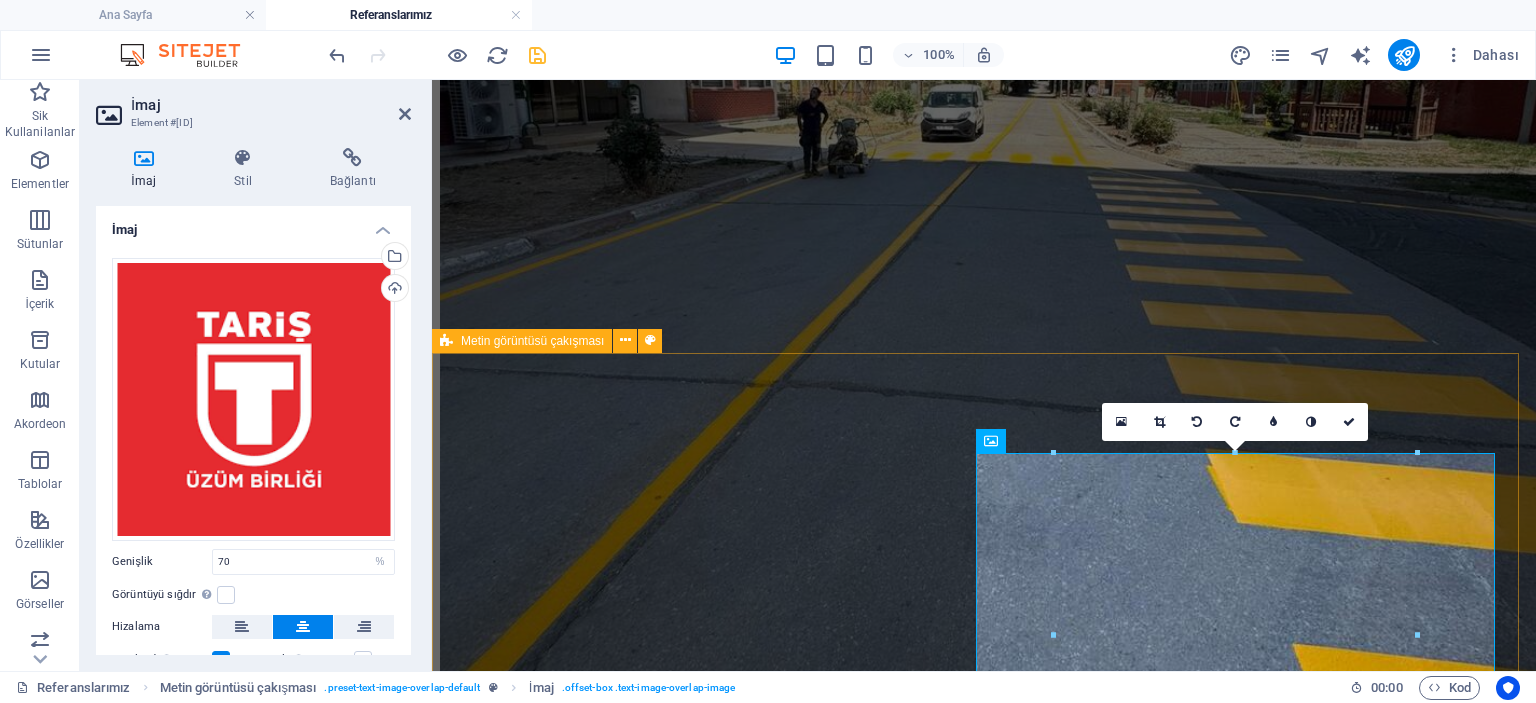 click on "S.S. Tariş Üzüm Tarım Satış Kooperatifleri Birliği" at bounding box center (984, 5802) 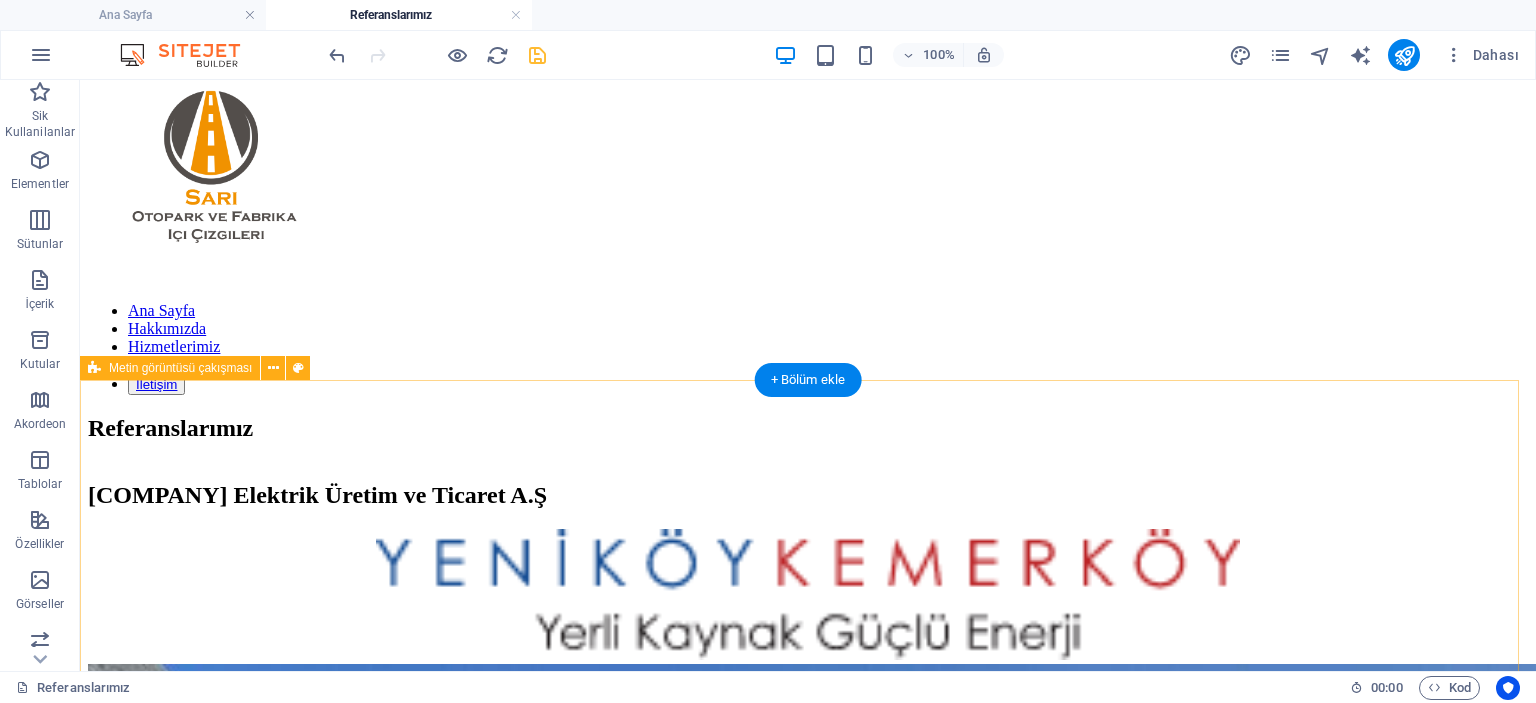 scroll, scrollTop: 0, scrollLeft: 0, axis: both 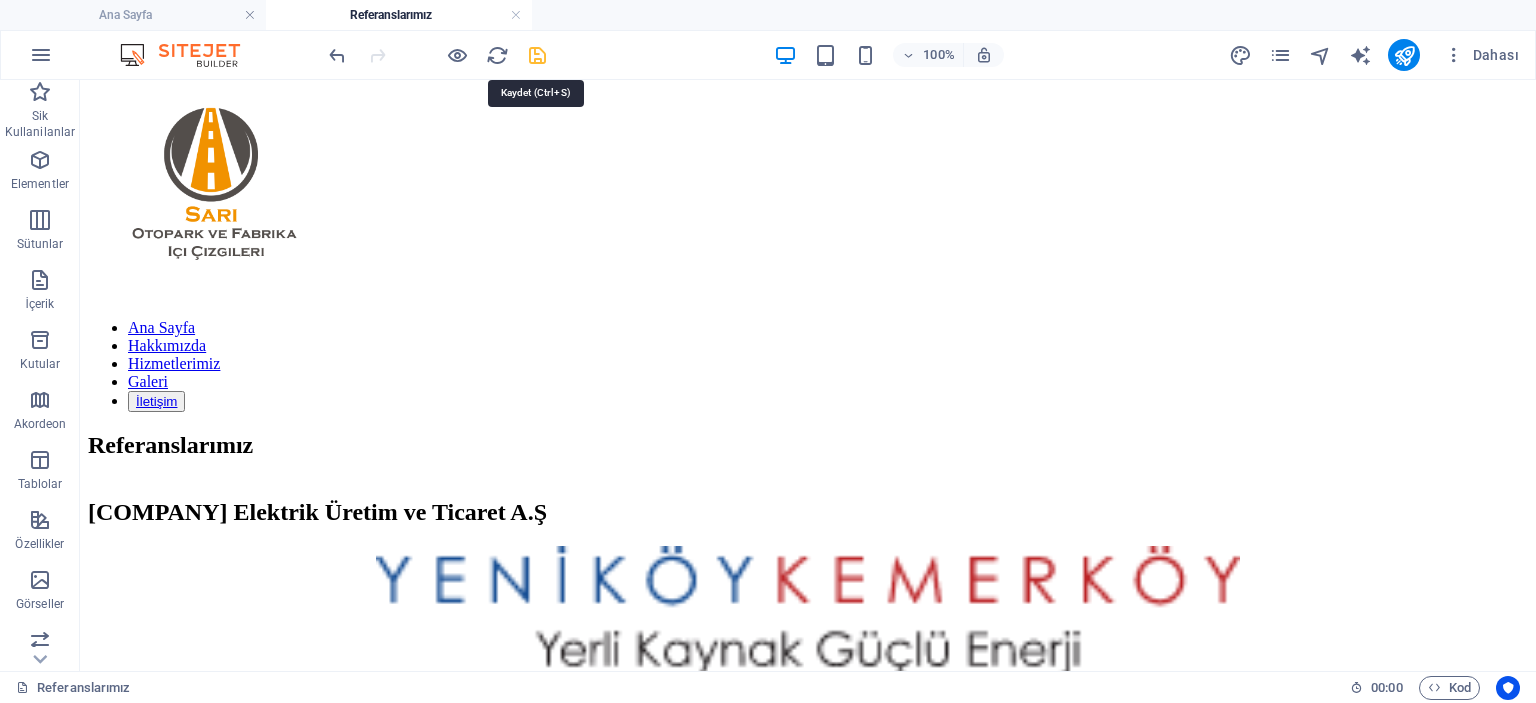 click at bounding box center (537, 55) 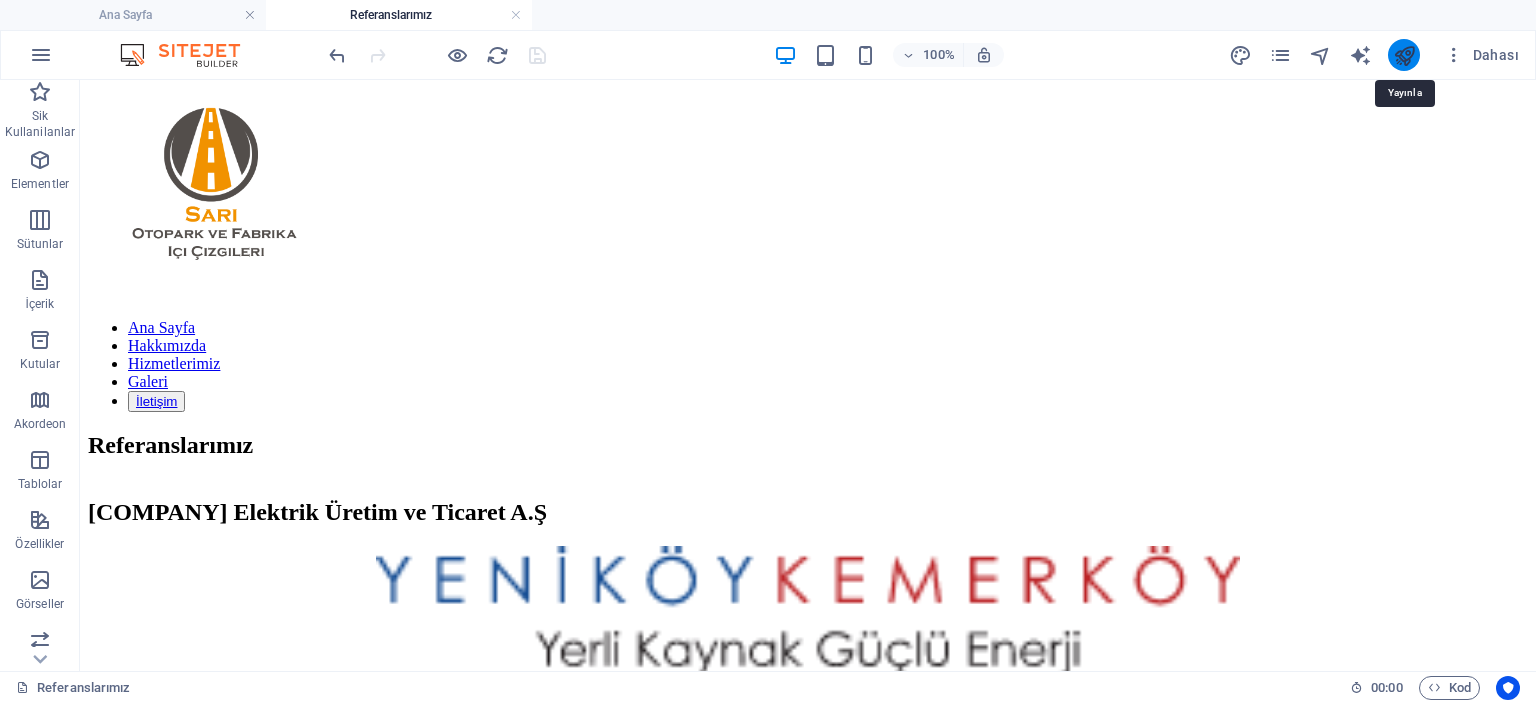 click at bounding box center (1404, 55) 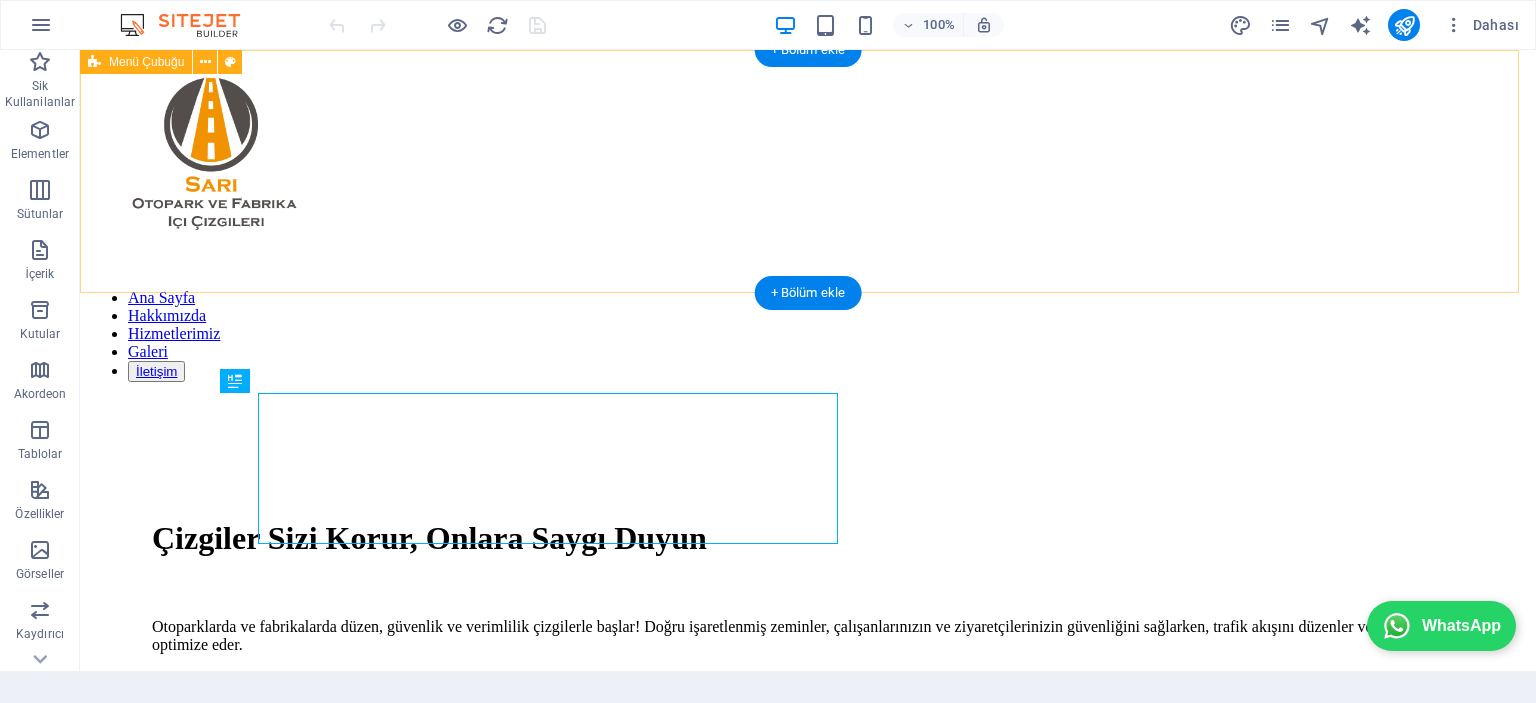 scroll, scrollTop: 0, scrollLeft: 0, axis: both 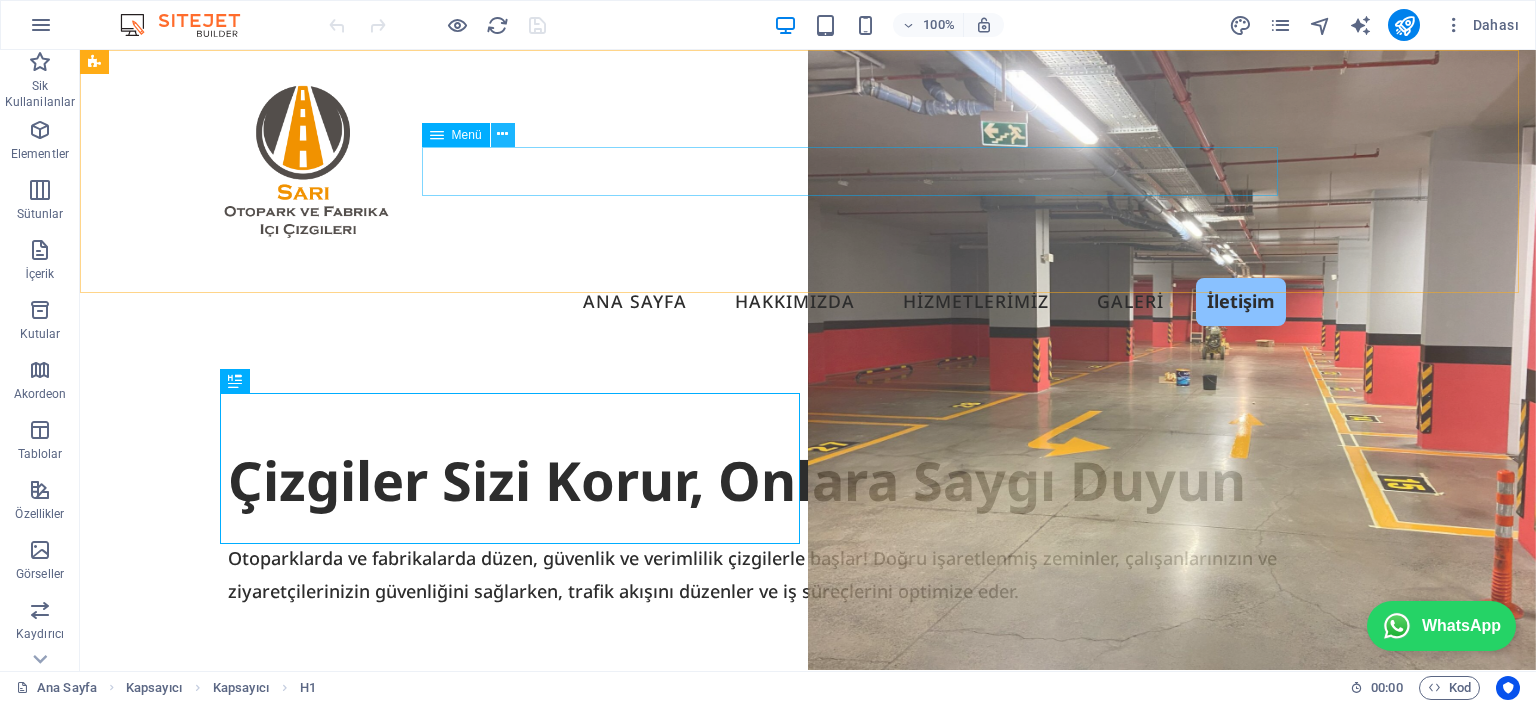 click at bounding box center [502, 134] 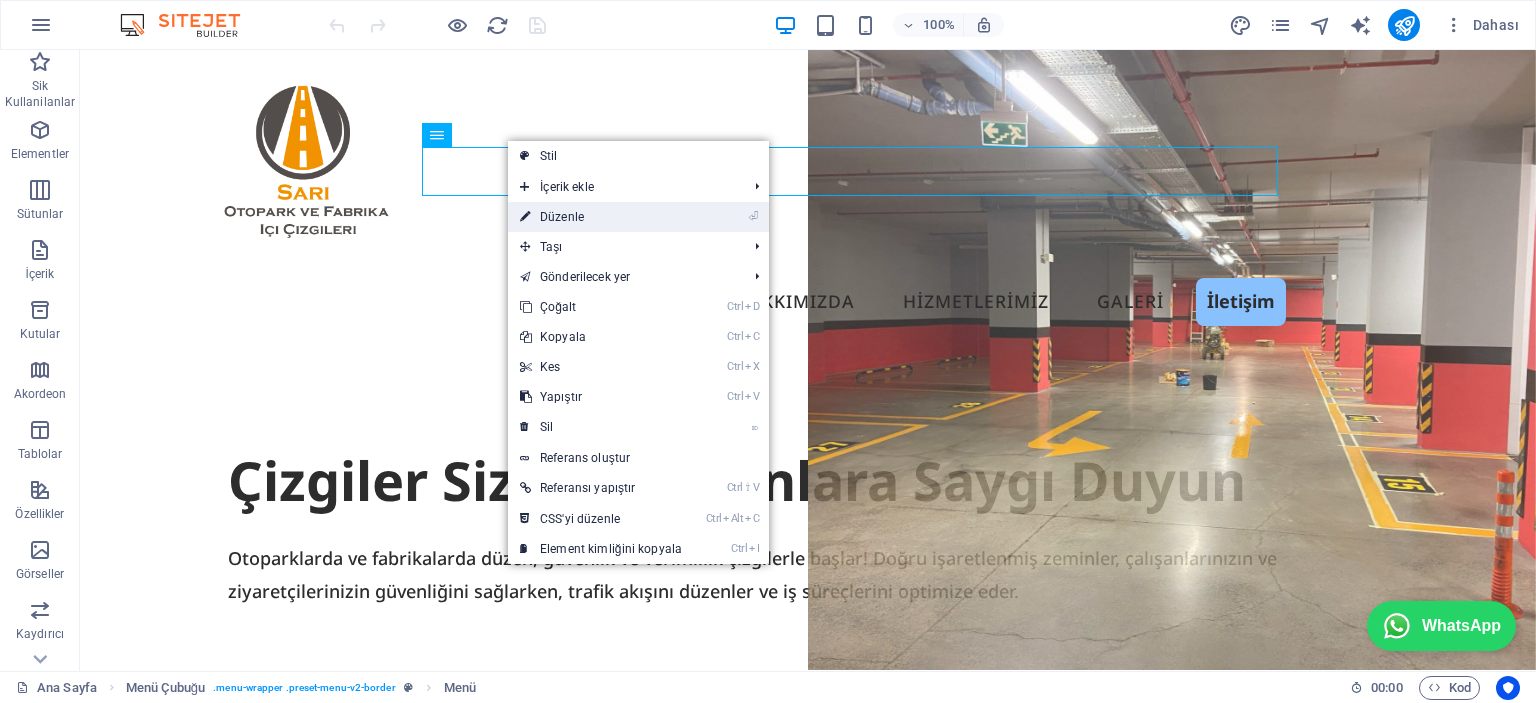 click on "⏎  Düzenle" at bounding box center [601, 217] 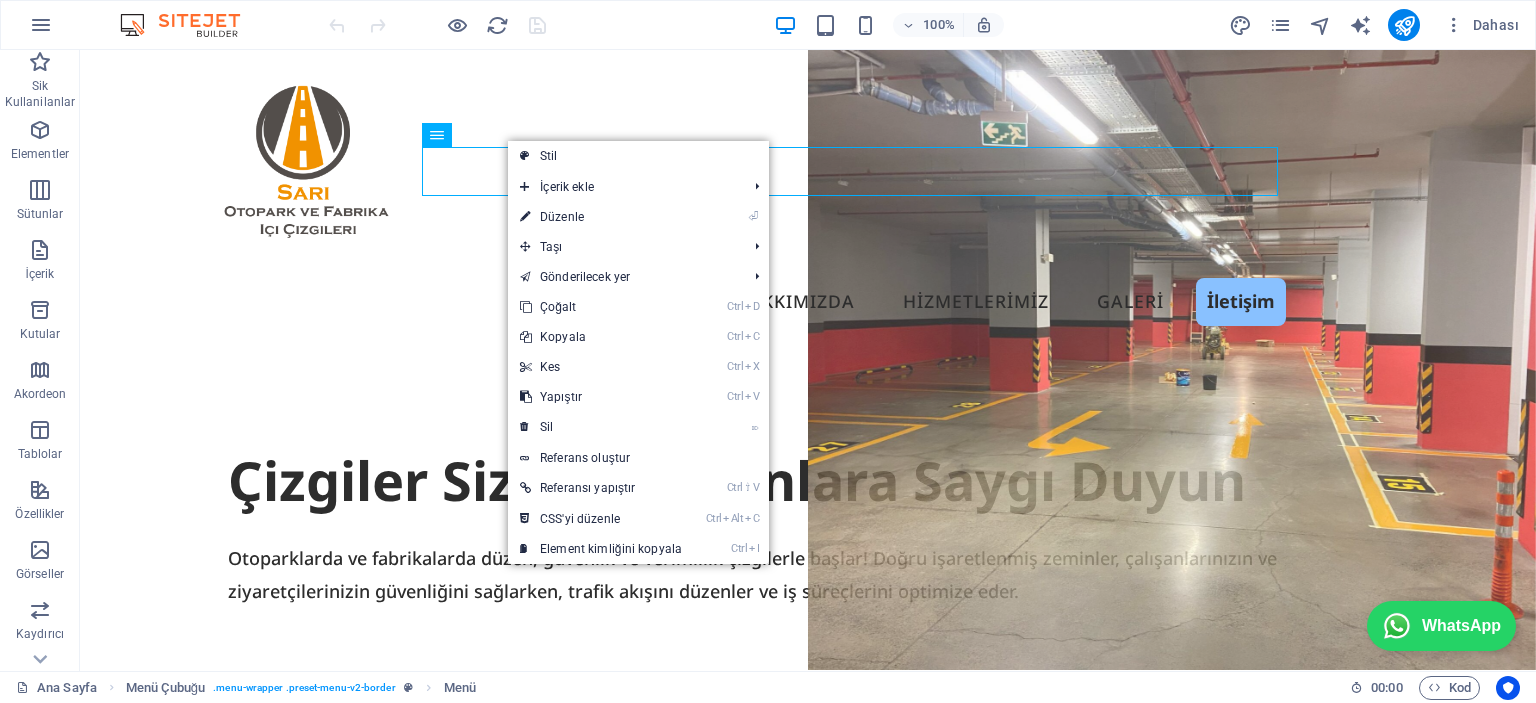 select 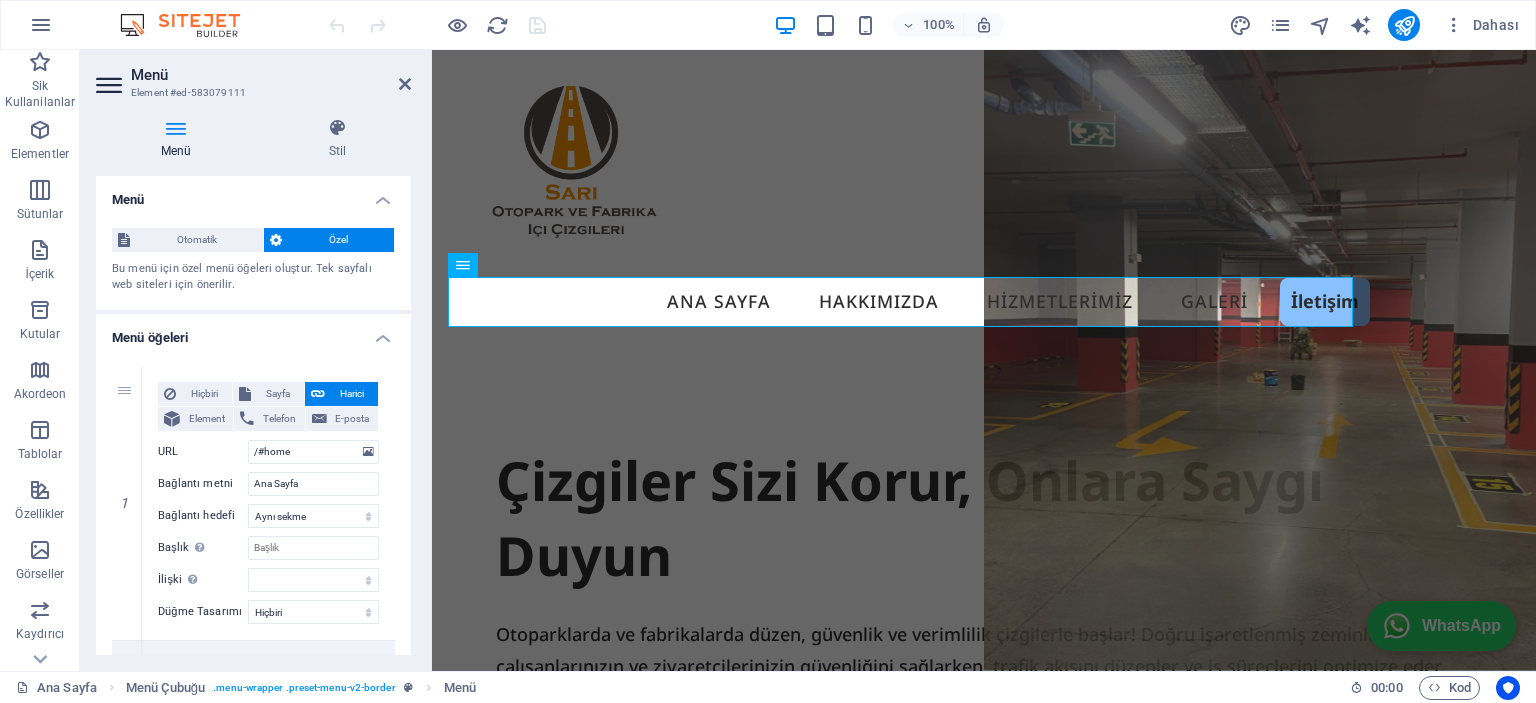 scroll, scrollTop: 233, scrollLeft: 0, axis: vertical 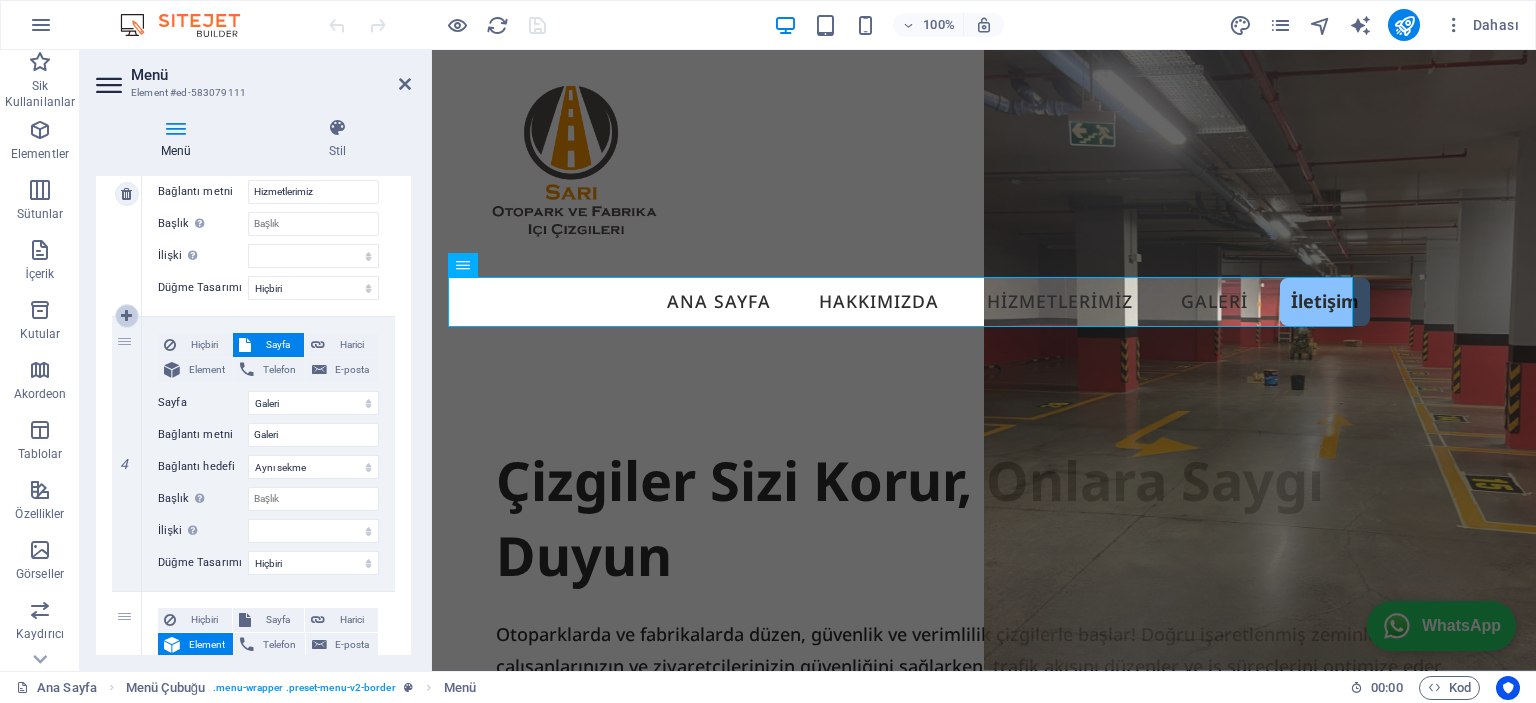 click at bounding box center (126, 316) 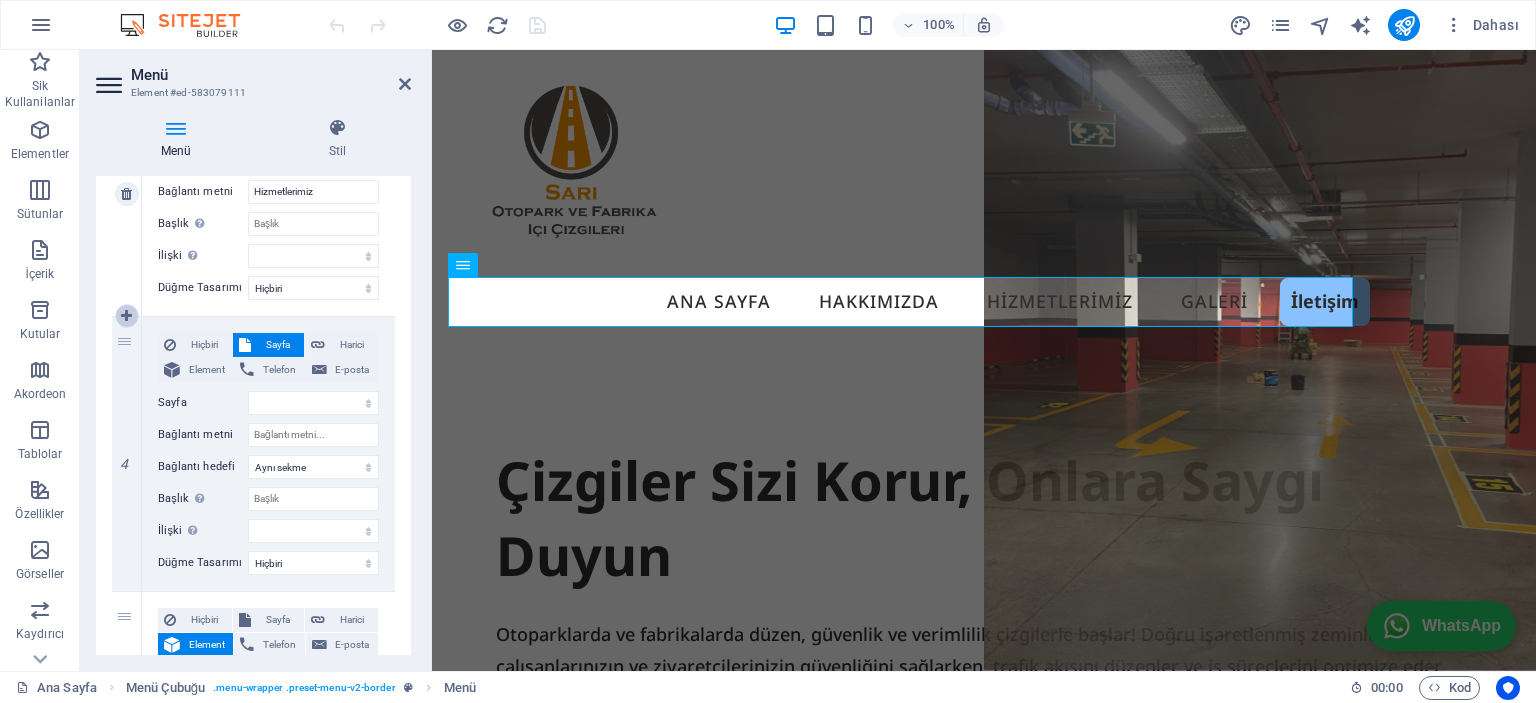 select on "primary" 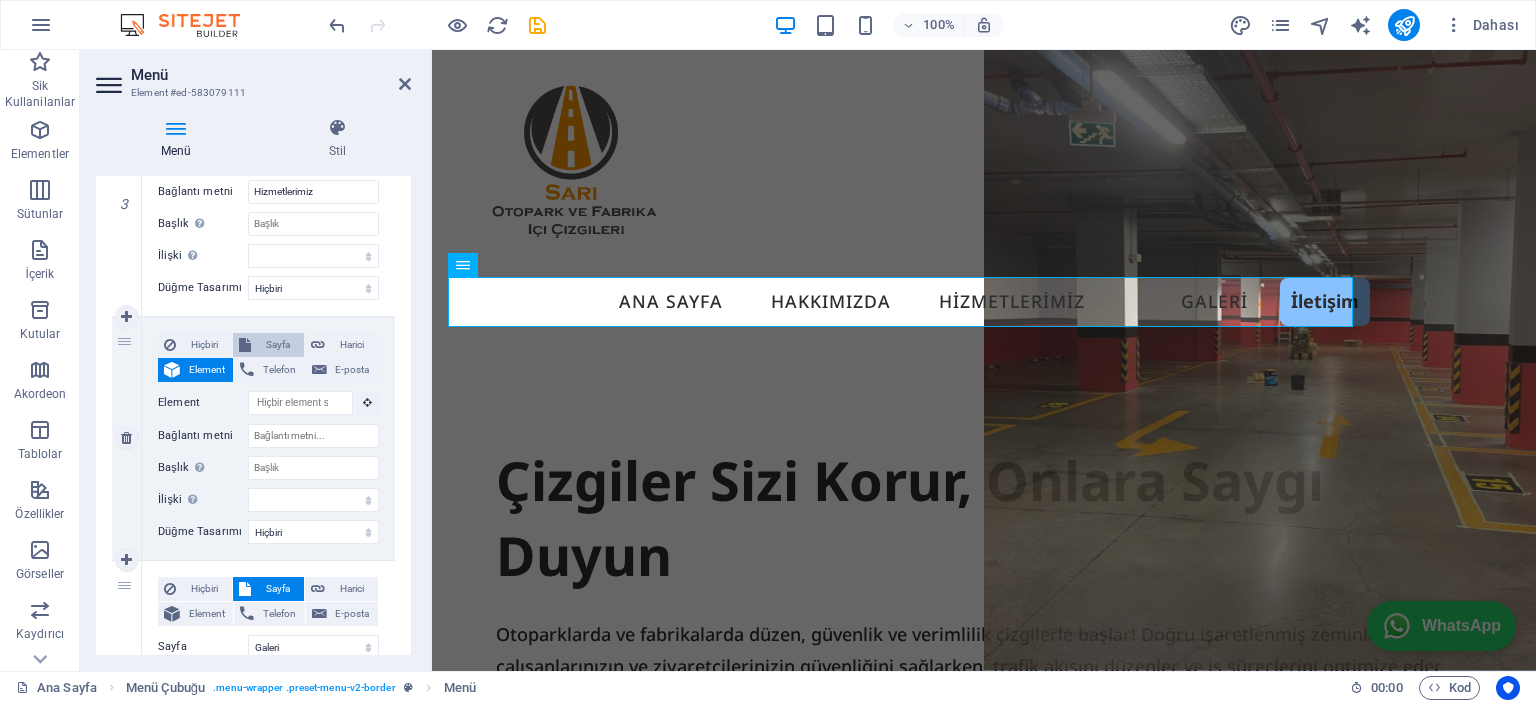 click on "Sayfa" at bounding box center (277, 345) 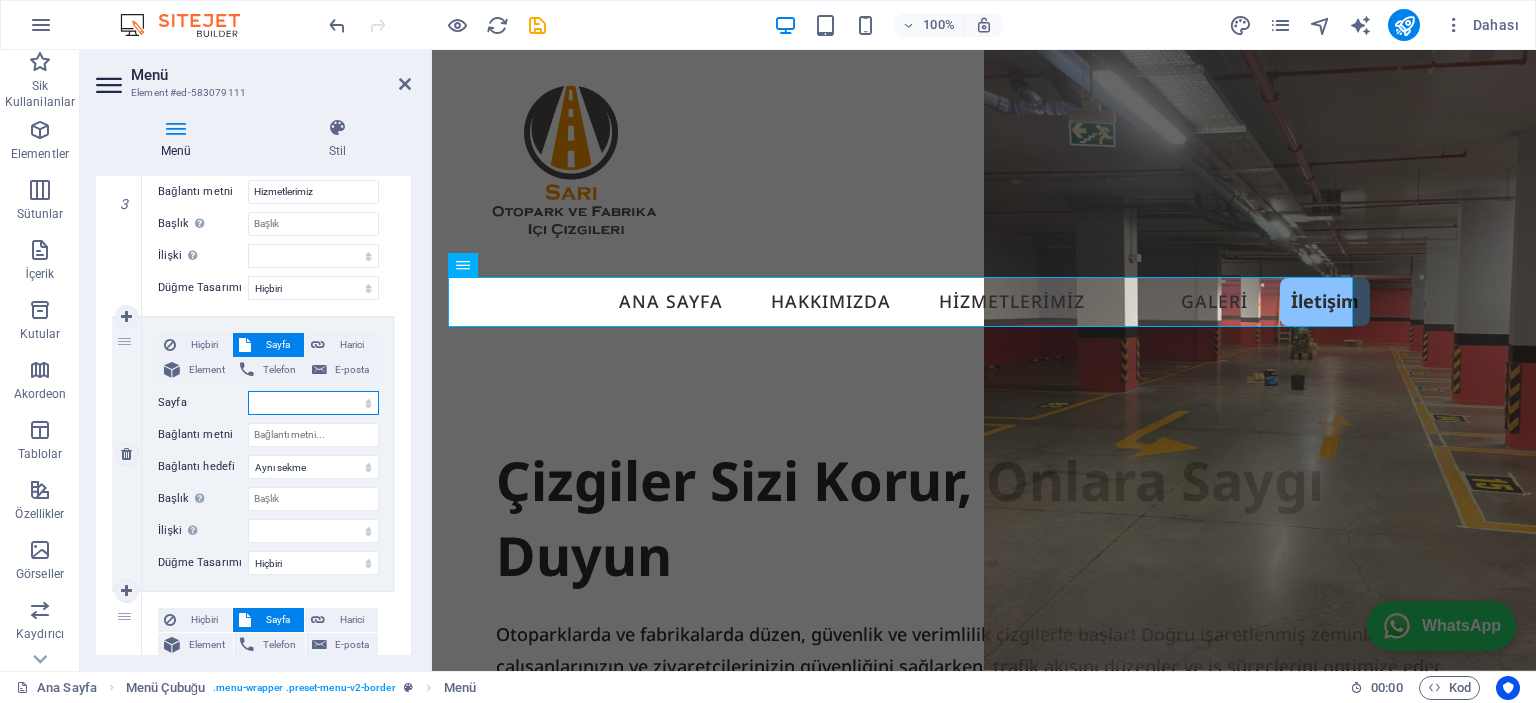 click on "Ana Sayfa Galeri Referanslarımız Yasal Bildirim Gizlilik Politikası Subpage" at bounding box center [313, 403] 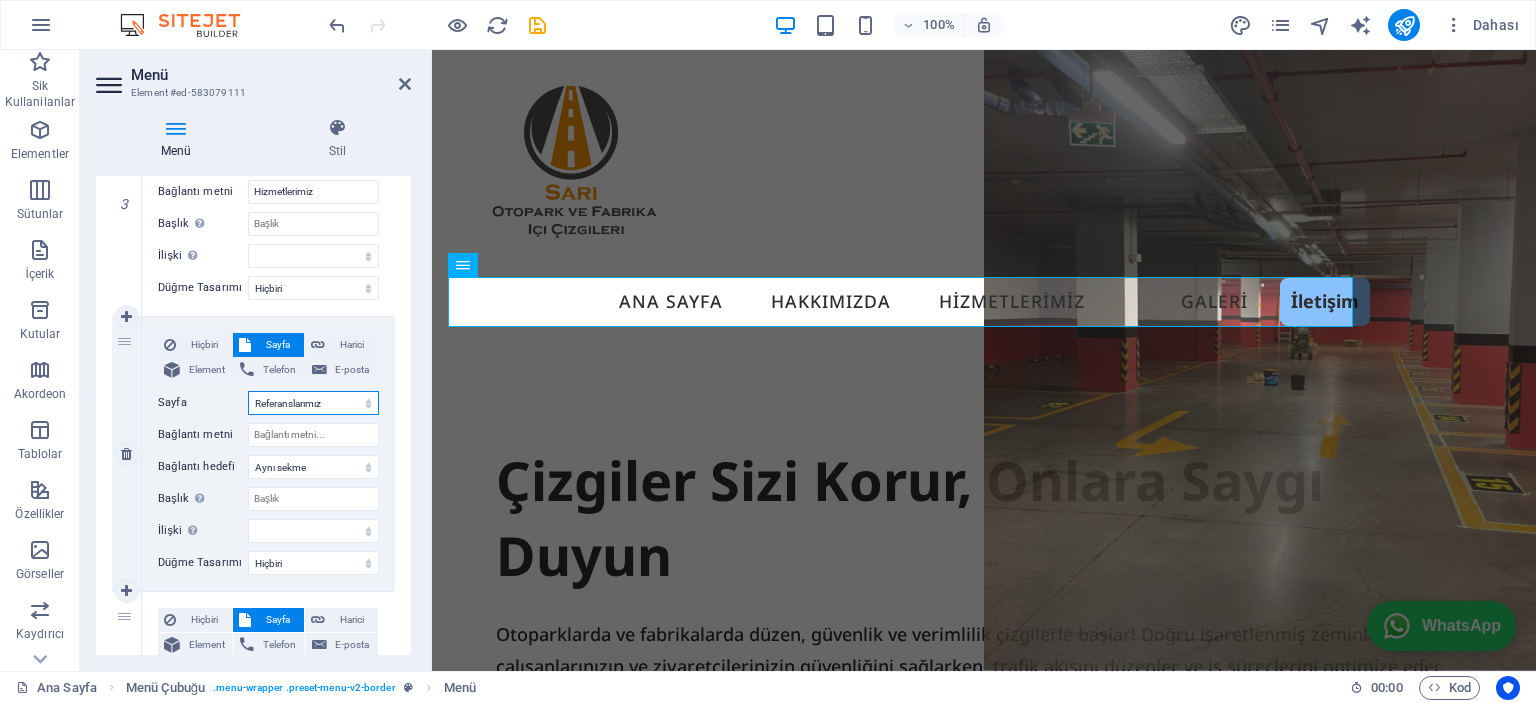 click on "Ana Sayfa Galeri Referanslarımız Yasal Bildirim Gizlilik Politikası Subpage" at bounding box center (313, 403) 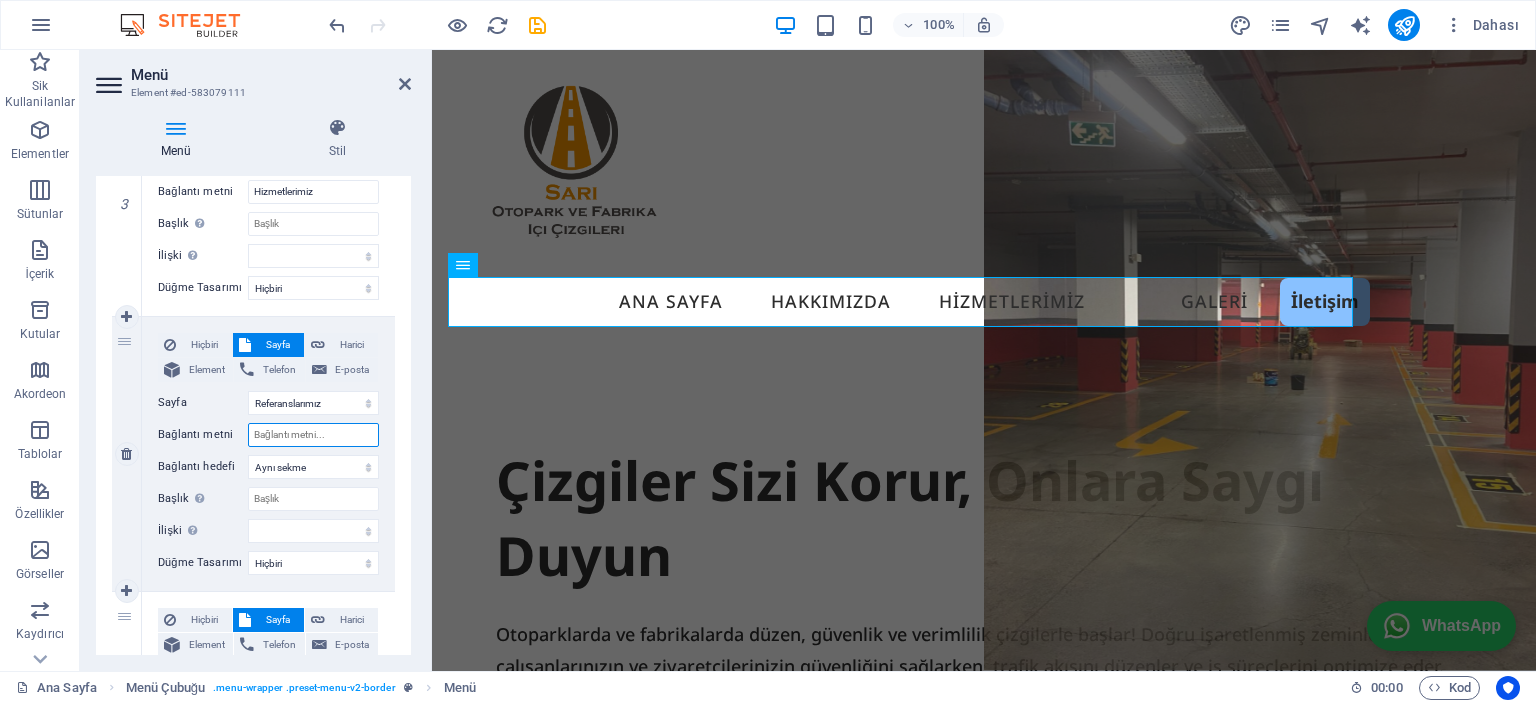 click on "Bağlantı metni" at bounding box center (313, 435) 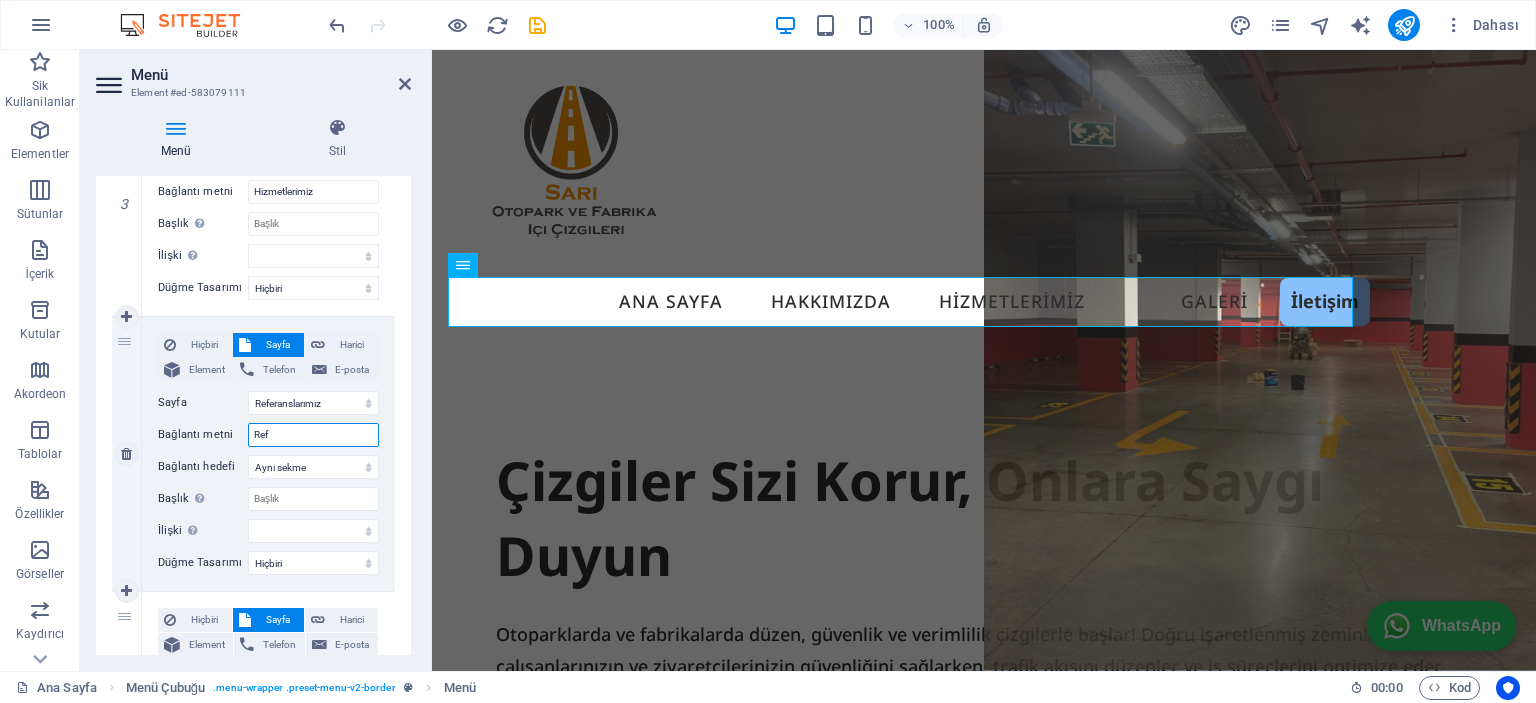 type on "Refe" 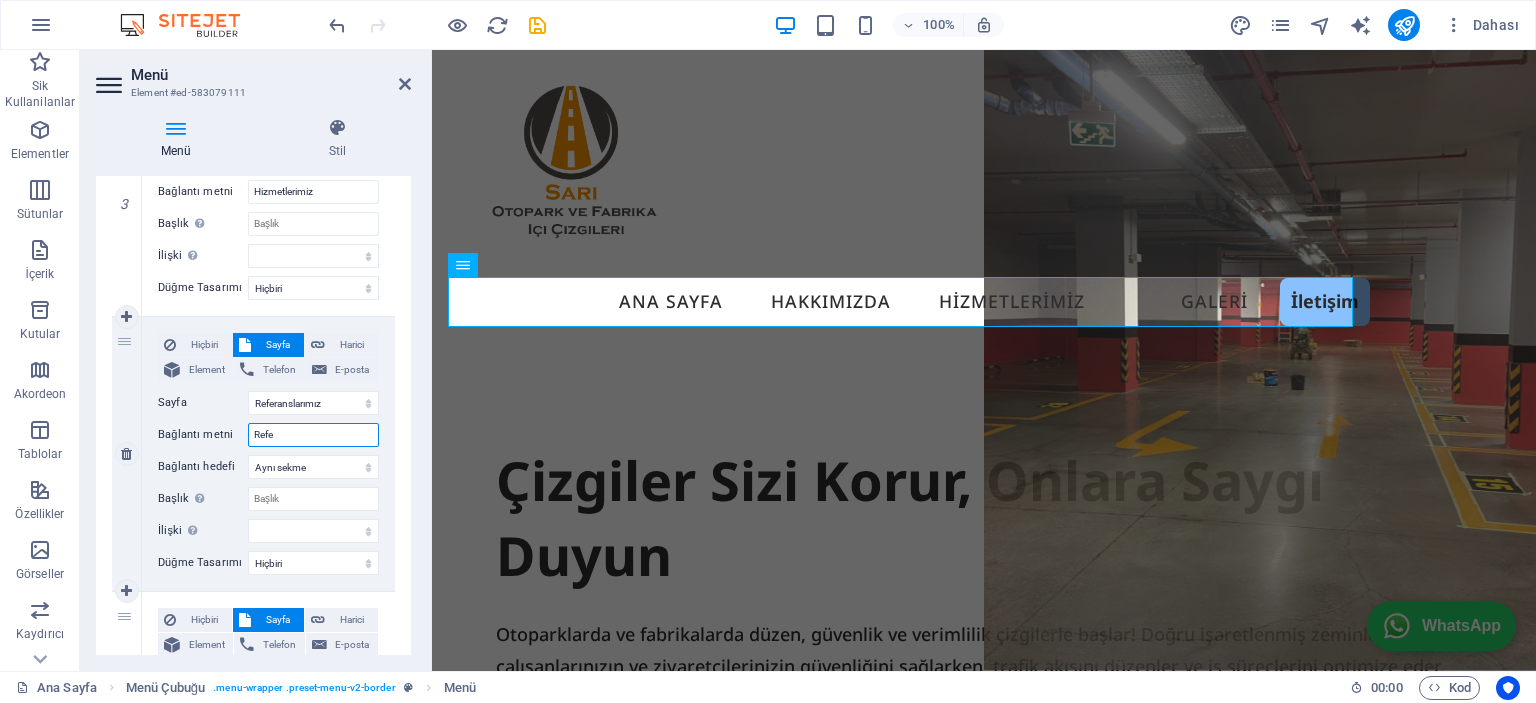 select 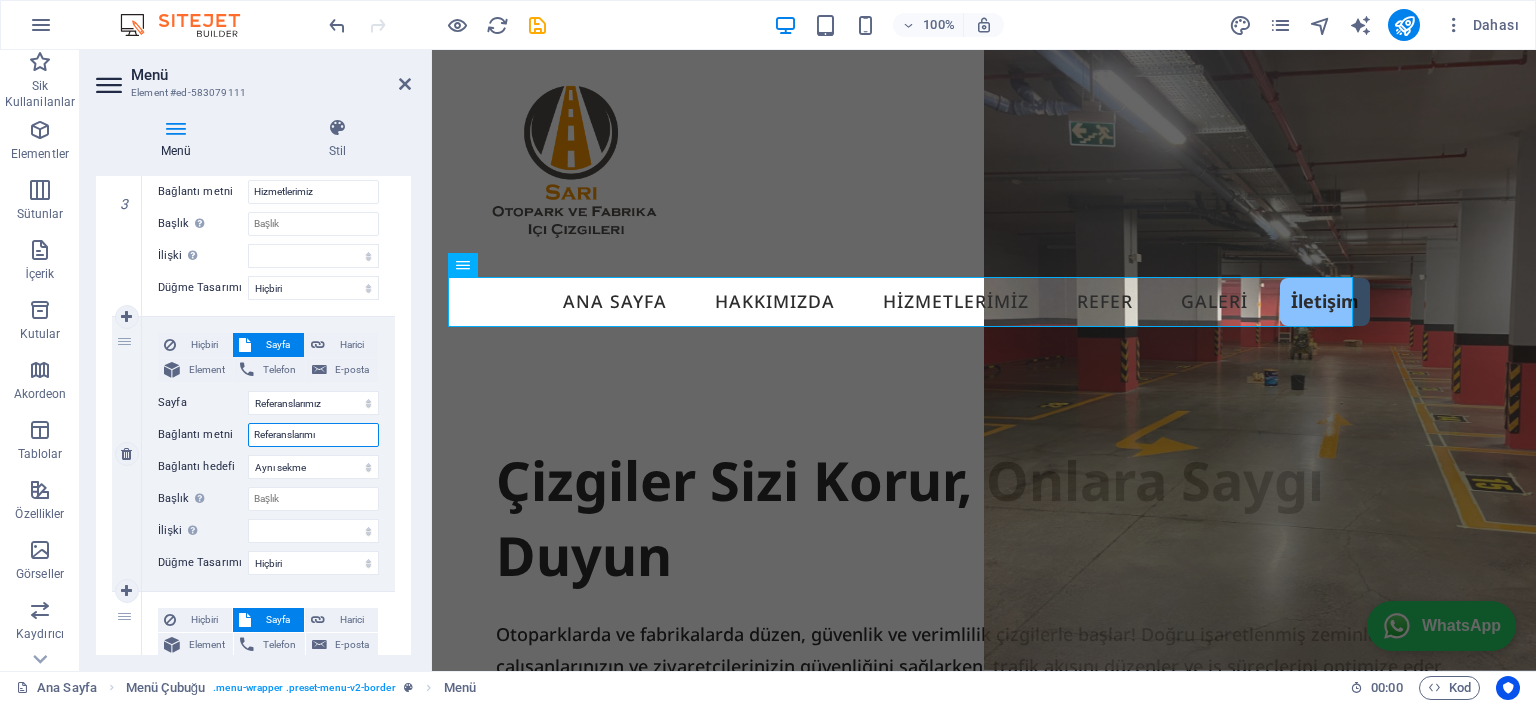 type on "Referanslarımız" 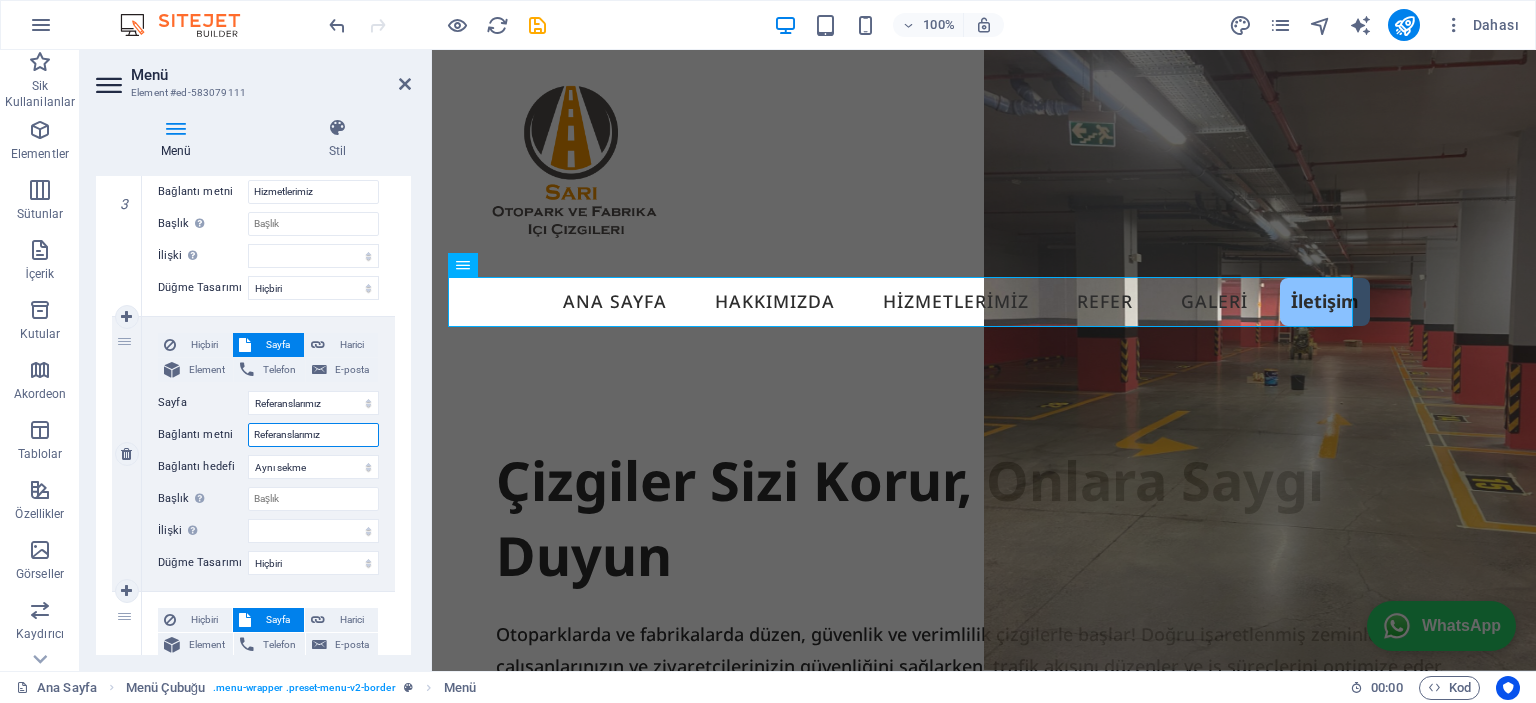 select 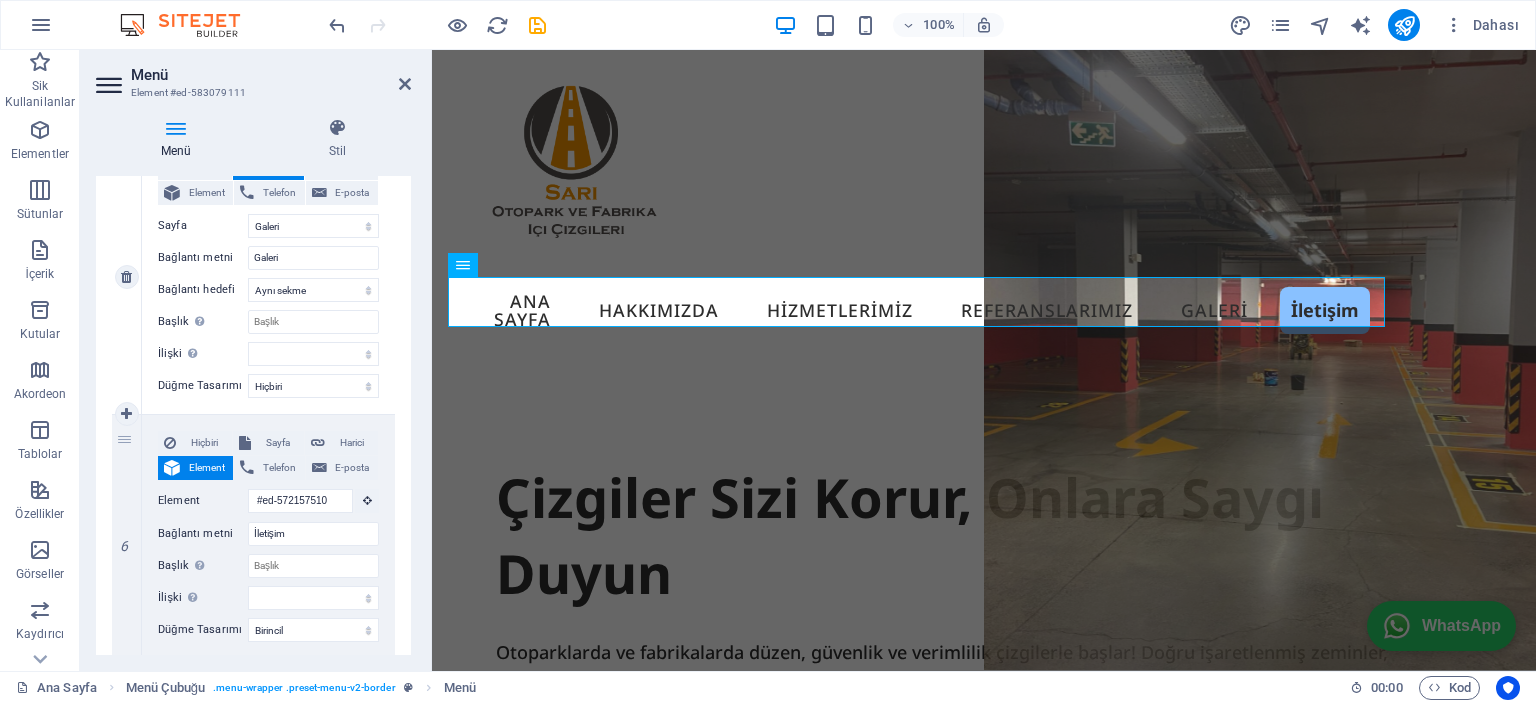 scroll, scrollTop: 1280, scrollLeft: 0, axis: vertical 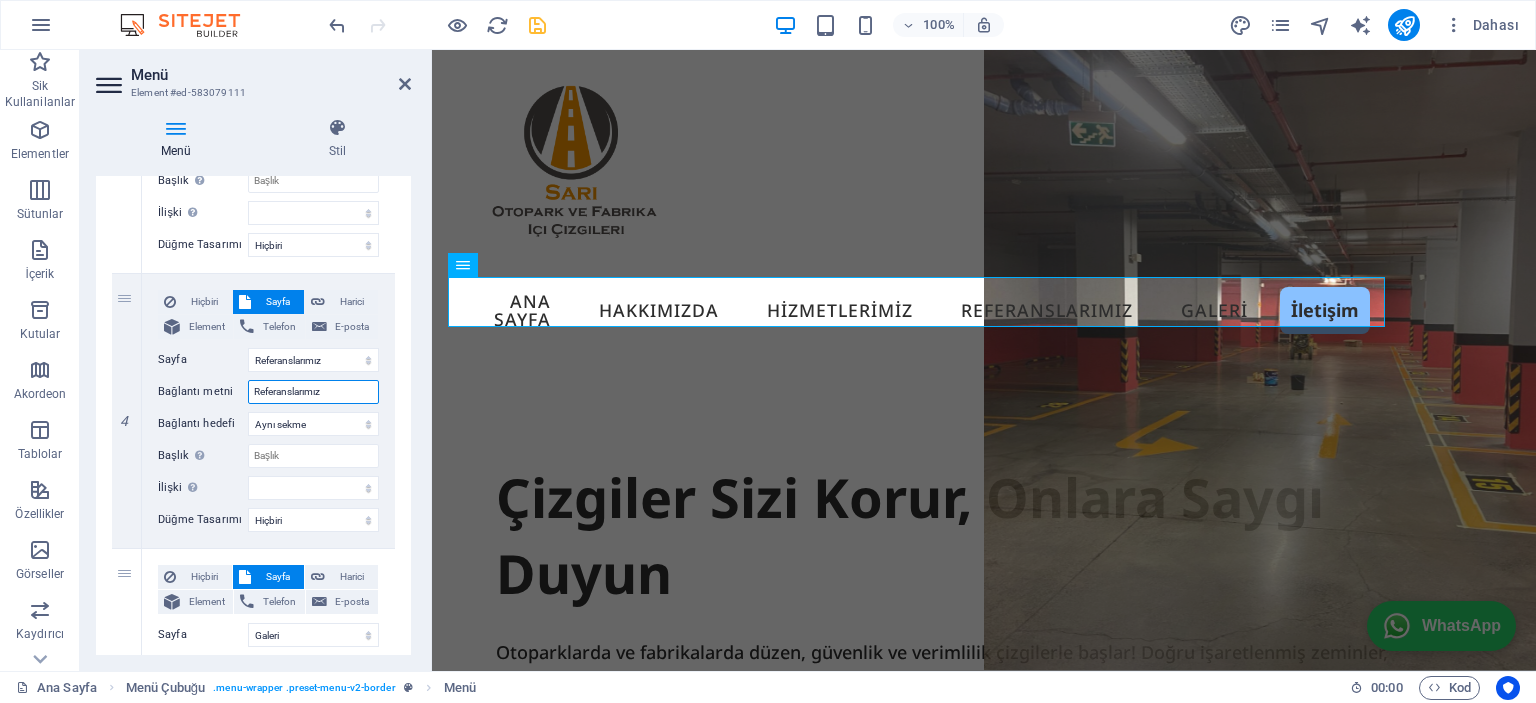 type on "Referanslarımız" 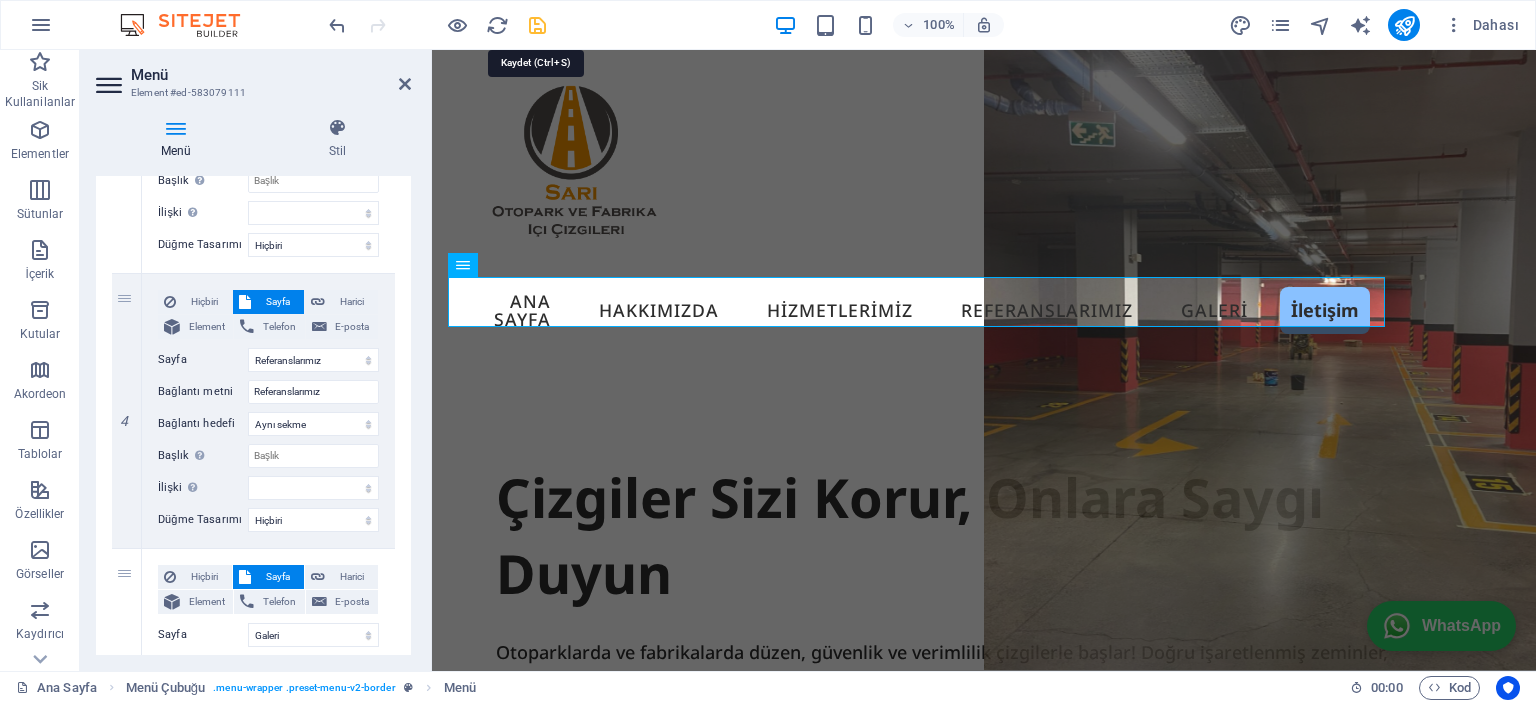 click at bounding box center (537, 25) 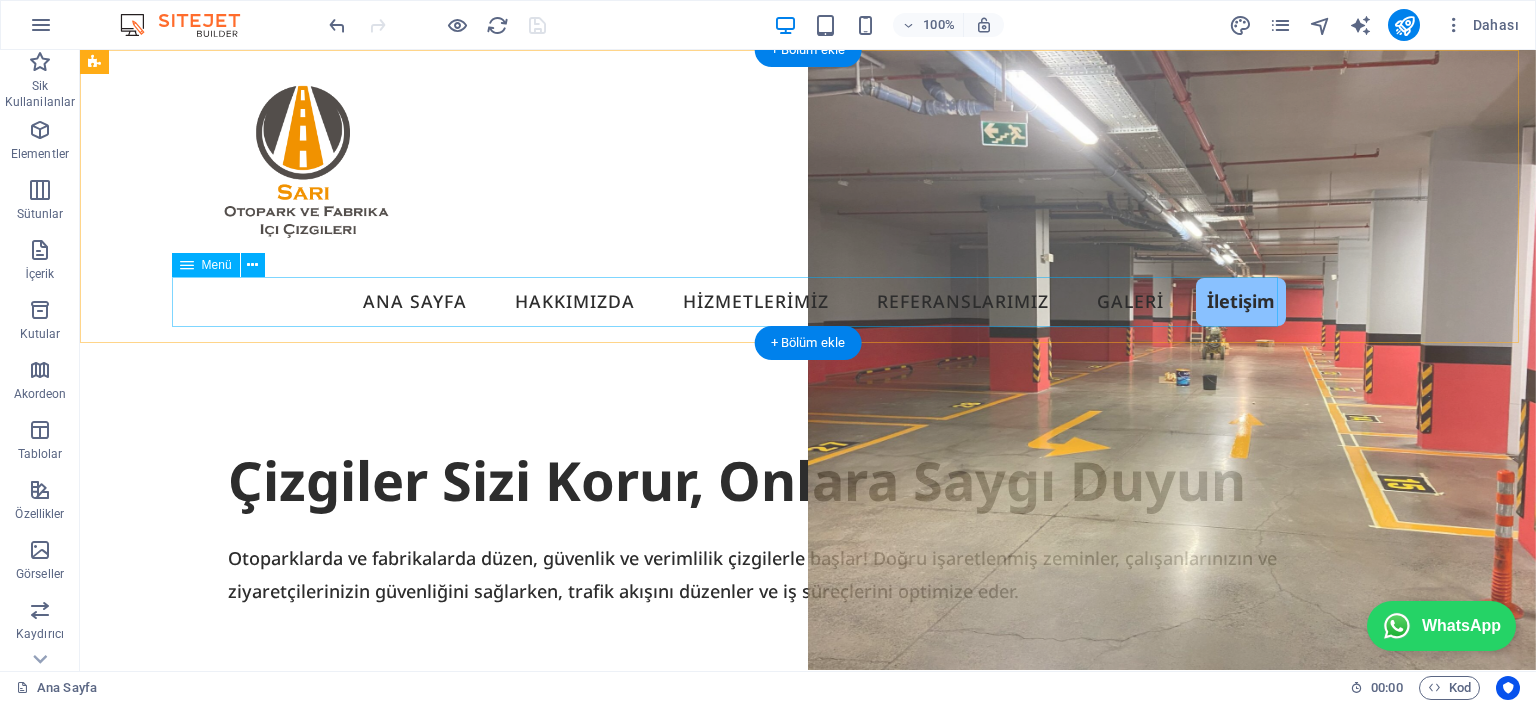 click on "Ana Sayfa Hakkımızda Hizmetlerimiz Referanslarımız Galeri İletişim" at bounding box center (733, 302) 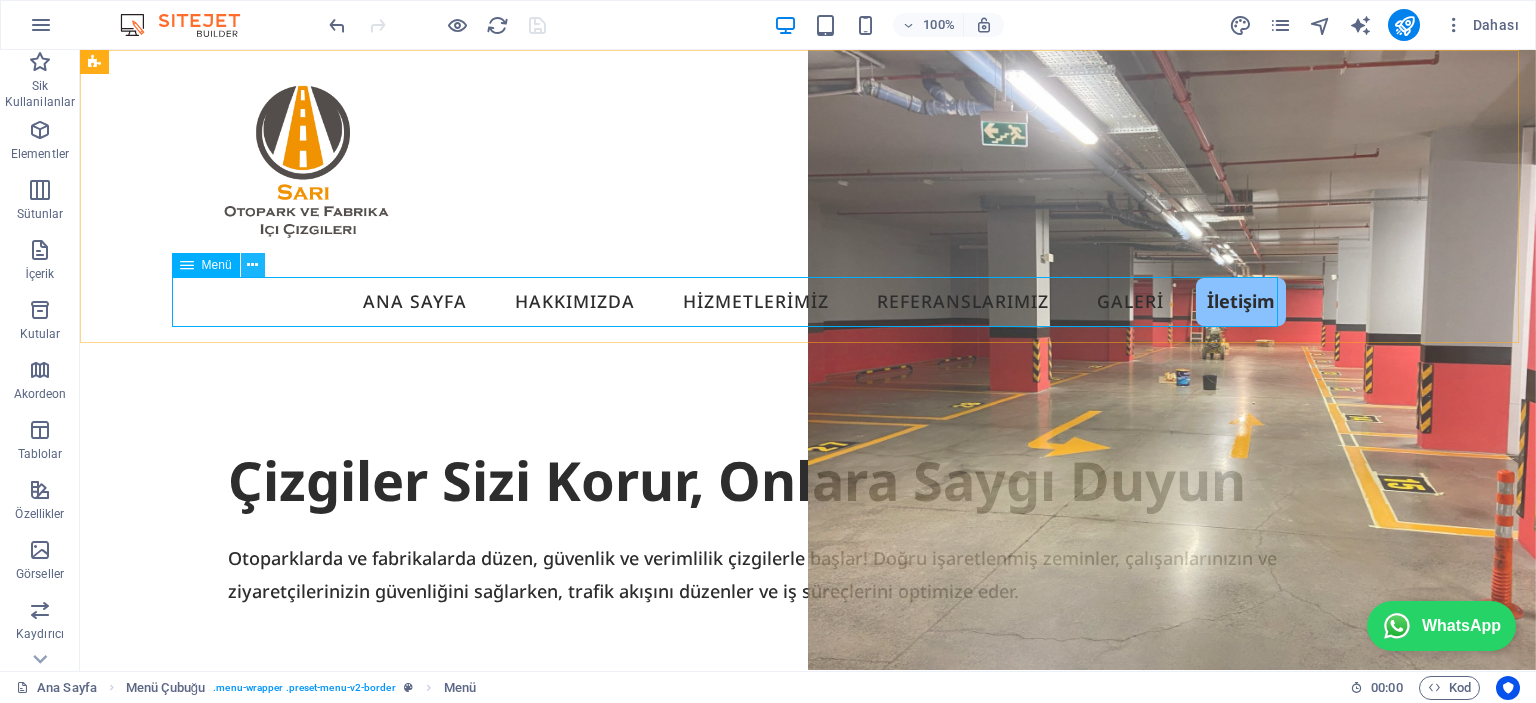 click at bounding box center [252, 265] 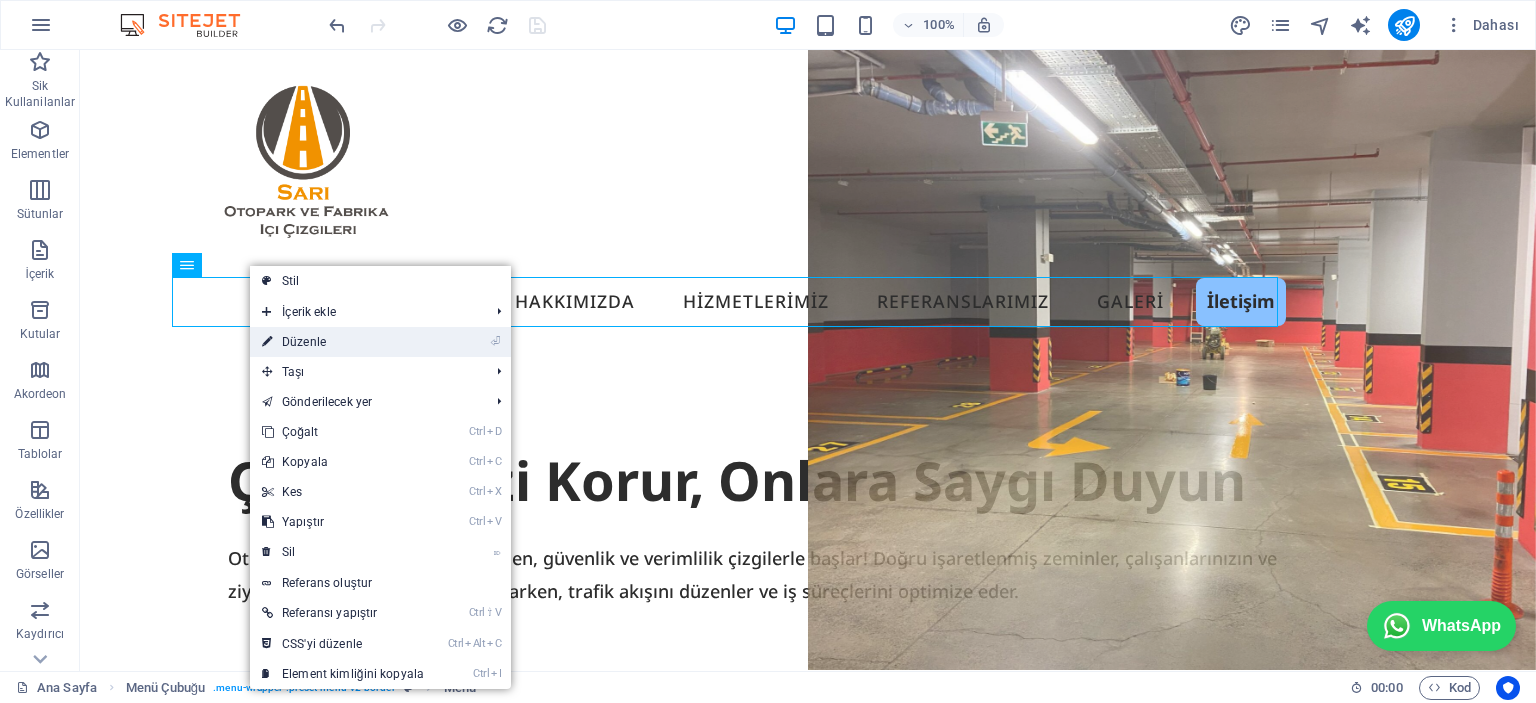 click on "⏎  Düzenle" at bounding box center (343, 342) 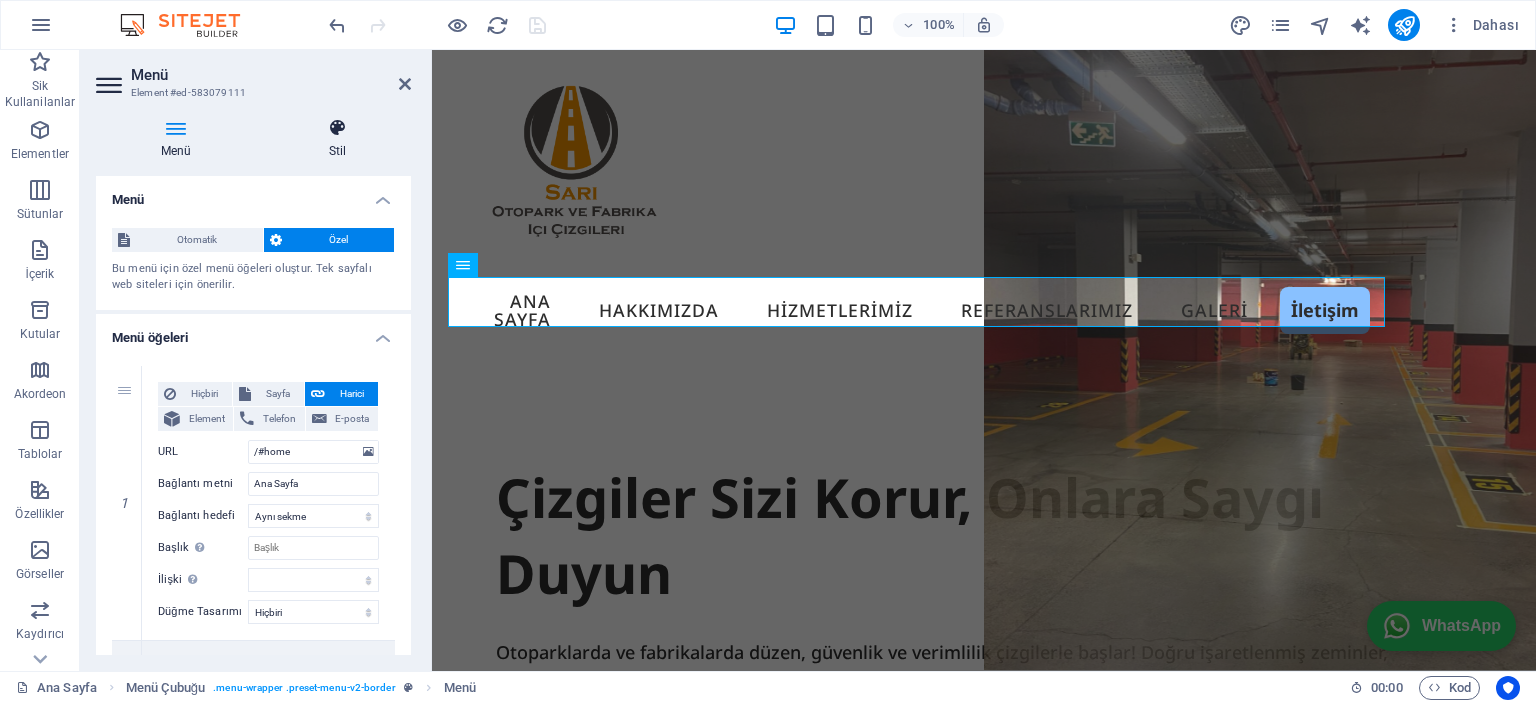 click on "Stil" at bounding box center [337, 139] 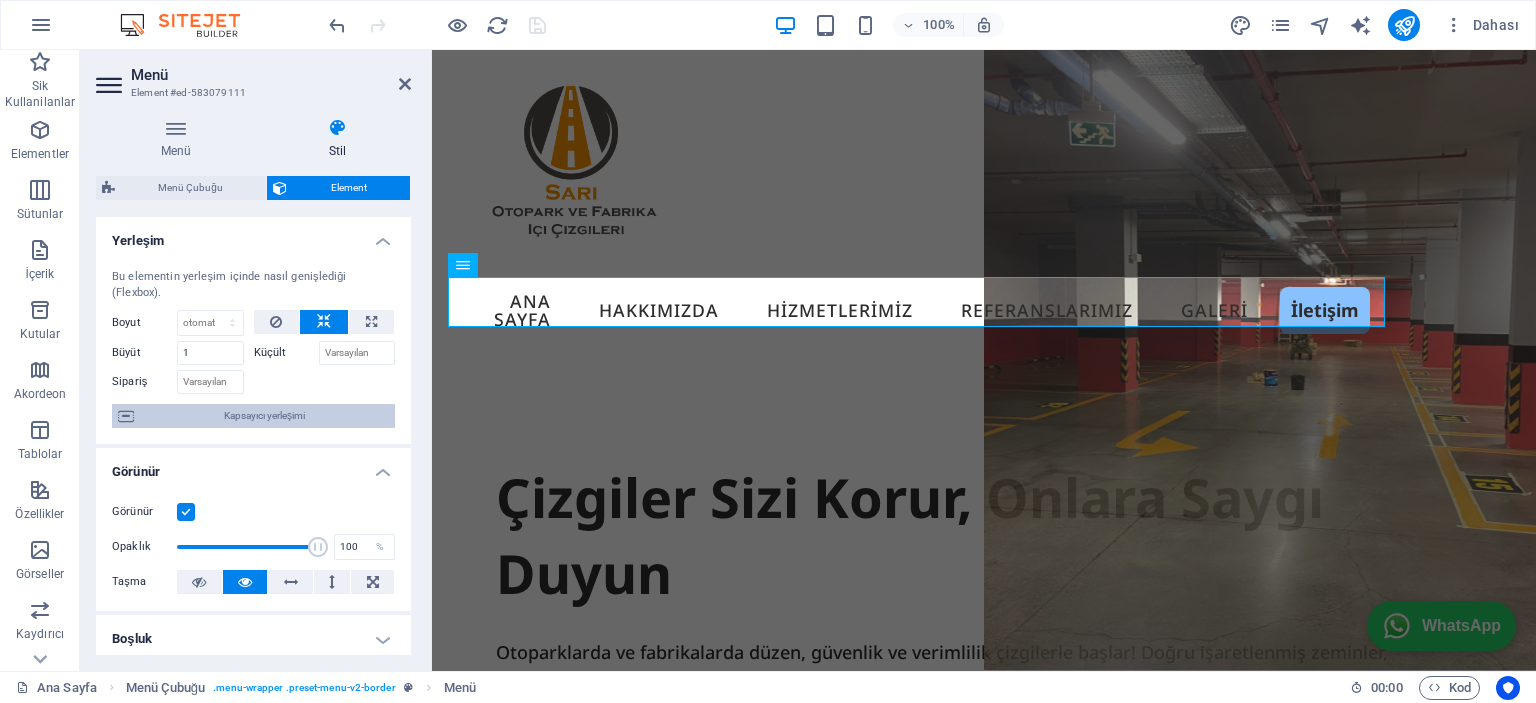 click on "Kapsayıcı yerleşimi" at bounding box center (264, 416) 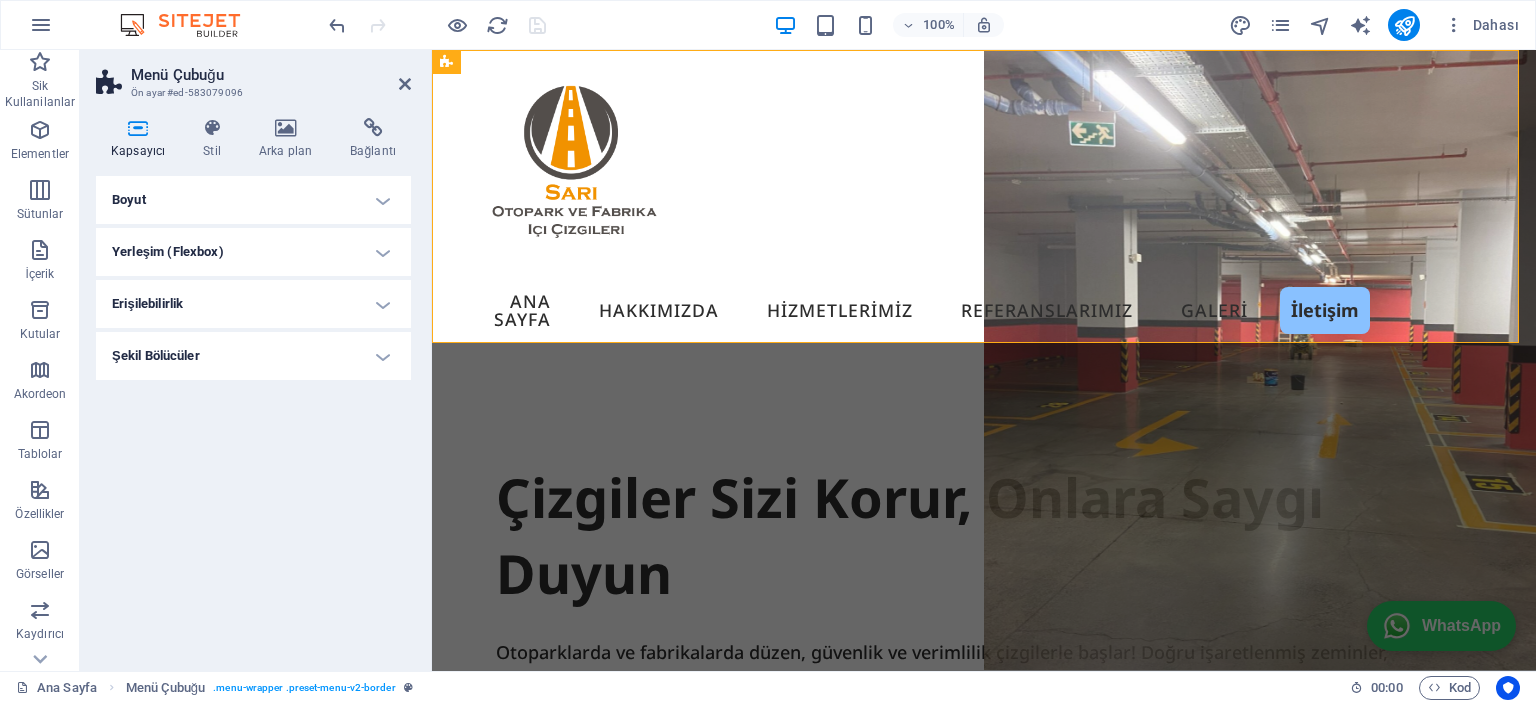 click on "Yerleşim (Flexbox)" at bounding box center (253, 252) 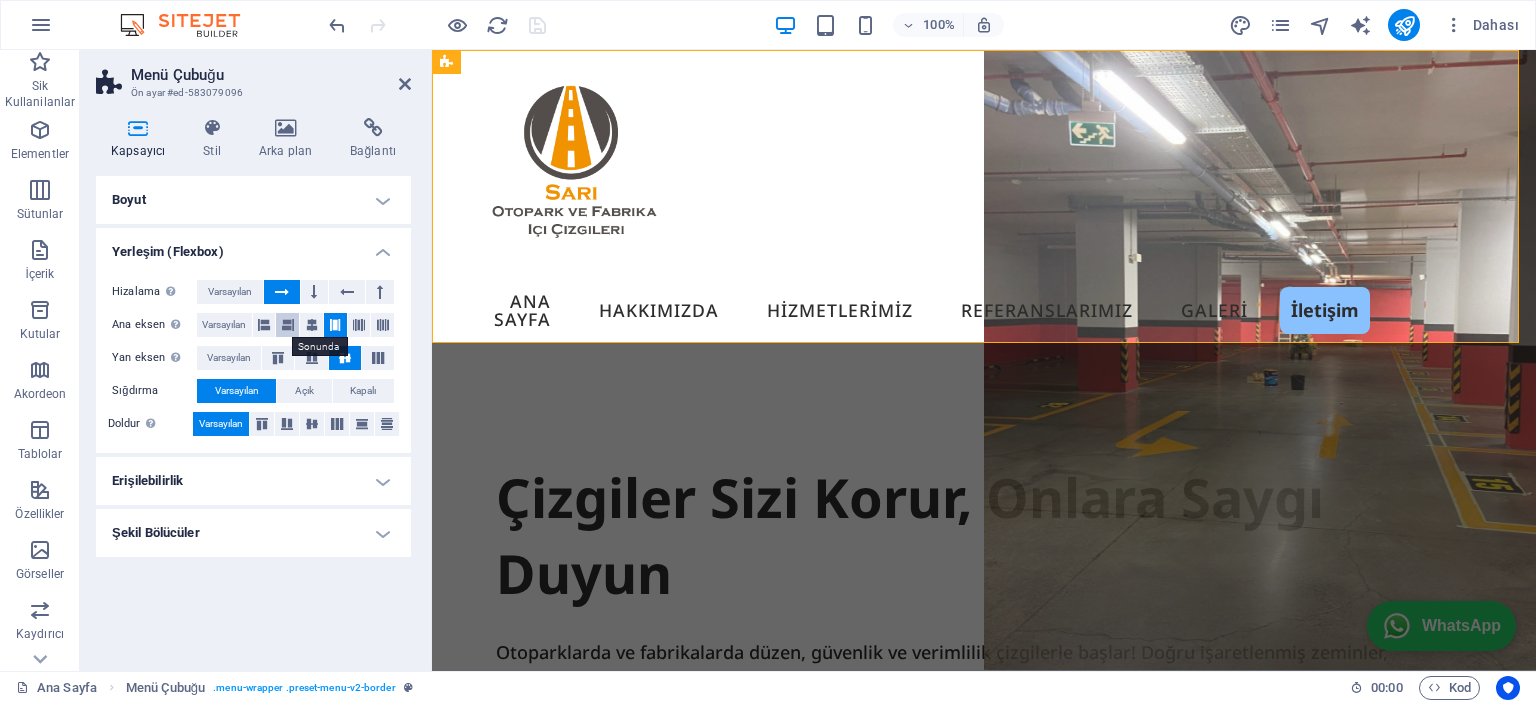 click at bounding box center (288, 325) 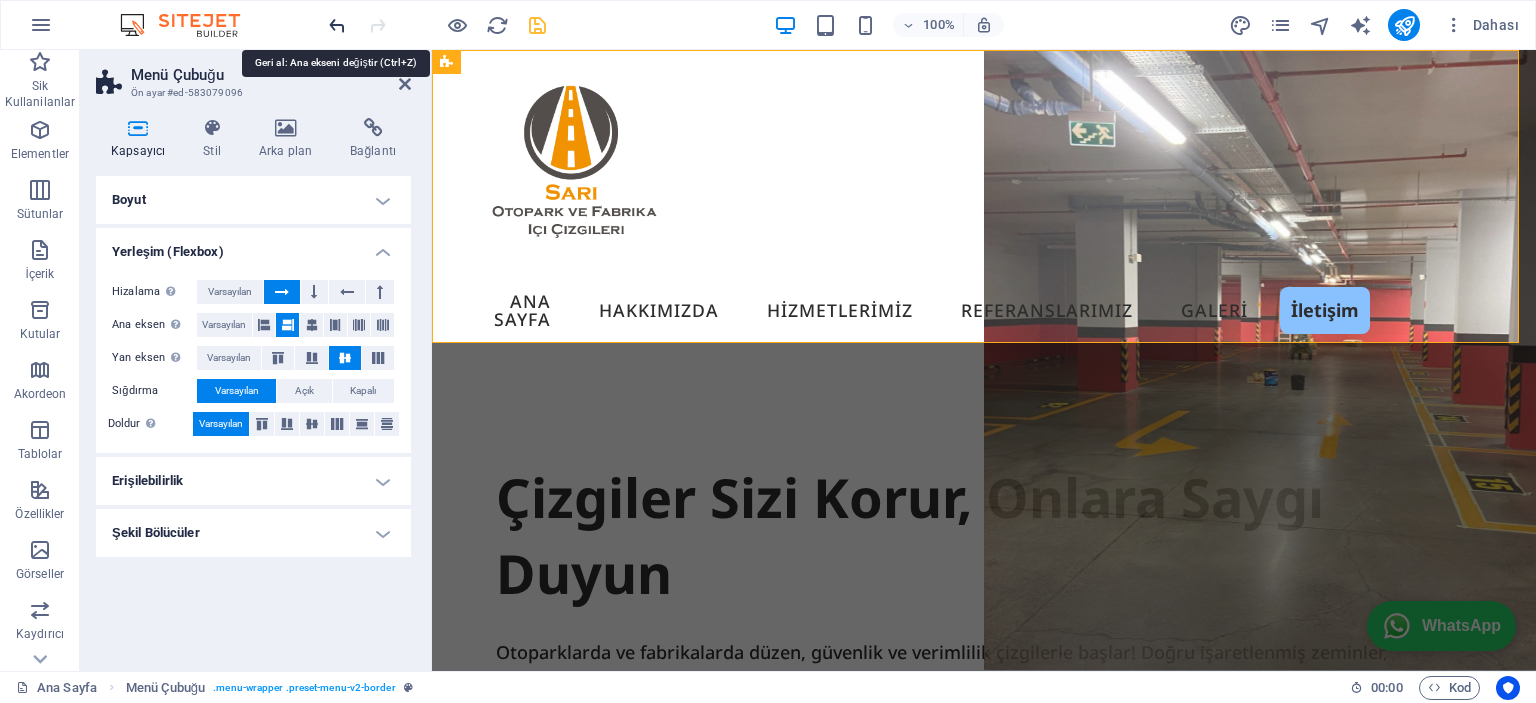 click at bounding box center [337, 25] 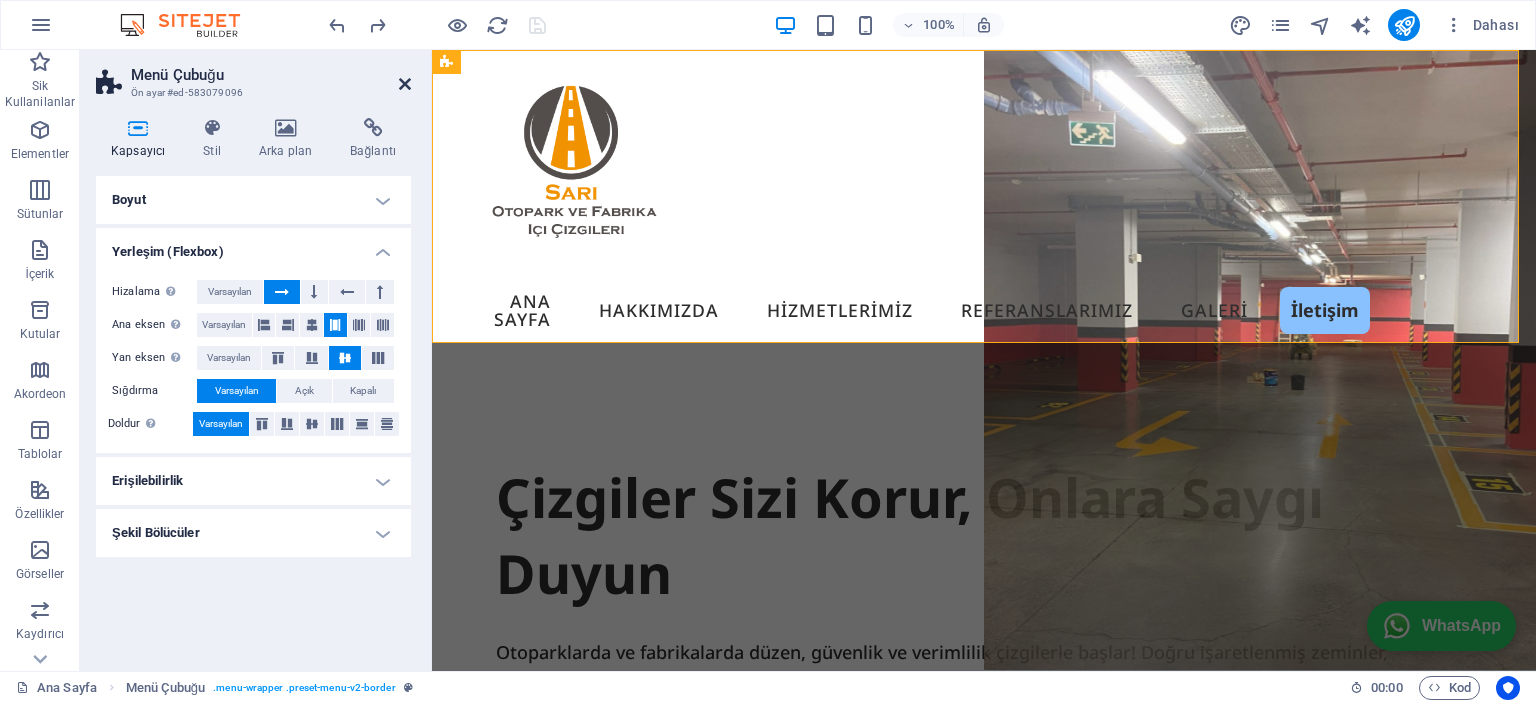 click at bounding box center (405, 84) 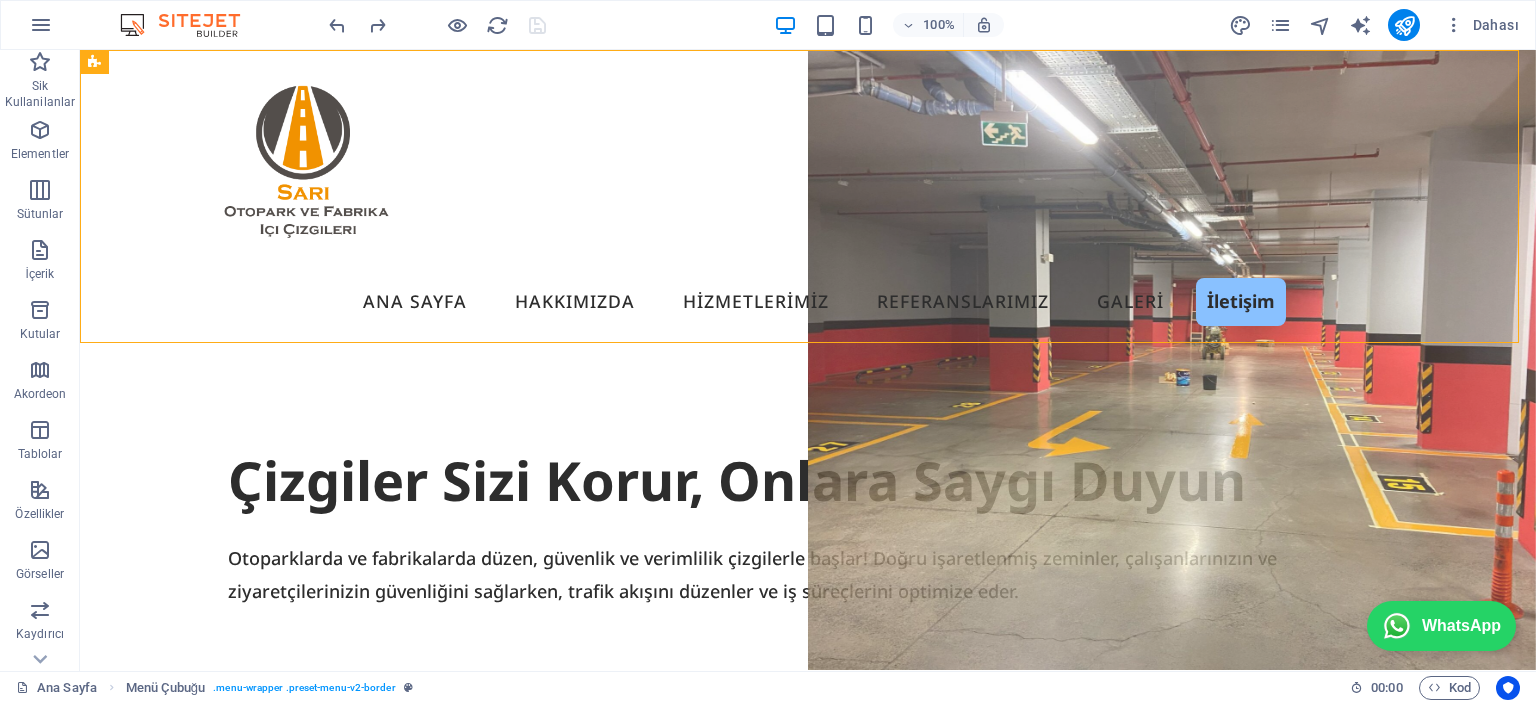 click at bounding box center (437, 25) 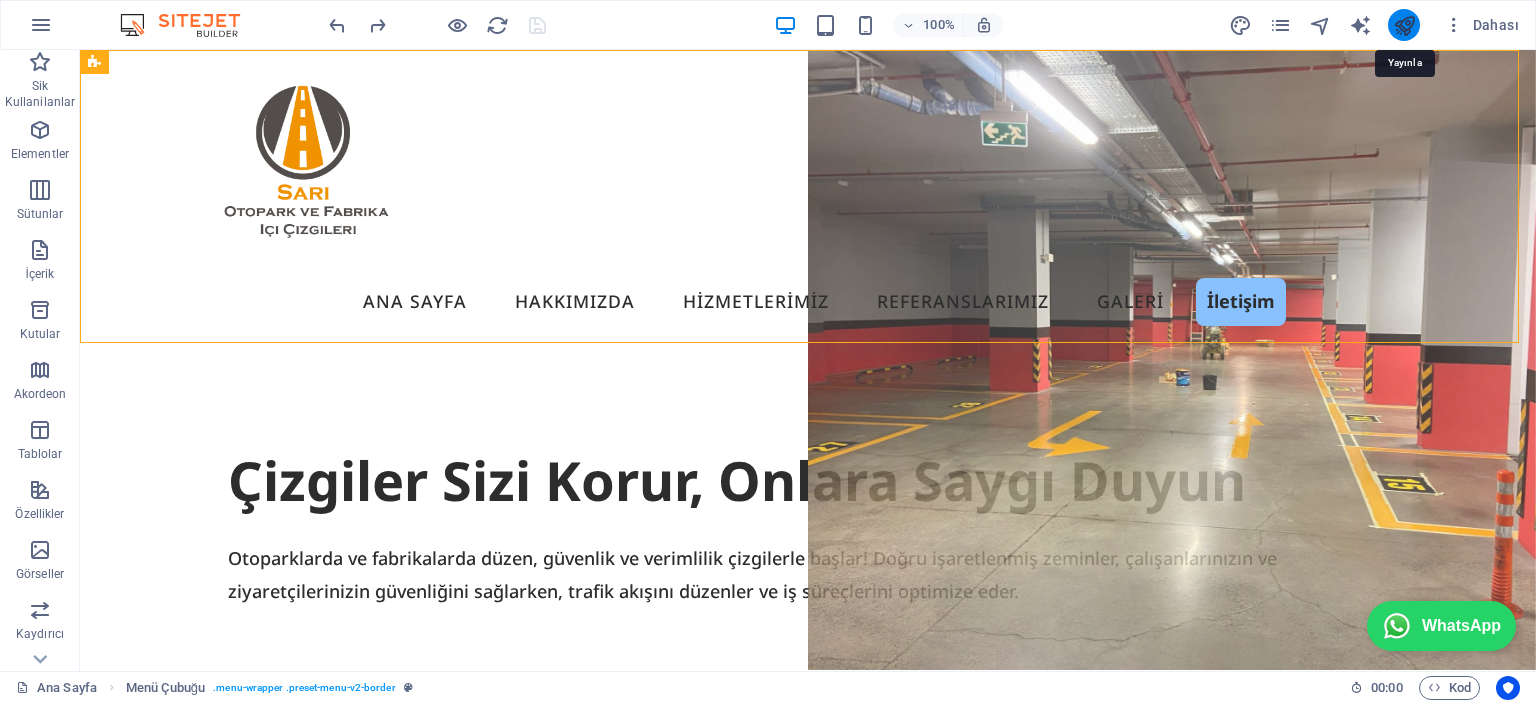 click at bounding box center [1404, 25] 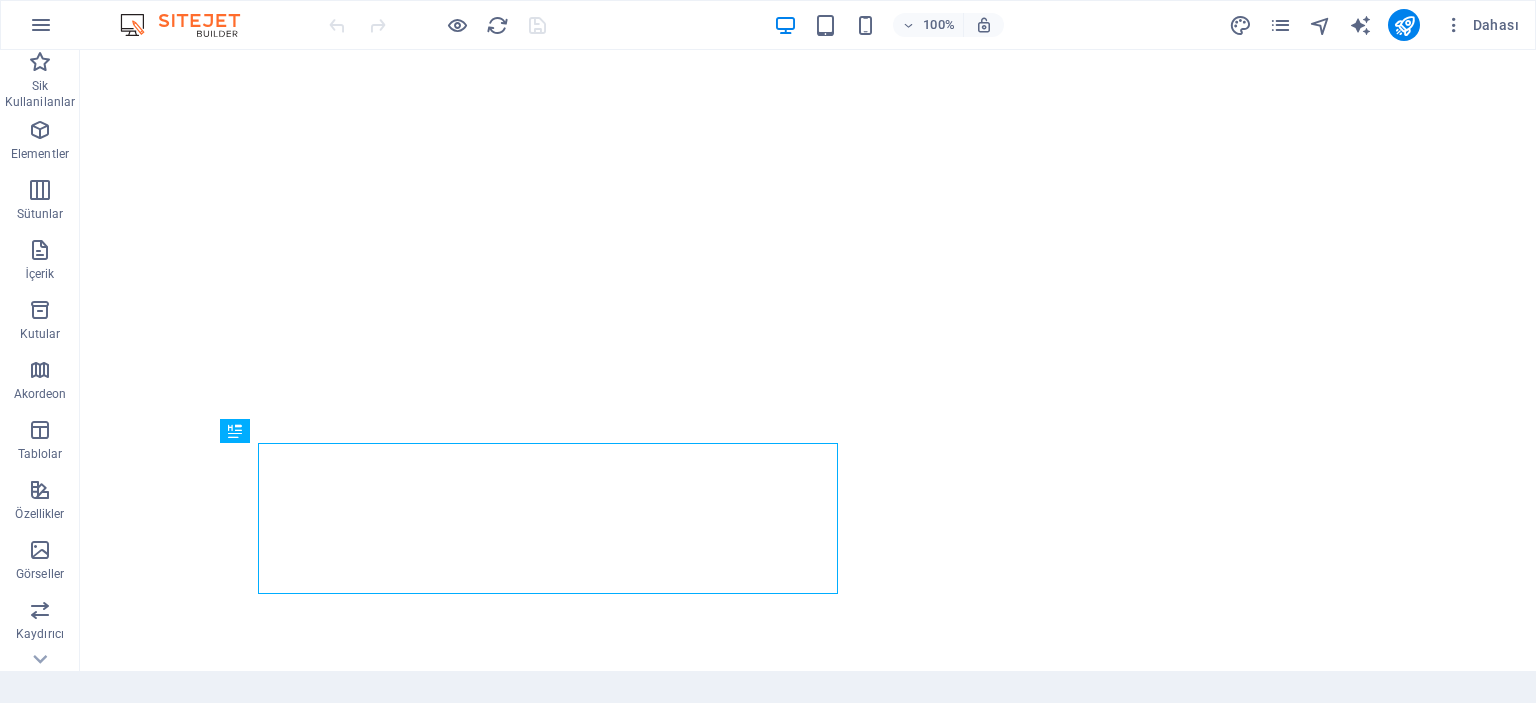 scroll, scrollTop: 0, scrollLeft: 0, axis: both 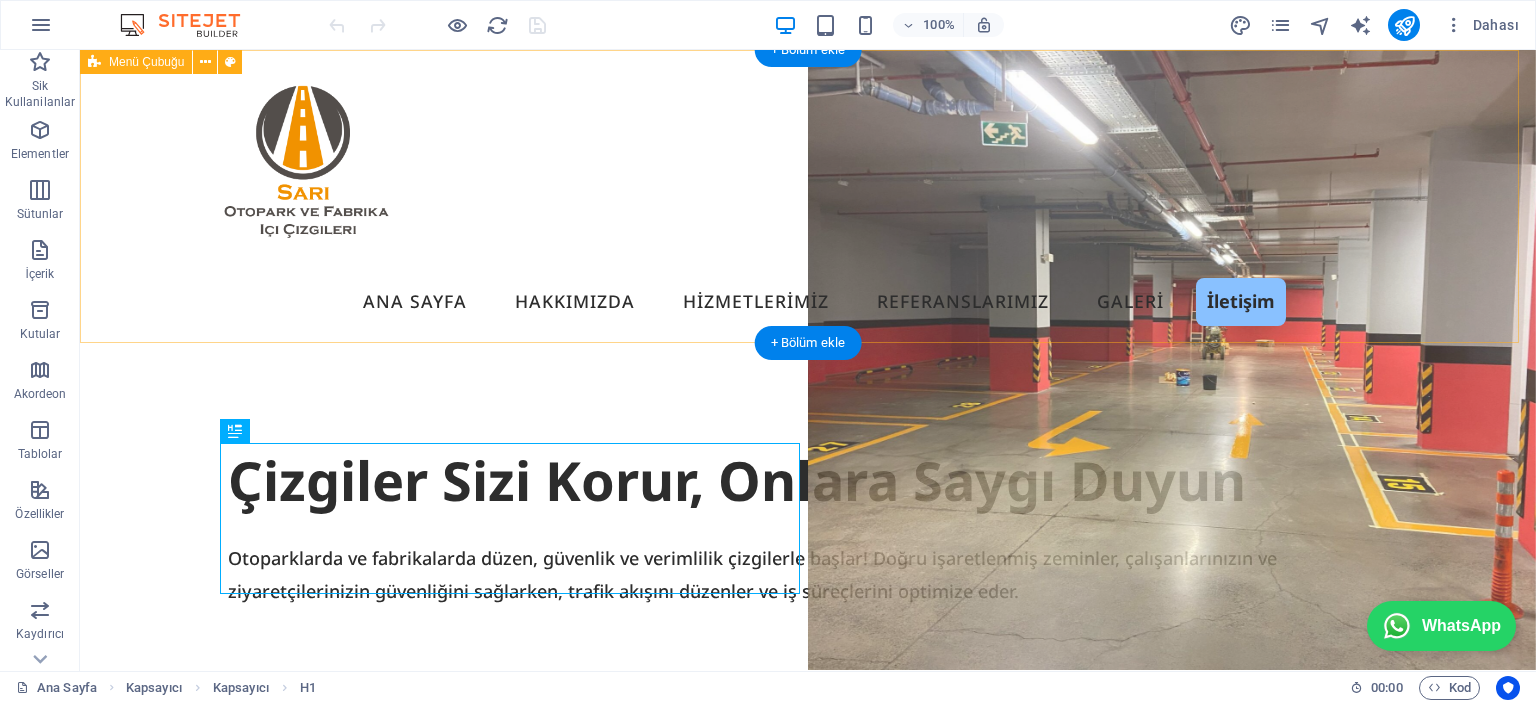 click on "Ana Sayfa Hakkımızda Hizmetlerimiz Referanslarımız Galeri İletişim" at bounding box center [808, 196] 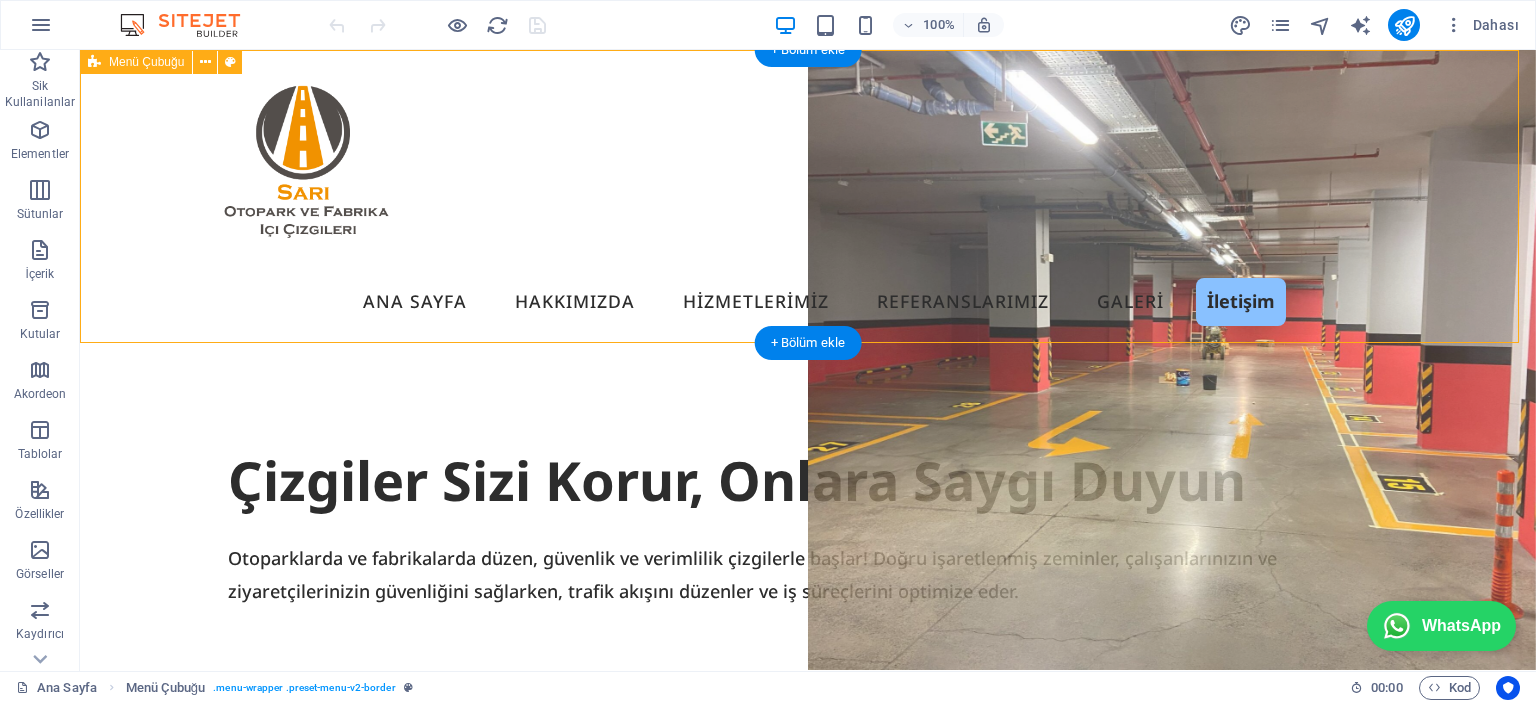 click on "Ana Sayfa Hakkımızda Hizmetlerimiz Referanslarımız Galeri İletişim" at bounding box center [808, 196] 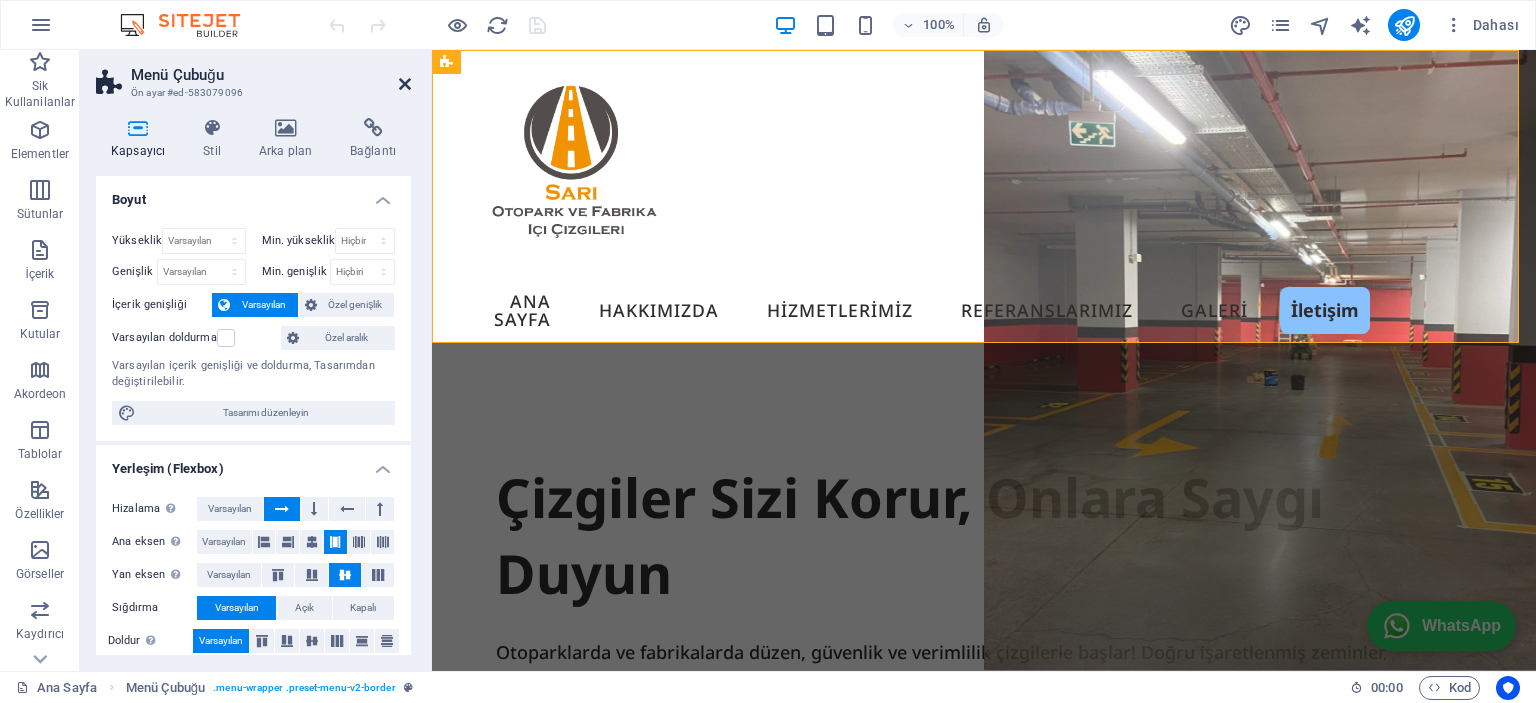 click at bounding box center [405, 84] 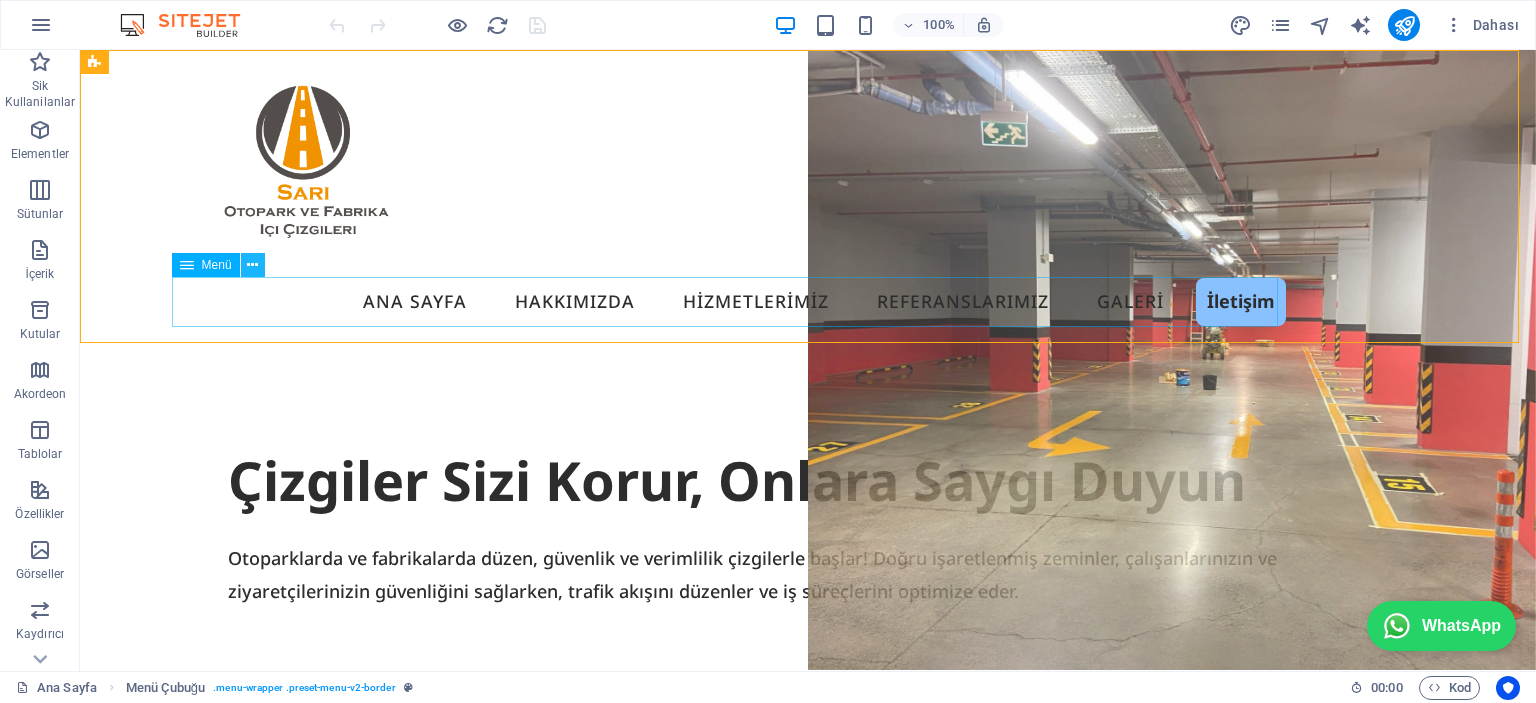 click at bounding box center (252, 265) 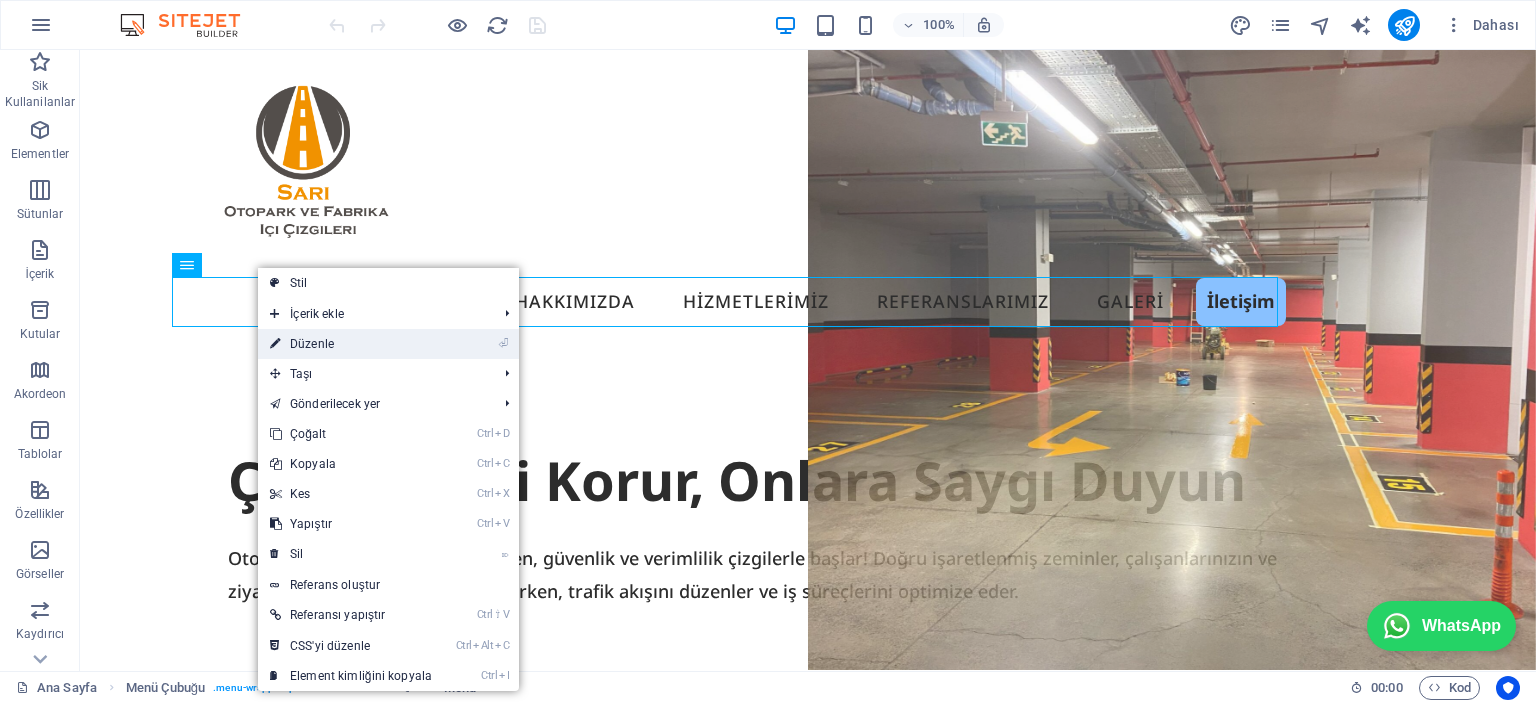 click on "⏎  Düzenle" at bounding box center (351, 344) 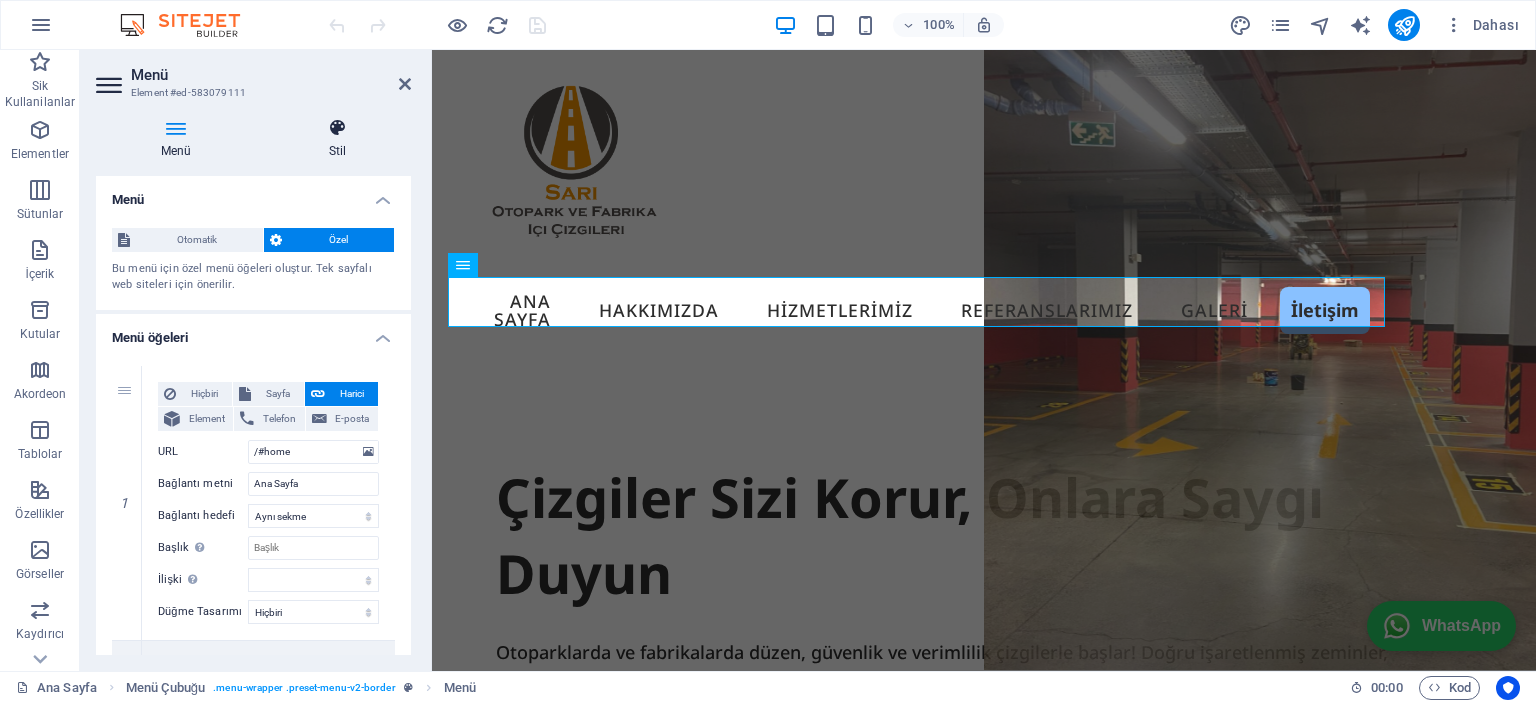 click at bounding box center [337, 128] 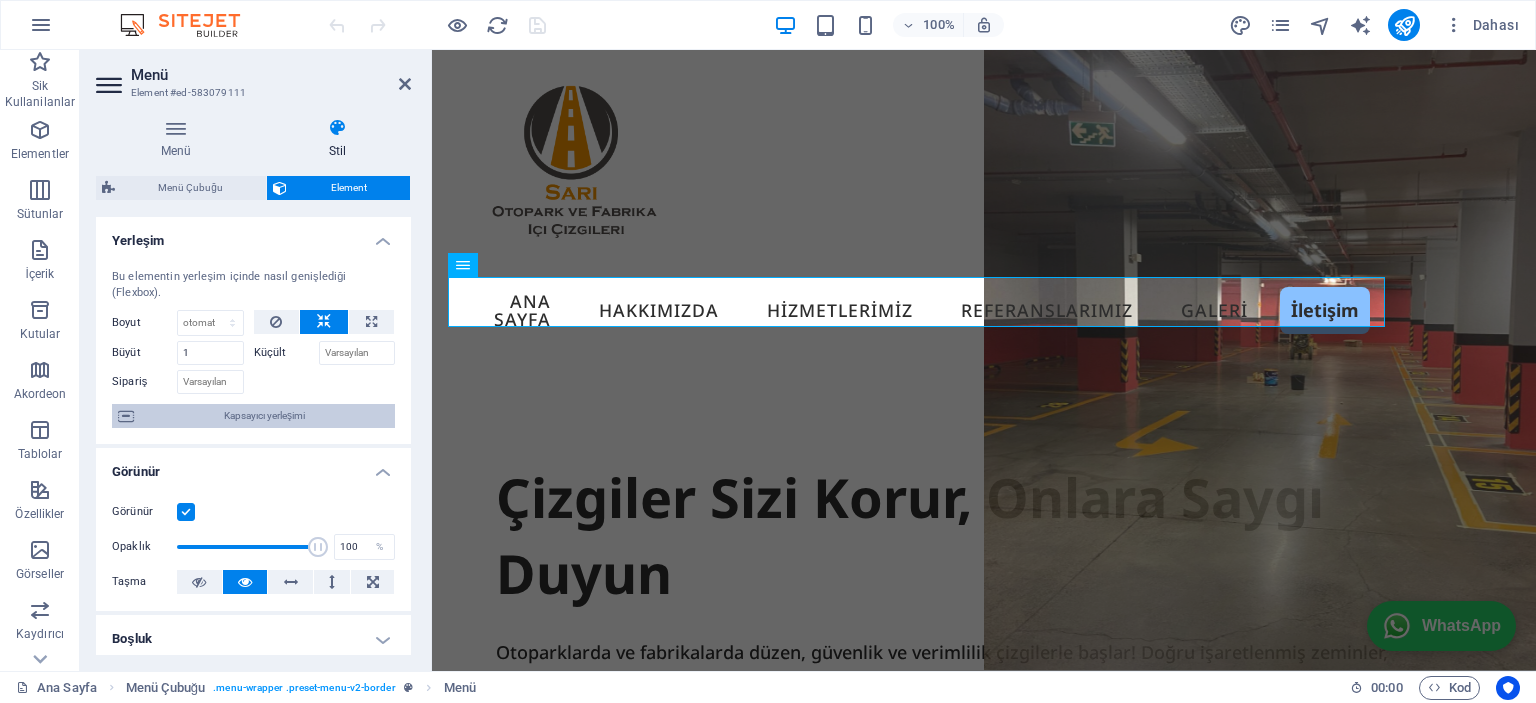click on "Kapsayıcı yerleşimi" at bounding box center (264, 416) 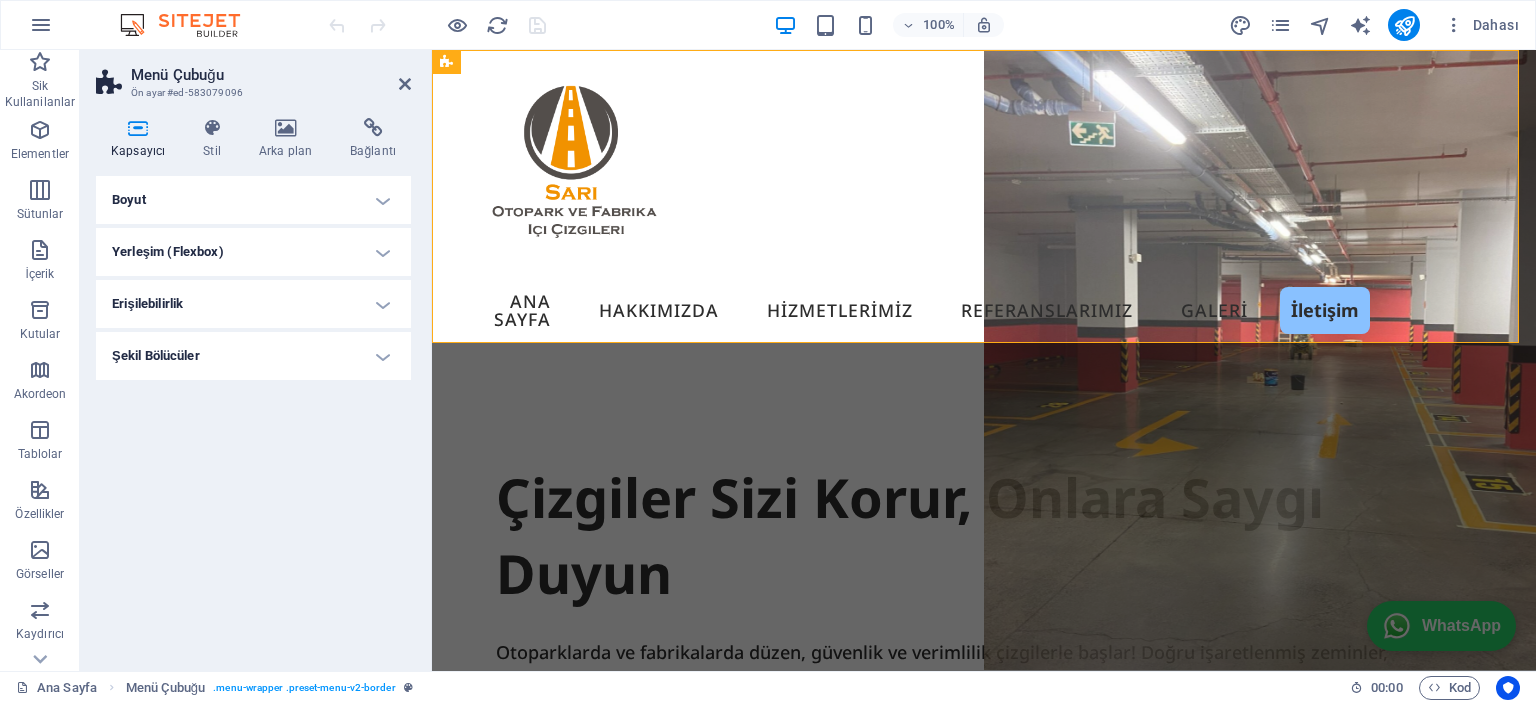 click on "Boyut" at bounding box center [253, 200] 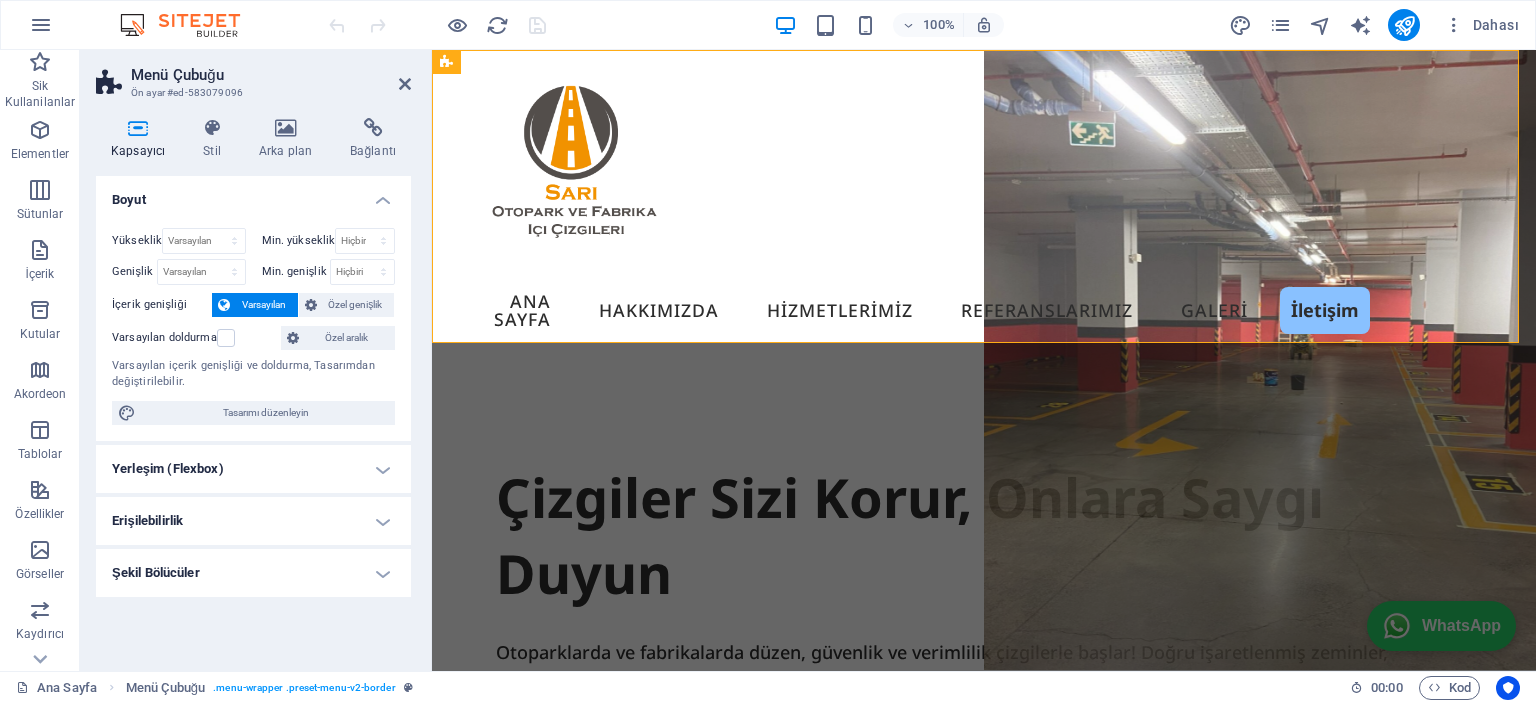 click on "Boyut" at bounding box center [253, 194] 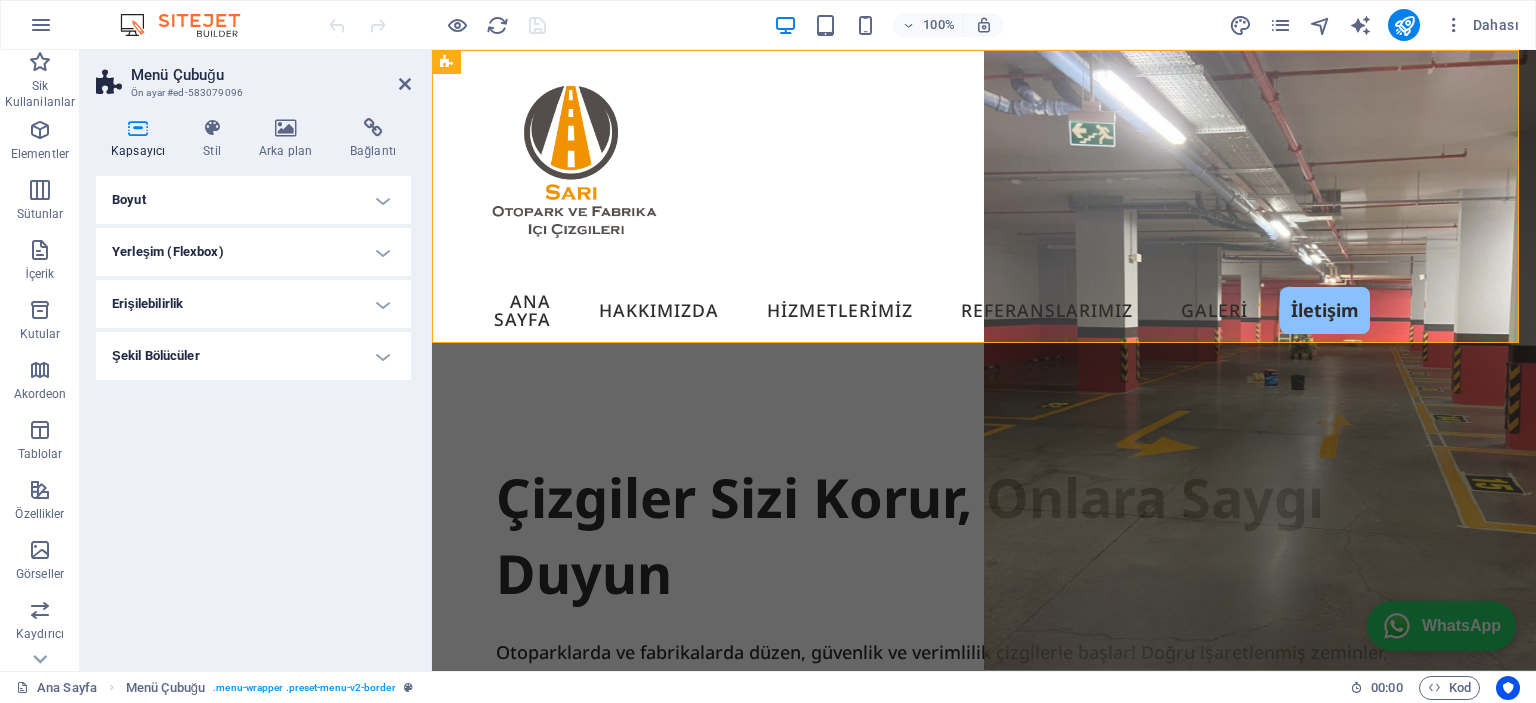 click on "Yerleşim (Flexbox)" at bounding box center [253, 252] 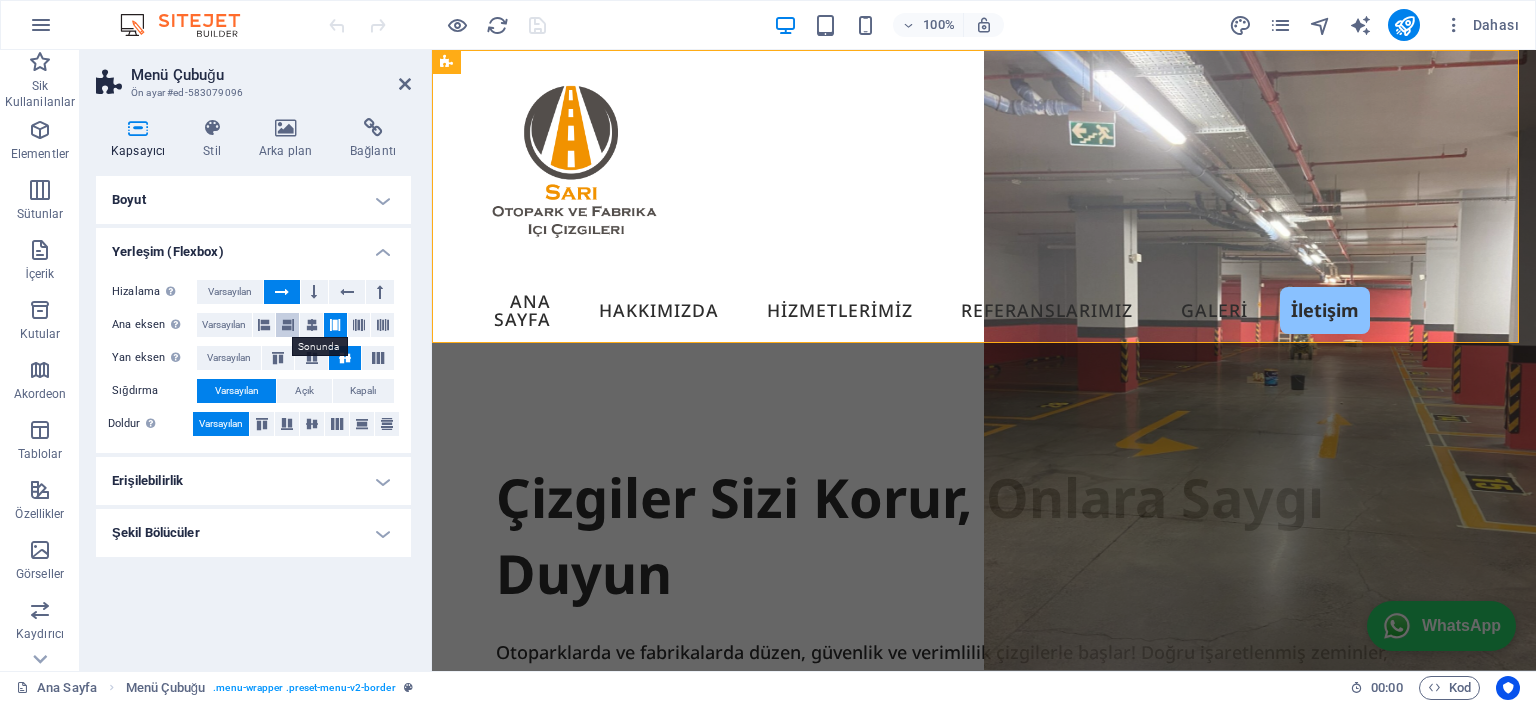 click at bounding box center [287, 325] 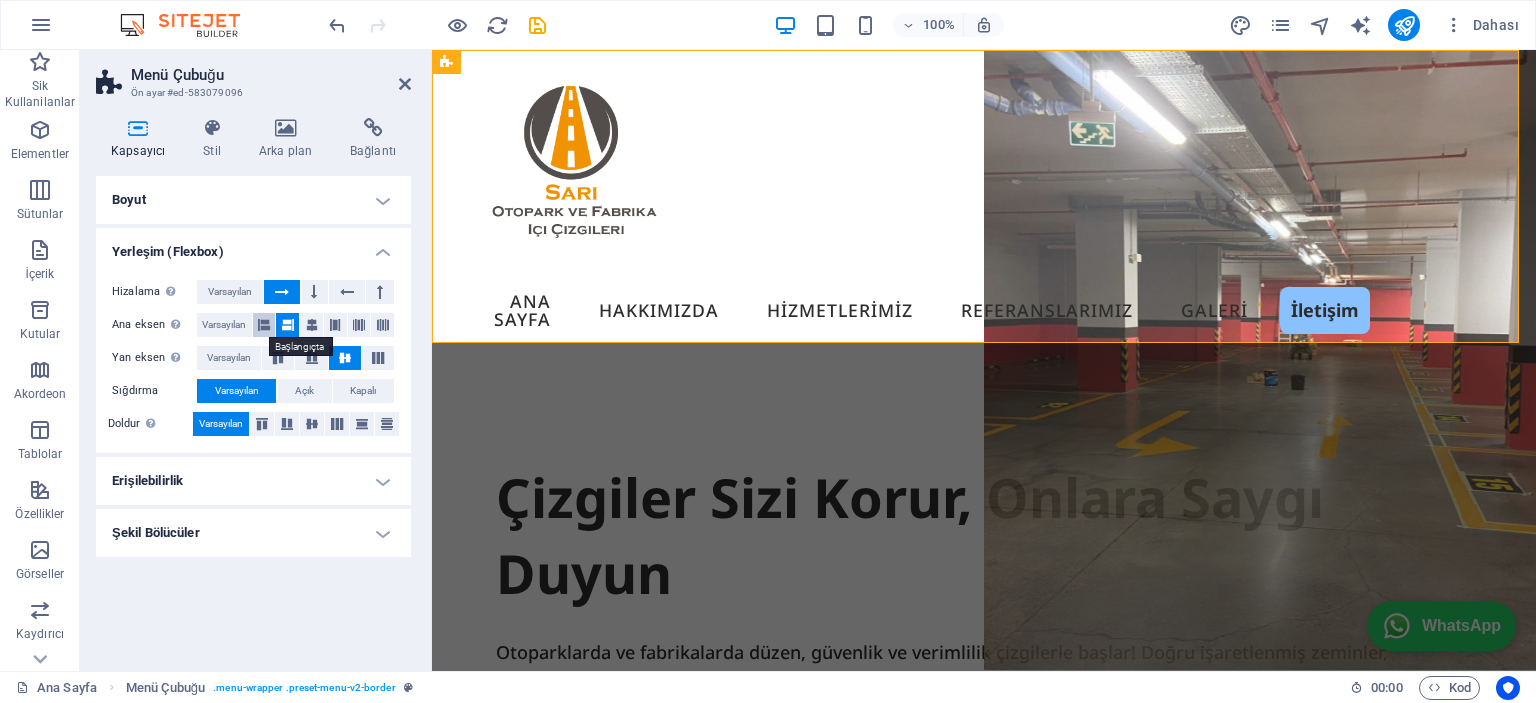 click at bounding box center [264, 325] 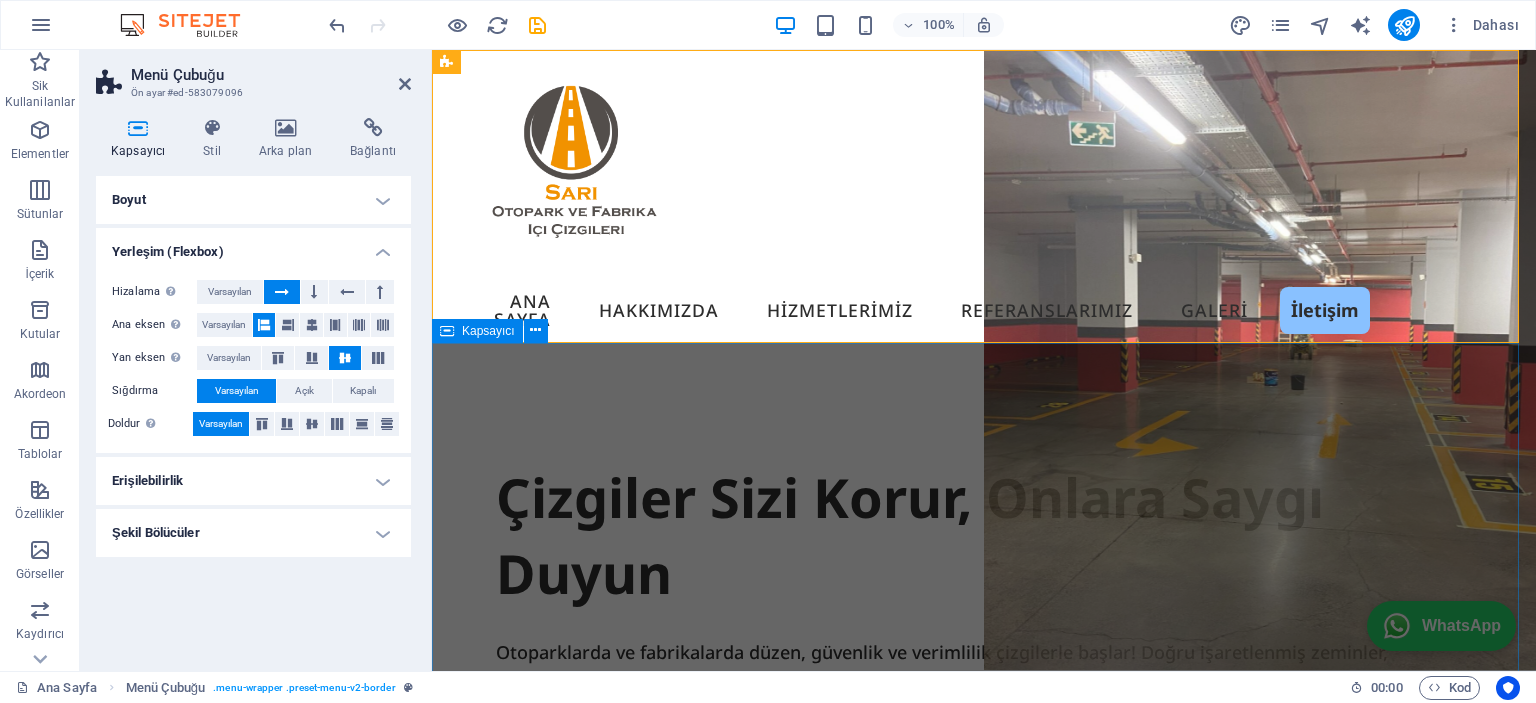click on "Çizgiler Sizi Korur, Onlara Saygı Duyun Otoparklarda ve fabrikalarda düzen, güvenlik ve verimlilik çizgilerle başlar! Doğru işaretlenmiş zeminler, çalışanlarınızın ve ziyaretçilerinizin güvenliğini sağlarken, trafik akışını düzenler ve iş süreçlerini optimize eder." at bounding box center (984, 620) 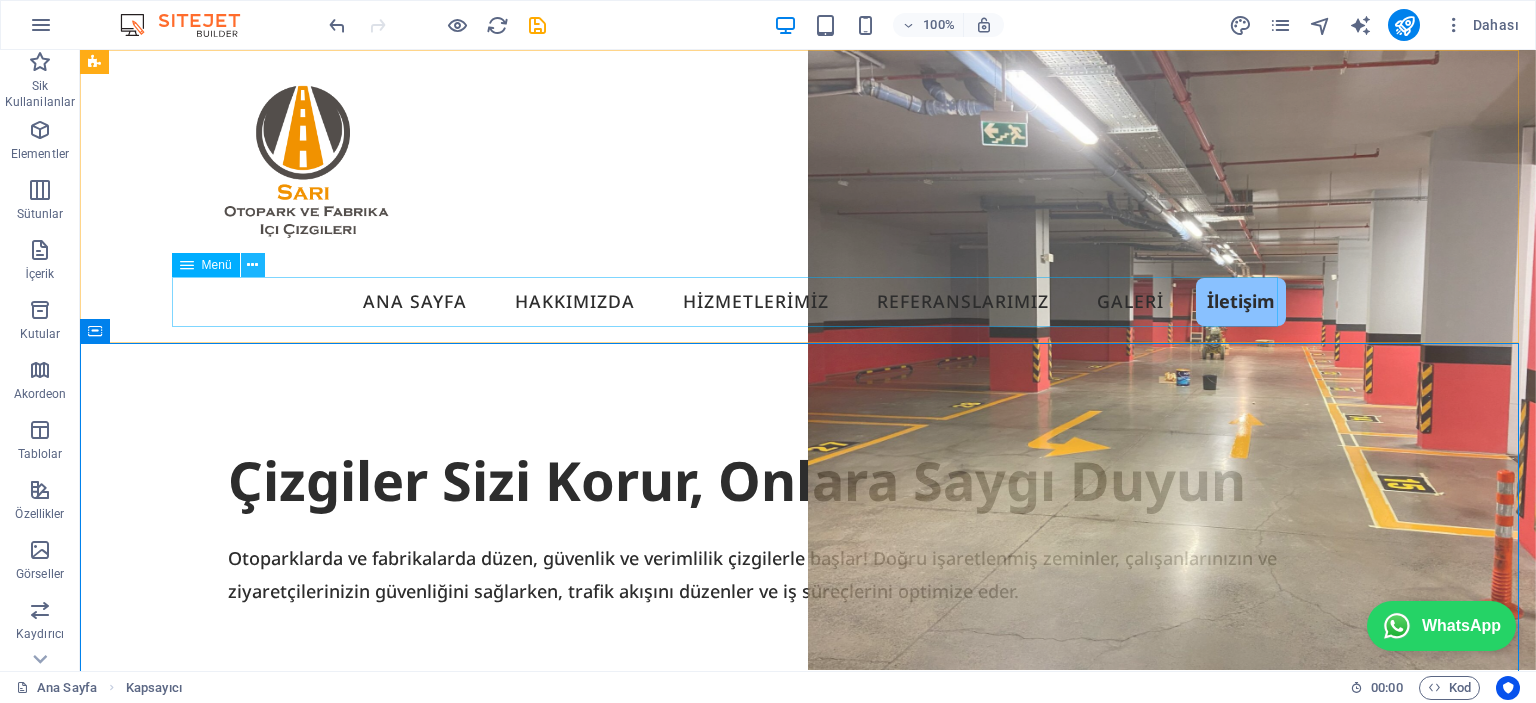 click at bounding box center [252, 265] 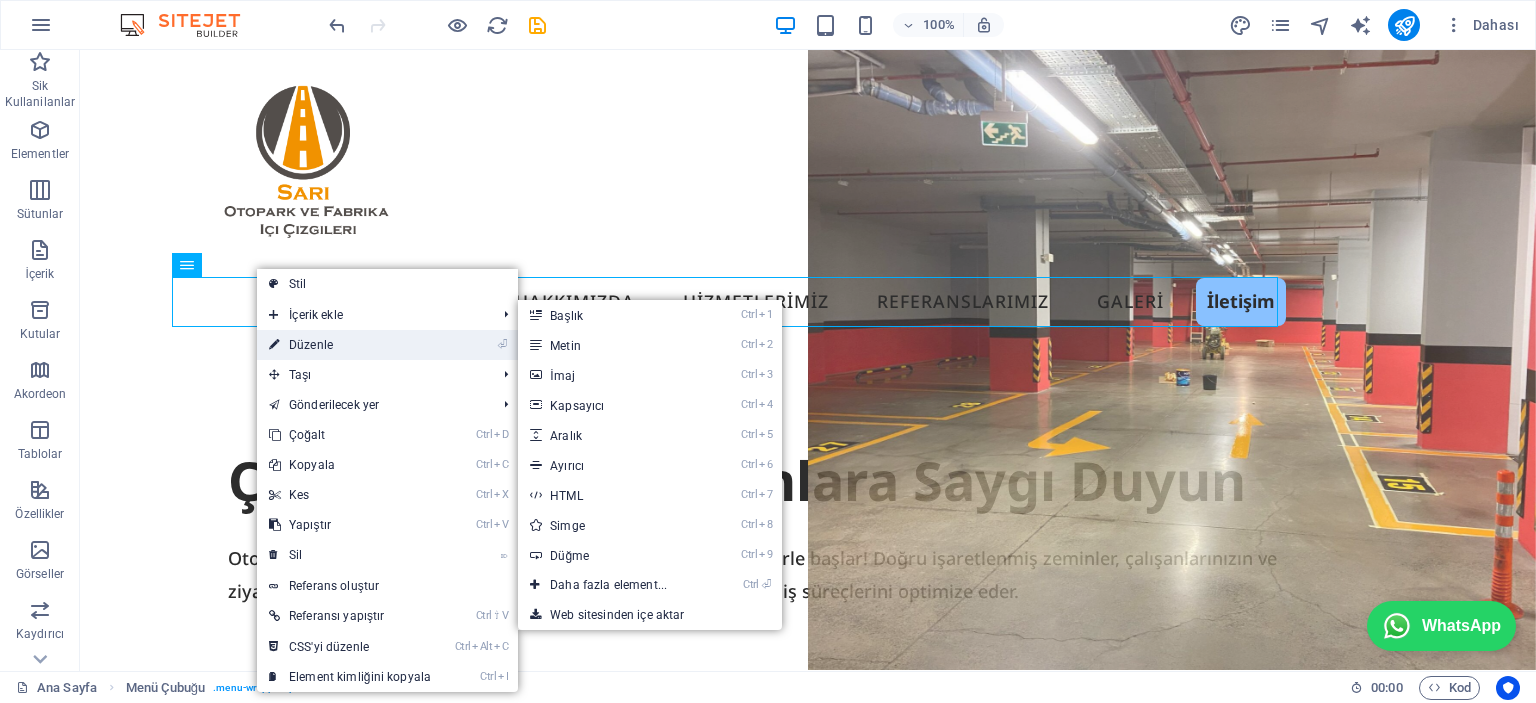 click on "⏎  Düzenle" at bounding box center (350, 345) 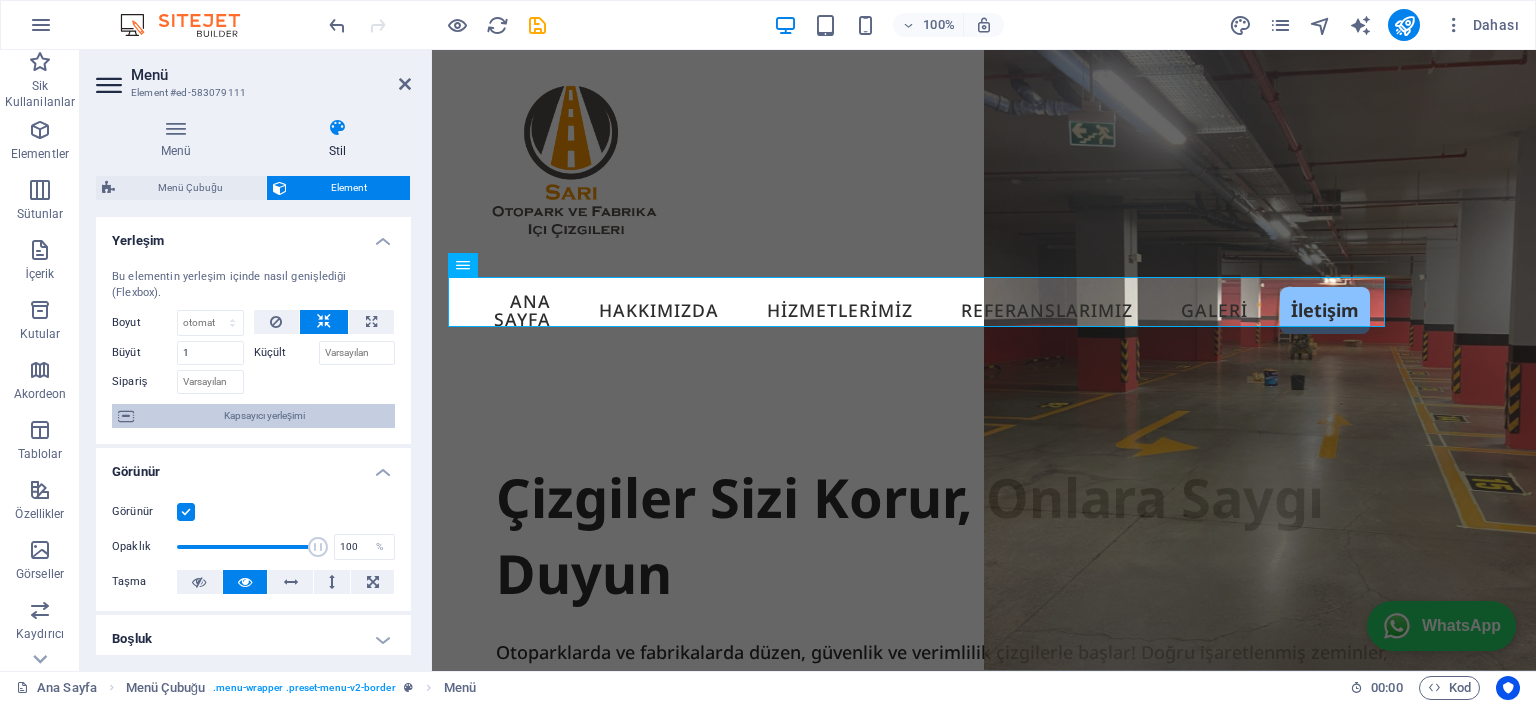 click on "Kapsayıcı yerleşimi" at bounding box center [264, 416] 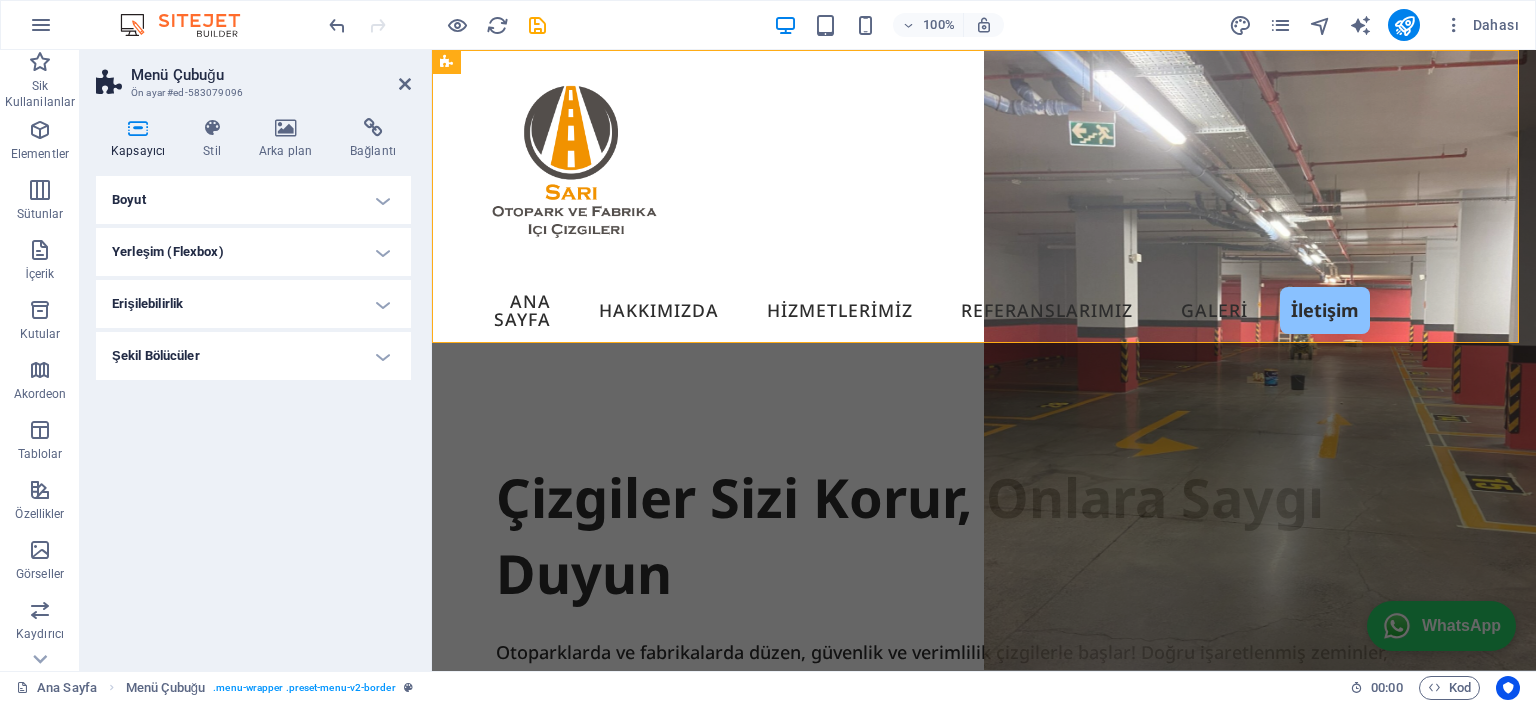 click on "Yerleşim (Flexbox)" at bounding box center (253, 252) 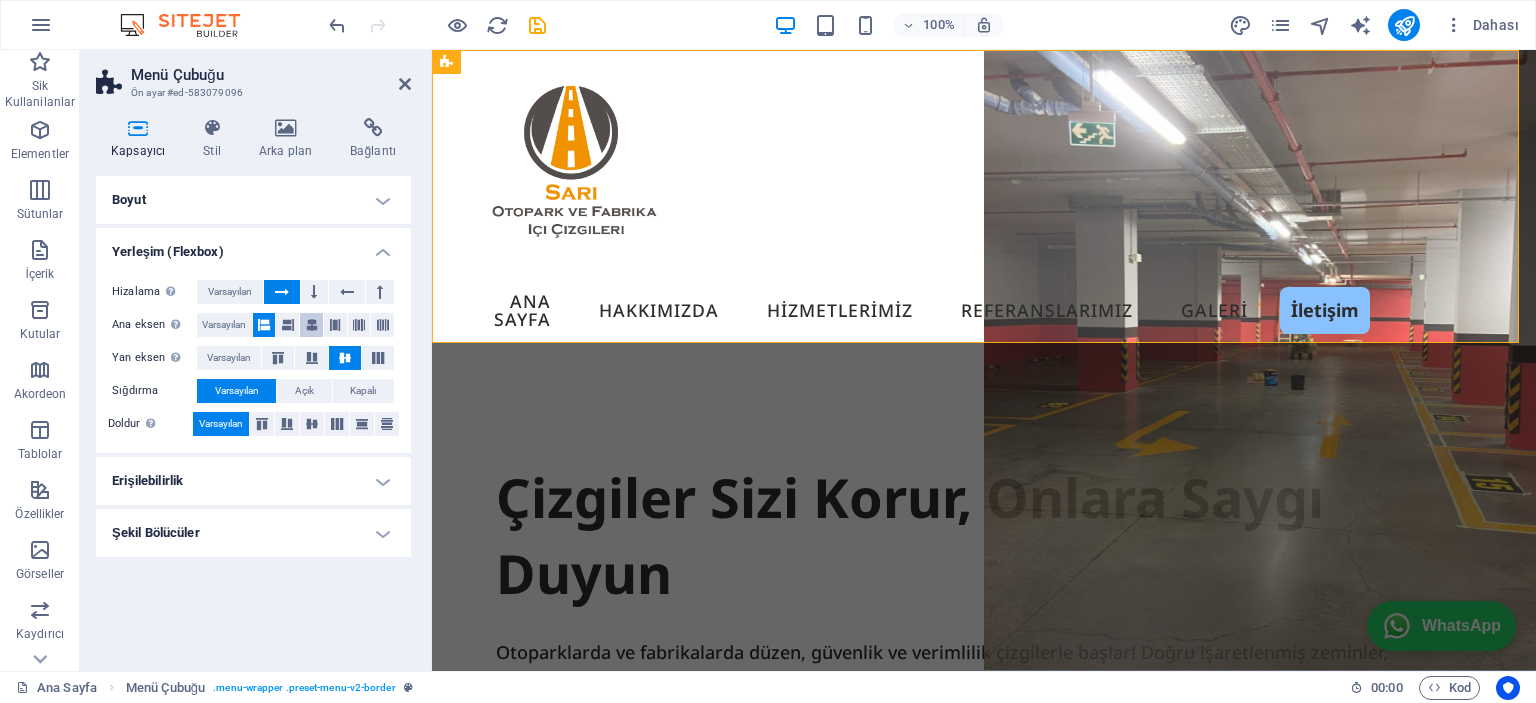 click at bounding box center [312, 325] 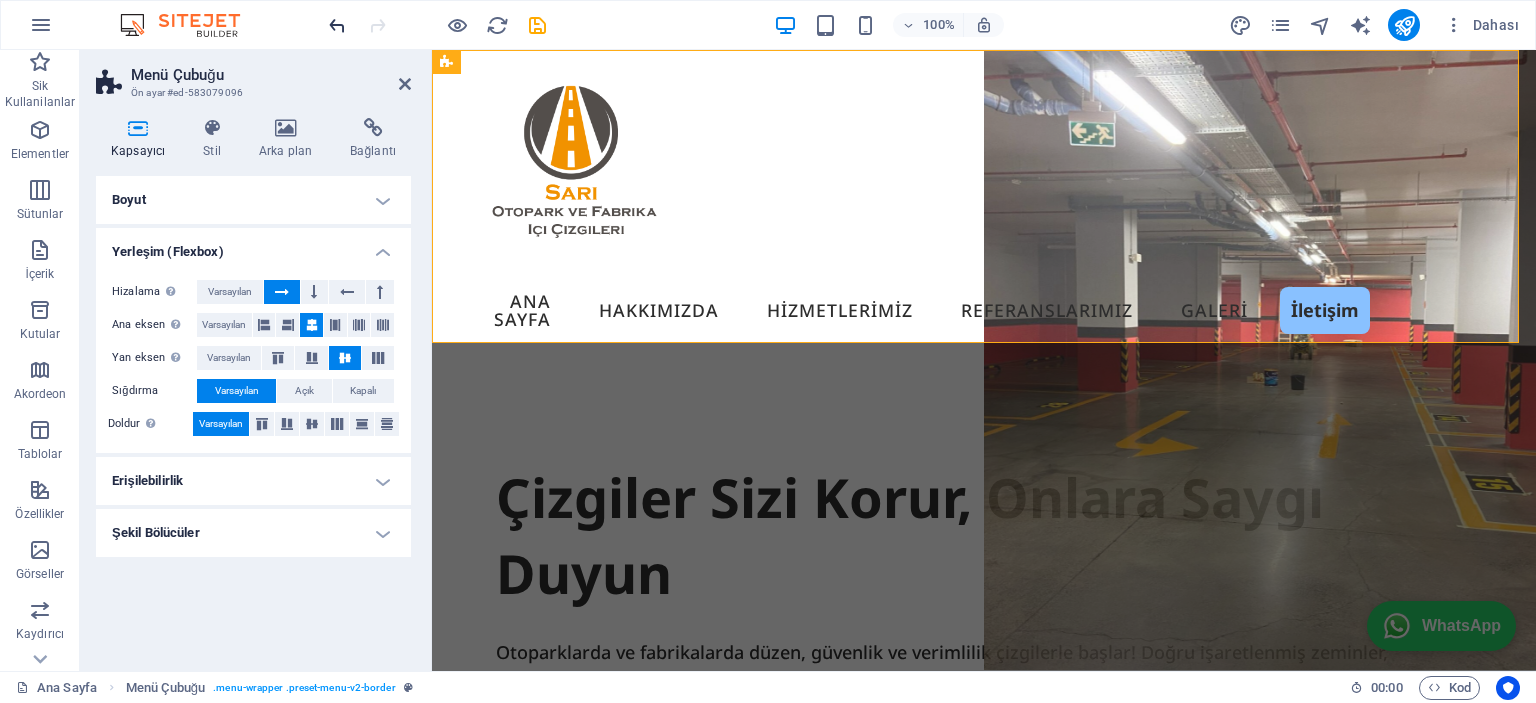 click at bounding box center (337, 25) 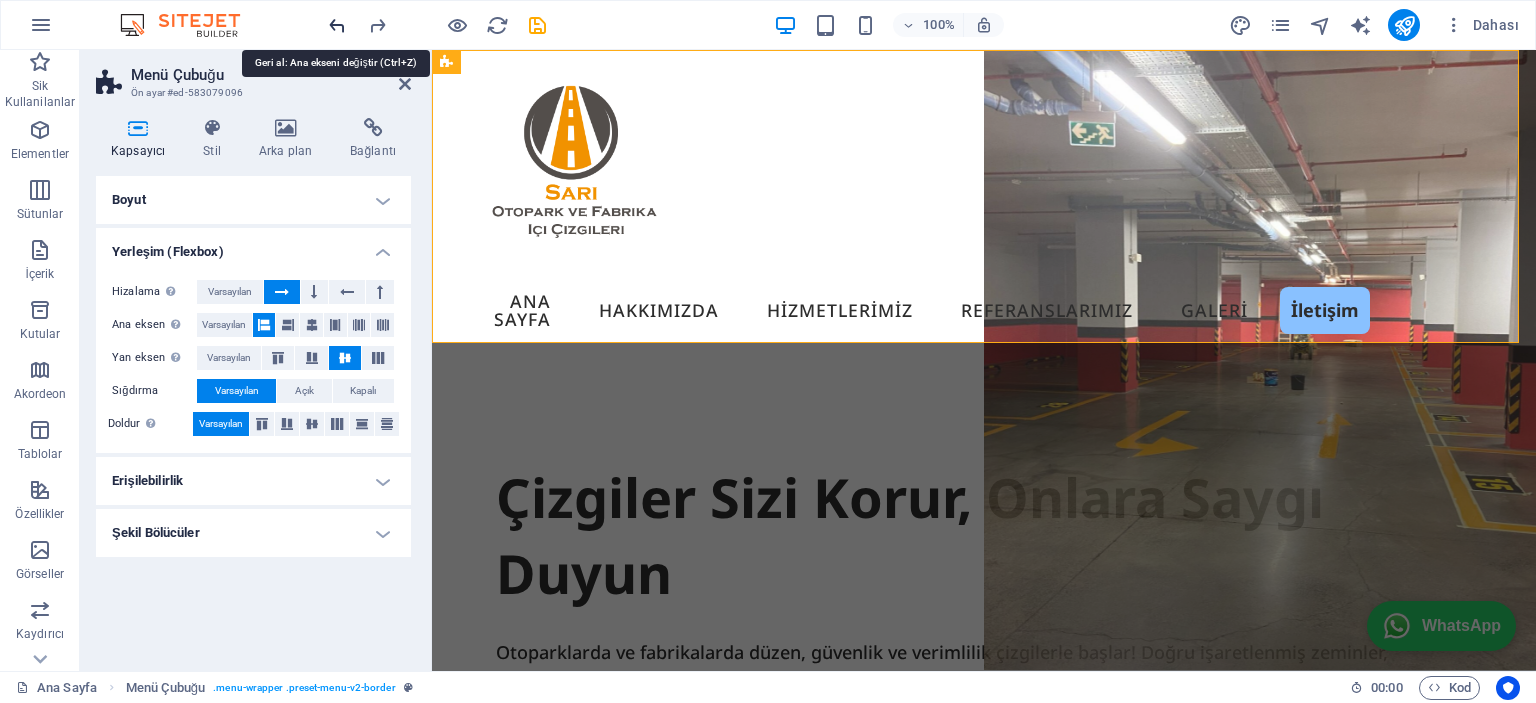 click at bounding box center (337, 25) 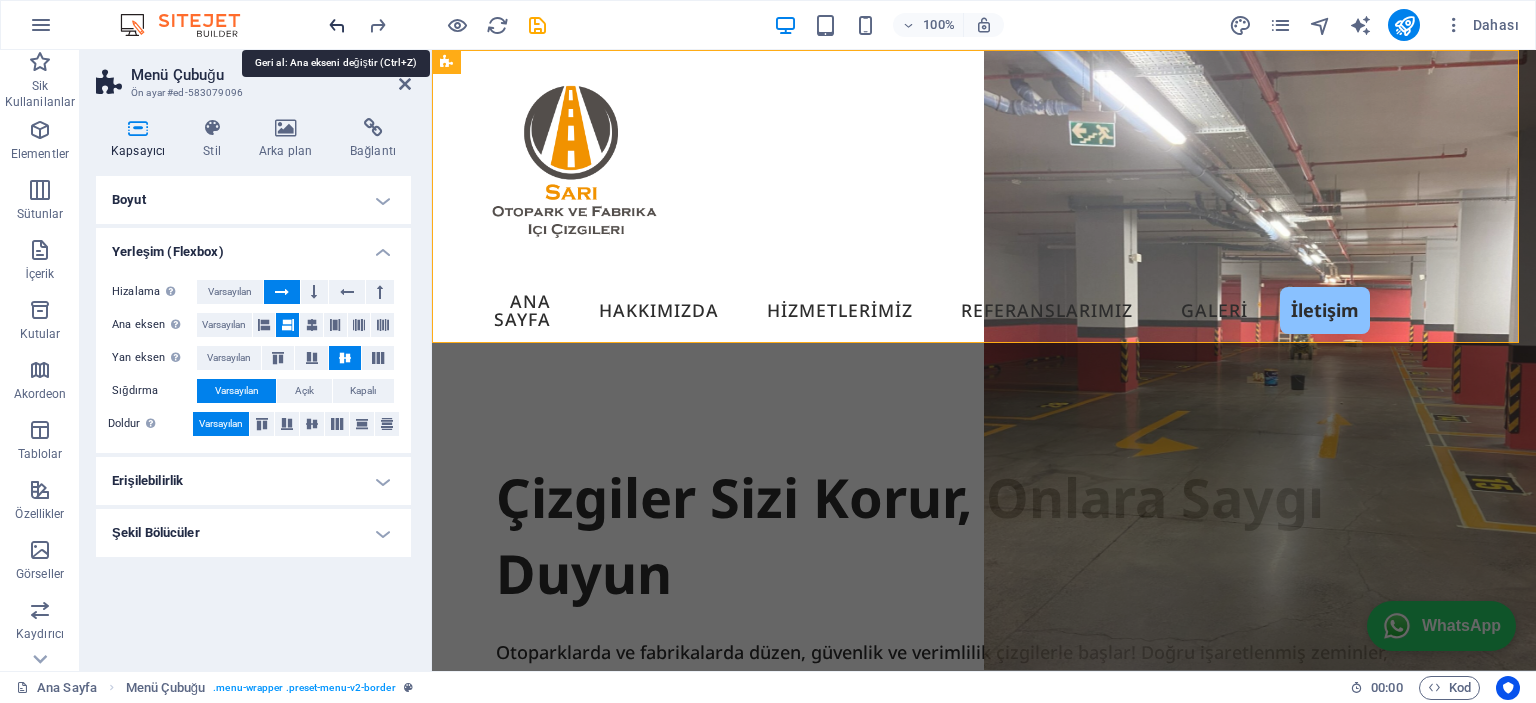 click at bounding box center [337, 25] 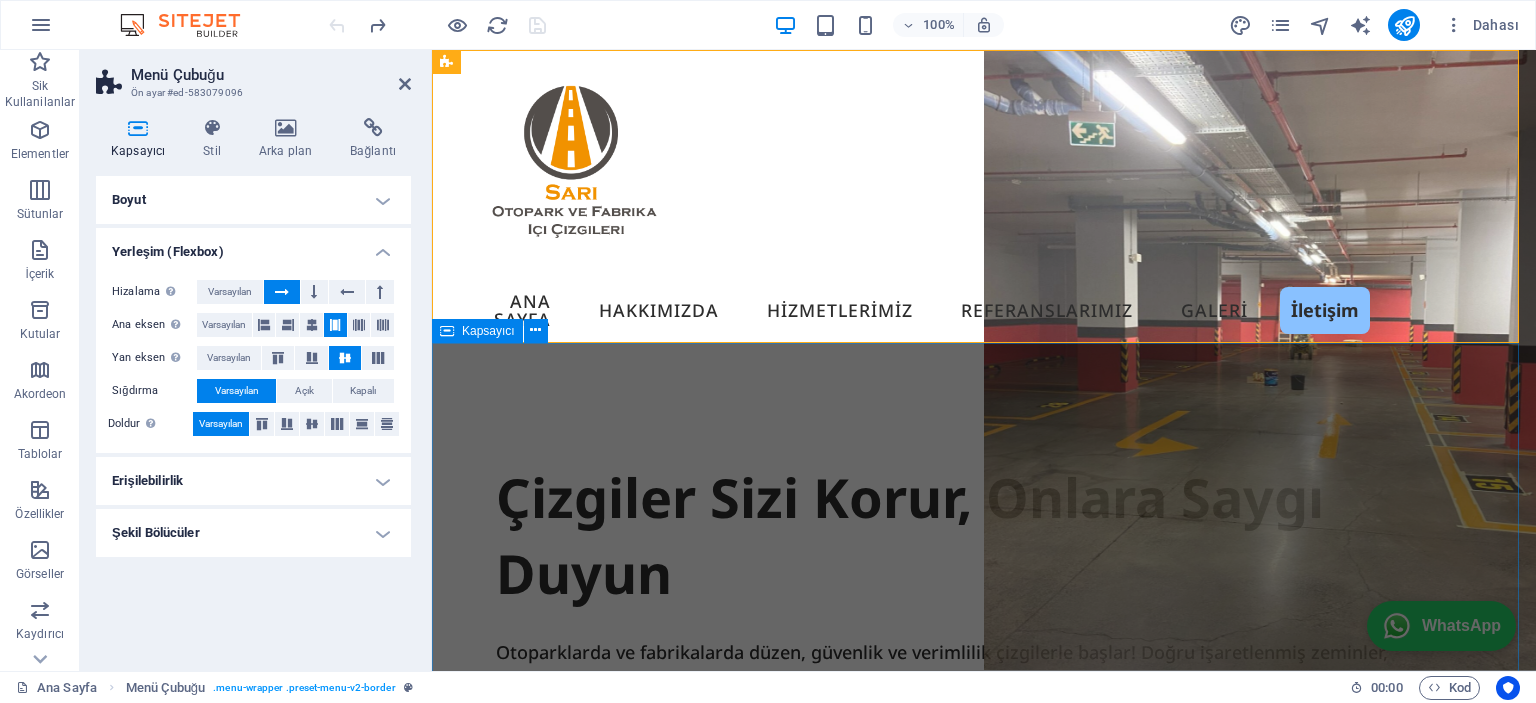 click on "Çizgiler Sizi Korur, Onlara Saygı Duyun Otoparklarda ve fabrikalarda düzen, güvenlik ve verimlilik çizgilerle başlar! Doğru işaretlenmiş zeminler, çalışanlarınızın ve ziyaretçilerinizin güvenliğini sağlarken, trafik akışını düzenler ve iş süreçlerini optimize eder." at bounding box center (984, 620) 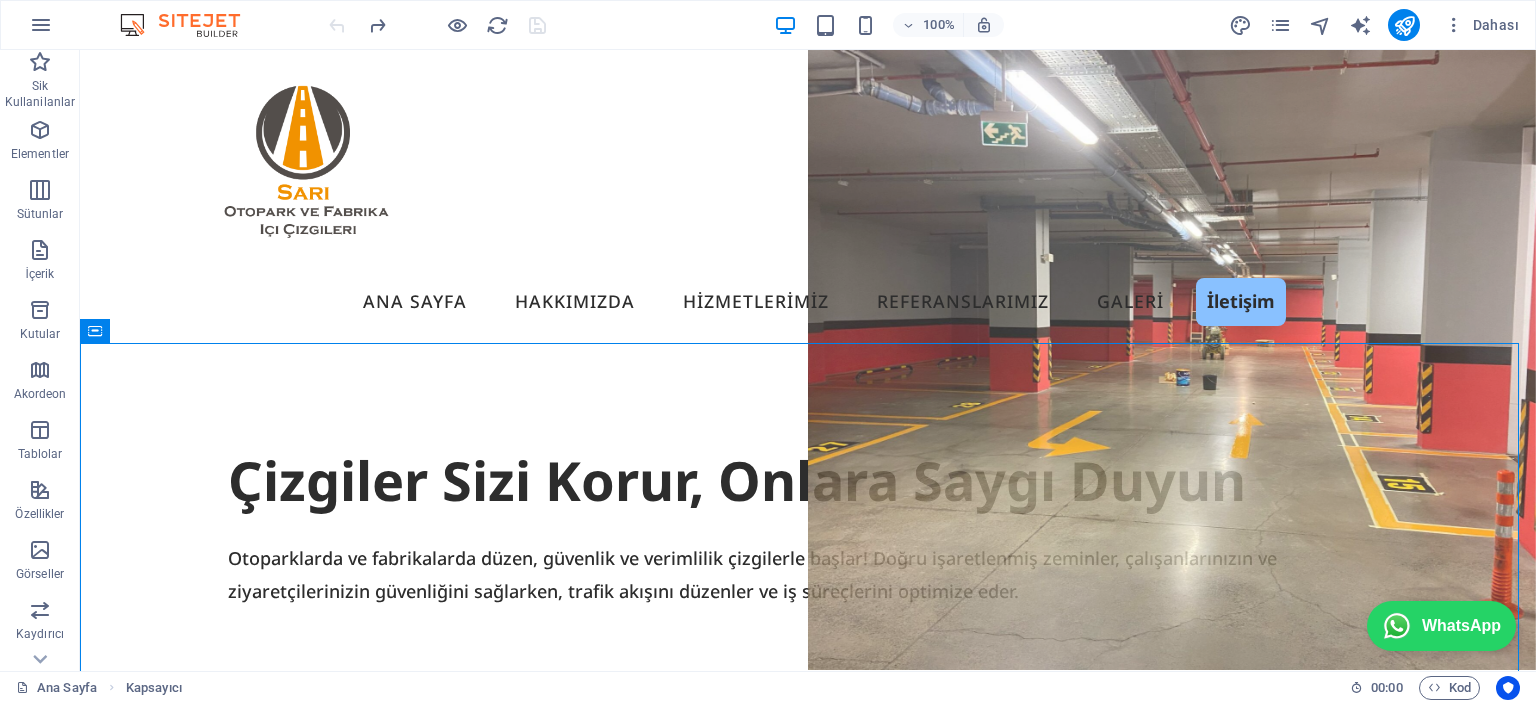 click at bounding box center [437, 25] 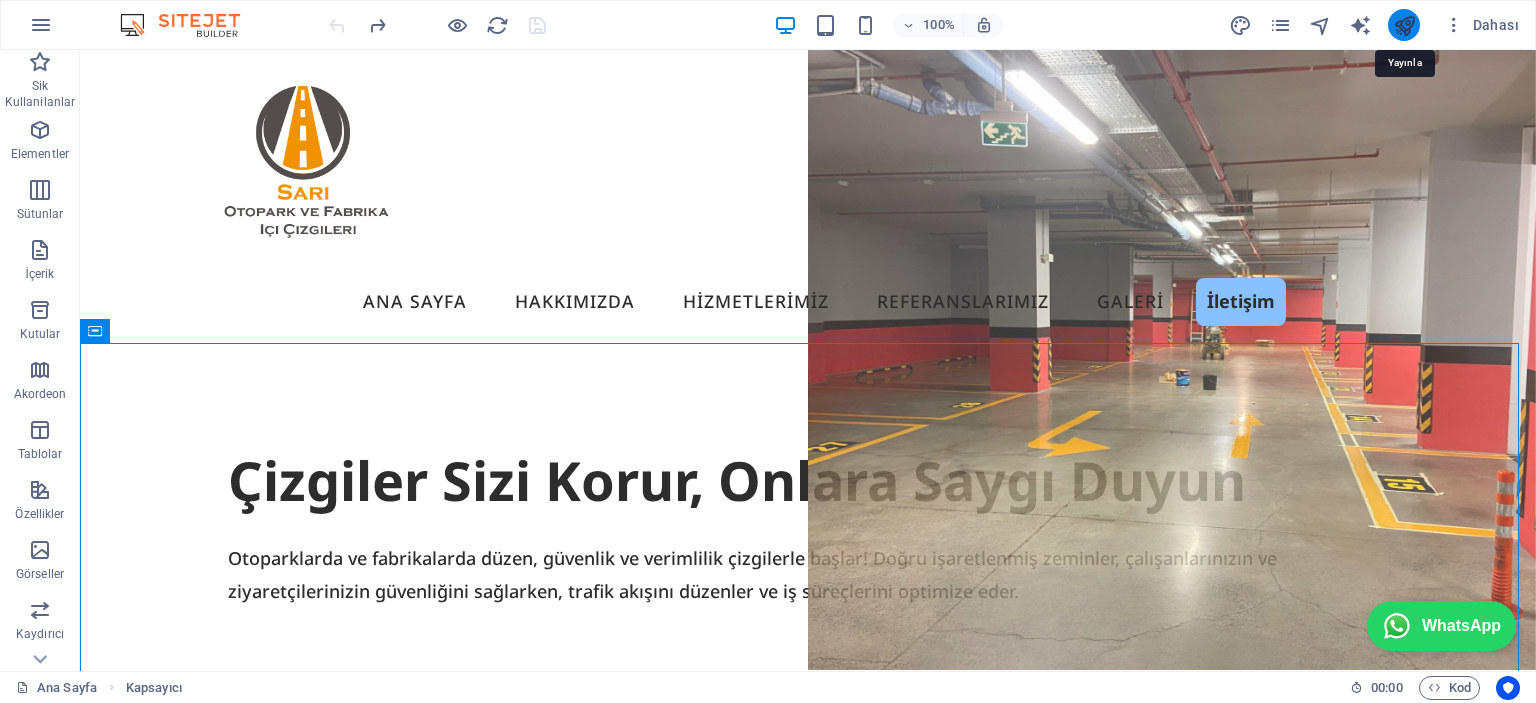 click at bounding box center [1404, 25] 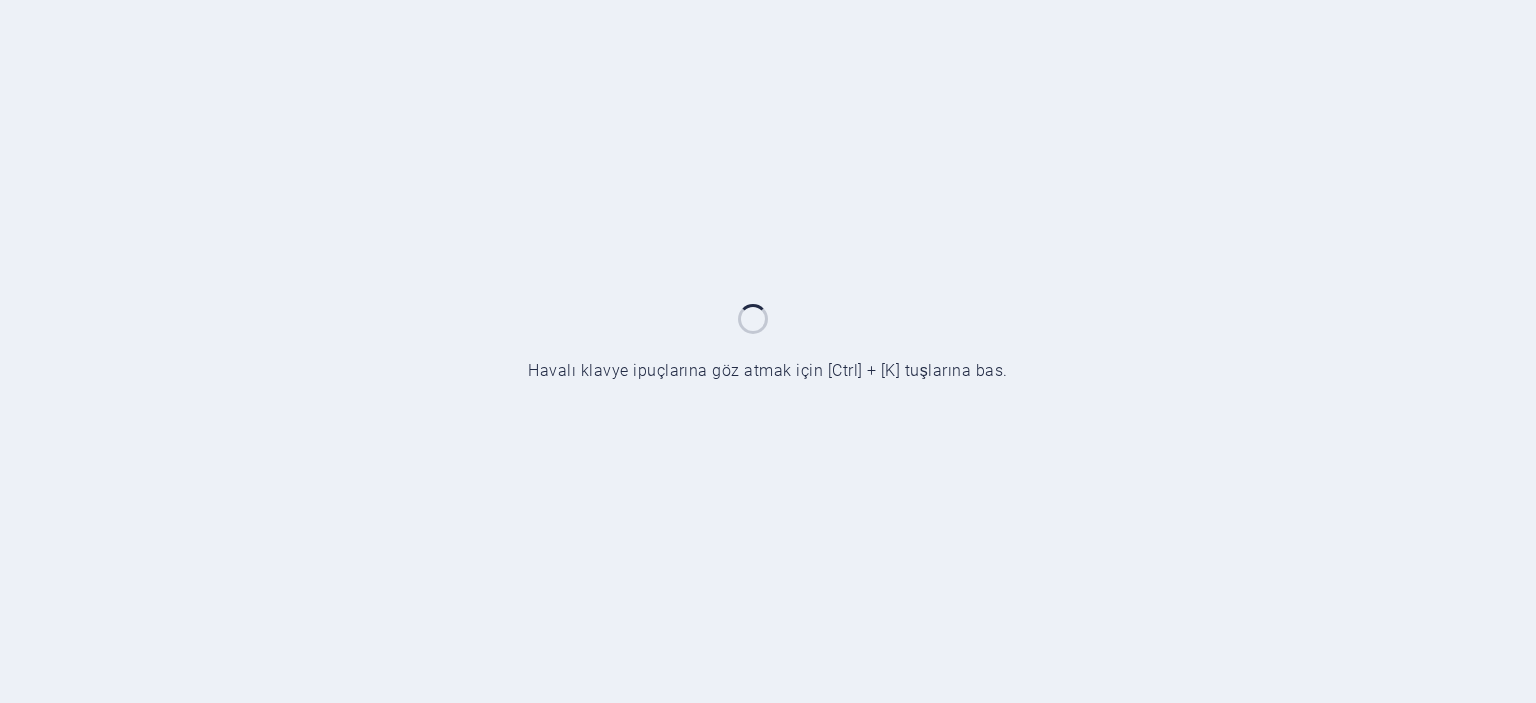 scroll, scrollTop: 0, scrollLeft: 0, axis: both 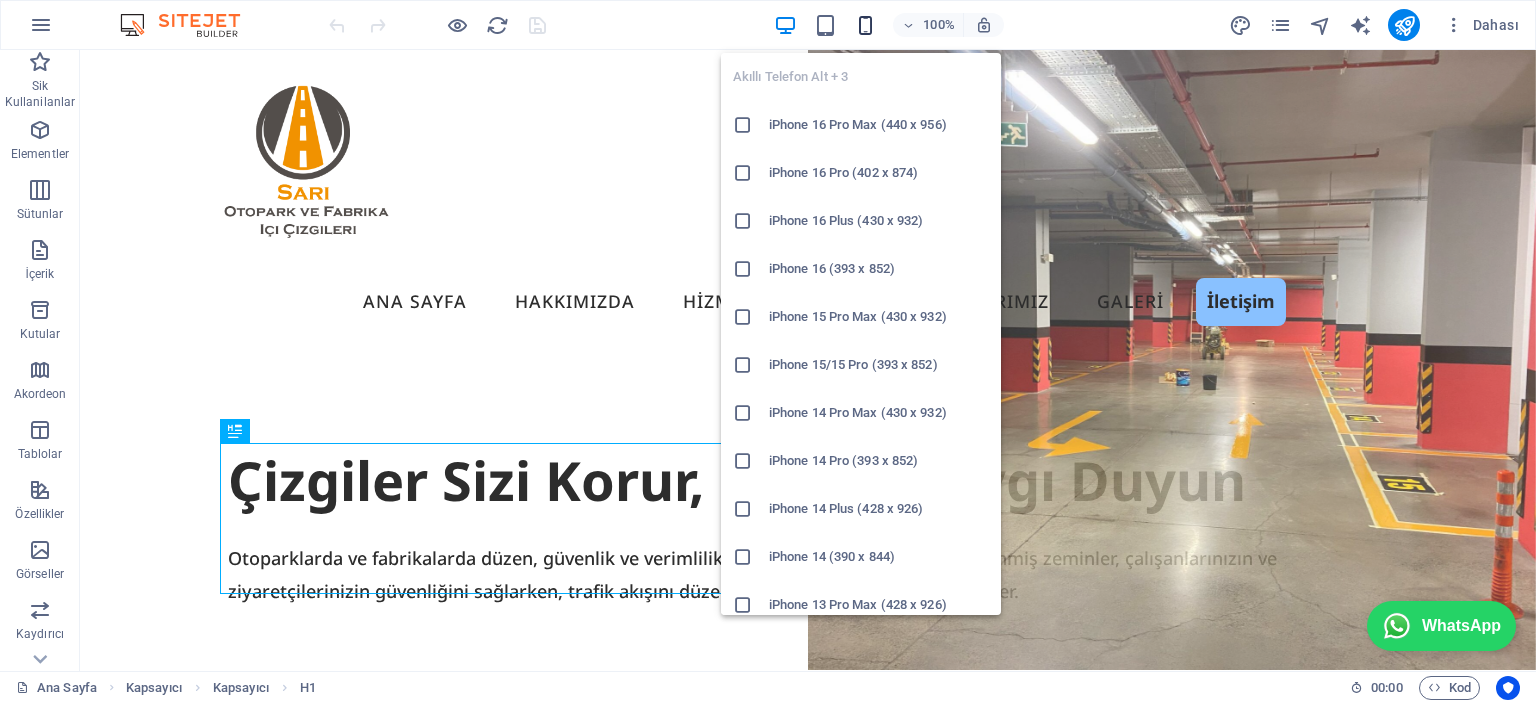 click at bounding box center [865, 25] 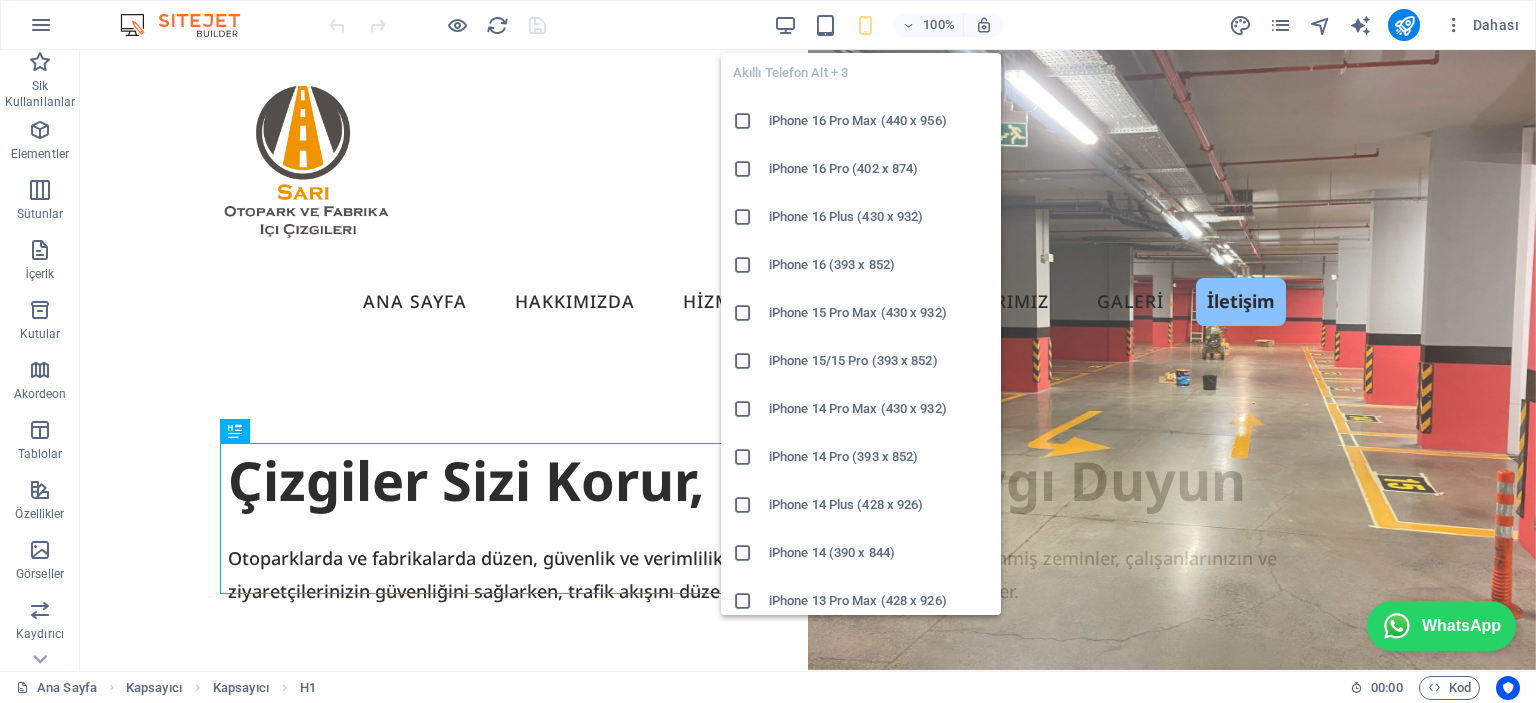 scroll, scrollTop: 0, scrollLeft: 0, axis: both 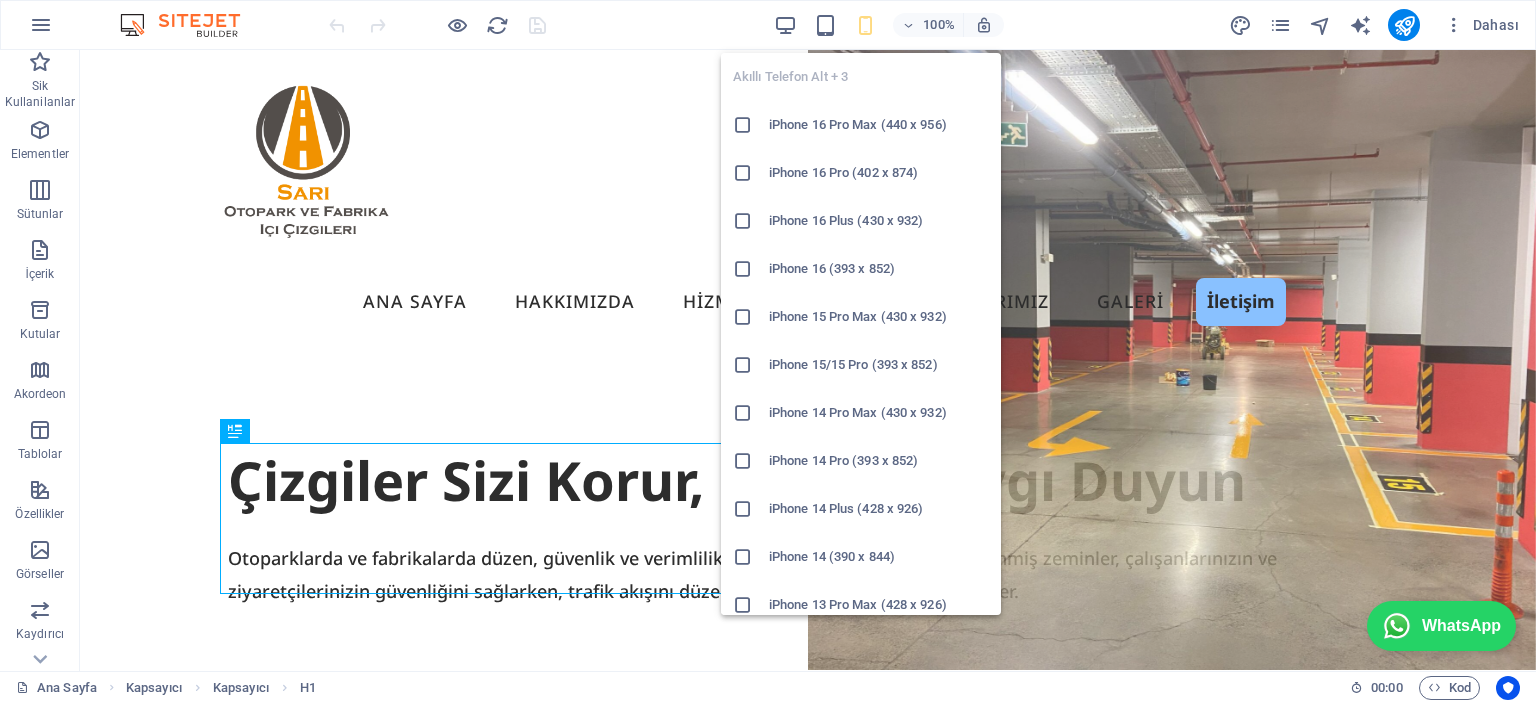 click at bounding box center [865, 25] 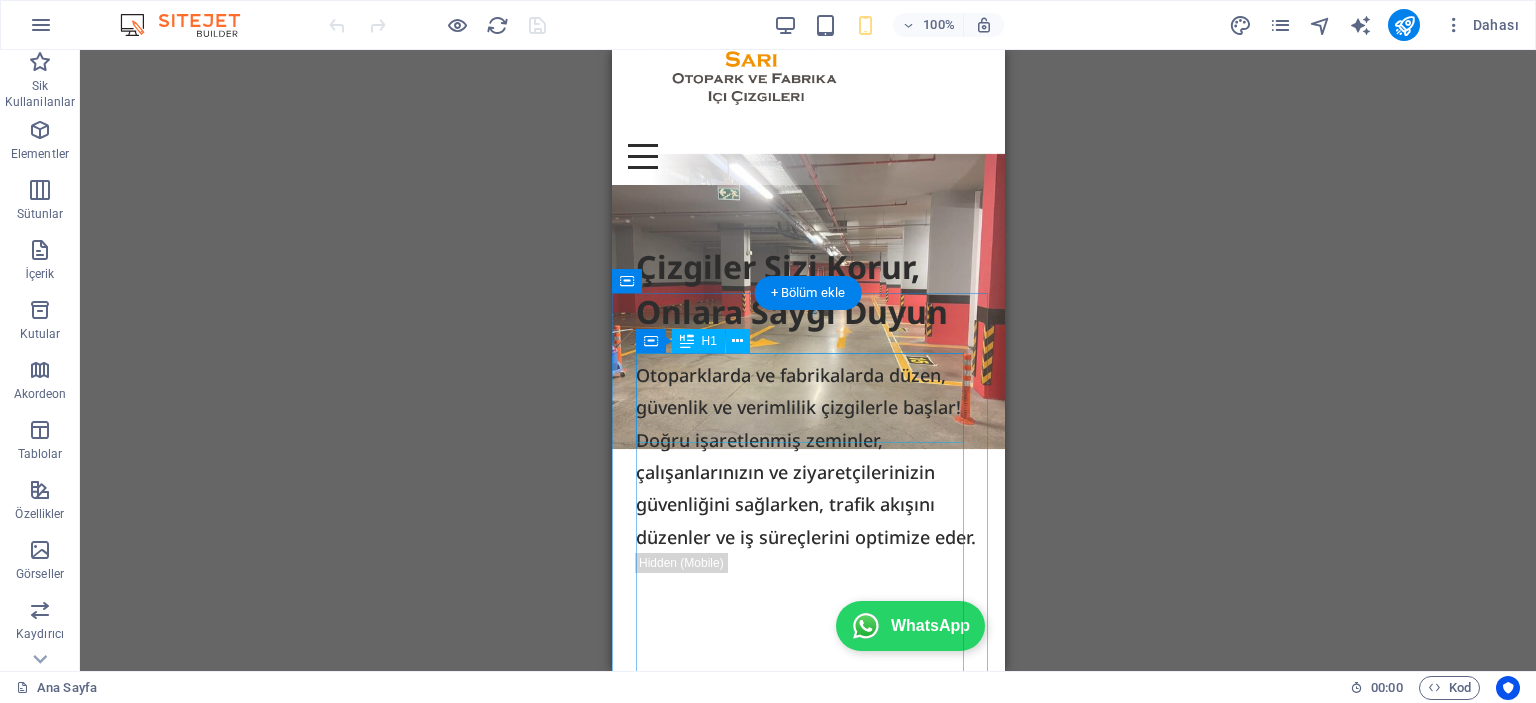 scroll, scrollTop: 0, scrollLeft: 0, axis: both 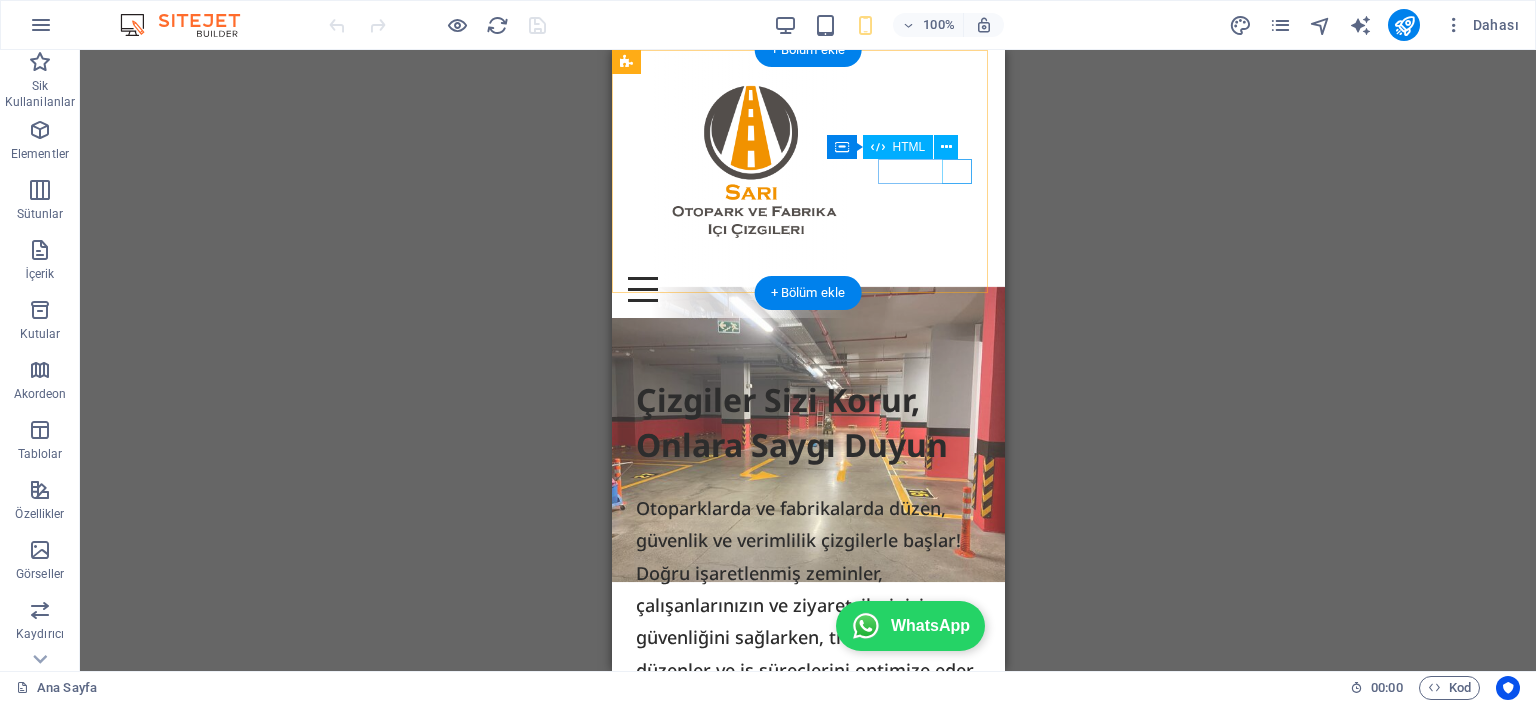 click at bounding box center (807, 289) 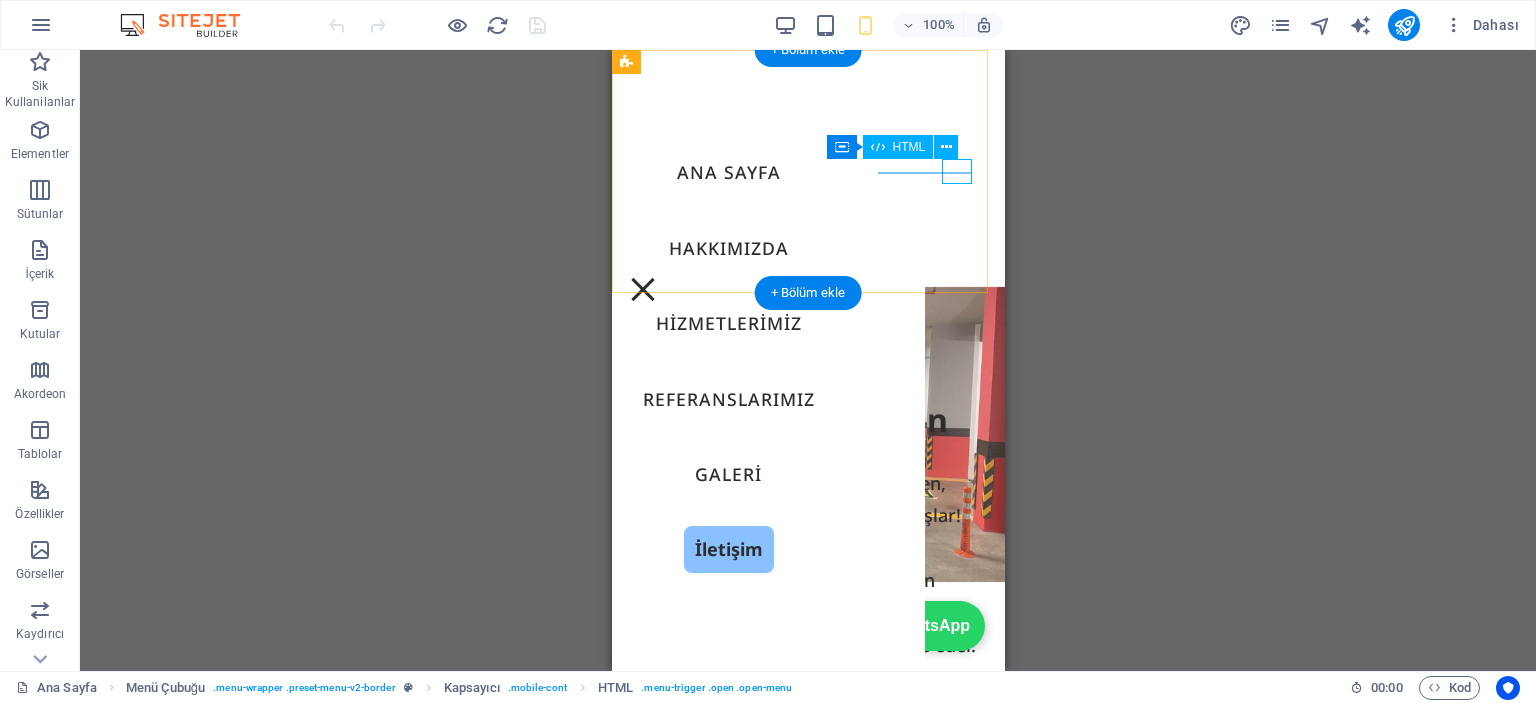 click at bounding box center (642, 289) 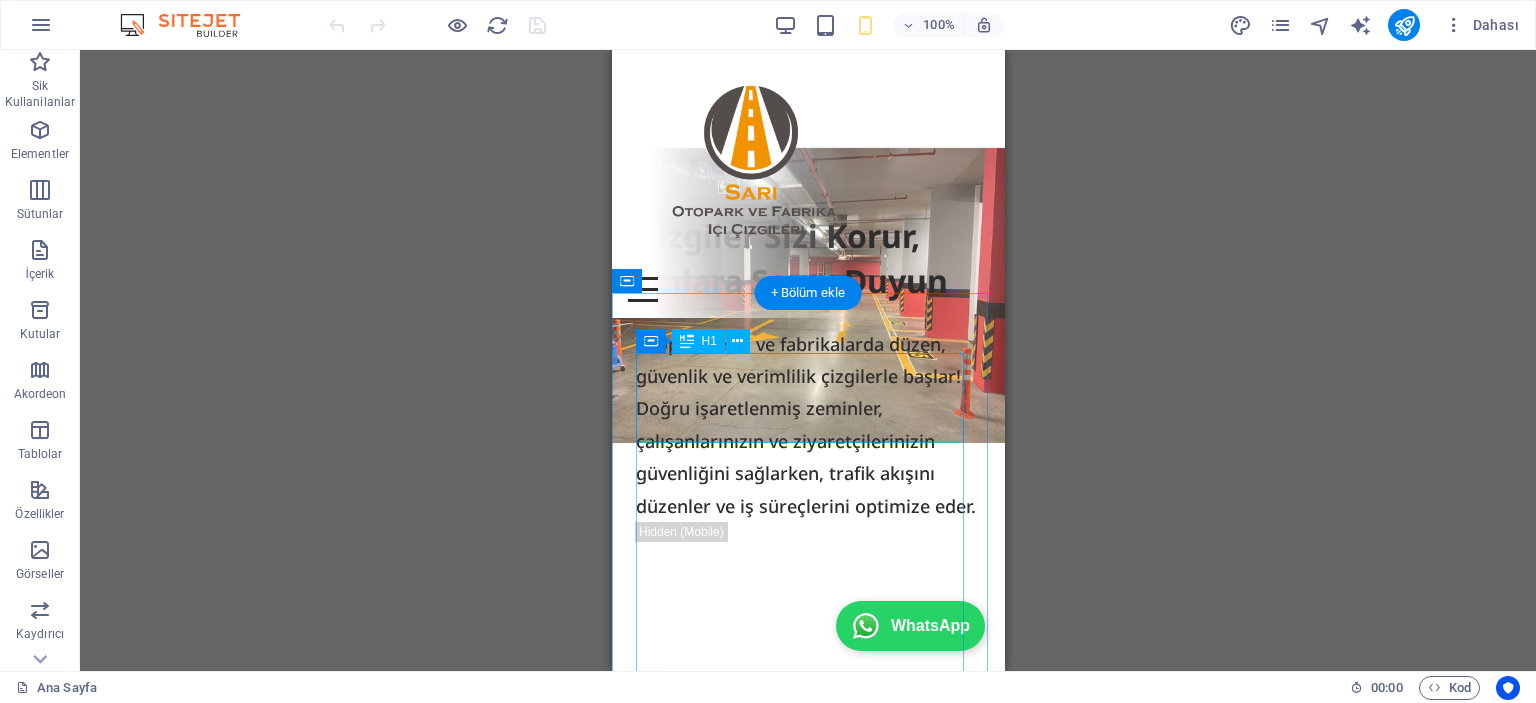 scroll, scrollTop: 0, scrollLeft: 0, axis: both 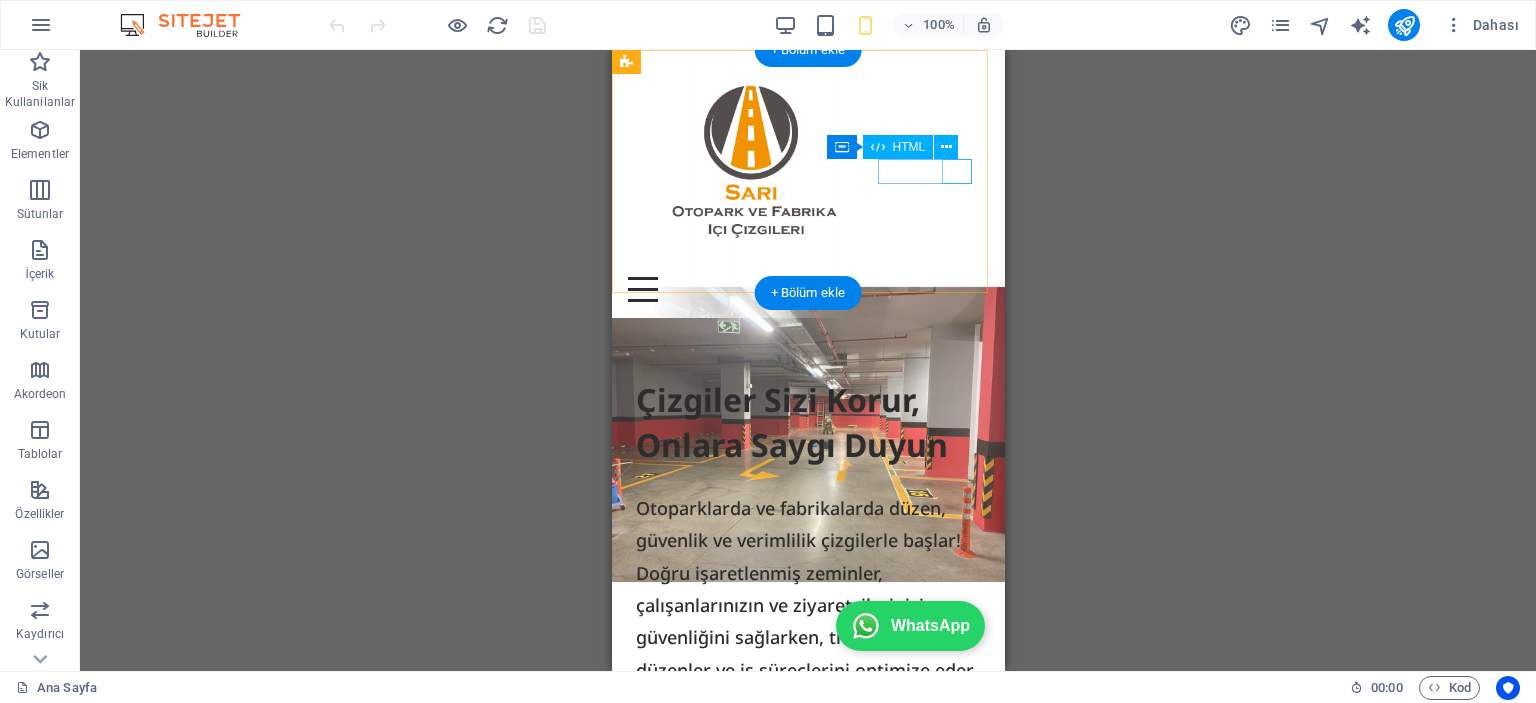 click at bounding box center [807, 289] 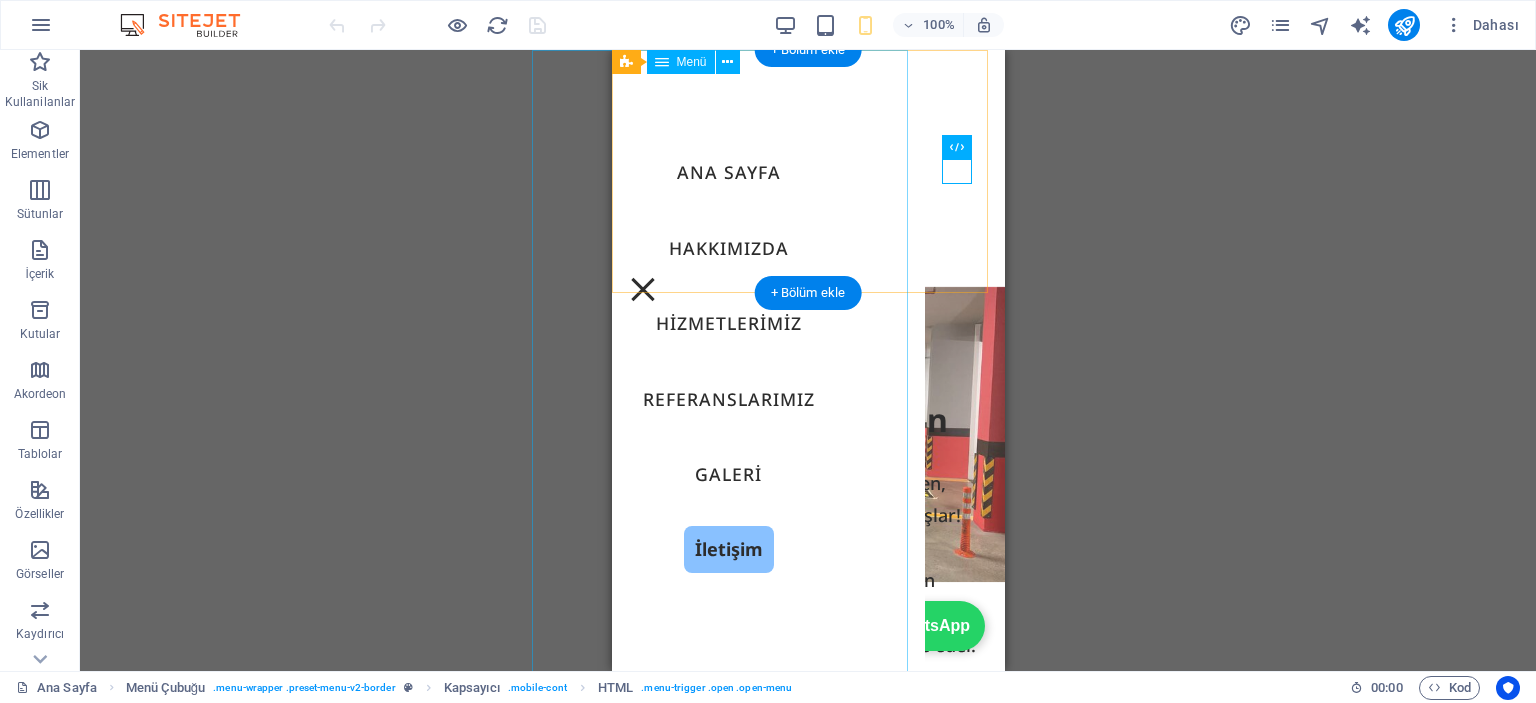 click on "Ana Sayfa Hakkımızda Hizmetlerimiz Referanslarımız Galeri İletişim" at bounding box center (727, 360) 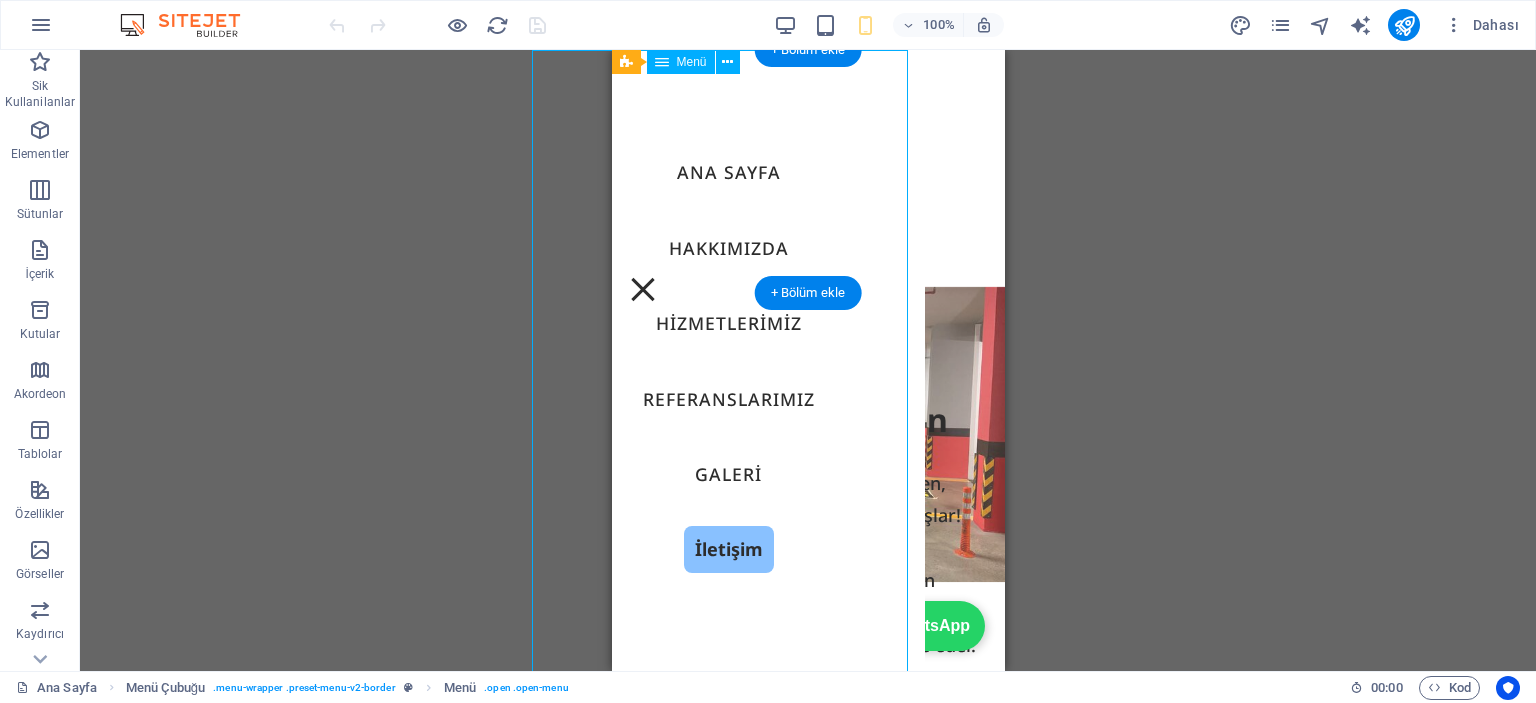 click on "Ana Sayfa Hakkımızda Hizmetlerimiz Referanslarımız Galeri İletişim" at bounding box center (727, 360) 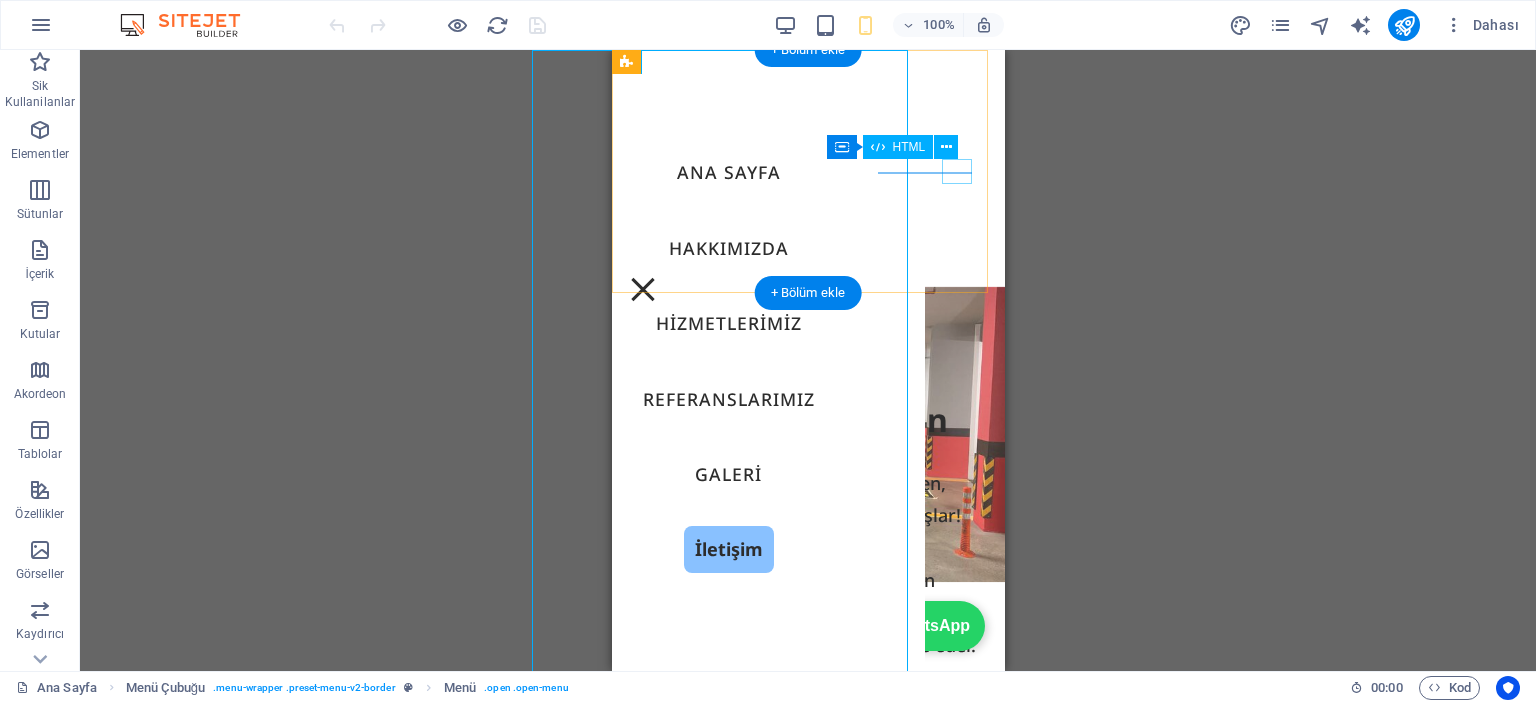 click at bounding box center [642, 289] 